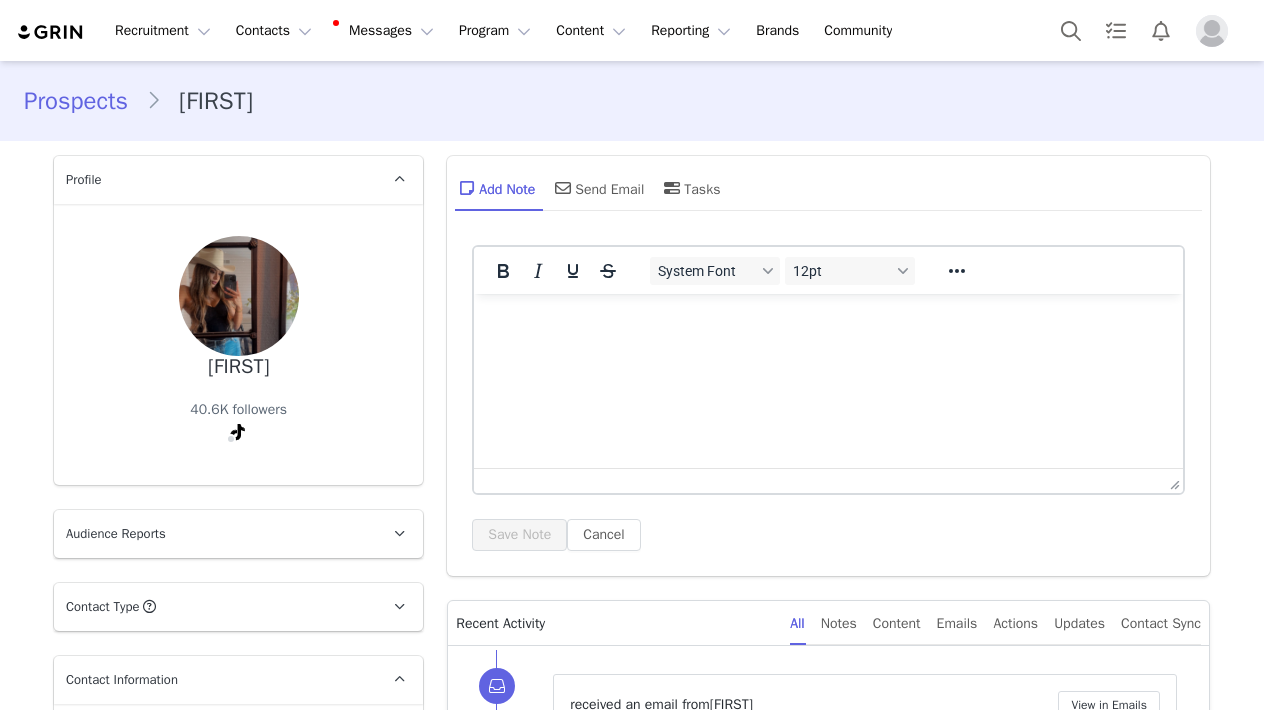 scroll, scrollTop: 0, scrollLeft: 0, axis: both 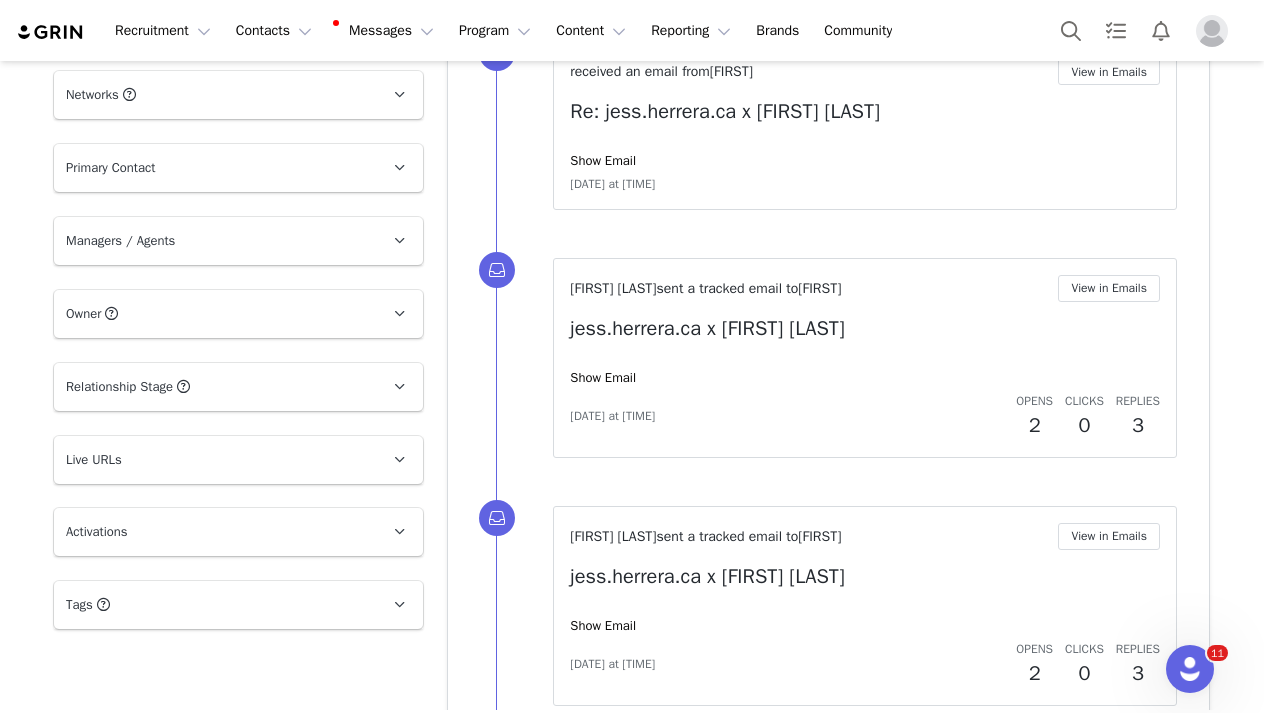 click on "Live URLs" at bounding box center [214, 460] 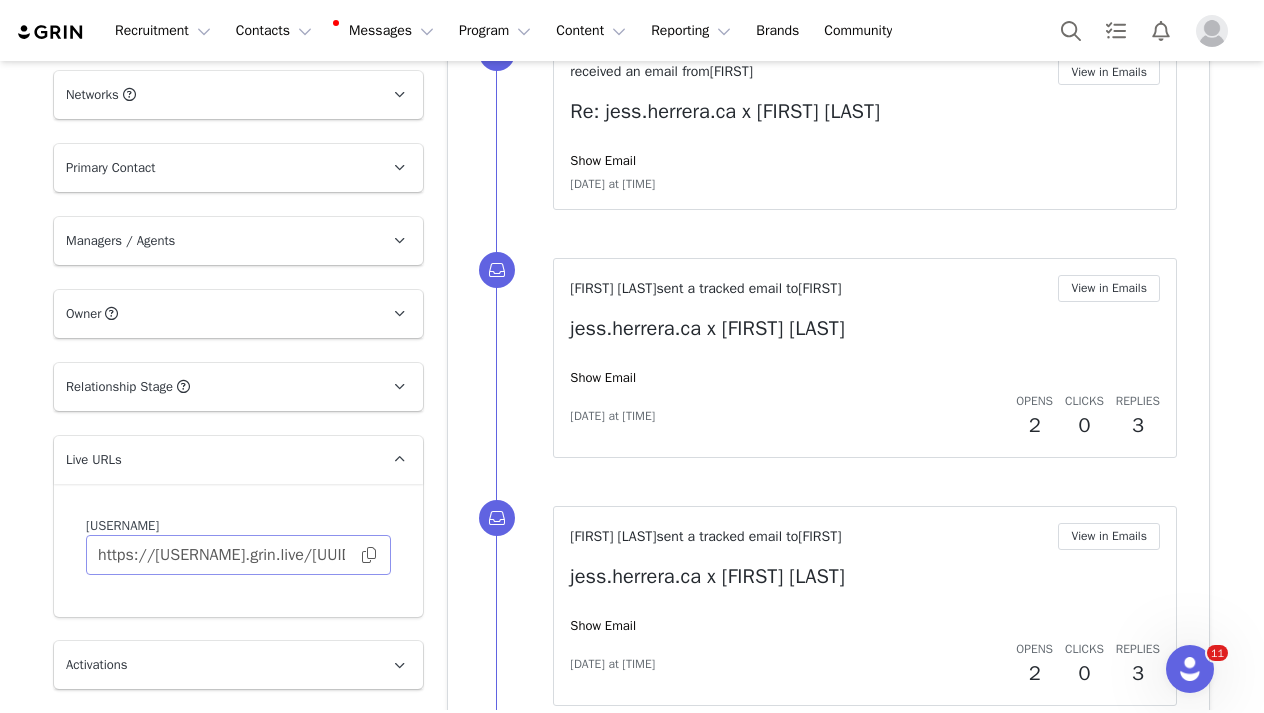 click at bounding box center (369, 555) 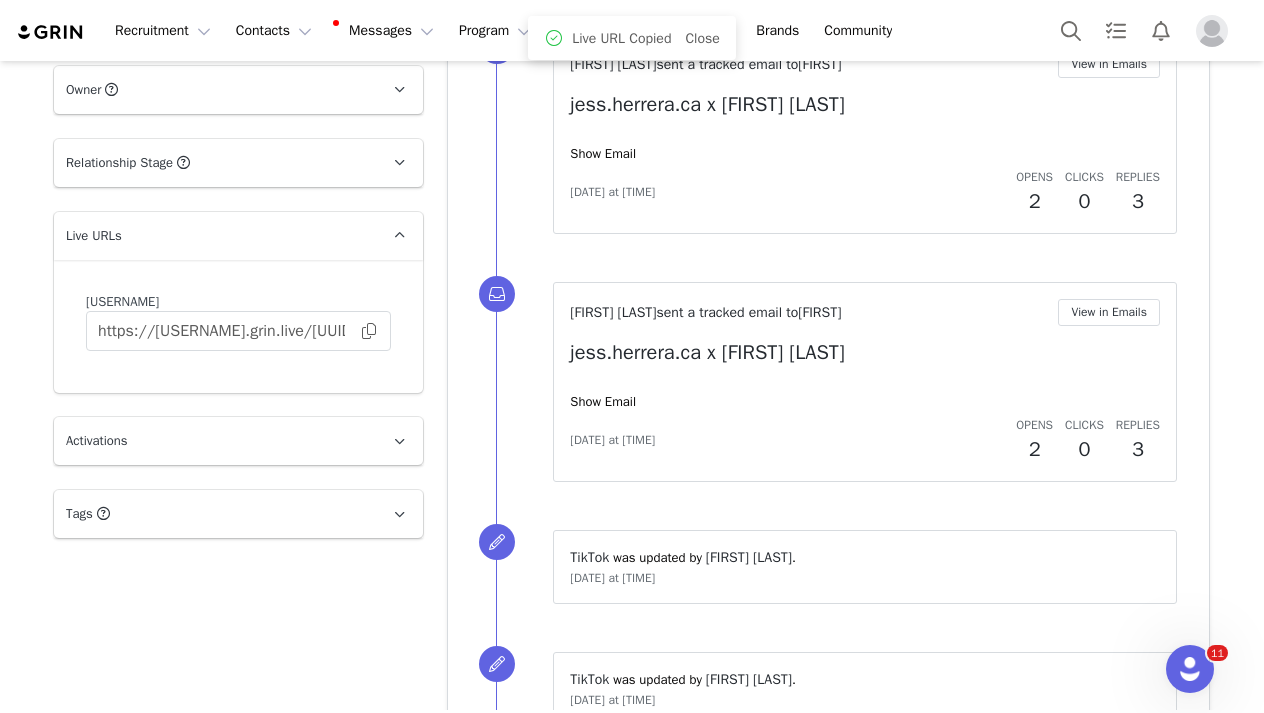 scroll, scrollTop: 1963, scrollLeft: 0, axis: vertical 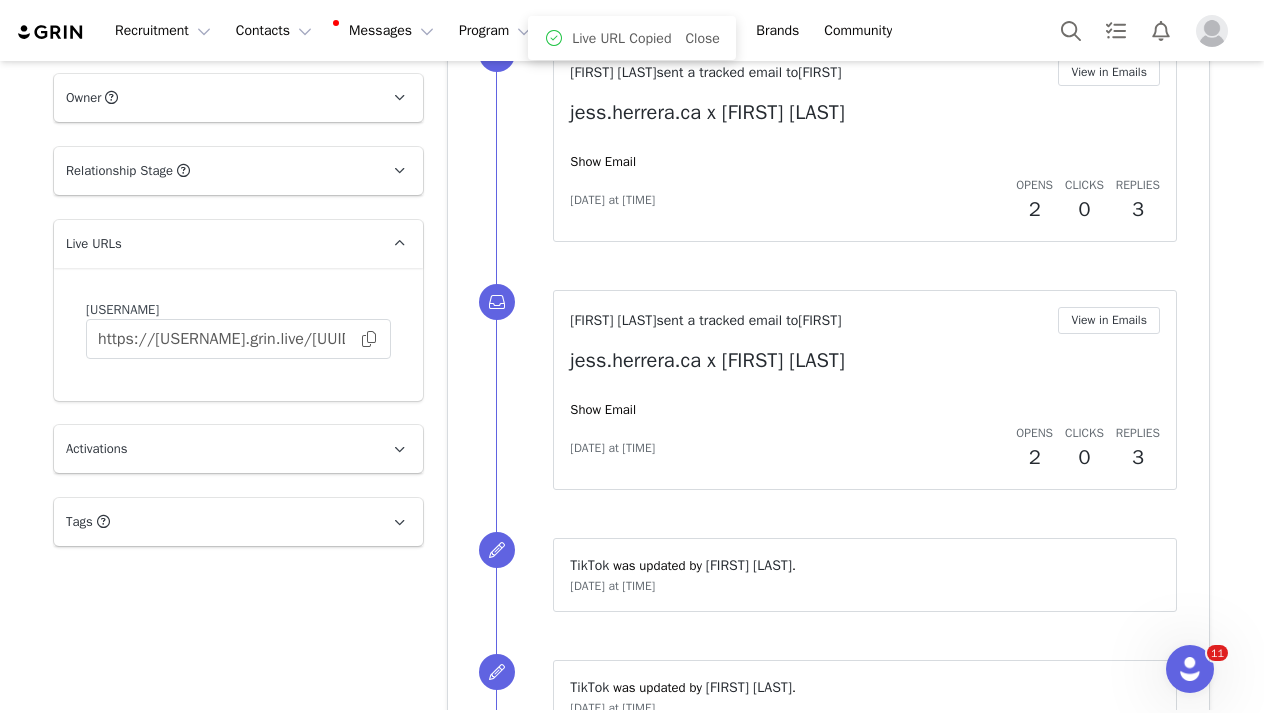 click on "Activations" at bounding box center (214, 449) 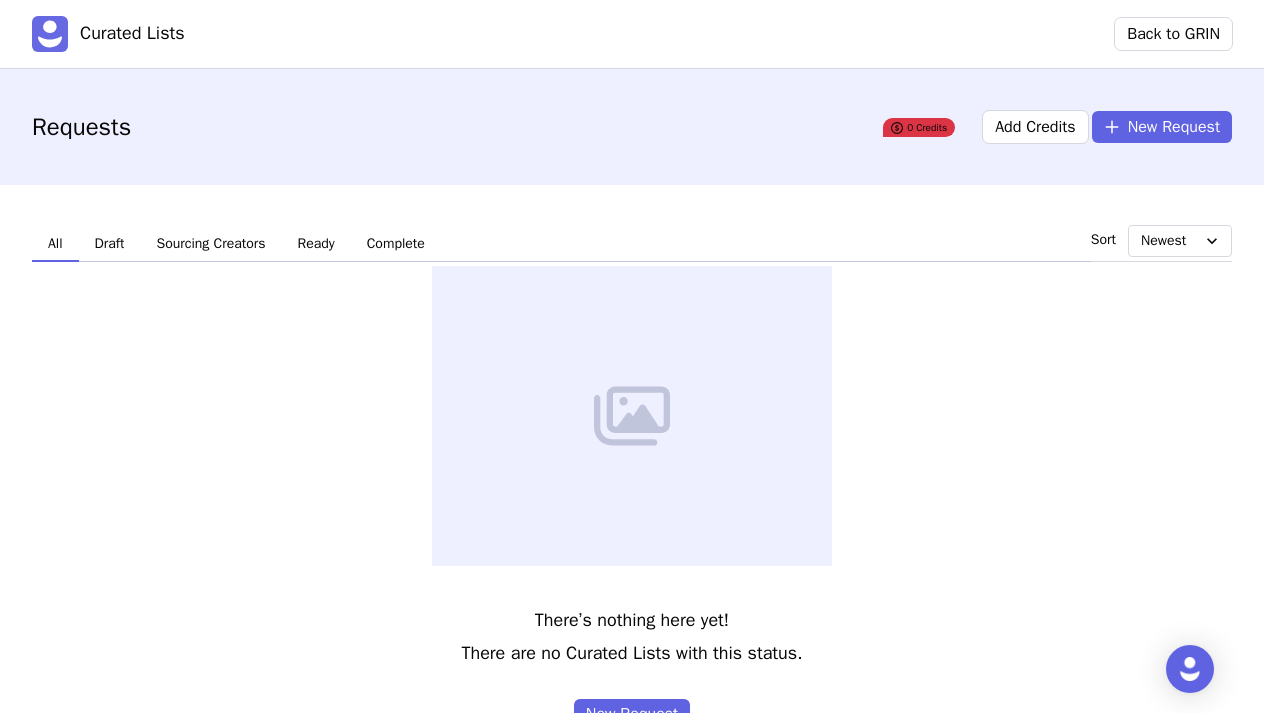 scroll, scrollTop: 0, scrollLeft: 0, axis: both 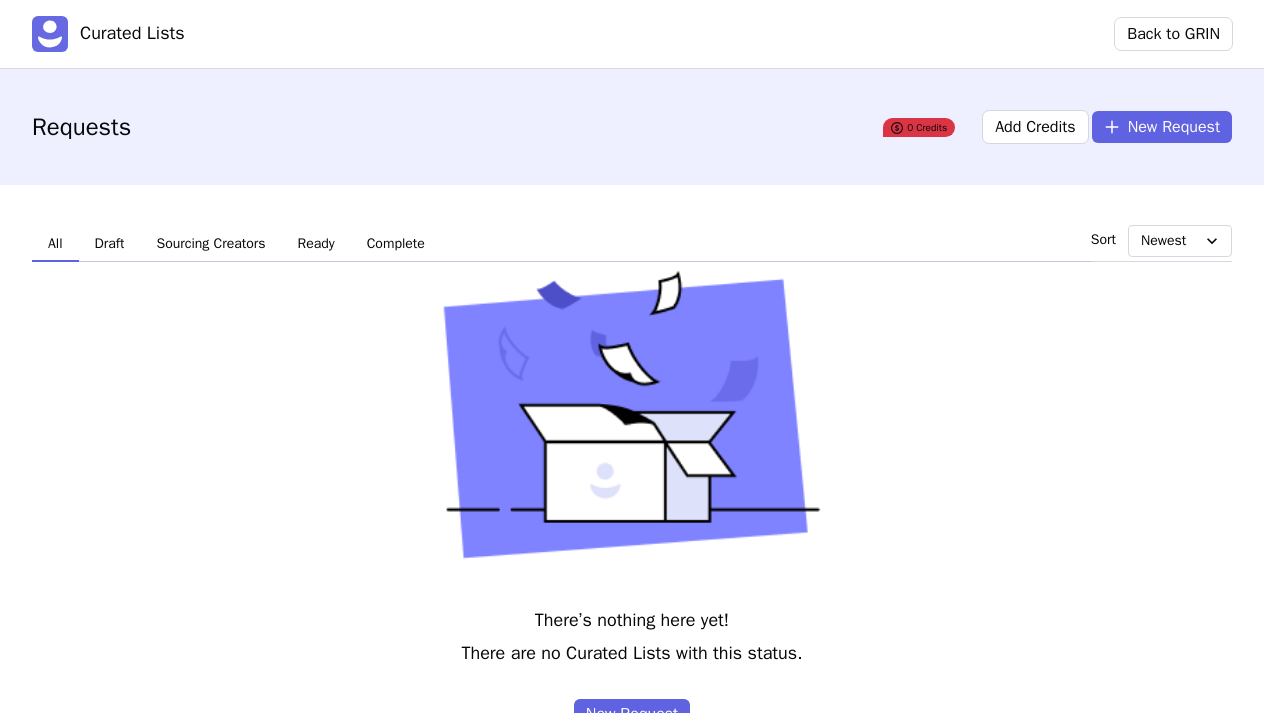 click at bounding box center (495, 127) 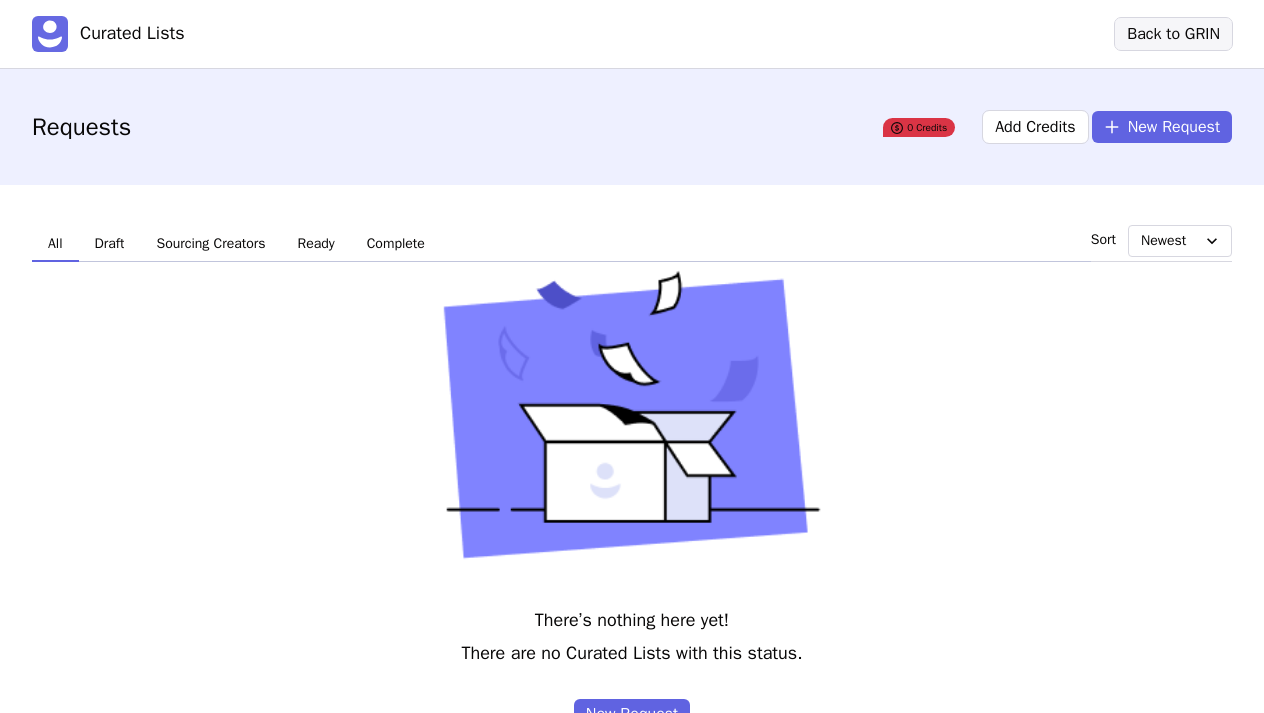 click on "Back to GRIN" at bounding box center (1173, 34) 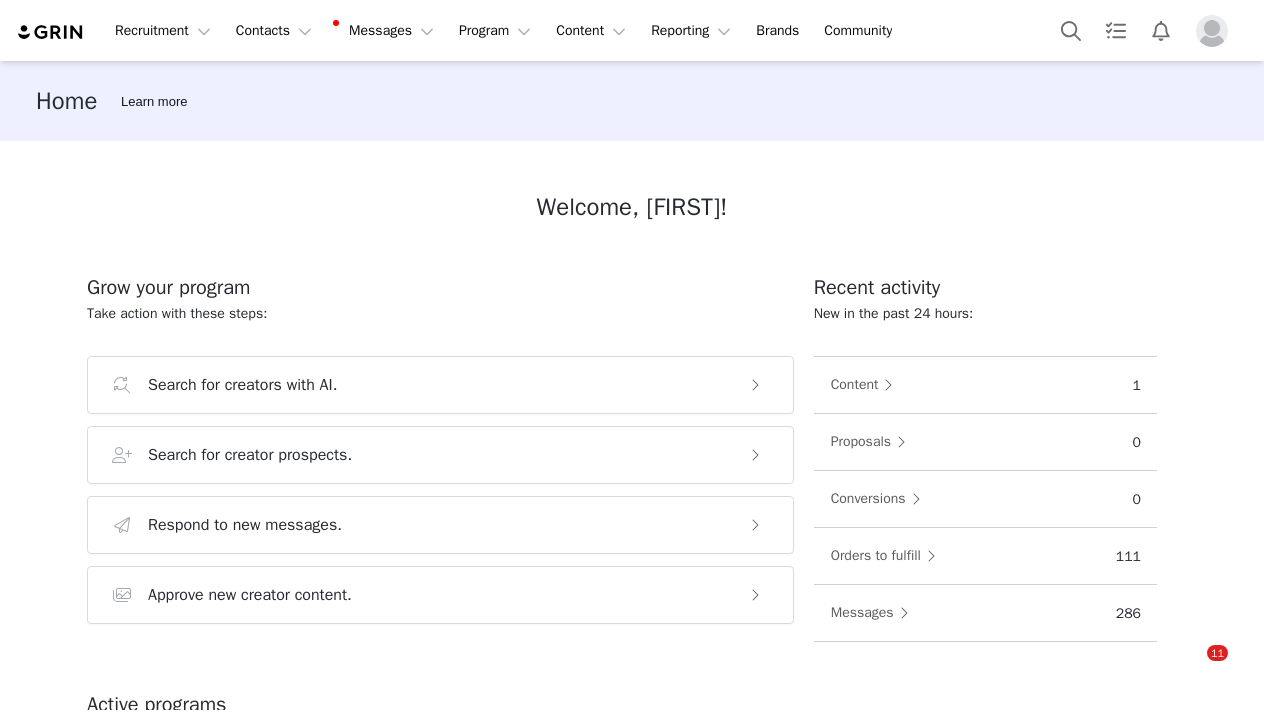 scroll, scrollTop: 0, scrollLeft: 0, axis: both 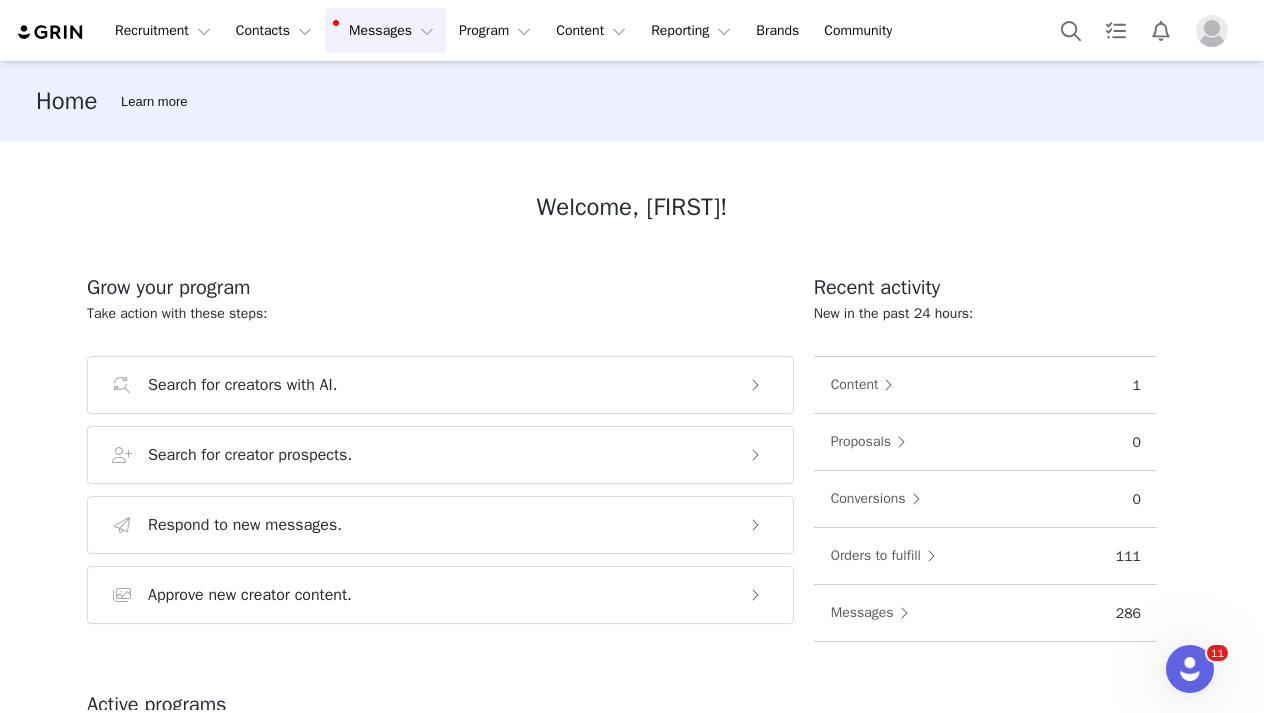 click on "Messages Messages" at bounding box center (385, 30) 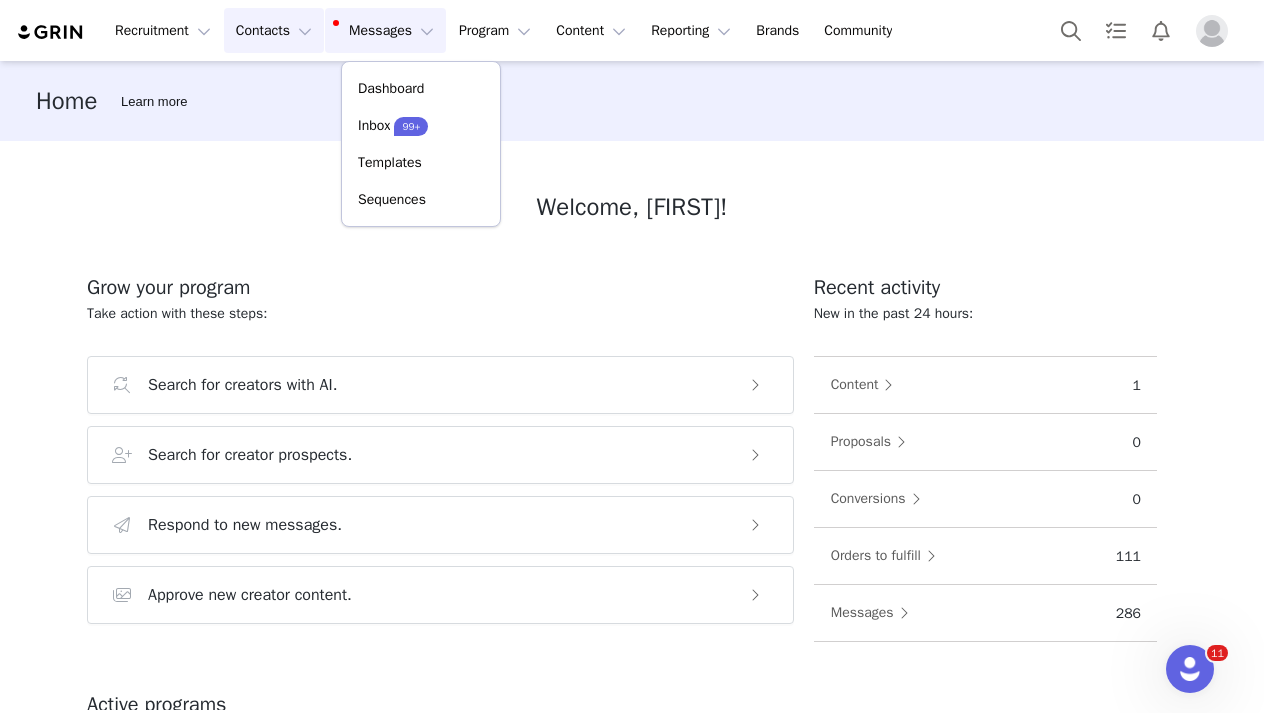 click on "Contacts Contacts" at bounding box center (274, 30) 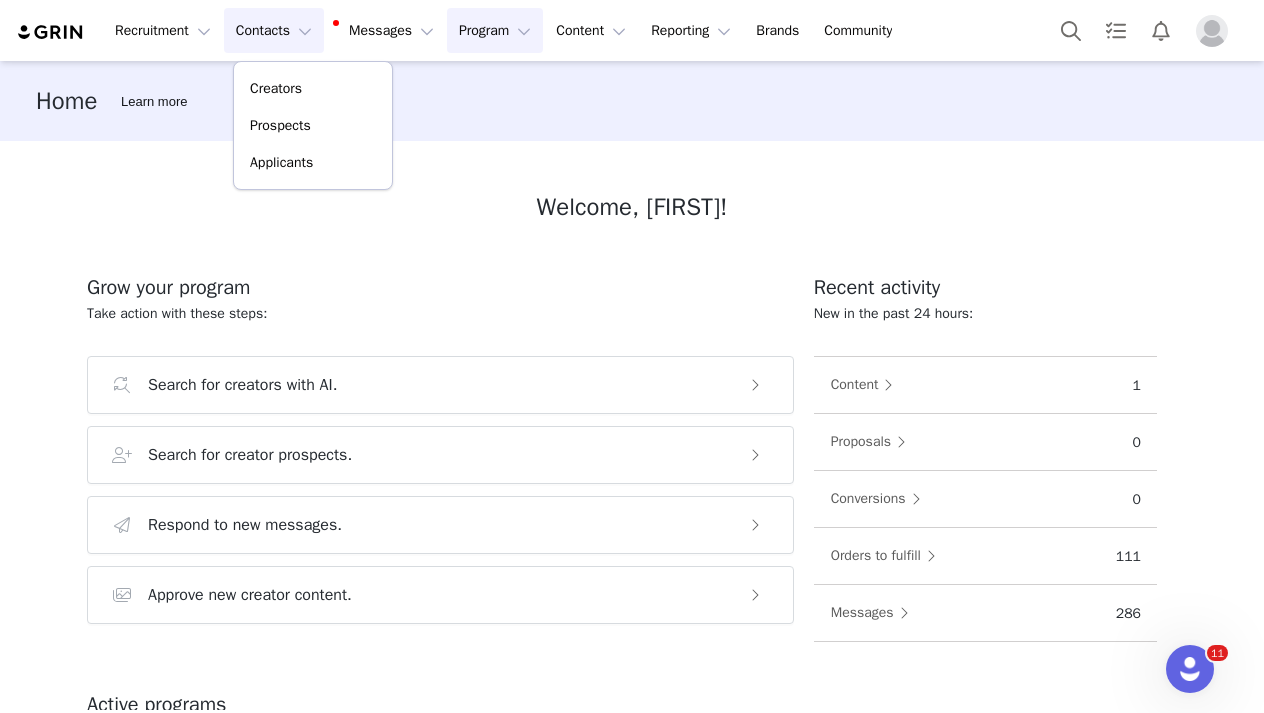 click on "Program Program" at bounding box center (495, 30) 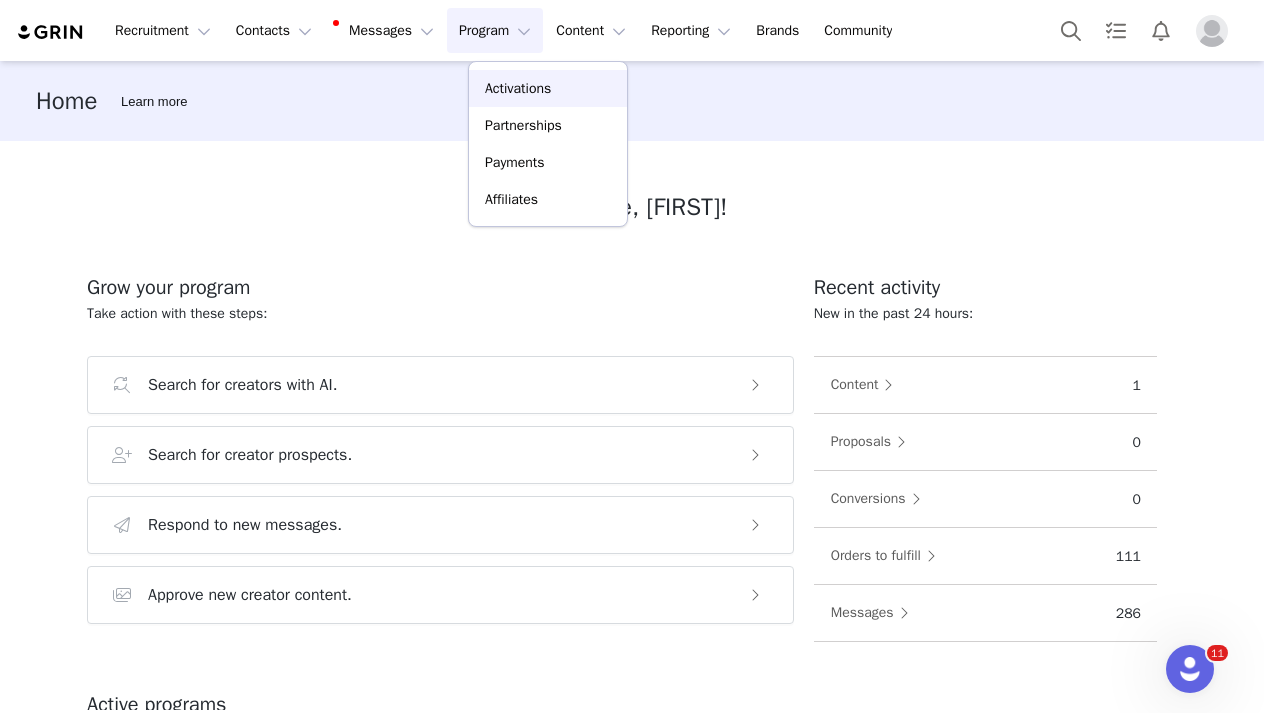 click on "Activations" at bounding box center (518, 88) 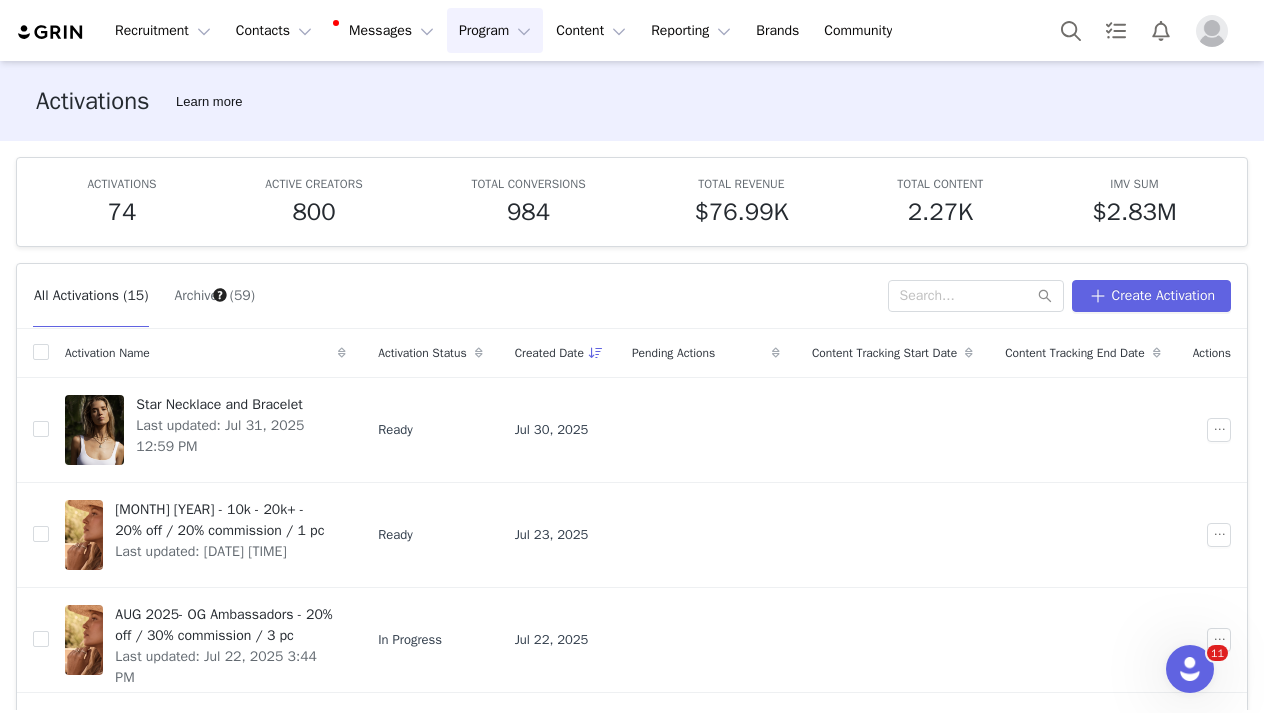 click on "Activations     Learn more" at bounding box center [632, 101] 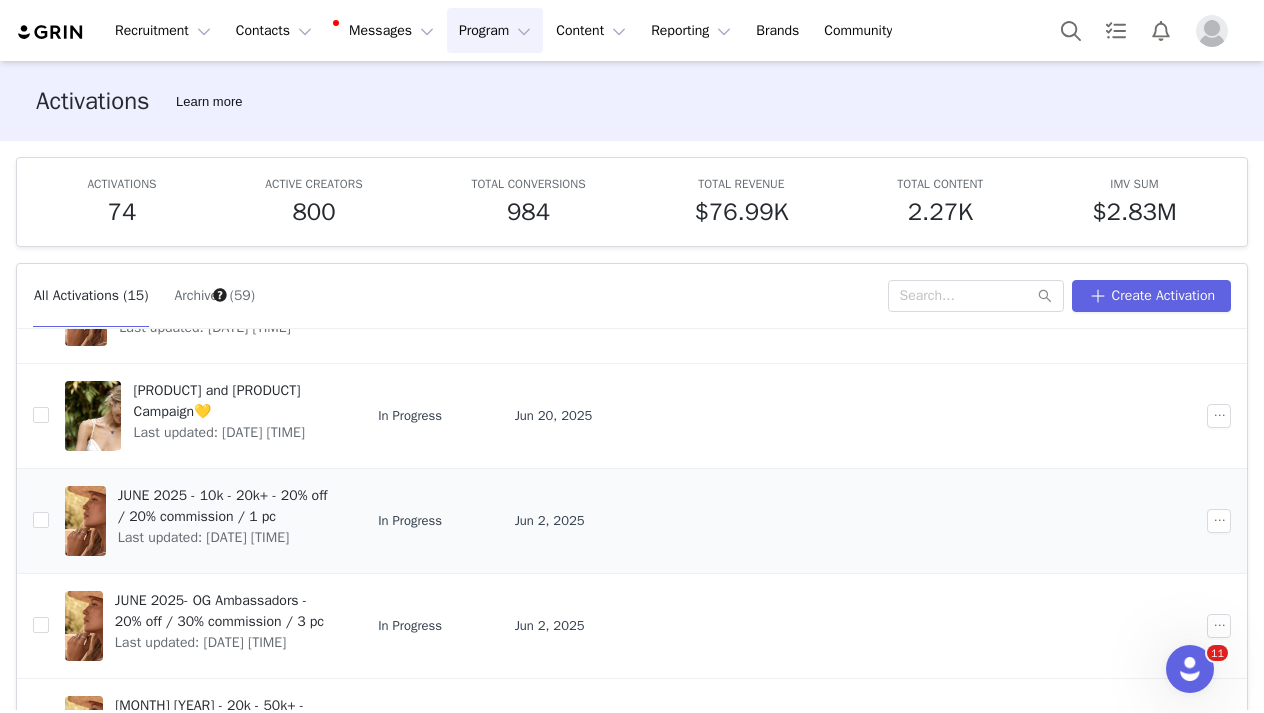 scroll, scrollTop: 432, scrollLeft: 0, axis: vertical 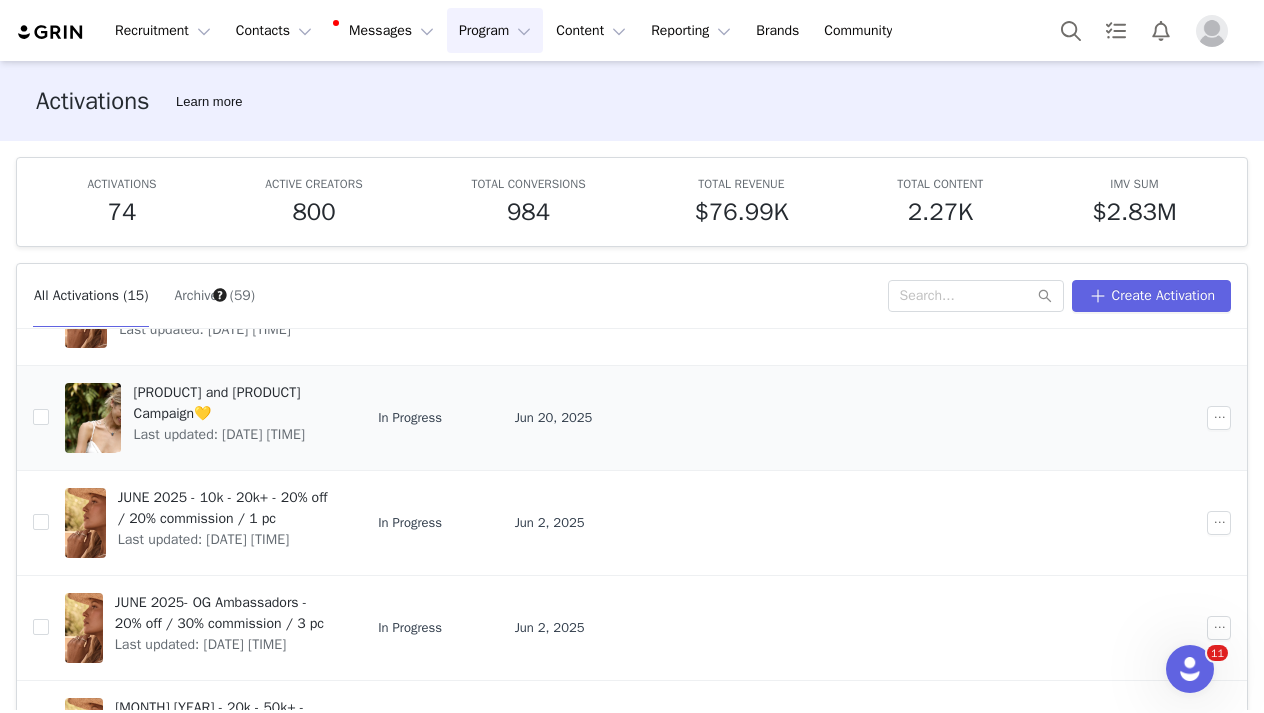 click on "Last updated: [DATE] [TIME]" at bounding box center [233, 434] 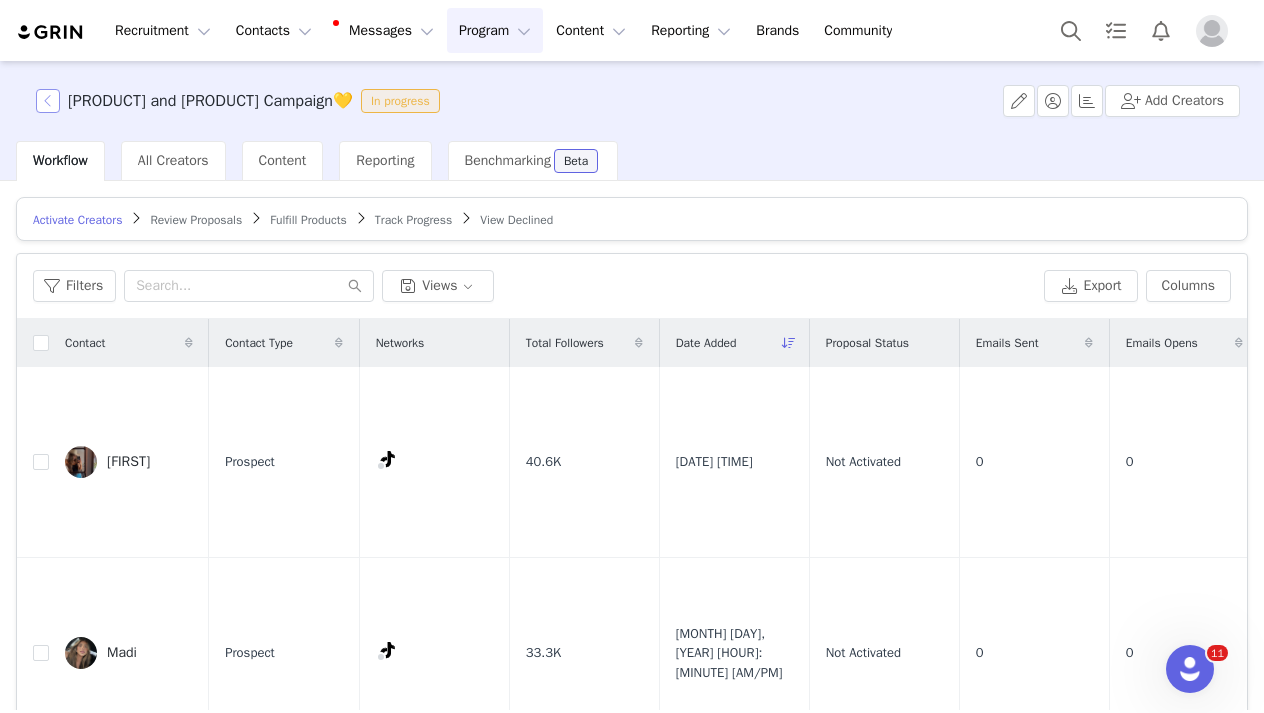 click at bounding box center (48, 101) 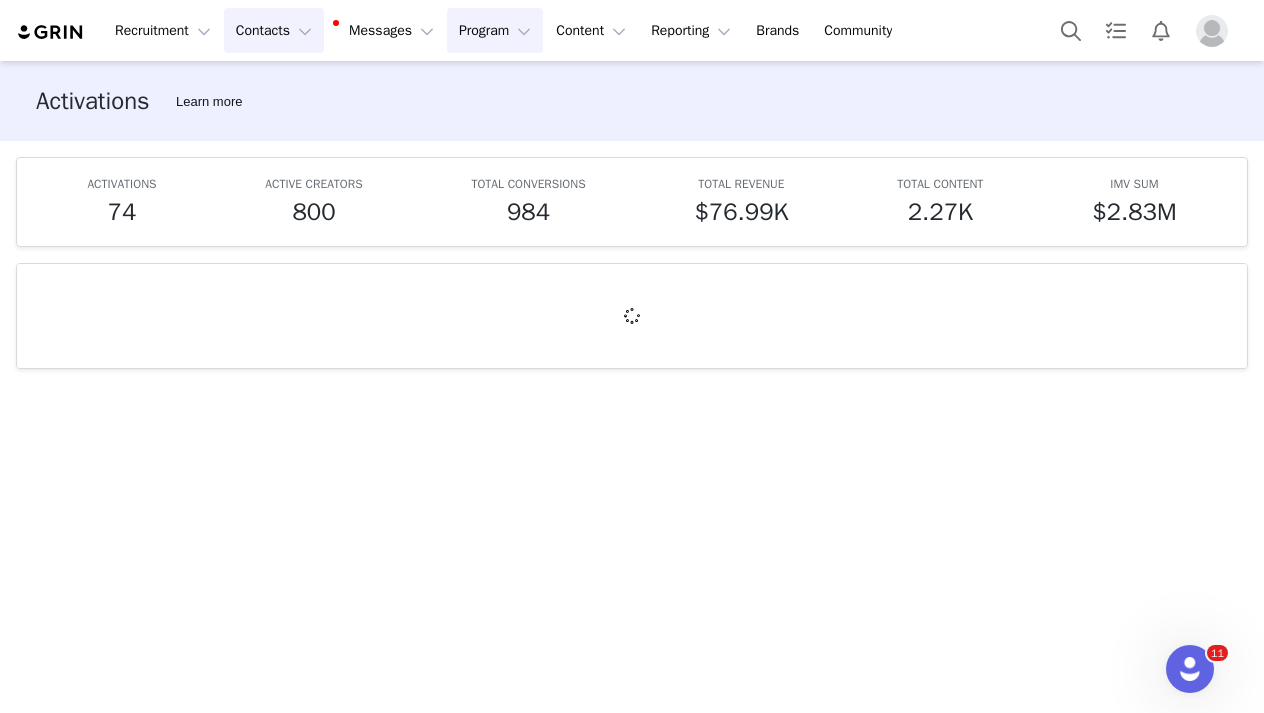 click on "Contacts Contacts" at bounding box center (274, 30) 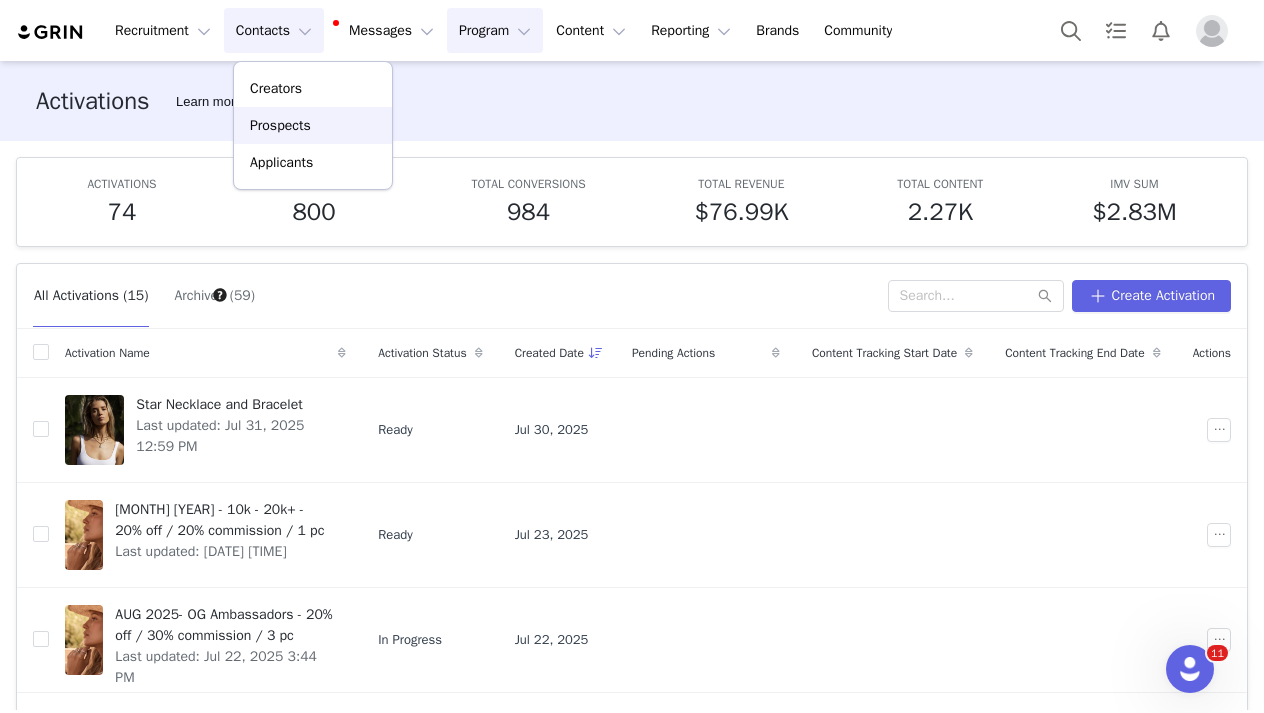 click on "Prospects" at bounding box center [280, 125] 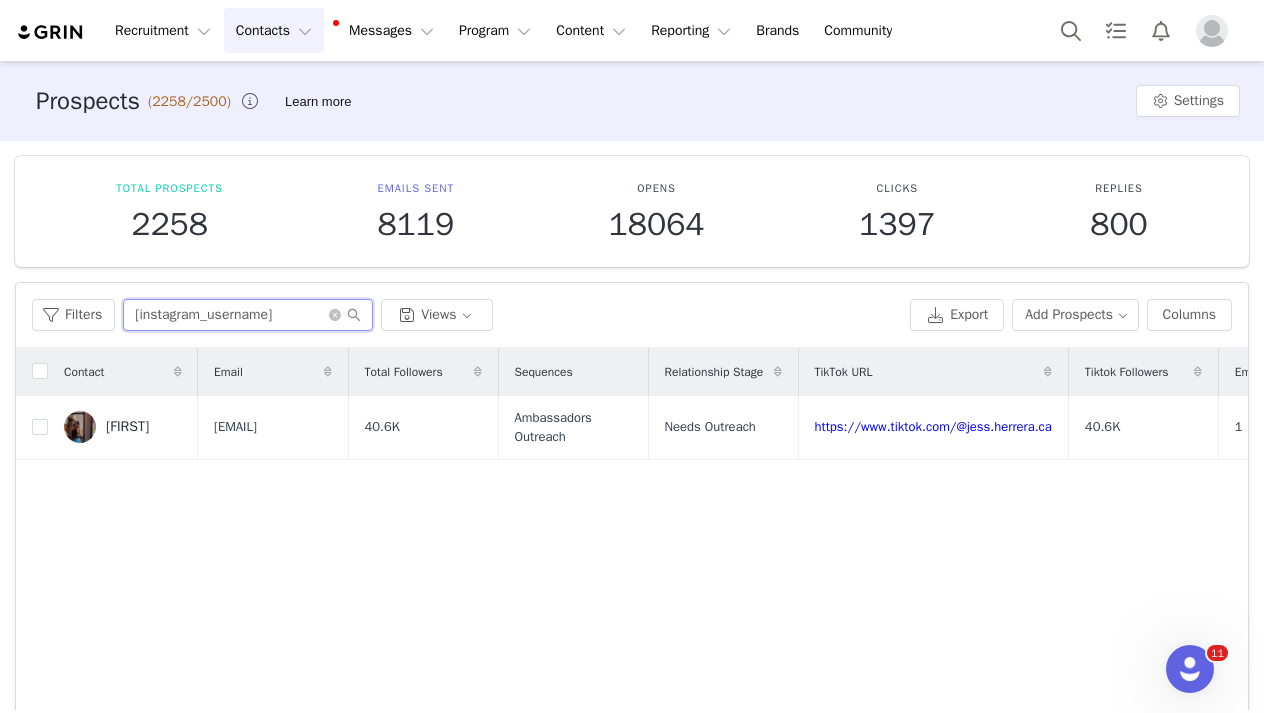 click on "jess.herrera.ca" at bounding box center (248, 315) 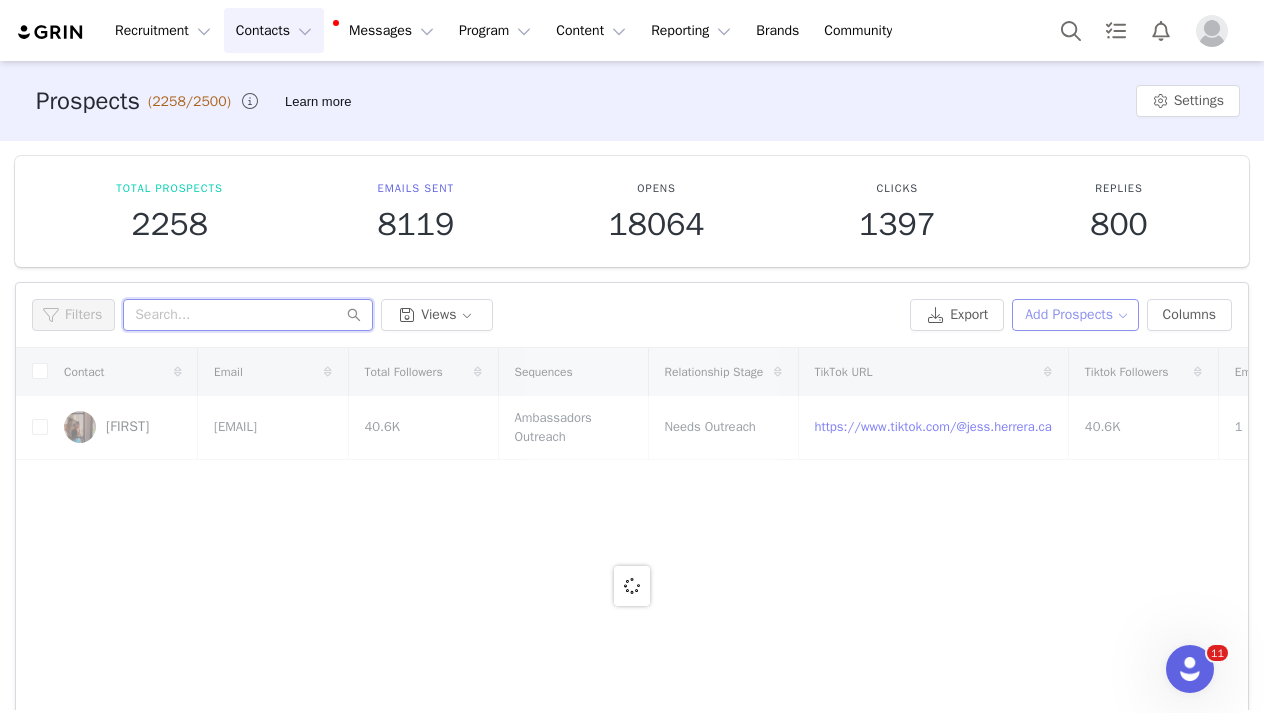 type 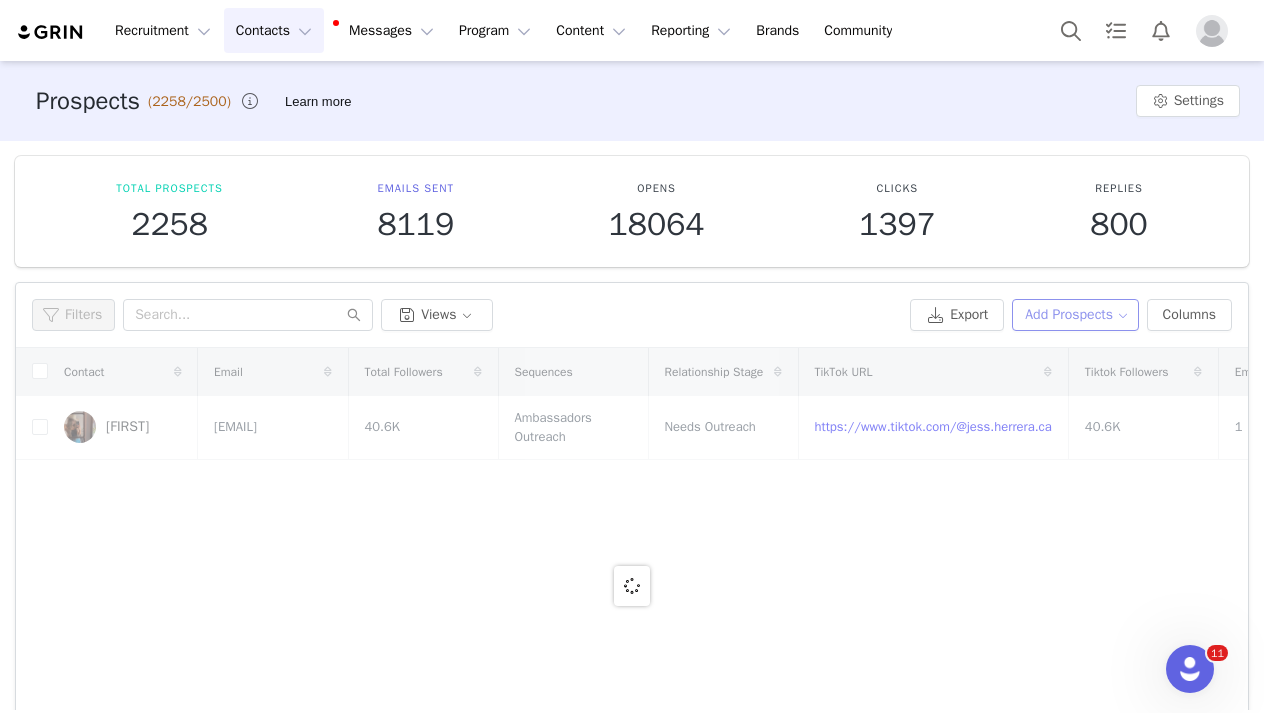 click on "Add Prospects" at bounding box center (1075, 315) 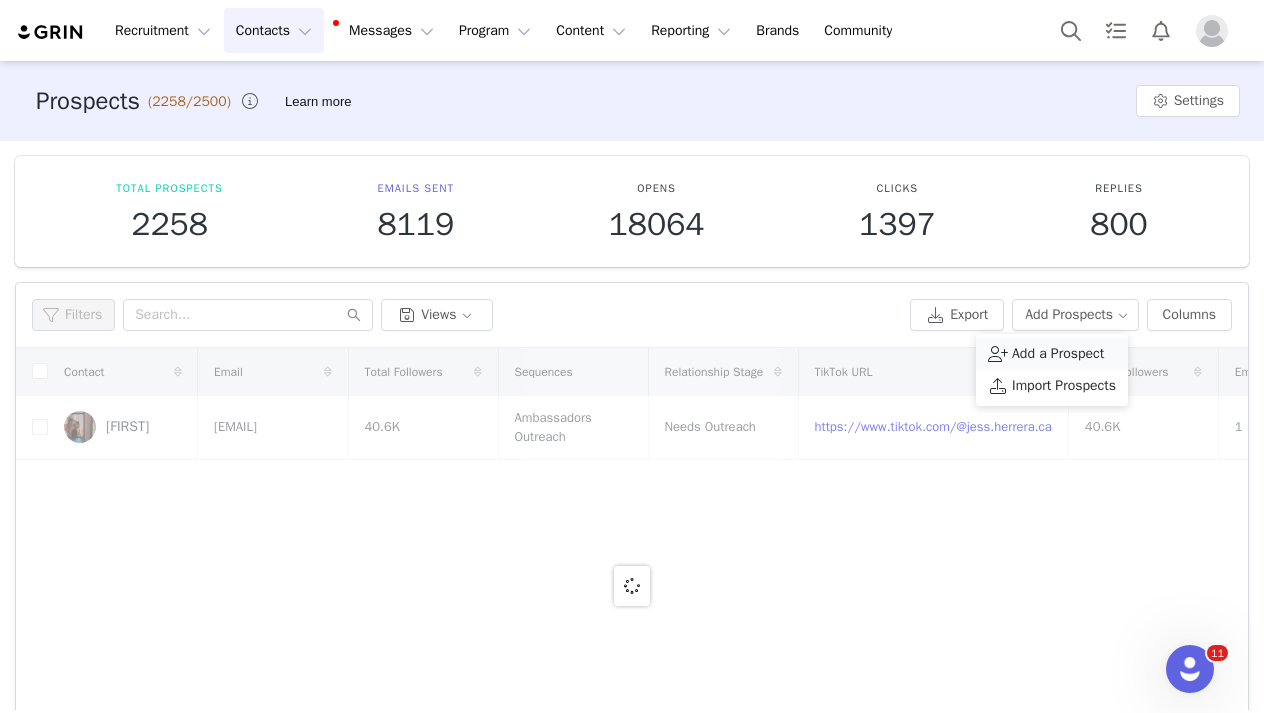 click on "Add a Prospect" at bounding box center [1058, 354] 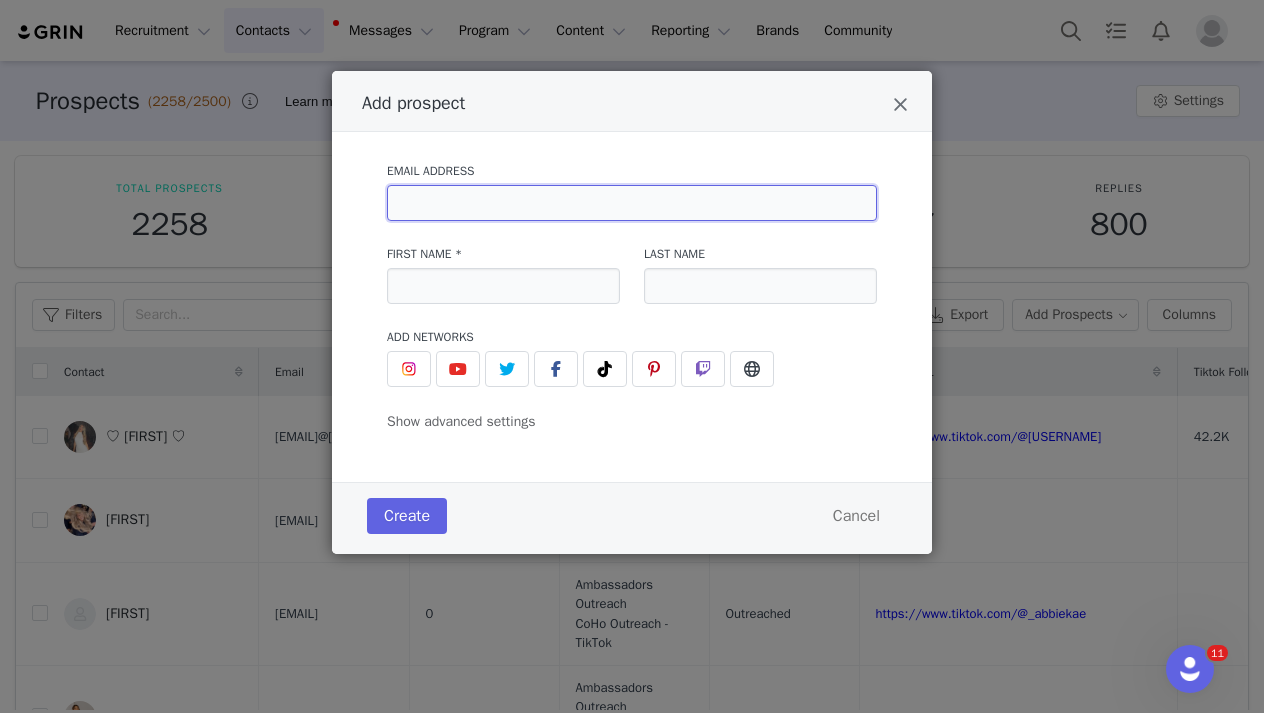 click at bounding box center [632, 203] 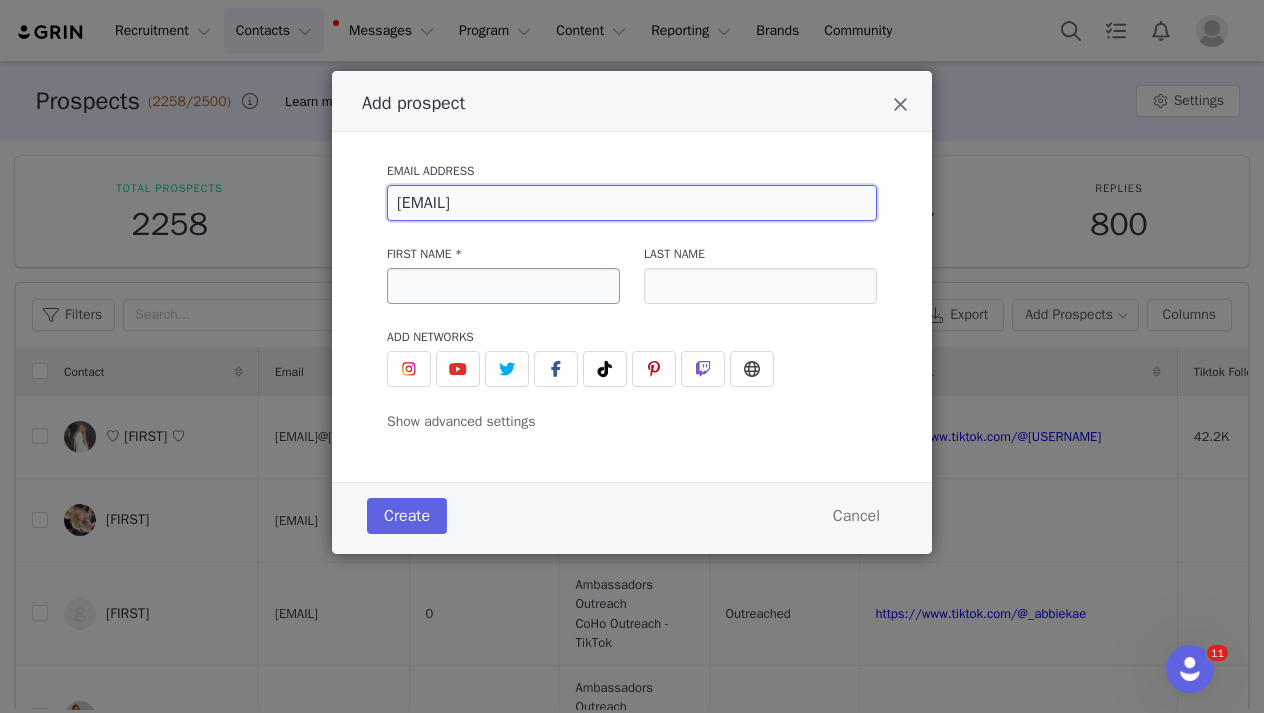 type on "fallontwilson@gmail.com" 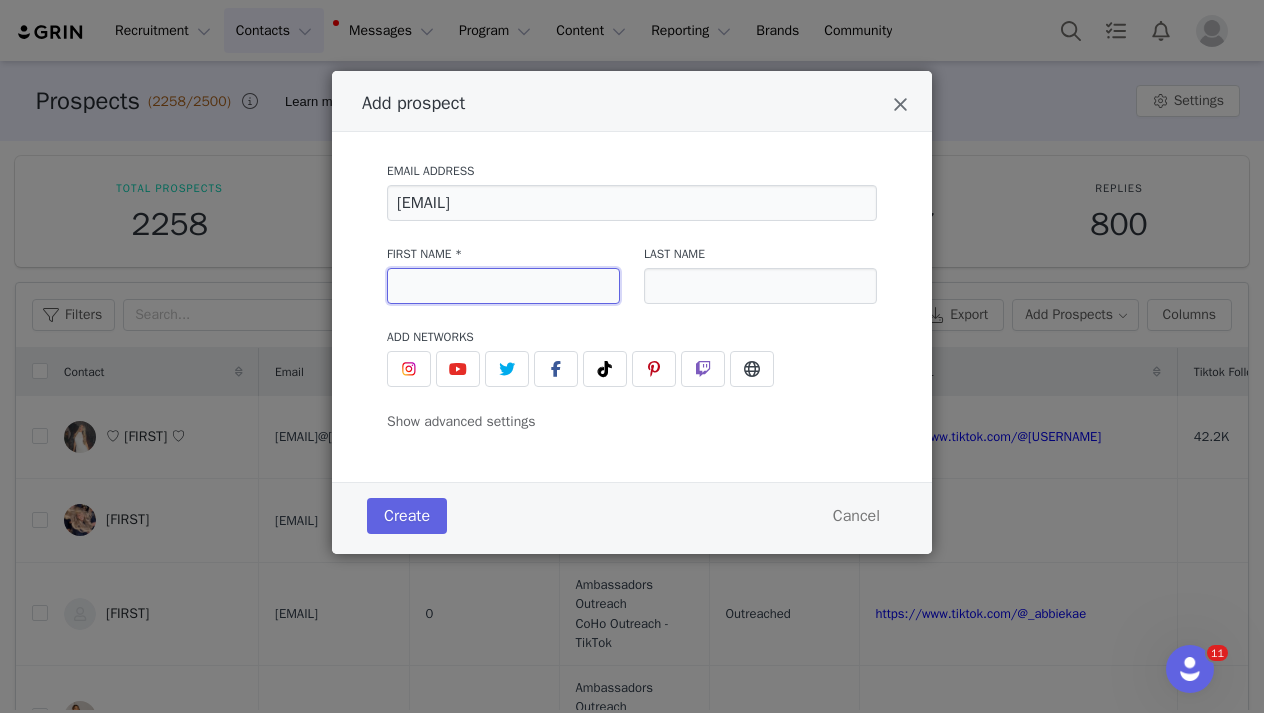 click at bounding box center [503, 286] 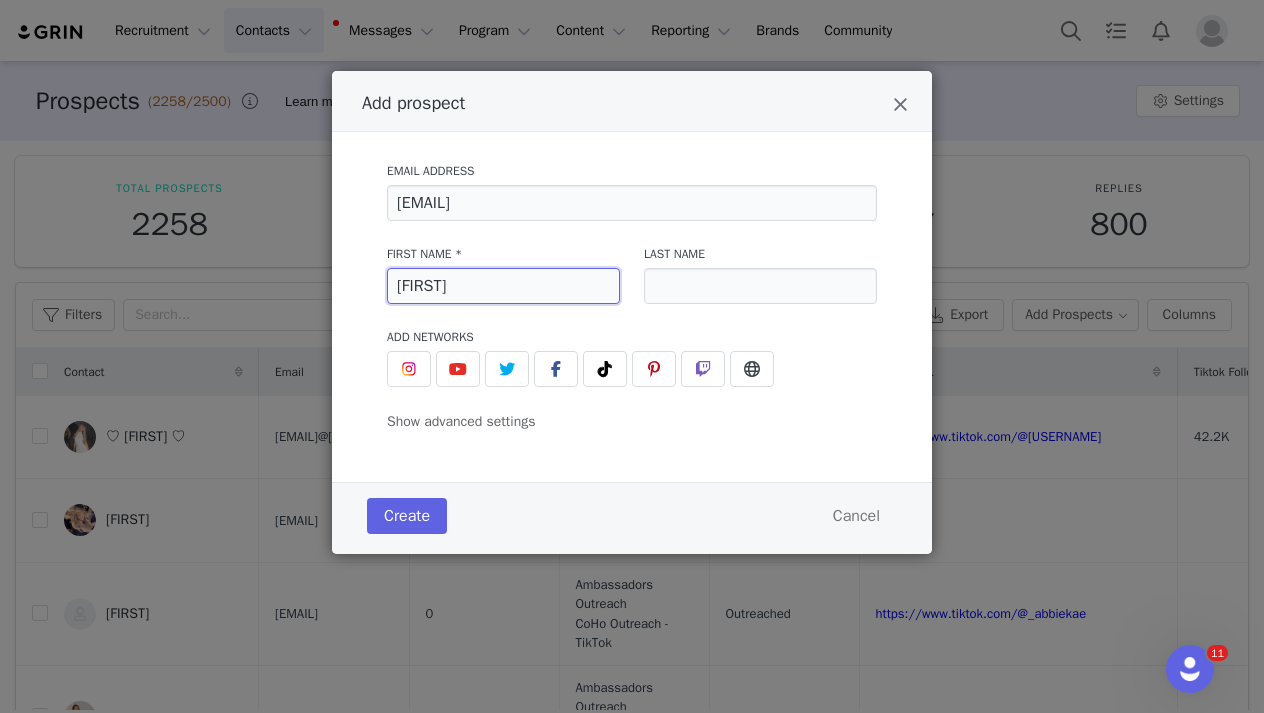 type on "Fallon" 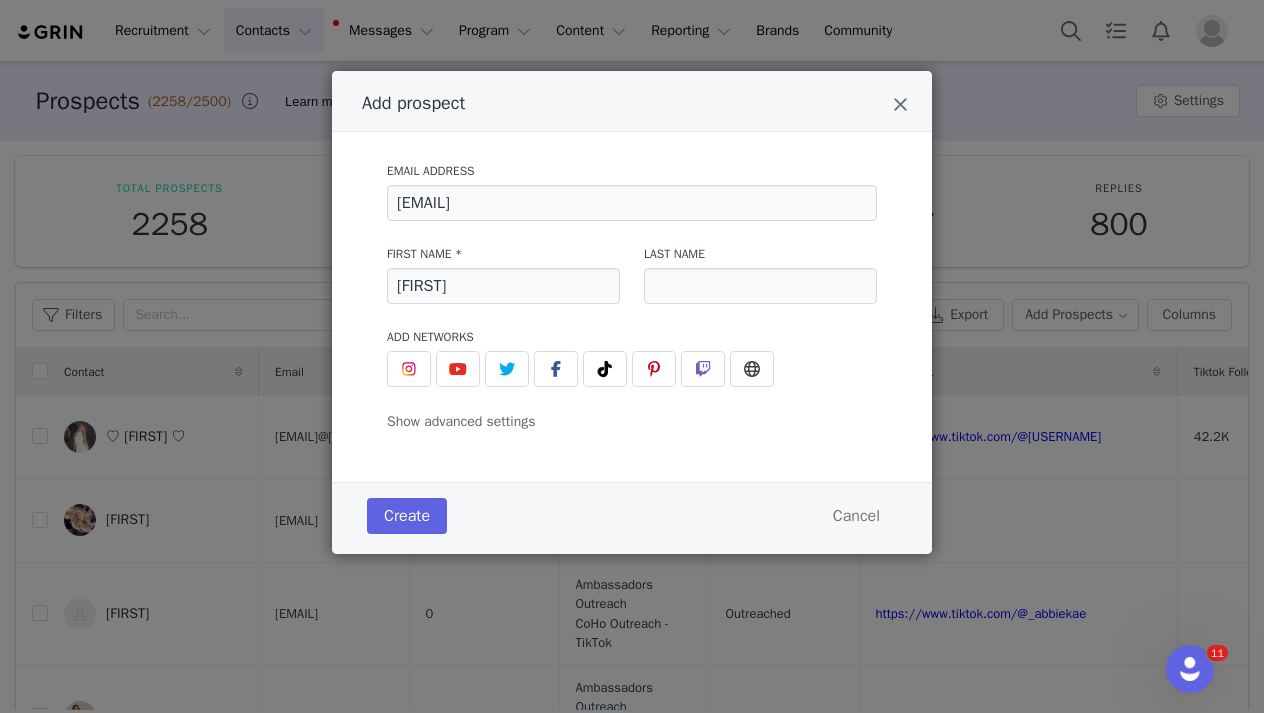 click on "Last Name" at bounding box center [760, 254] 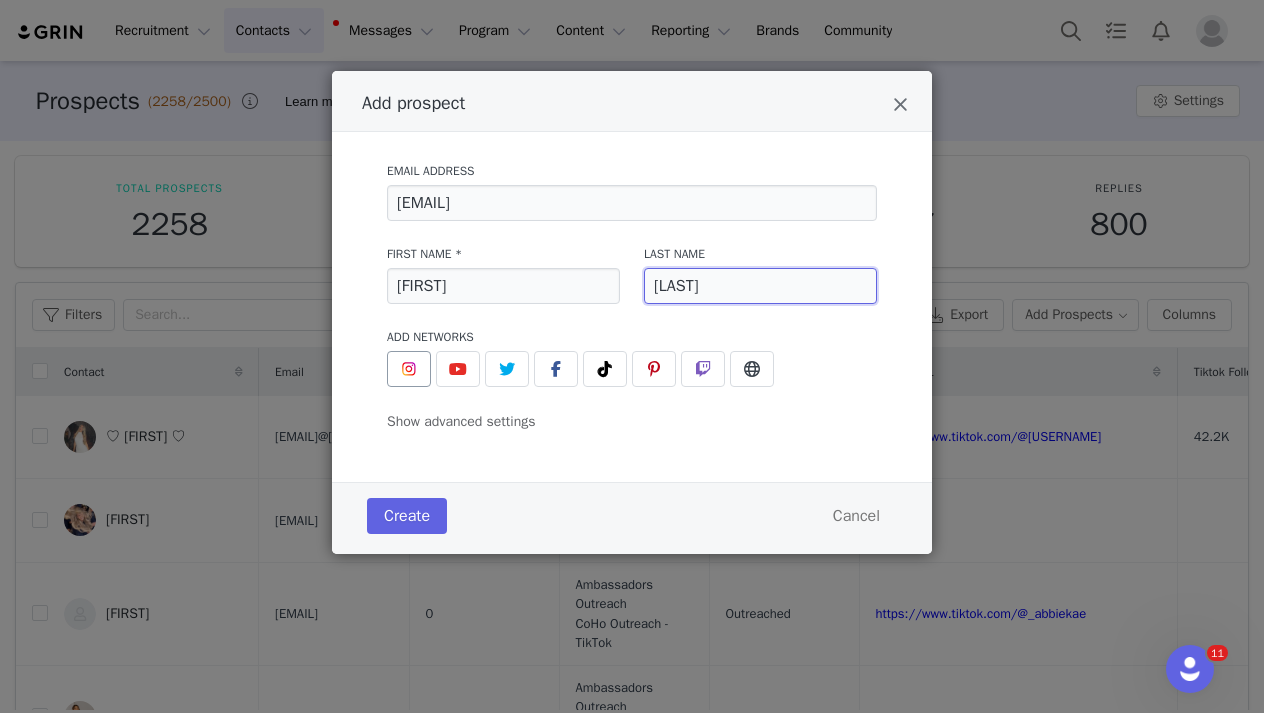 type on "Wilson" 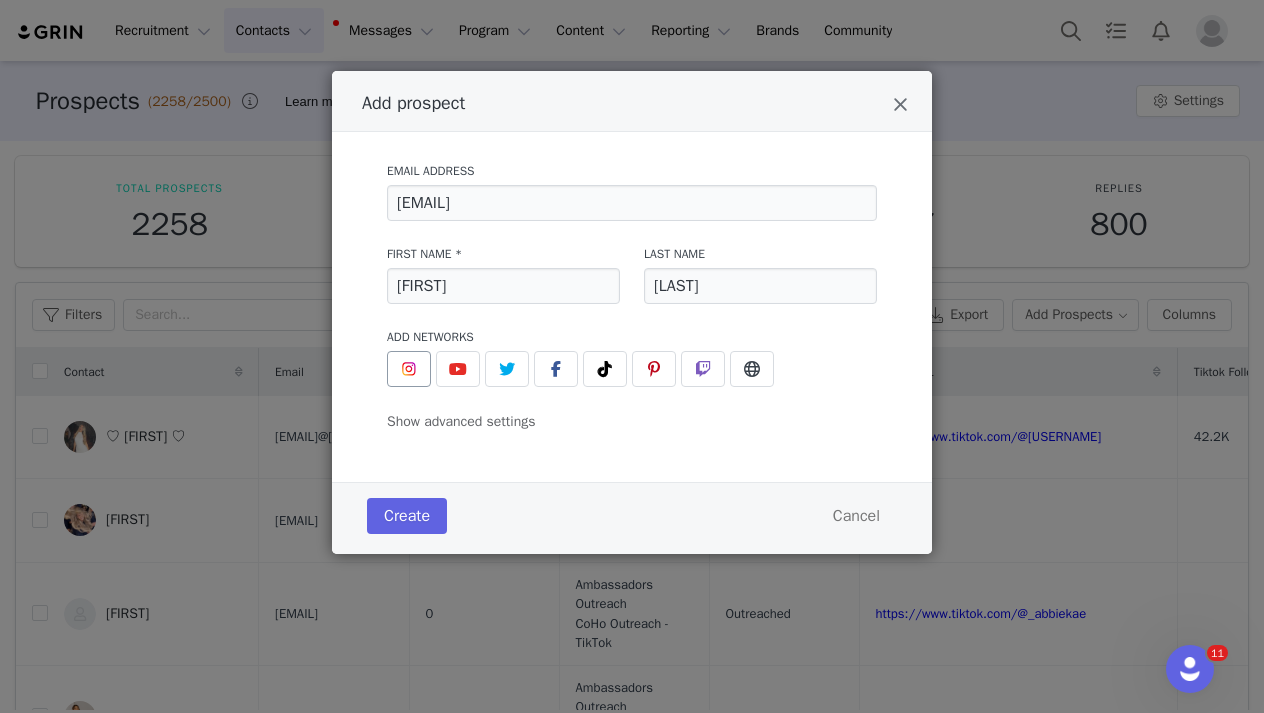 click at bounding box center [409, 369] 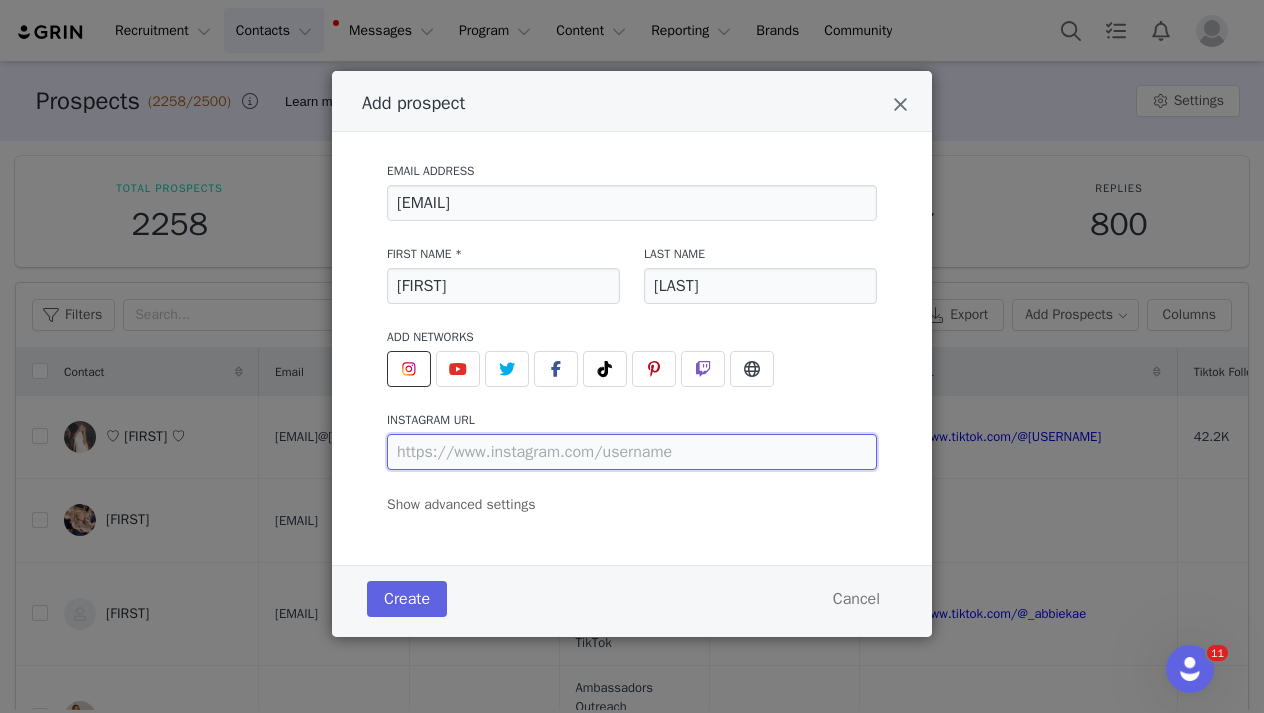 click at bounding box center [632, 452] 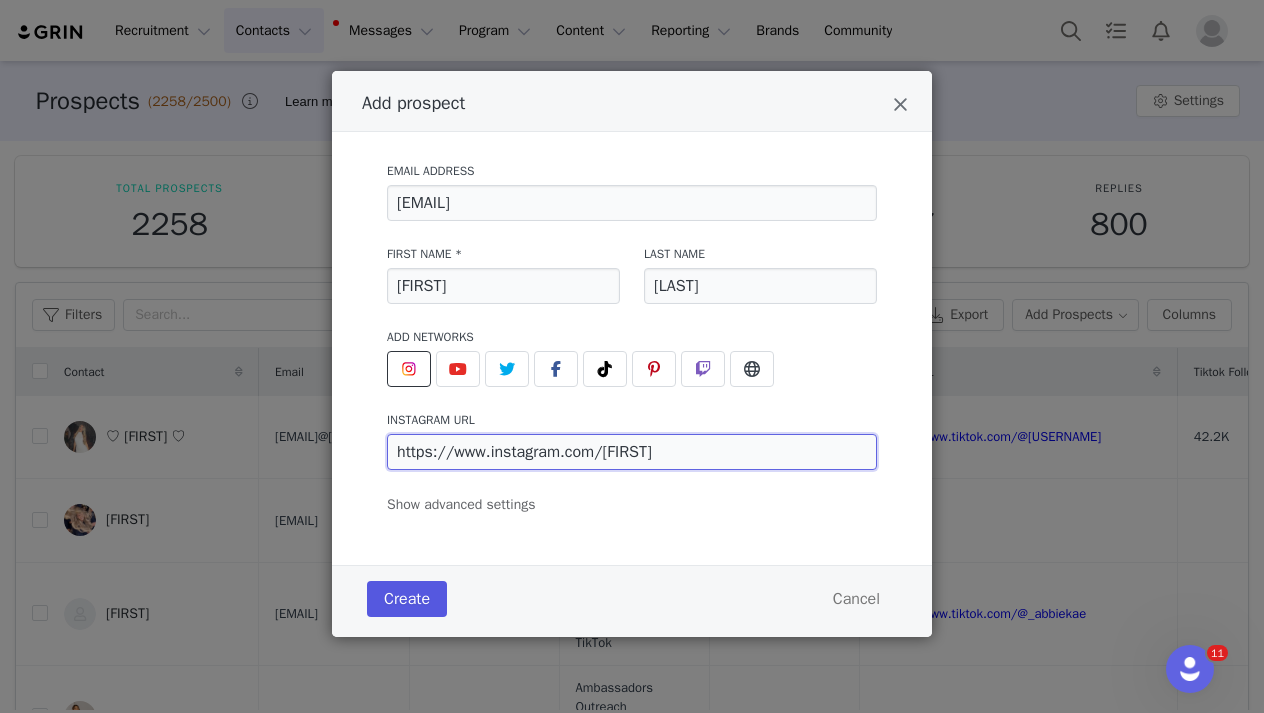 type on "https://www.instagram.com/fearlessfallon/" 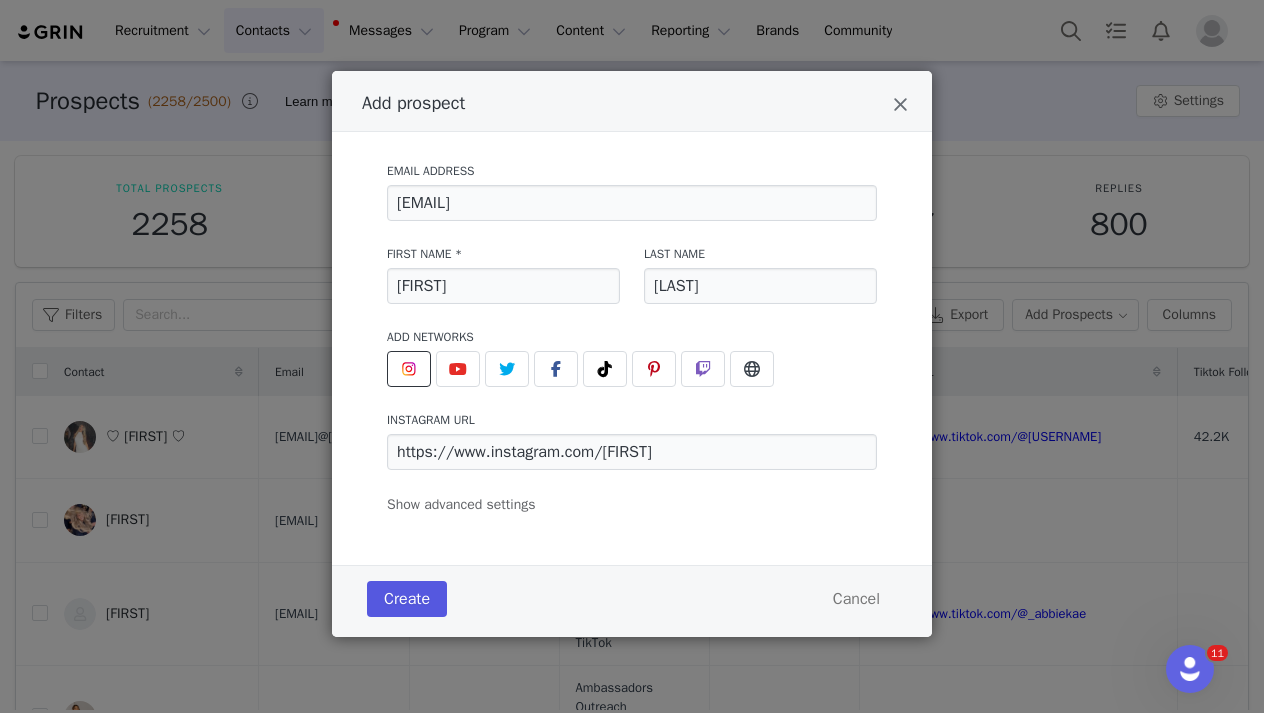 click on "Create" at bounding box center (407, 599) 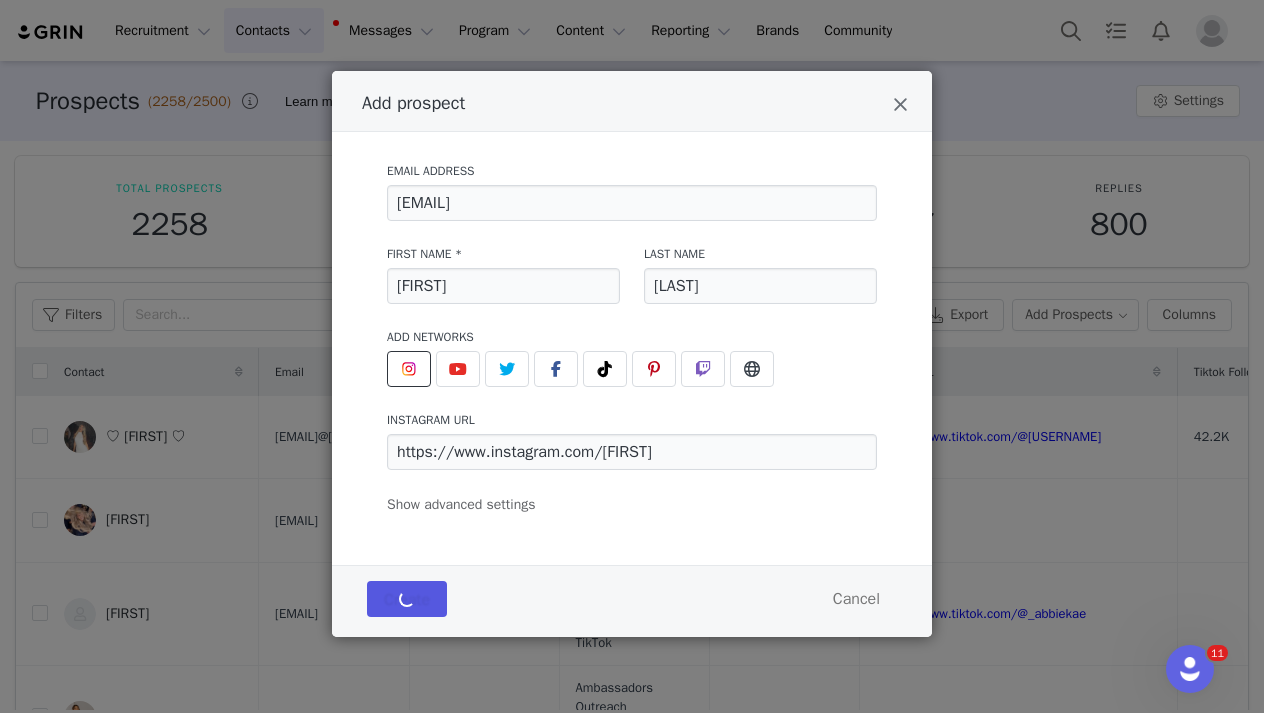 type 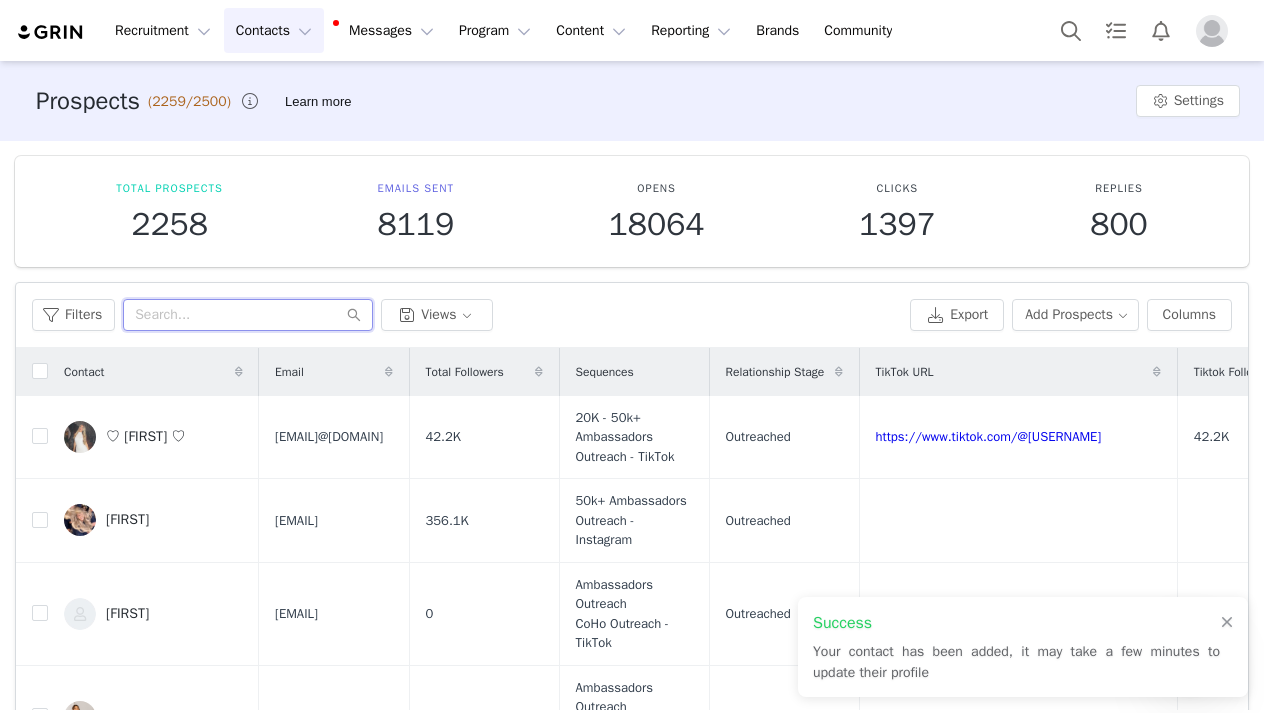 click at bounding box center (248, 315) 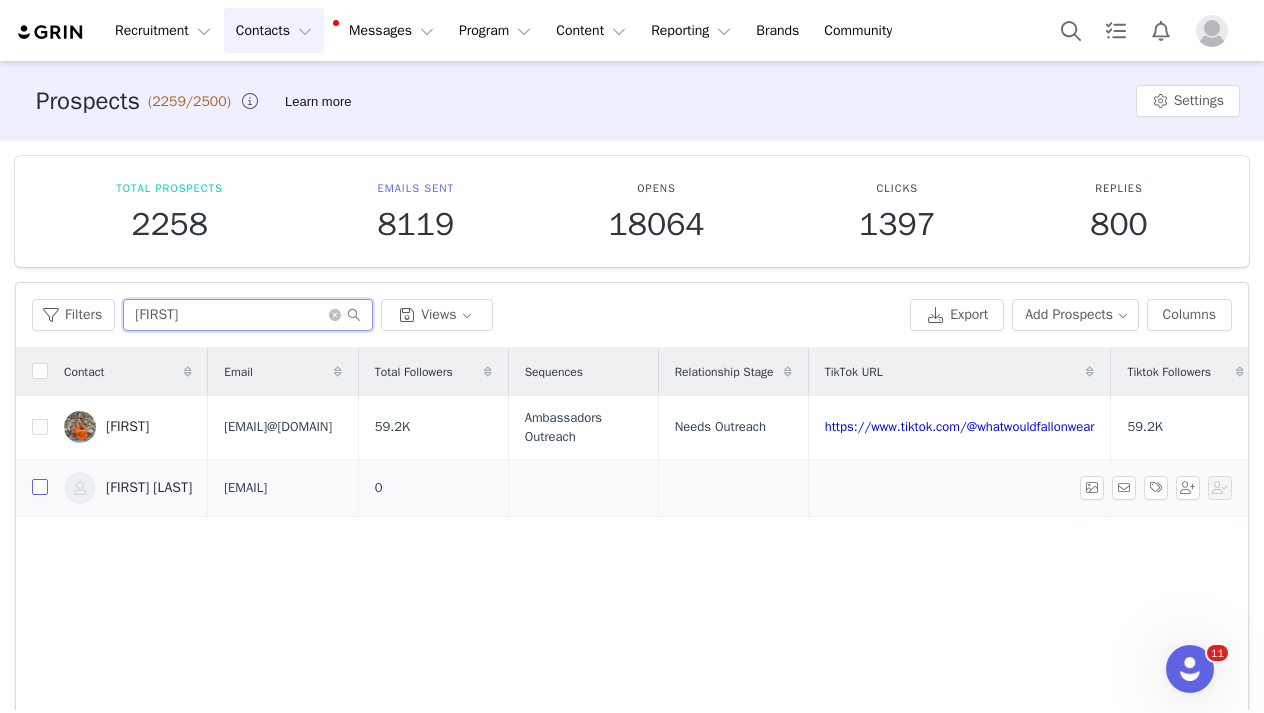 type on "fallon" 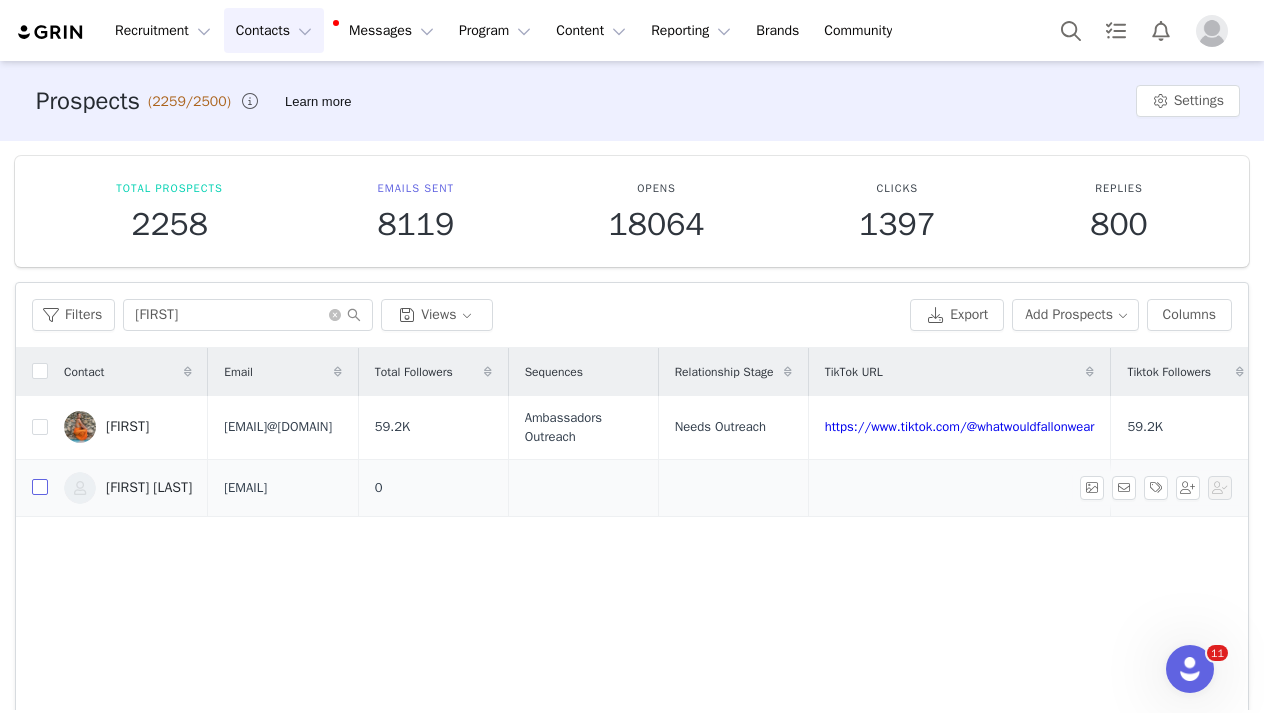 click at bounding box center [40, 487] 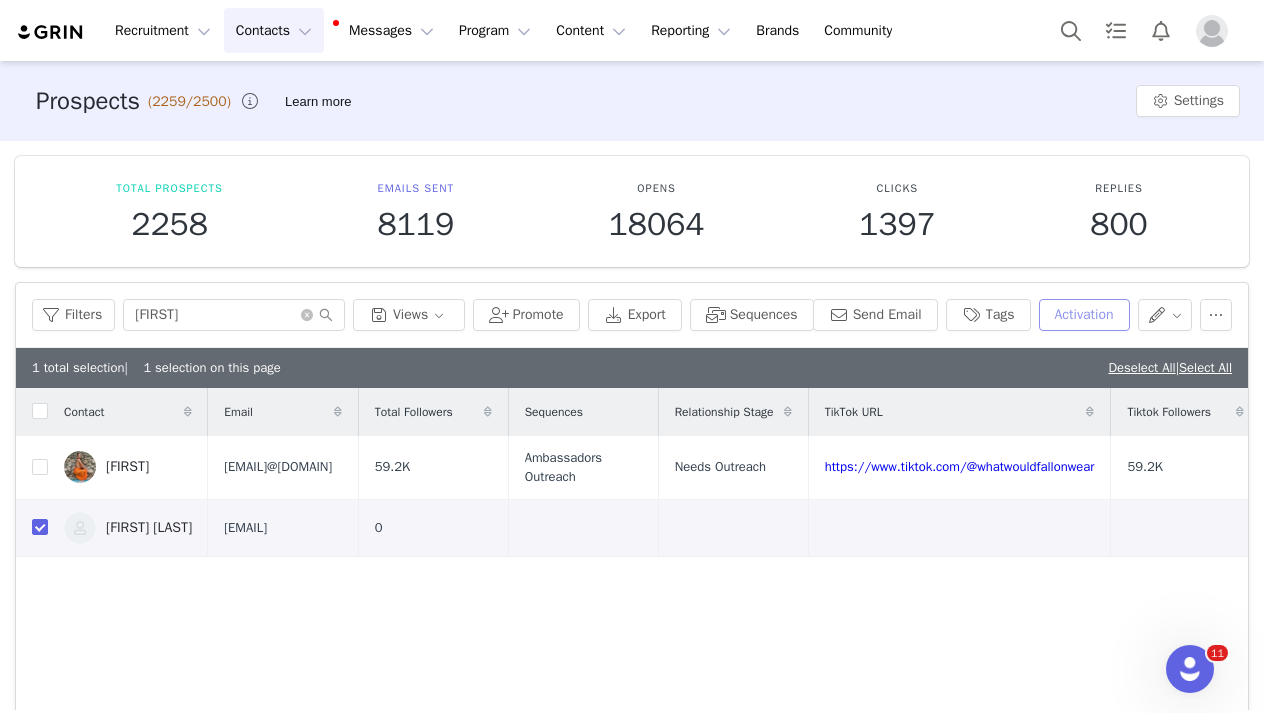 click on "Activation" at bounding box center (1084, 315) 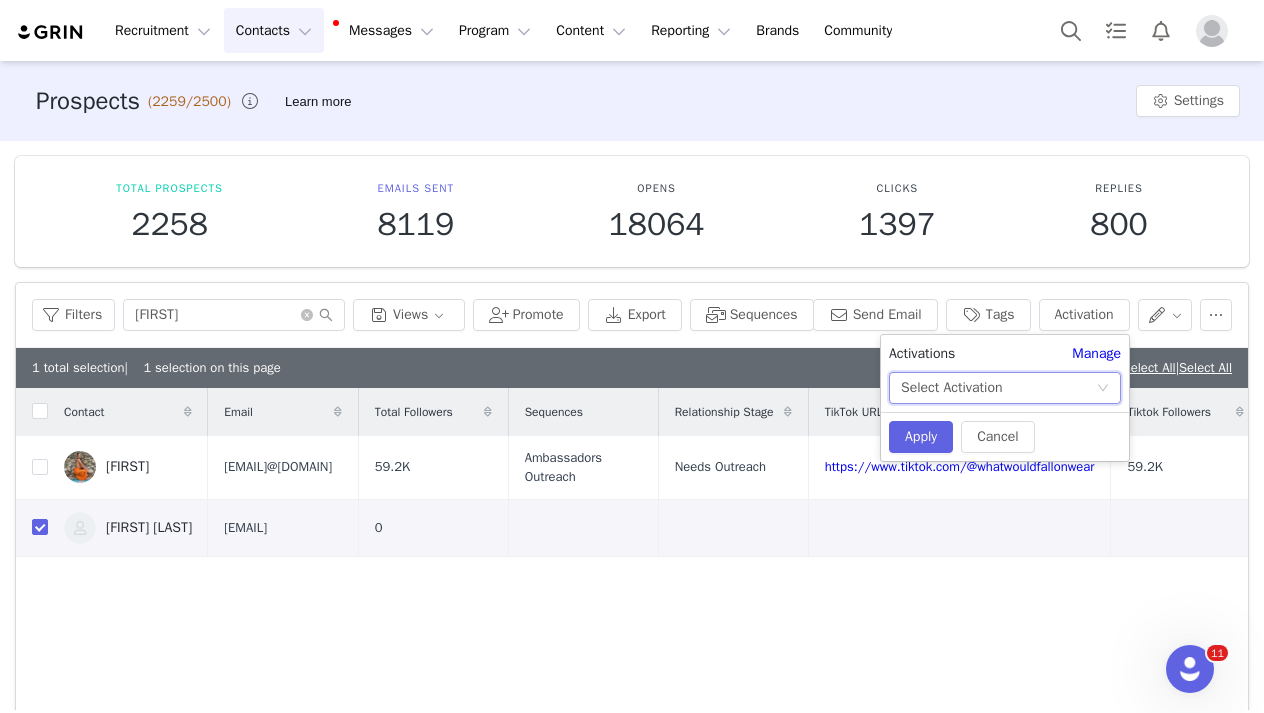 click on "Select Activation" at bounding box center [998, 388] 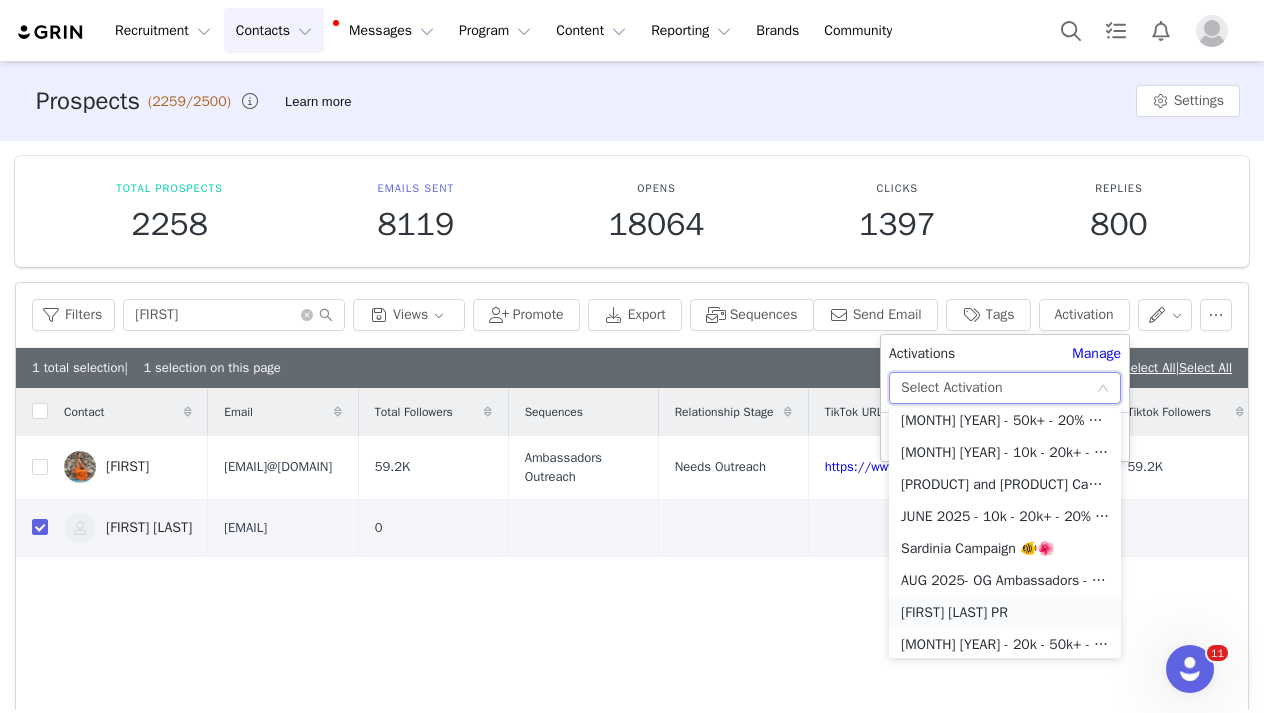 scroll, scrollTop: 181, scrollLeft: 0, axis: vertical 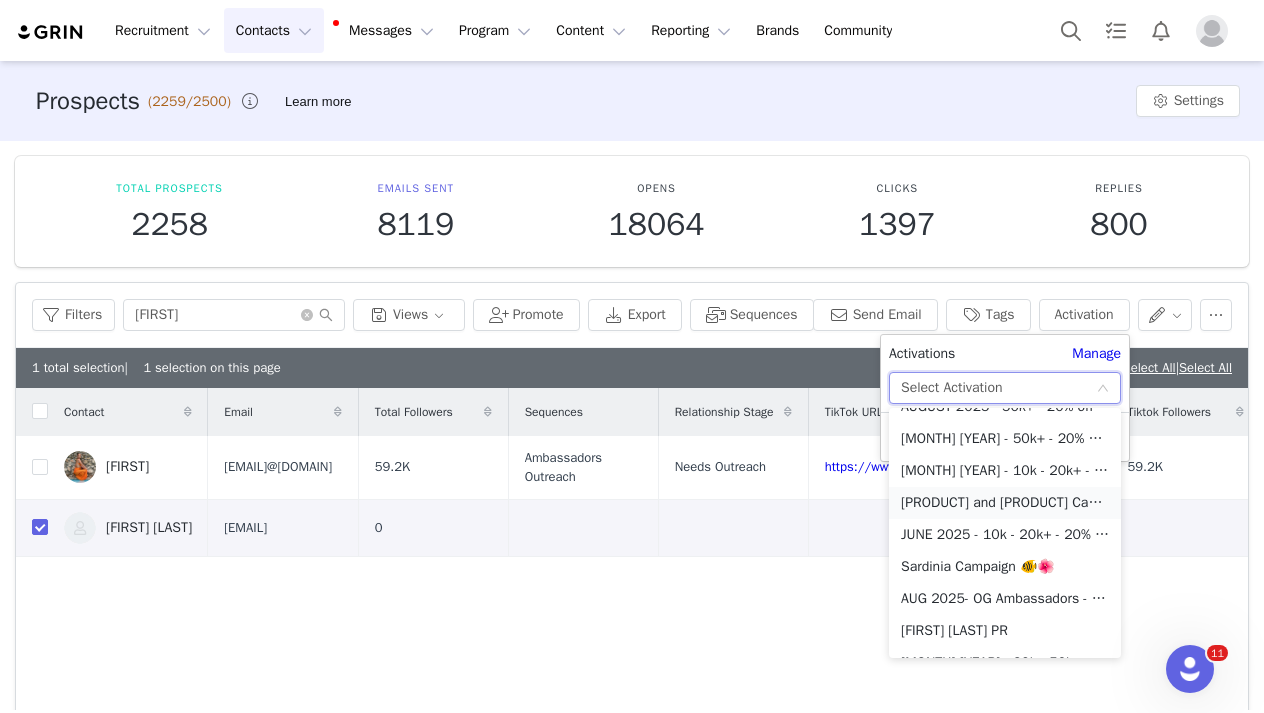 click on "Bali and Talon Necklace Campaign💛" at bounding box center [1005, 503] 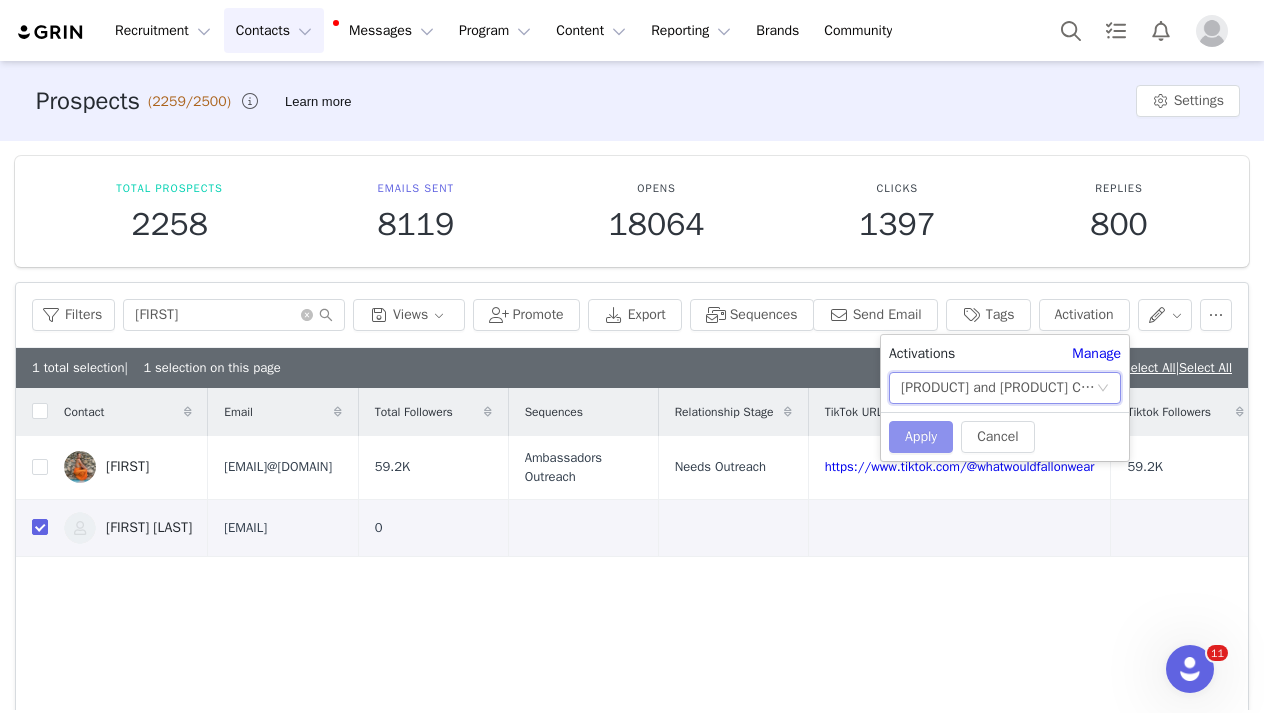 click on "Apply" at bounding box center [921, 437] 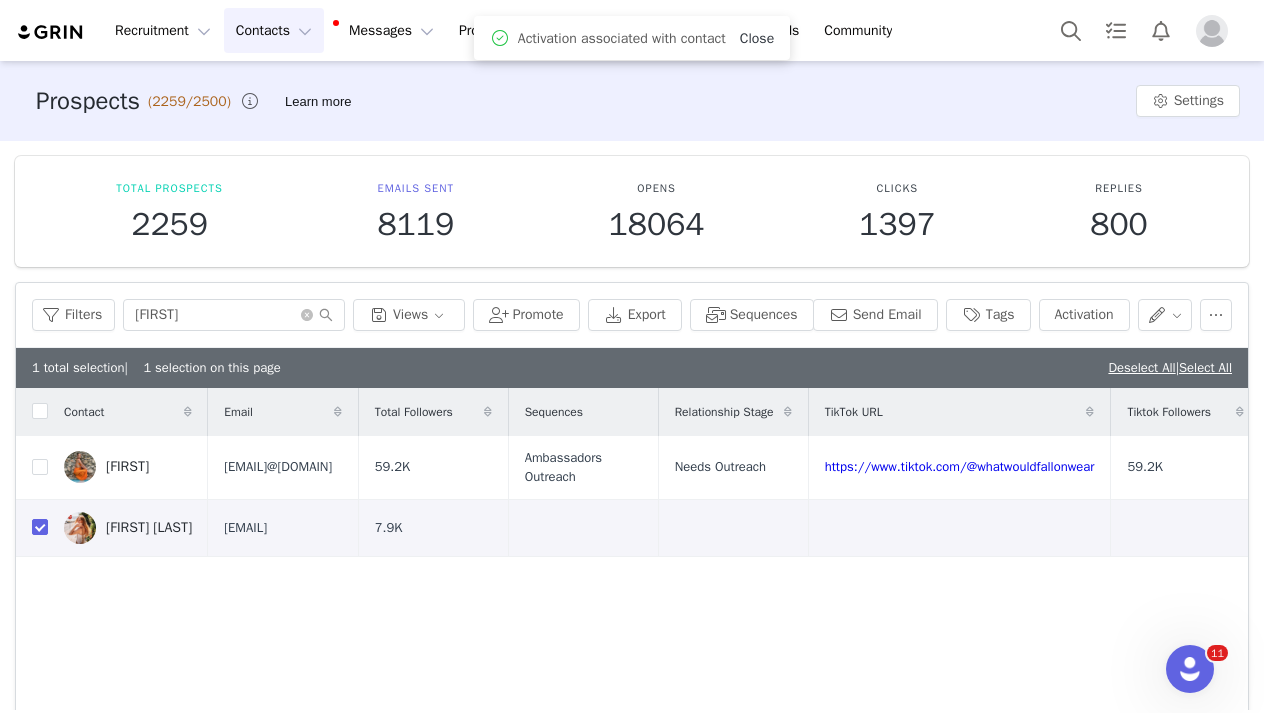 click on "Close" at bounding box center [757, 38] 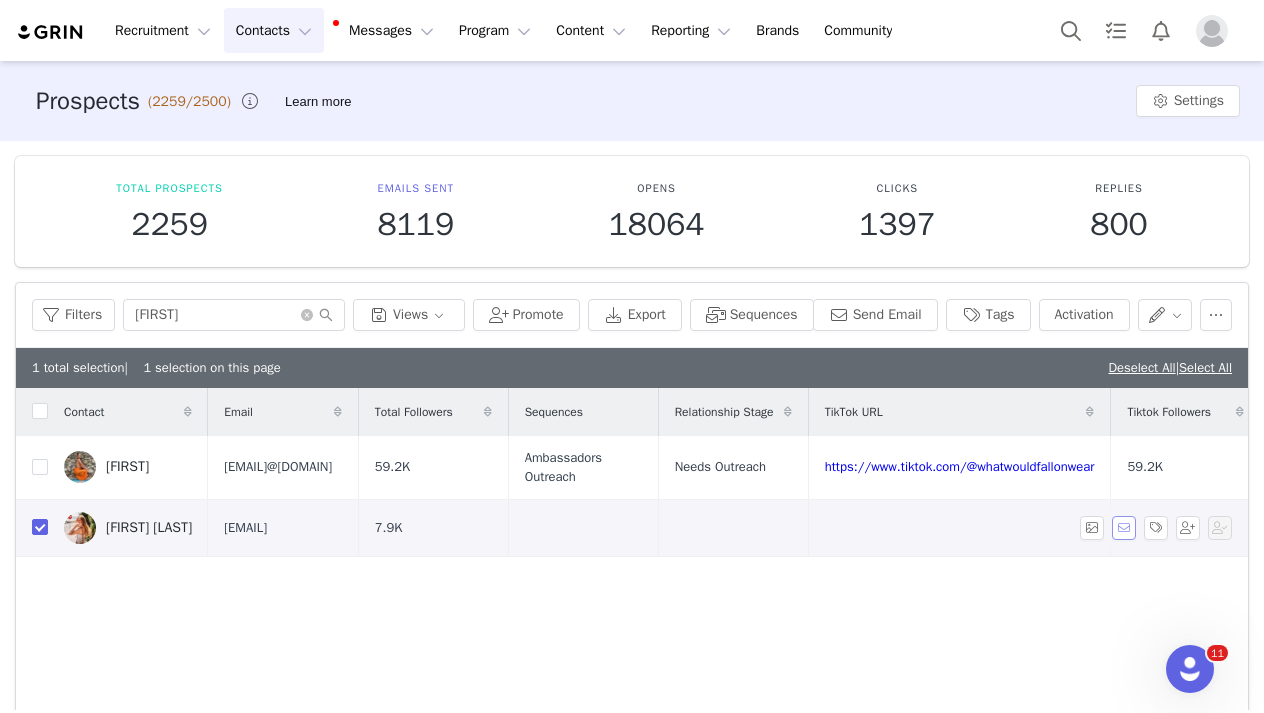 click at bounding box center [1124, 528] 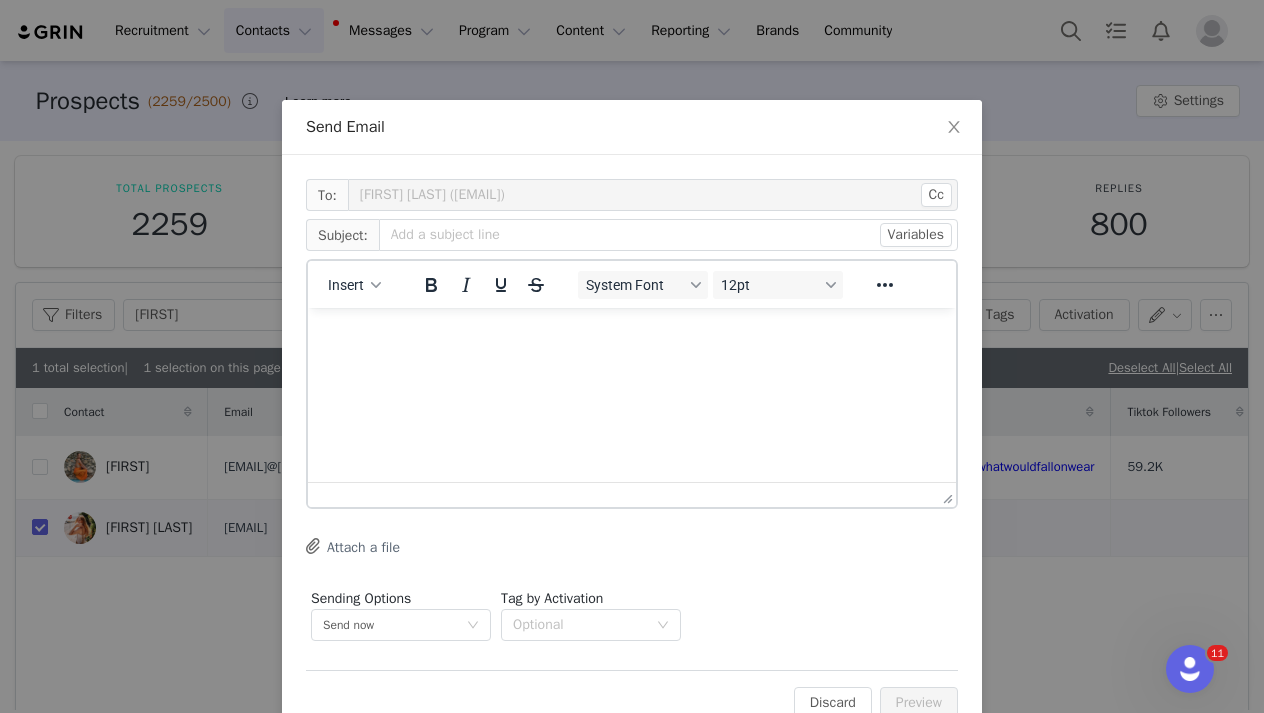 scroll, scrollTop: 0, scrollLeft: 0, axis: both 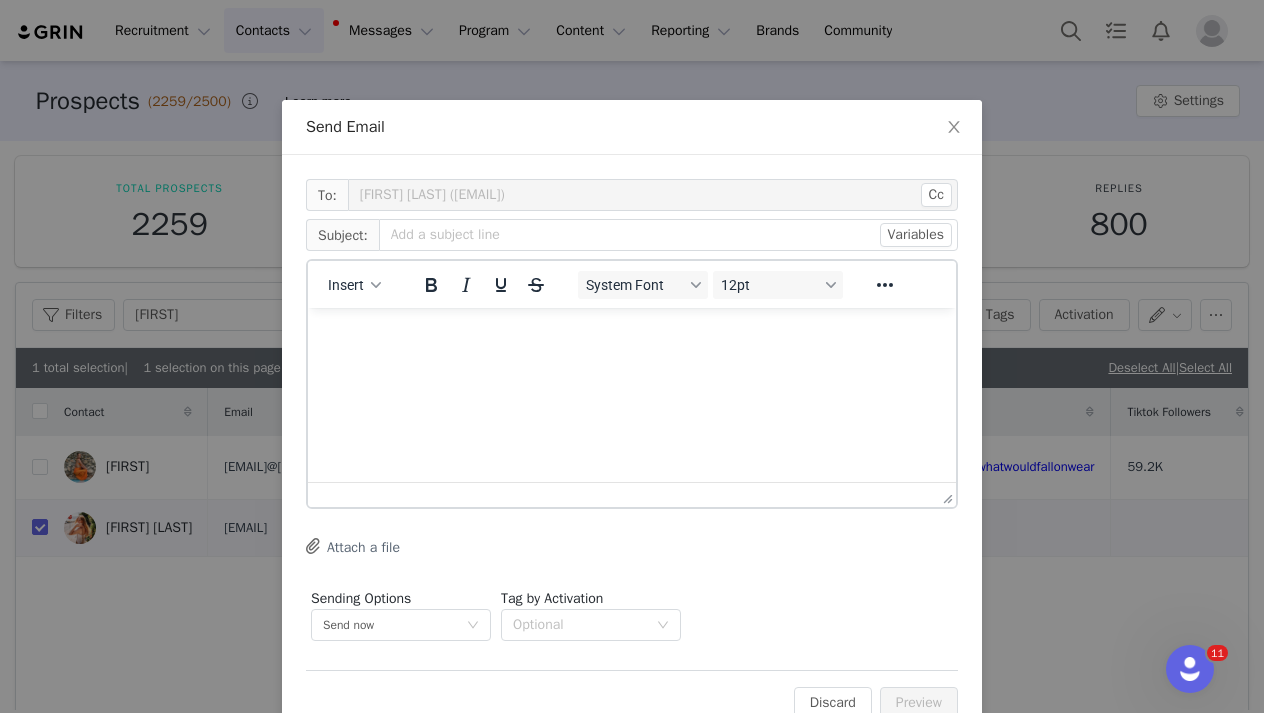 click at bounding box center (632, 335) 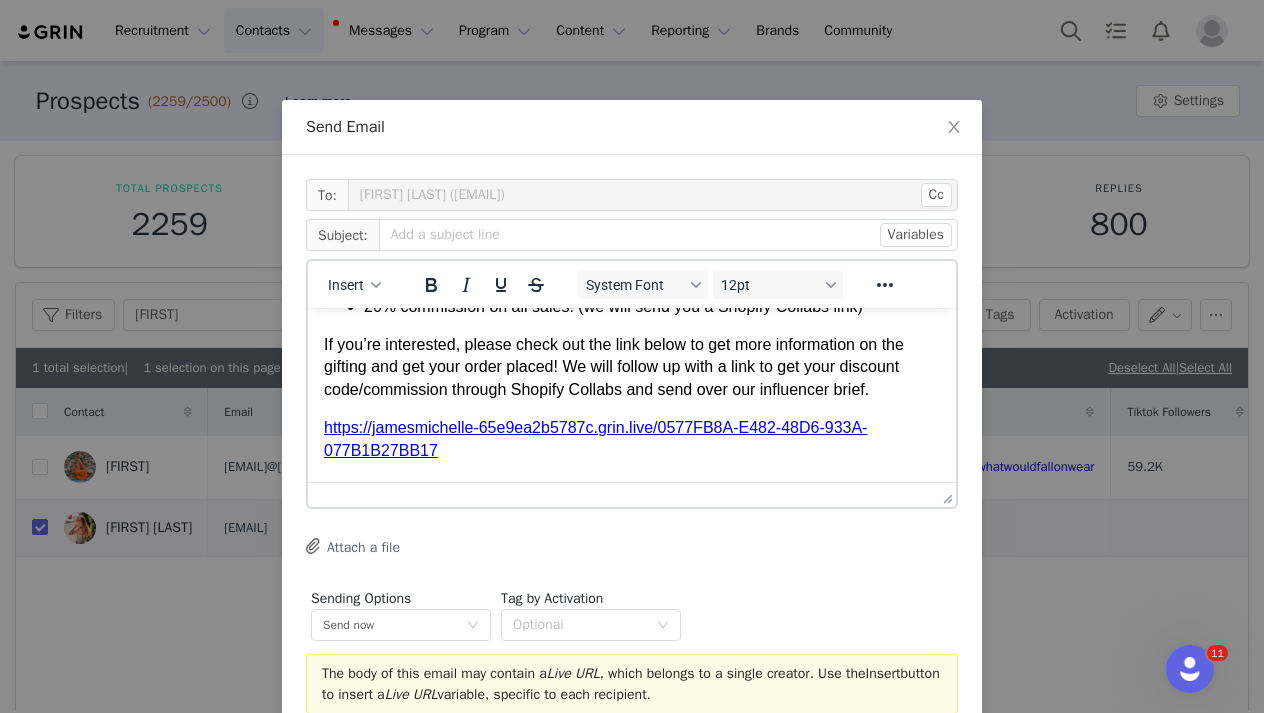 scroll, scrollTop: 340, scrollLeft: 0, axis: vertical 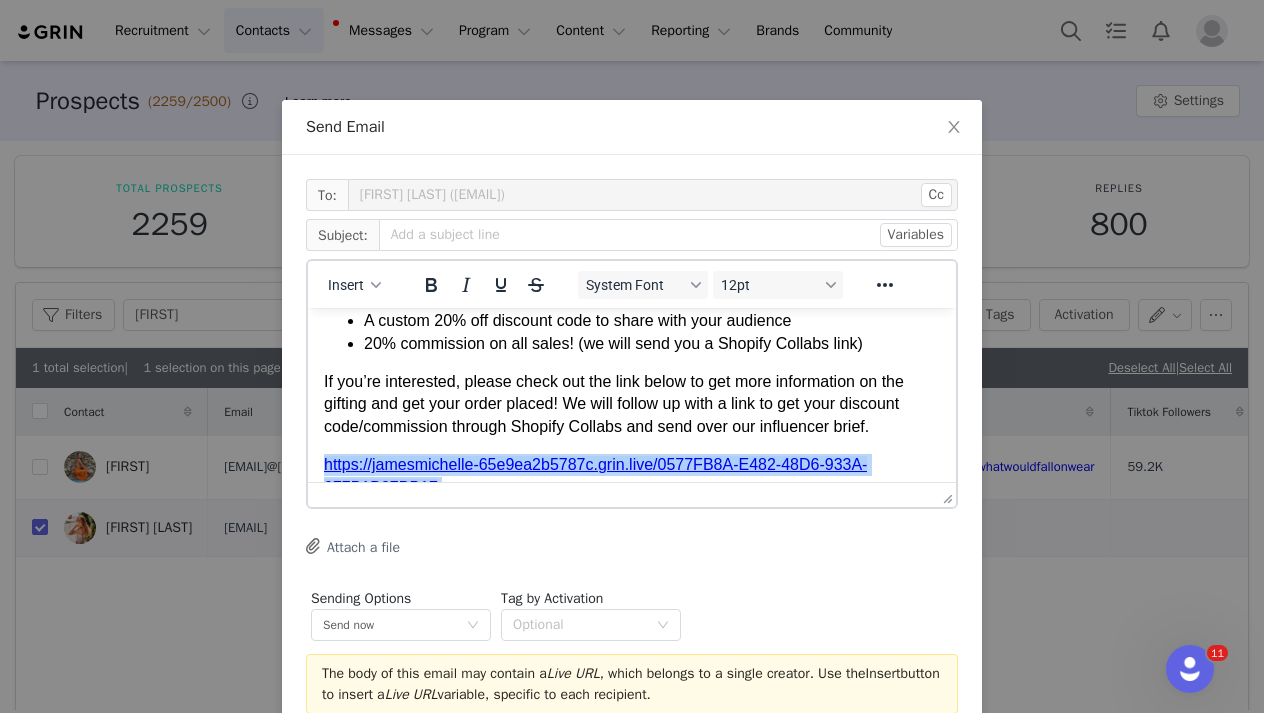 drag, startPoint x: 442, startPoint y: 456, endPoint x: 300, endPoint y: 444, distance: 142.50613 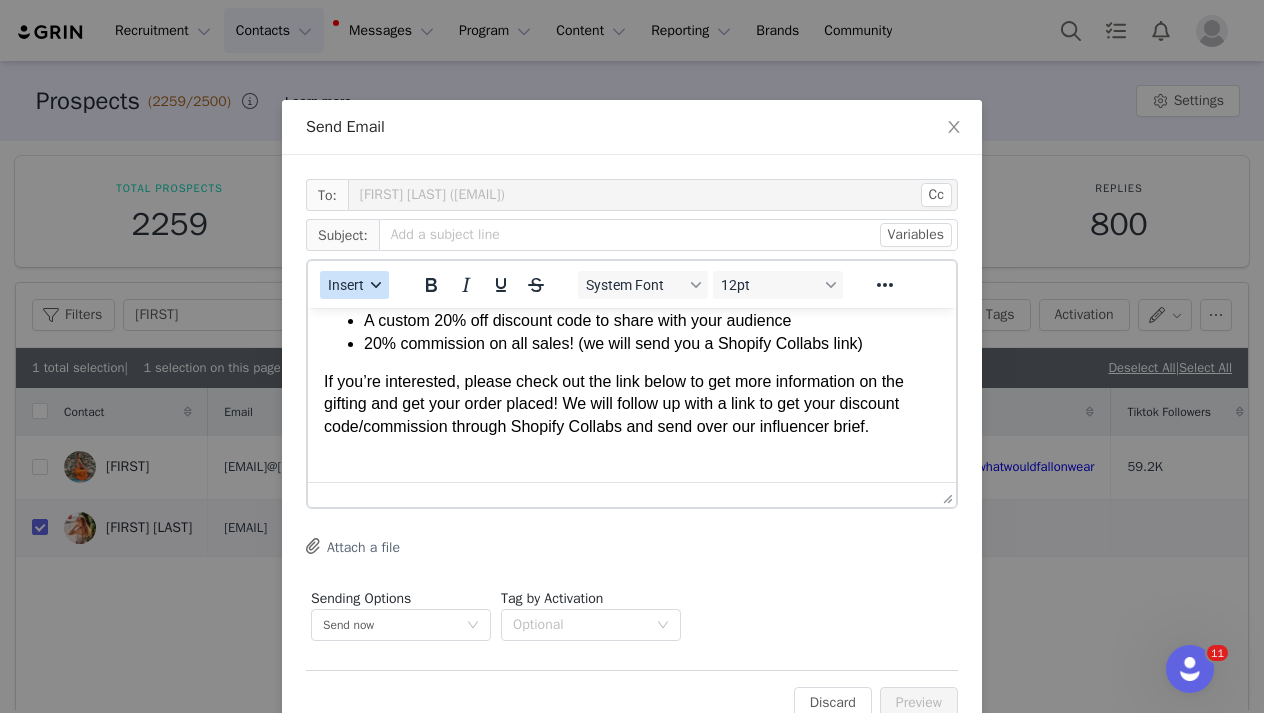 click at bounding box center [376, 285] 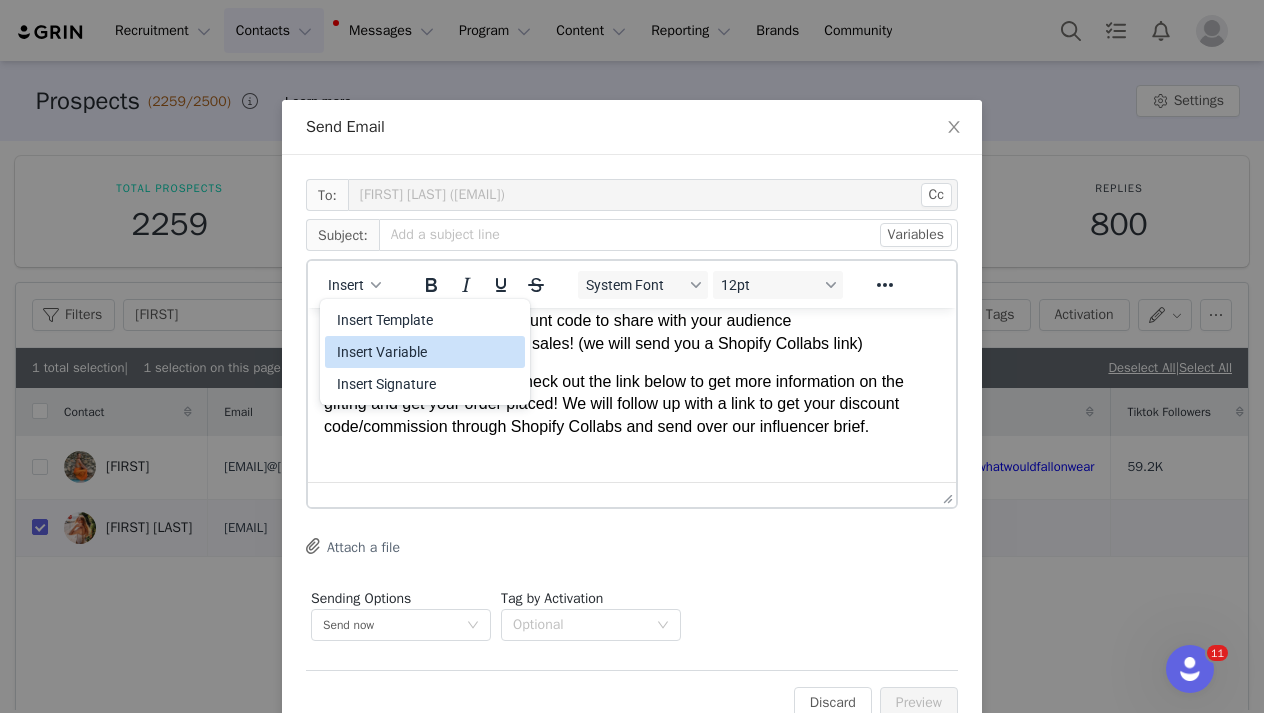 click on "Insert Variable" at bounding box center (427, 352) 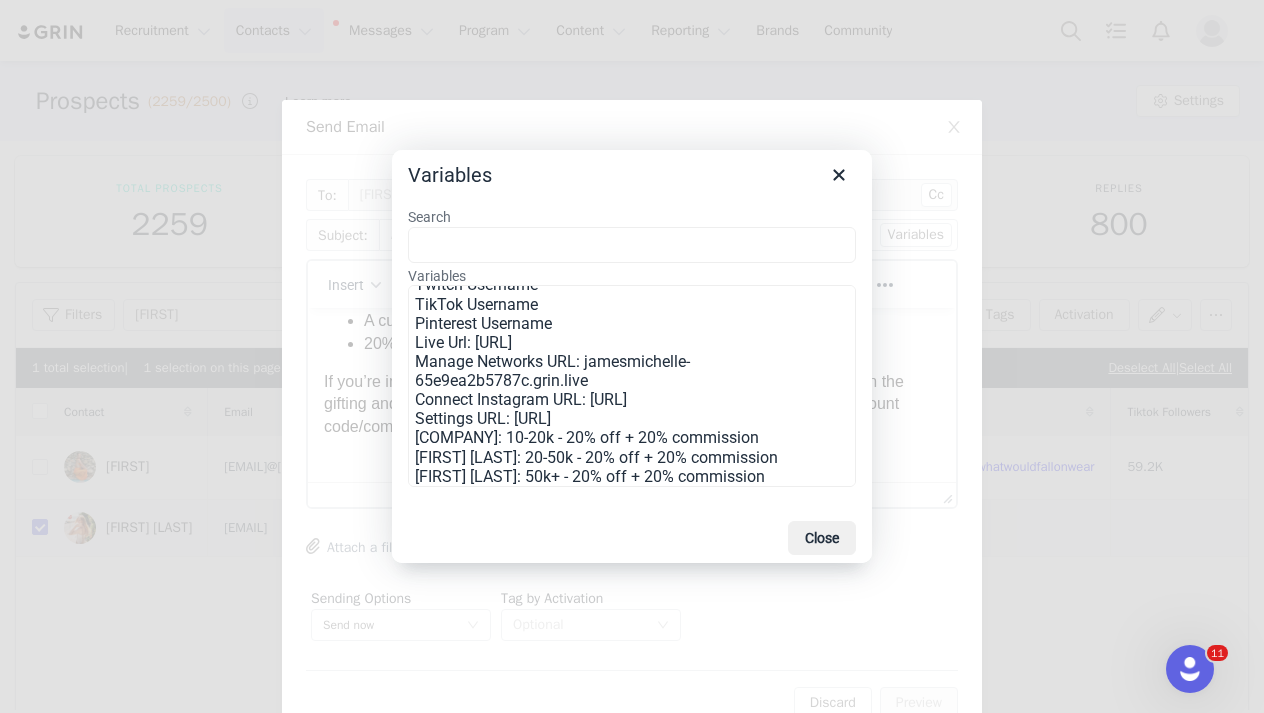 scroll, scrollTop: 399, scrollLeft: 0, axis: vertical 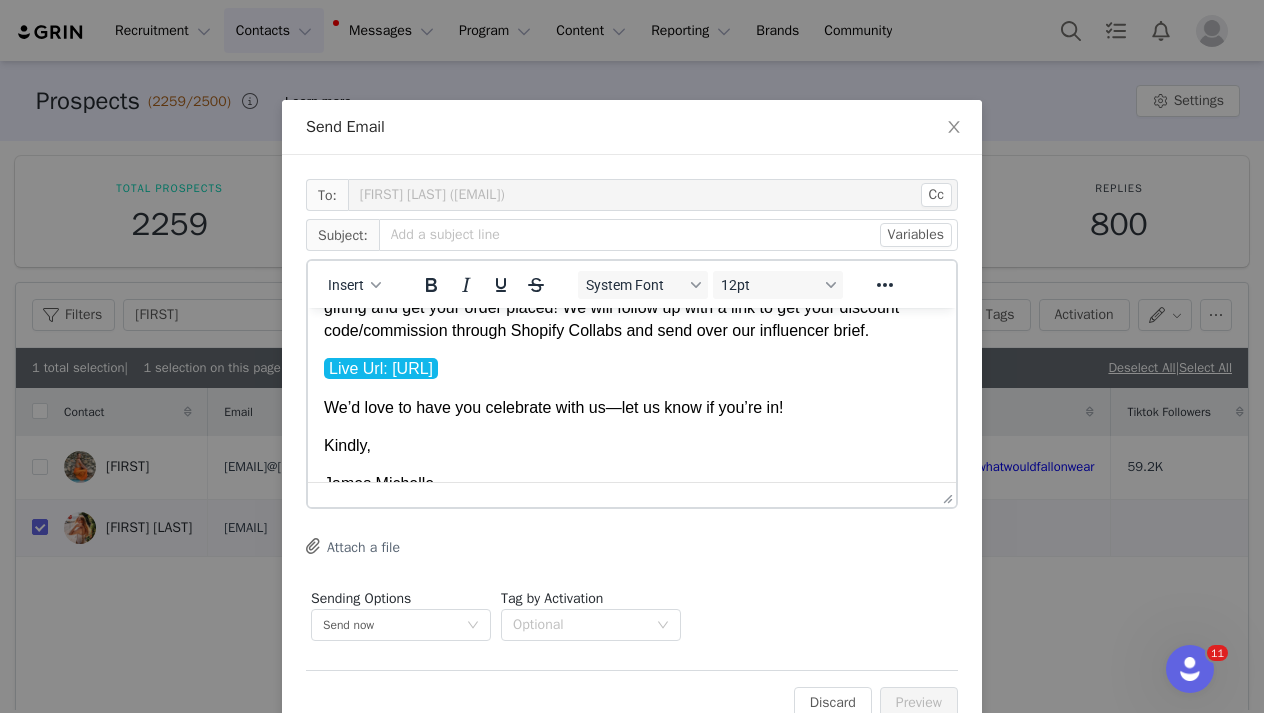 click on "[FIRST] [LAST]" at bounding box center [632, 484] 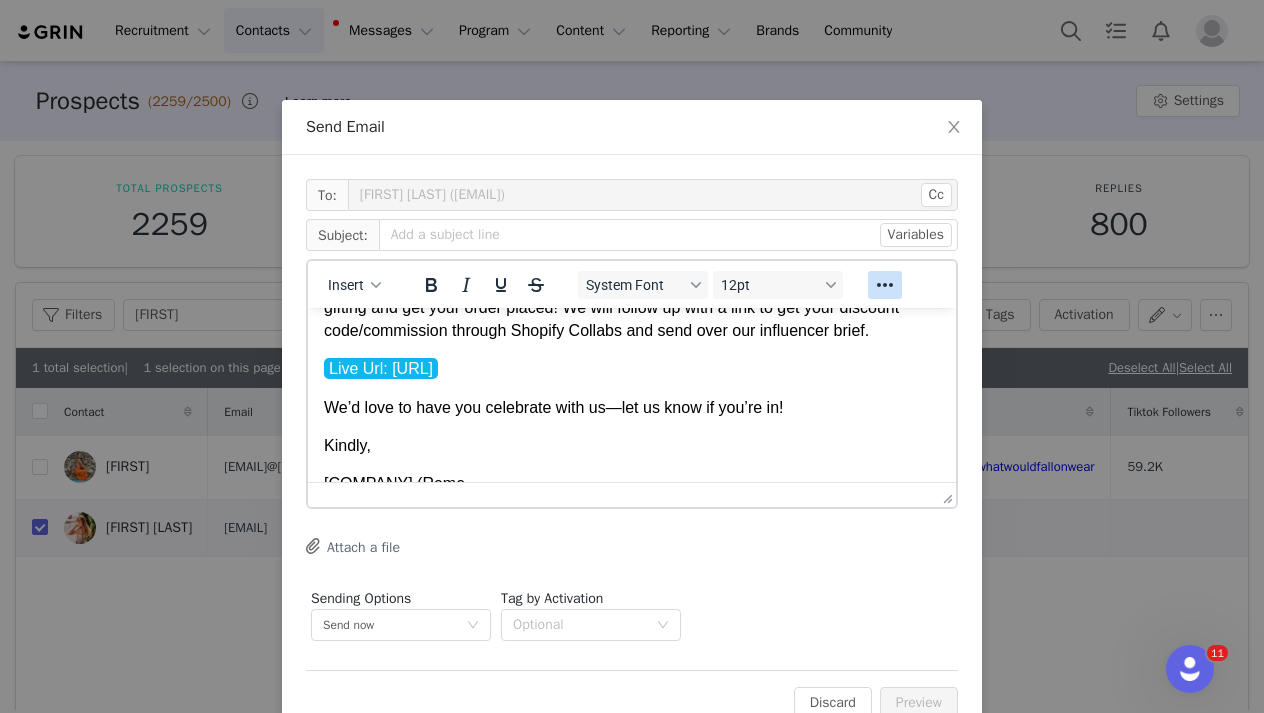 click at bounding box center (885, 285) 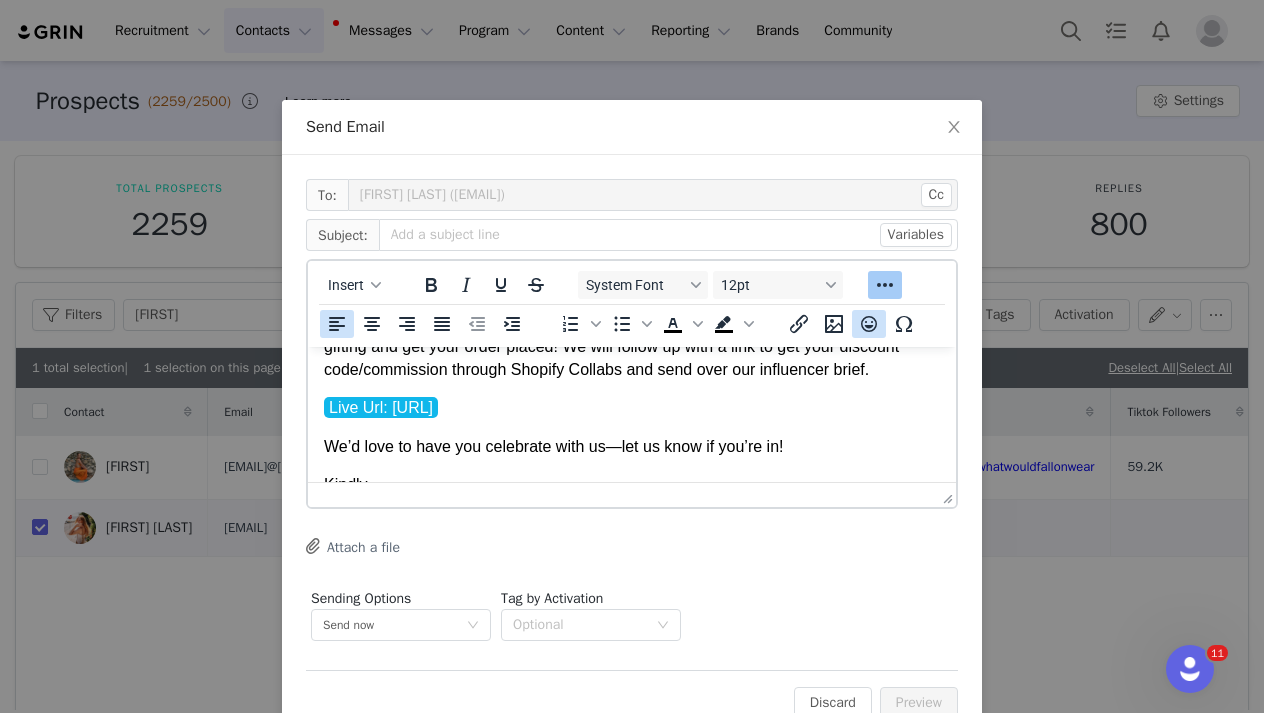click 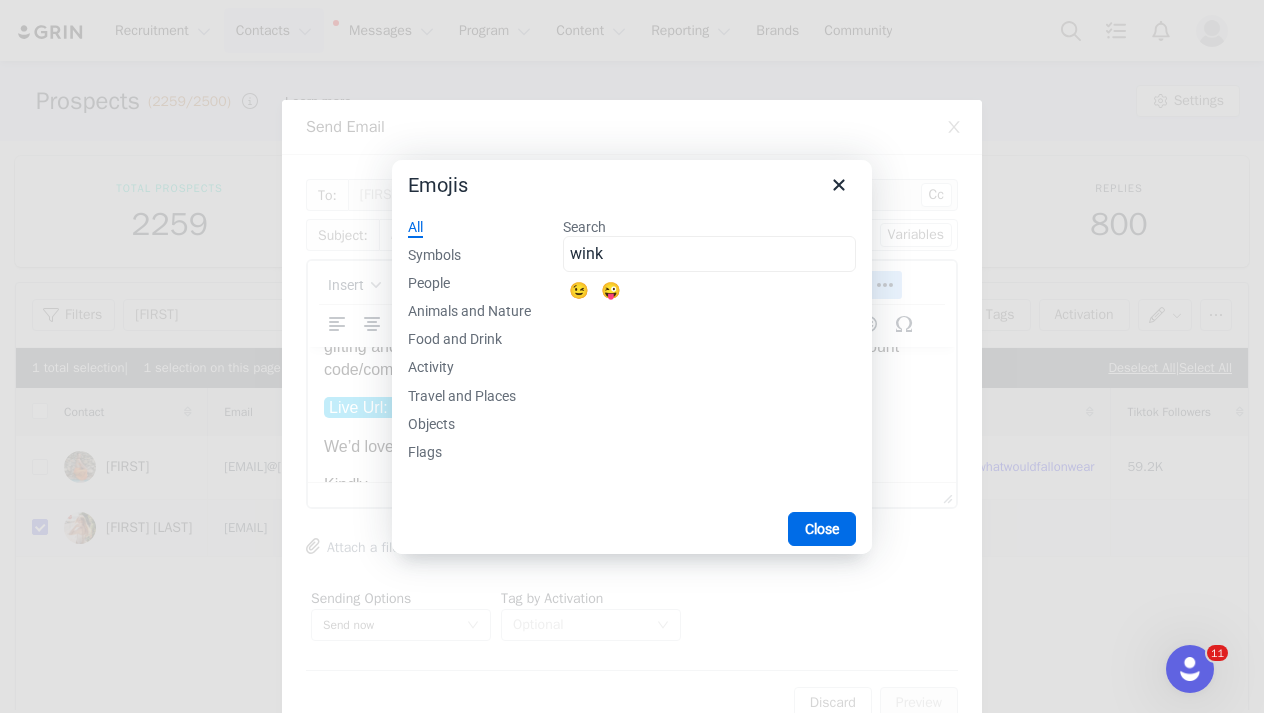 type on "wink" 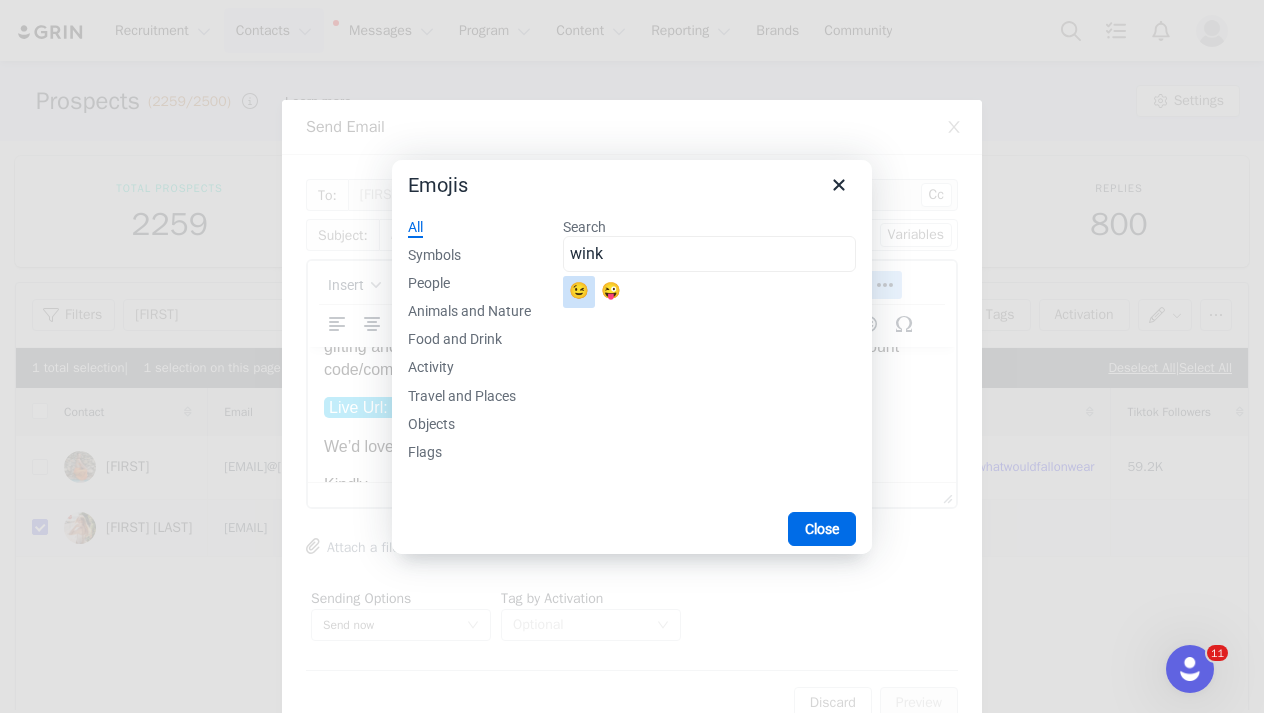 click on "😉" at bounding box center [579, 292] 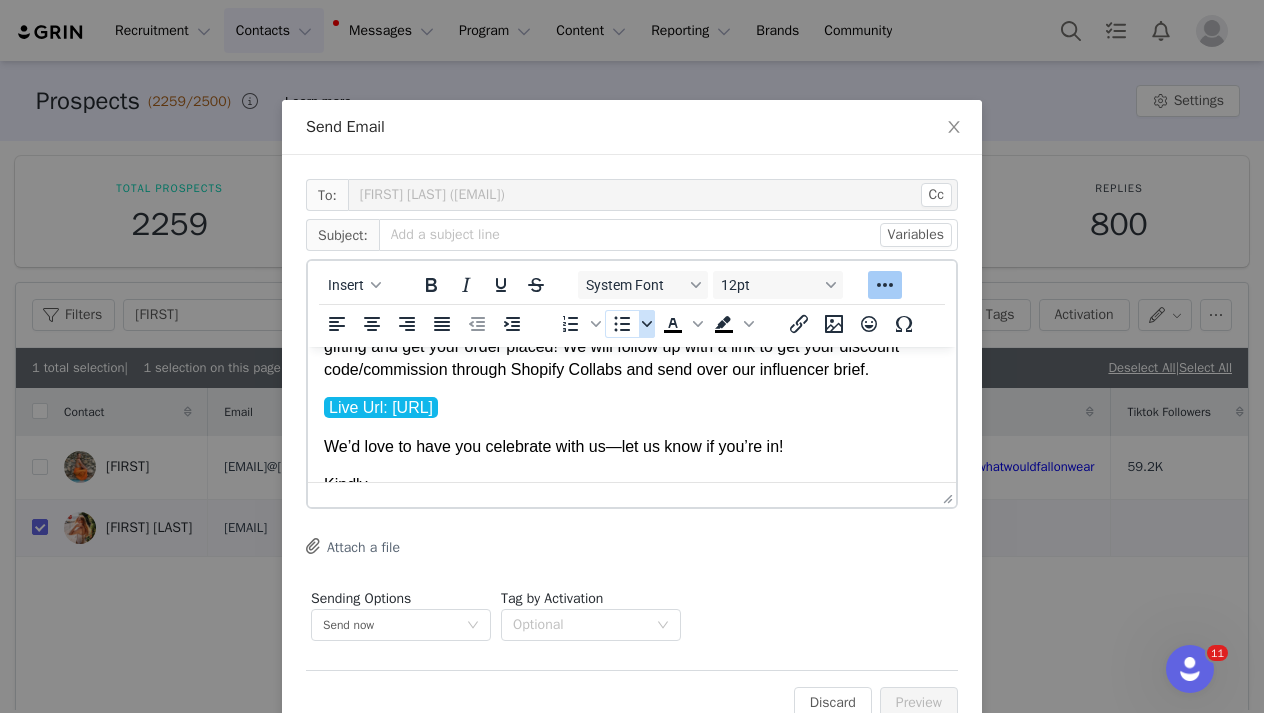 scroll, scrollTop: 459, scrollLeft: 0, axis: vertical 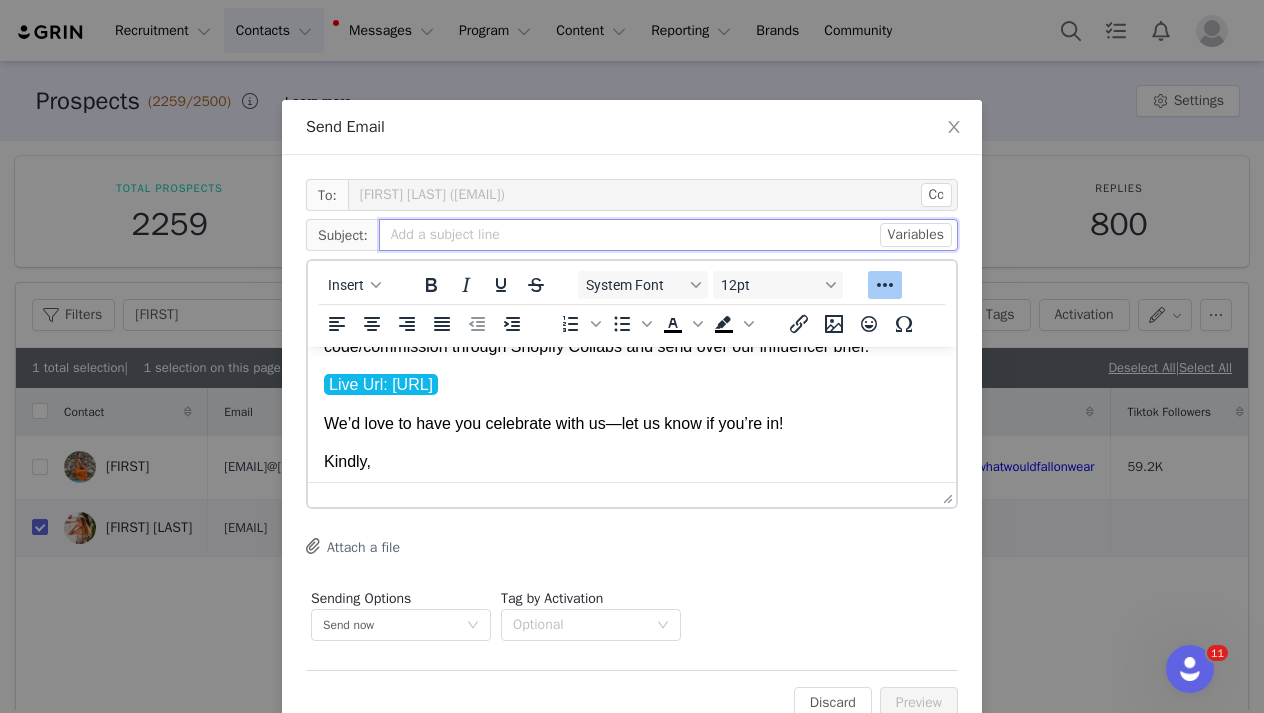 click at bounding box center (668, 235) 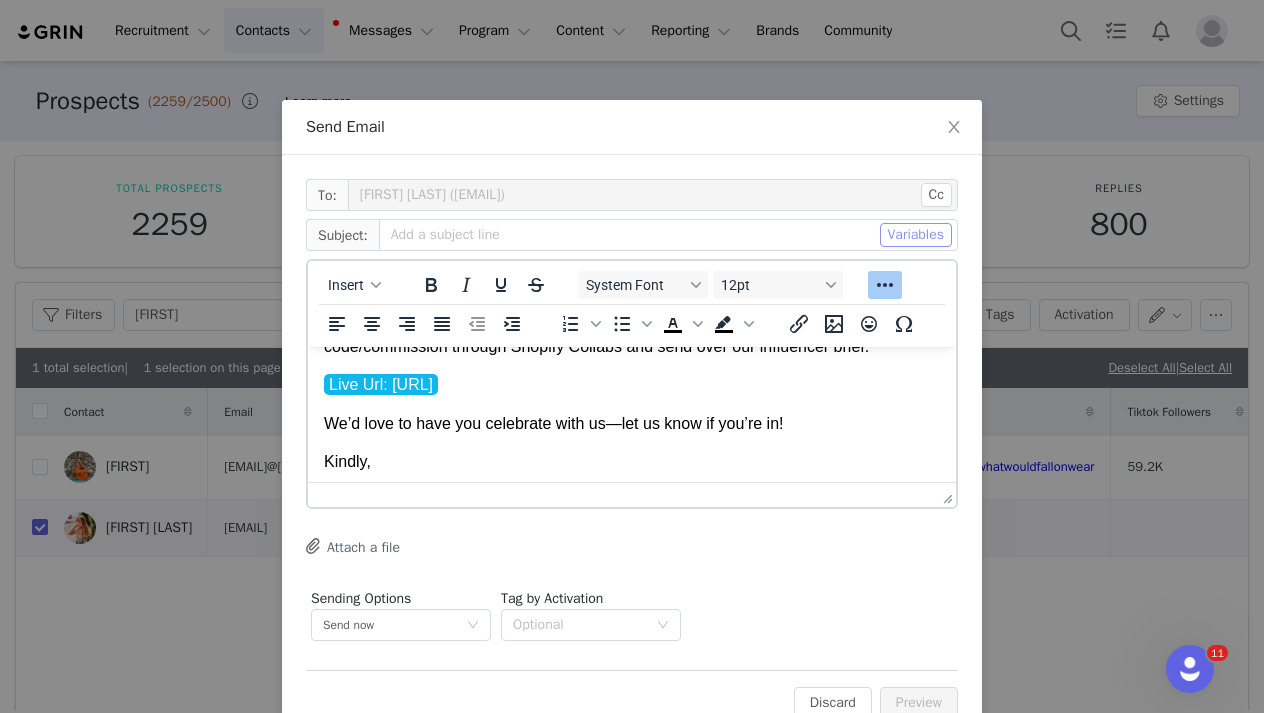click on "Variables" at bounding box center [916, 235] 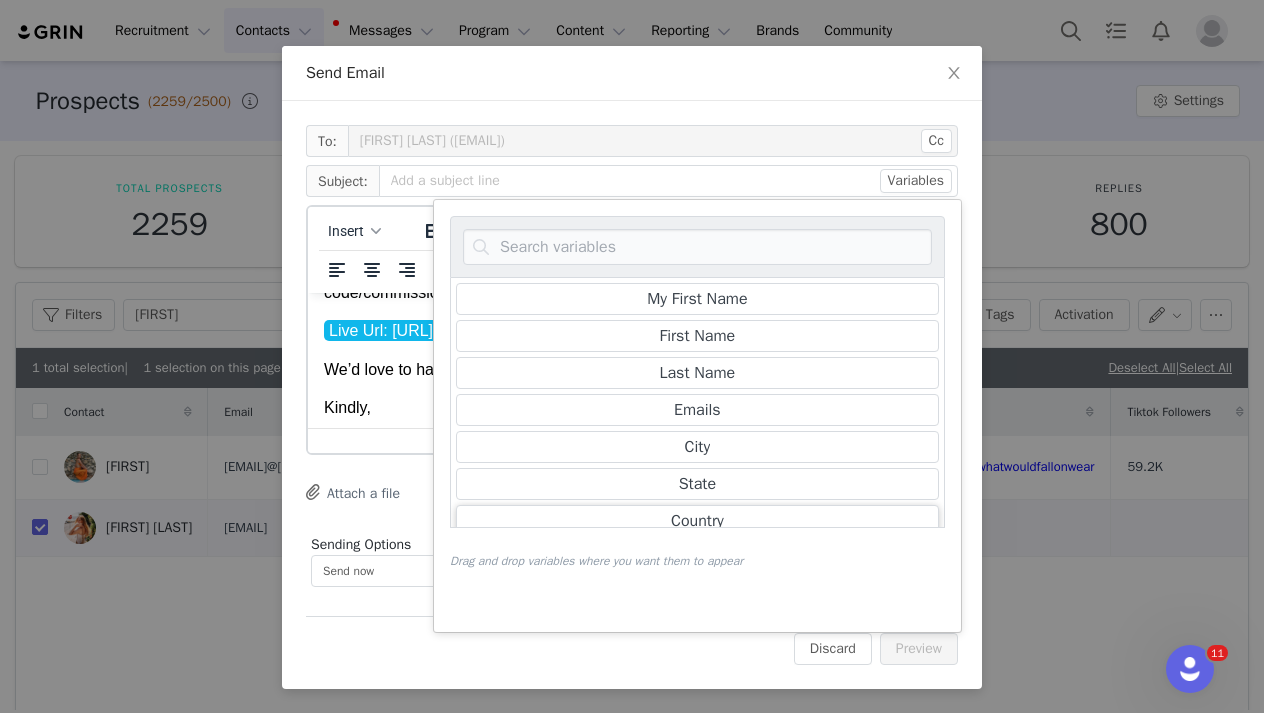 scroll, scrollTop: 54, scrollLeft: 0, axis: vertical 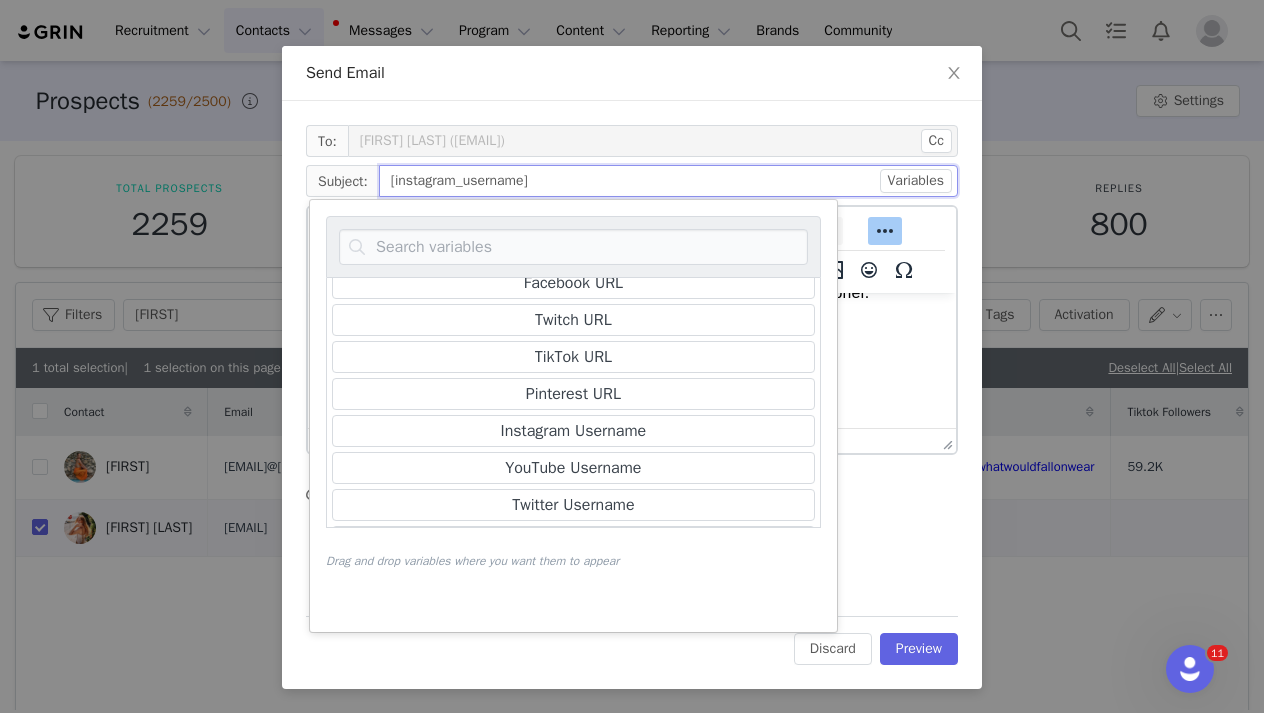 click on "[instagram_username]" at bounding box center (668, 181) 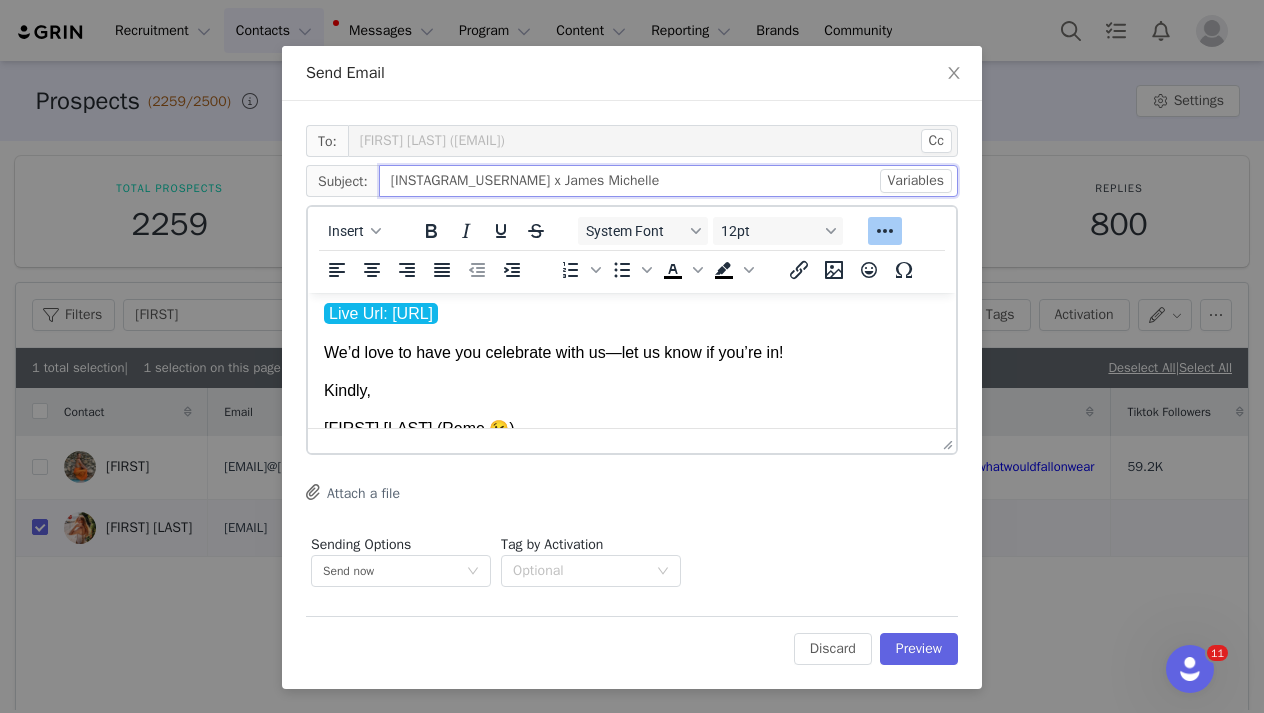 scroll, scrollTop: 475, scrollLeft: 0, axis: vertical 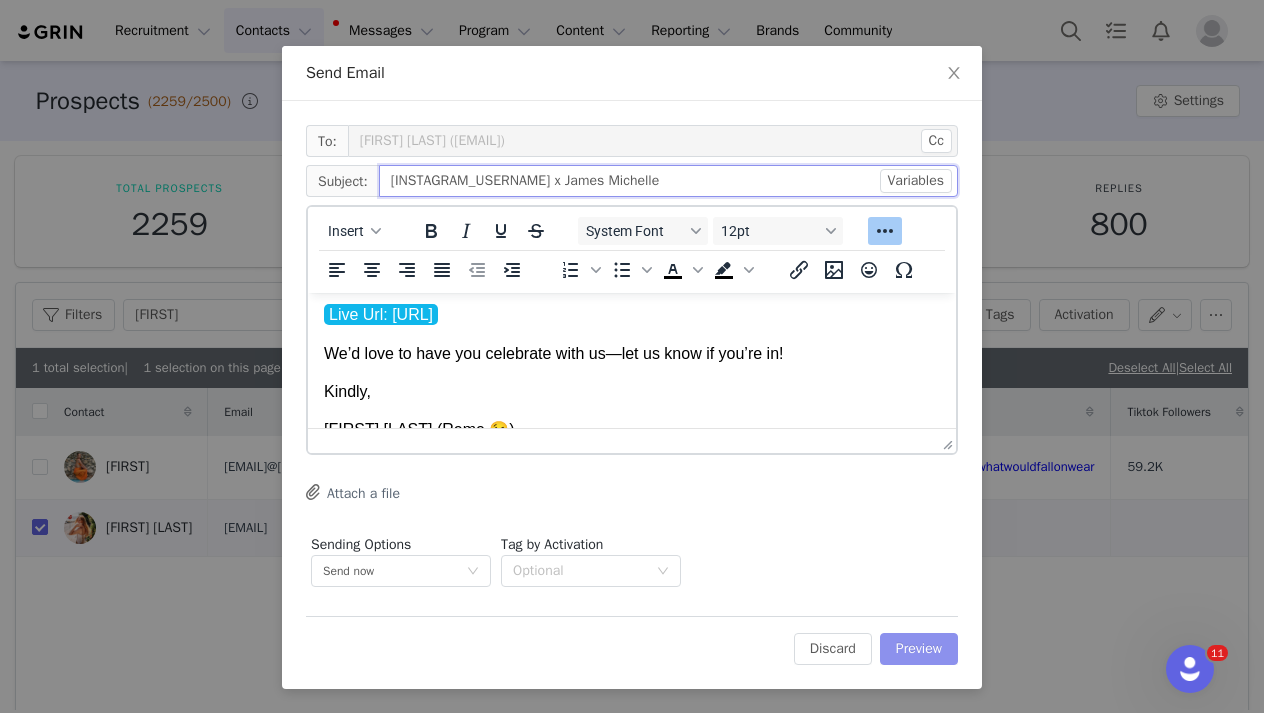 type on "[instagram_username] x James Michelle" 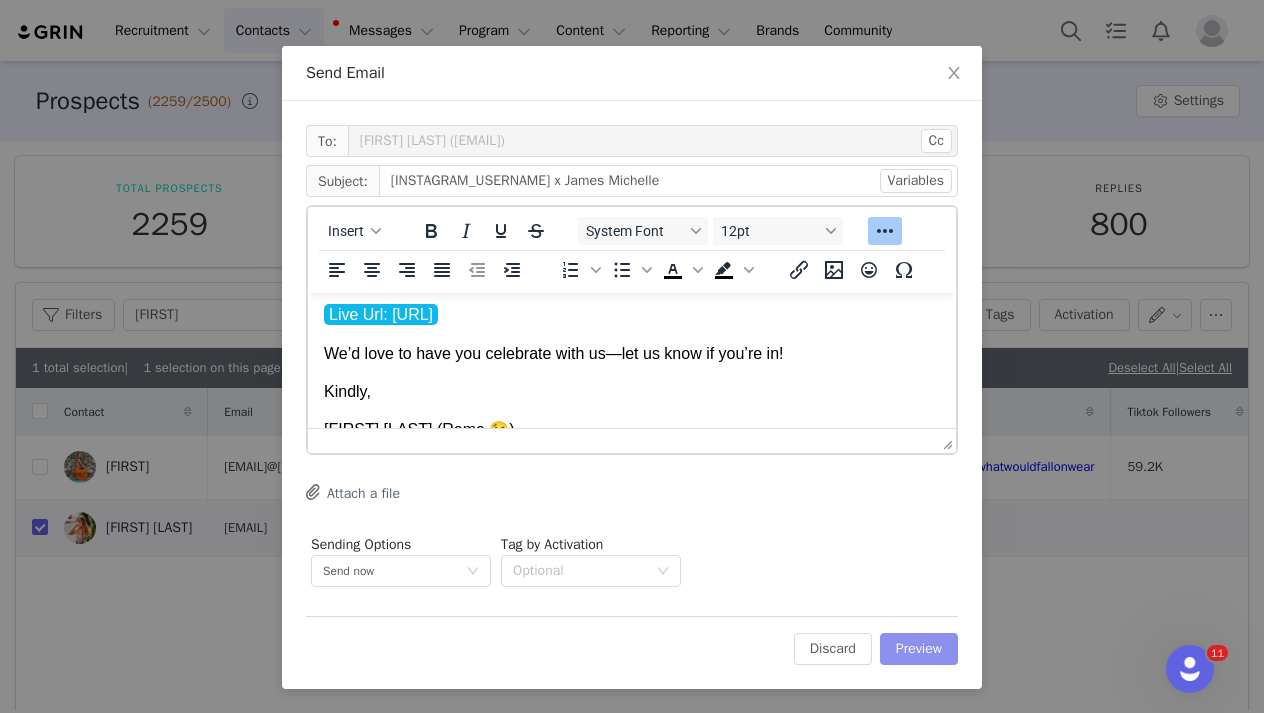 click on "Preview" at bounding box center [919, 649] 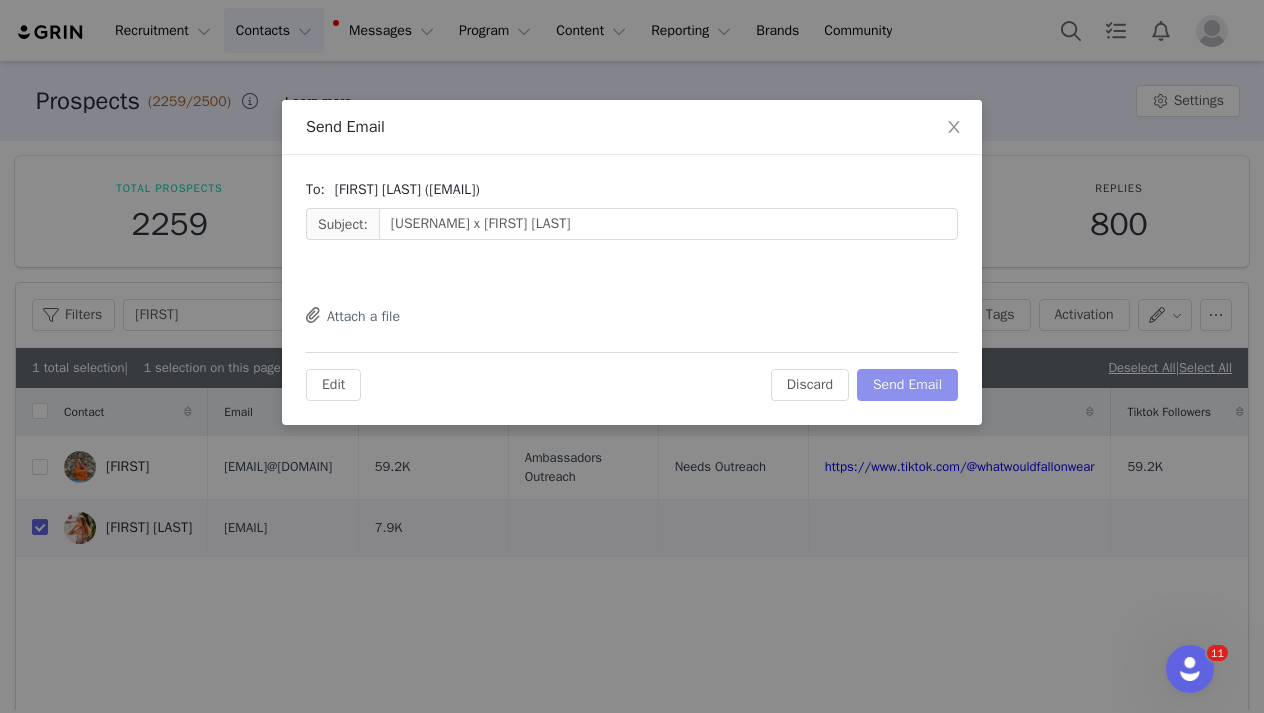 scroll, scrollTop: 0, scrollLeft: 0, axis: both 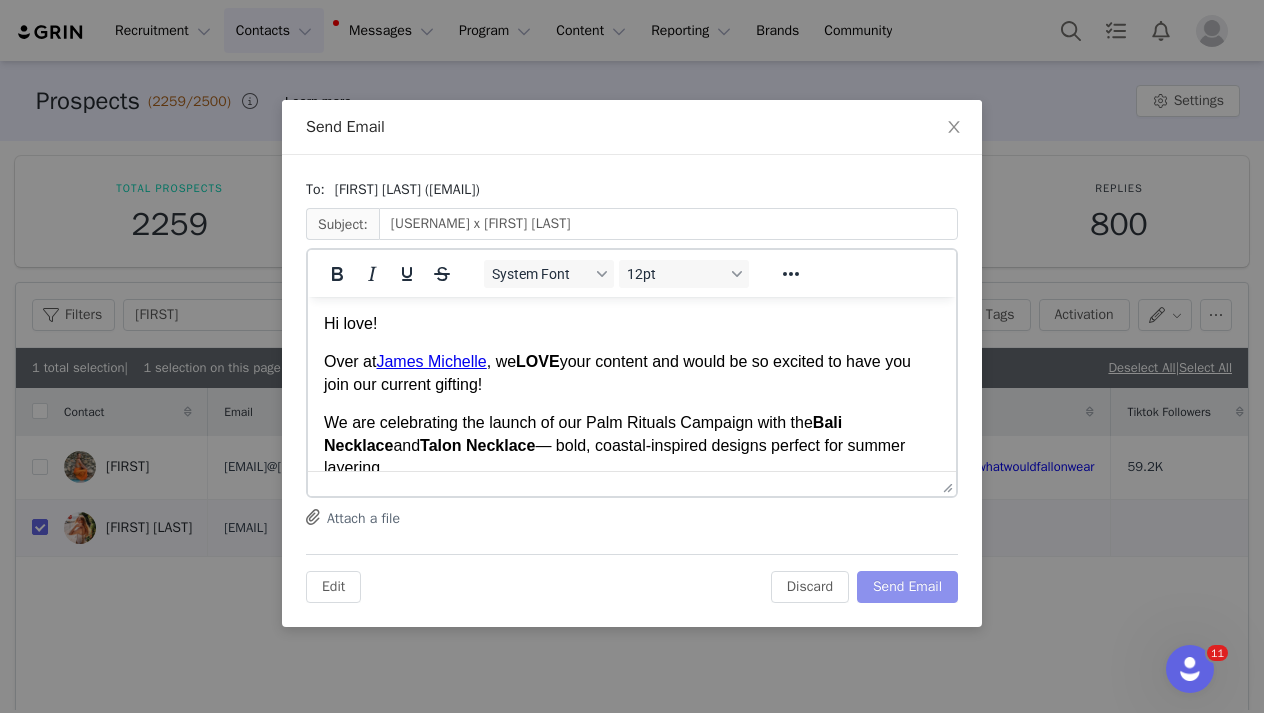 click on "Send Email" at bounding box center [907, 587] 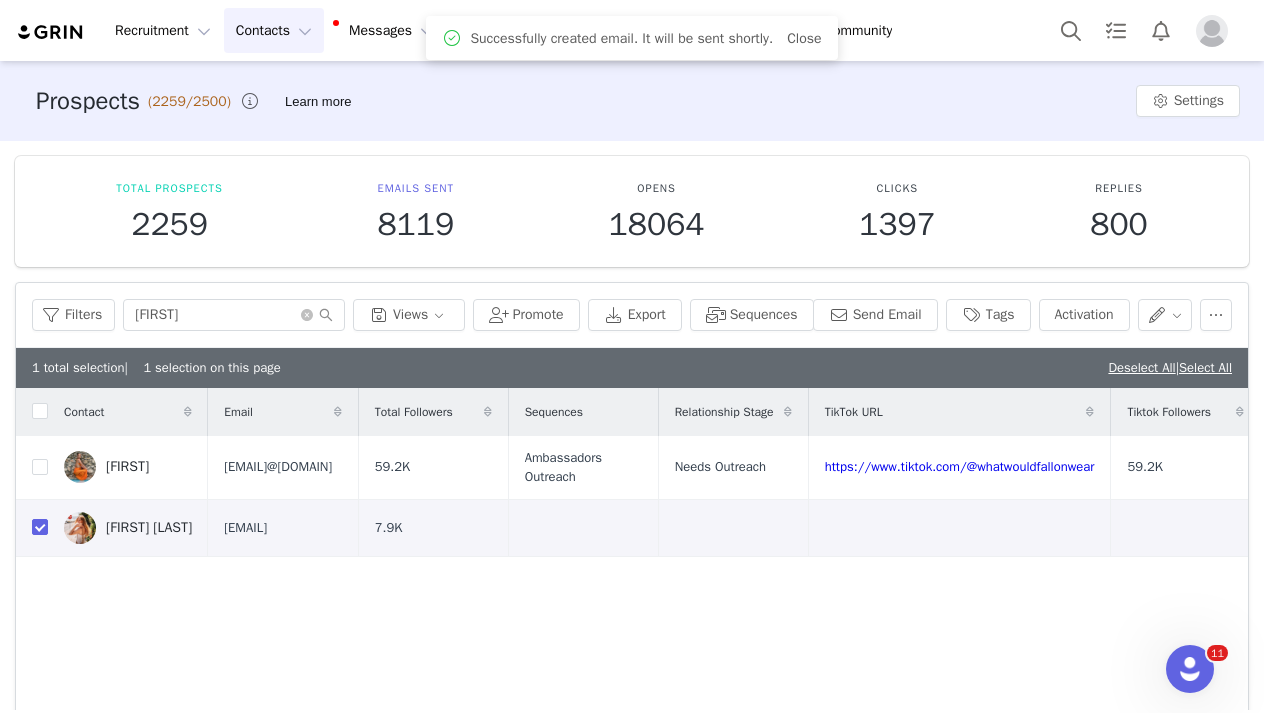 scroll, scrollTop: 0, scrollLeft: 0, axis: both 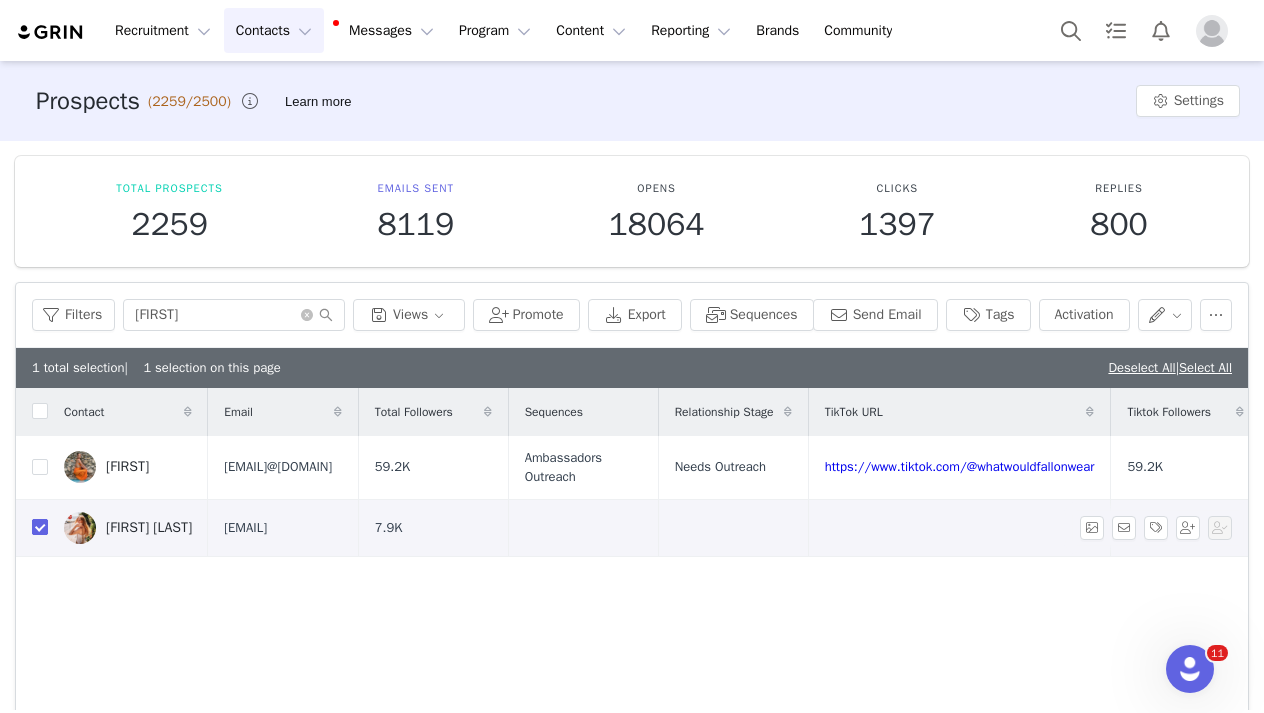 click at bounding box center (40, 527) 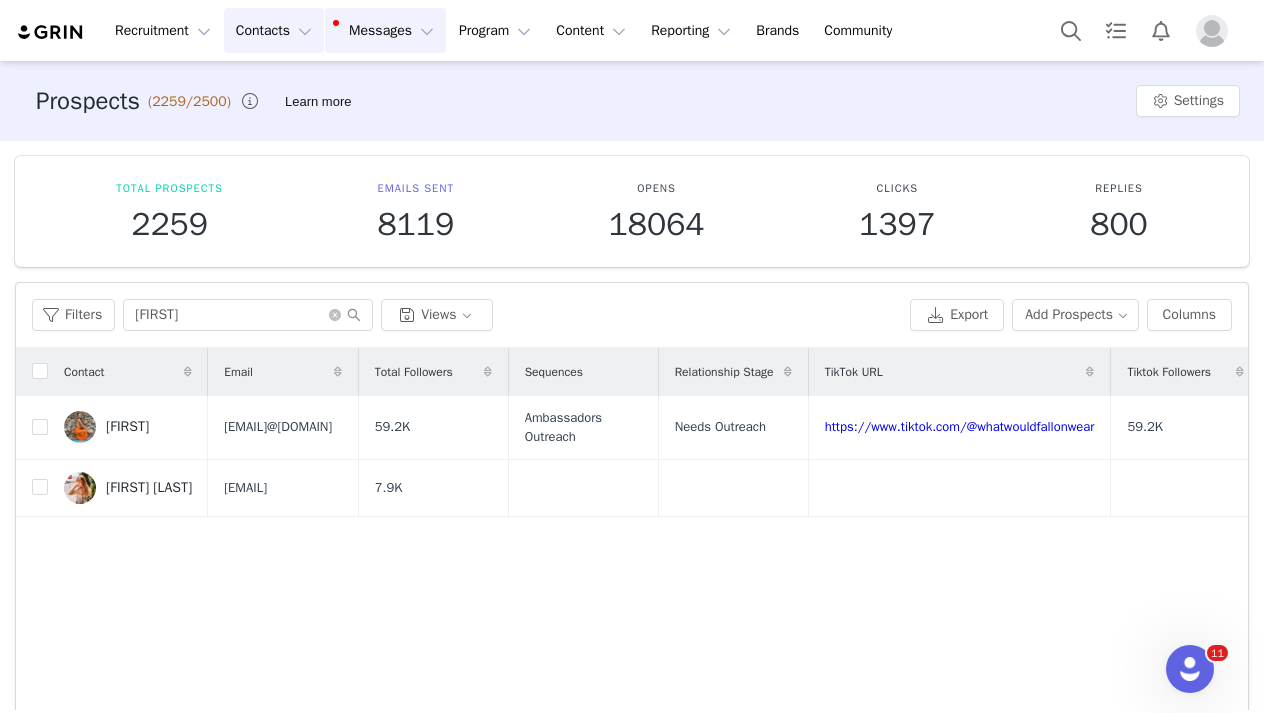 click on "Messages Messages" at bounding box center [385, 30] 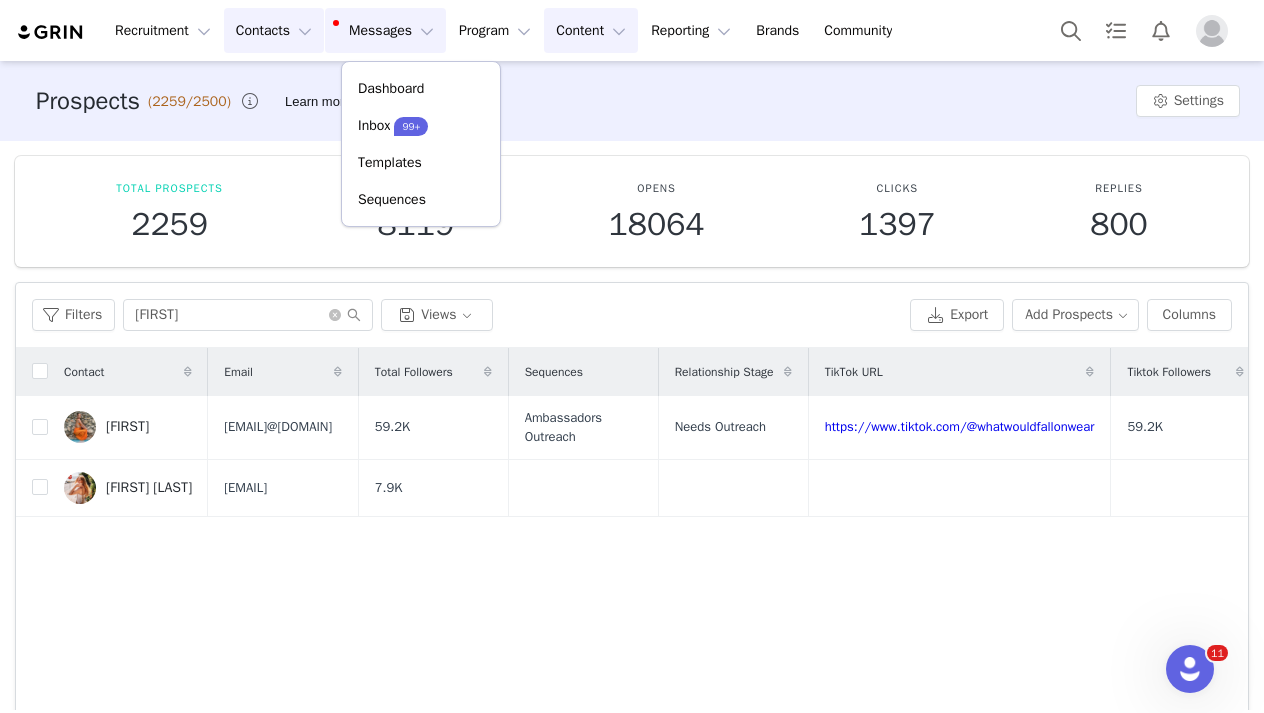 click on "Content Content" at bounding box center (591, 30) 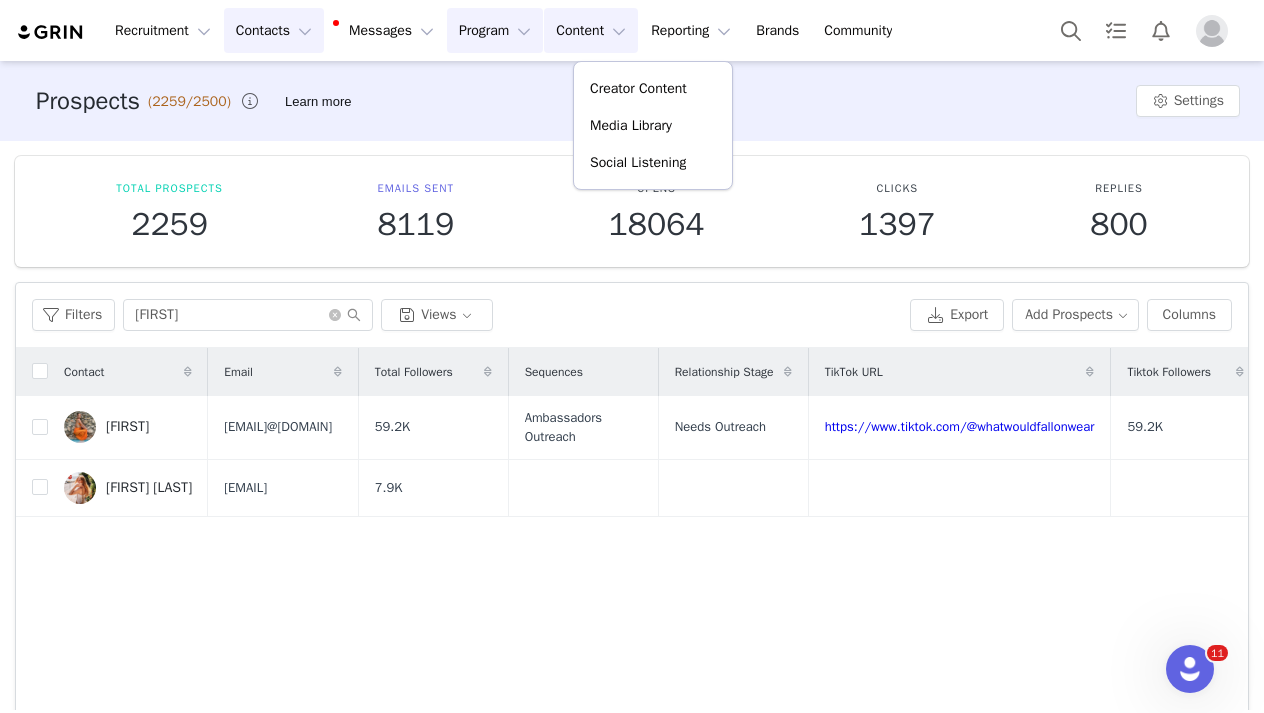 click on "Program Program" at bounding box center [495, 30] 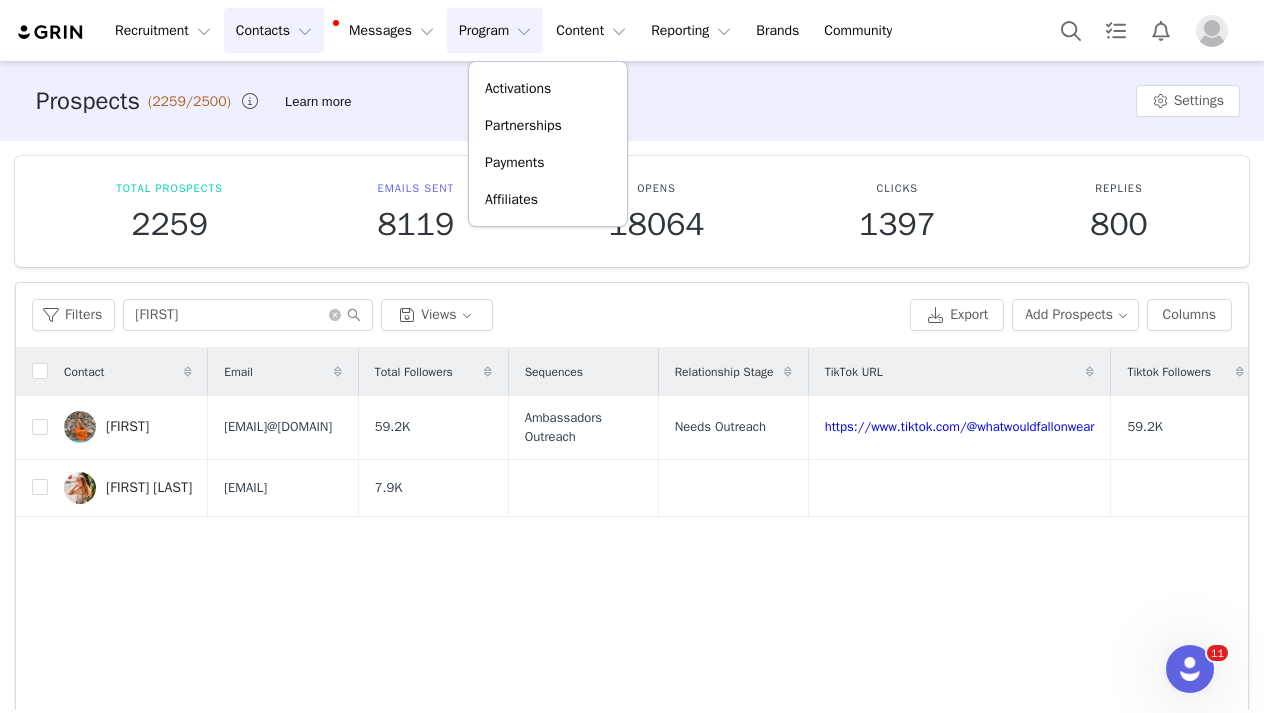 click on "Contact   Email   Total Followers   Sequences   Relationship Stage   TikTok URL   Tiktok Followers   Emails Sent   Email Opens   Email Clicks   Email Replies   Source   Curated List   Fallon   fallon.inquiries@gmail.com 59.2K Ambassadors Outreach Needs Outreach  https://www.tiktok.com/@whatwouldfallonwear  59.2K 3 3 0 0 CRM     Fallon Wilson  fallontwilson@gmail.com 7.9K    0 CRM" at bounding box center (632, 586) 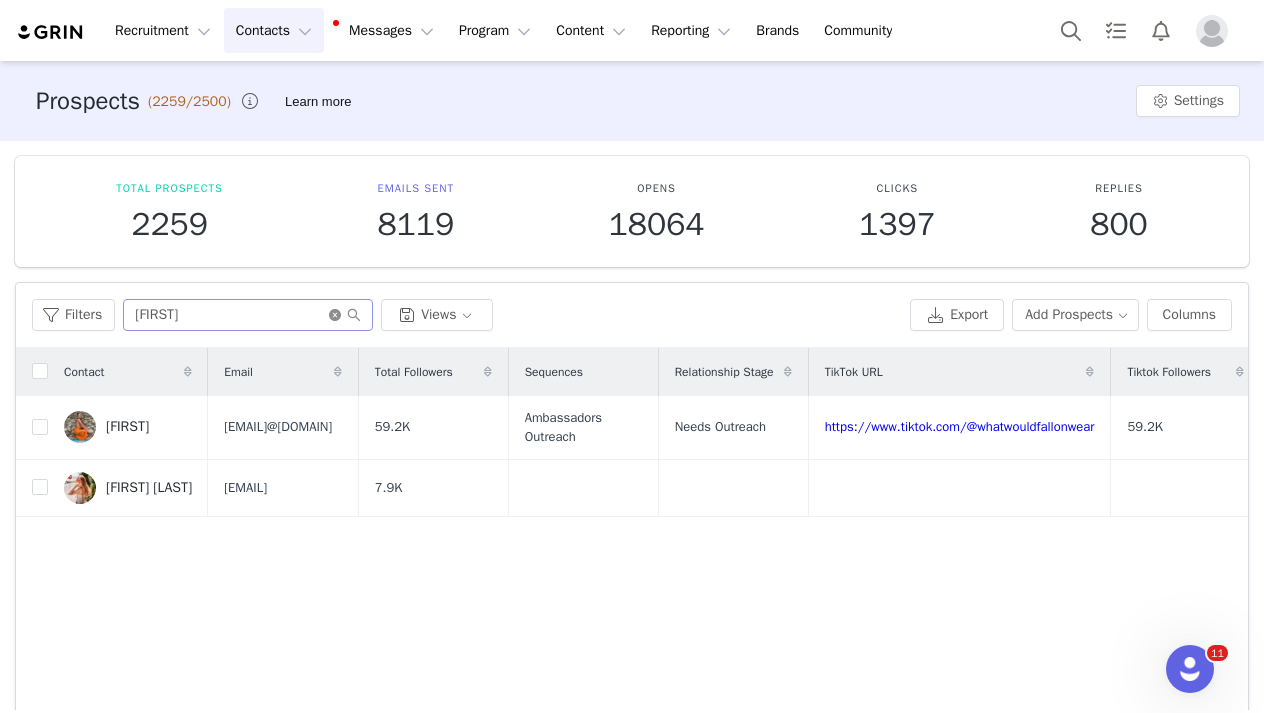 click 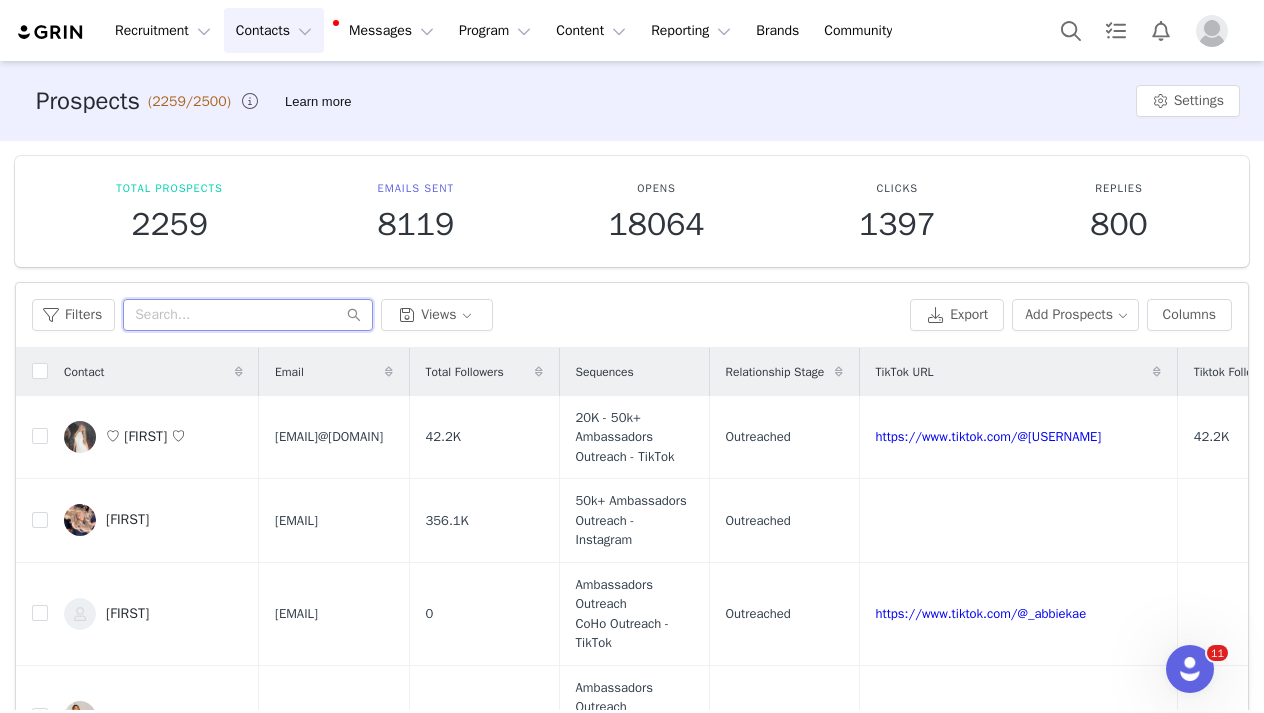 click at bounding box center [248, 315] 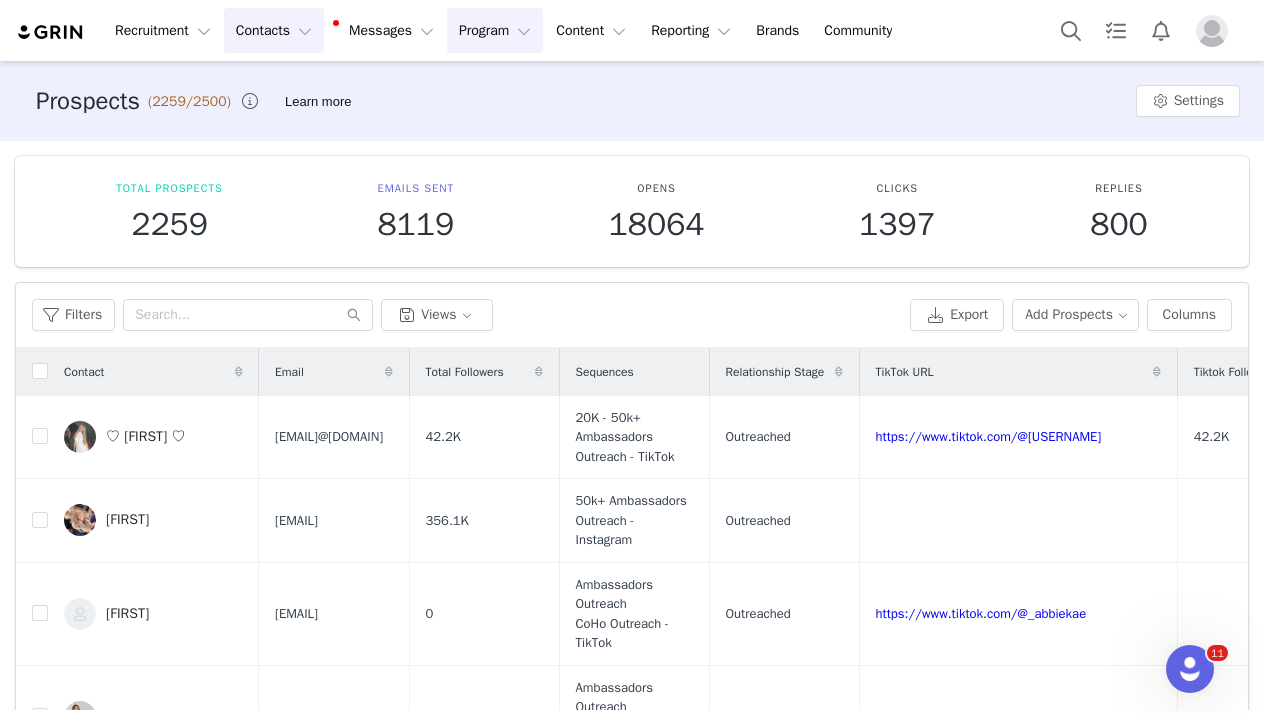 click on "Program Program" at bounding box center [495, 30] 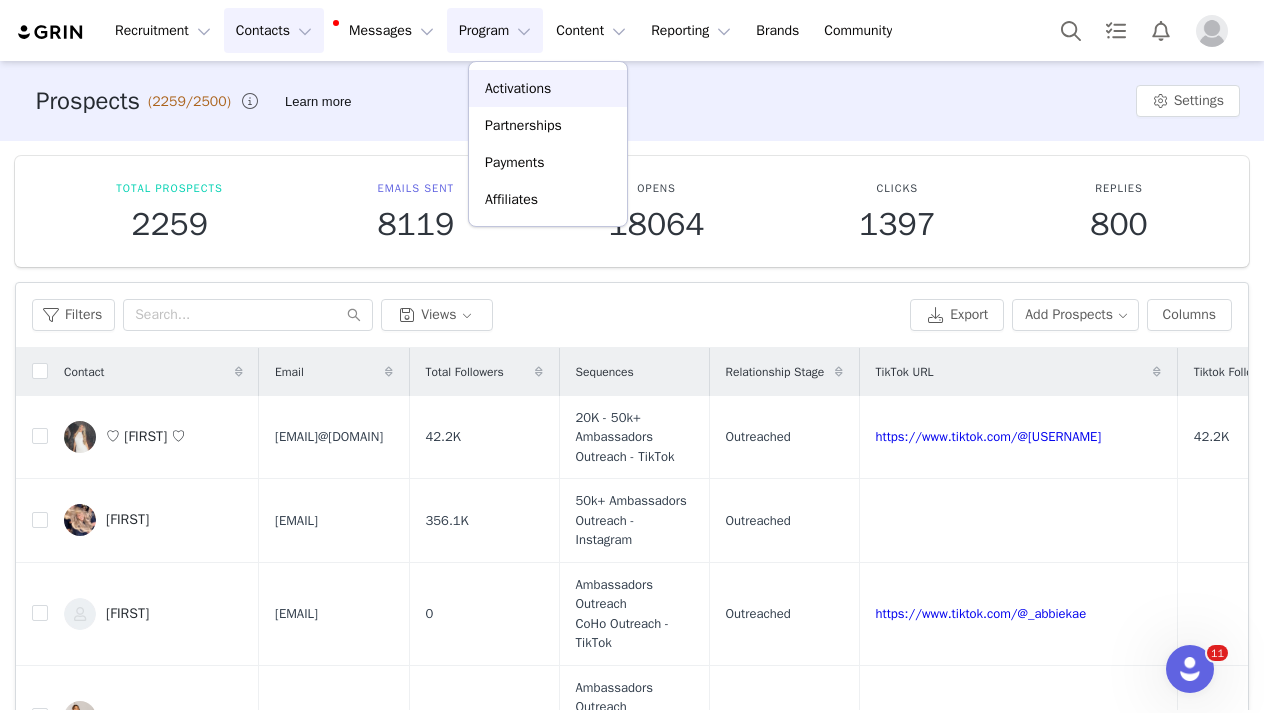 click on "Activations" at bounding box center [518, 88] 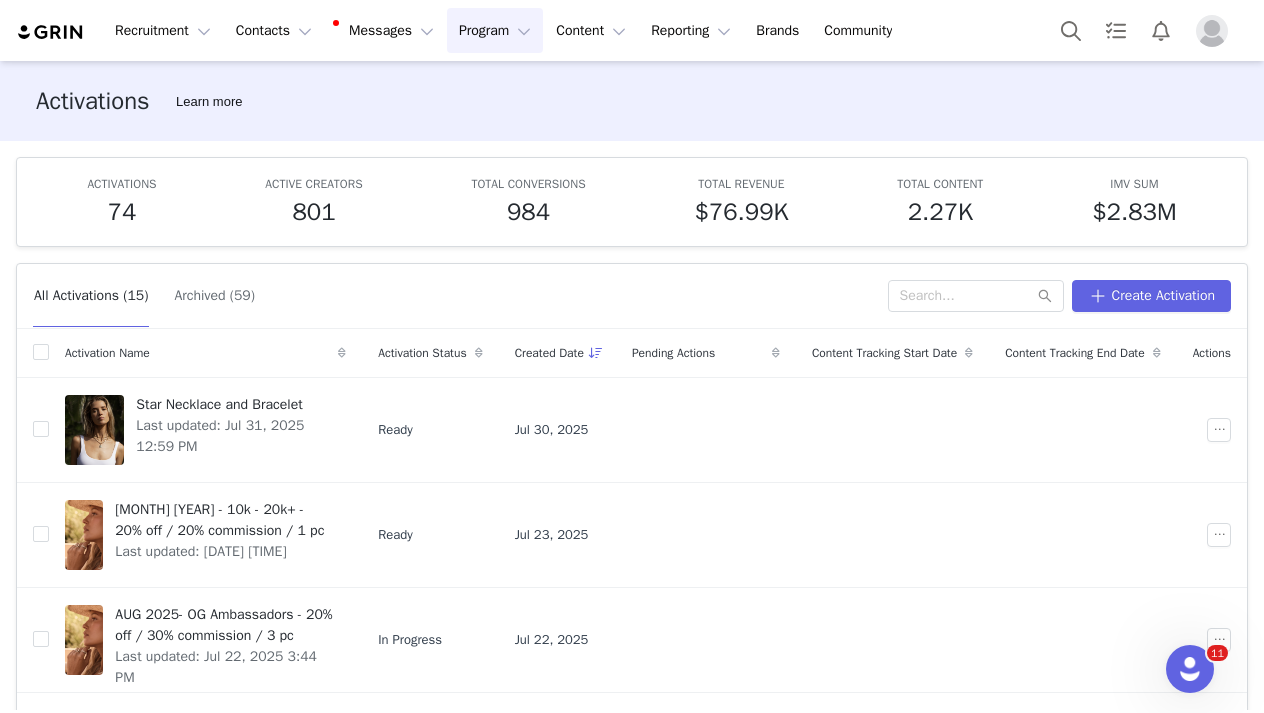 scroll, scrollTop: 685, scrollLeft: 0, axis: vertical 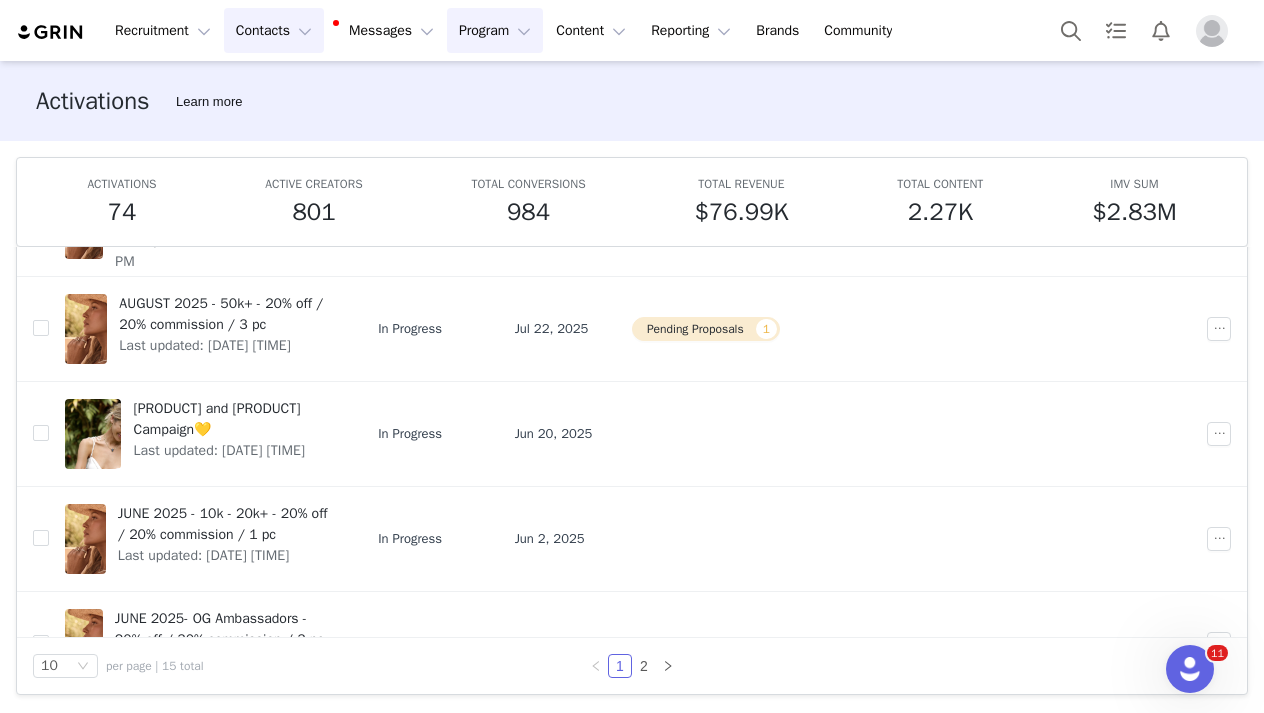 click on "Contacts Contacts" at bounding box center (274, 30) 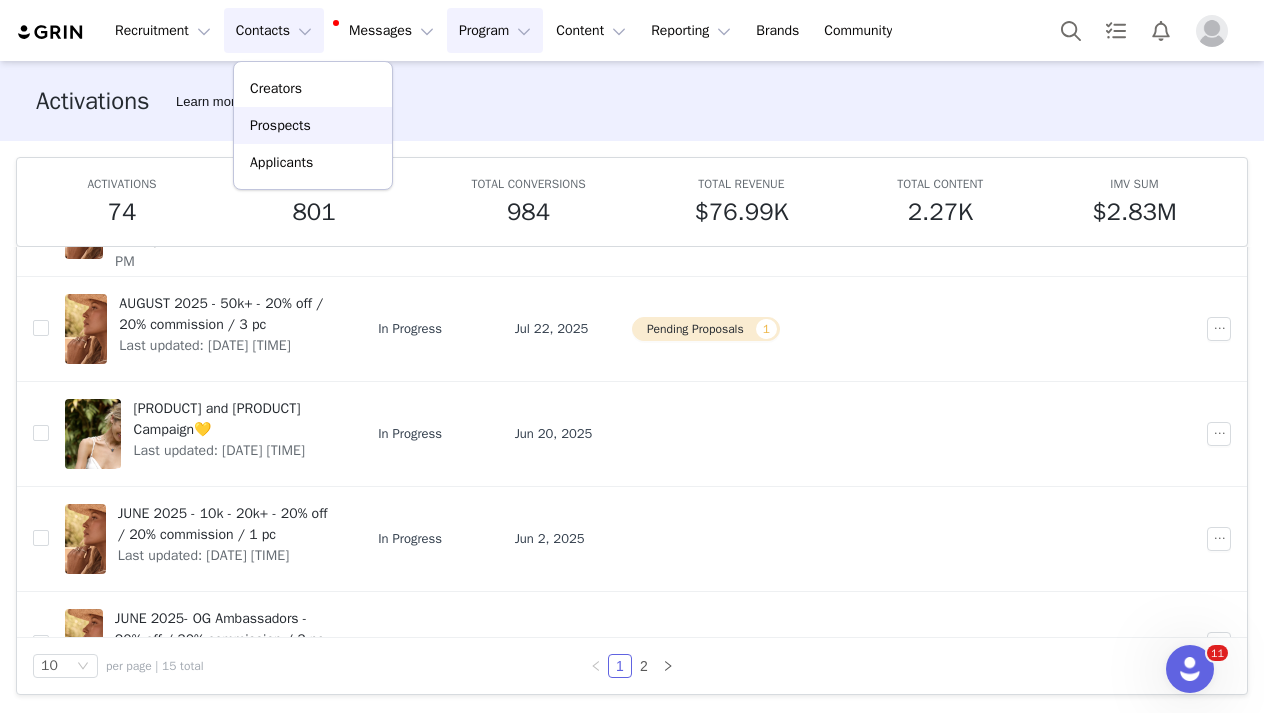 click on "Prospects" at bounding box center [313, 125] 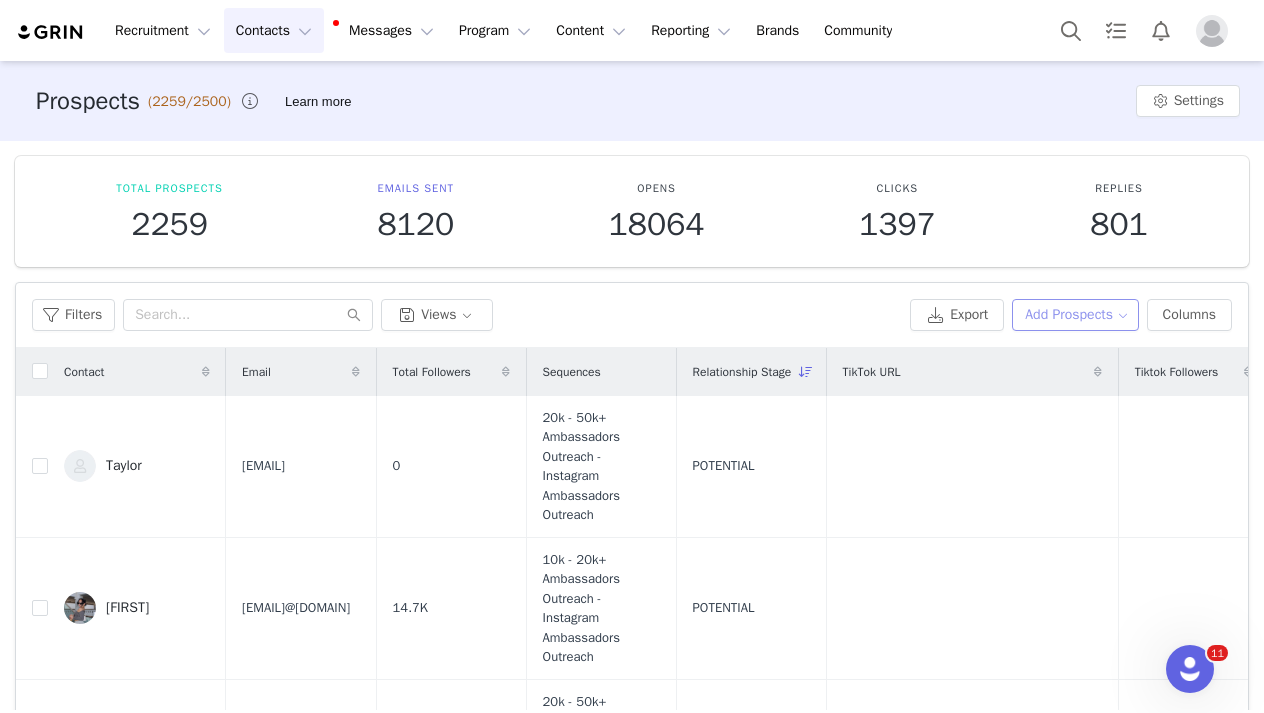 click on "Add Prospects" at bounding box center [1075, 315] 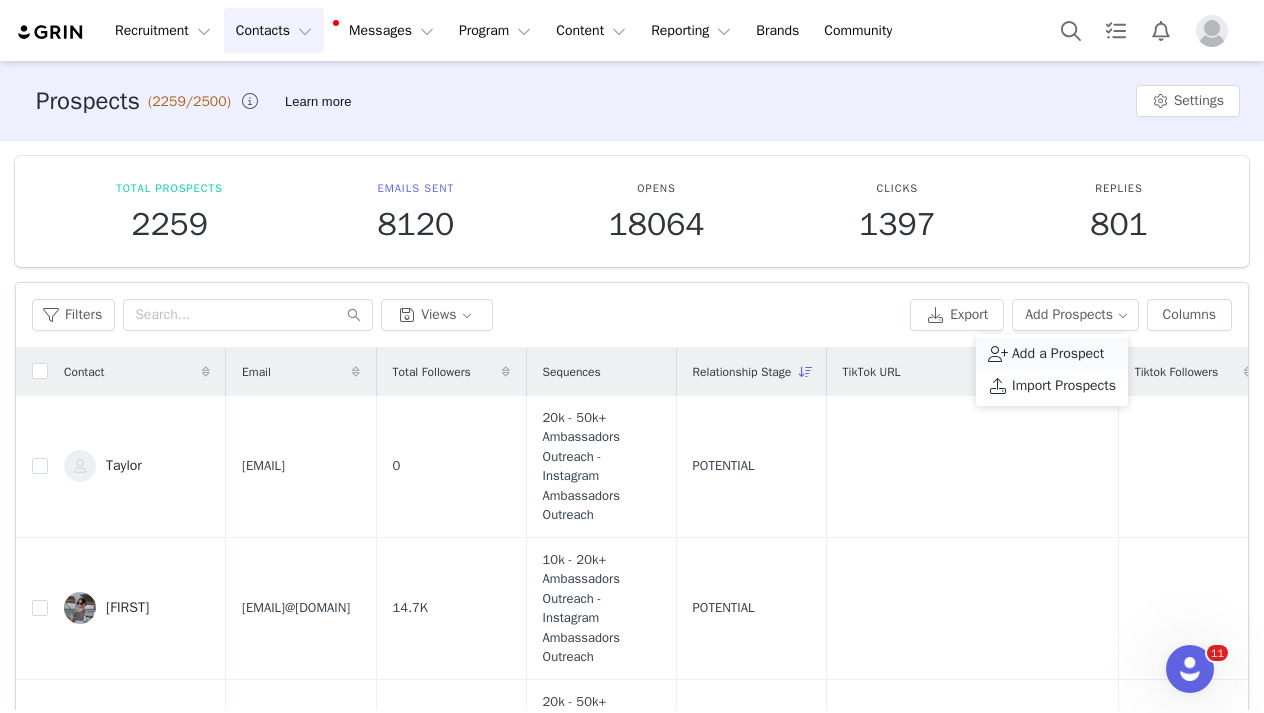 click on "Add a Prospect" at bounding box center (1058, 354) 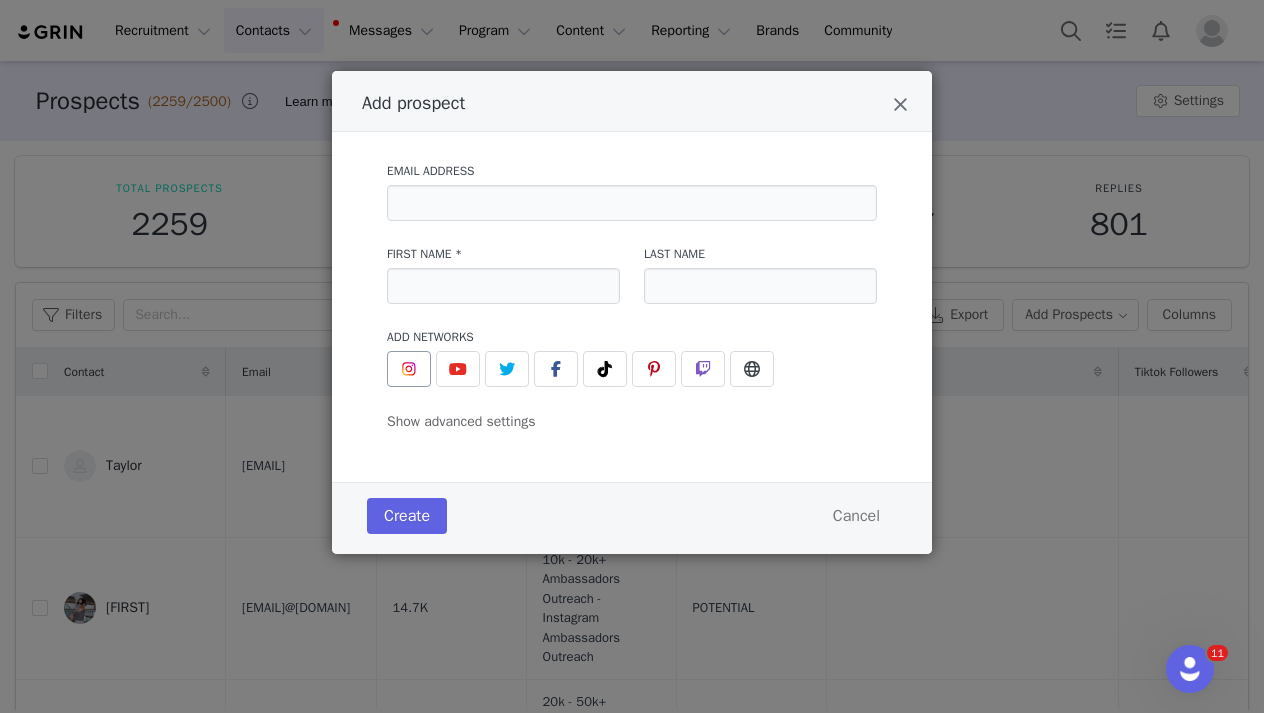 click at bounding box center [409, 369] 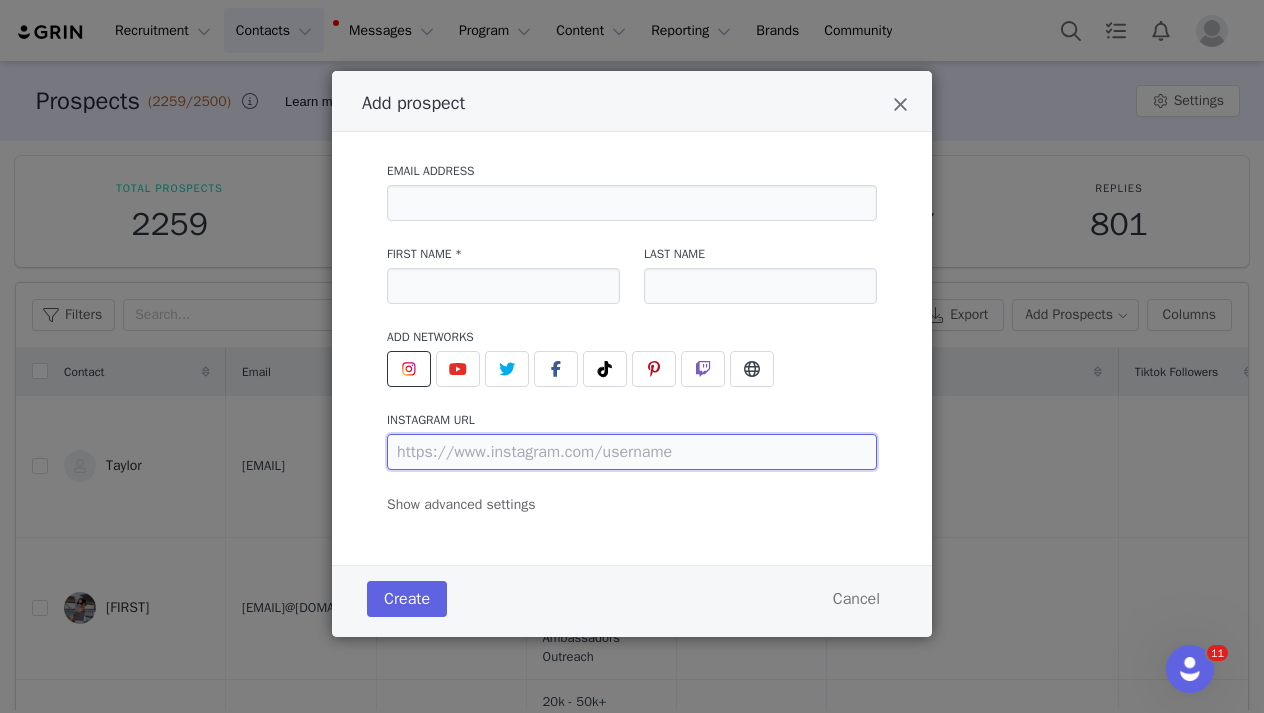 click at bounding box center (632, 452) 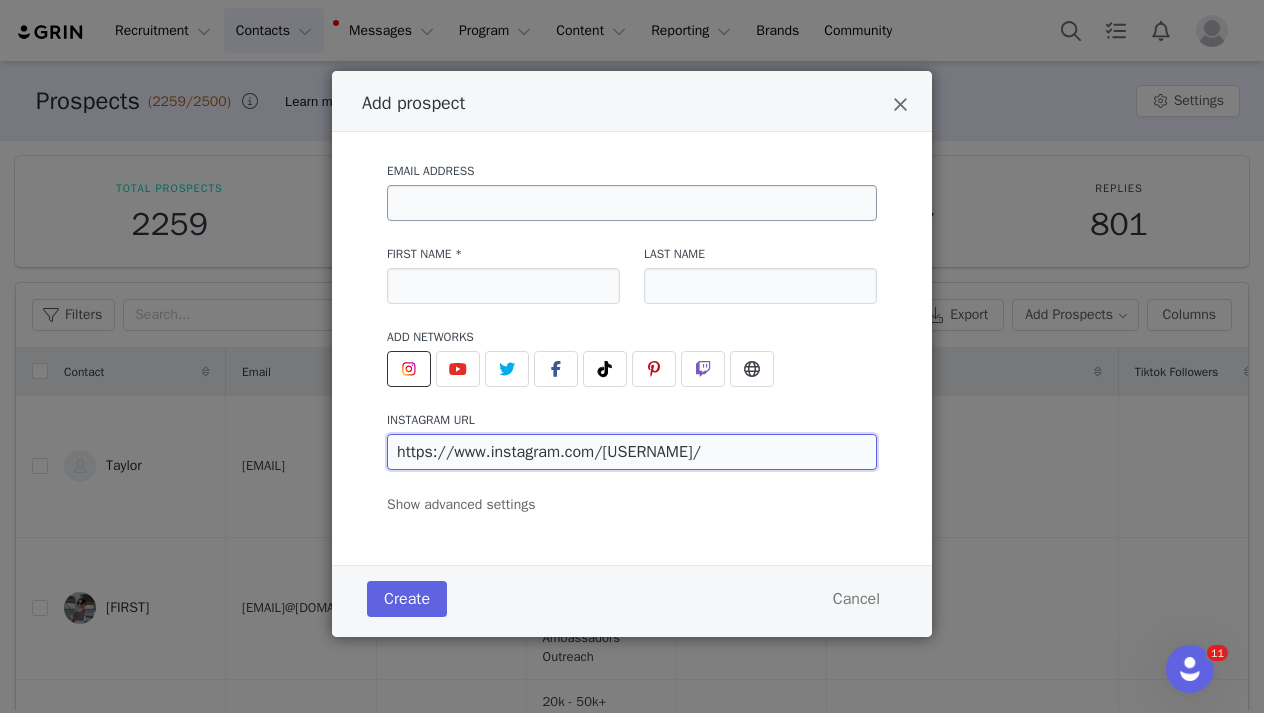 type on "https://www.instagram.com/breanacooney/" 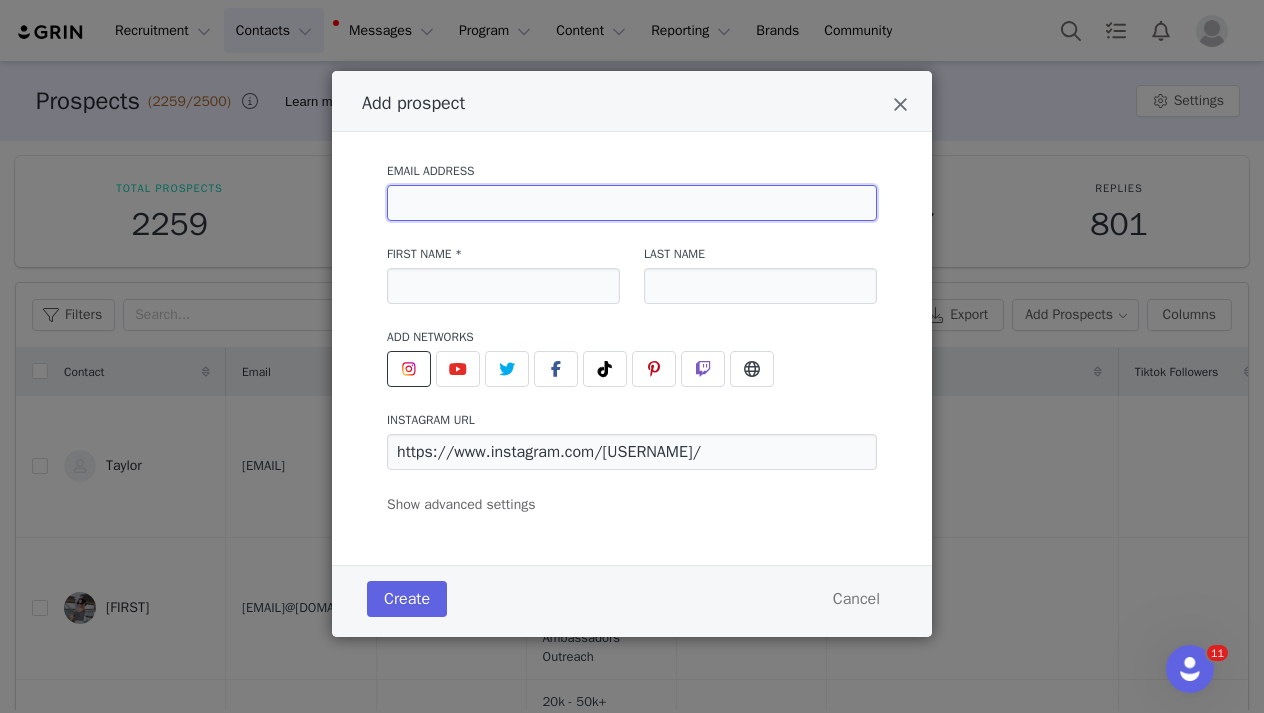 paste on "hellobrecooney@gmail.com" 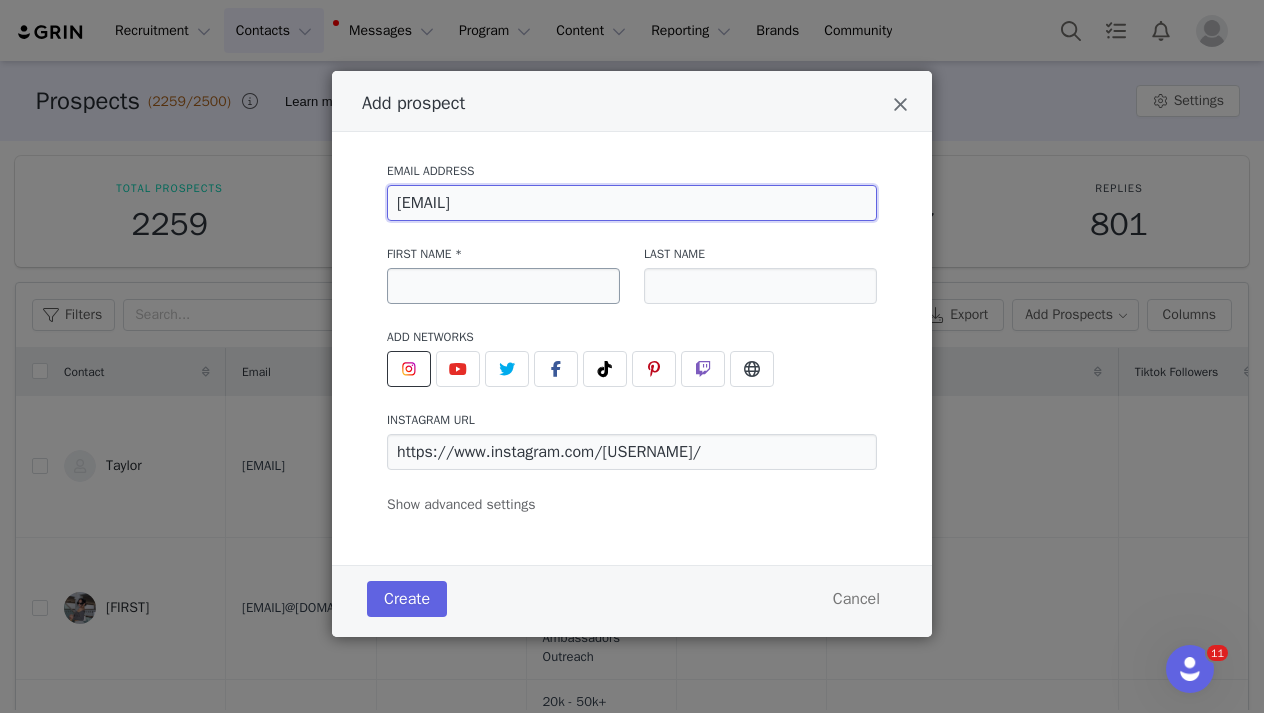 type on "hellobrecooney@gmail.com" 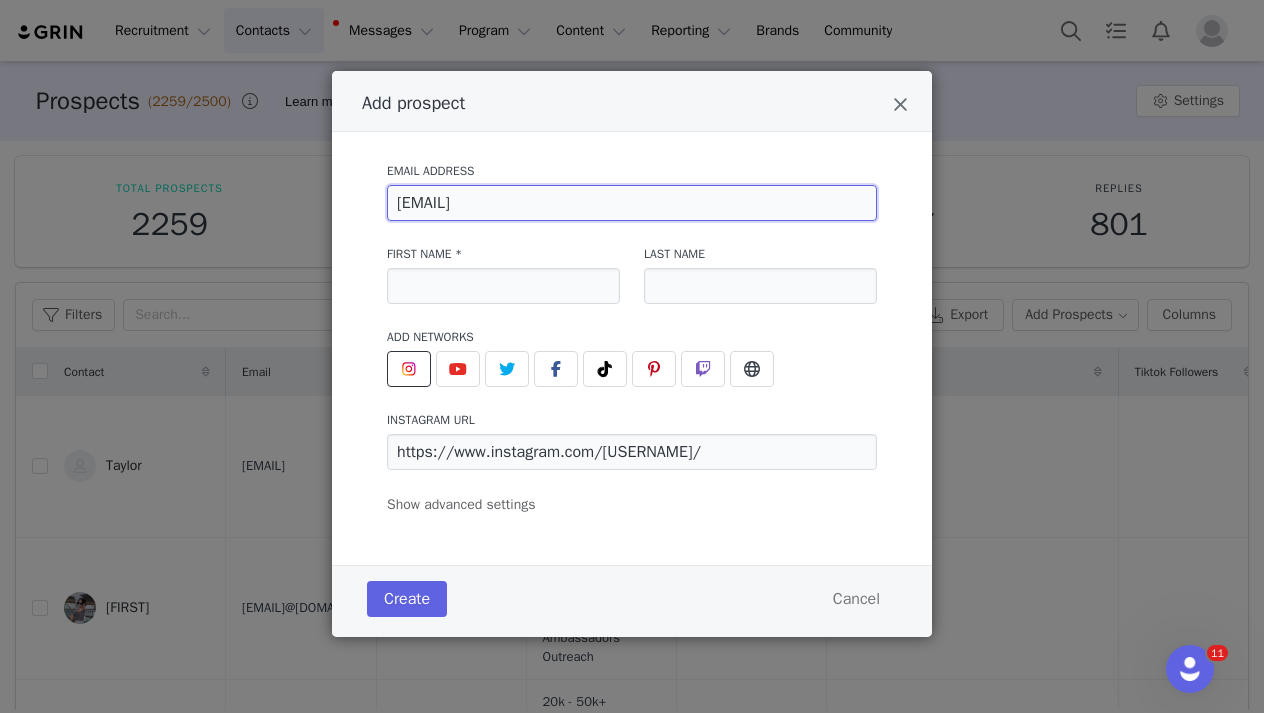 click on "hellobrecooney@gmail.com" at bounding box center [632, 203] 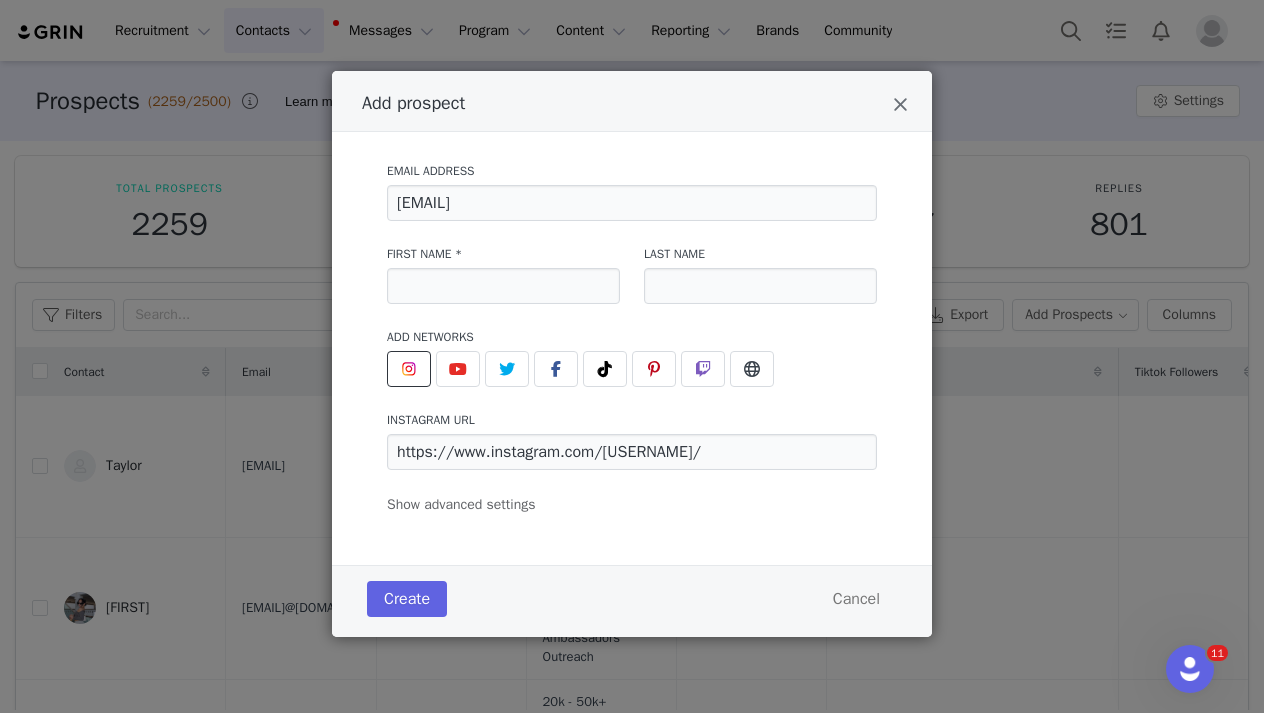 click on "First Name *" at bounding box center [503, 274] 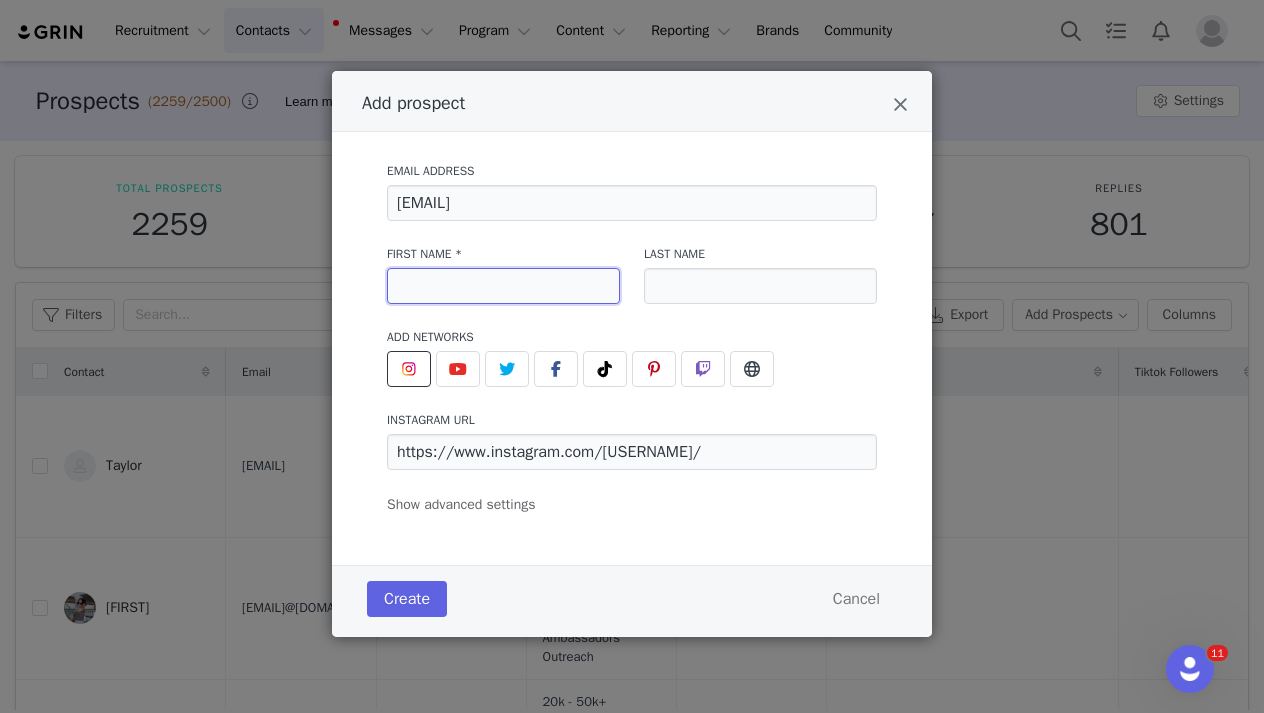 click at bounding box center (503, 286) 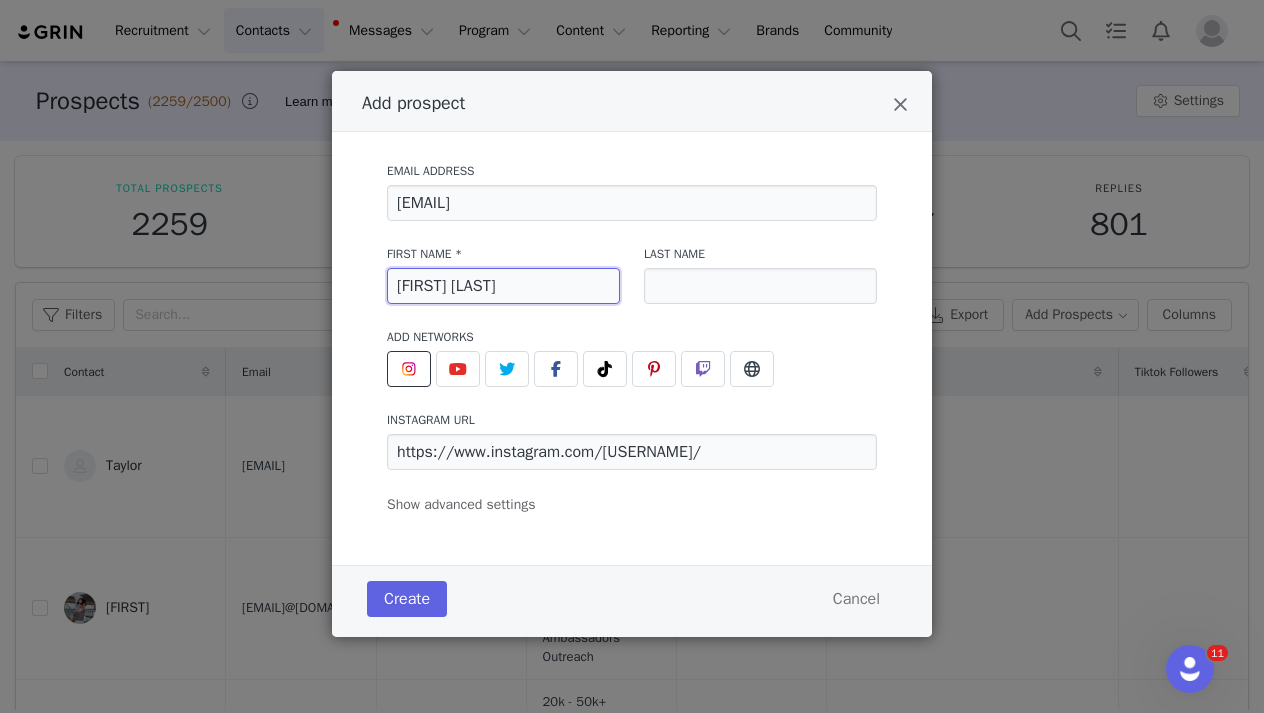 drag, startPoint x: 527, startPoint y: 296, endPoint x: 447, endPoint y: 288, distance: 80.399 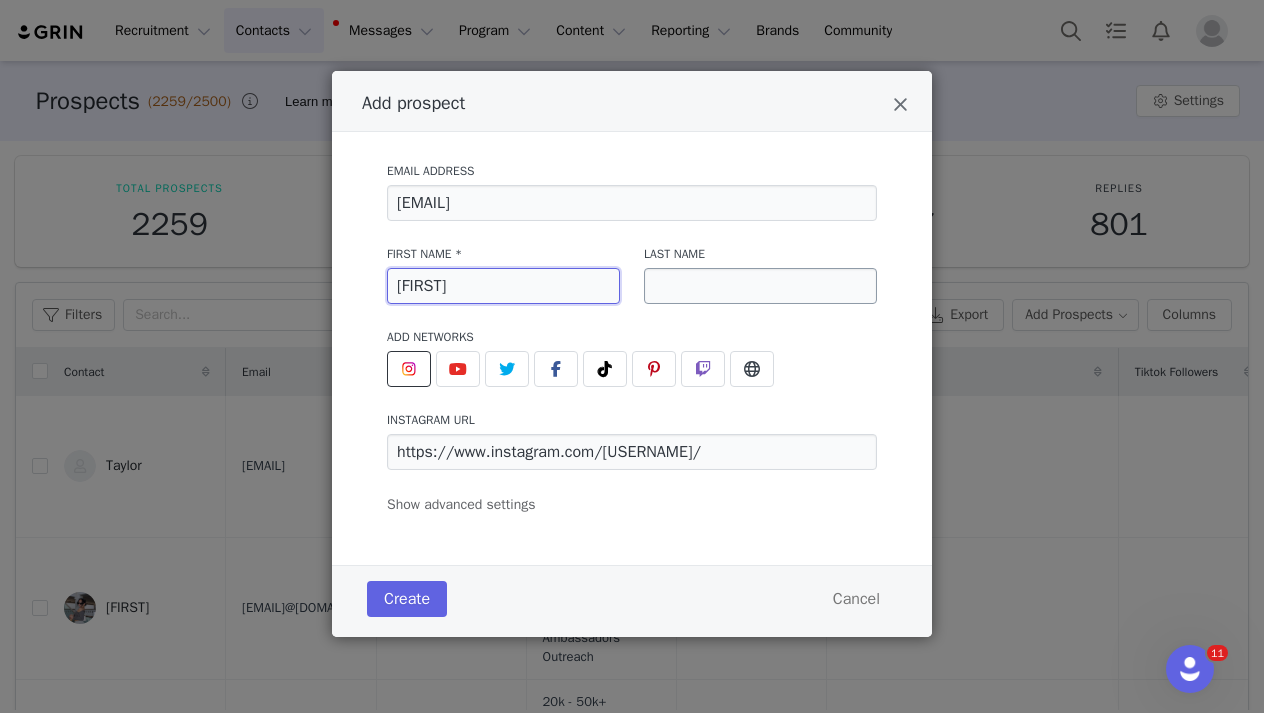 type on "Breana" 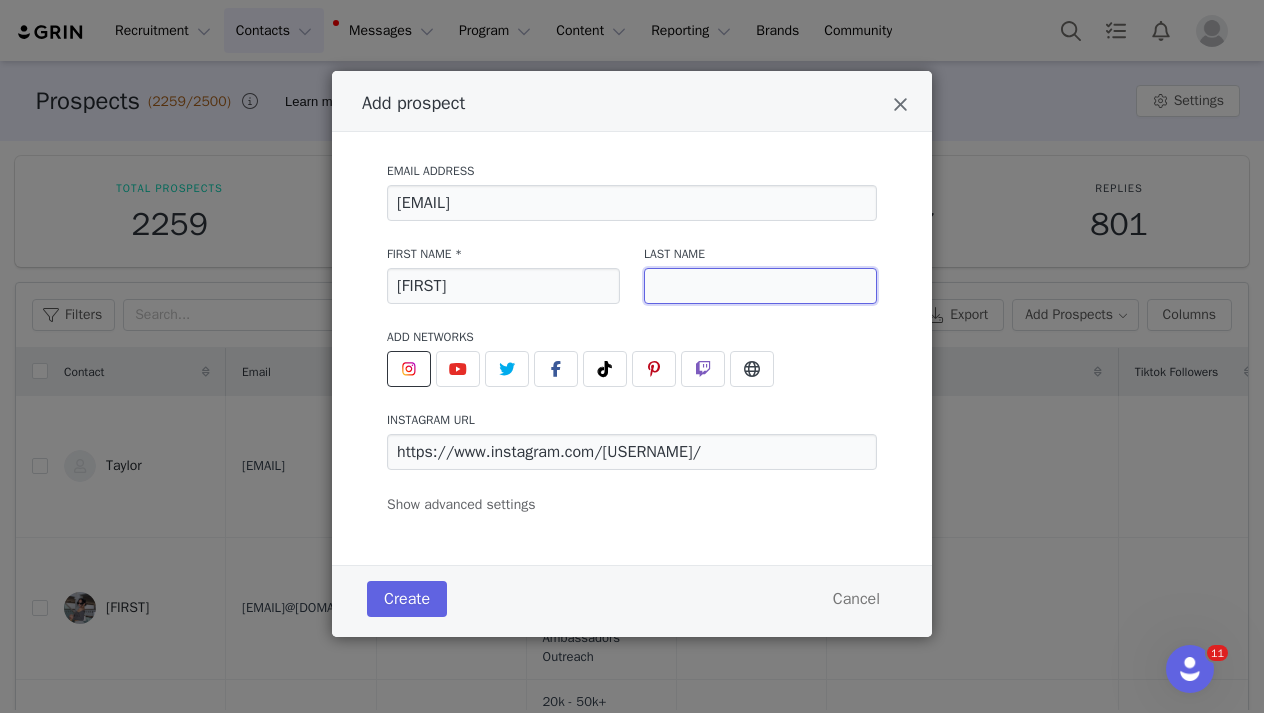 paste on "Cooney" 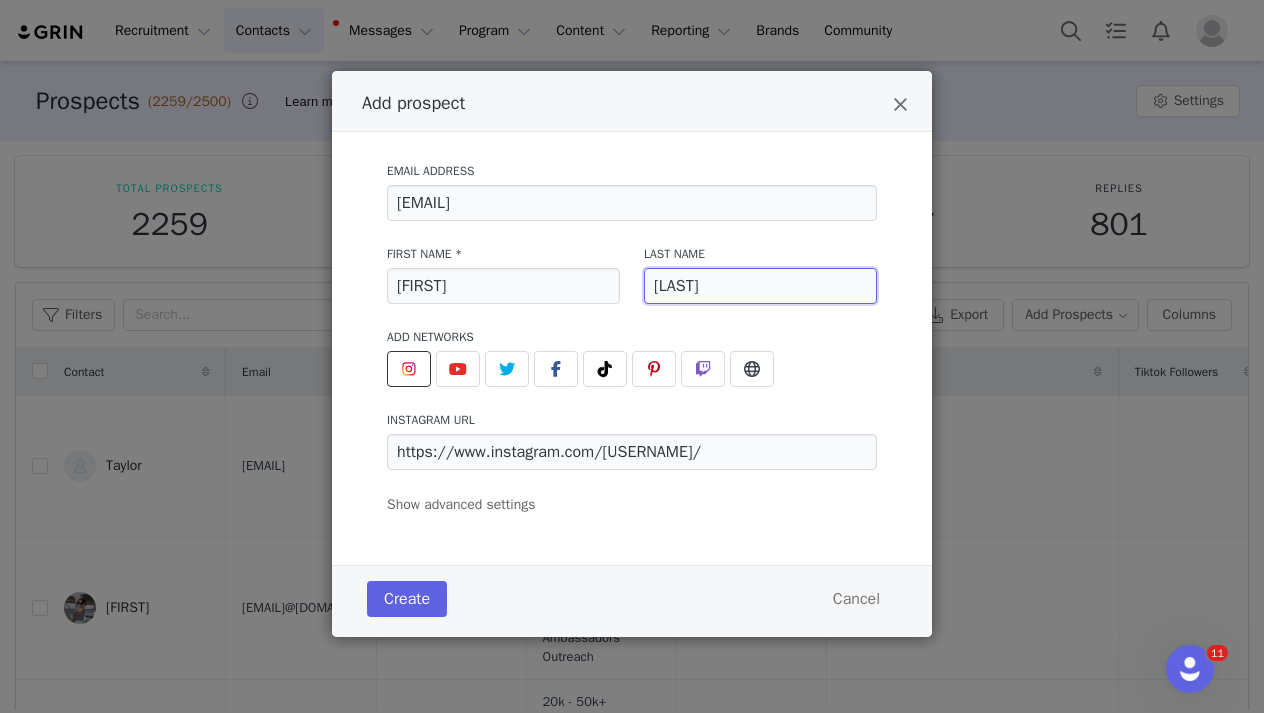 click on "Cooney" at bounding box center [760, 286] 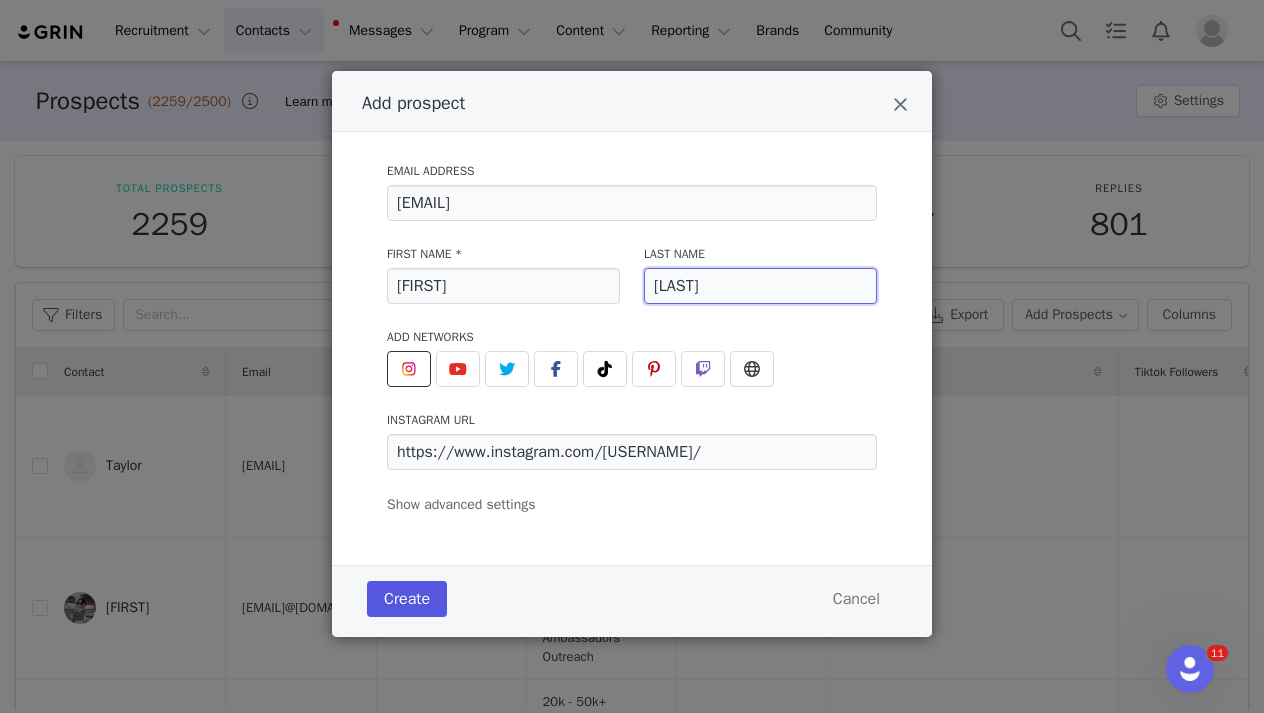 type on "Cooney" 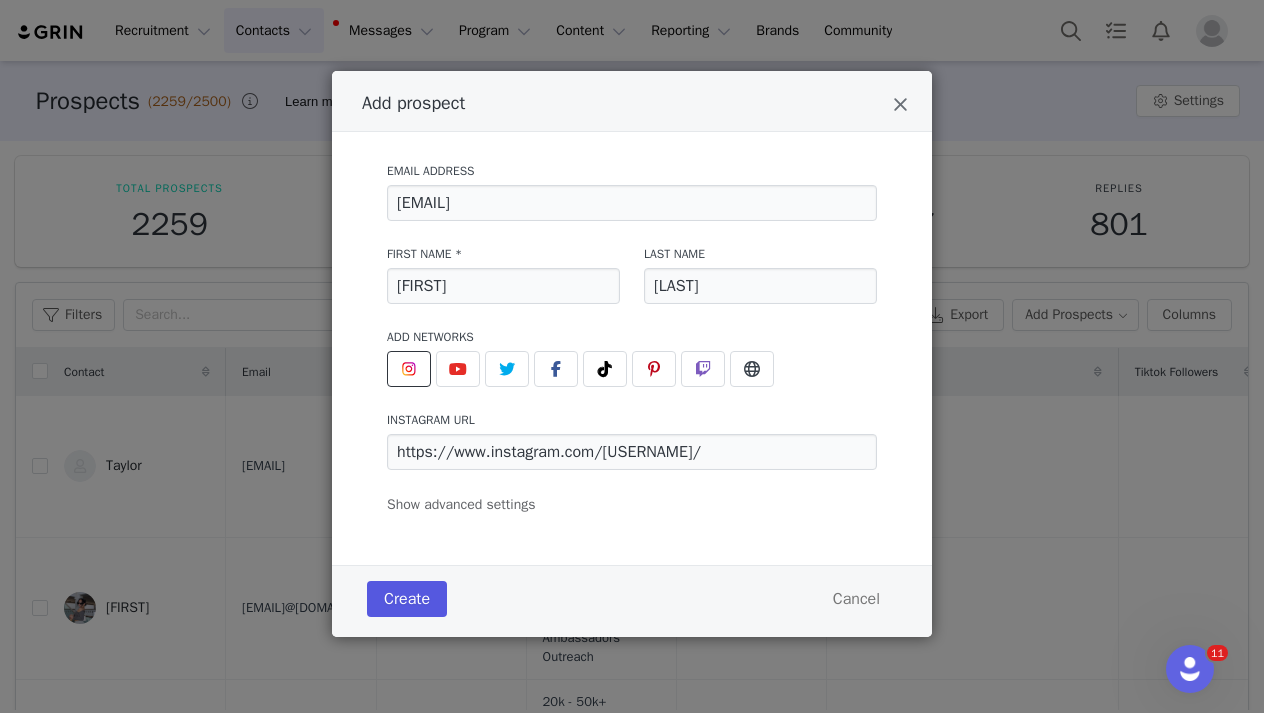 click on "Create" at bounding box center (407, 599) 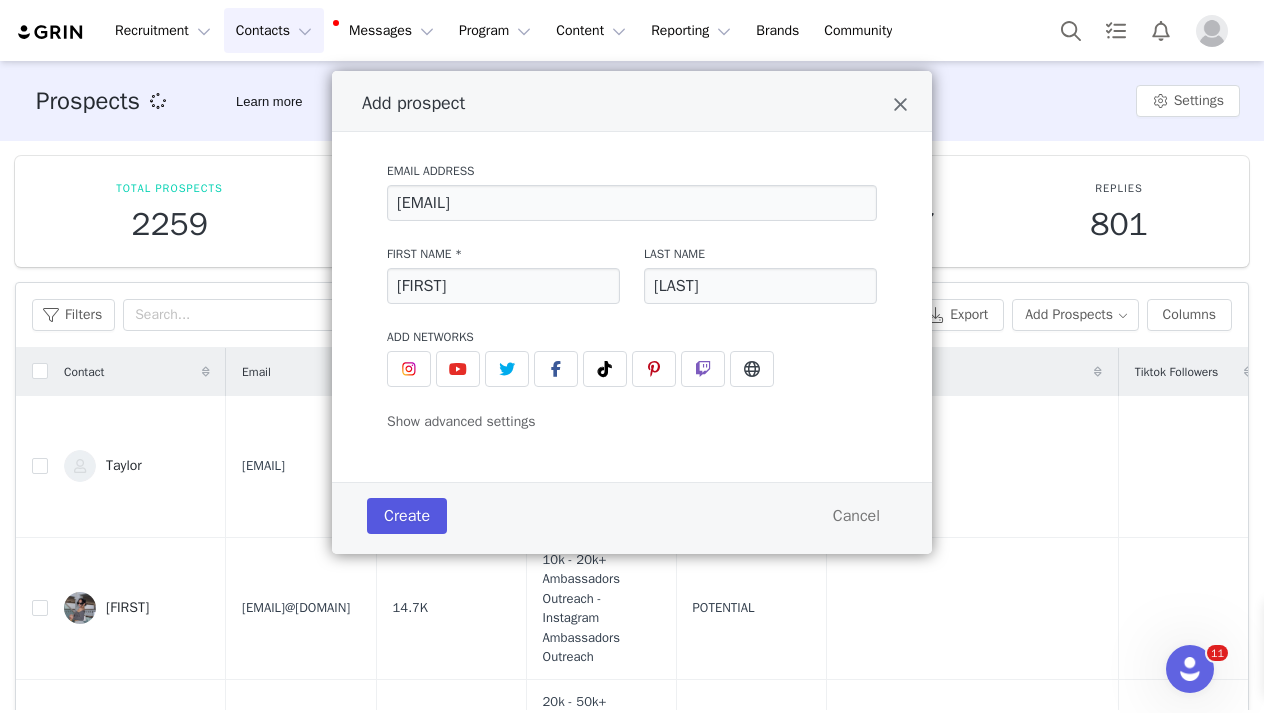type 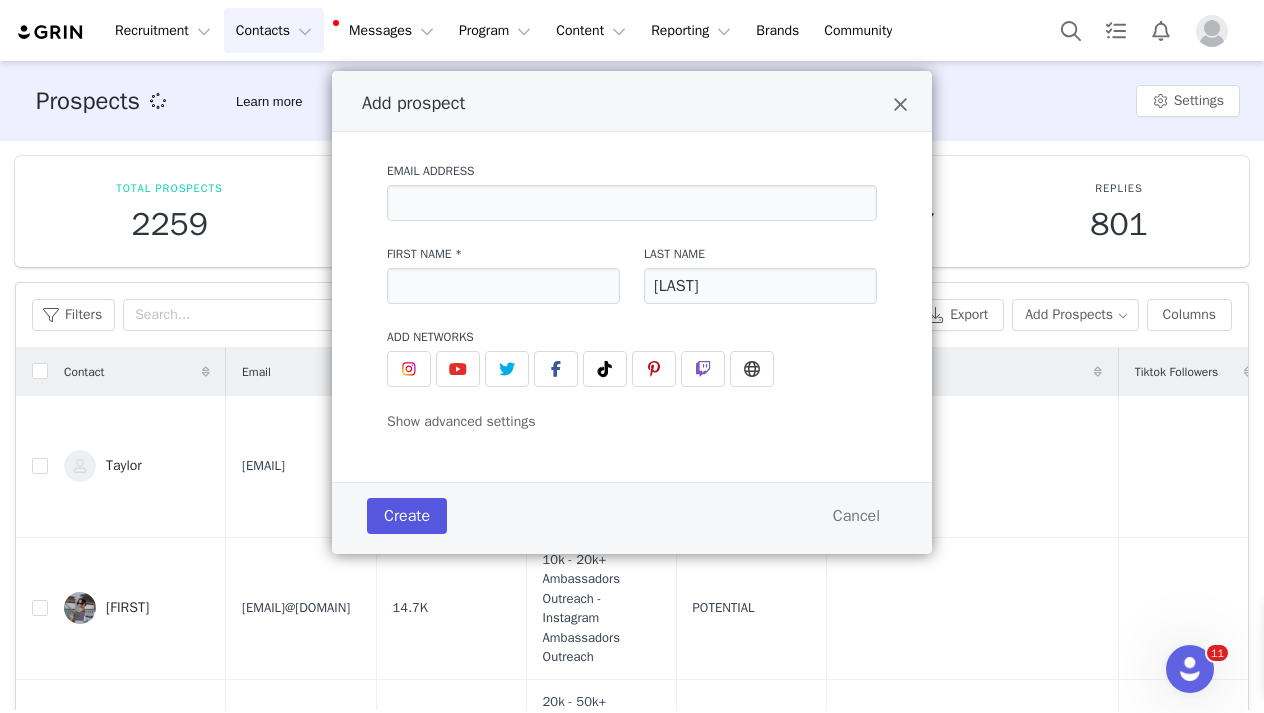 type 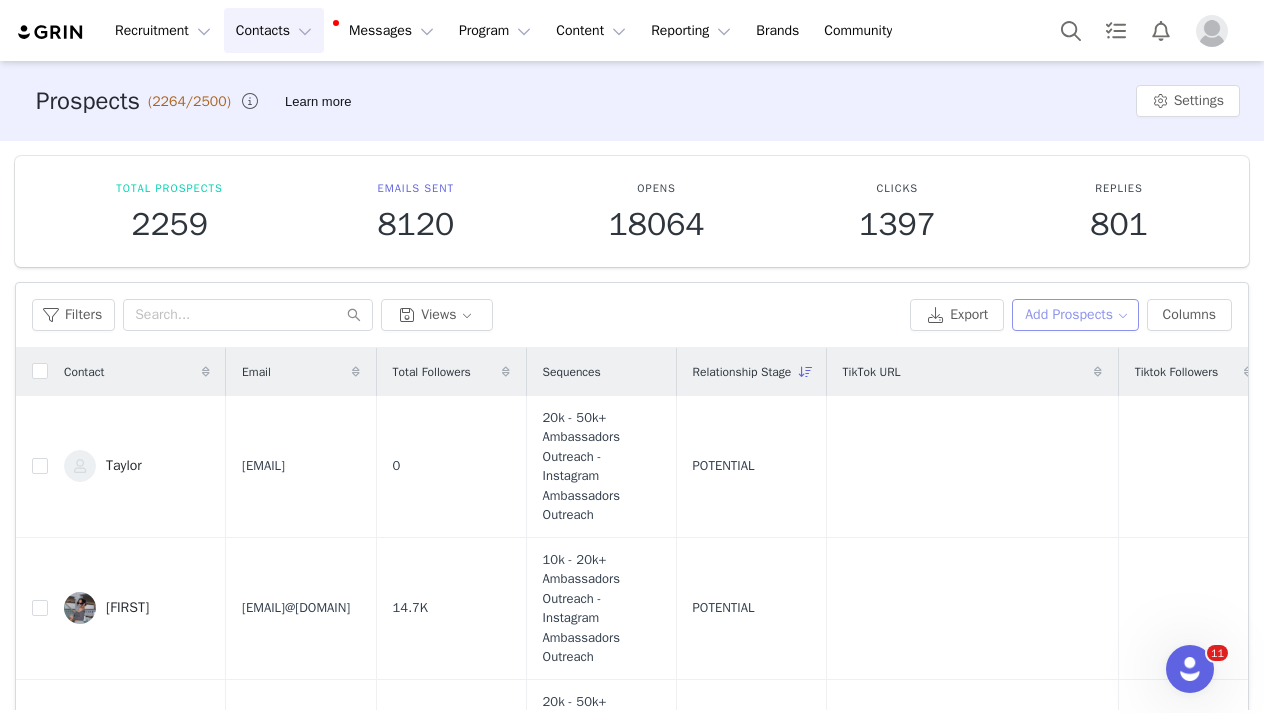 click on "Add Prospects" at bounding box center [1075, 315] 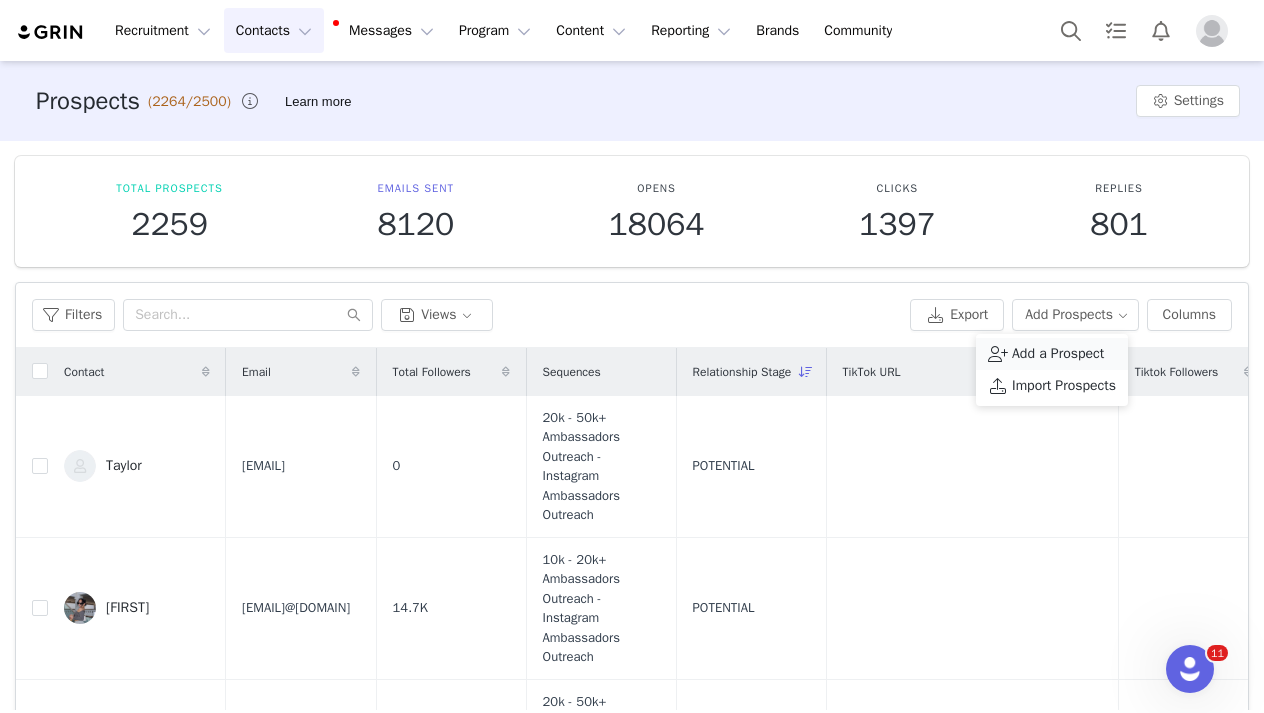 click on "Add a Prospect" at bounding box center (1058, 354) 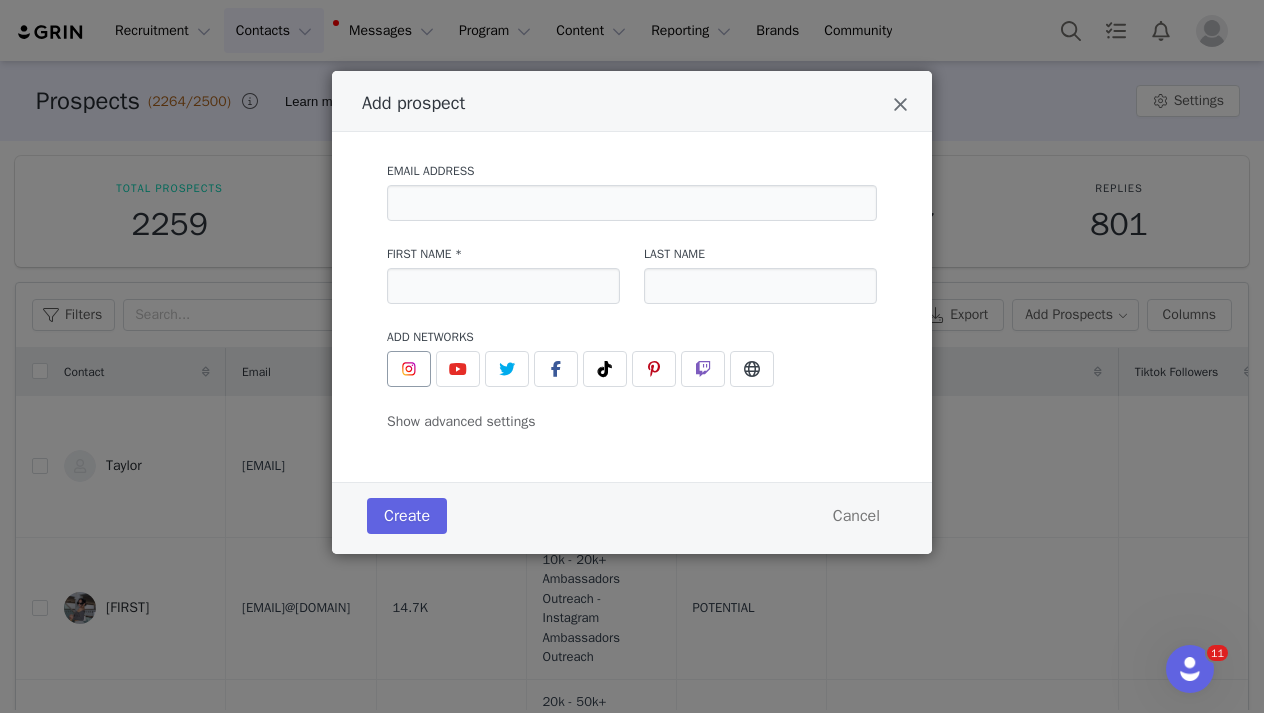 click at bounding box center (409, 369) 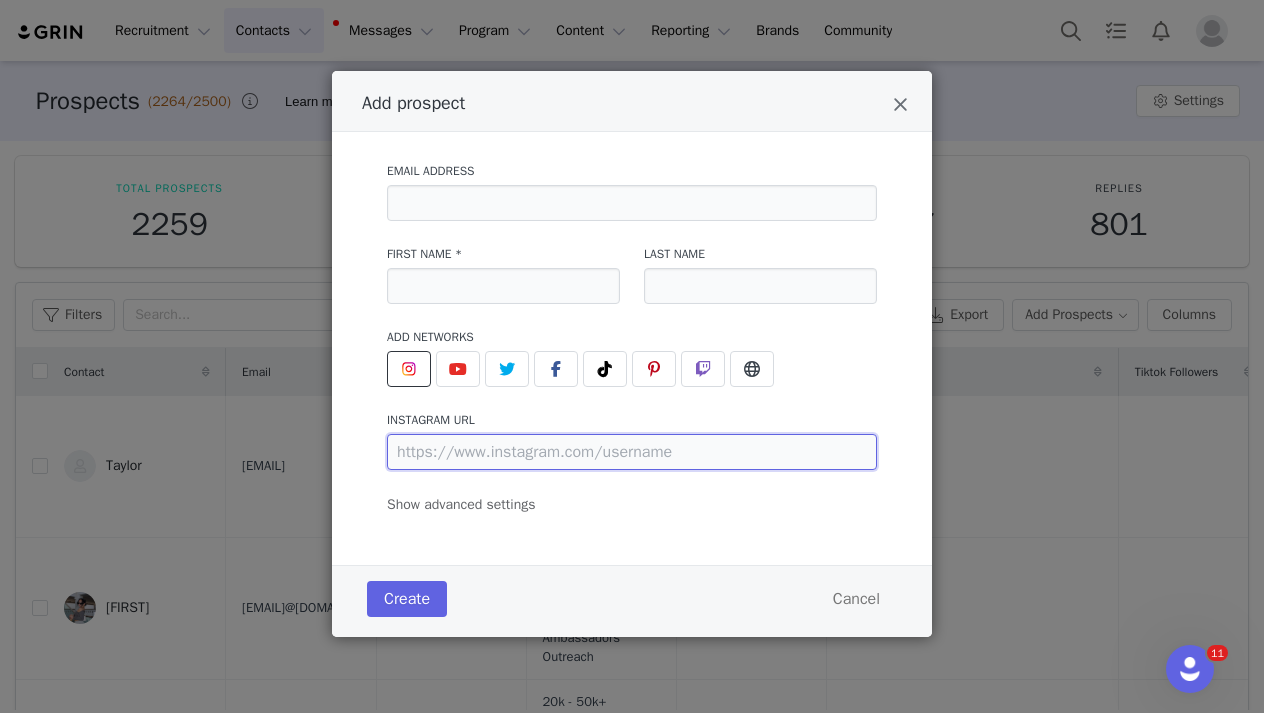 click at bounding box center (632, 452) 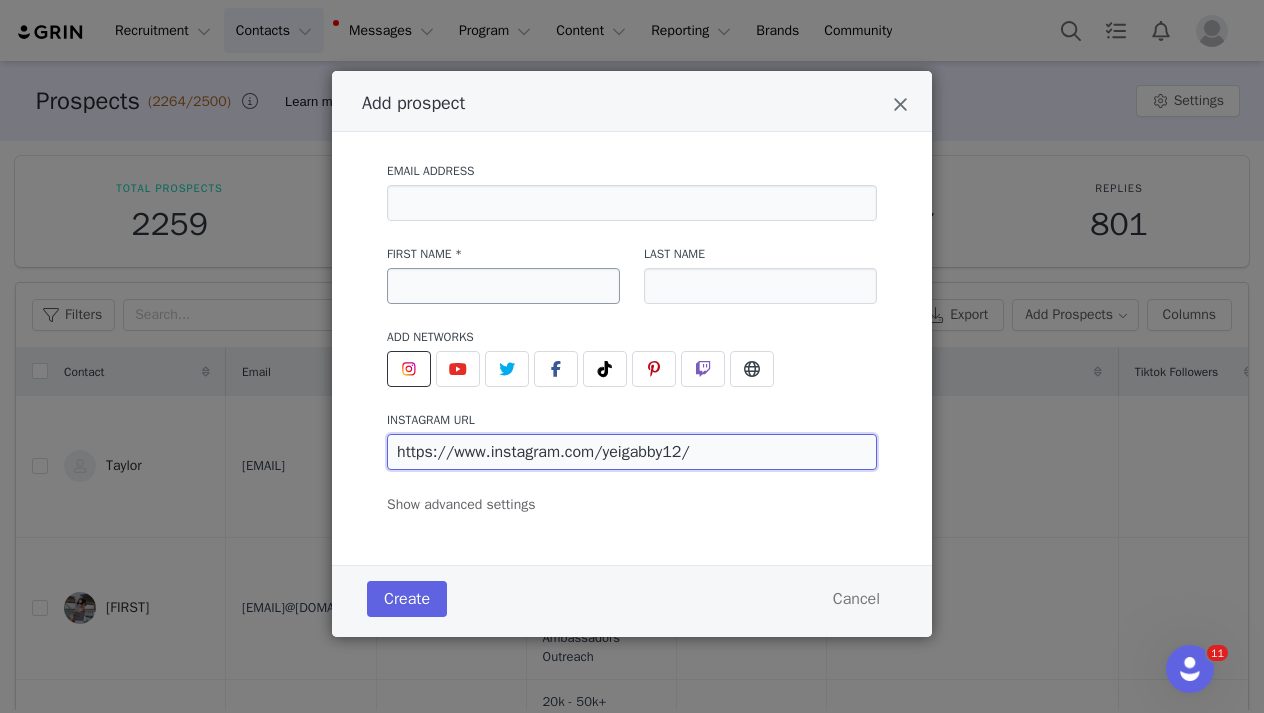 type on "https://www.instagram.com/yeigabby12/" 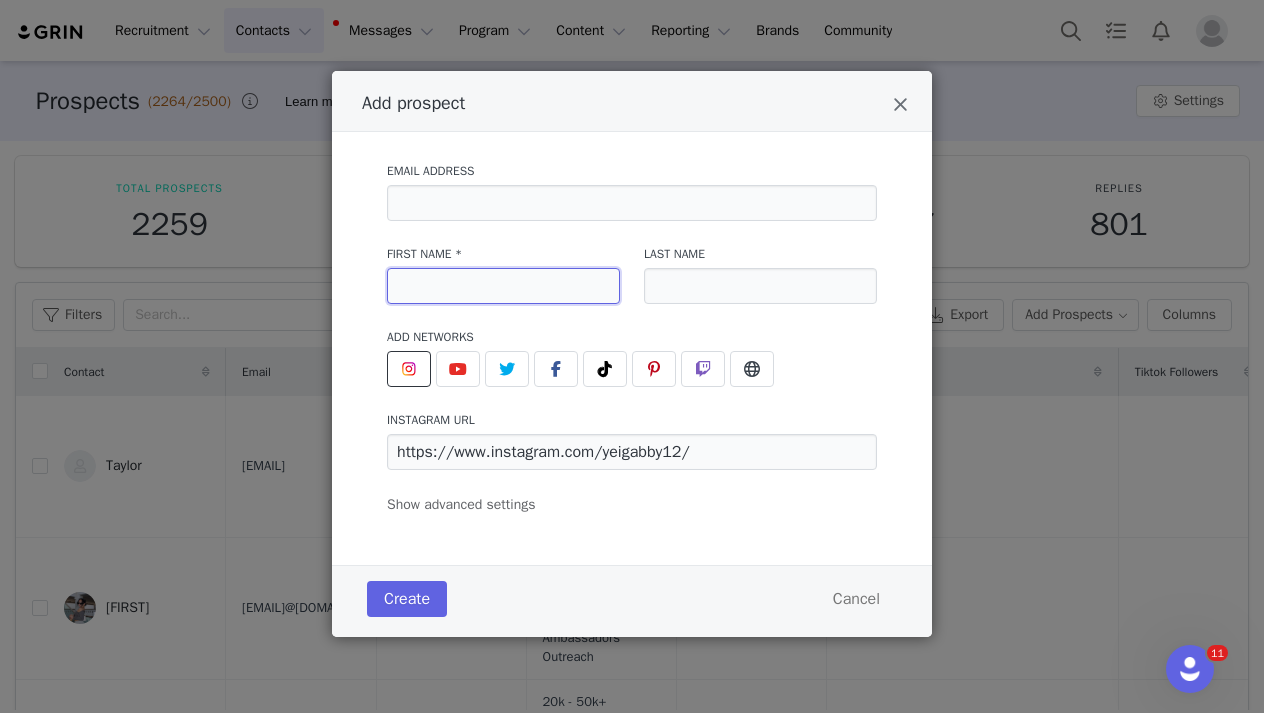 click at bounding box center [503, 286] 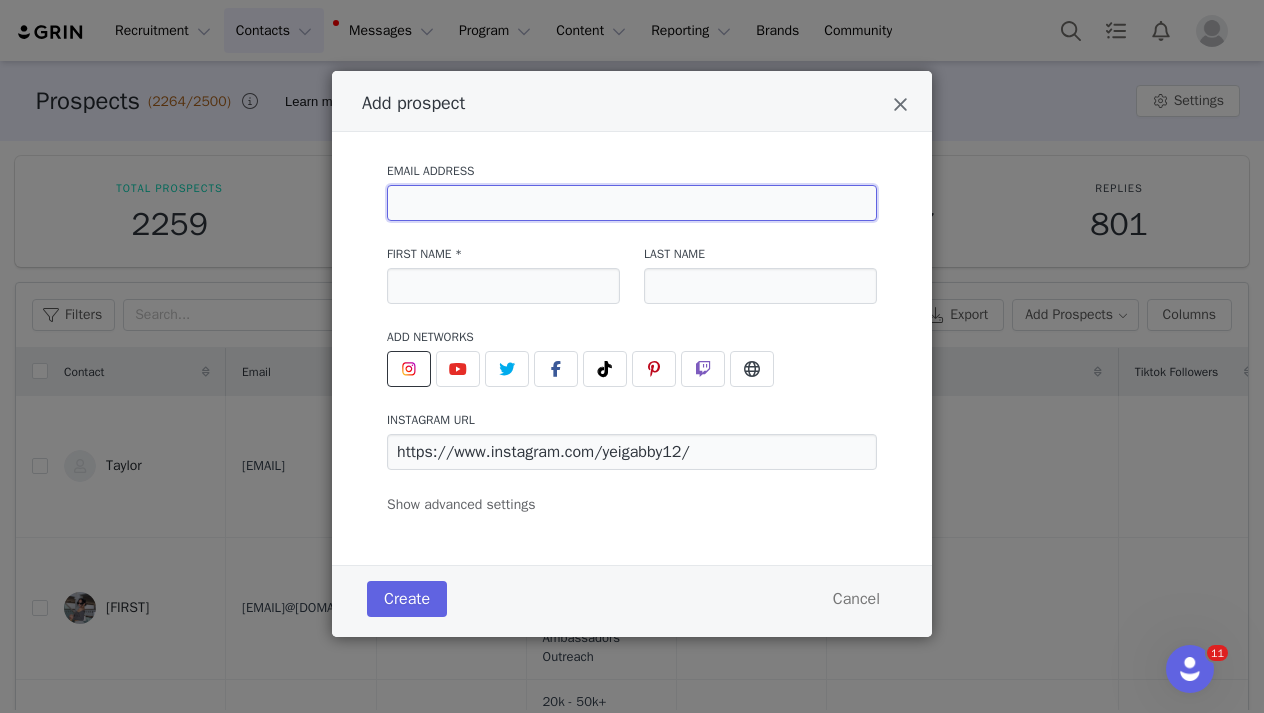 click at bounding box center [632, 203] 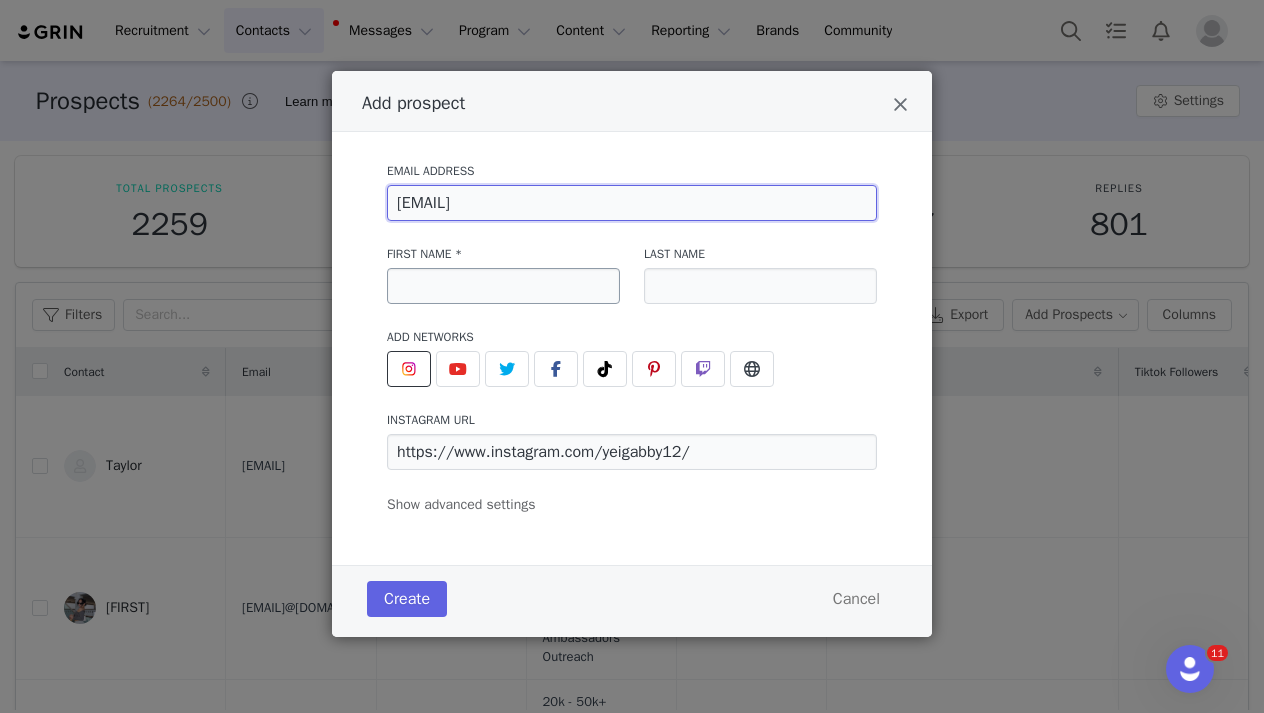 type on "gabychle77@gmail.com" 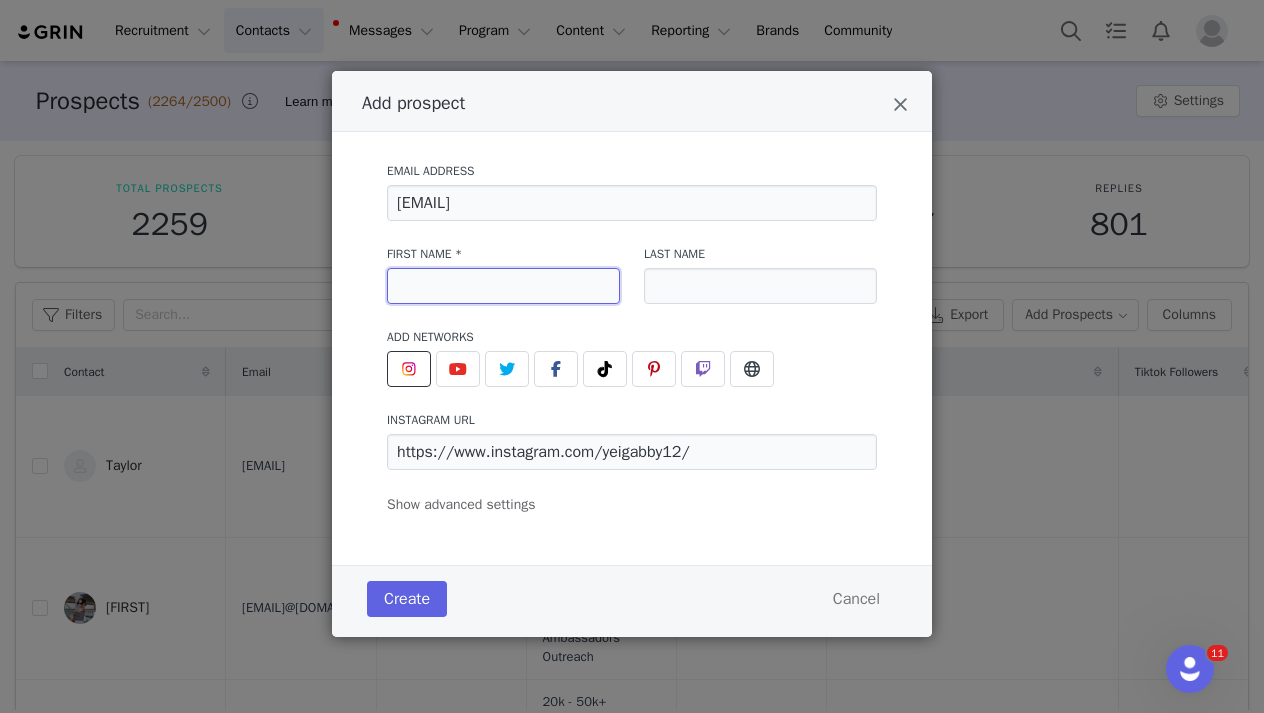 click at bounding box center (503, 286) 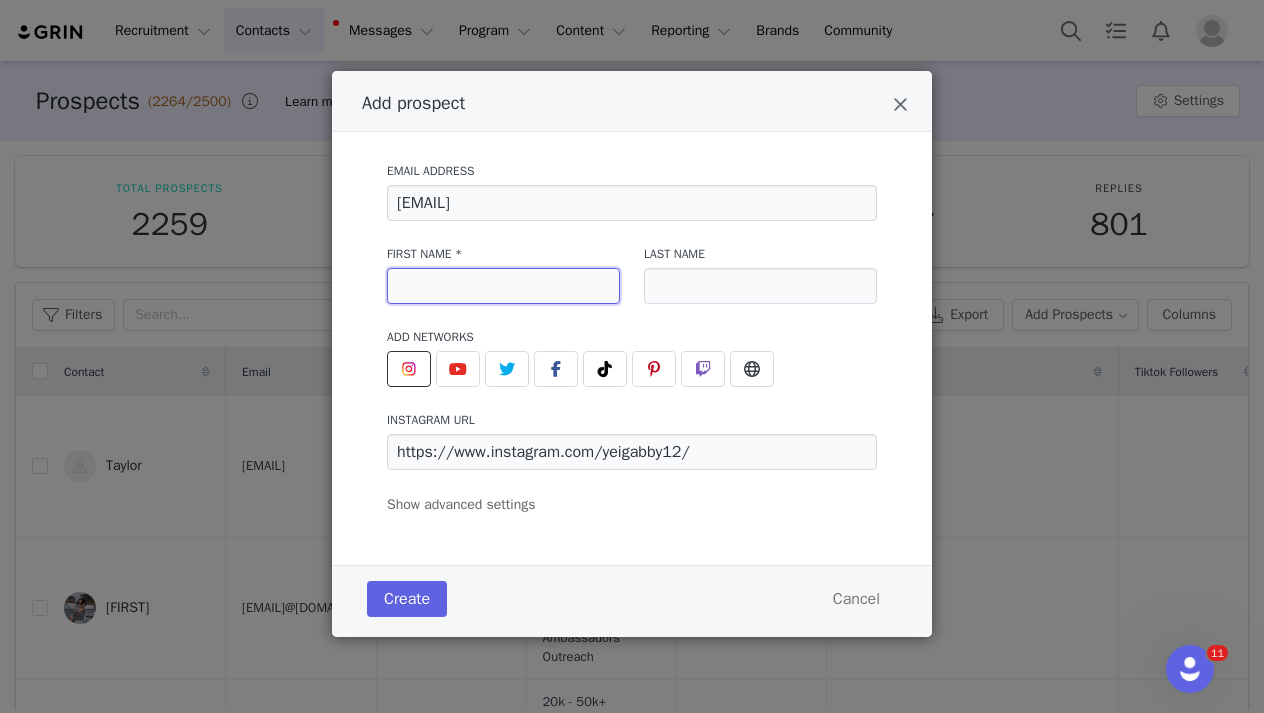paste on "Yeimy Gabriela" 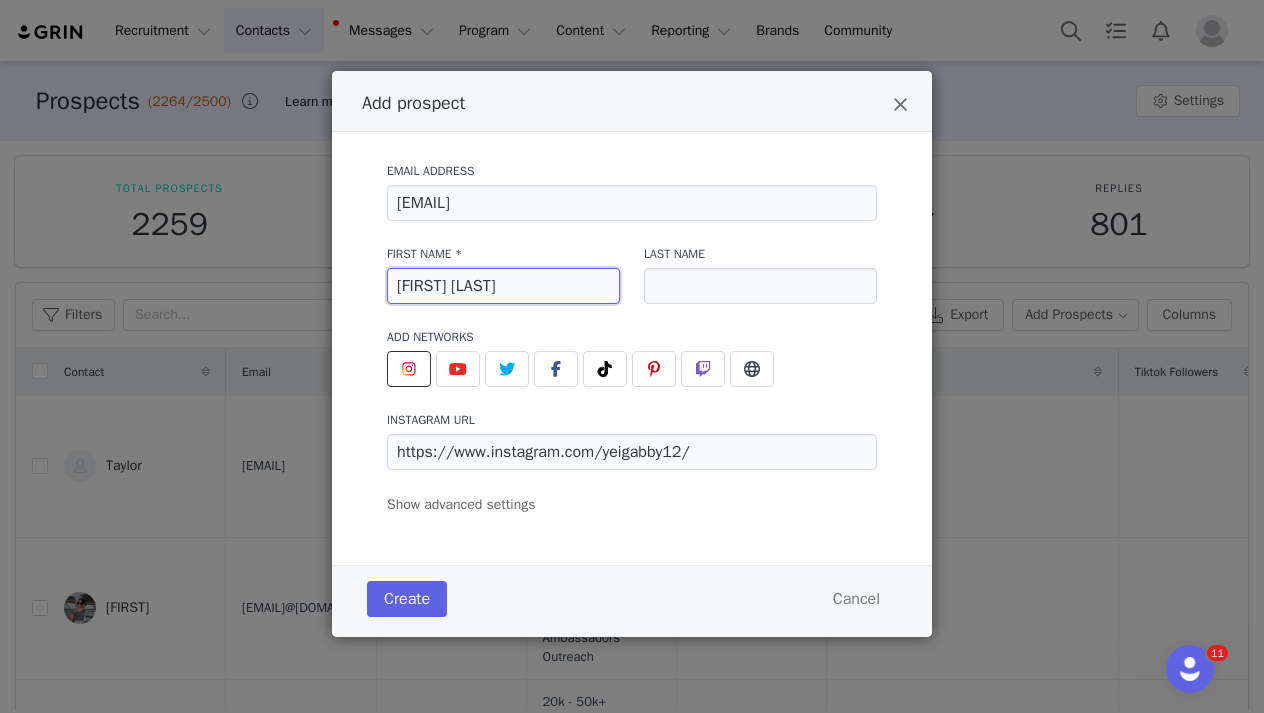 drag, startPoint x: 511, startPoint y: 296, endPoint x: 445, endPoint y: 291, distance: 66.189125 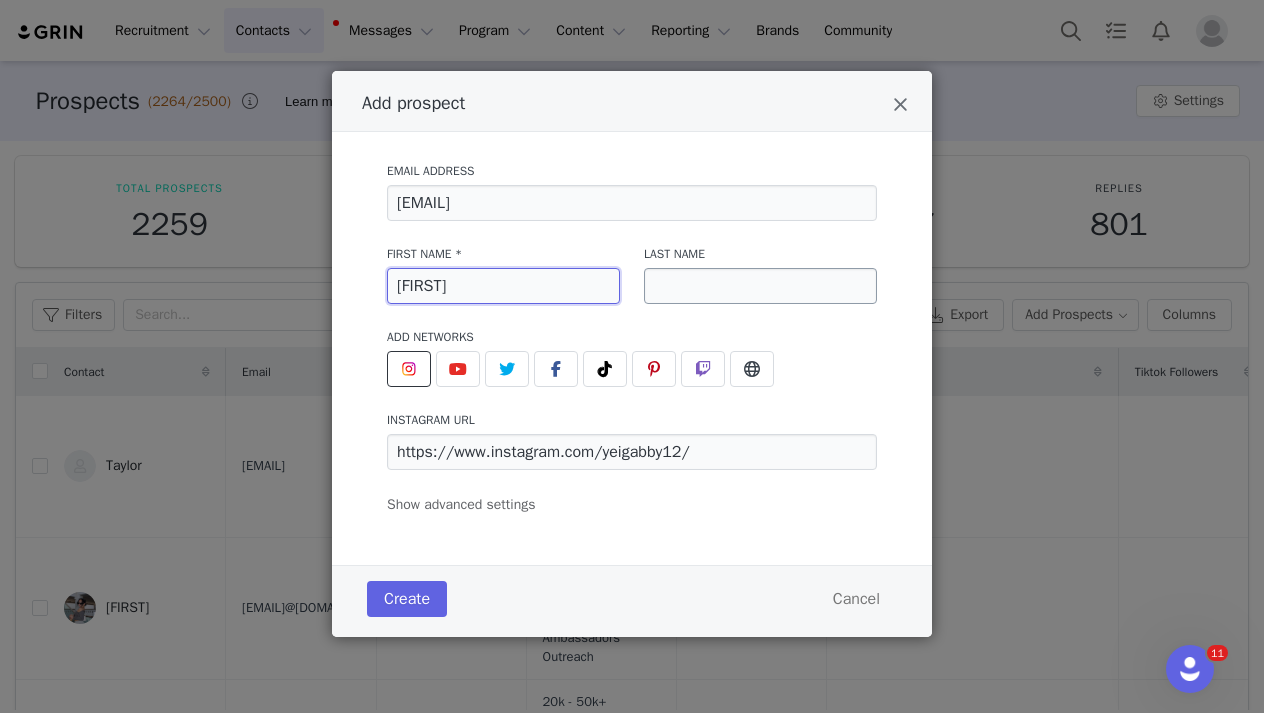 type on "Yeimy" 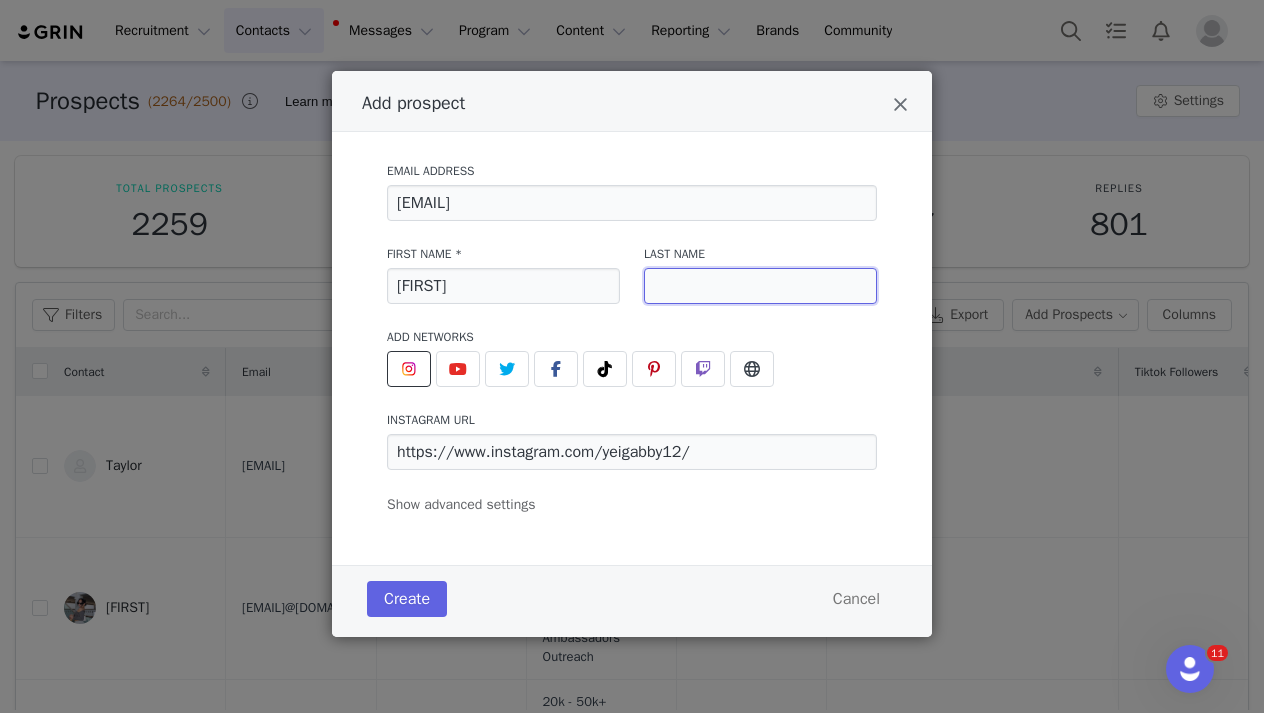 click at bounding box center (760, 286) 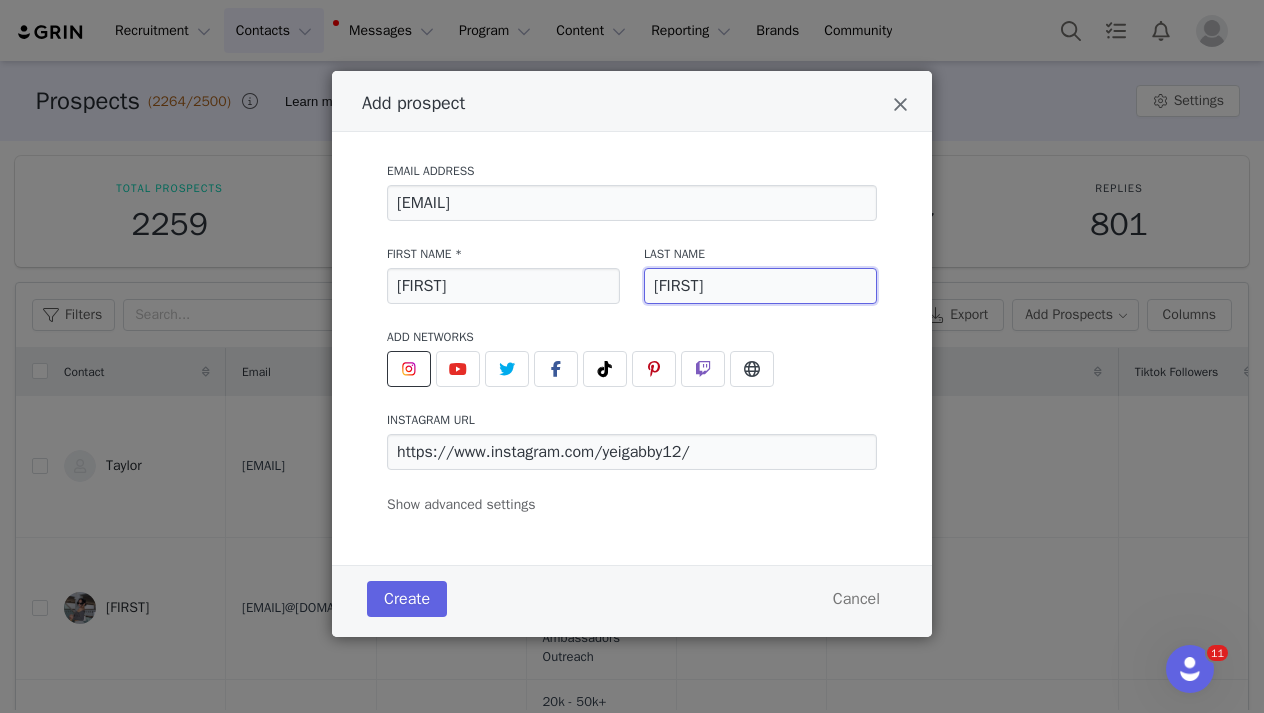 click on "Gabriela" at bounding box center (760, 286) 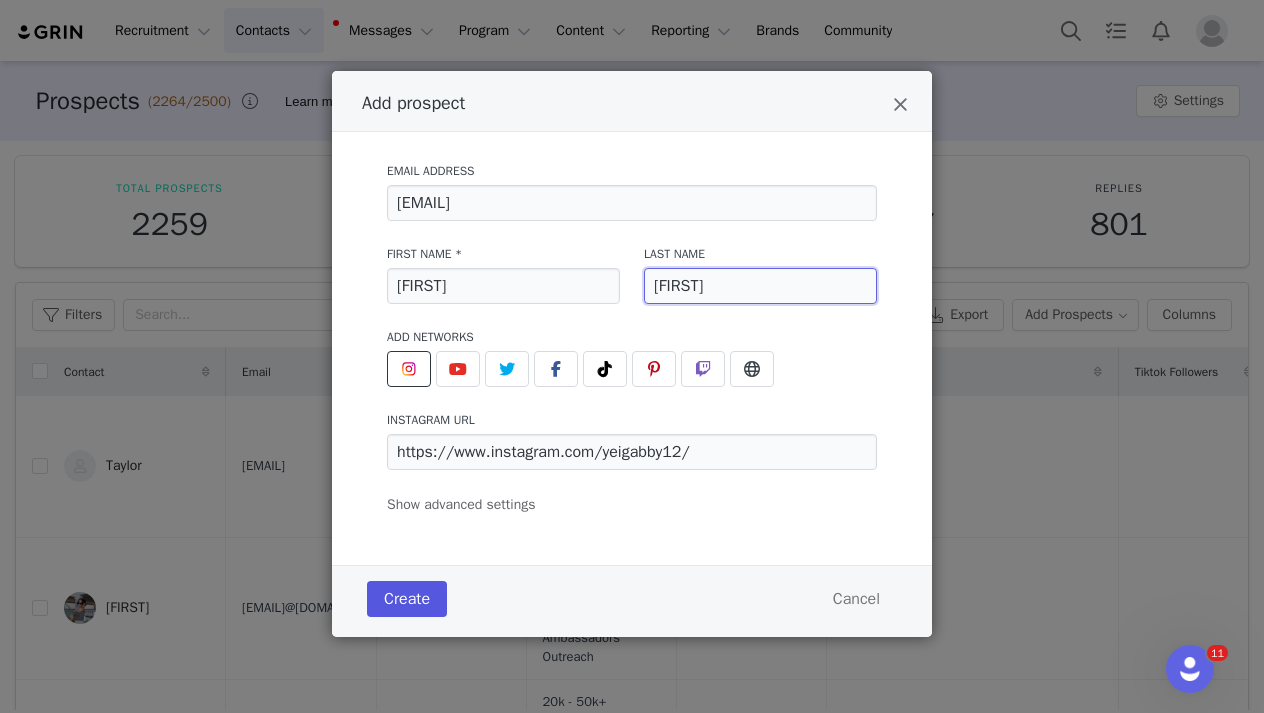 type on "Gabriela" 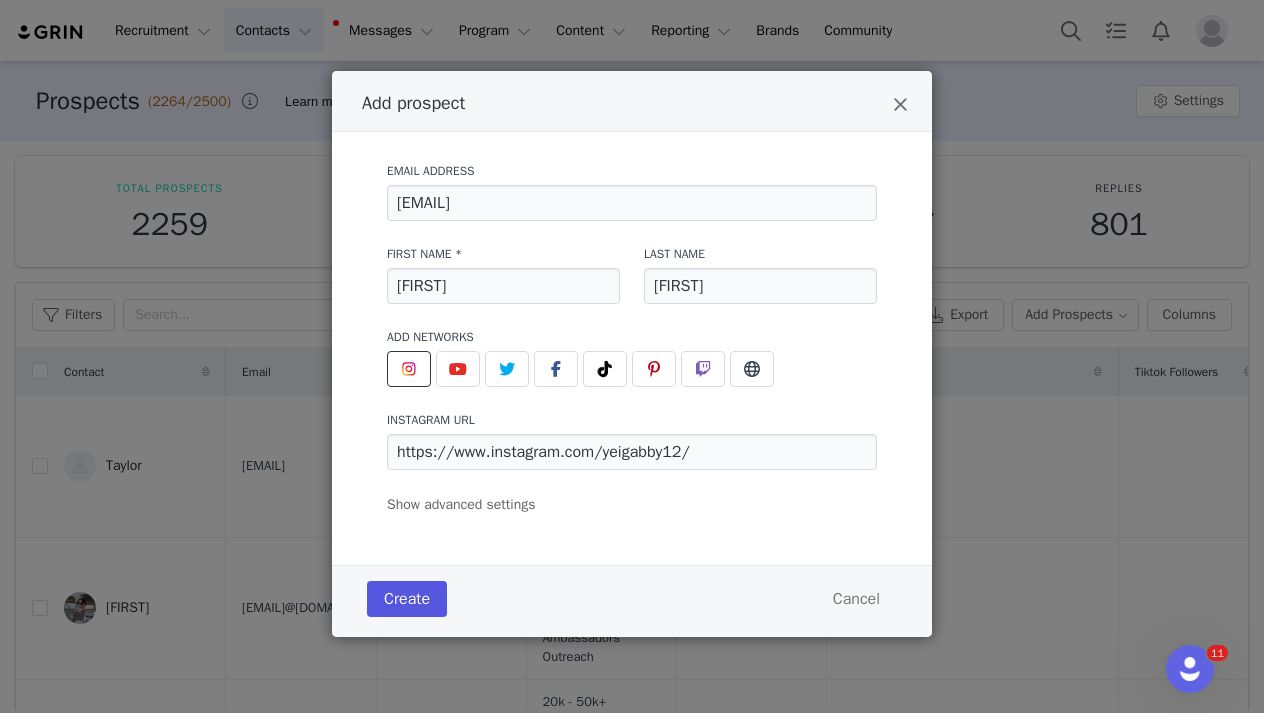 click on "Create" at bounding box center (407, 599) 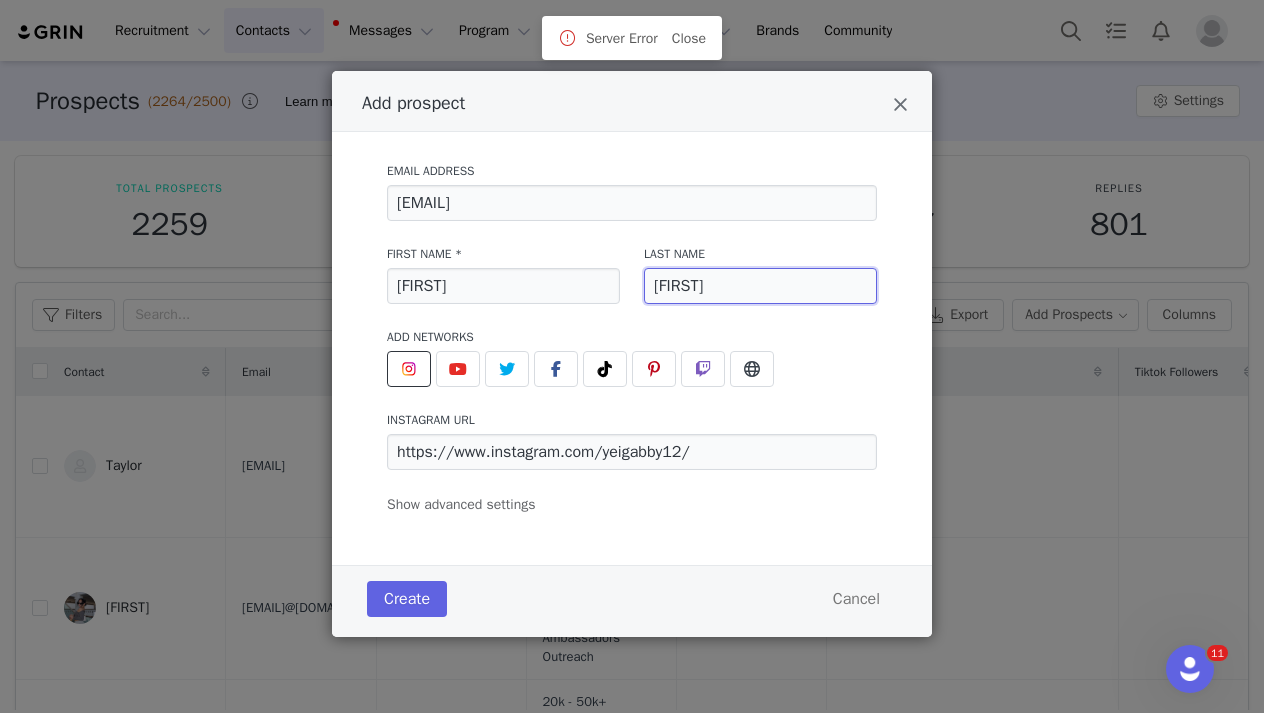 click on "Gabriela" at bounding box center (760, 286) 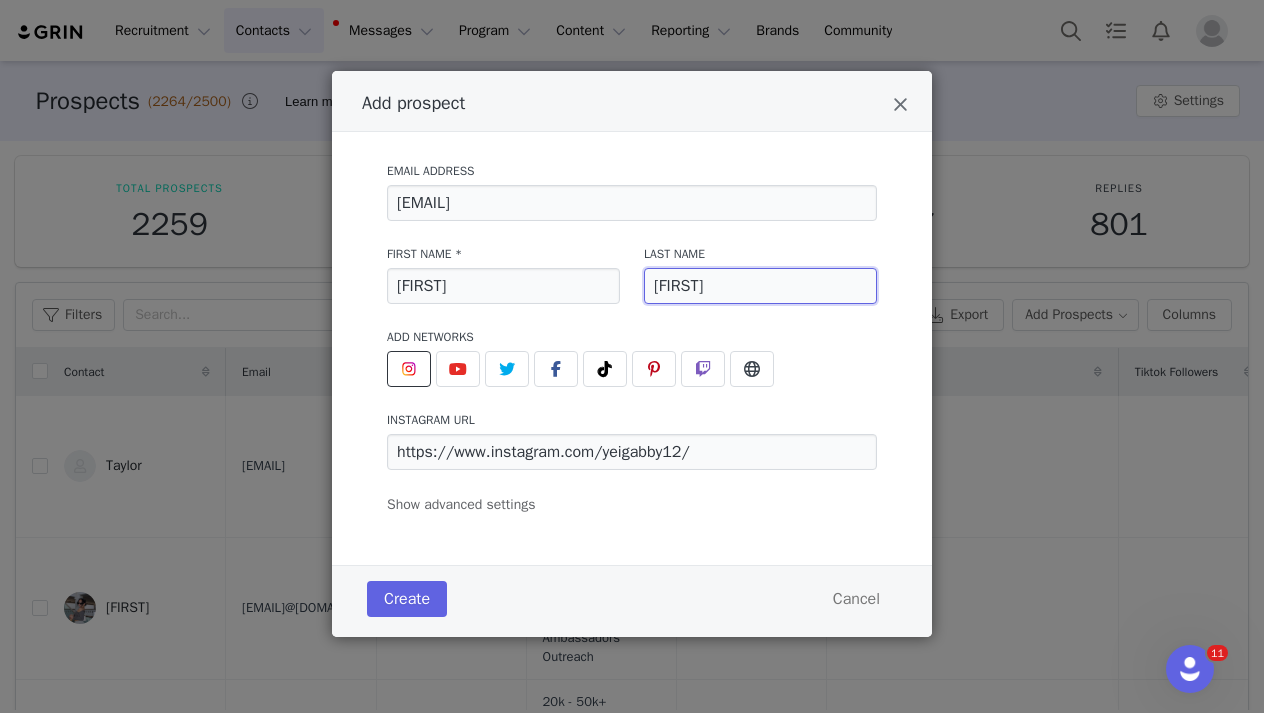 click on "Gabriela" at bounding box center [760, 286] 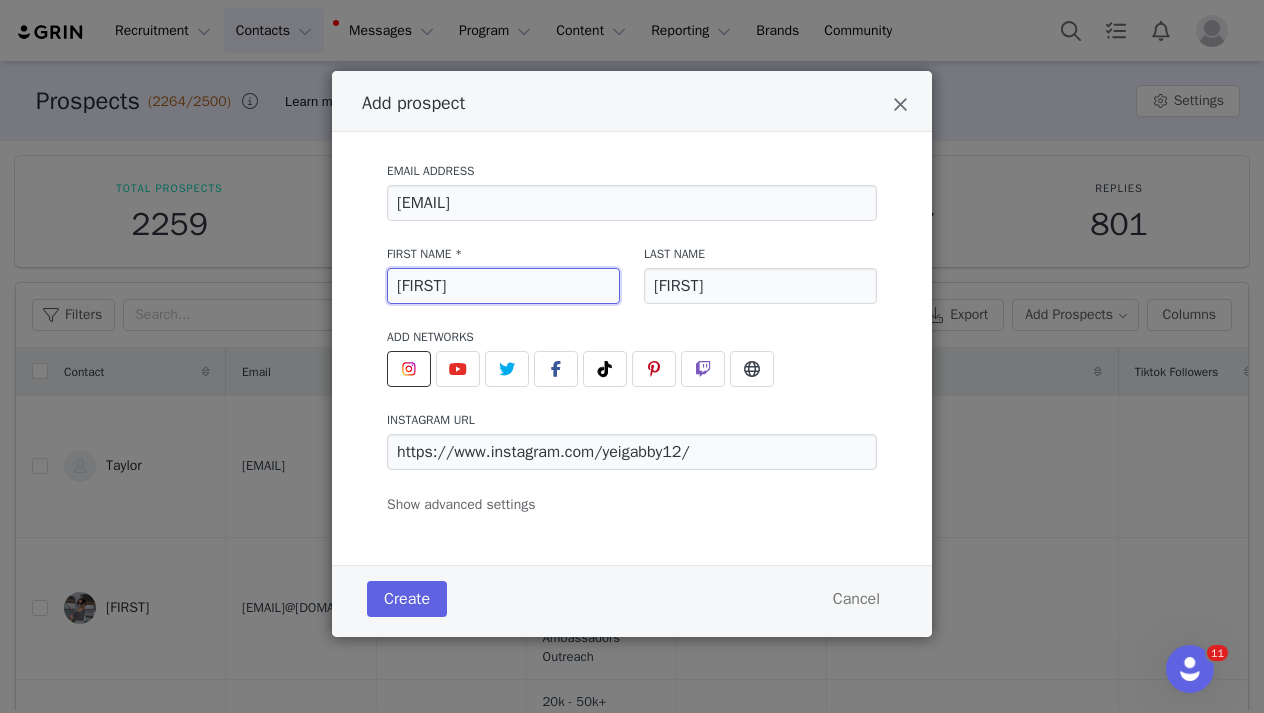 click on "Yeimy" at bounding box center (503, 286) 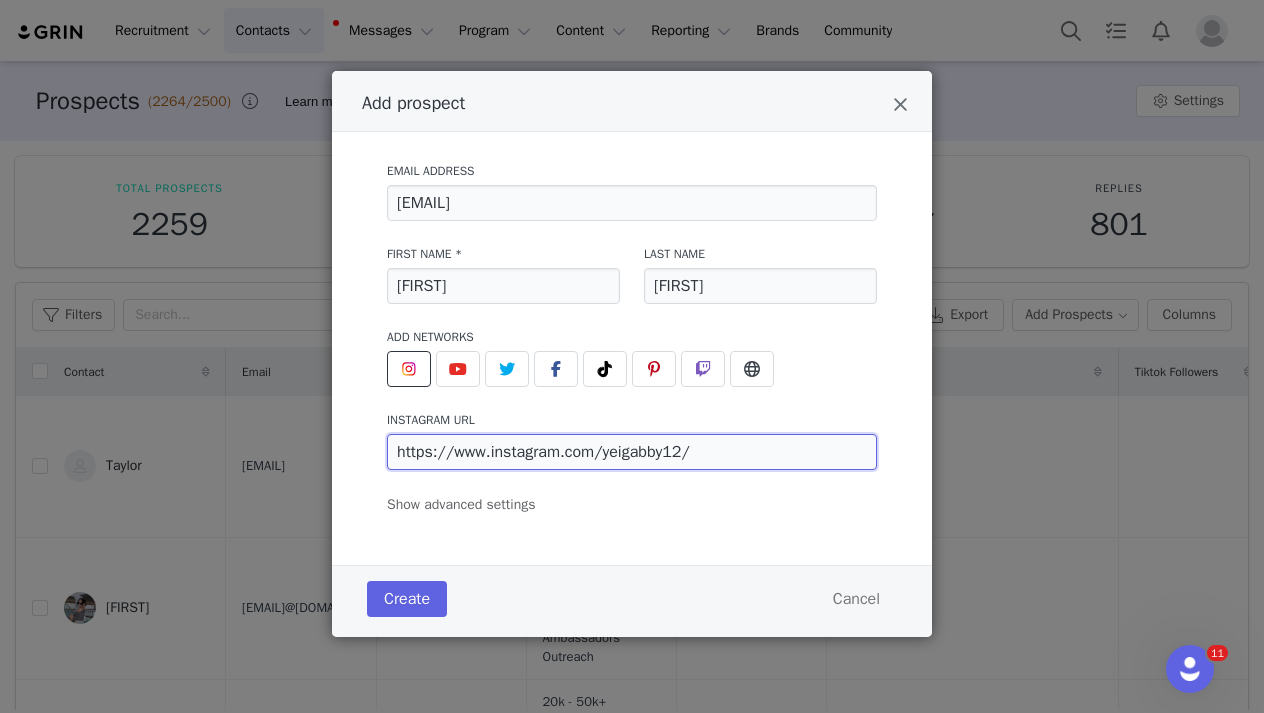 drag, startPoint x: 680, startPoint y: 453, endPoint x: 601, endPoint y: 450, distance: 79.05694 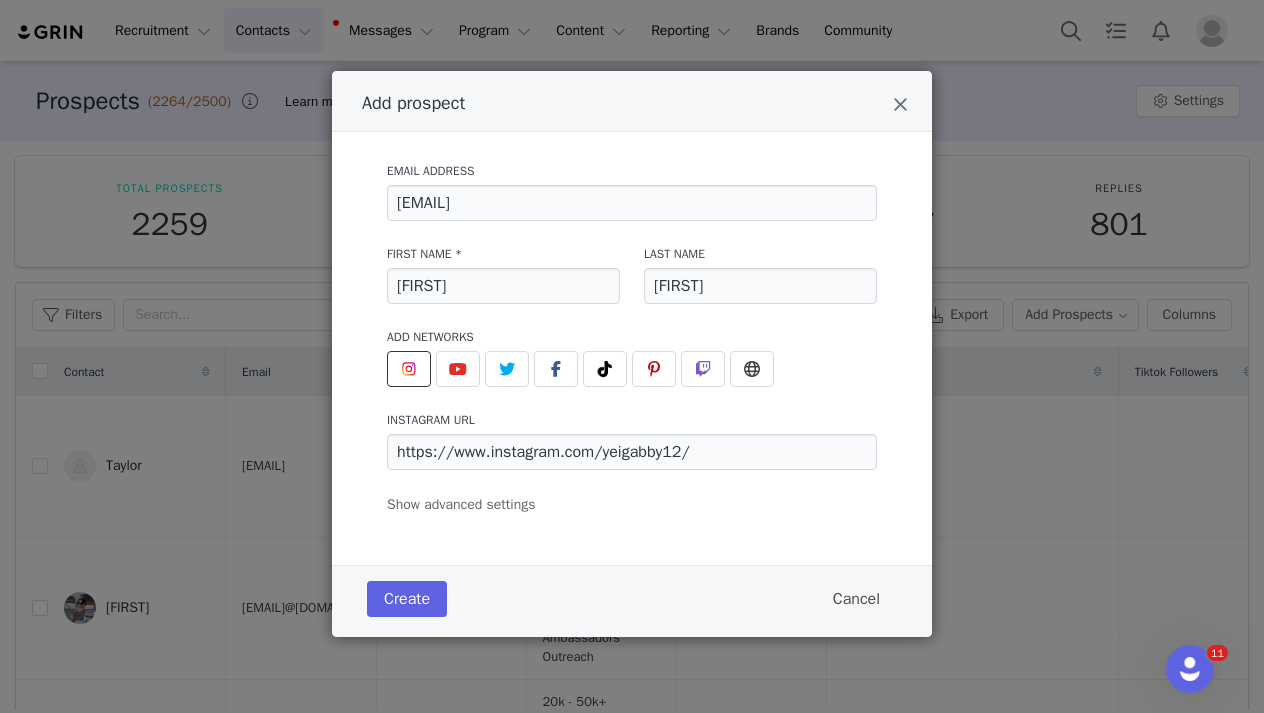 click on "Cancel" at bounding box center [856, 599] 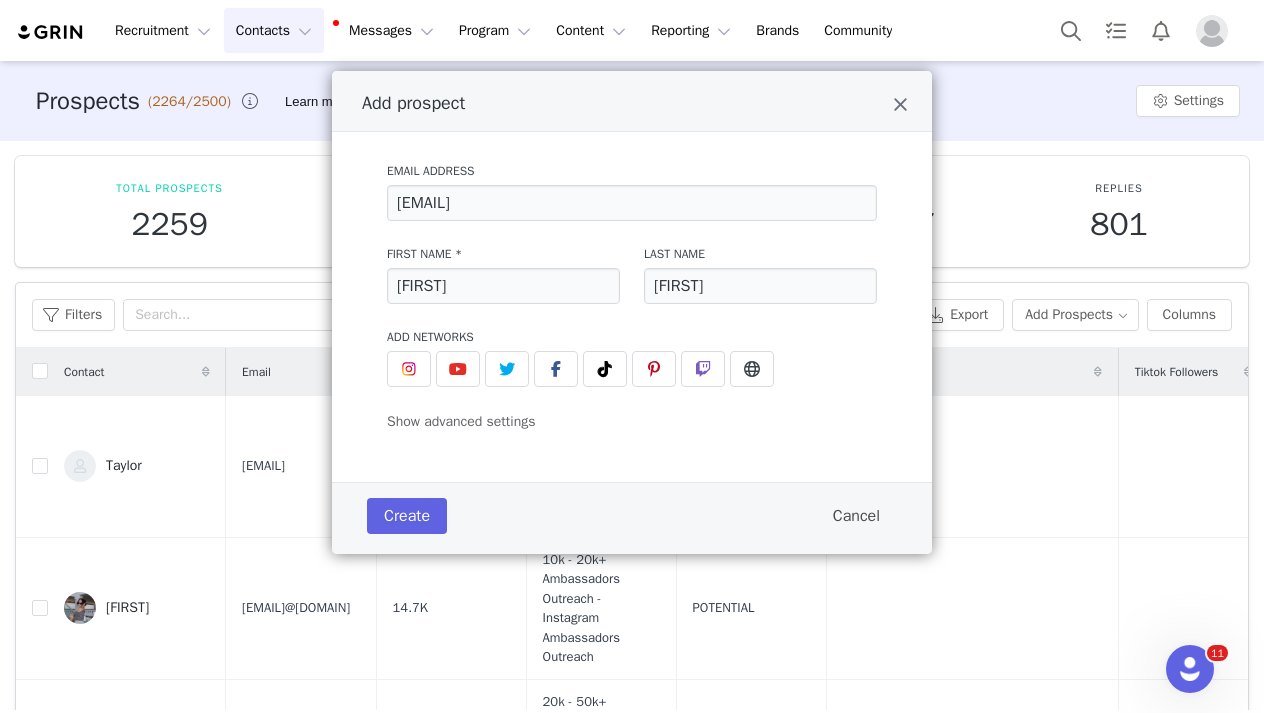 type 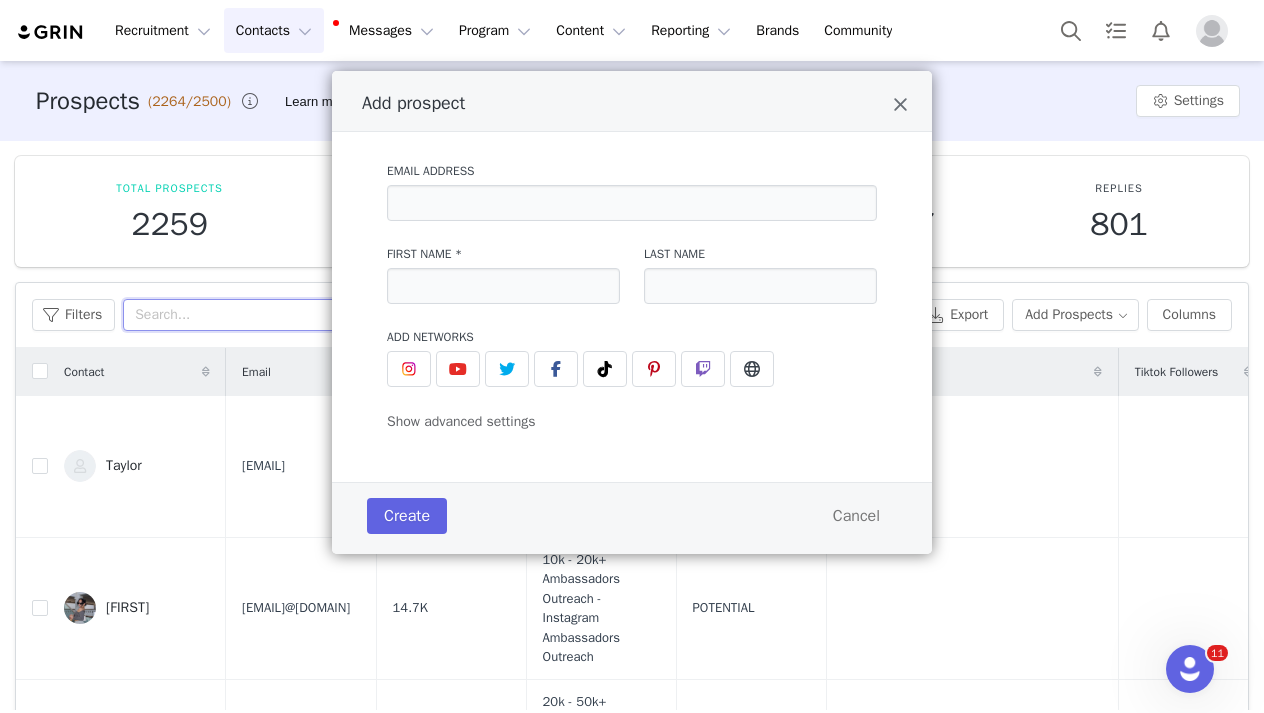 click at bounding box center [248, 315] 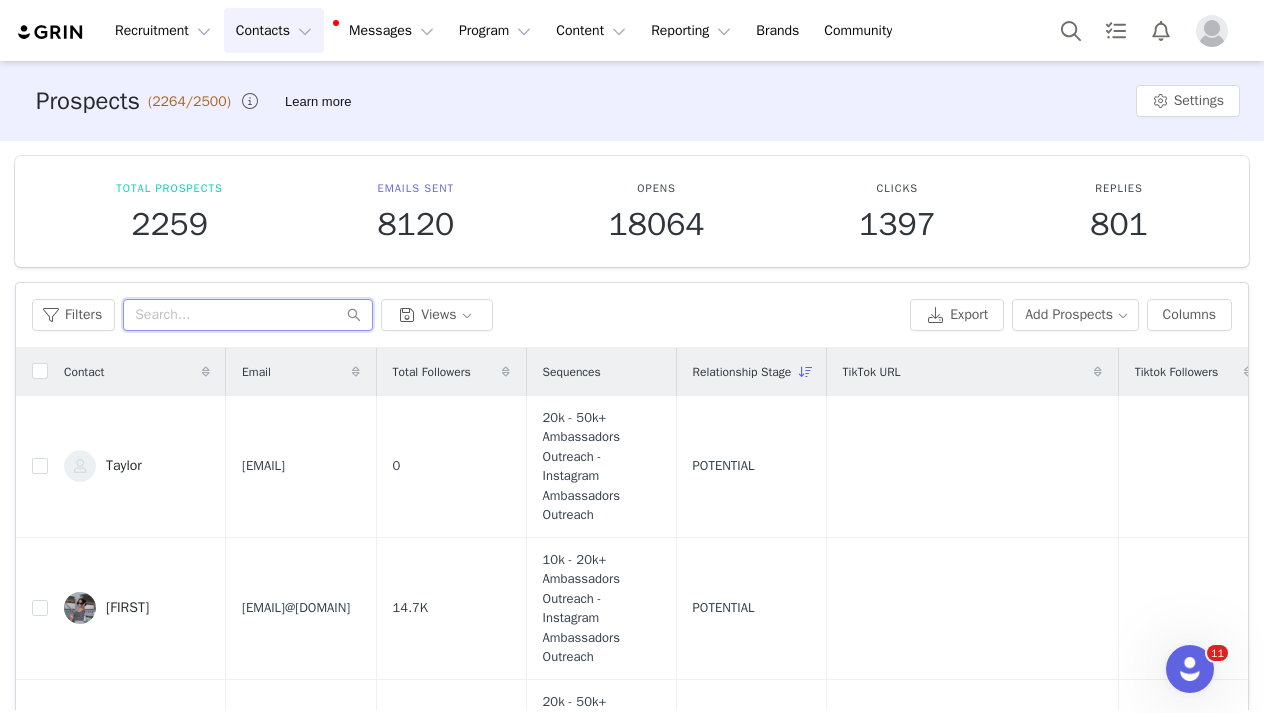 paste on "yeigabby12" 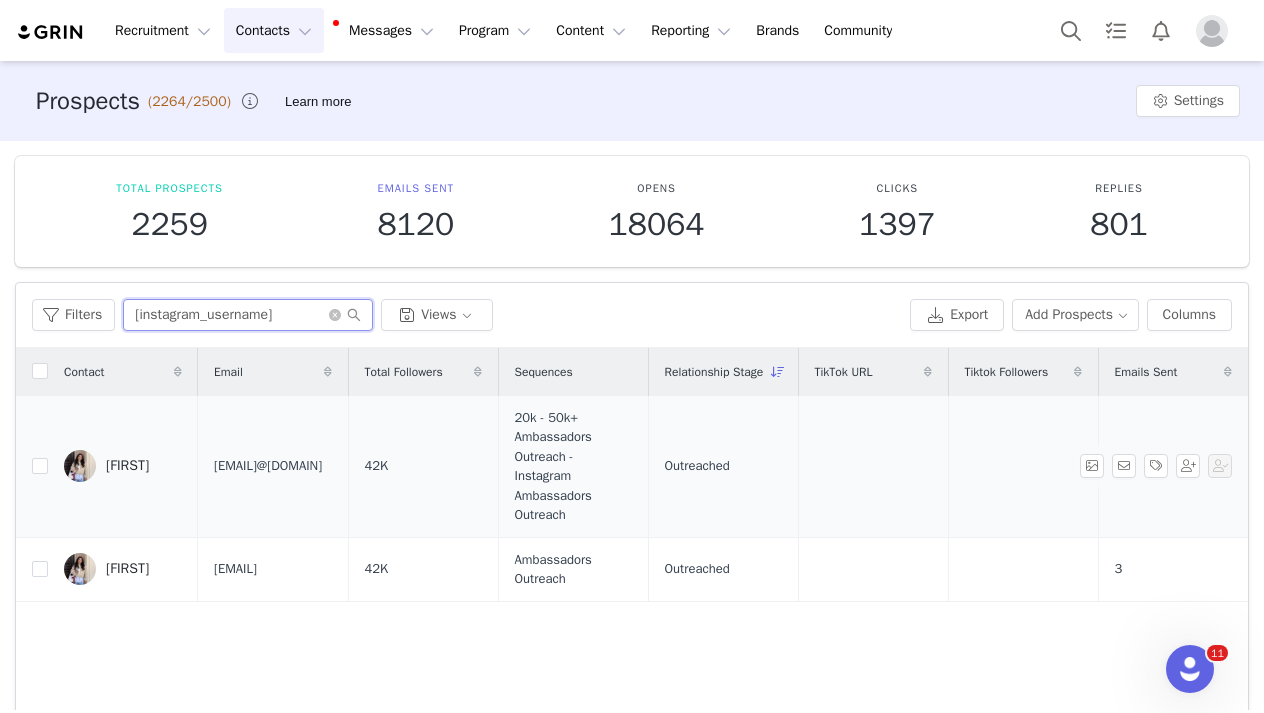 type on "yeigabby12" 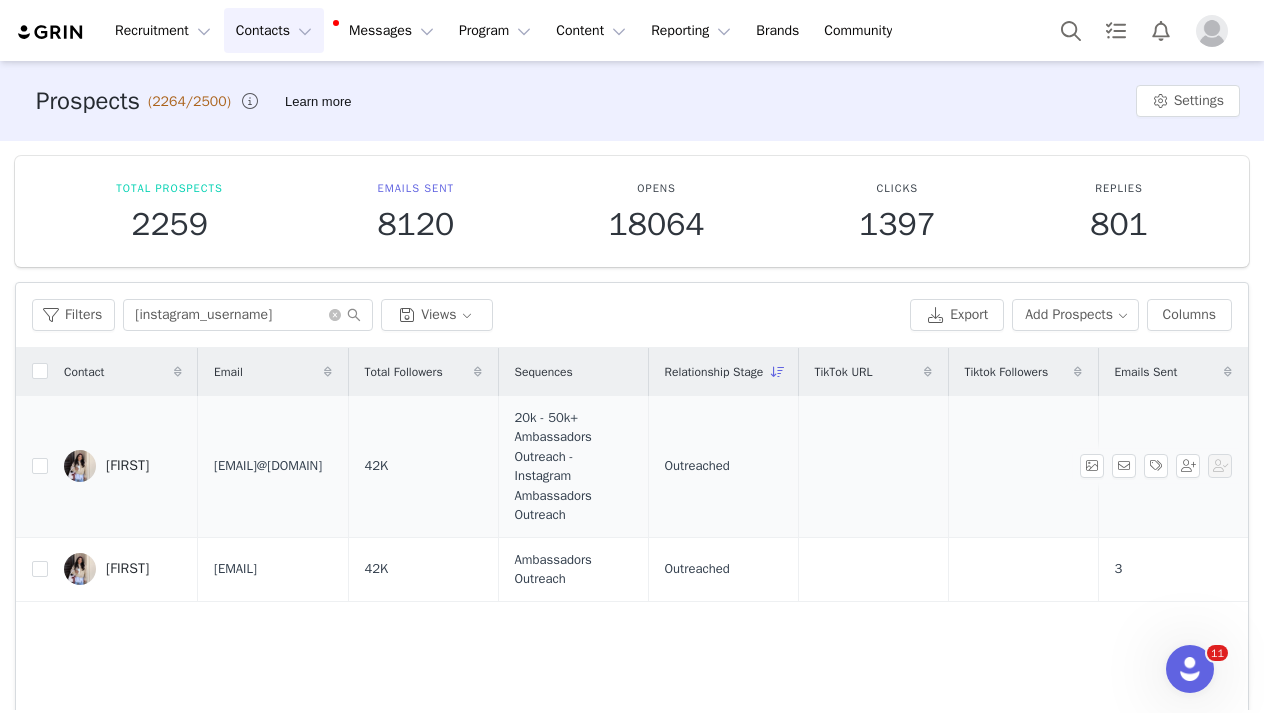 click on "yeimy7777@icloud.com" at bounding box center (268, 466) 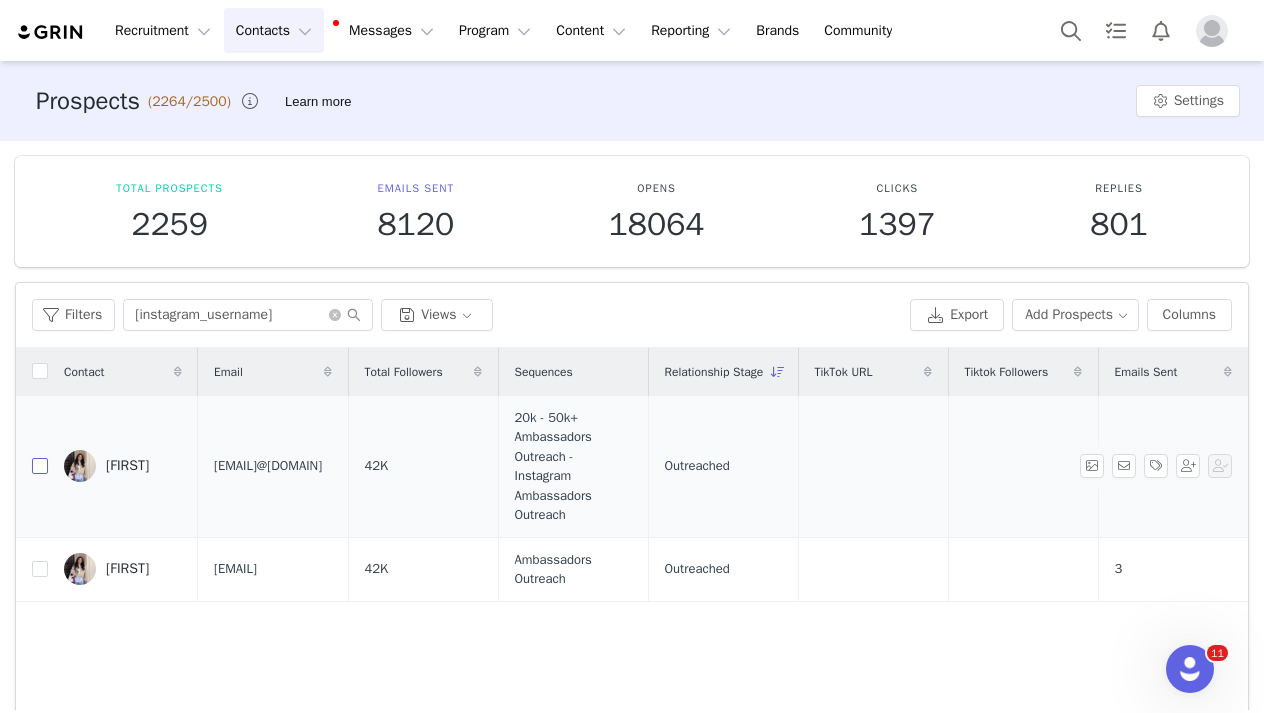 click at bounding box center [40, 466] 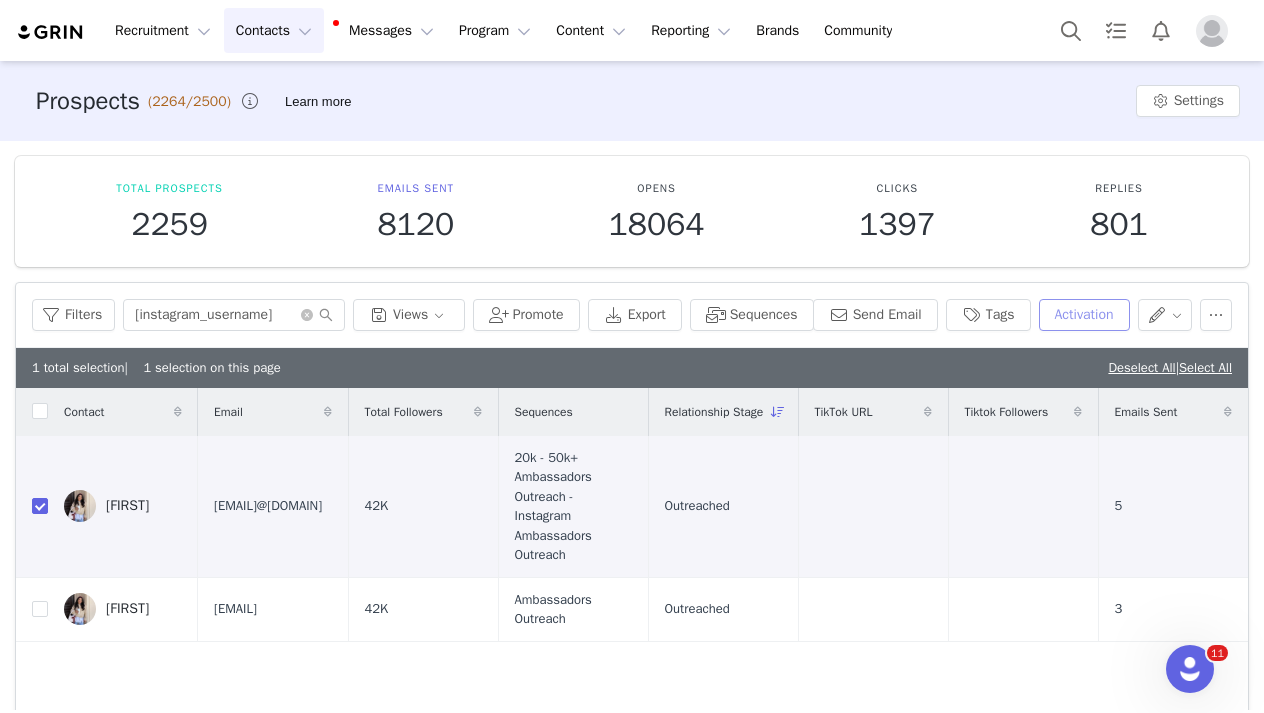 click on "Activation" at bounding box center [1084, 315] 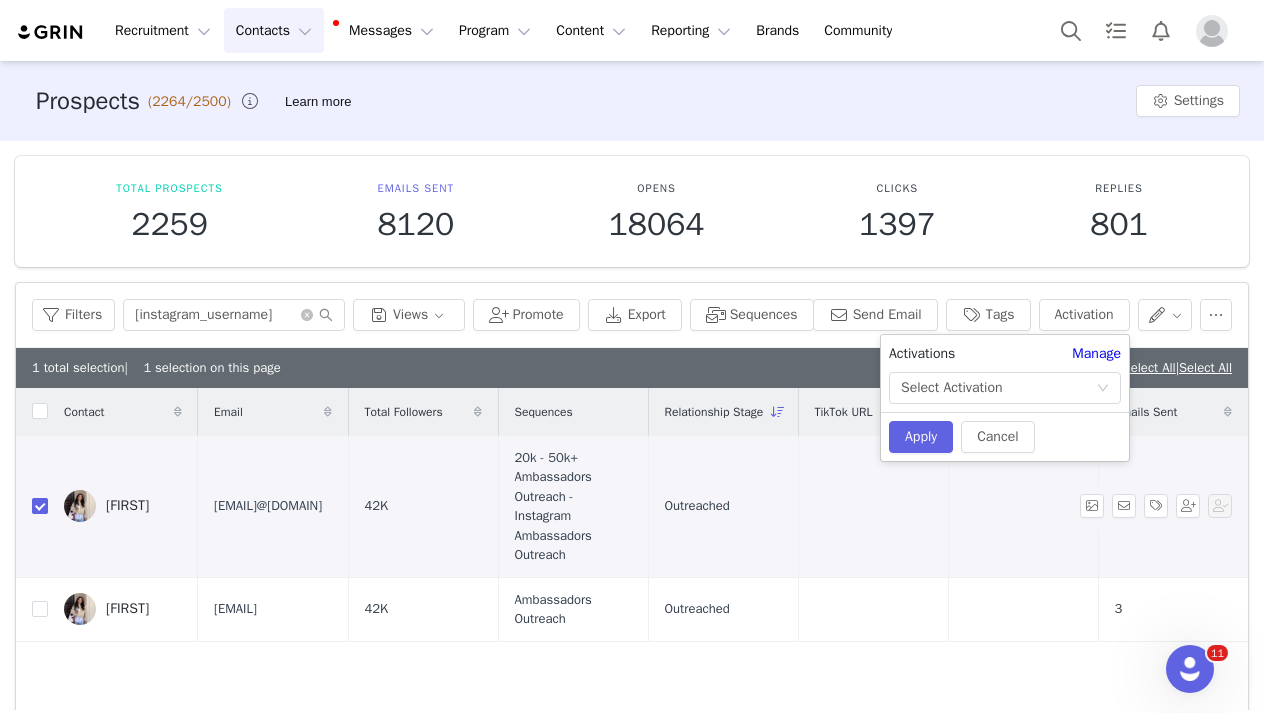 click at bounding box center (40, 506) 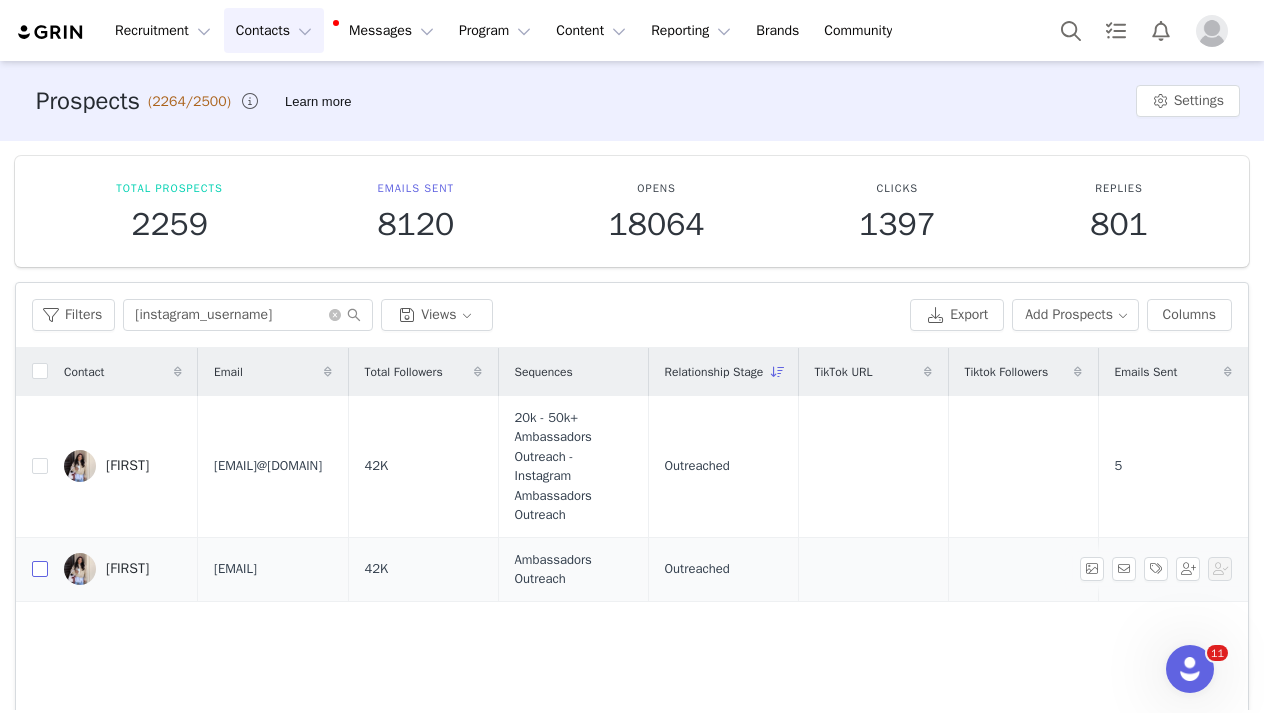 click at bounding box center [40, 569] 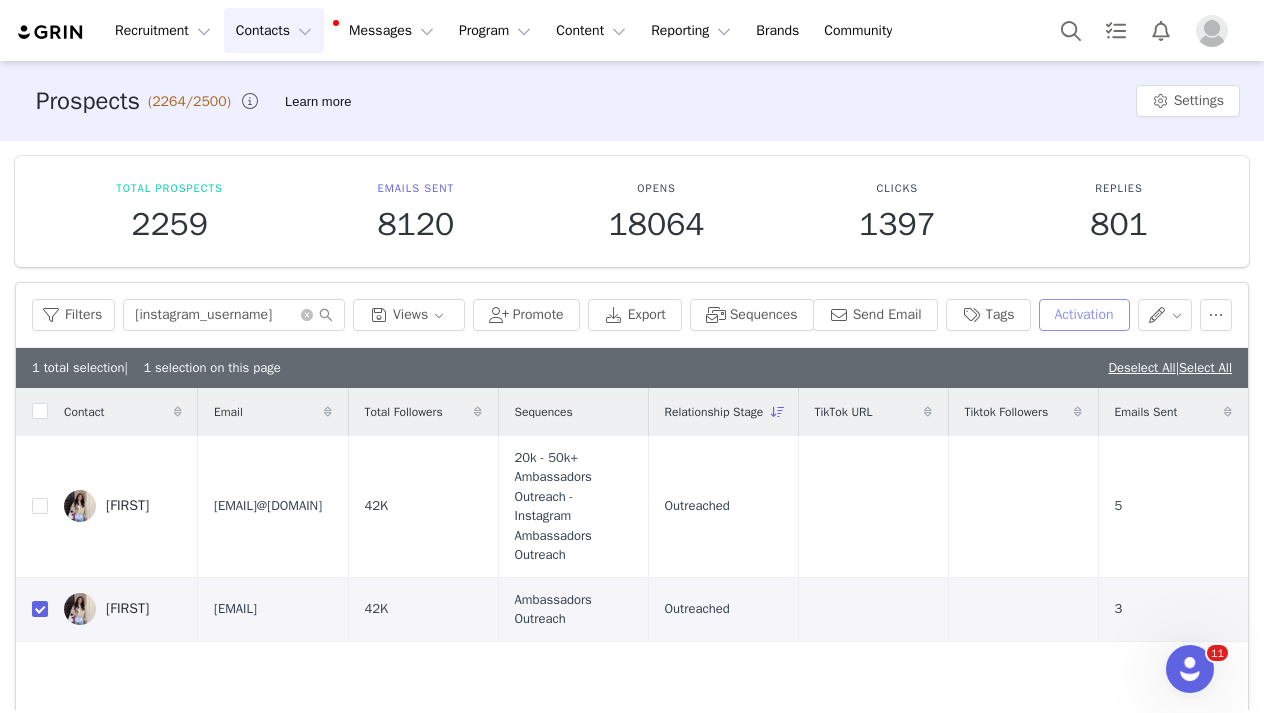 click on "Activation" at bounding box center [1084, 315] 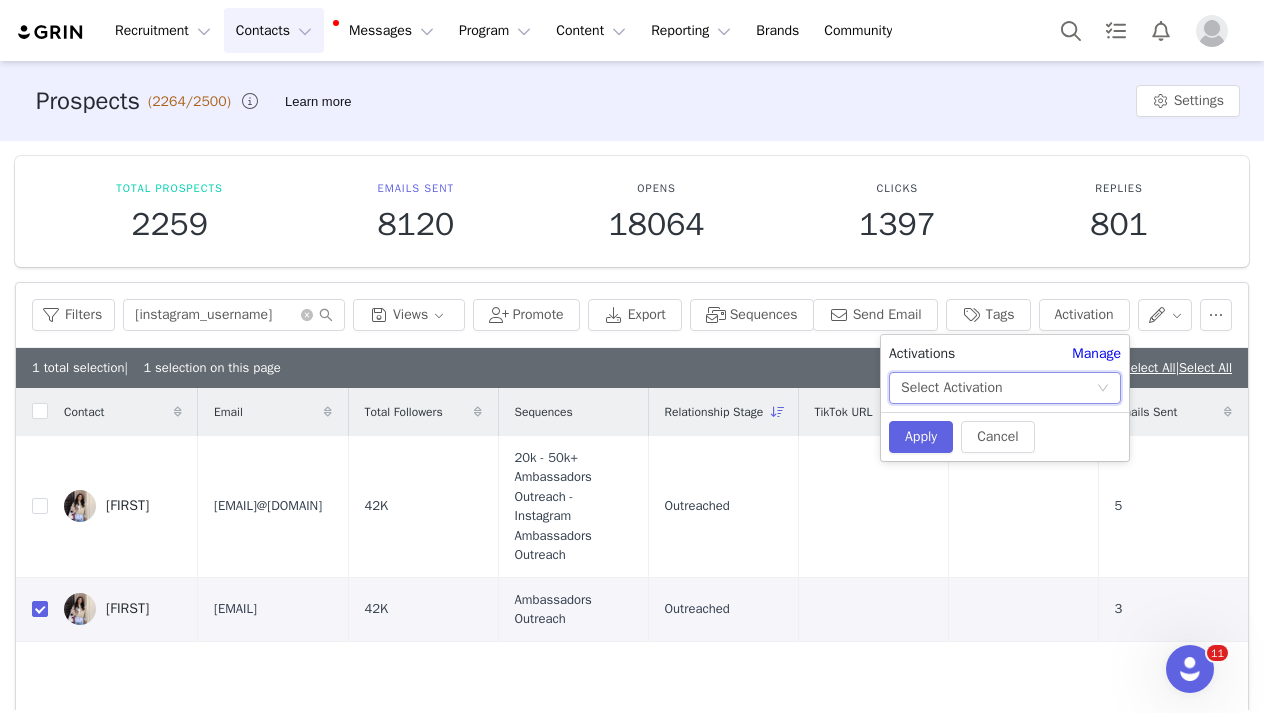click on "Select Activation" at bounding box center [998, 388] 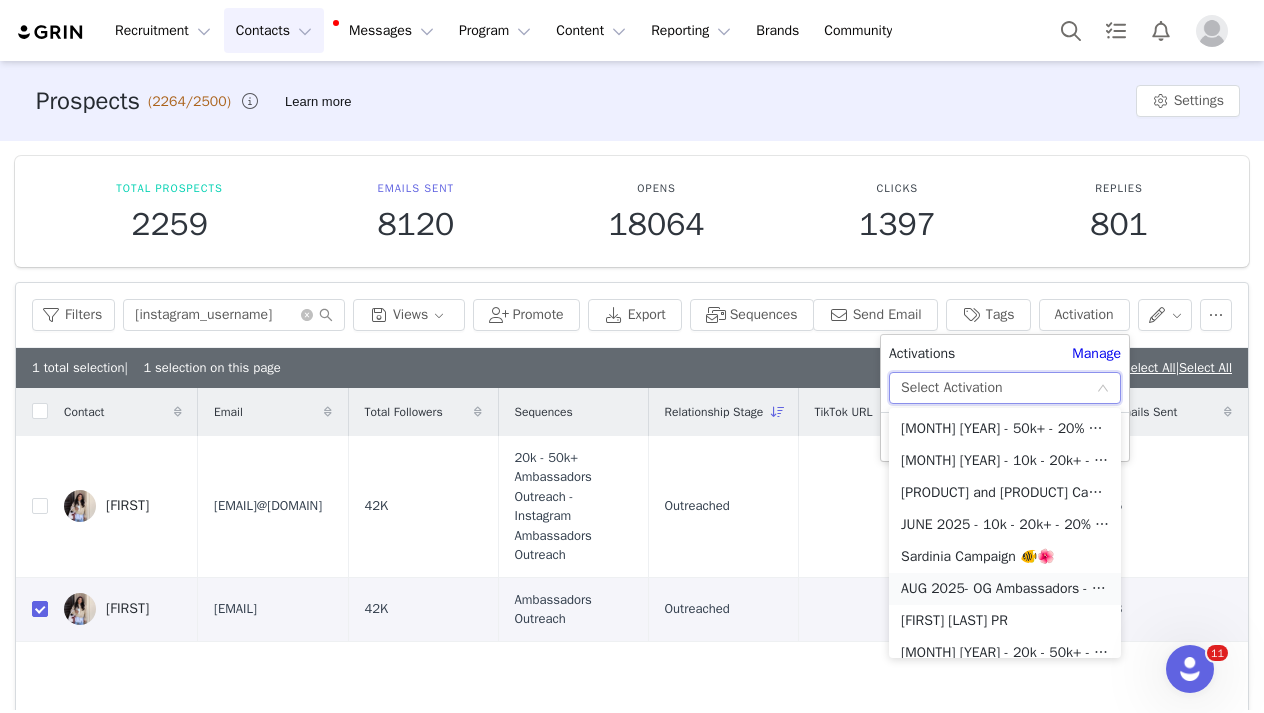scroll, scrollTop: 189, scrollLeft: 0, axis: vertical 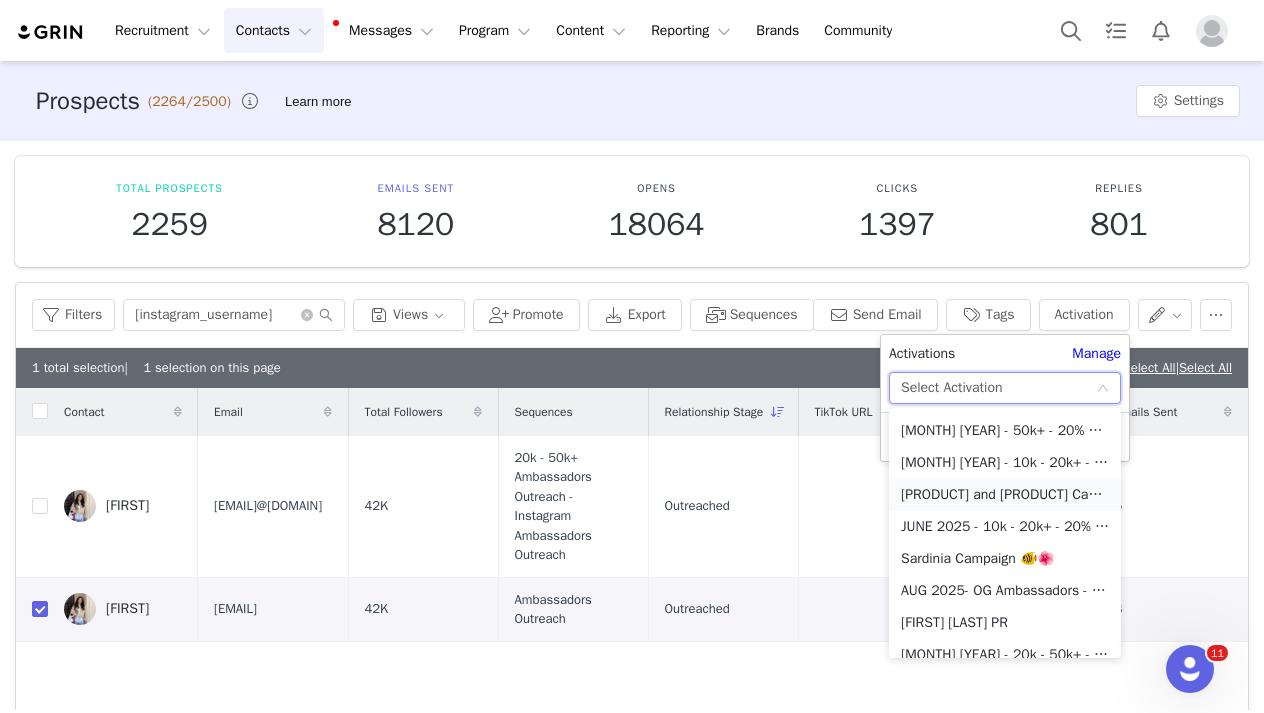 click on "Bali and Talon Necklace Campaign💛" at bounding box center (1005, 495) 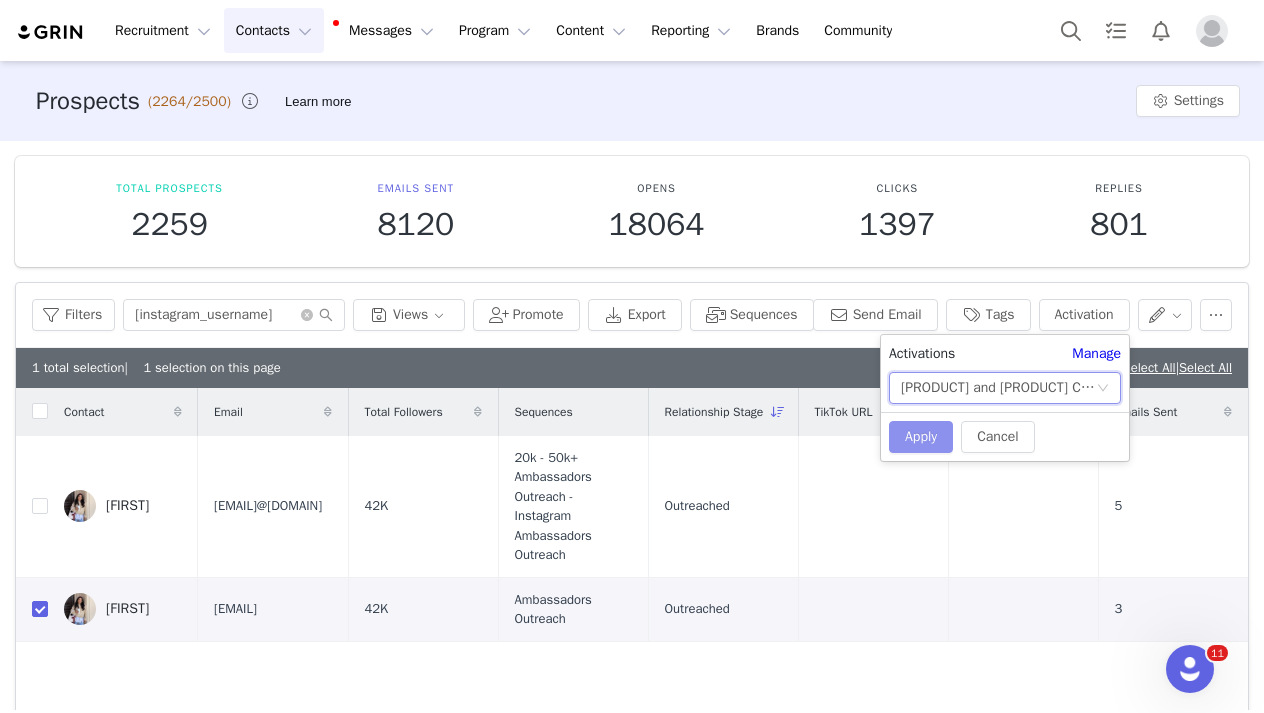 click on "Apply" at bounding box center [921, 437] 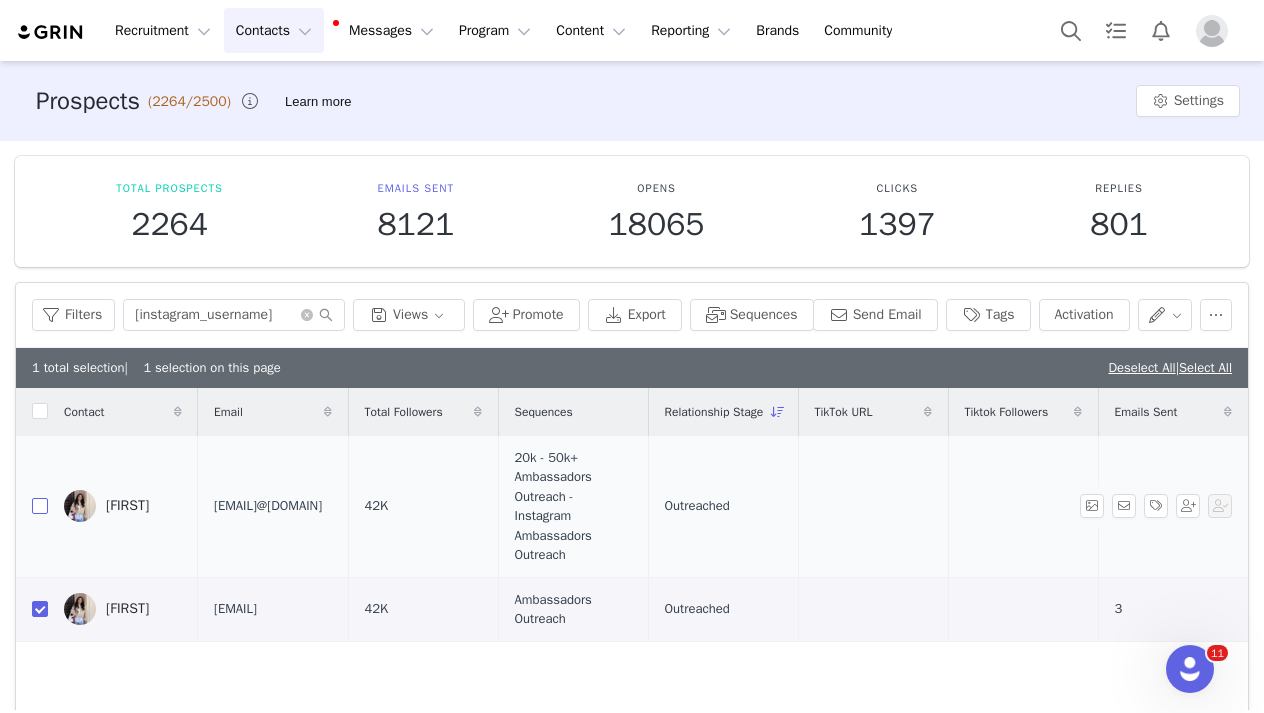 click at bounding box center [40, 506] 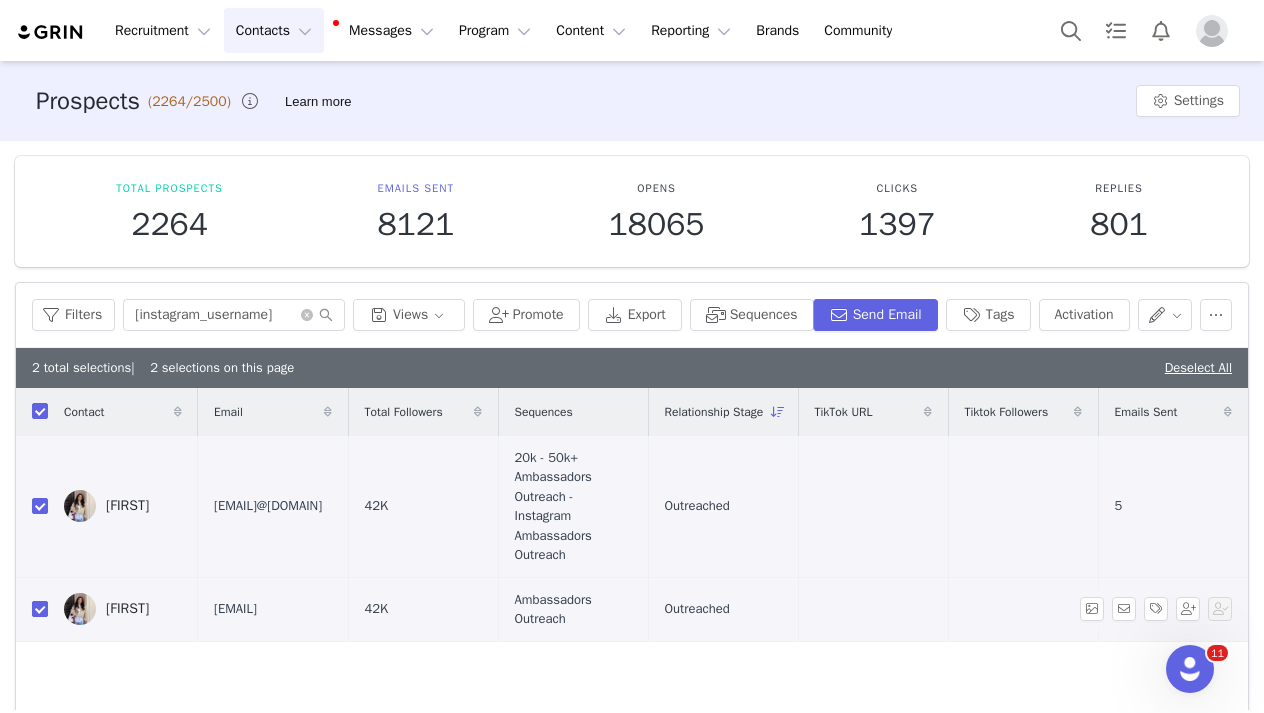 click at bounding box center [40, 609] 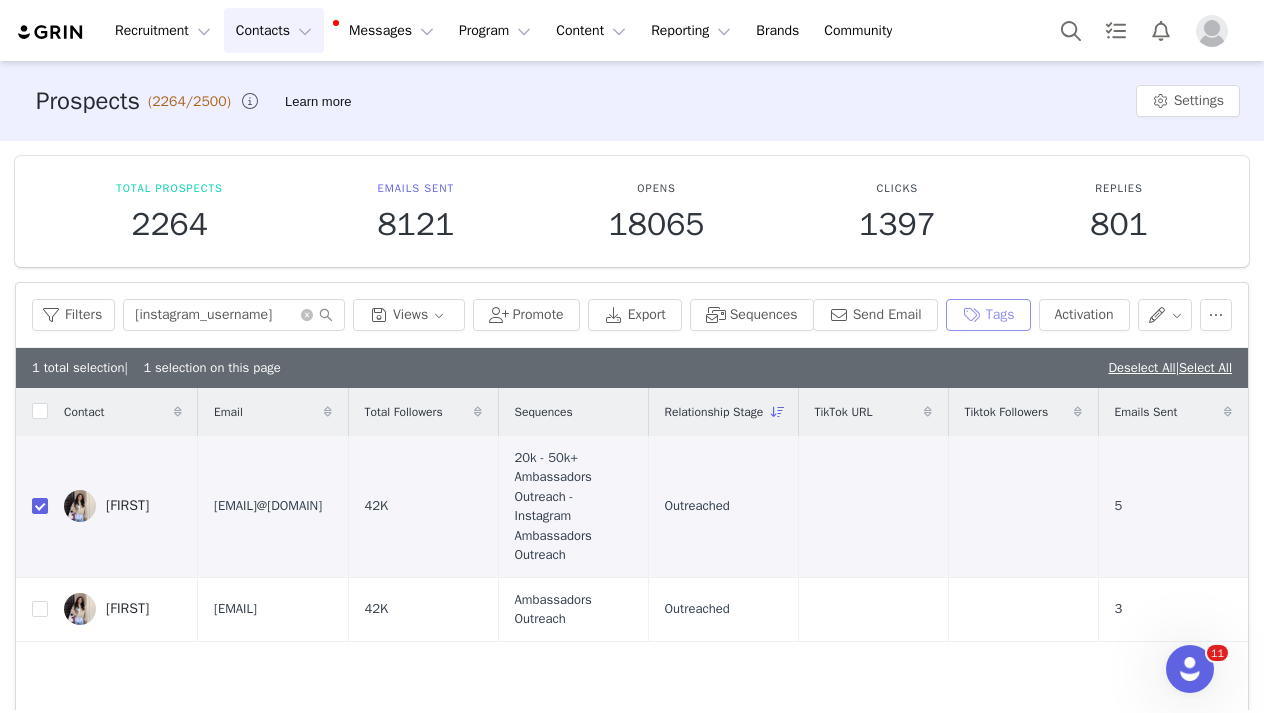 click on "Tags" at bounding box center [988, 315] 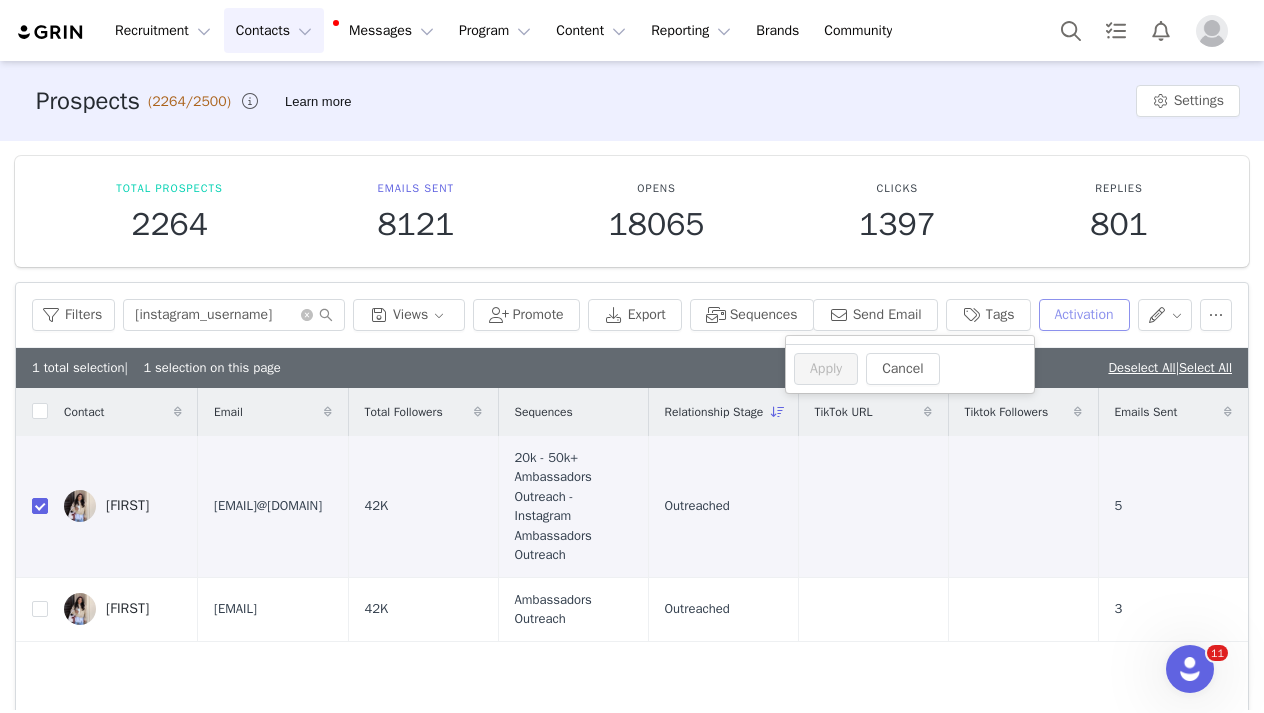 click on "Activation" at bounding box center [1084, 315] 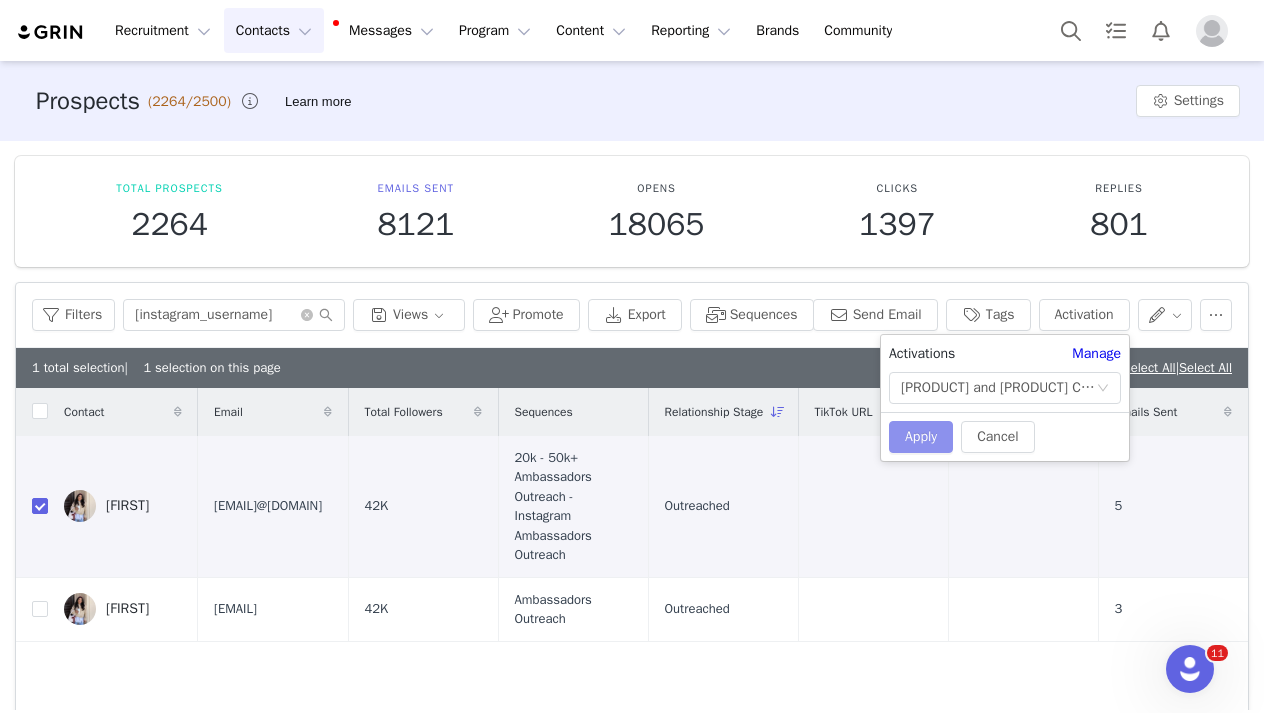 click on "Apply" at bounding box center [921, 437] 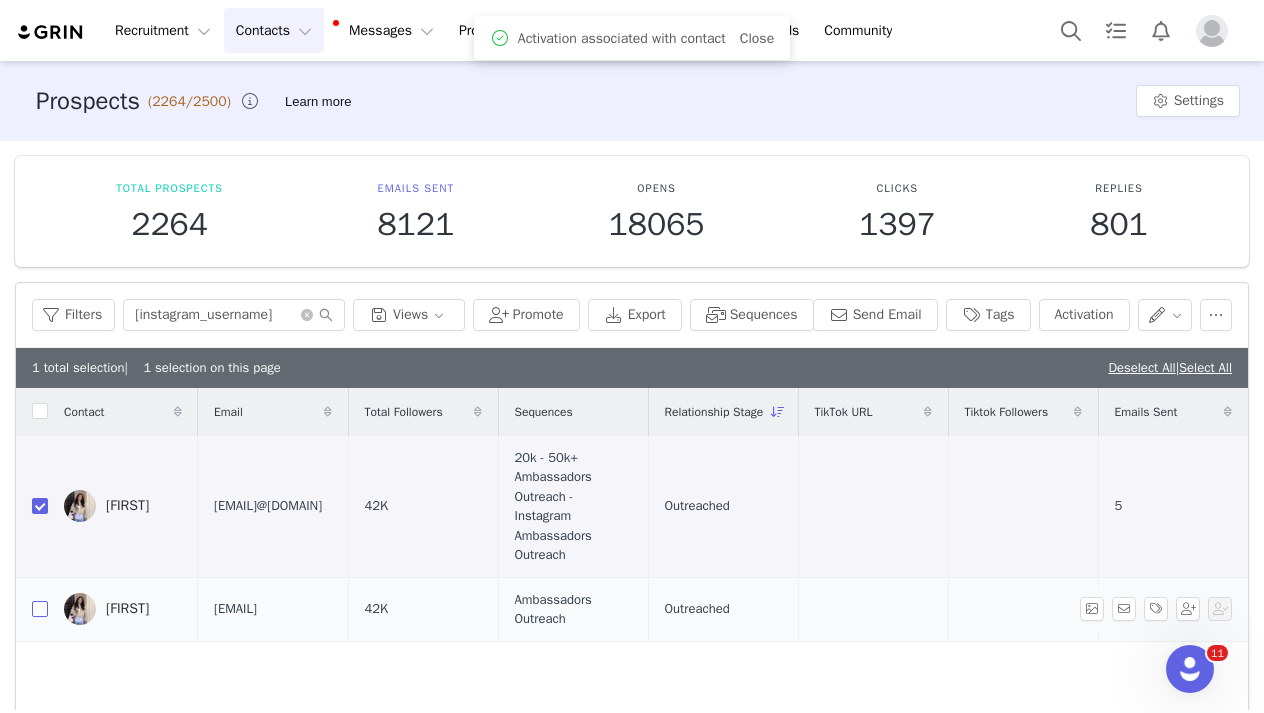 click at bounding box center (40, 609) 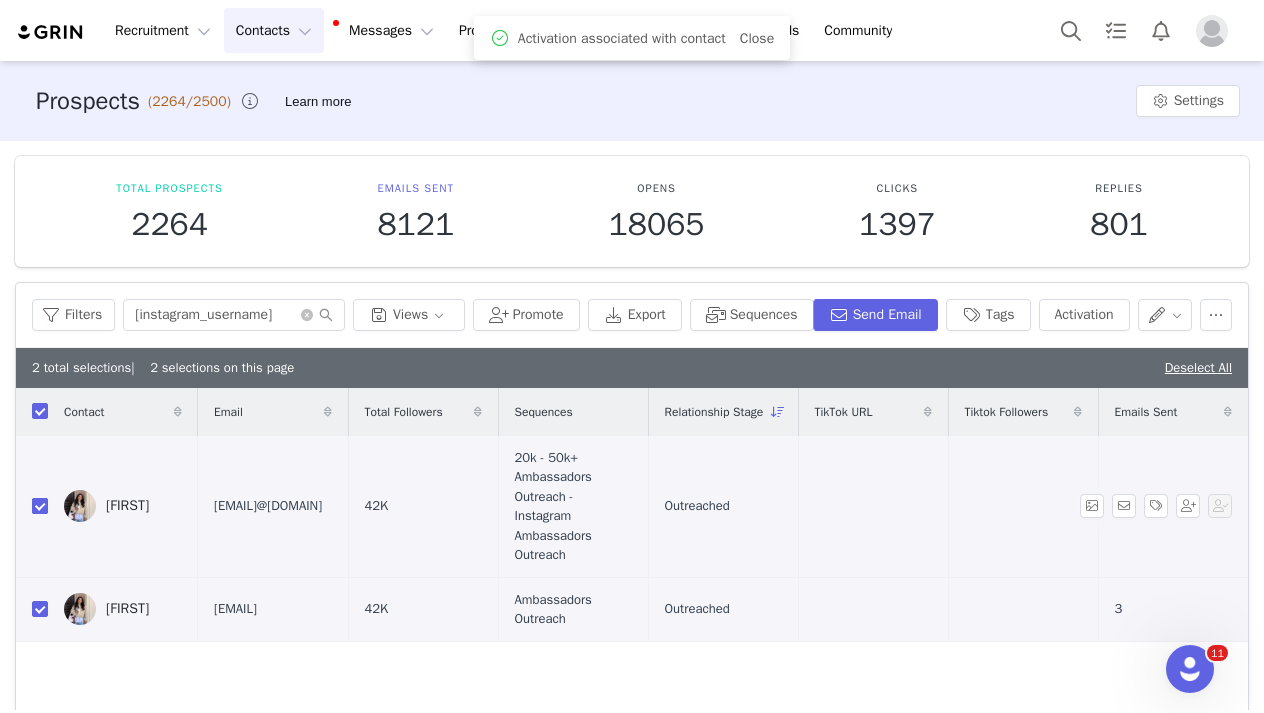 click at bounding box center (40, 506) 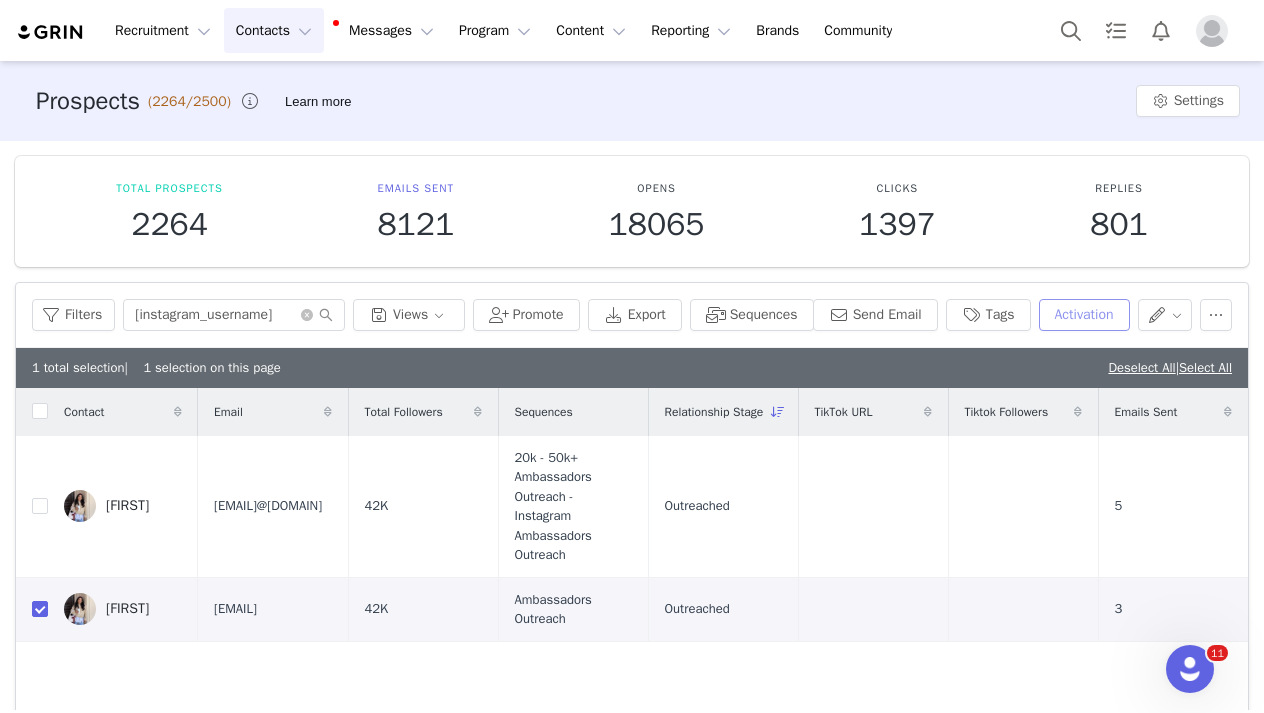 click on "Activation" at bounding box center (1084, 315) 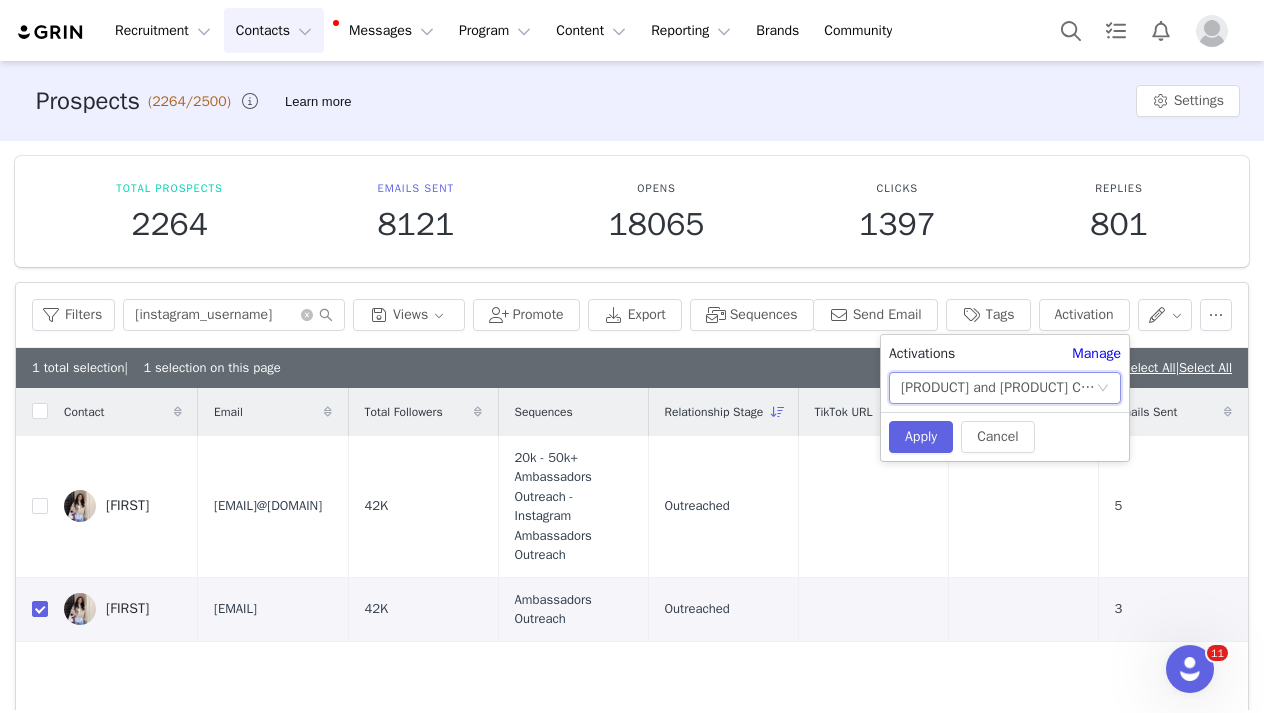 click on "Bali and Talon Necklace Campaign💛" at bounding box center [998, 388] 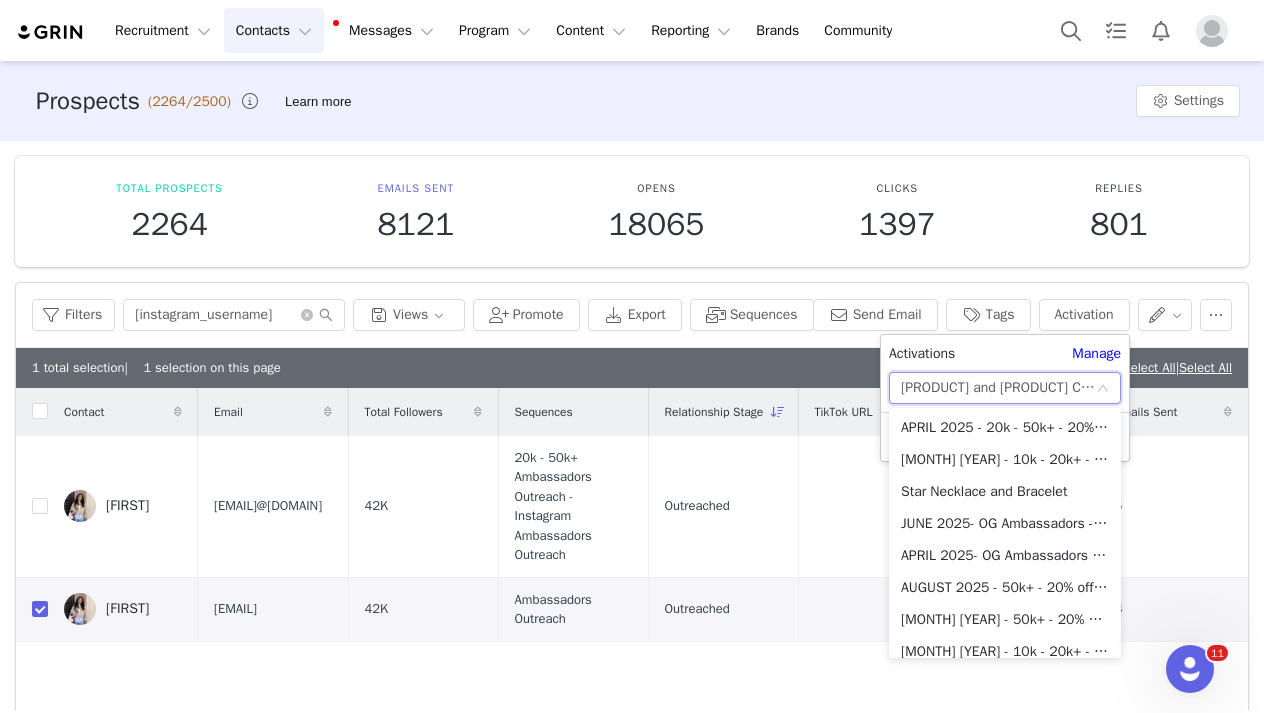 scroll, scrollTop: 0, scrollLeft: 0, axis: both 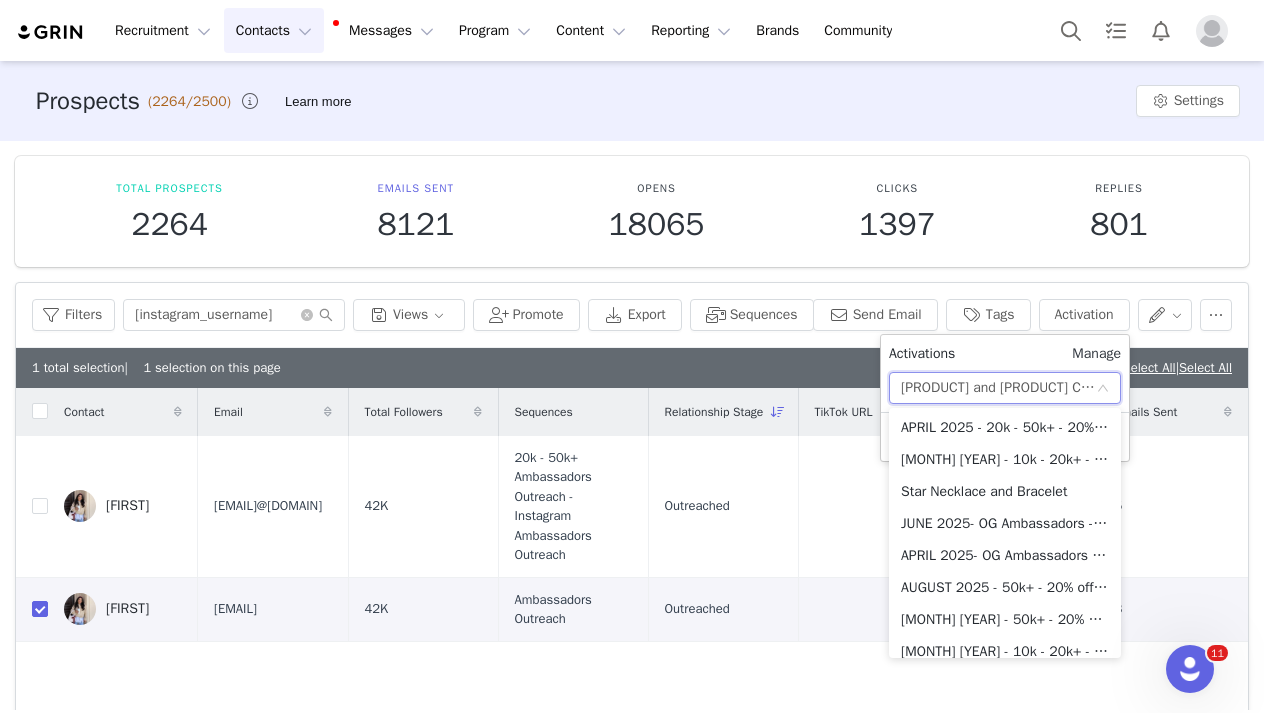 click on "Manage" at bounding box center [1096, 353] 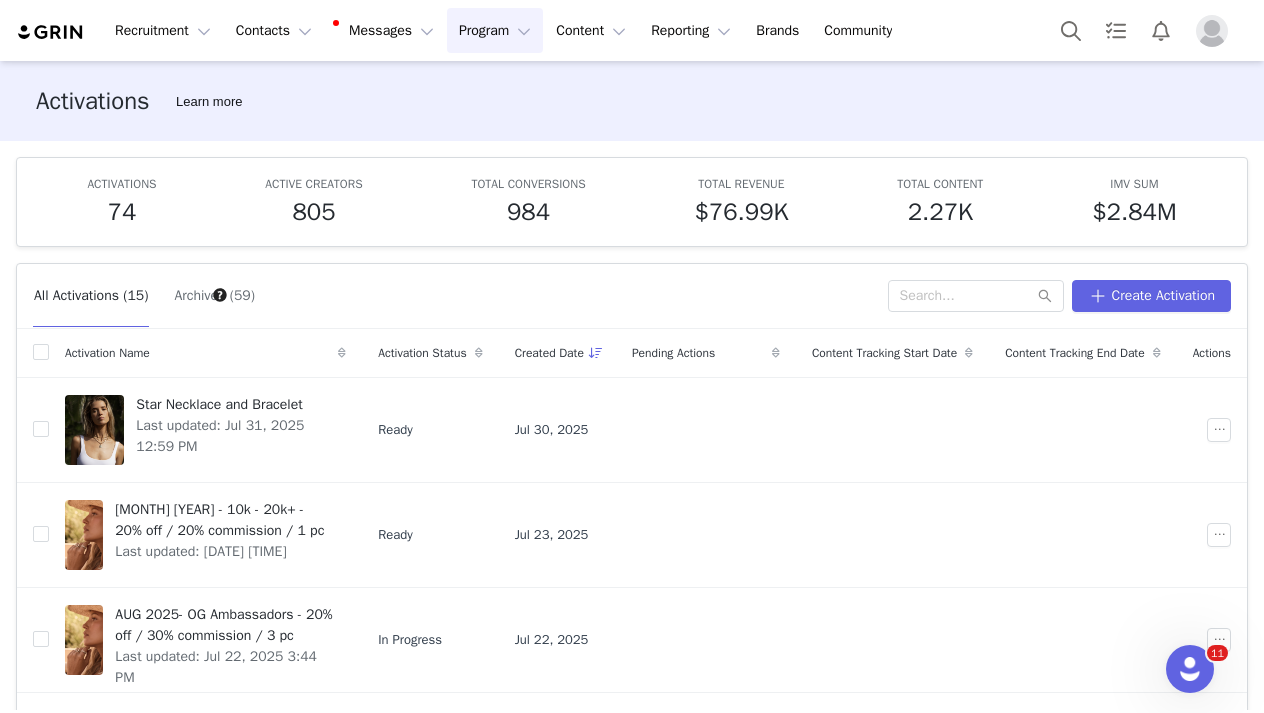 scroll, scrollTop: 0, scrollLeft: 0, axis: both 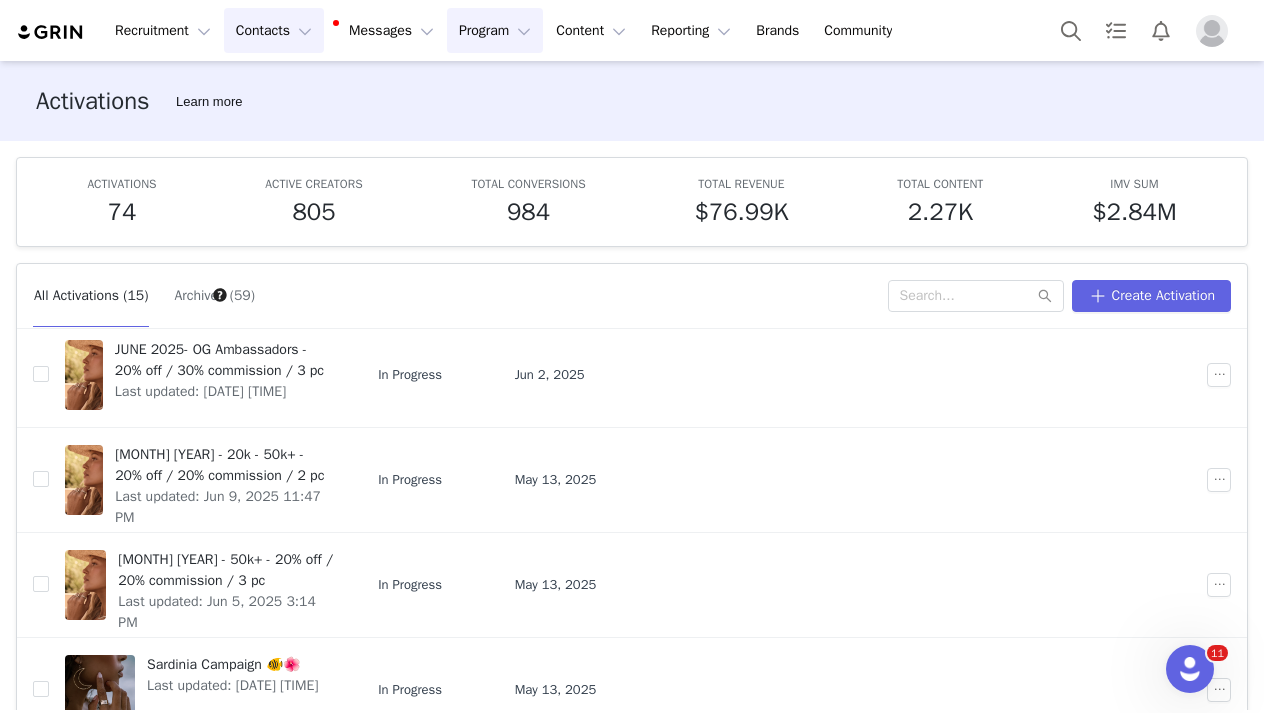 click on "Contacts Contacts" at bounding box center [274, 30] 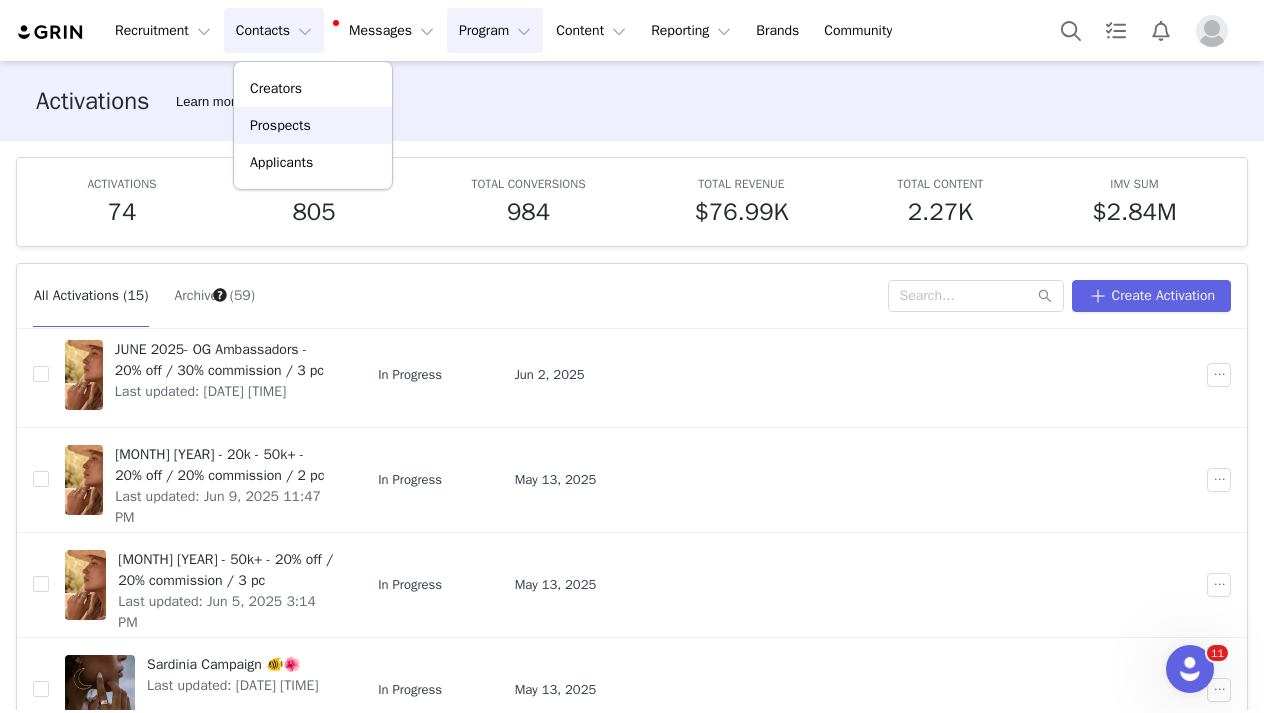 click on "Prospects" at bounding box center (280, 125) 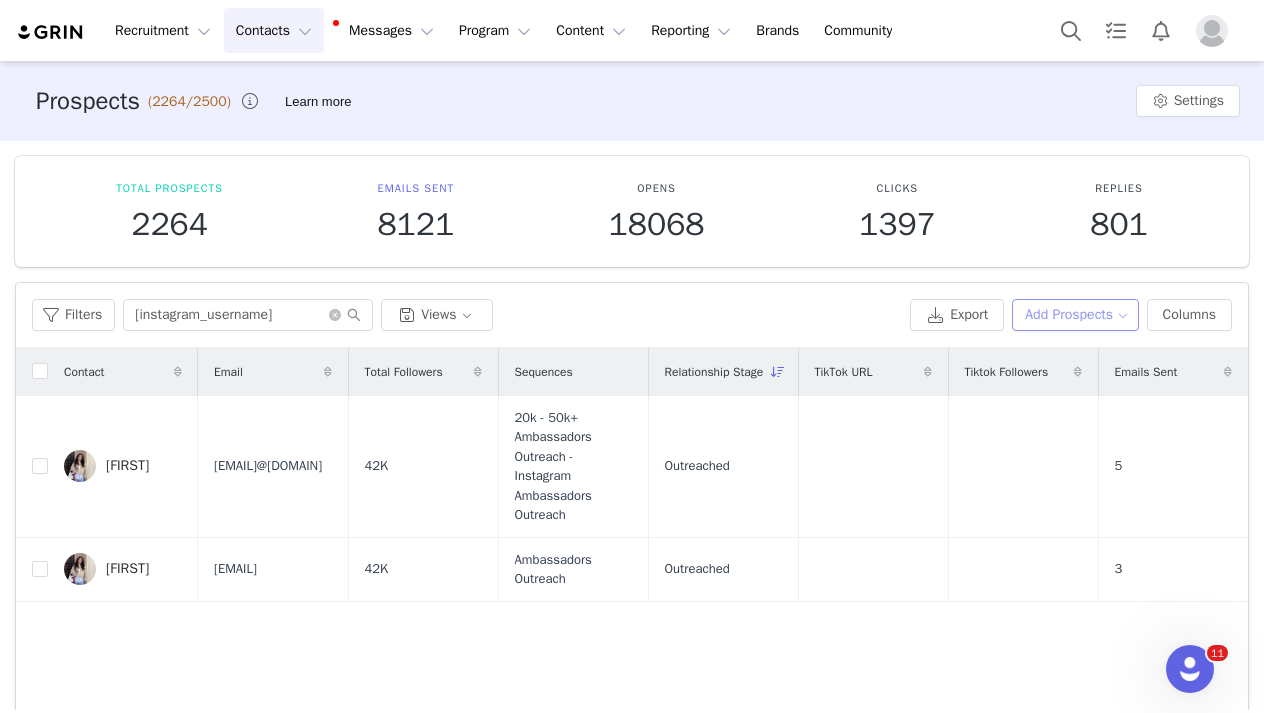 click on "Add Prospects" at bounding box center [1075, 315] 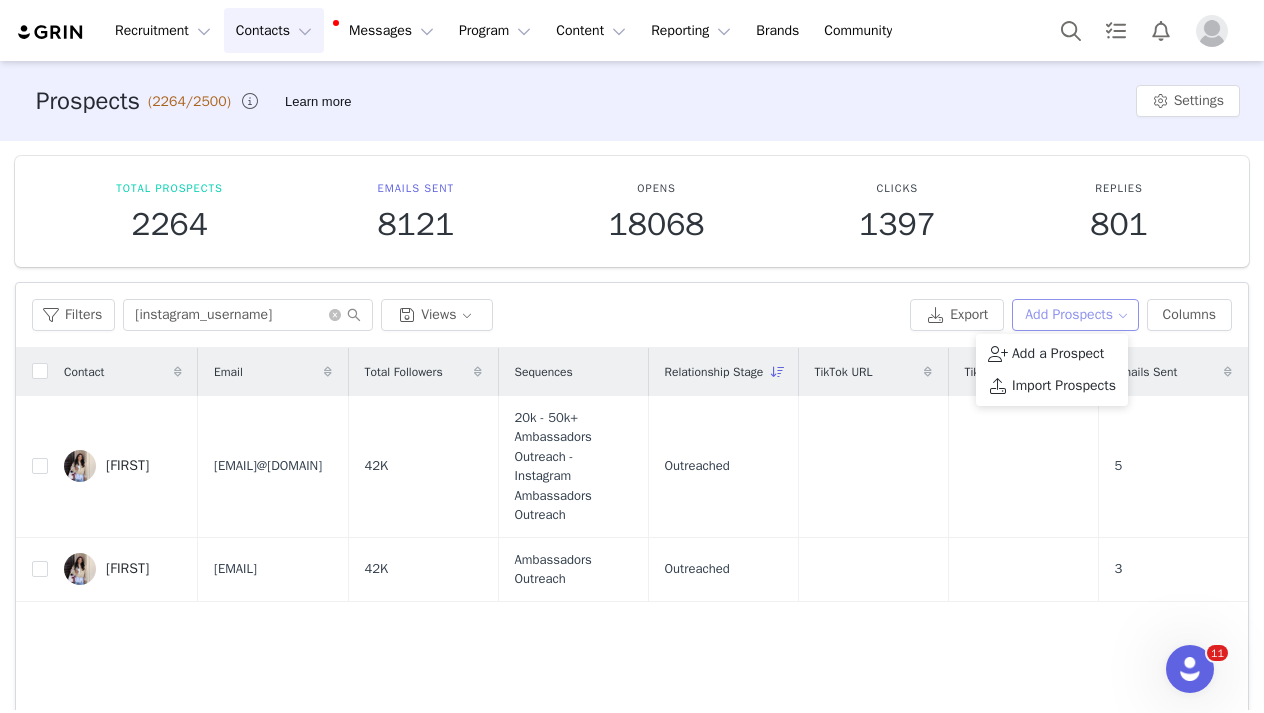 click on "Add Prospects" at bounding box center (1075, 315) 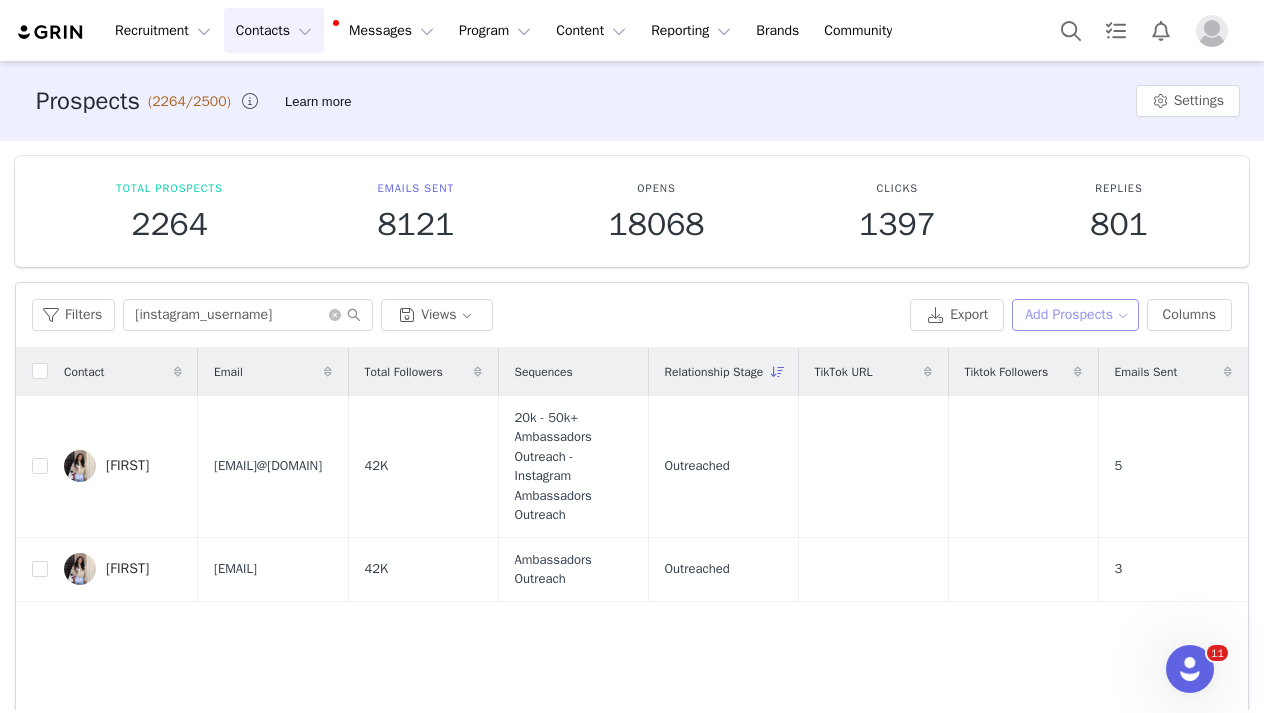 click on "Add Prospects" at bounding box center (1075, 315) 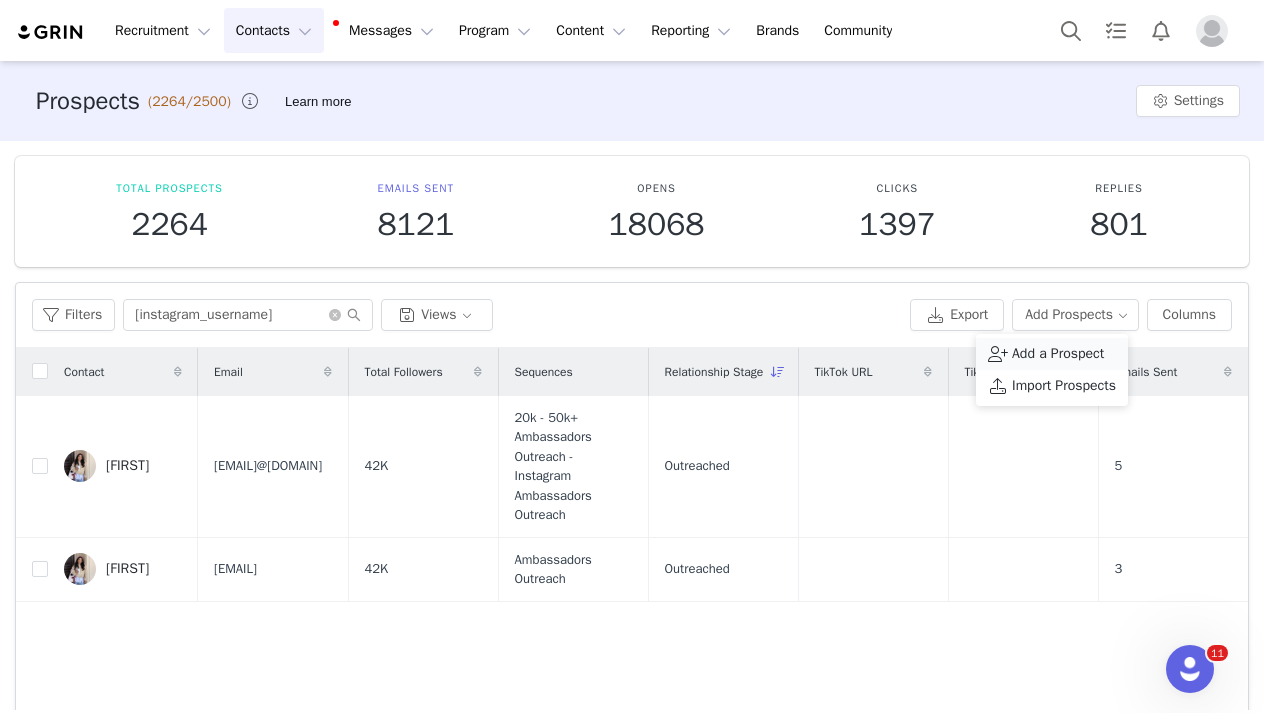 click on "Add a Prospect" at bounding box center (1058, 354) 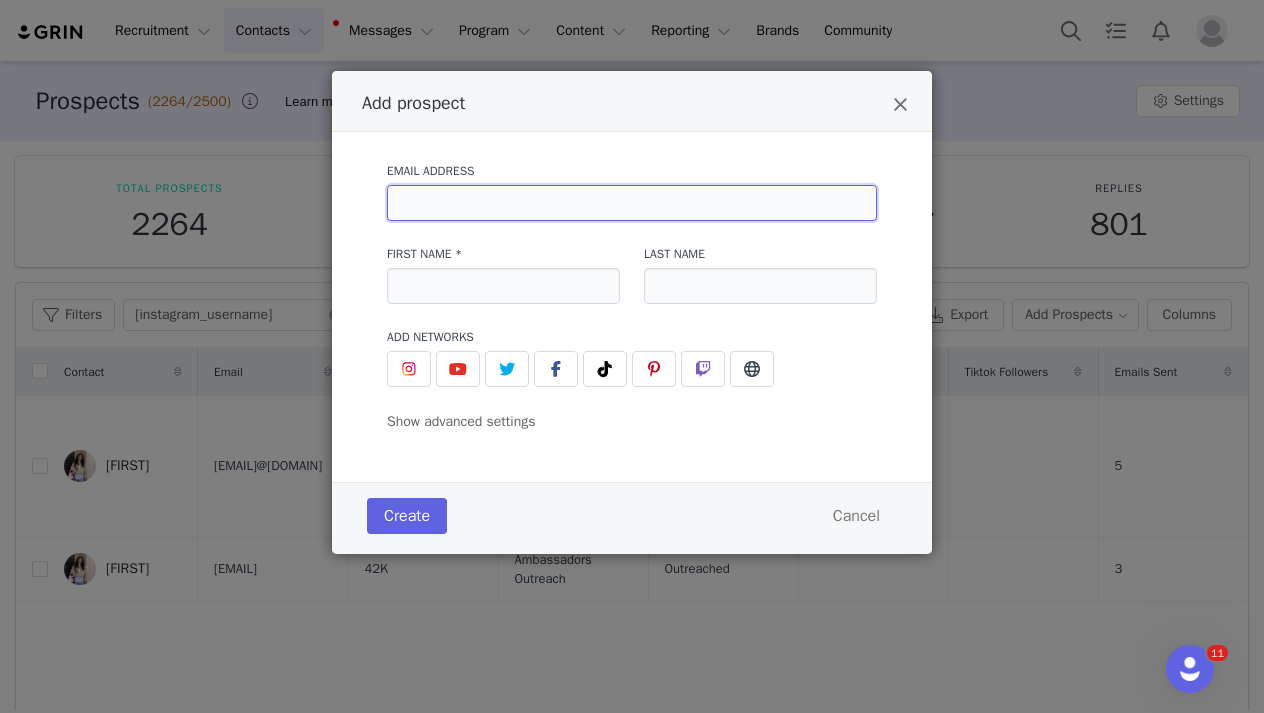 paste on "avaantoyan1@gmail.com" 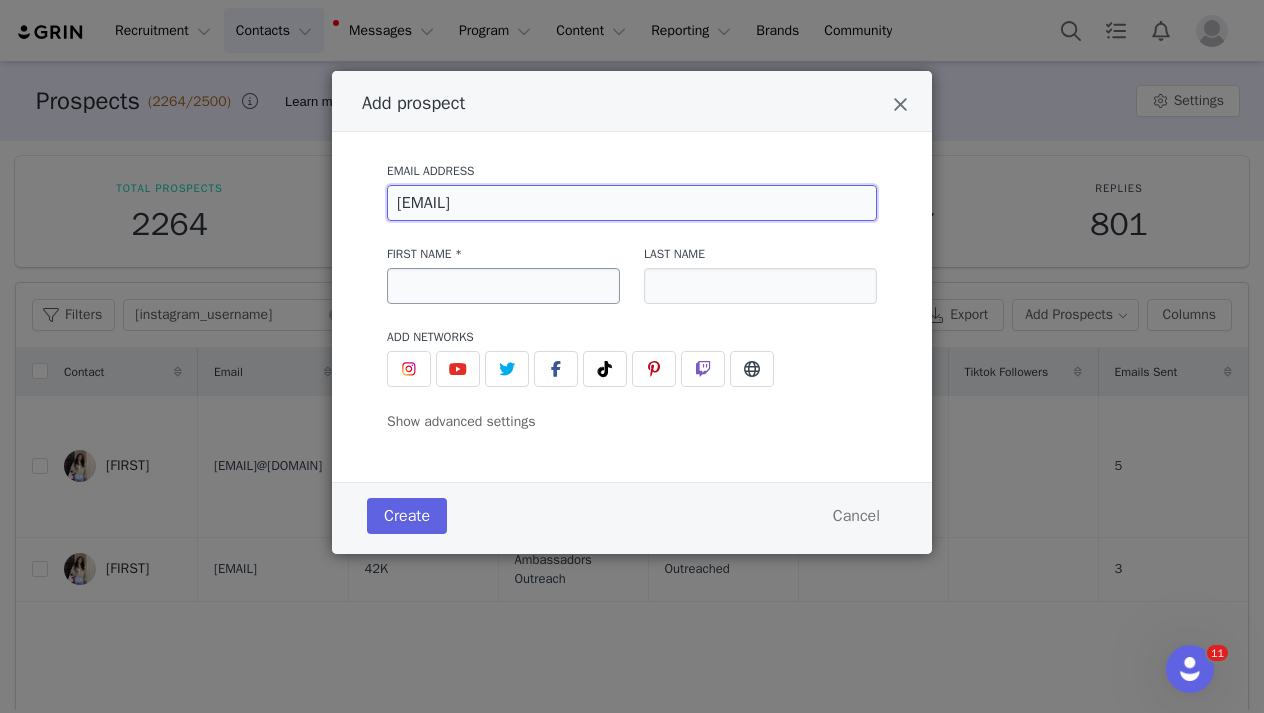 type on "avaantoyan1@gmail.com" 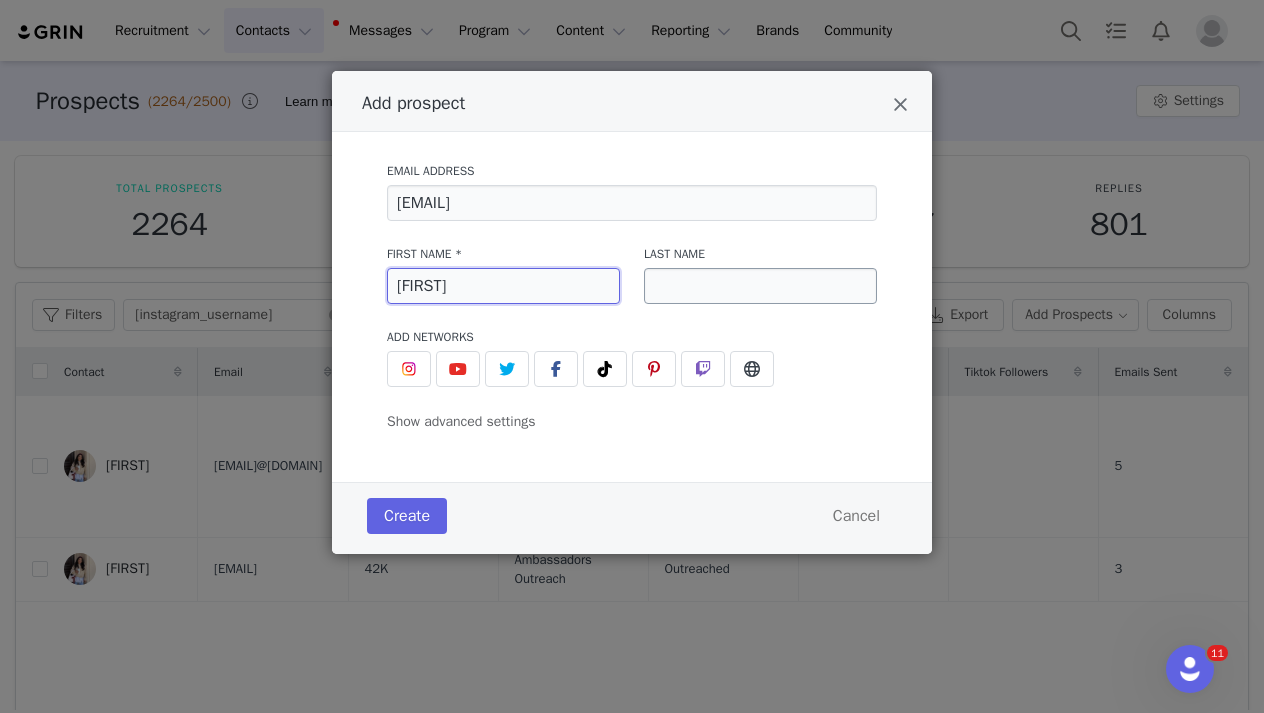 type on "[FIRST]" 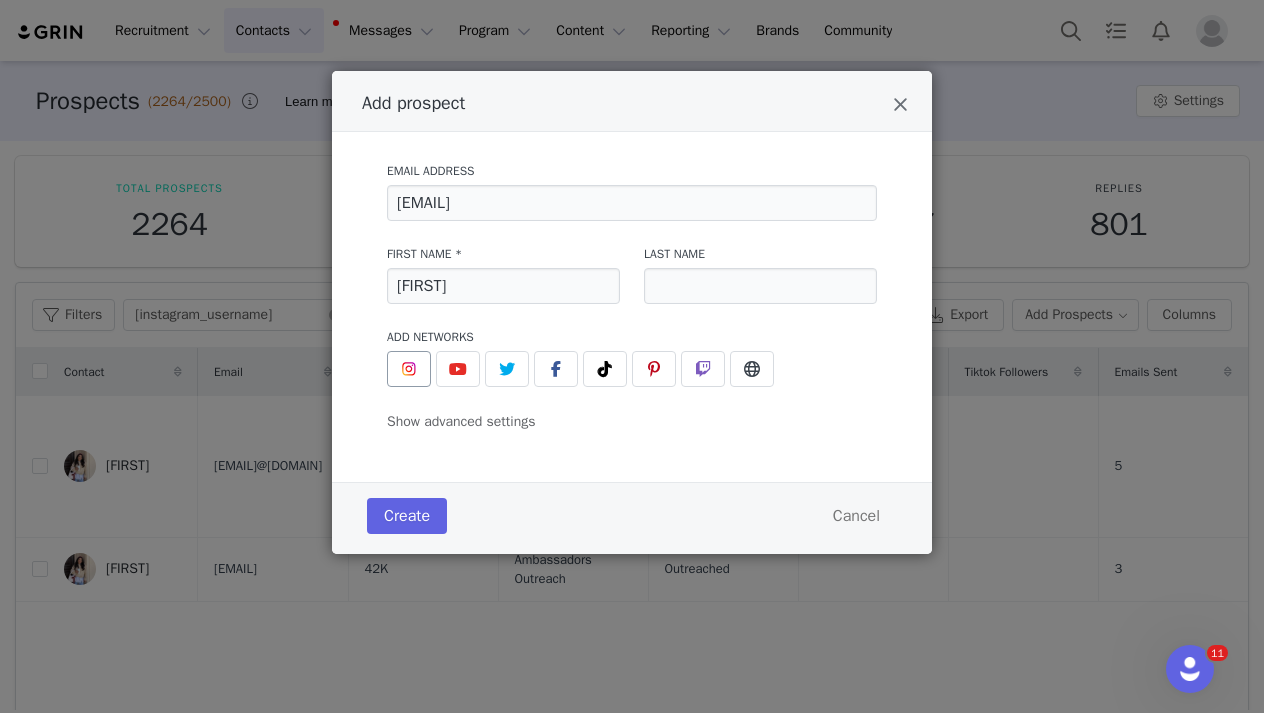 click at bounding box center [409, 369] 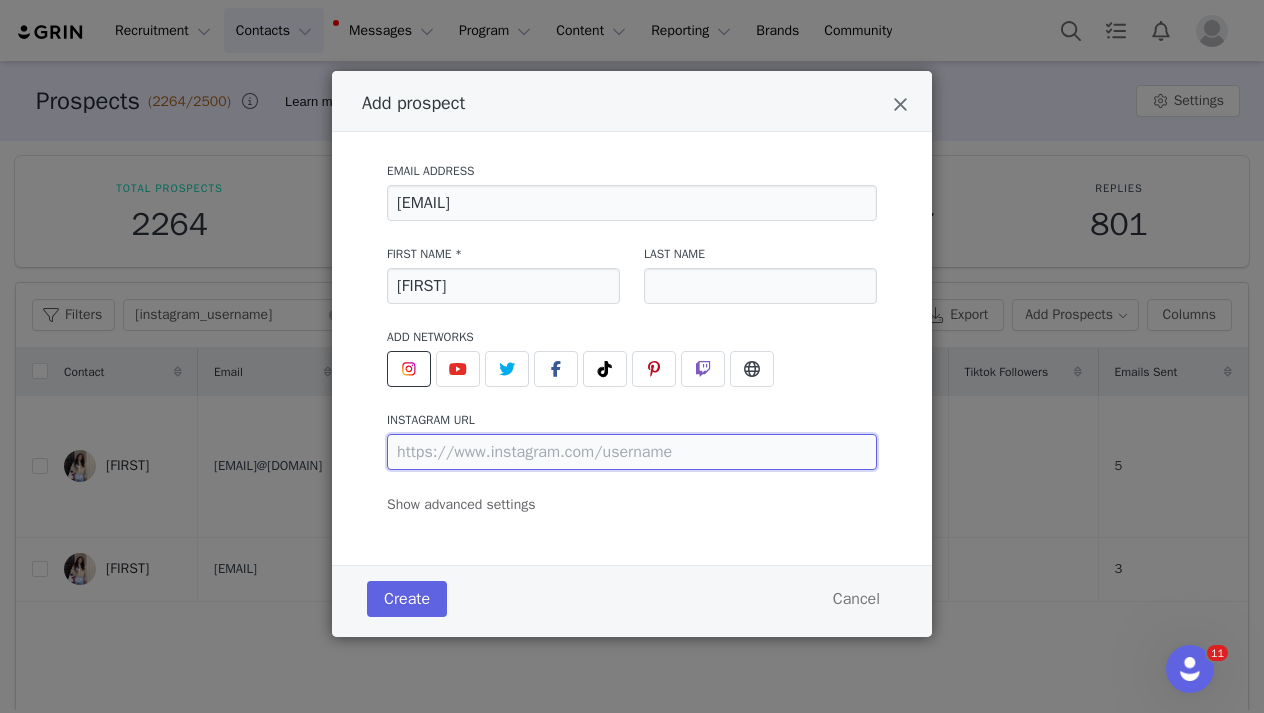 paste on "https://www.instagram.com/avaantoyan/" 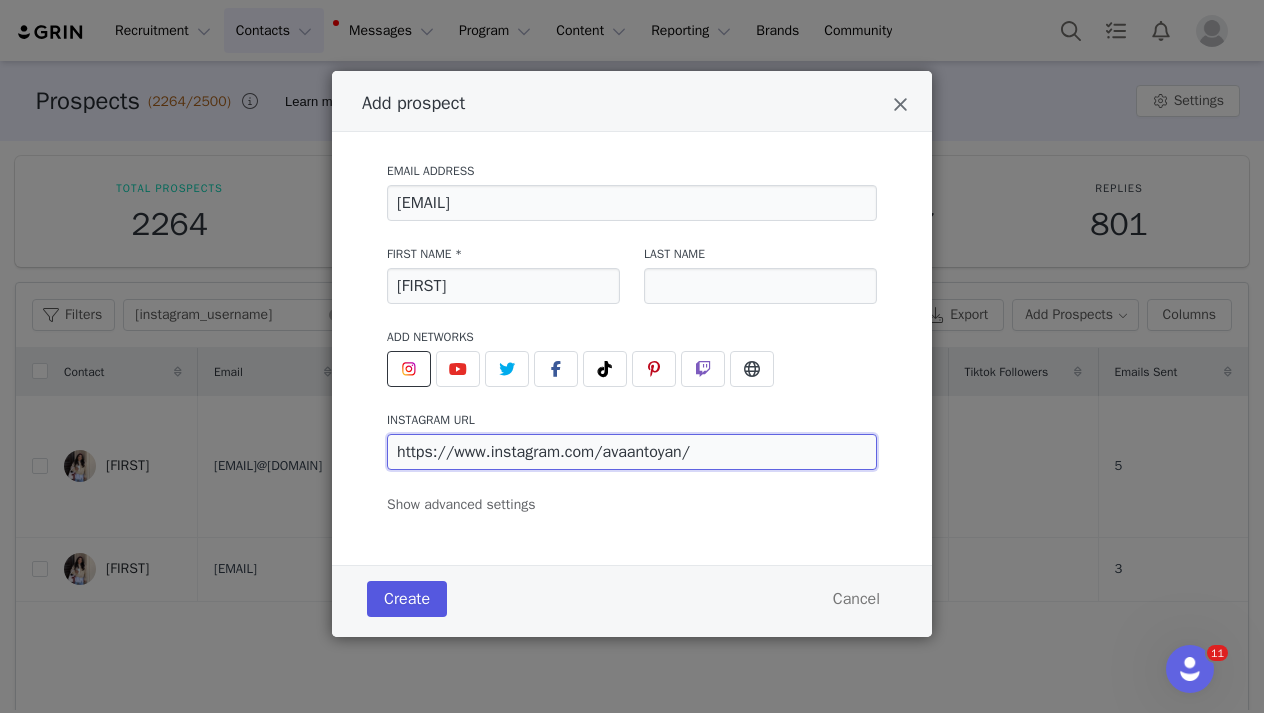 type on "https://www.instagram.com/avaantoyan/" 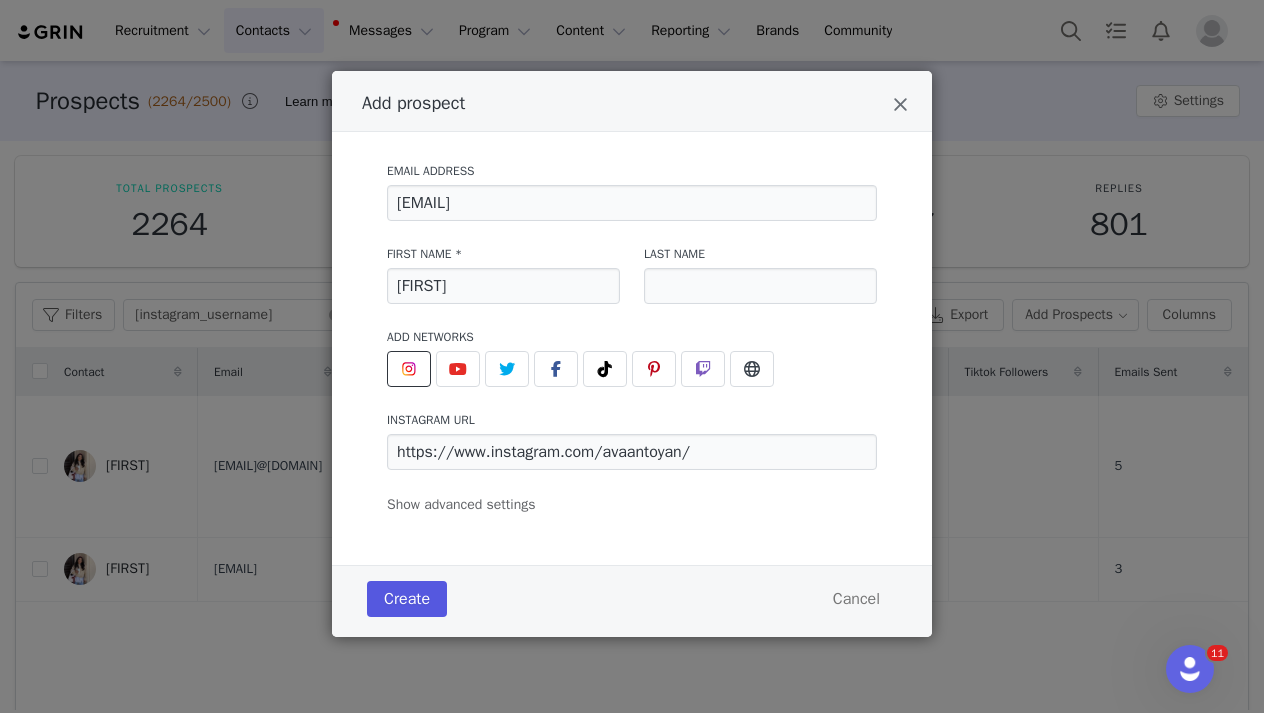 click on "Create" at bounding box center [407, 599] 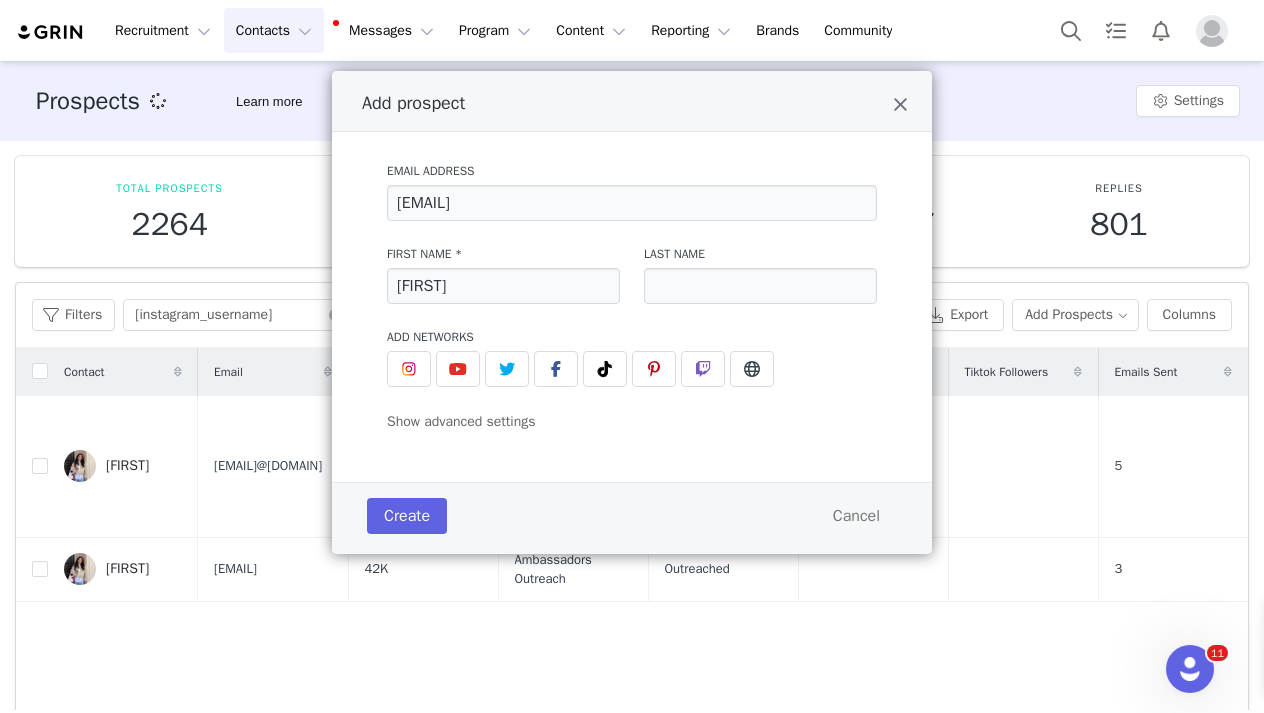 type 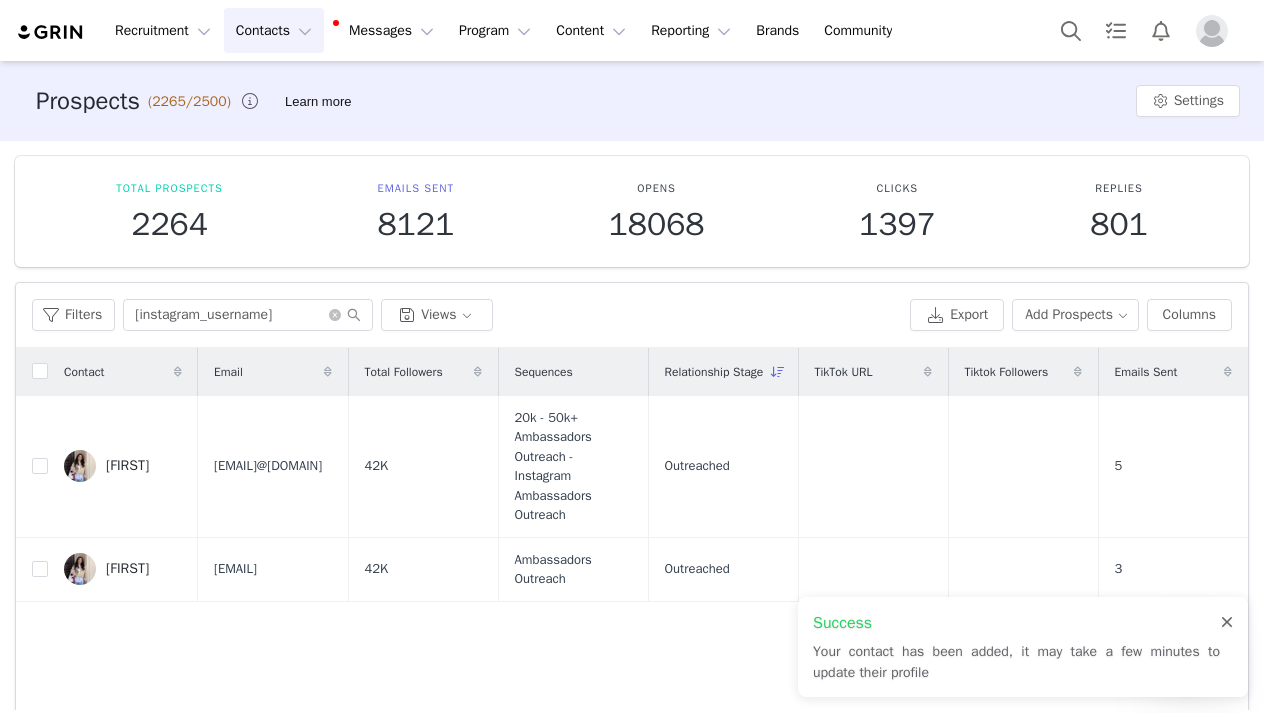 click at bounding box center (1227, 623) 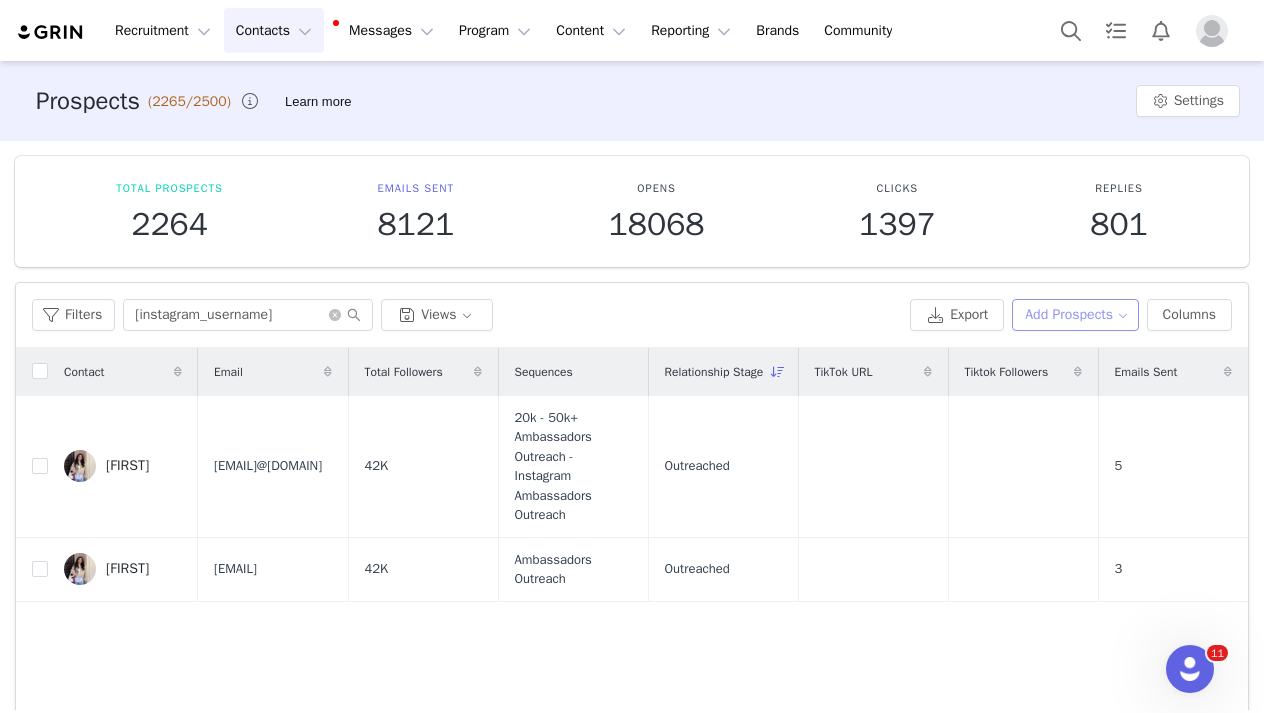 click on "Add Prospects" at bounding box center (1075, 315) 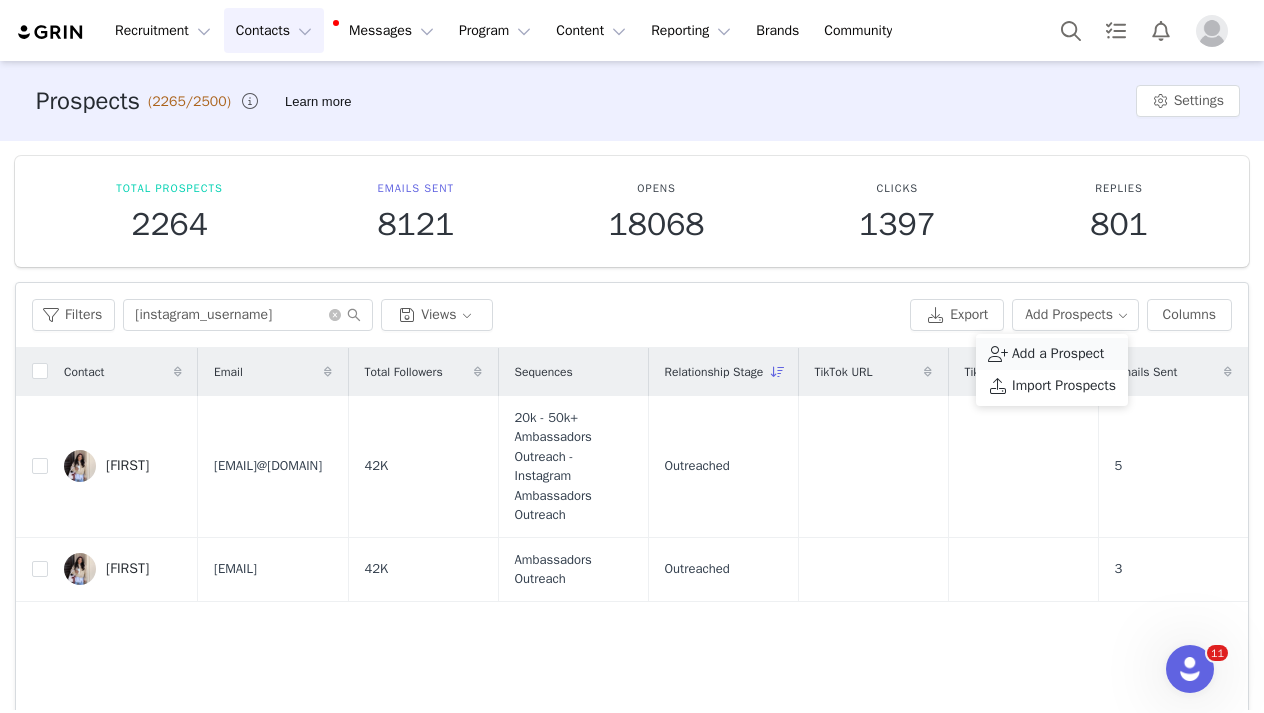 click at bounding box center (998, 354) 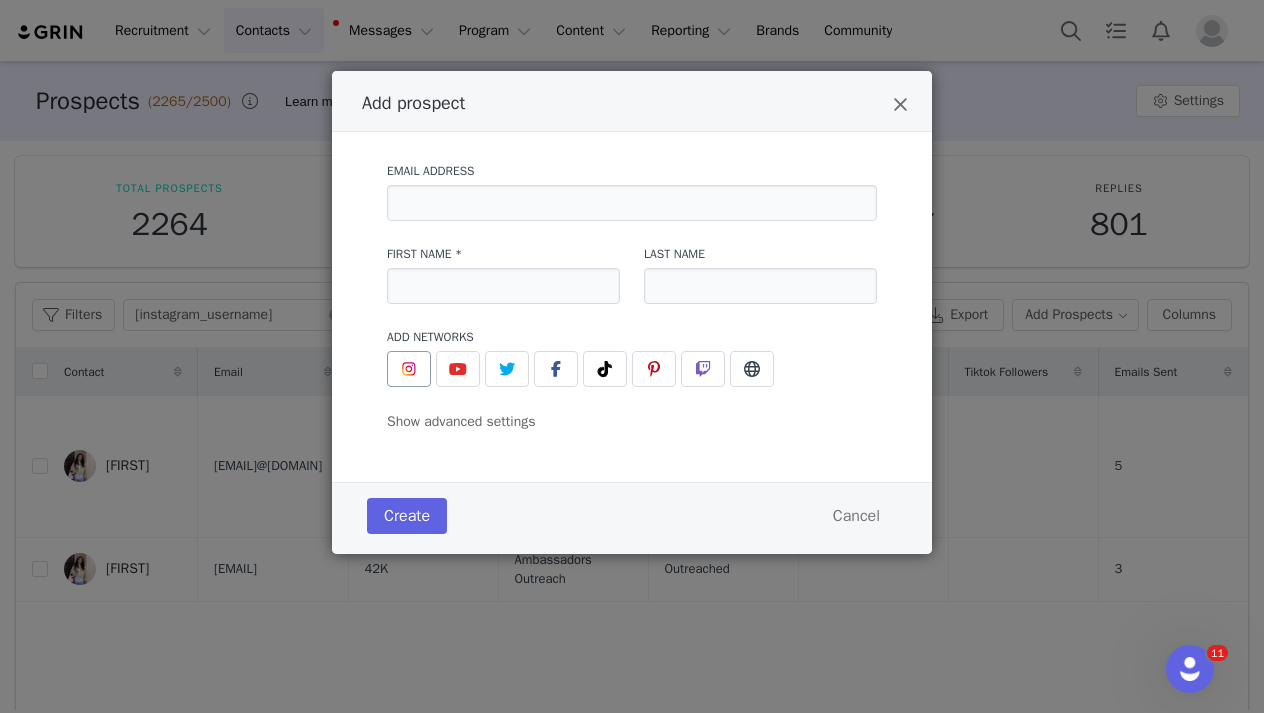 click at bounding box center (409, 369) 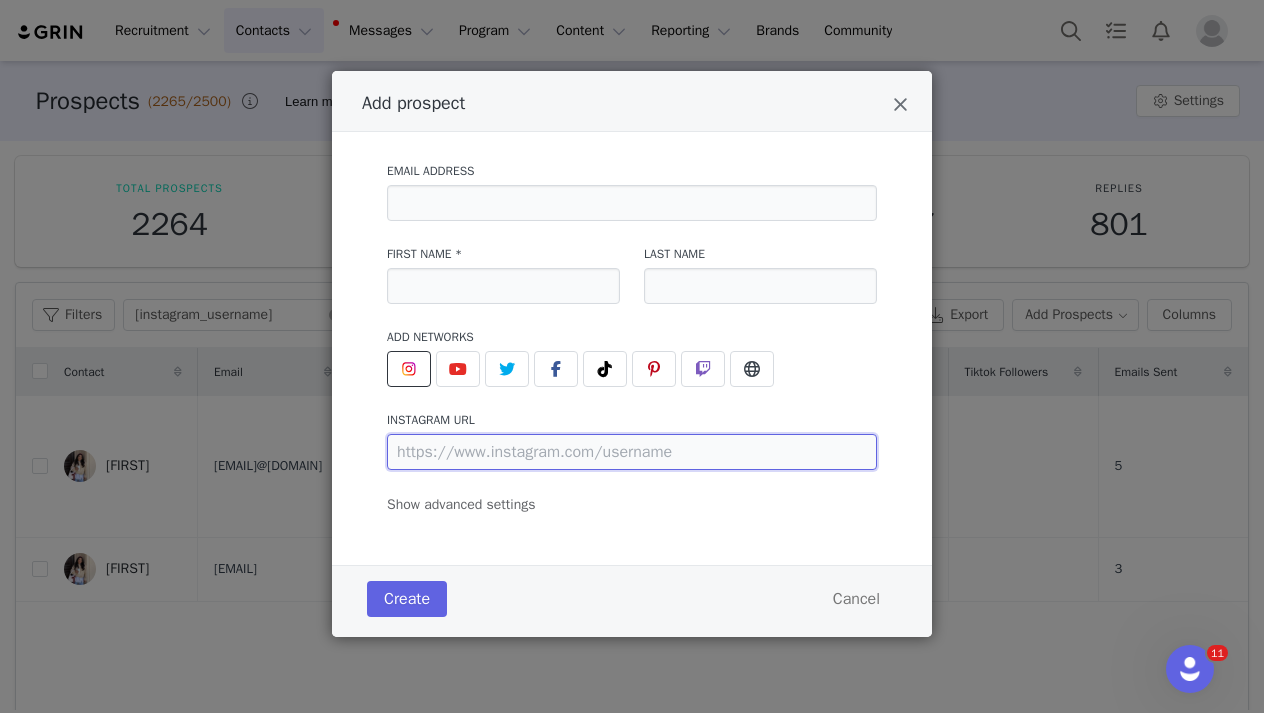 click at bounding box center [632, 452] 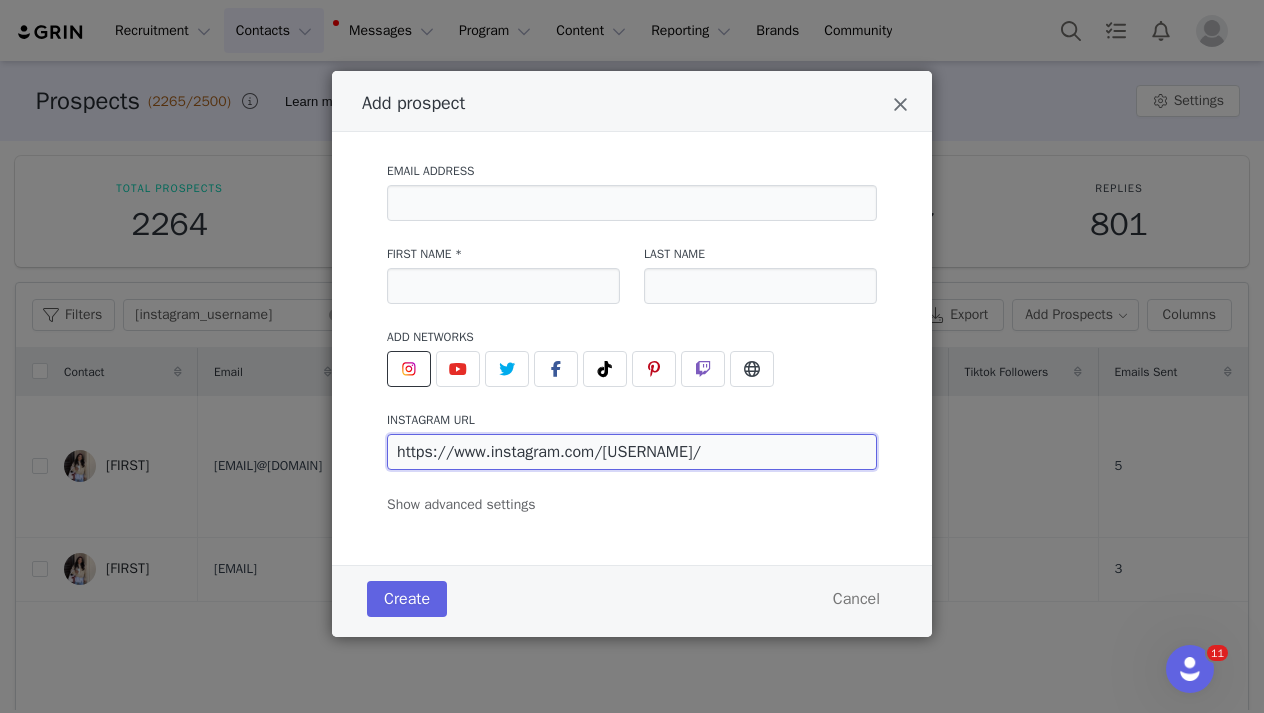 type on "https://www.instagram.com/rafaela_alyssa/" 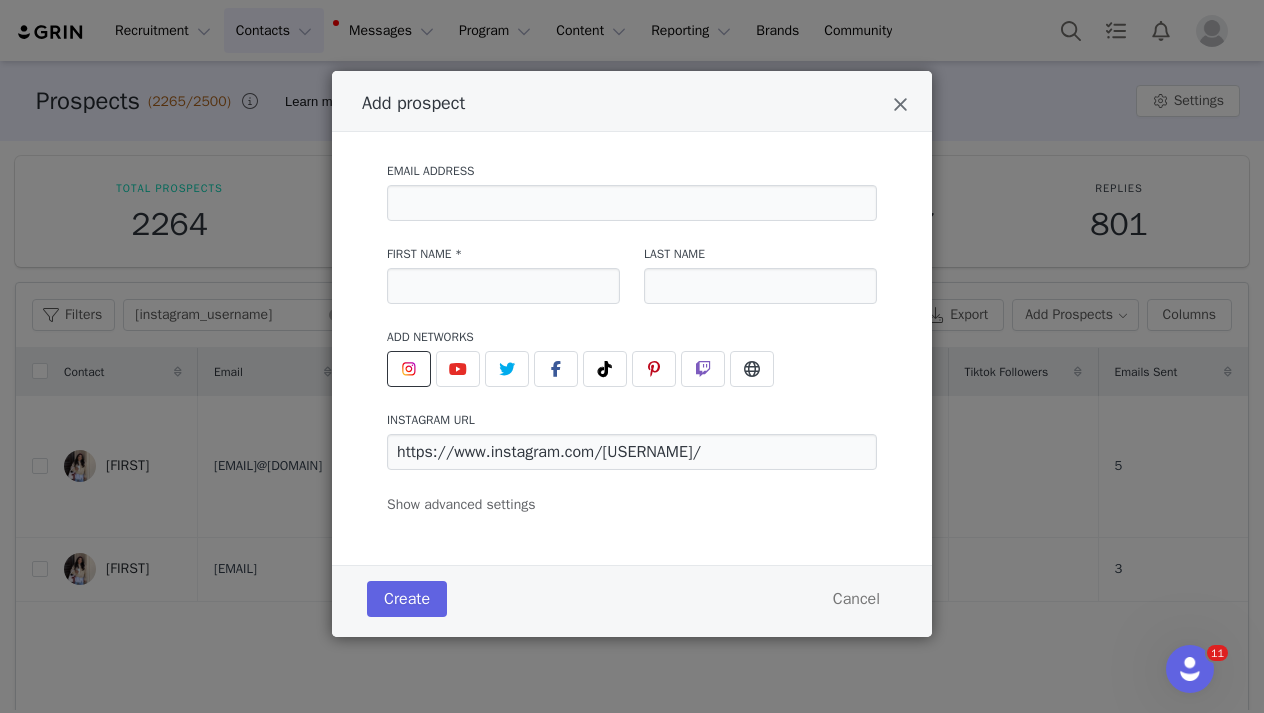 click on "First Name *" at bounding box center [503, 254] 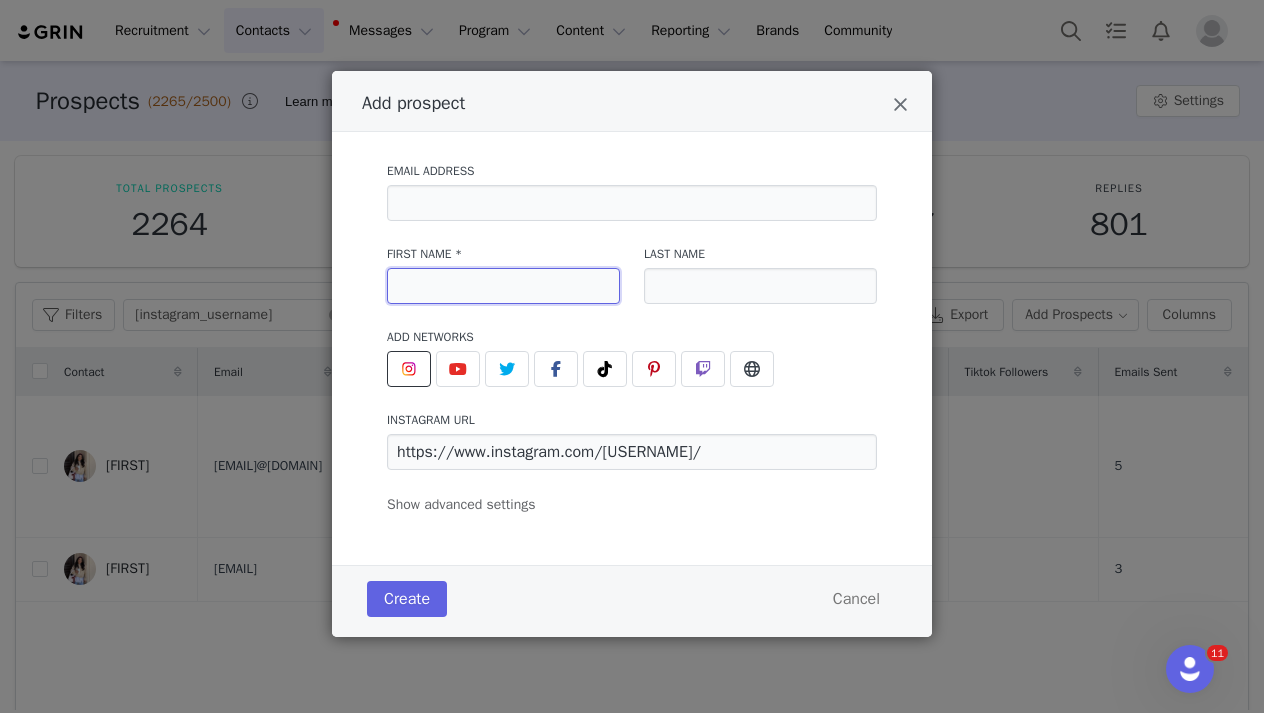 click at bounding box center [503, 286] 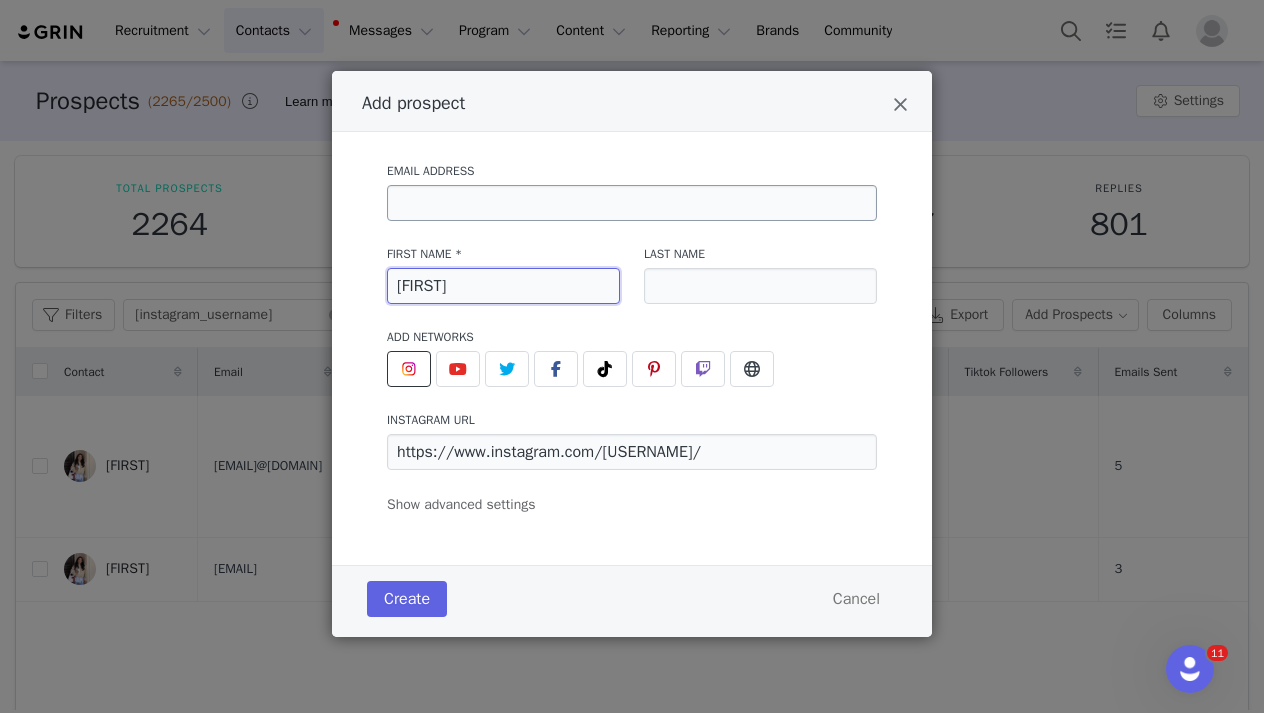 type on "Raf" 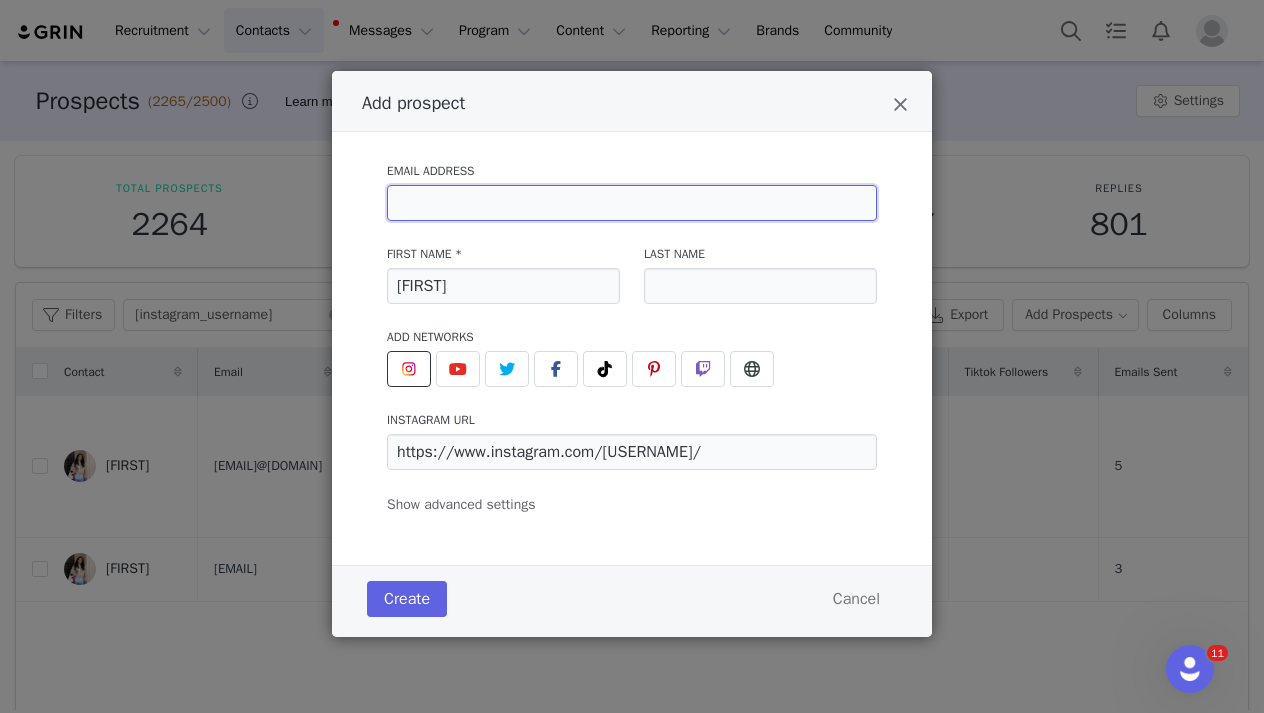 click at bounding box center [632, 203] 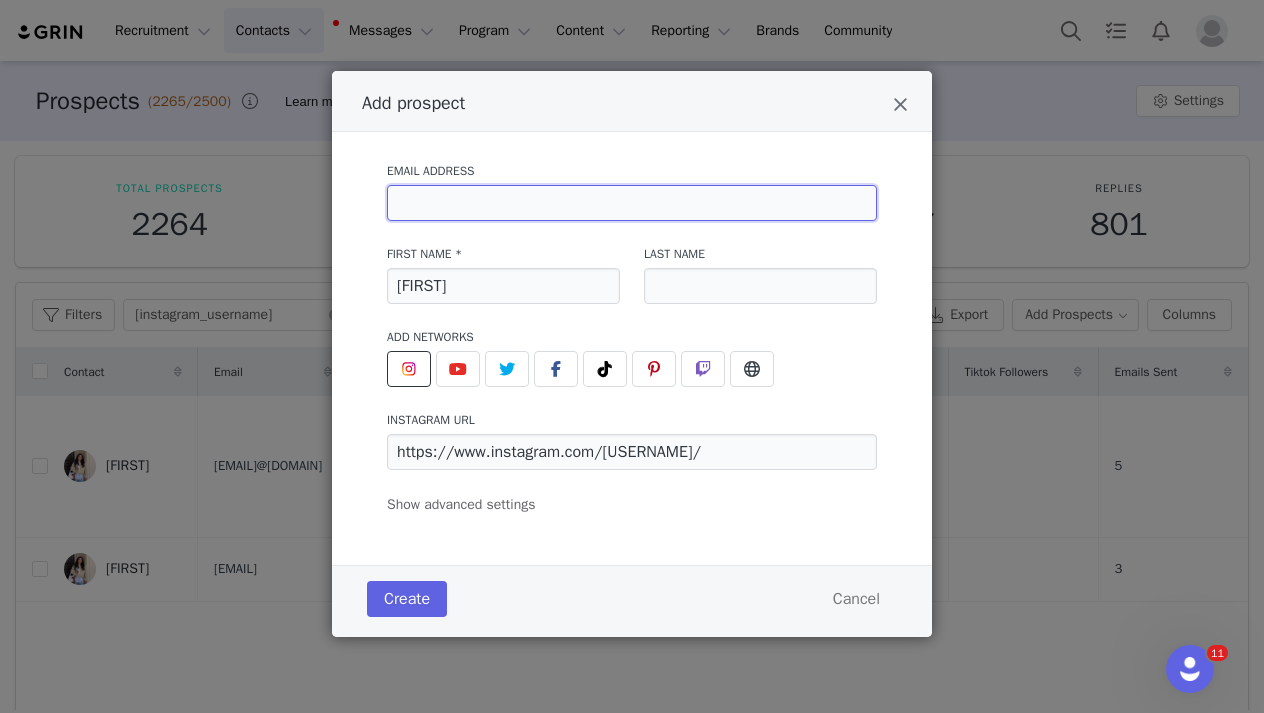 paste on "[EMAIL]" 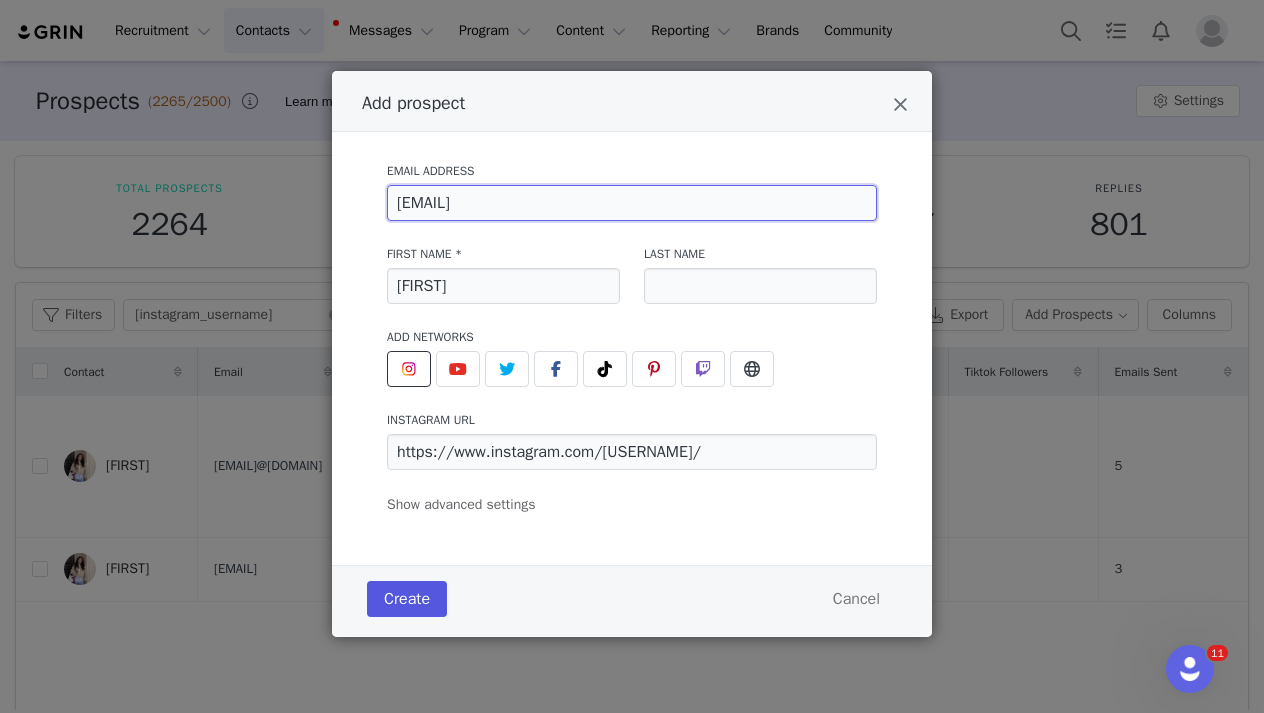 type on "[EMAIL]" 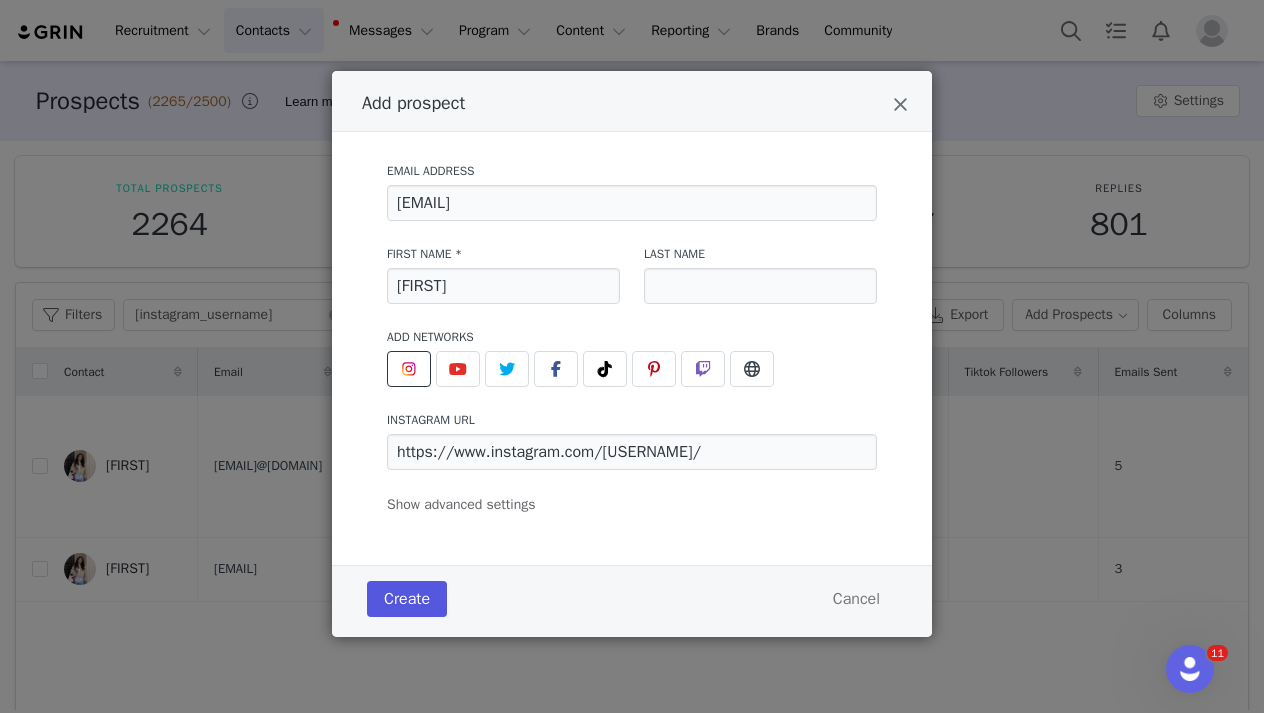 click on "Create" at bounding box center (407, 599) 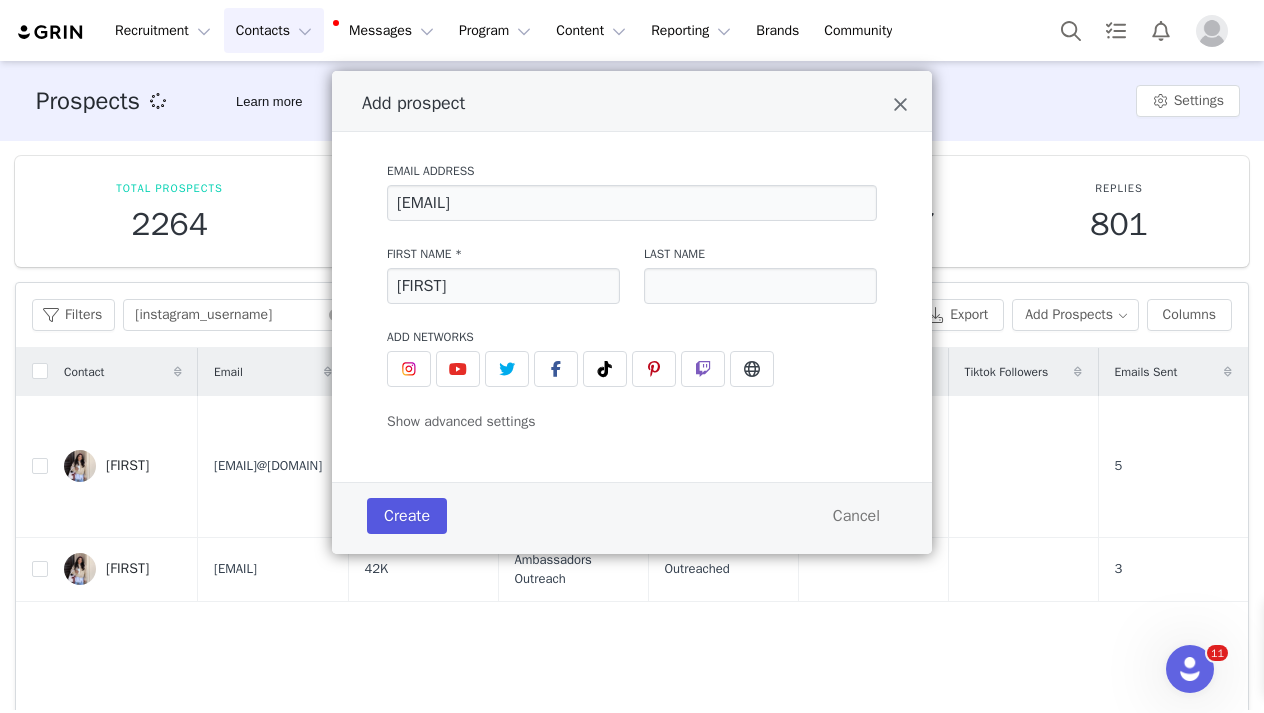 type 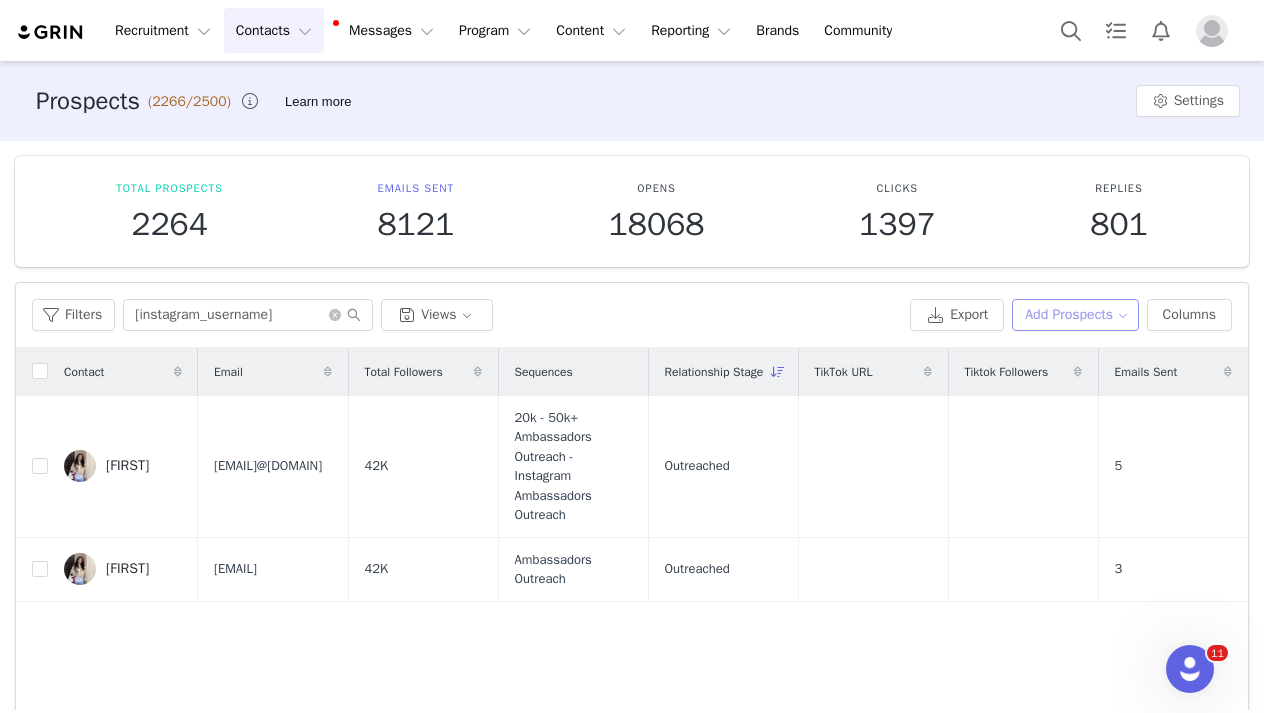click on "Add Prospects" at bounding box center (1075, 315) 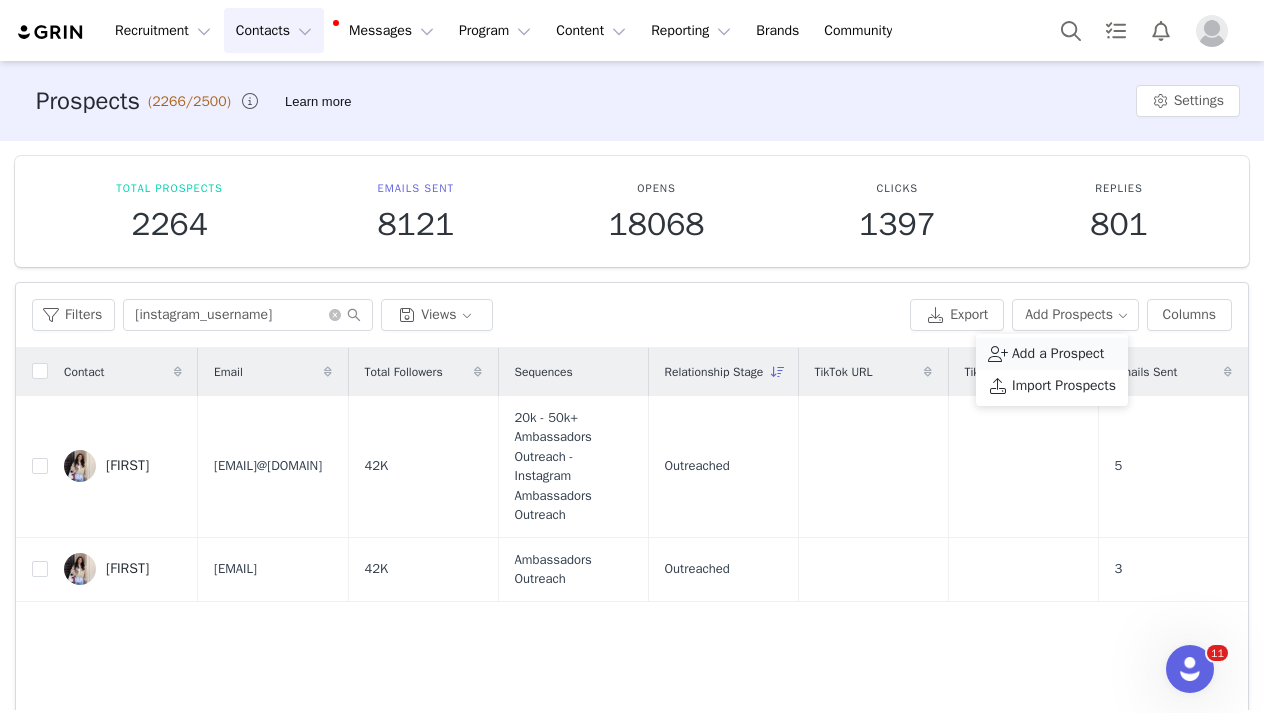 click at bounding box center (998, 354) 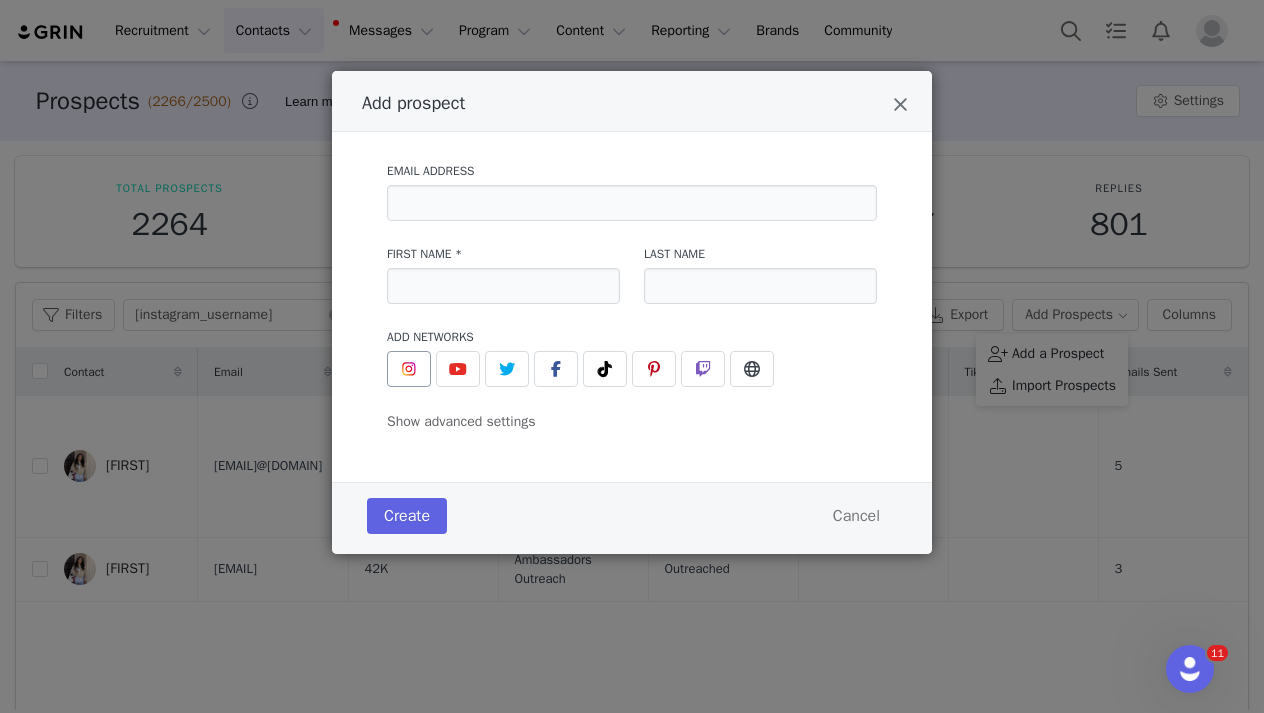 click at bounding box center (409, 369) 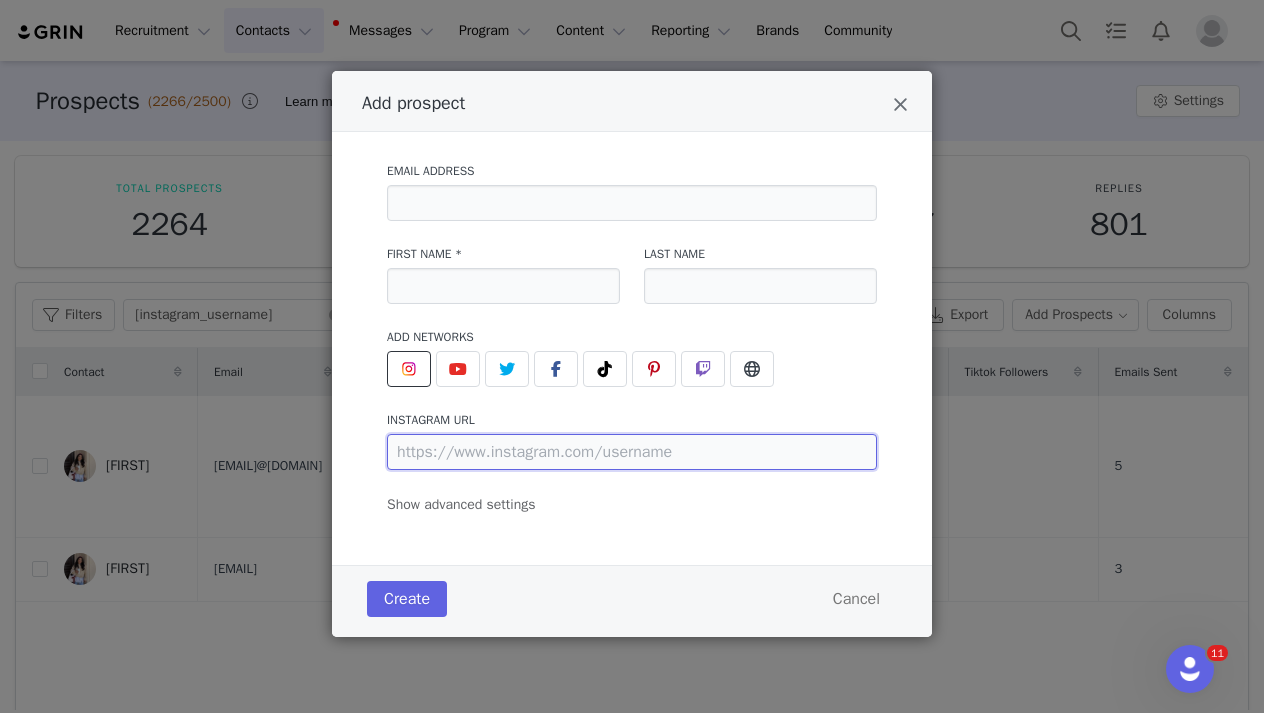 click at bounding box center [632, 452] 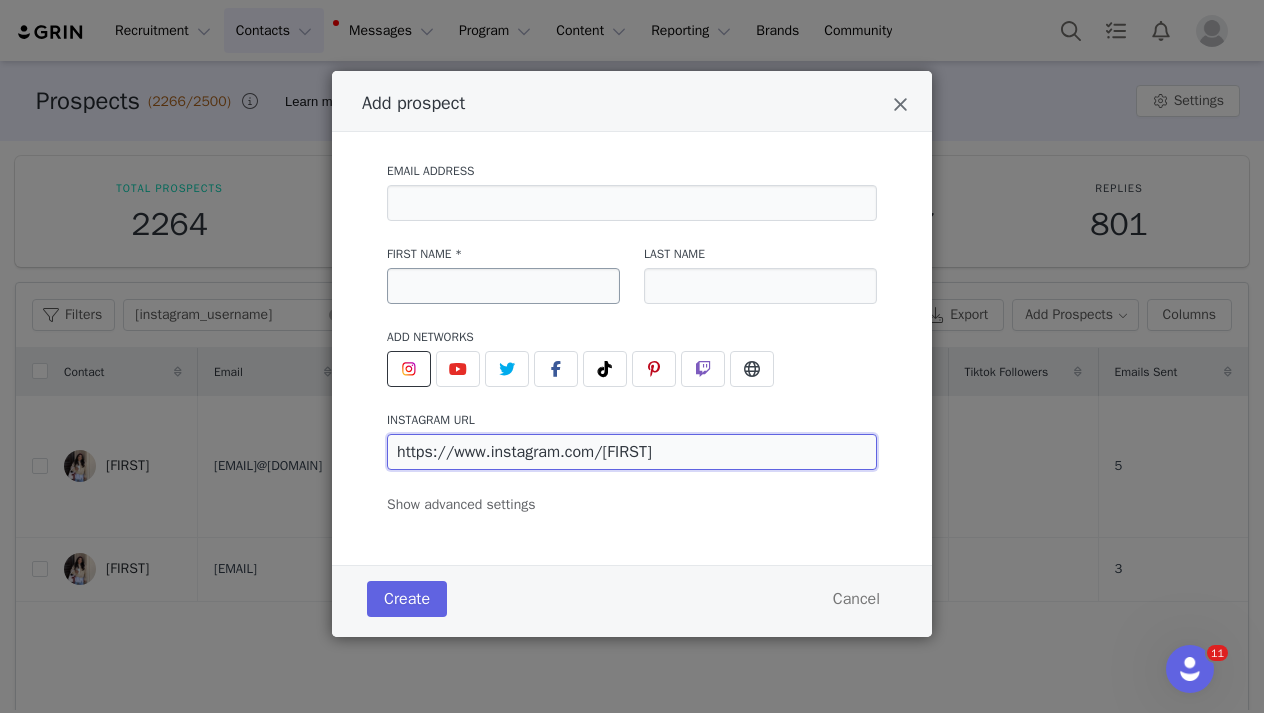type on "https://www.instagram.com/emersonnoellee/" 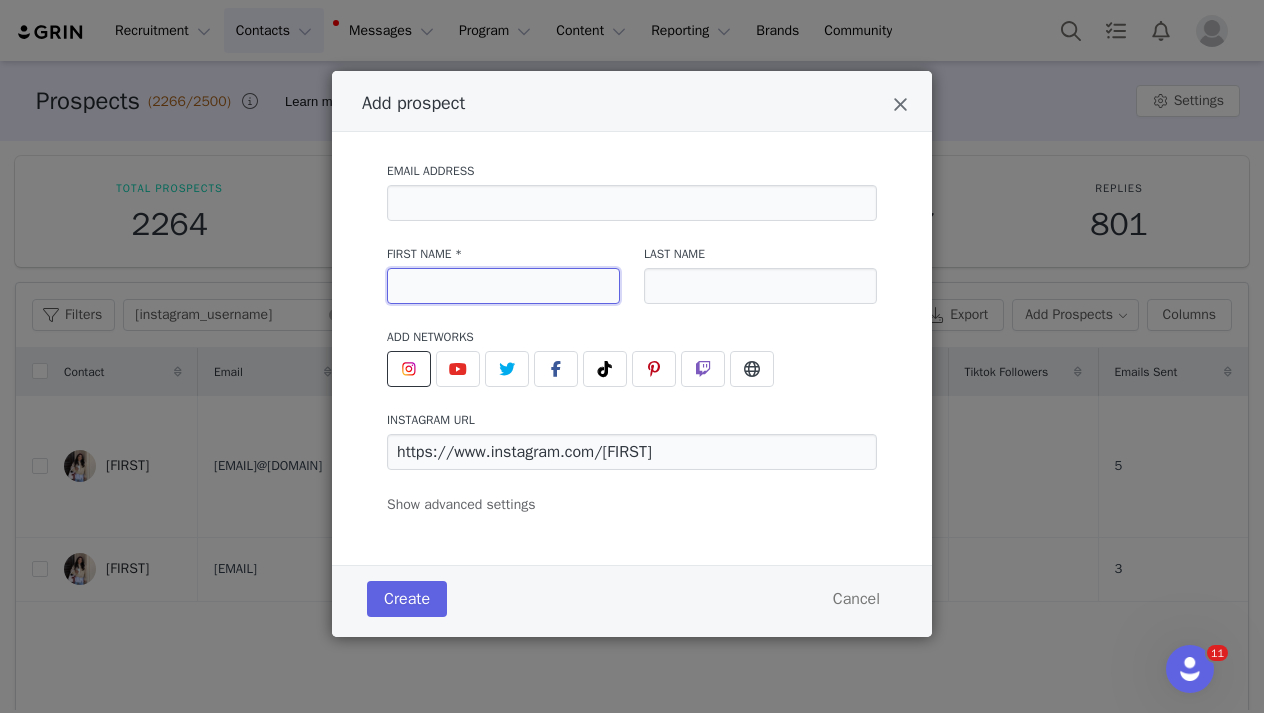 click at bounding box center [503, 286] 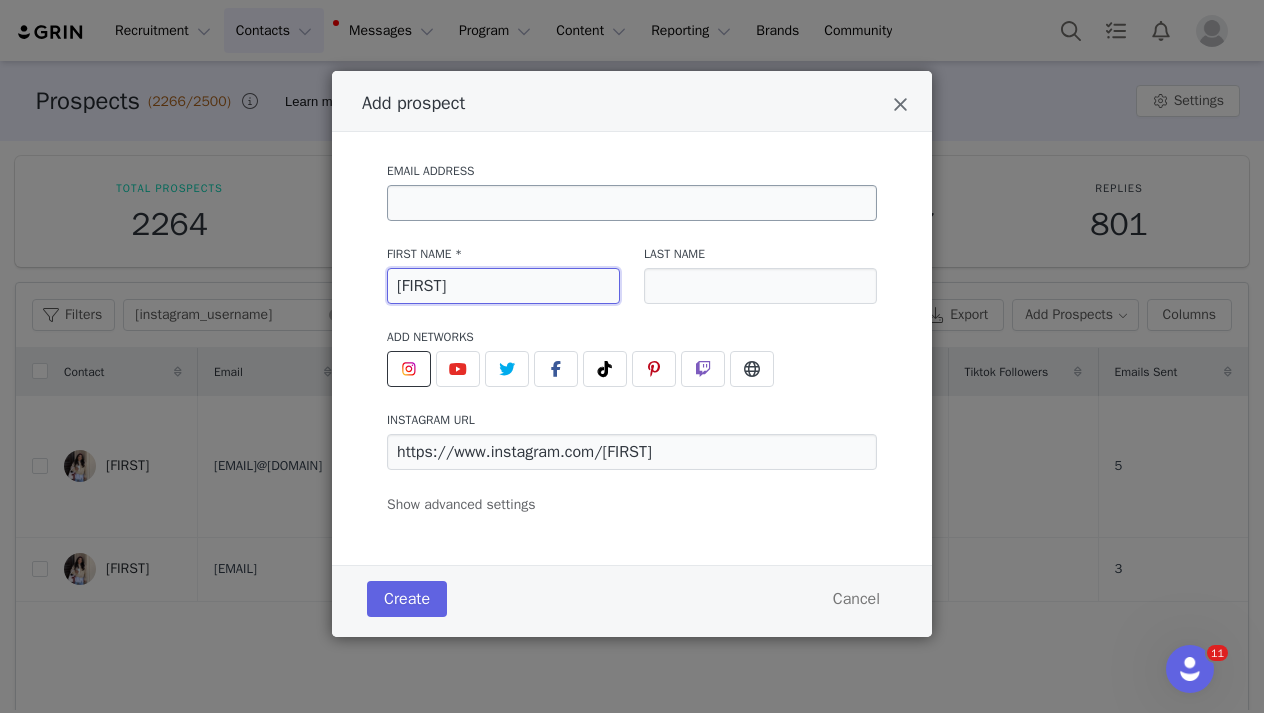 type on "Emerson" 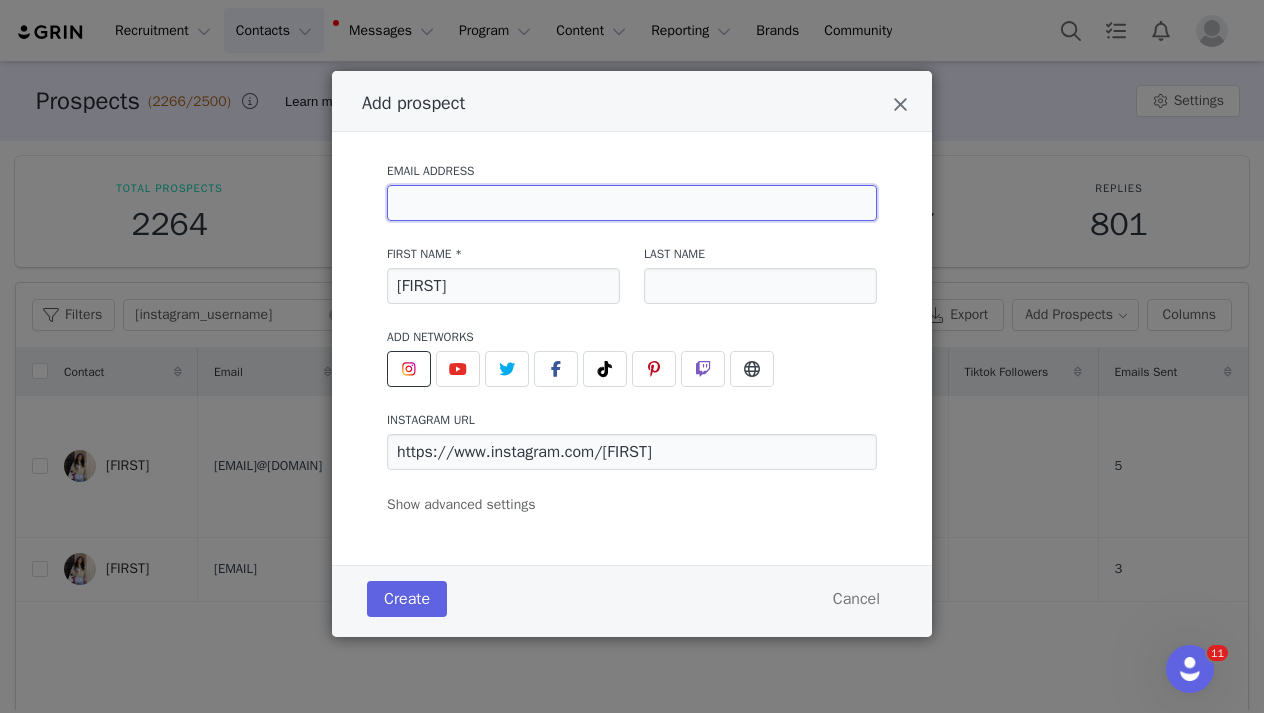 click at bounding box center (632, 203) 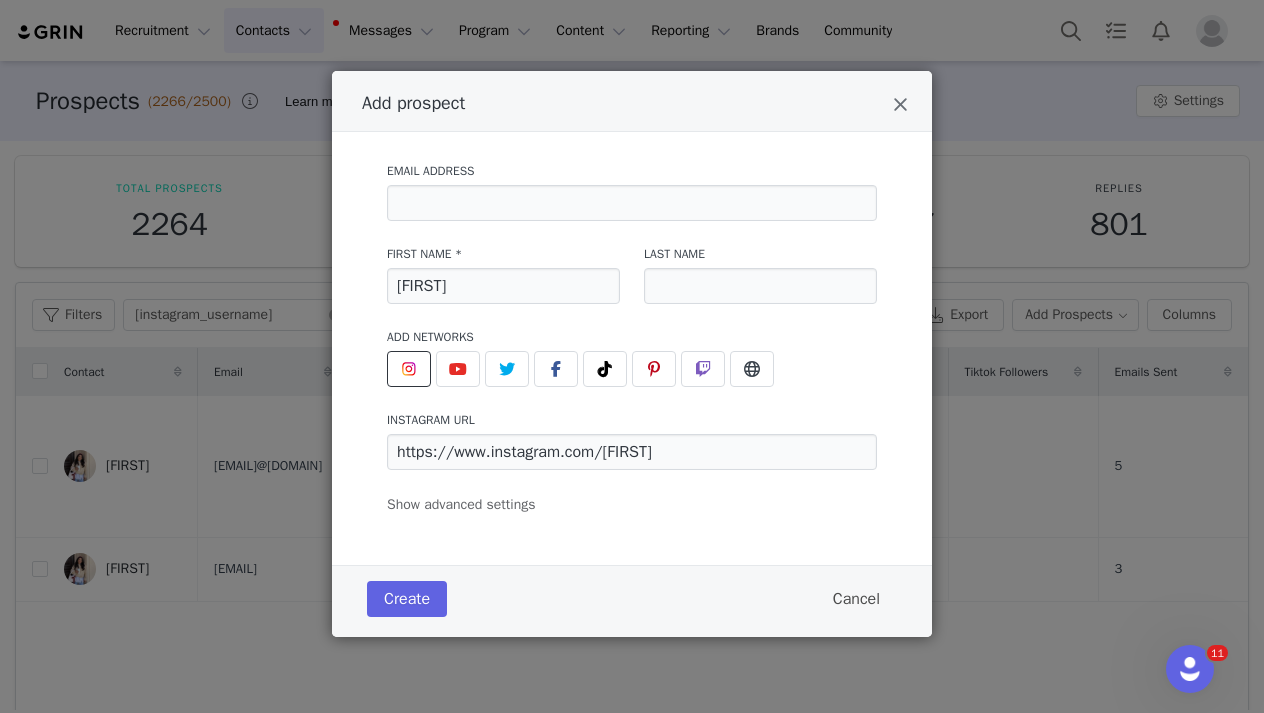 click on "Cancel" at bounding box center (856, 599) 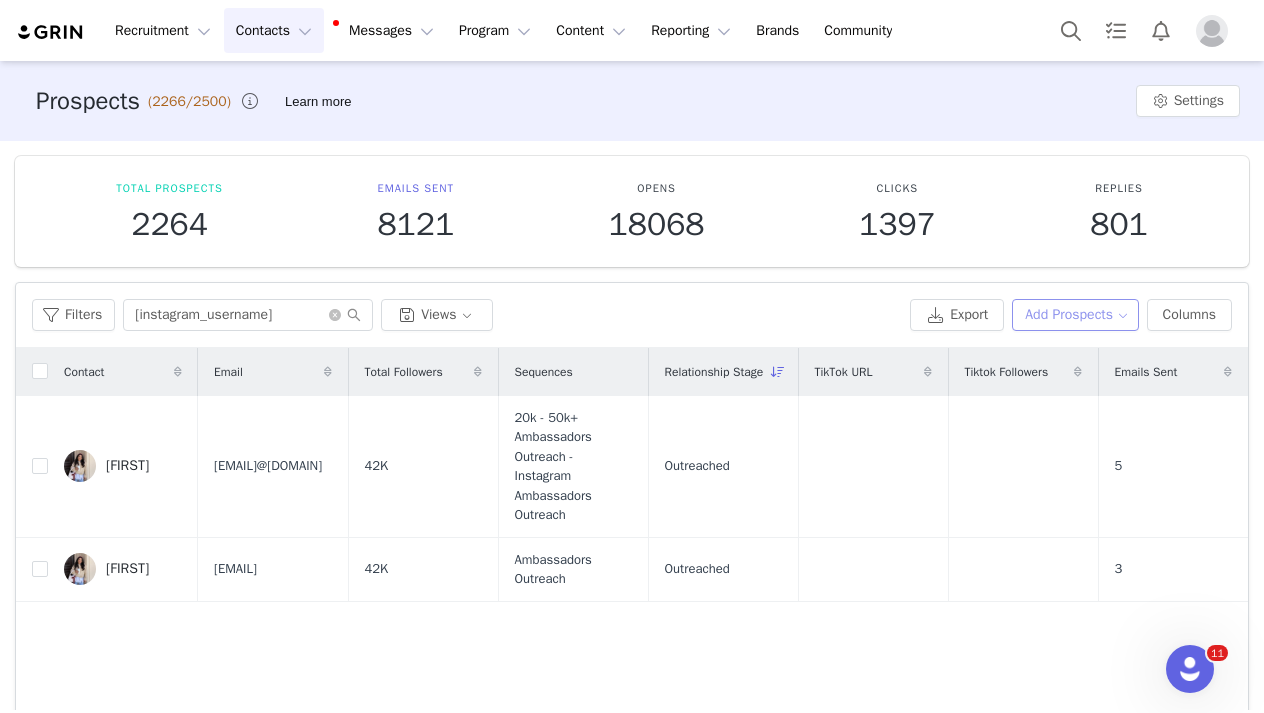 click on "Add Prospects" at bounding box center [1075, 315] 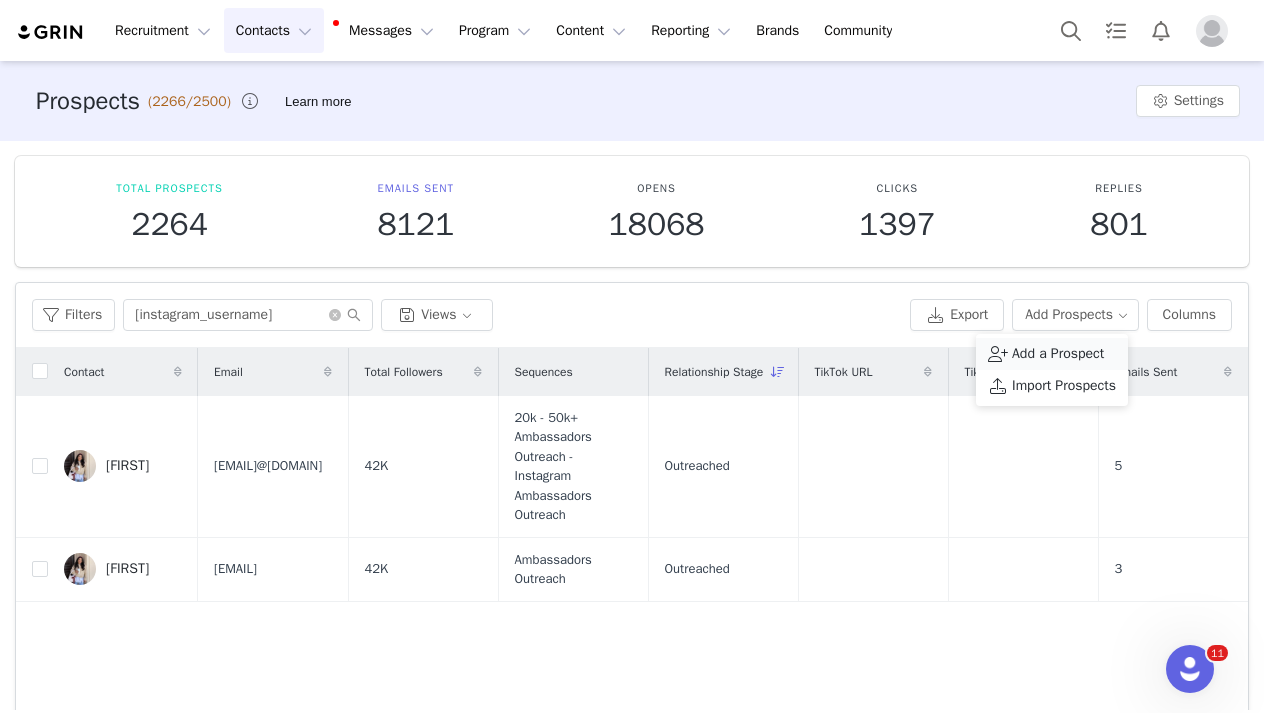 click on "Add a Prospect" at bounding box center (1058, 354) 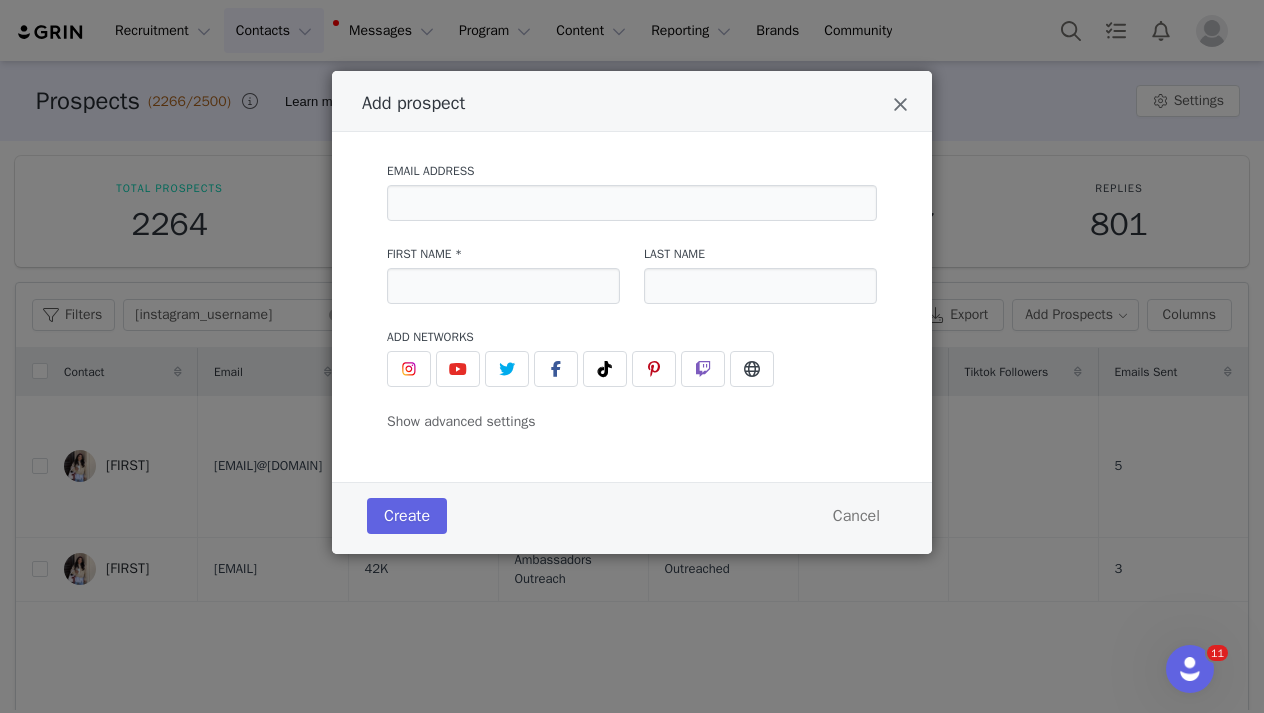 click on "Email Address" at bounding box center (632, 191) 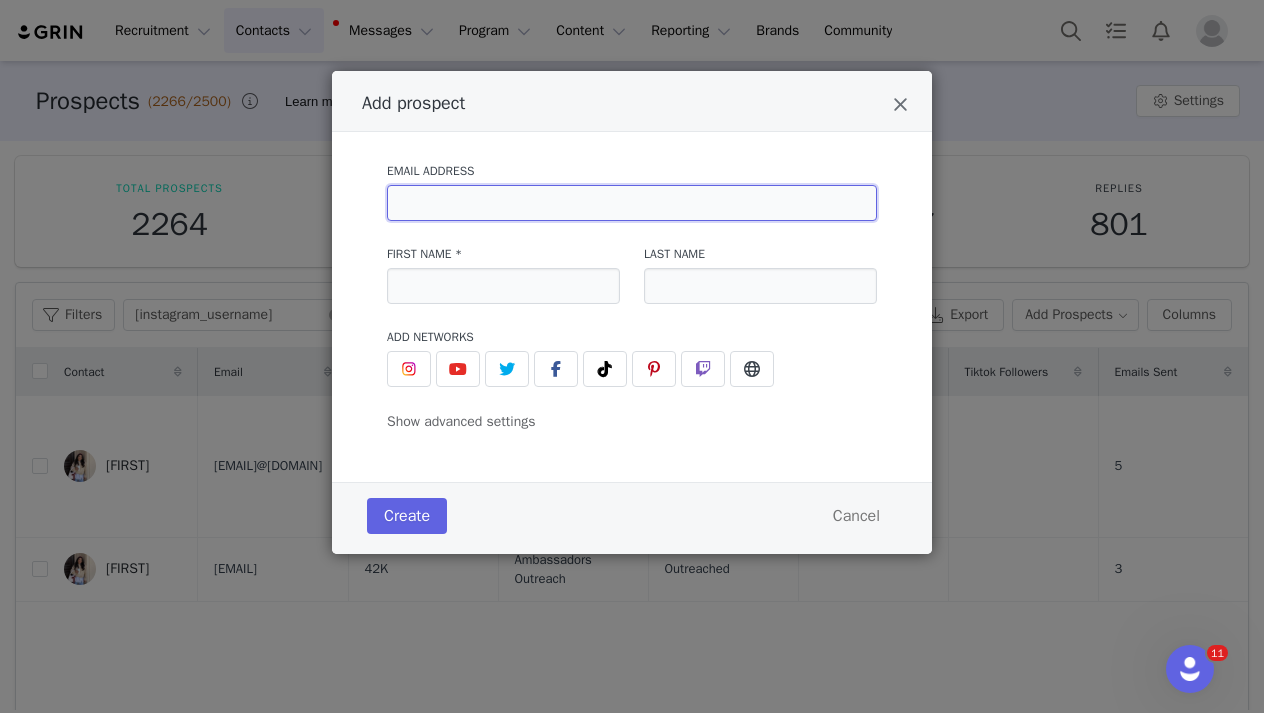 click at bounding box center (632, 203) 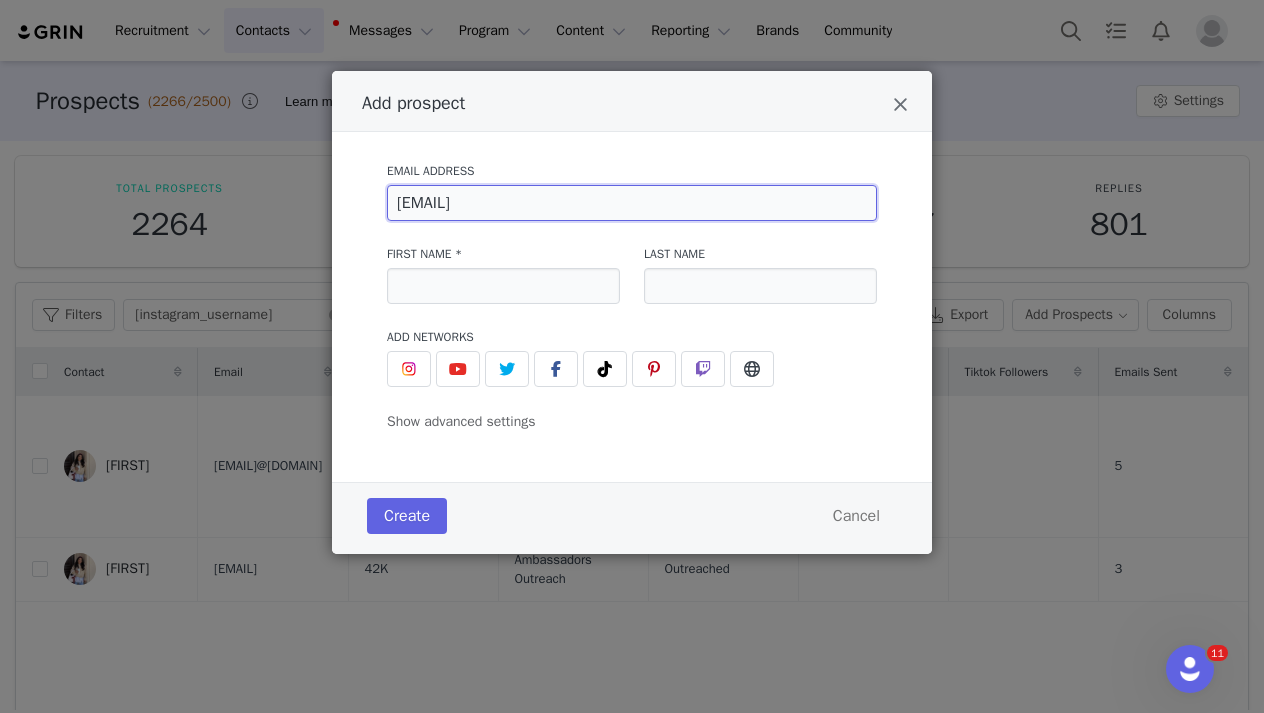 type on "[EMAIL]" 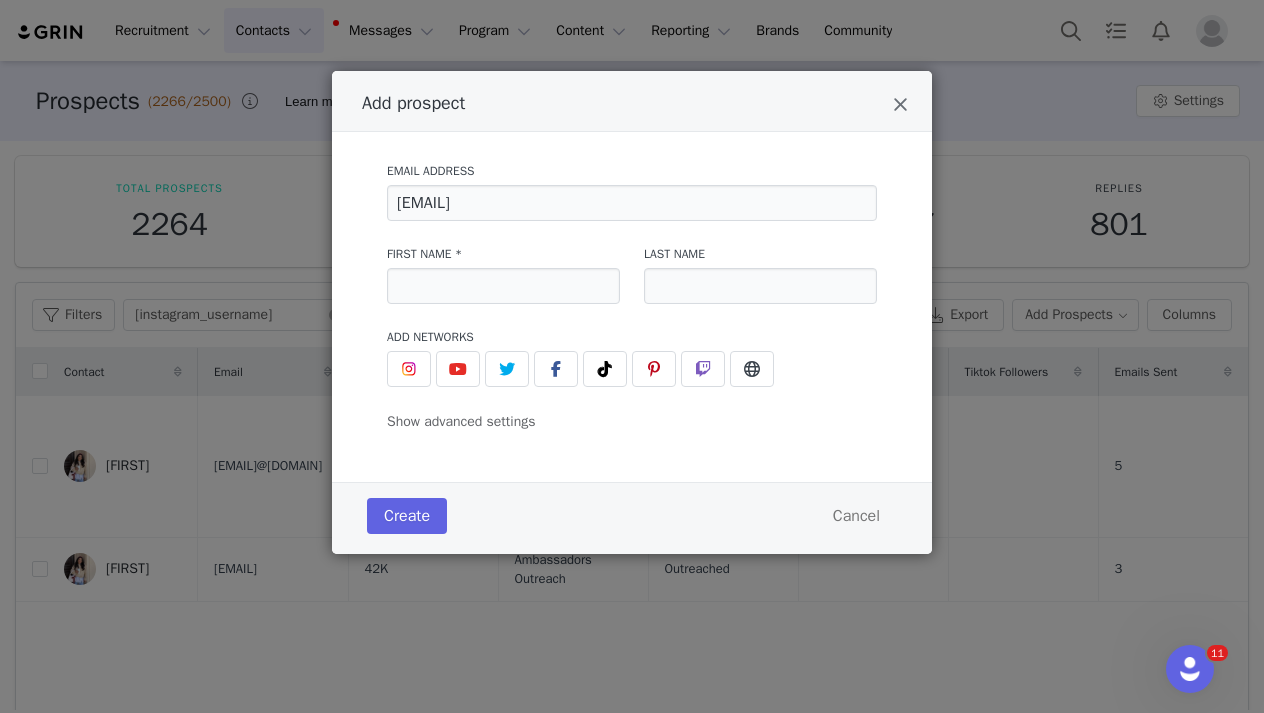 click on "First Name *" at bounding box center (503, 274) 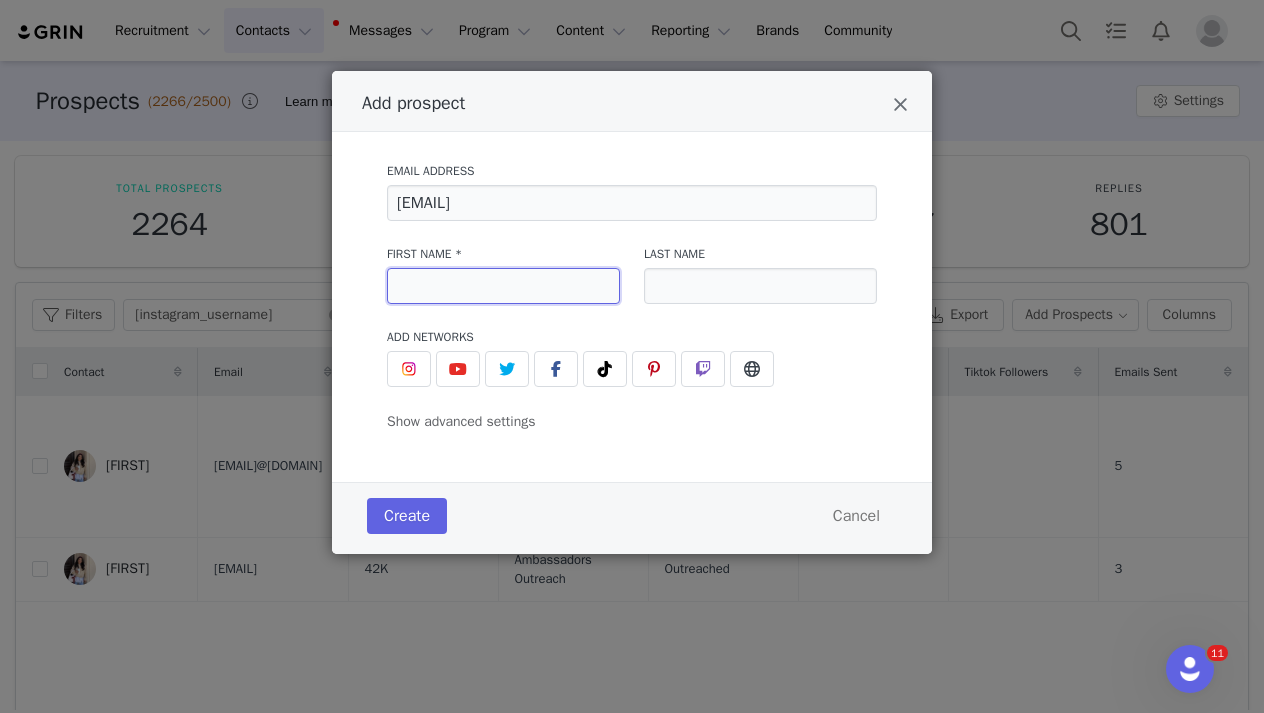 click at bounding box center (503, 286) 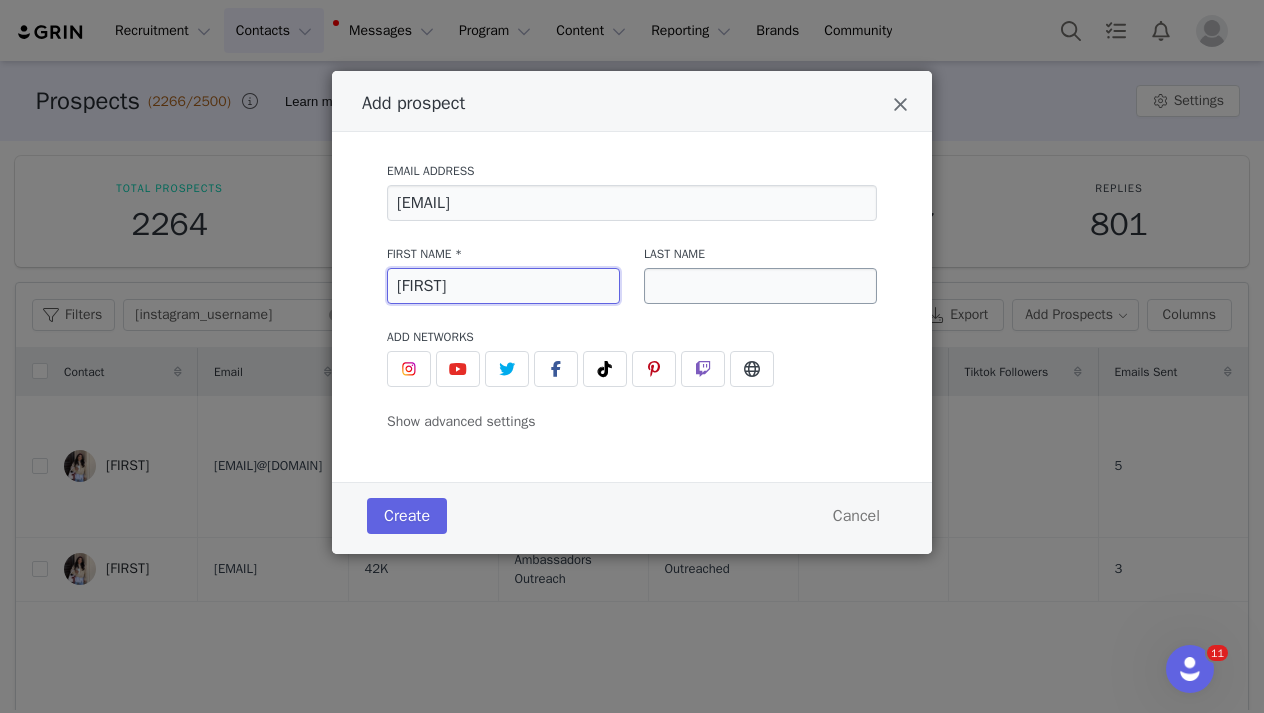 type on "Tatiana" 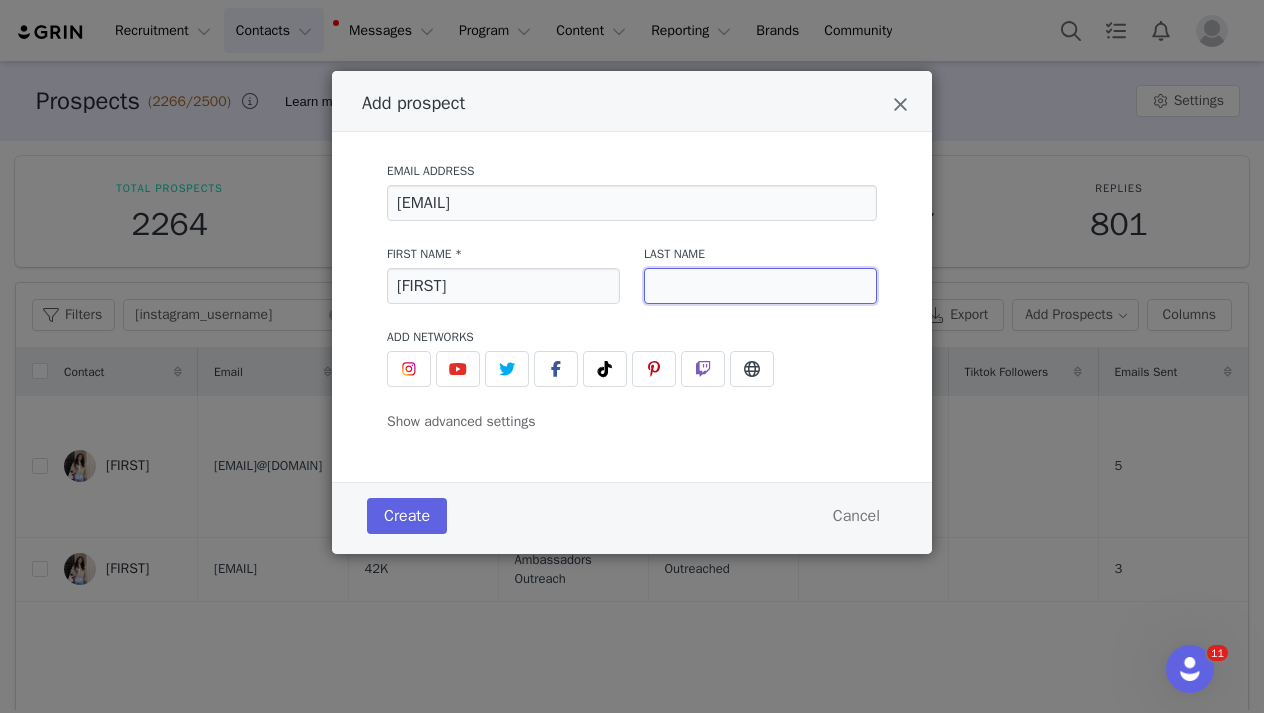 click at bounding box center (760, 286) 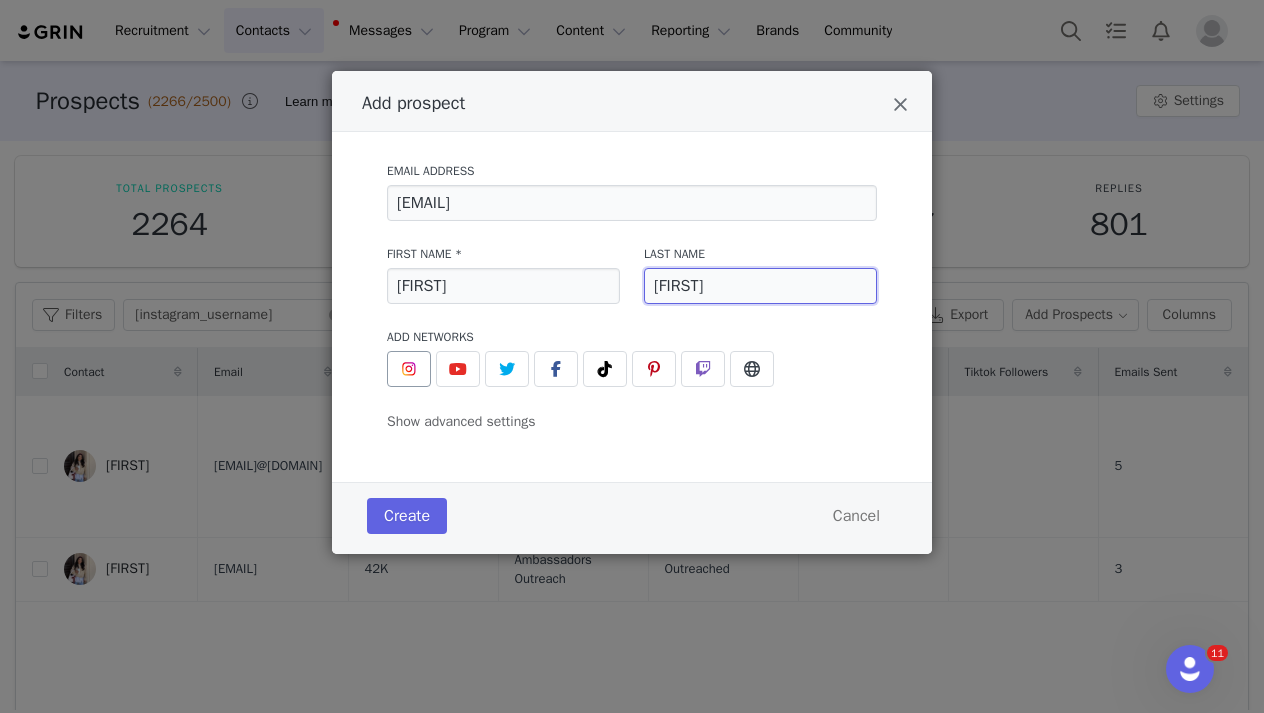 type on "Arend" 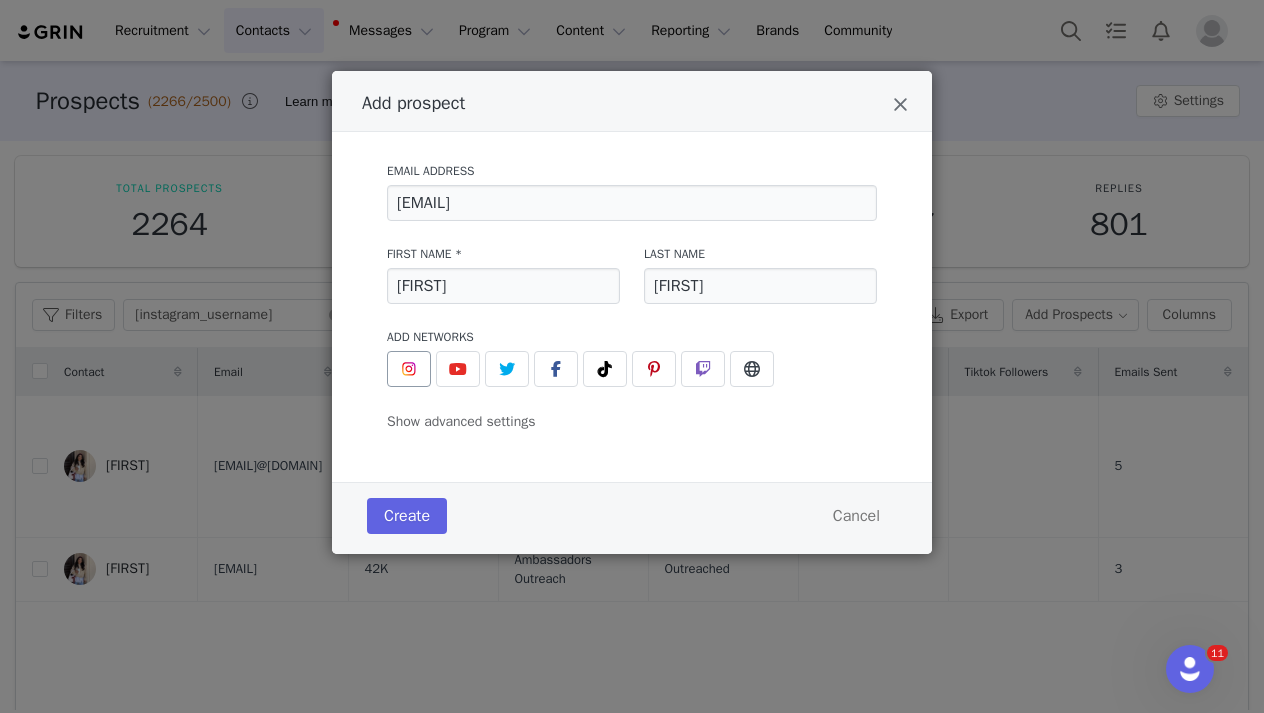 click at bounding box center [409, 369] 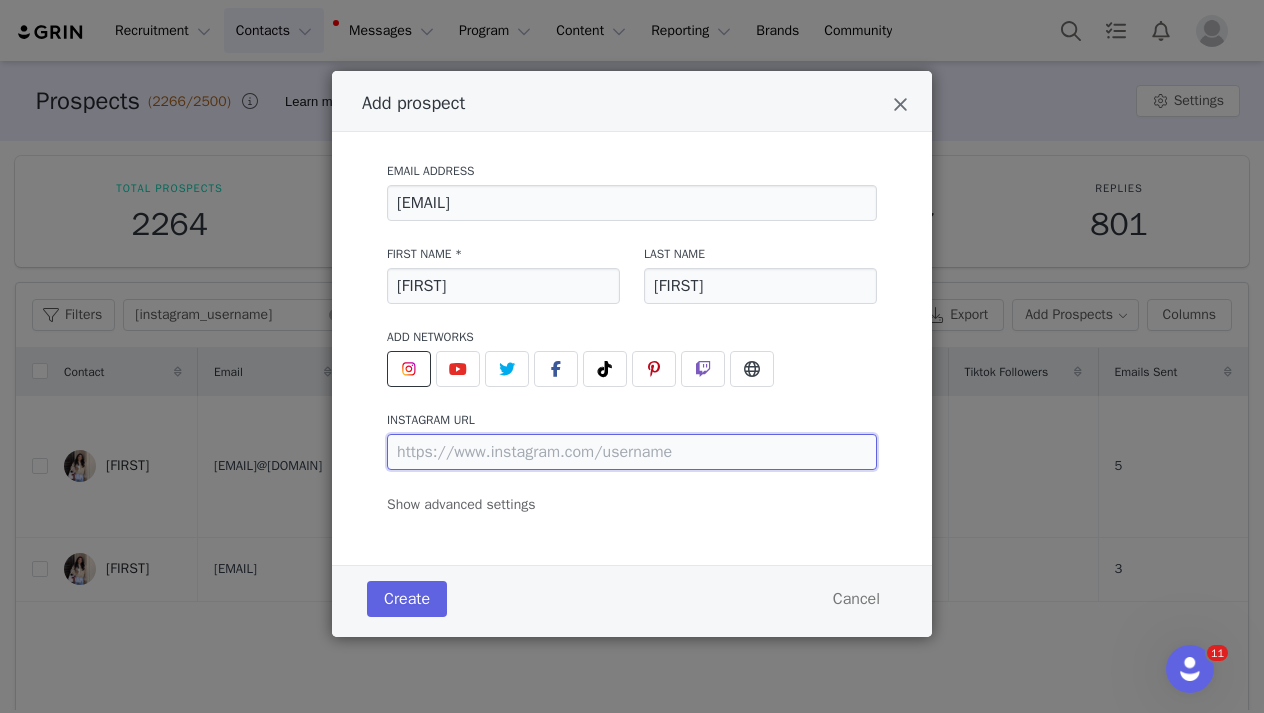 click at bounding box center [632, 452] 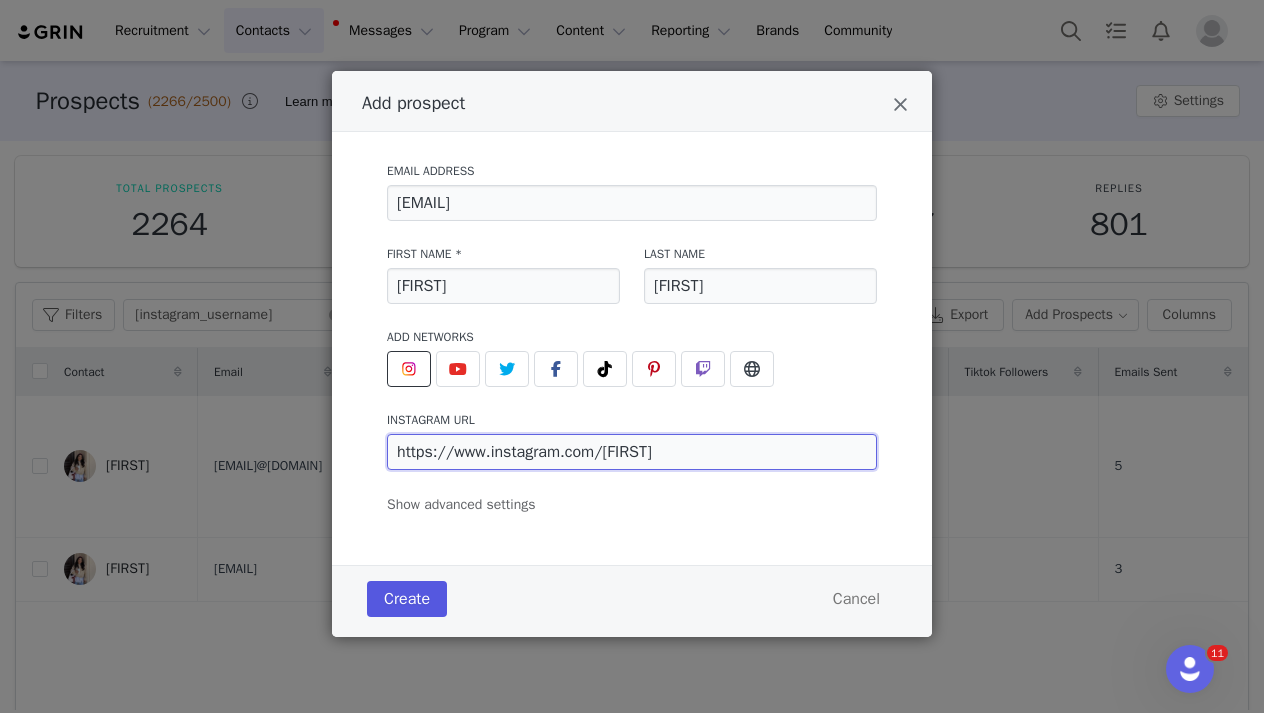 type on "https://www.instagram.com/tatianaarend/" 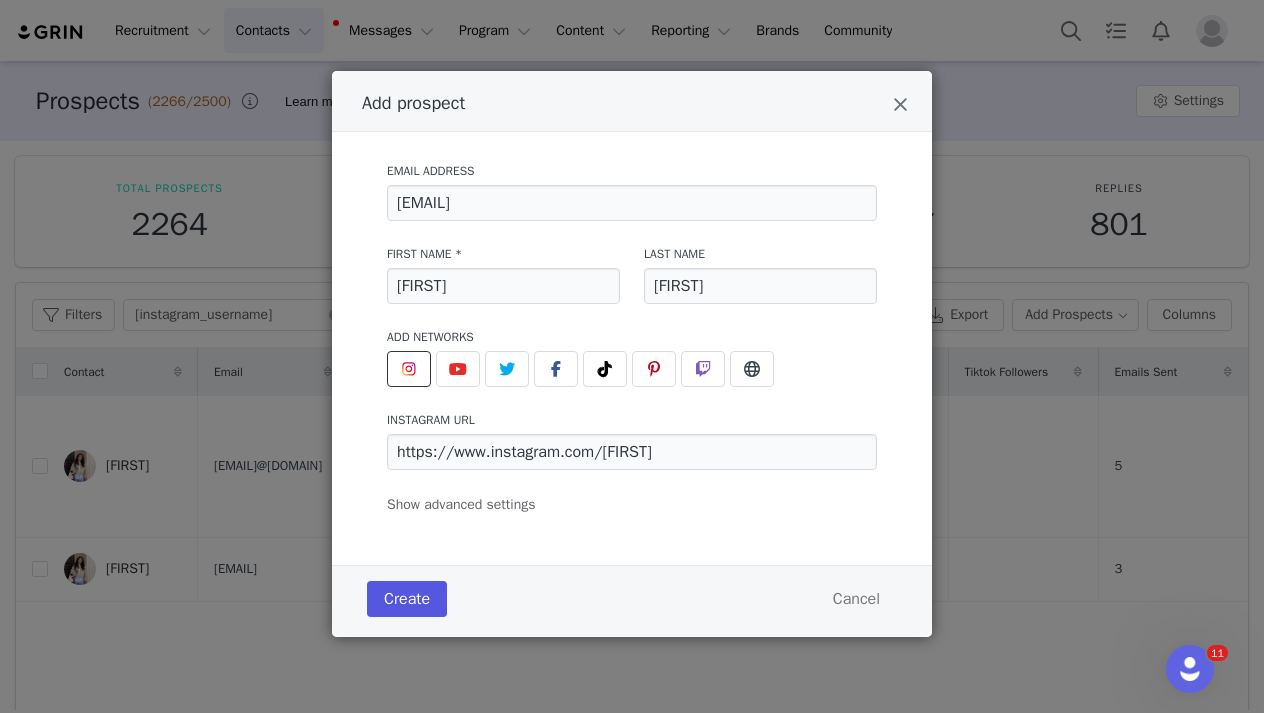 click on "Create" at bounding box center (407, 599) 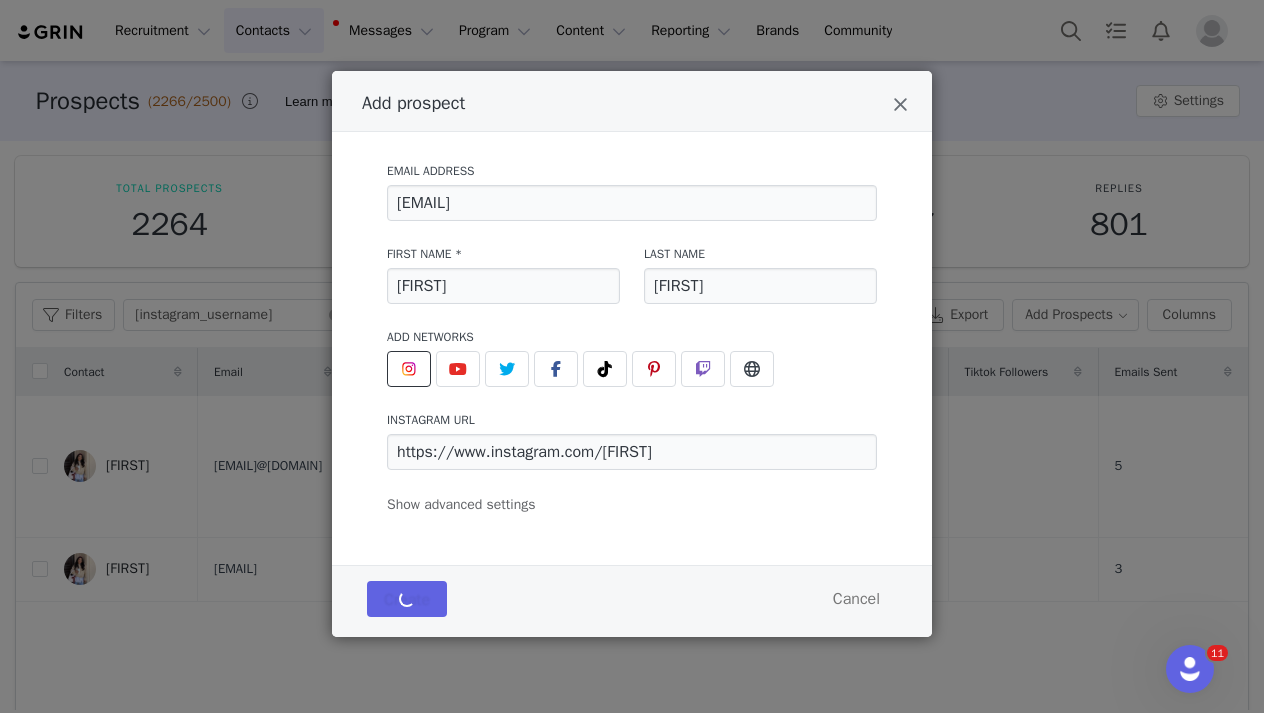 type 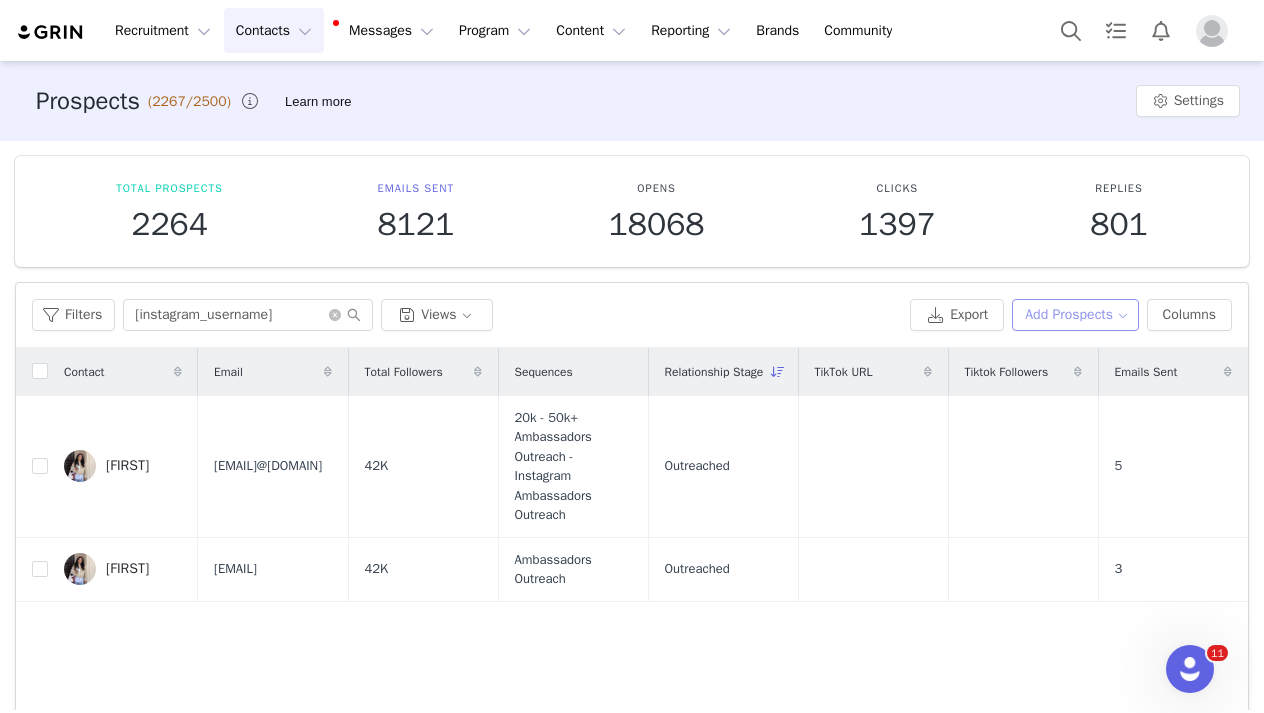 click on "Add Prospects" at bounding box center [1075, 315] 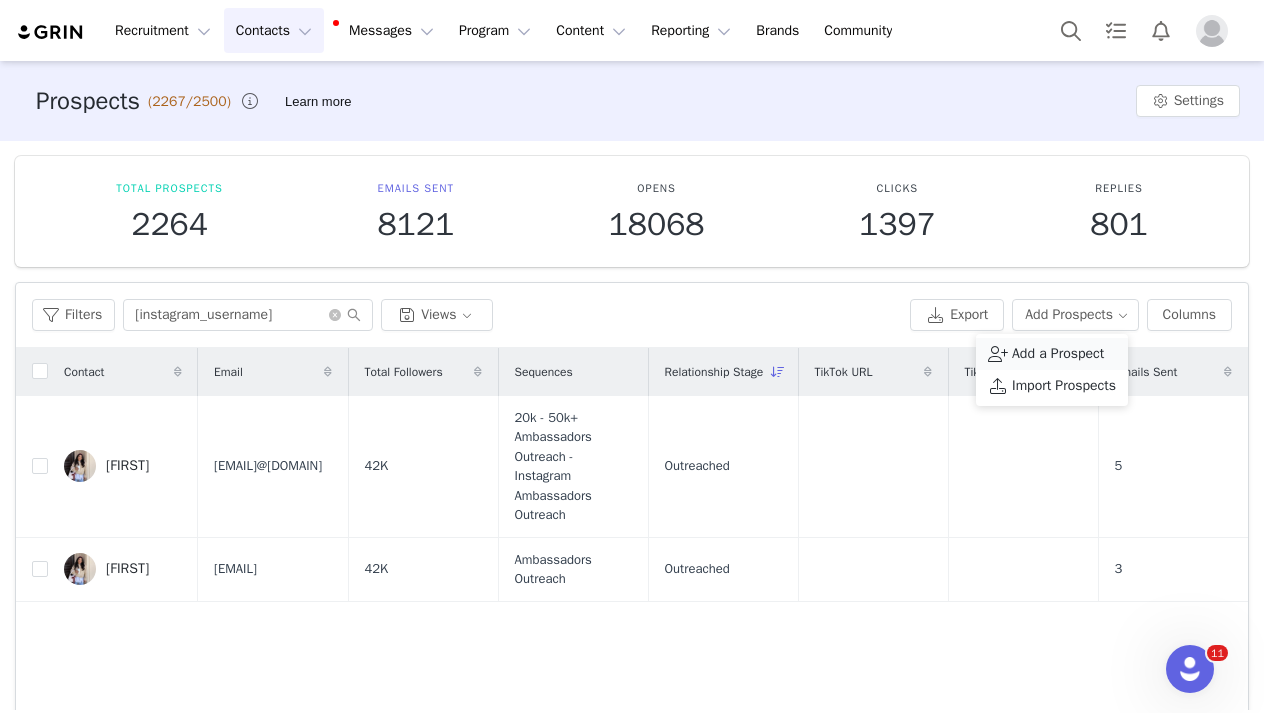 click on "Add a Prospect" at bounding box center [1058, 354] 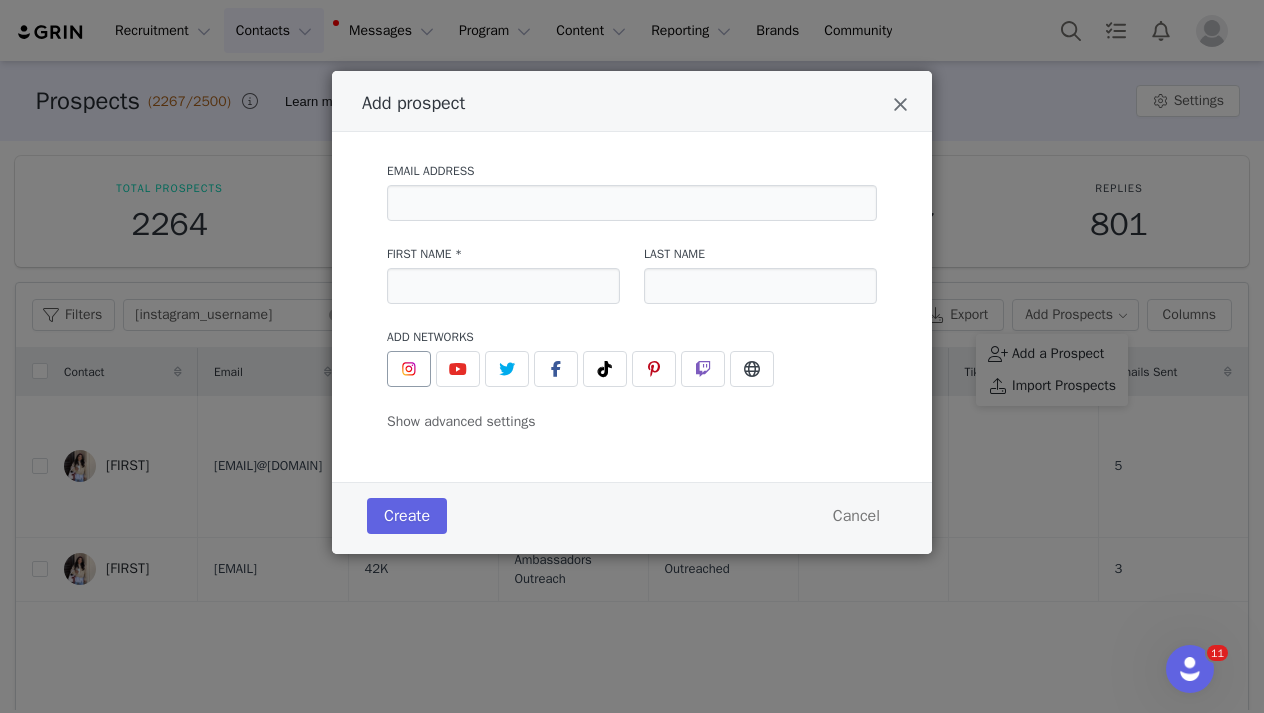 click at bounding box center (409, 369) 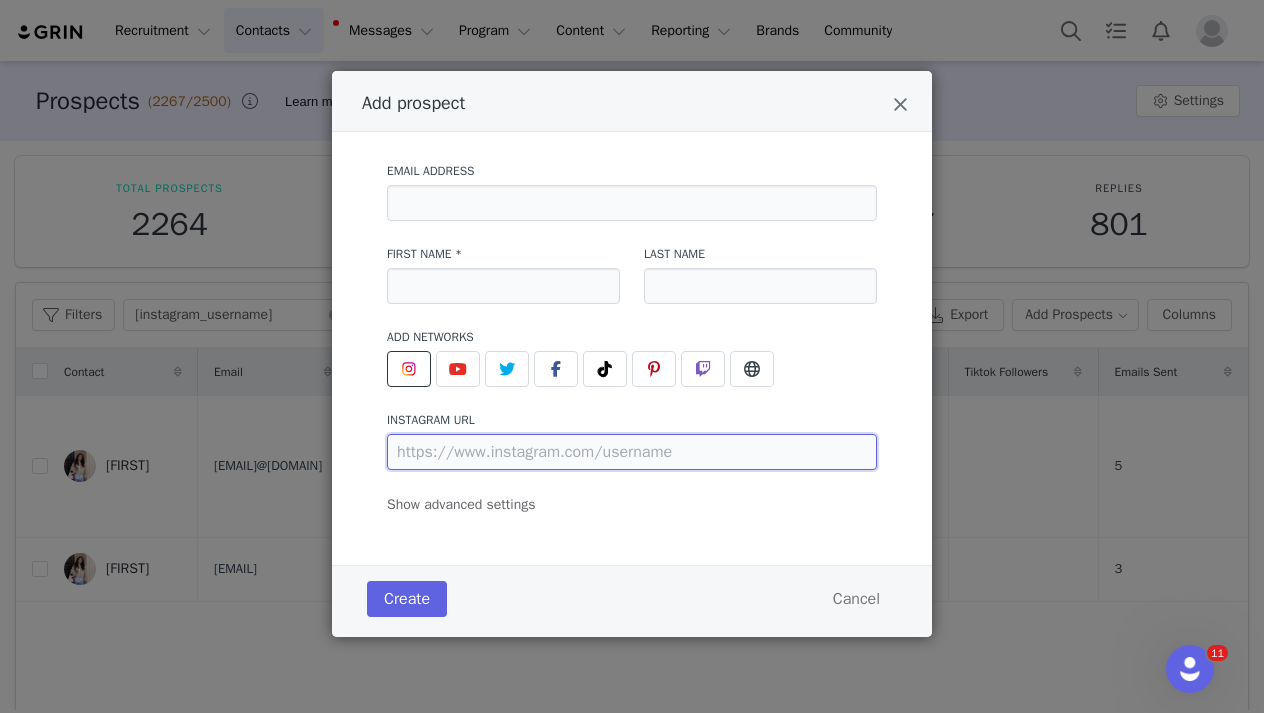 click at bounding box center [632, 452] 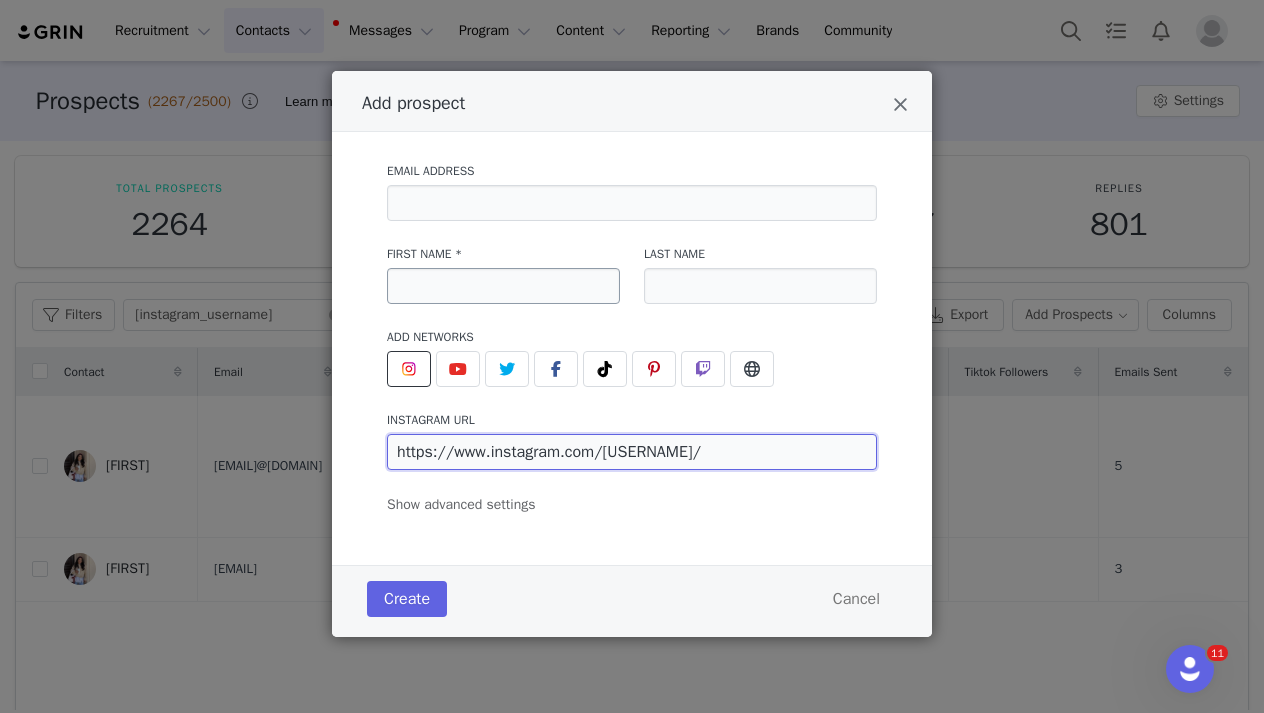 type on "https://www.instagram.com/briwehan/" 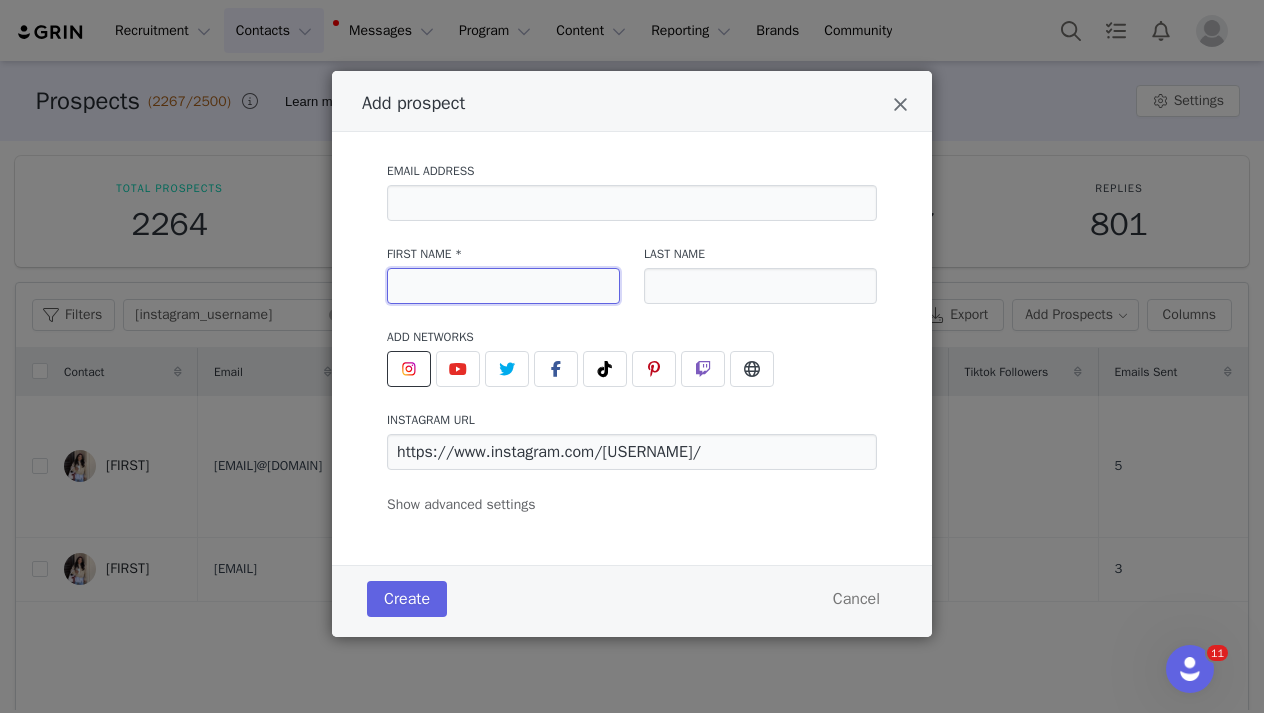 click at bounding box center [503, 286] 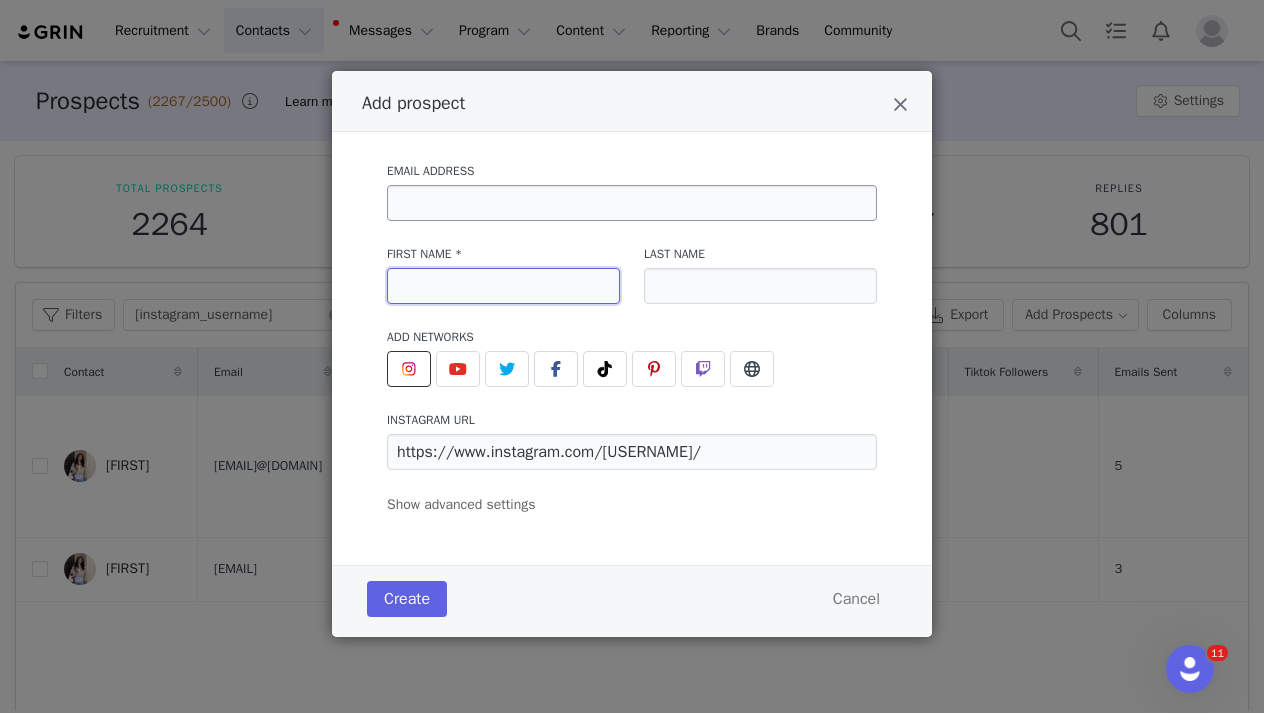 paste on "Bri We" 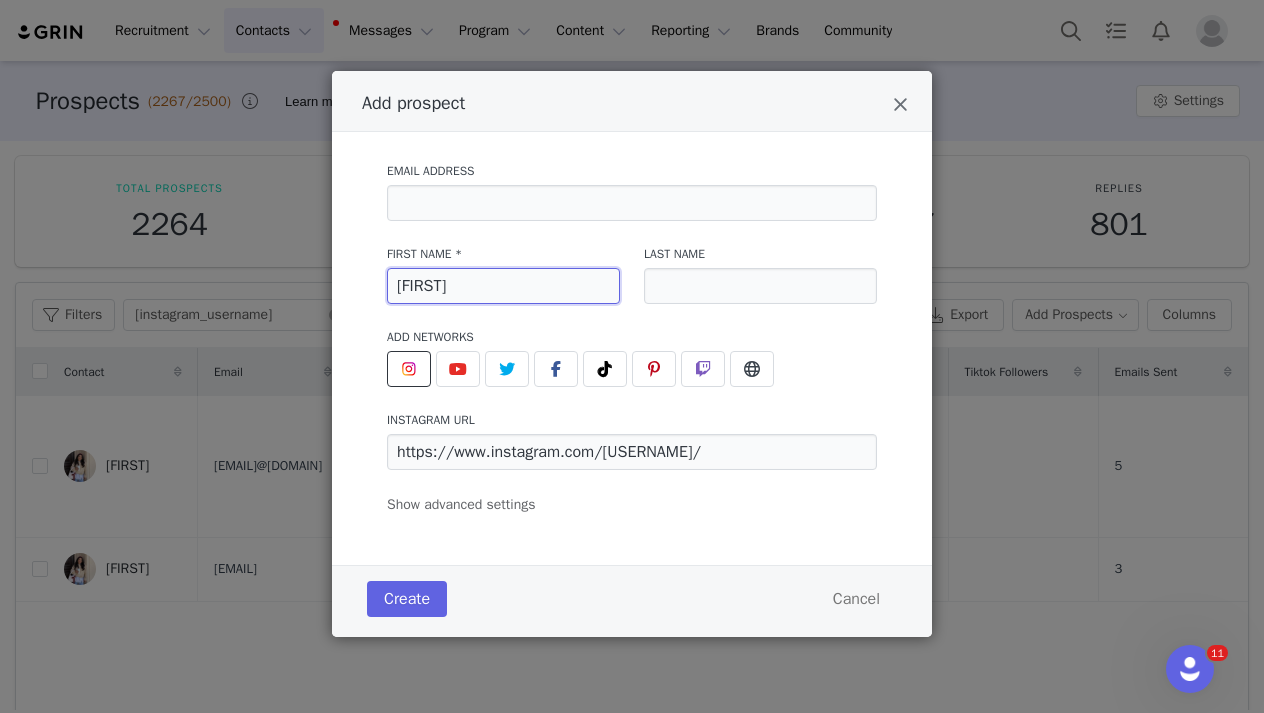 click on "Bri" at bounding box center [503, 286] 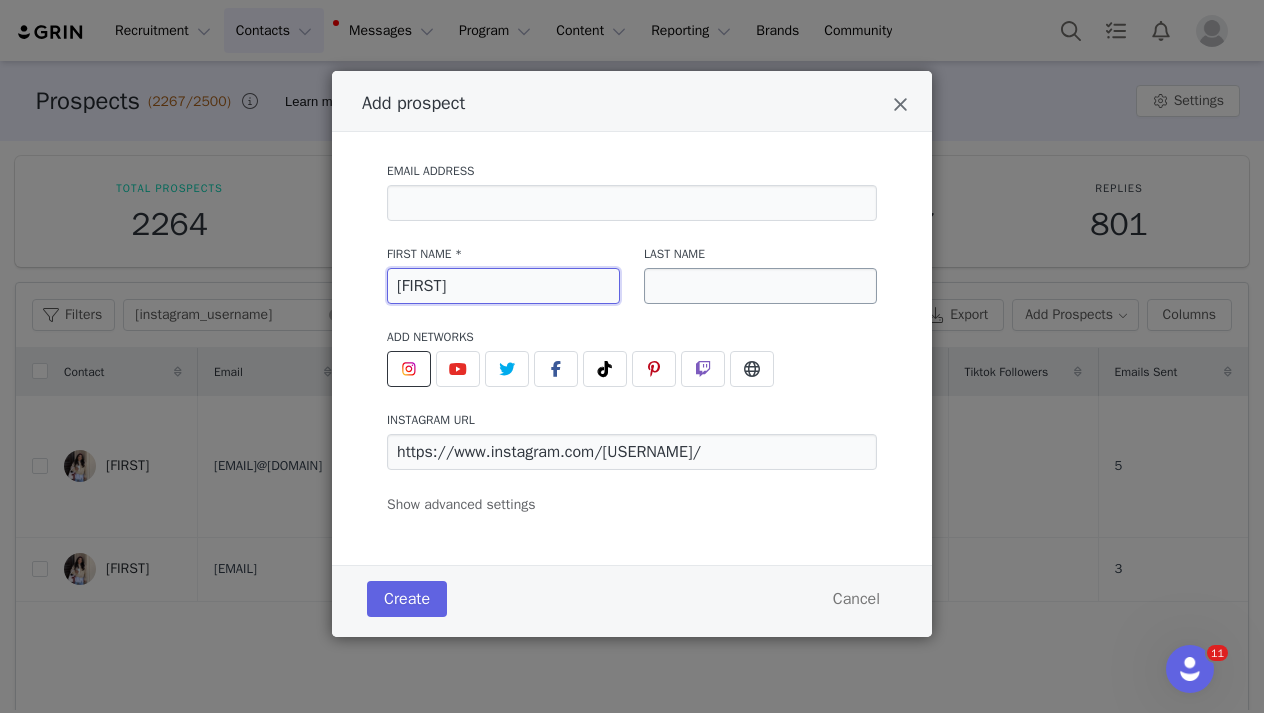 type on "Bri" 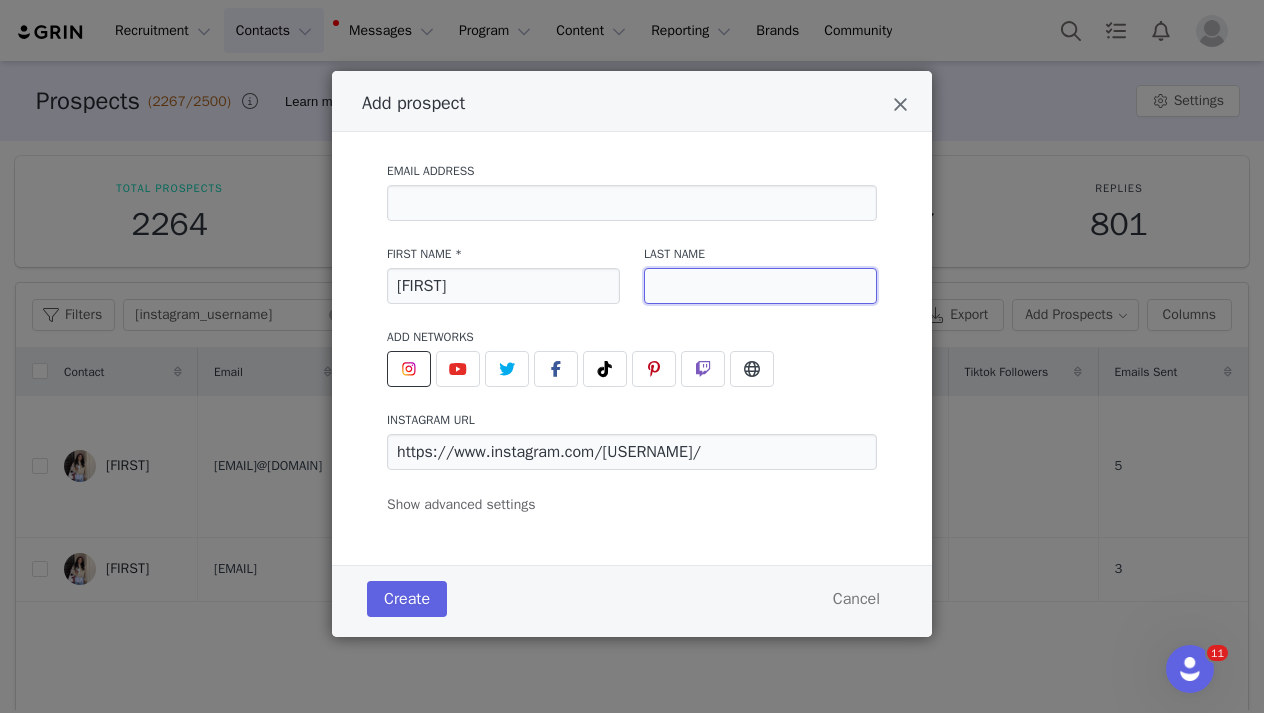 click at bounding box center (760, 286) 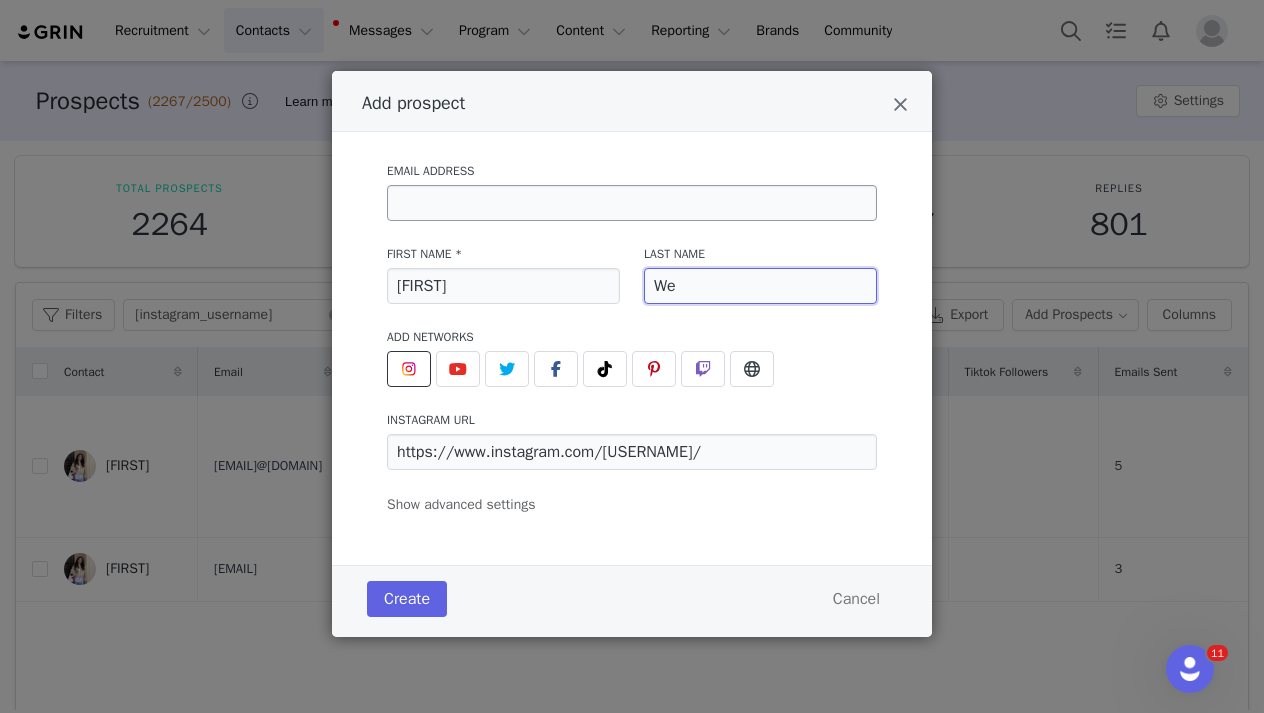 type on "We" 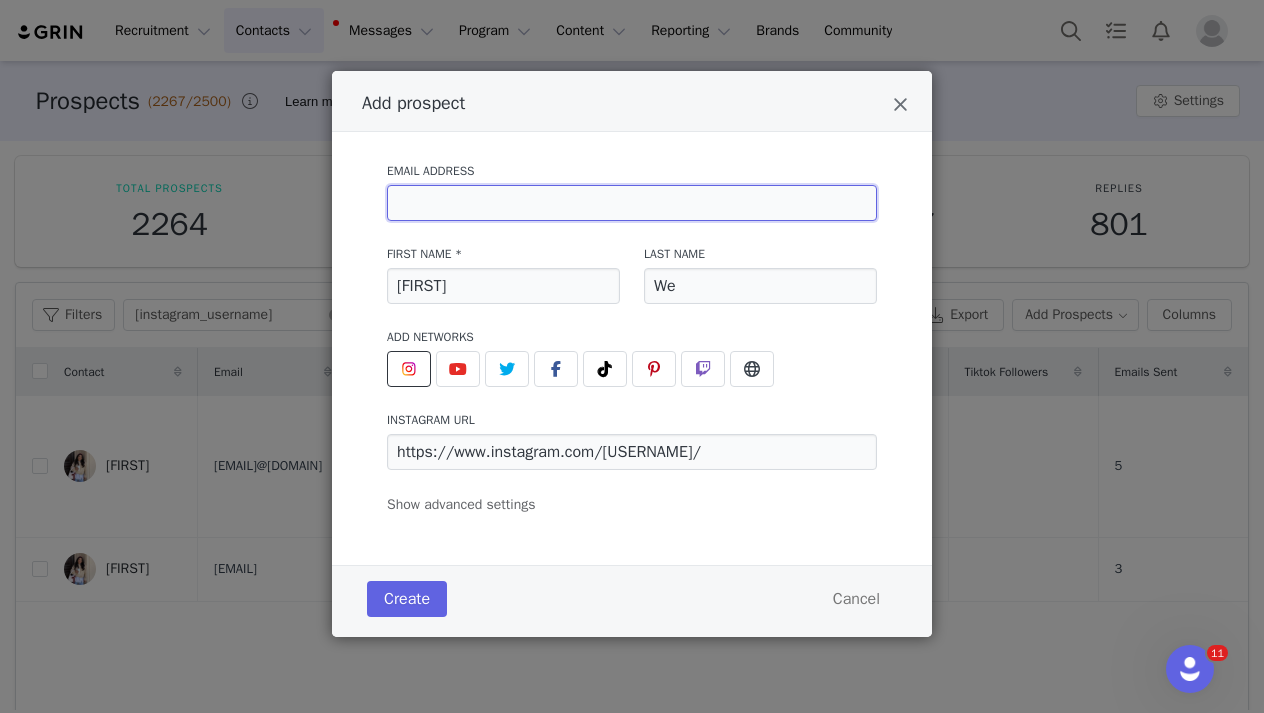 click at bounding box center (632, 203) 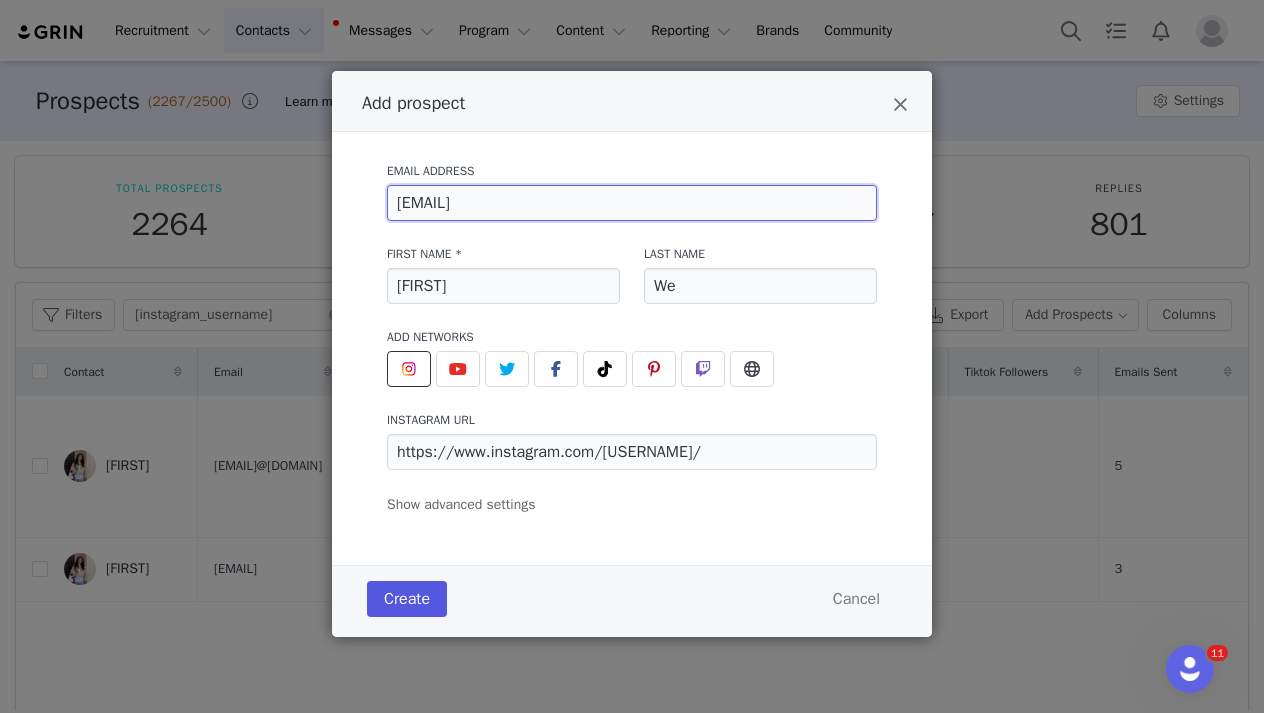 type on "jules@theguardianmgmt.com" 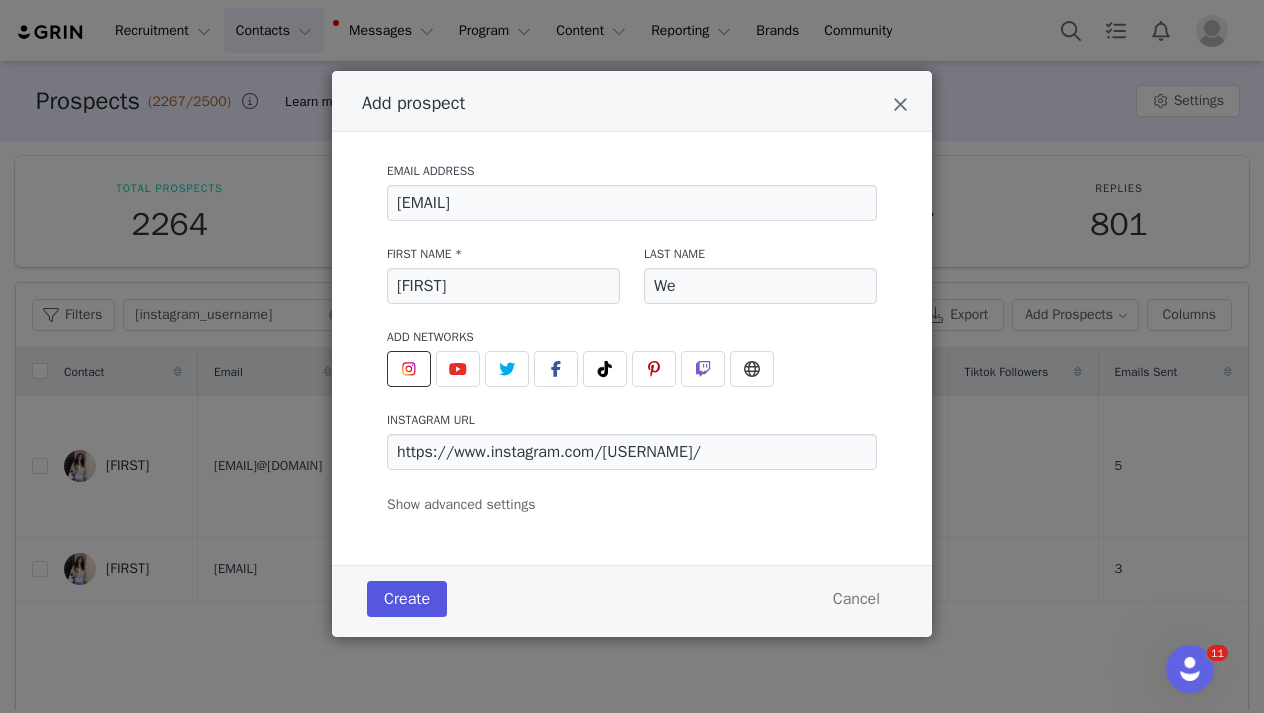 click on "Create" at bounding box center (407, 599) 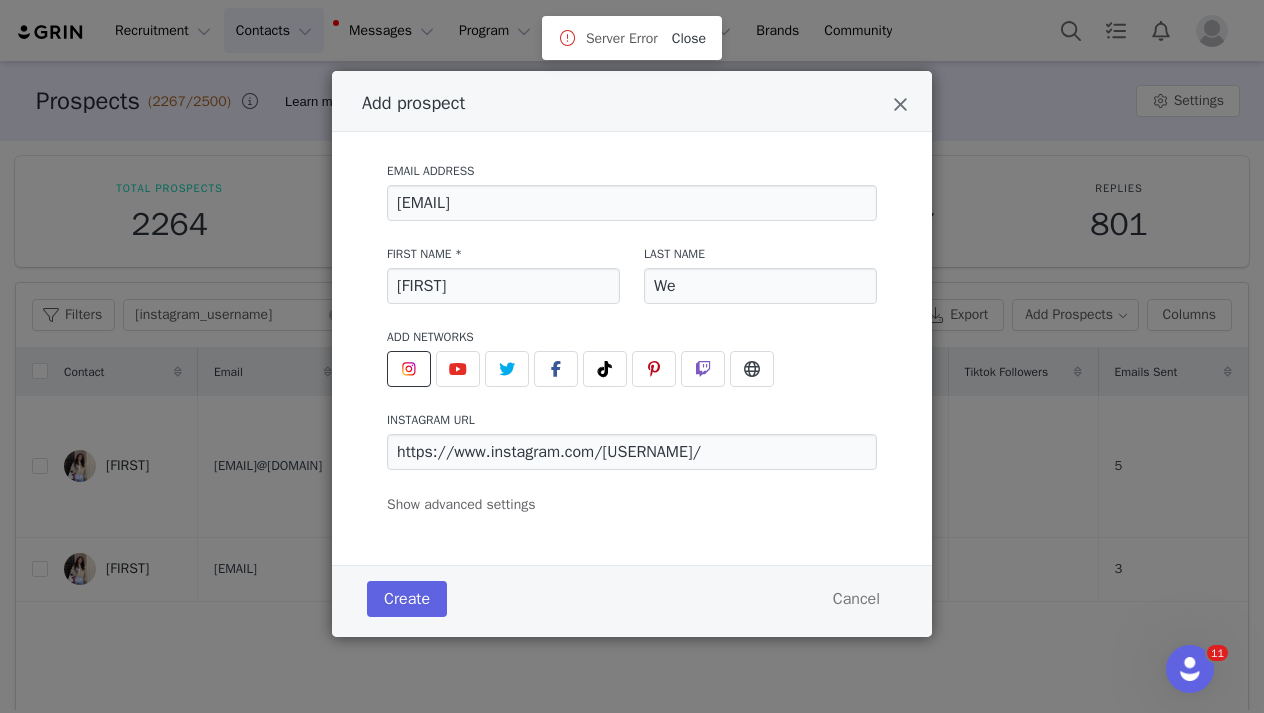 click on "Close" at bounding box center [689, 38] 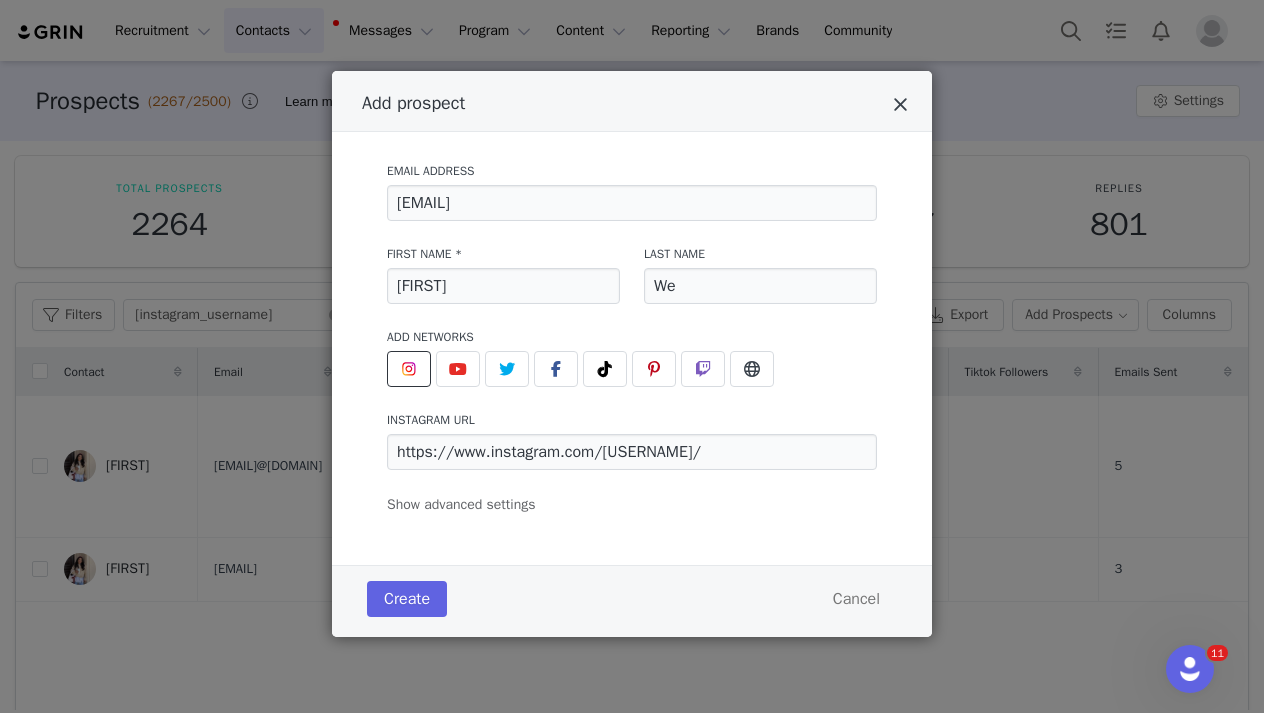 click at bounding box center (900, 105) 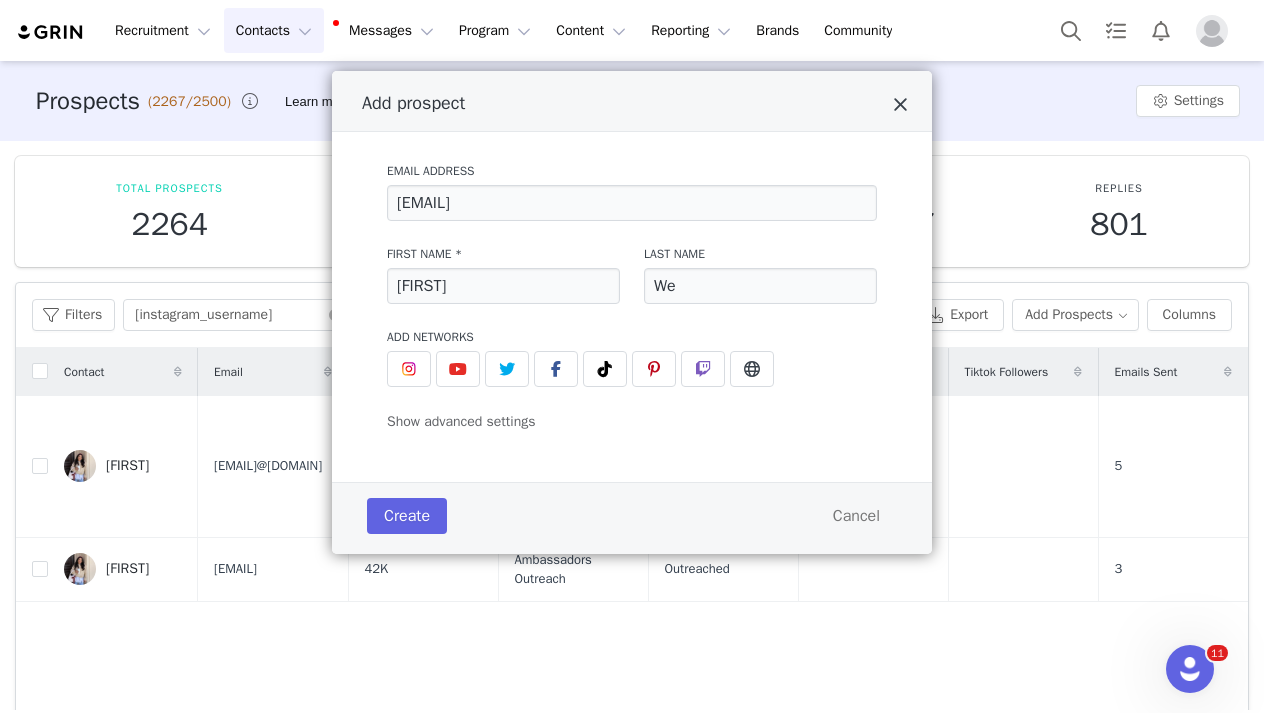 type 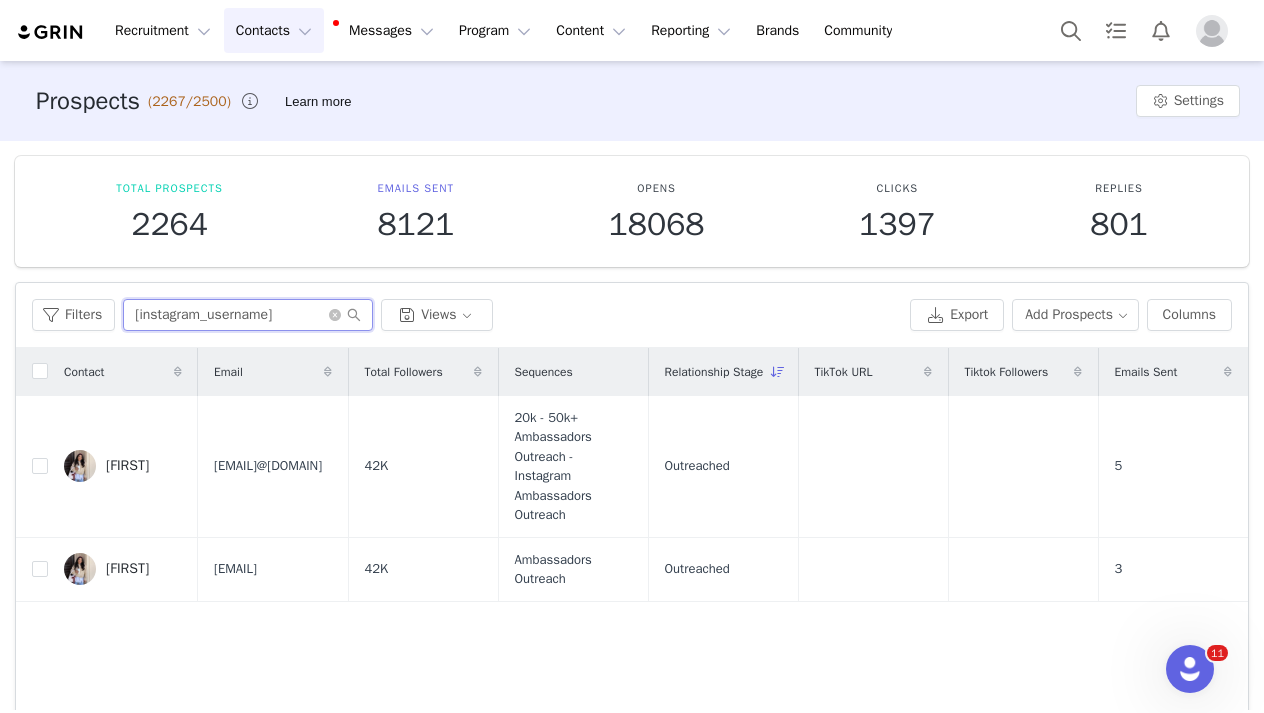 click on "yeigabby12" at bounding box center [248, 315] 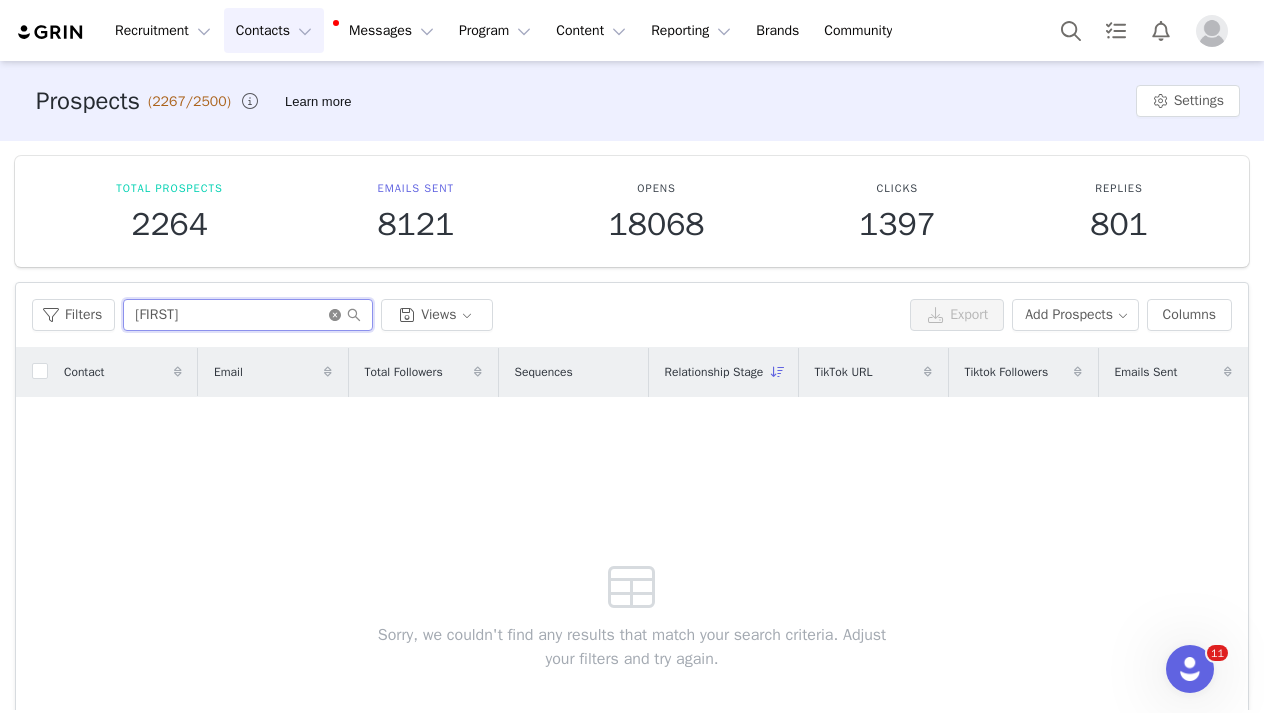 type on "briwehan" 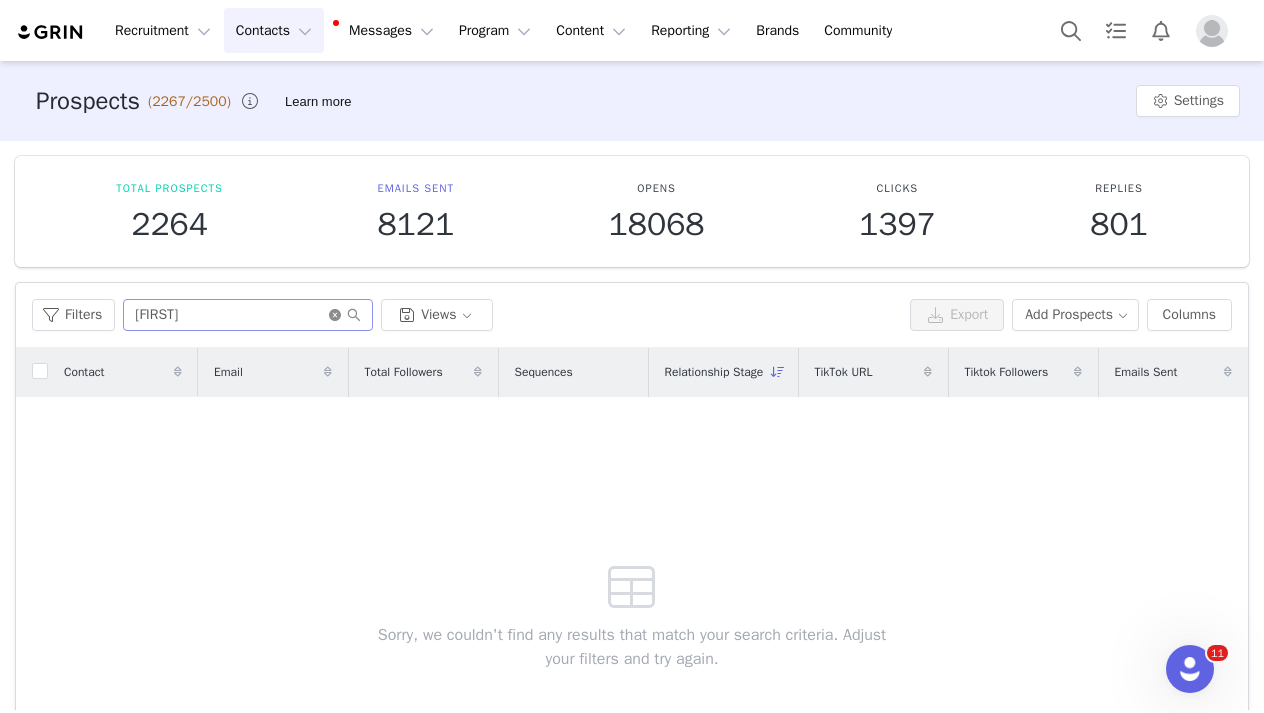 click 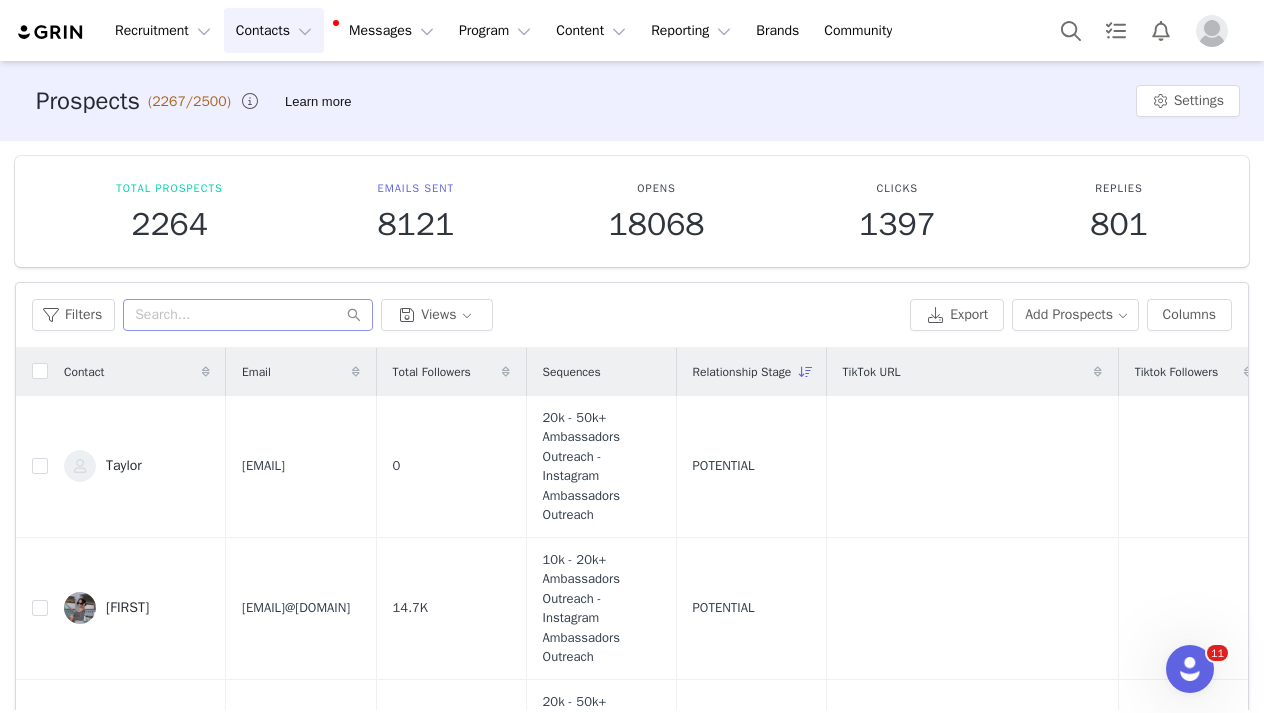 click on "Filters Views     Export  Add Prospects      Columns" at bounding box center (632, 315) 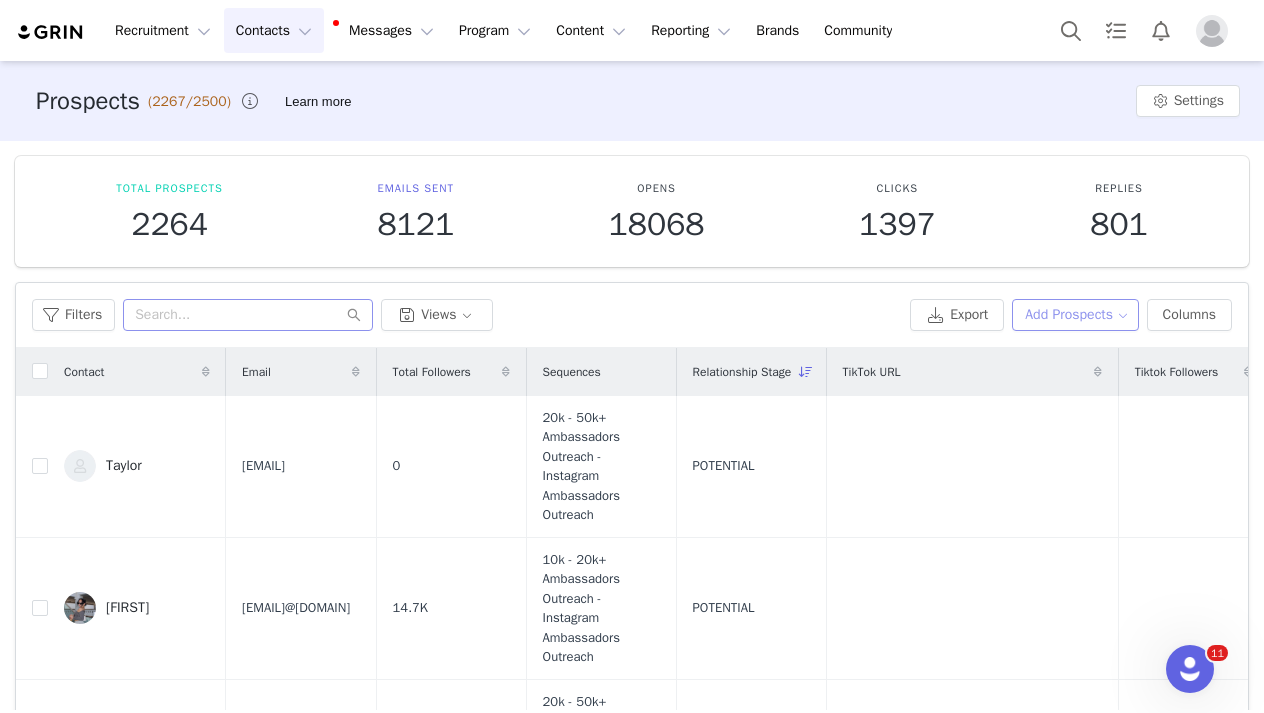 click on "Add Prospects" at bounding box center (1075, 315) 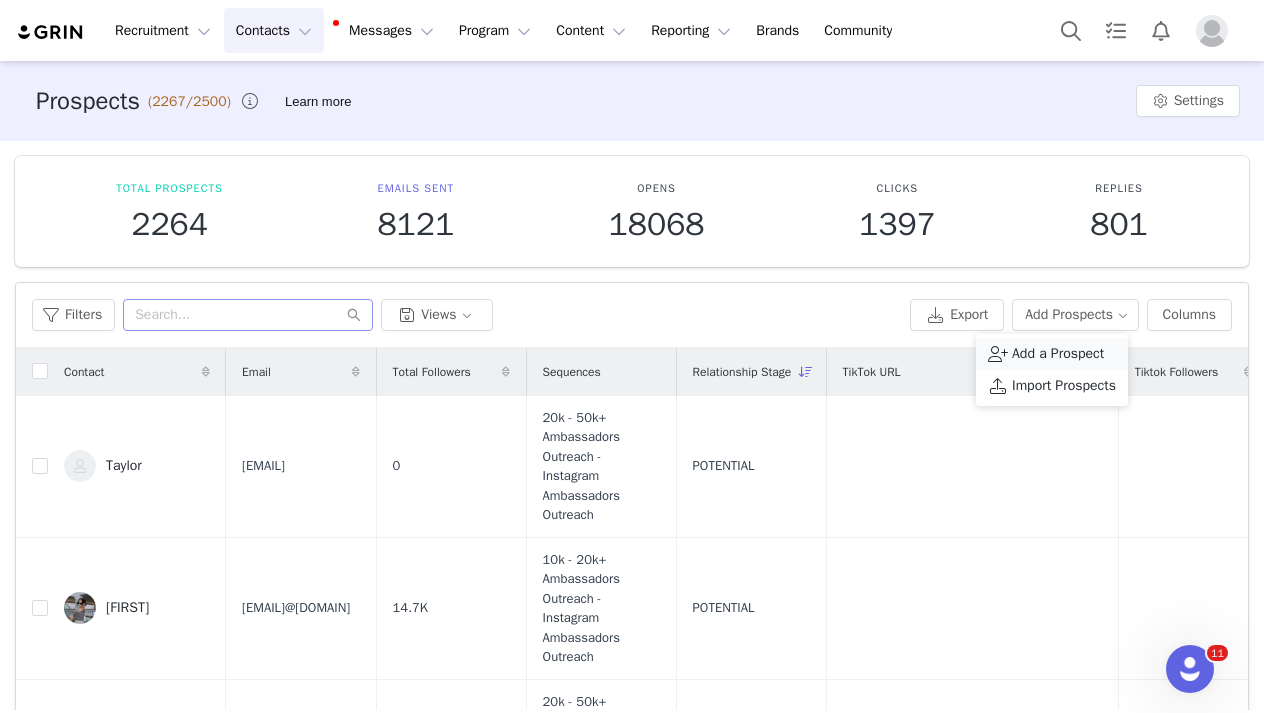 click on "Add a Prospect" at bounding box center (1058, 354) 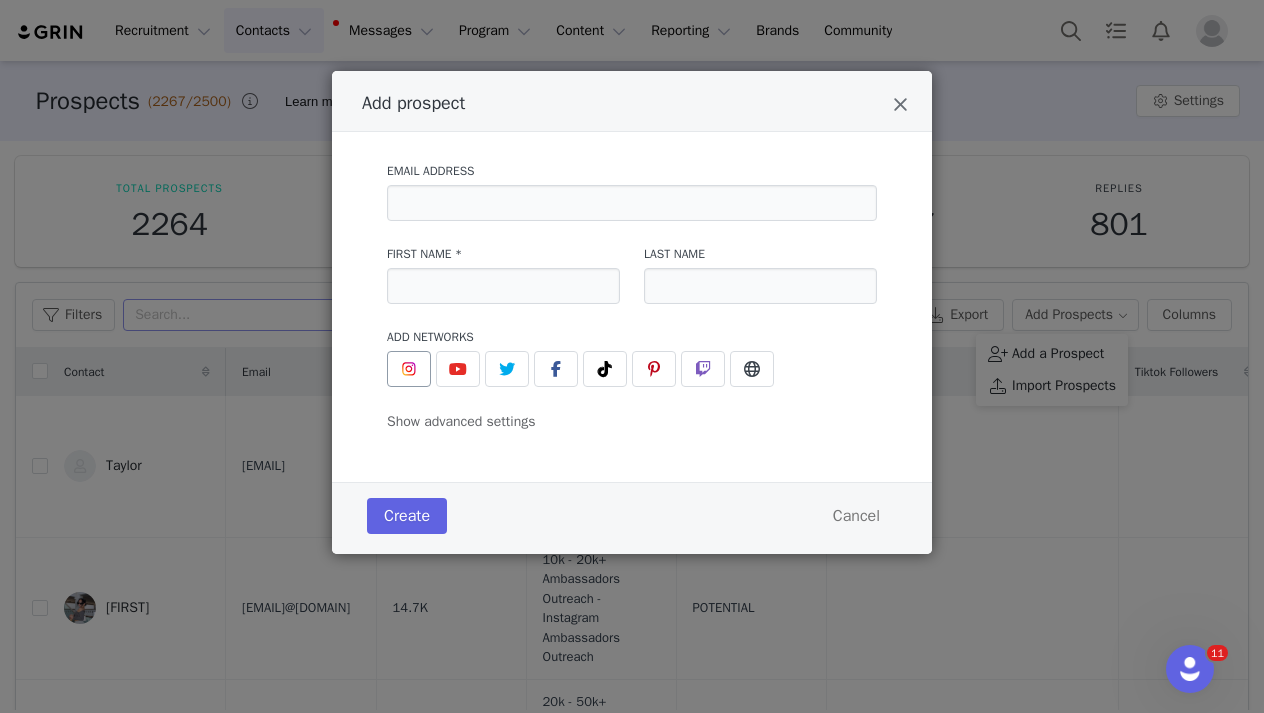 click at bounding box center (409, 369) 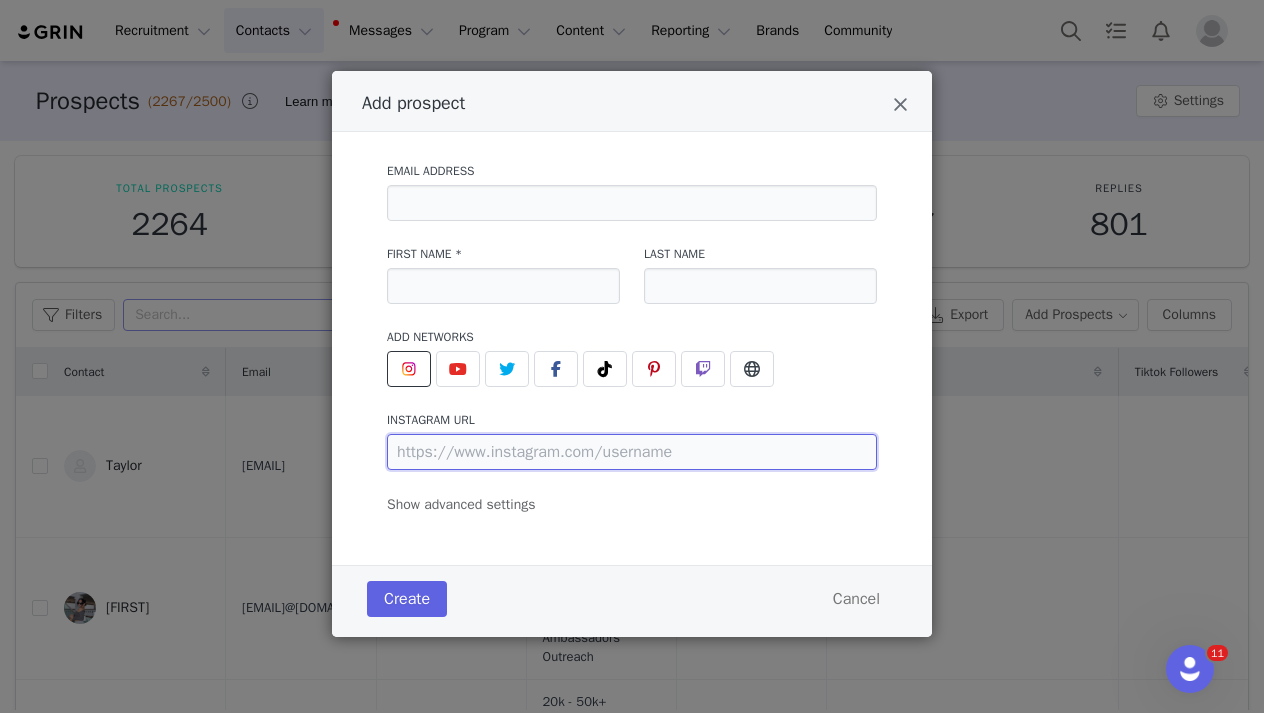 click at bounding box center [632, 452] 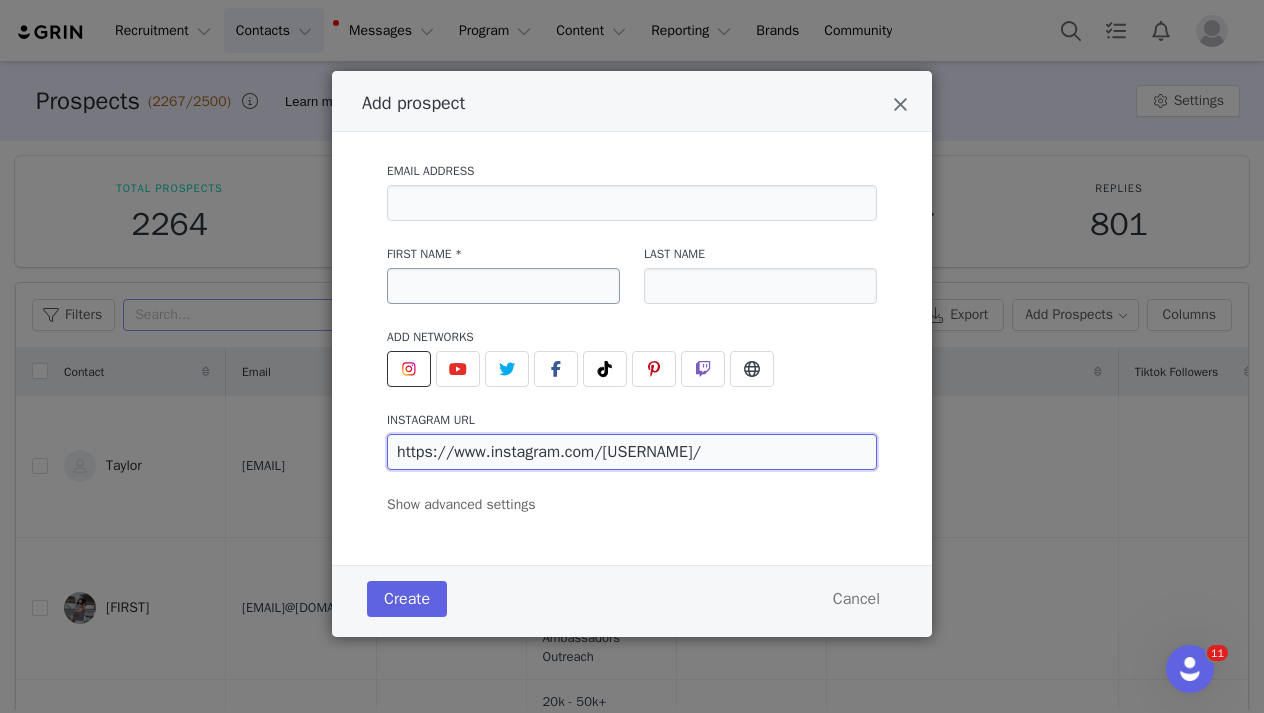type on "https://www.instagram.com/makaylavariano/" 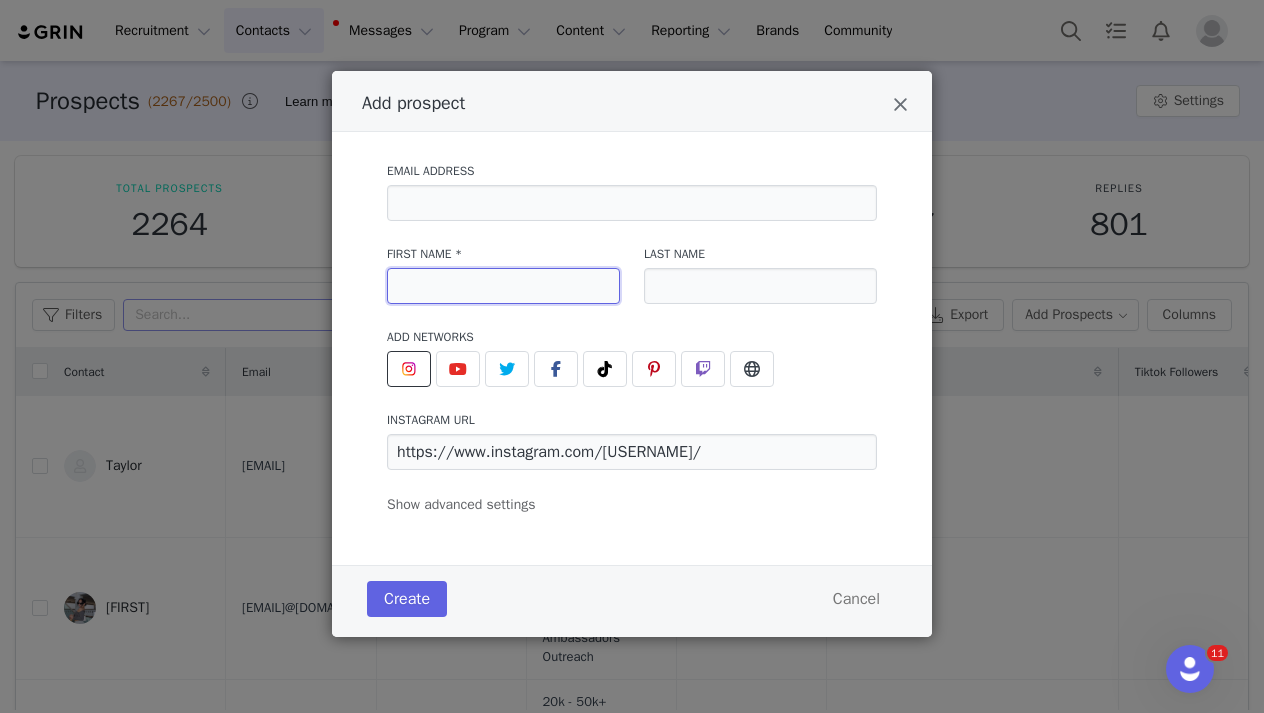 click at bounding box center [503, 286] 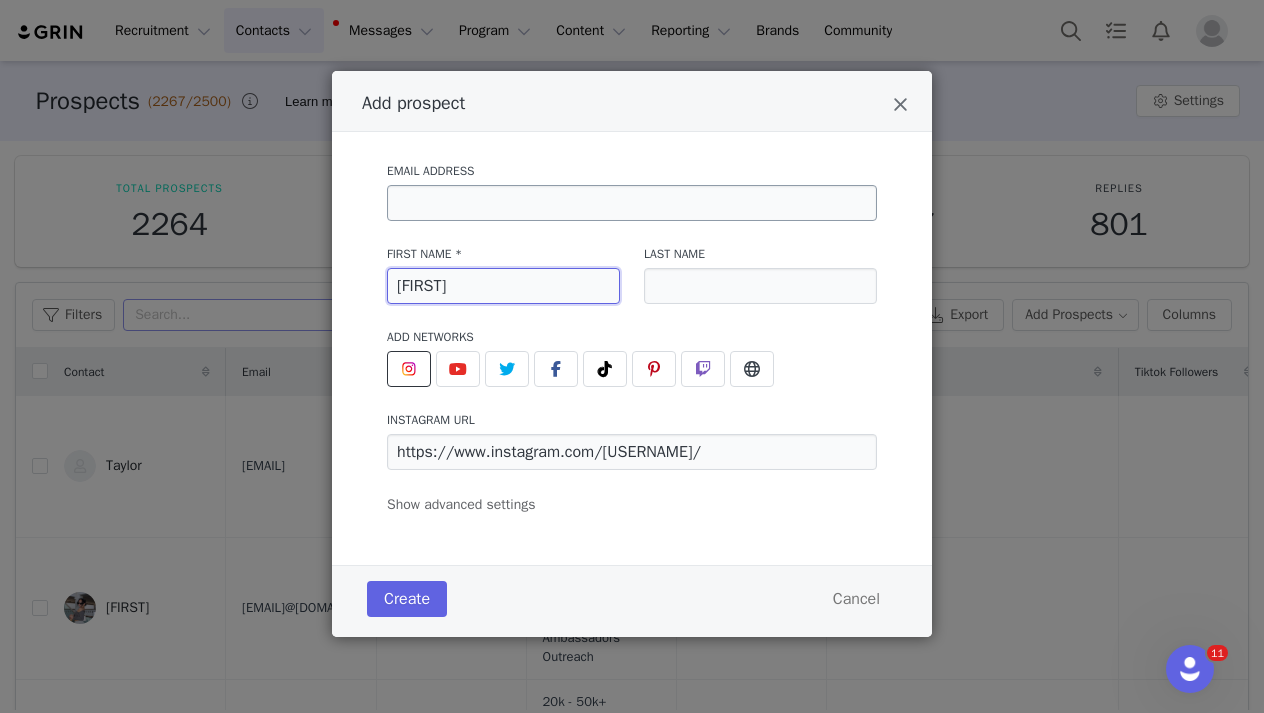 type on "[FIRST]" 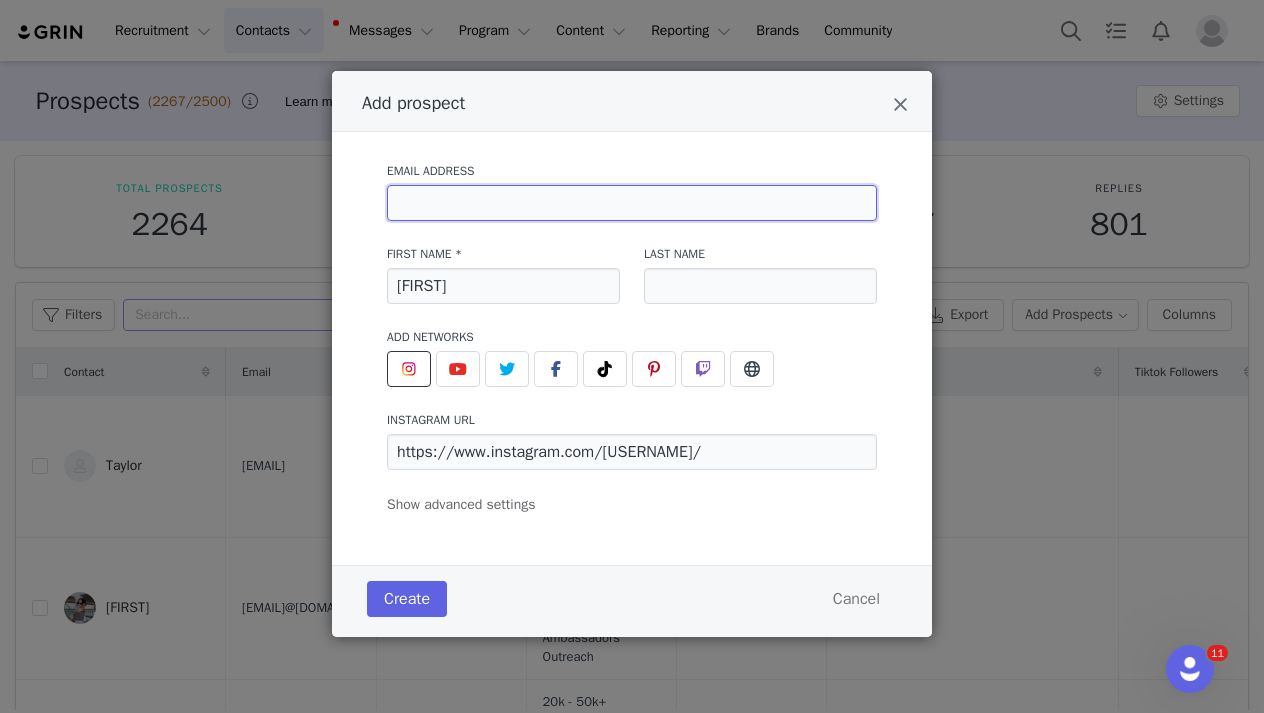 click at bounding box center [632, 203] 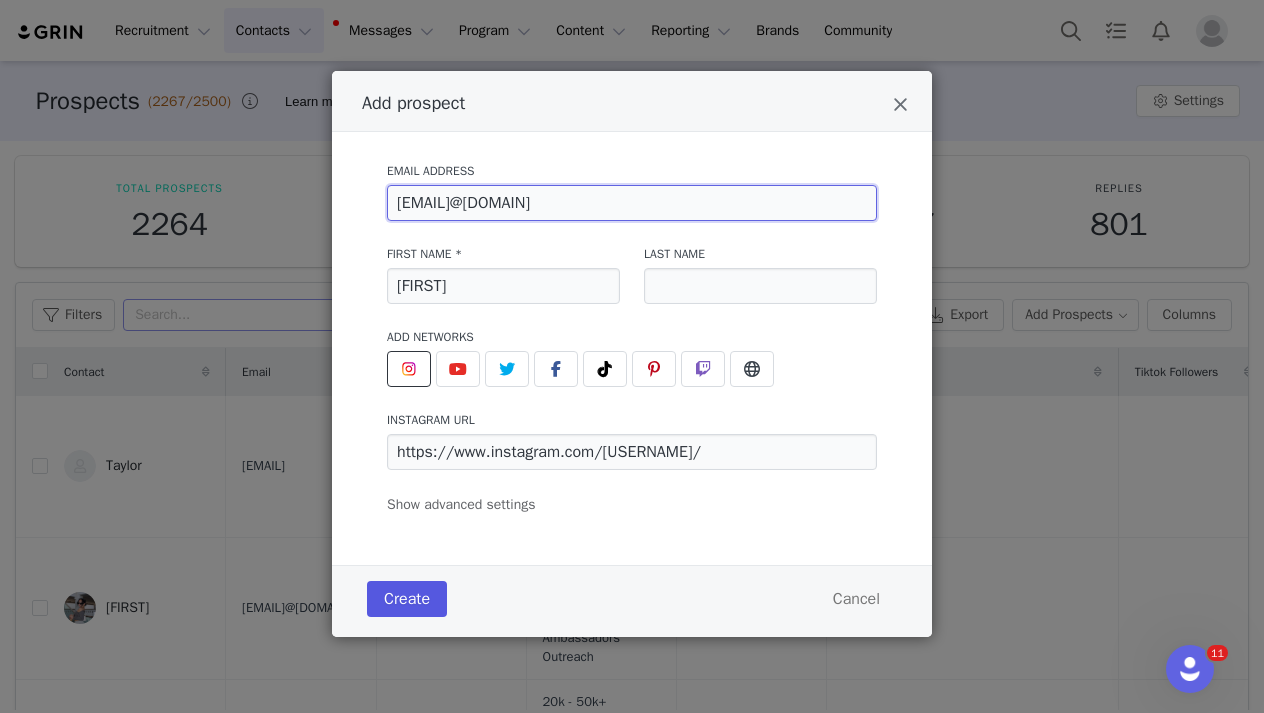 type on "makaylavariano@gmail.com" 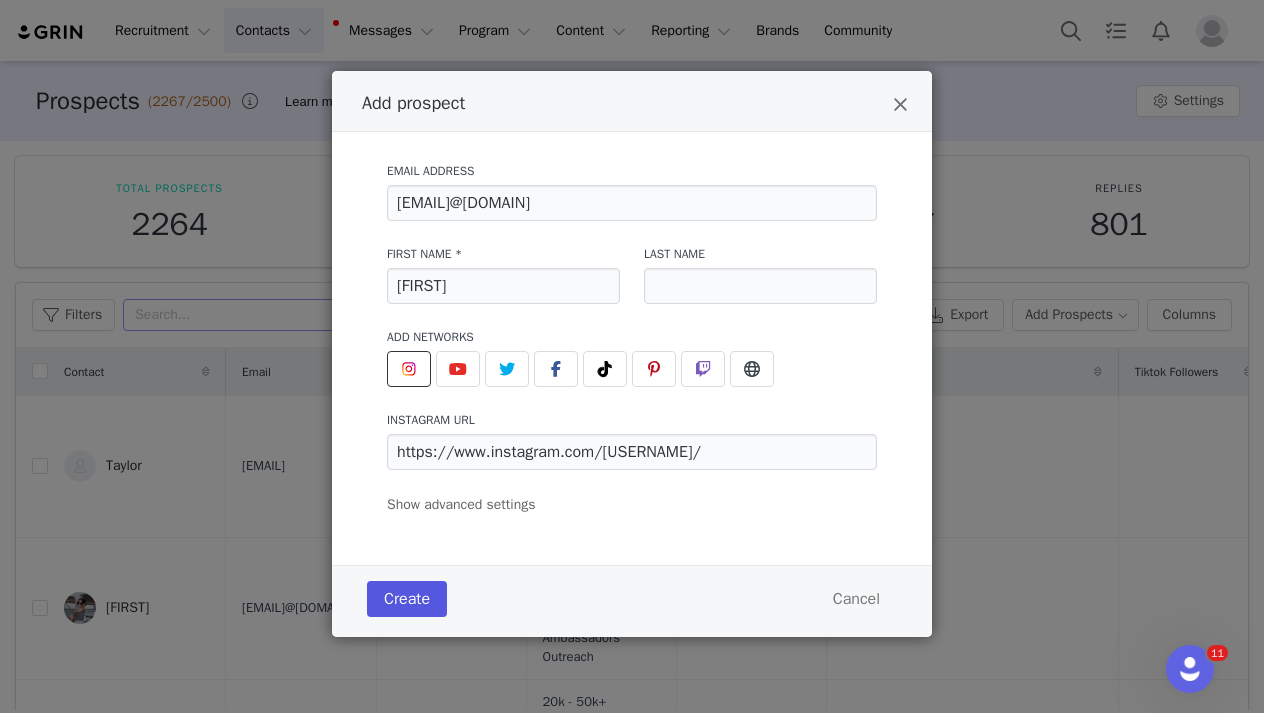 click on "Create" at bounding box center [407, 599] 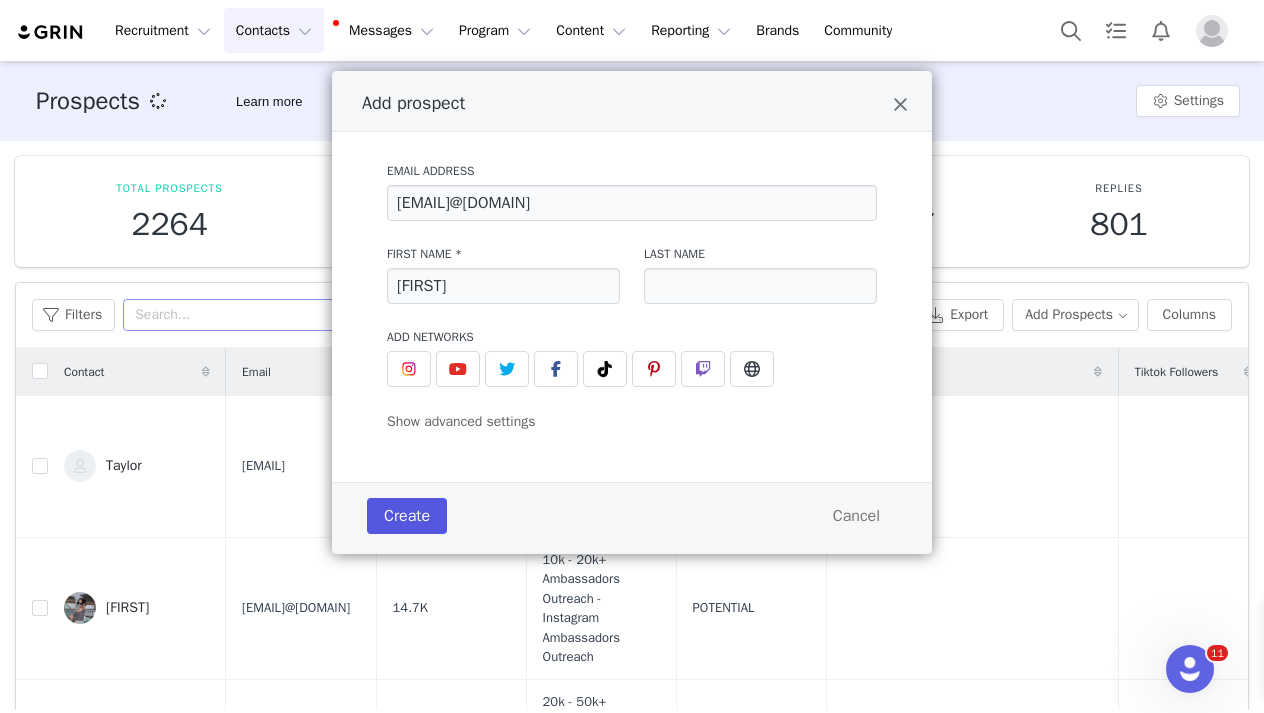 type 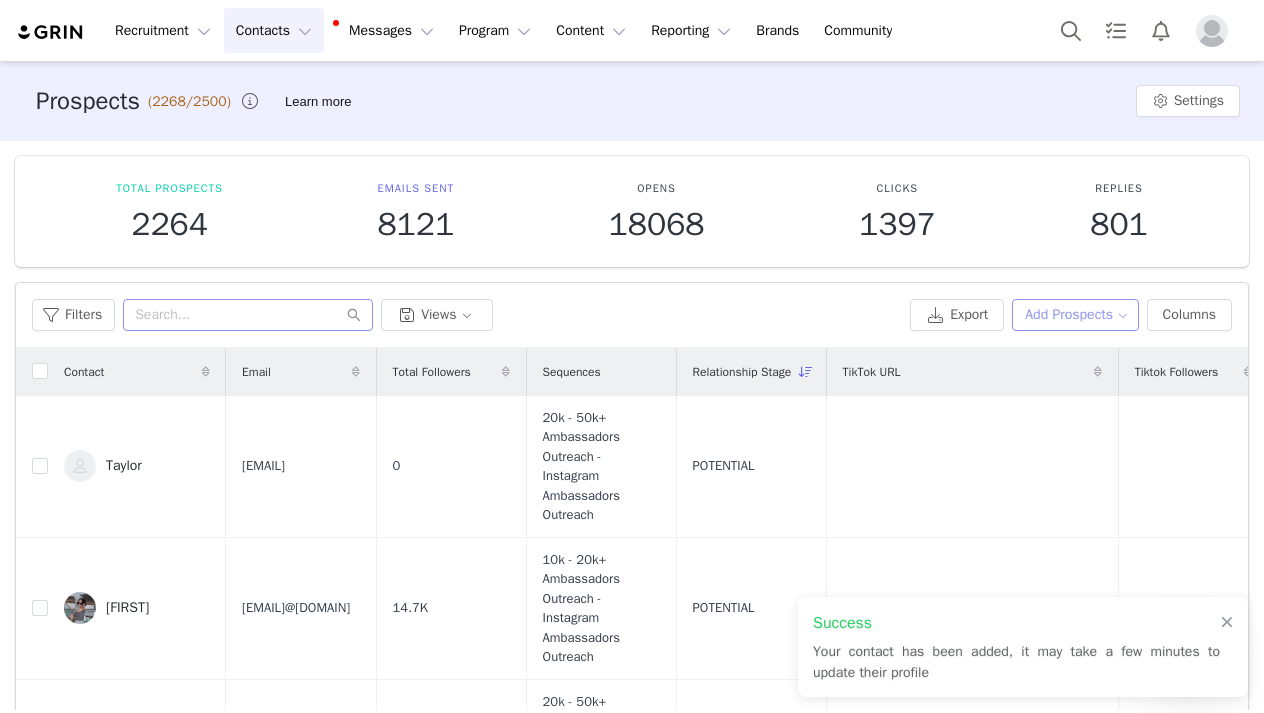 click on "Add Prospects" at bounding box center [1075, 315] 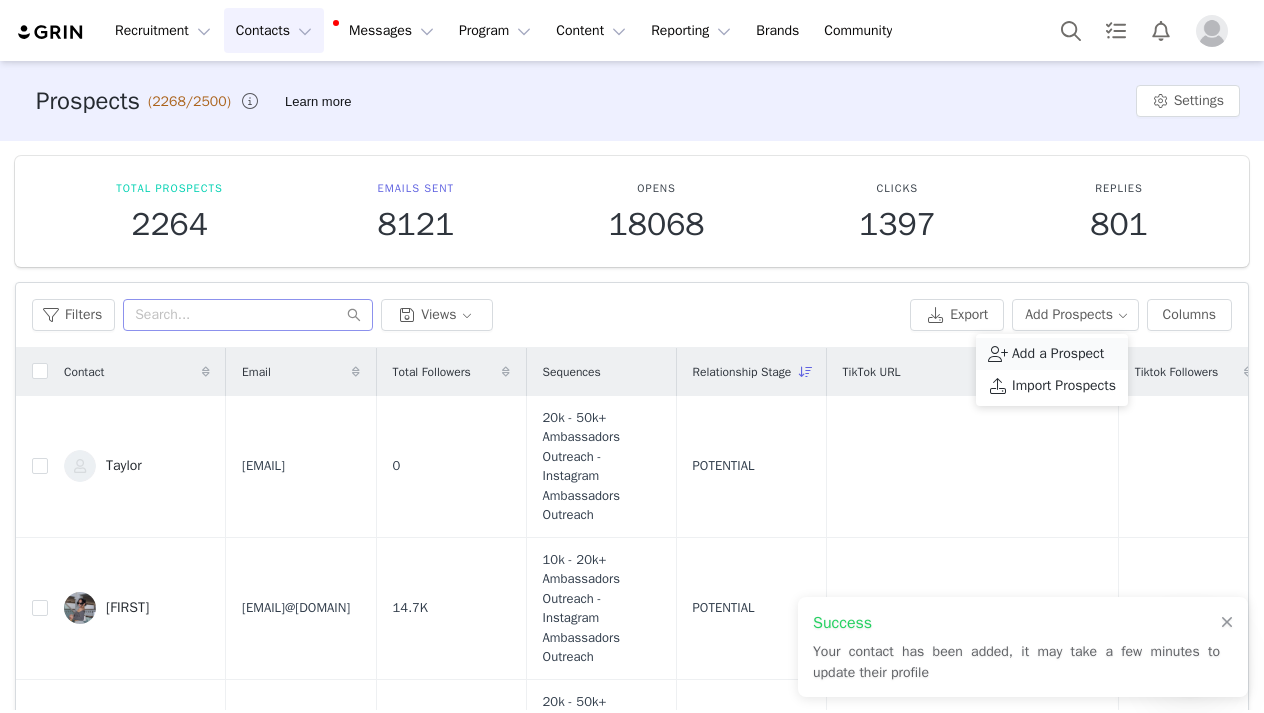 click on "Add a Prospect" at bounding box center [1058, 354] 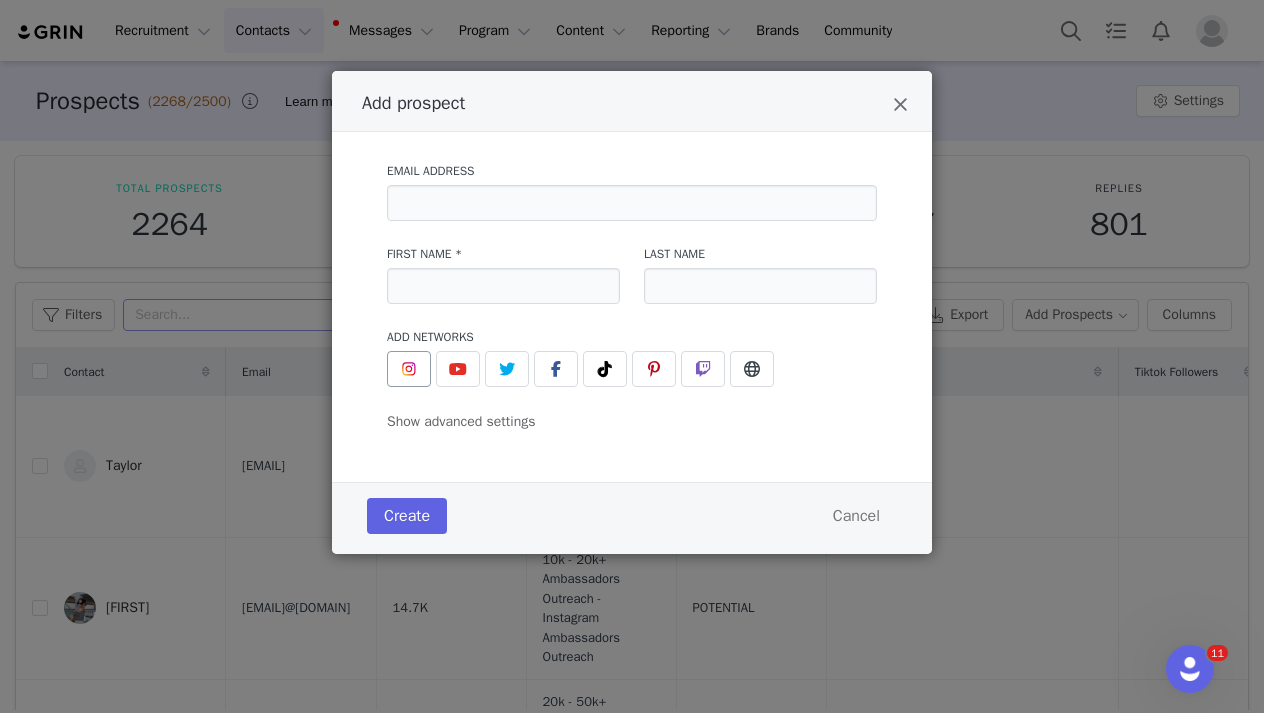 click at bounding box center (409, 369) 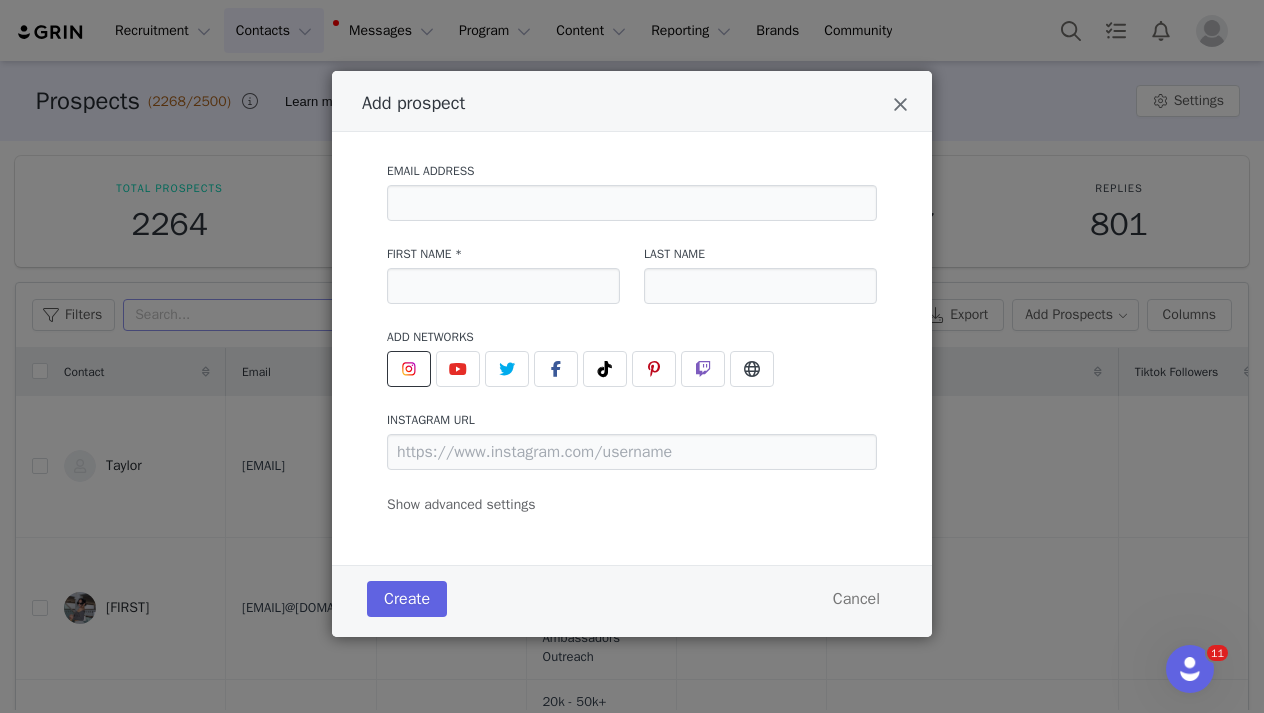 click on "Email Address   First Name *   Last Name   Add Networks   instagram URL   youtube URL   twitter URL   facebook URL   tiktok URL   pinterest URL   twitch URL   website URL  Show advanced settings  Add to Activation  Select activation  Relationship Stage  Select stage  Initial Tag(s)  Select tag(s)" at bounding box center [632, 332] 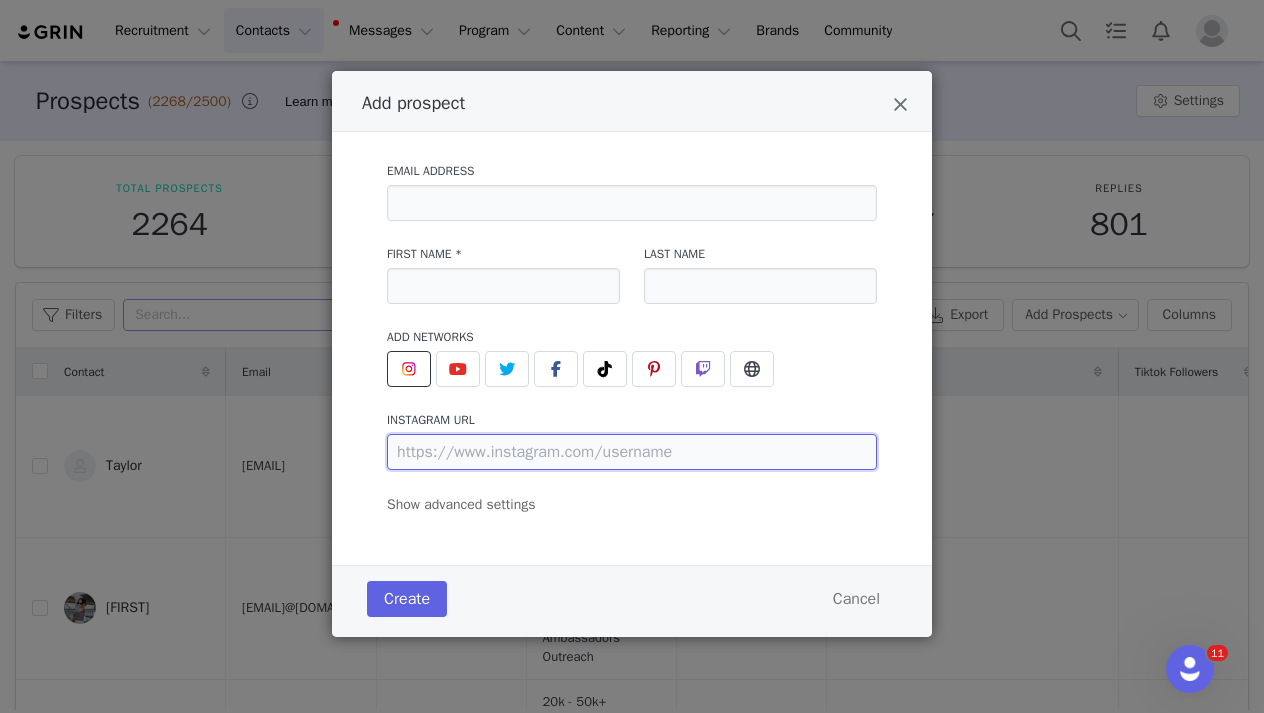 click at bounding box center (632, 452) 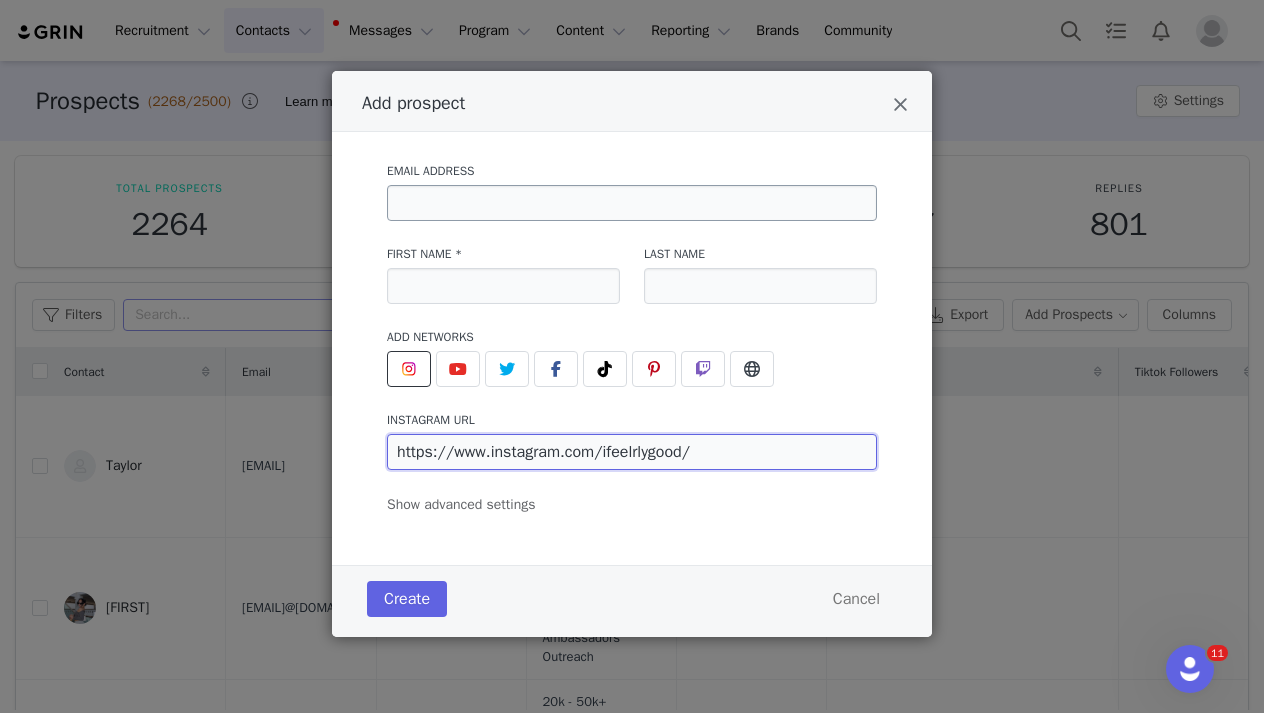type on "https://www.instagram.com/ifeelrlygood/" 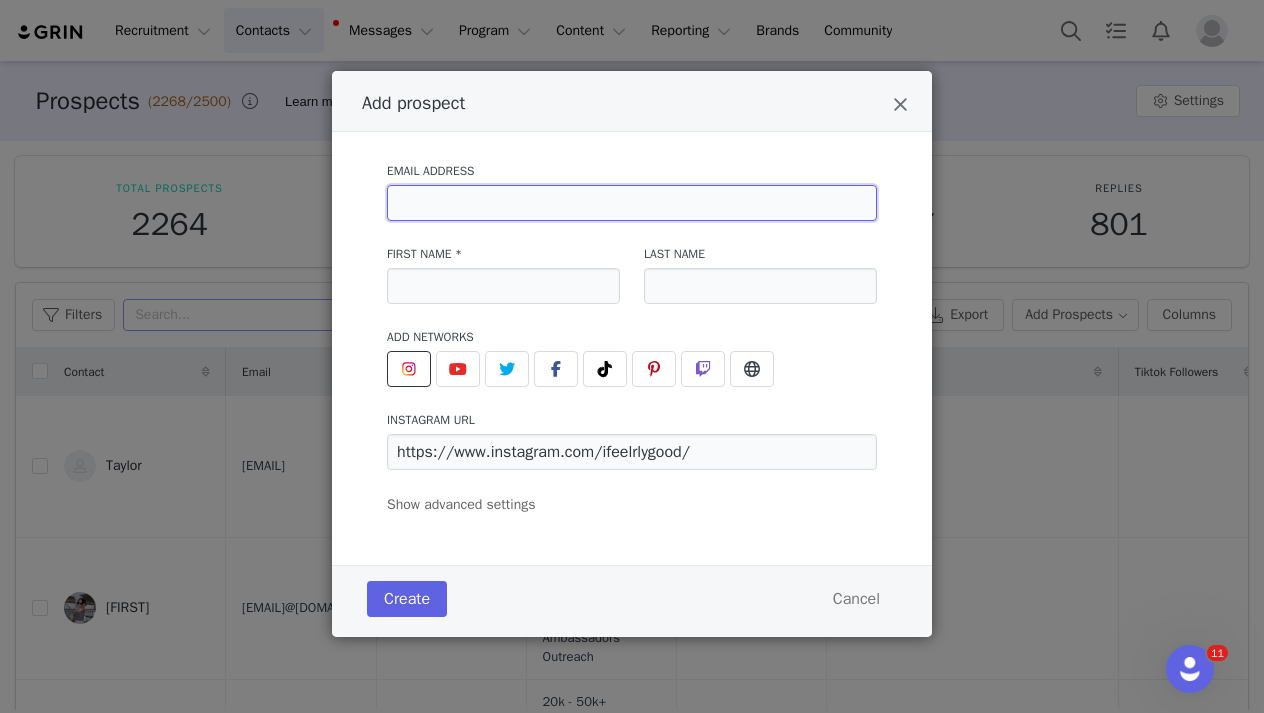 click at bounding box center (632, 203) 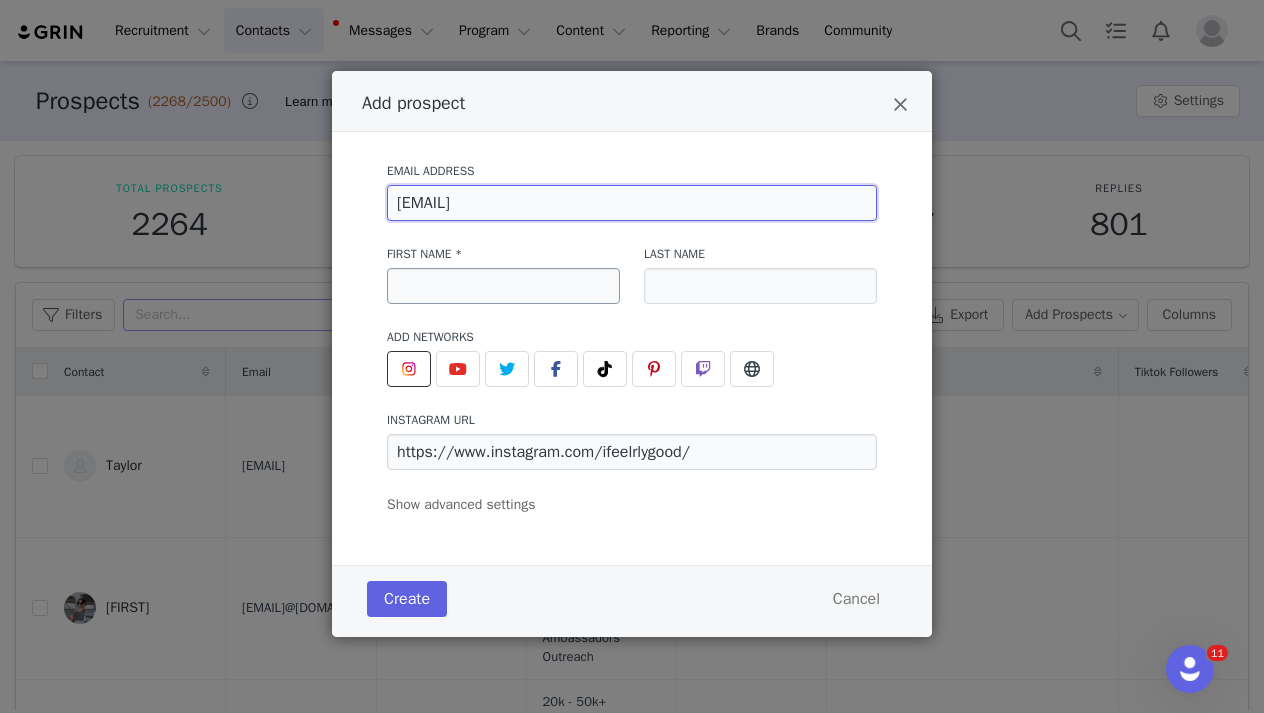 type on "ifeelrlygood22@gmail.com" 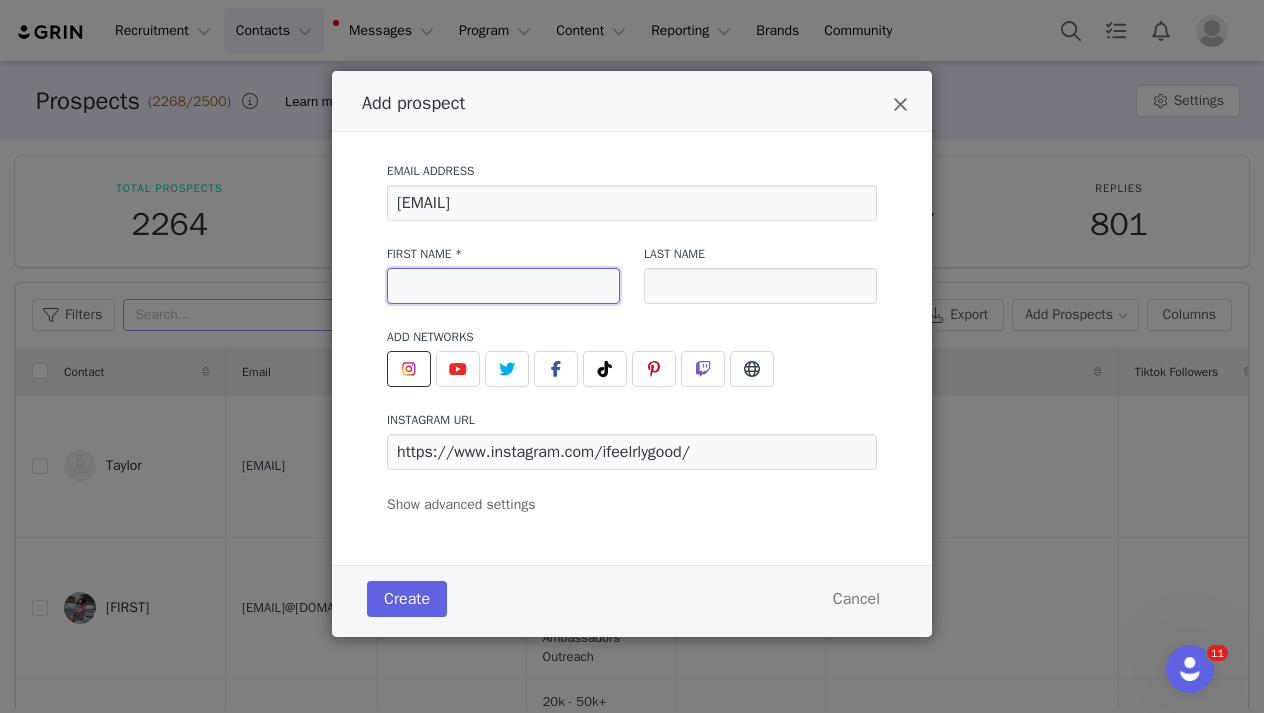 click at bounding box center (503, 286) 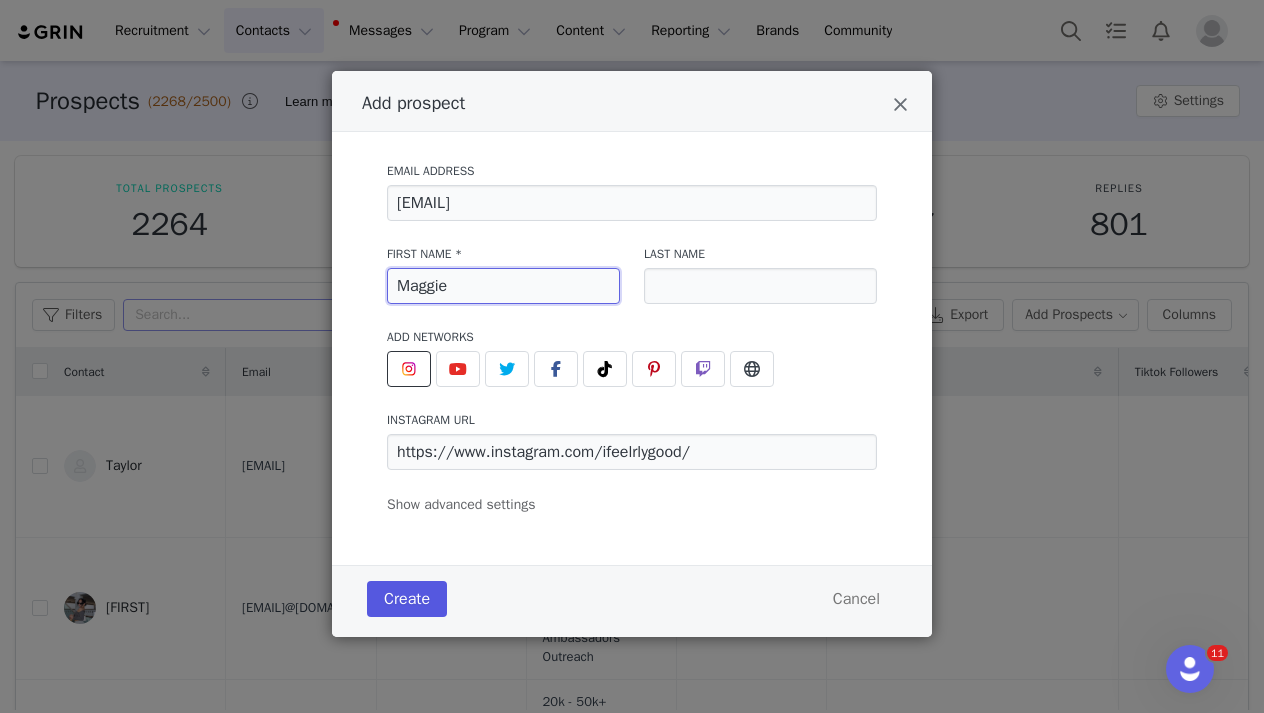 type on "Maggie" 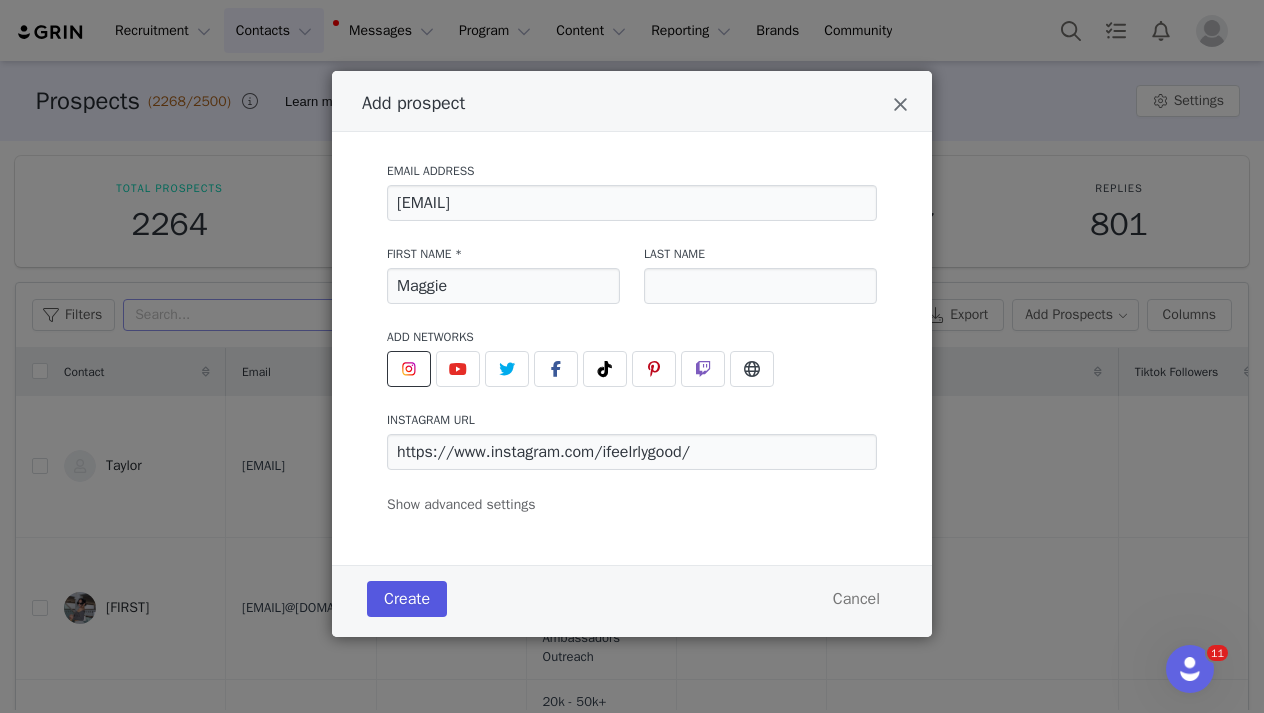 click on "Create" at bounding box center [407, 599] 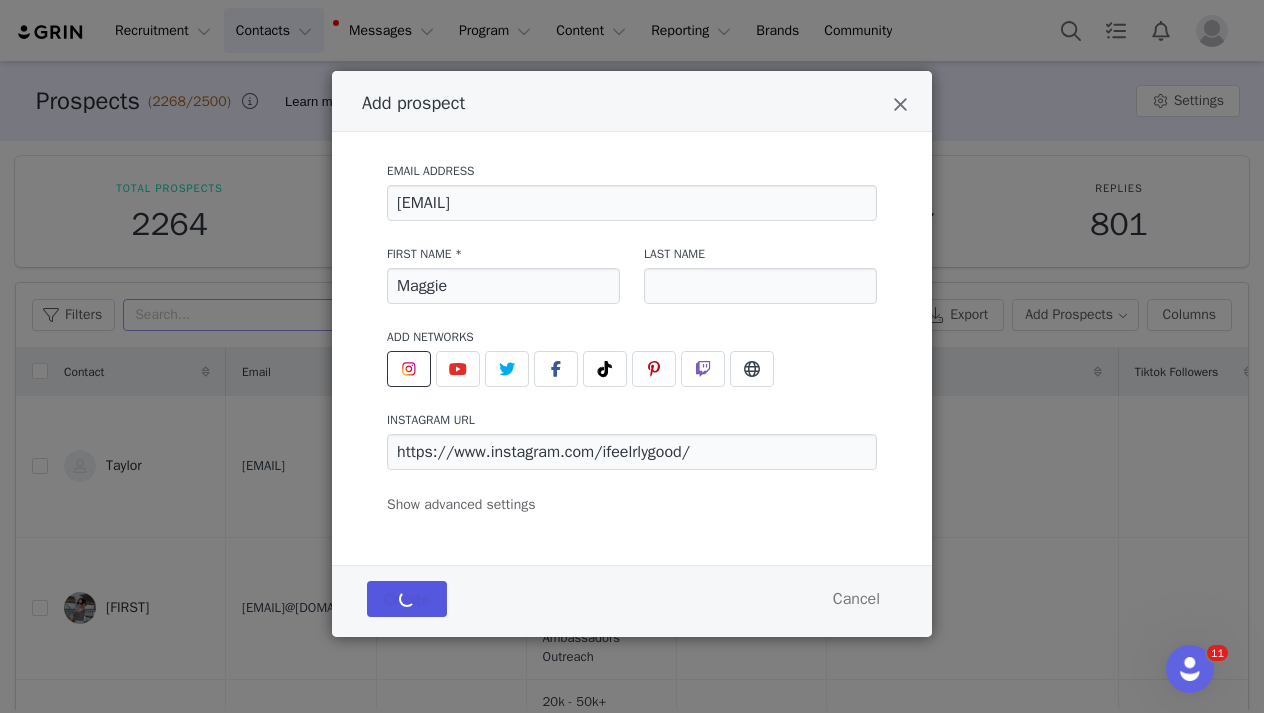type 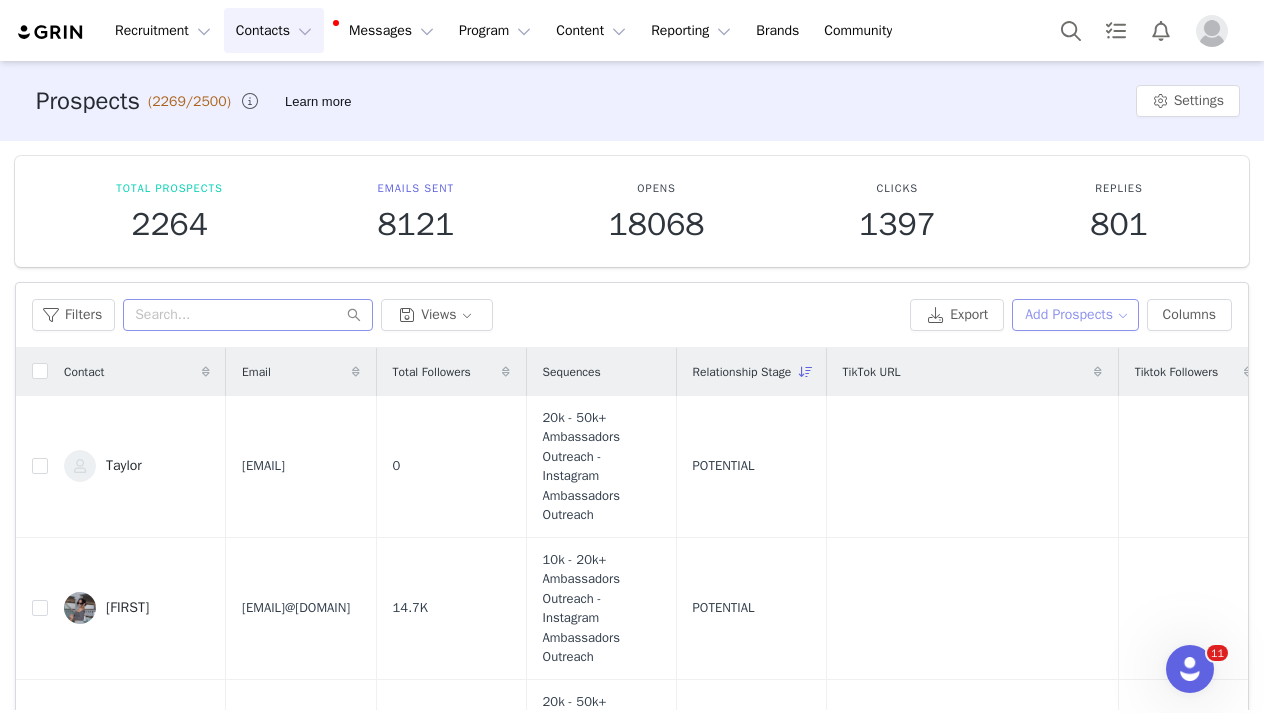 click on "Add Prospects" at bounding box center [1075, 315] 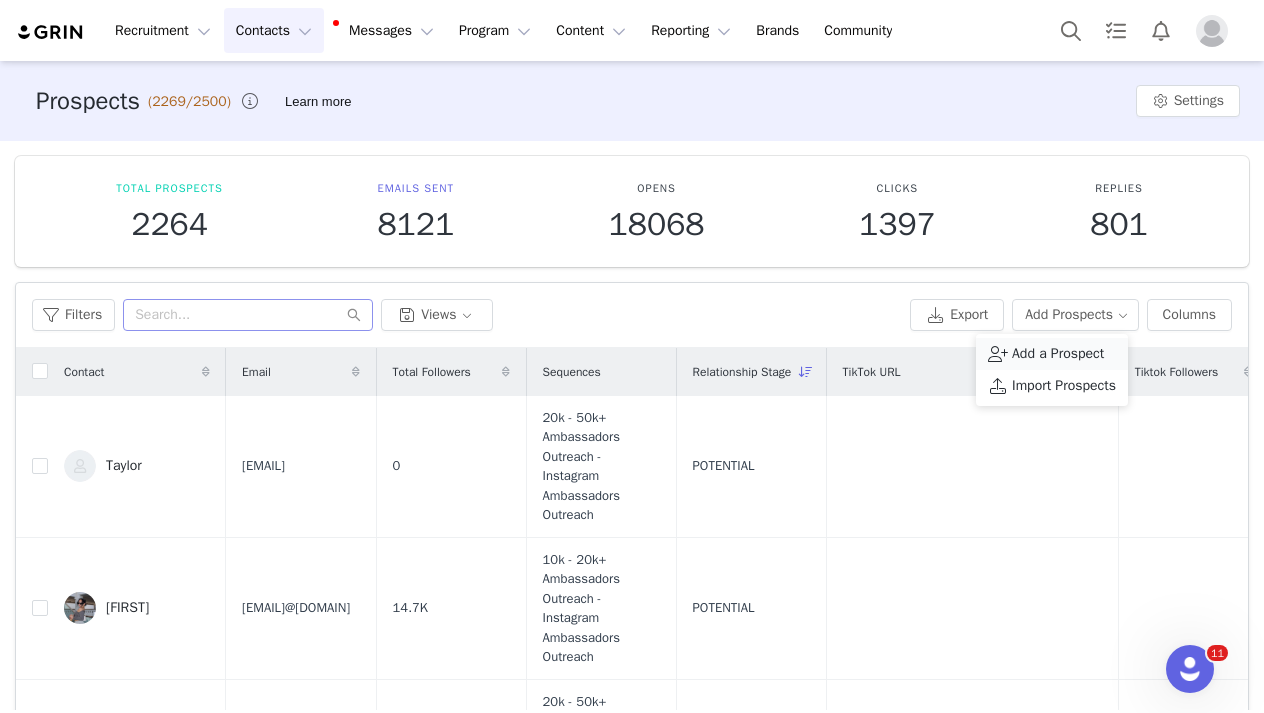 click on "Add a Prospect" at bounding box center [1058, 354] 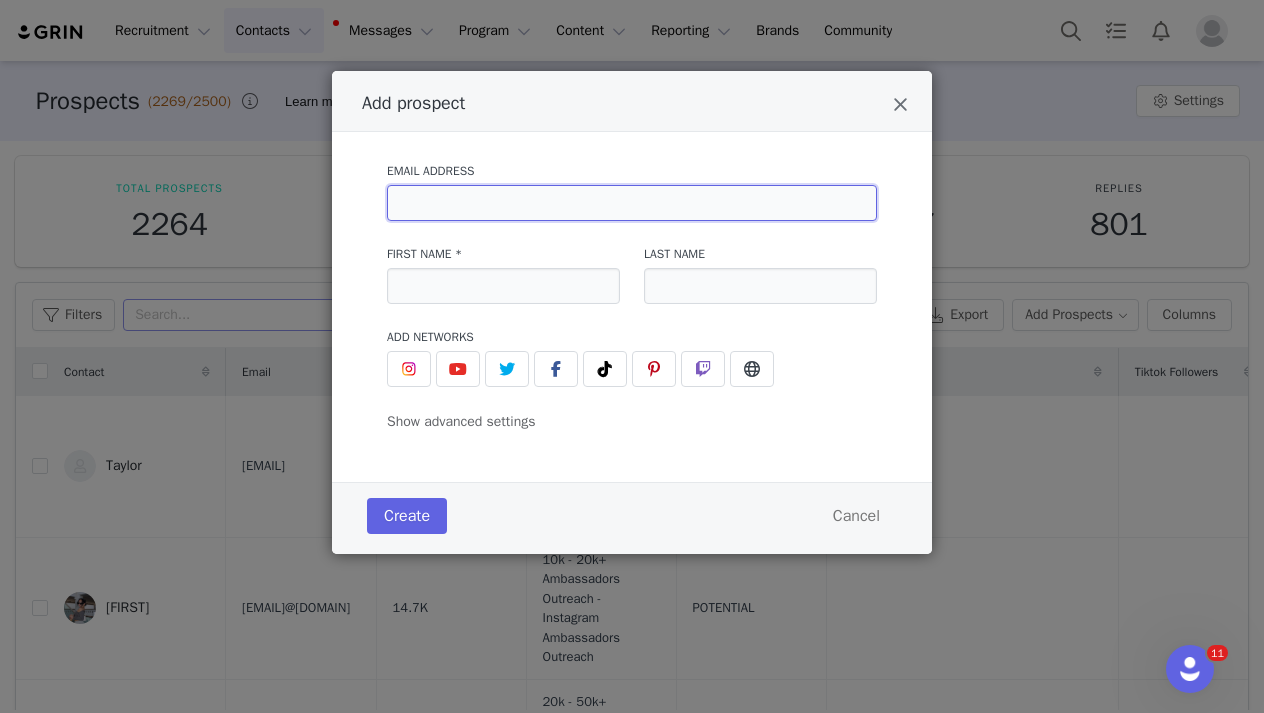 click at bounding box center (632, 203) 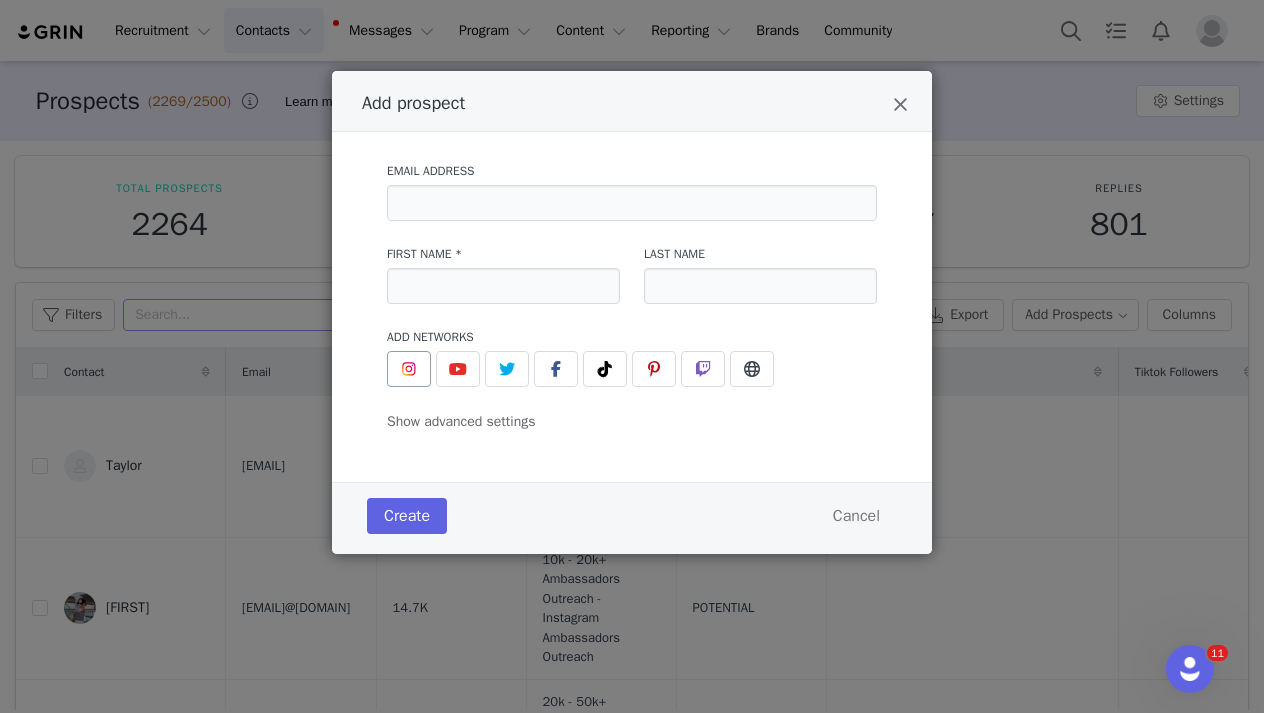 click at bounding box center [409, 369] 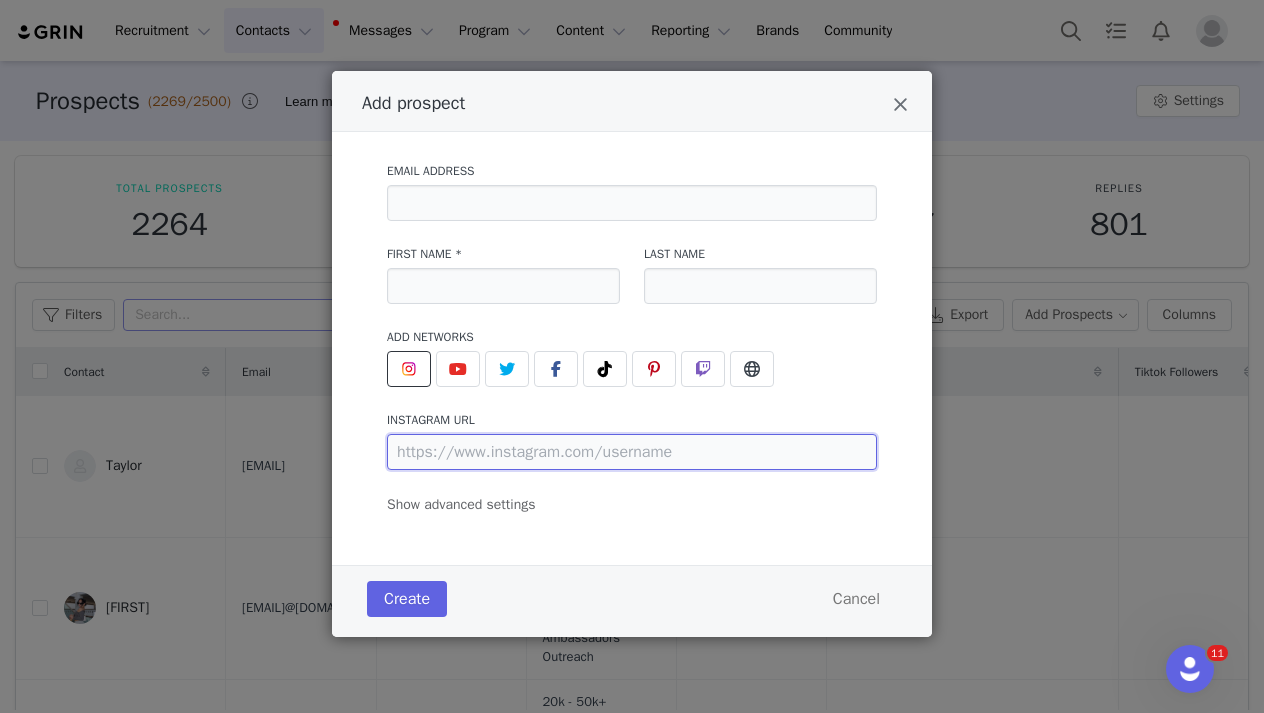 click at bounding box center [632, 452] 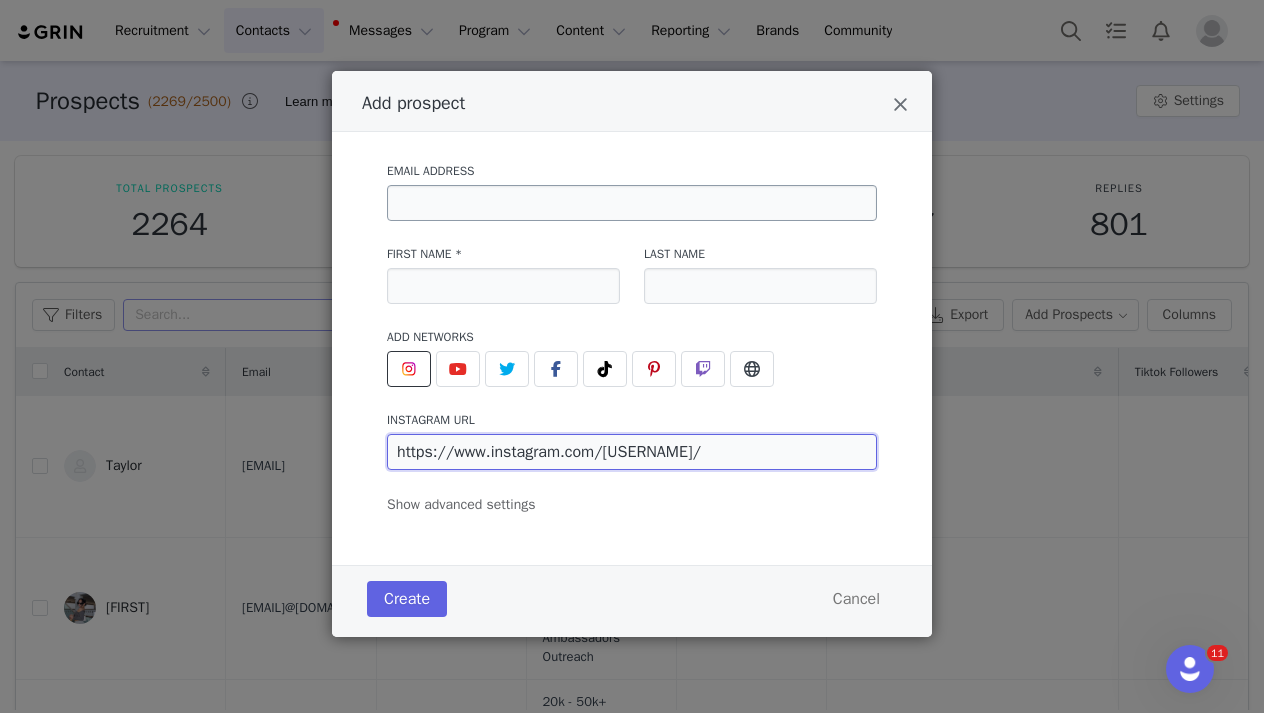 type on "https://www.instagram.com/abbycatlin/" 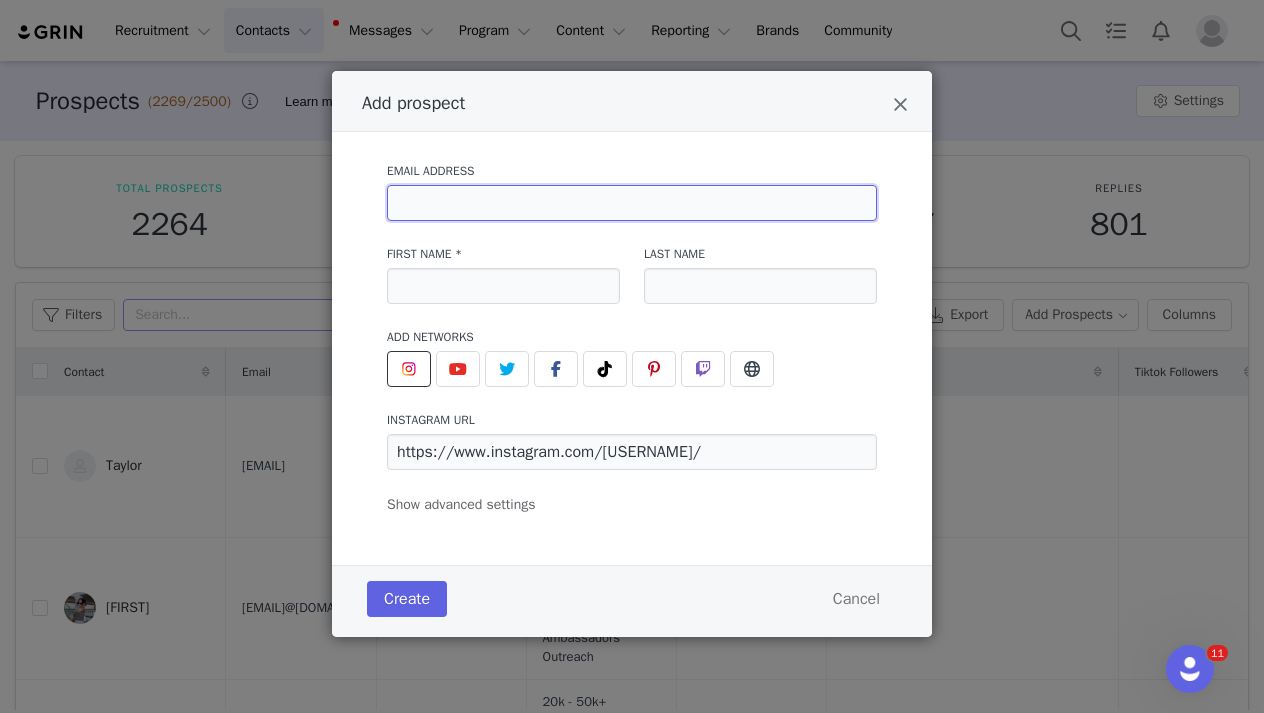 click at bounding box center [632, 203] 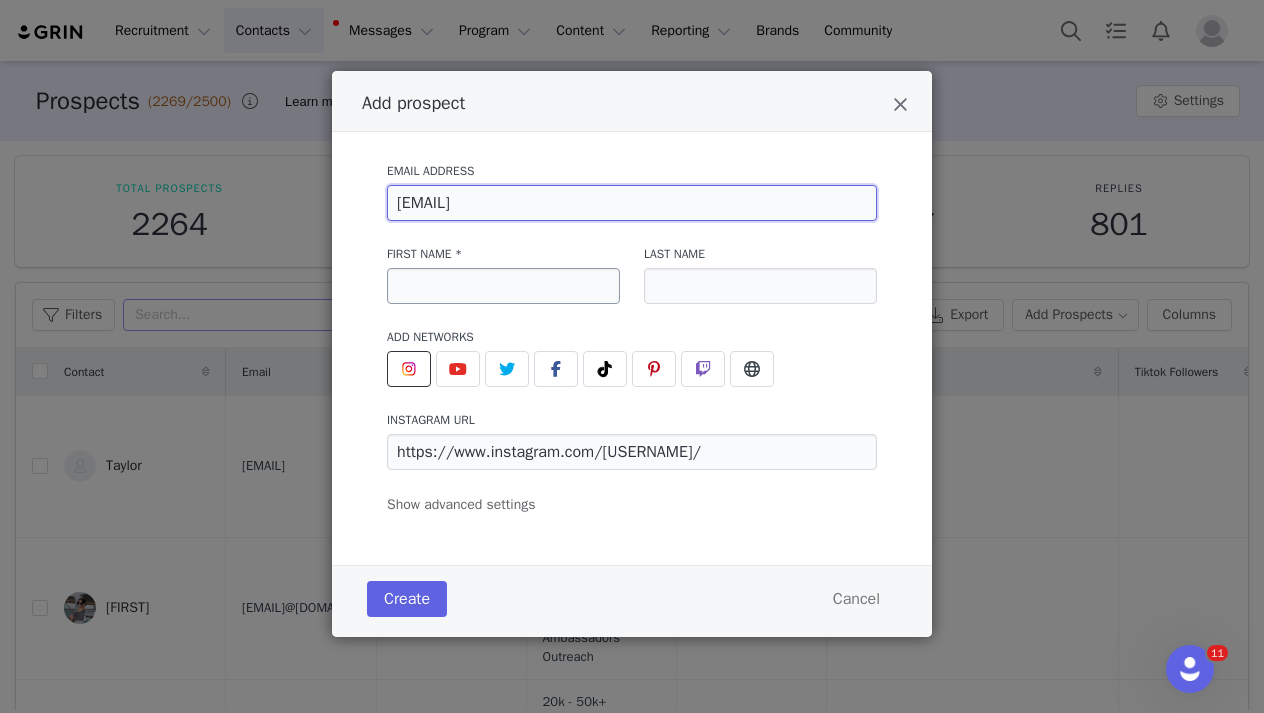 type on "abbycatlin@currentsmgmt.com" 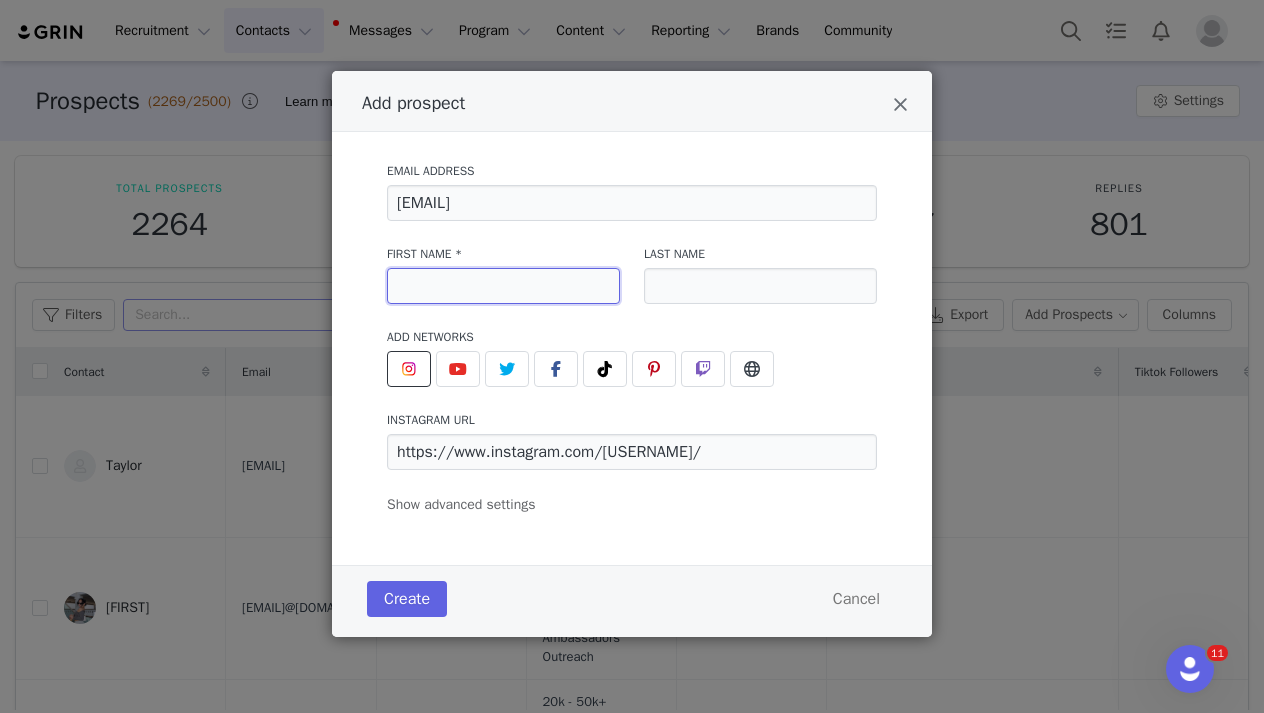 click at bounding box center [503, 286] 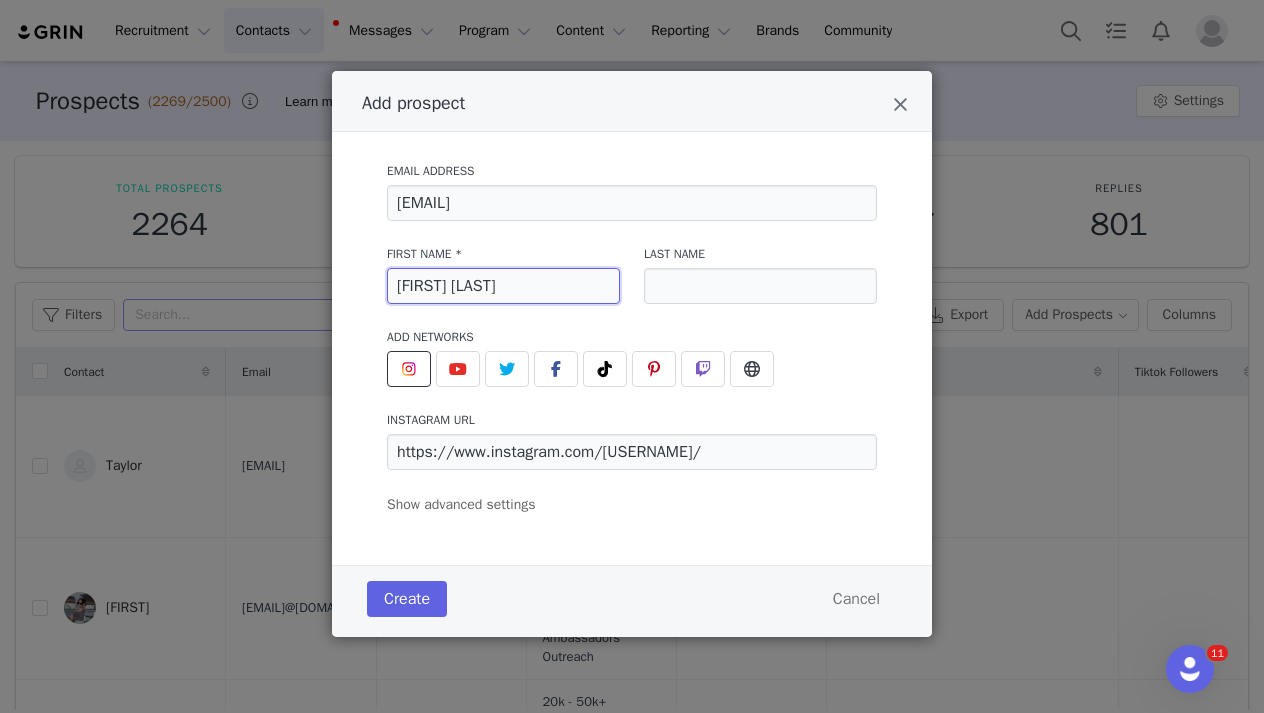 drag, startPoint x: 519, startPoint y: 293, endPoint x: 439, endPoint y: 281, distance: 80.895 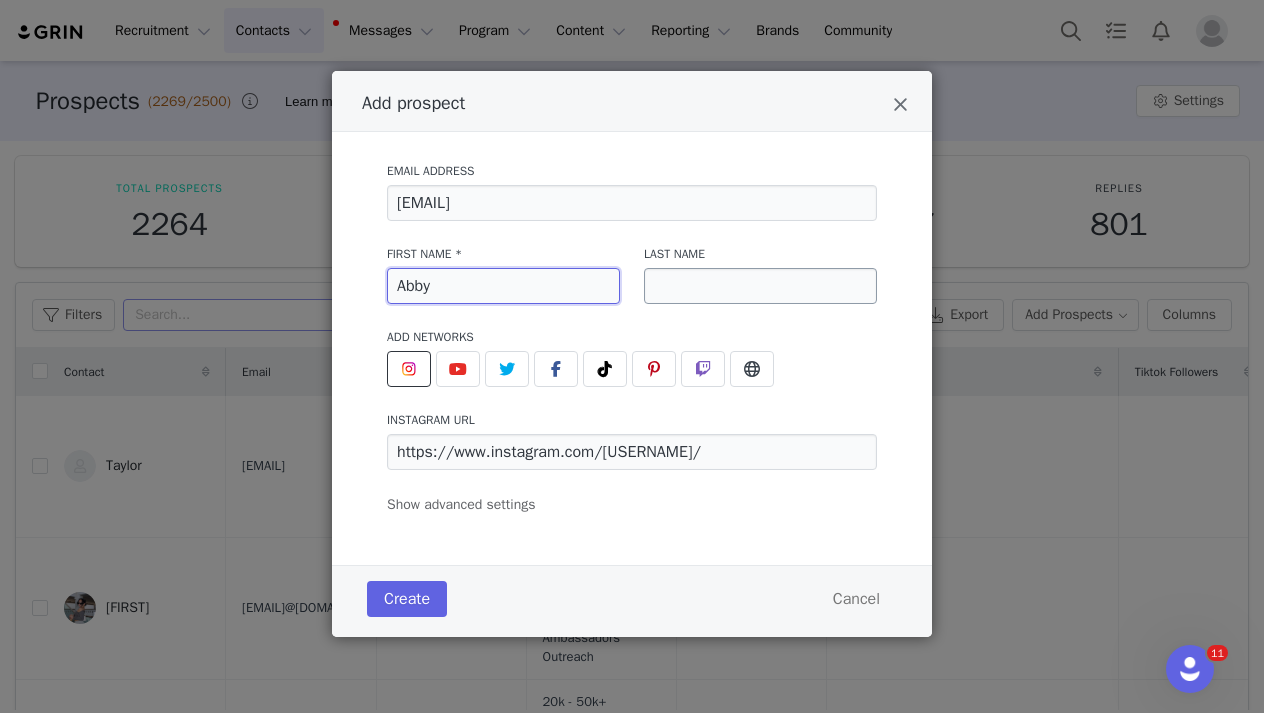 type on "Abby" 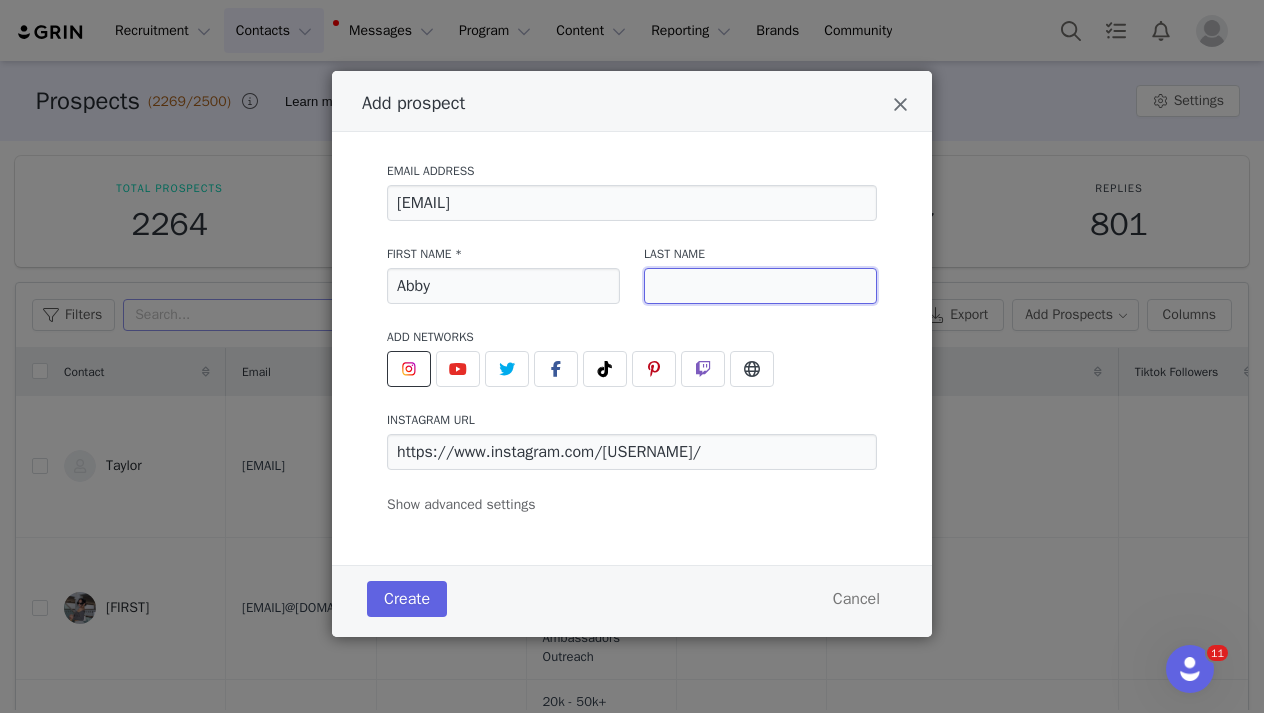 click at bounding box center (760, 286) 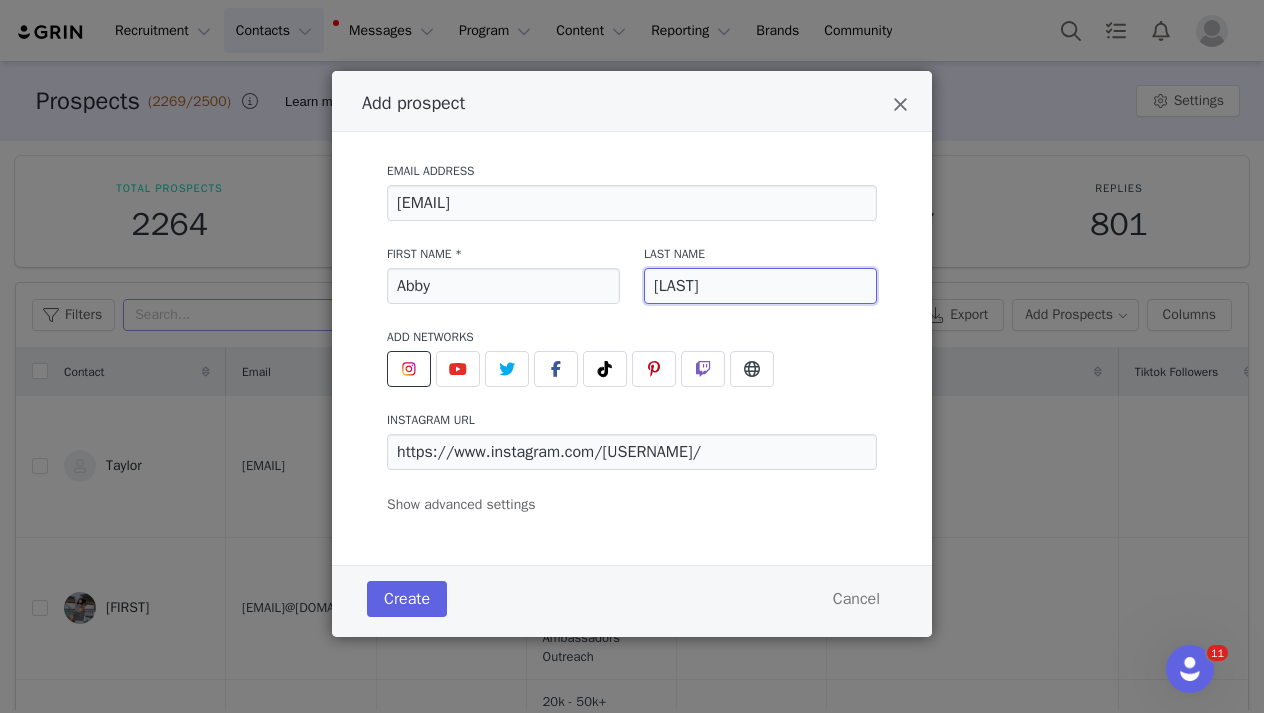 click on "Catlin" at bounding box center [760, 286] 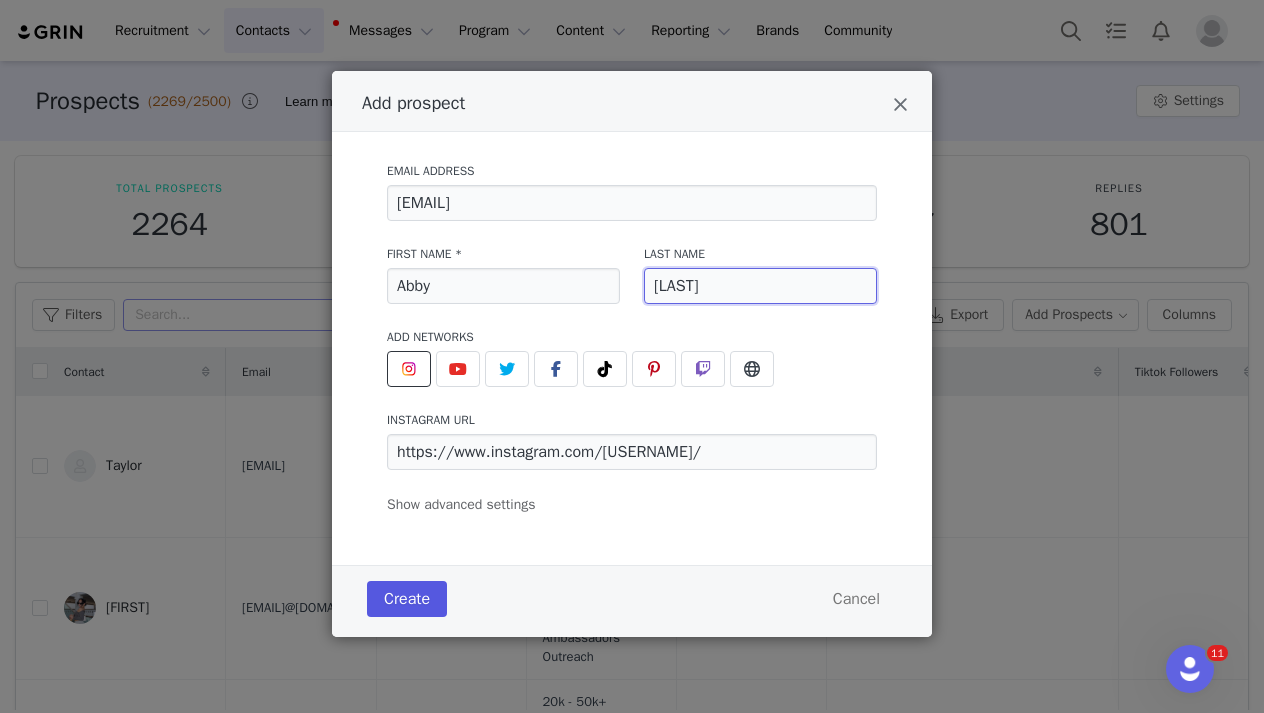 type on "Catlin" 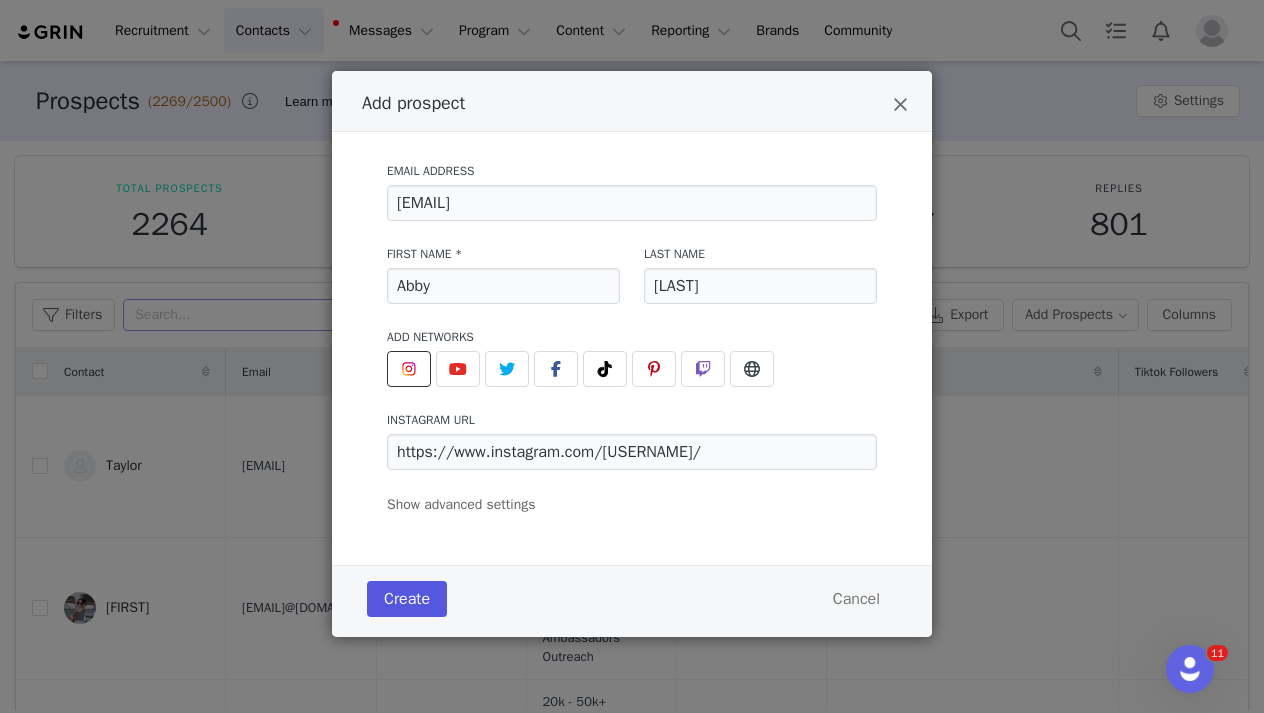 click on "Create" at bounding box center [407, 599] 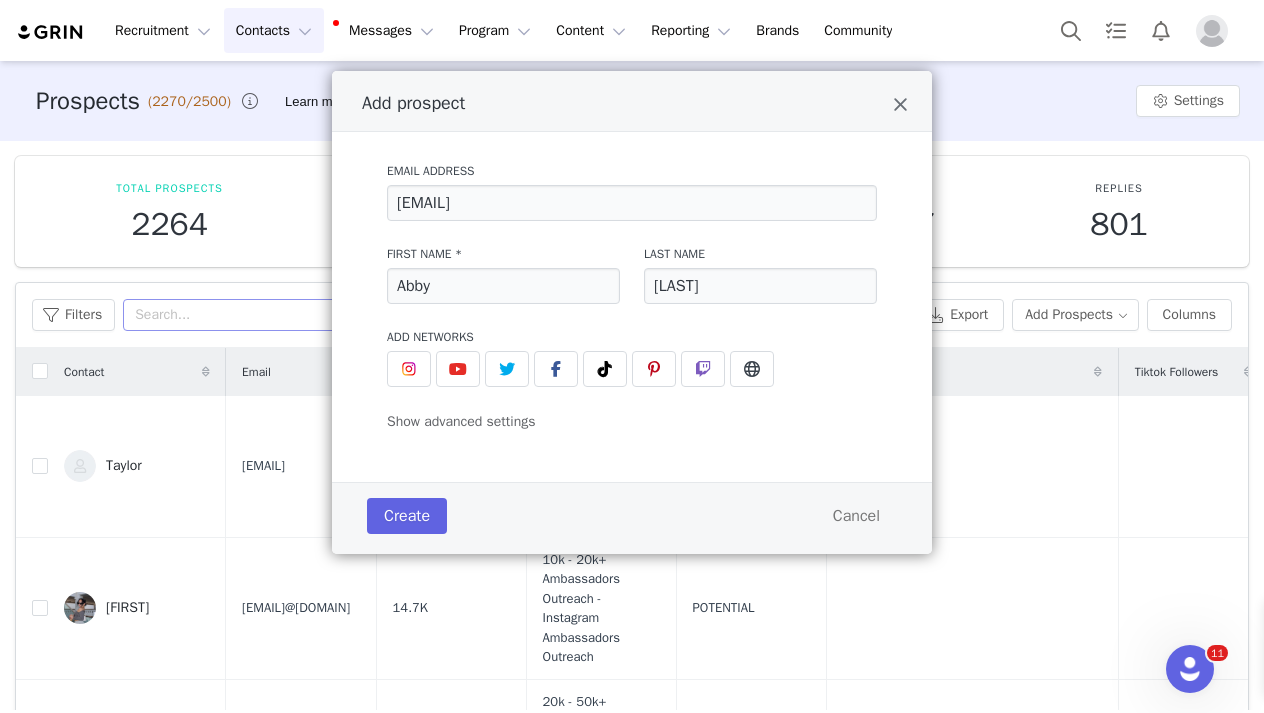 type 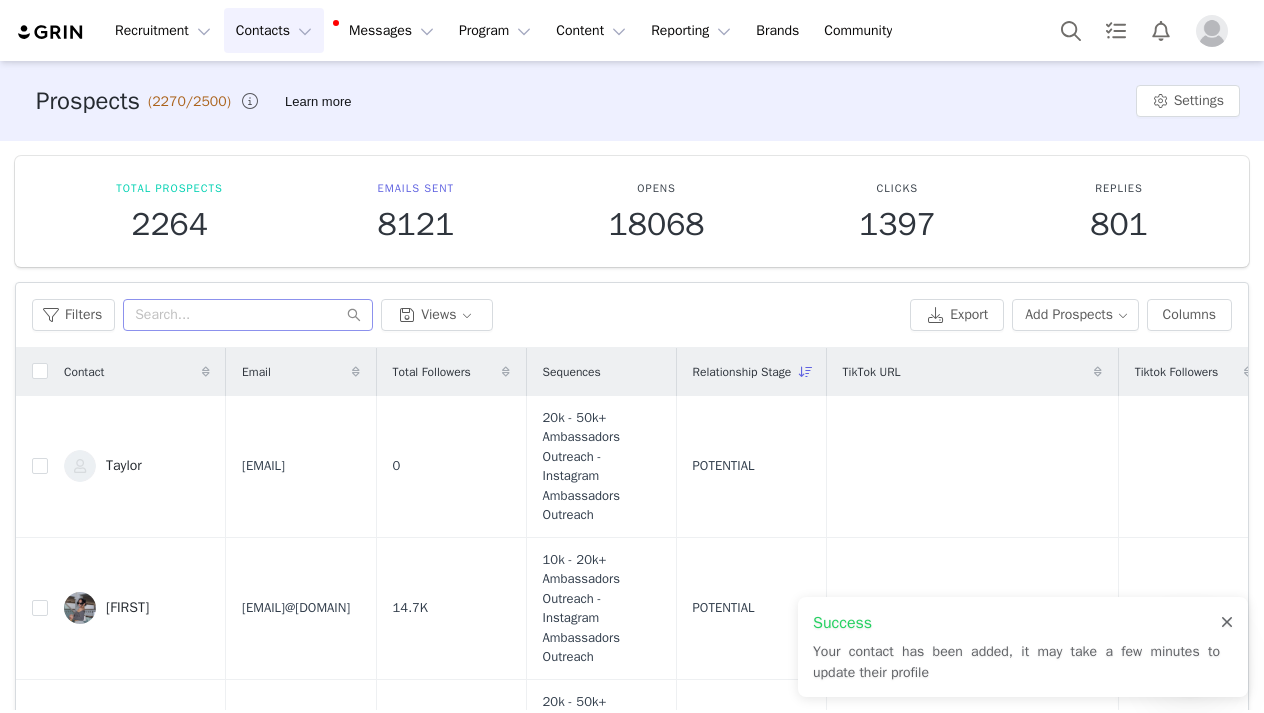 click at bounding box center [1227, 623] 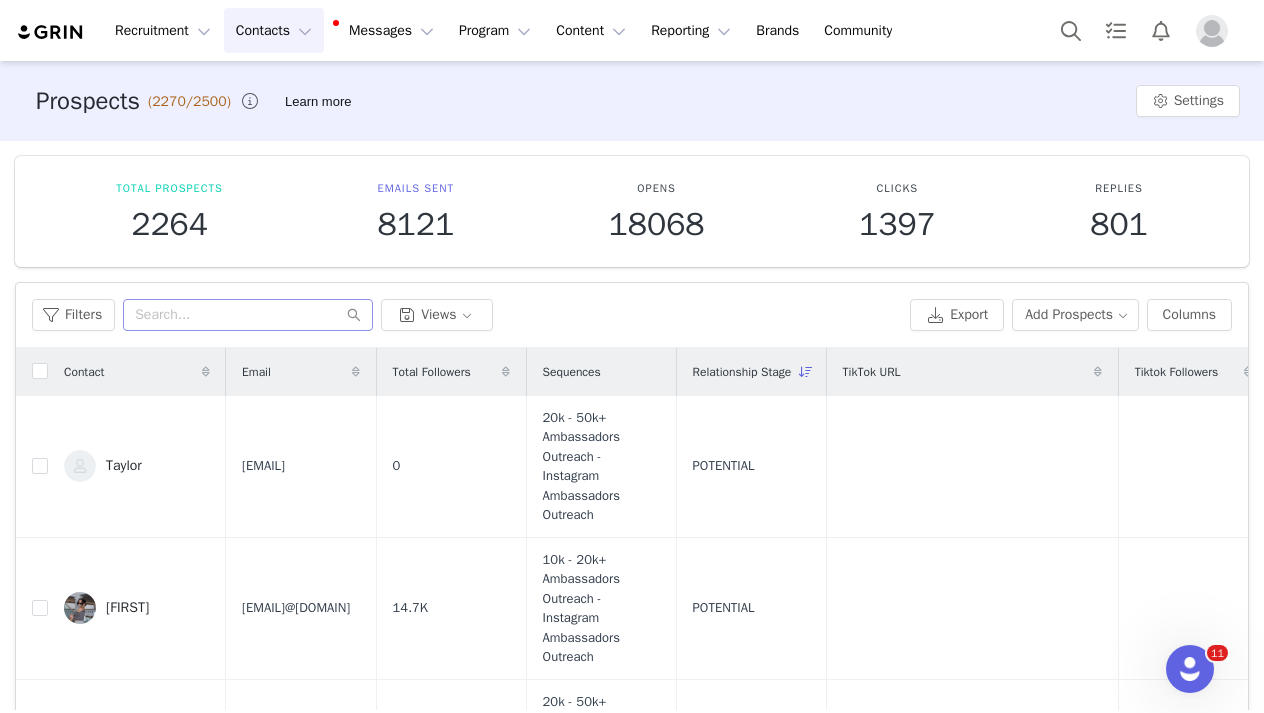 scroll, scrollTop: 106, scrollLeft: 0, axis: vertical 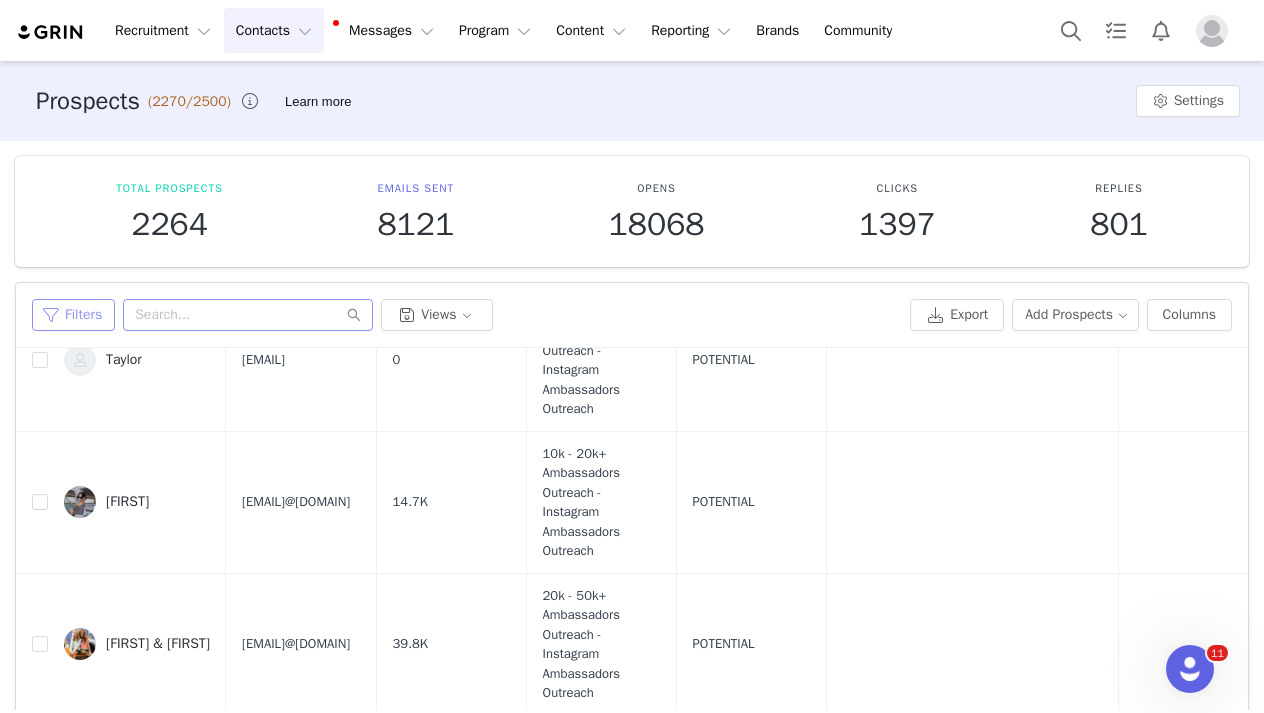 click on "Filters" at bounding box center (73, 315) 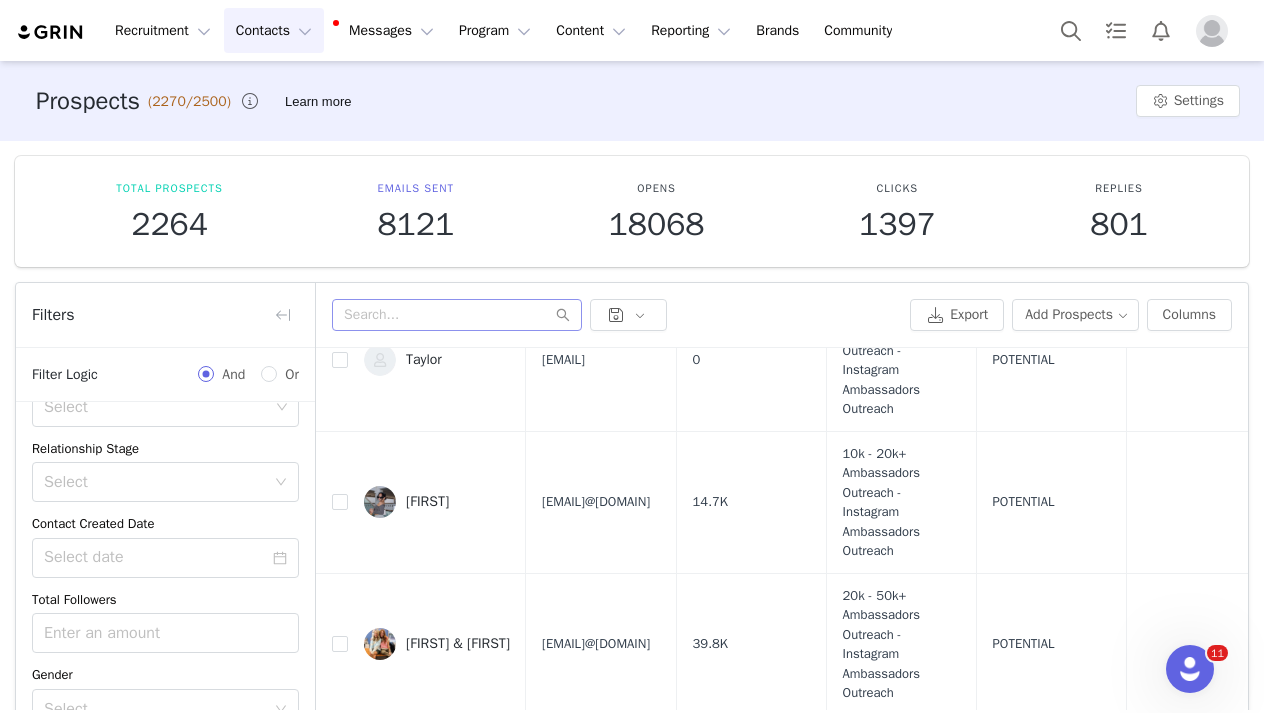 scroll, scrollTop: 279, scrollLeft: 0, axis: vertical 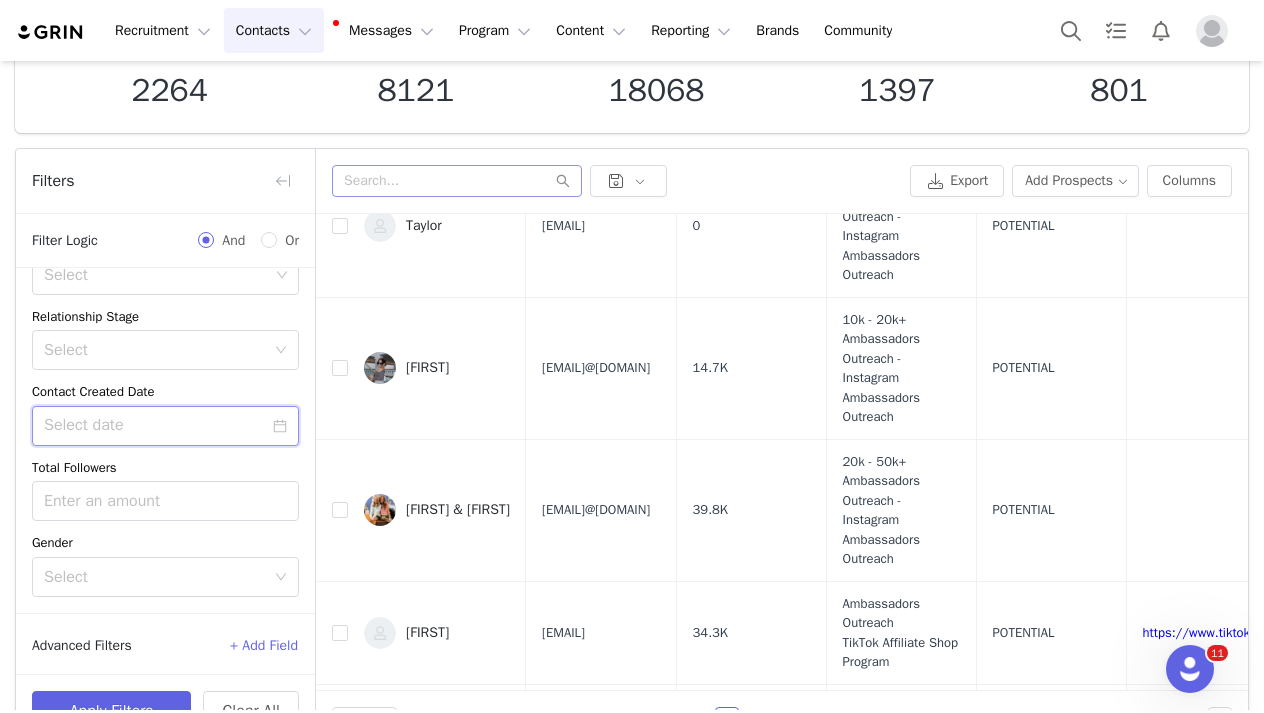 click at bounding box center [165, 426] 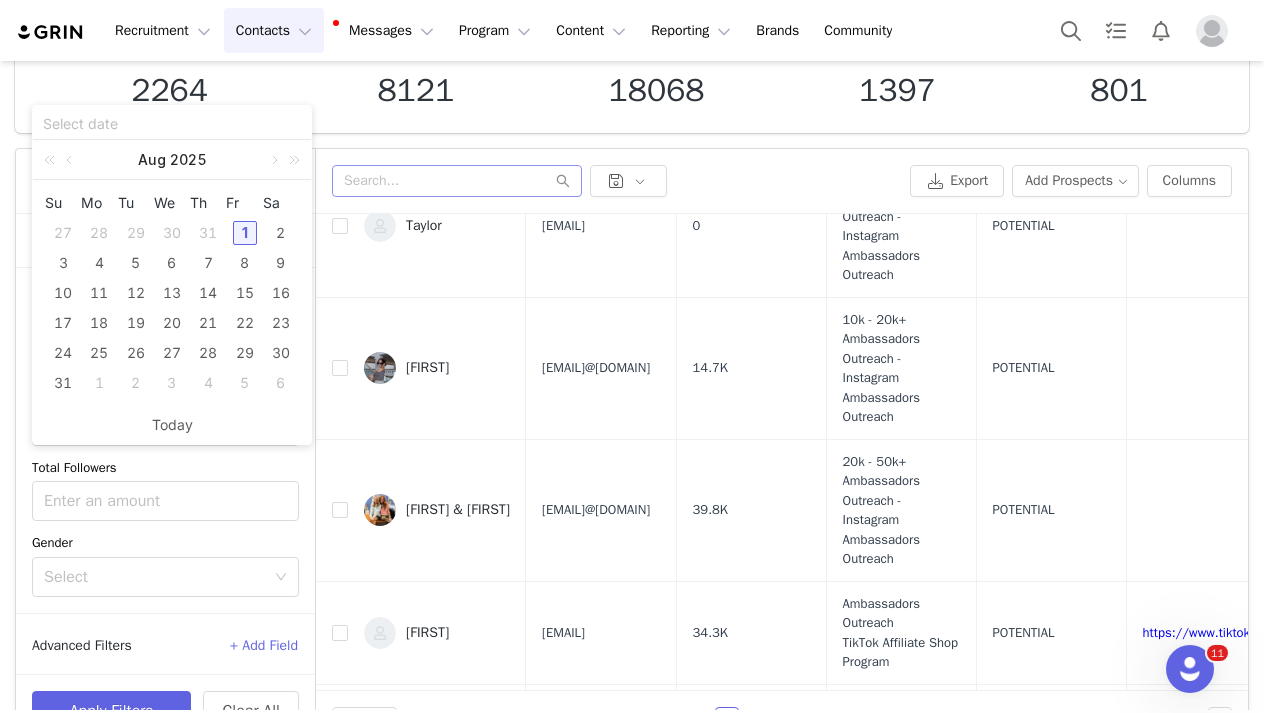 click on "1" at bounding box center (245, 233) 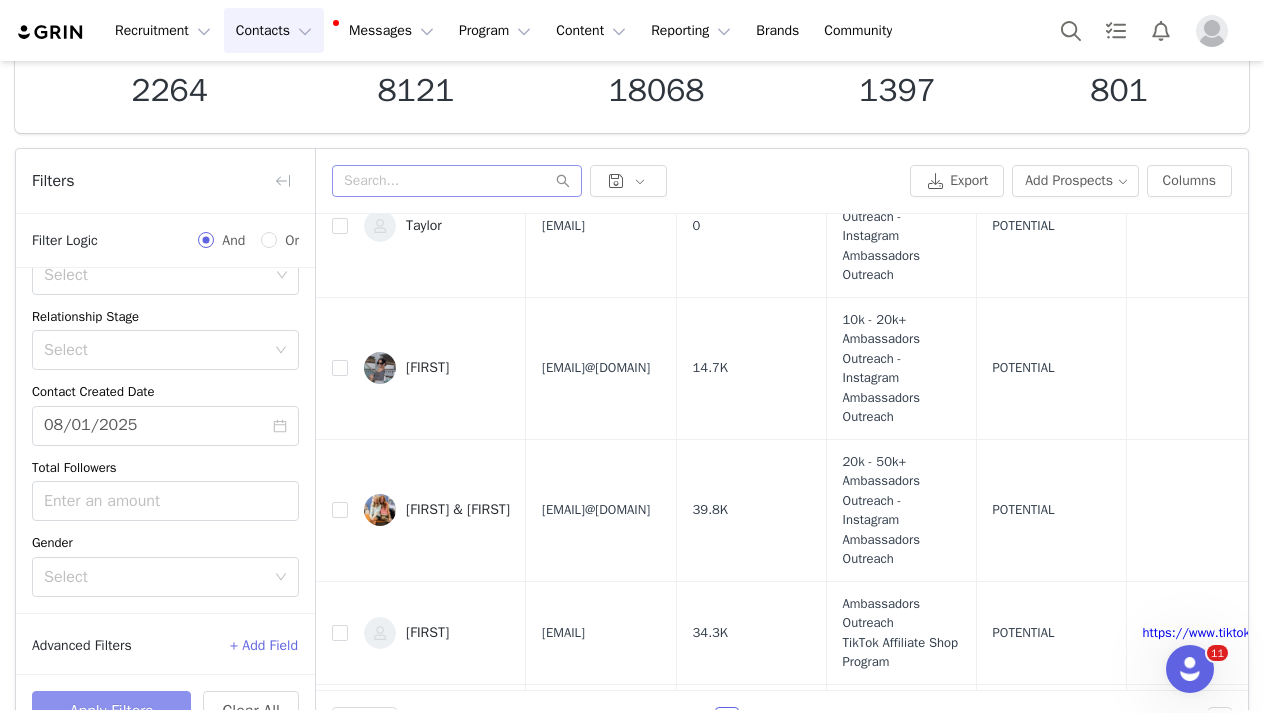 click on "Apply Filters" at bounding box center [111, 711] 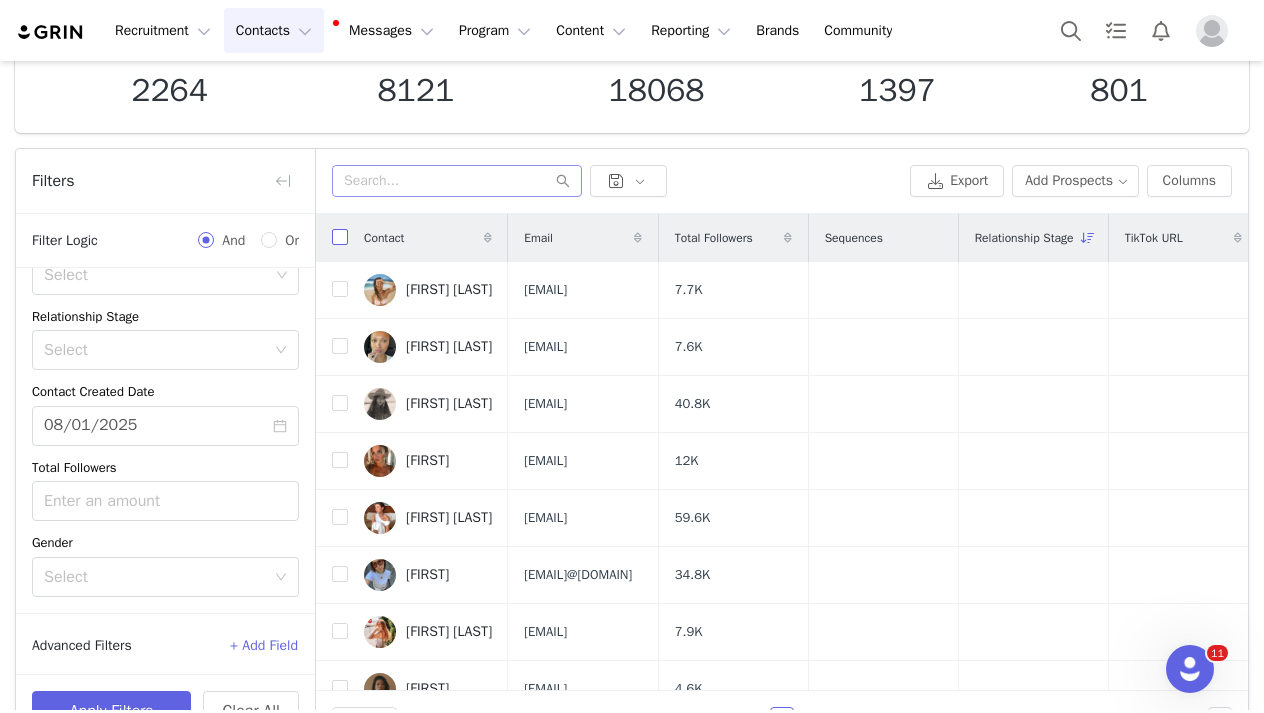 click at bounding box center (340, 237) 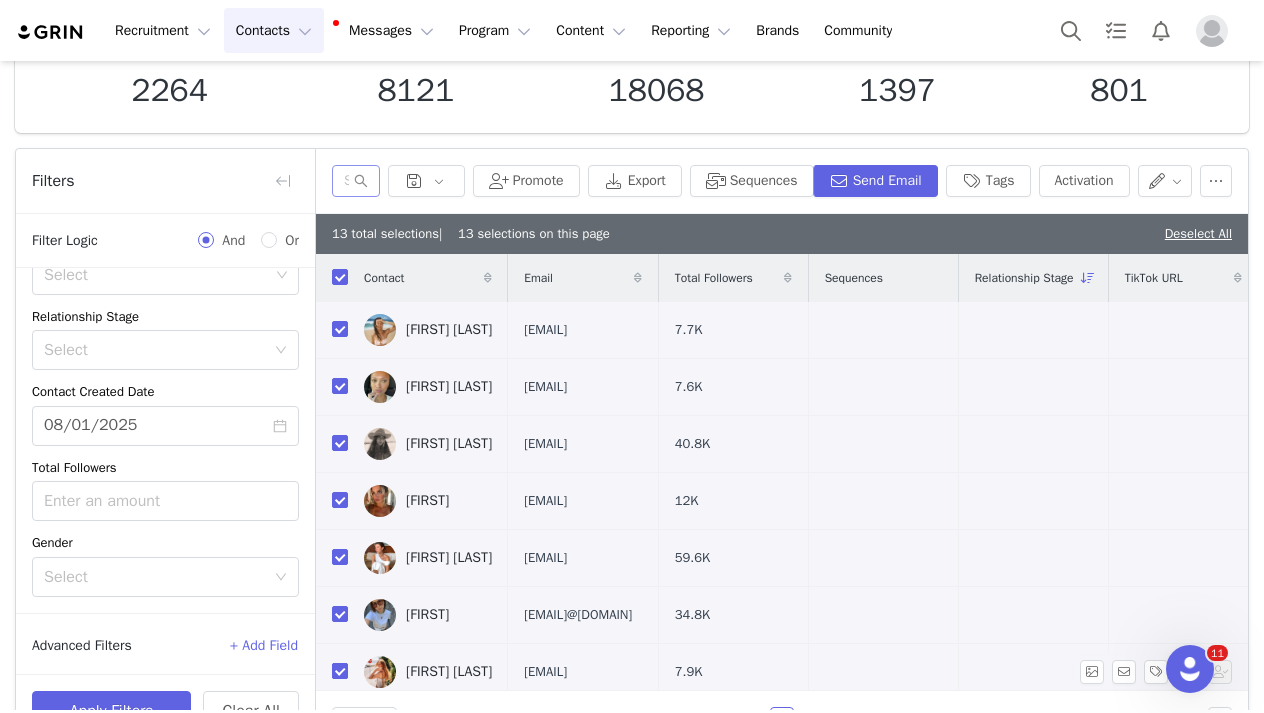 click at bounding box center [340, 671] 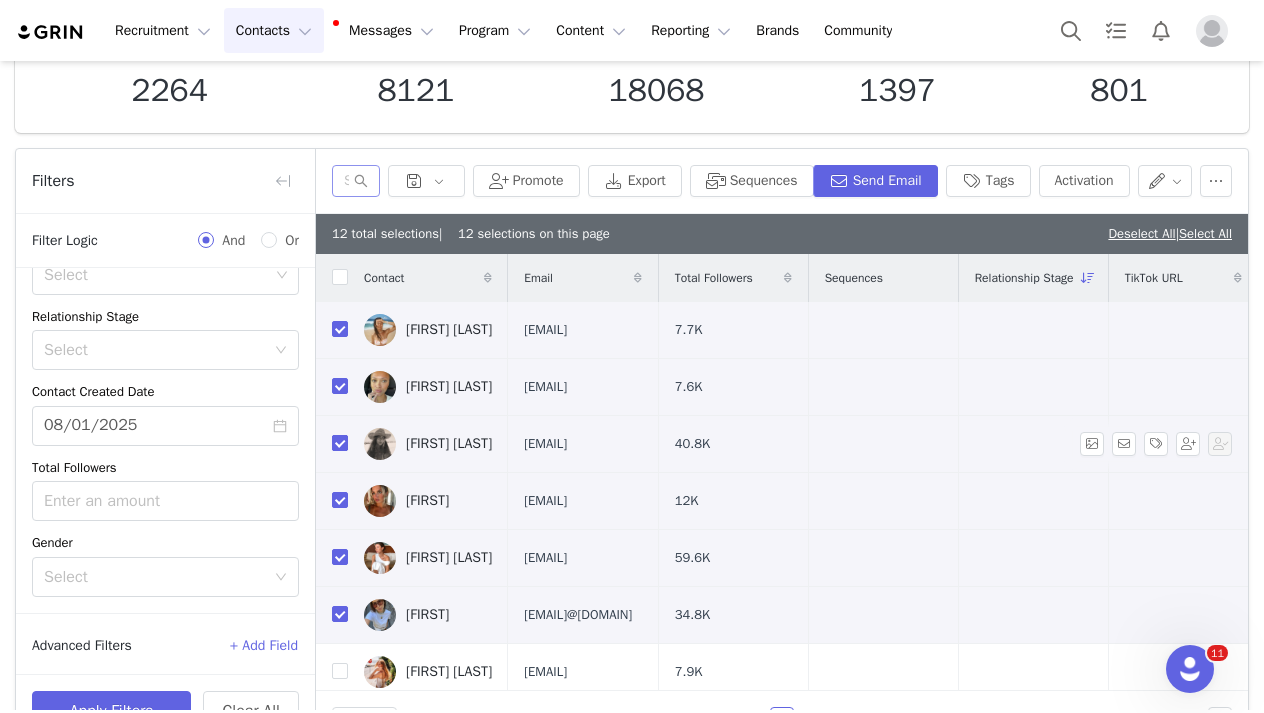 click at bounding box center (340, 443) 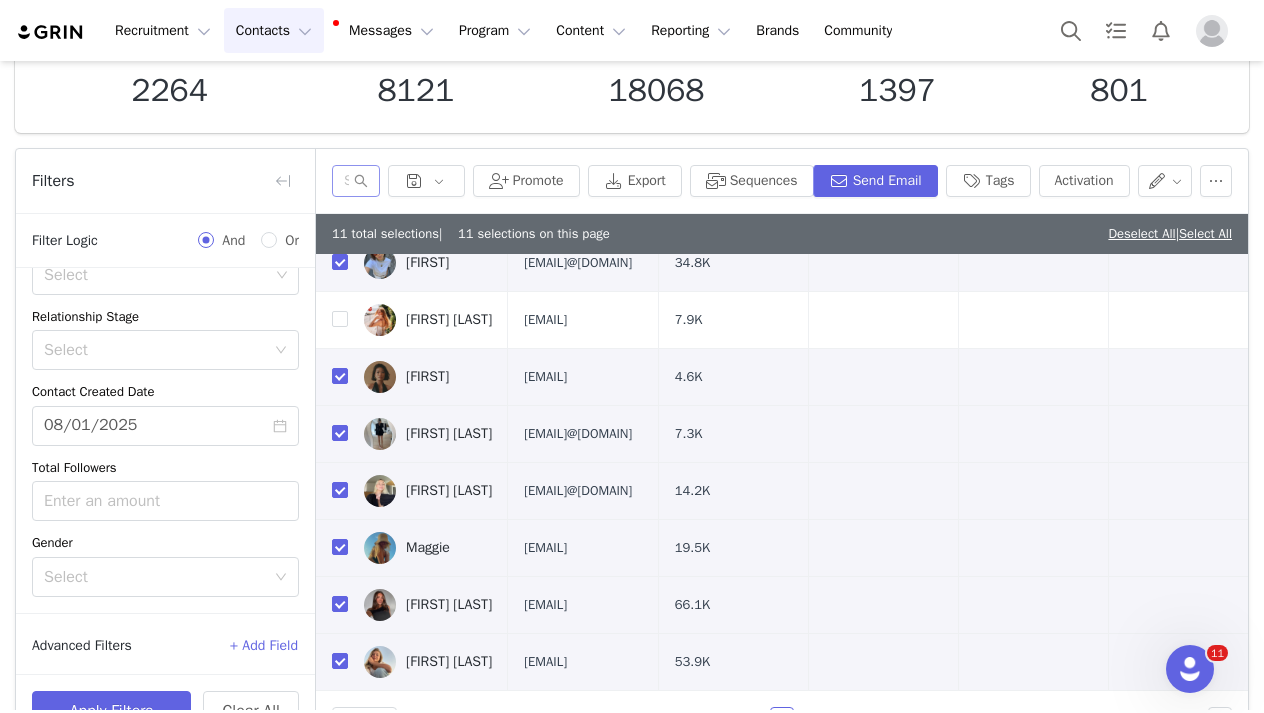 scroll, scrollTop: 352, scrollLeft: 0, axis: vertical 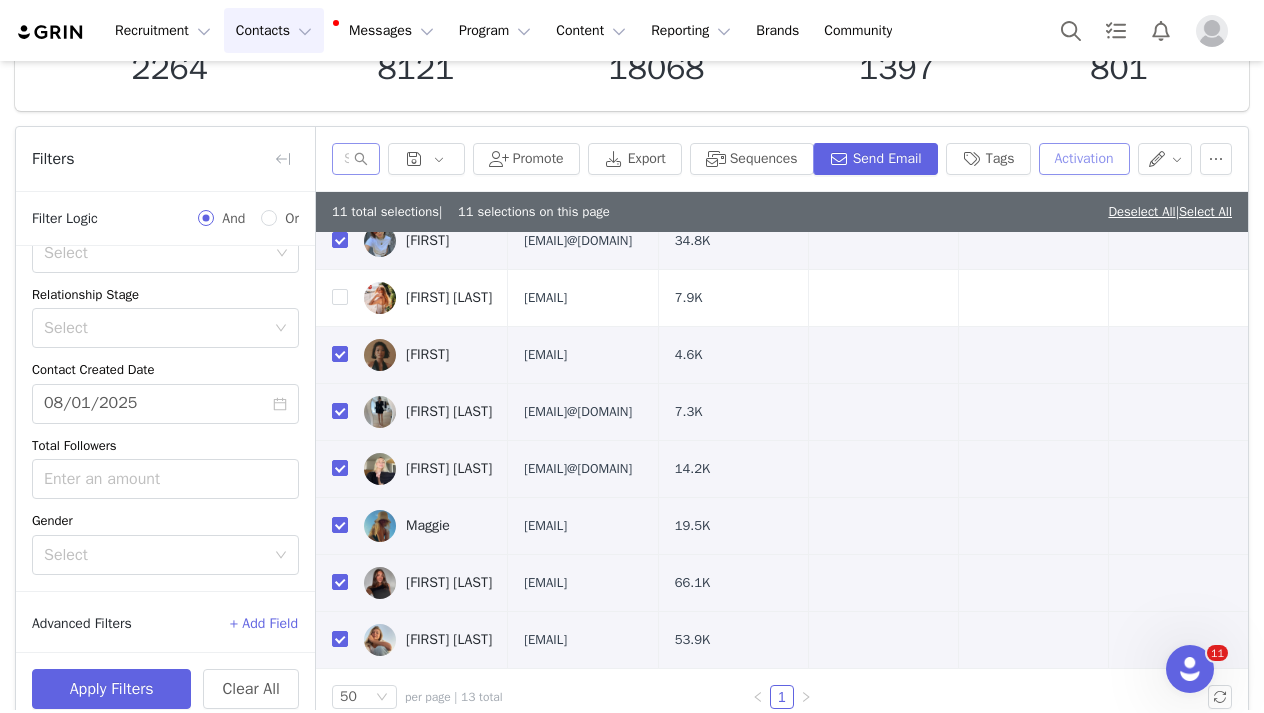 click on "Activation" at bounding box center (1084, 159) 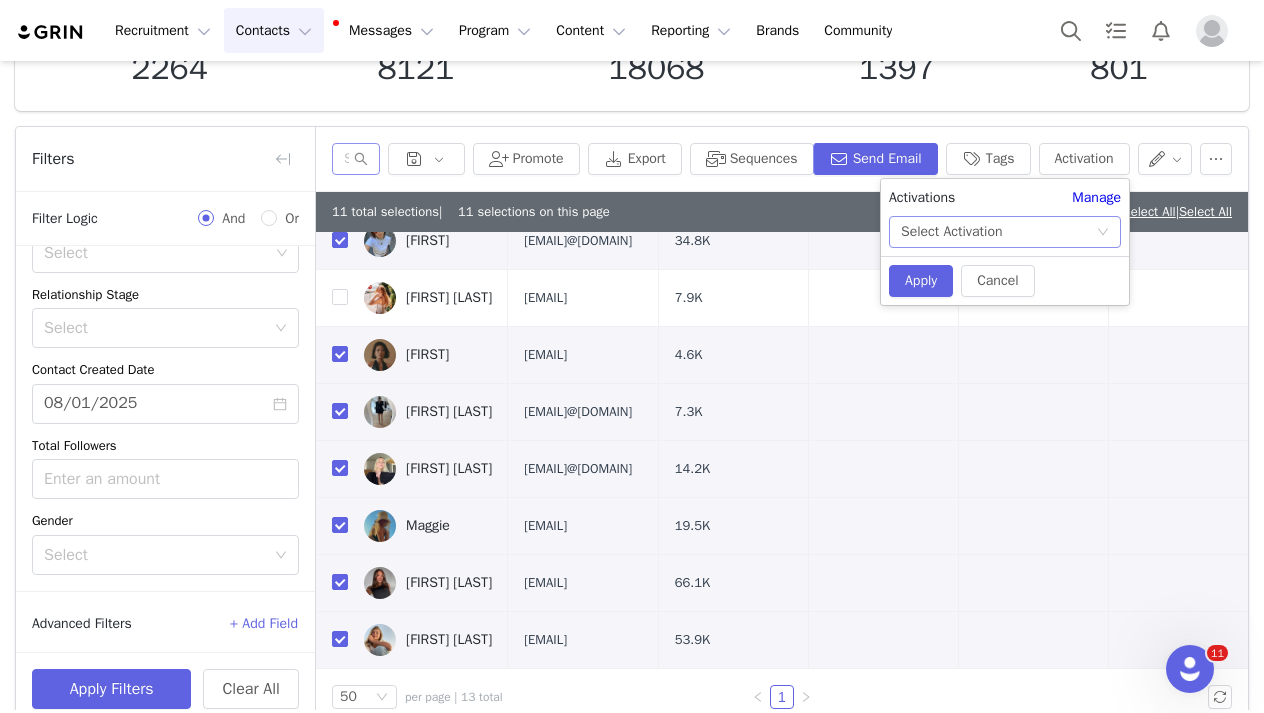 click on "Select Activation" at bounding box center [951, 232] 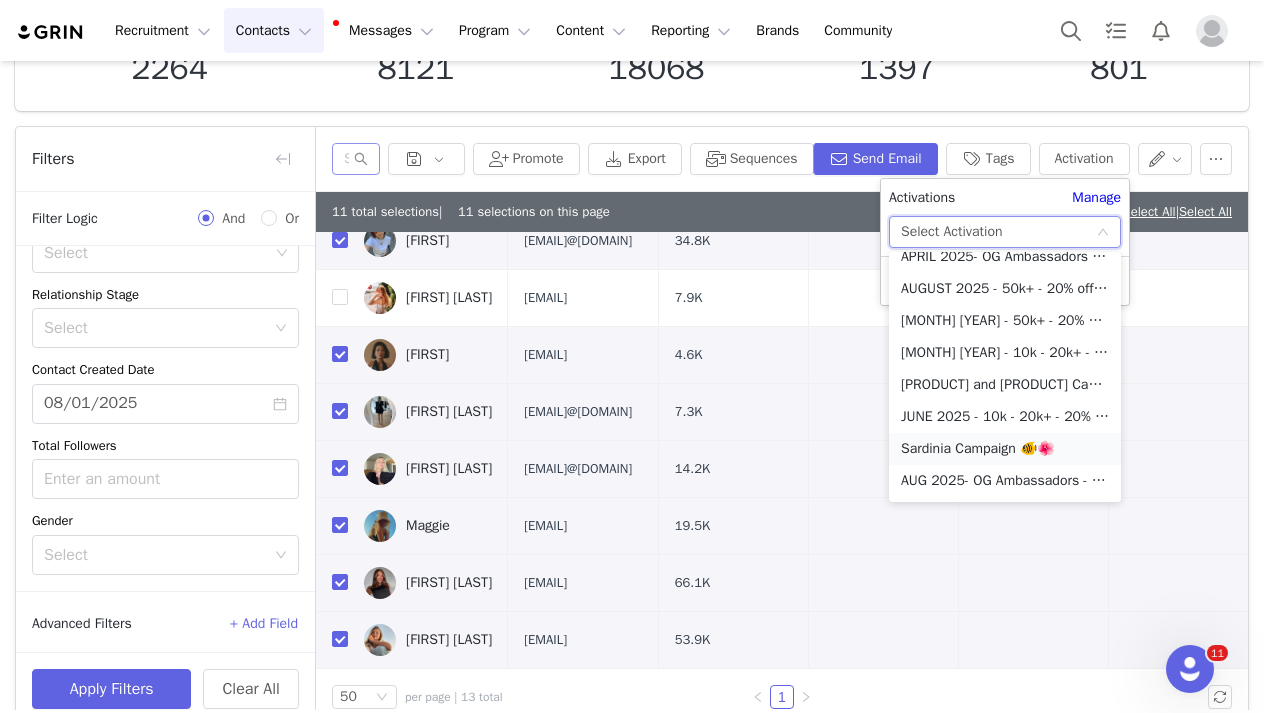 scroll, scrollTop: 140, scrollLeft: 0, axis: vertical 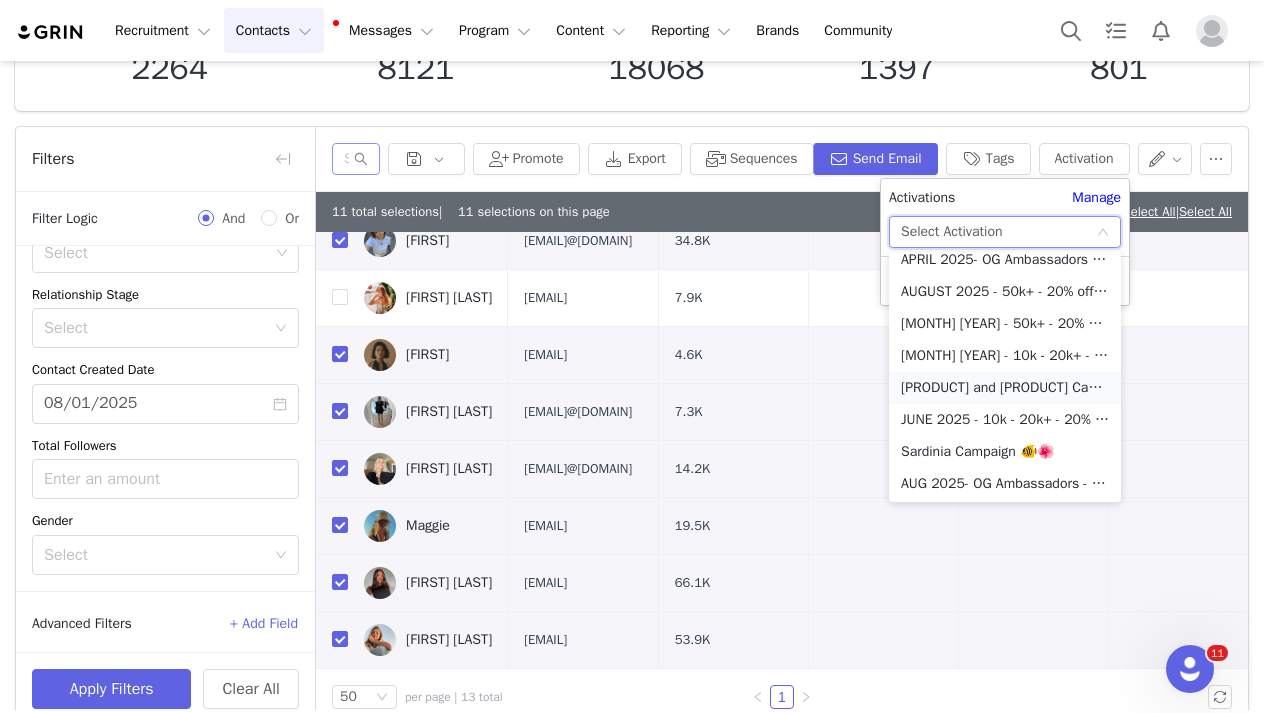 click on "Bali and Talon Necklace Campaign💛" at bounding box center [1005, 388] 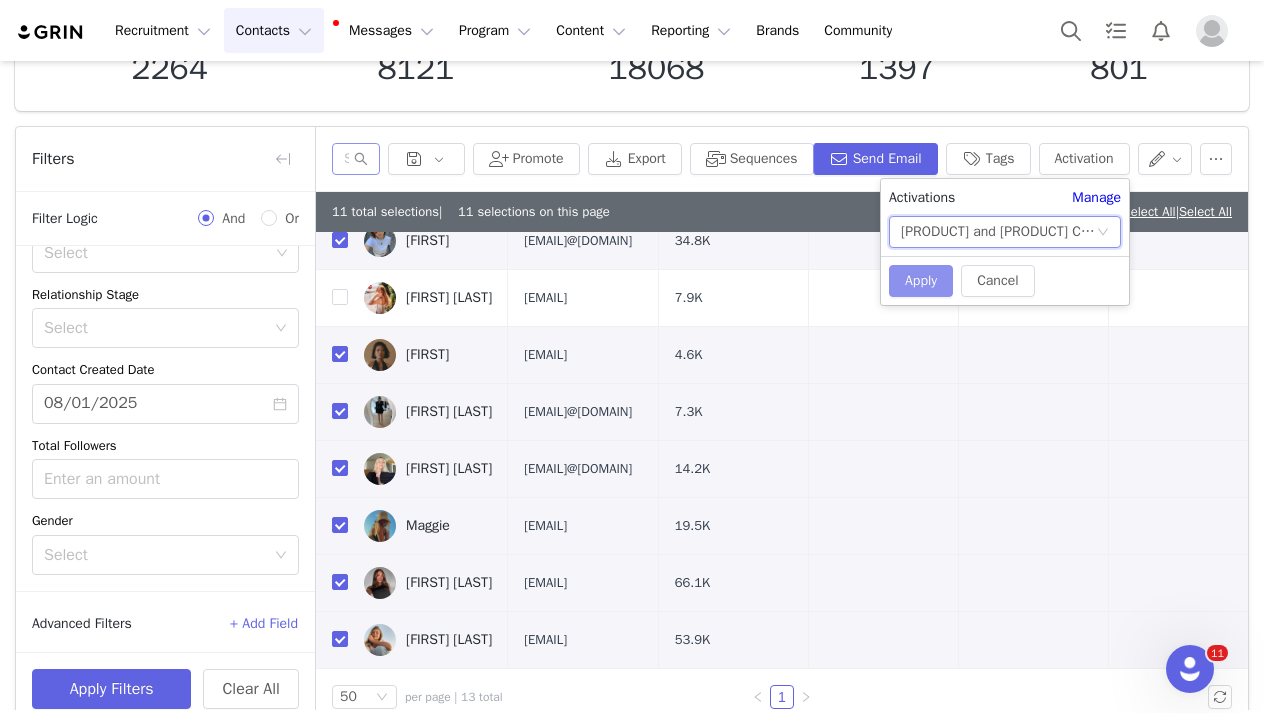 click on "Apply" at bounding box center (921, 281) 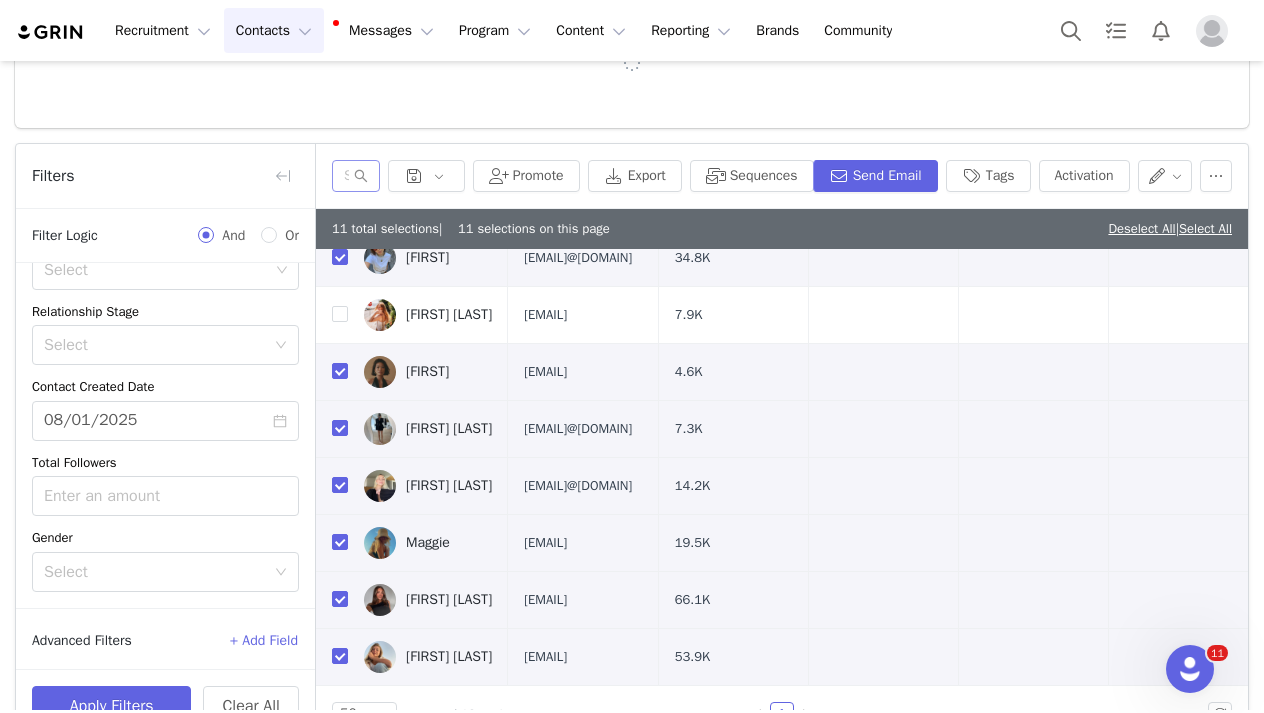 scroll, scrollTop: 0, scrollLeft: 0, axis: both 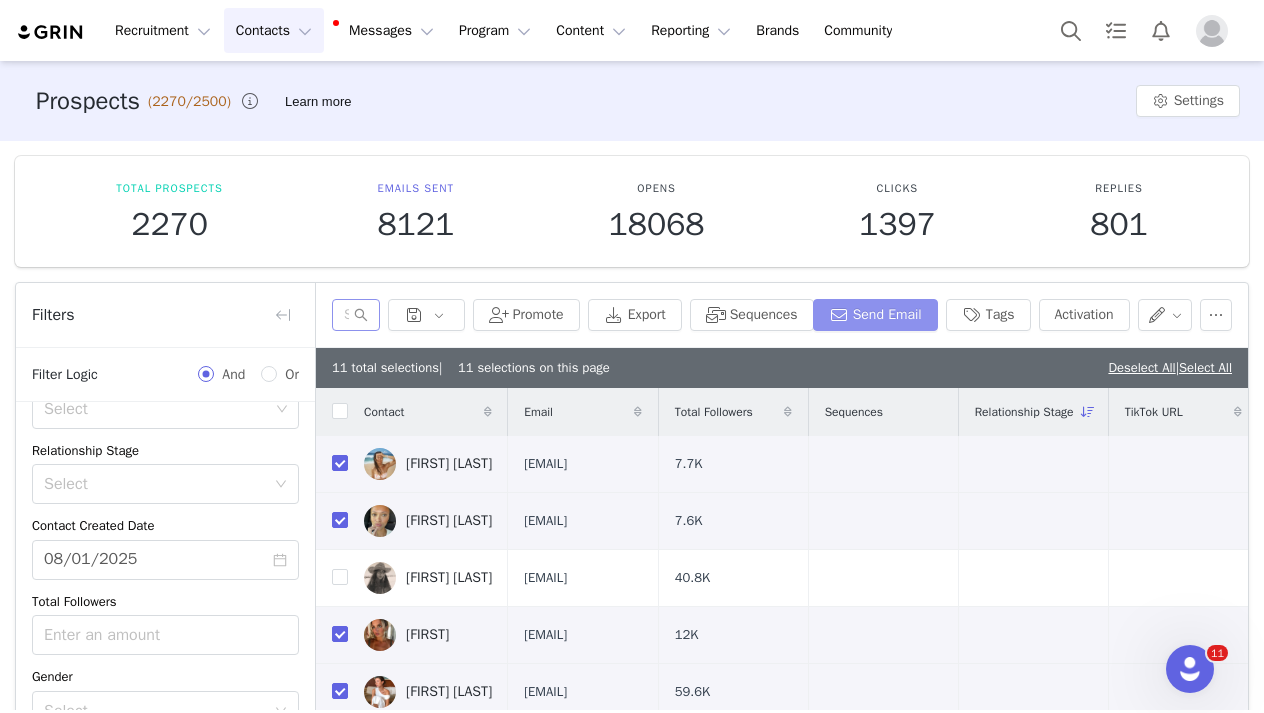 click on "Send Email" at bounding box center [875, 315] 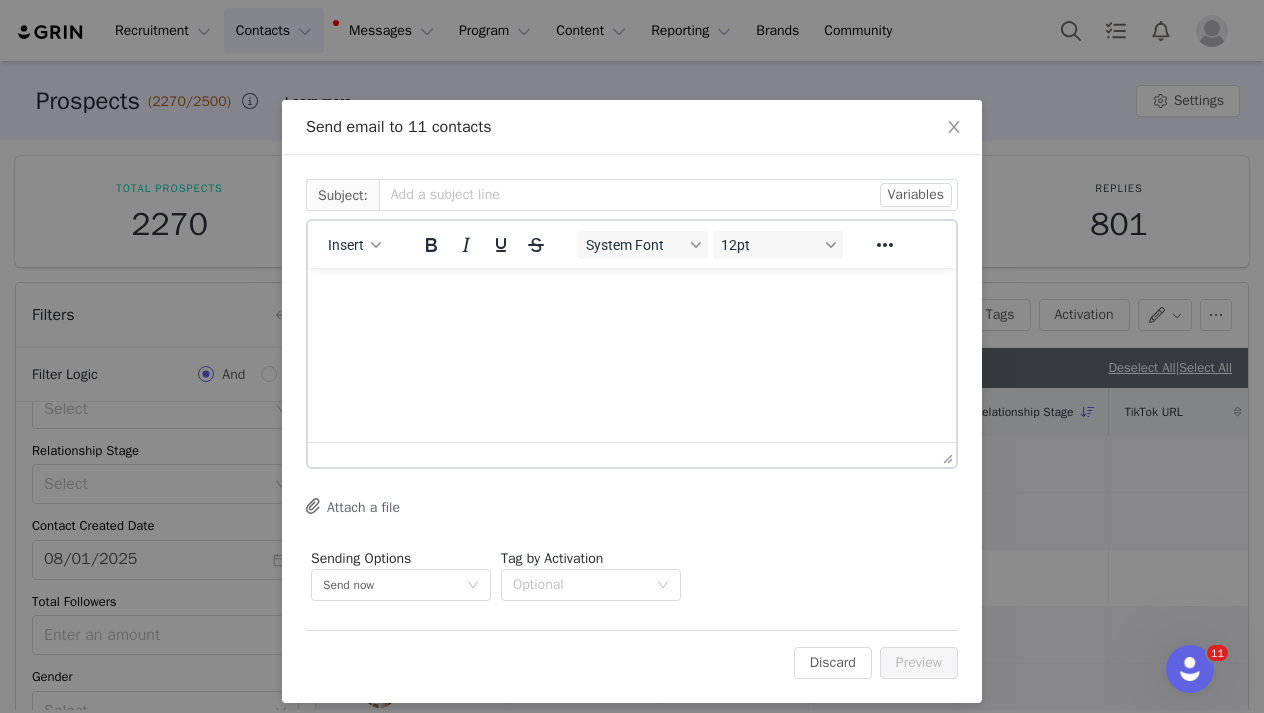 scroll, scrollTop: 0, scrollLeft: 0, axis: both 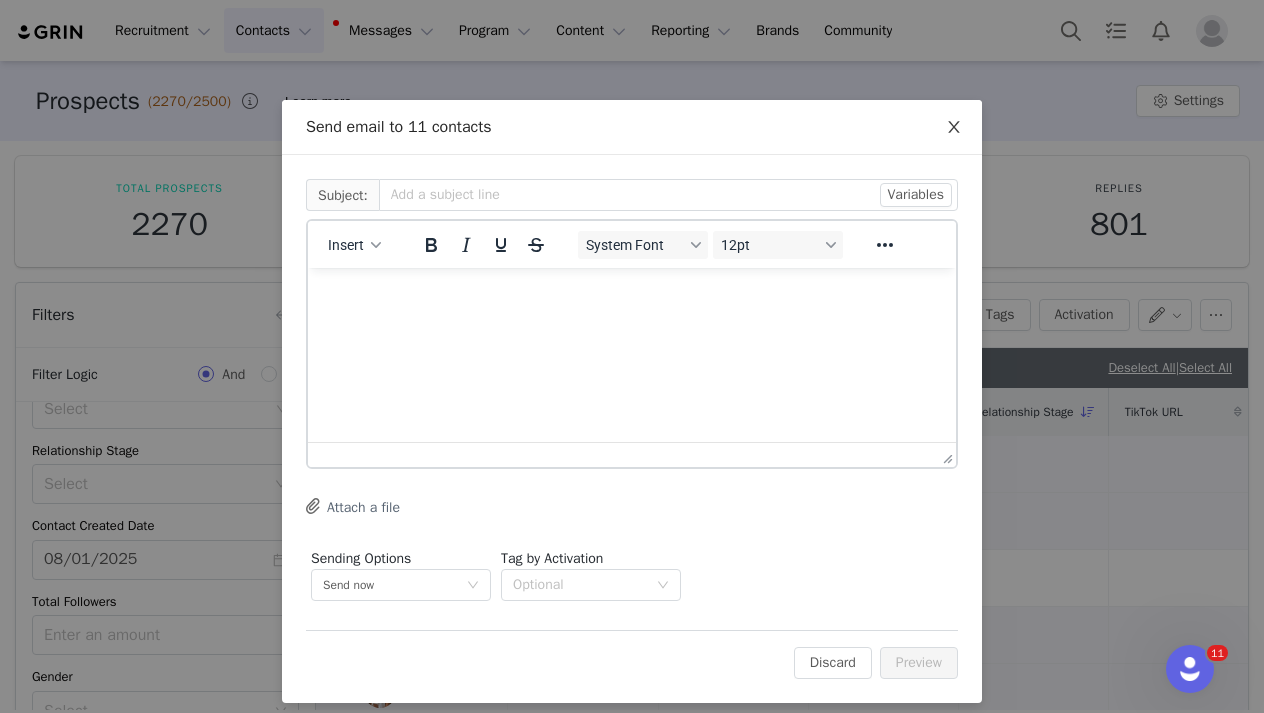 click 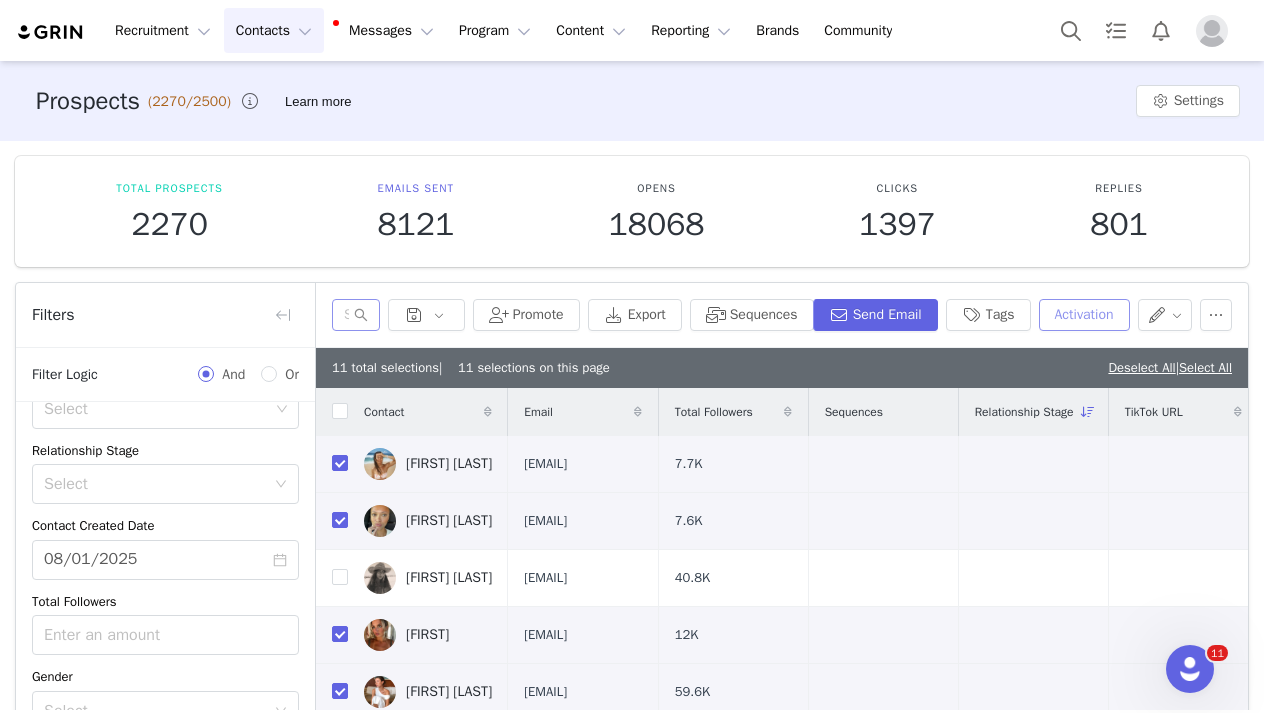 click on "Activation" at bounding box center (1084, 315) 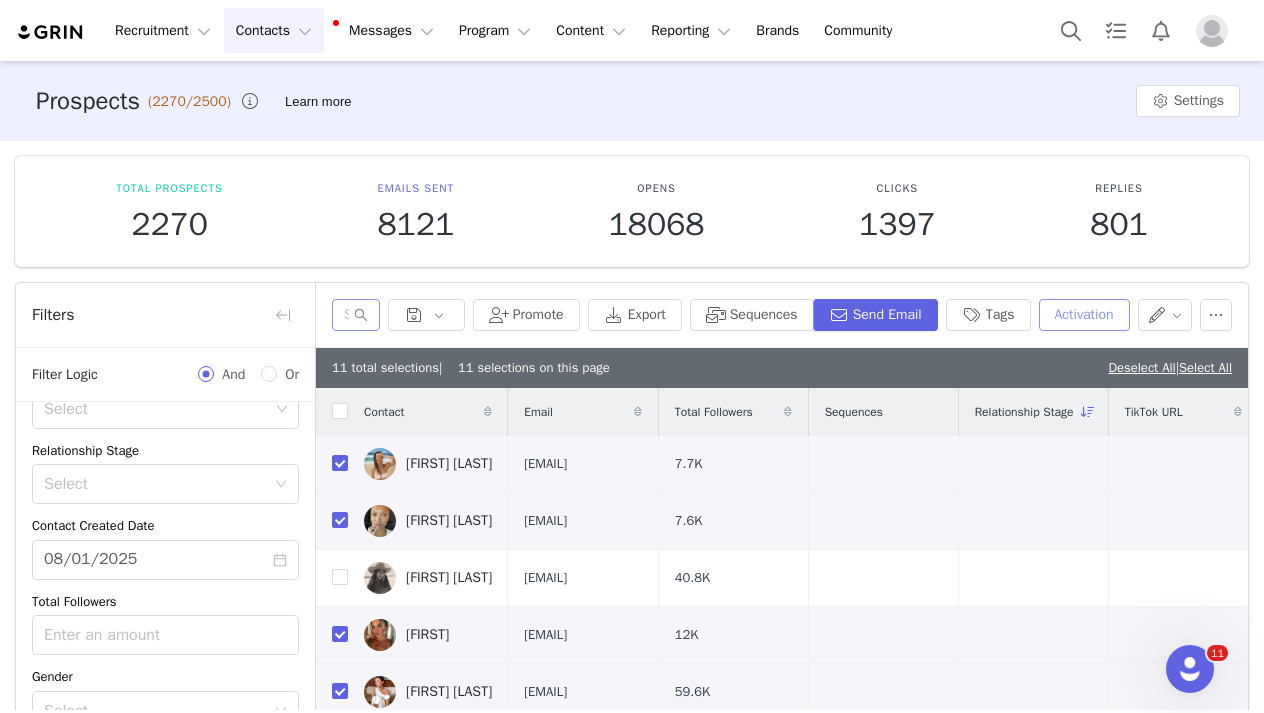 scroll, scrollTop: 0, scrollLeft: 0, axis: both 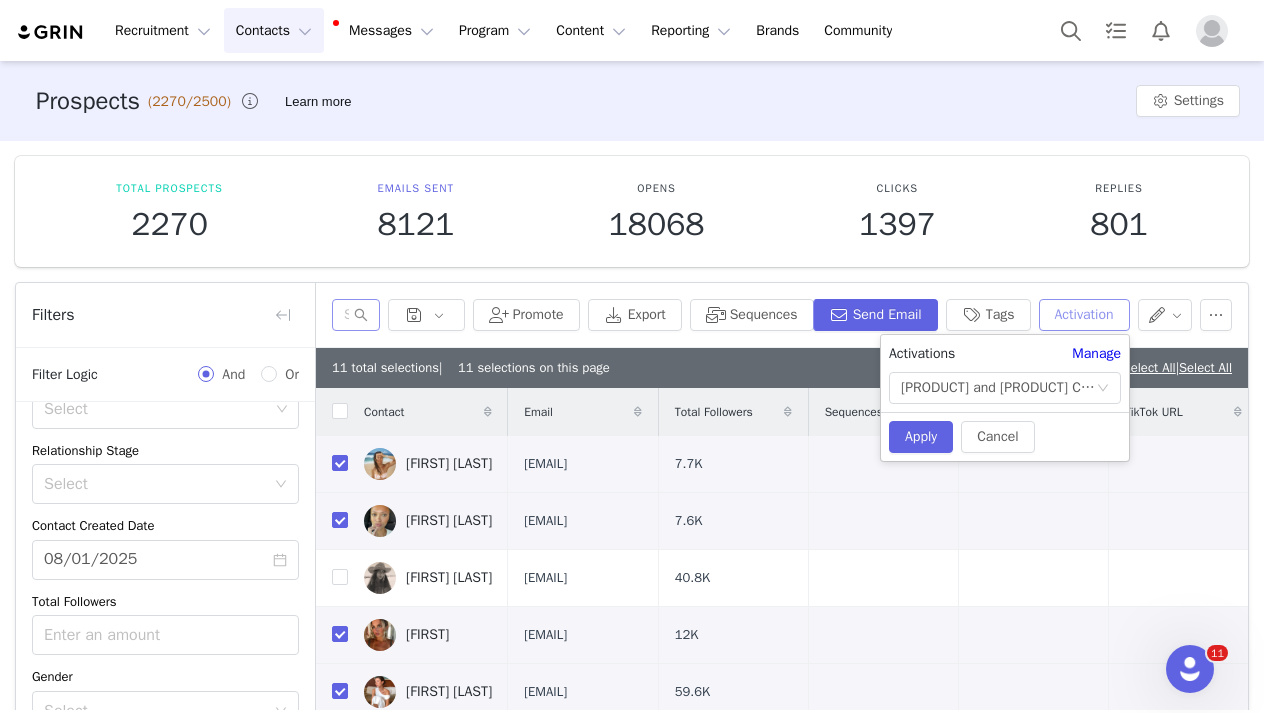click on "Activation" at bounding box center (1084, 315) 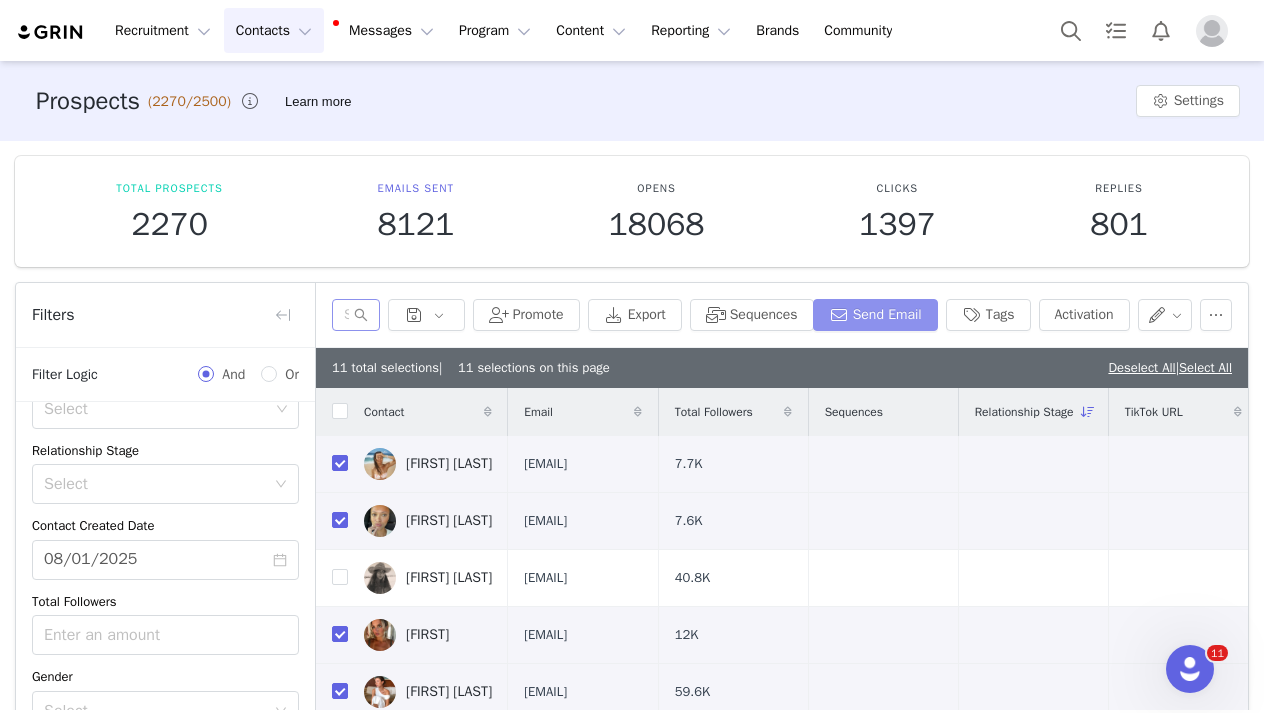 click on "Send Email" at bounding box center (875, 315) 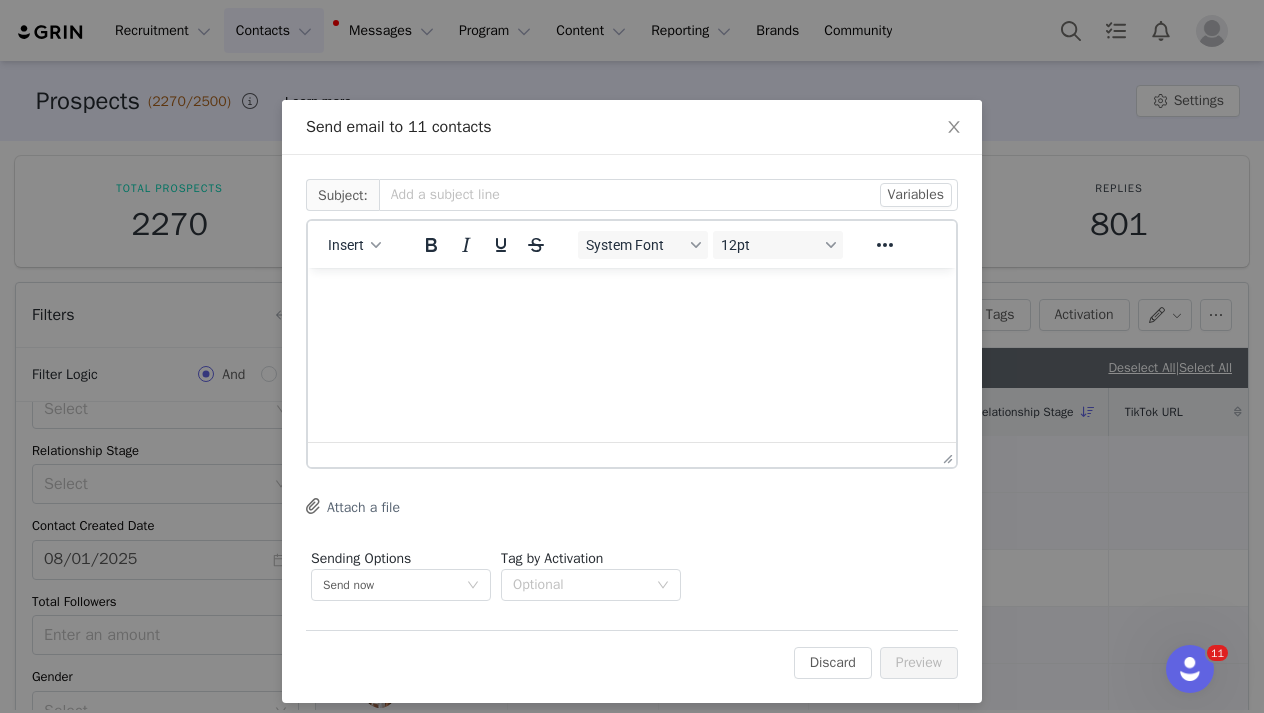 scroll, scrollTop: 0, scrollLeft: 0, axis: both 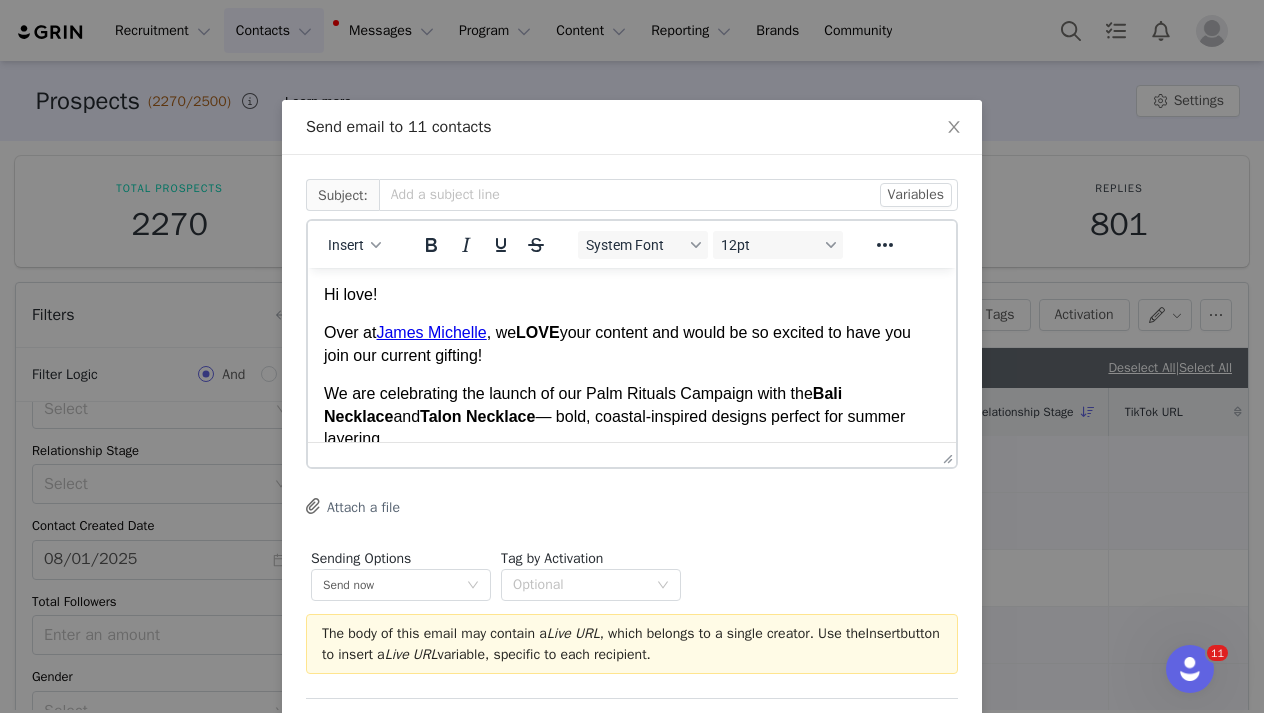 click on "Hi love!" at bounding box center [632, 295] 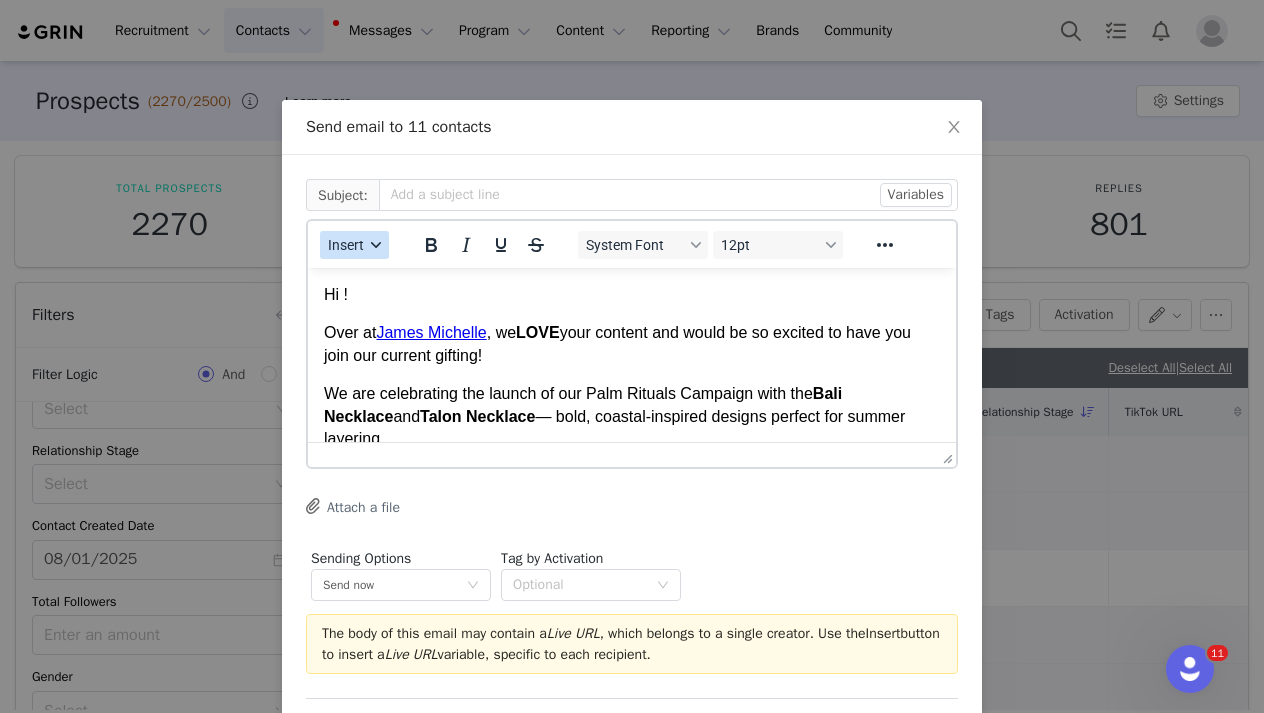 click on "Insert" at bounding box center (346, 245) 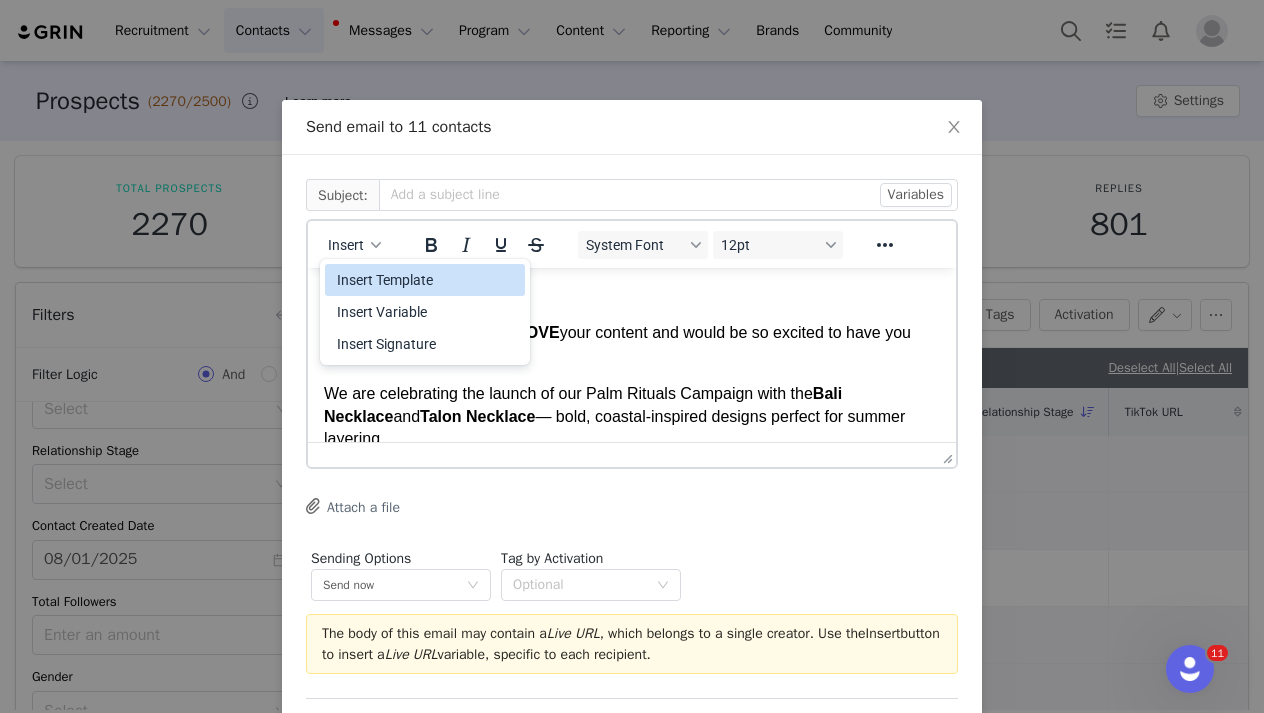 click on "Insert Template" at bounding box center (427, 280) 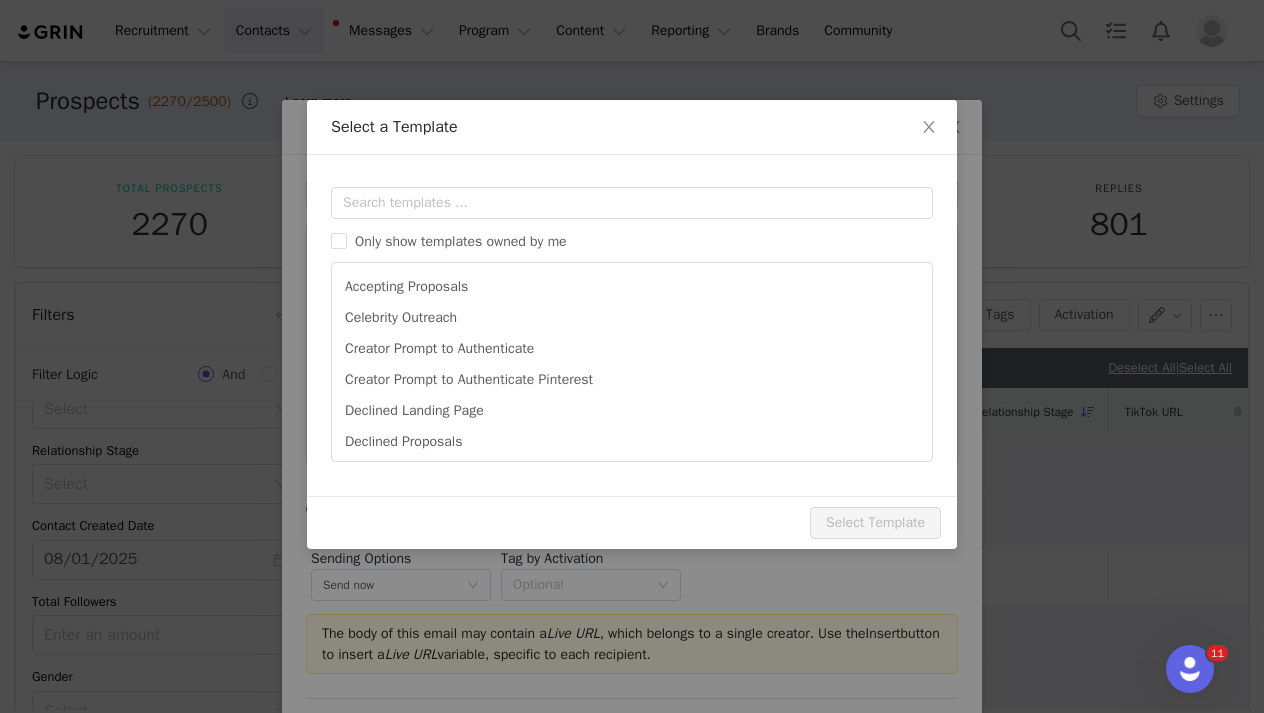 scroll, scrollTop: 0, scrollLeft: 0, axis: both 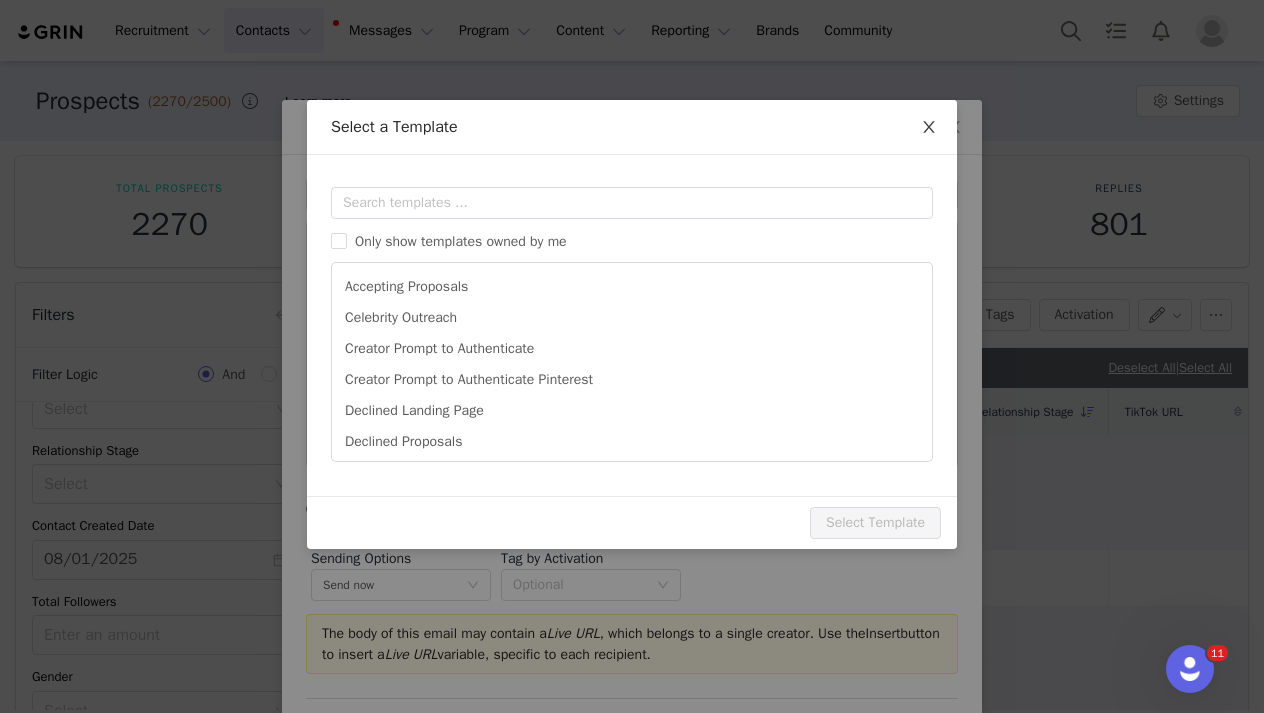 click at bounding box center [929, 128] 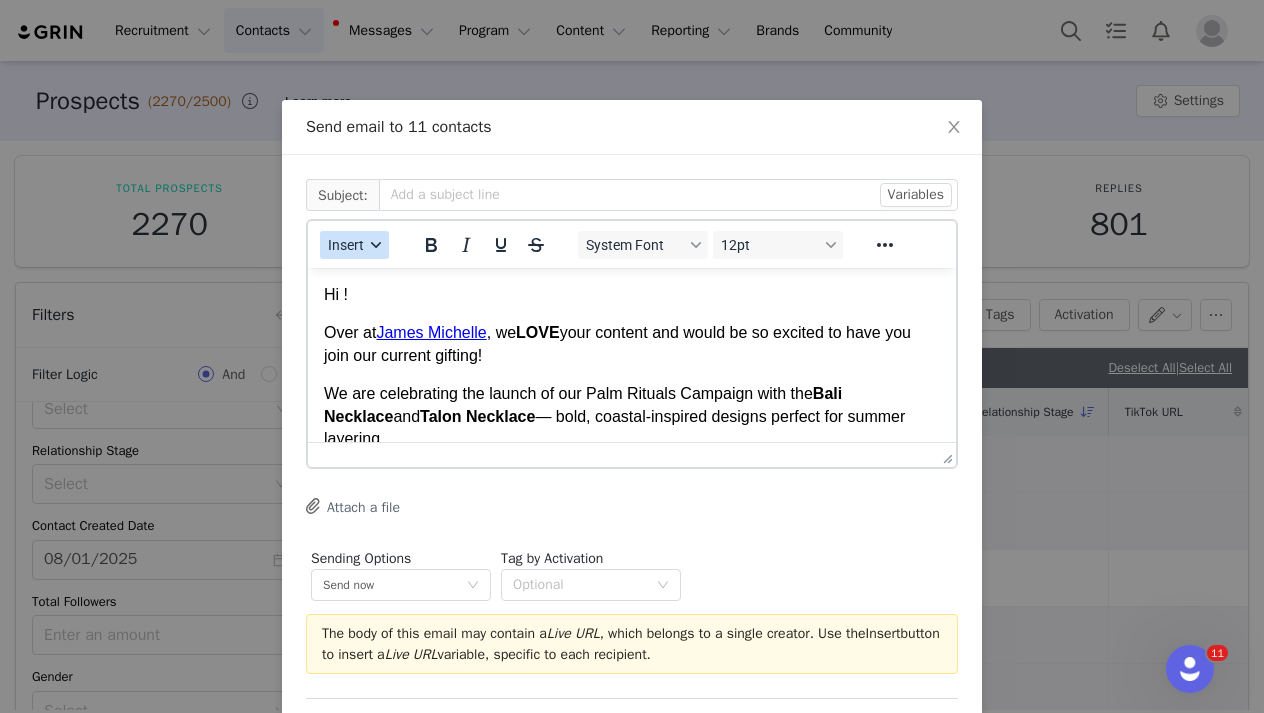 click on "Insert" at bounding box center [346, 245] 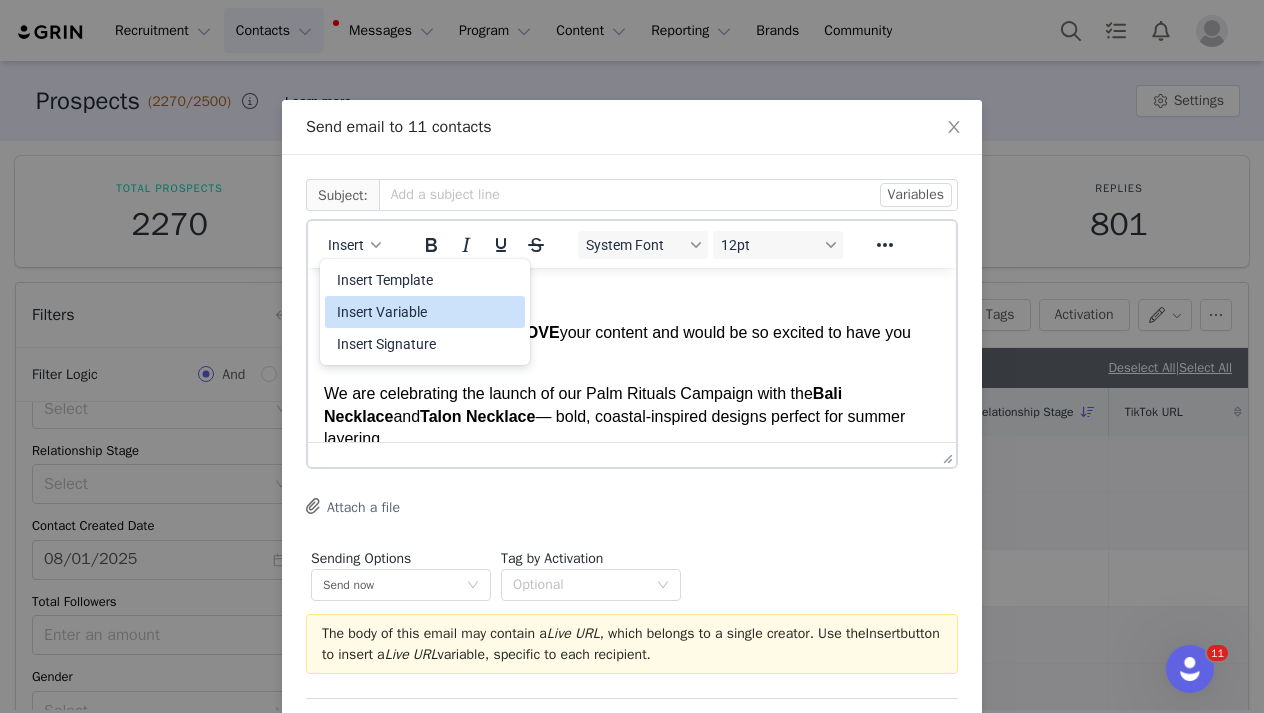 click on "Insert Variable" at bounding box center (427, 312) 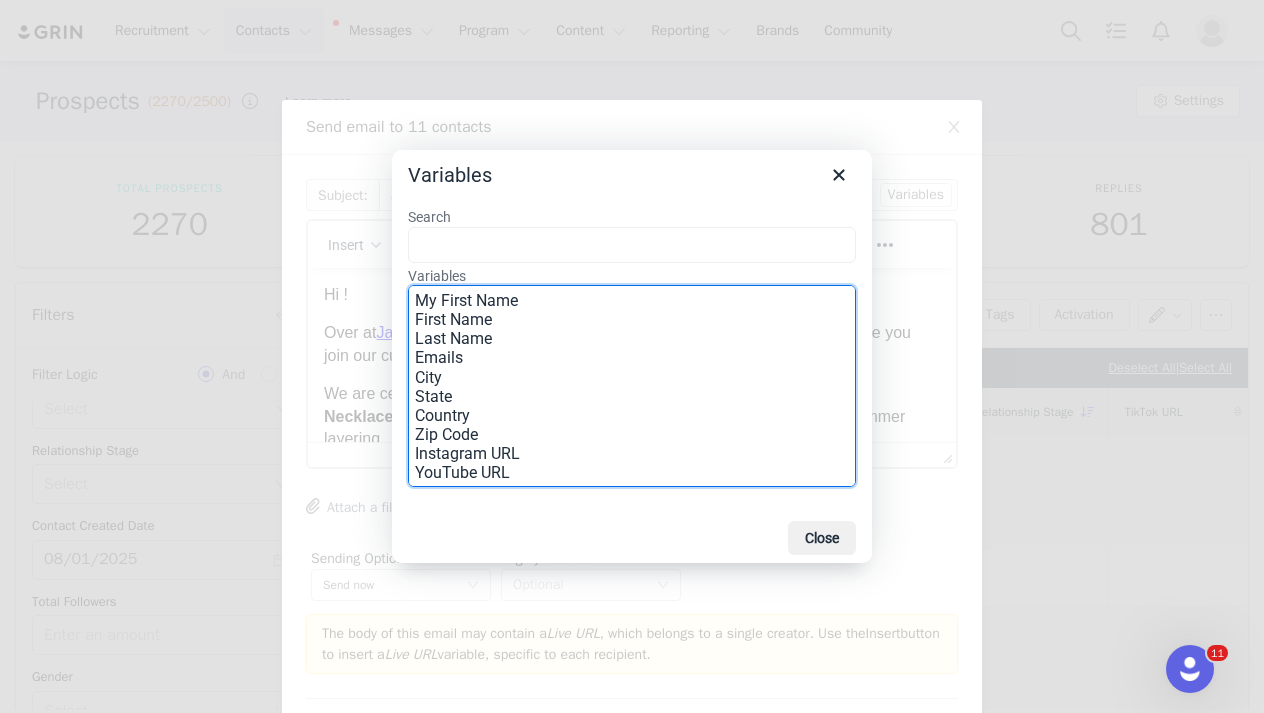 click on "My First Name" at bounding box center [632, 300] 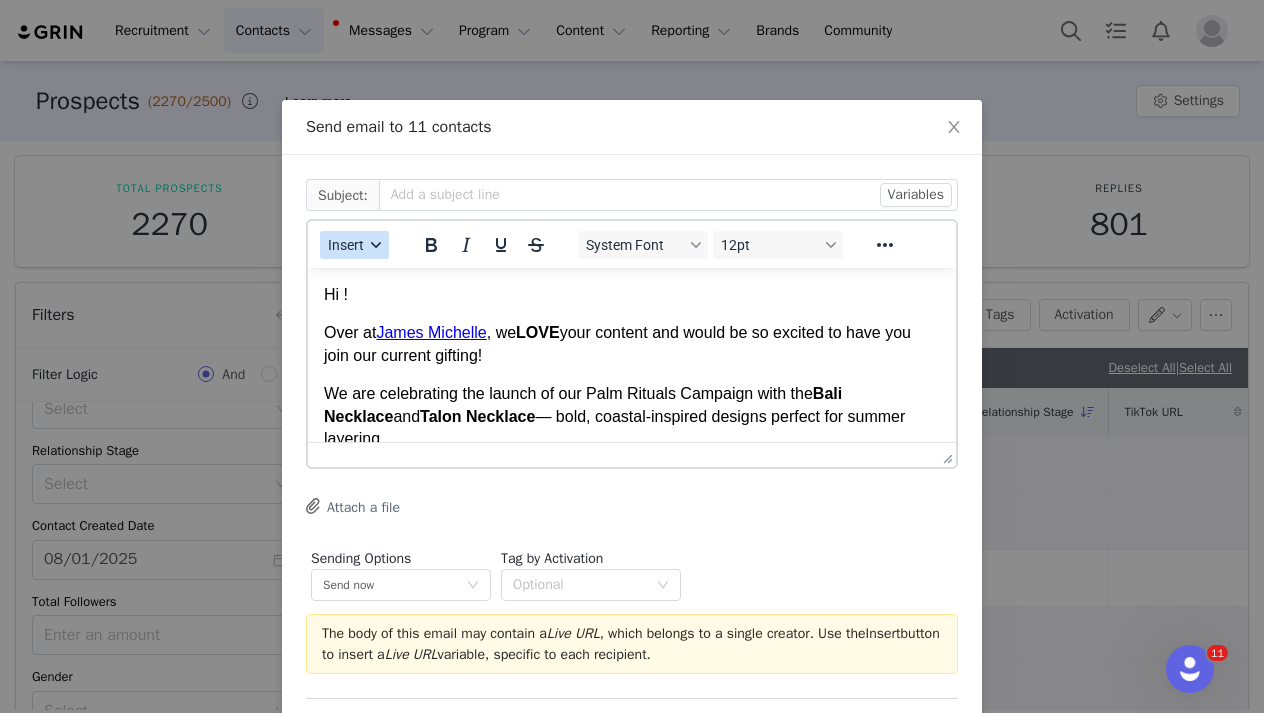 click on "Insert" at bounding box center (346, 245) 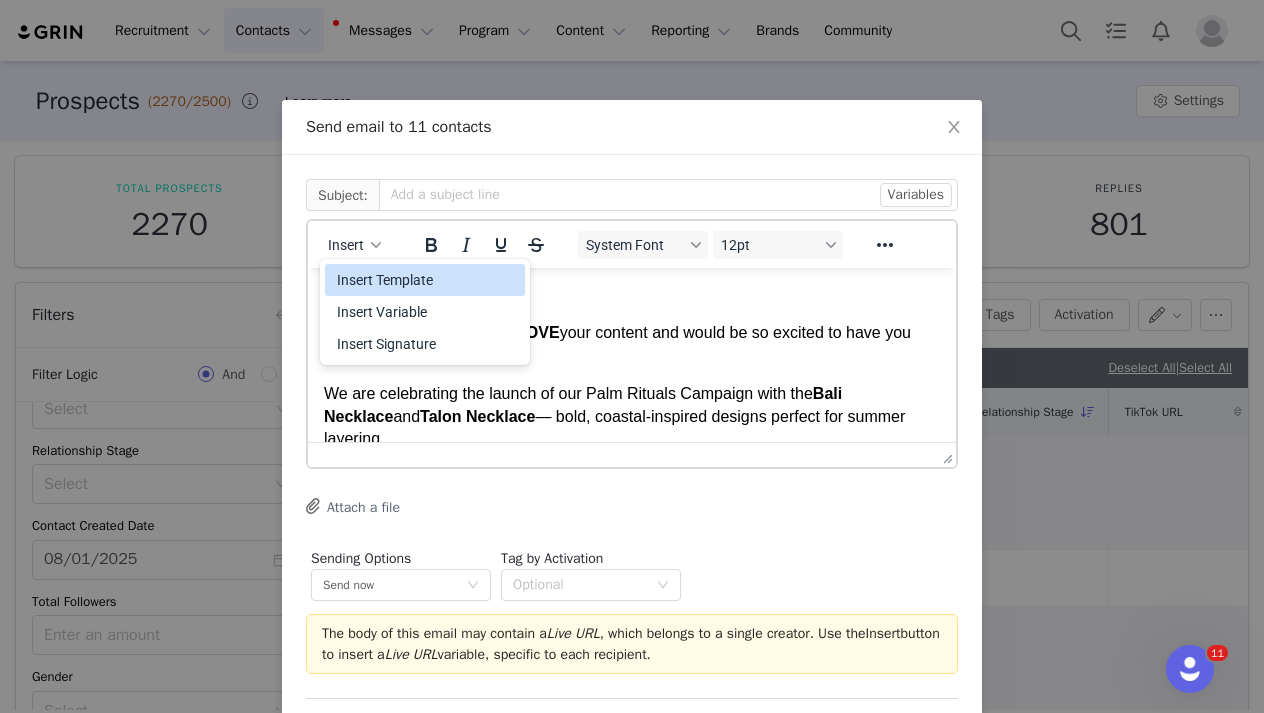 click on "Insert Template" at bounding box center [427, 280] 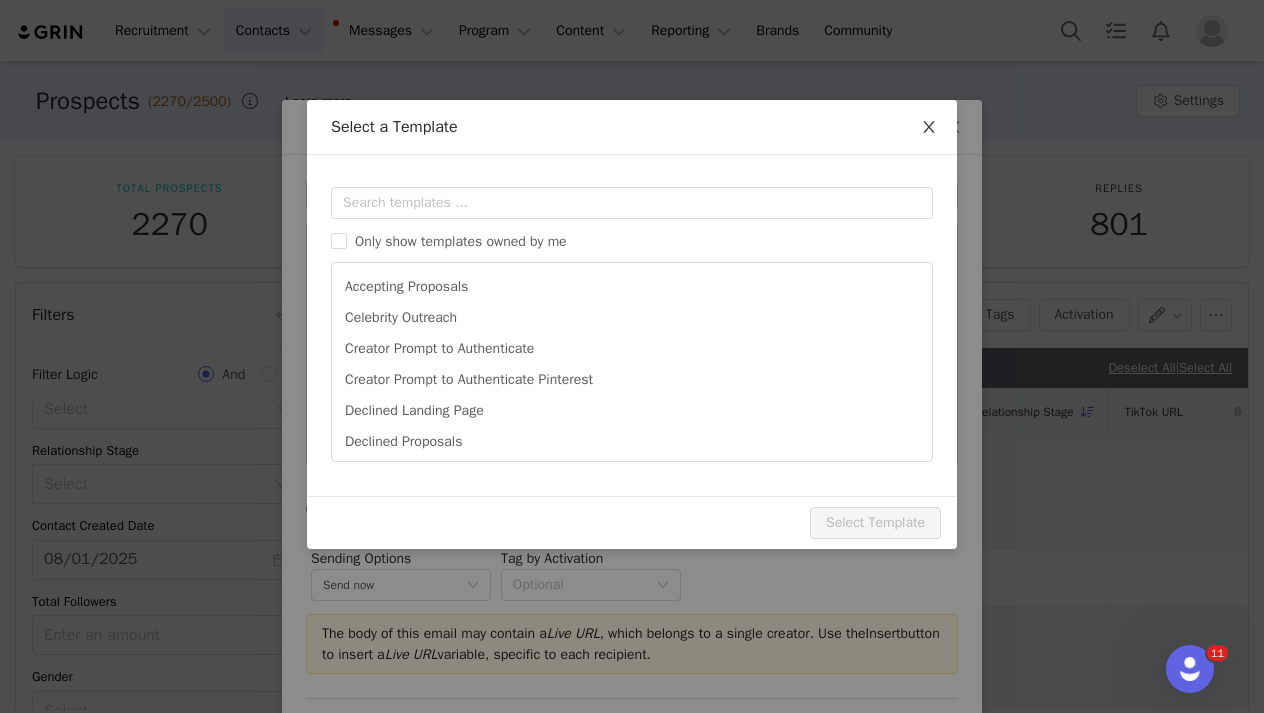 click 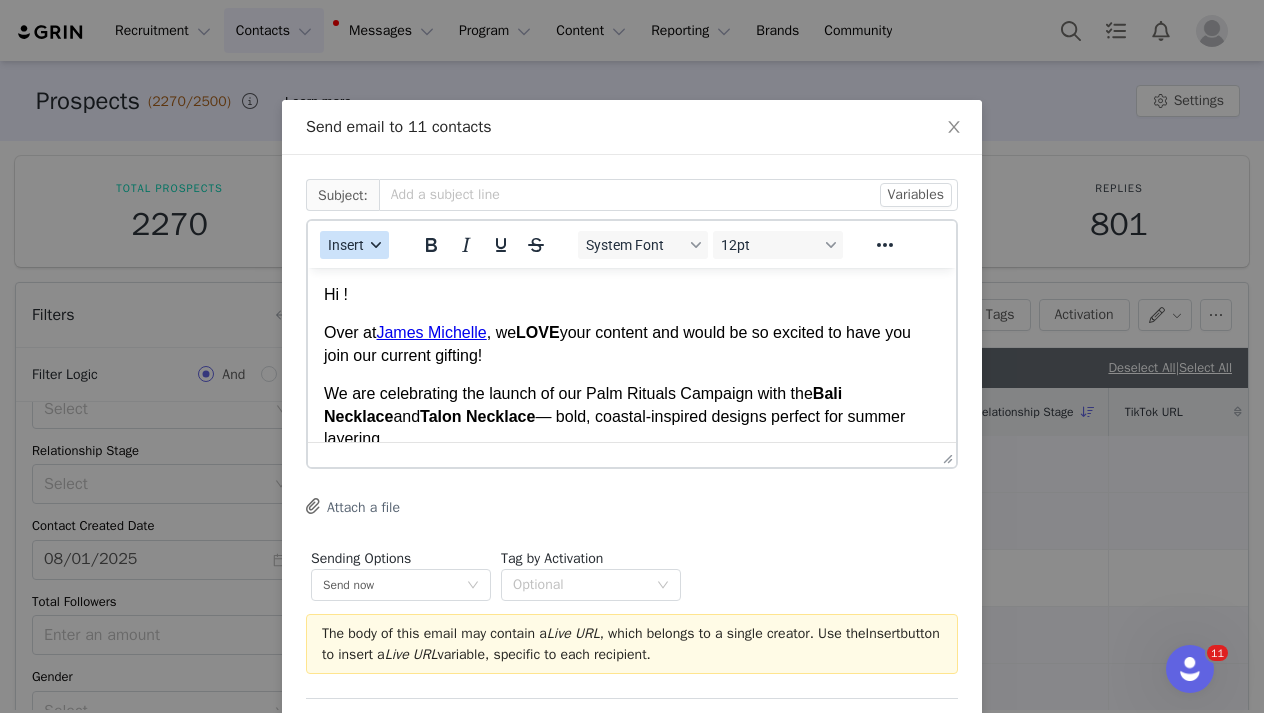 click on "Insert" at bounding box center (346, 245) 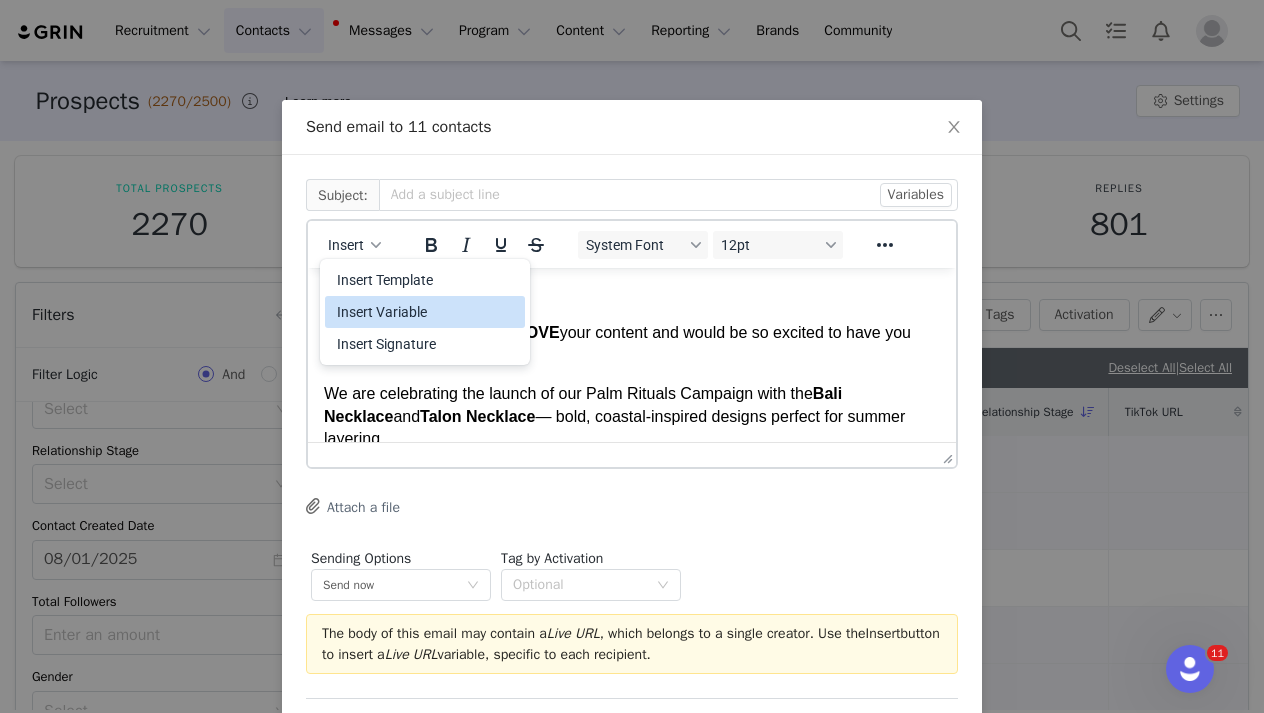 click on "Insert Variable" at bounding box center [427, 312] 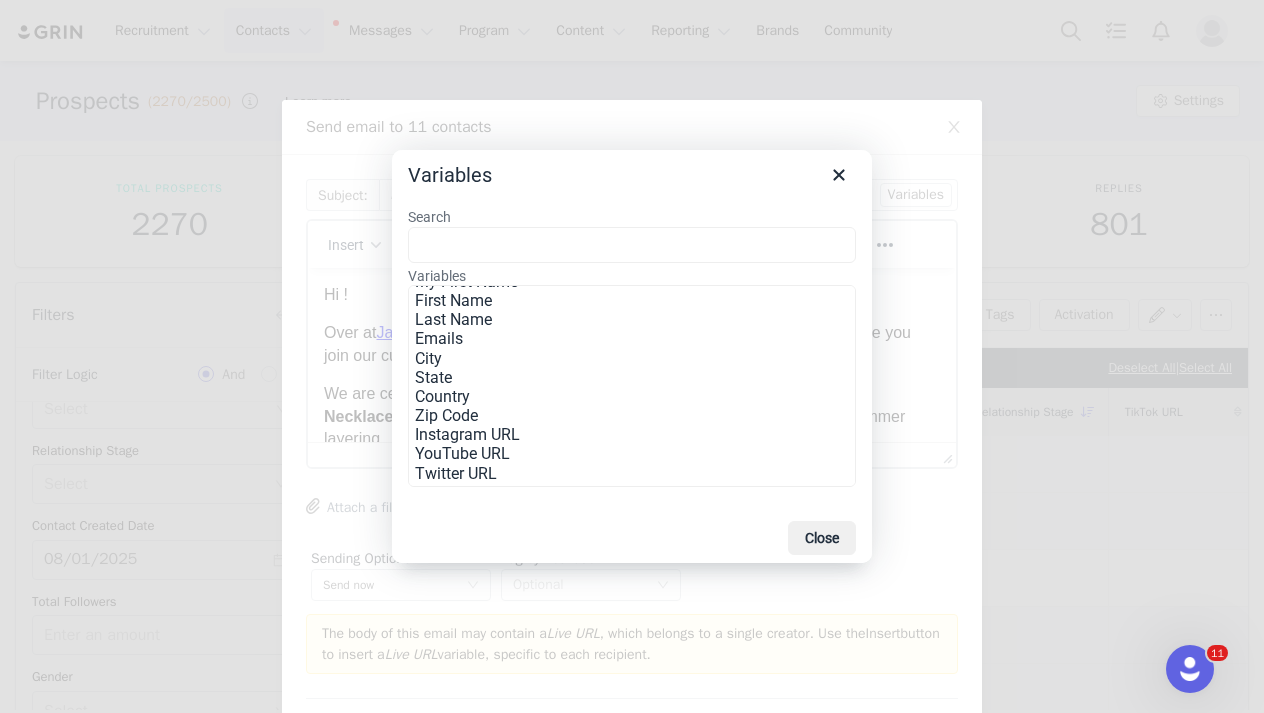 scroll, scrollTop: 0, scrollLeft: 0, axis: both 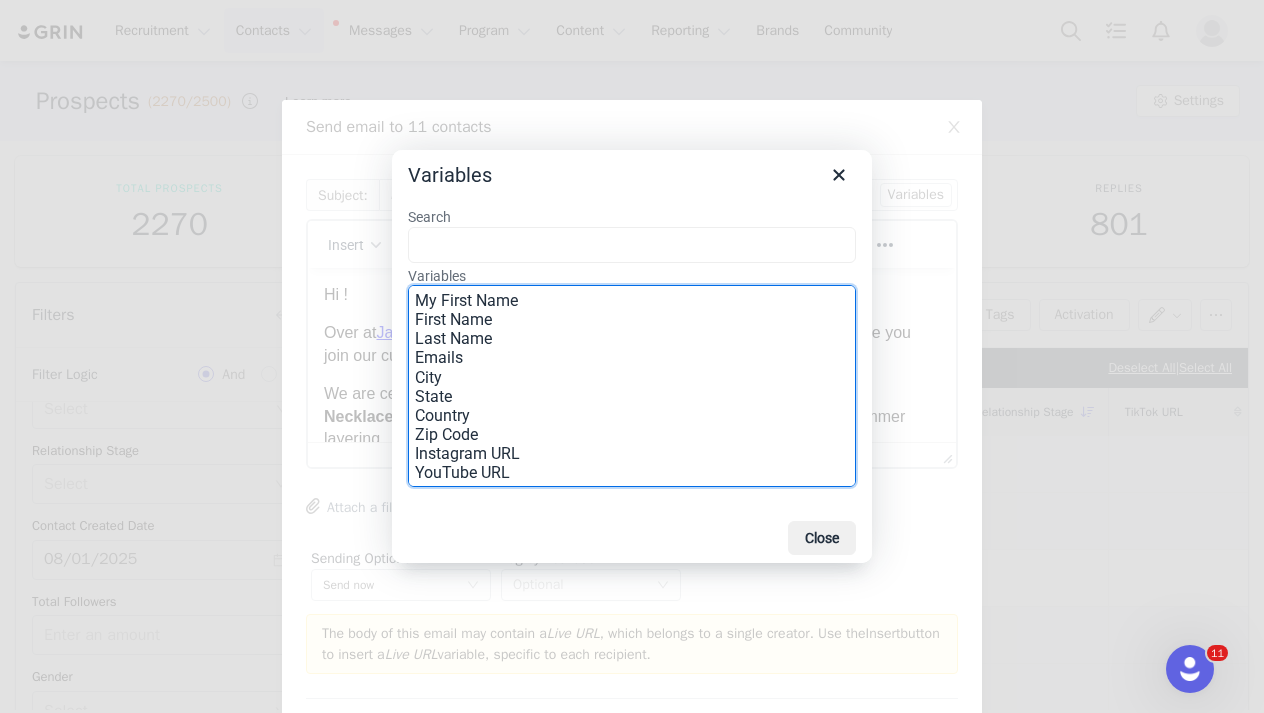 click on "First Name" at bounding box center (632, 319) 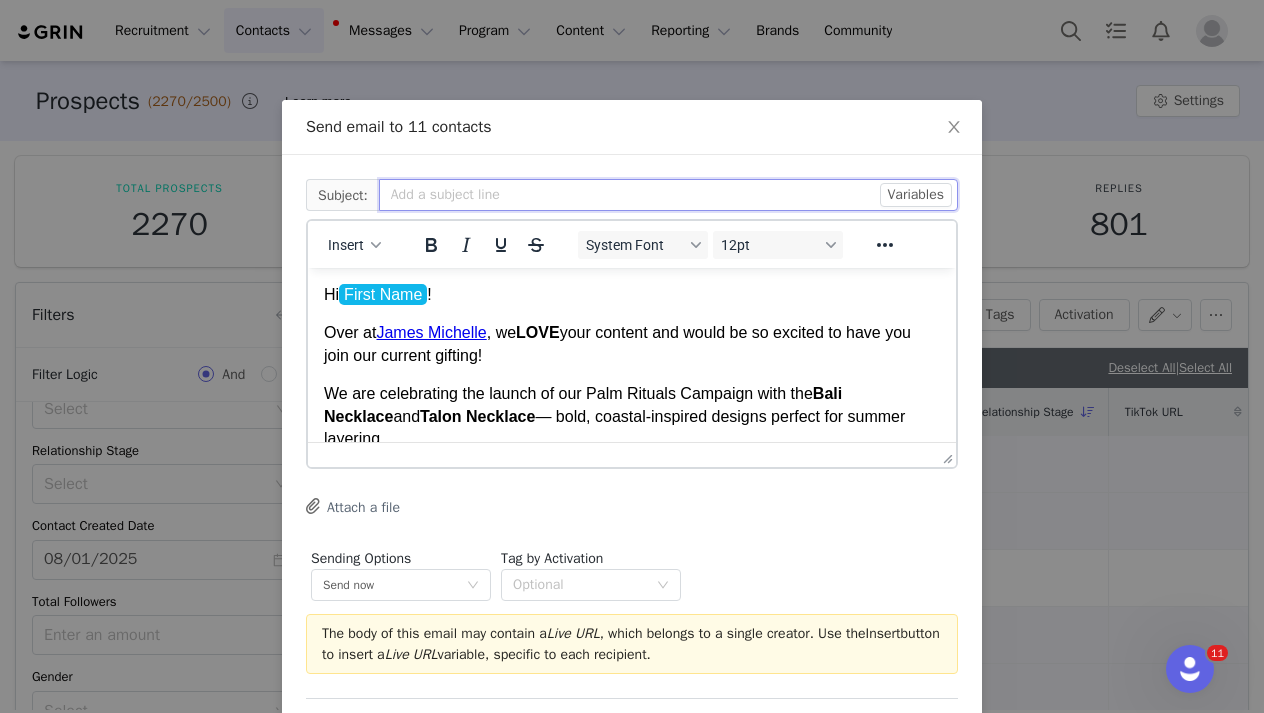 click at bounding box center (668, 195) 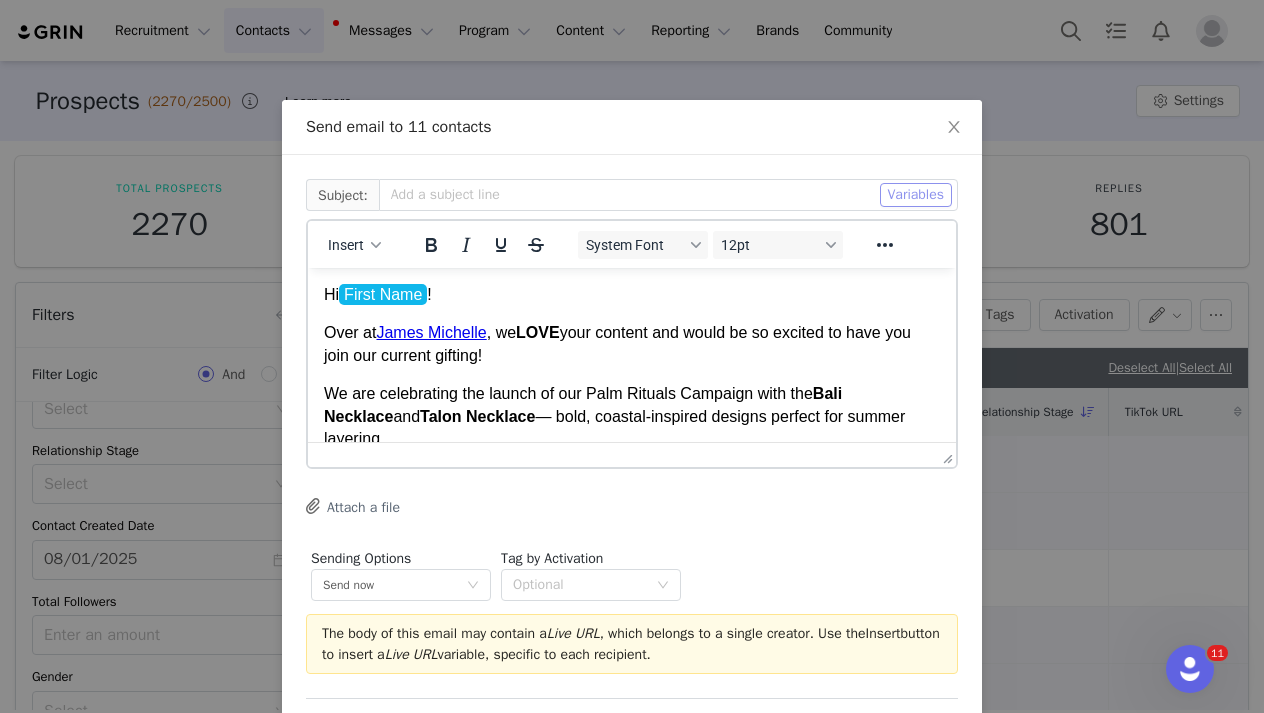 click on "Variables" at bounding box center (916, 195) 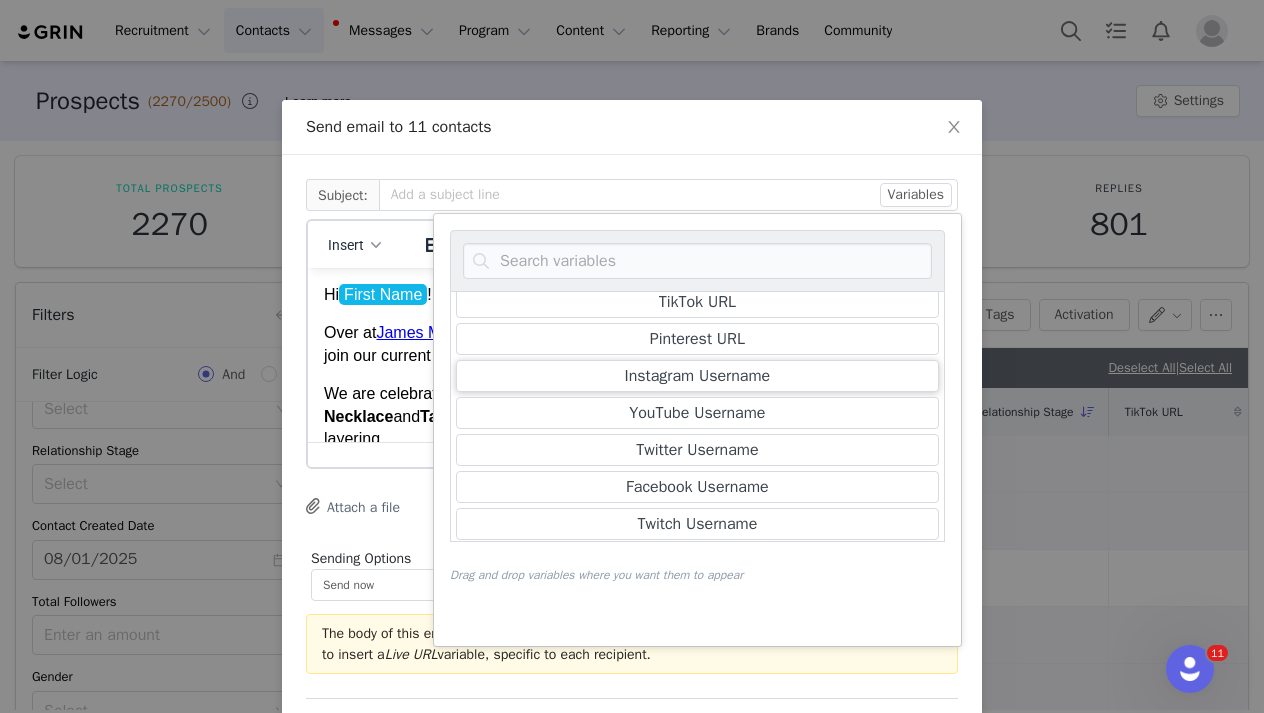 scroll, scrollTop: 503, scrollLeft: 0, axis: vertical 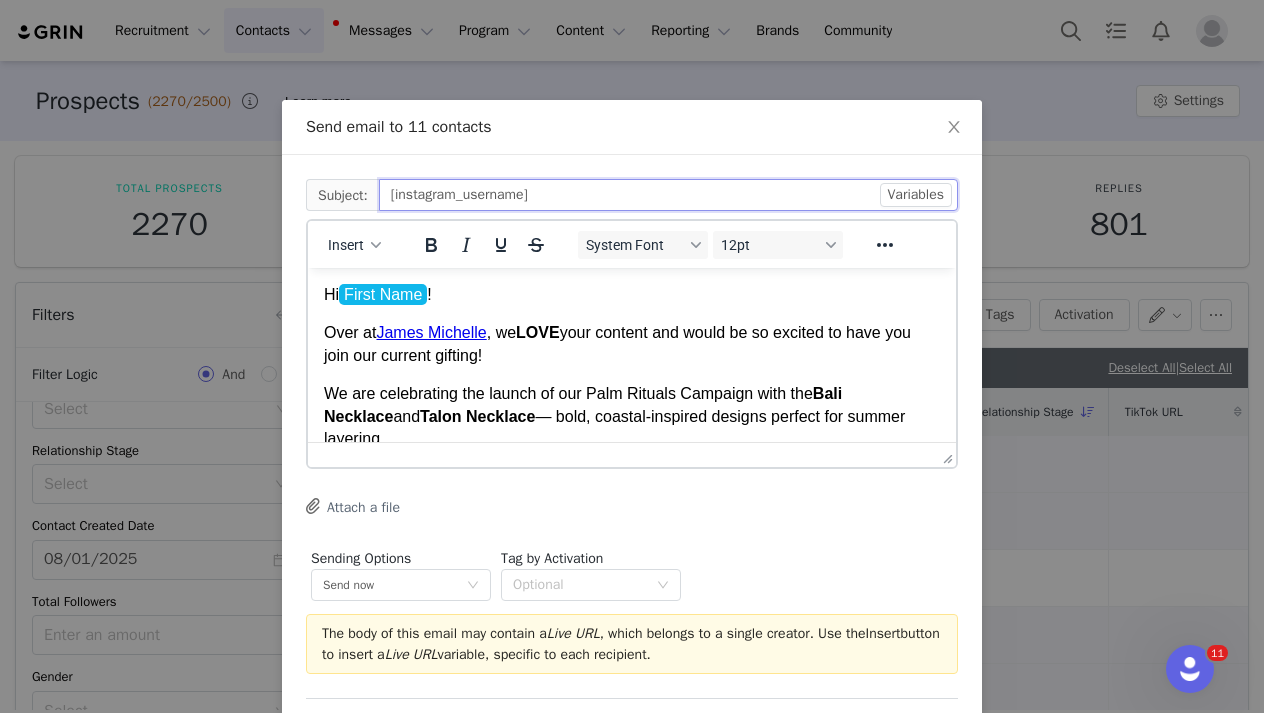 click on "[instagram_username]" at bounding box center [668, 195] 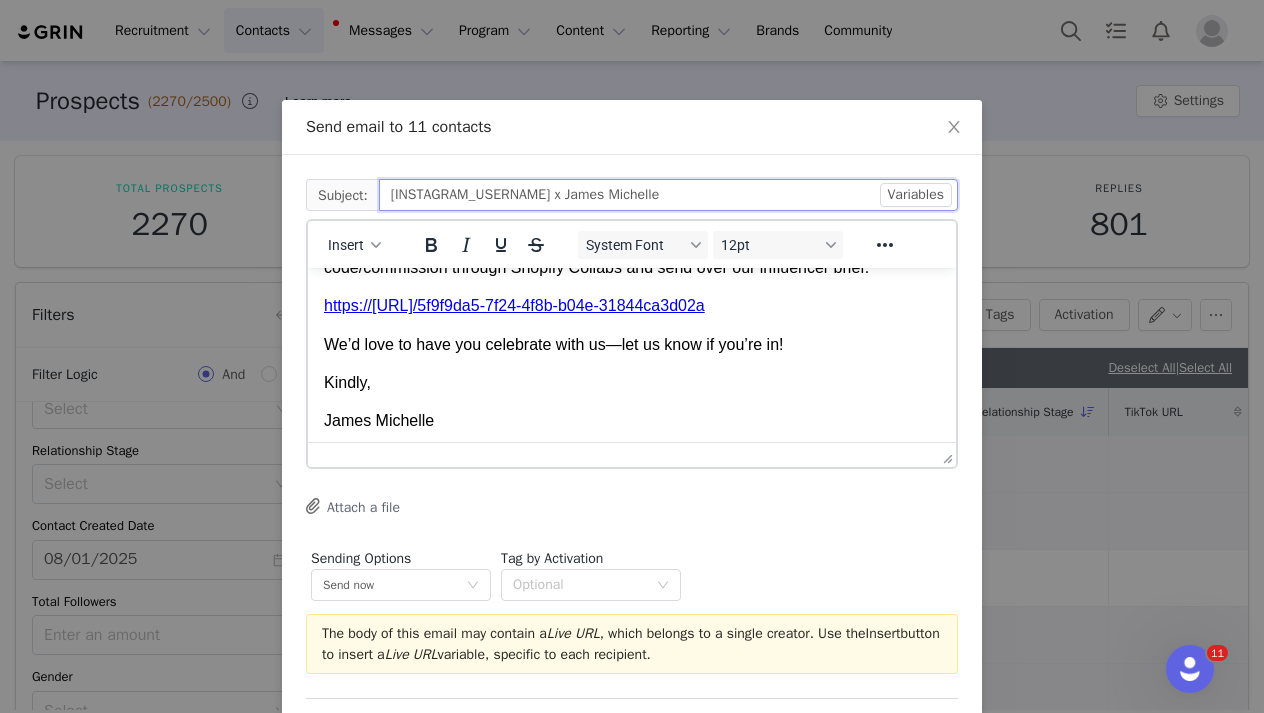 scroll, scrollTop: 458, scrollLeft: 0, axis: vertical 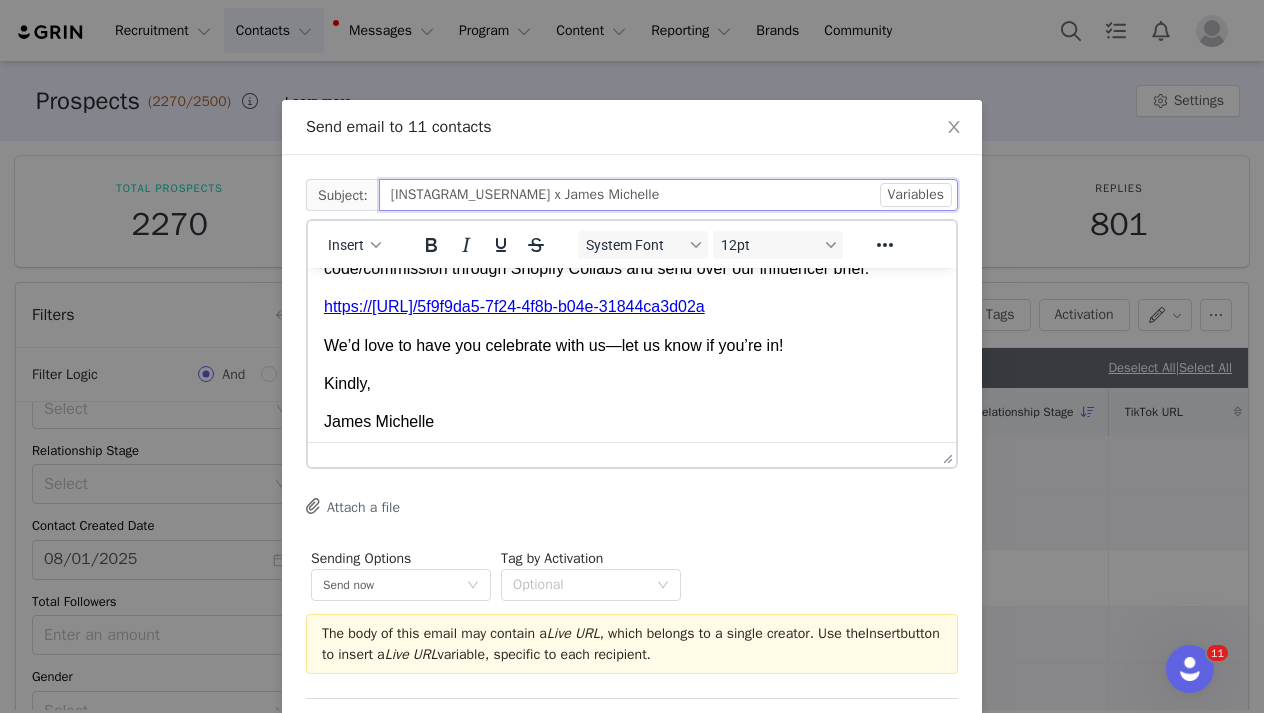 type on "[instagram_username] x James Michelle" 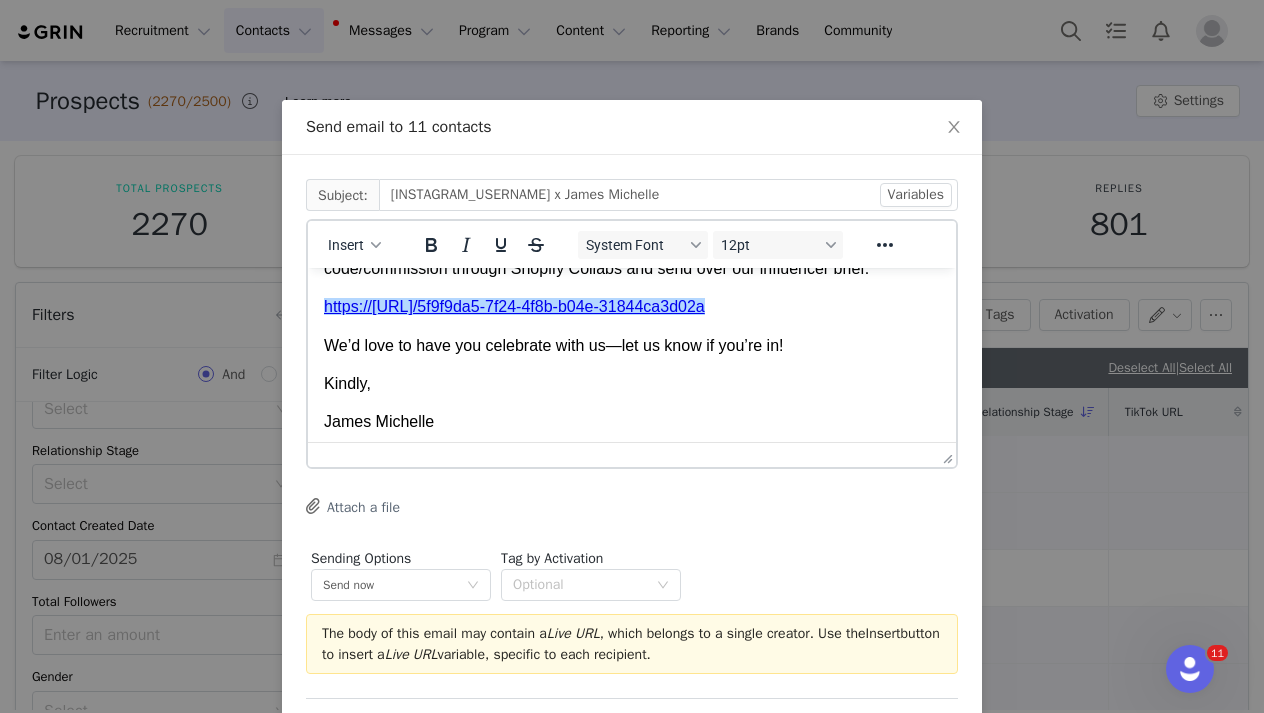 drag, startPoint x: 465, startPoint y: 308, endPoint x: 343, endPoint y: 290, distance: 123.32072 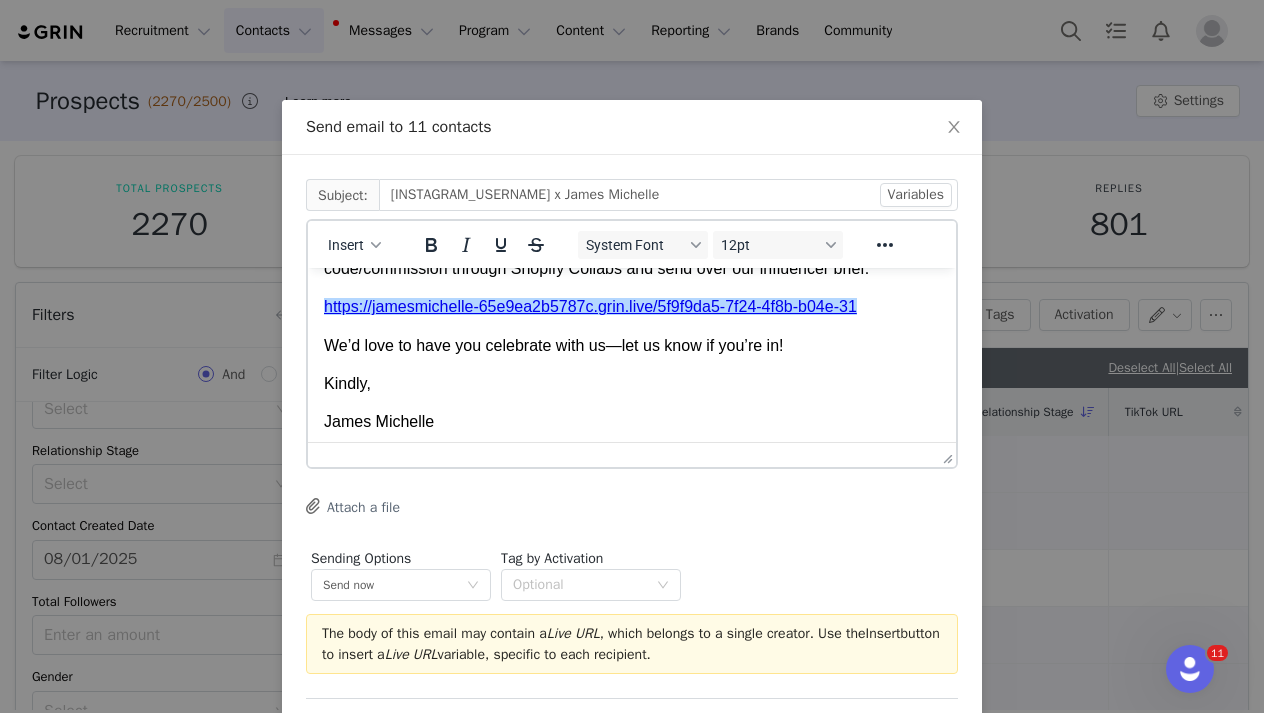 scroll, scrollTop: 436, scrollLeft: 0, axis: vertical 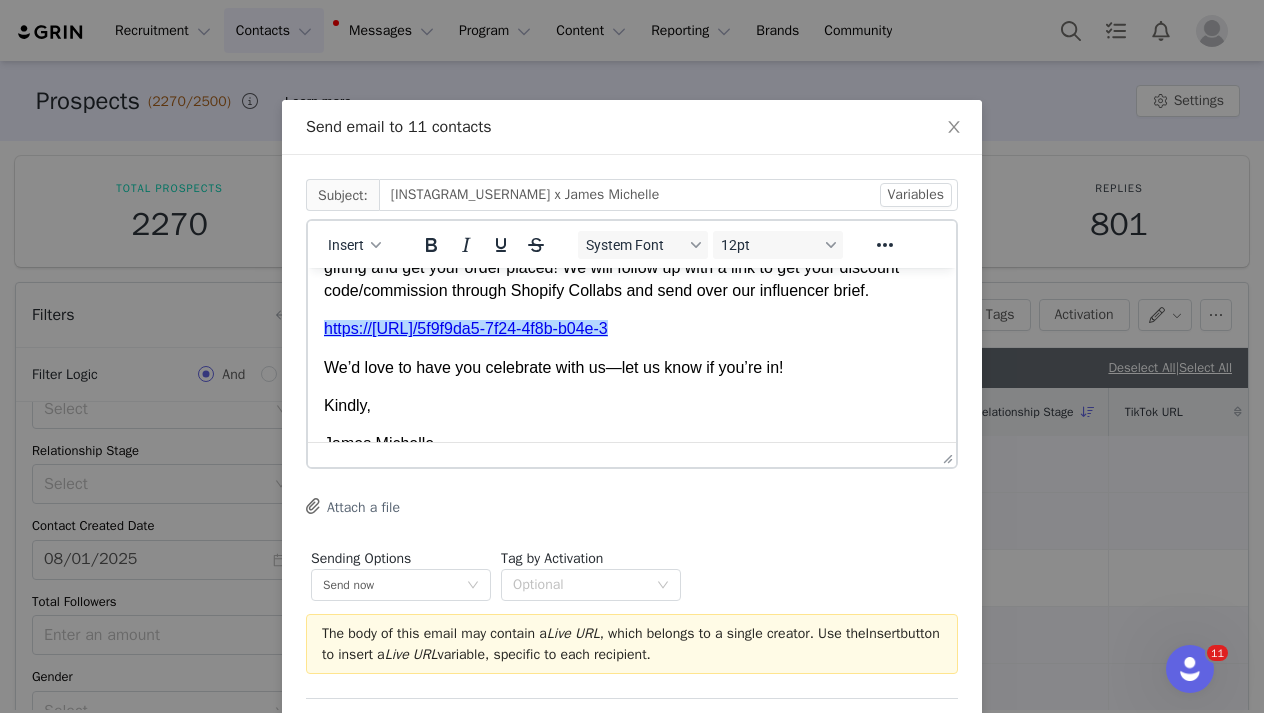 click on "https://jamesmichelle-65e9ea2b5787c.grin.live/5f9f9da5-7f24-4f8b-b04e-3﻿" at bounding box center [466, 328] 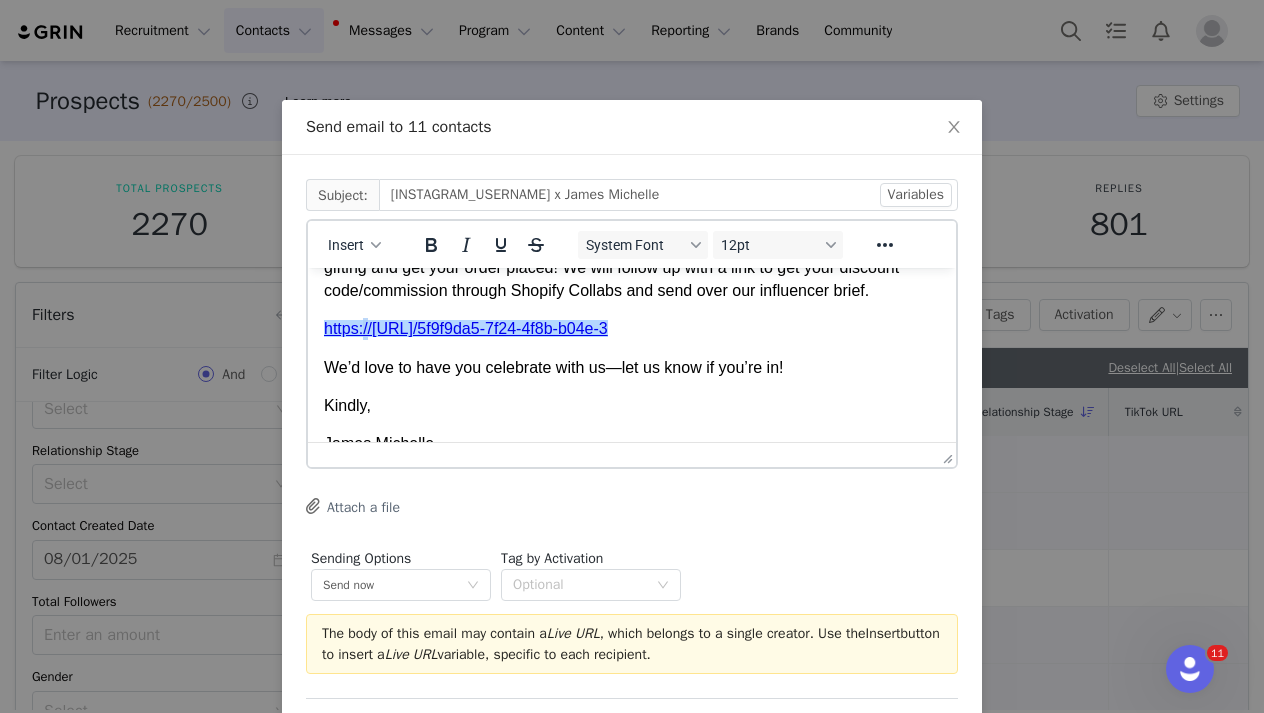 click on "https://jamesmichelle-65e9ea2b5787c.grin.live/5f9f9da5-7f24-4f8b-b04e-3﻿" at bounding box center [466, 328] 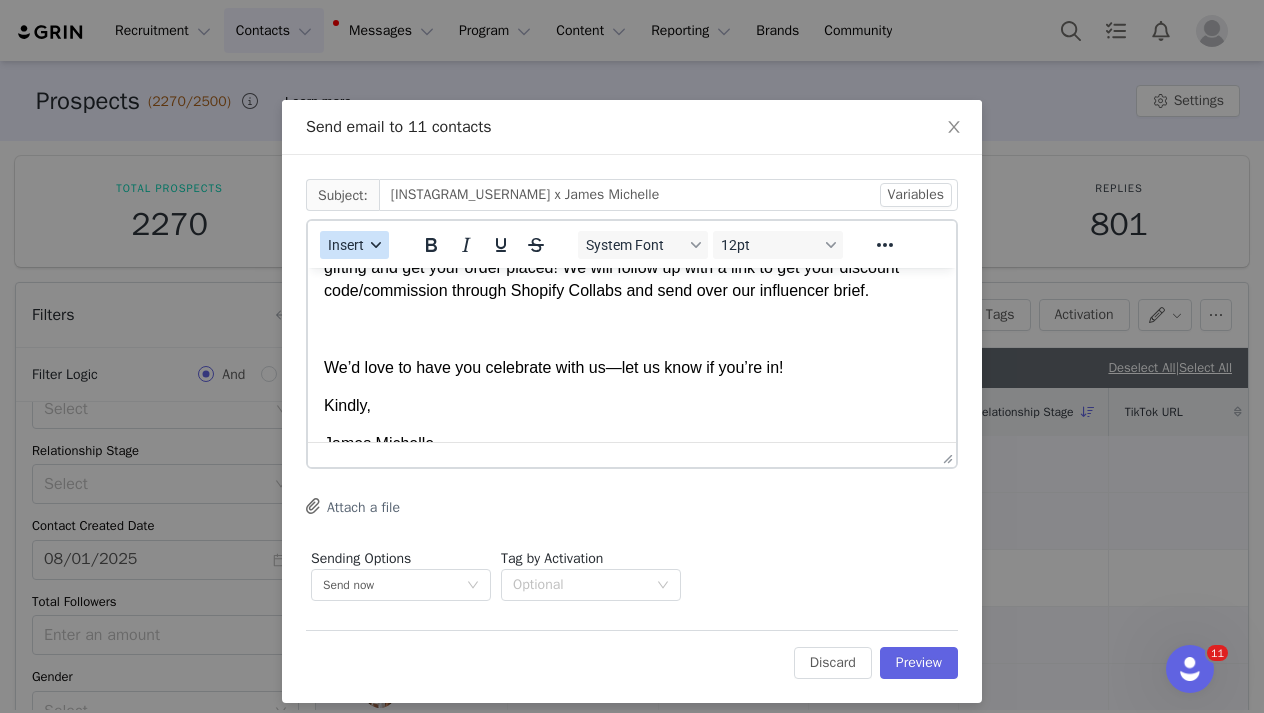 click on "Insert" at bounding box center (346, 245) 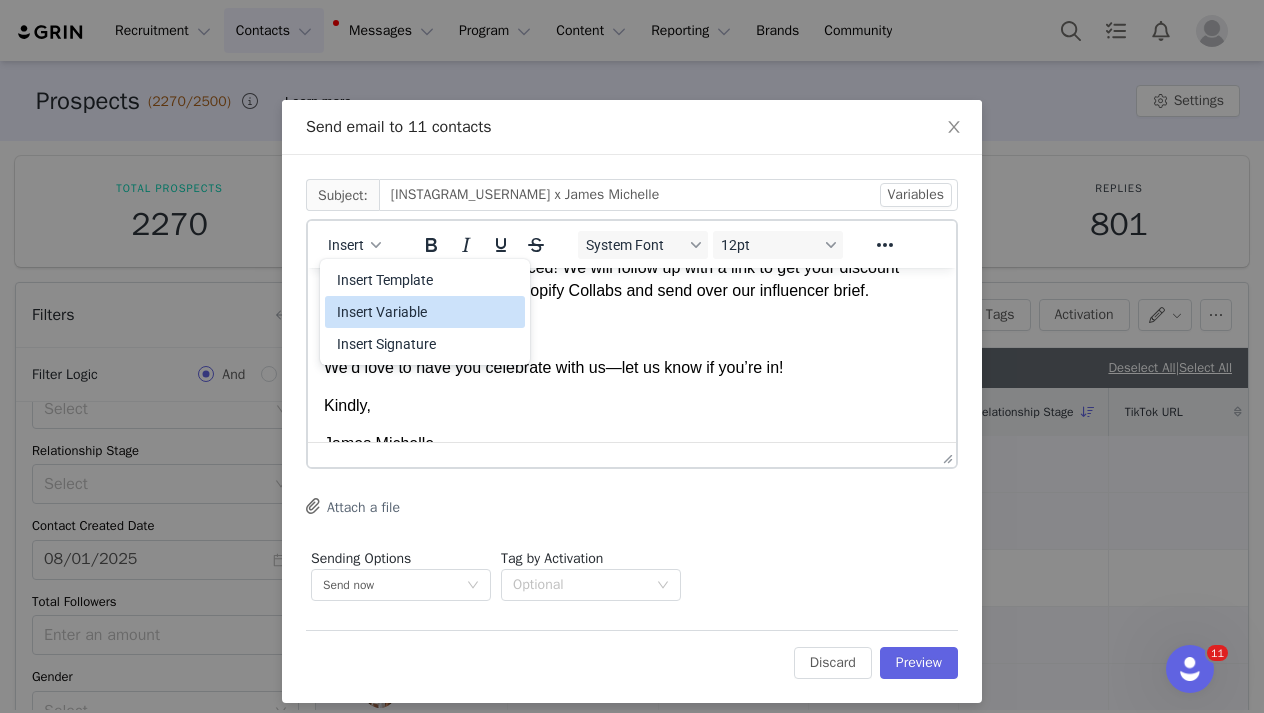 click on "Insert Variable" at bounding box center [427, 312] 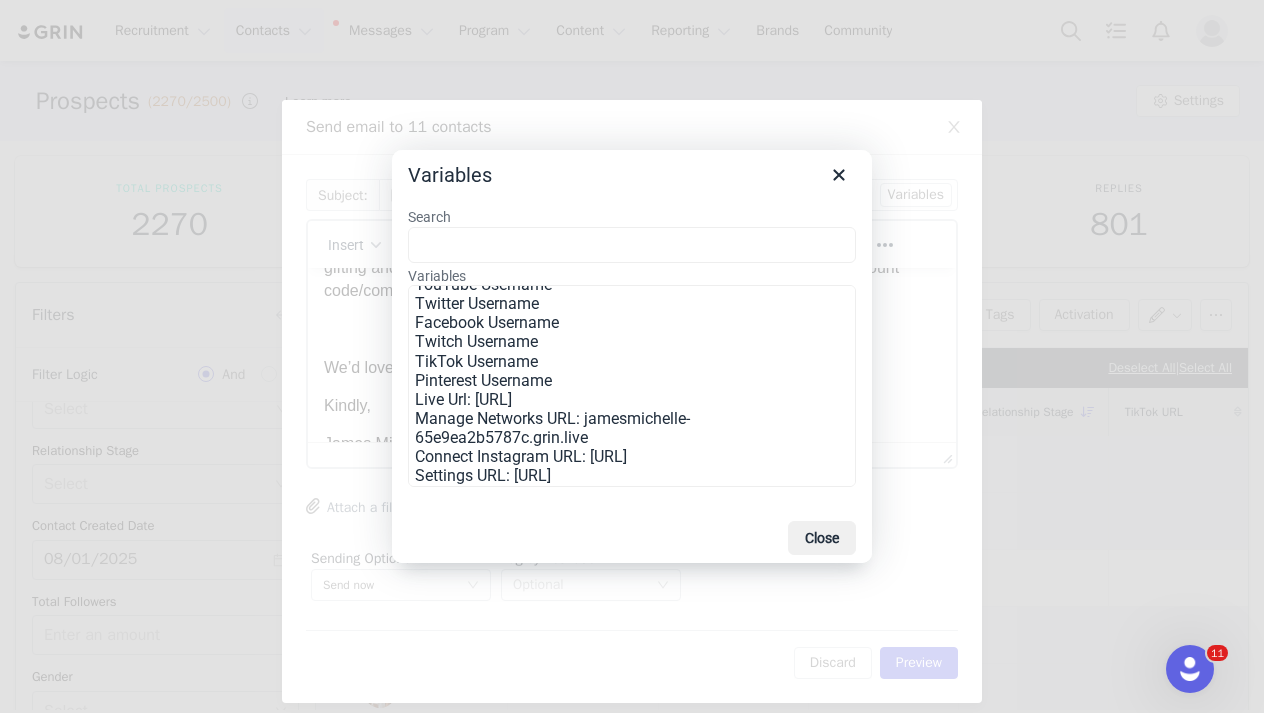 scroll, scrollTop: 361, scrollLeft: 0, axis: vertical 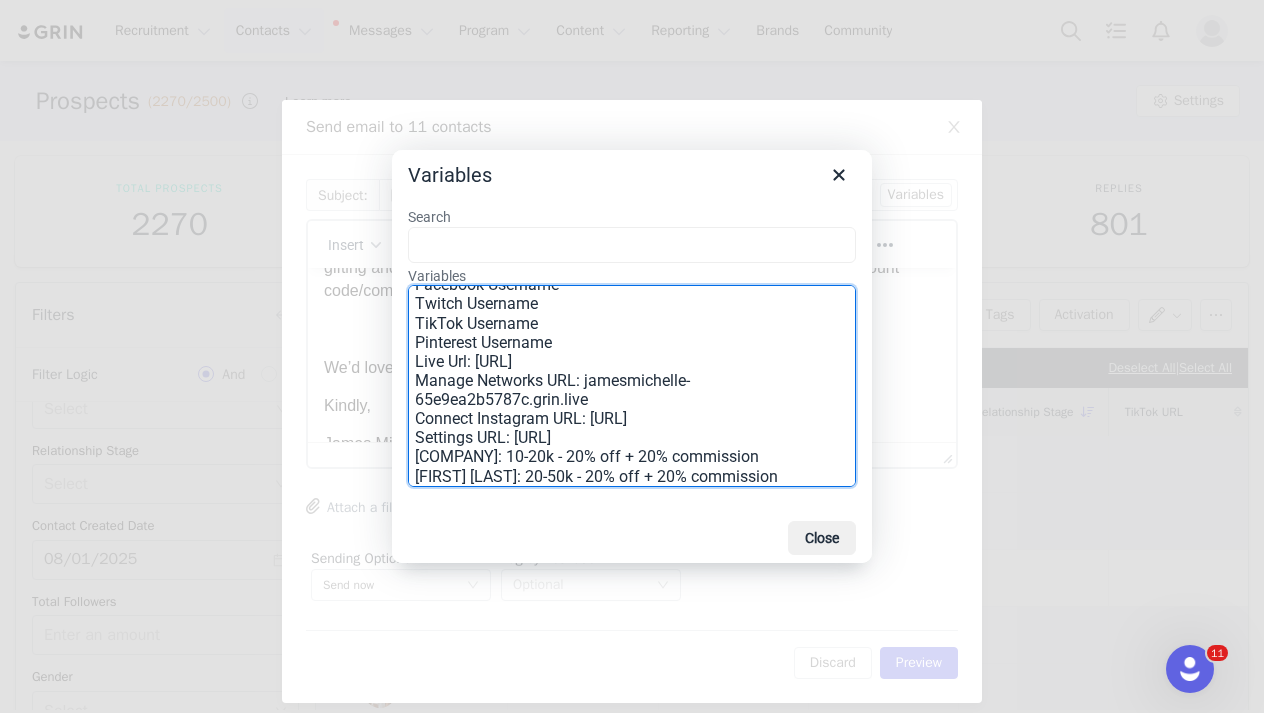 click on "Live Url: jamesmichelle-65e9ea2b5787c.grin.live" at bounding box center [632, 361] 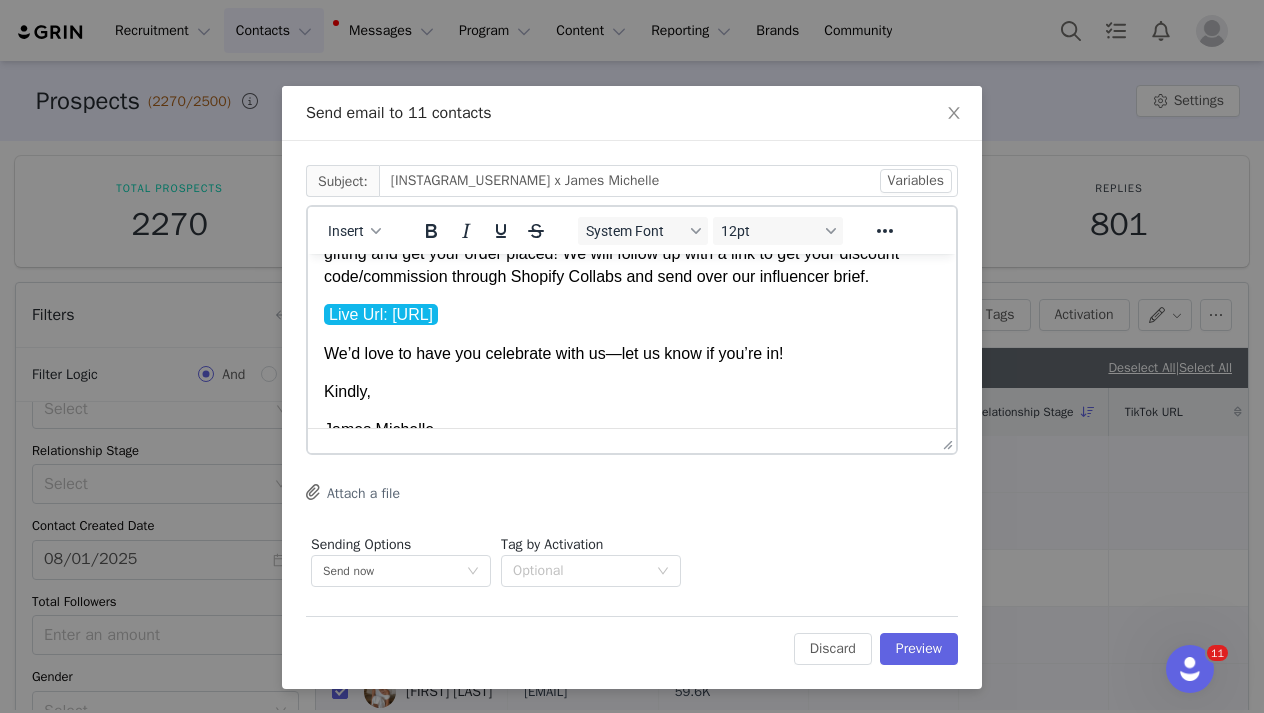 scroll, scrollTop: 14, scrollLeft: 0, axis: vertical 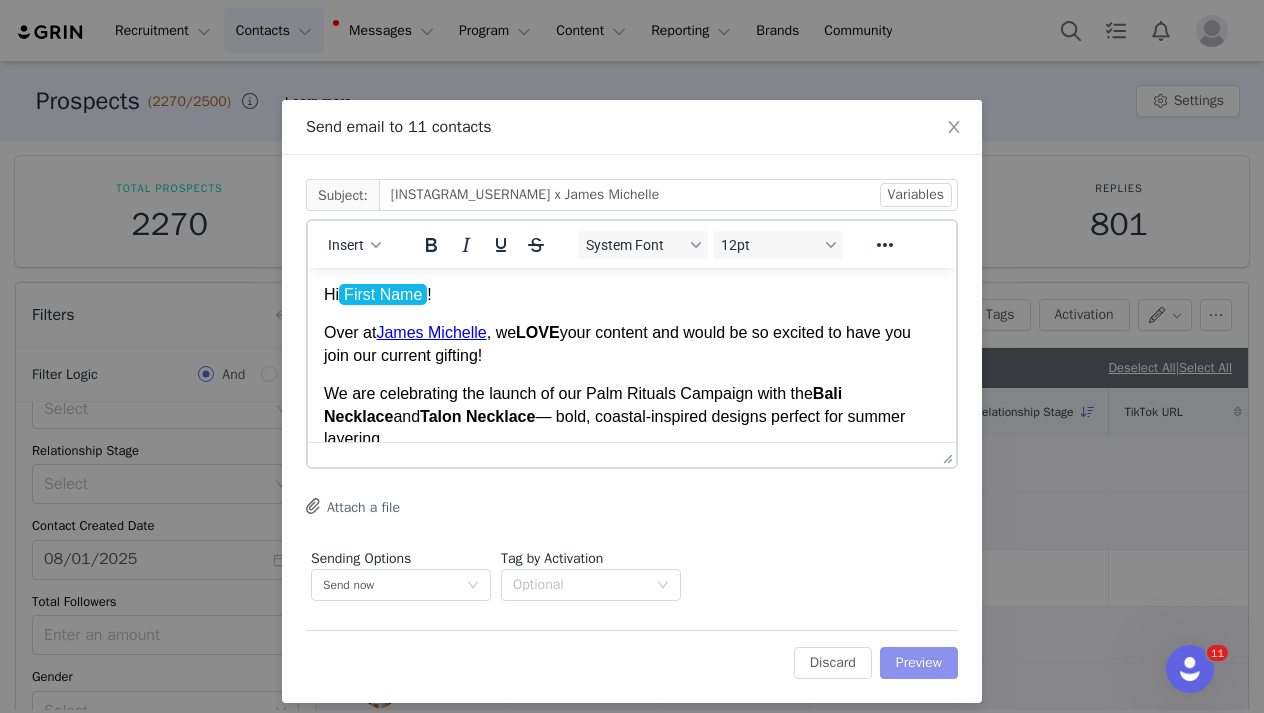 click on "Preview" at bounding box center (919, 663) 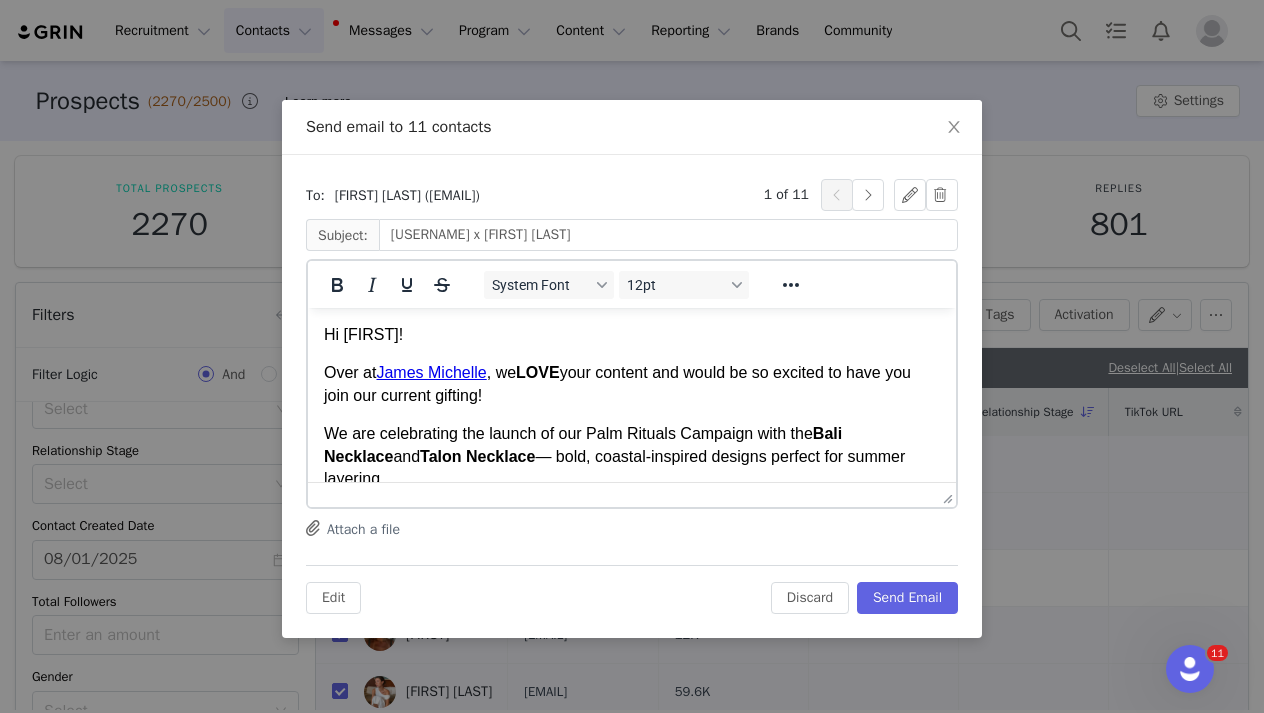 scroll, scrollTop: 0, scrollLeft: 0, axis: both 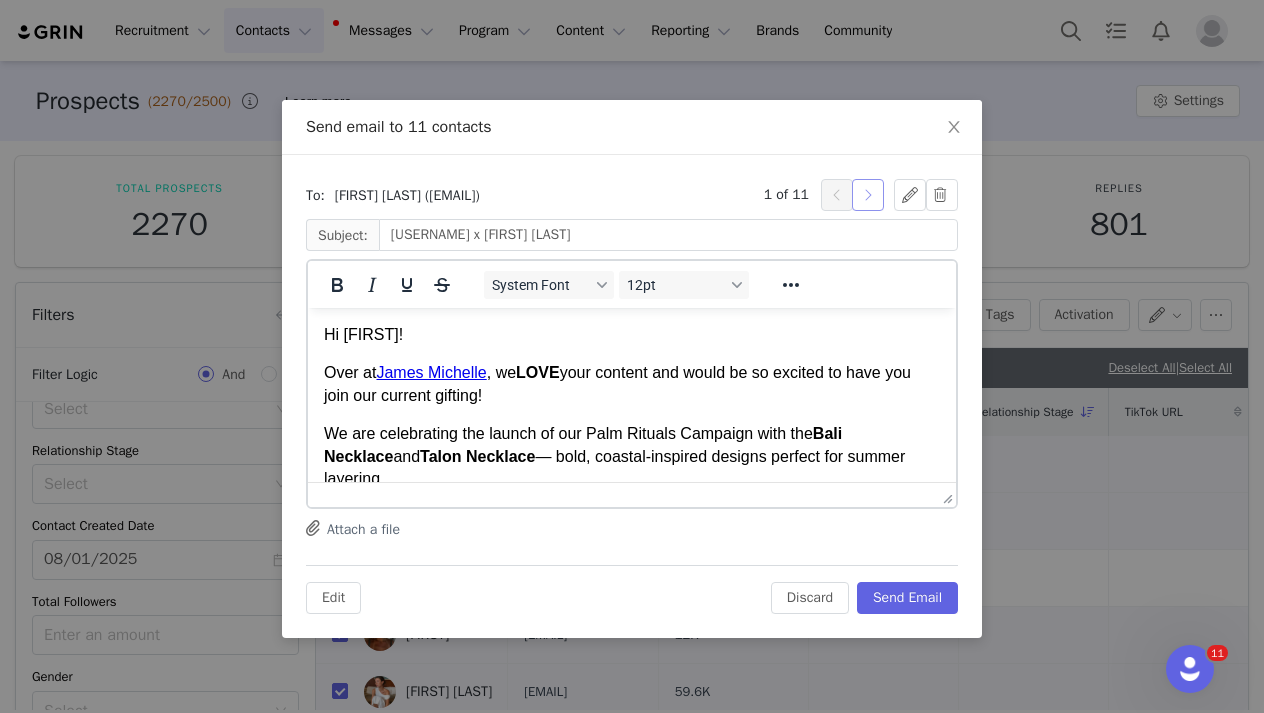click at bounding box center (868, 195) 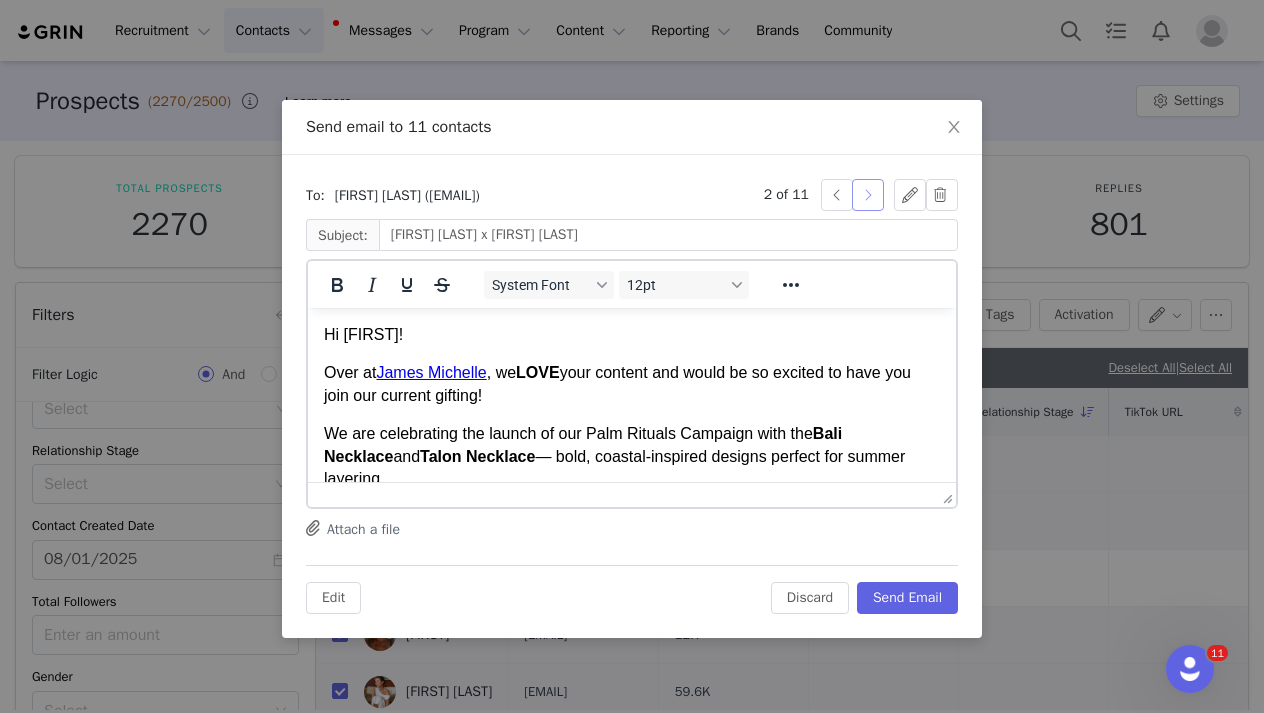 click at bounding box center [868, 195] 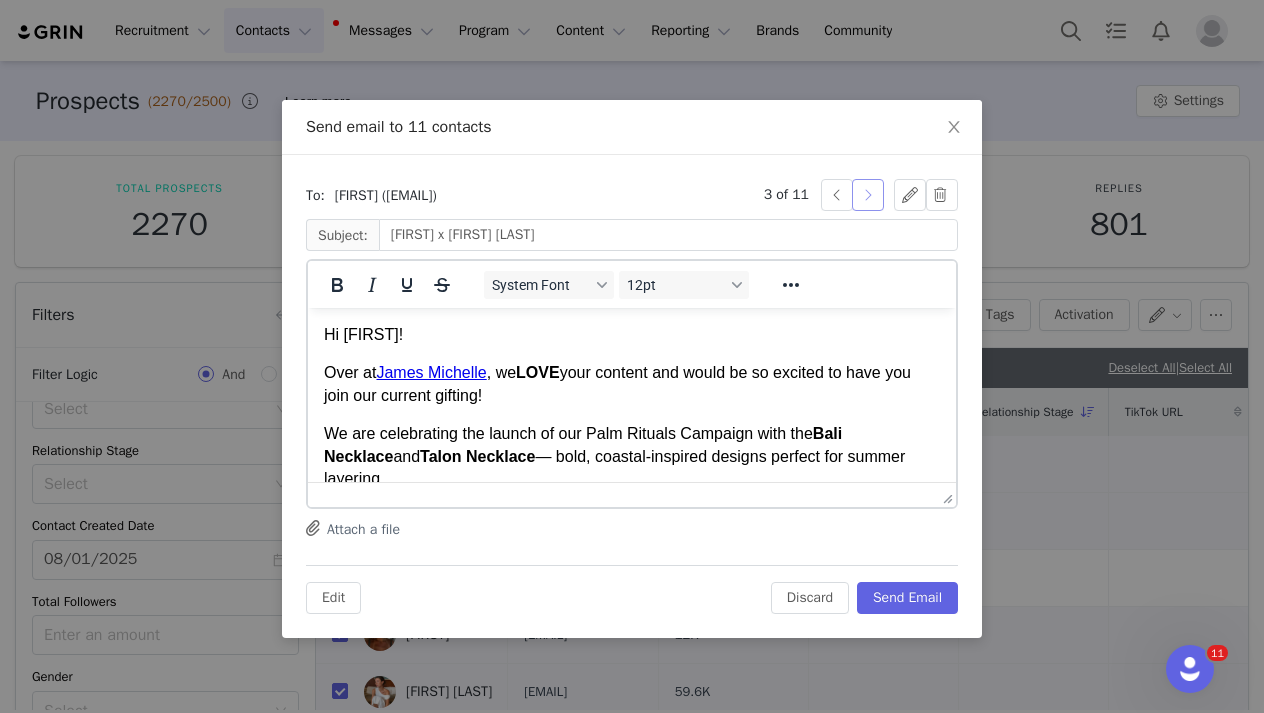 click at bounding box center (868, 195) 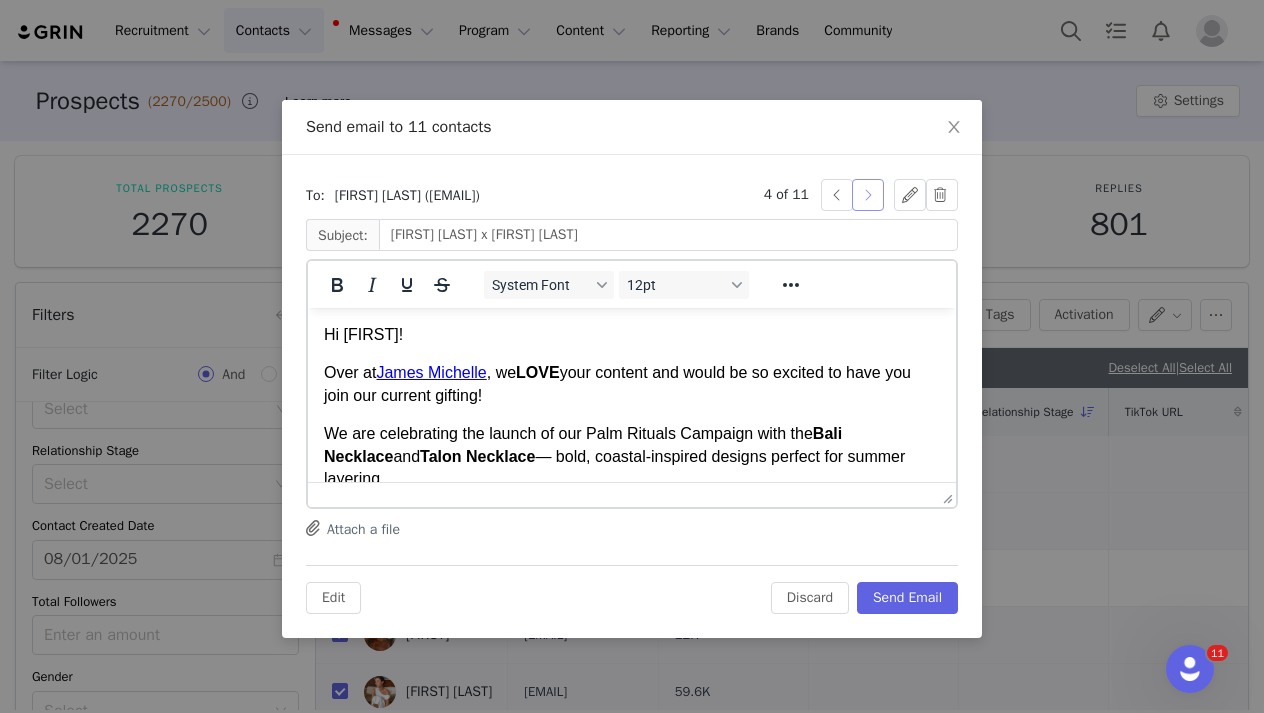 click at bounding box center [868, 195] 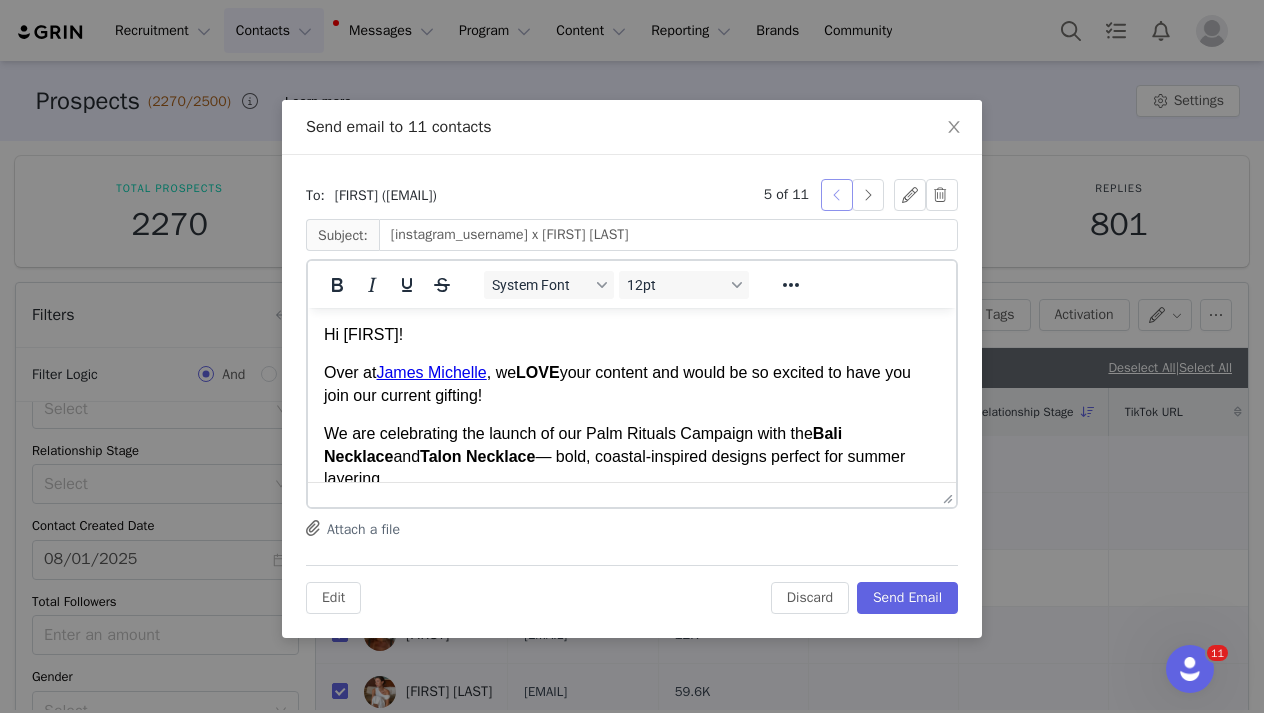 click at bounding box center (837, 195) 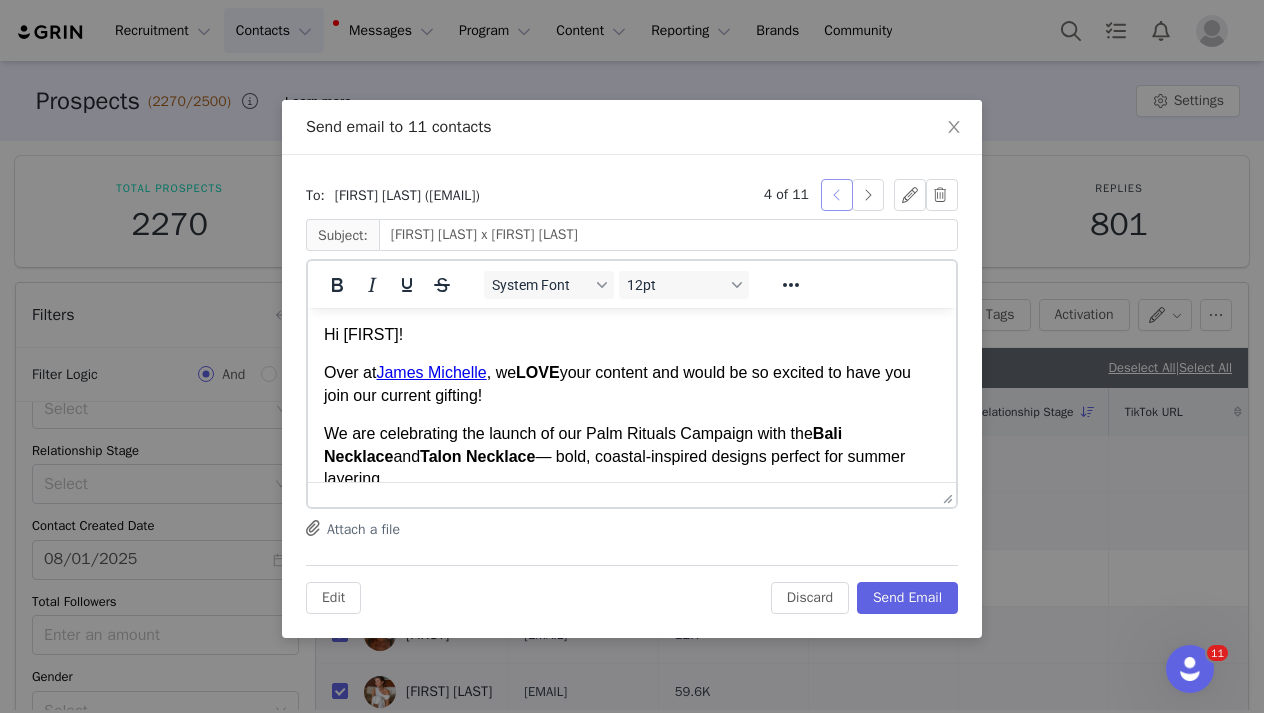 click at bounding box center (837, 195) 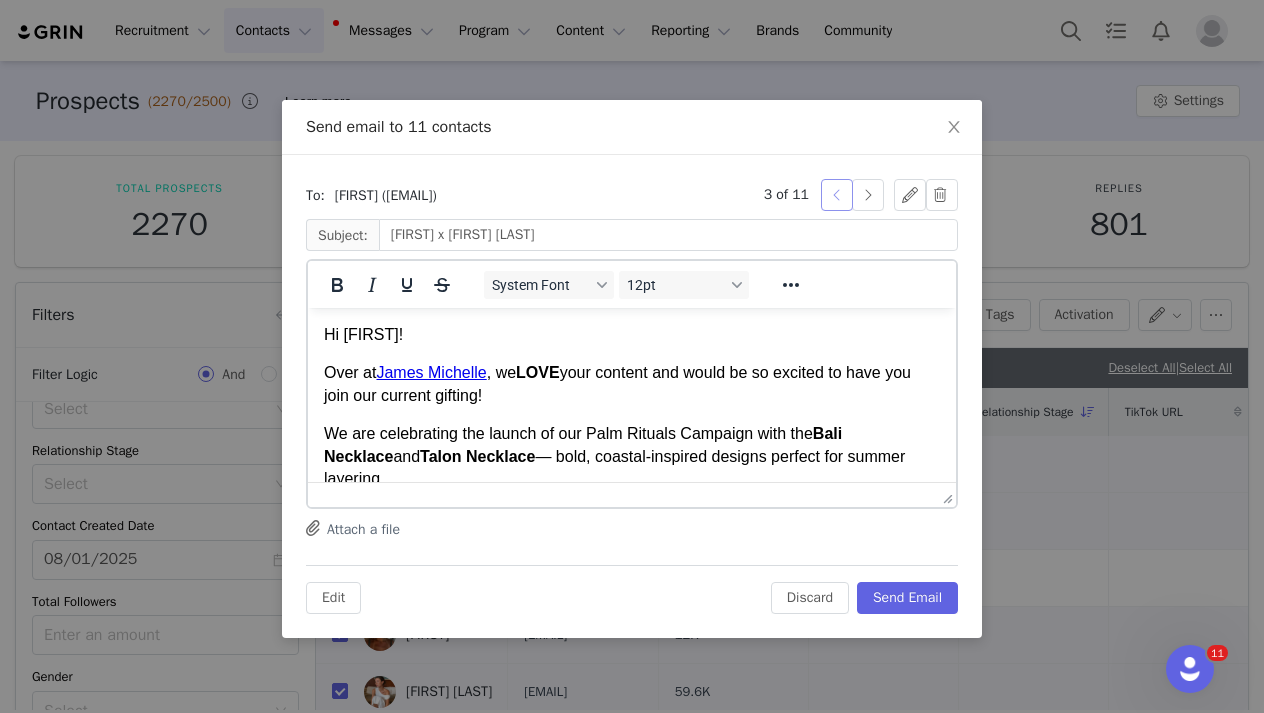 click at bounding box center (837, 195) 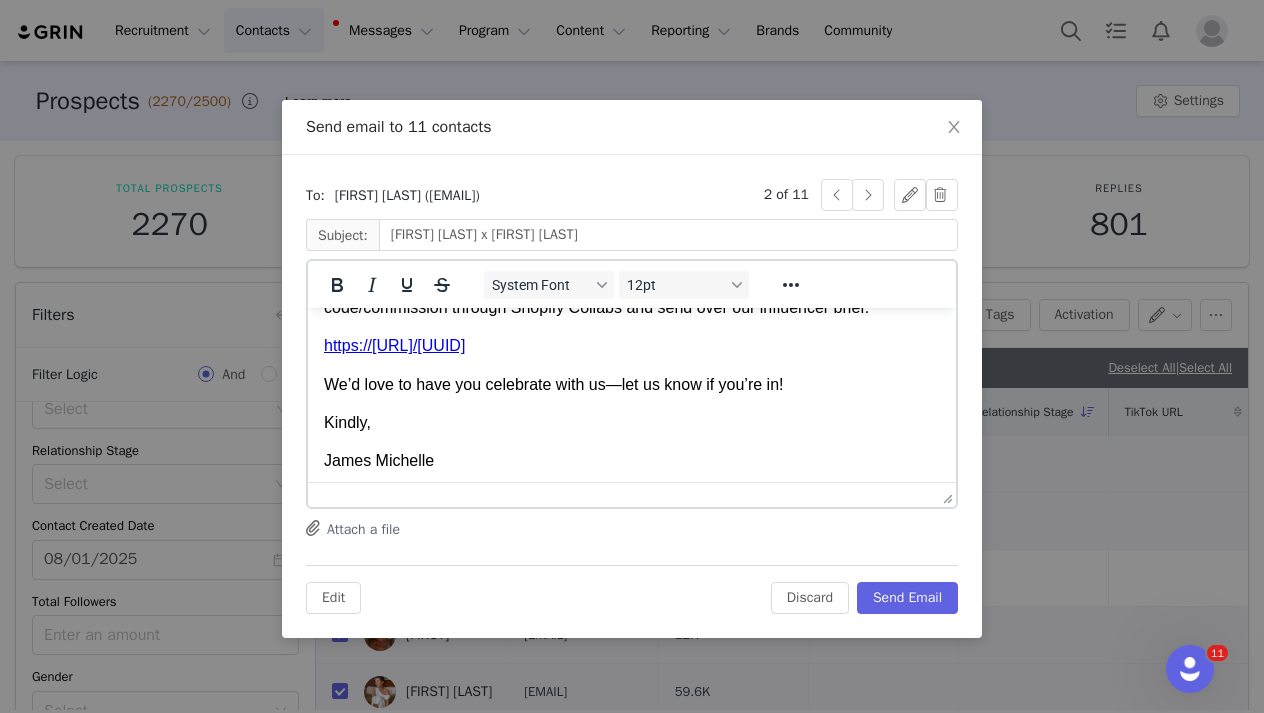 scroll, scrollTop: 458, scrollLeft: 0, axis: vertical 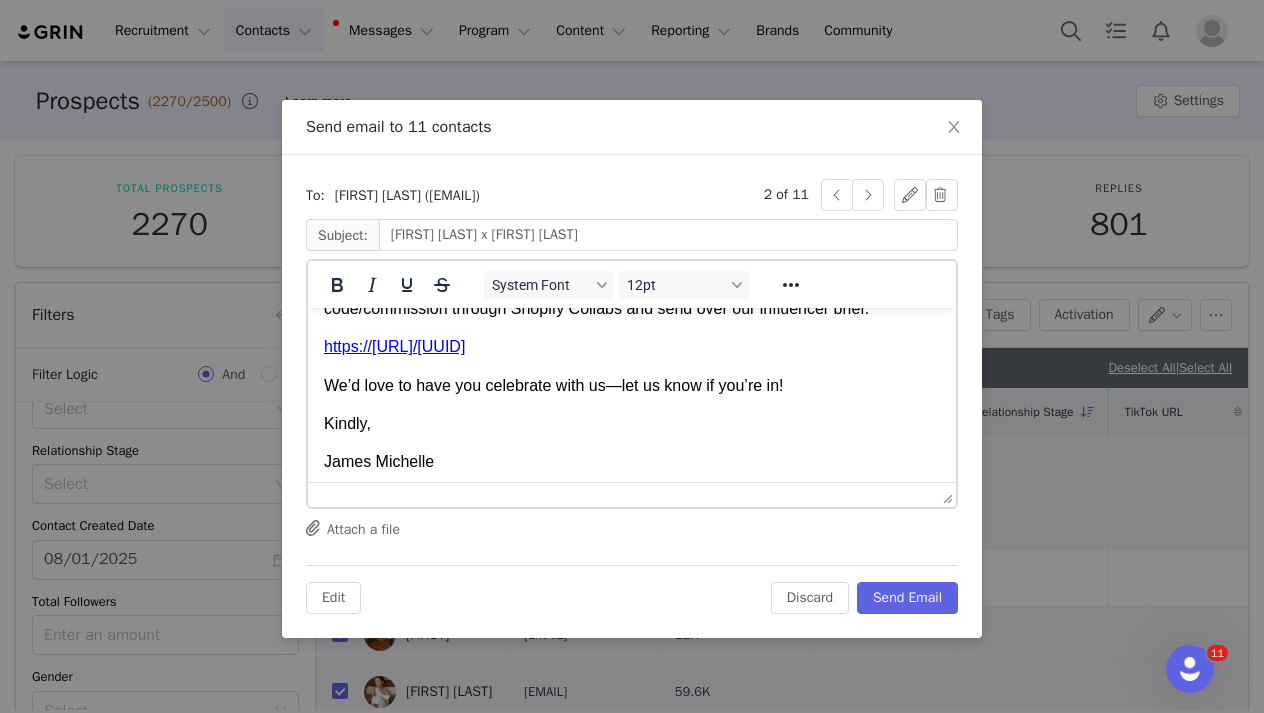 click on "James Michelle" at bounding box center [632, 462] 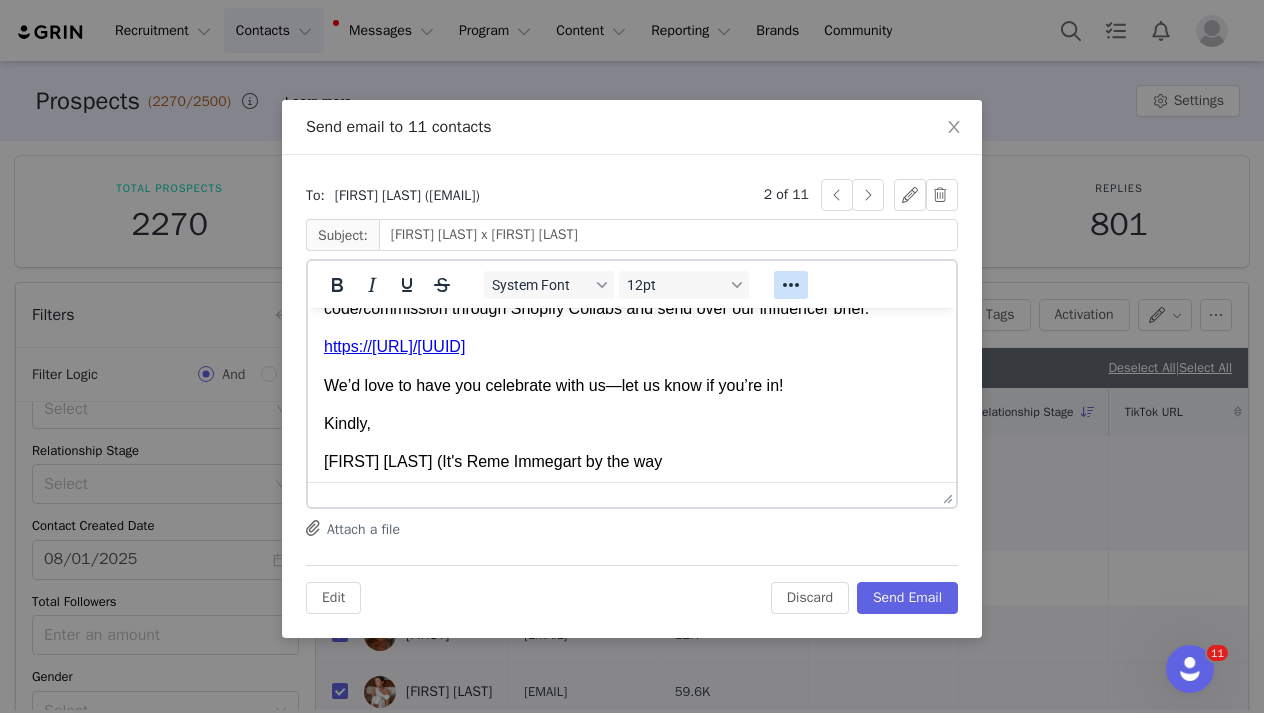click 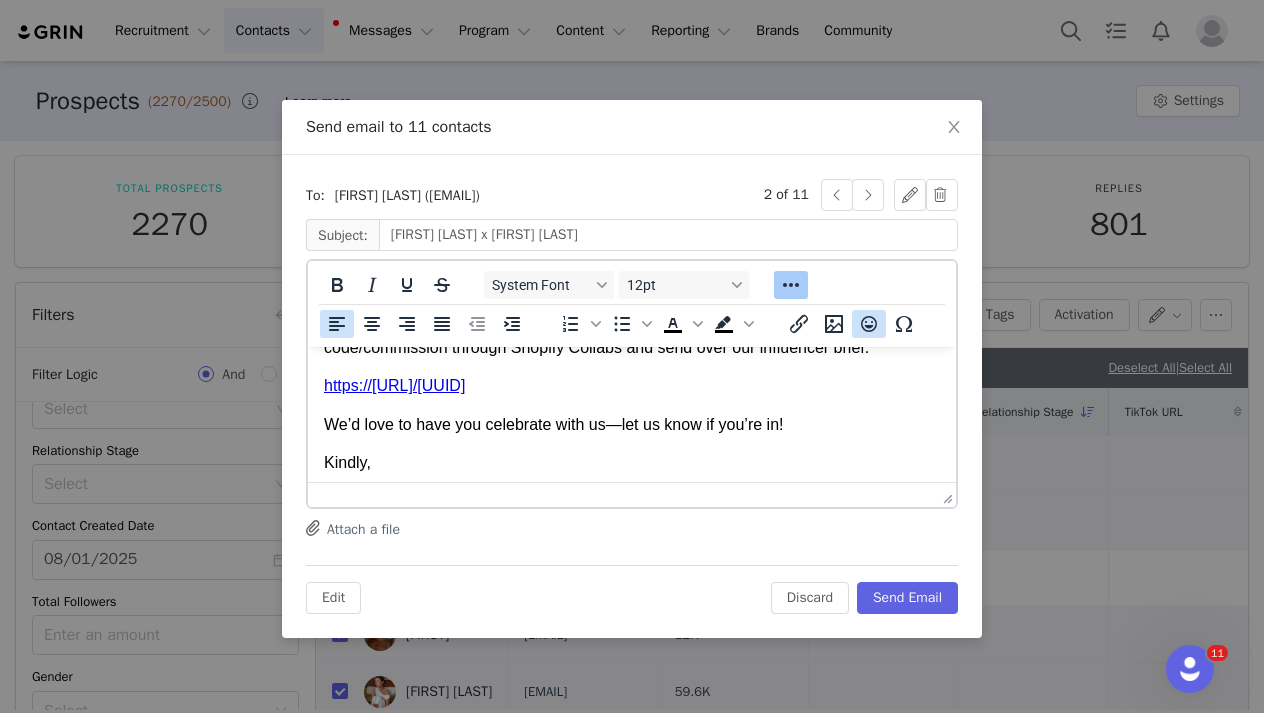 click 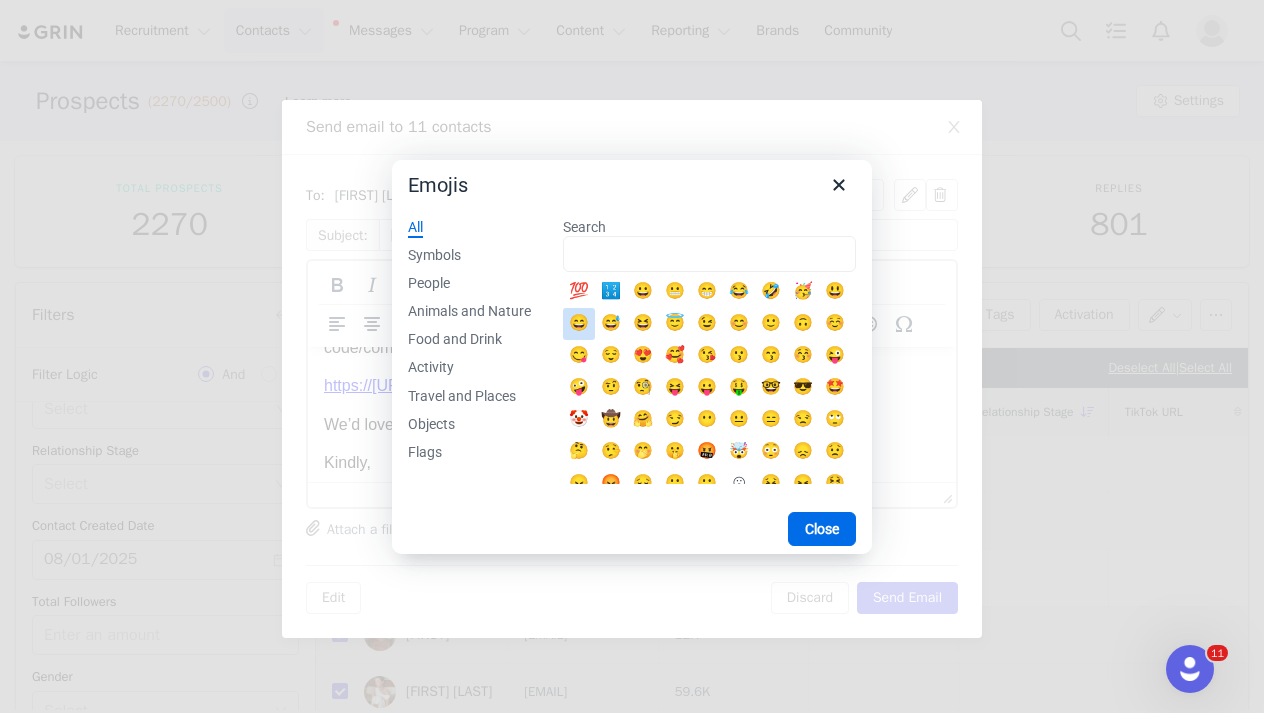 click on "😄" at bounding box center (579, 324) 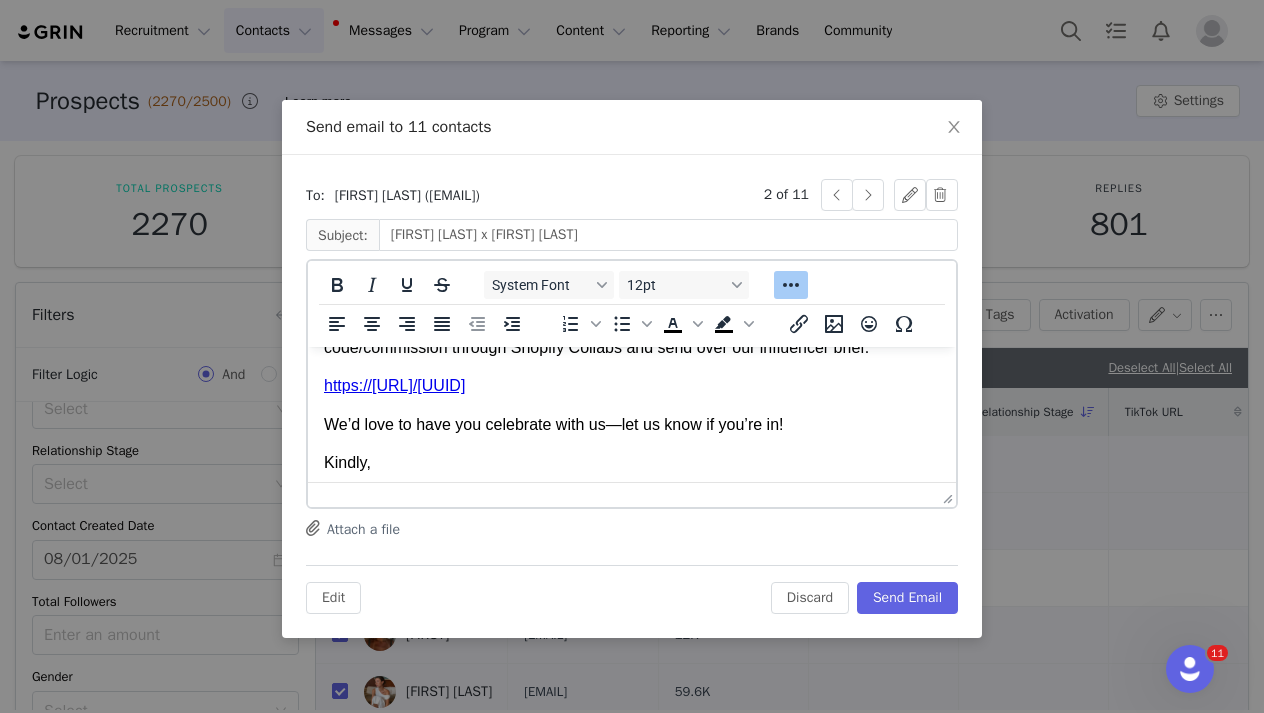 scroll, scrollTop: 481, scrollLeft: 0, axis: vertical 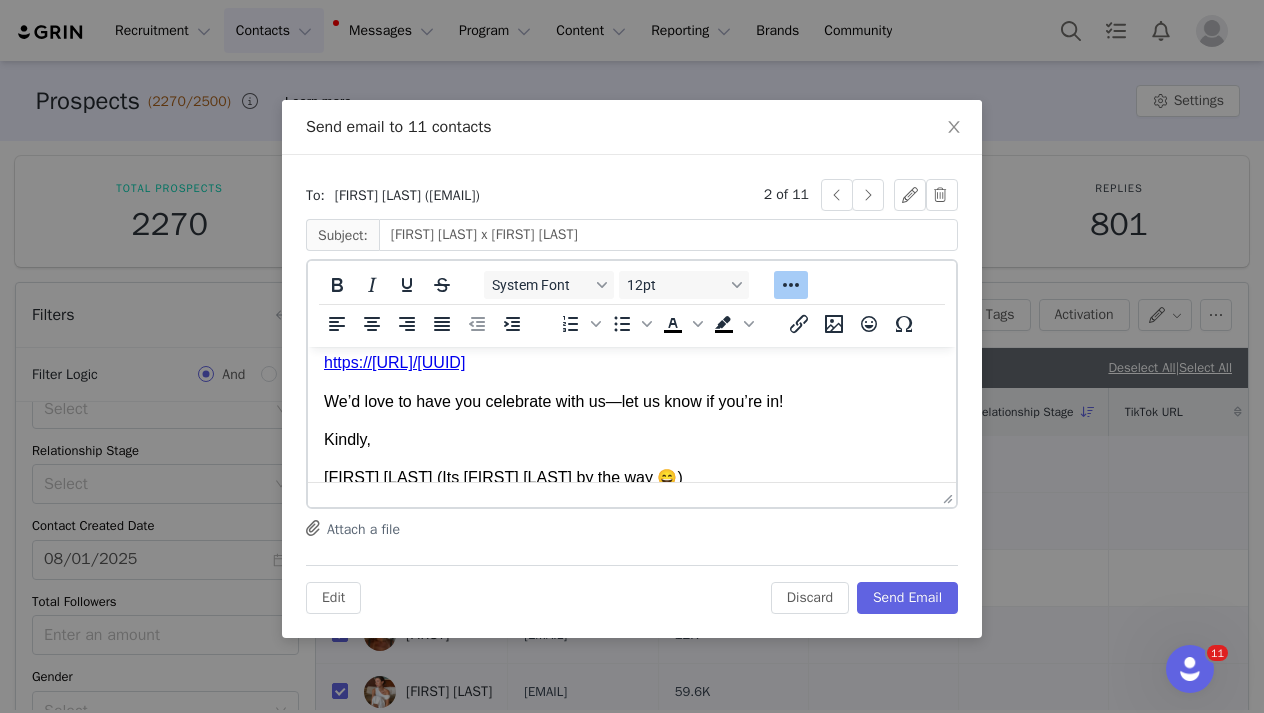 click on "James Michelle (It's Reme Immegart by the way 😄)" at bounding box center [632, 478] 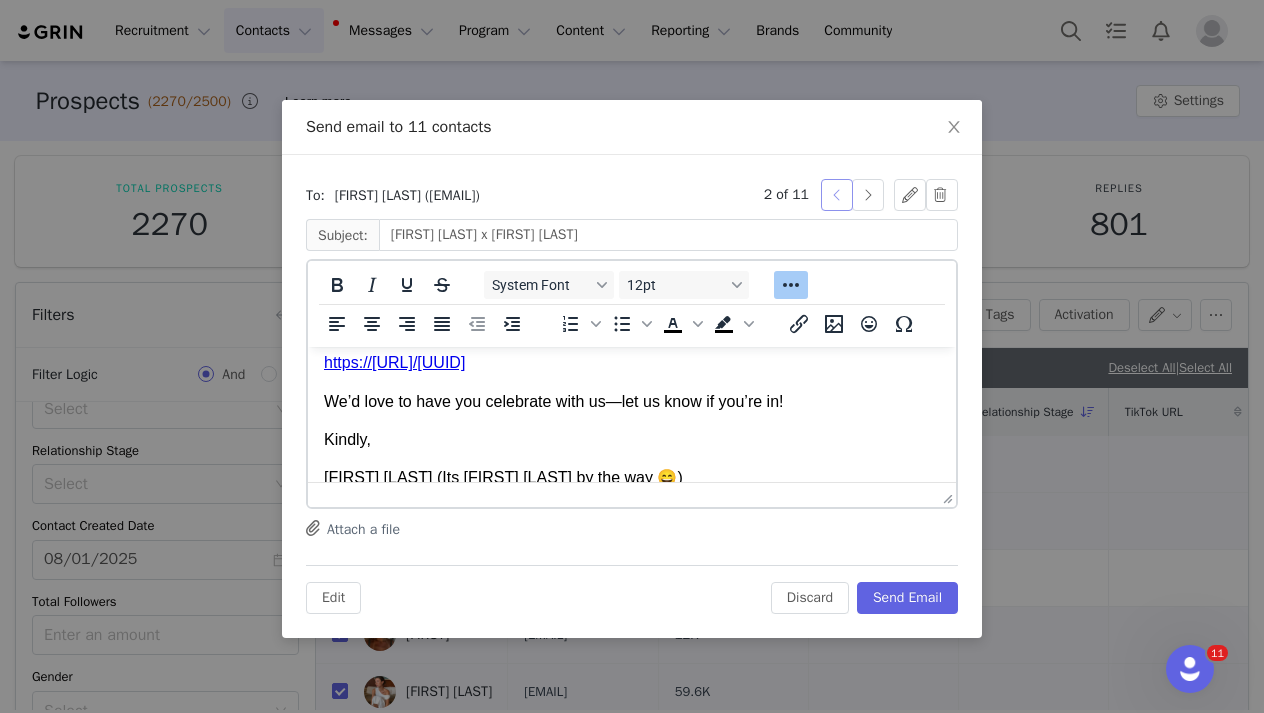click at bounding box center (837, 195) 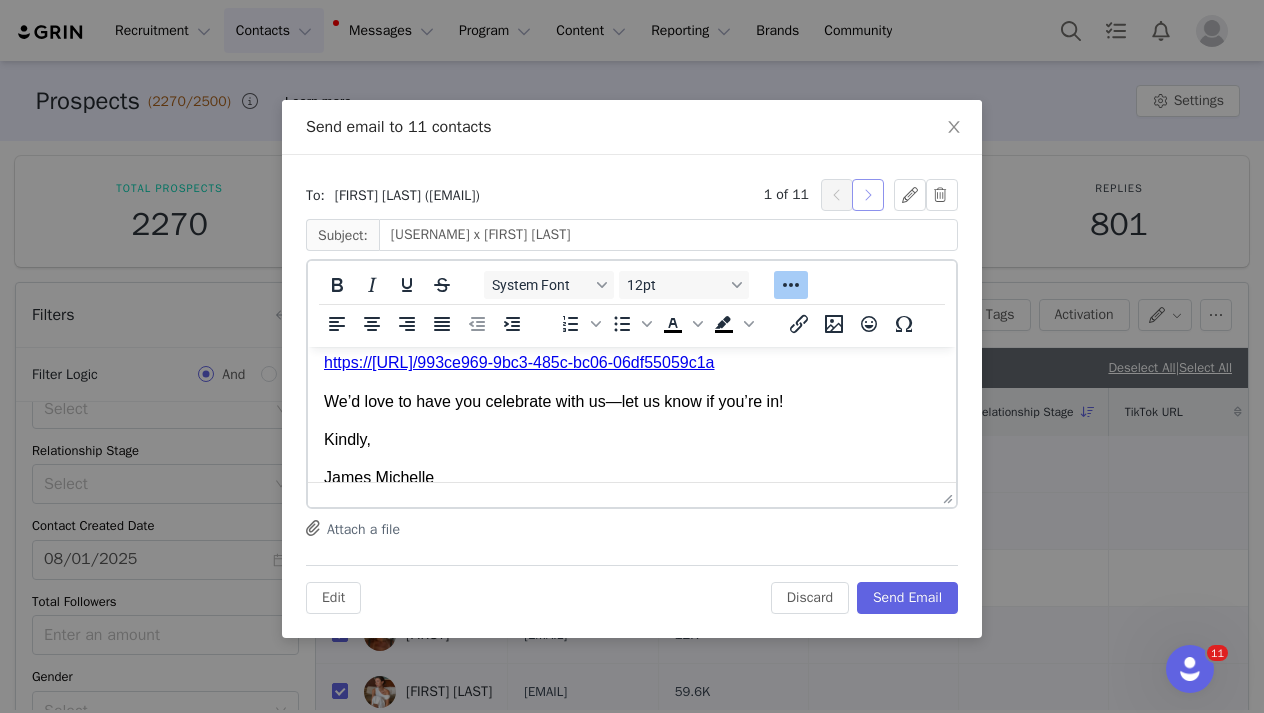click at bounding box center [868, 195] 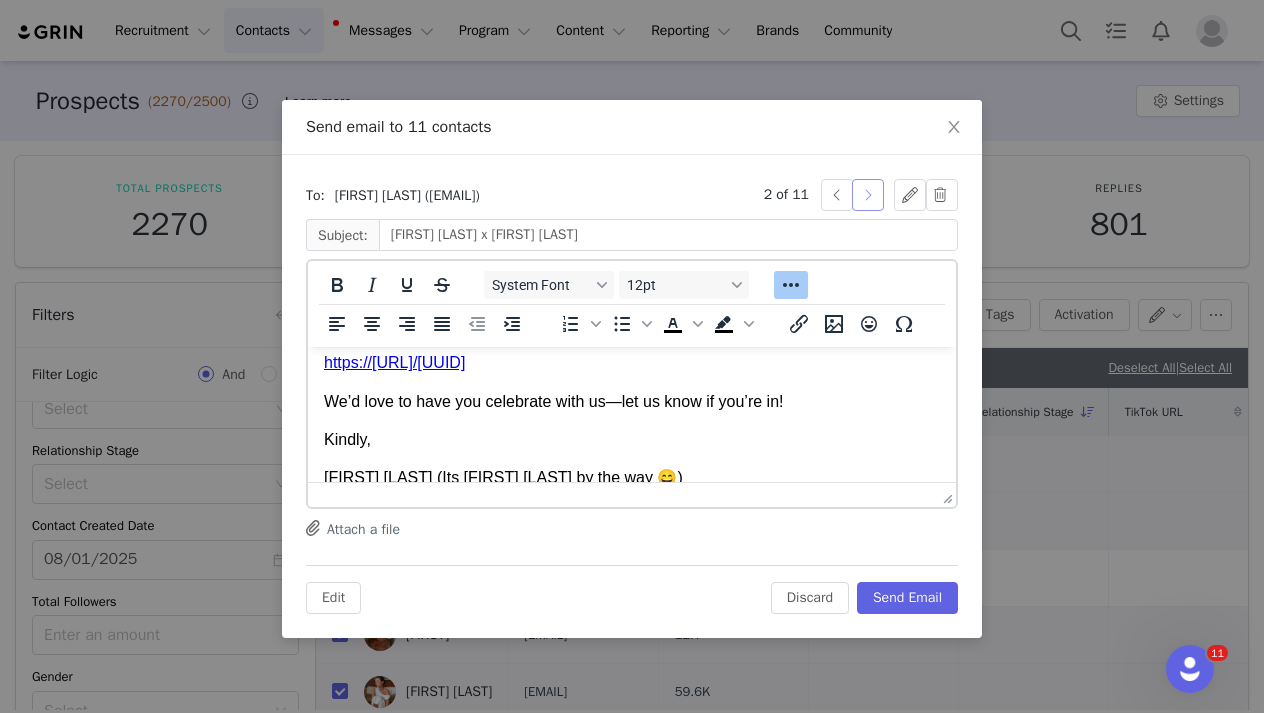 click at bounding box center (868, 195) 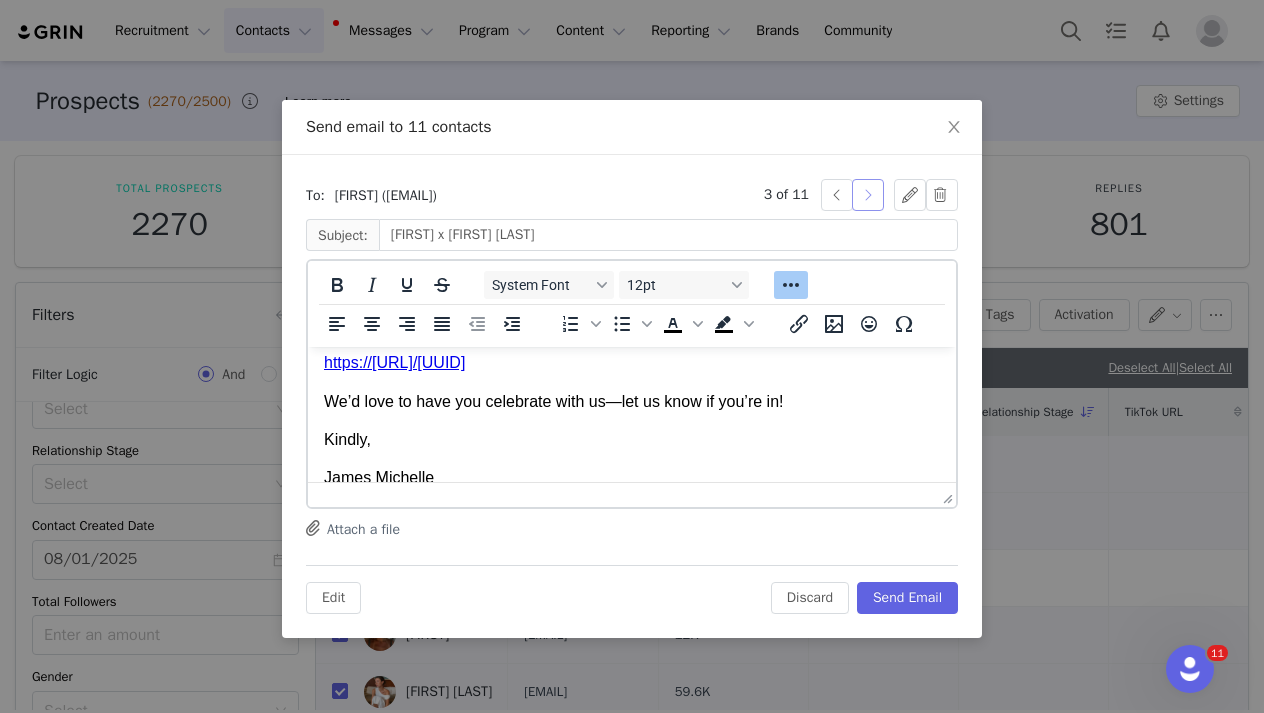 click at bounding box center (868, 195) 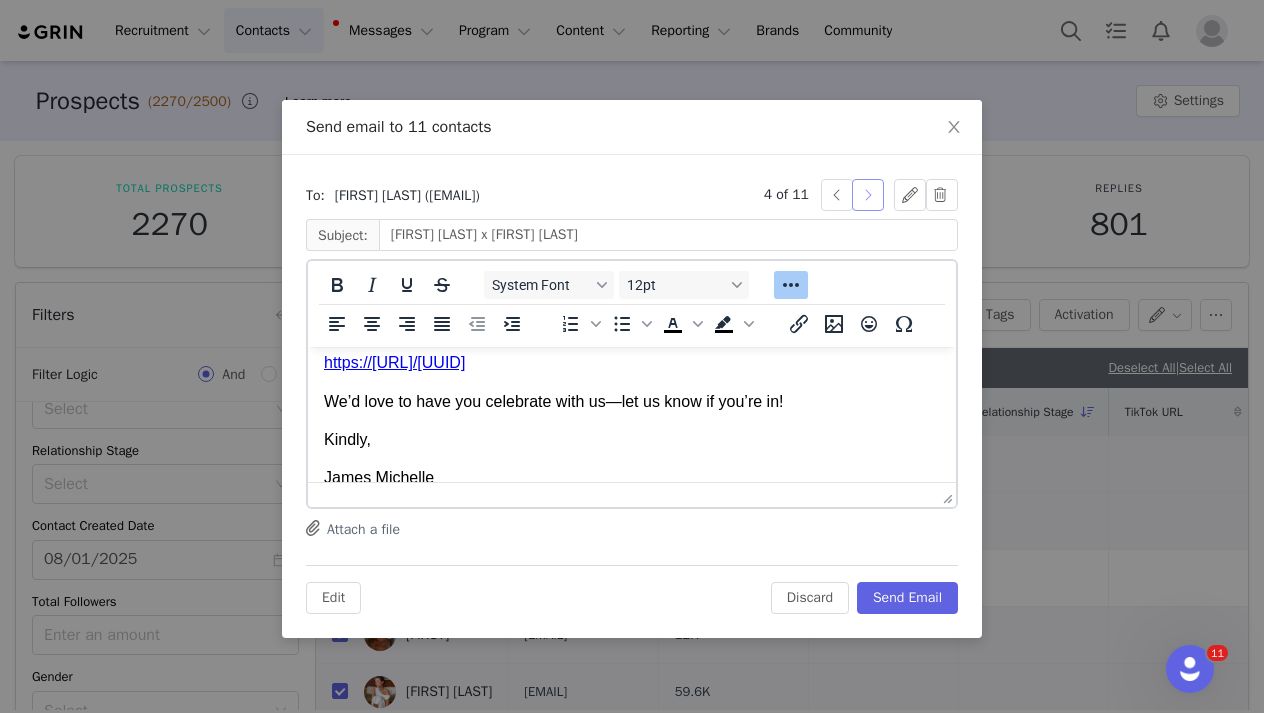 click at bounding box center (868, 195) 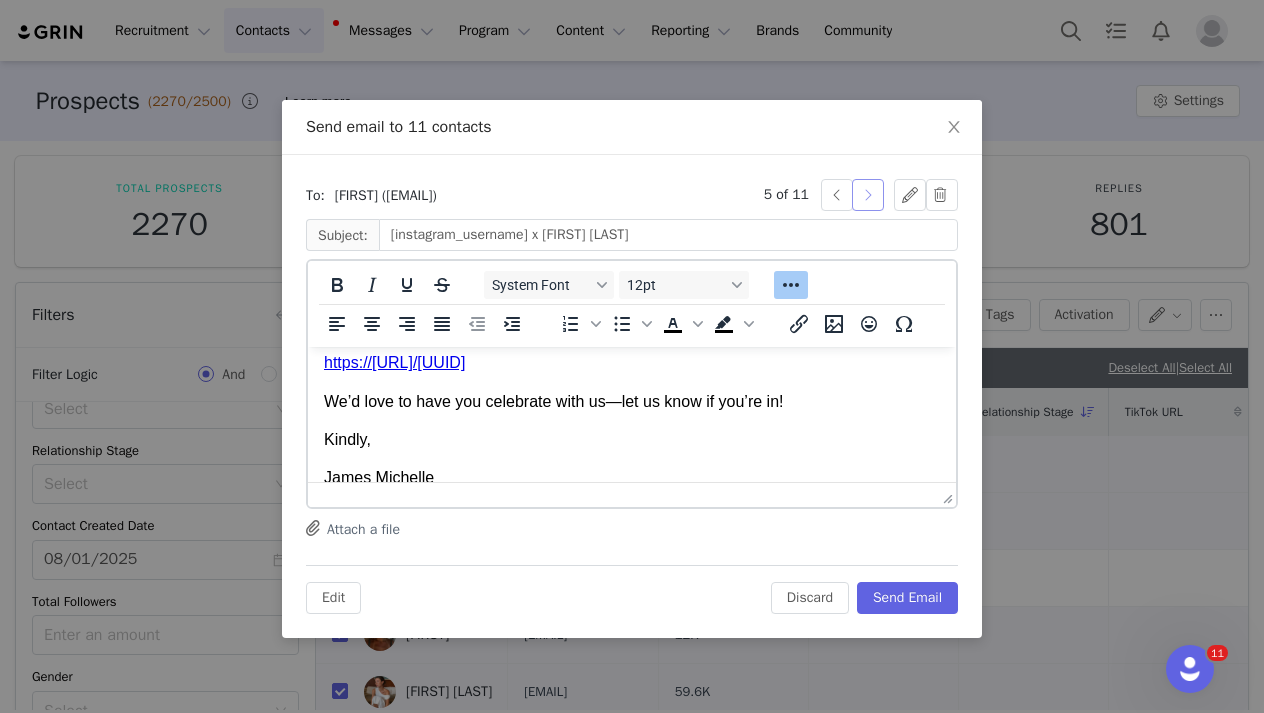 click at bounding box center (868, 195) 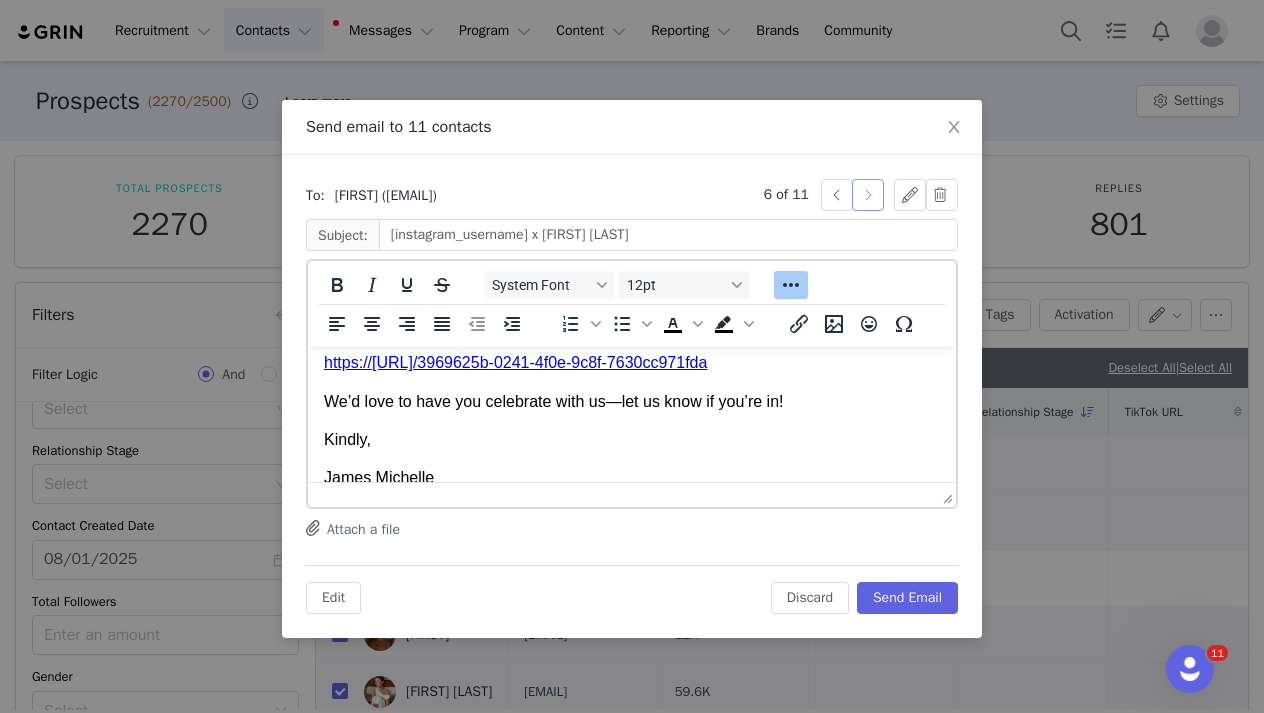 click at bounding box center [868, 195] 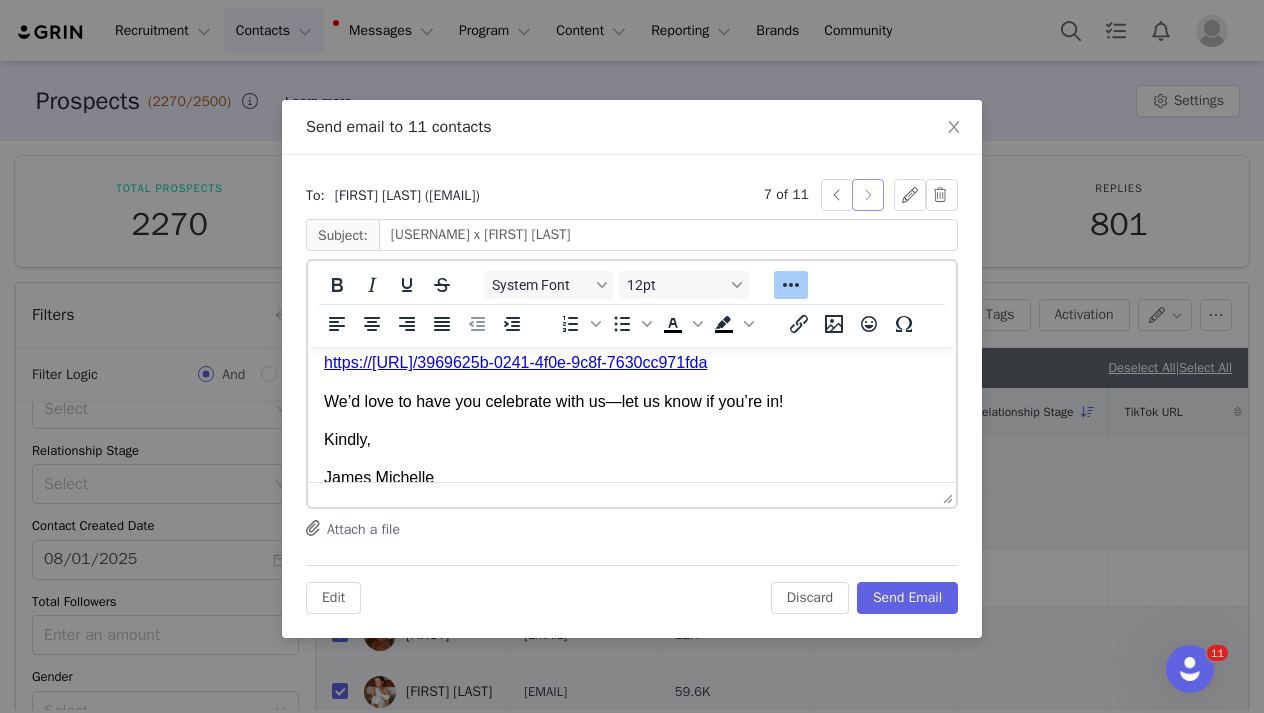 click at bounding box center [868, 195] 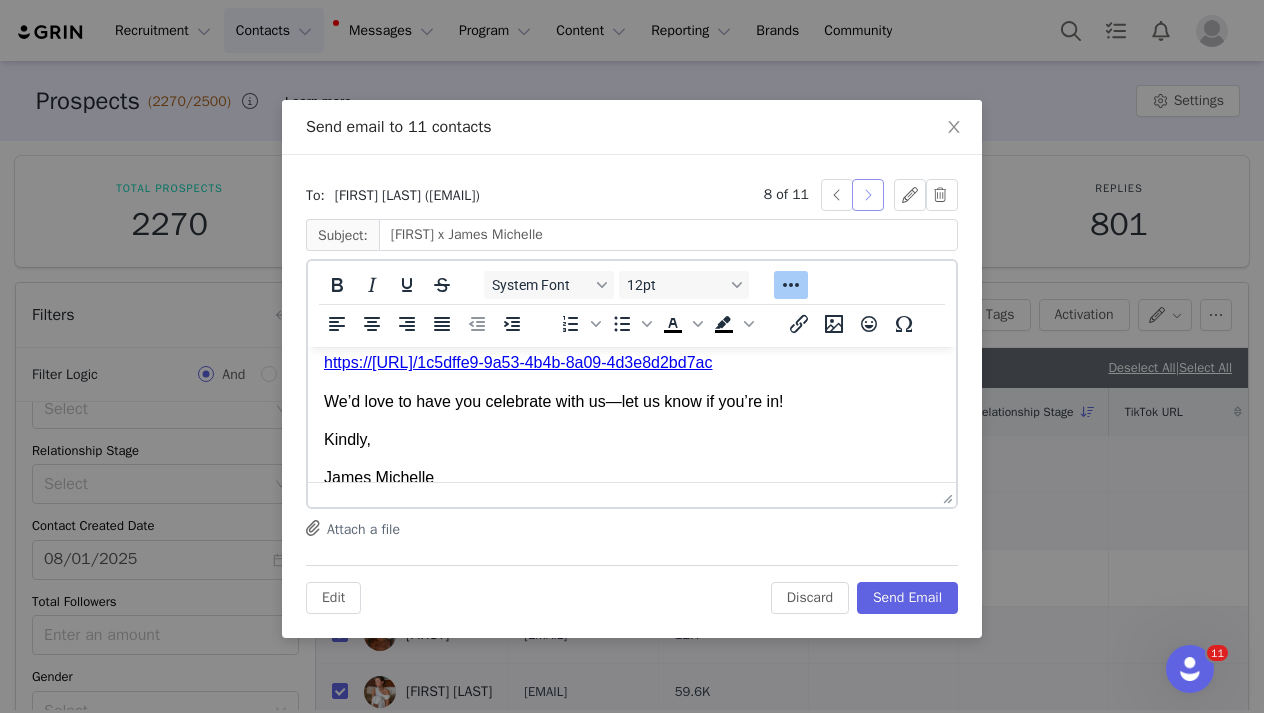 click at bounding box center [868, 195] 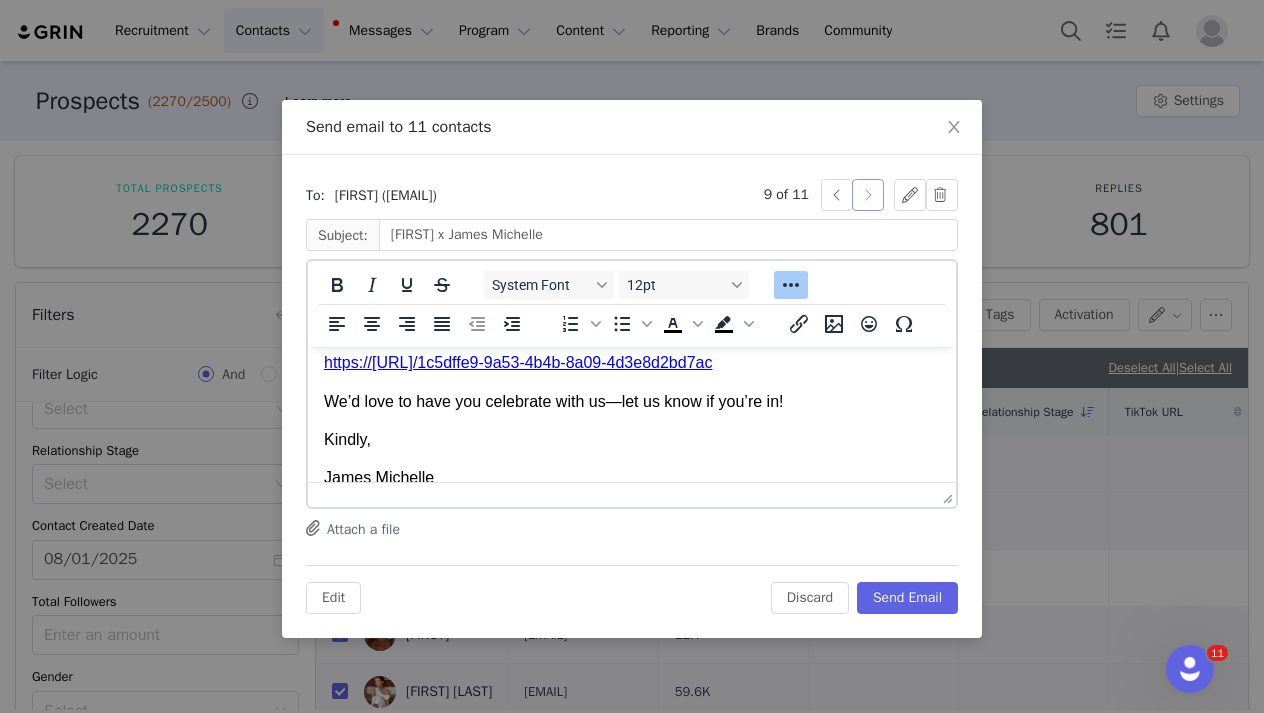 click at bounding box center [868, 195] 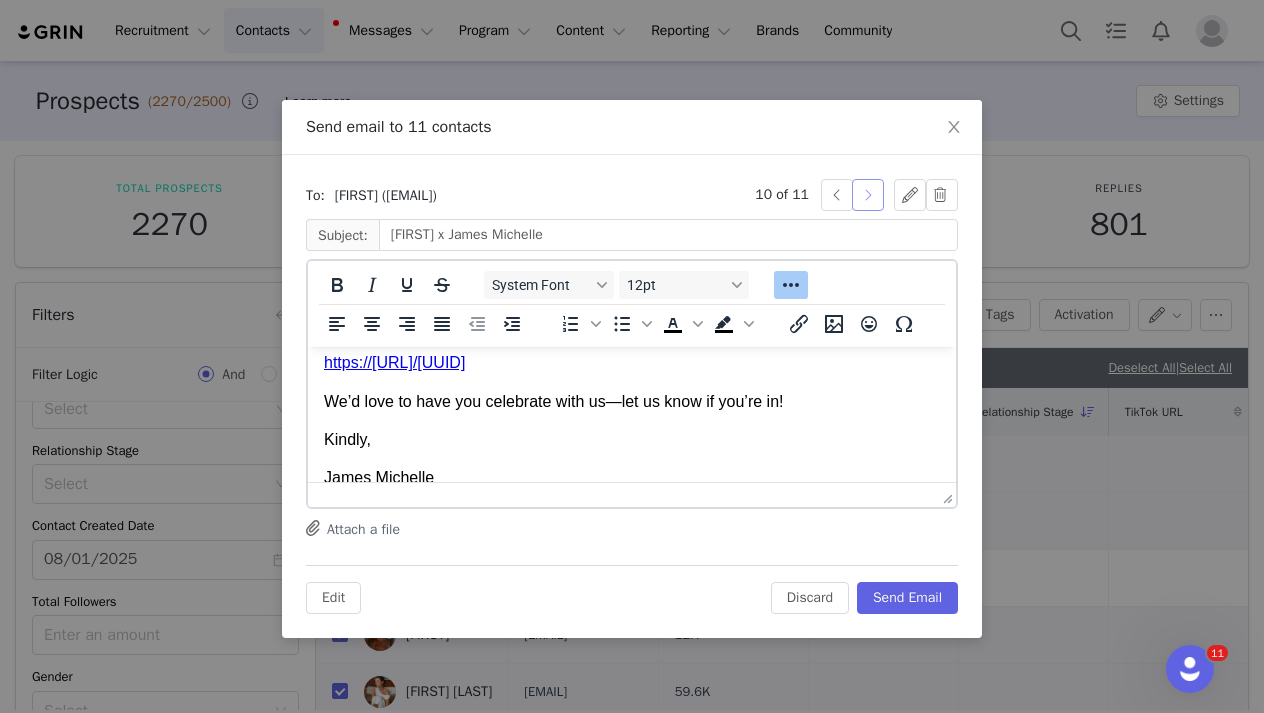 click at bounding box center [868, 195] 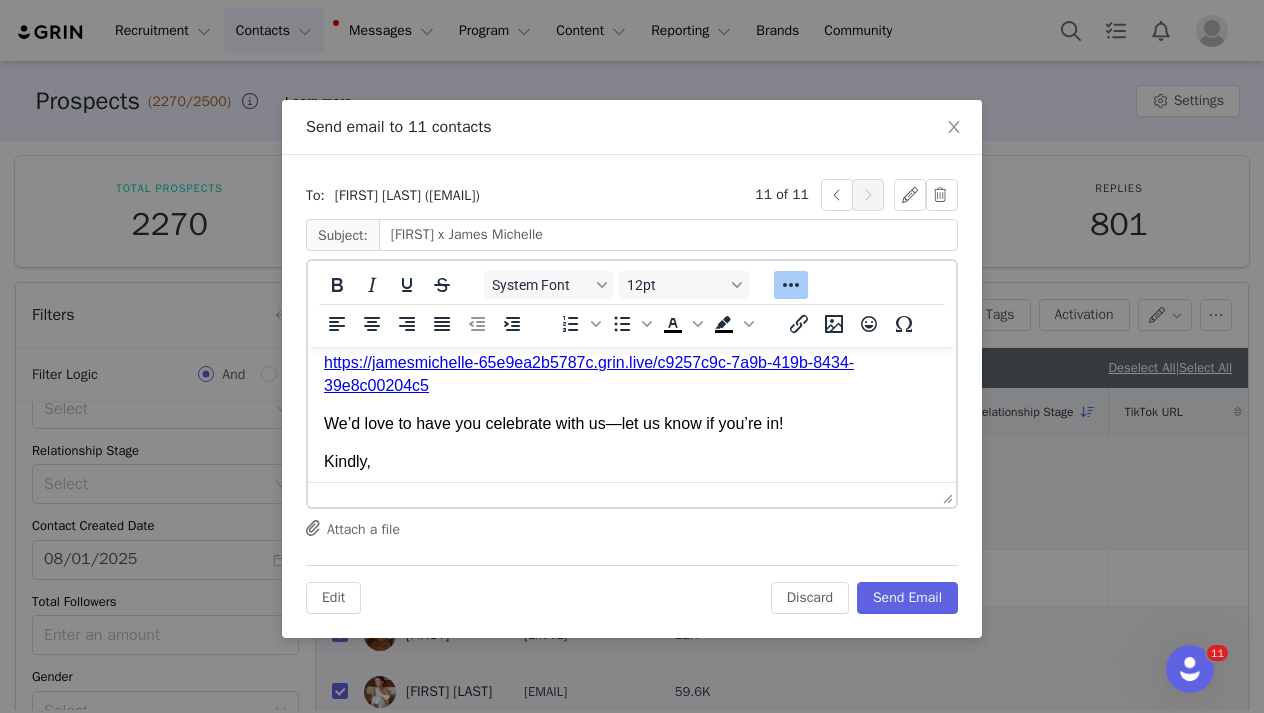 type on "abbycatlin x James Michelle" 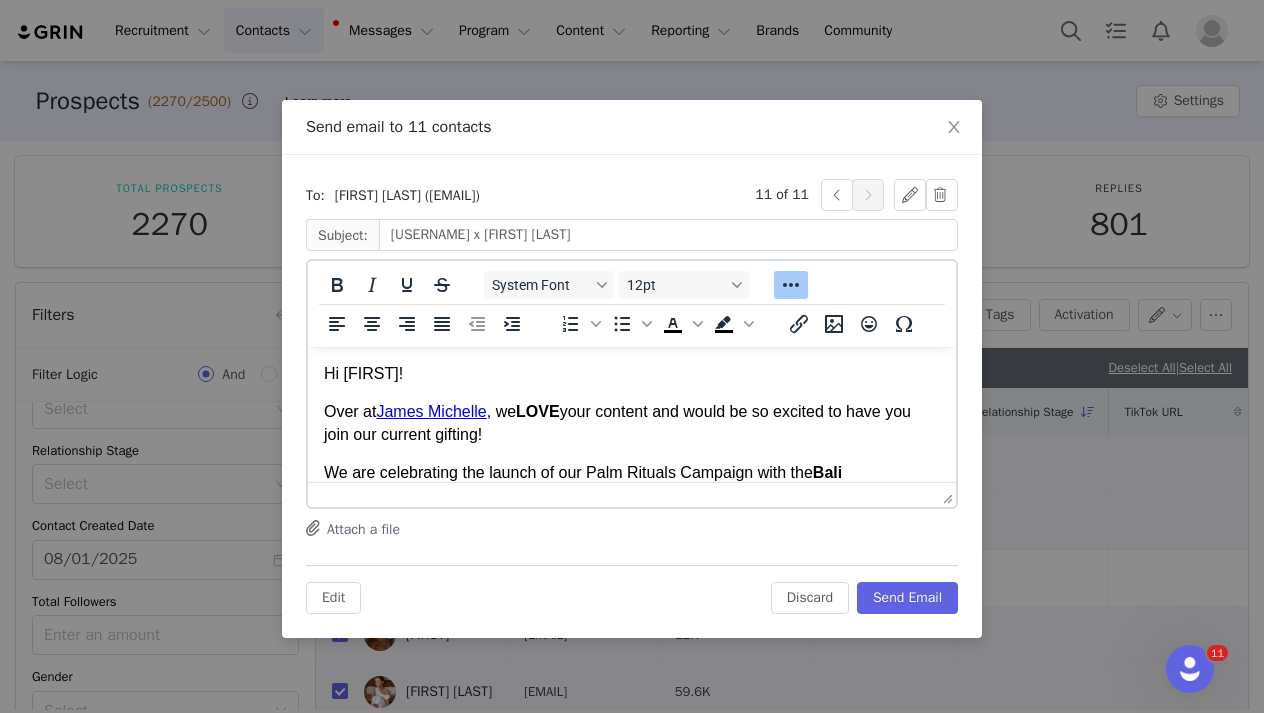 scroll, scrollTop: 0, scrollLeft: 0, axis: both 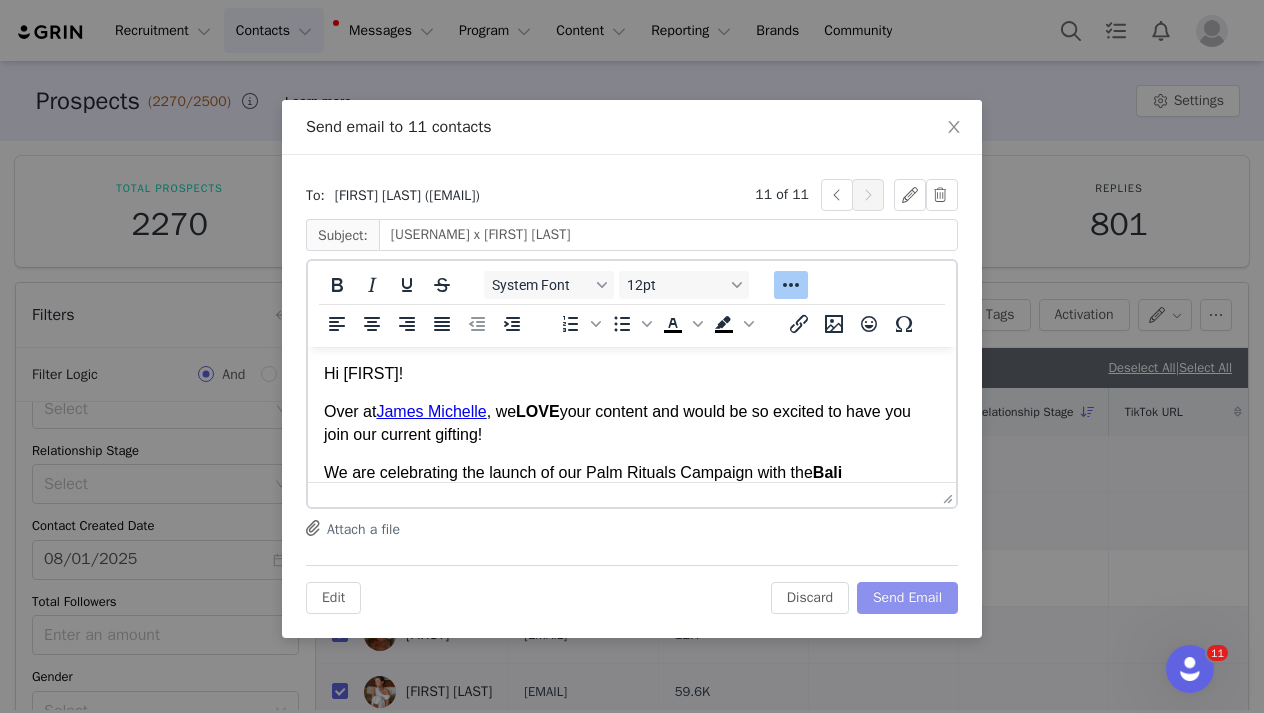 click on "Send Email" at bounding box center (907, 598) 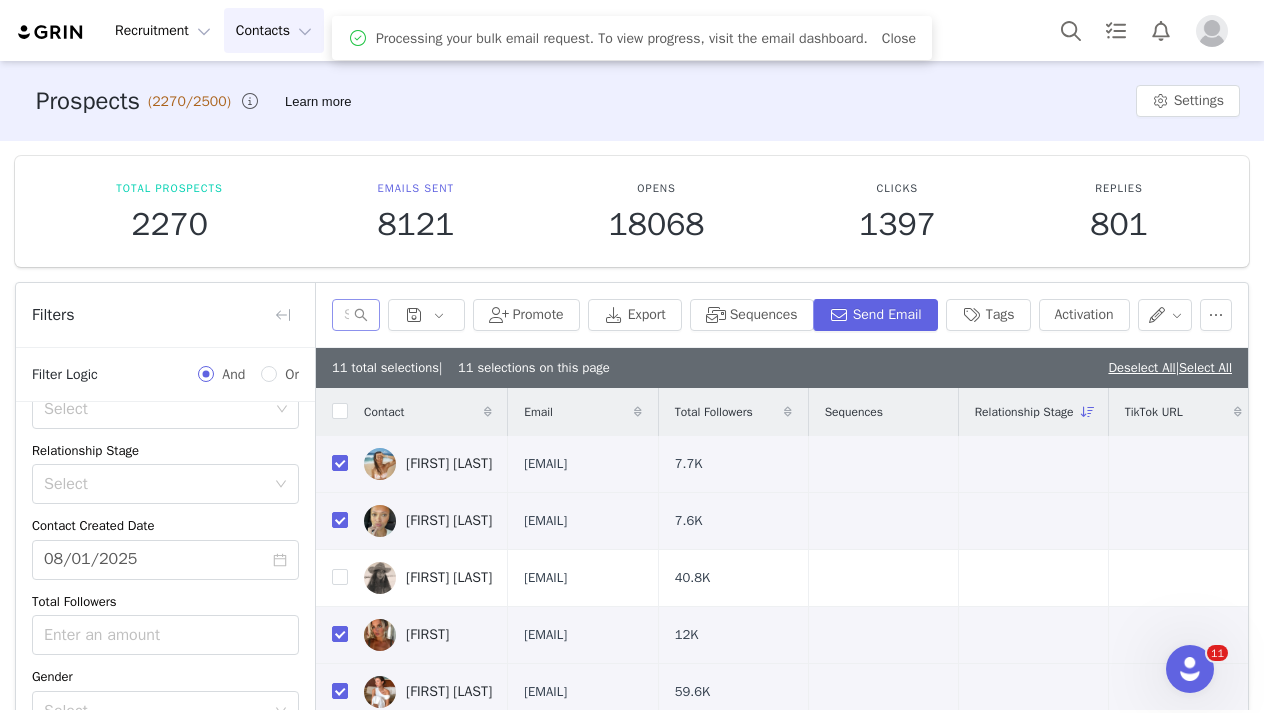 scroll, scrollTop: 0, scrollLeft: 0, axis: both 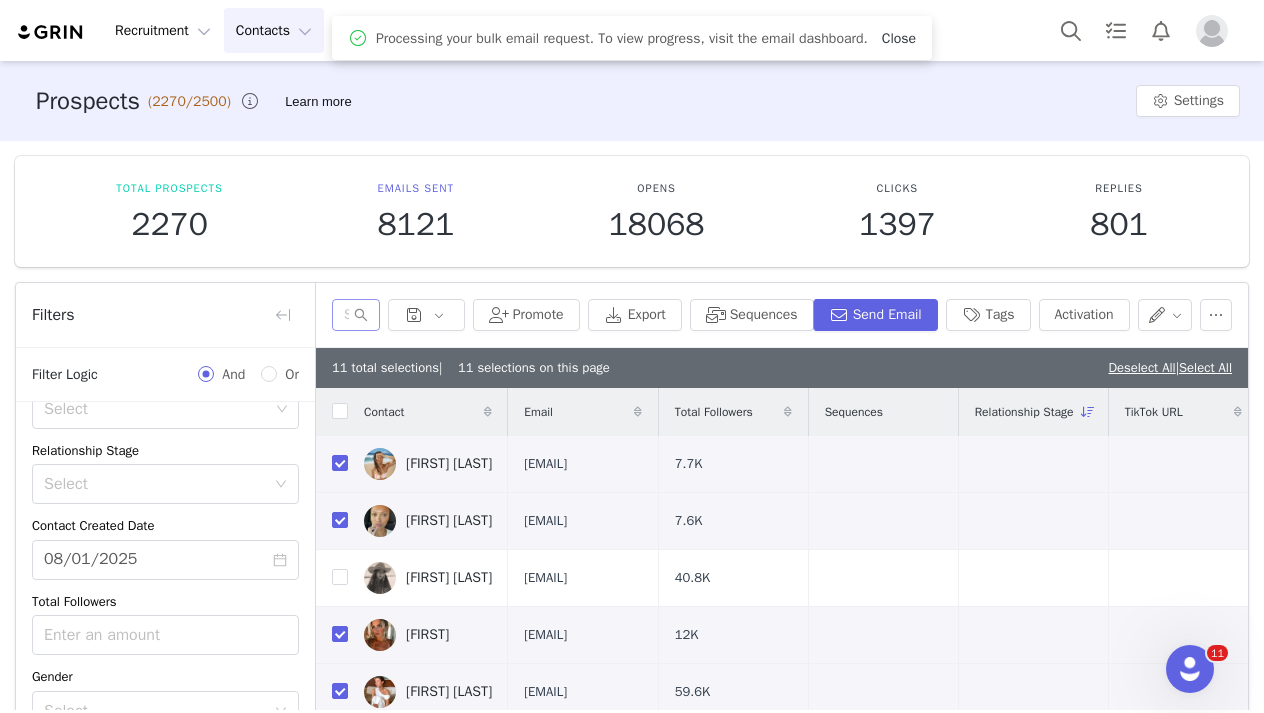 click on "Close" at bounding box center (899, 38) 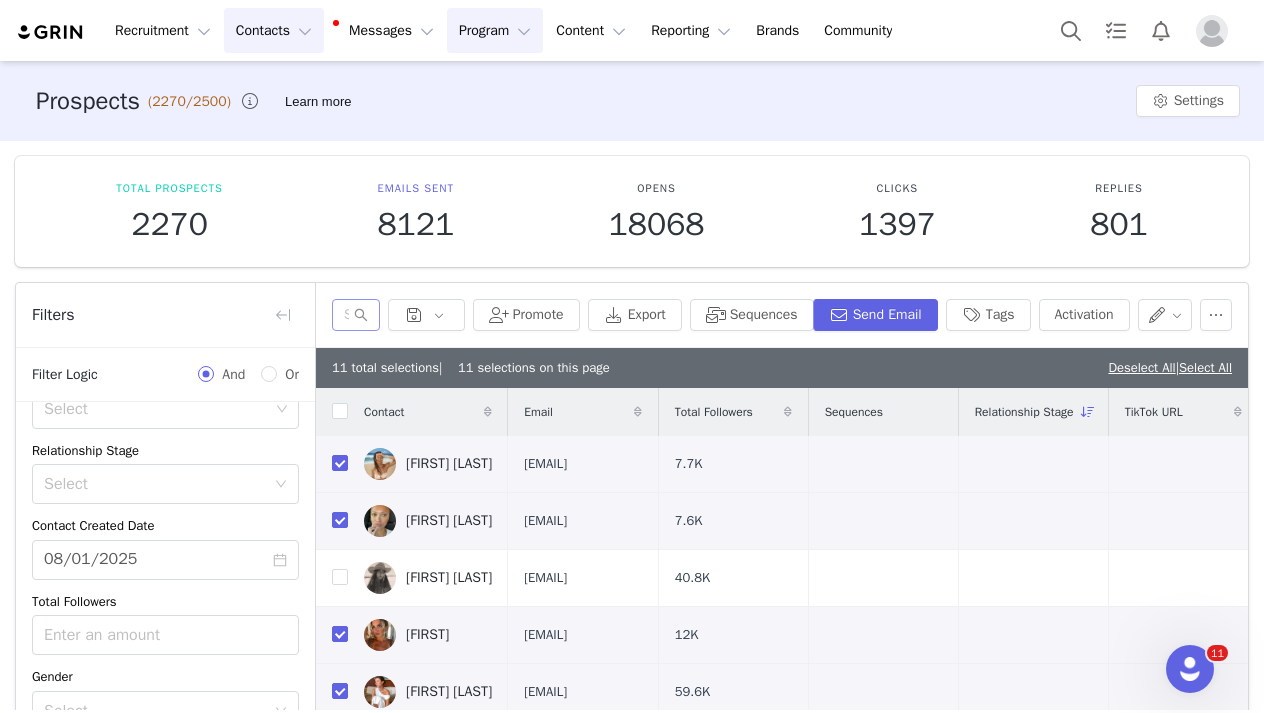 click on "Program Program" at bounding box center [495, 30] 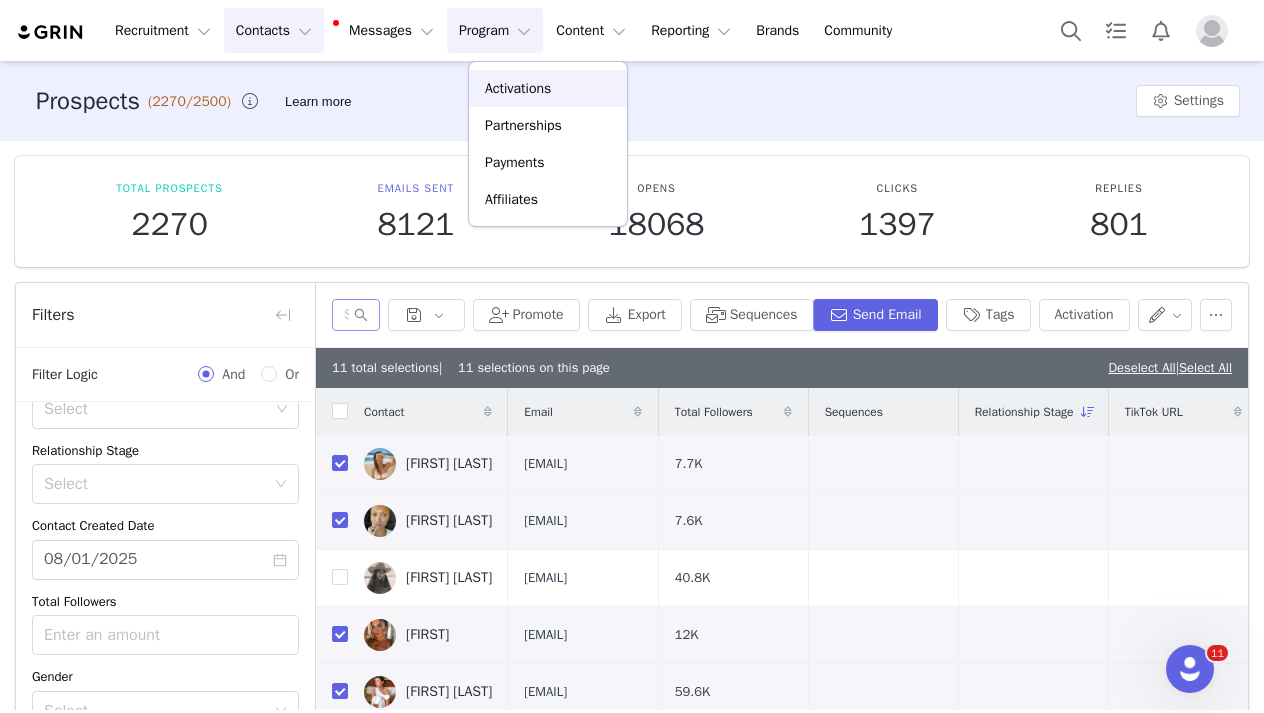 click on "Activations" at bounding box center [518, 88] 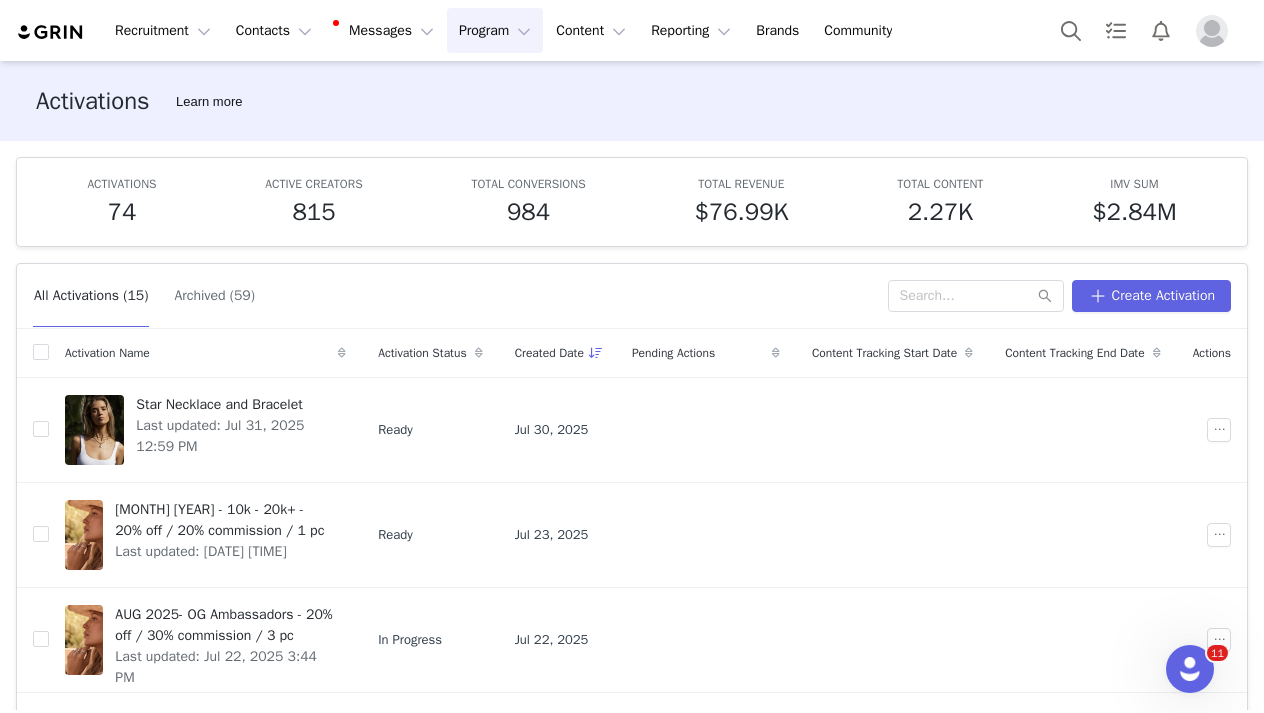 scroll, scrollTop: 322, scrollLeft: 0, axis: vertical 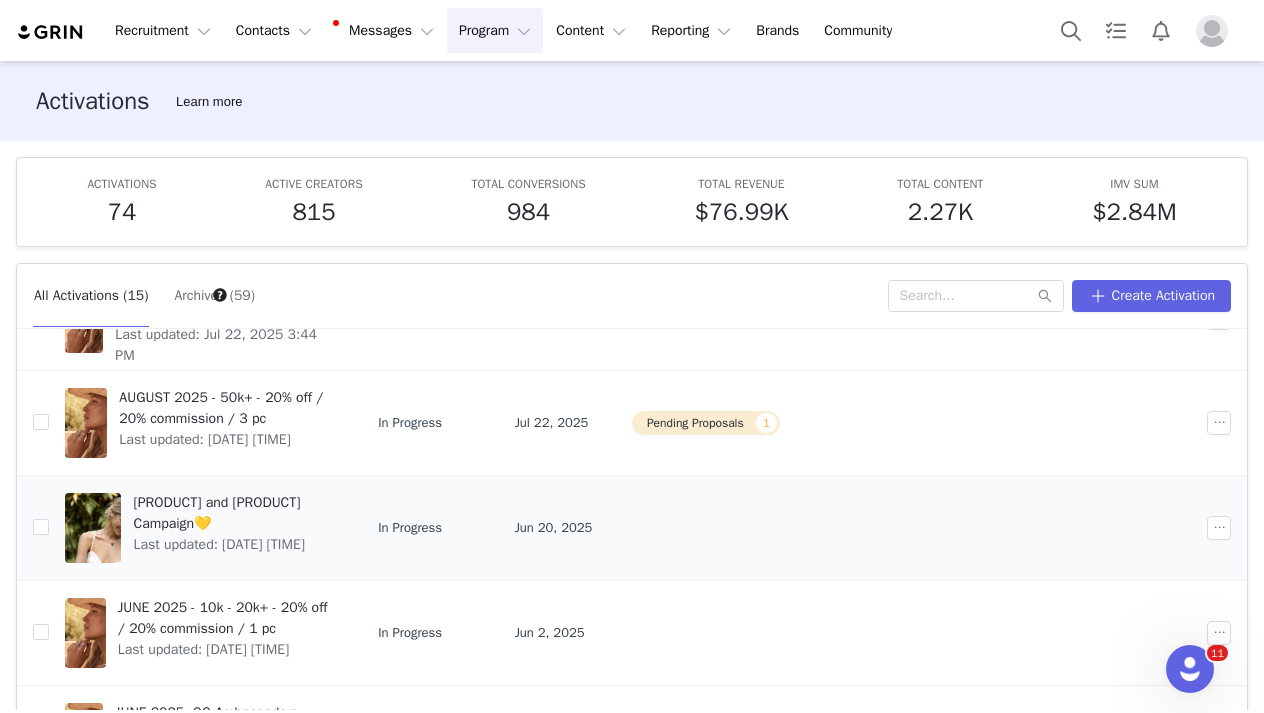 click on "Bali and Talon Necklace Campaign💛" at bounding box center [233, 513] 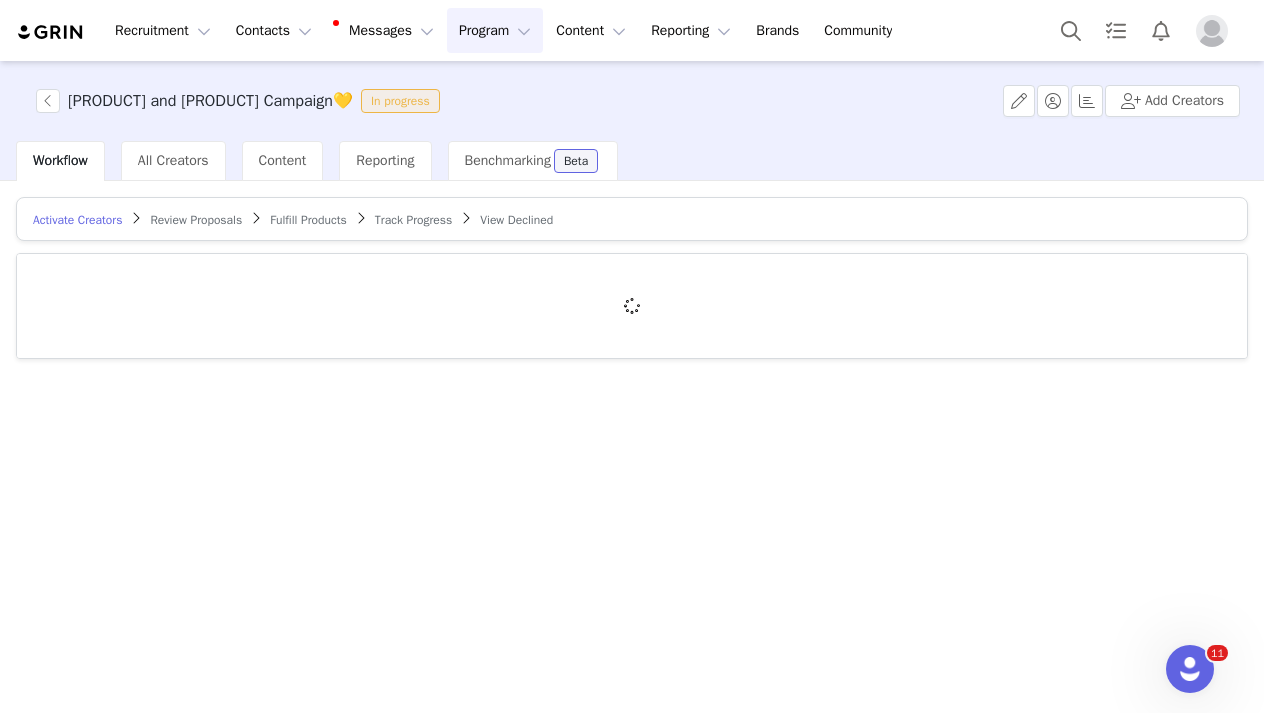 click on "Review Proposals" at bounding box center (196, 220) 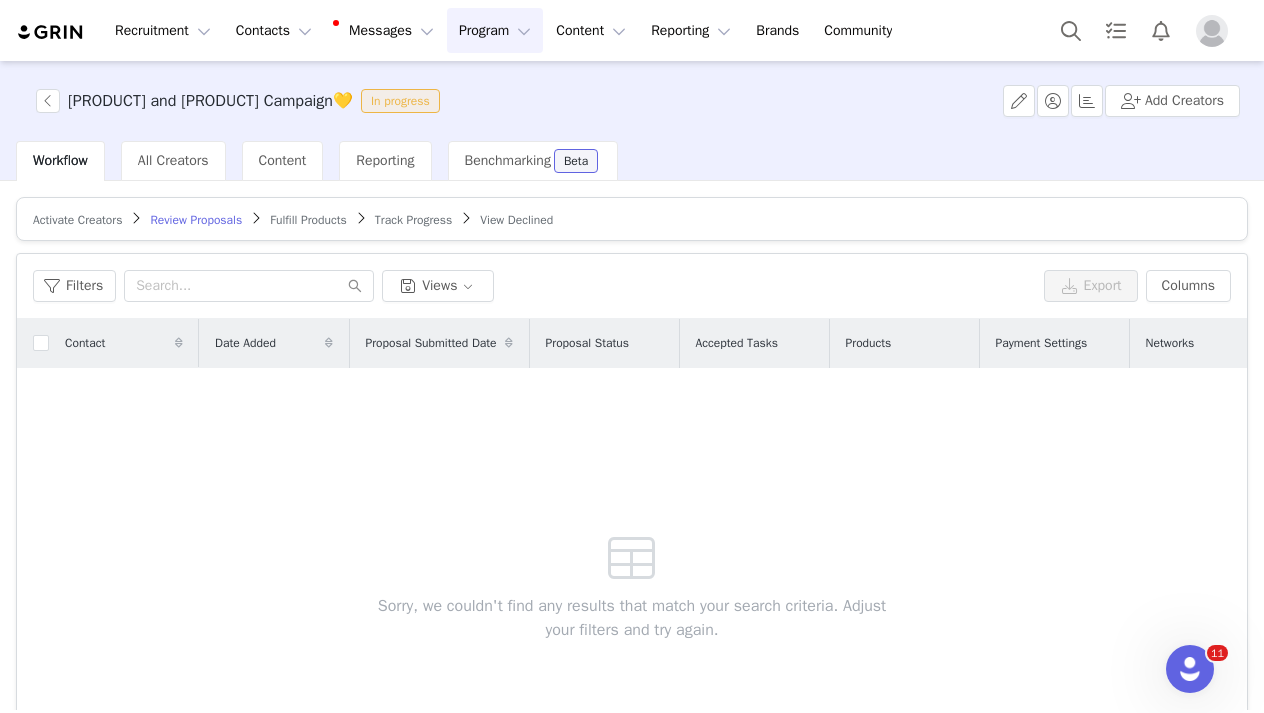 click on "Activate Creators" at bounding box center (77, 220) 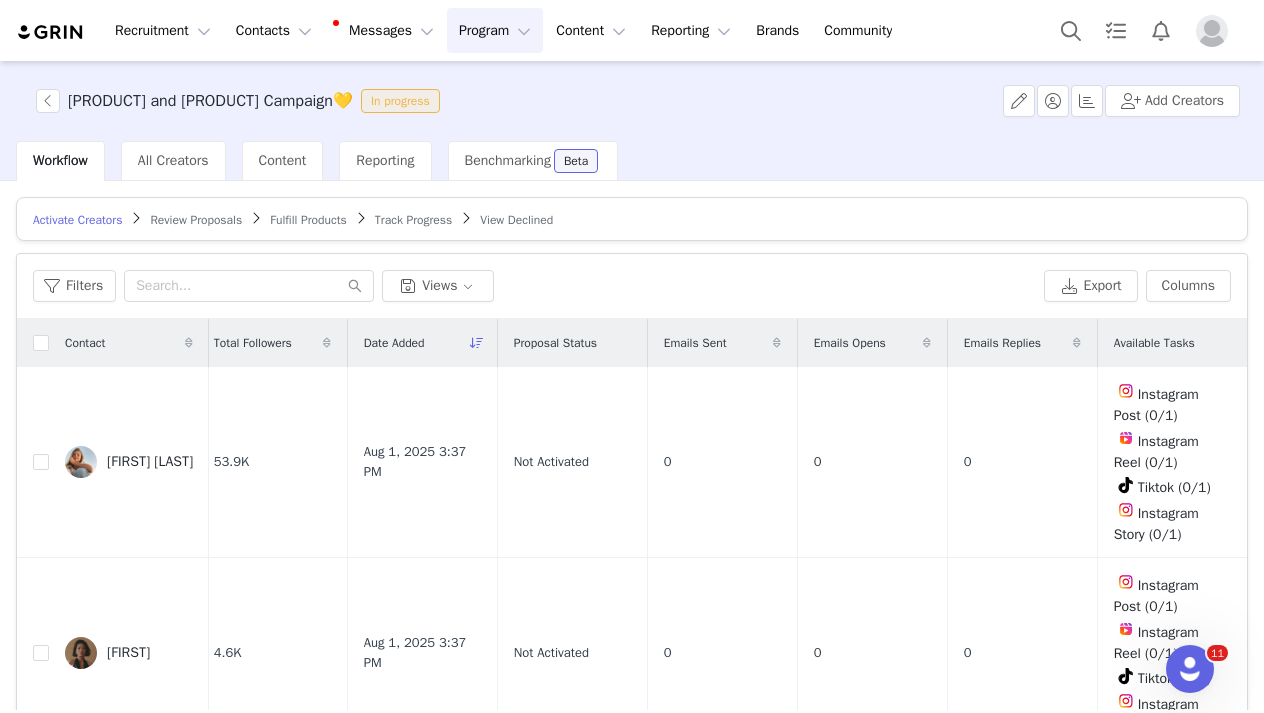 scroll, scrollTop: 0, scrollLeft: 357, axis: horizontal 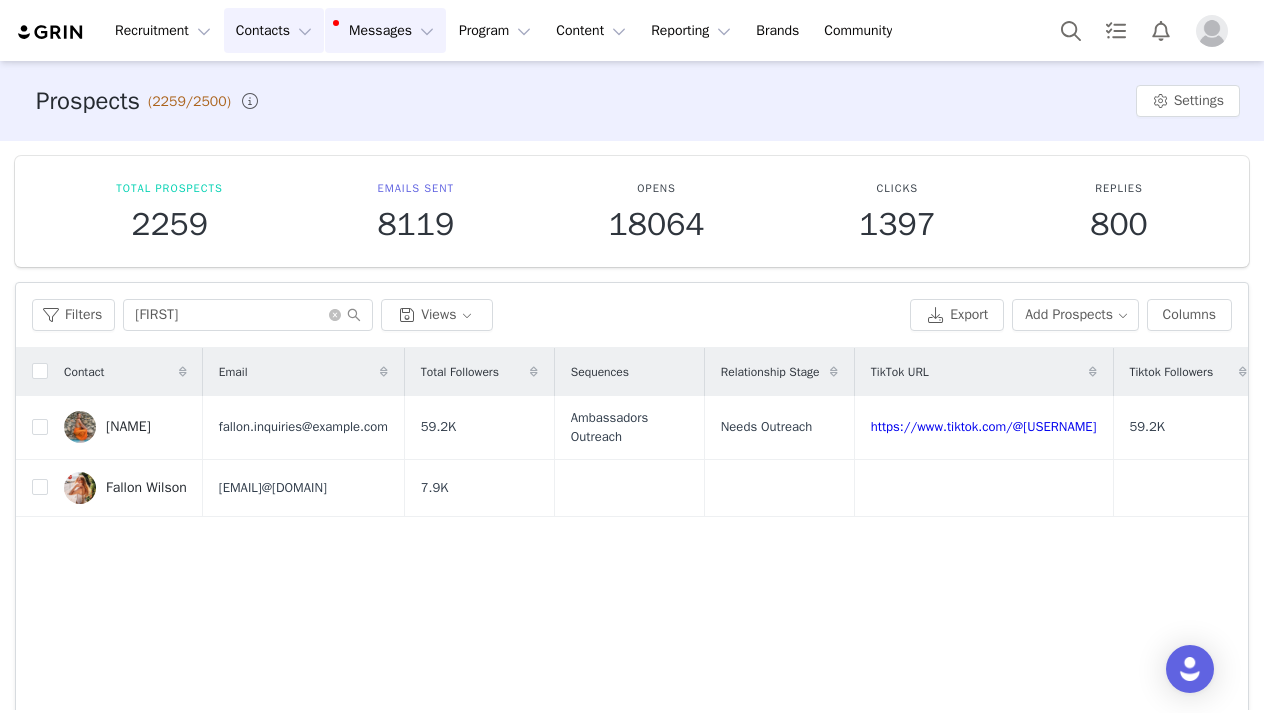 click on "Messages Messages" at bounding box center (385, 30) 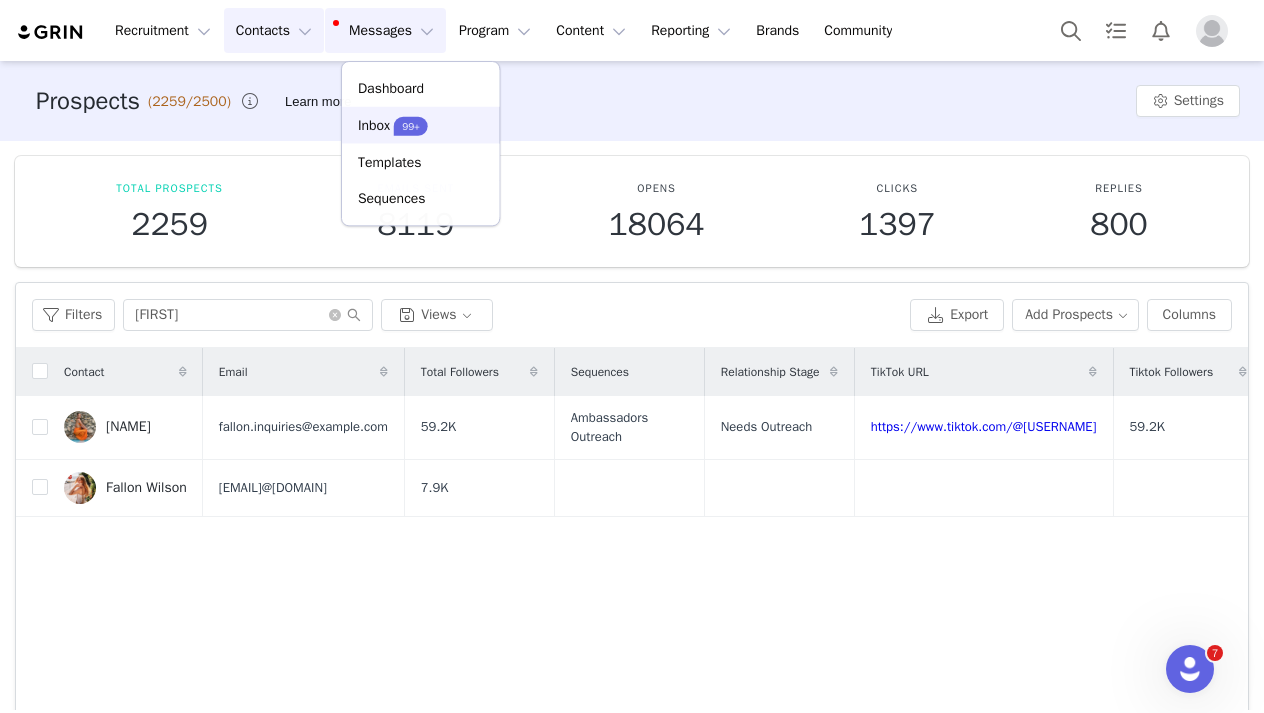 scroll, scrollTop: 0, scrollLeft: 0, axis: both 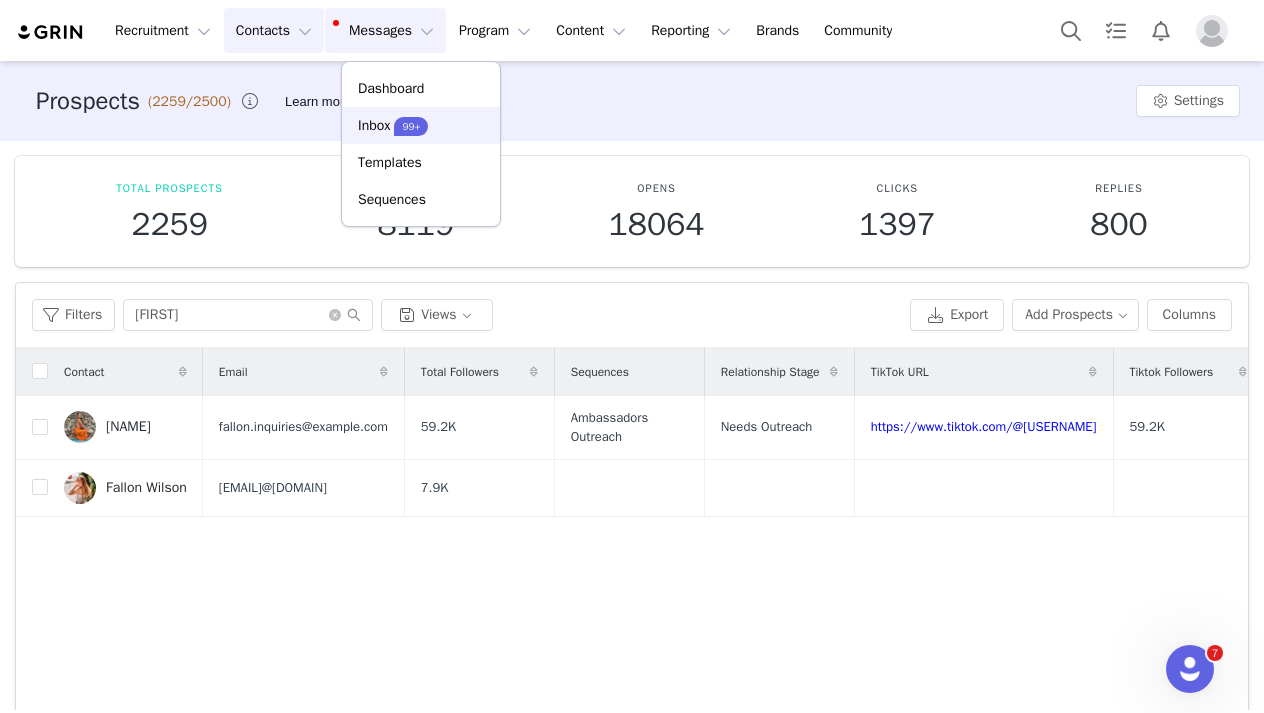 click on "Inbox 99+" at bounding box center (421, 125) 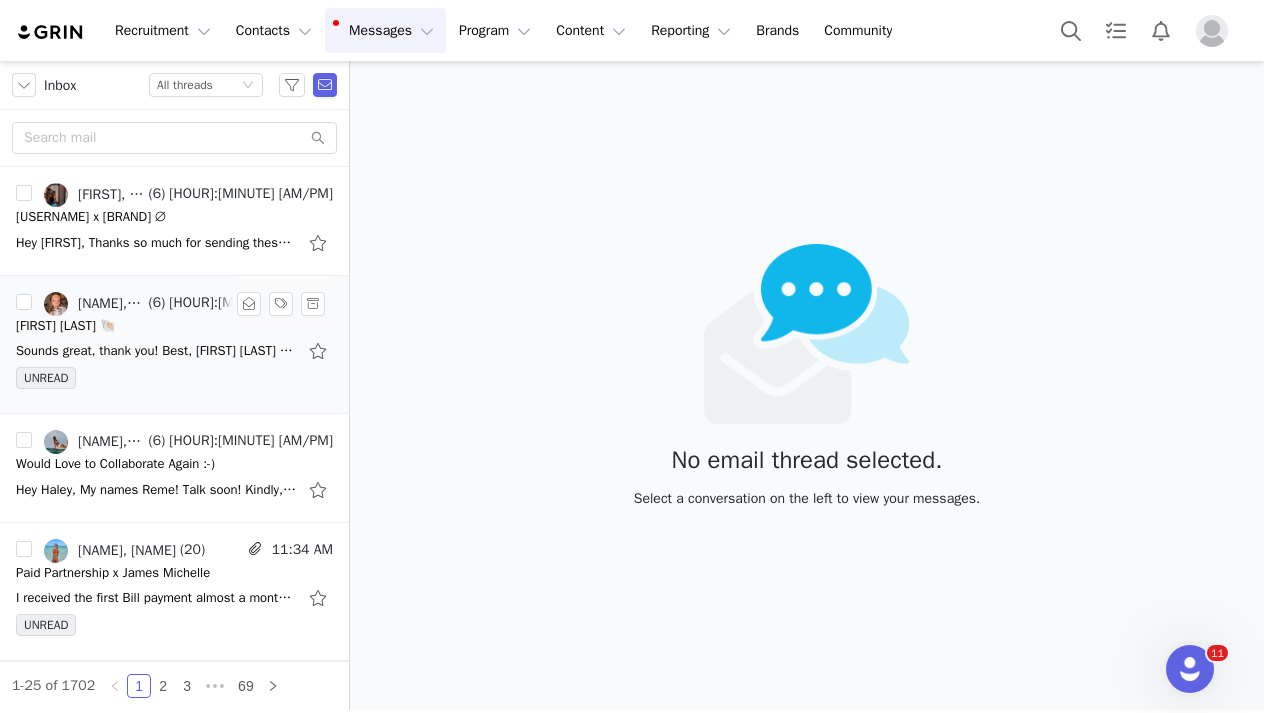 click on "UNREAD" at bounding box center (174, 382) 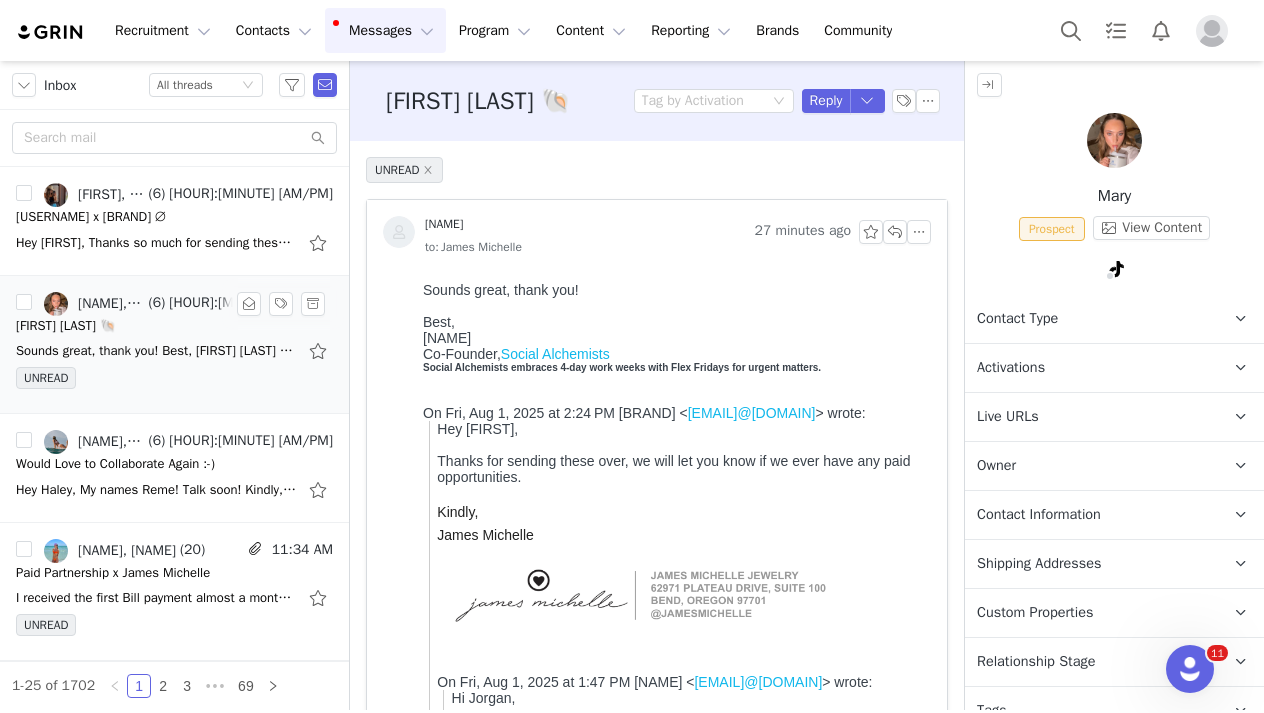 scroll, scrollTop: 0, scrollLeft: 0, axis: both 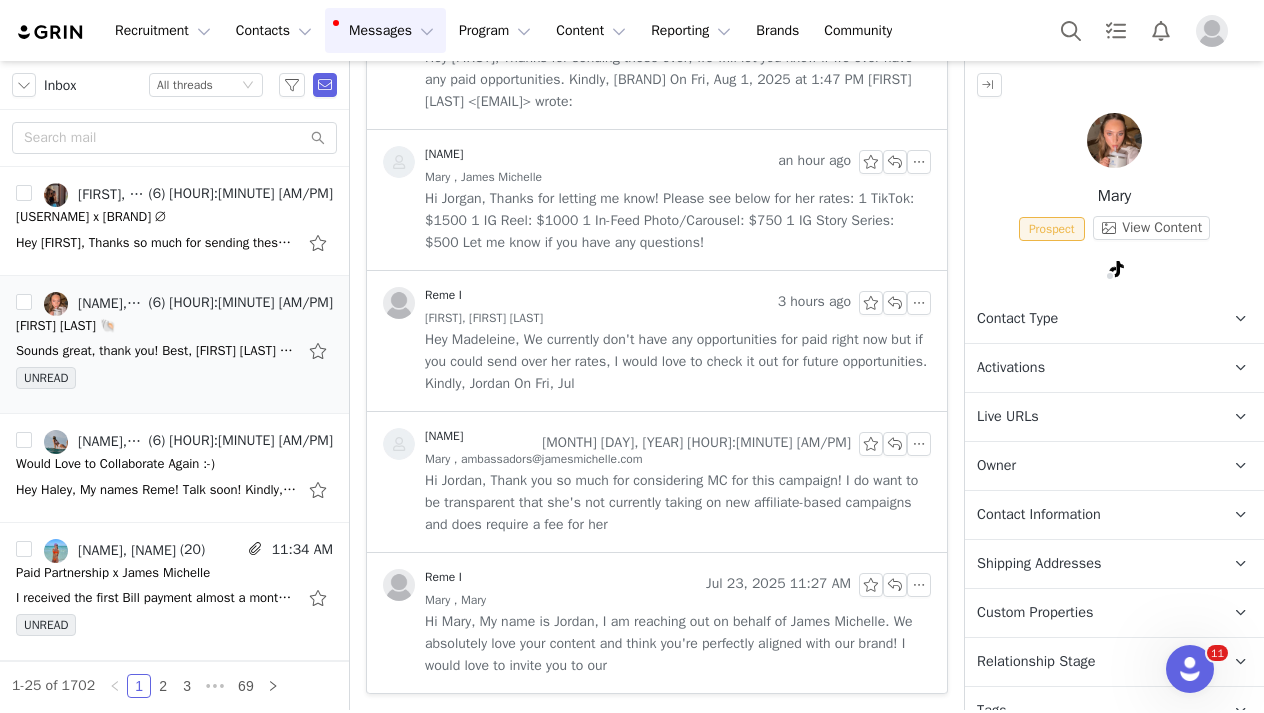 click on "Hi [FIRST], My name is [FIRST], I am reaching out on behalf of [BRAND]. We absolutely love your content and think you're perfectly aligned with our brand! I would love to invite you to our" at bounding box center (678, 644) 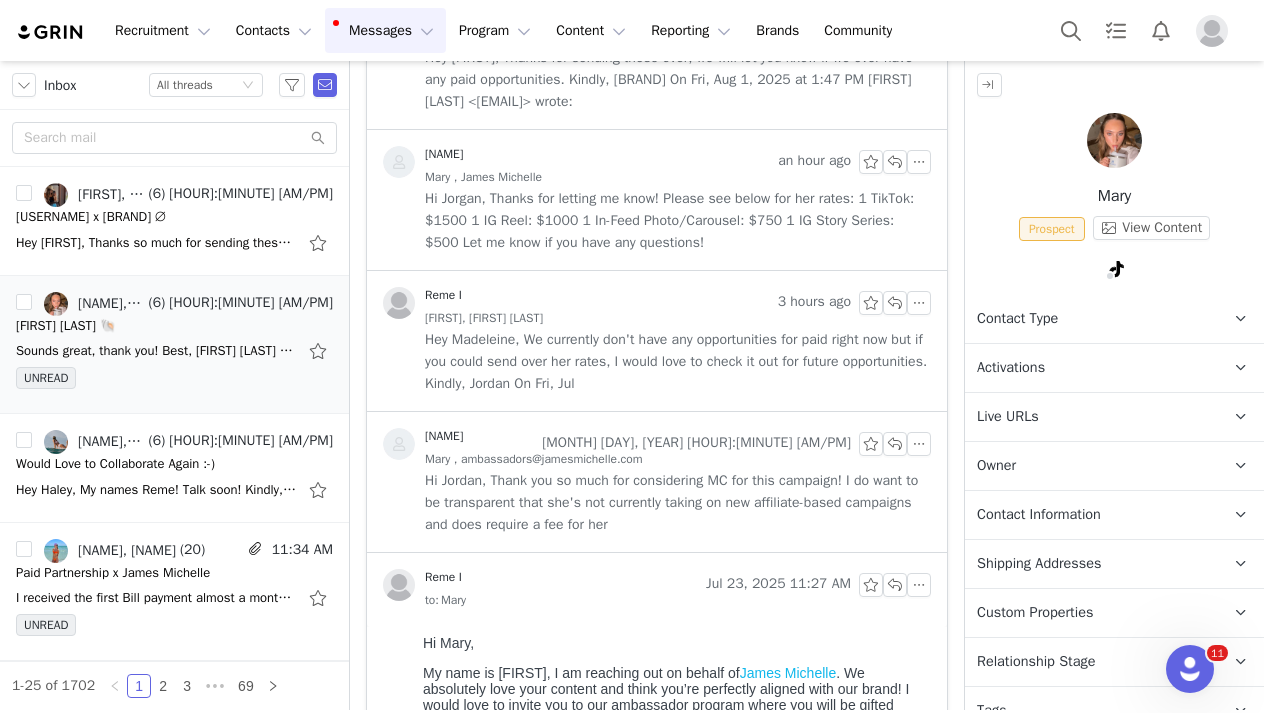 scroll, scrollTop: 0, scrollLeft: 0, axis: both 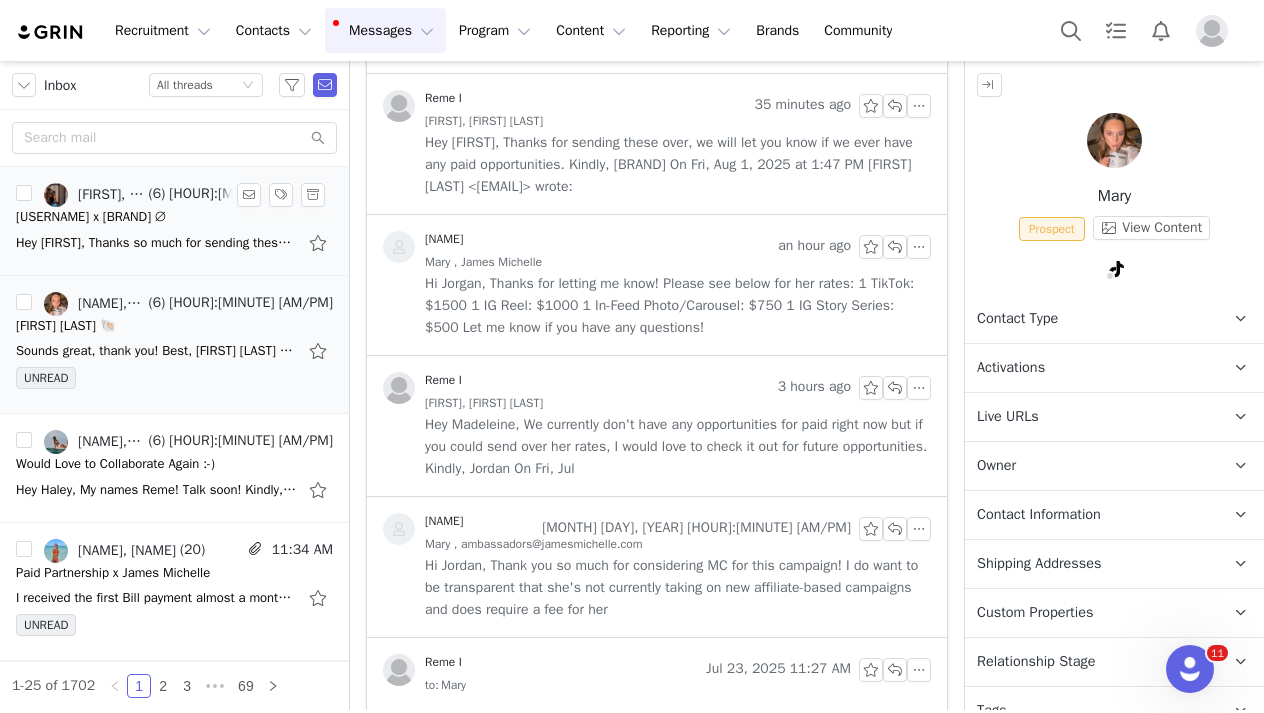 click on "[USERNAME] x [COMPANY] 🐚" at bounding box center [91, 217] 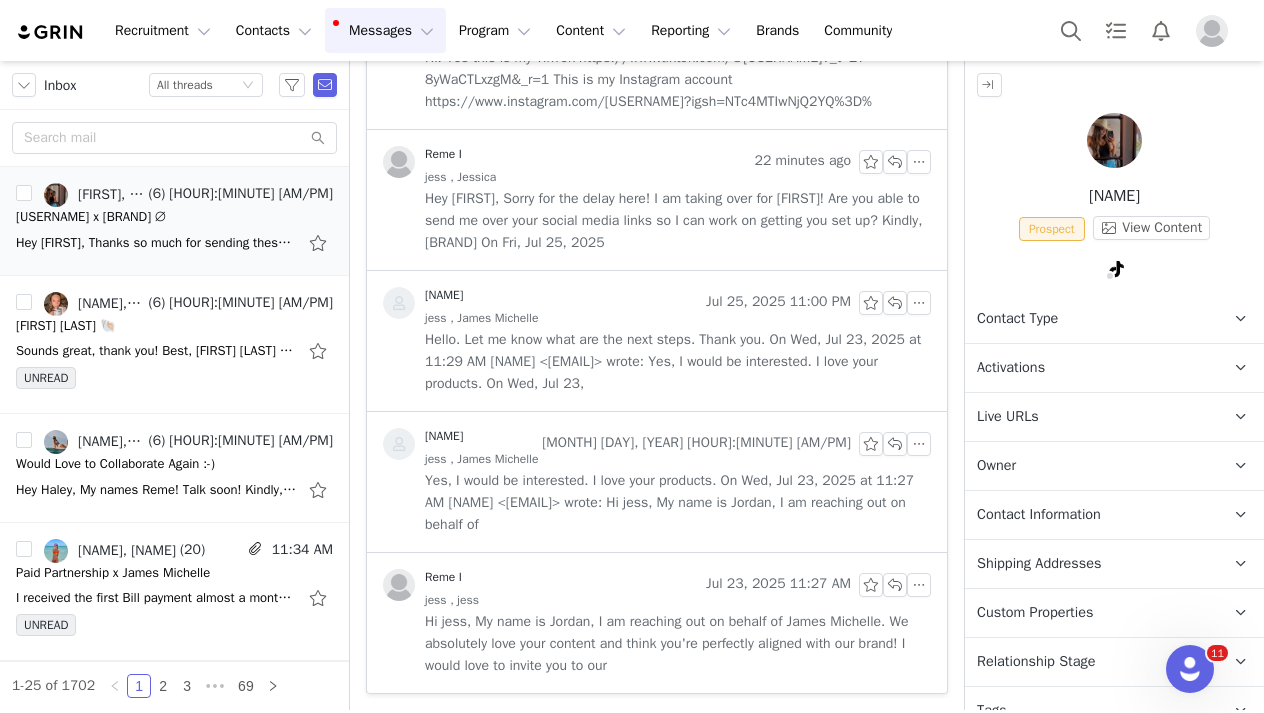 scroll, scrollTop: 1832, scrollLeft: 0, axis: vertical 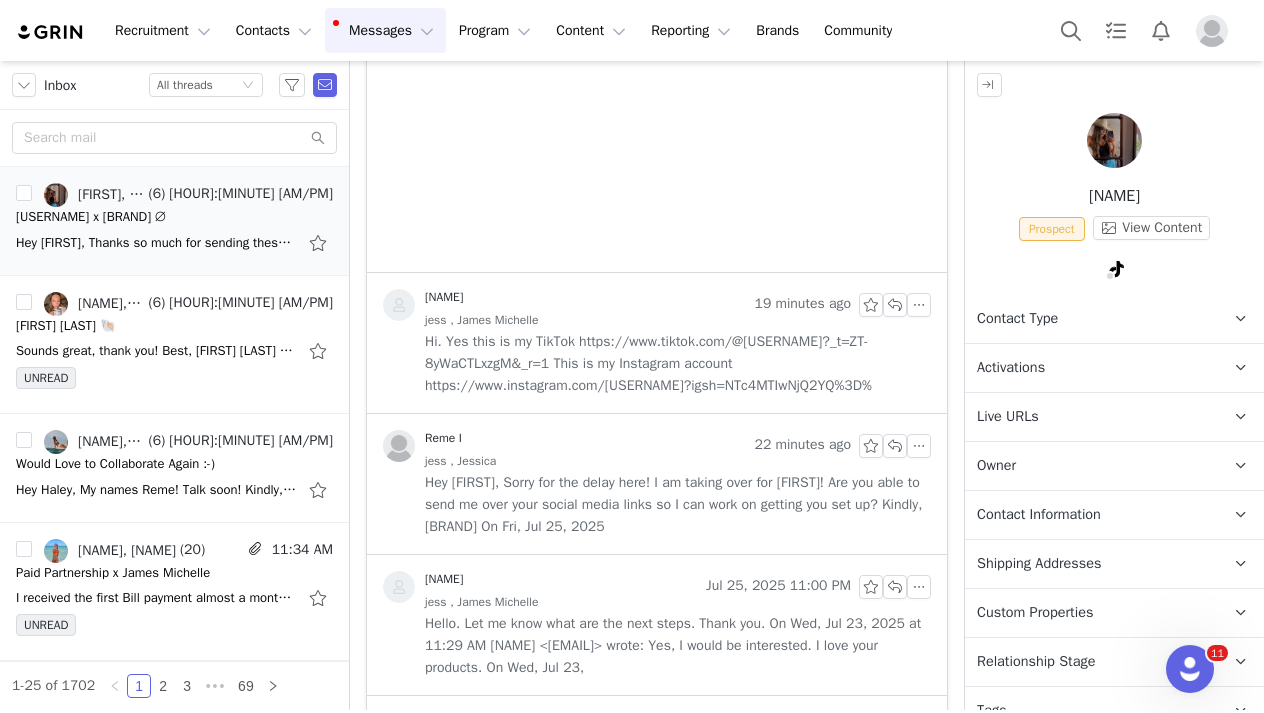 click on "Hi. Yes this is my TikTok https://www.tiktok.com/@[USERNAME]?_t=ZT-8yWaCTLxzgM&_r=1 This is my Instagram account https://www.instagram.com/[USERNAME]?igsh=NTc4MTIwNjQ2YQ%3D%" at bounding box center [678, 364] 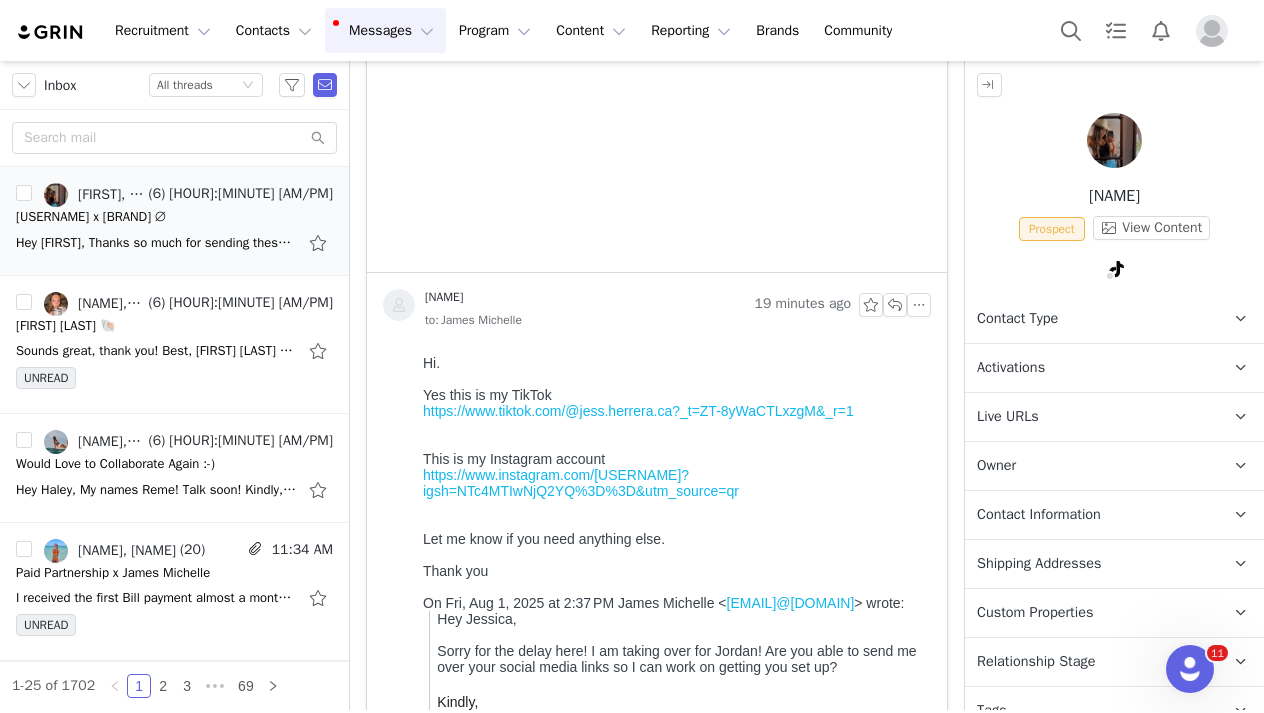 scroll, scrollTop: 0, scrollLeft: 0, axis: both 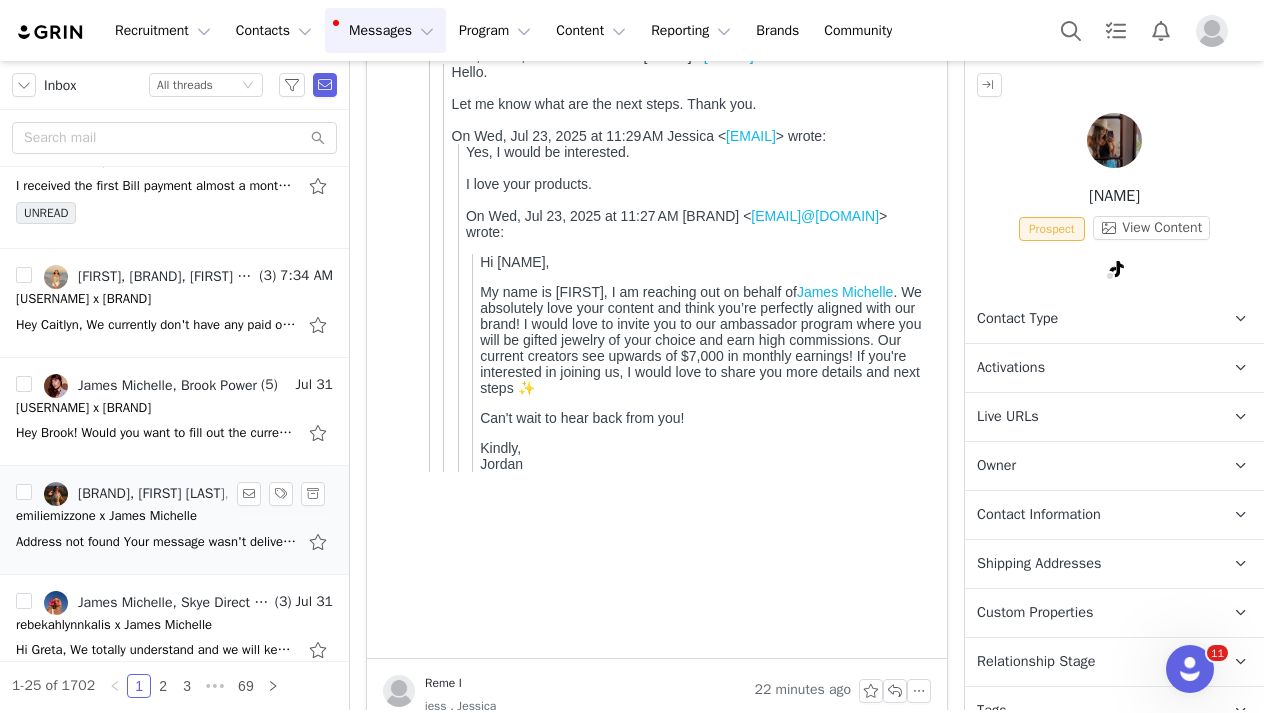click on "[BRAND], [FIRST] [LAST], [MAIL_DELIVERY_SUBSYSTEM]" at bounding box center (163, 494) 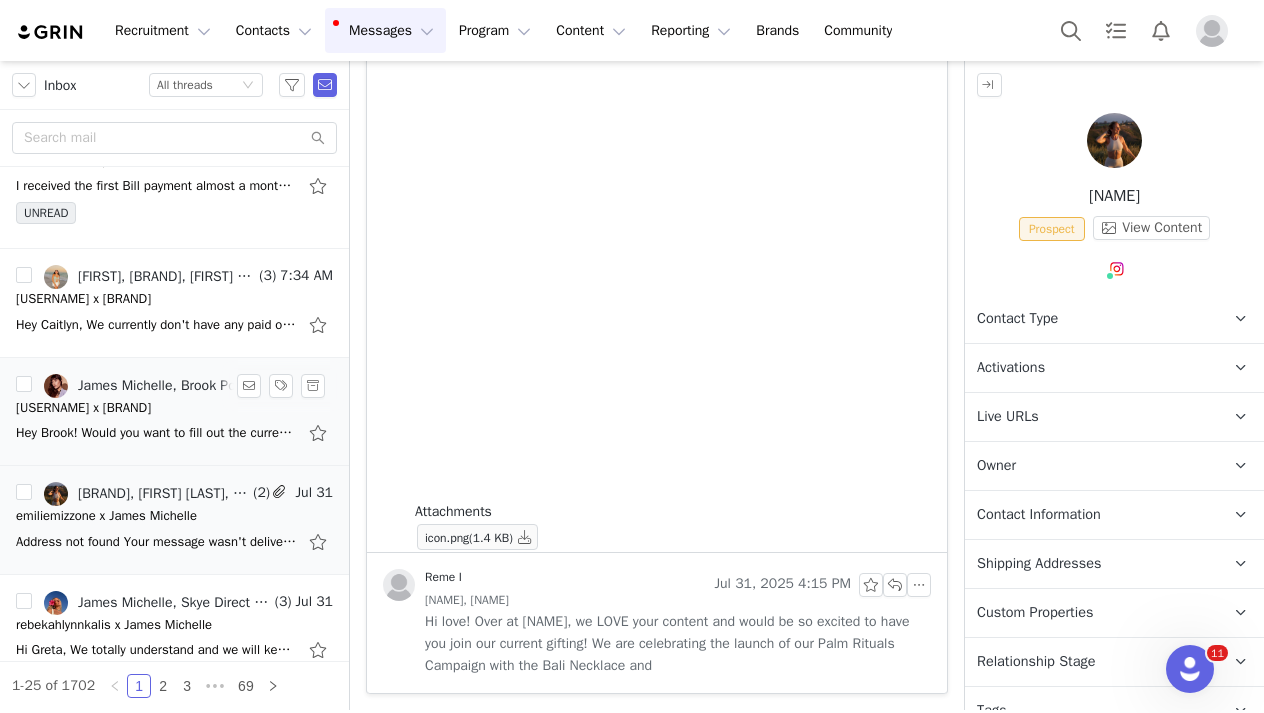 scroll, scrollTop: 0, scrollLeft: 0, axis: both 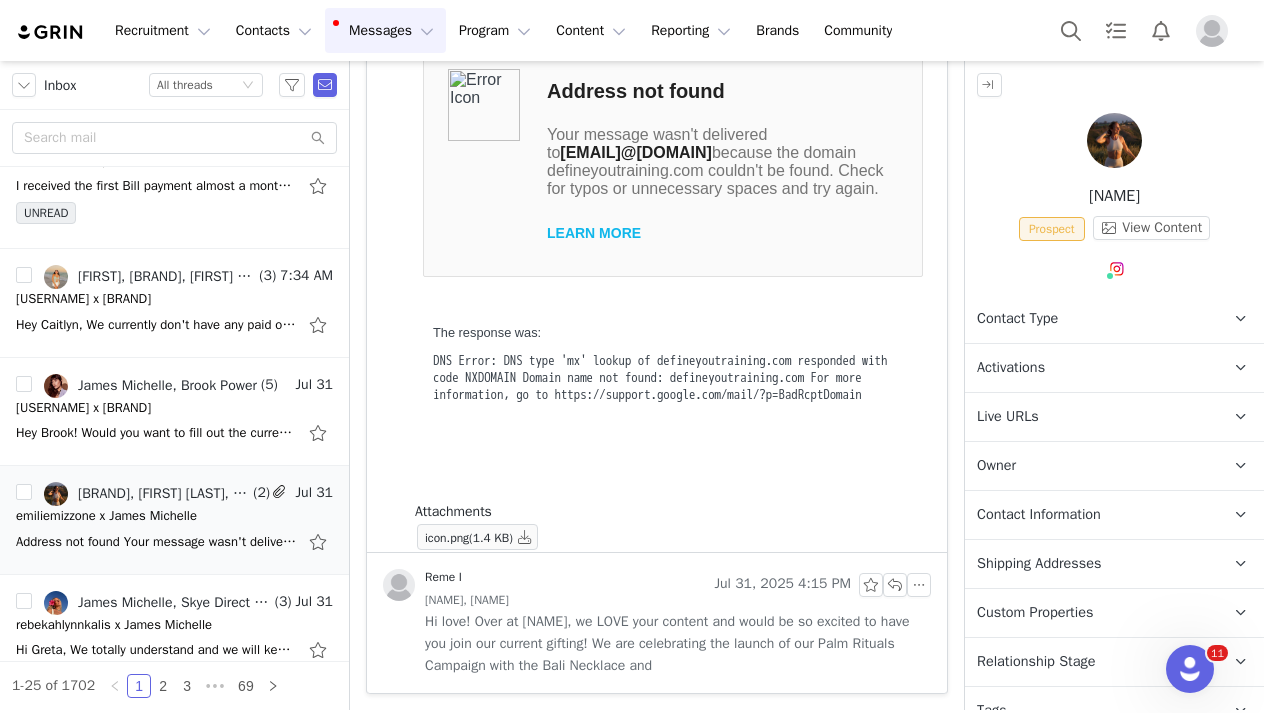 click on "Hi love! Over at [COMPANY], we LOVE your content and would be so excited to have you join our current gifting! We are celebrating the launch of our Palm Rituals Campaign with the Bali Necklace and" at bounding box center [678, 644] 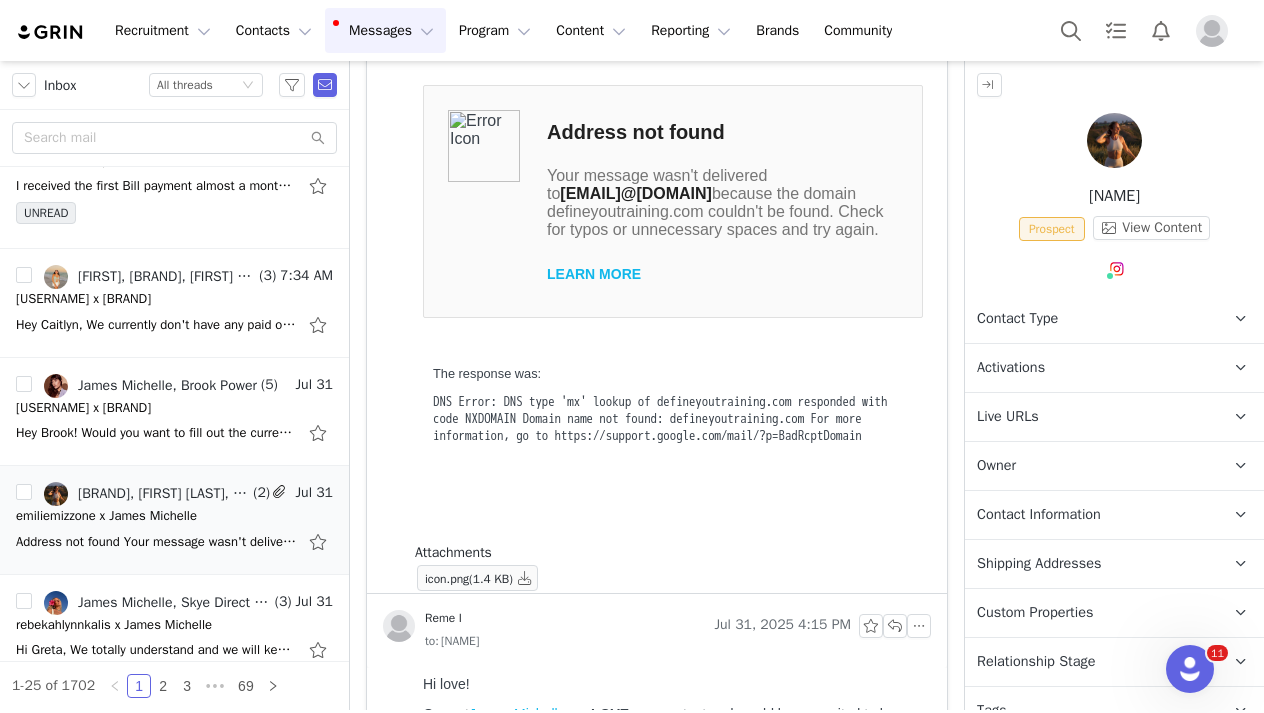 scroll, scrollTop: 0, scrollLeft: 0, axis: both 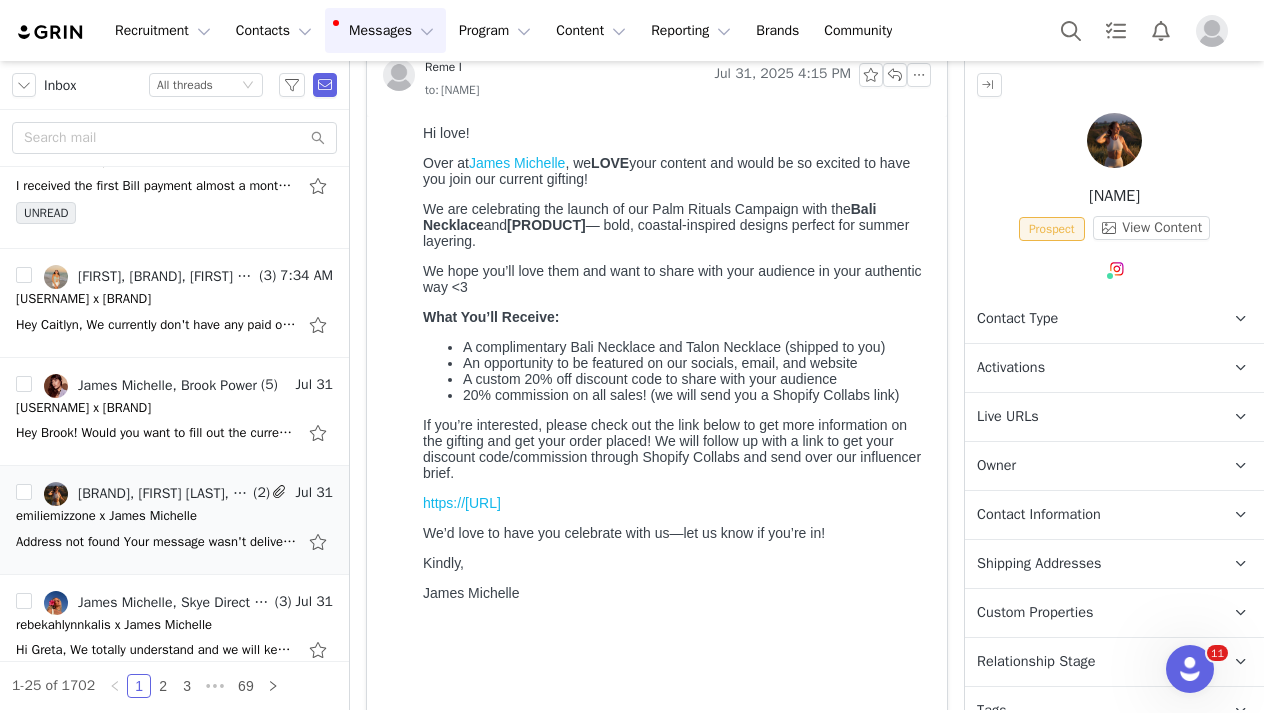 drag, startPoint x: 426, startPoint y: 131, endPoint x: 620, endPoint y: 645, distance: 549.3924 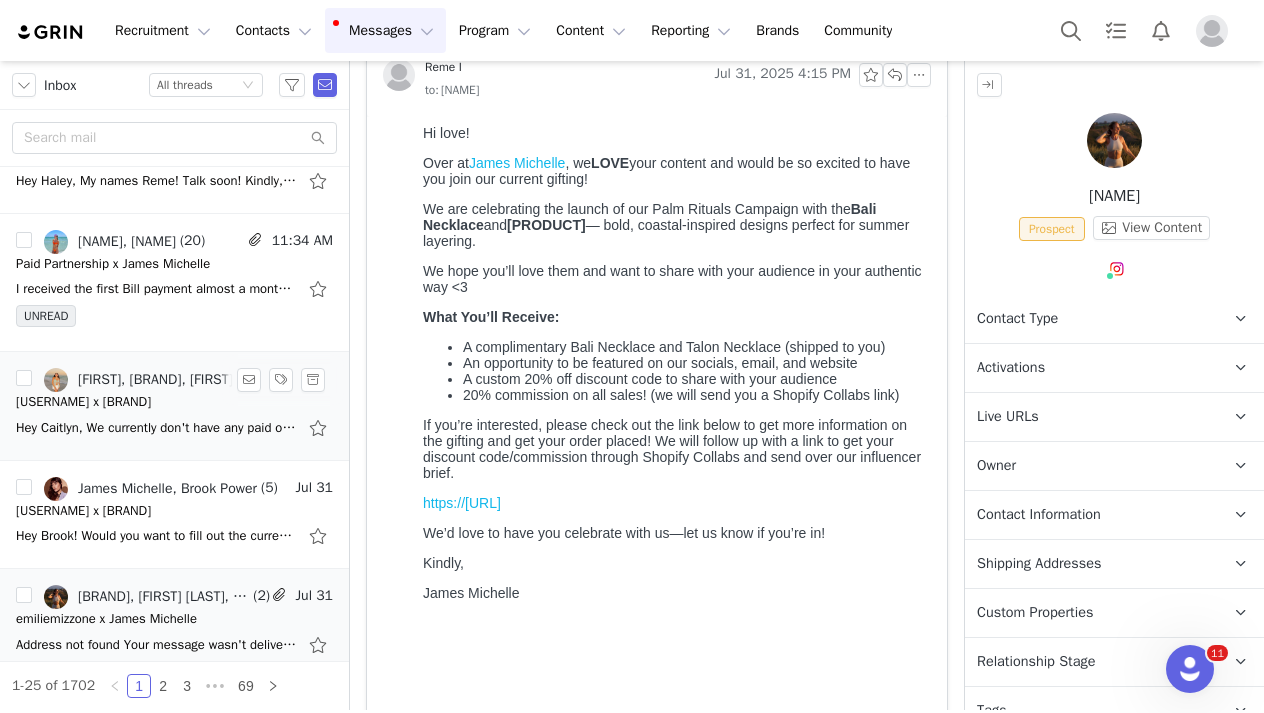 scroll, scrollTop: 223, scrollLeft: 0, axis: vertical 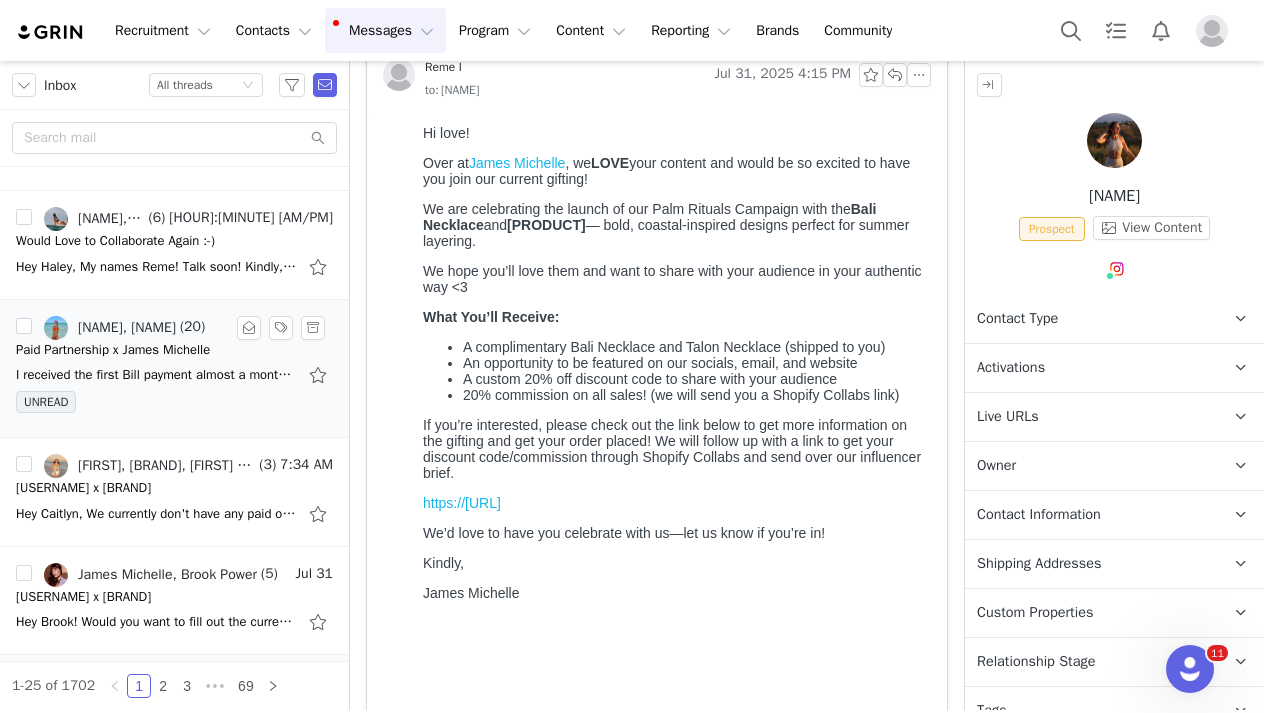 click on "UNREAD" at bounding box center [174, 406] 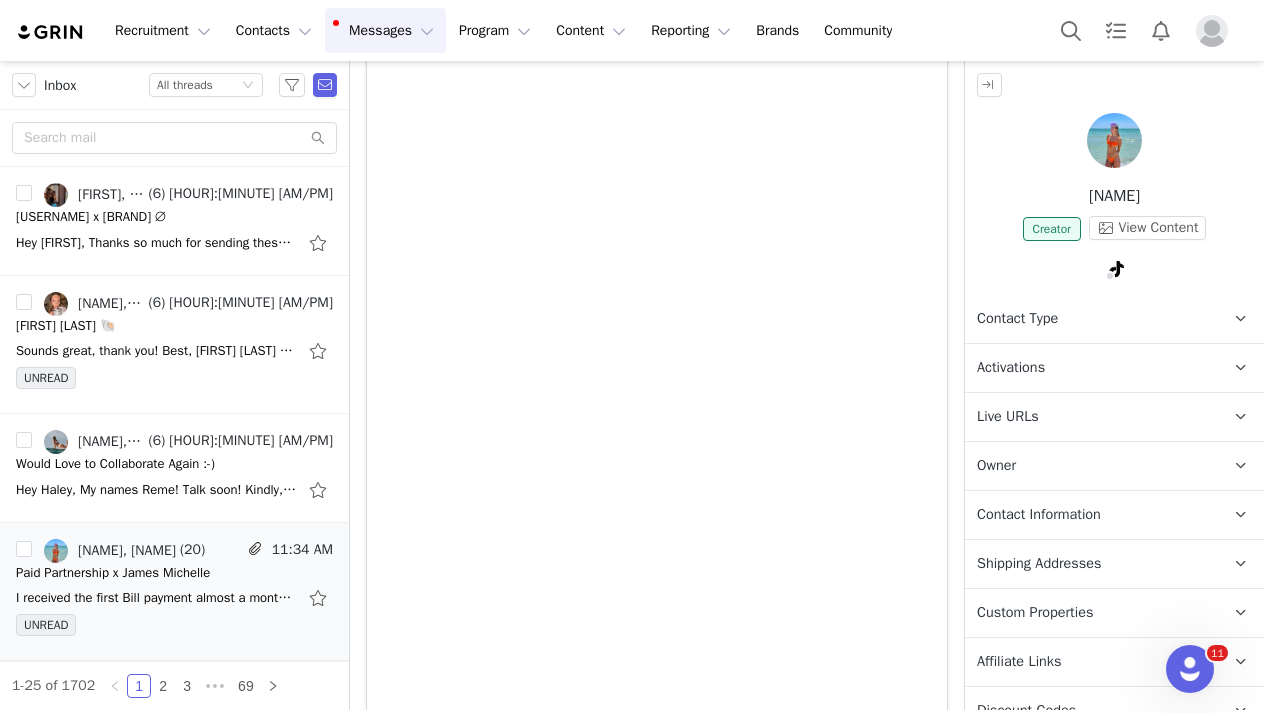 scroll, scrollTop: 0, scrollLeft: 0, axis: both 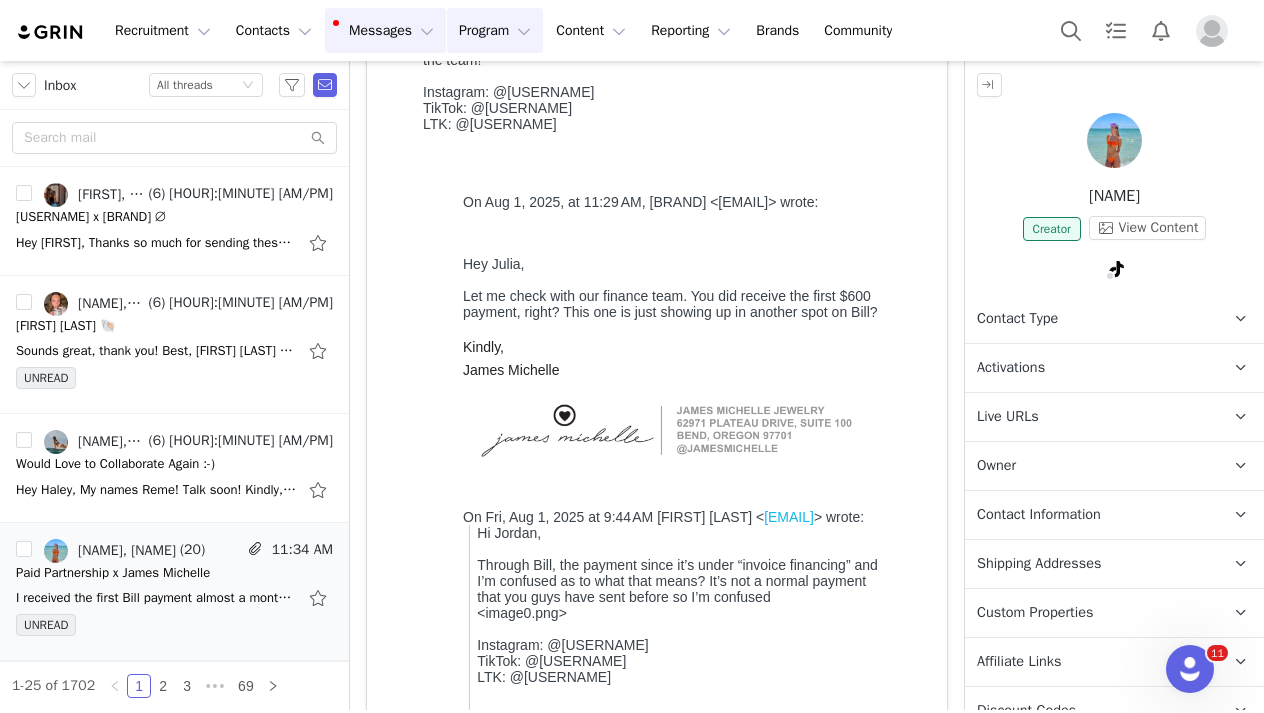 click on "Program Program" at bounding box center (495, 30) 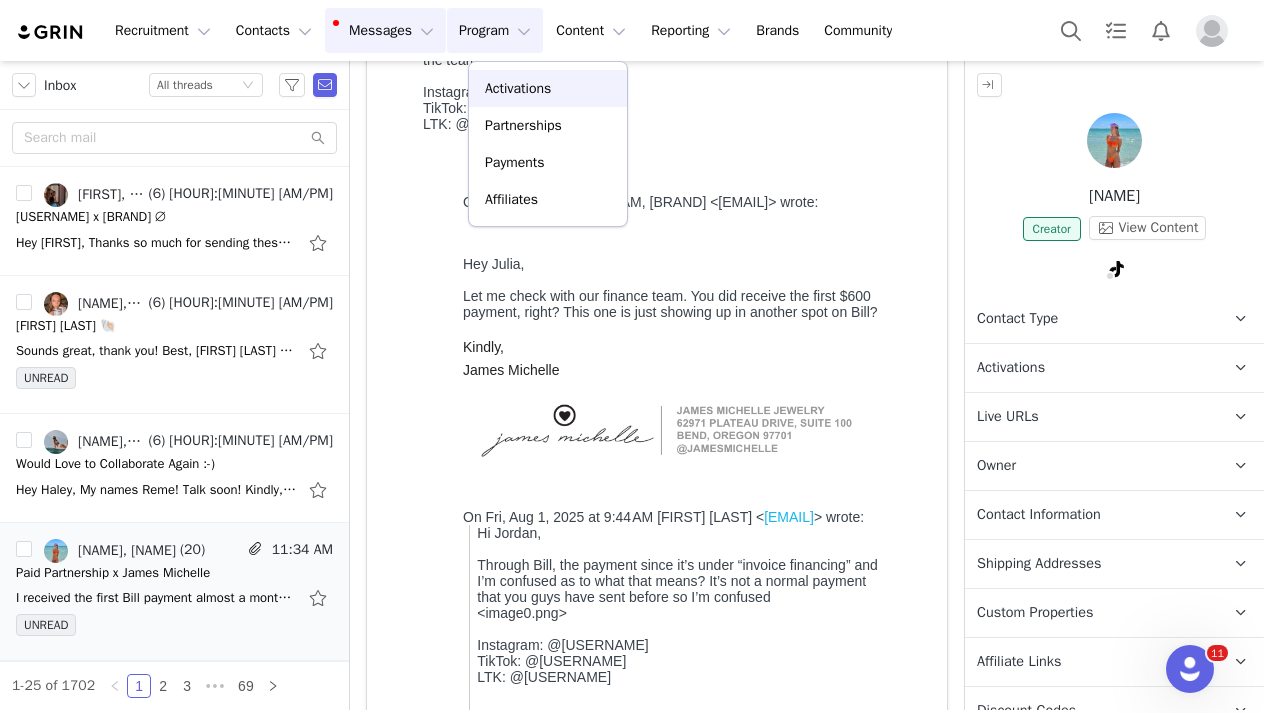 click on "Activations" at bounding box center [518, 88] 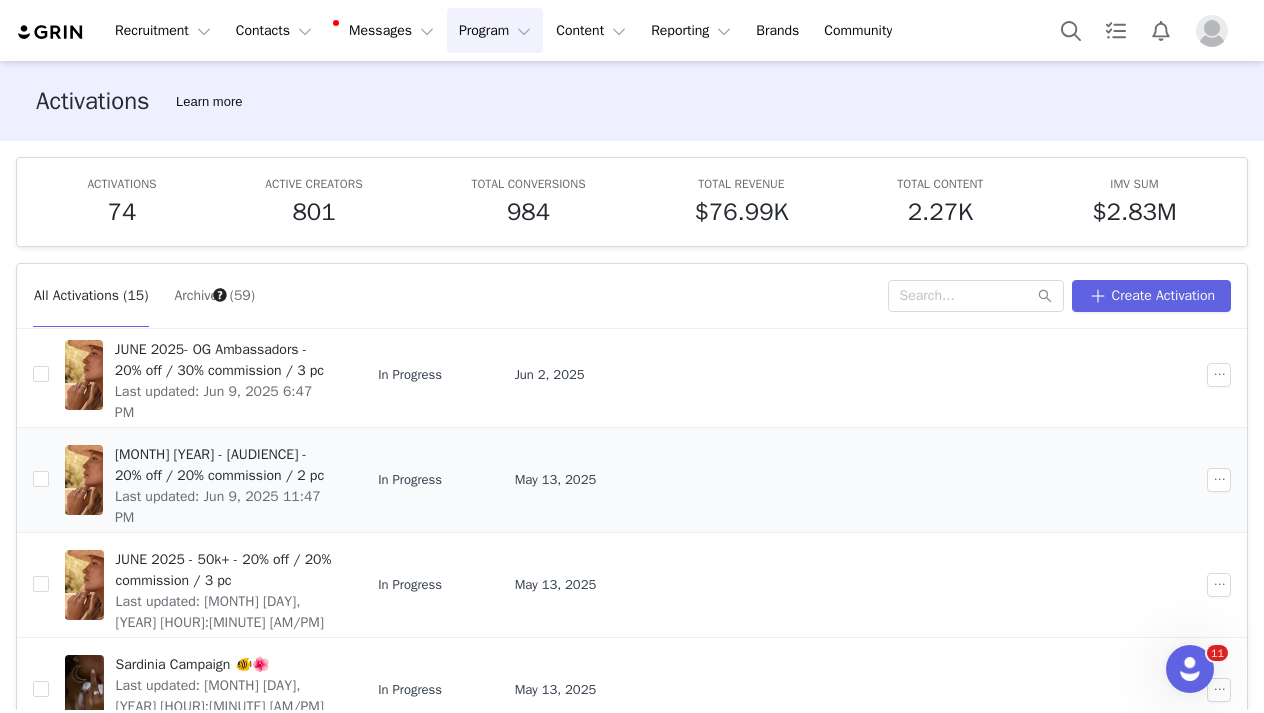 scroll, scrollTop: 450, scrollLeft: 0, axis: vertical 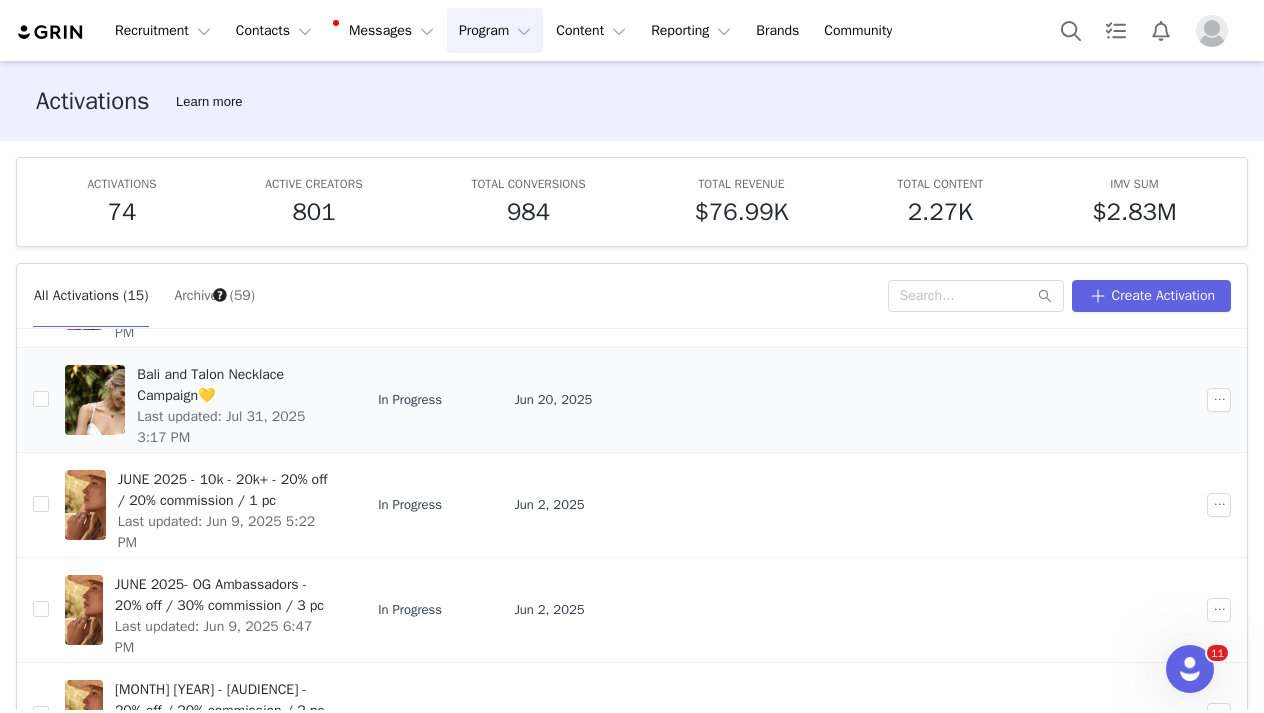 click on "Bali and Talon Necklace Campaign💛" at bounding box center [235, 385] 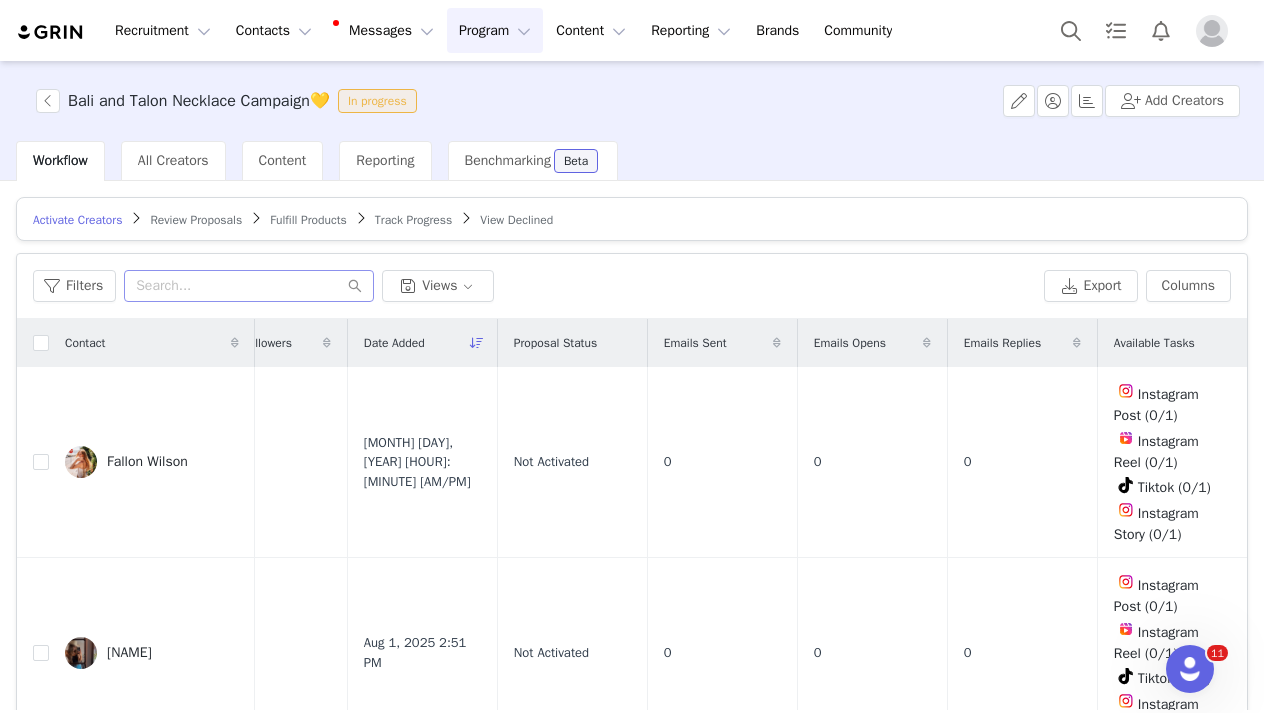 scroll, scrollTop: 0, scrollLeft: 374, axis: horizontal 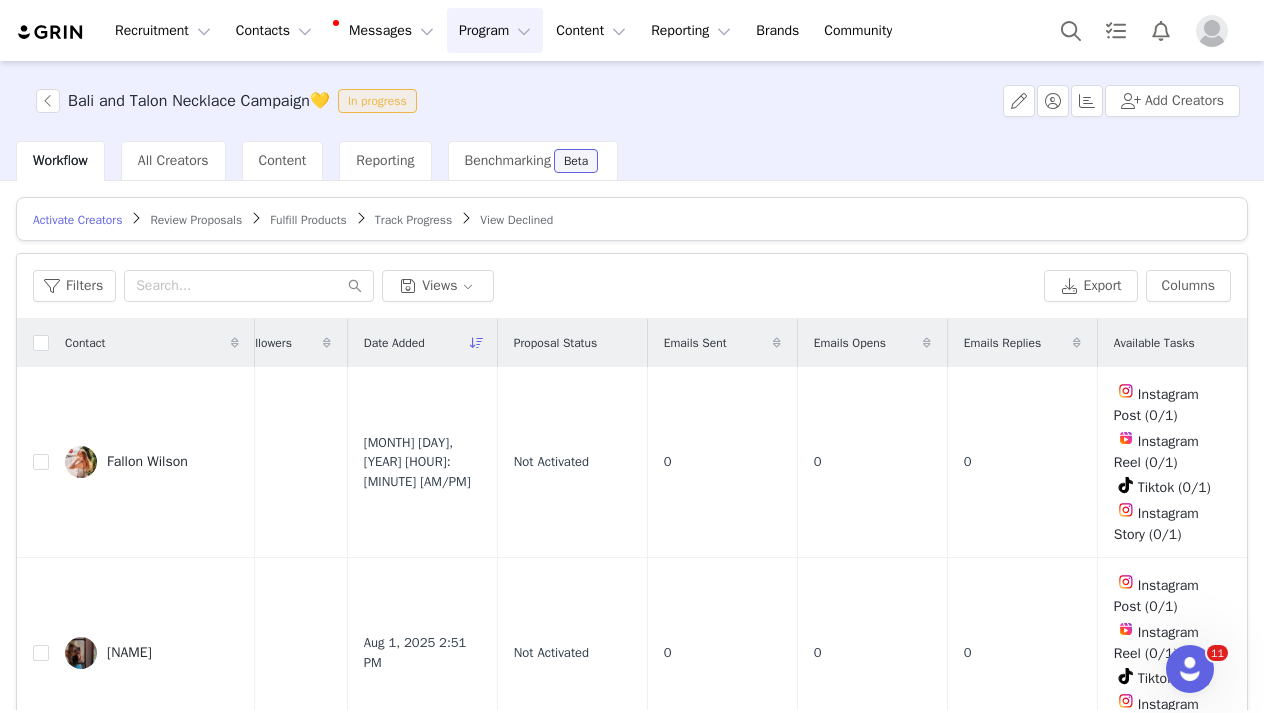 click on "Review Proposals" at bounding box center [196, 220] 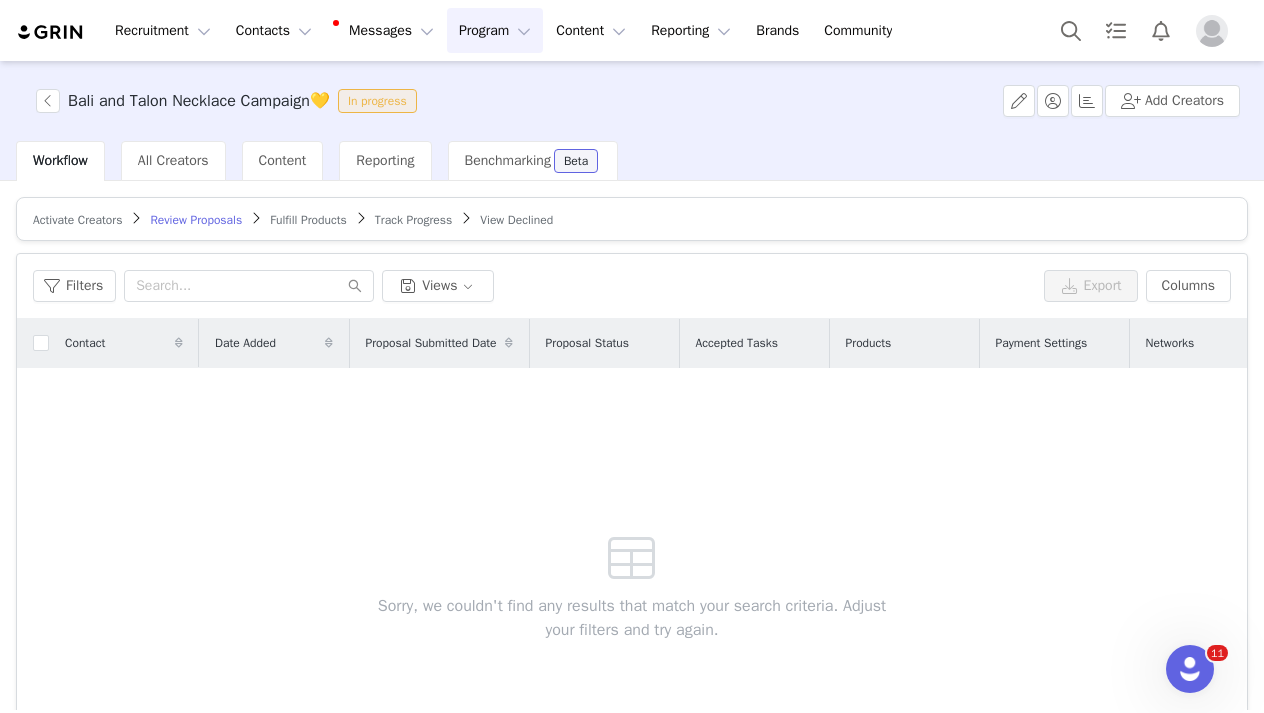 click on "Activate Creators" at bounding box center (77, 220) 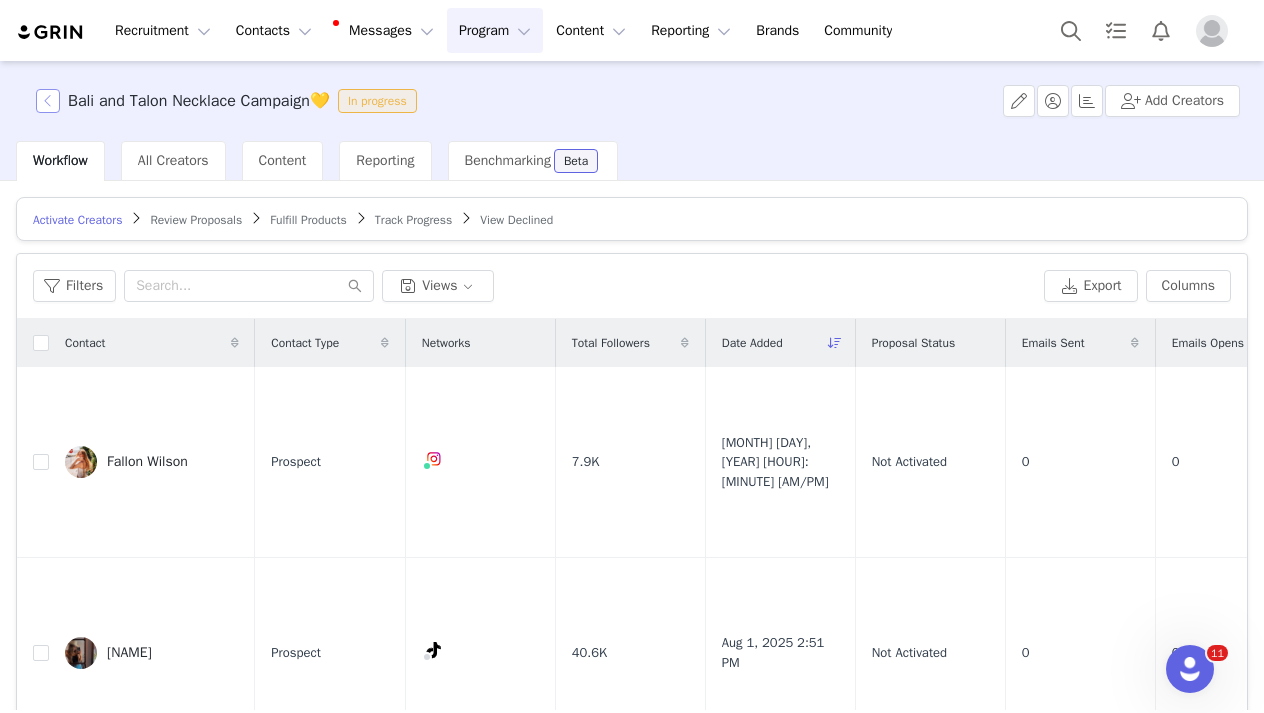 click at bounding box center (48, 101) 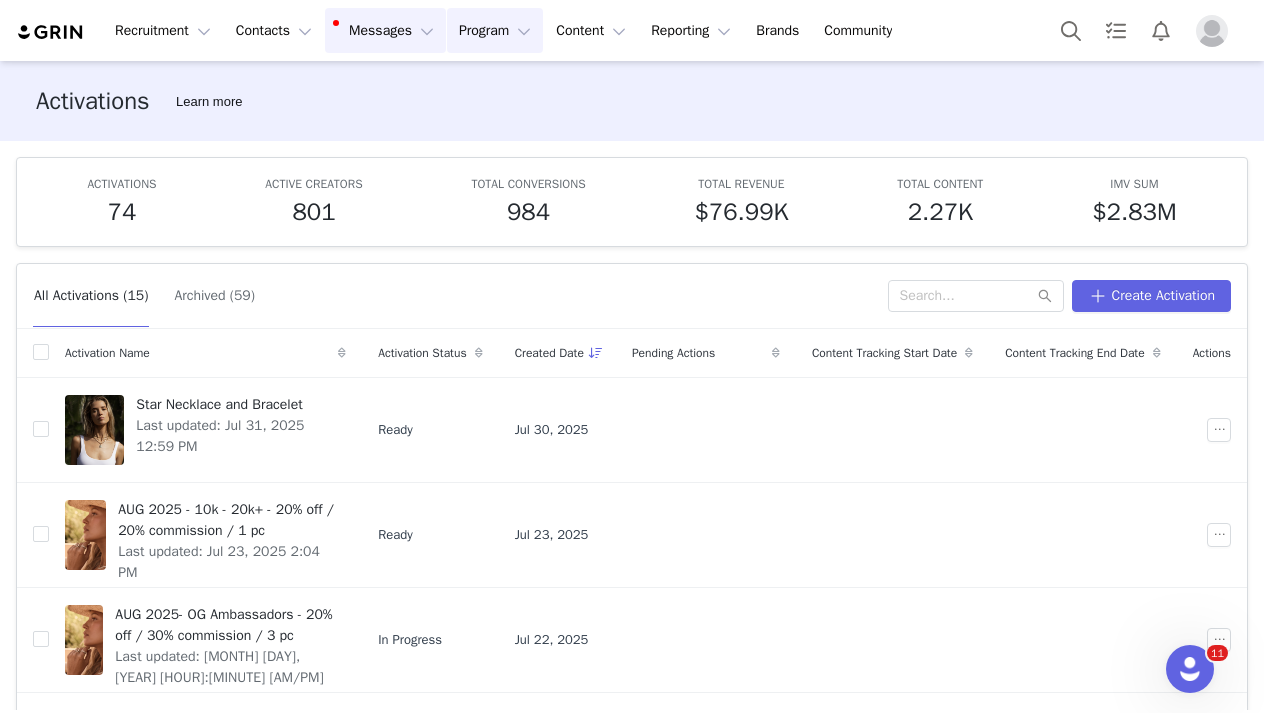 click on "Messages Messages" at bounding box center [385, 30] 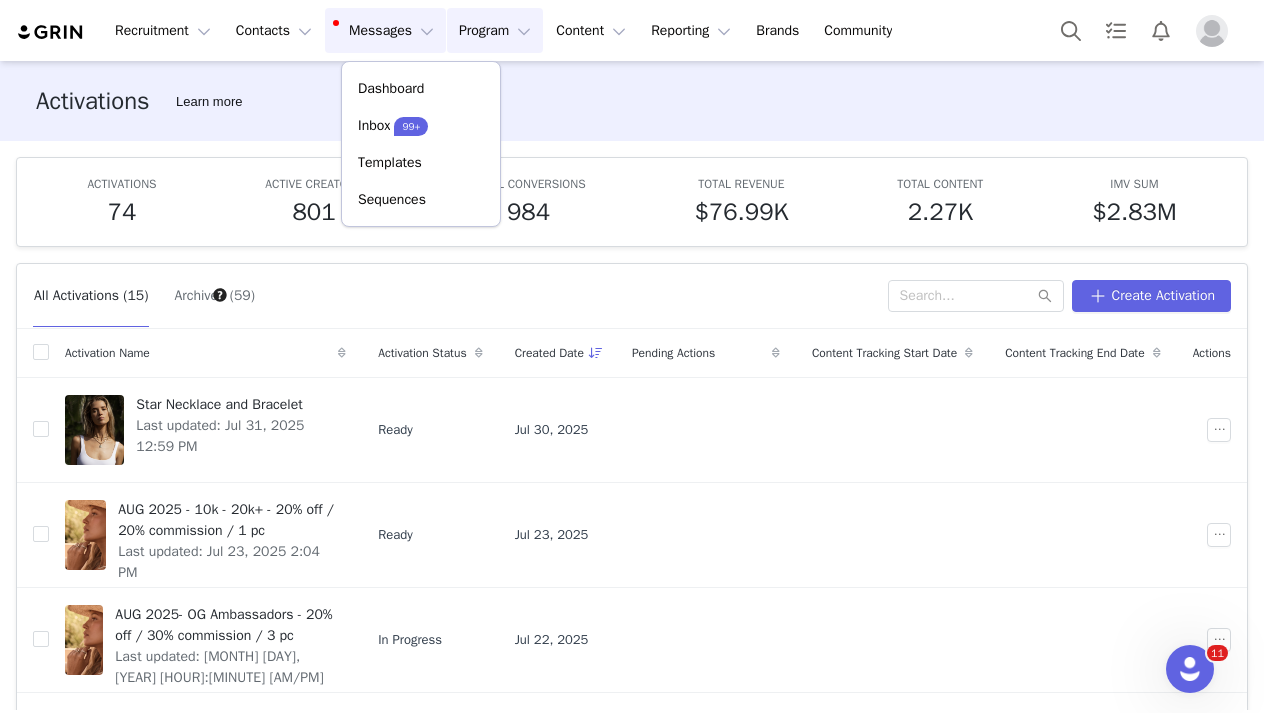 click on "Program Program" at bounding box center [495, 30] 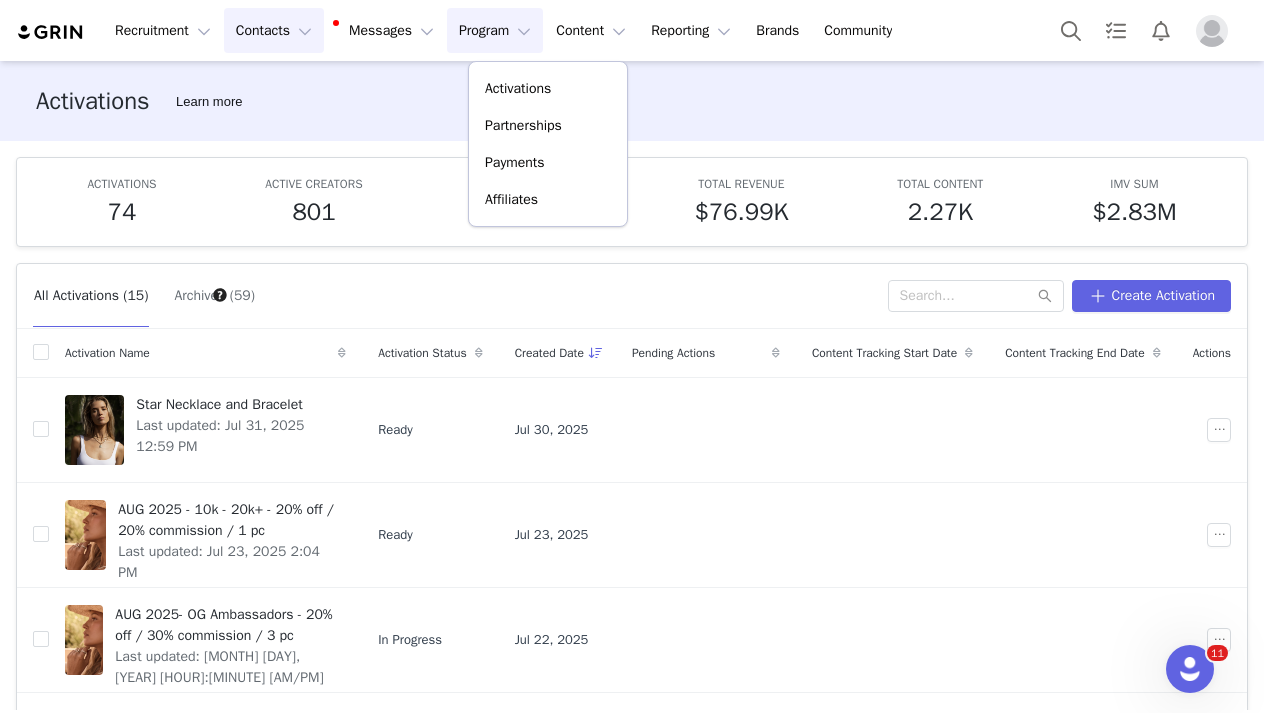click on "Contacts Contacts" at bounding box center (274, 30) 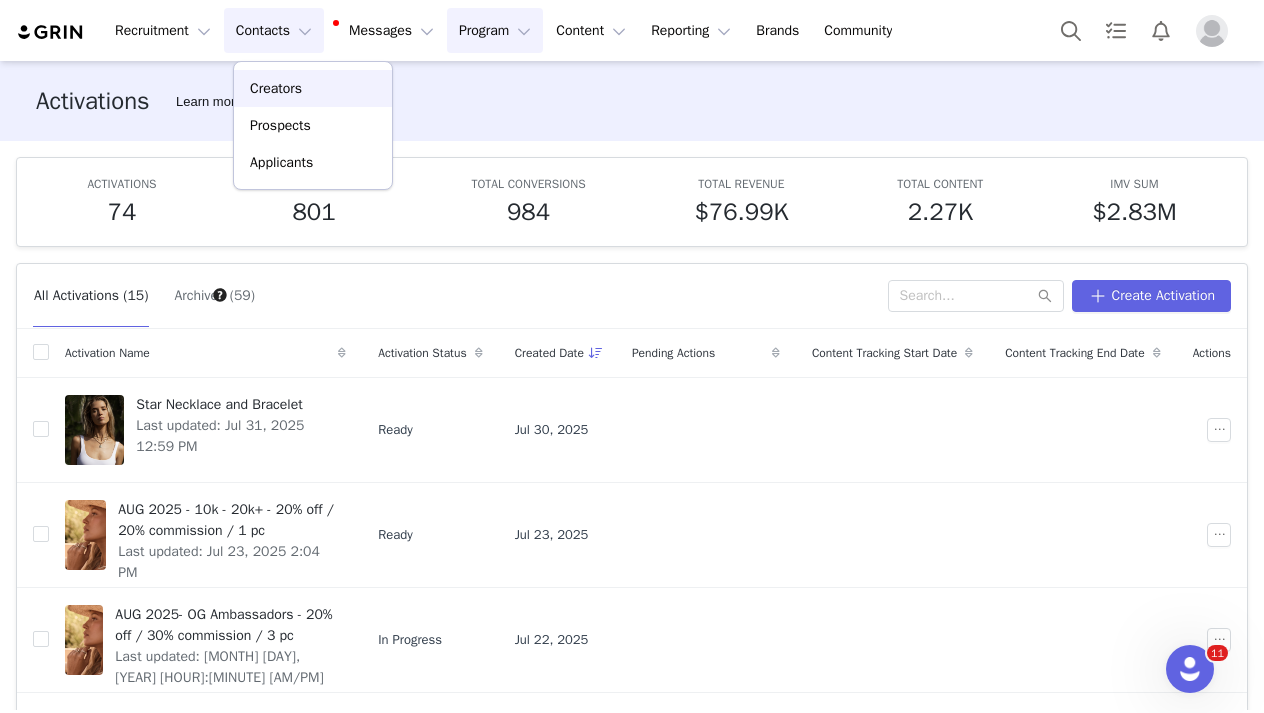 click on "Creators" at bounding box center [276, 88] 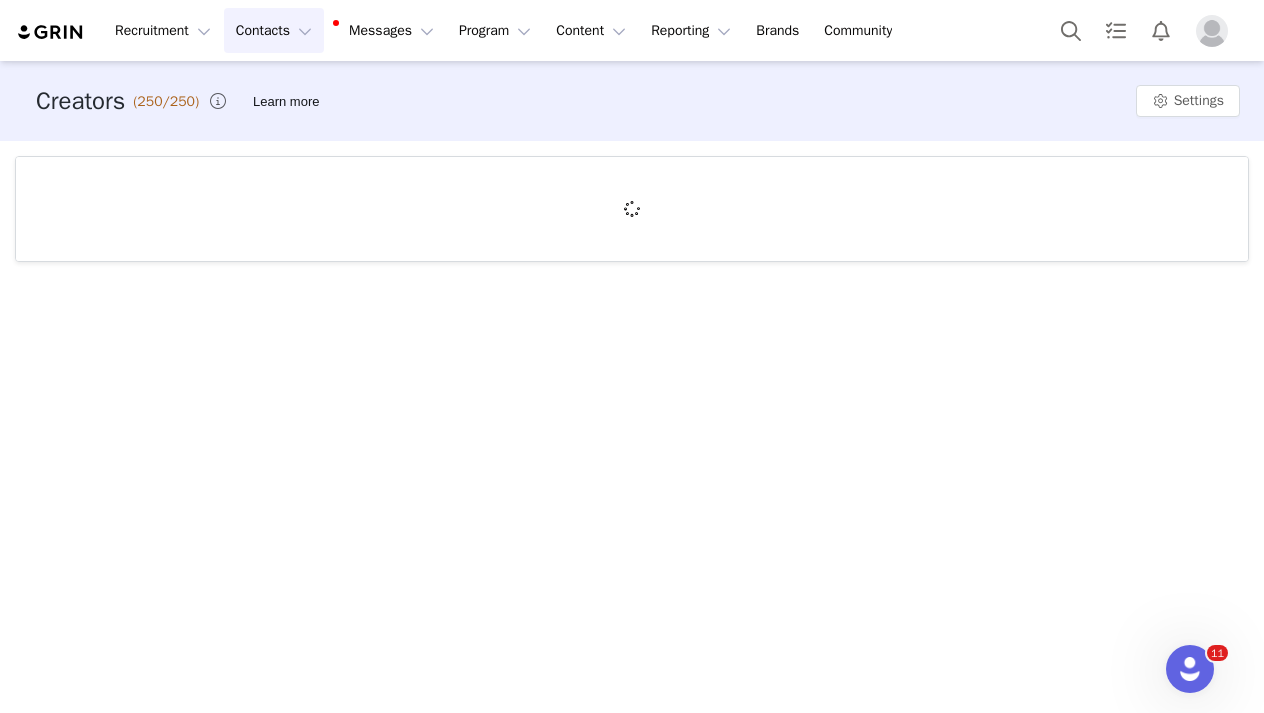 click on "Contacts Contacts" at bounding box center (274, 30) 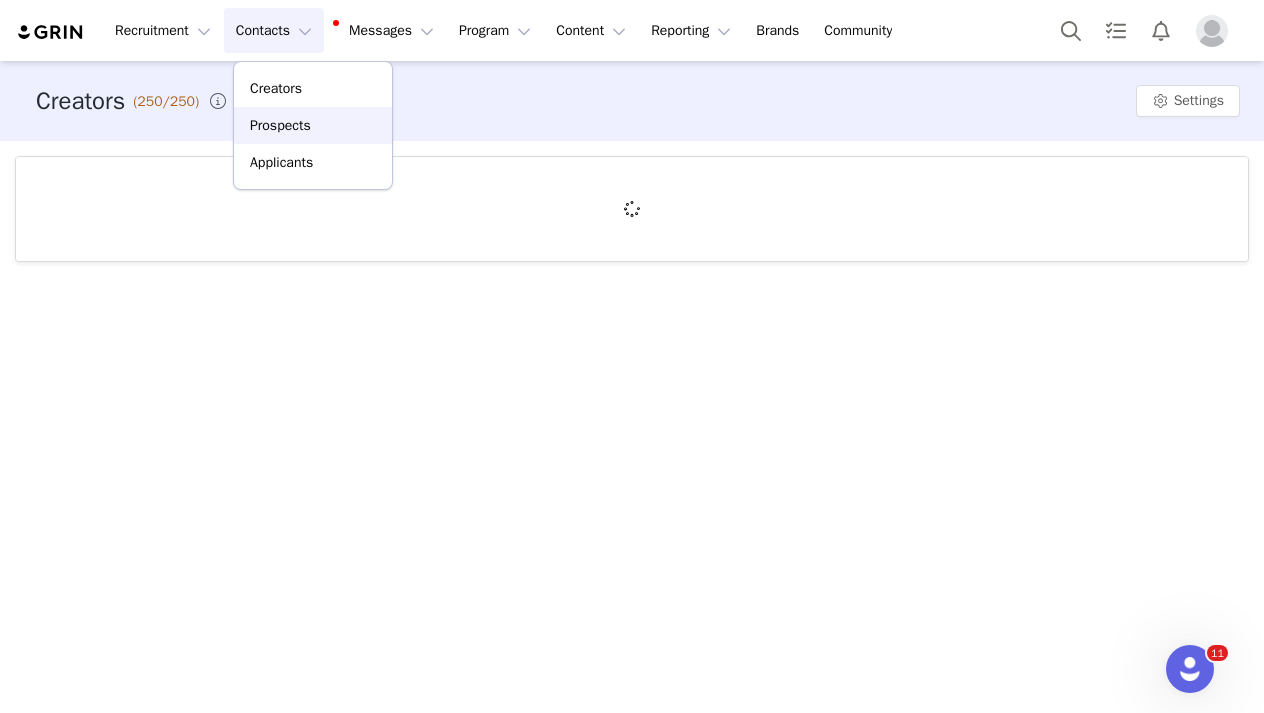 click on "Prospects" at bounding box center (280, 125) 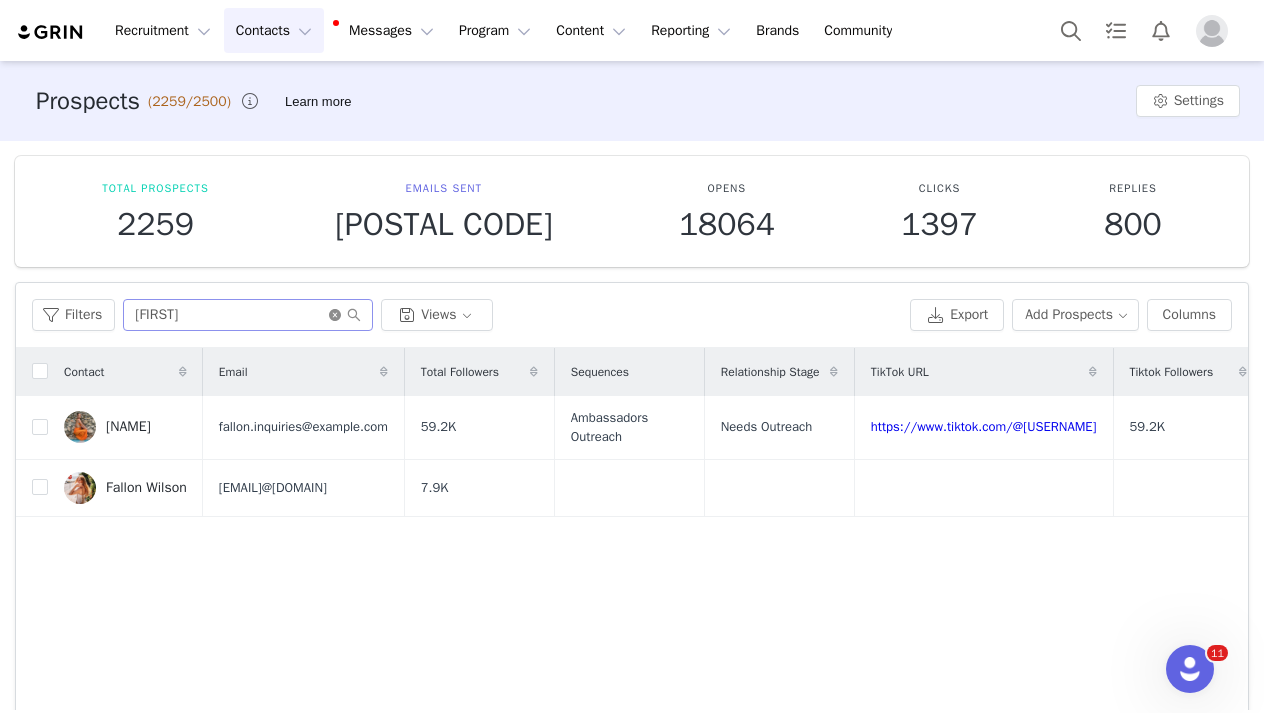 click 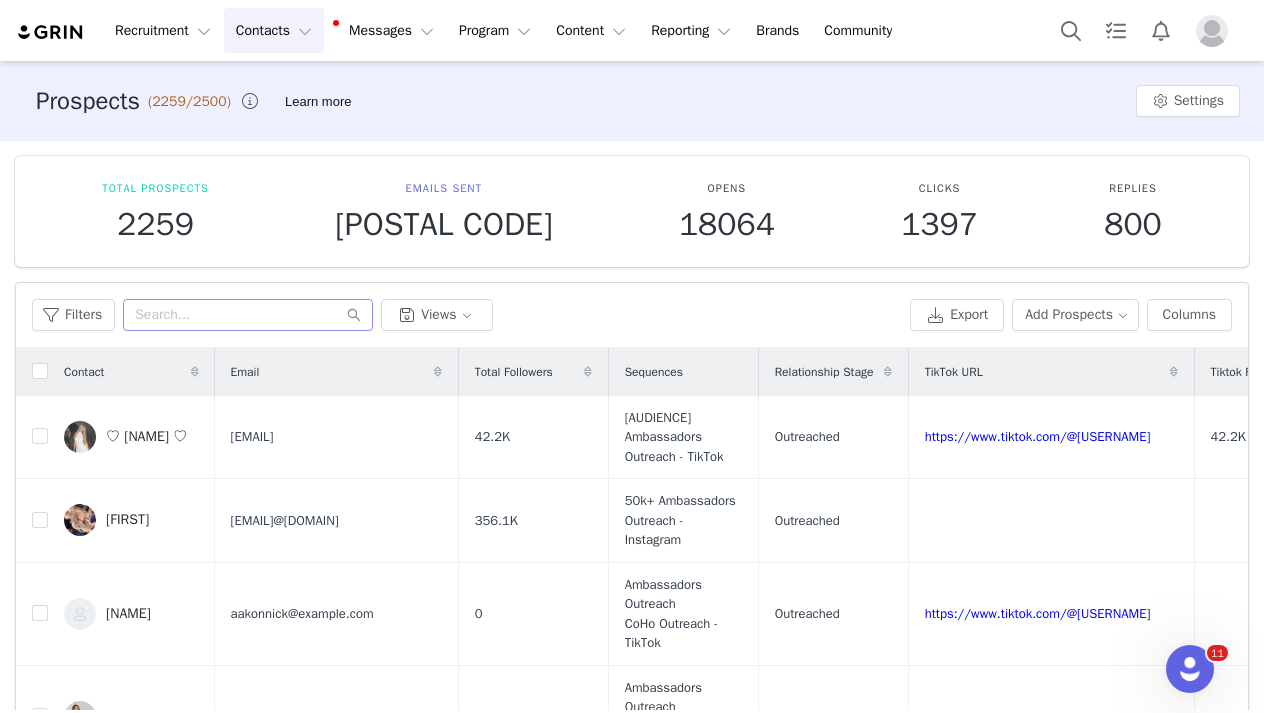 click at bounding box center [888, 372] 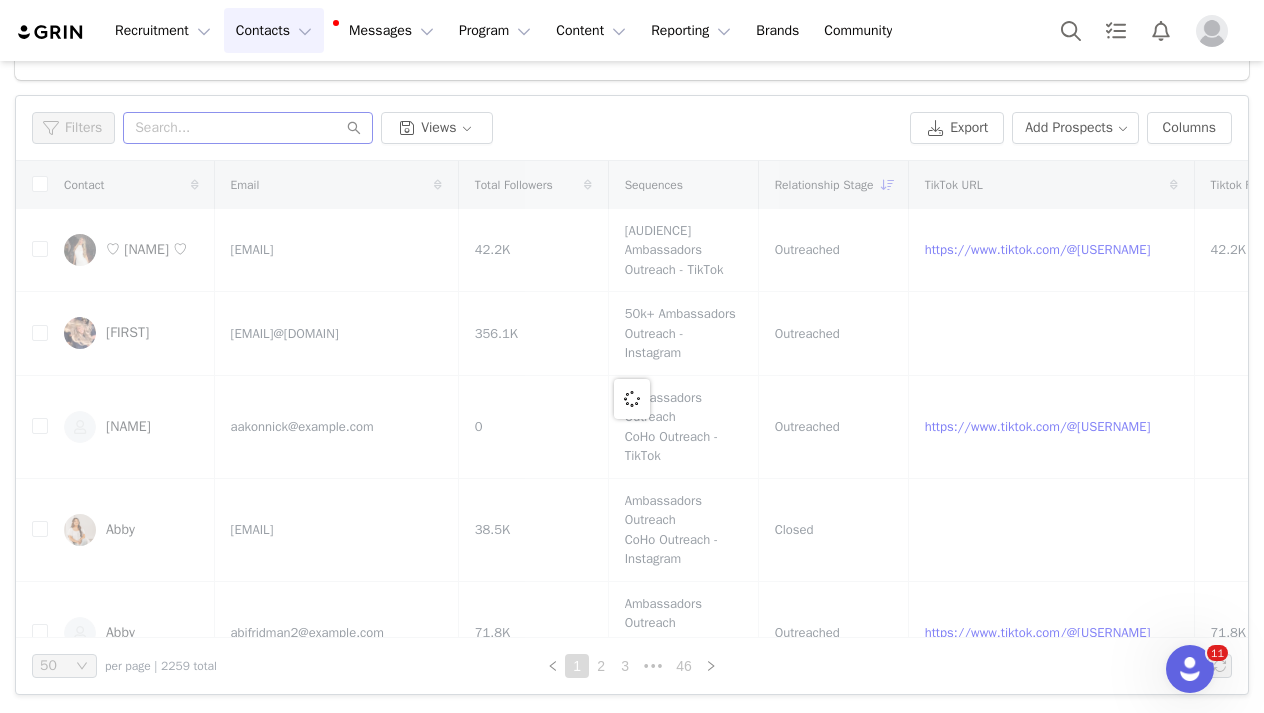 scroll, scrollTop: 186, scrollLeft: 0, axis: vertical 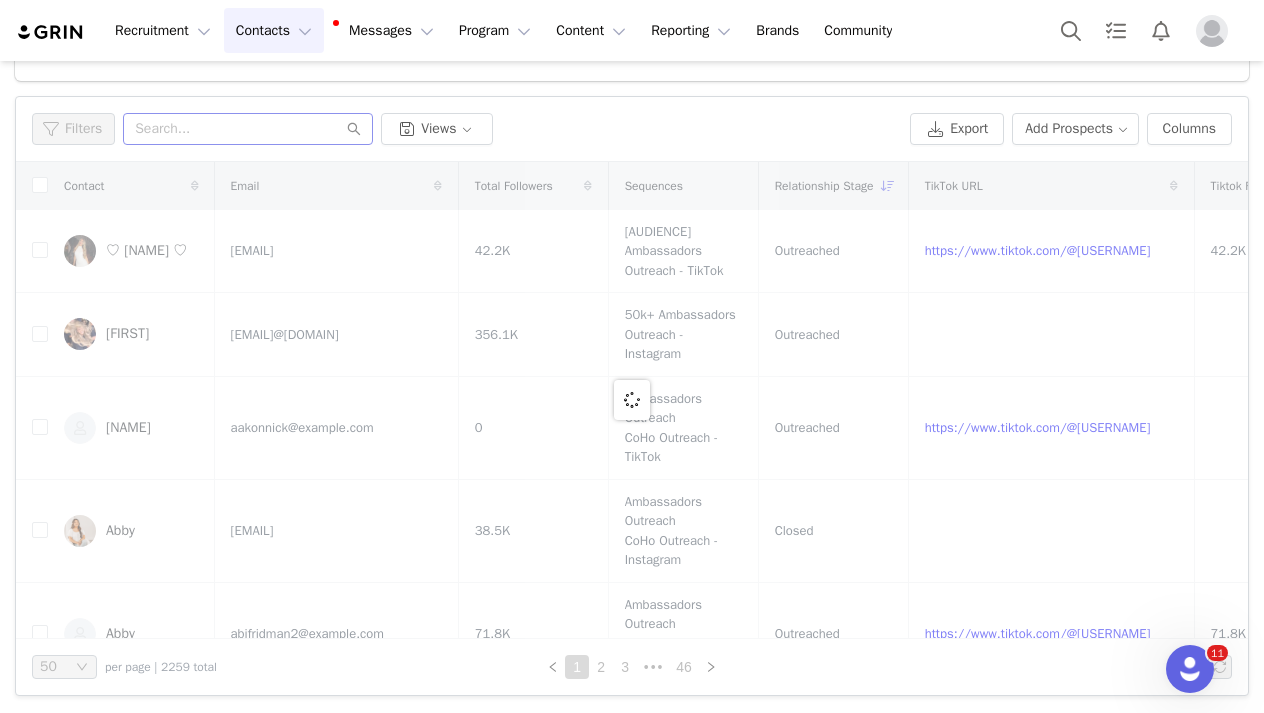 click at bounding box center (632, 400) 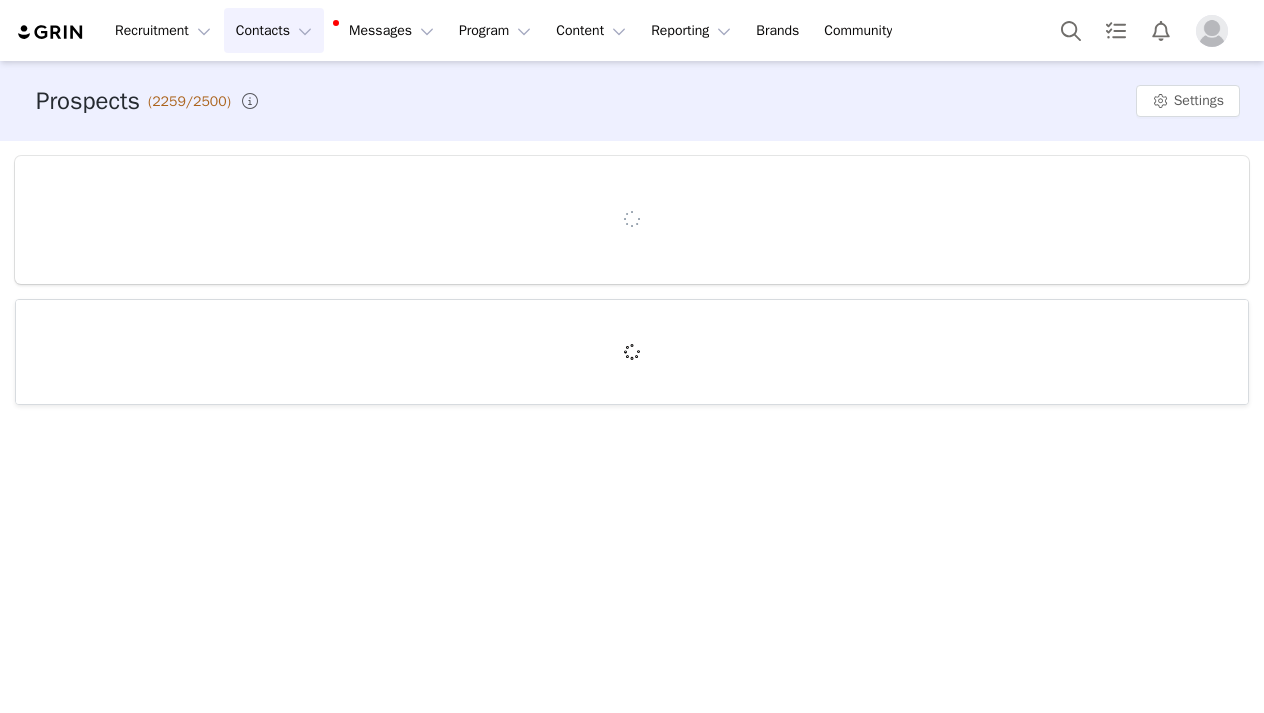 scroll, scrollTop: 0, scrollLeft: 0, axis: both 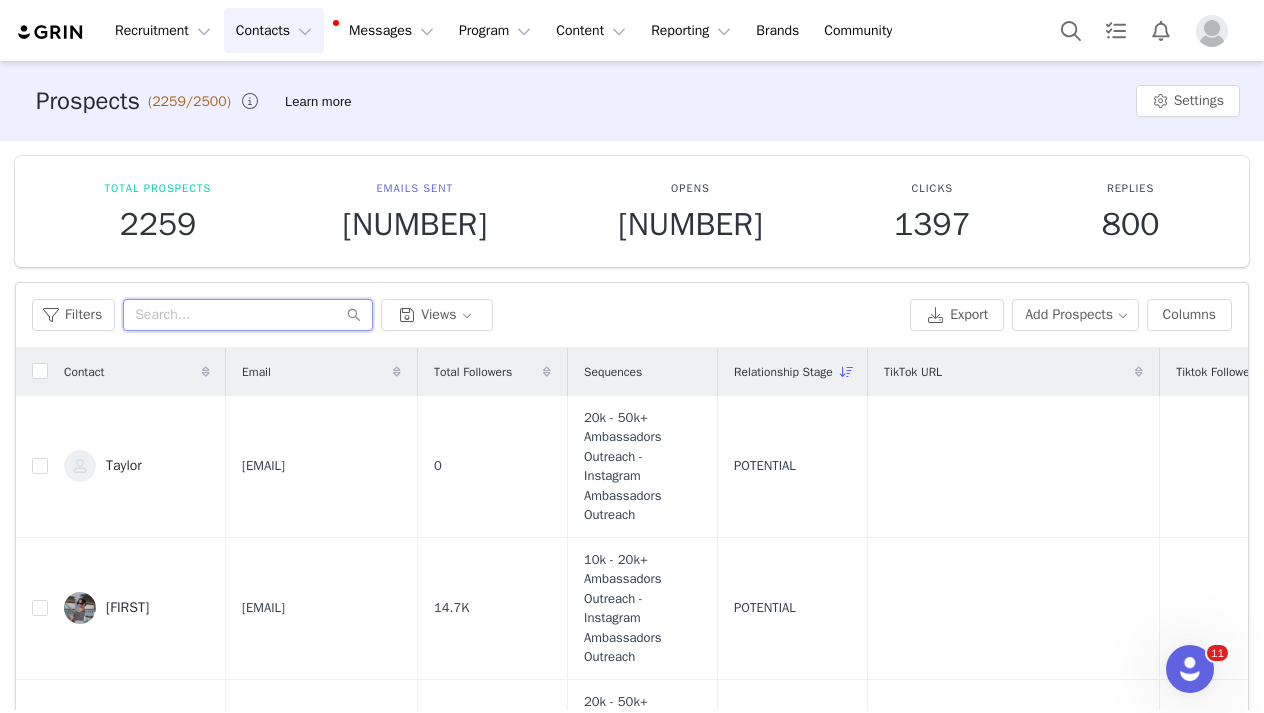 click at bounding box center [248, 315] 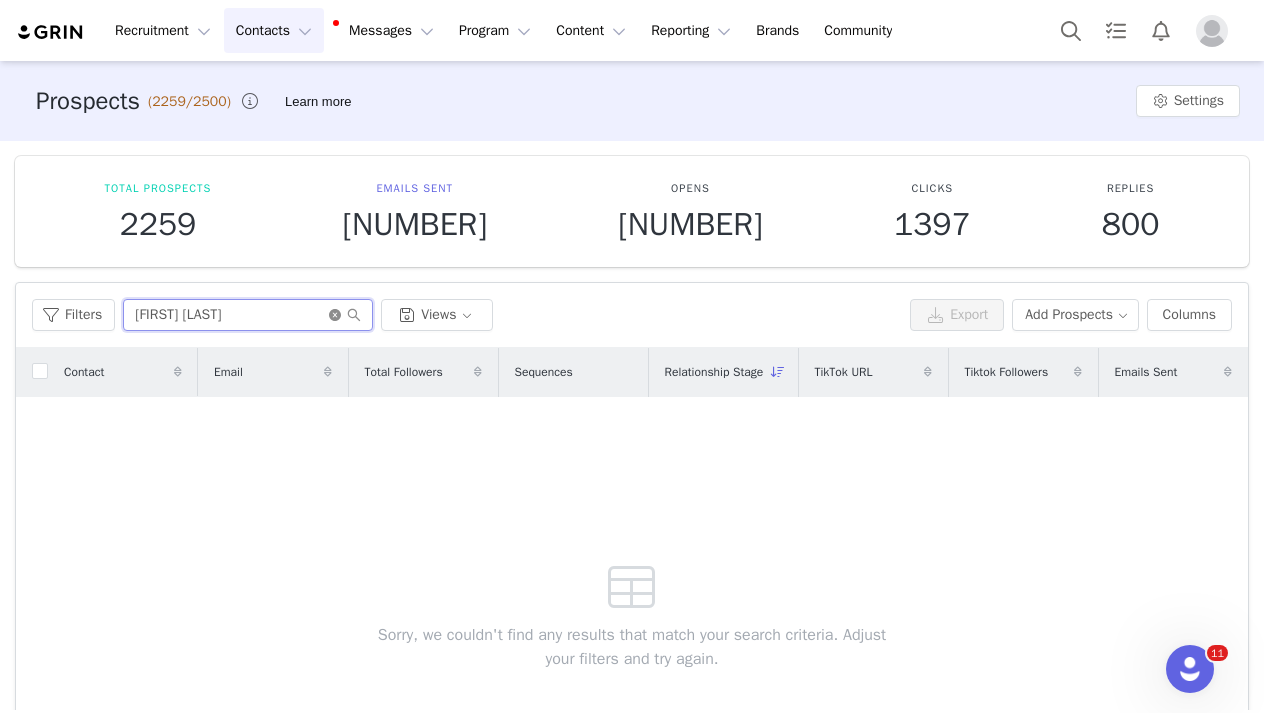 type on "[FIRST] [LAST]" 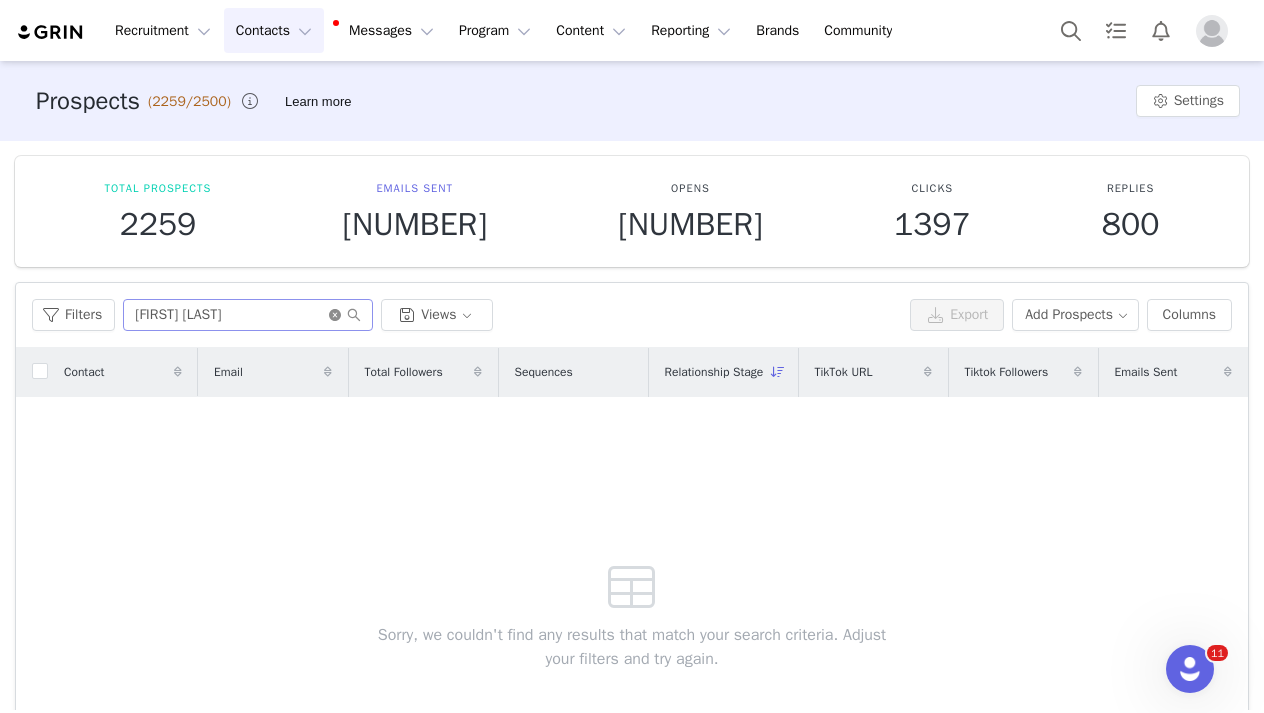 click 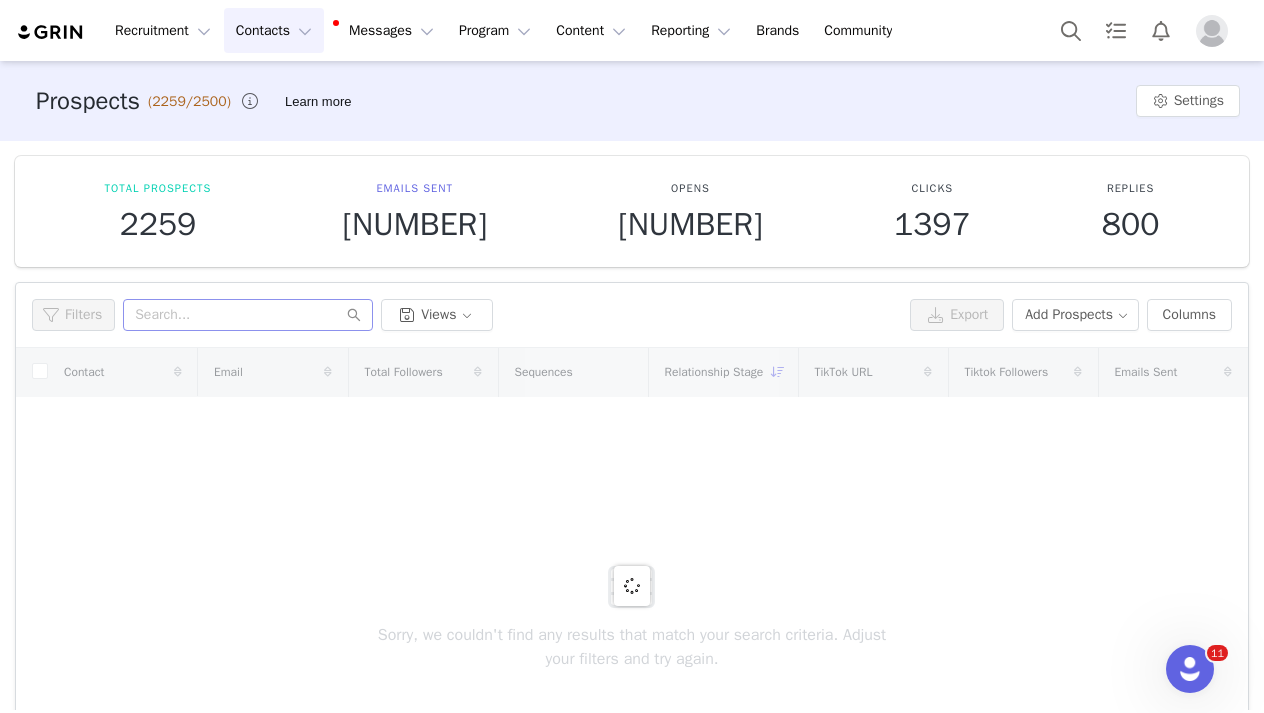 click on "Contacts Contacts" at bounding box center [274, 30] 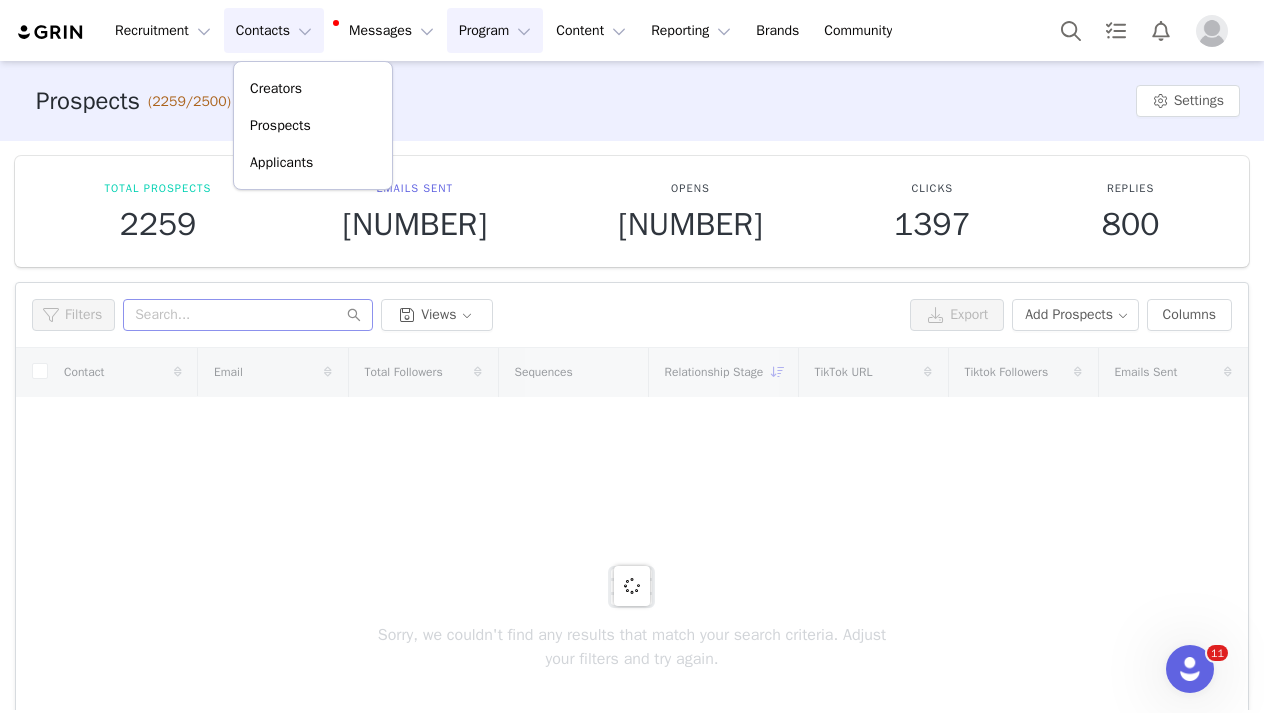 click on "Program Program" at bounding box center [495, 30] 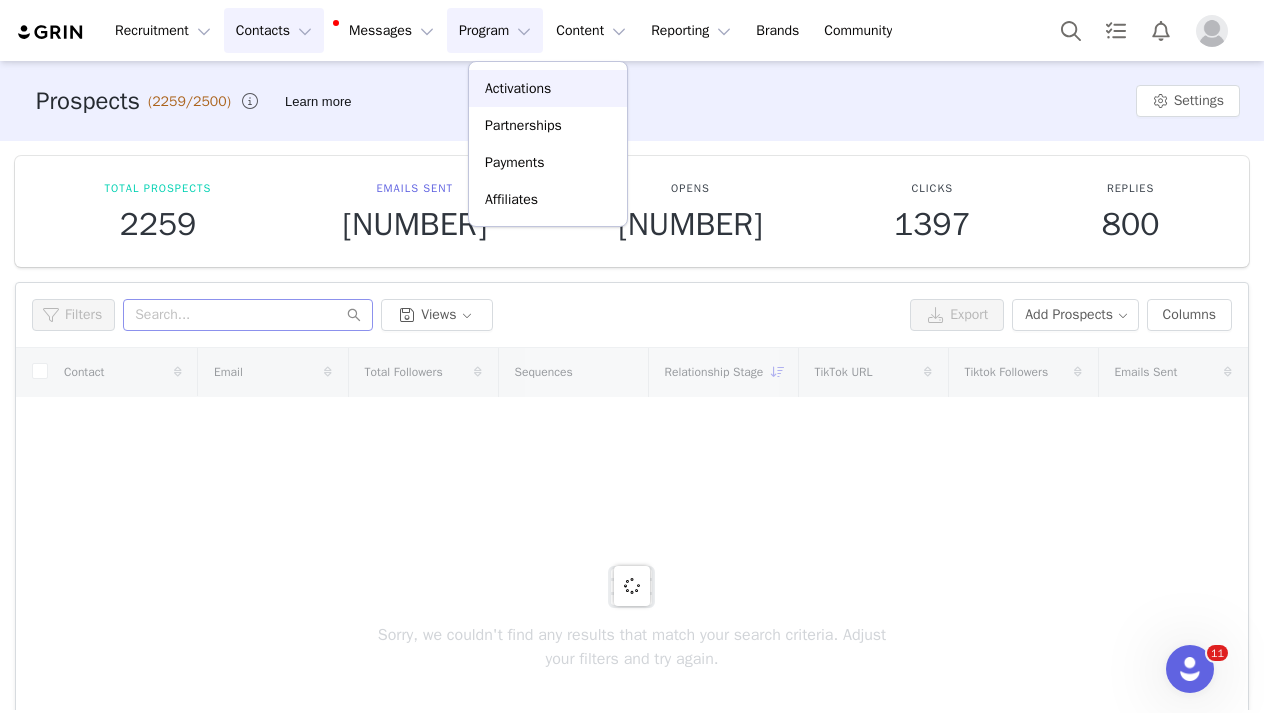 click on "Activations" at bounding box center [548, 88] 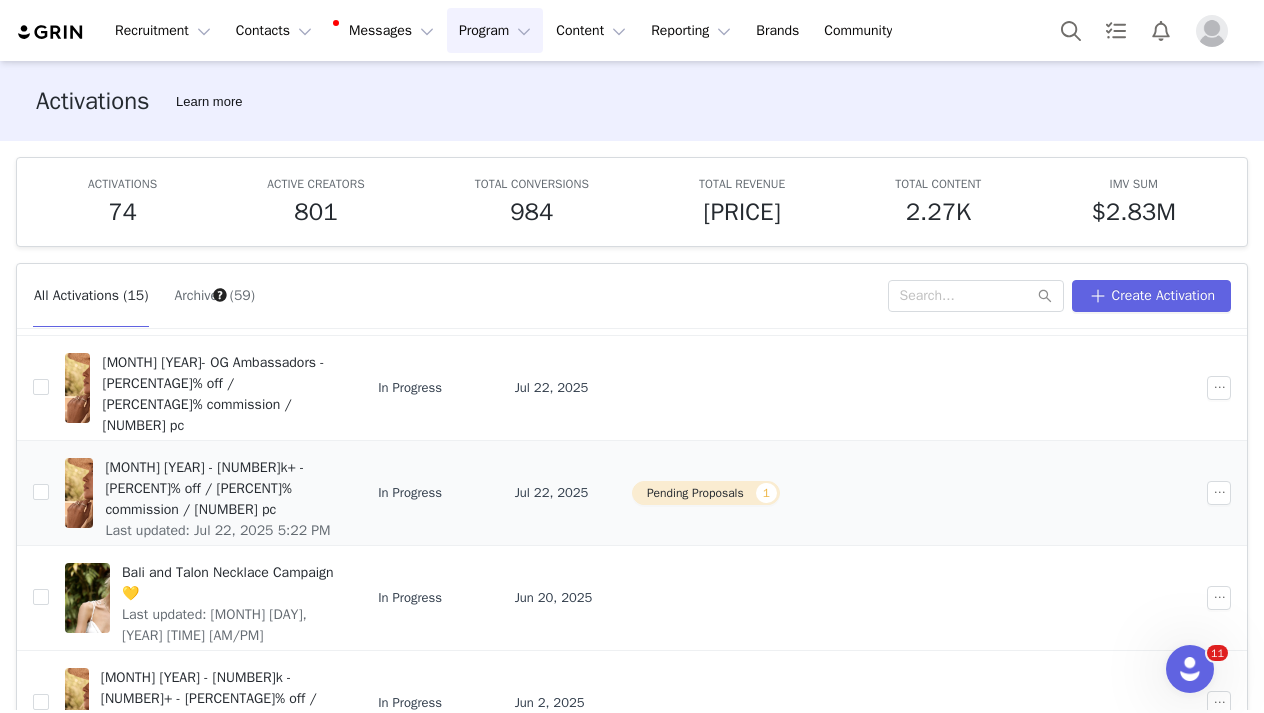 scroll, scrollTop: 235, scrollLeft: 0, axis: vertical 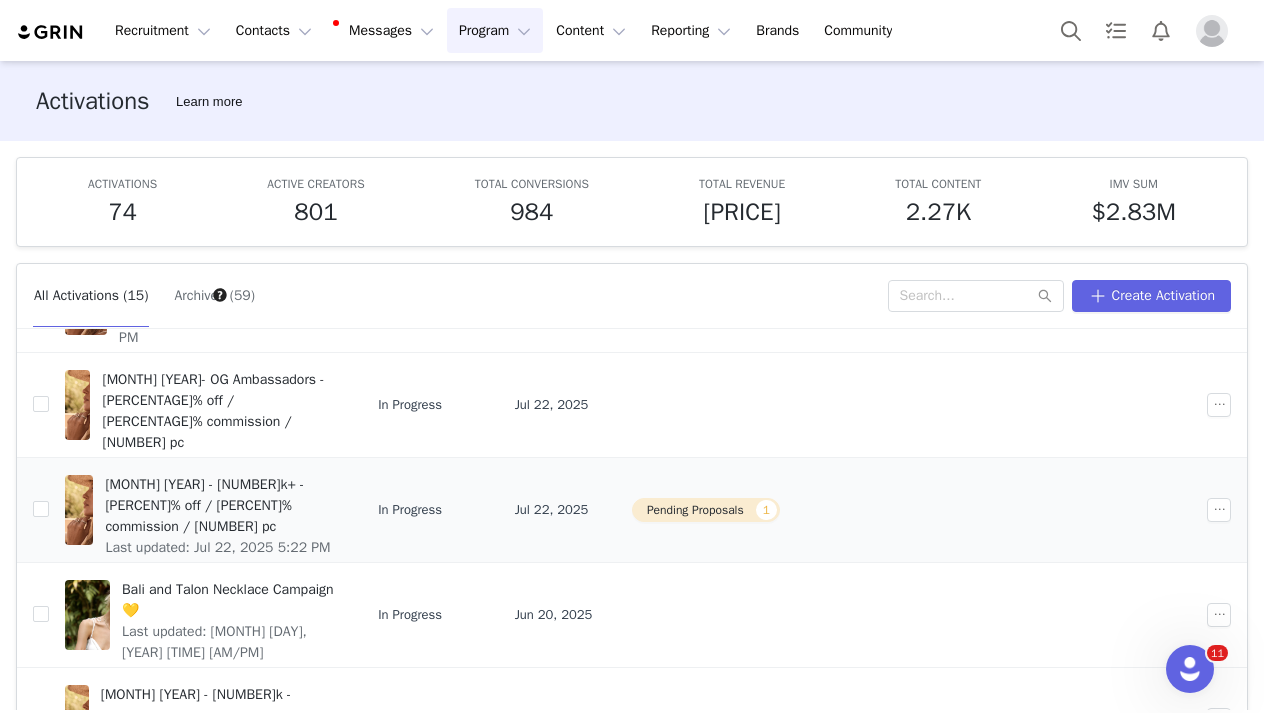 click on "[MONTH] [YEAR] - [NUMBER]k+ - [PERCENT]% off / [PERCENT]% commission / [NUMBER] pc" at bounding box center (219, 505) 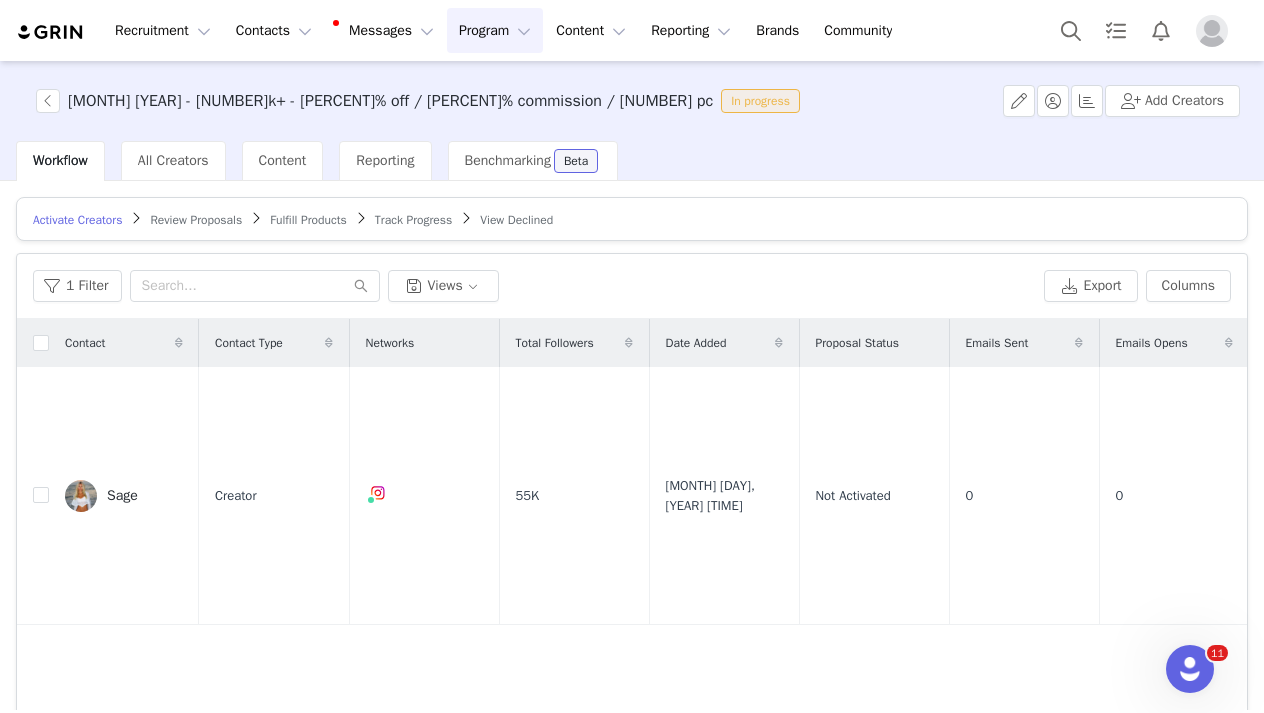 click on "Review Proposals" at bounding box center (196, 220) 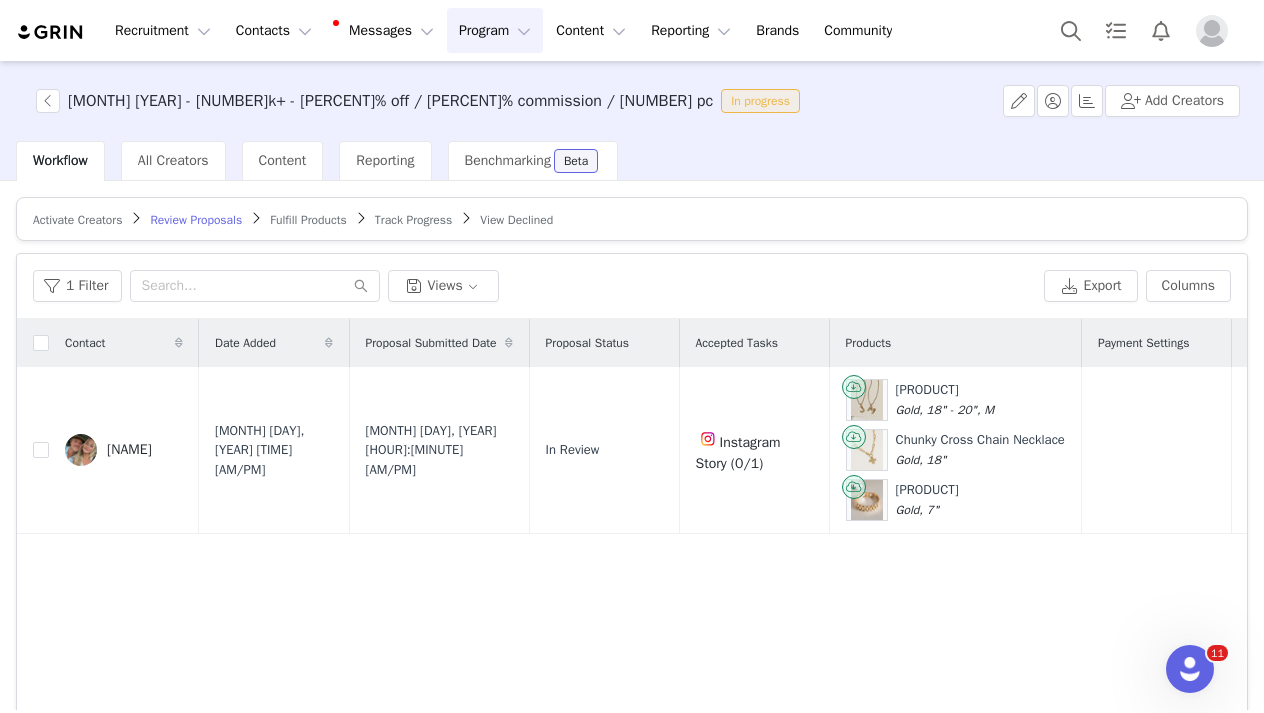 scroll, scrollTop: 0, scrollLeft: 0, axis: both 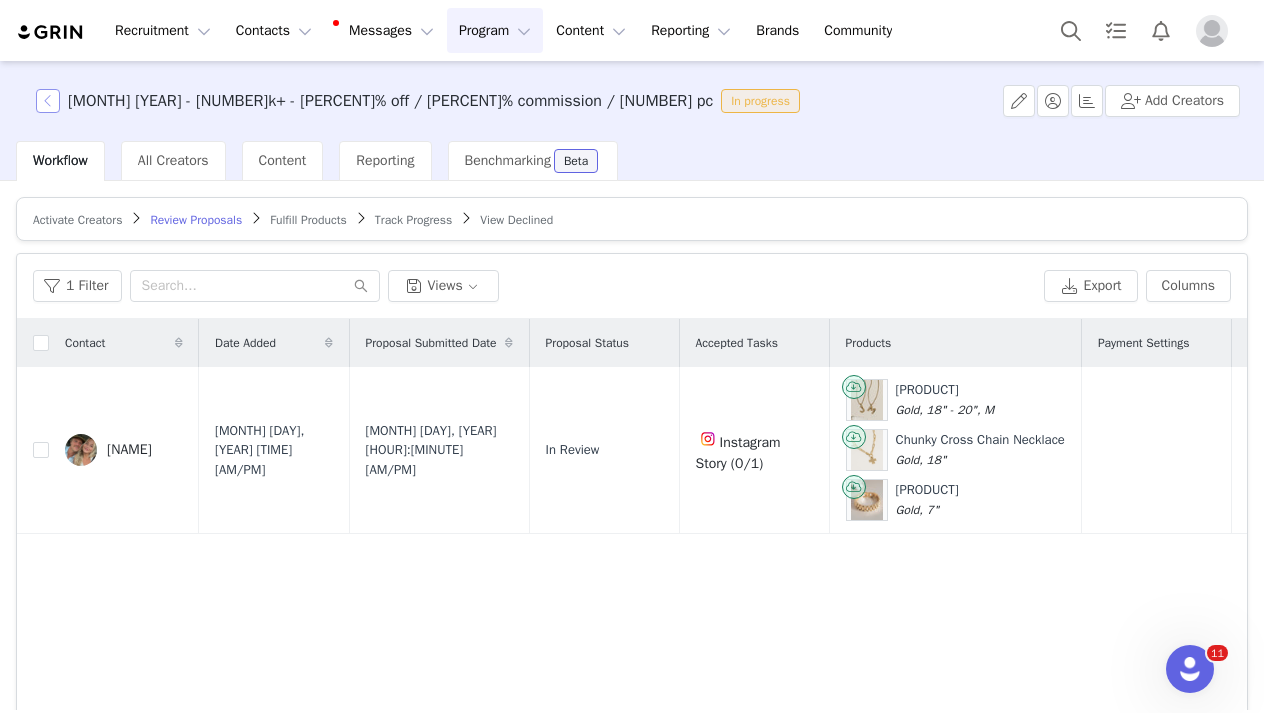 click at bounding box center (48, 101) 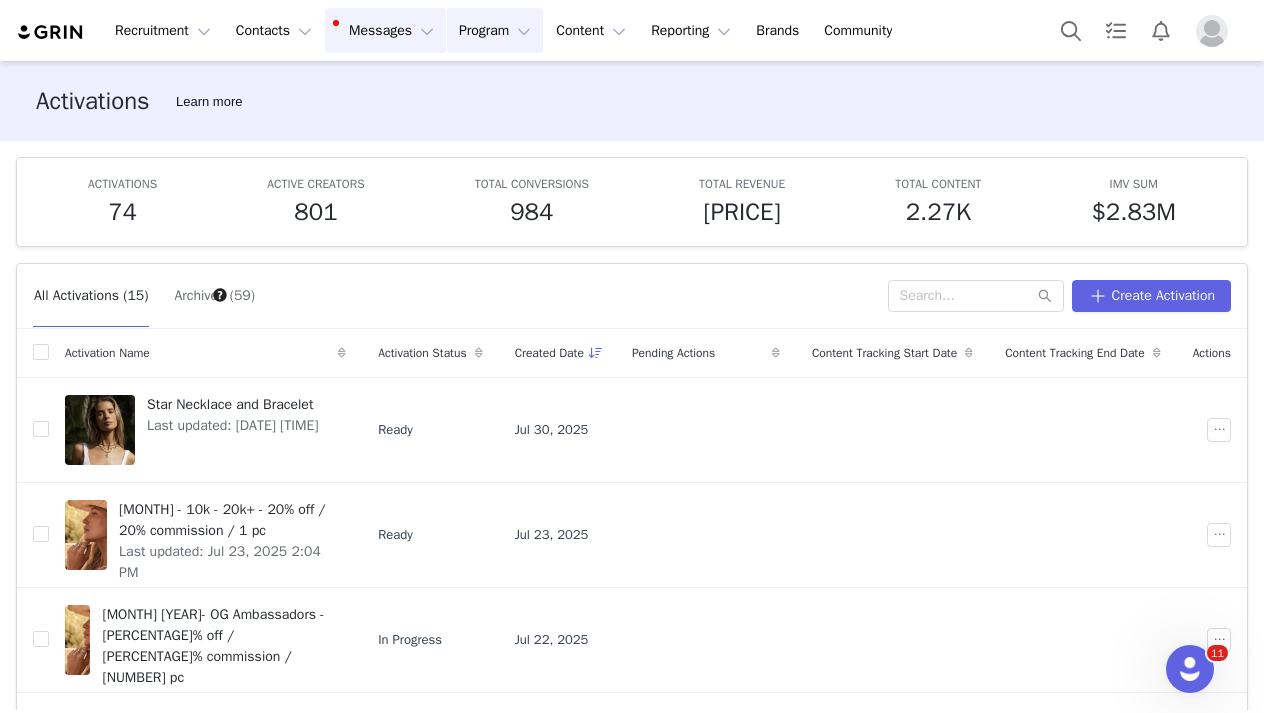 scroll, scrollTop: 0, scrollLeft: 0, axis: both 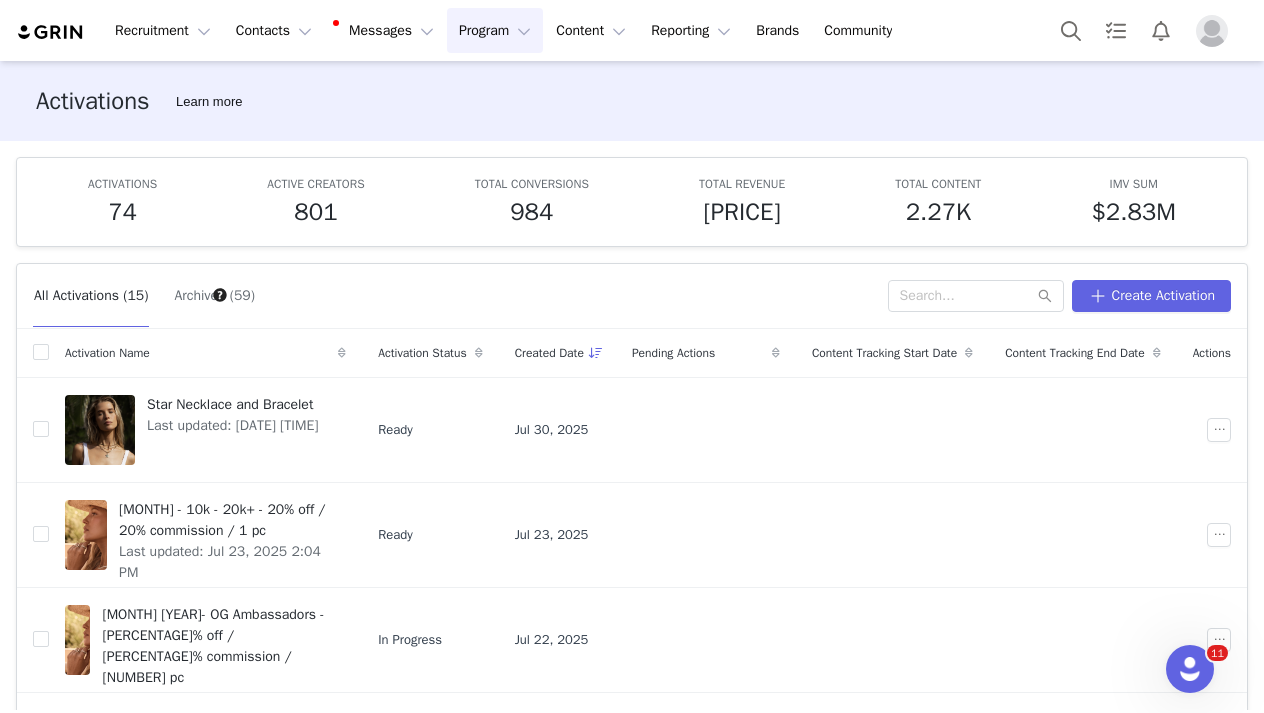 click on "ACTIVE CREATORS" at bounding box center (315, 184) 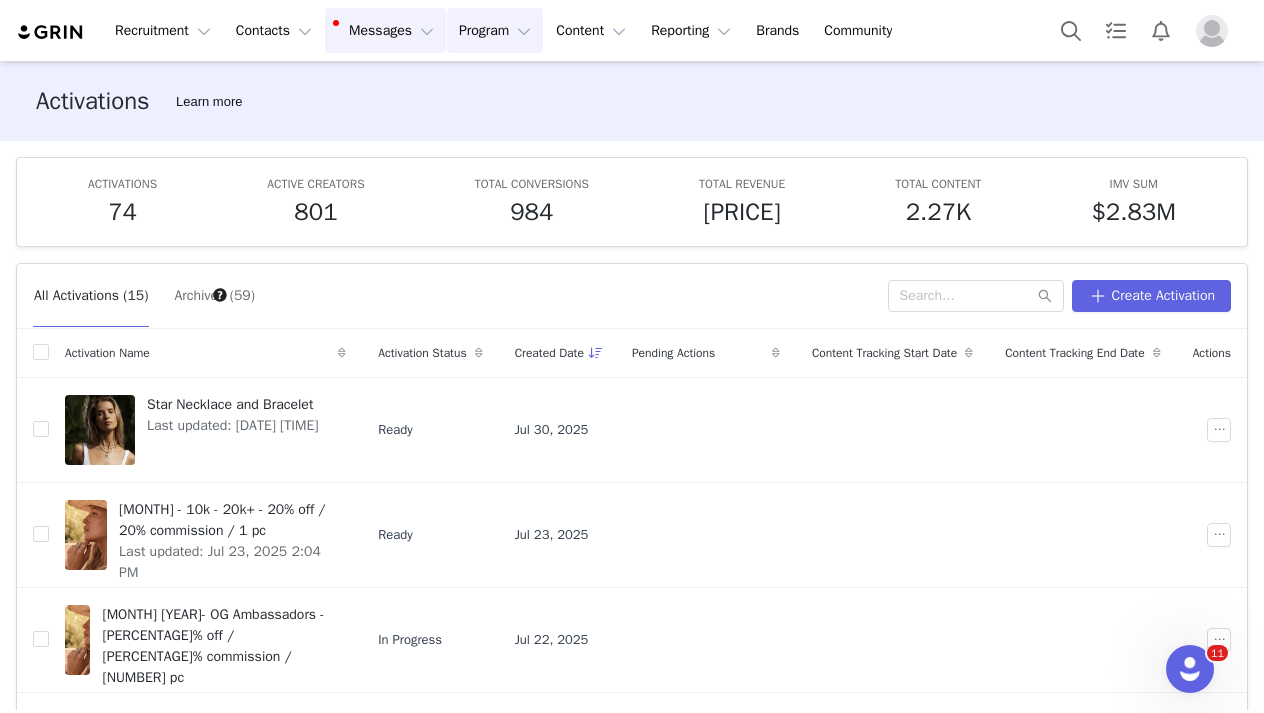 click on "Messages Messages" at bounding box center [385, 30] 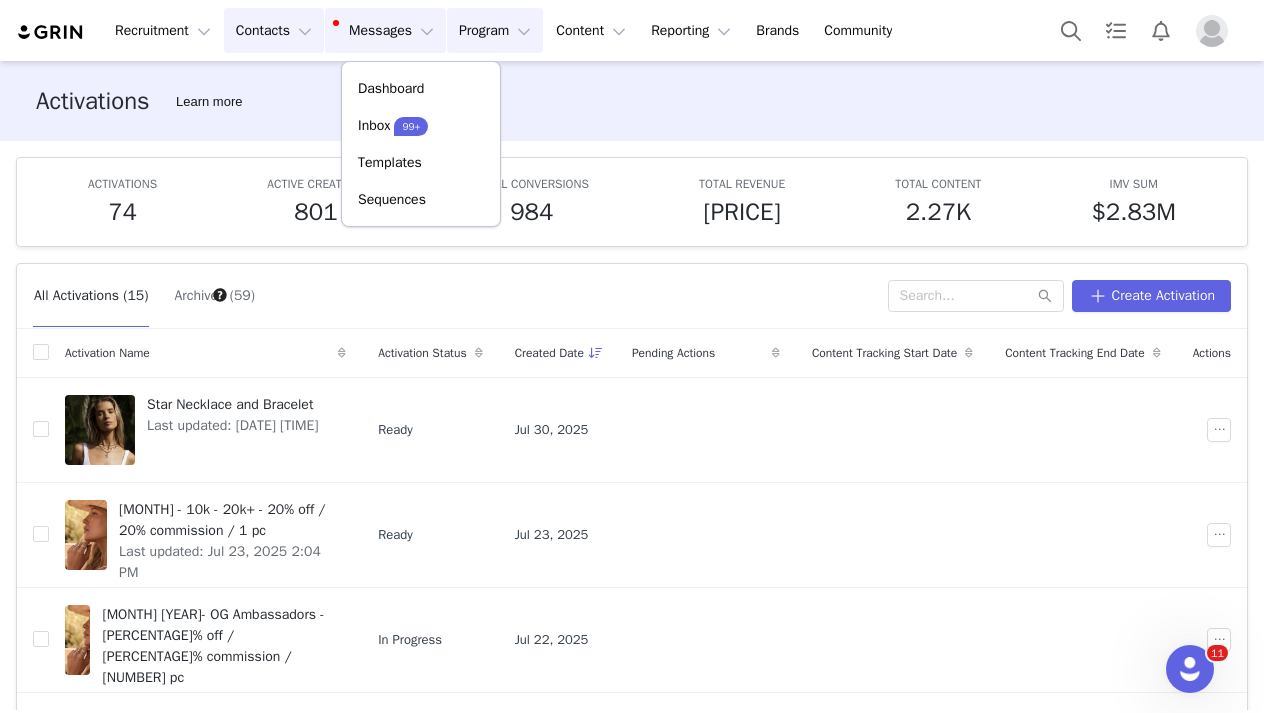 click on "Contacts Contacts" at bounding box center [274, 30] 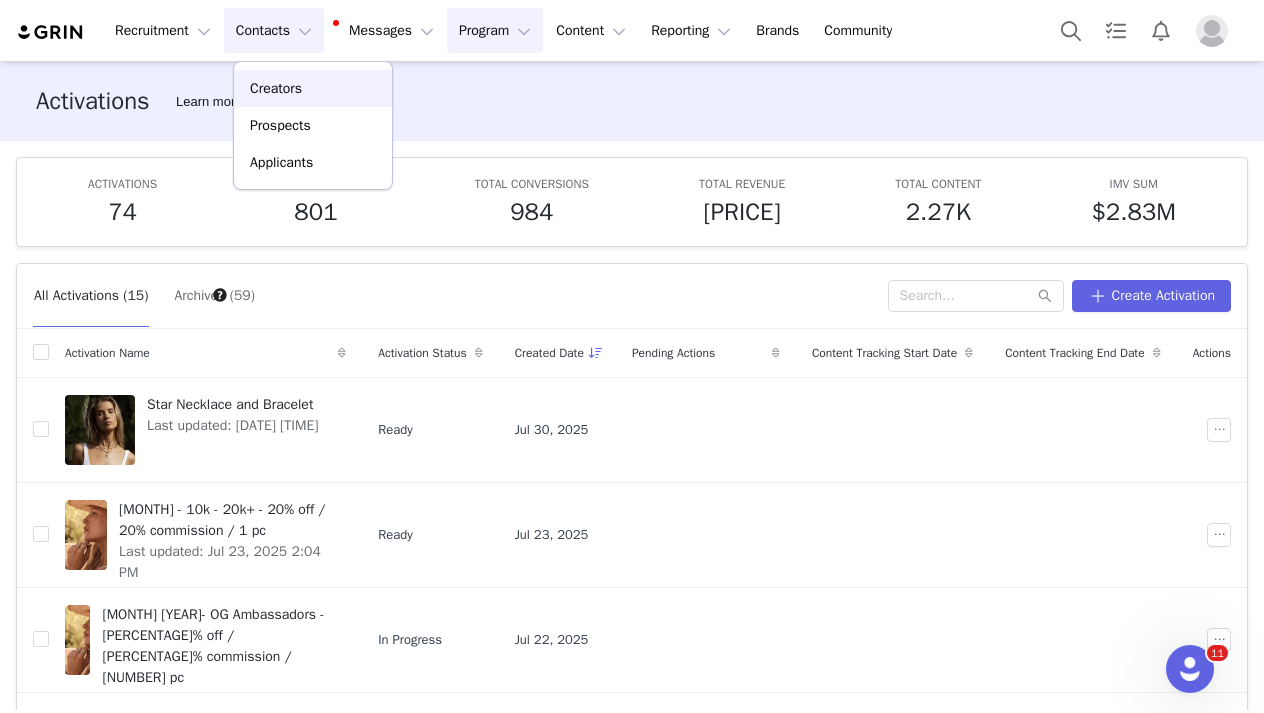 click on "Creators" at bounding box center [276, 88] 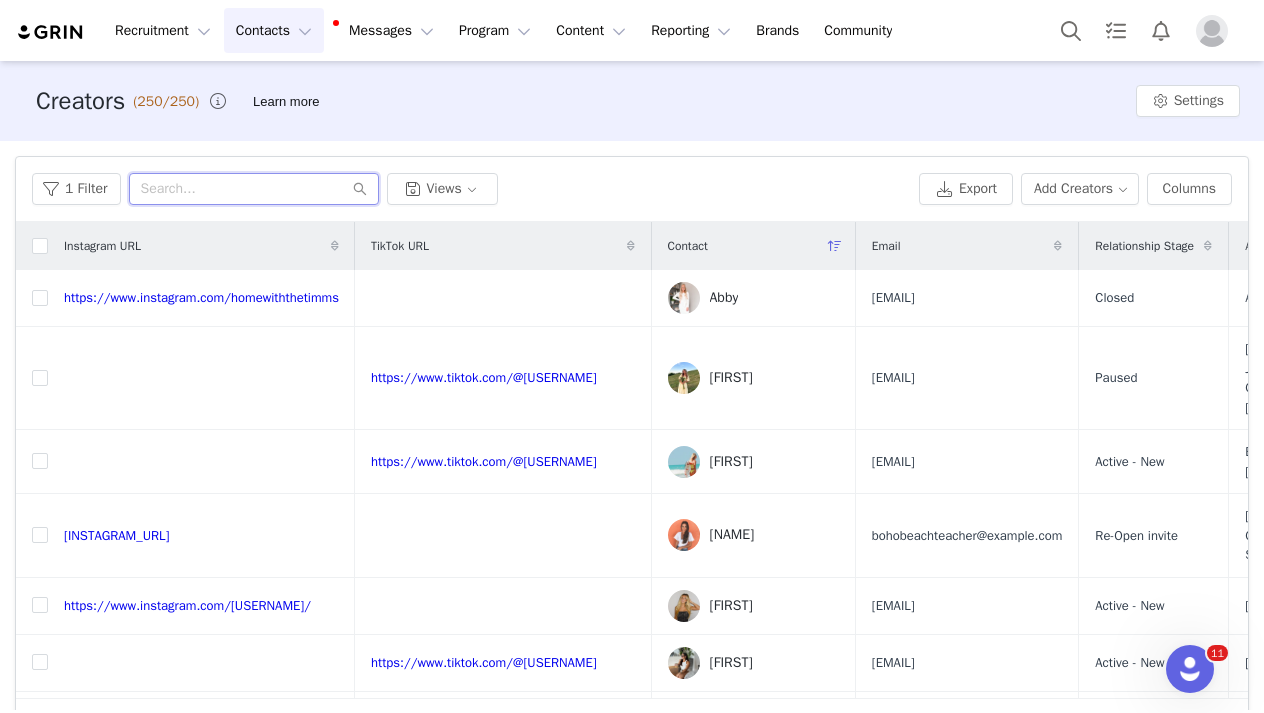 click at bounding box center [254, 189] 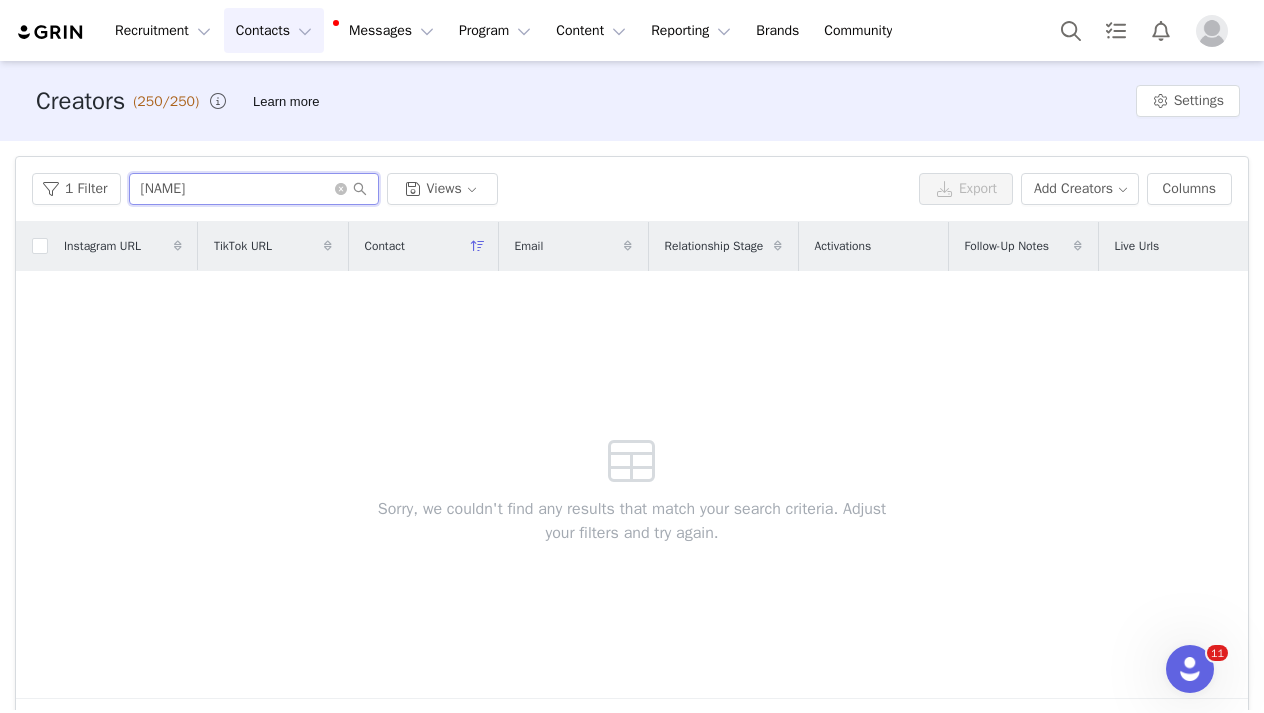 type on "F" 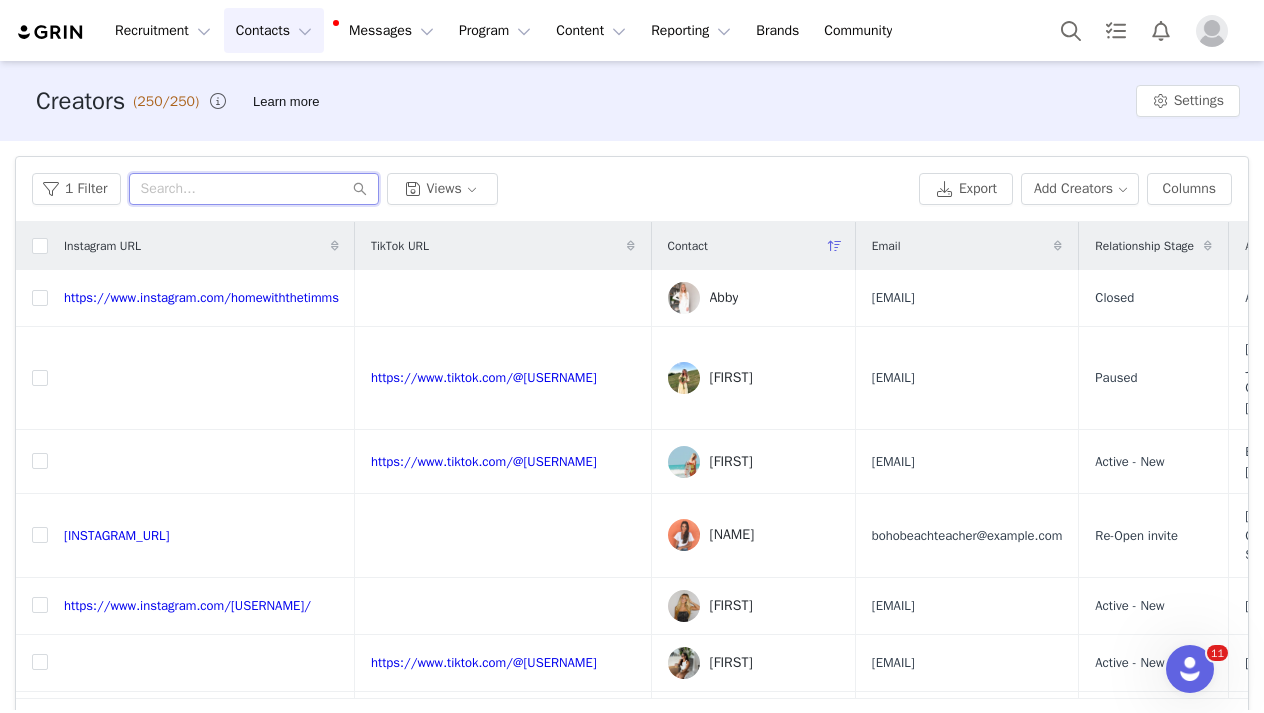 type 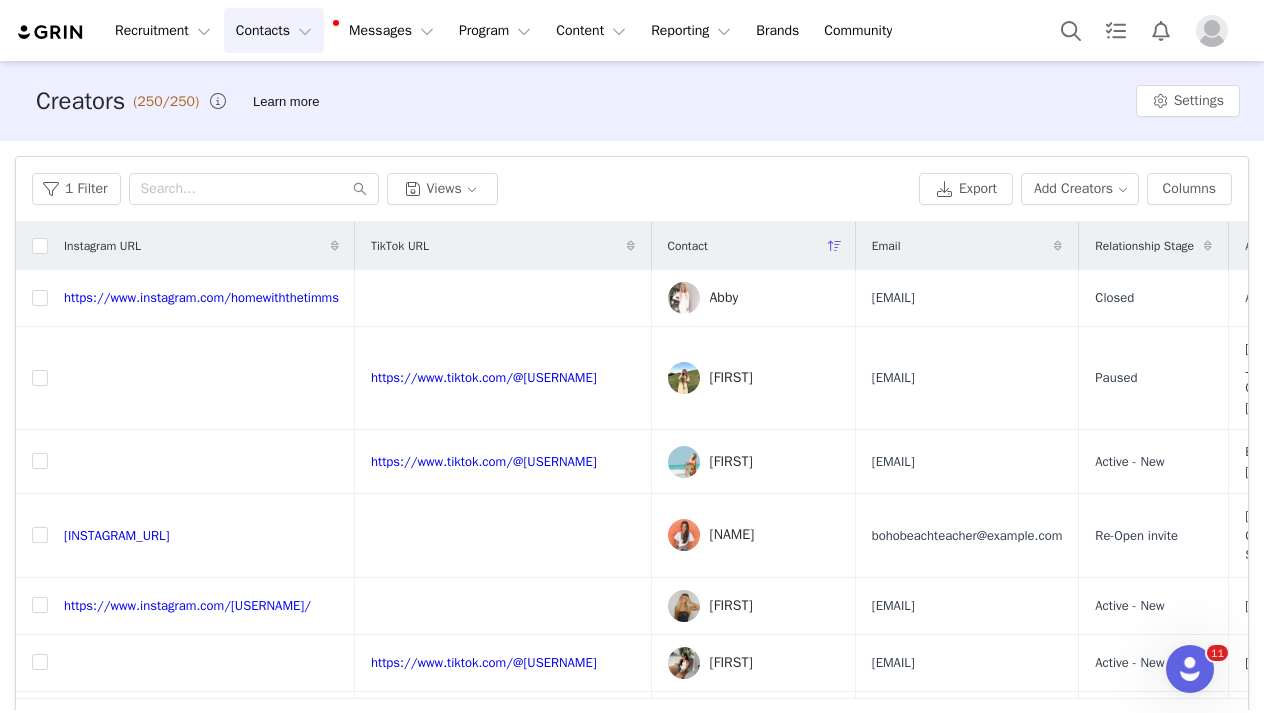 click on "Contacts Contacts" at bounding box center (274, 30) 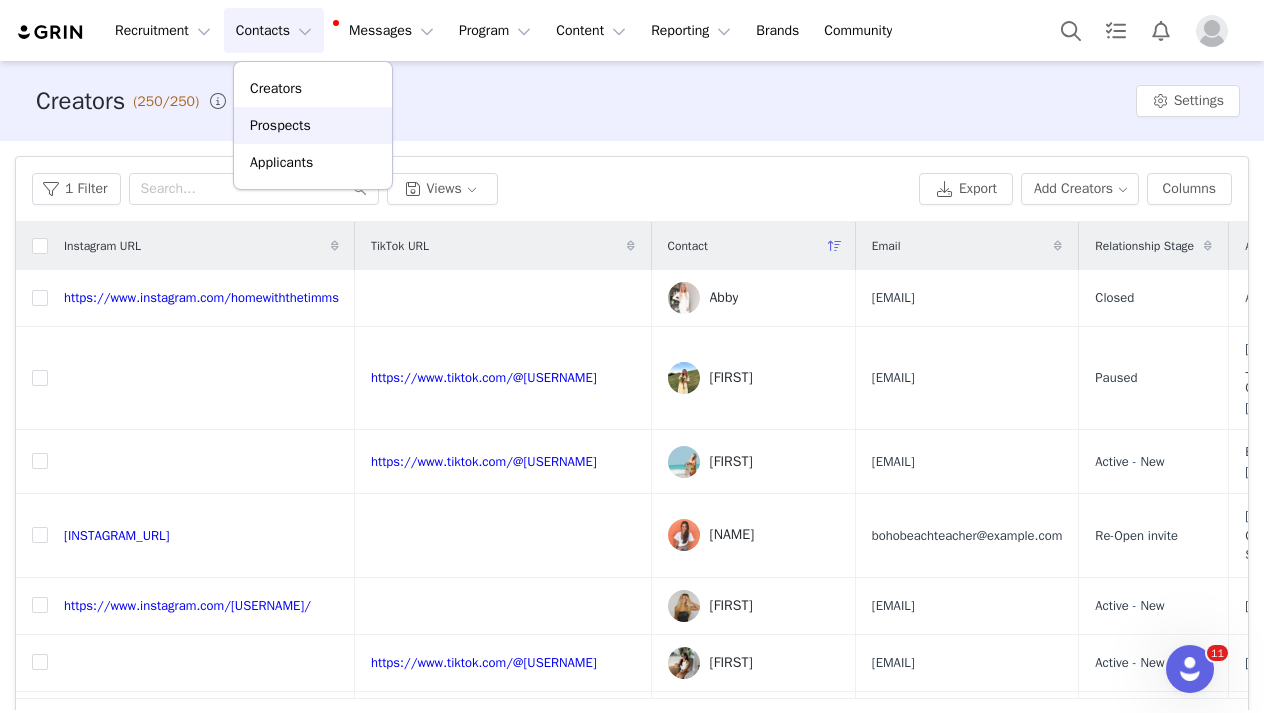 click on "Prospects" at bounding box center (280, 125) 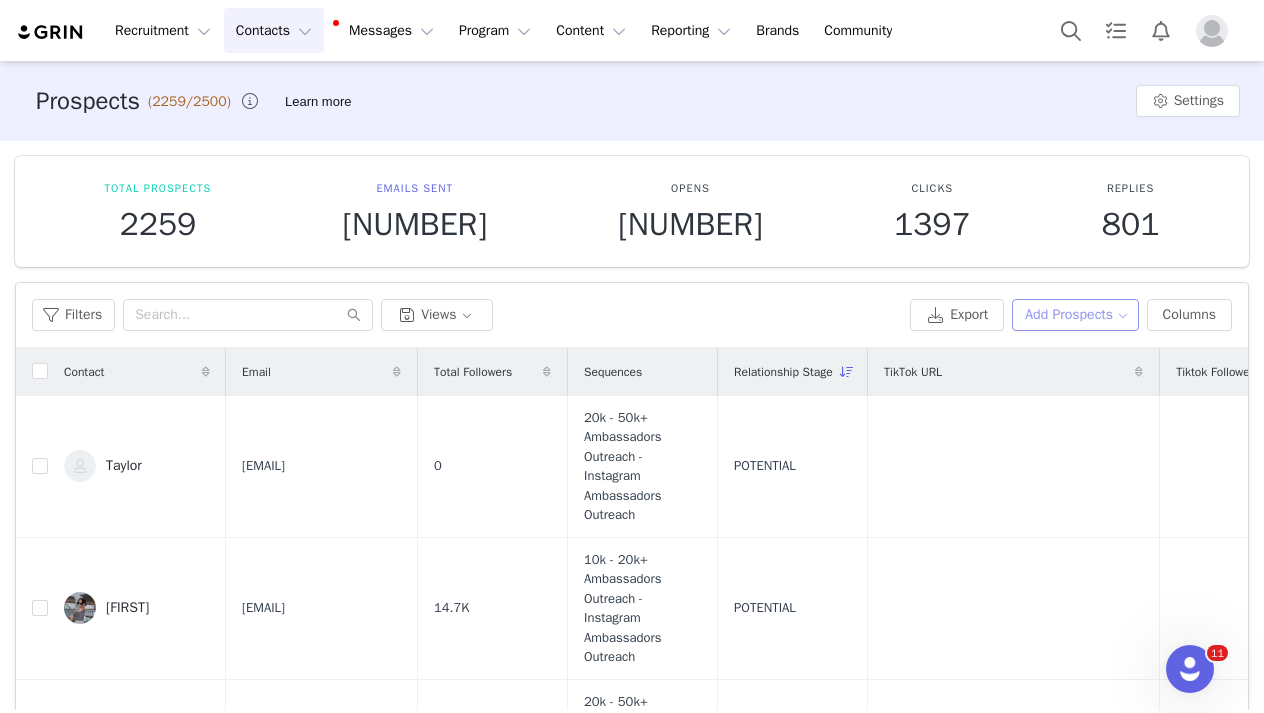 click on "Add Prospects" at bounding box center [1075, 315] 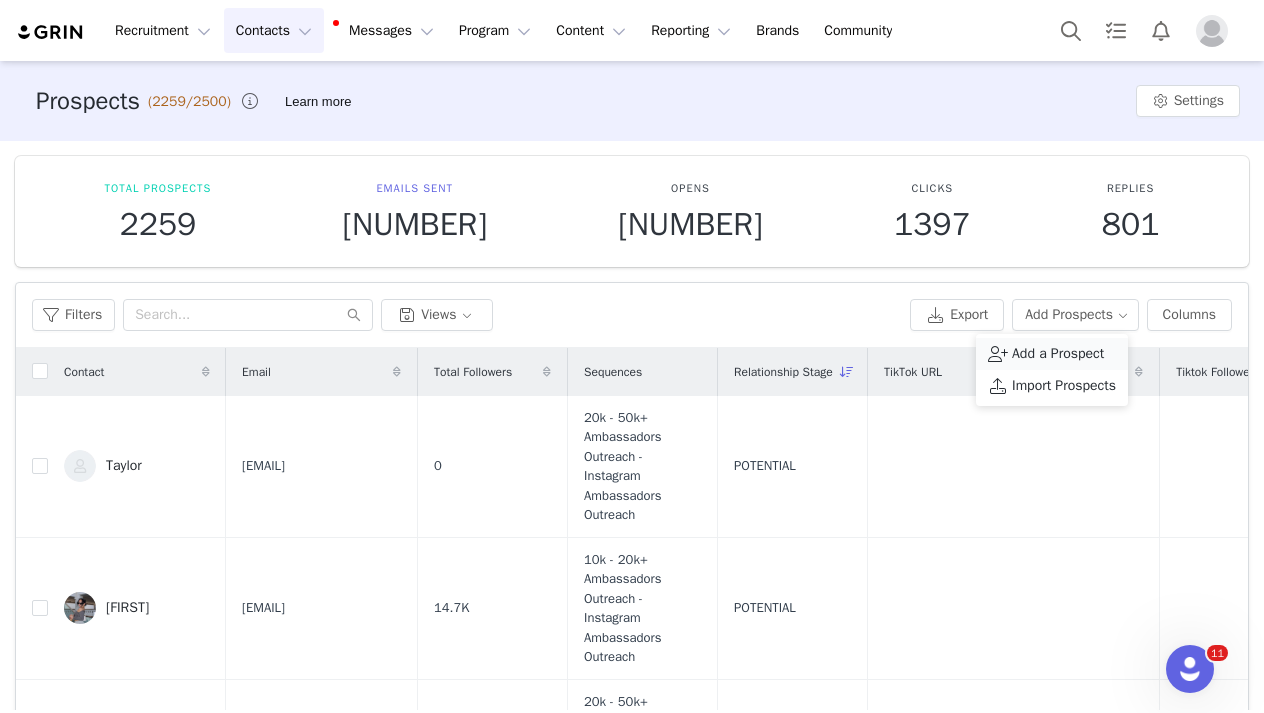 click on "Add a Prospect" at bounding box center (1058, 354) 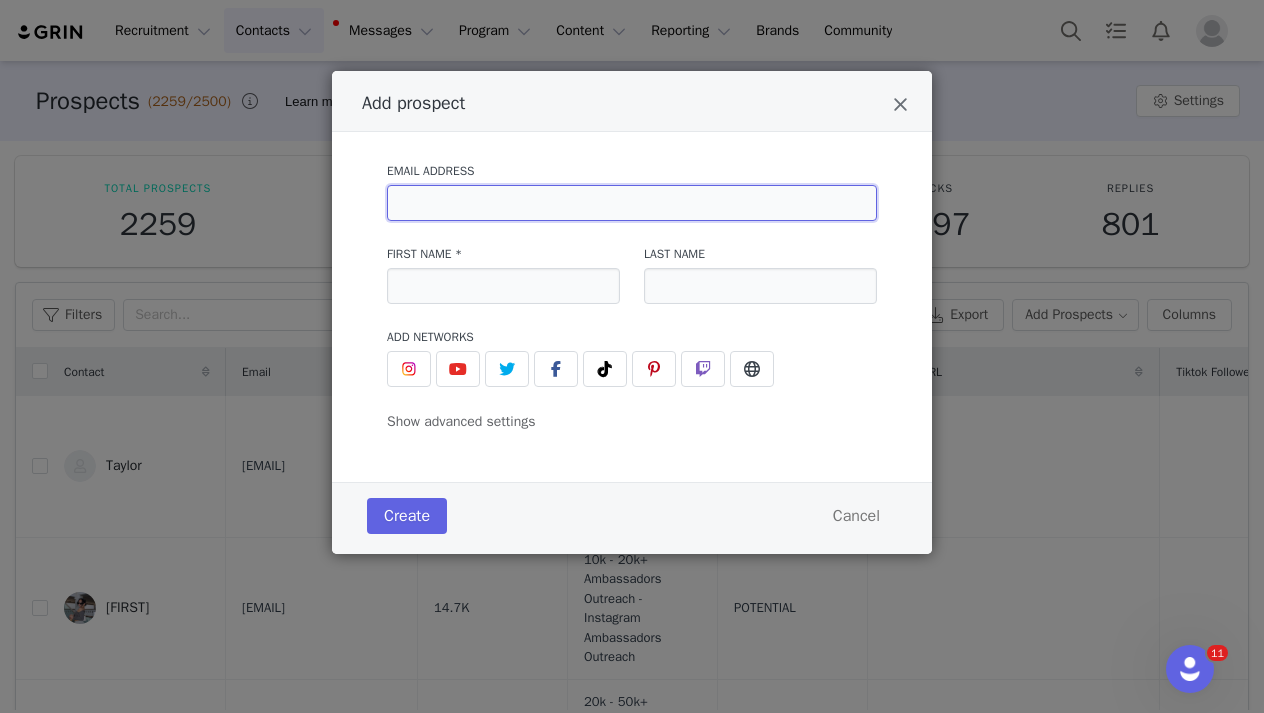 paste on "[URL]" 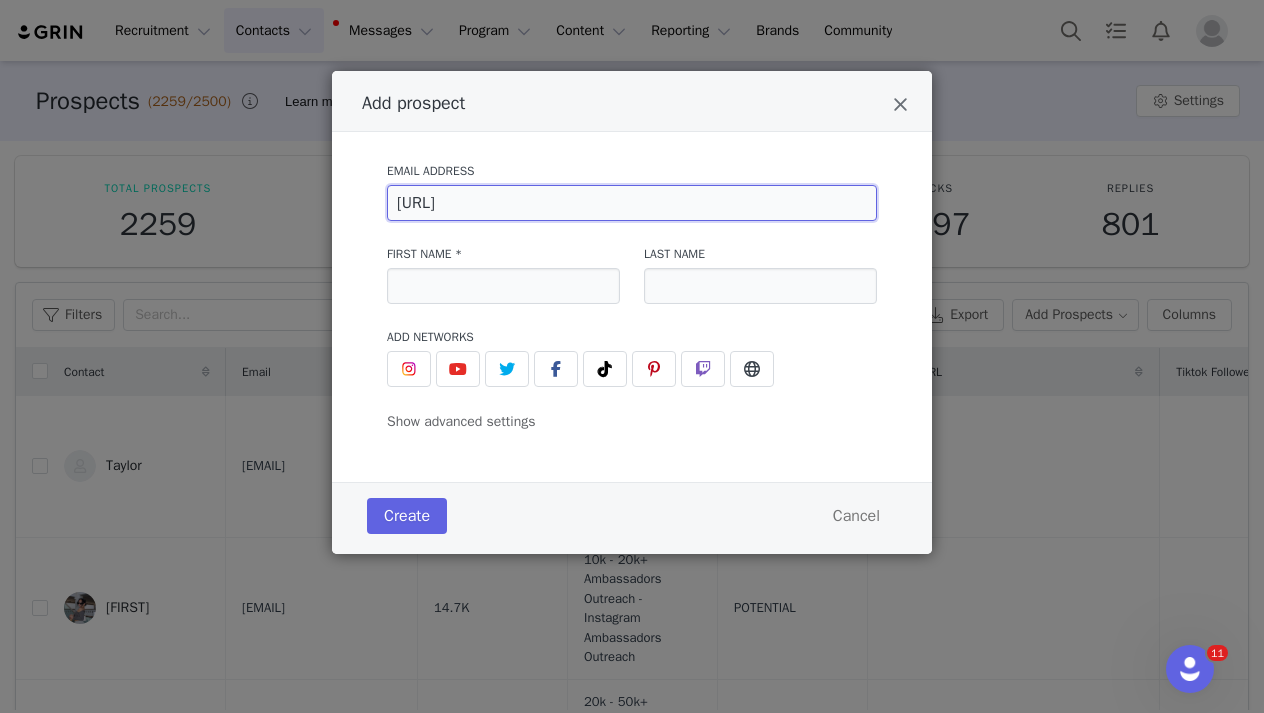 type 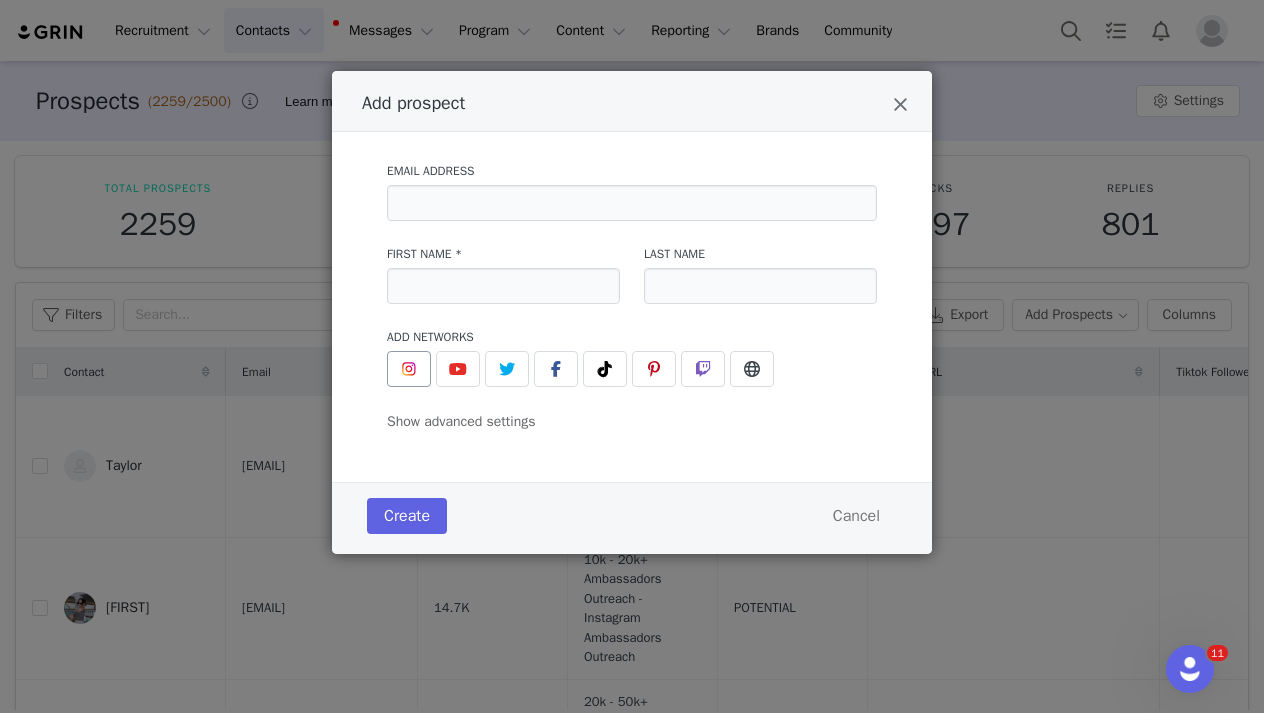 click at bounding box center [409, 369] 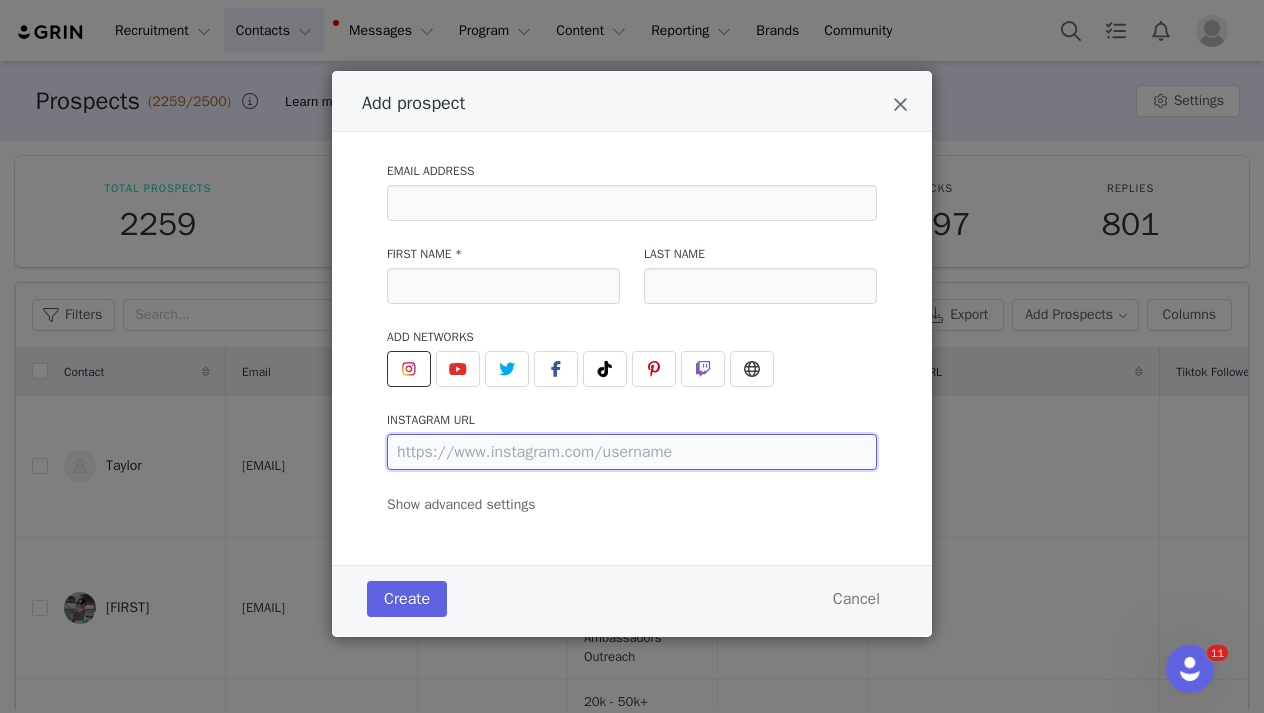 click at bounding box center (632, 452) 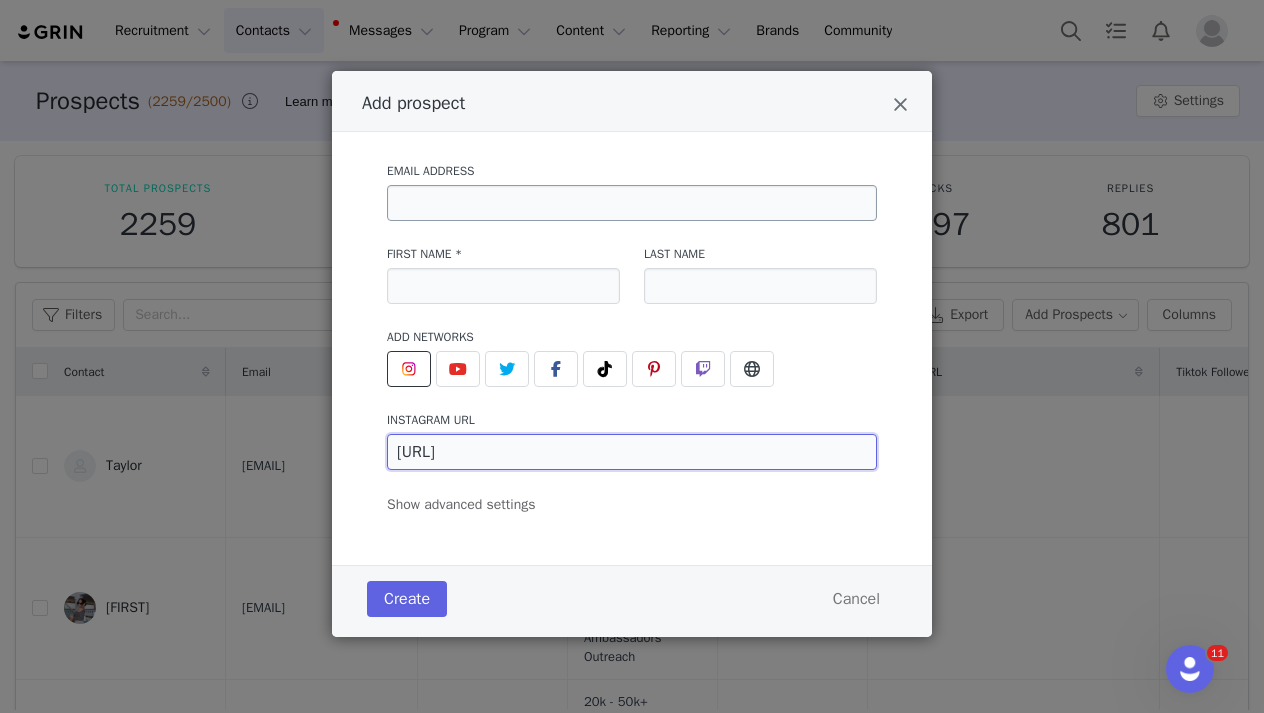 type on "https://www.instagram.com/fifislewk/" 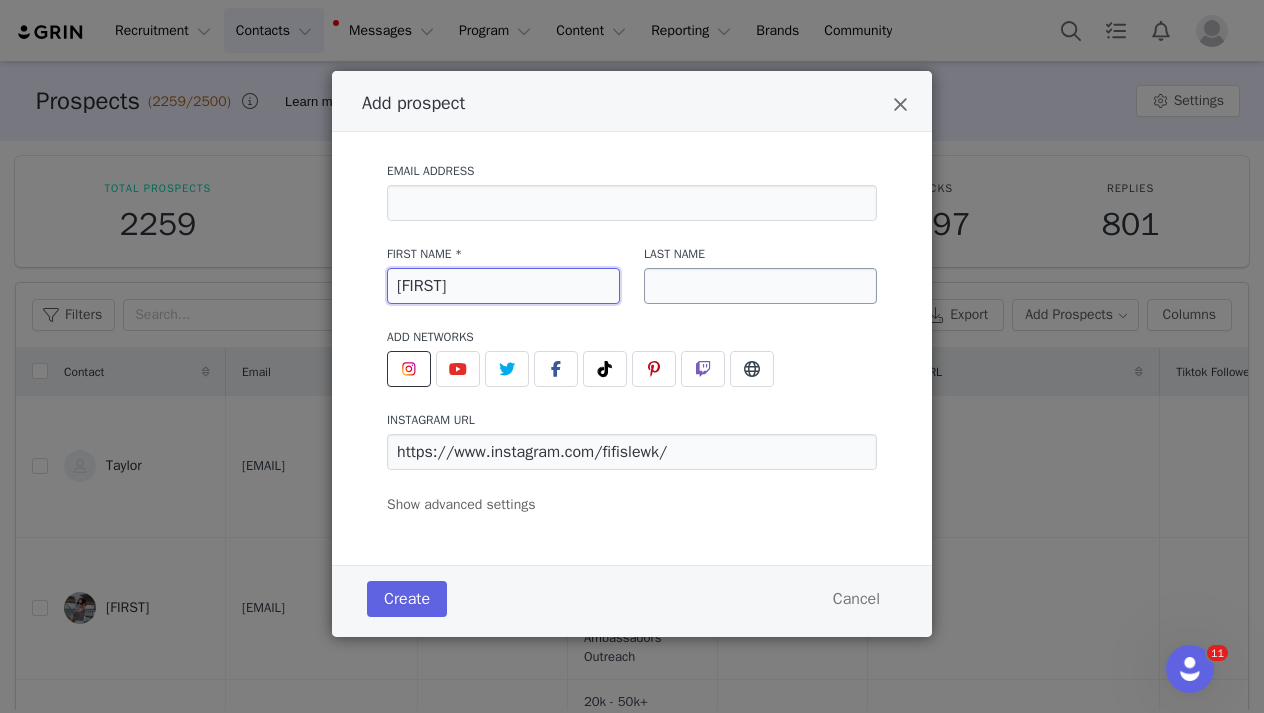 type on "[FIRST]" 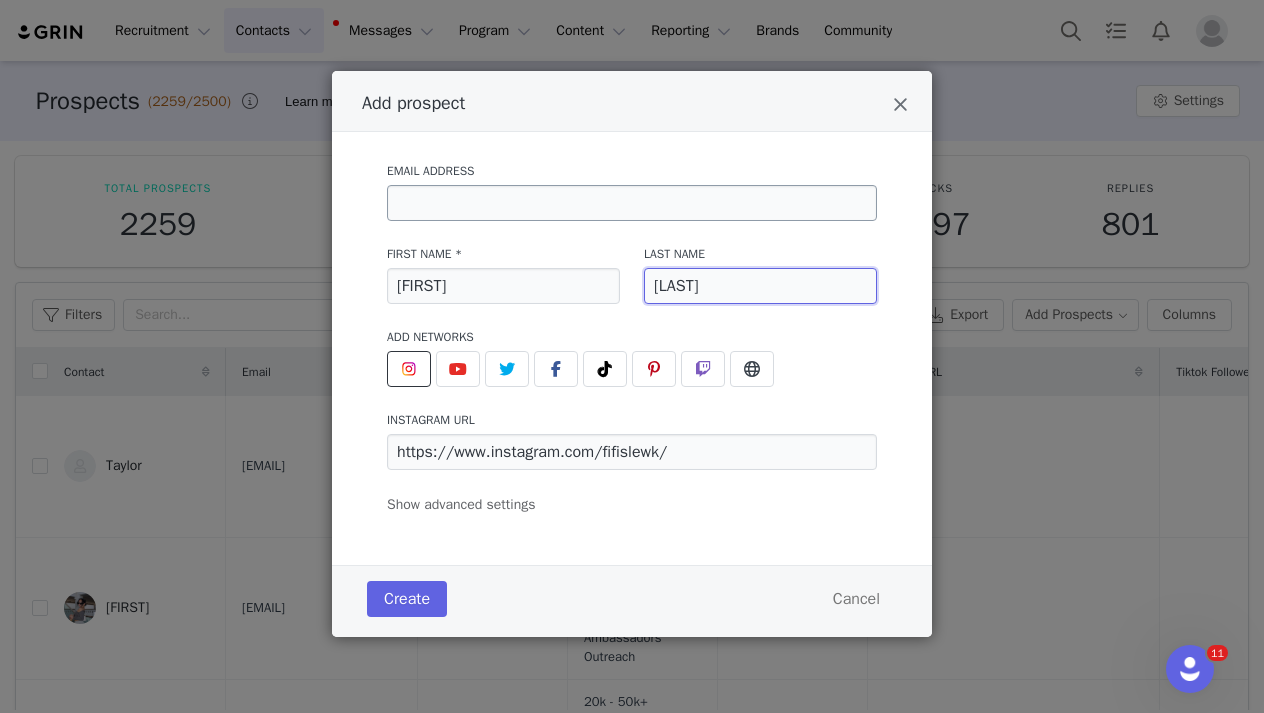 type on "[LAST]" 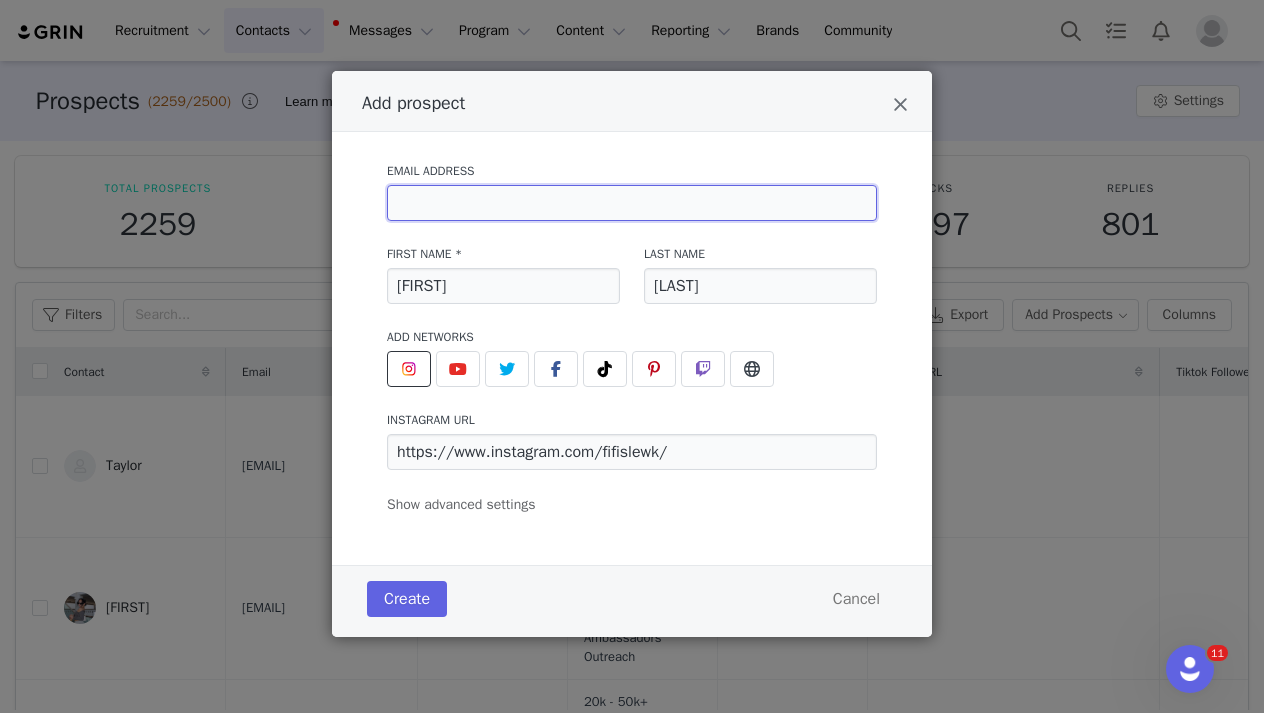click at bounding box center [632, 203] 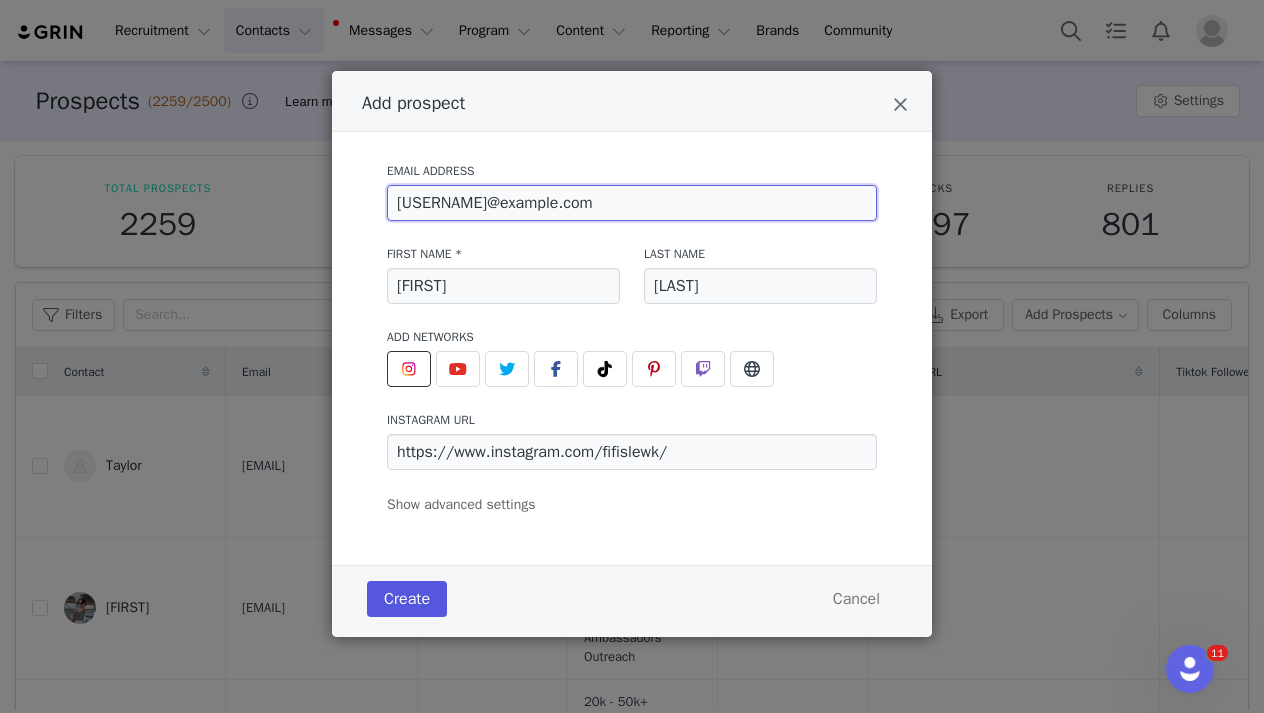 type on "[USERNAME]@example.com" 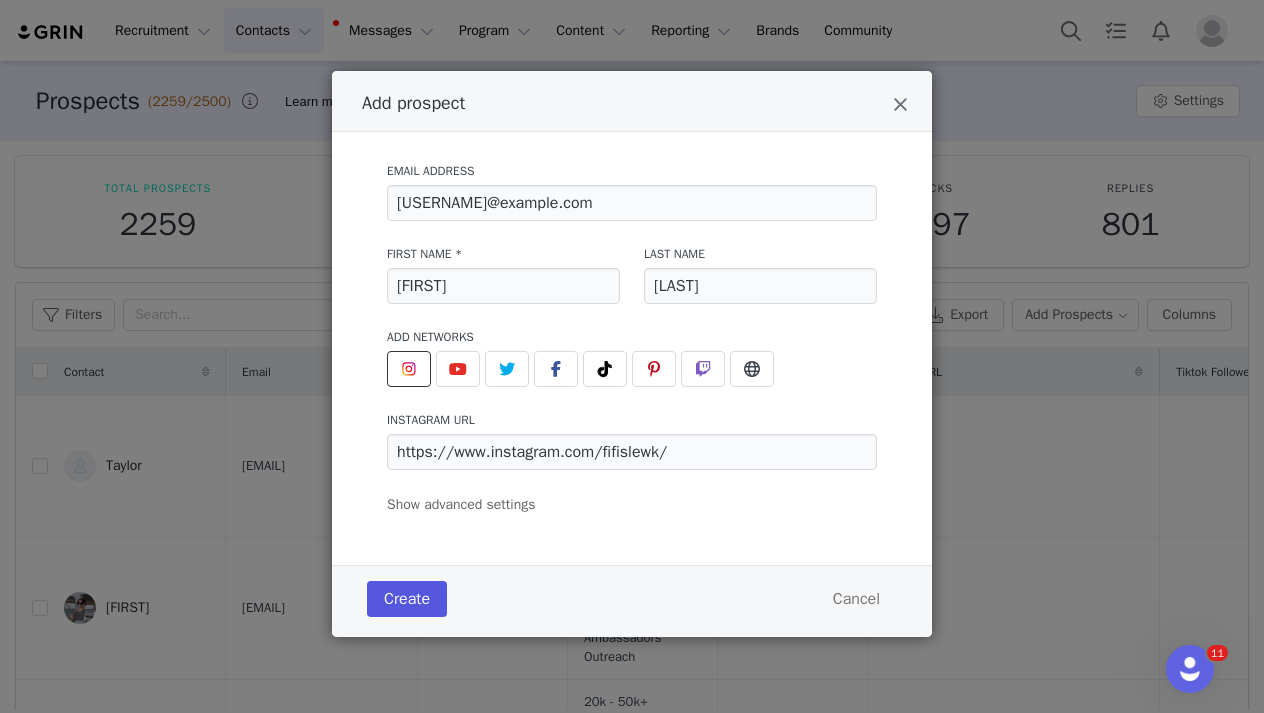 click on "Create" at bounding box center (407, 599) 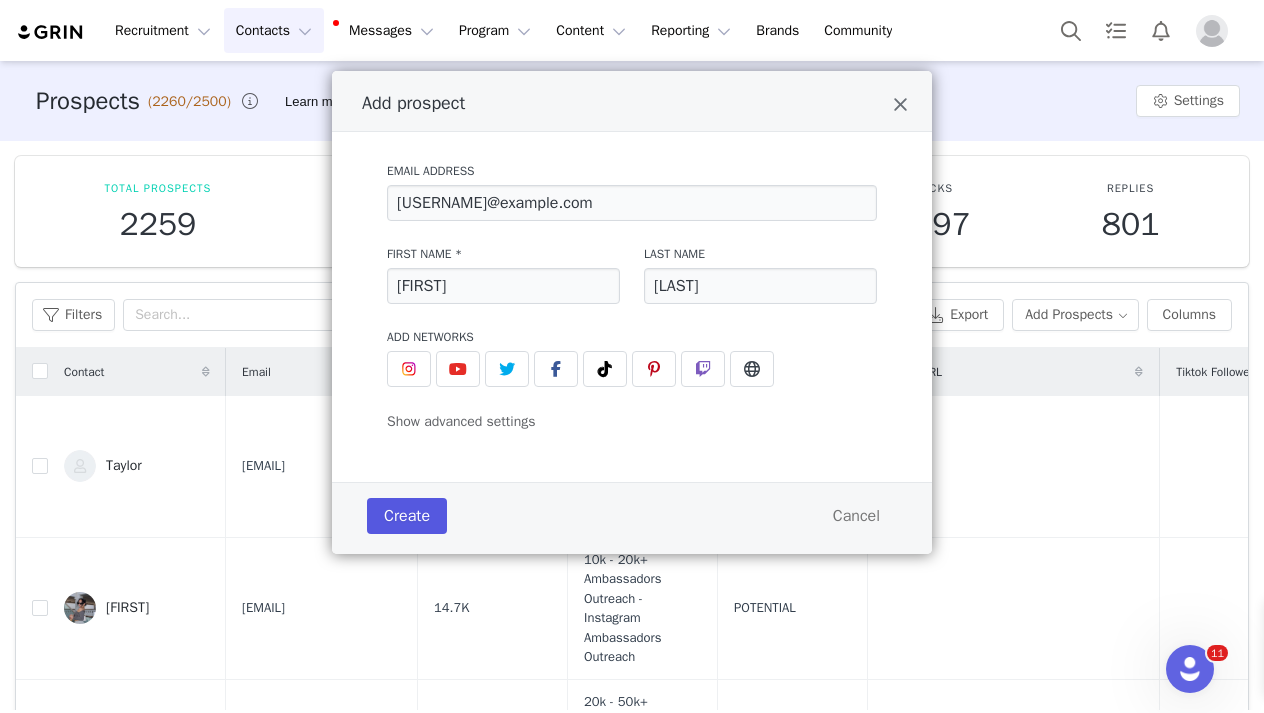 type 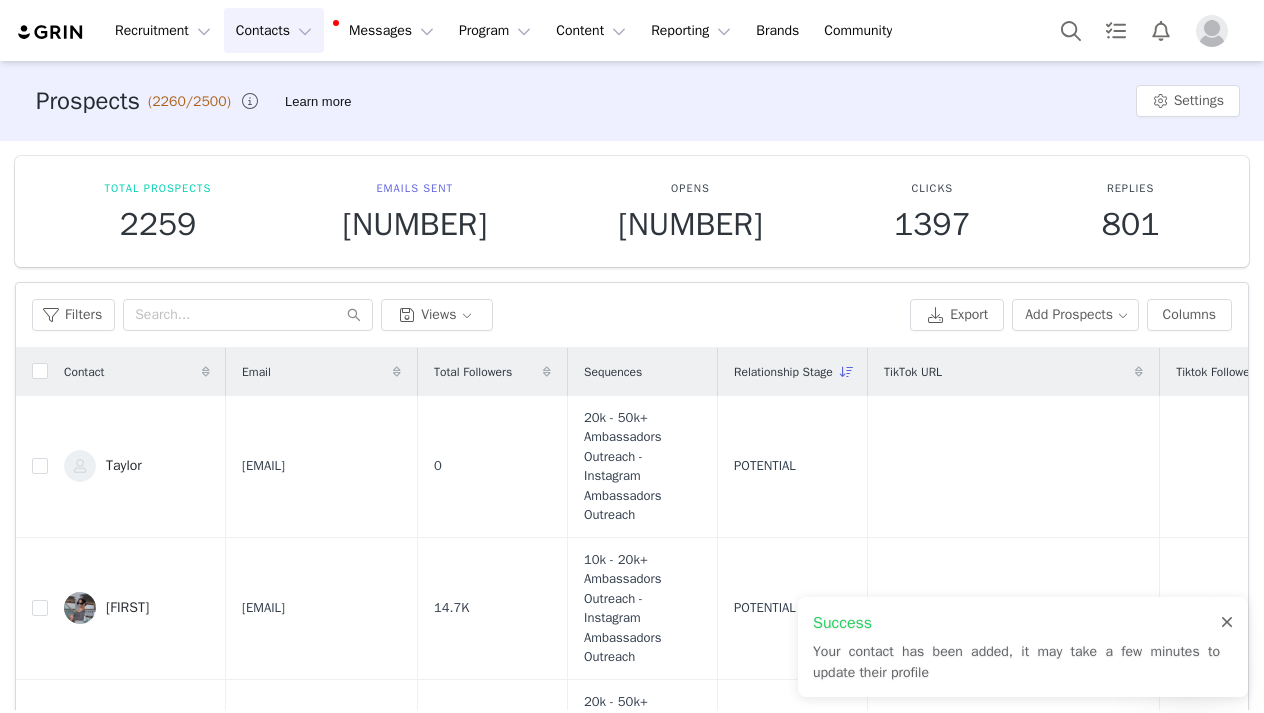 click at bounding box center [1227, 623] 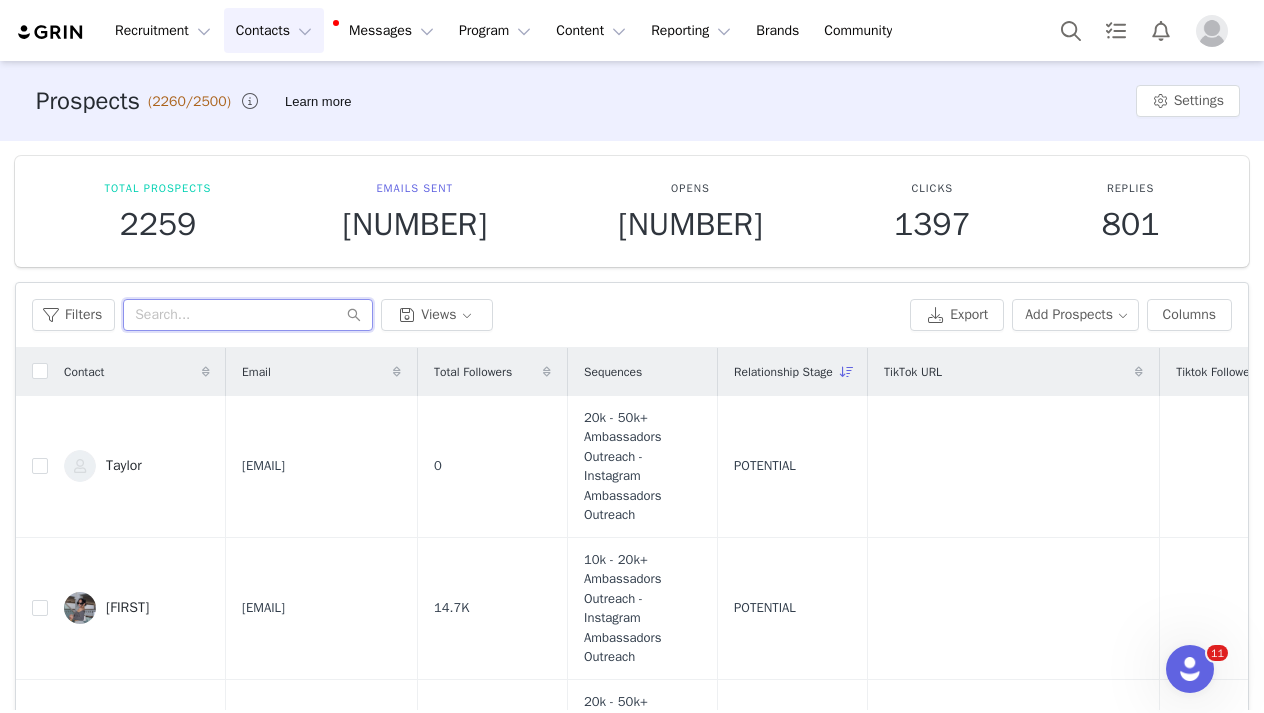 click at bounding box center [248, 315] 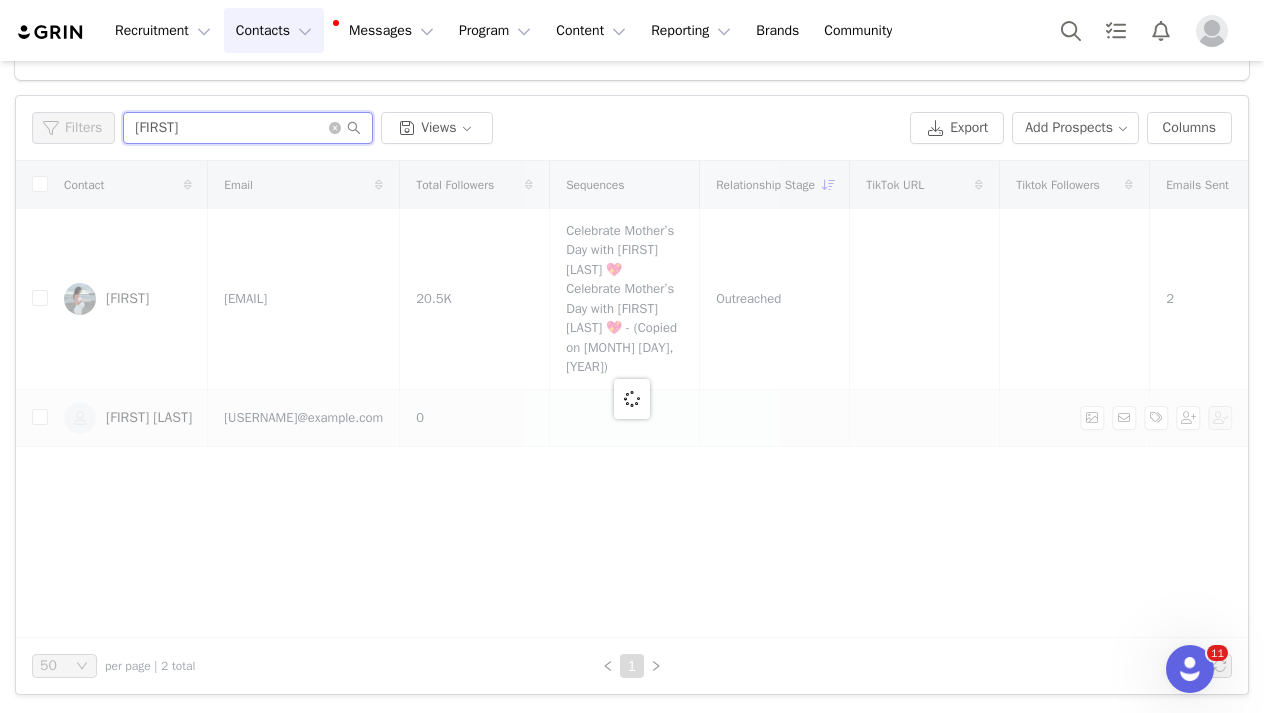 scroll, scrollTop: 186, scrollLeft: 0, axis: vertical 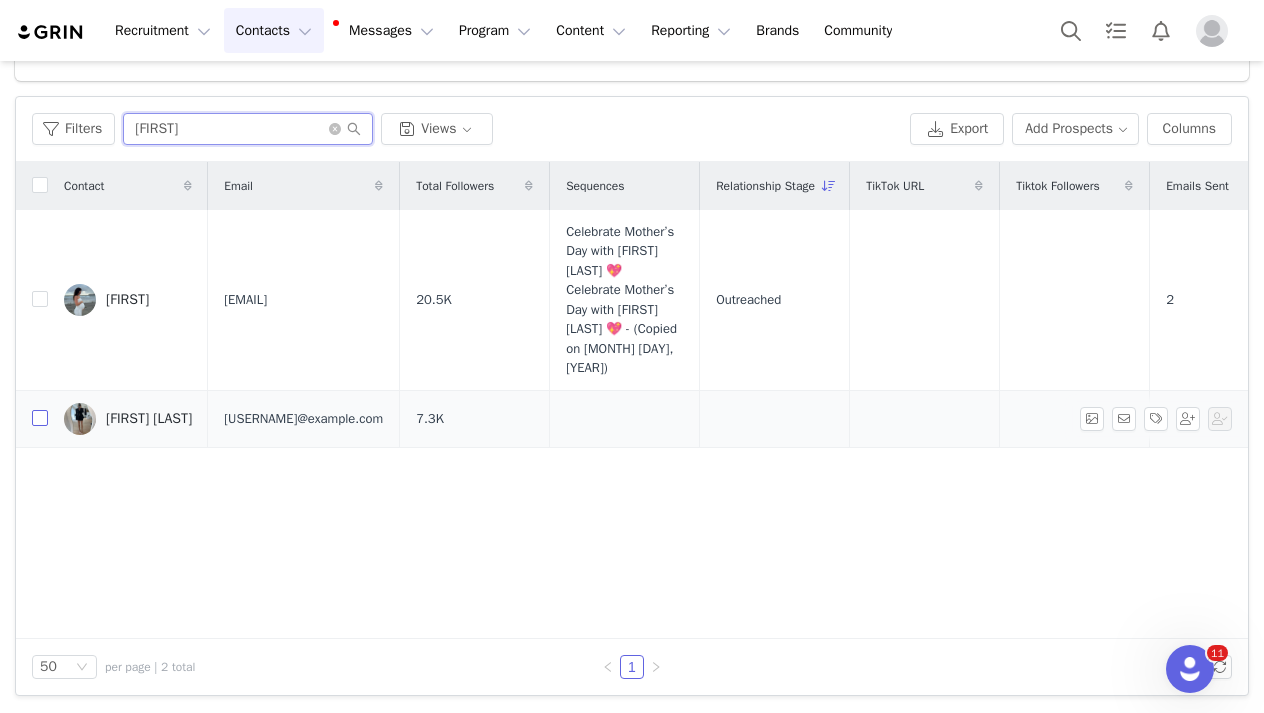 type on "[FIRST]" 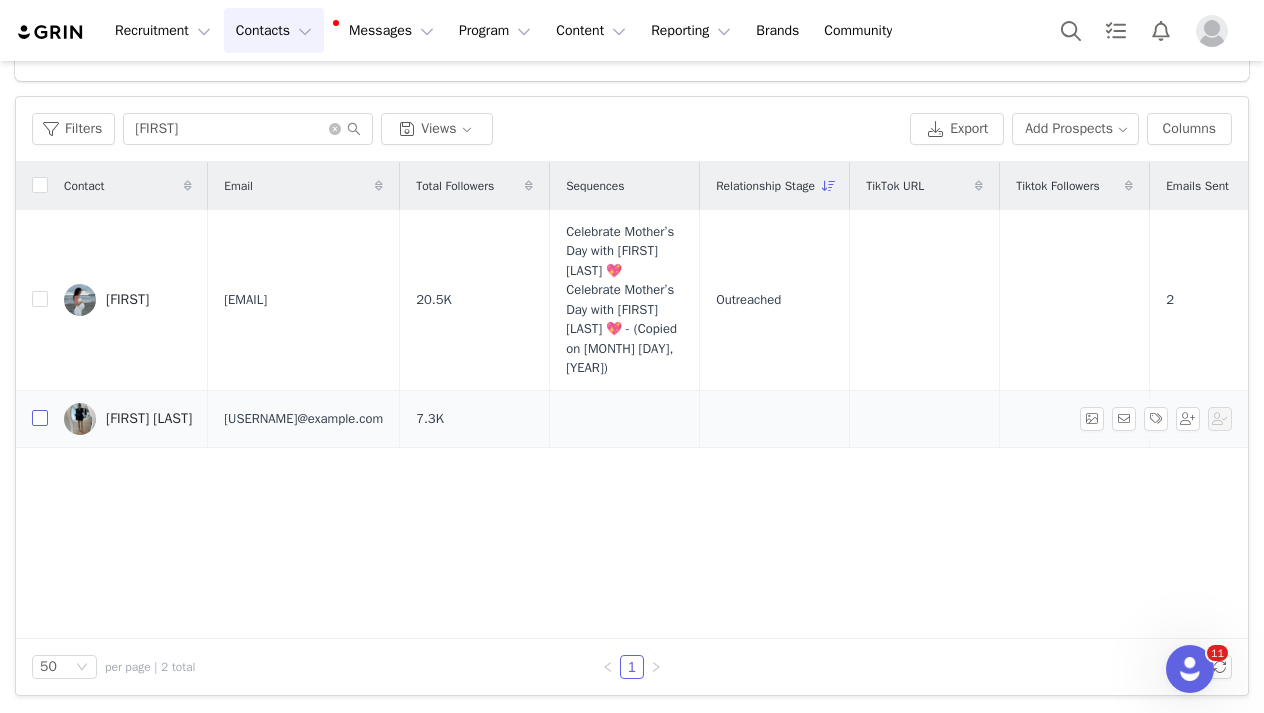 click at bounding box center [40, 418] 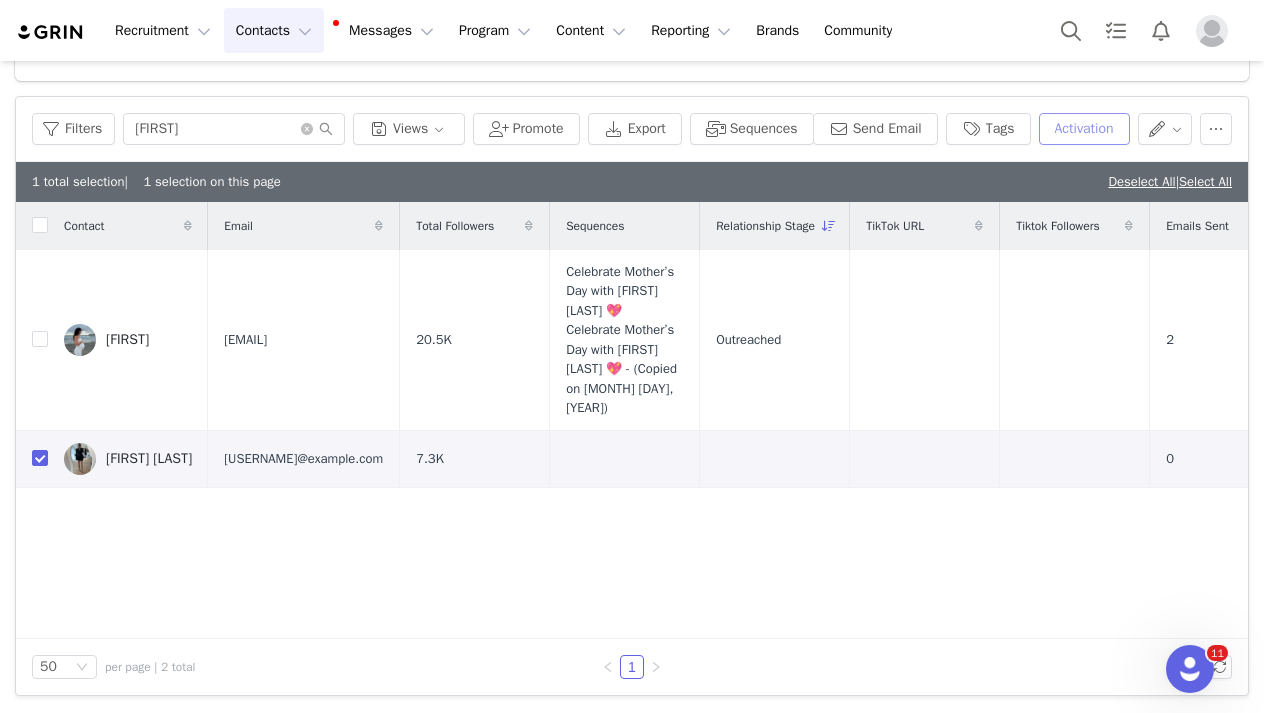 click on "Activation" at bounding box center [1084, 129] 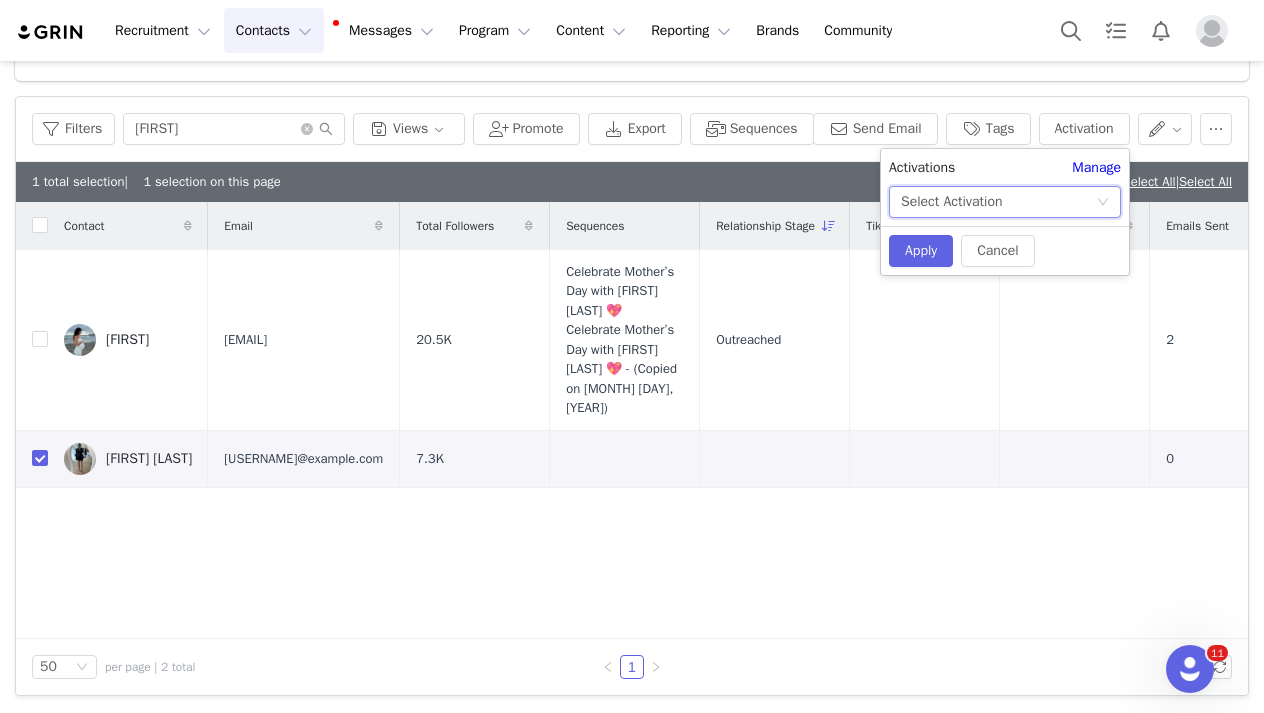 click on "Select Activation" at bounding box center (951, 202) 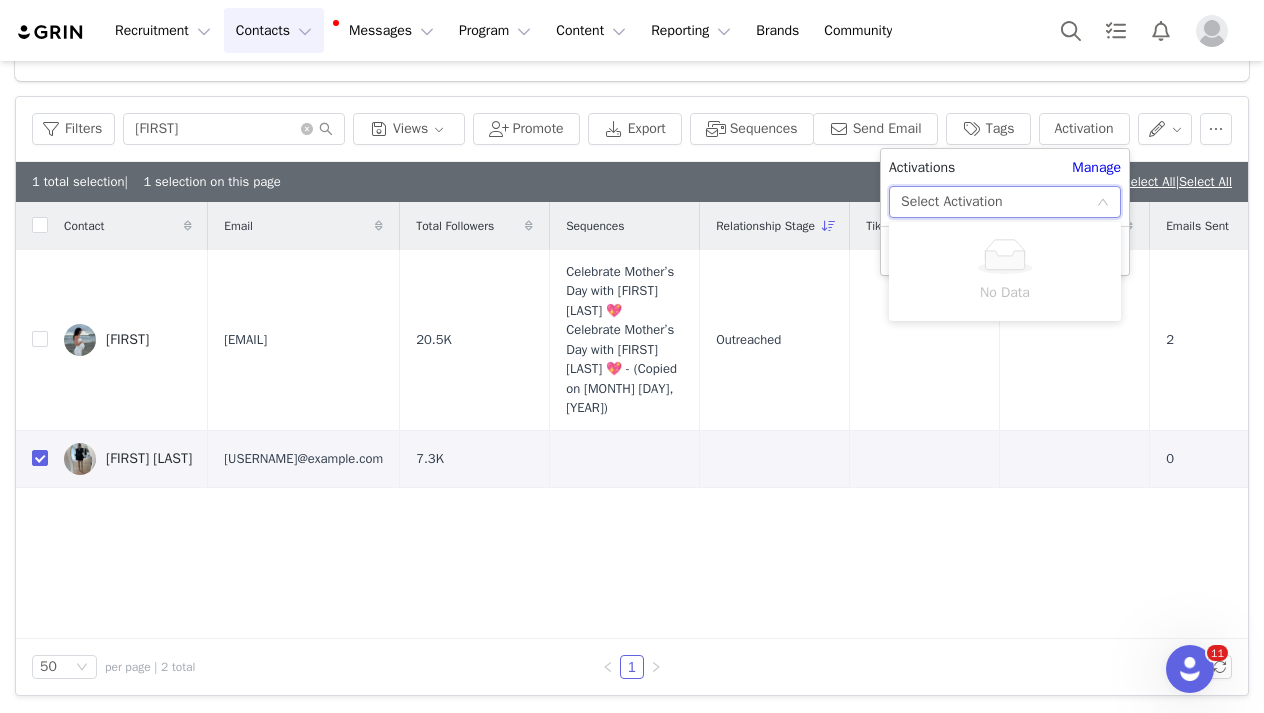 click on "Select Activation" at bounding box center (951, 202) 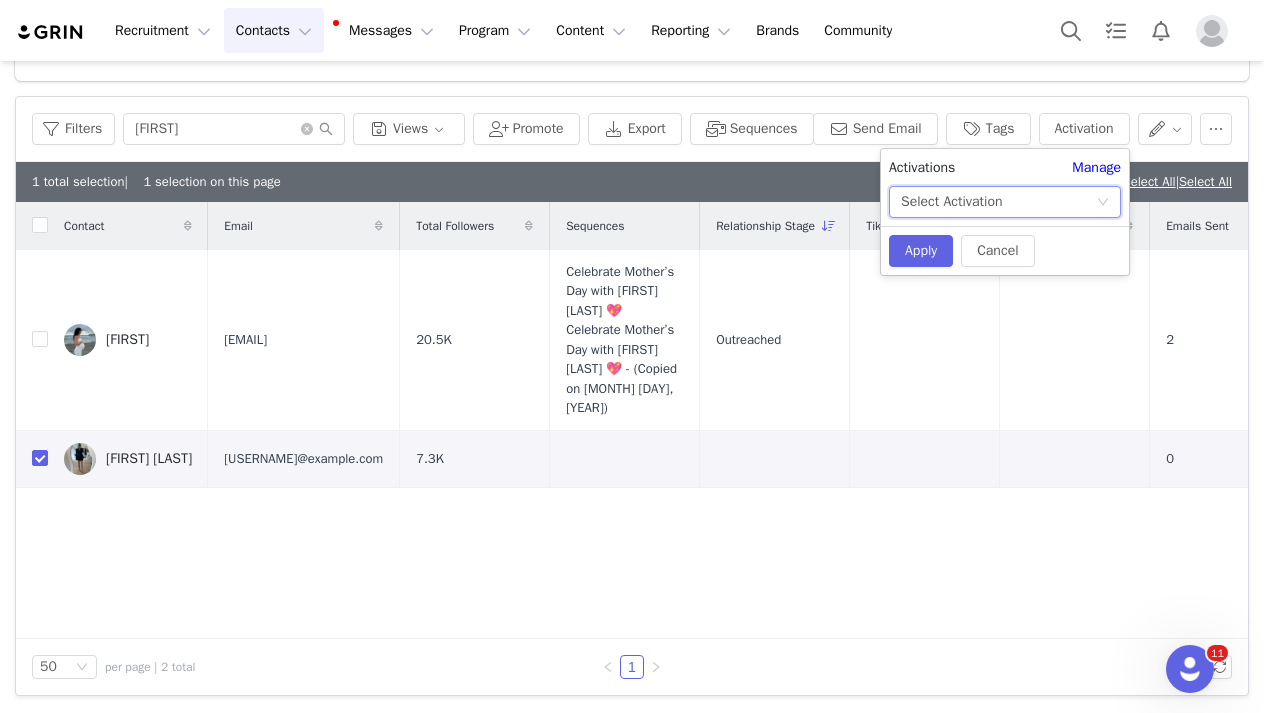 click on "Select Activation" at bounding box center (951, 202) 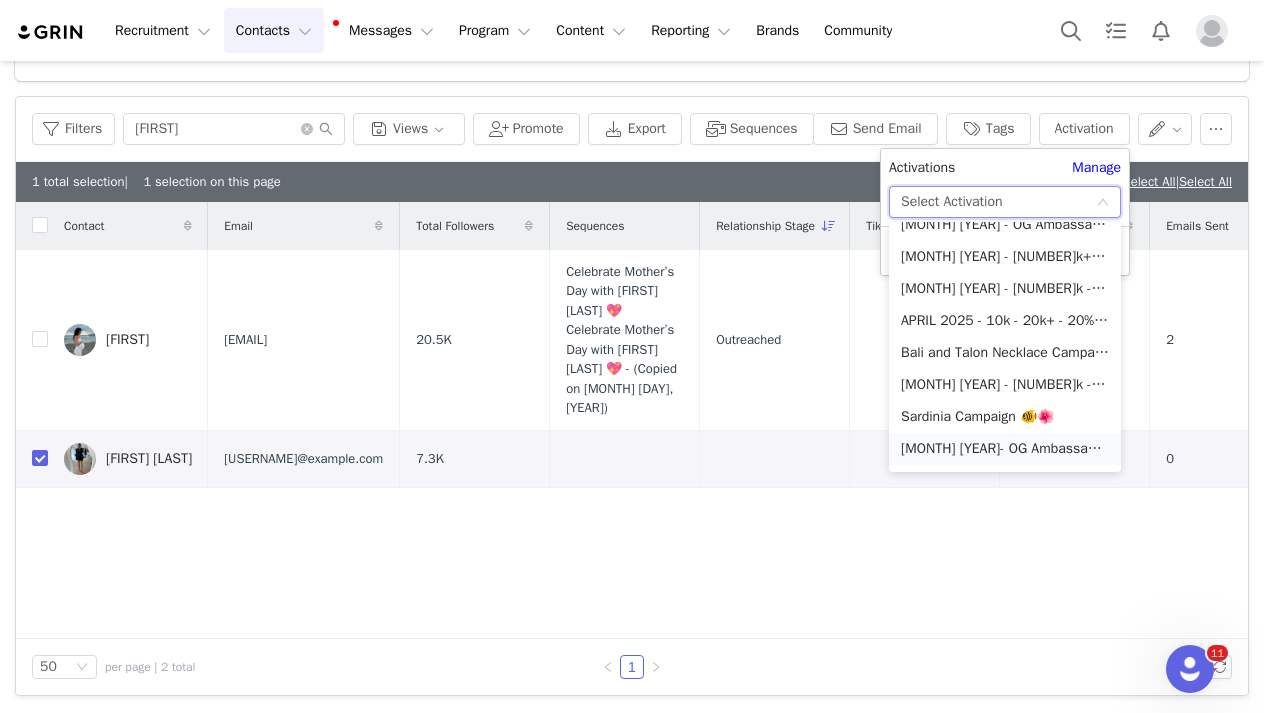 scroll, scrollTop: 146, scrollLeft: 0, axis: vertical 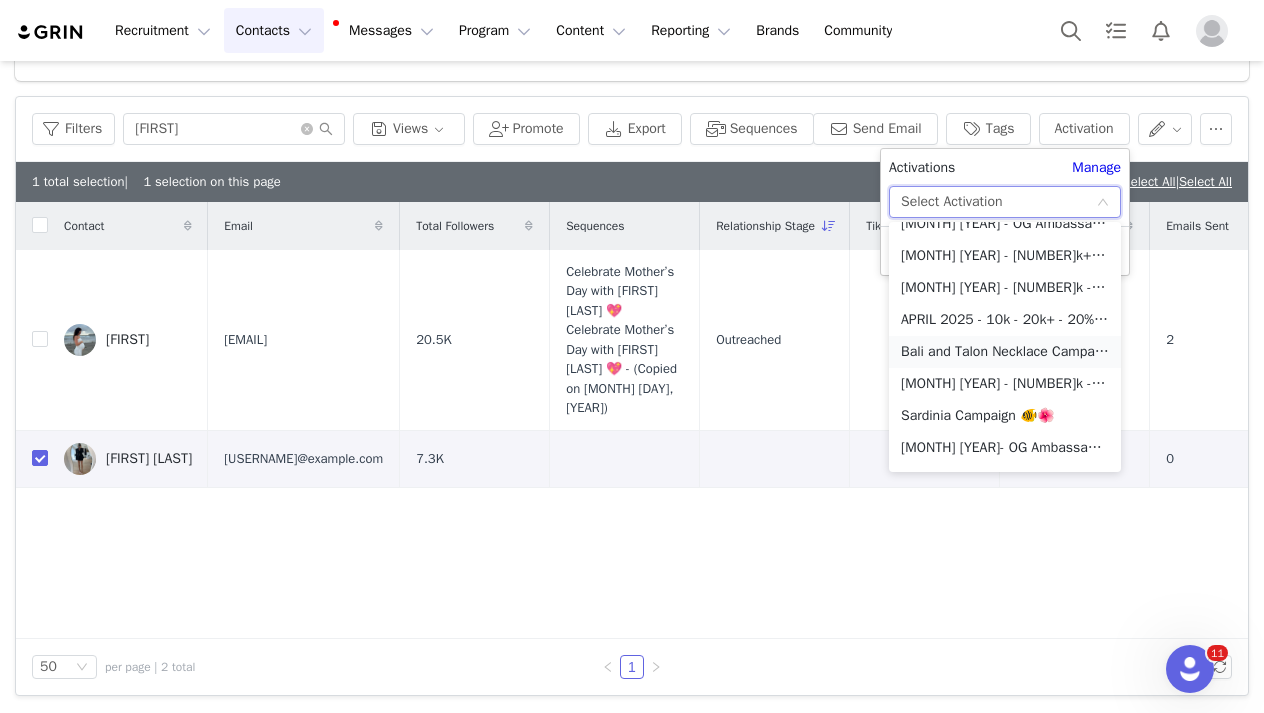 click on "Bali and Talon Necklace Campaign💛" at bounding box center (1005, 352) 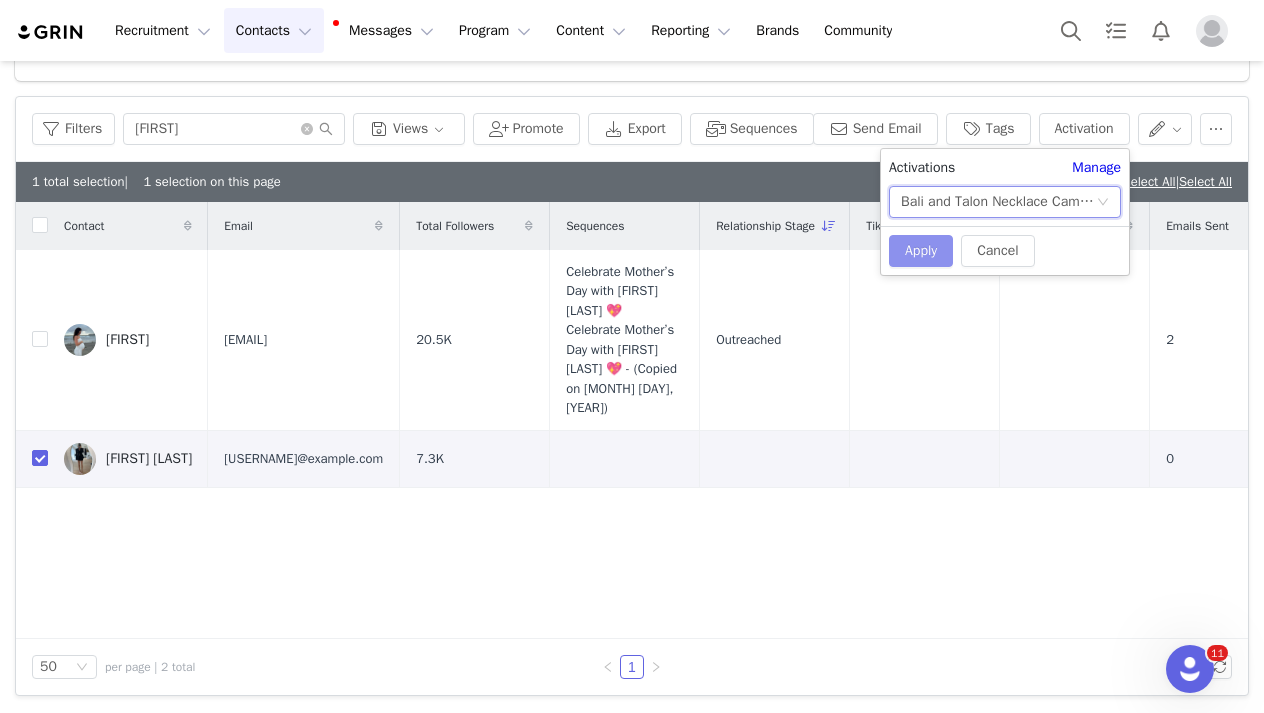 click on "Apply" at bounding box center [921, 251] 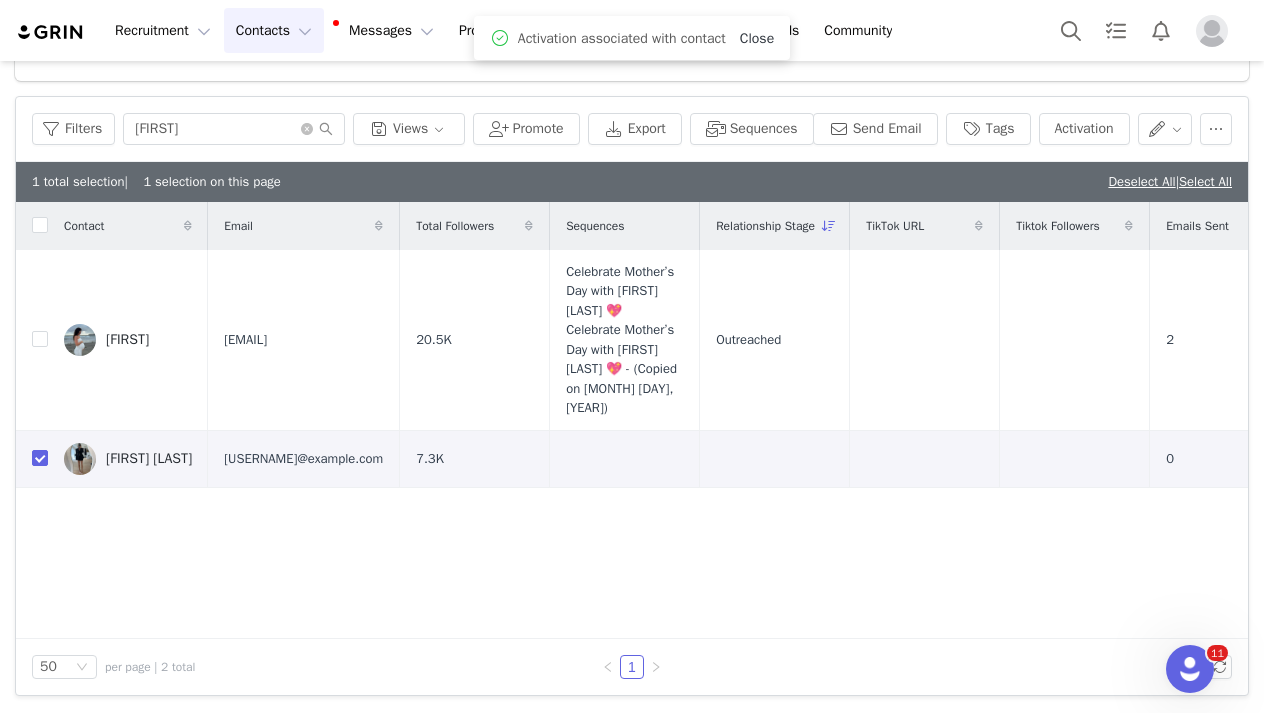 click on "Close" at bounding box center (757, 38) 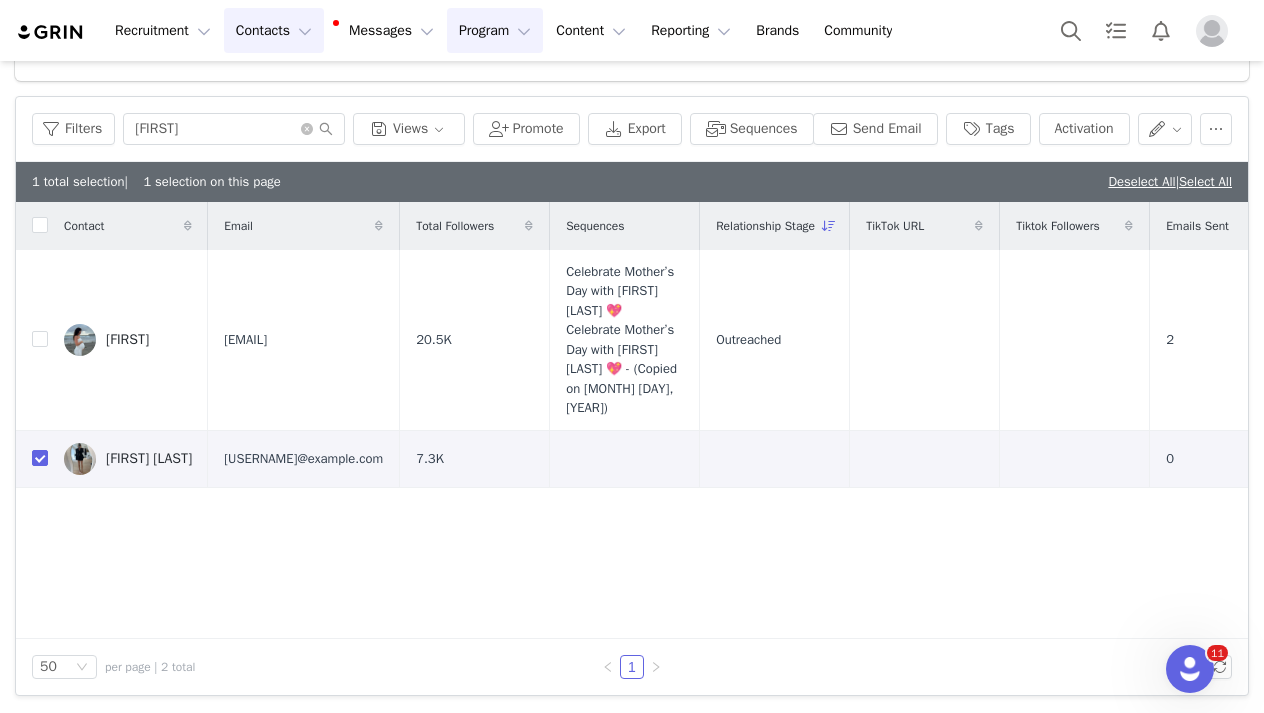 click on "Program Program" at bounding box center [495, 30] 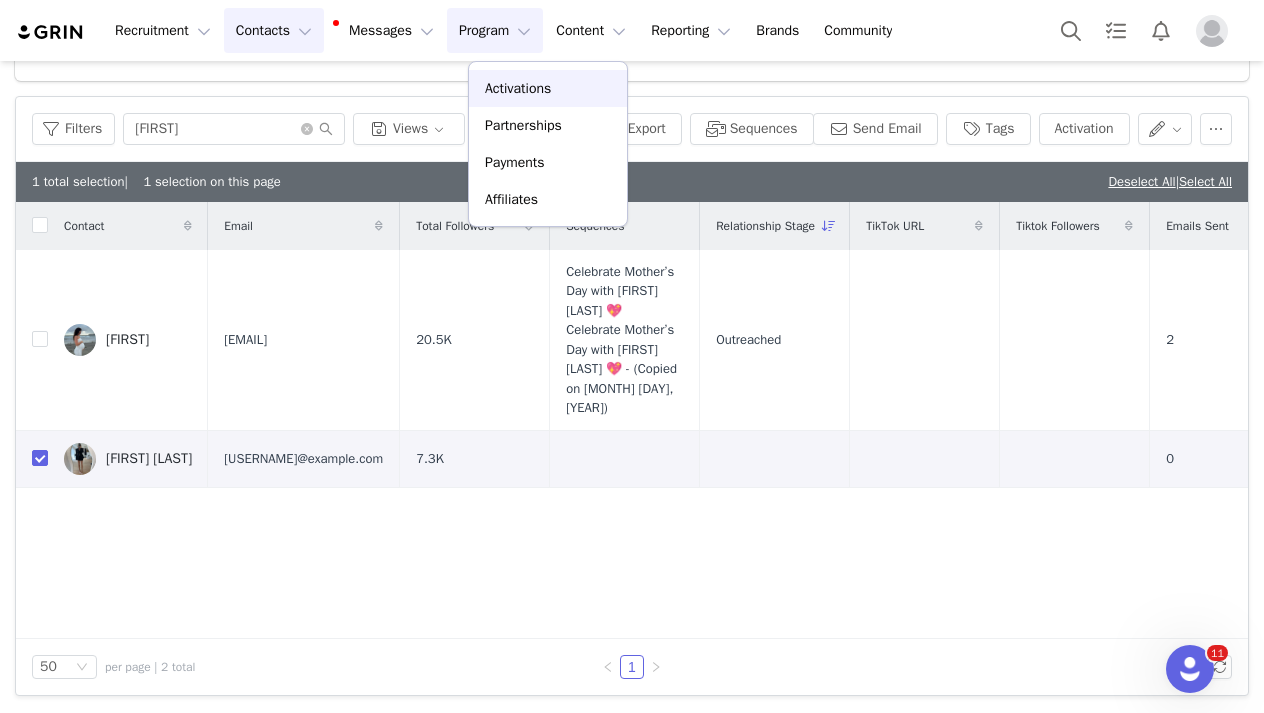 click on "Activations" at bounding box center (518, 88) 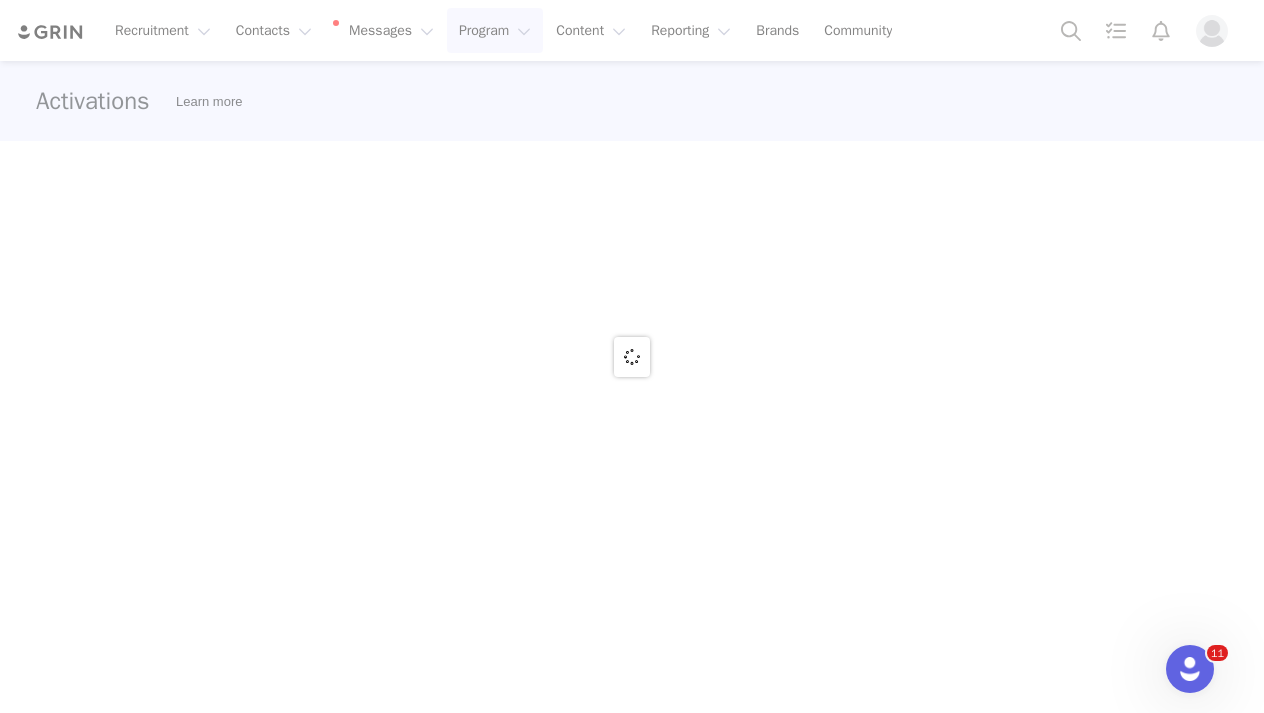 scroll, scrollTop: 0, scrollLeft: 0, axis: both 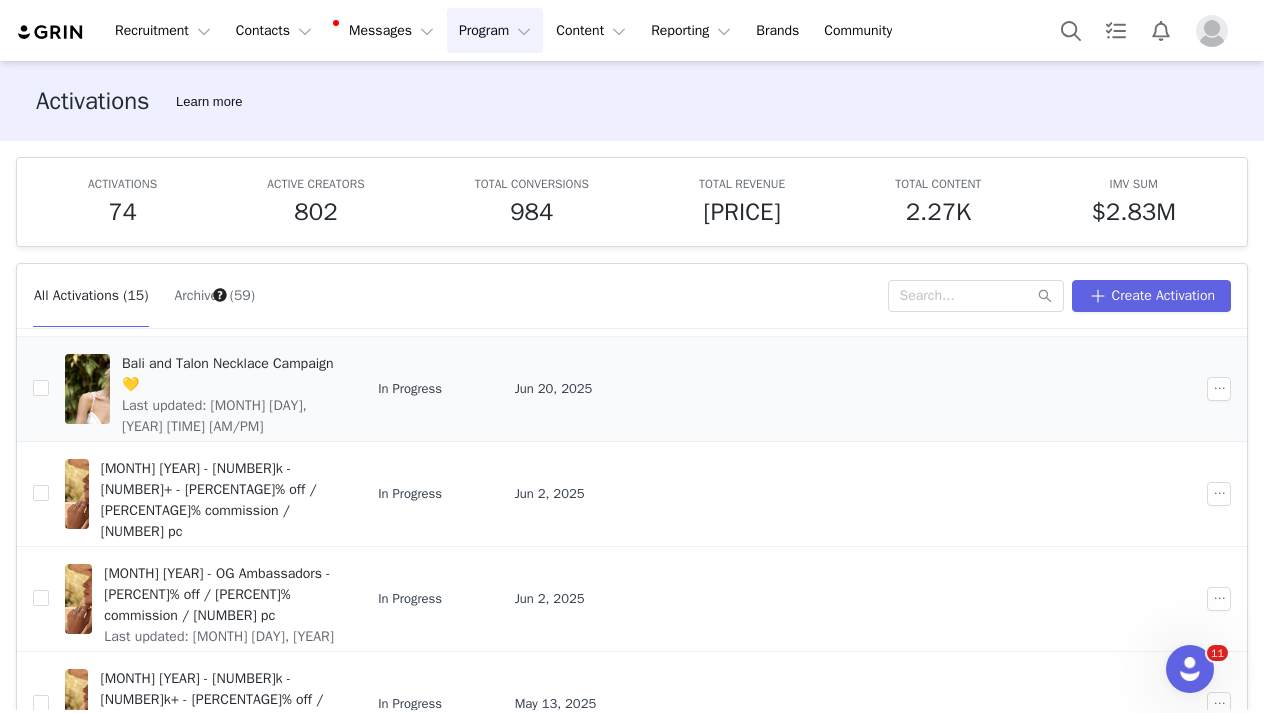 click on "Bali and Talon Necklace Campaign💛" at bounding box center (228, 374) 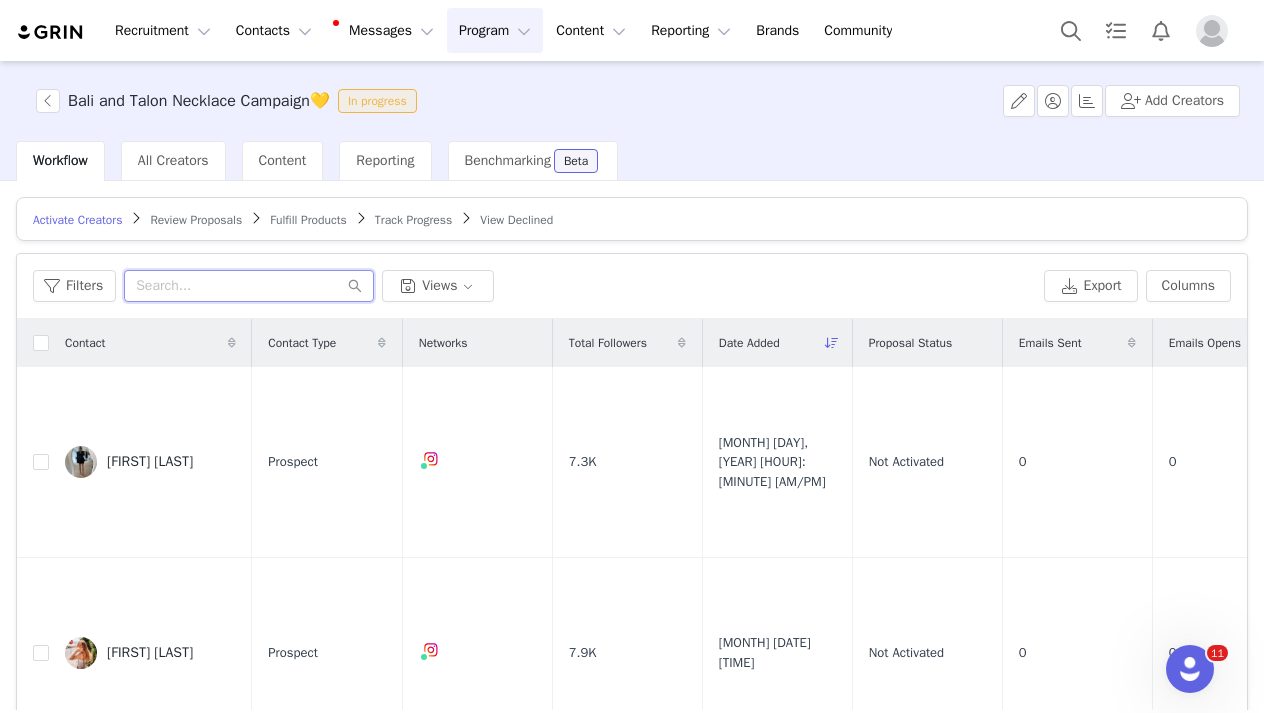 click at bounding box center (249, 286) 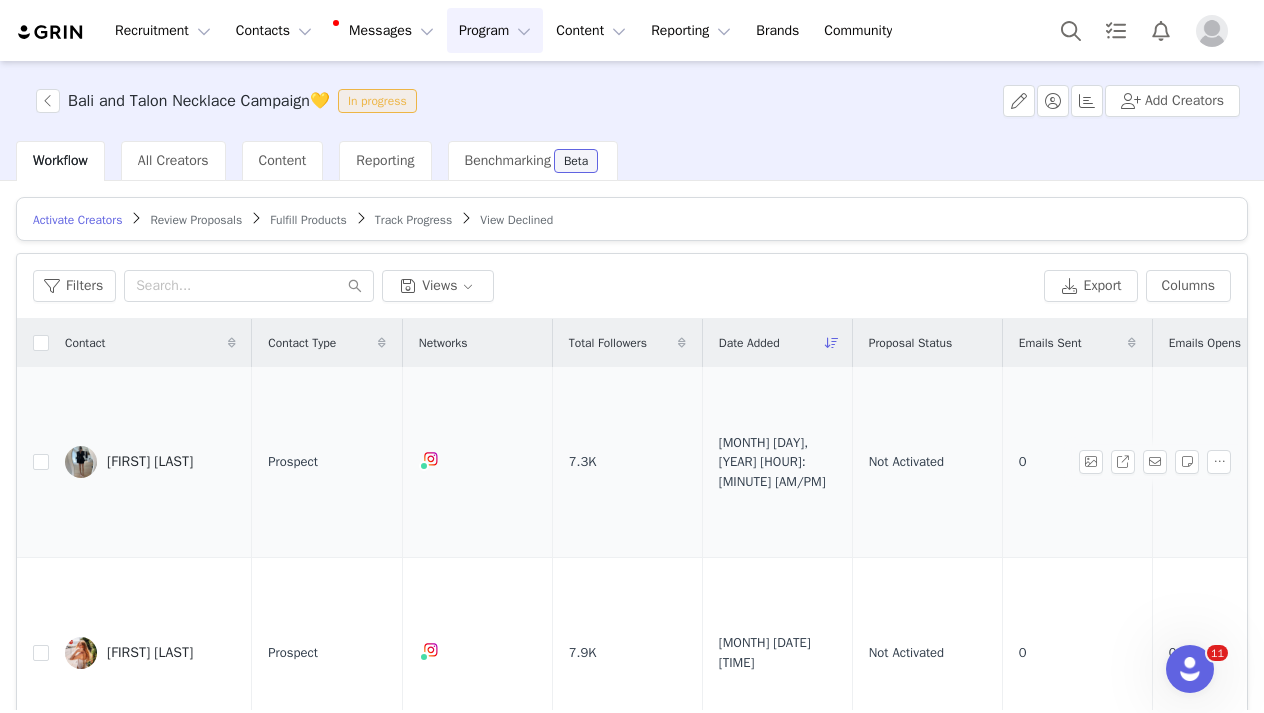 click on "[FIRST] [LAST]" at bounding box center [150, 462] 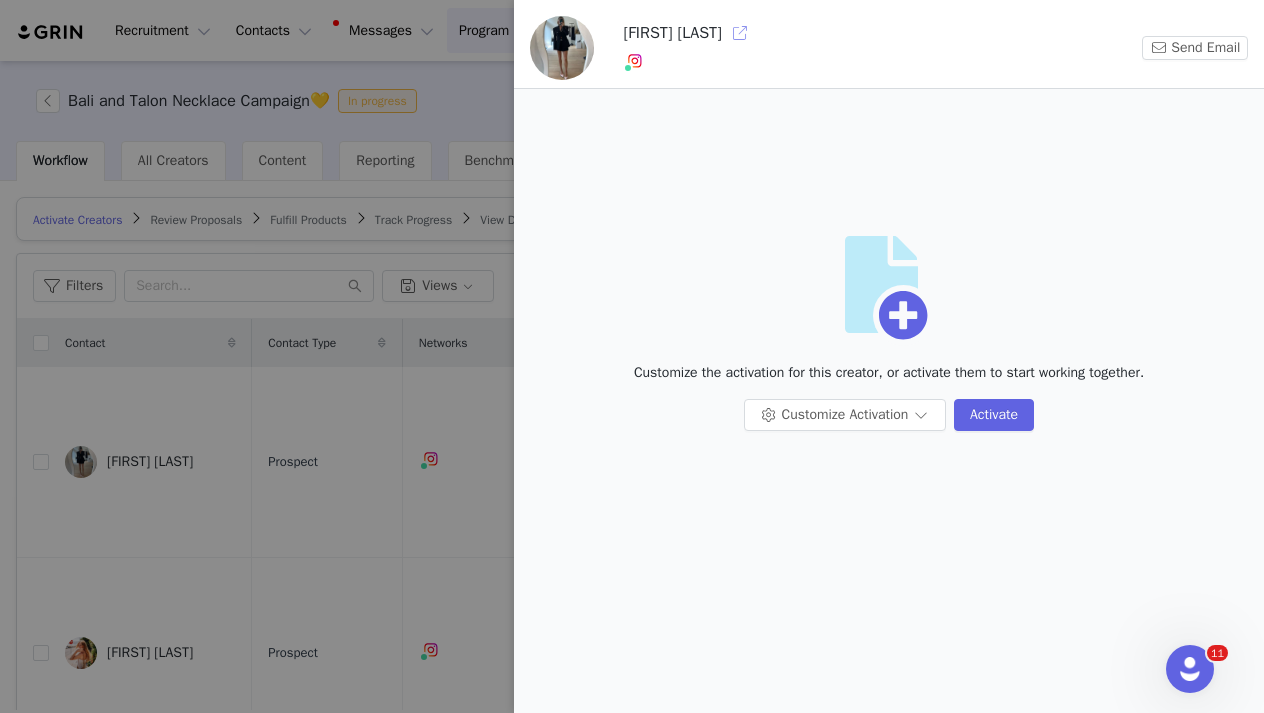 click at bounding box center (740, 33) 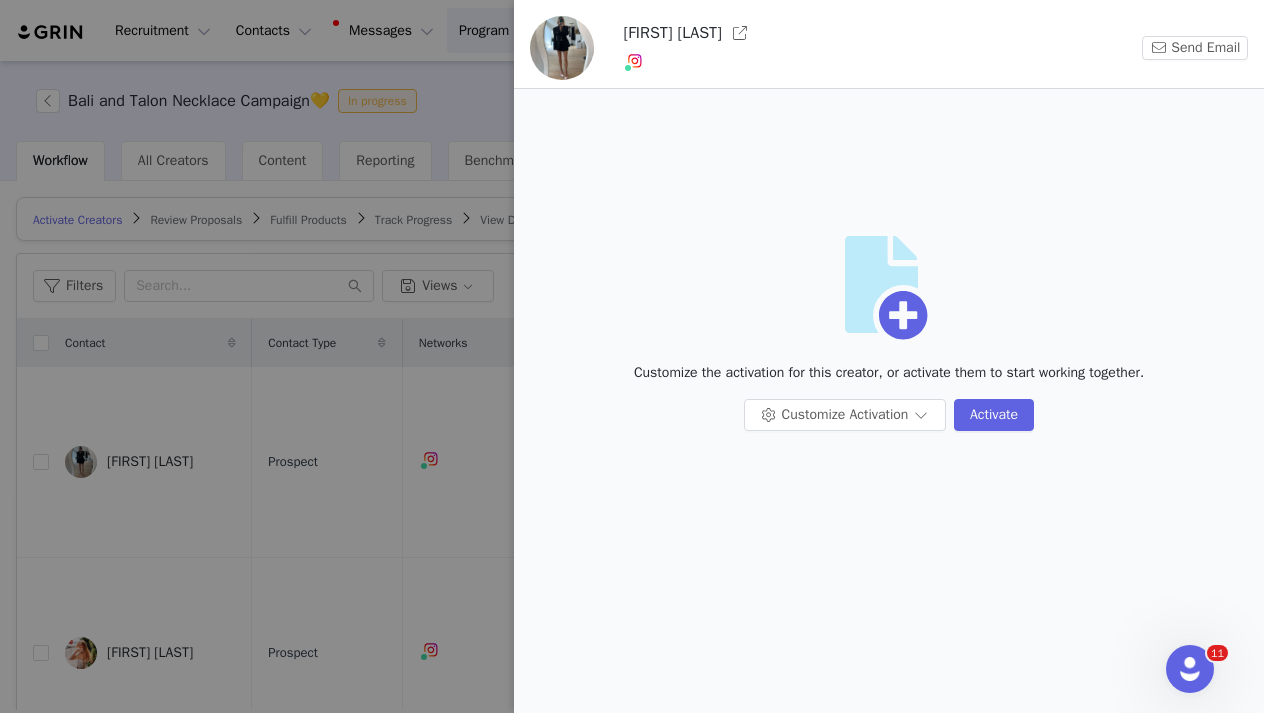click at bounding box center (632, 356) 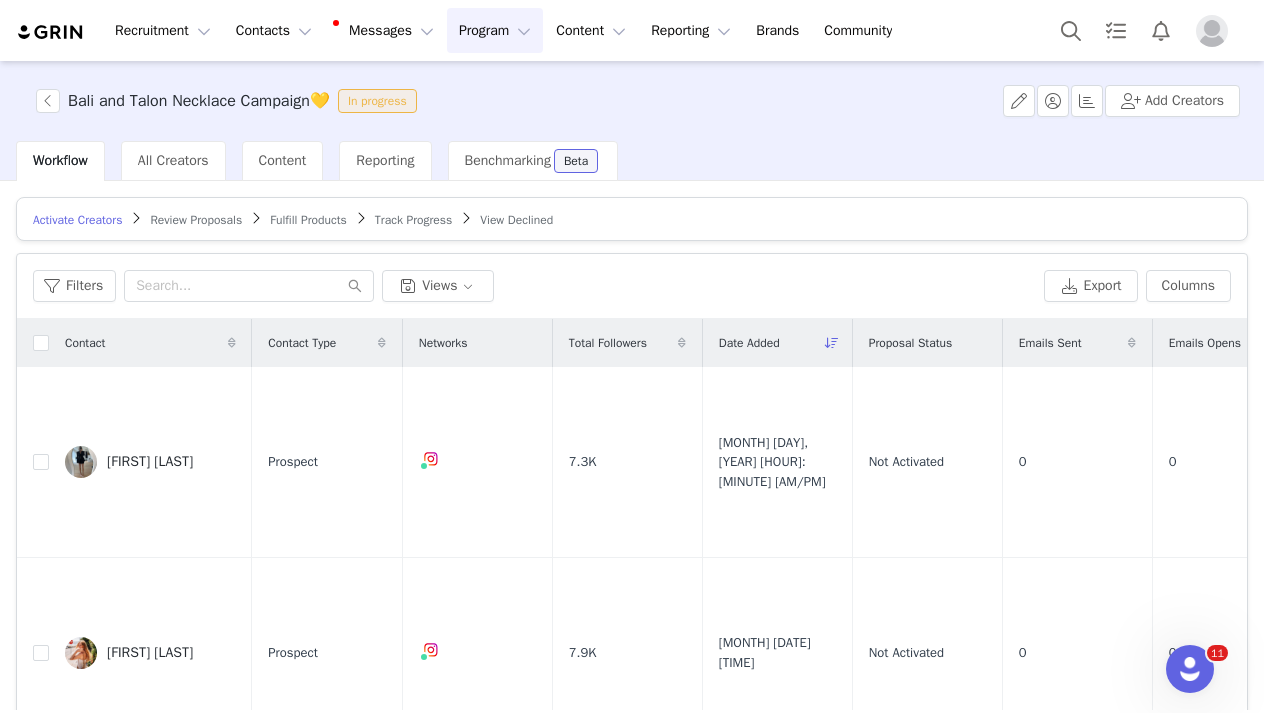 click on "Review Proposals" at bounding box center [196, 220] 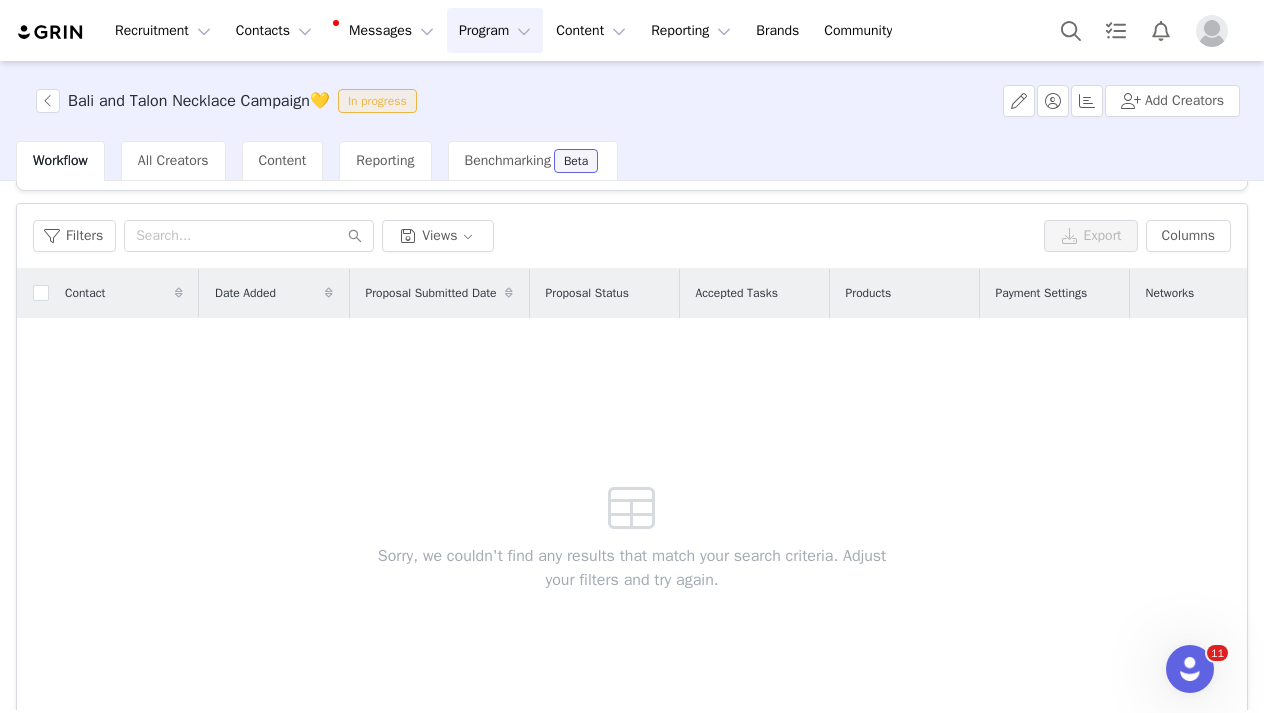 scroll, scrollTop: 57, scrollLeft: 0, axis: vertical 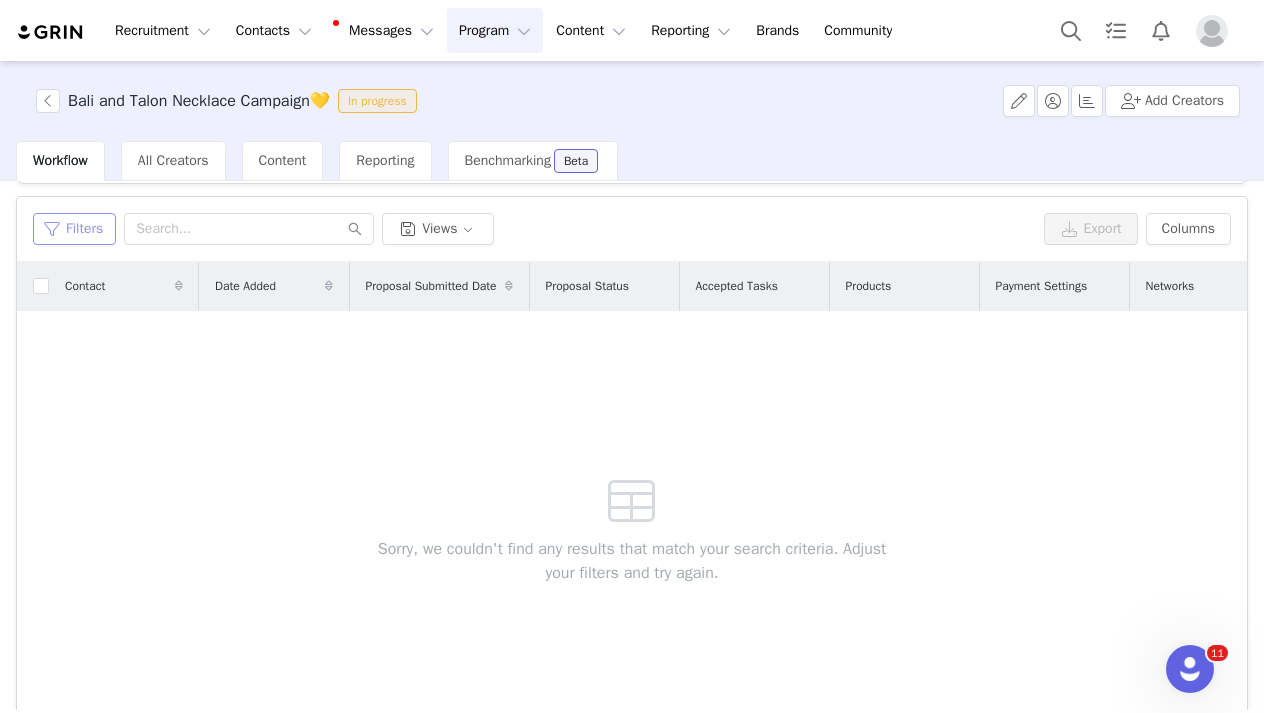 click on "Filters" at bounding box center [74, 229] 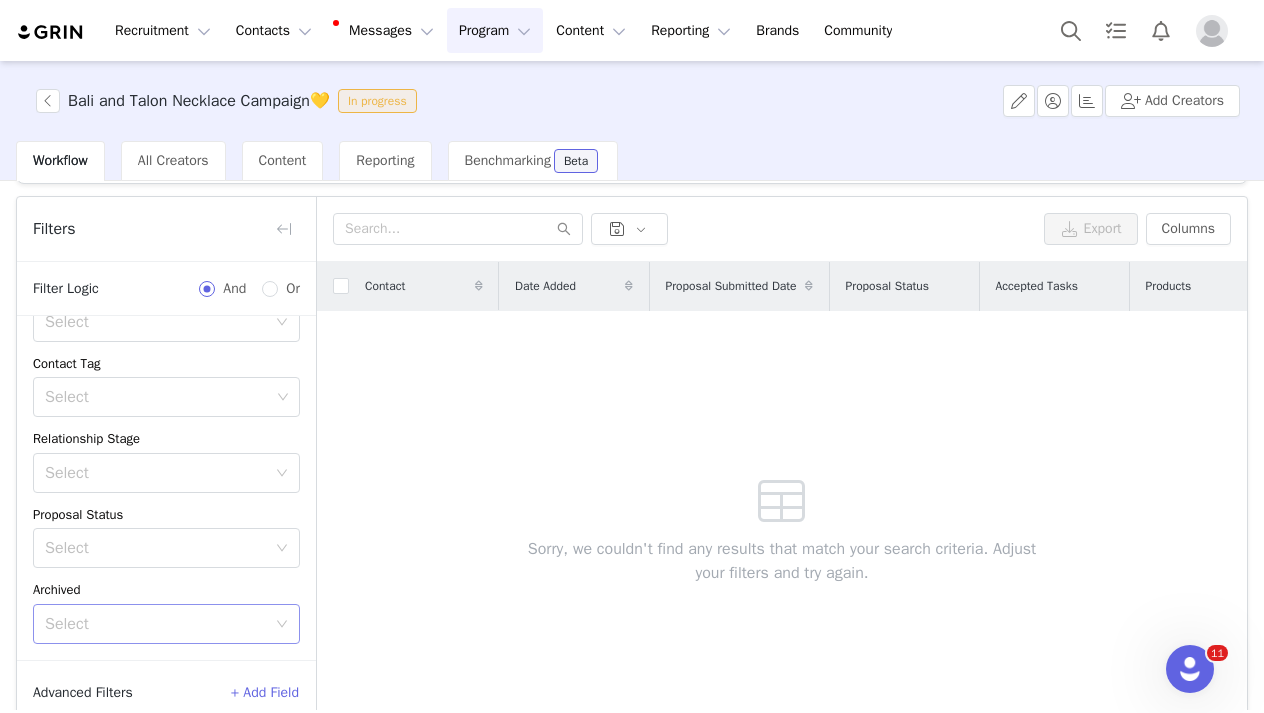 scroll, scrollTop: 204, scrollLeft: 0, axis: vertical 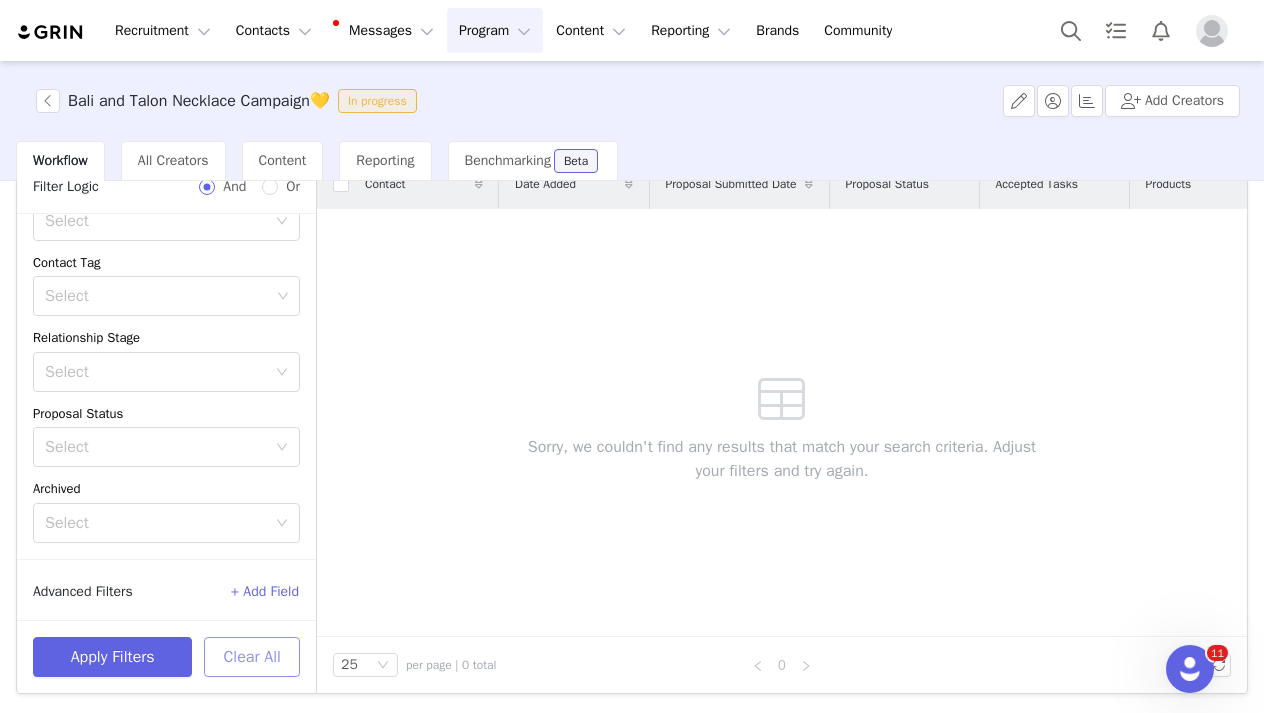 click on "Clear All" at bounding box center [252, 657] 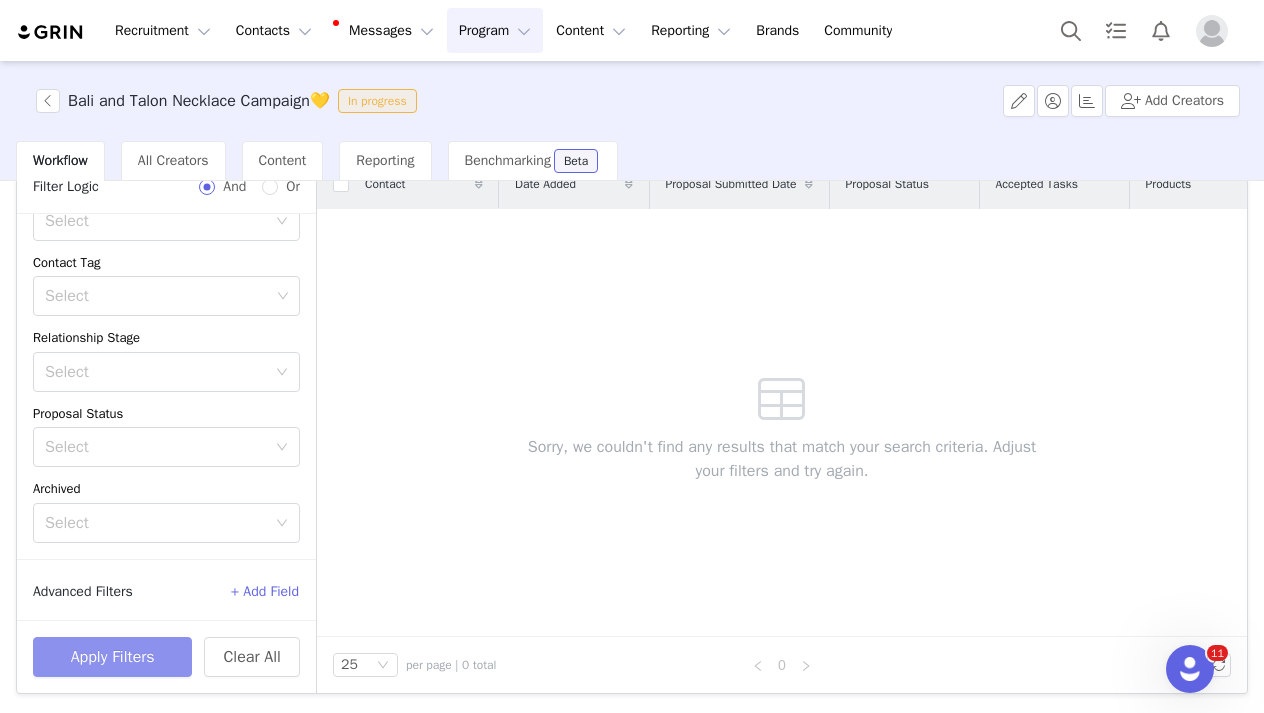 click on "Apply Filters" at bounding box center [112, 657] 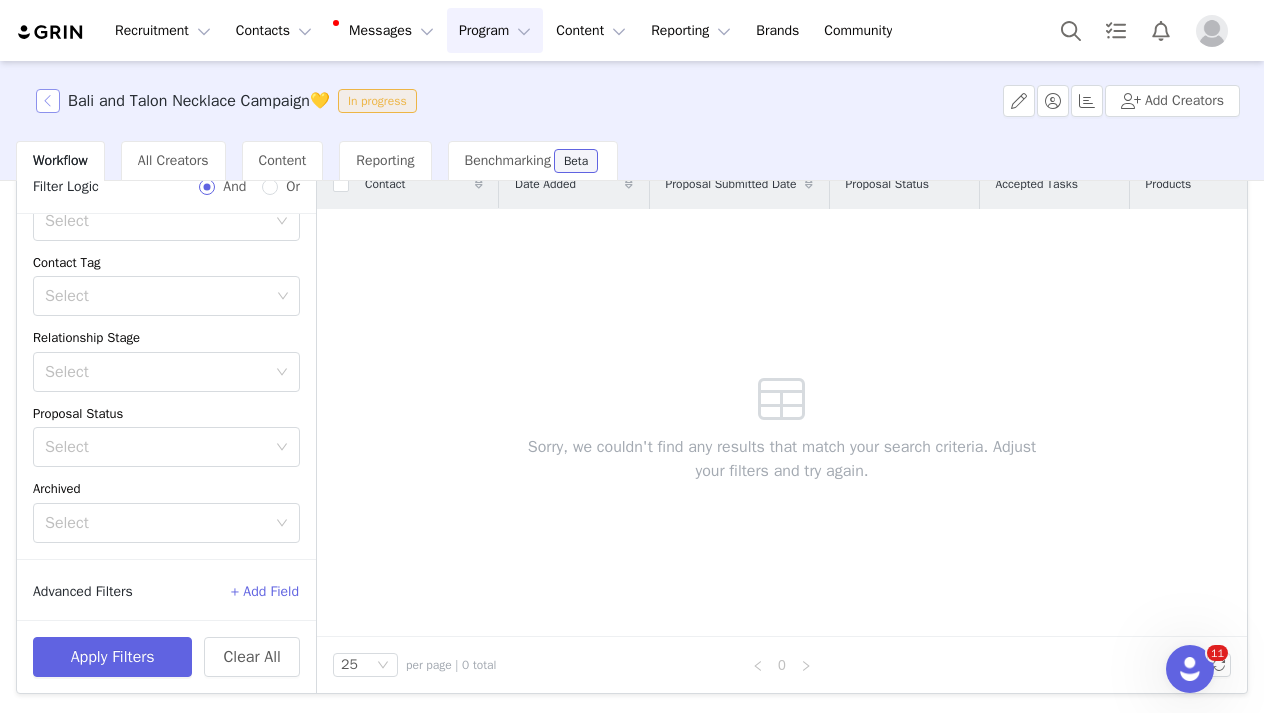 click at bounding box center [48, 101] 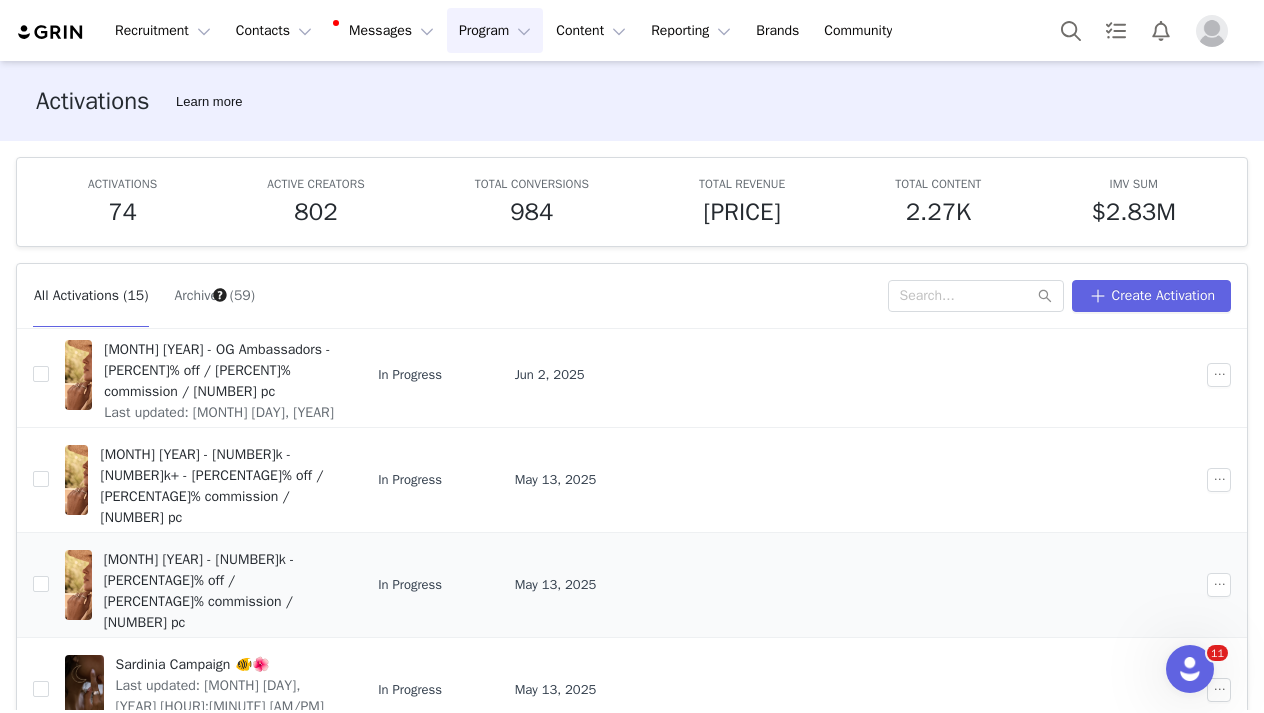 scroll, scrollTop: 685, scrollLeft: 0, axis: vertical 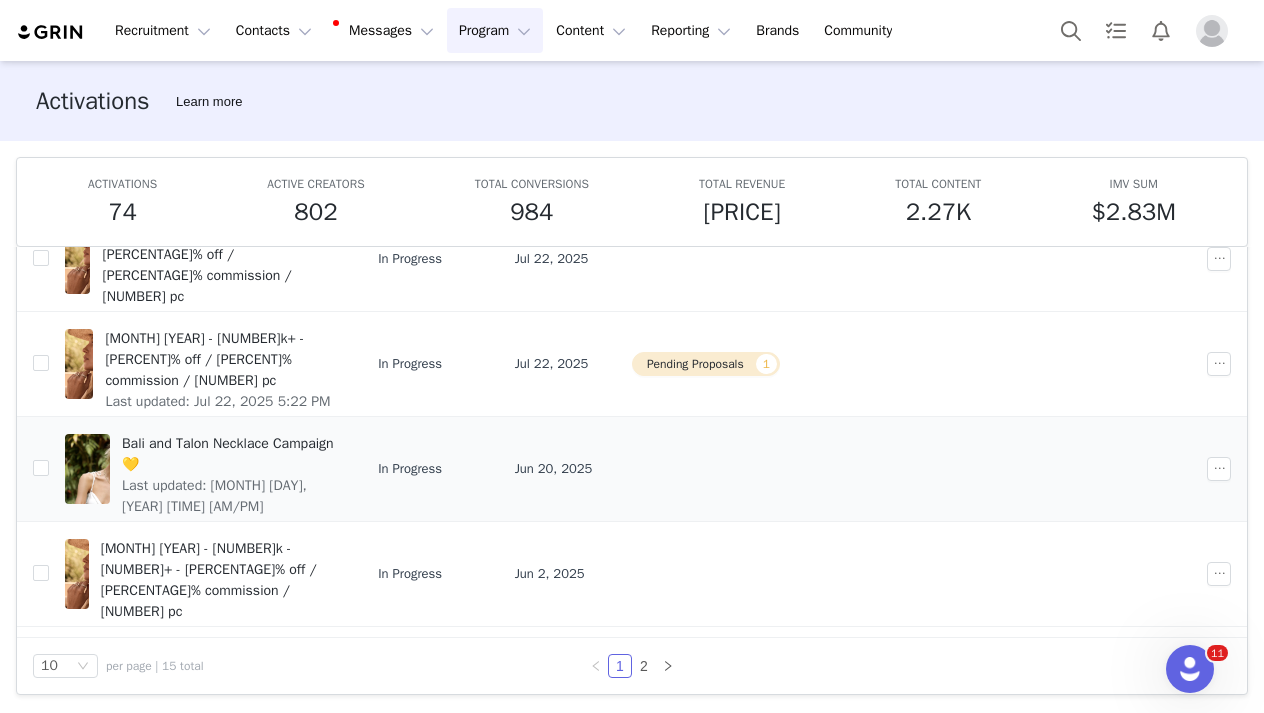click on "Bali and Talon Necklace Campaign💛" at bounding box center (228, 454) 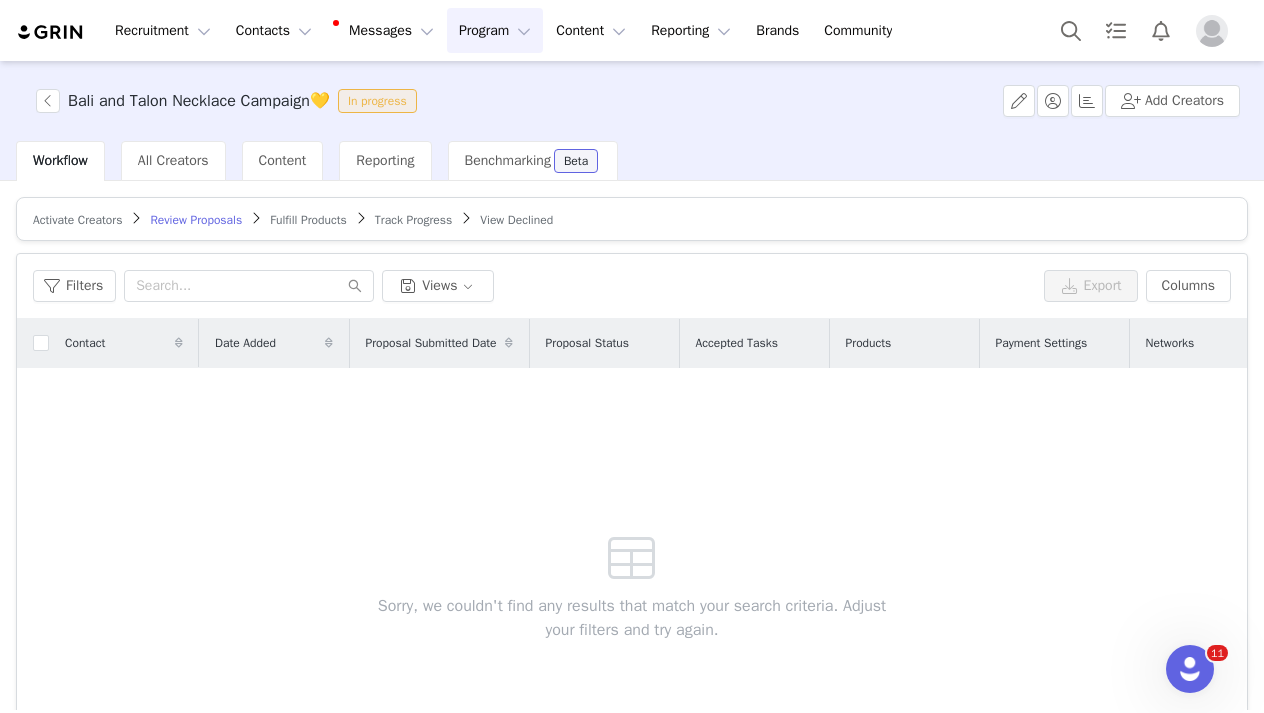 click on "Fulfill Products" at bounding box center [308, 220] 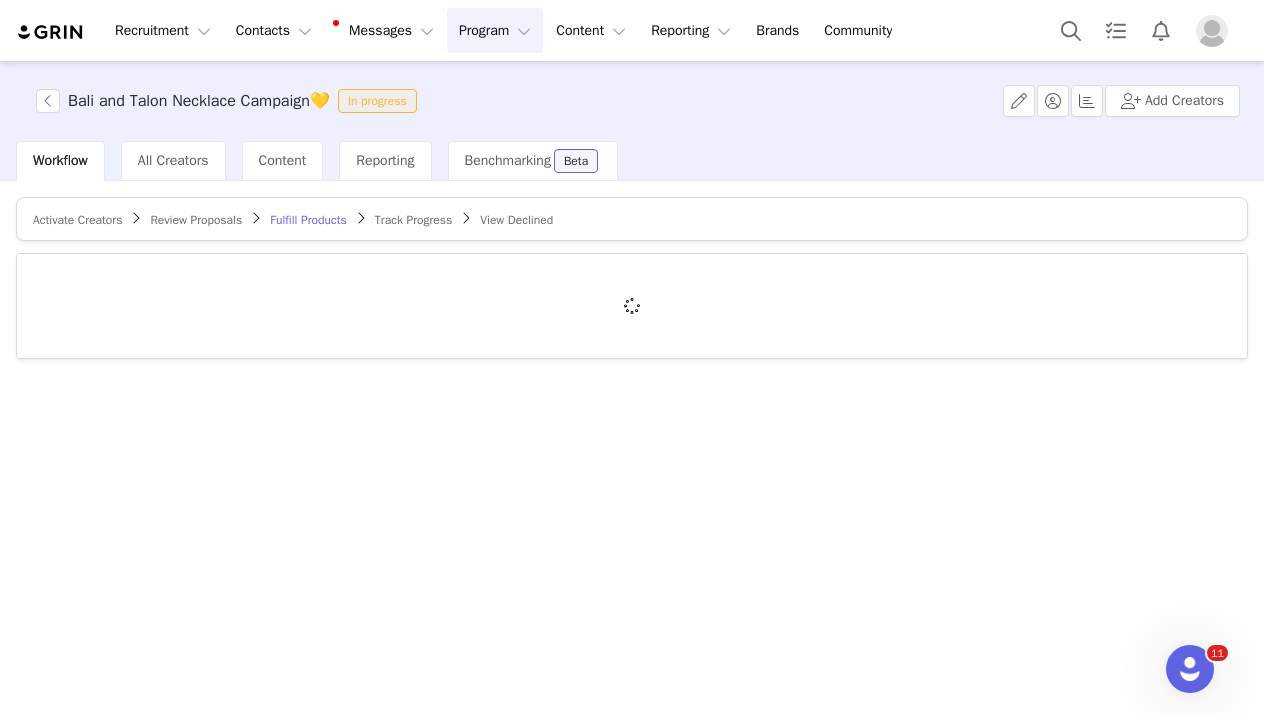click on "Activate Creators" at bounding box center [77, 220] 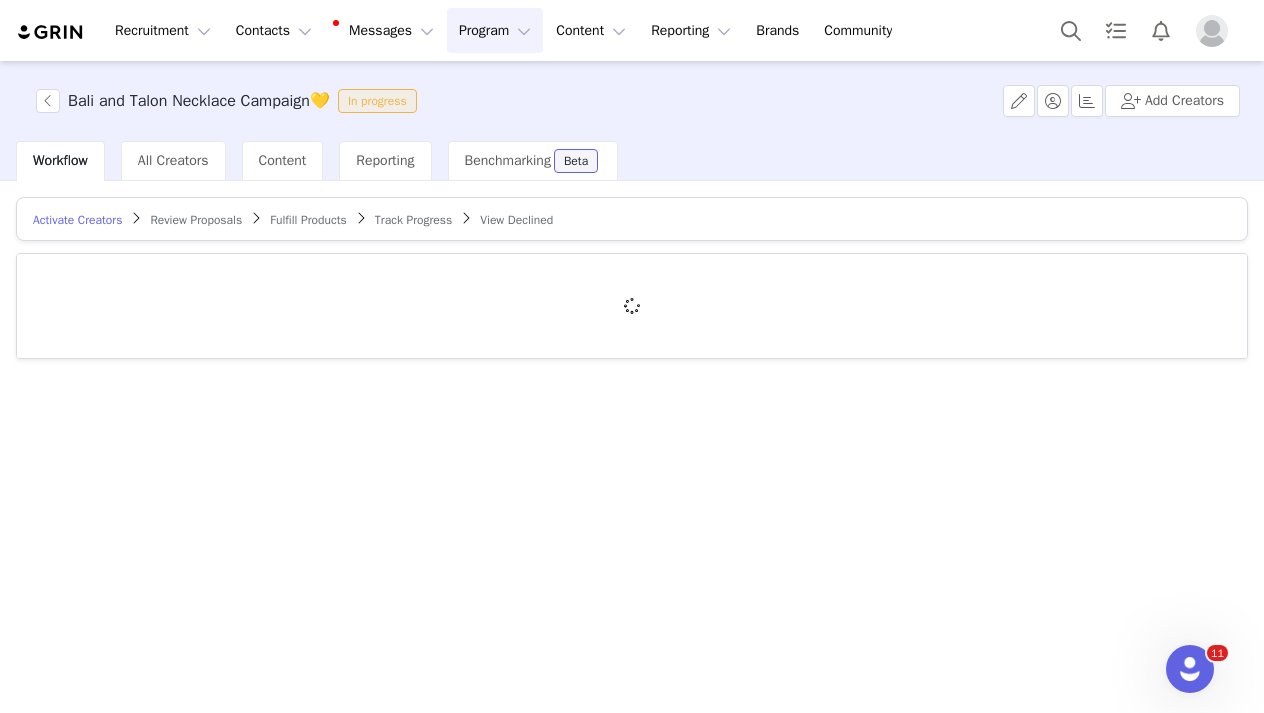click on "Review Proposals" at bounding box center [196, 220] 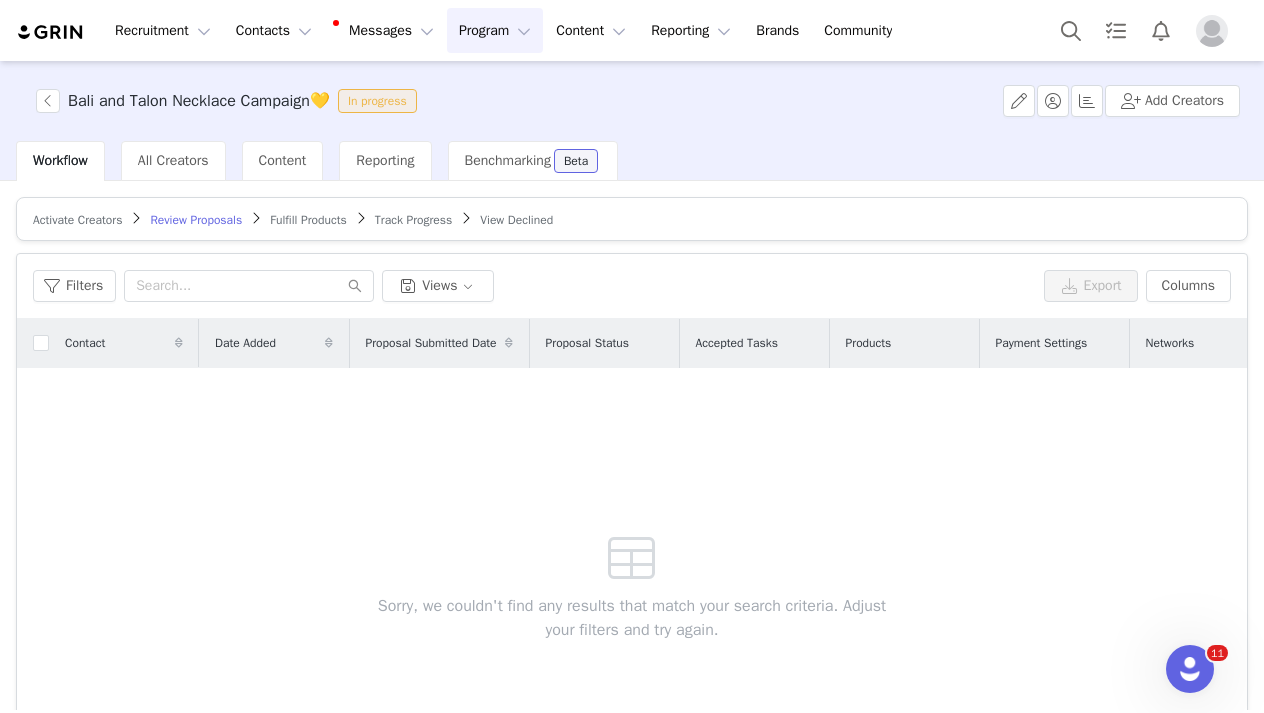 click on "Activate Creators Review Proposals Fulfill Products Track Progress View Declined" at bounding box center [632, 219] 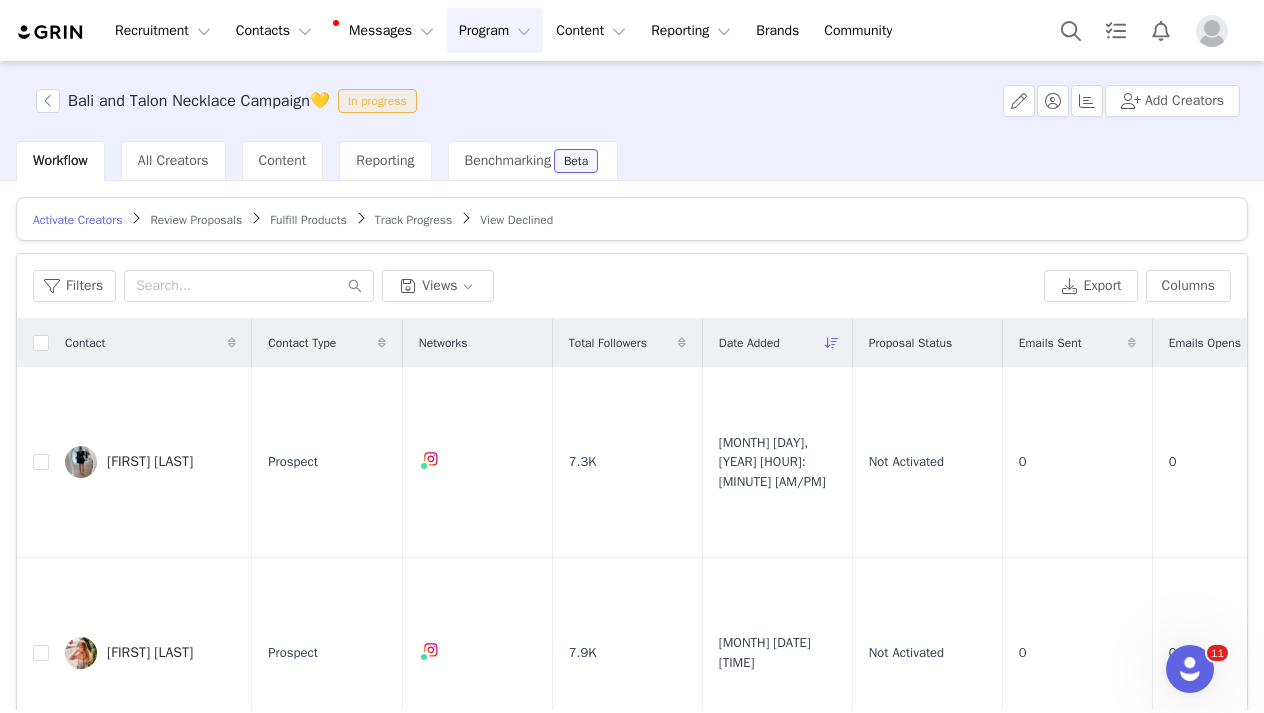 click on "Review Proposals" at bounding box center (196, 220) 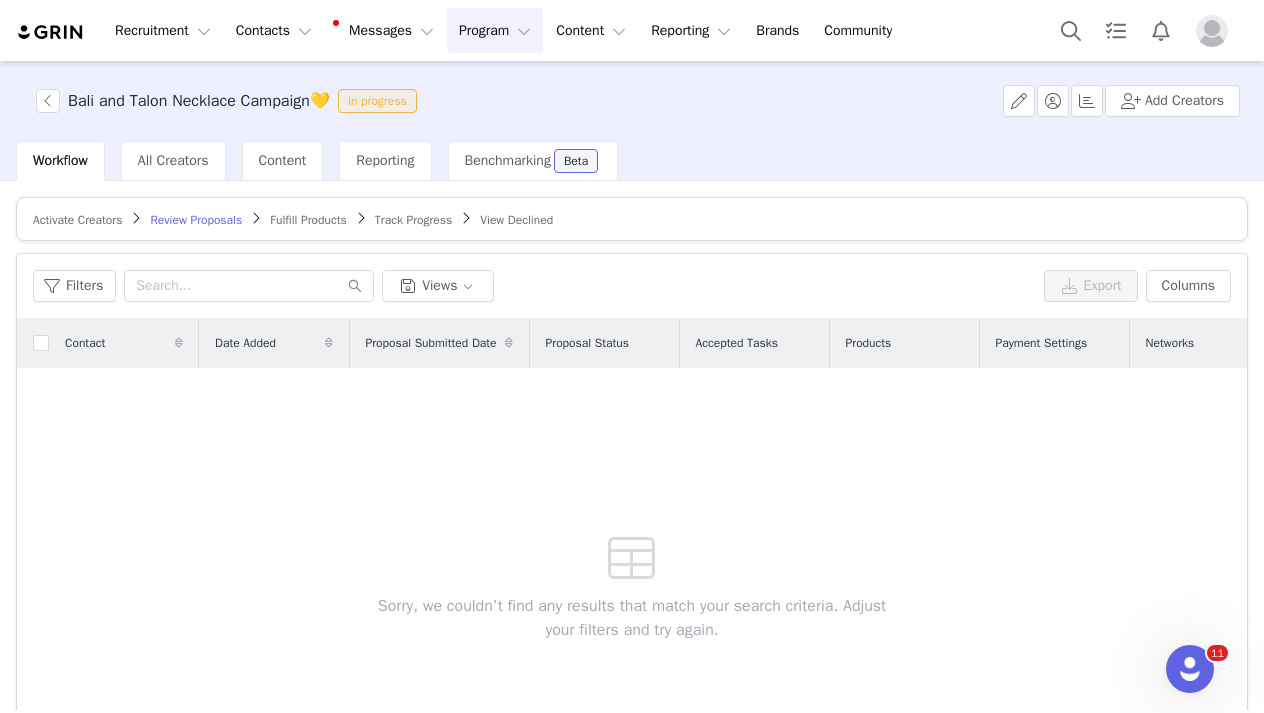 click on "Activate Creators" at bounding box center (77, 220) 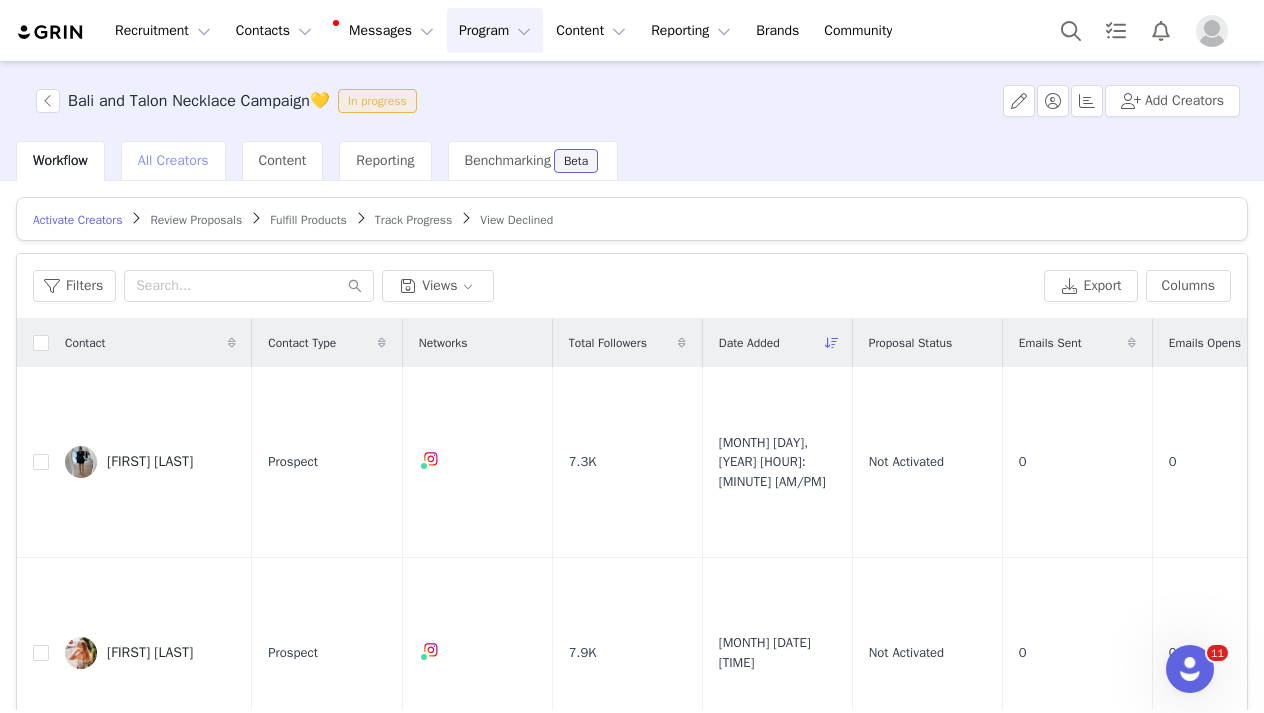 click on "All Creators" at bounding box center [173, 160] 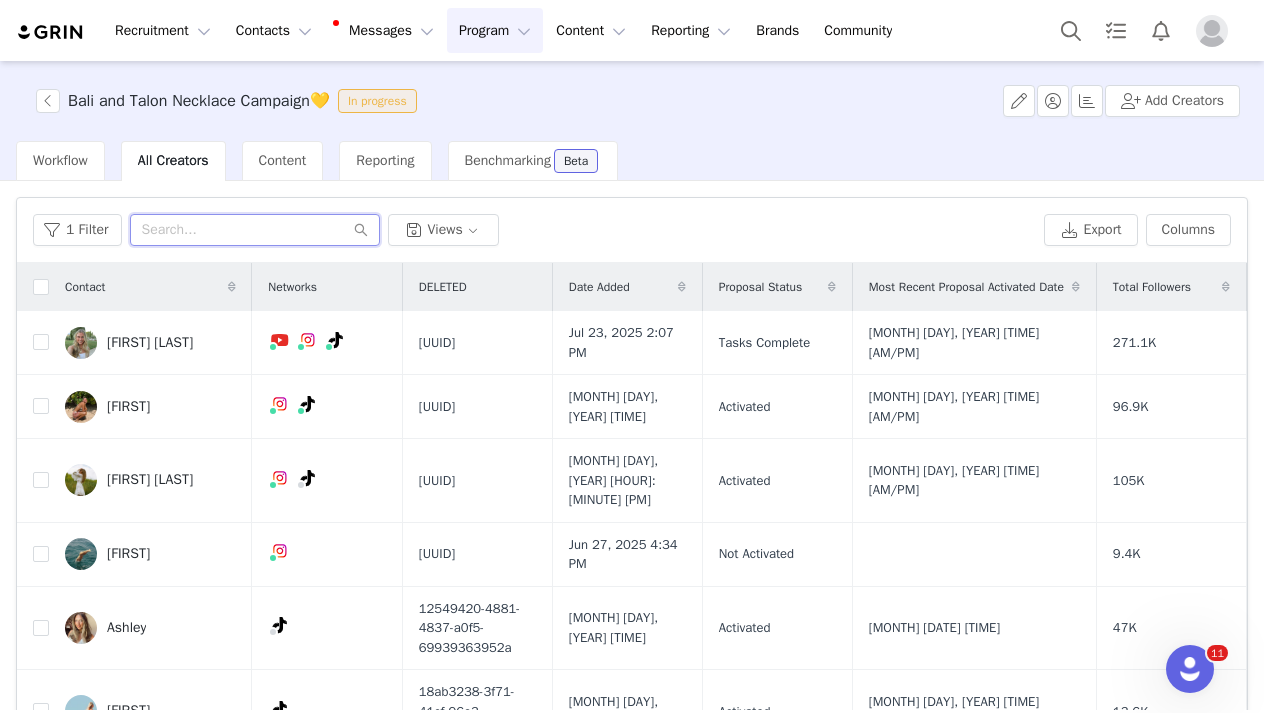 click at bounding box center (255, 230) 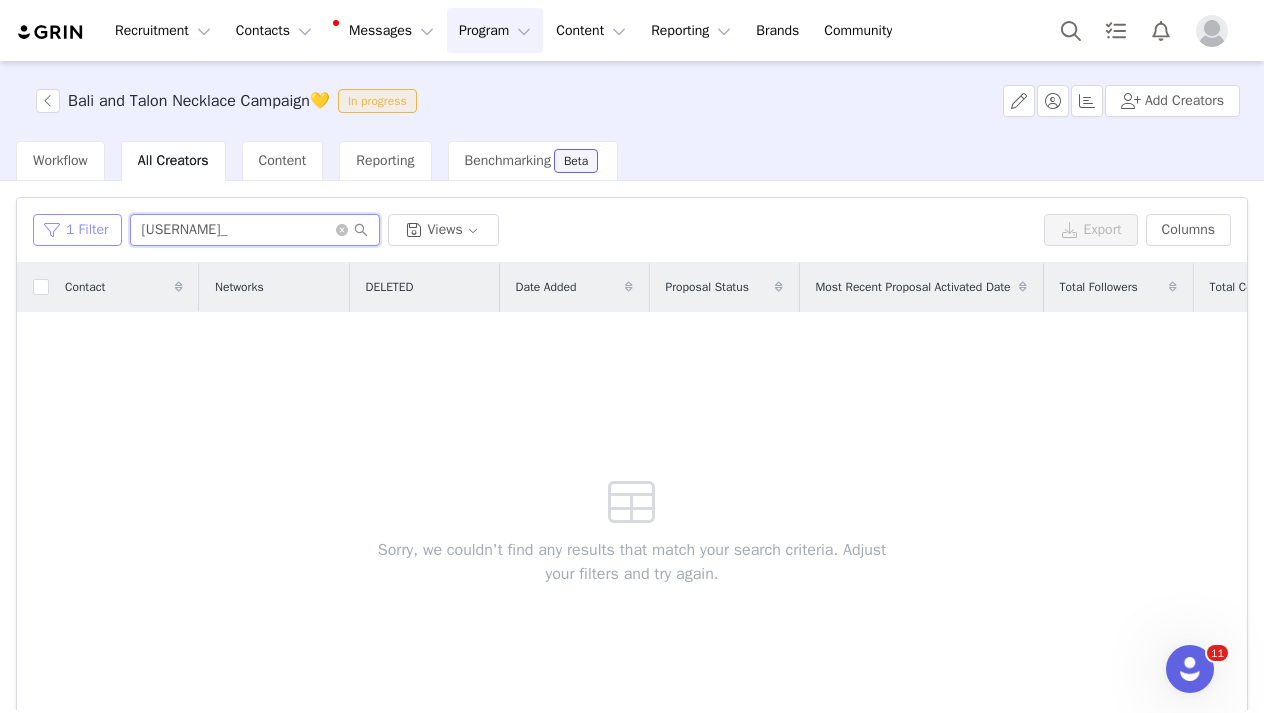 type on "[USERNAME]_" 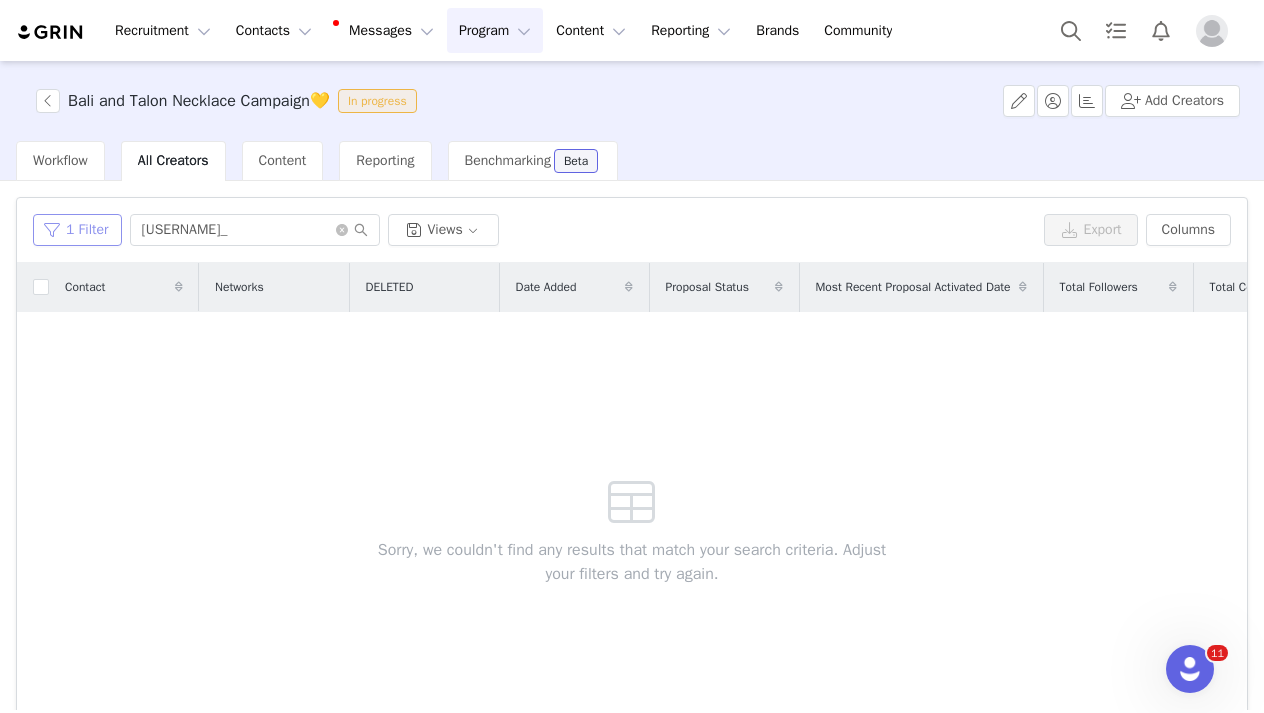 click on "1 Filter" at bounding box center (77, 230) 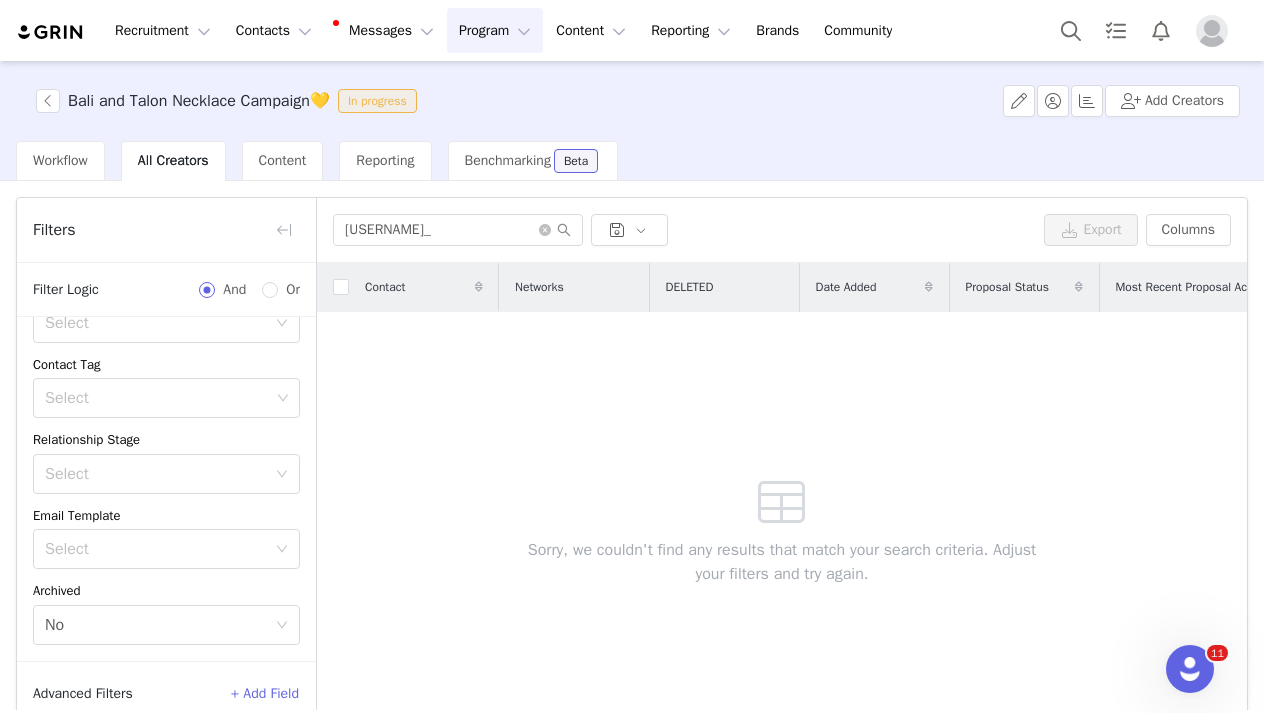 scroll, scrollTop: 204, scrollLeft: 0, axis: vertical 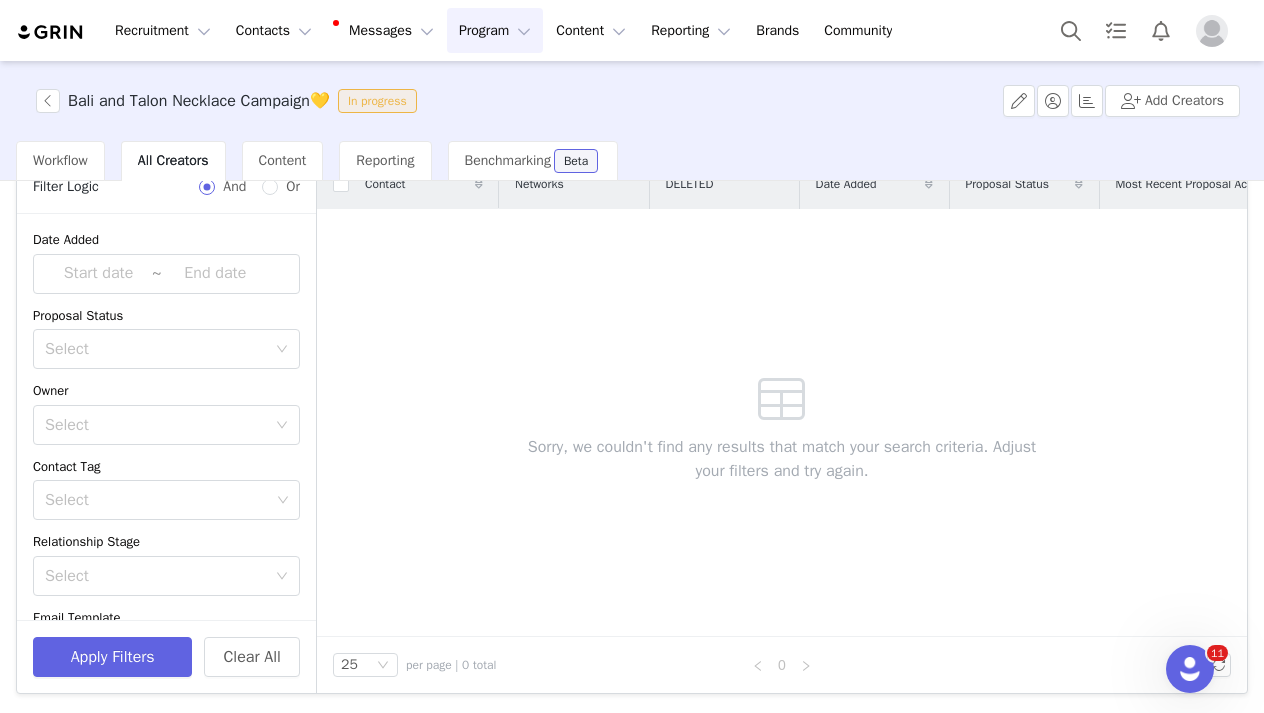 click on "Sorry, we couldn't find any results that match your search criteria. Adjust your filters and try again." at bounding box center (782, 459) 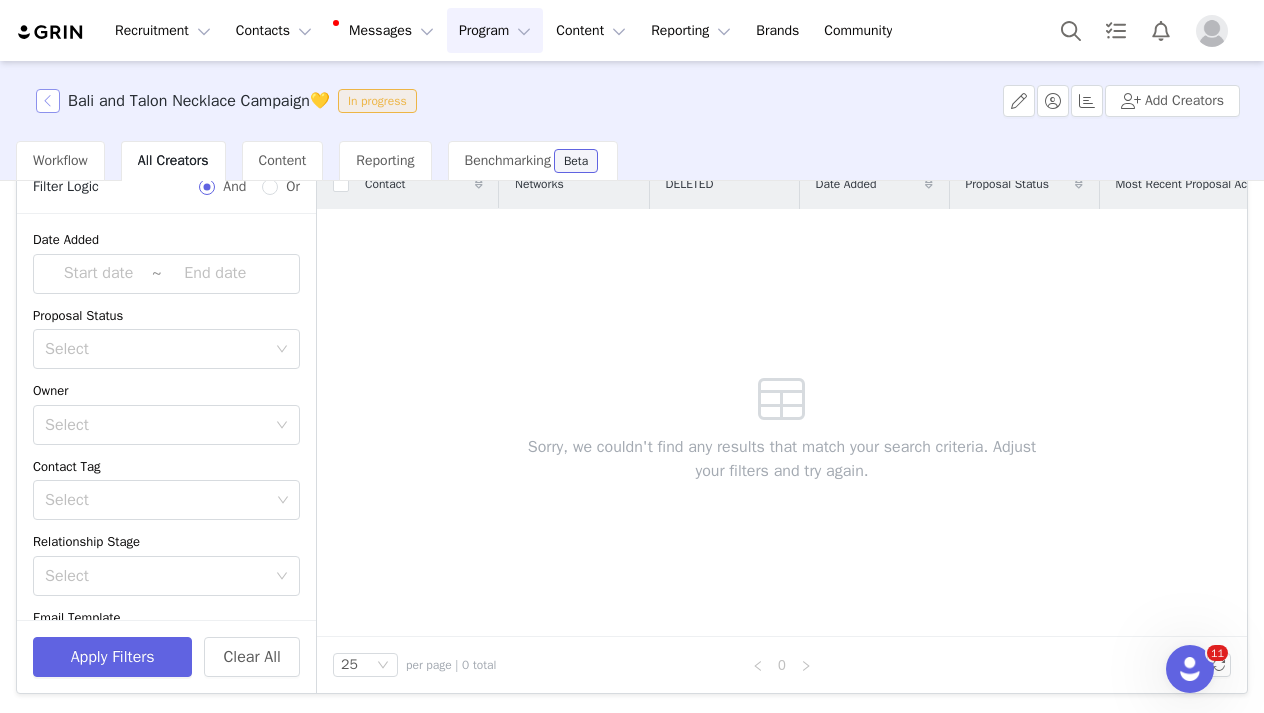 click at bounding box center (48, 101) 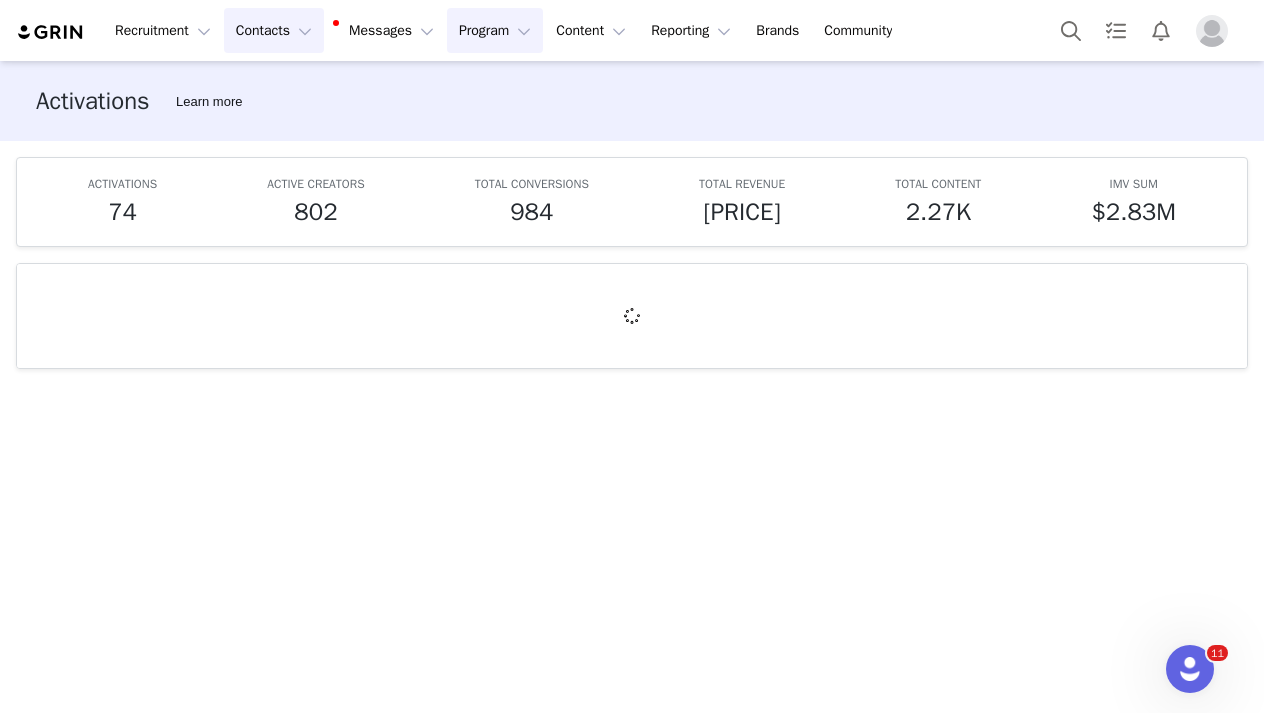 click on "Contacts Contacts" at bounding box center [274, 30] 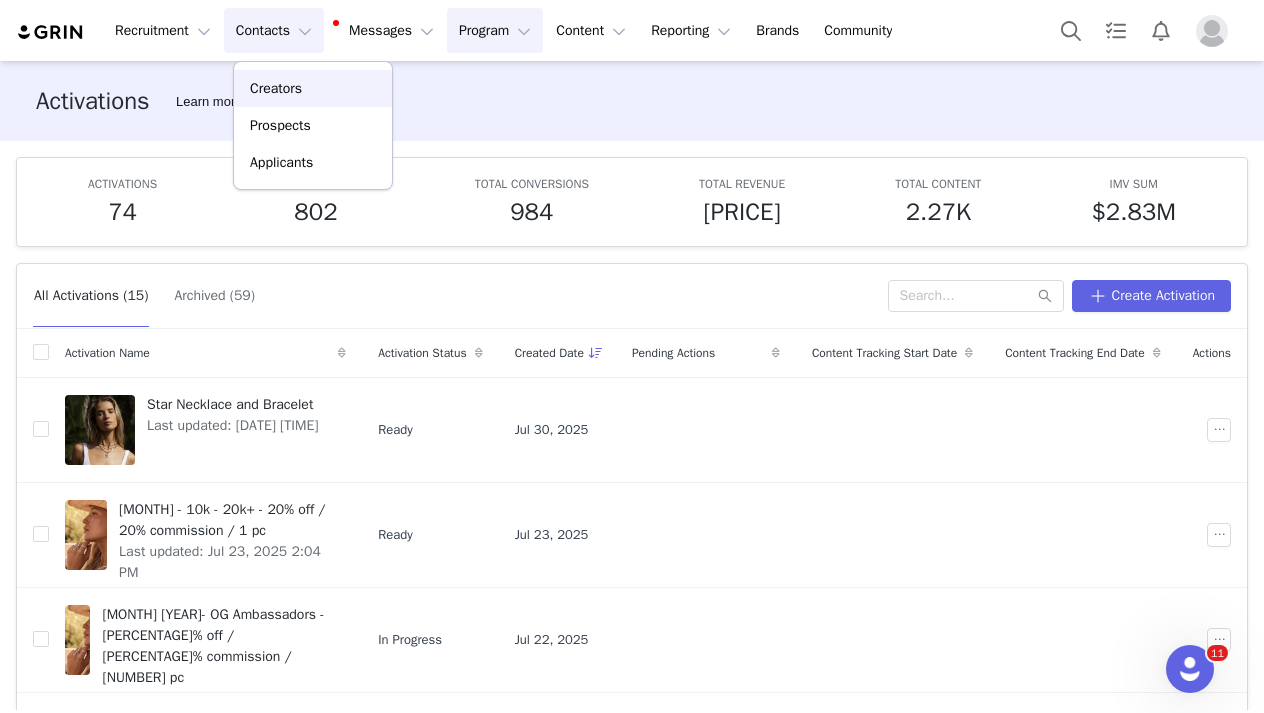 click on "Creators" at bounding box center [313, 88] 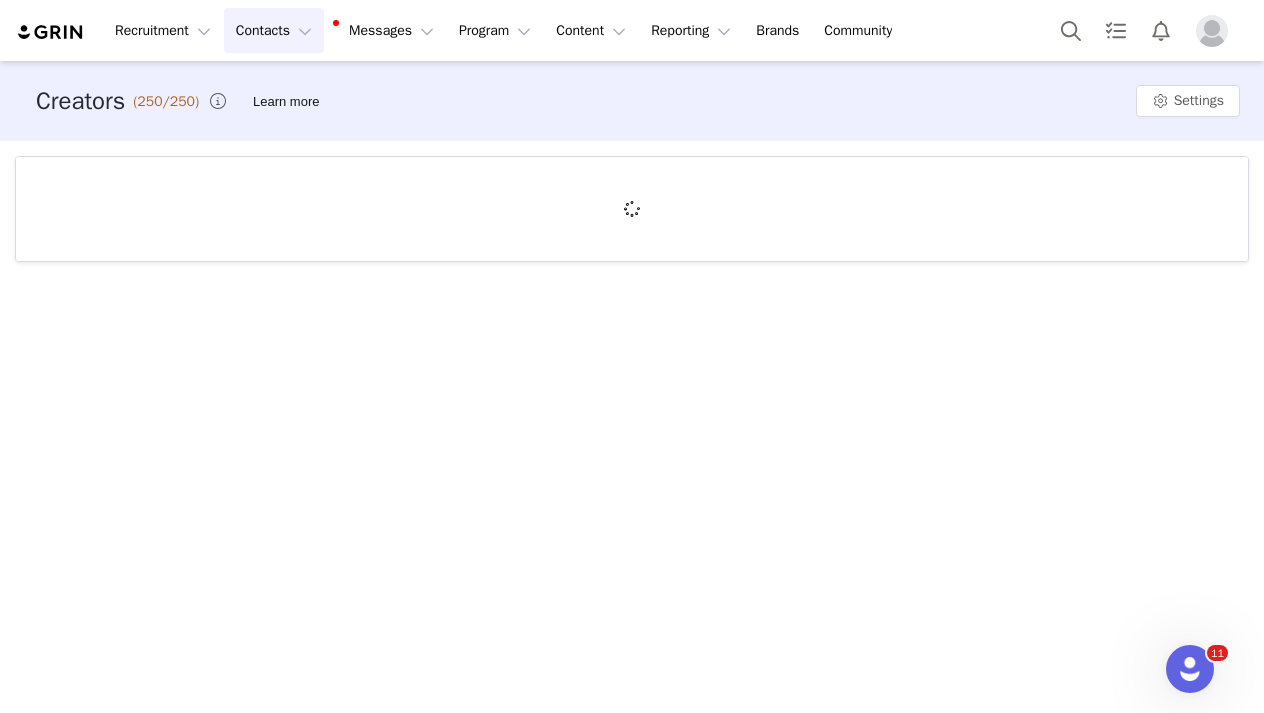 click on "Contacts Contacts" at bounding box center (274, 30) 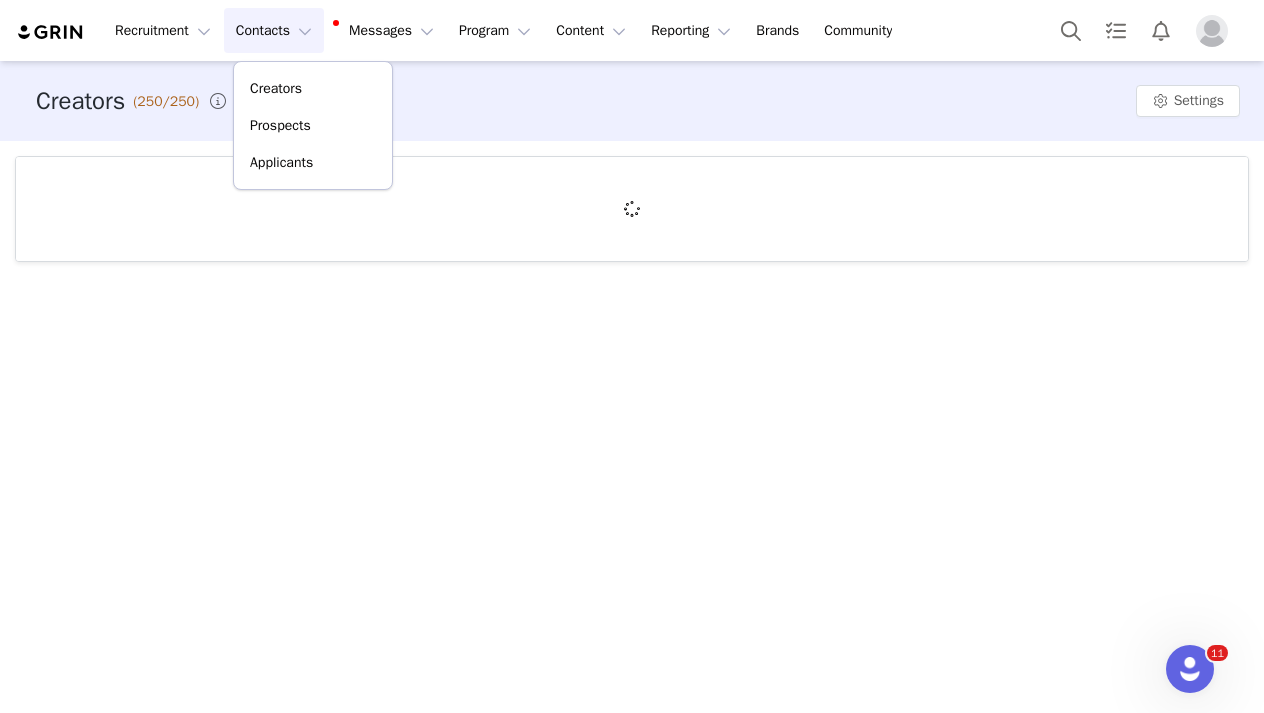 click on "Contacts Contacts" at bounding box center [274, 30] 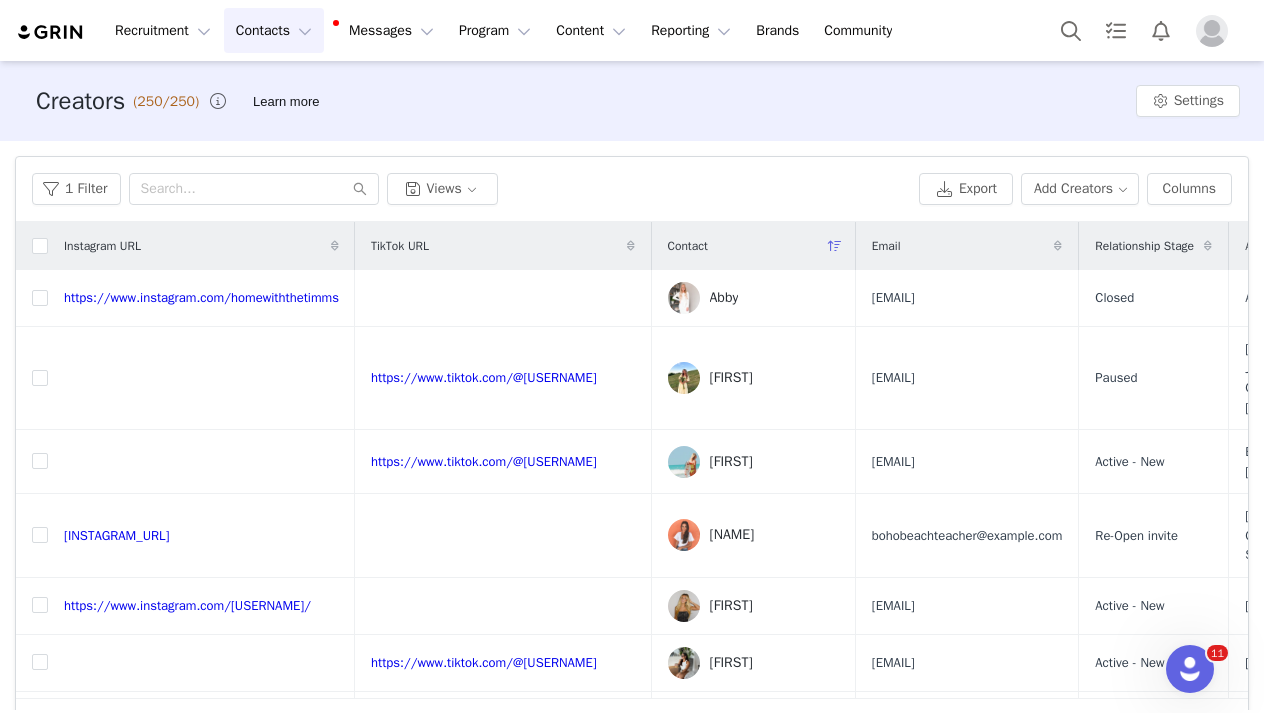 click on "Contacts Contacts" at bounding box center [274, 30] 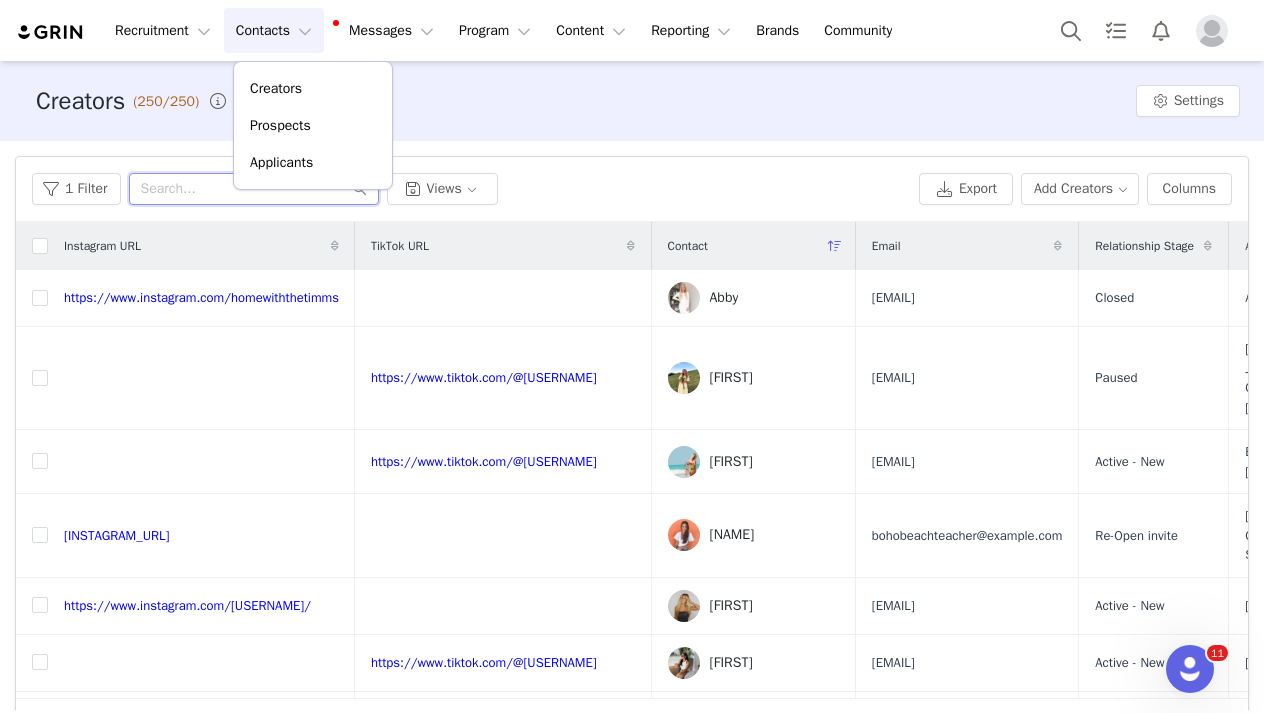 click at bounding box center [254, 189] 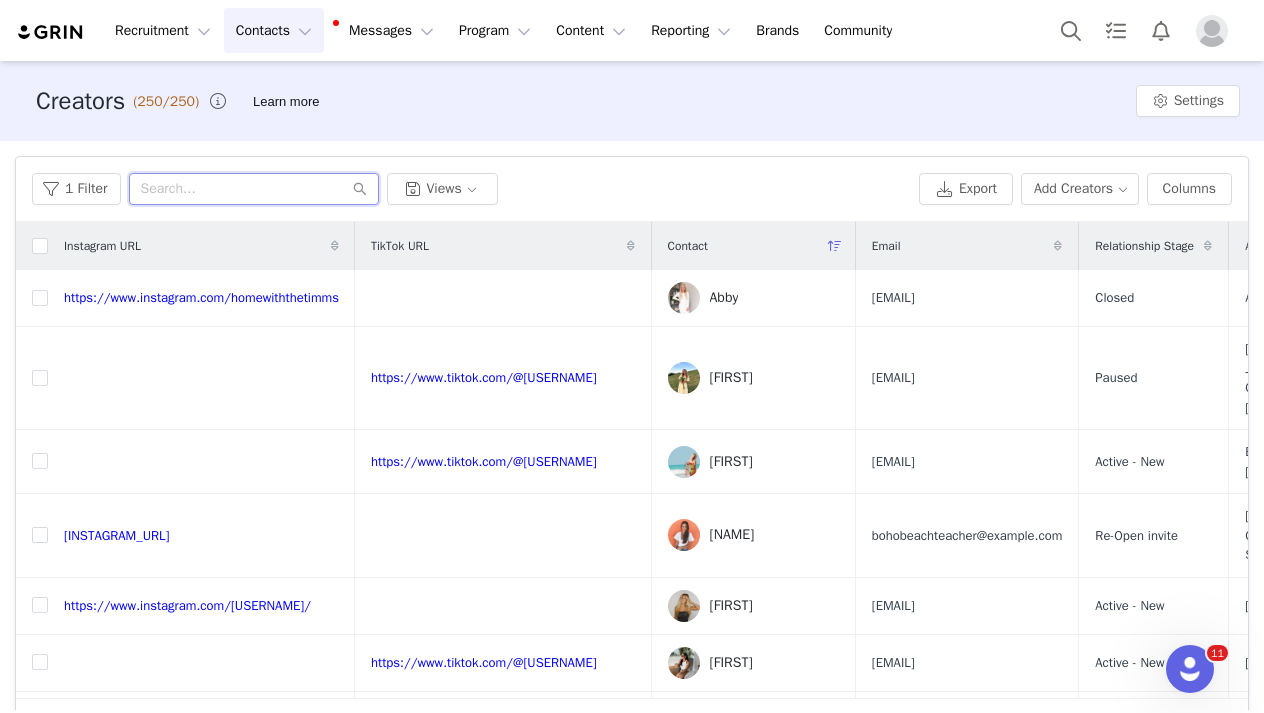 paste on "caitregan_" 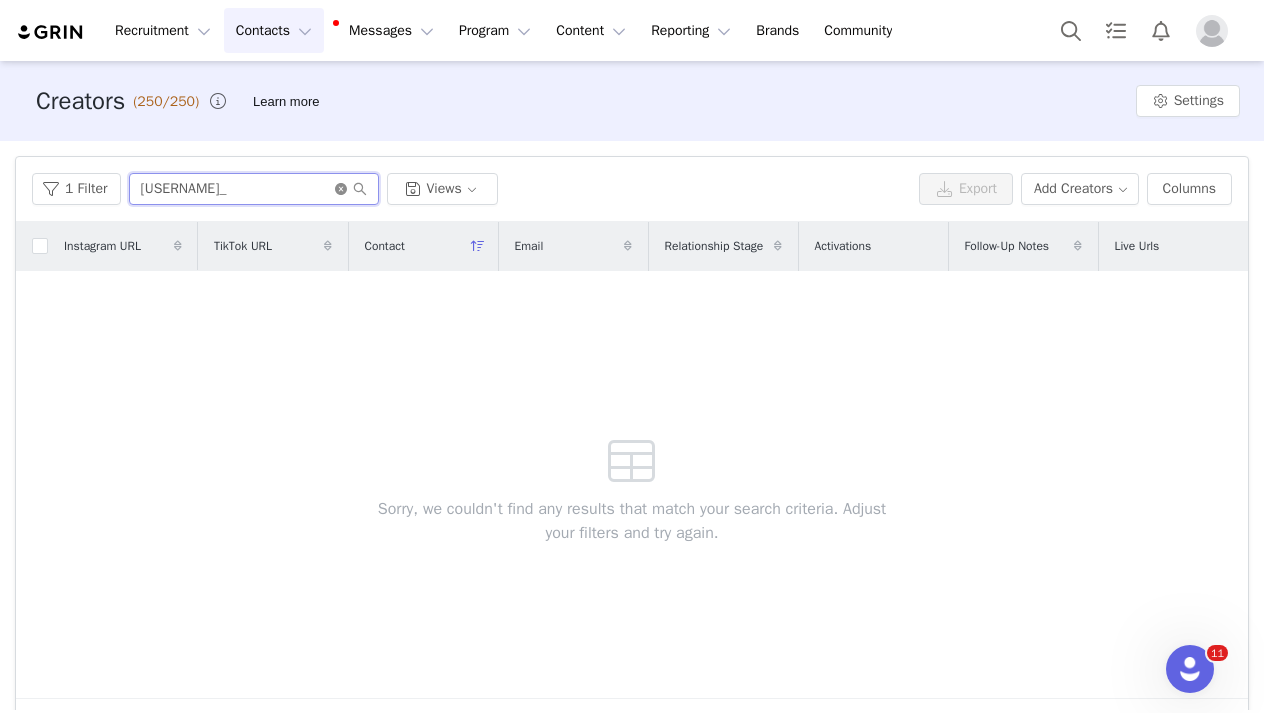 type on "caitregan_" 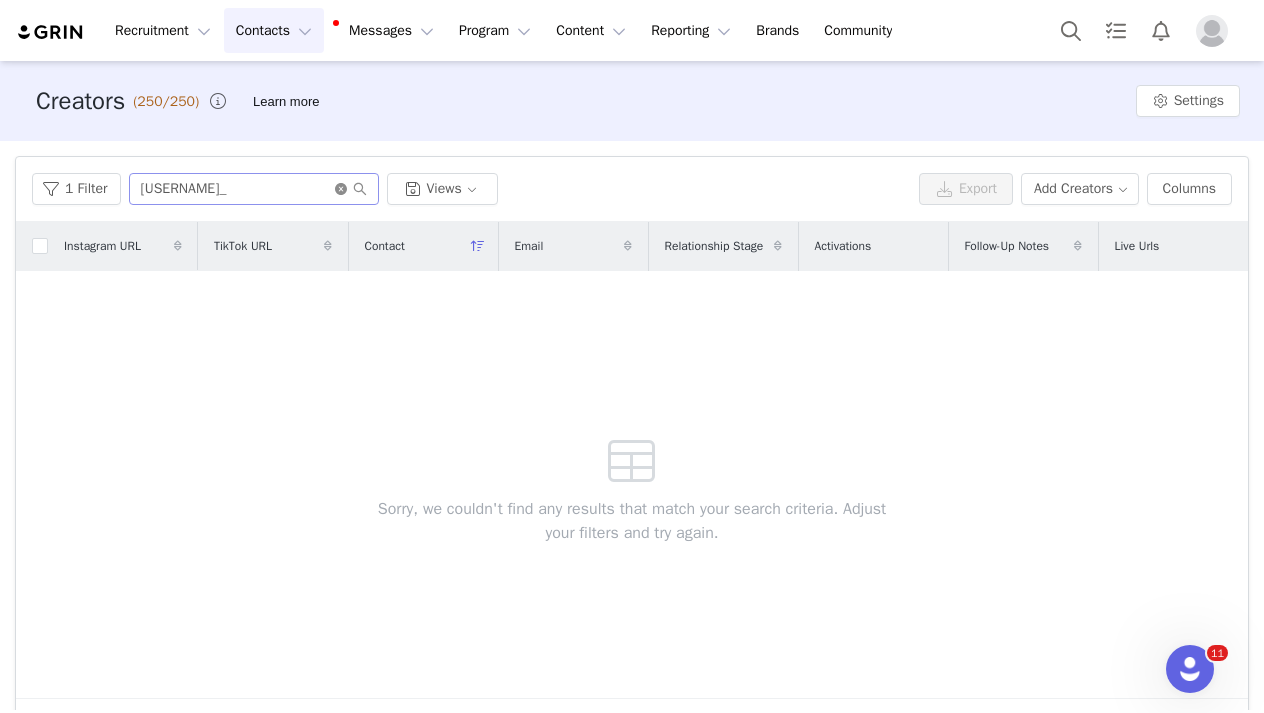 click 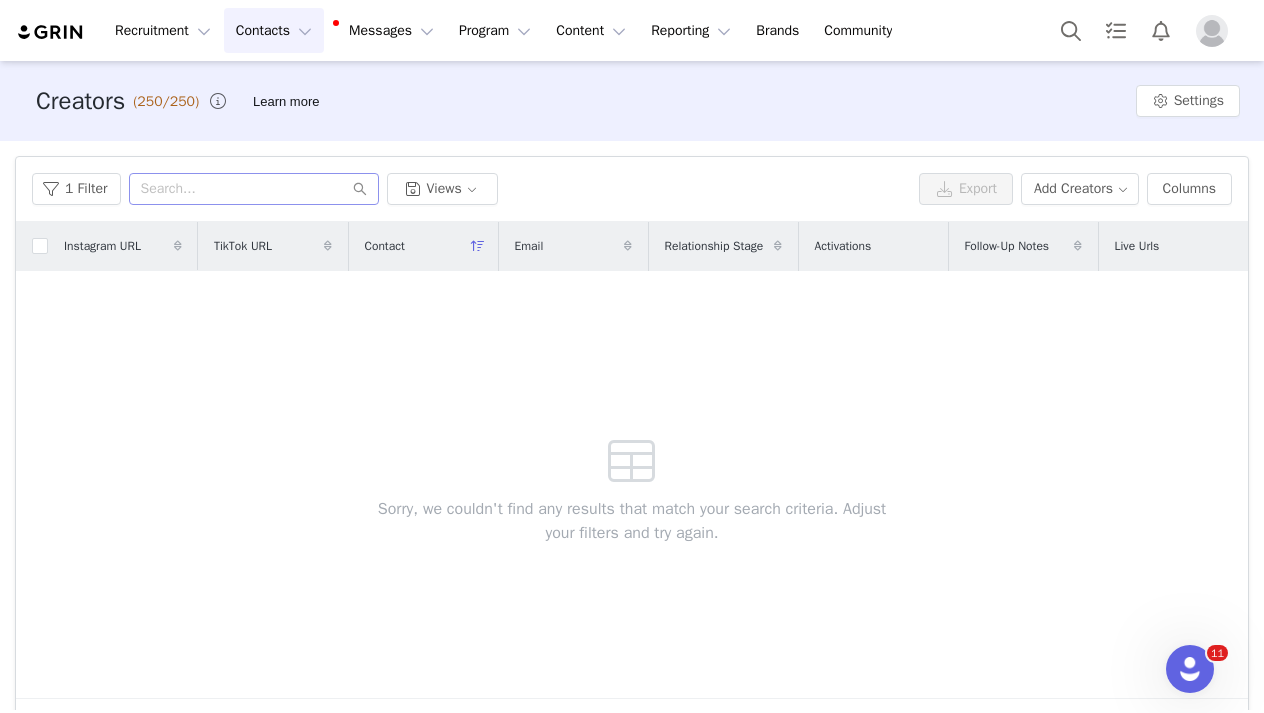 click on "Contacts Contacts" at bounding box center (274, 30) 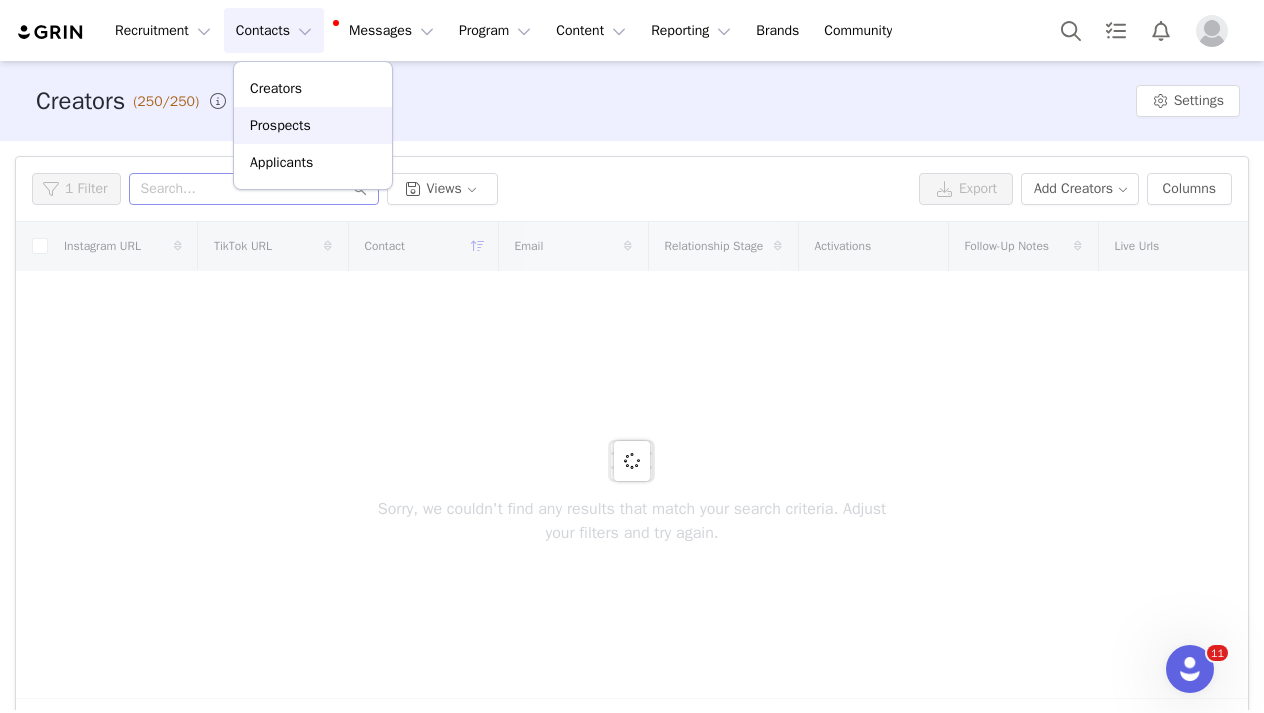 click on "Prospects" at bounding box center (313, 125) 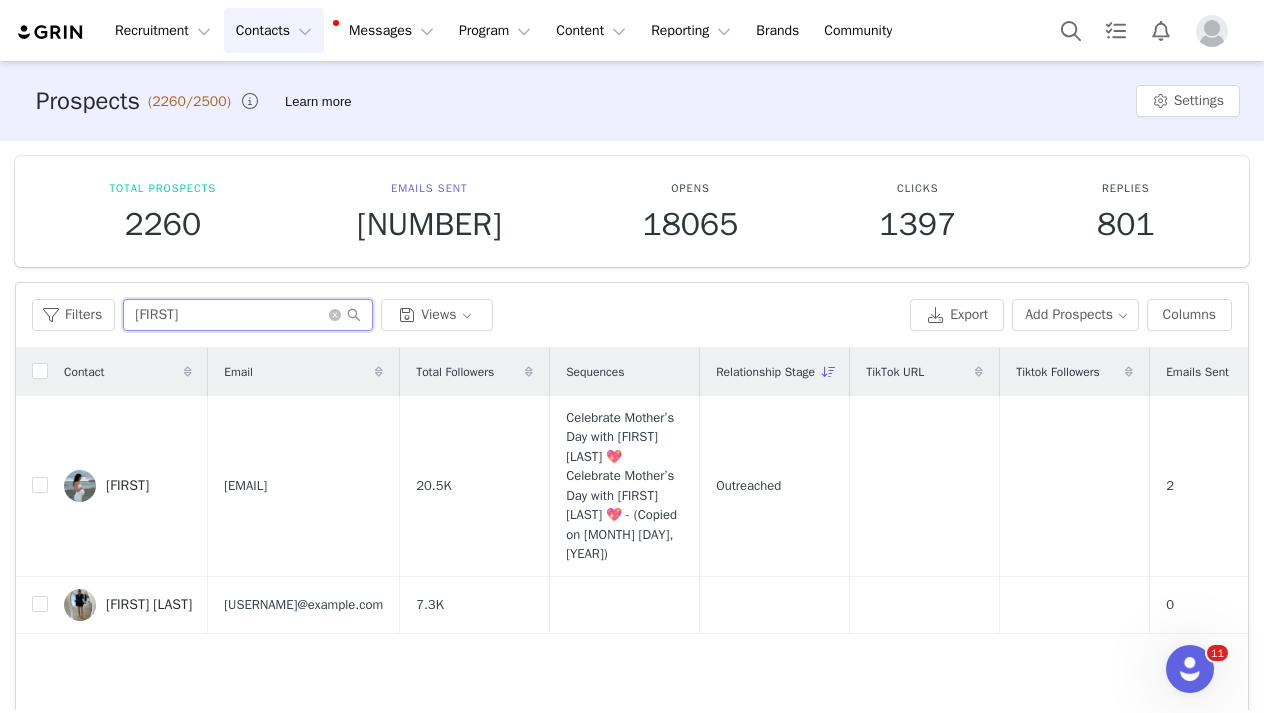 click on "Fiona" at bounding box center [248, 315] 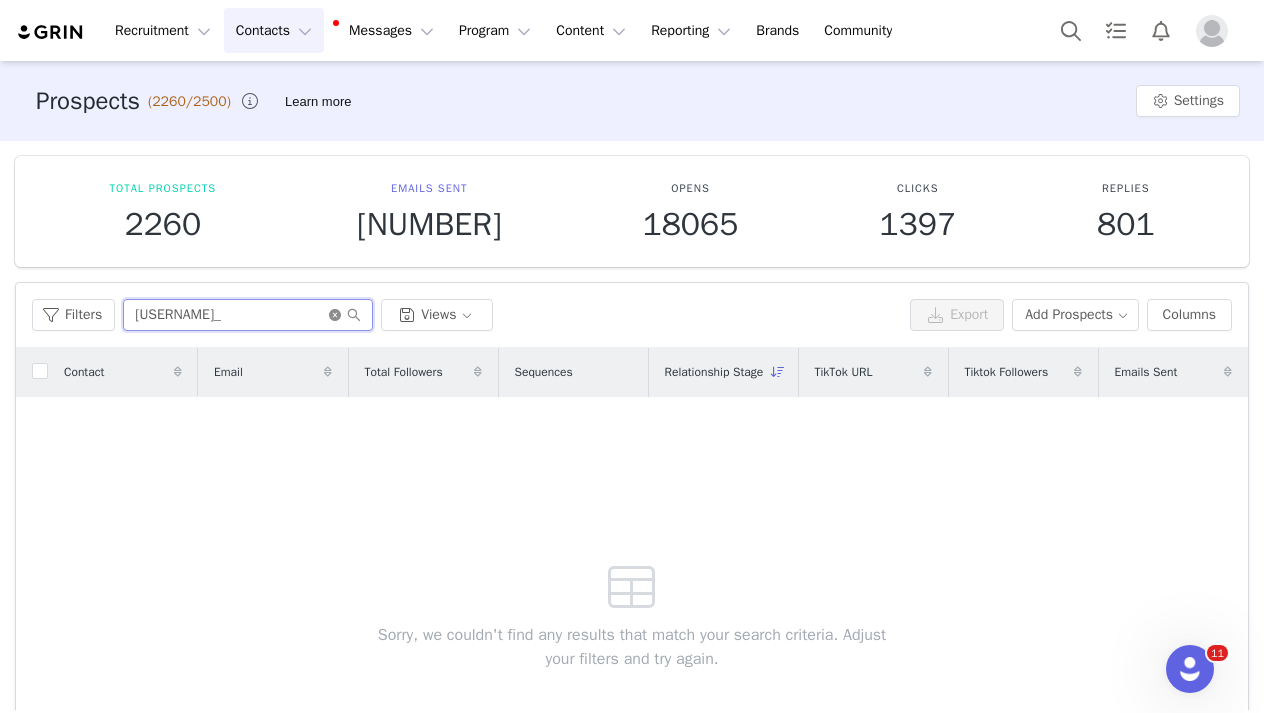 type on "caitregan_" 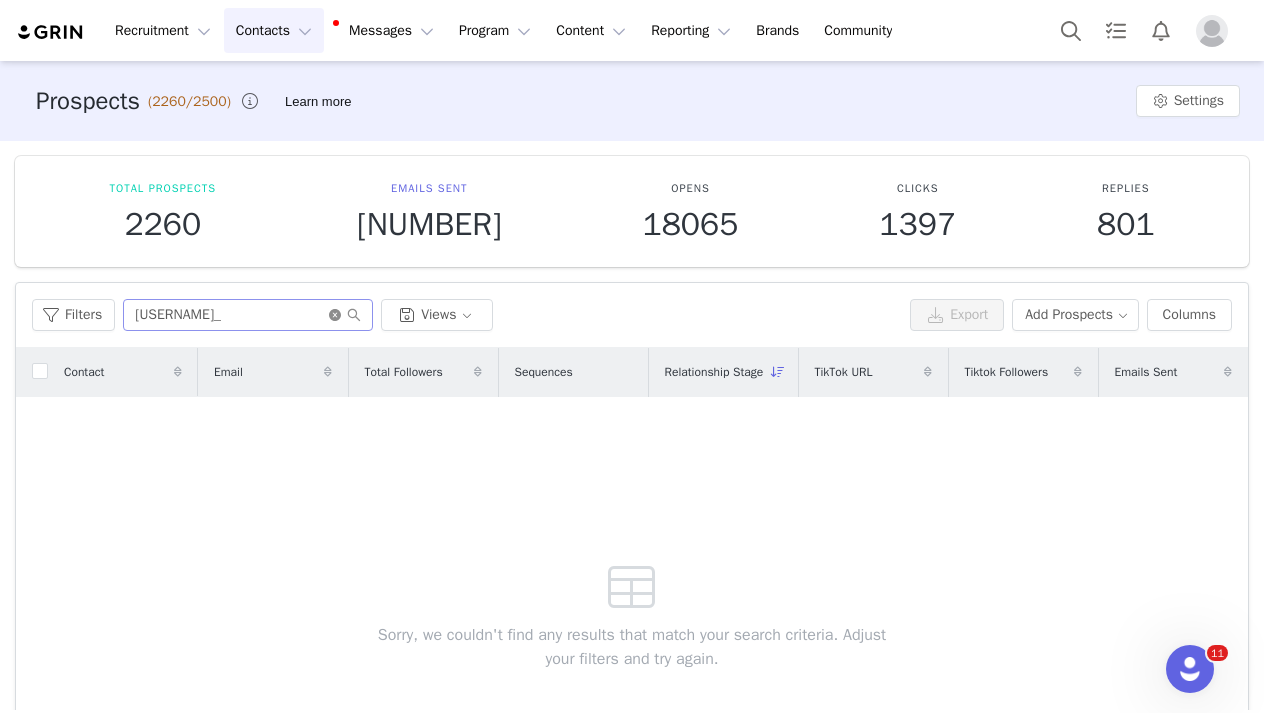 click 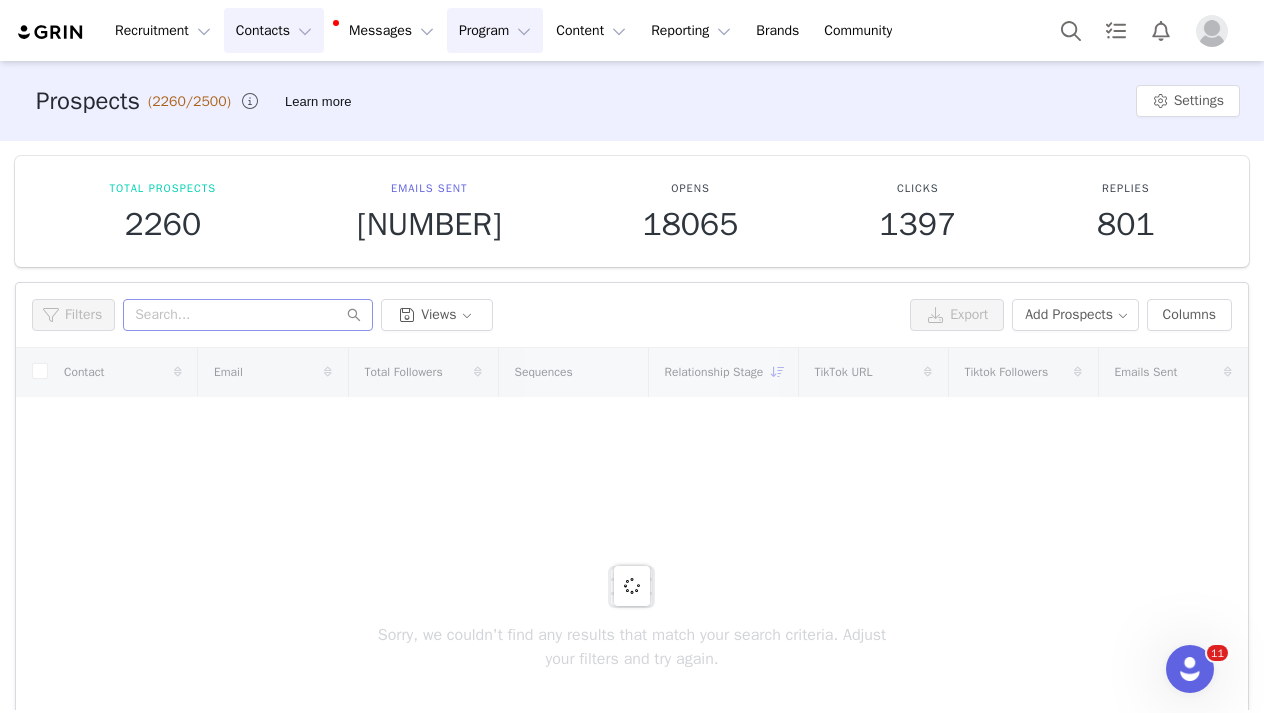 click on "Program Program" at bounding box center [495, 30] 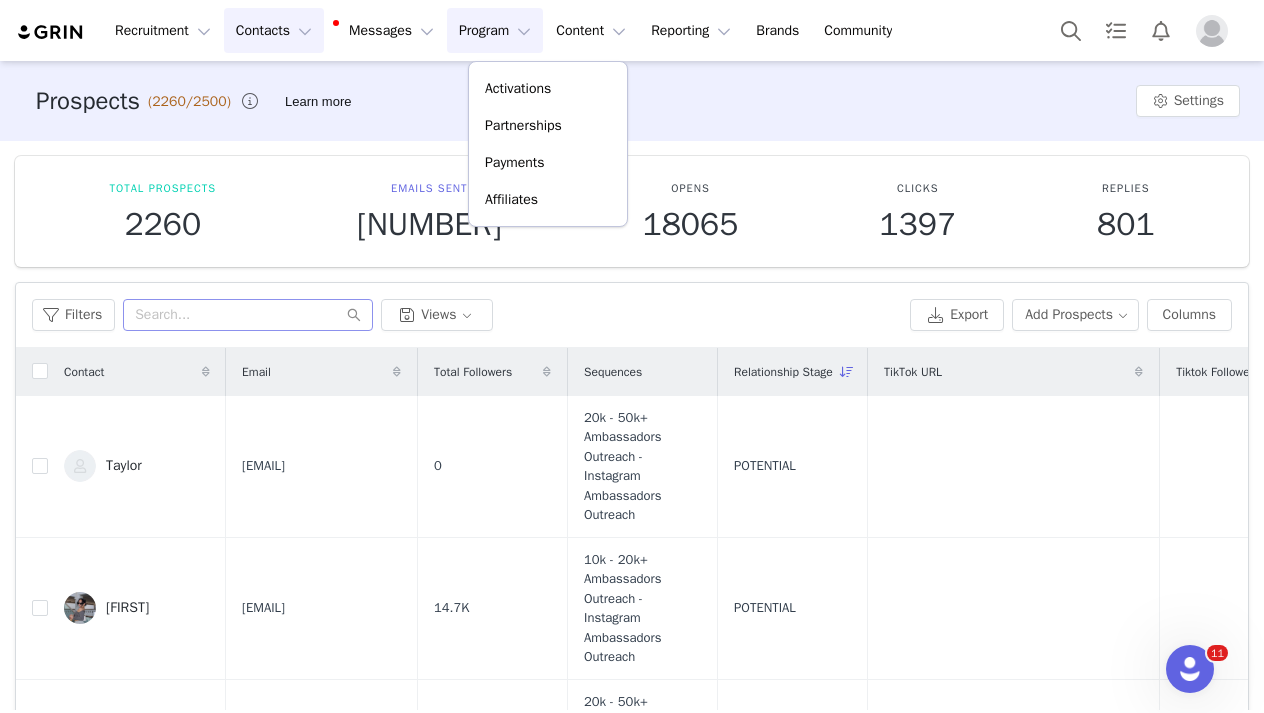 click on "Messages Messages" at bounding box center [385, 30] 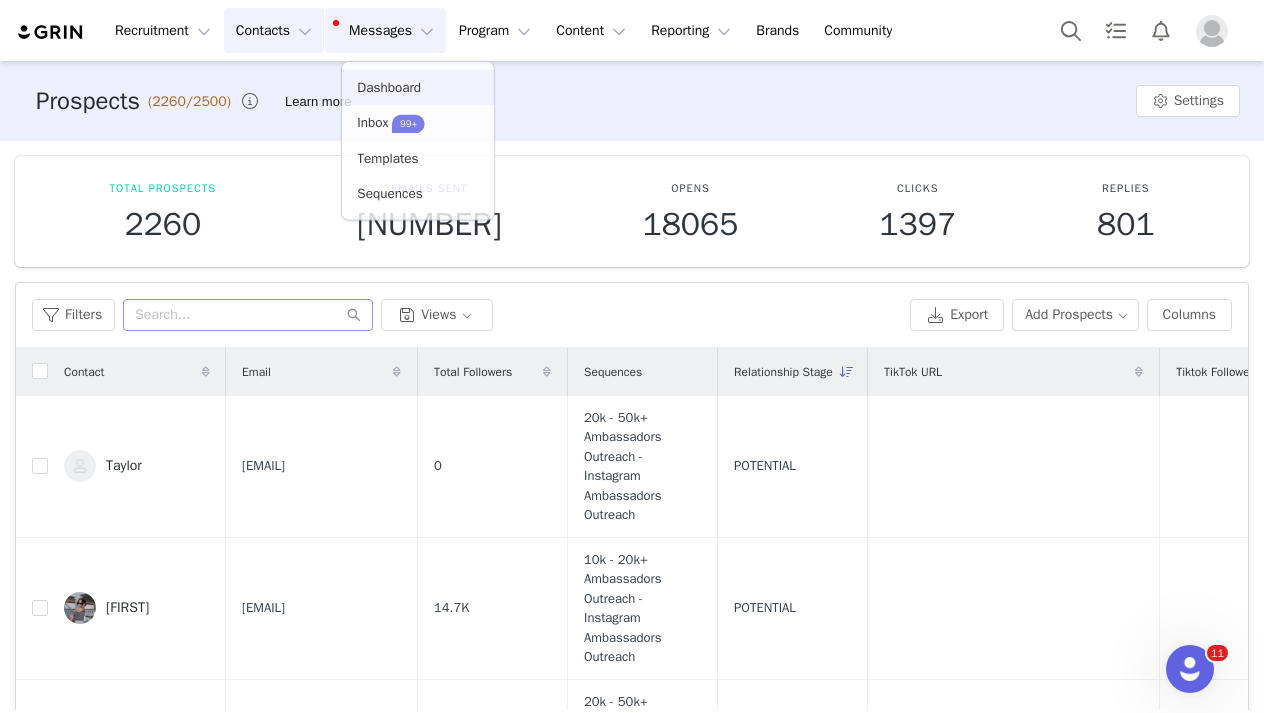 click on "Contacts Contacts" at bounding box center [274, 30] 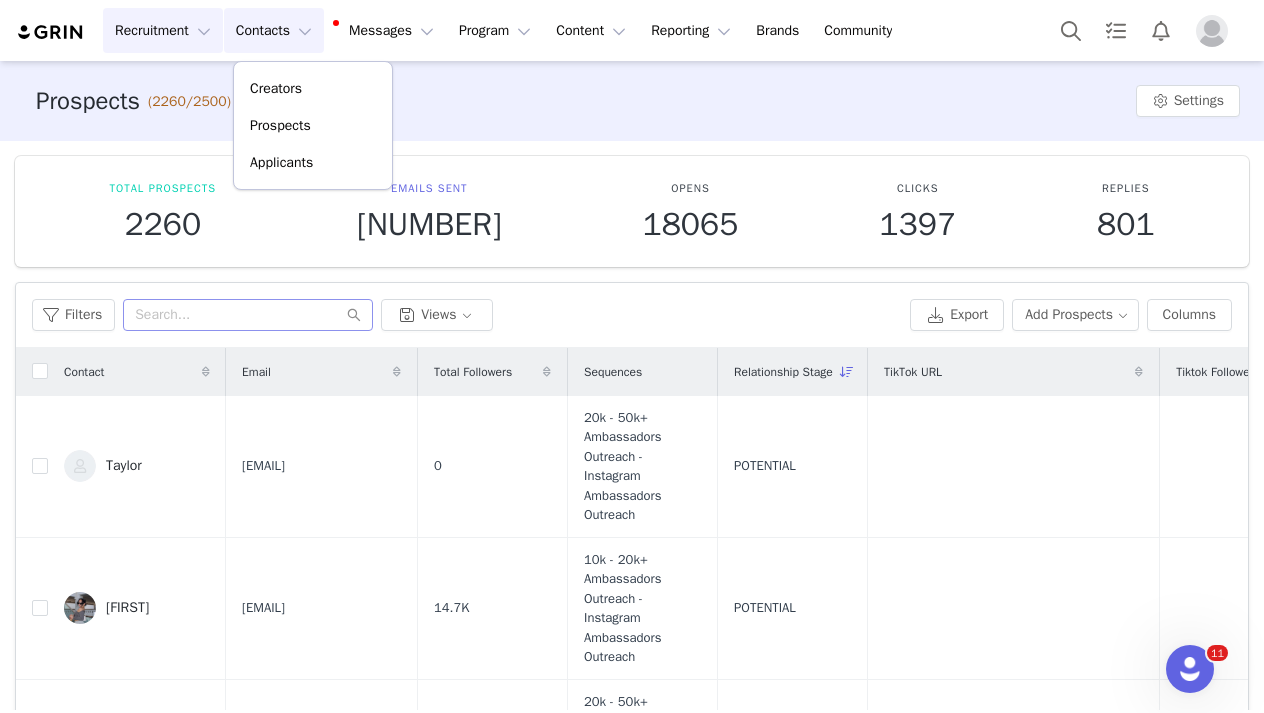 click on "Recruitment Recruitment" at bounding box center (163, 30) 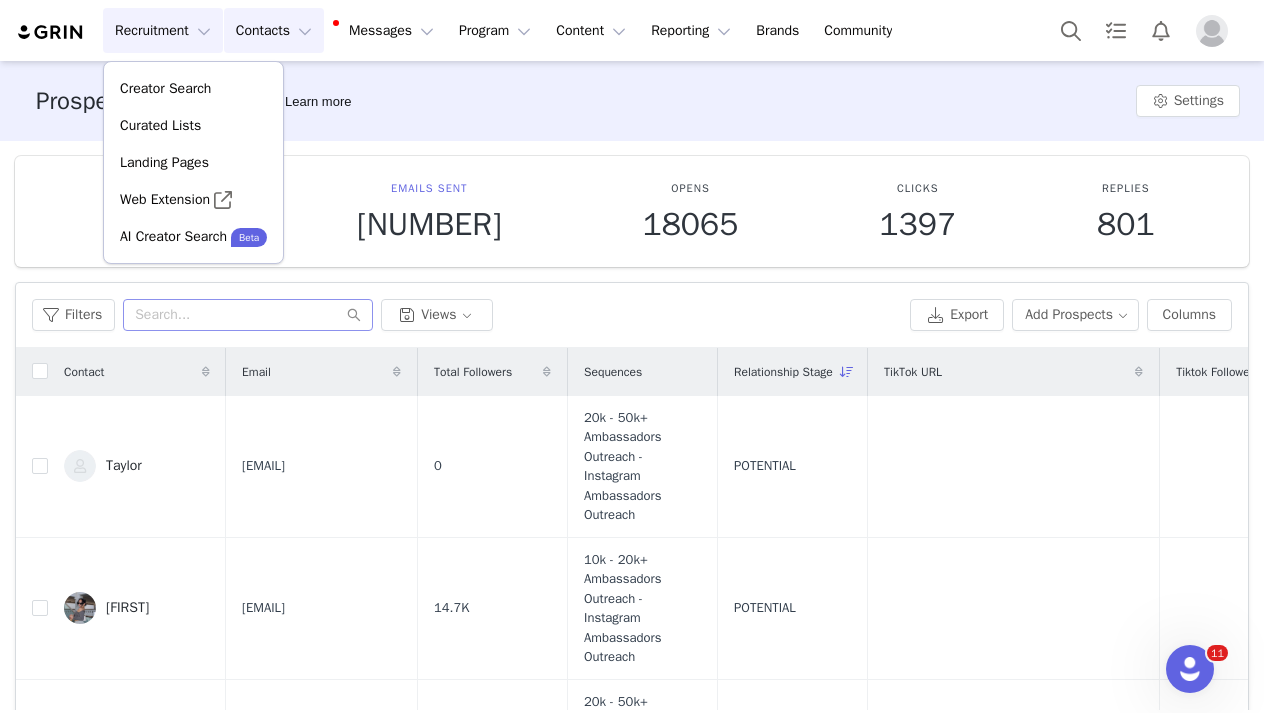 click on "Contacts Contacts" at bounding box center [274, 30] 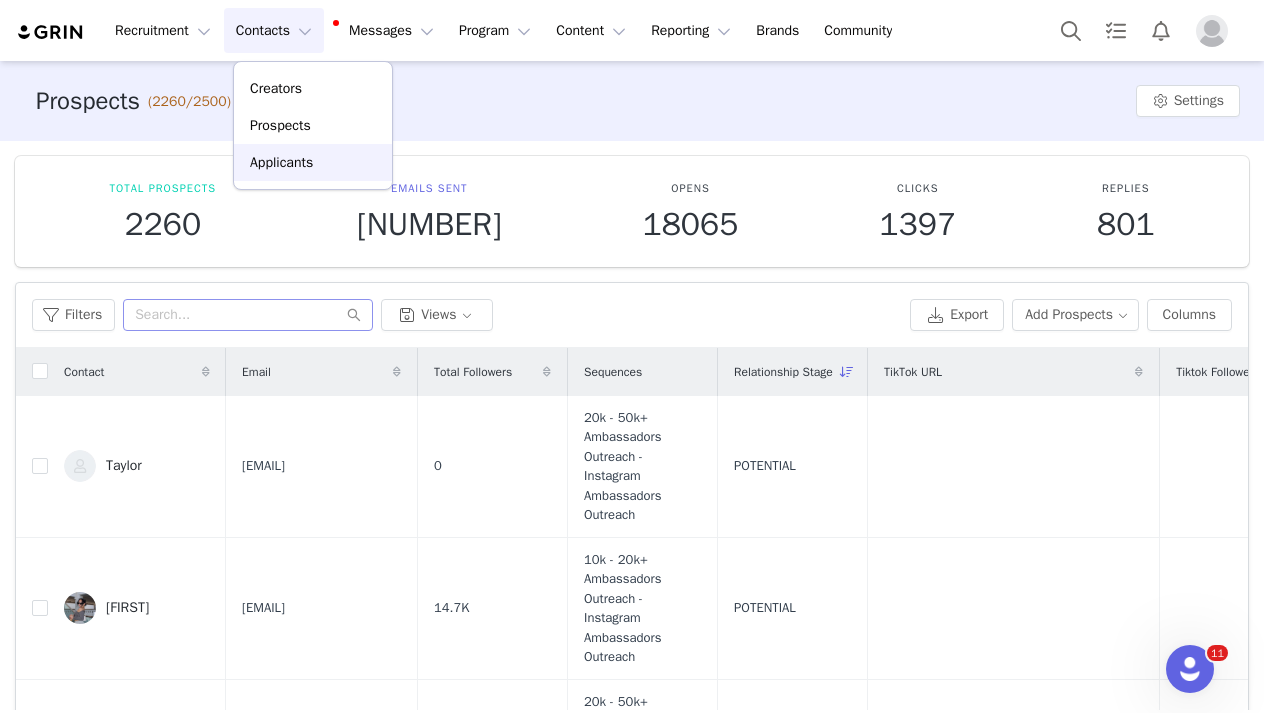 click on "Applicants" at bounding box center (313, 162) 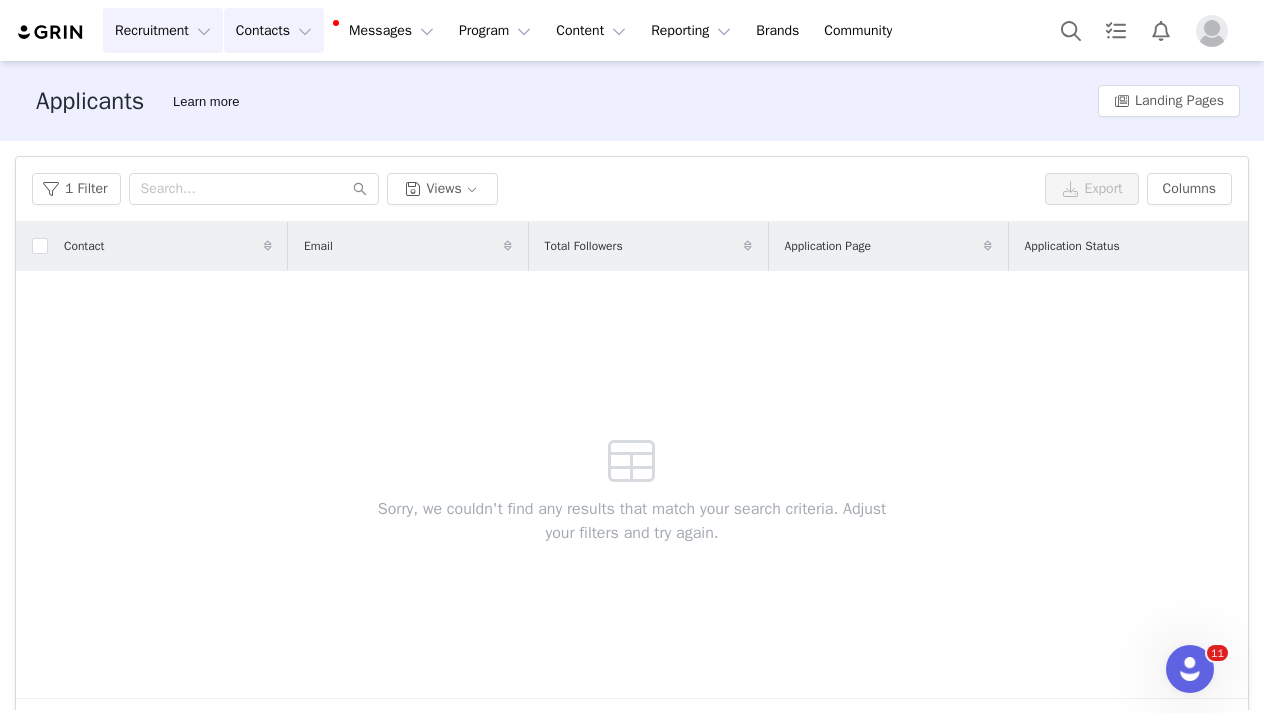 click on "Recruitment Recruitment" at bounding box center (163, 30) 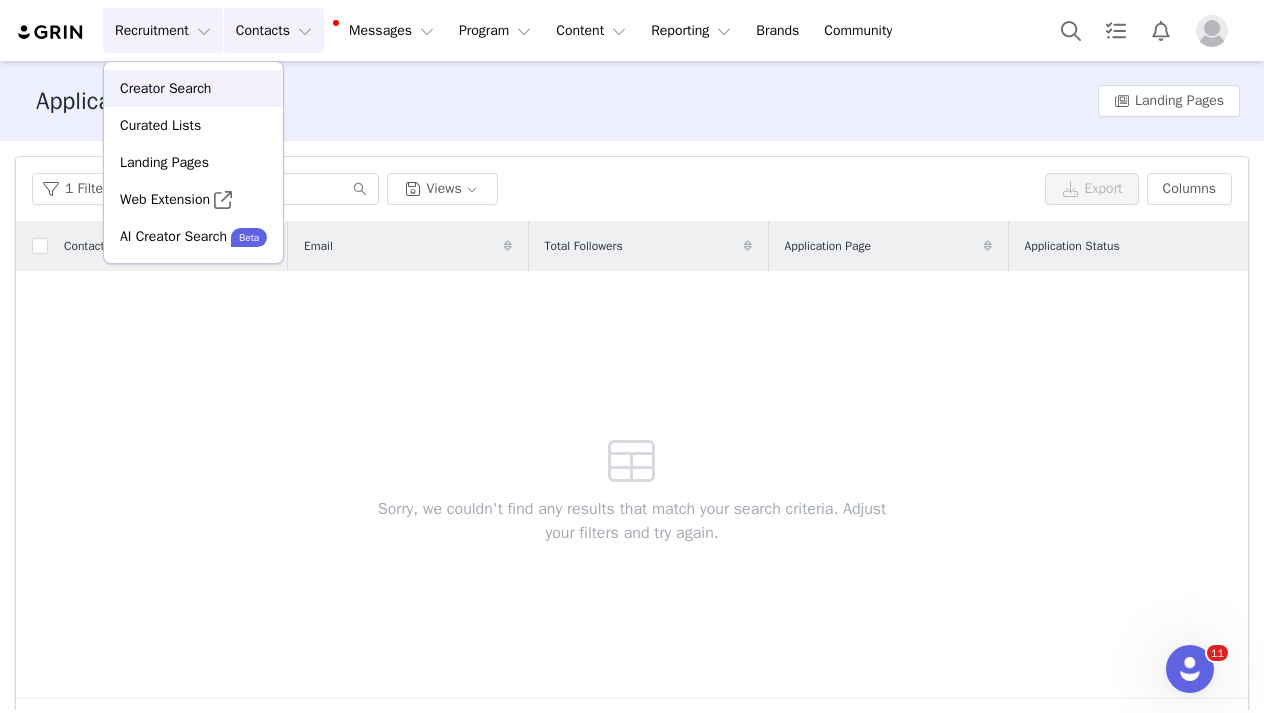 click on "Creator Search" at bounding box center [165, 88] 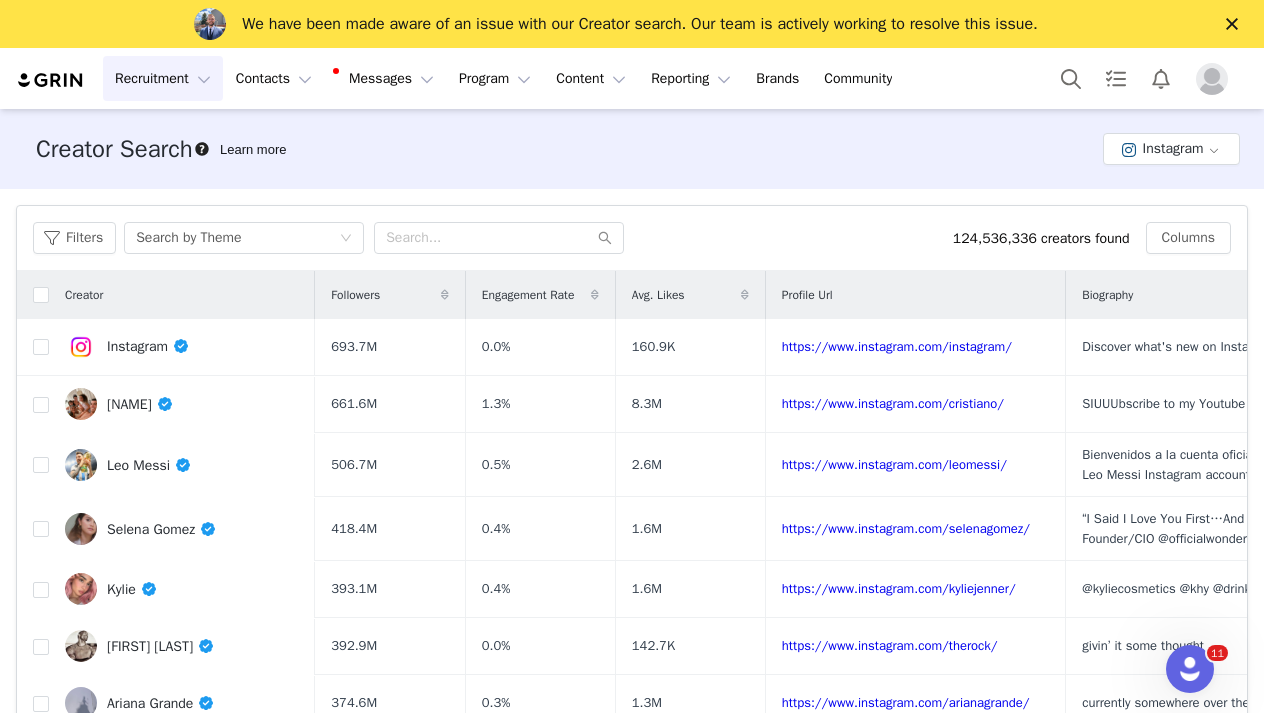 scroll, scrollTop: 0, scrollLeft: 0, axis: both 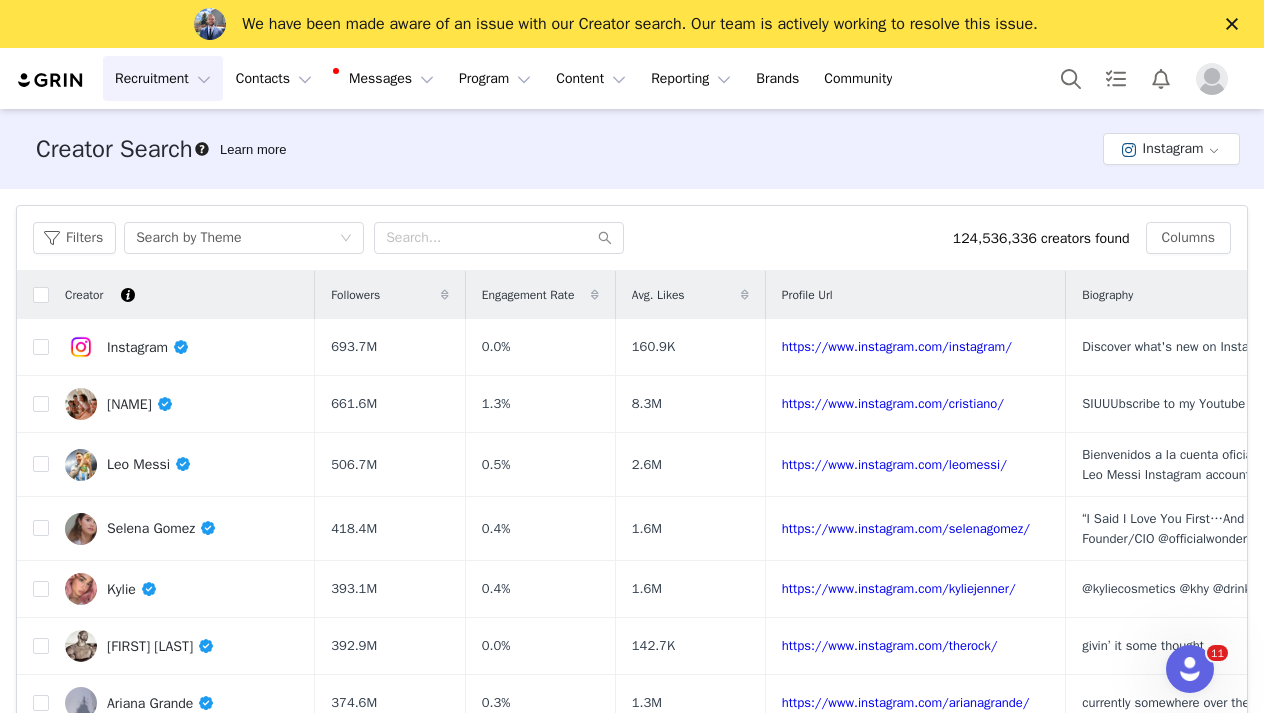 click on "Filters  Search by Theme" at bounding box center (493, 238) 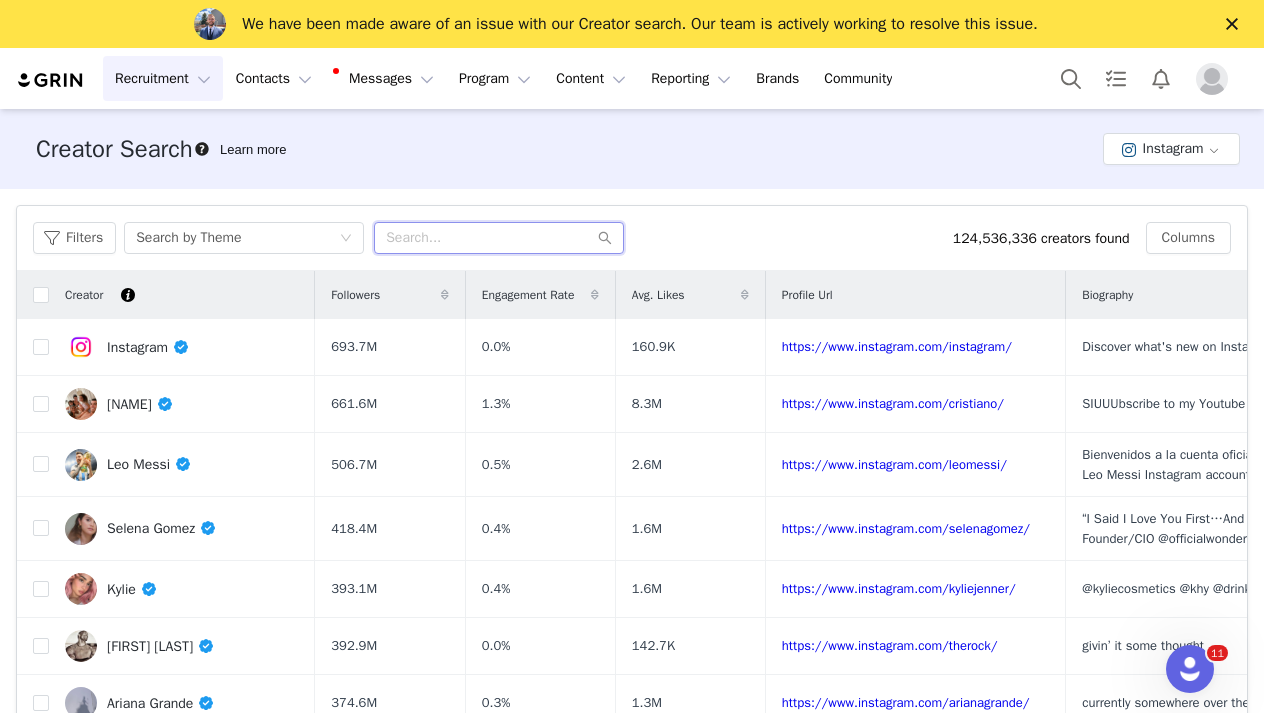 click at bounding box center [499, 238] 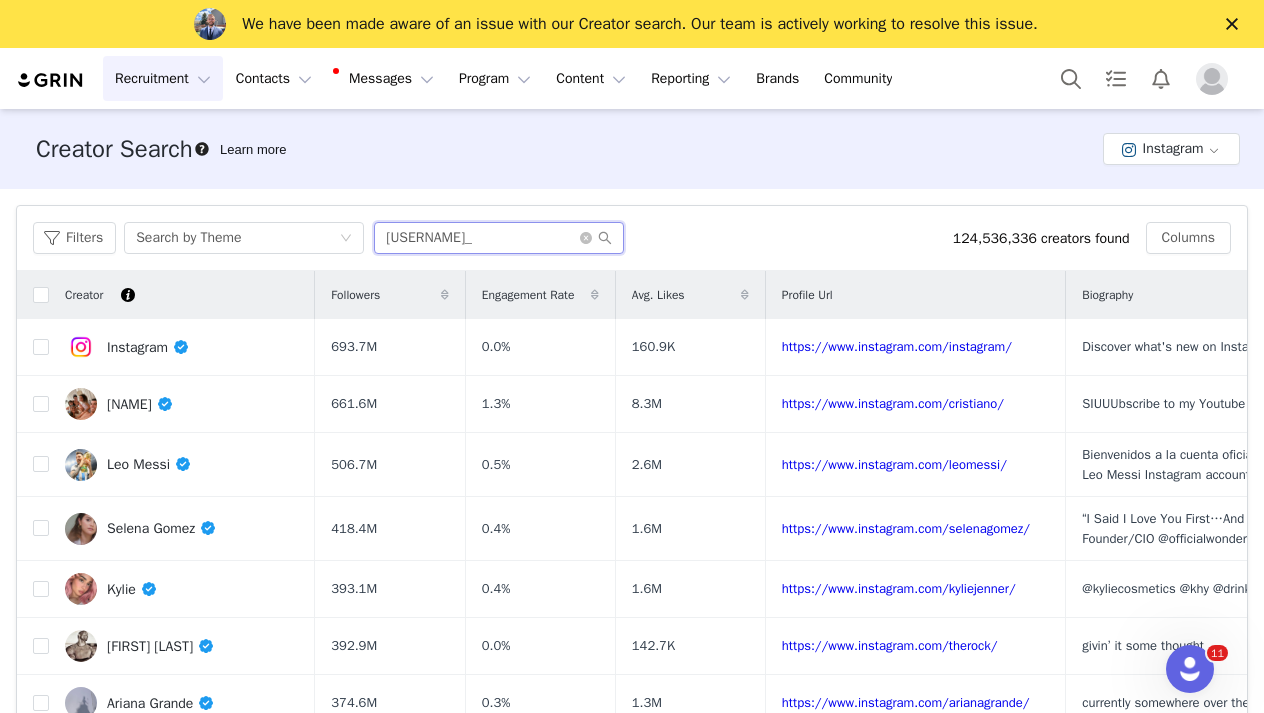 type on "caitregan_" 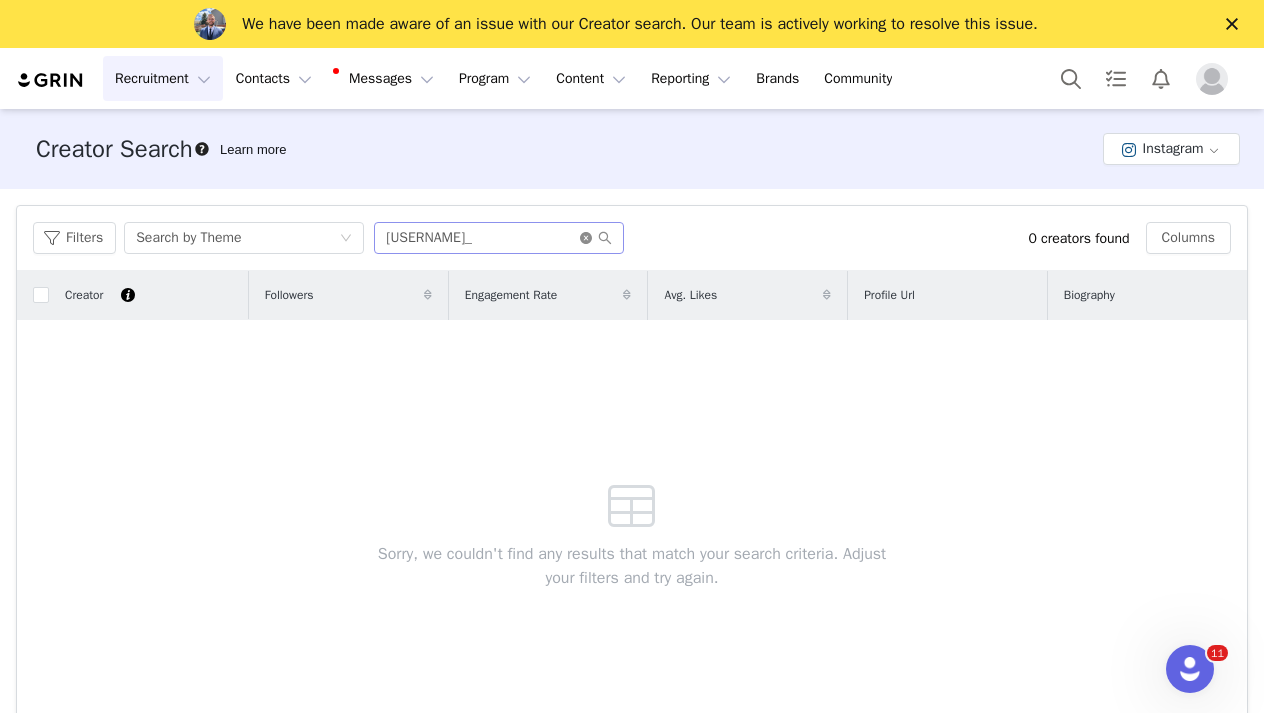 click 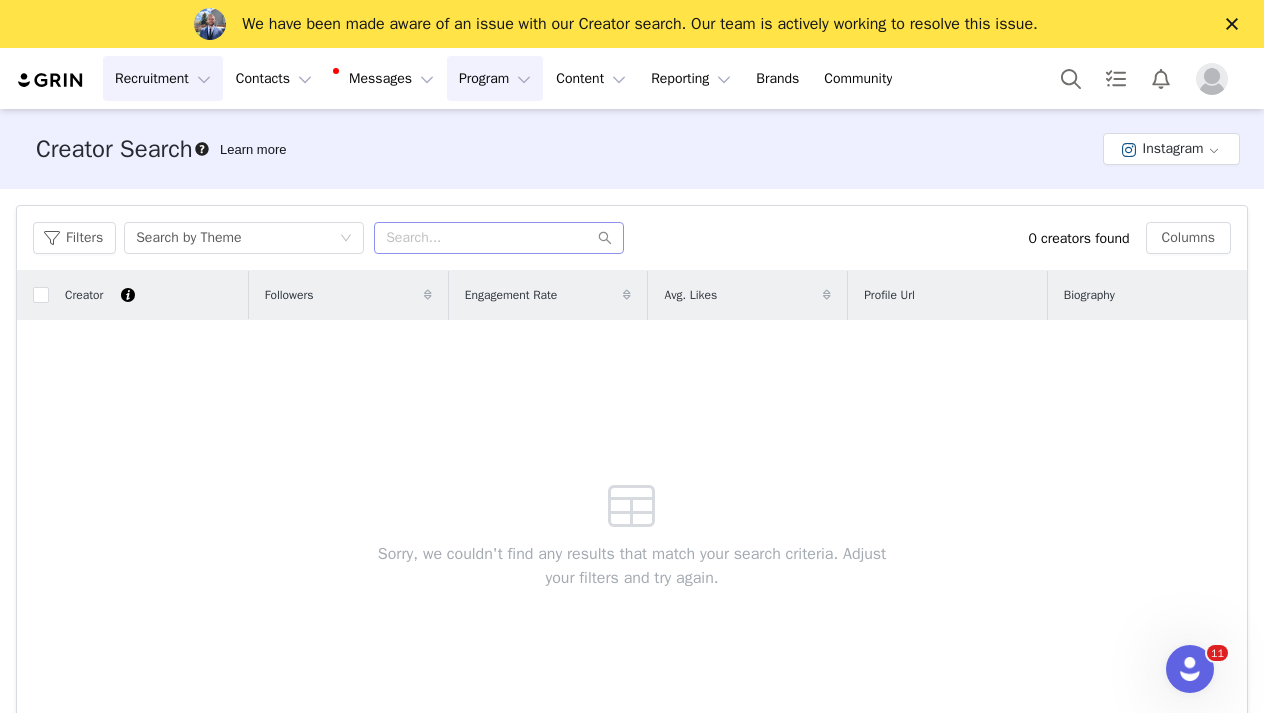 click on "Program Program" at bounding box center [495, 78] 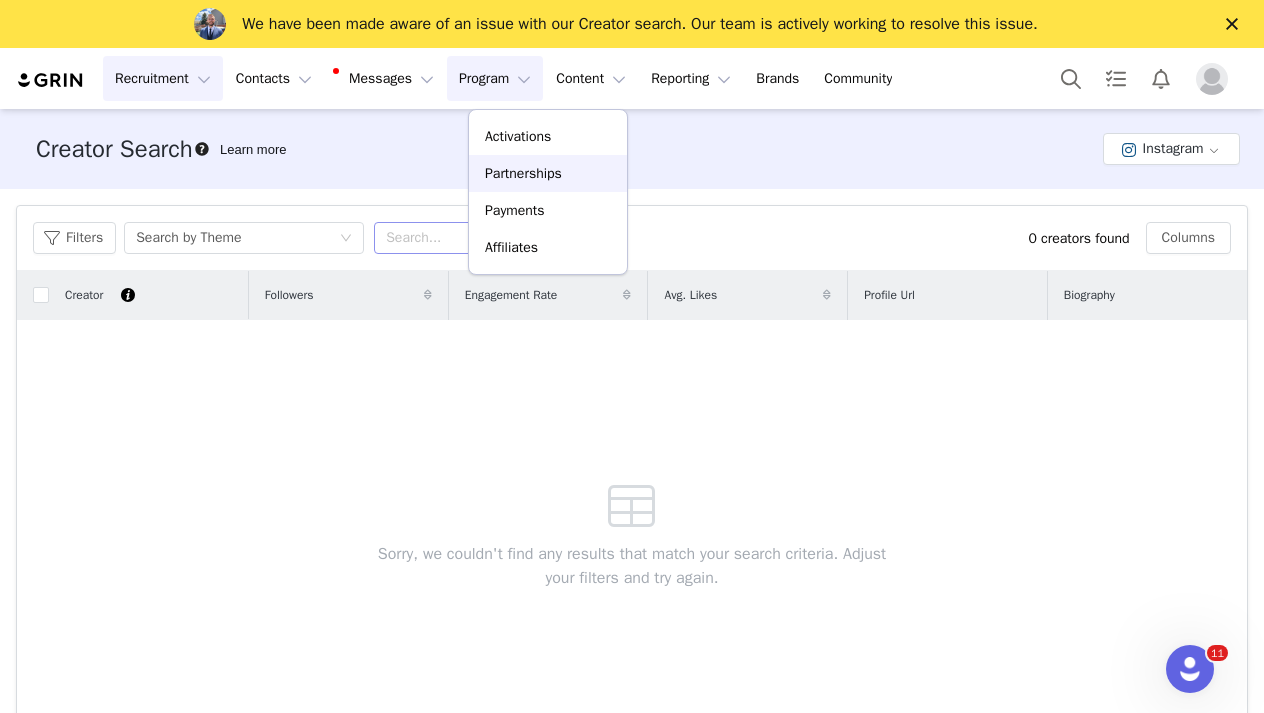 click on "Partnerships" at bounding box center [523, 173] 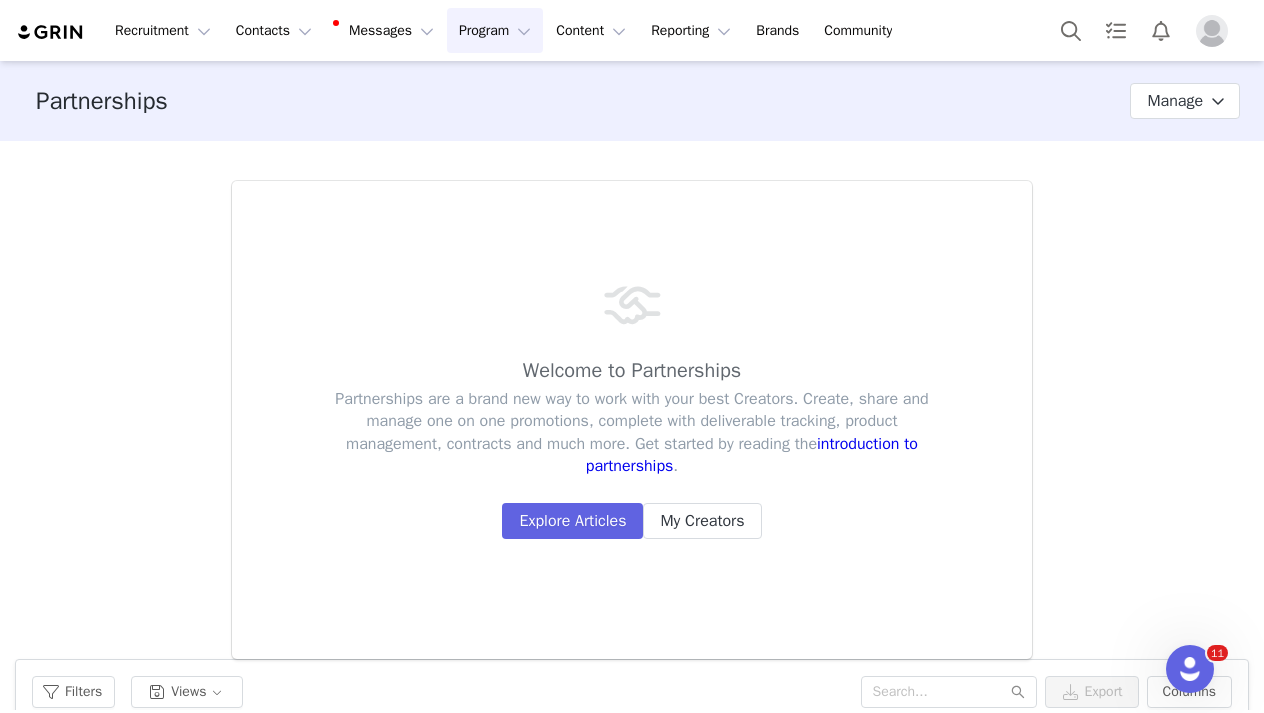 click on "Program Program" at bounding box center [495, 30] 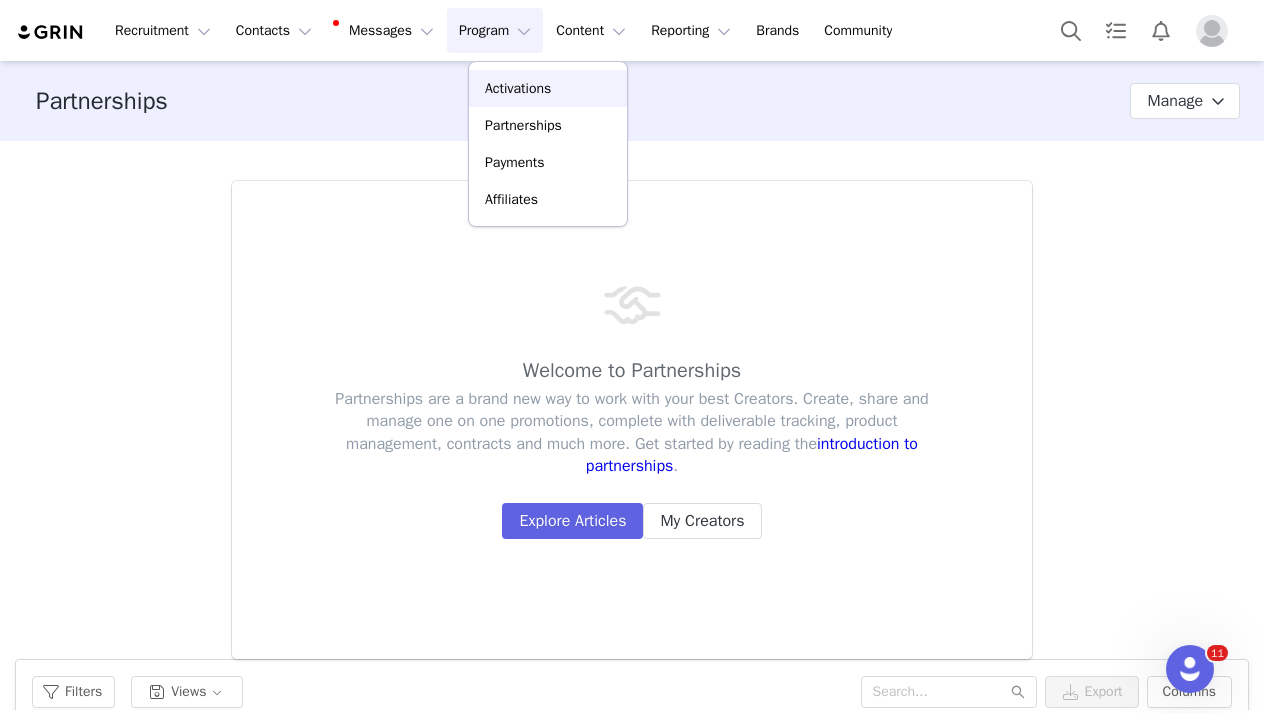 click on "Activations" at bounding box center (518, 88) 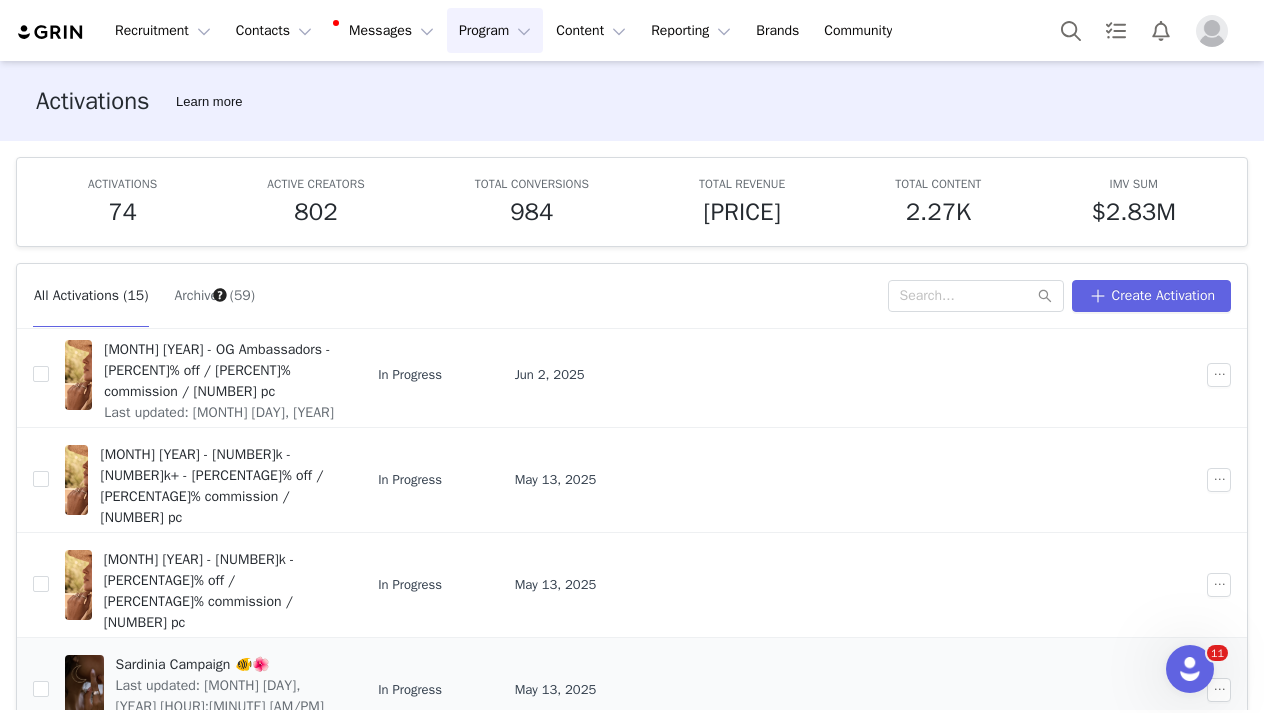 scroll, scrollTop: 685, scrollLeft: 0, axis: vertical 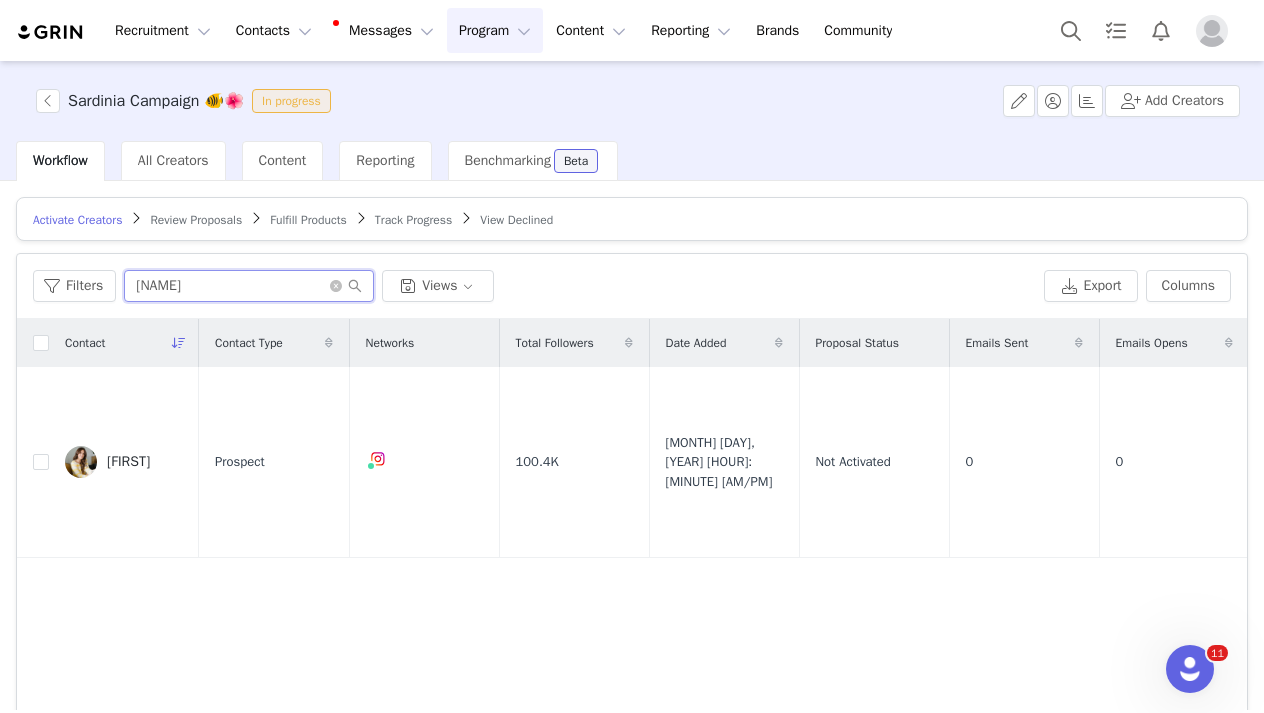 click on "kris" at bounding box center (249, 286) 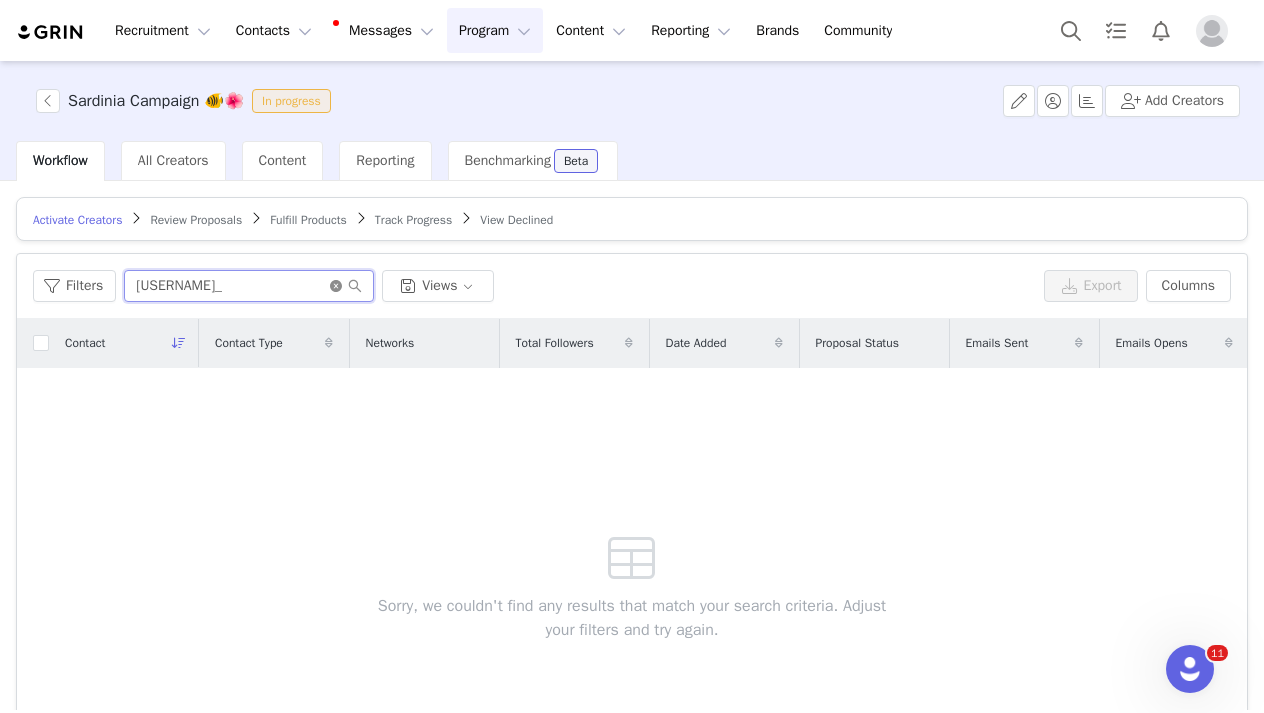 type on "caitregan_" 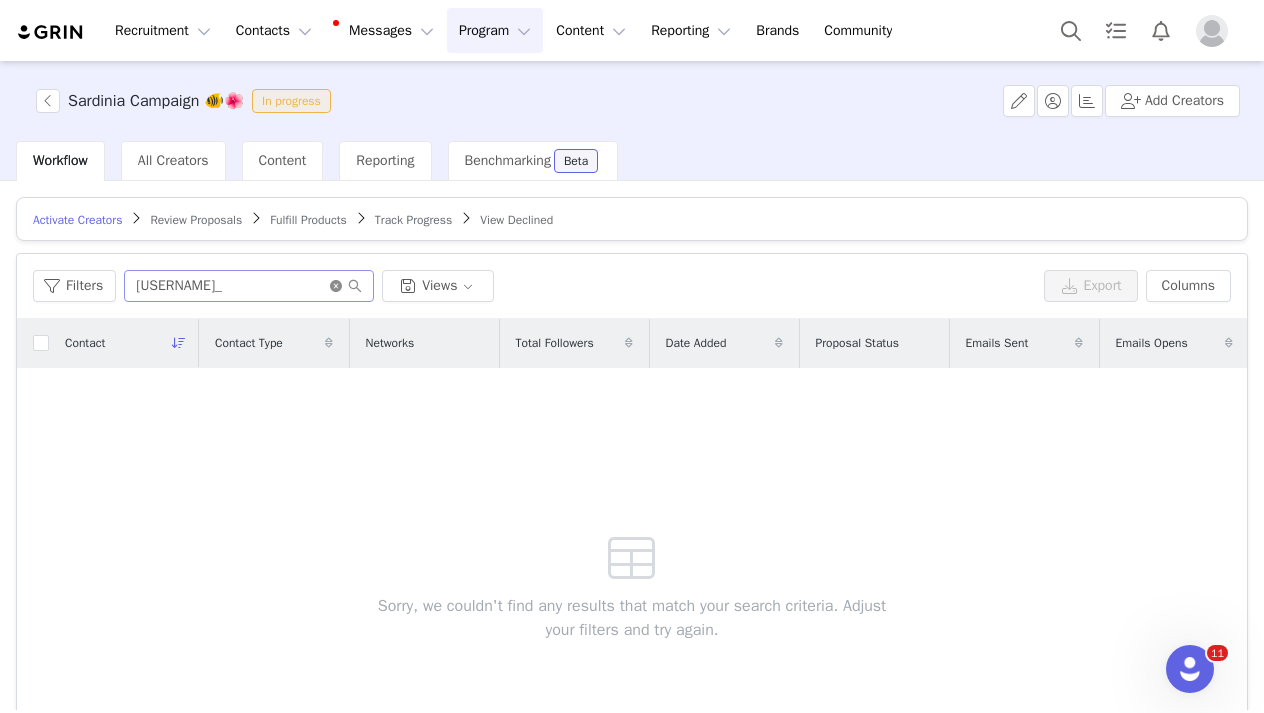 click 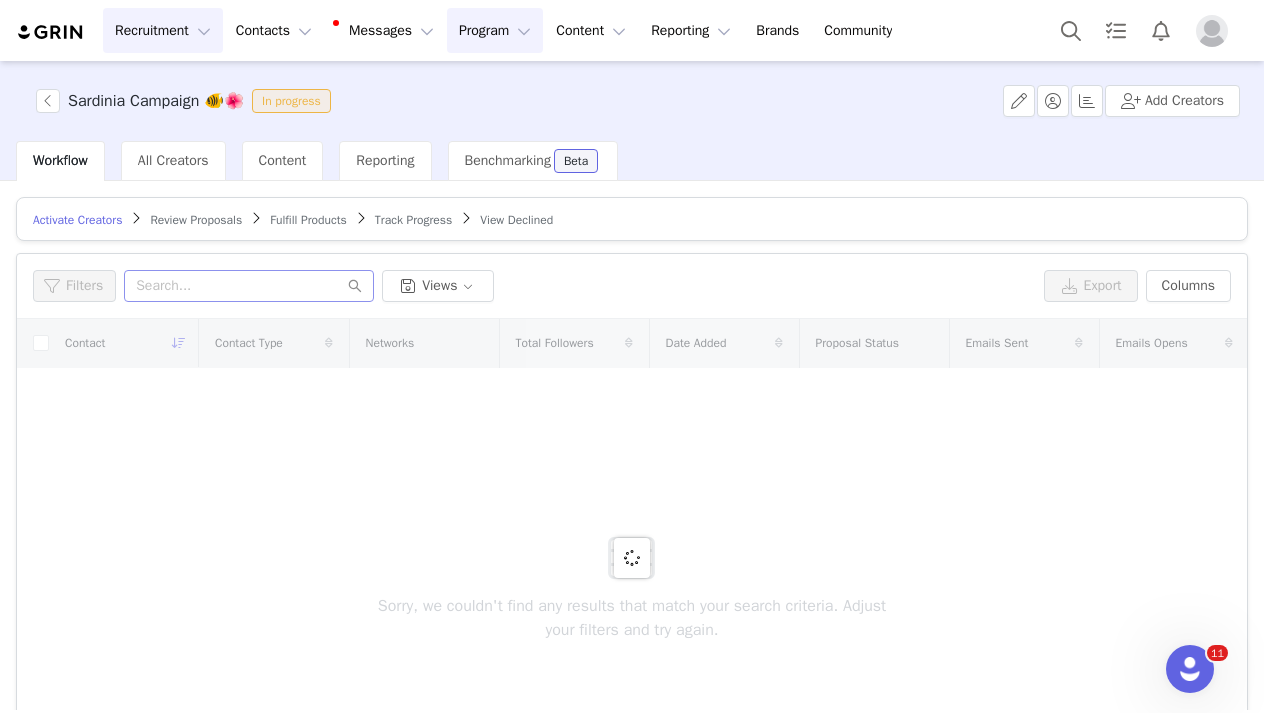 click on "Recruitment Recruitment" at bounding box center [163, 30] 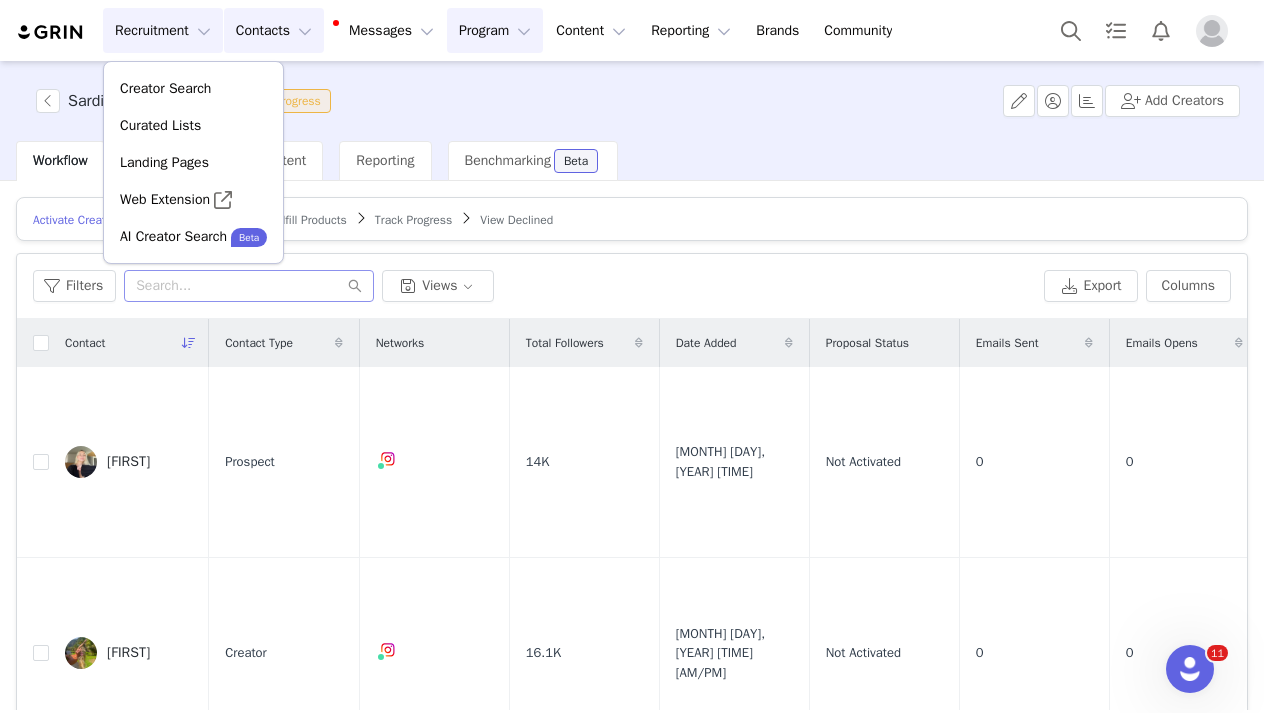click on "Contacts Contacts" at bounding box center [274, 30] 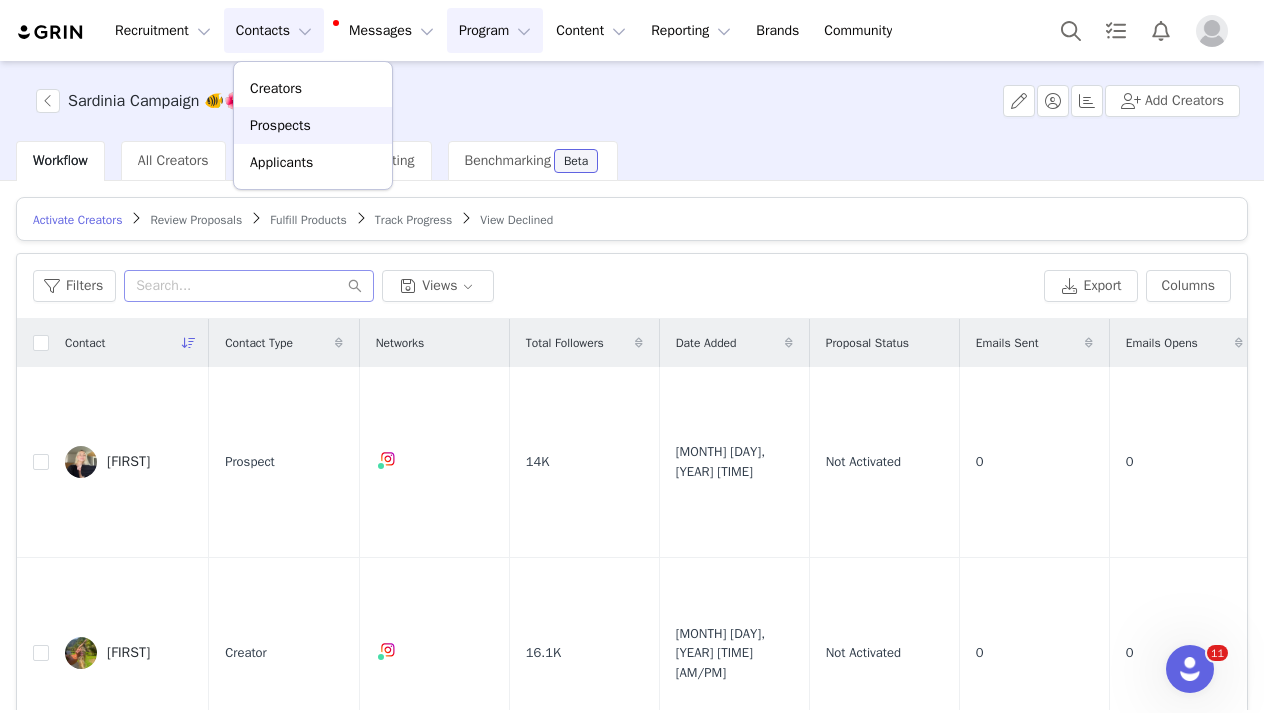 click on "Prospects" at bounding box center (313, 125) 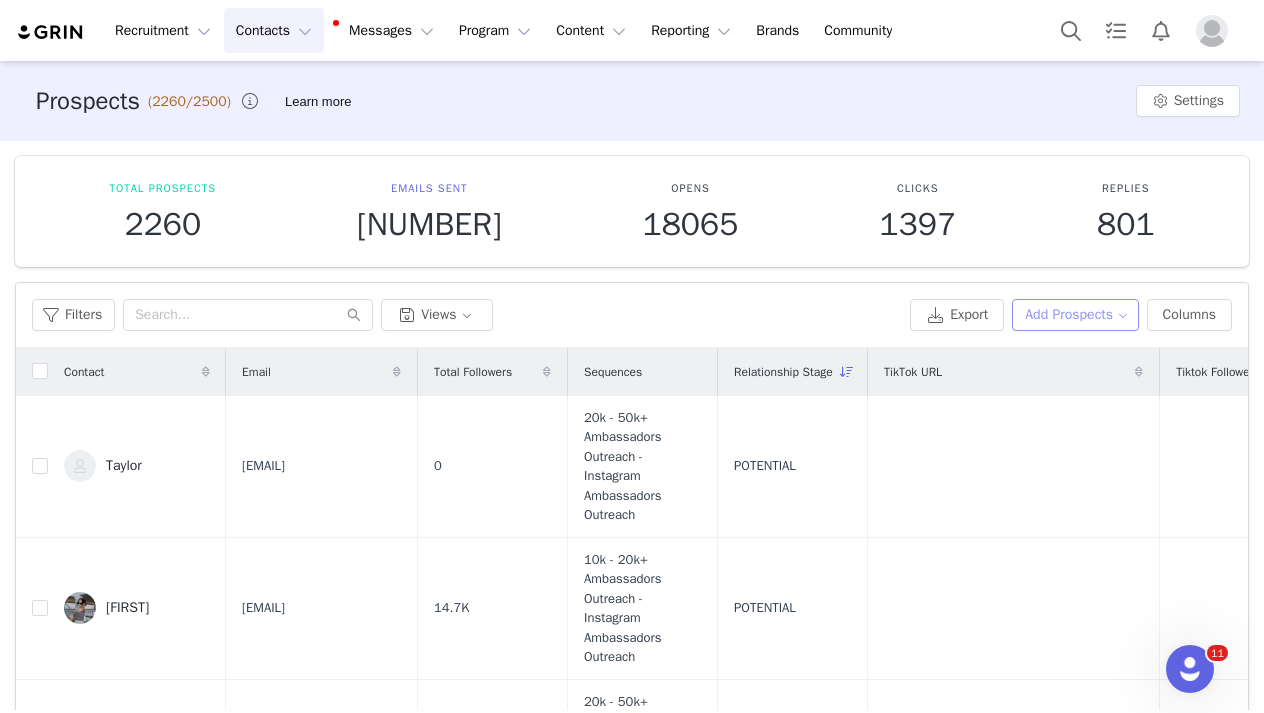 click on "Add Prospects" at bounding box center [1075, 315] 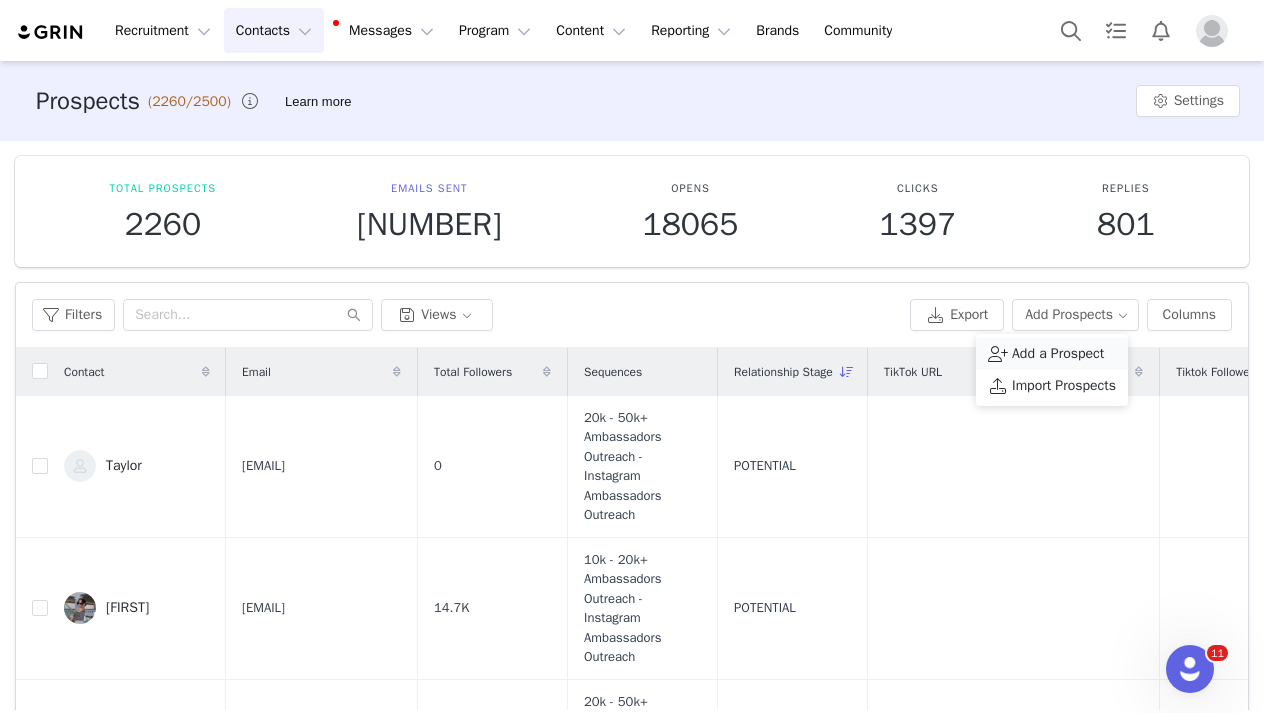 click on "Add a Prospect" at bounding box center (1058, 354) 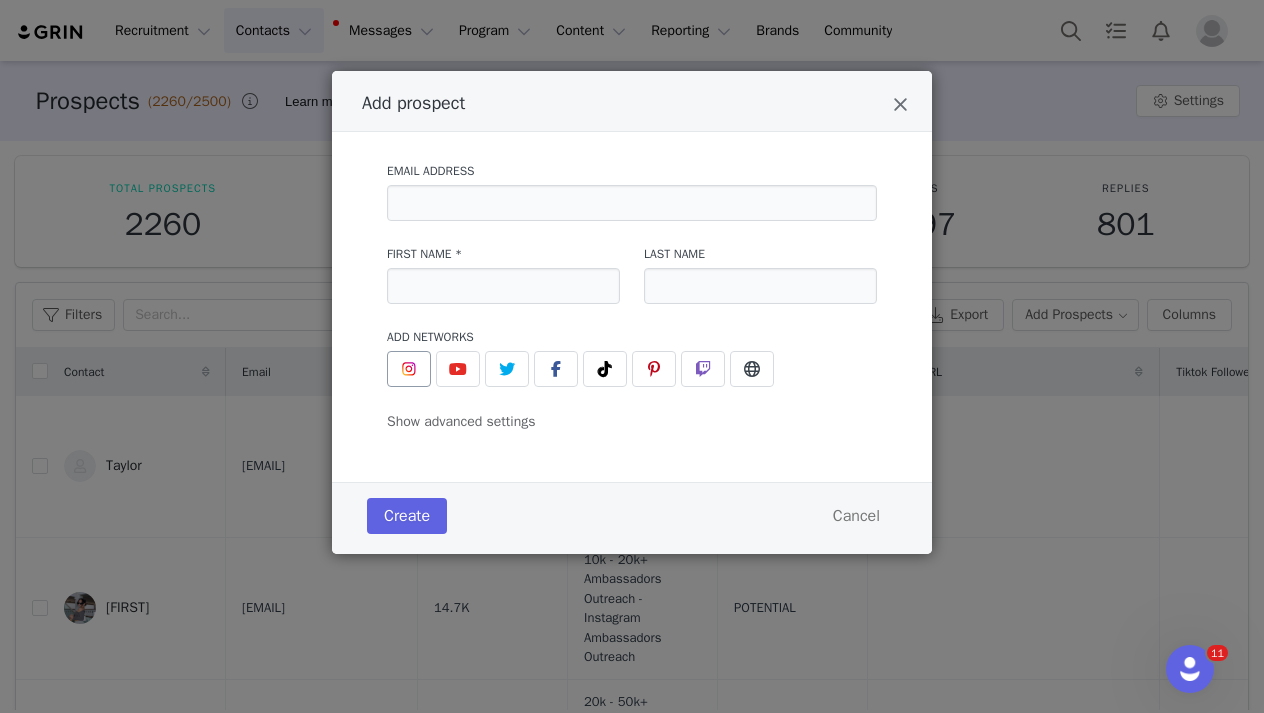 click at bounding box center (409, 369) 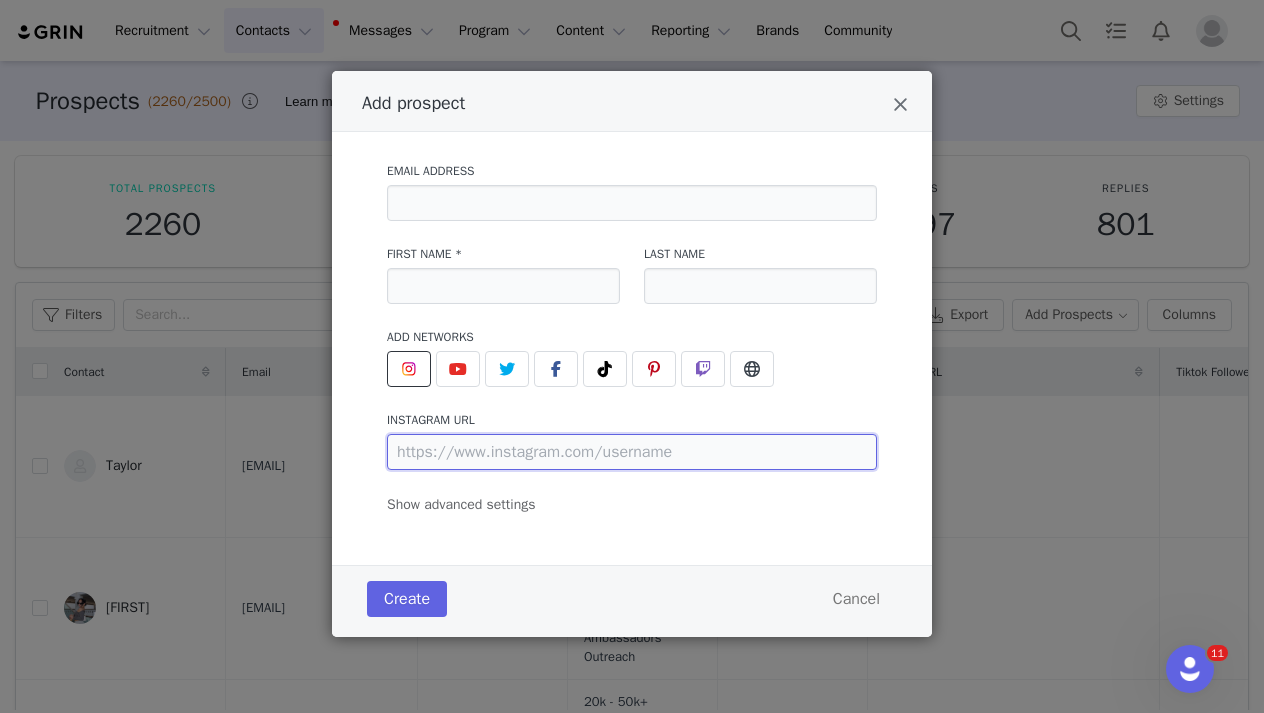 click at bounding box center [632, 452] 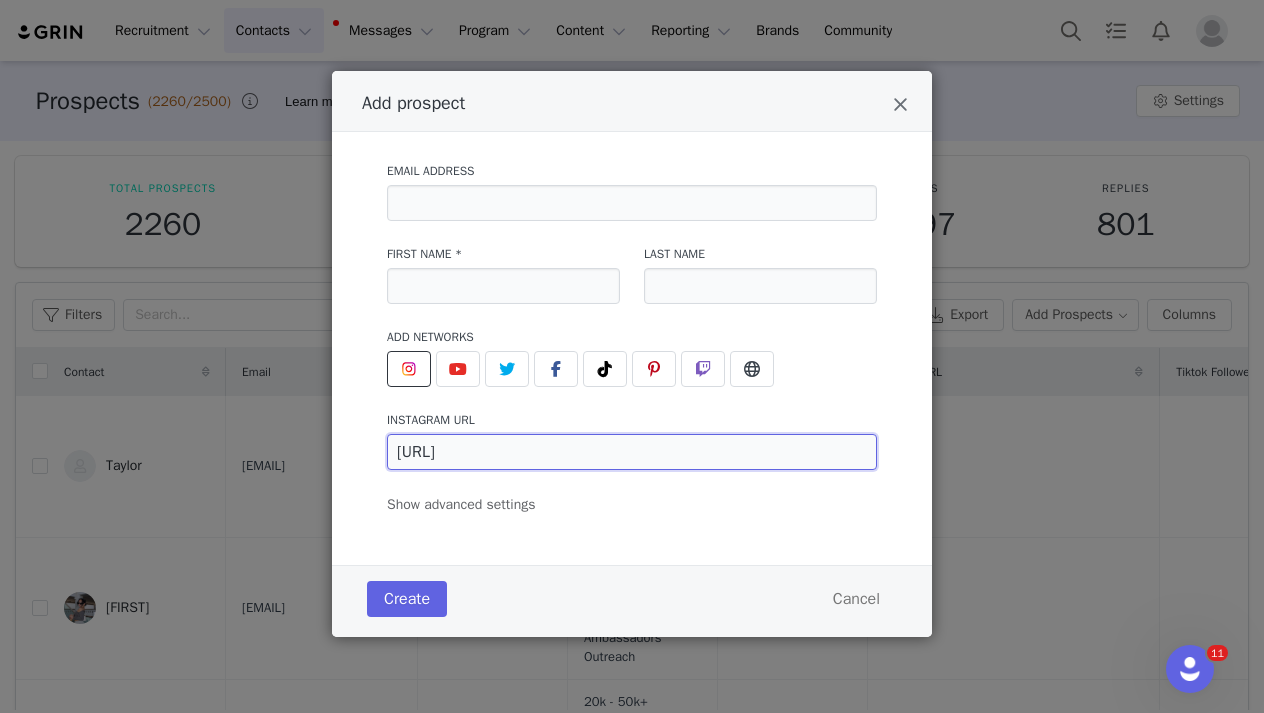 click on "https://www.instagram.com/caitregan_" at bounding box center [632, 452] 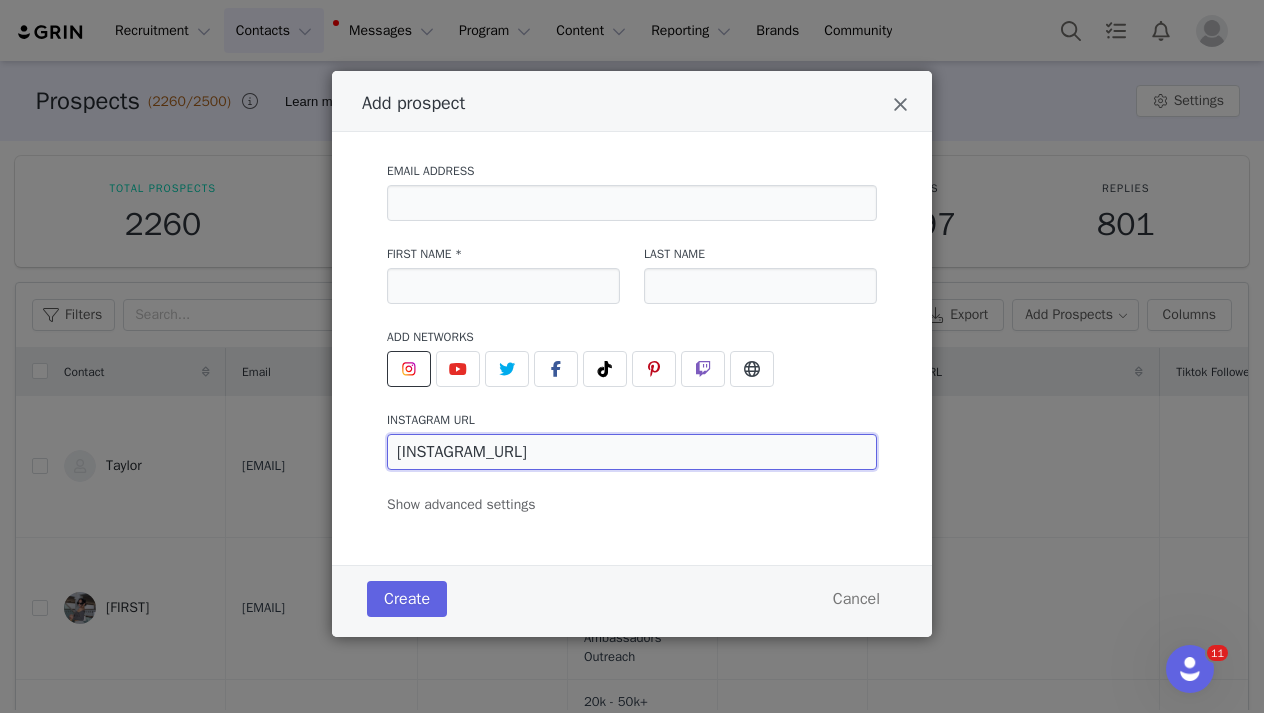 type on "https://www.instagram.com/caitregan_/" 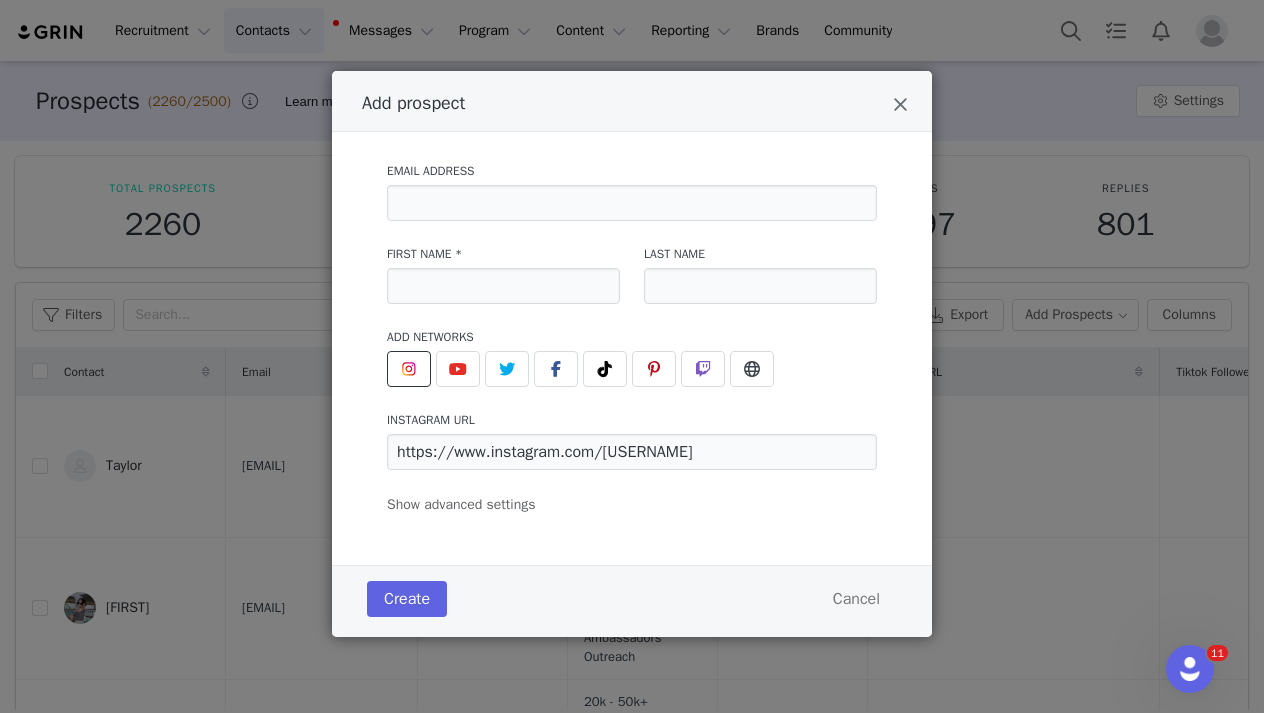click on "Email Address   First Name *   Last Name   Add Networks   instagram URL  https://www.instagram.com/caitregan_/  youtube URL   twitter URL   facebook URL   tiktok URL   pinterest URL   twitch URL   website URL  Show advanced settings  Add to Activation  Select activation  Relationship Stage  Select stage  Initial Tag(s)  Select tag(s)" at bounding box center (632, 348) 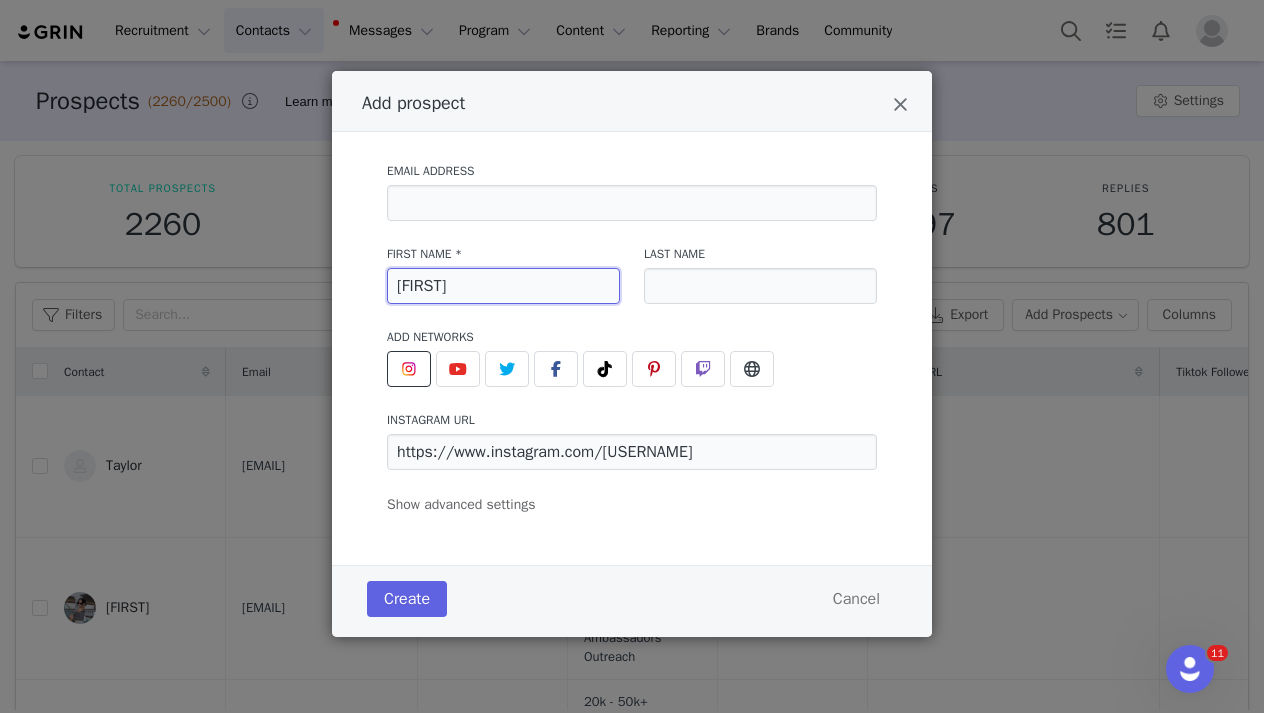 type on "Cait" 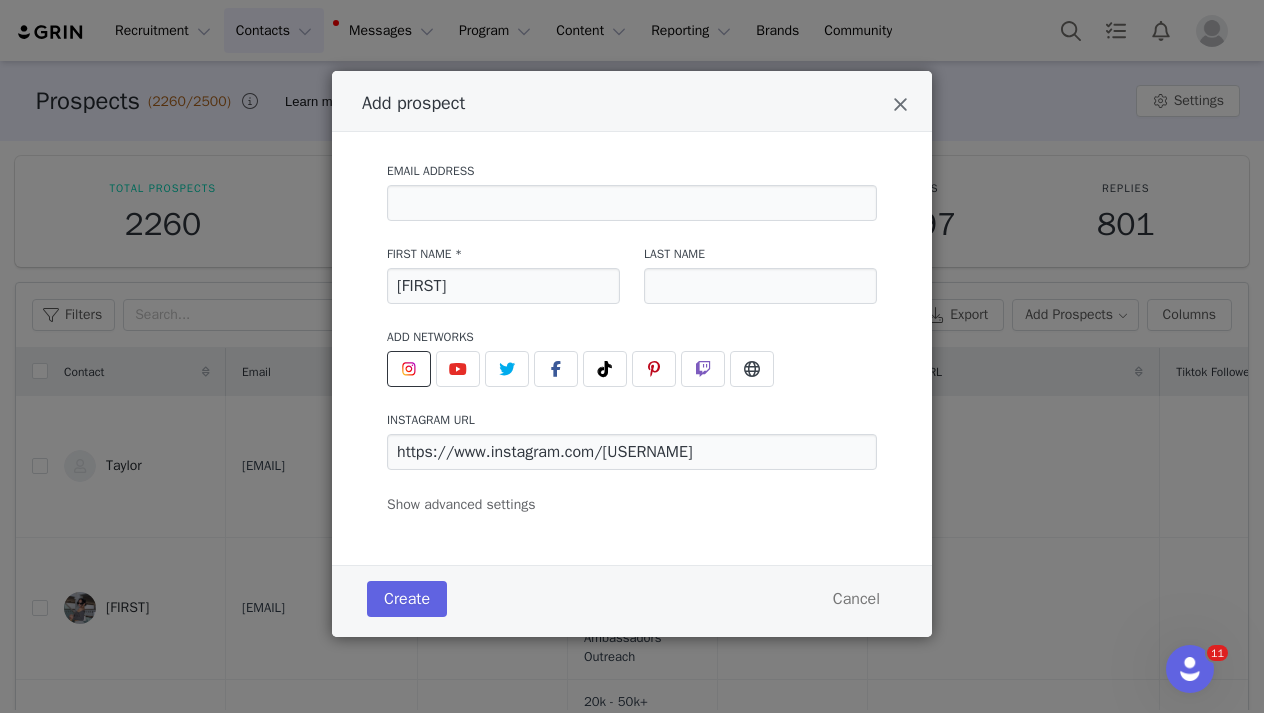 click on "Email Address   First Name *  Cait  Last Name   Add Networks   instagram URL  https://www.instagram.com/caitregan_/  youtube URL   twitter URL   facebook URL   tiktok URL   pinterest URL   twitch URL   website URL  Show advanced settings  Add to Activation  Select activation  Relationship Stage  Select stage  Initial Tag(s)  Select tag(s)" at bounding box center [632, 332] 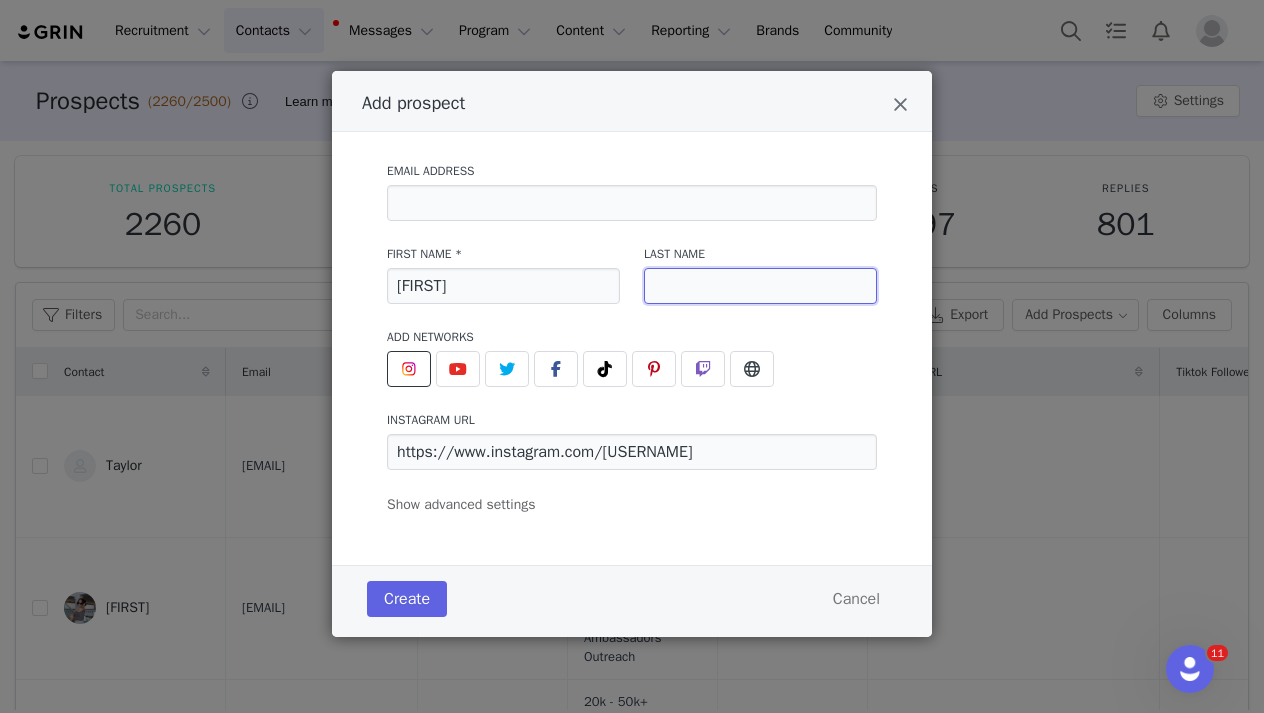 paste on "regan" 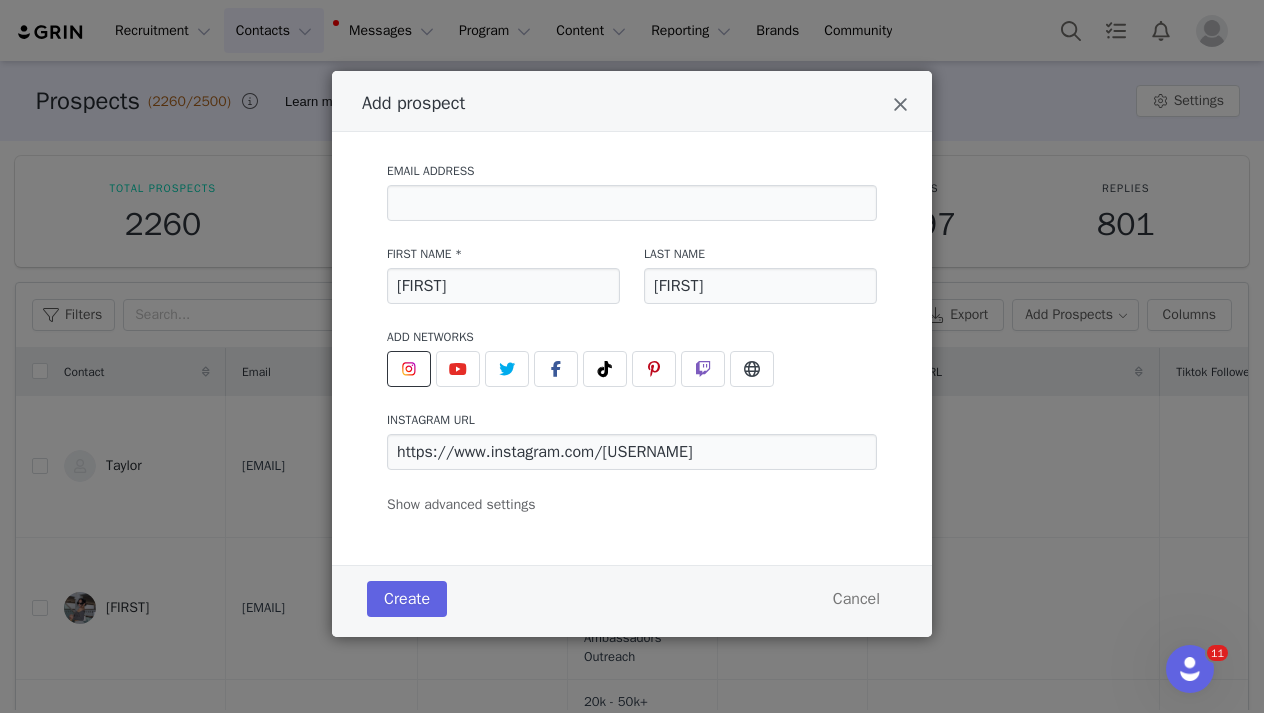 click on "Email Address" at bounding box center (632, 191) 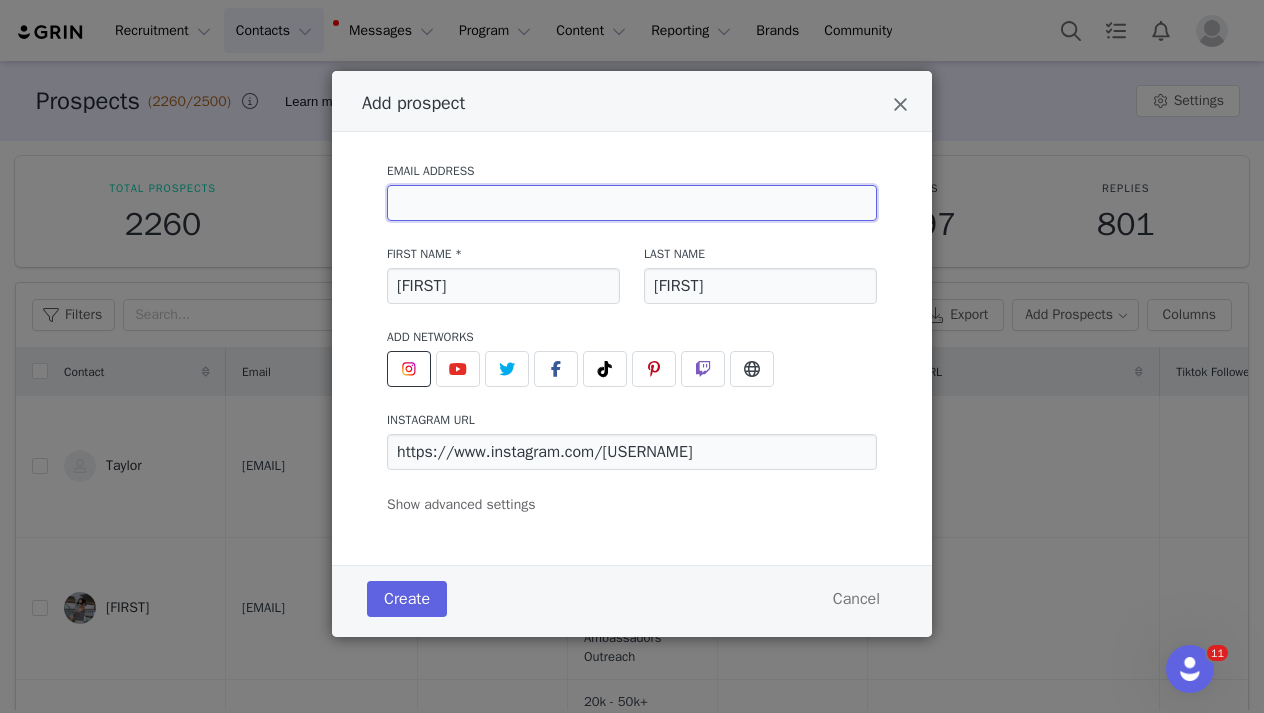 click at bounding box center [632, 203] 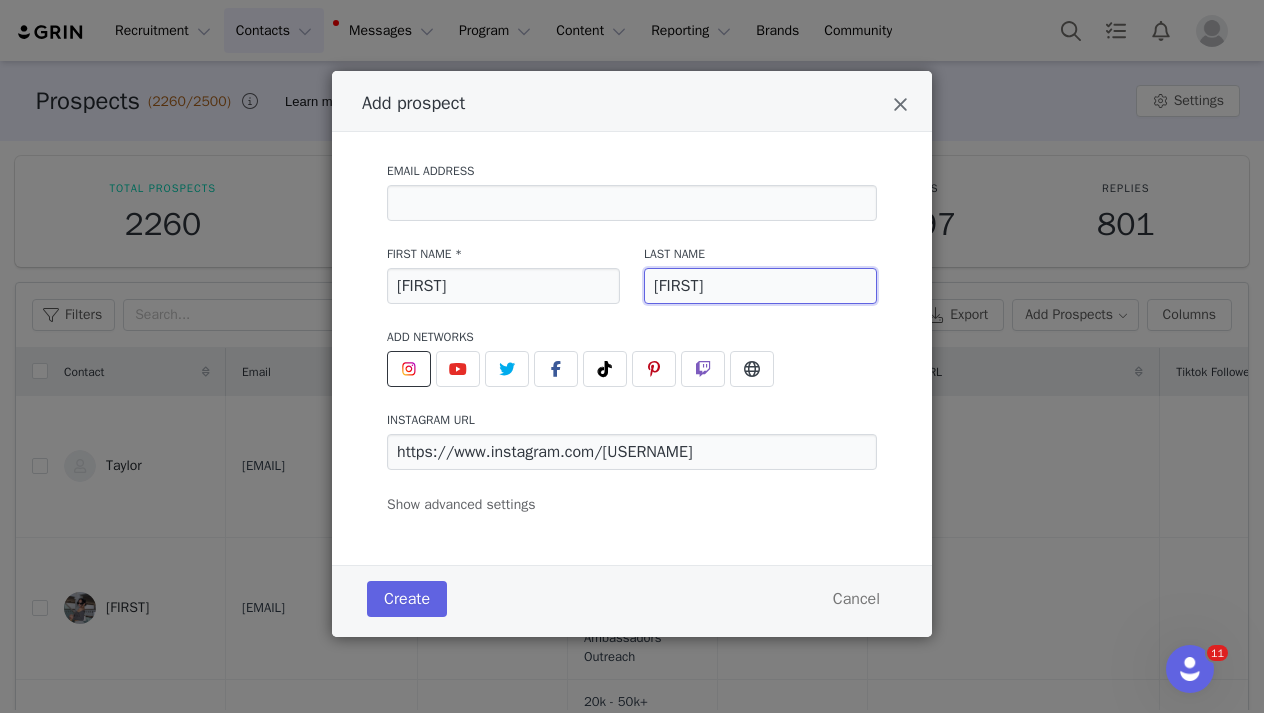 click on "regan" at bounding box center (760, 286) 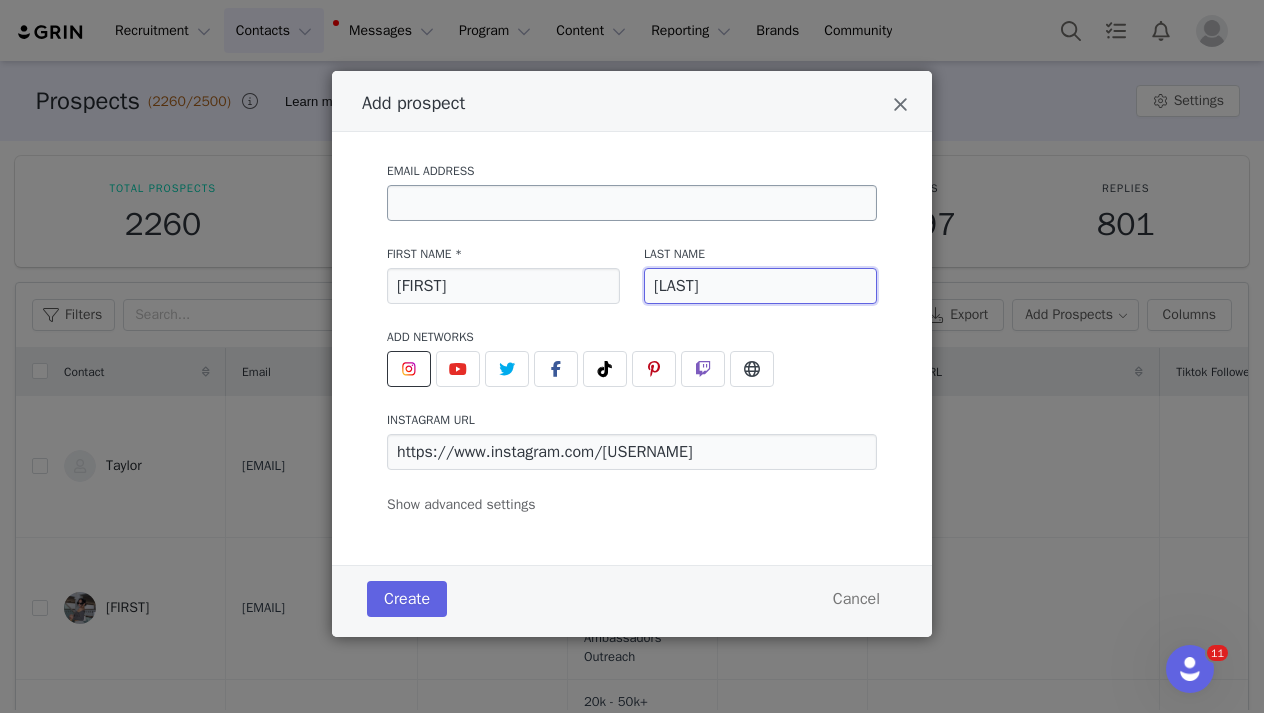 type on "Regan" 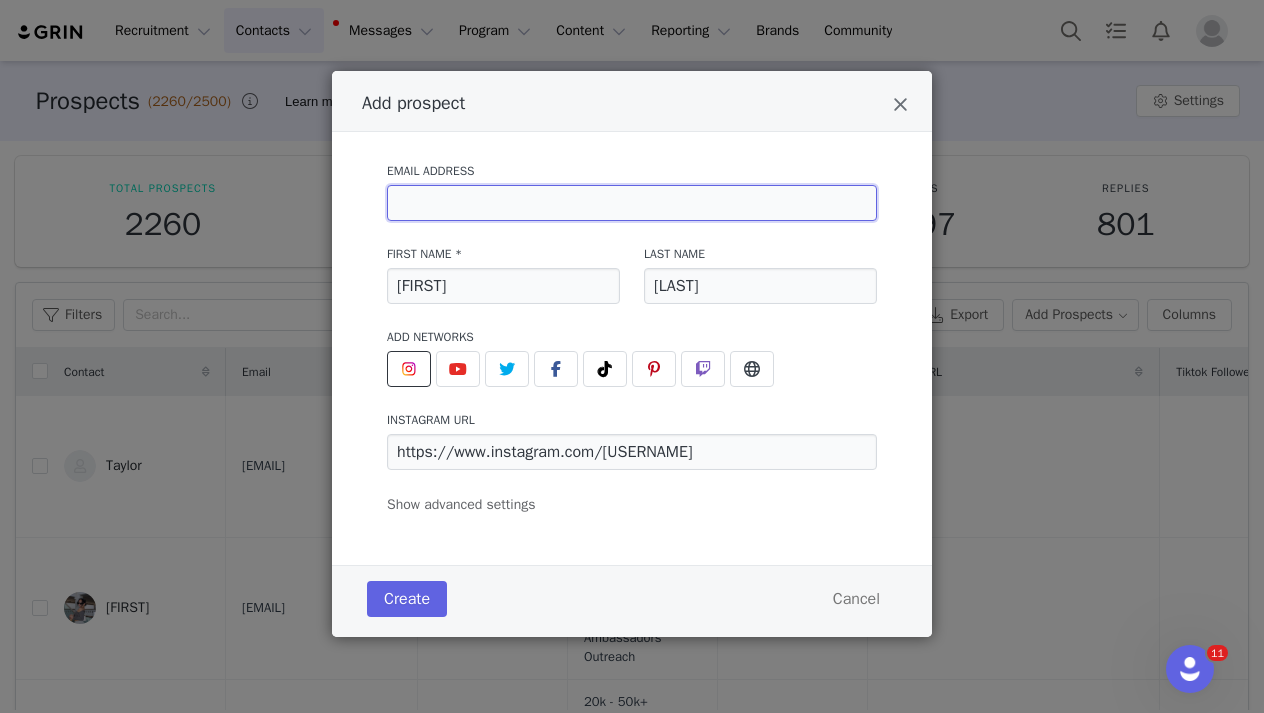 click at bounding box center [632, 203] 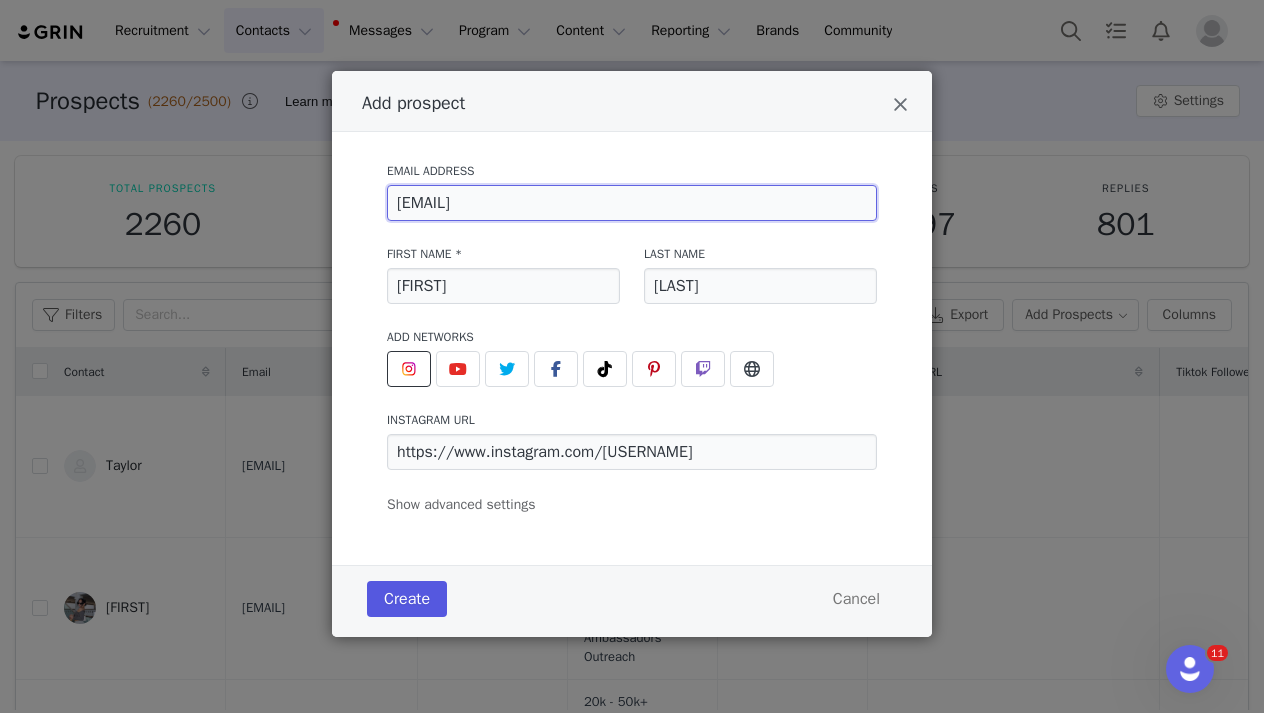 type on "[EMAIL]" 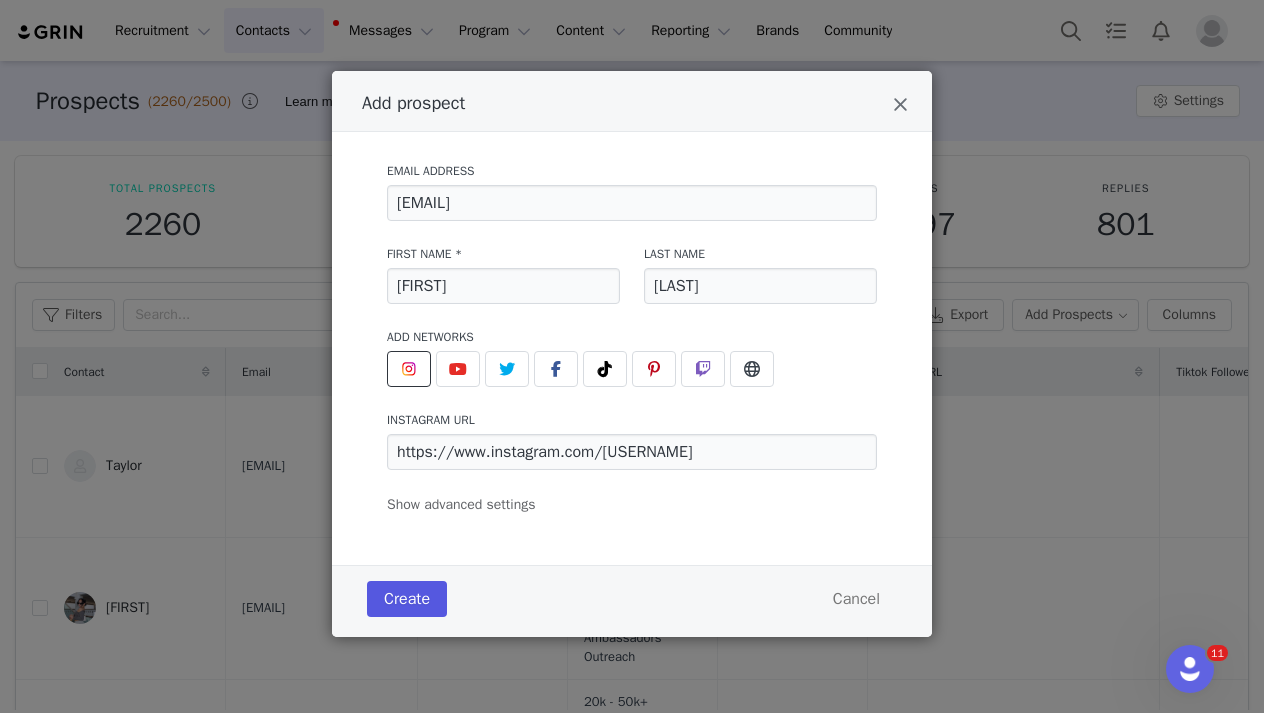 click on "Create" at bounding box center (407, 599) 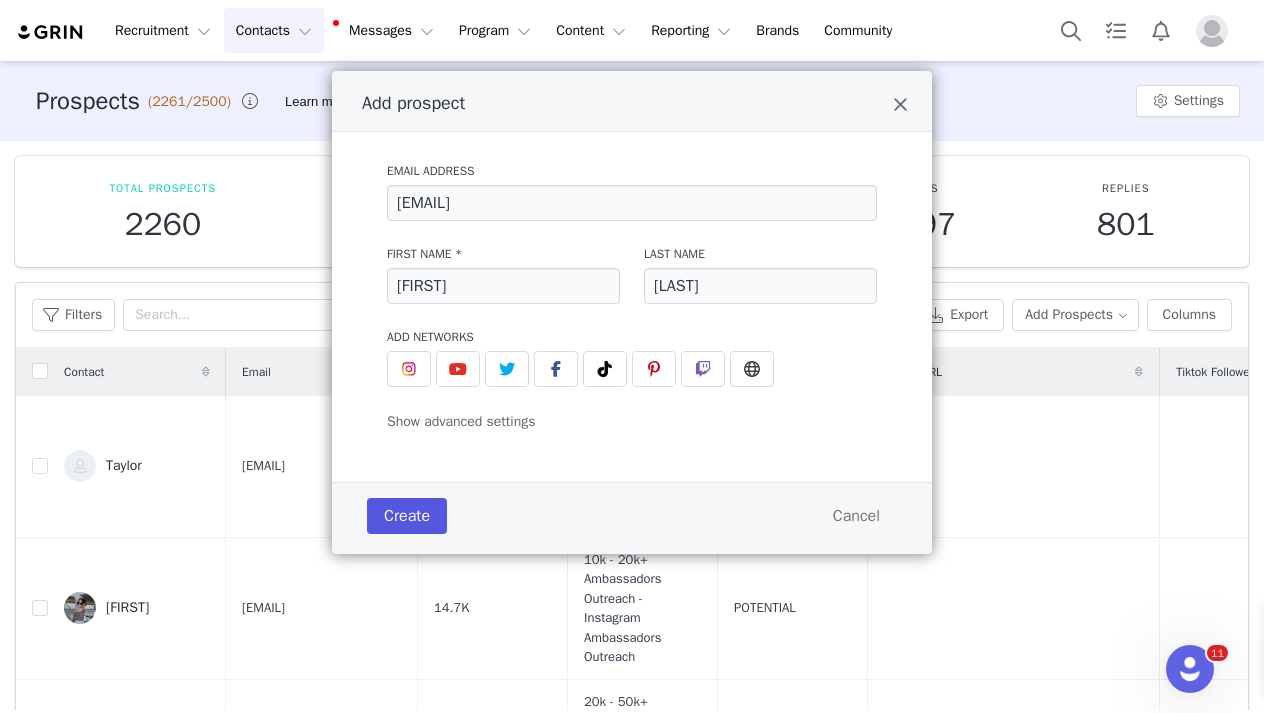 type 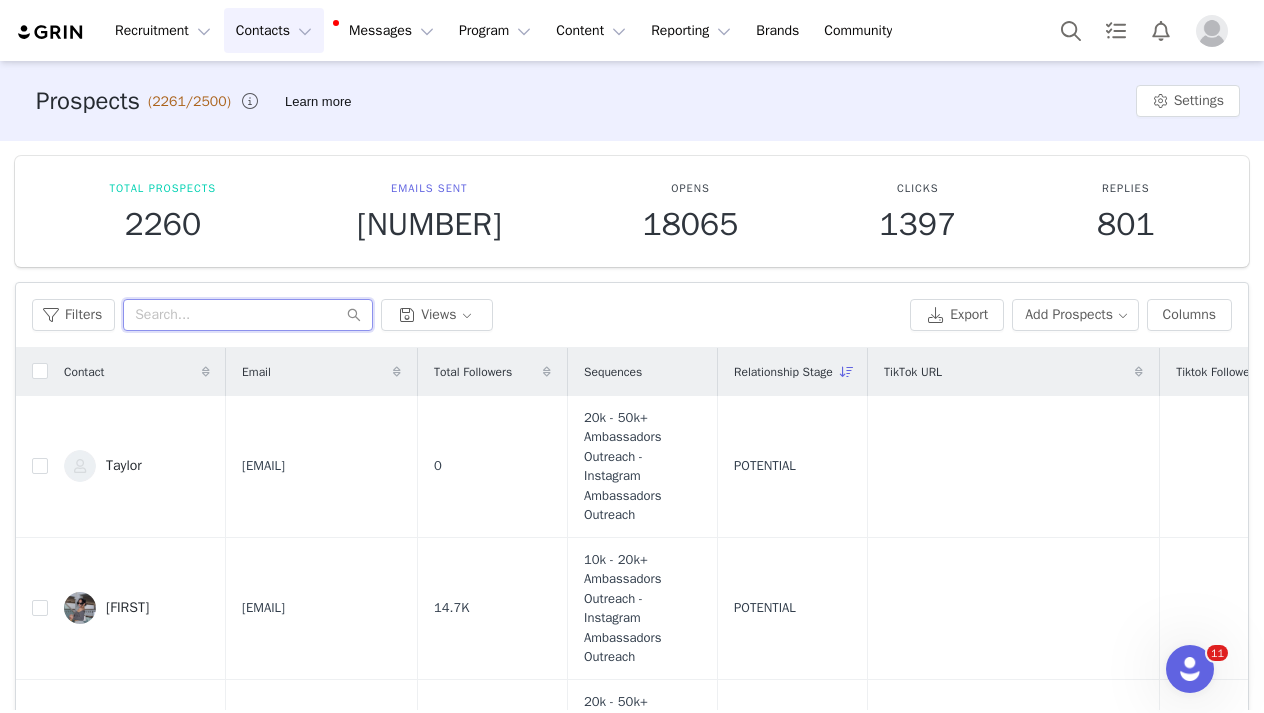 click at bounding box center [248, 315] 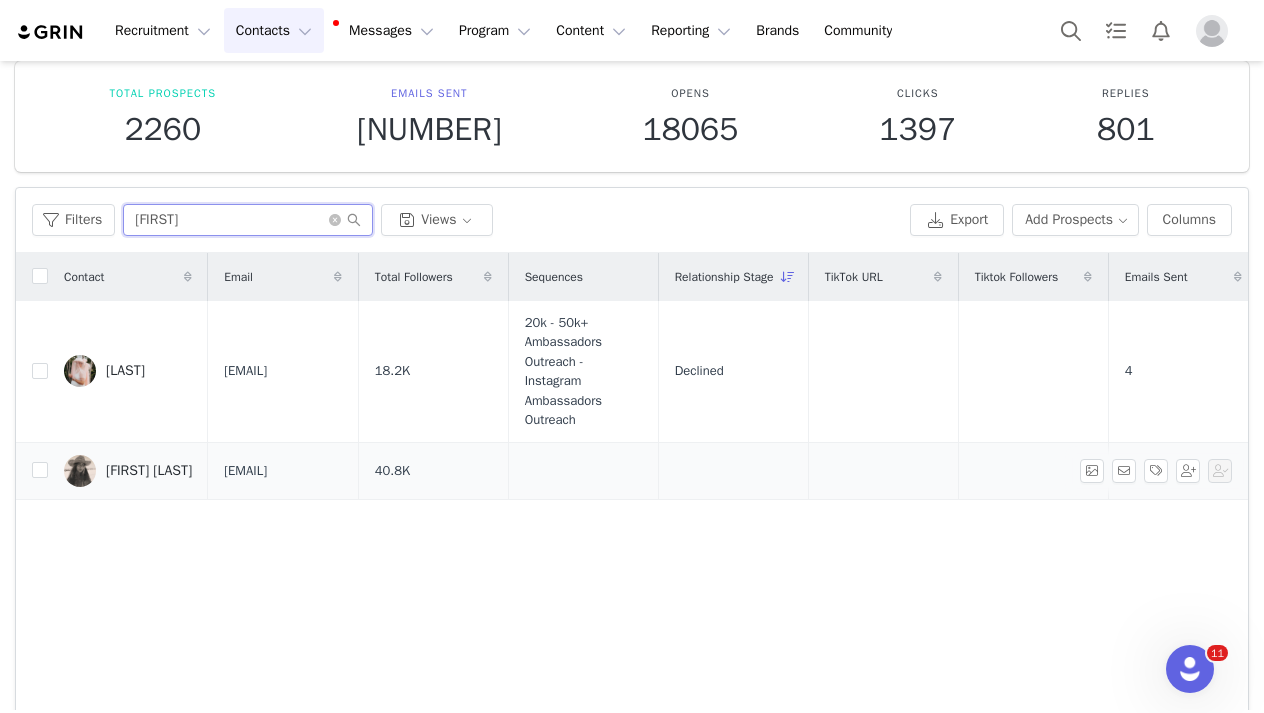 scroll, scrollTop: 173, scrollLeft: 0, axis: vertical 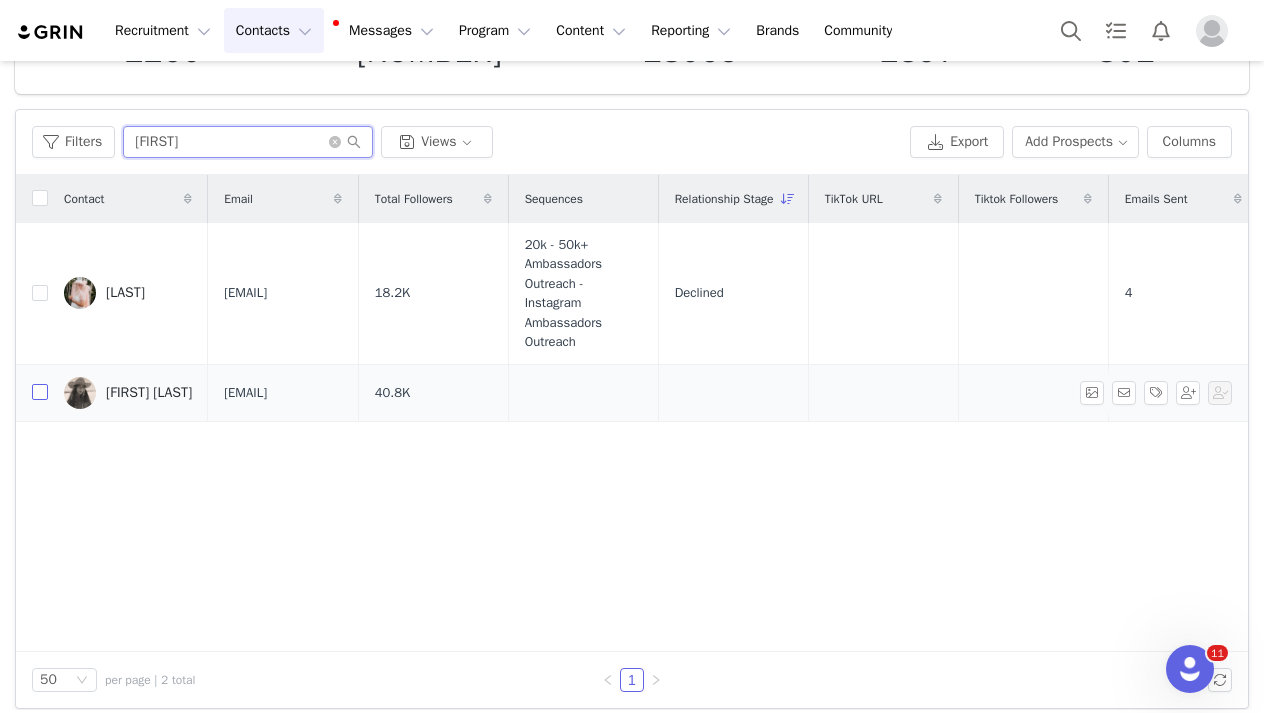 type on "regan" 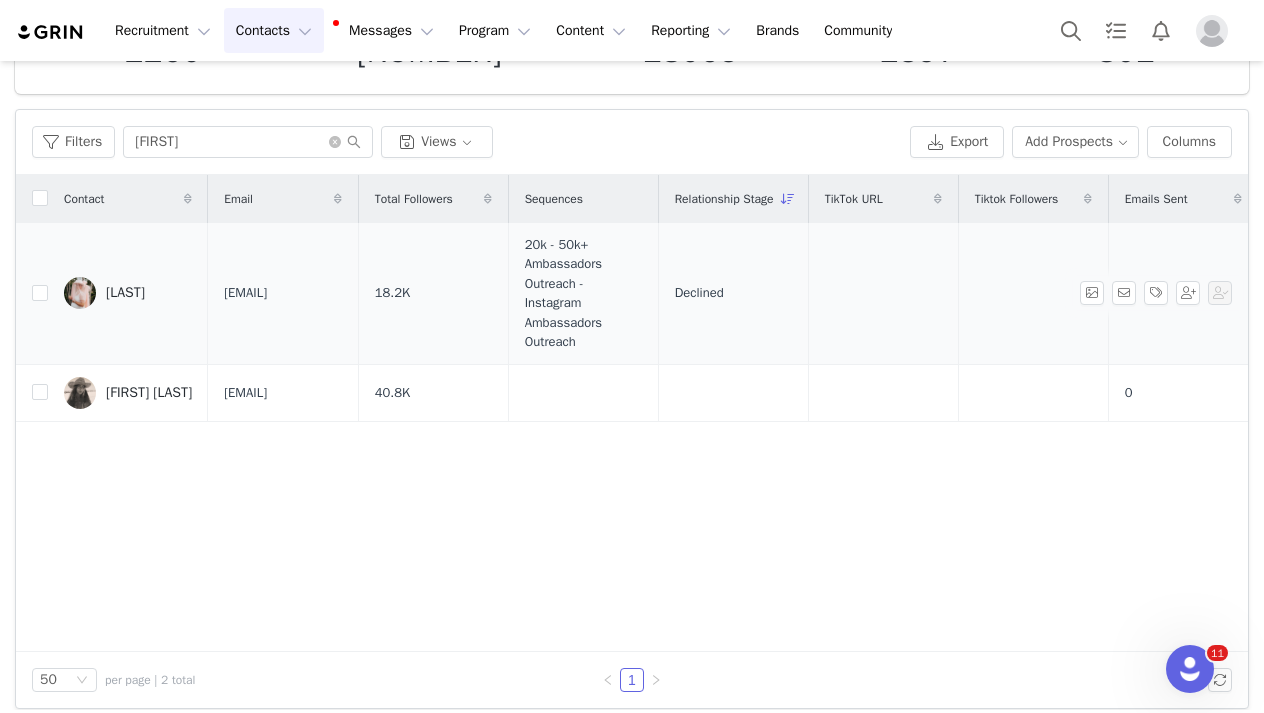click at bounding box center (40, 392) 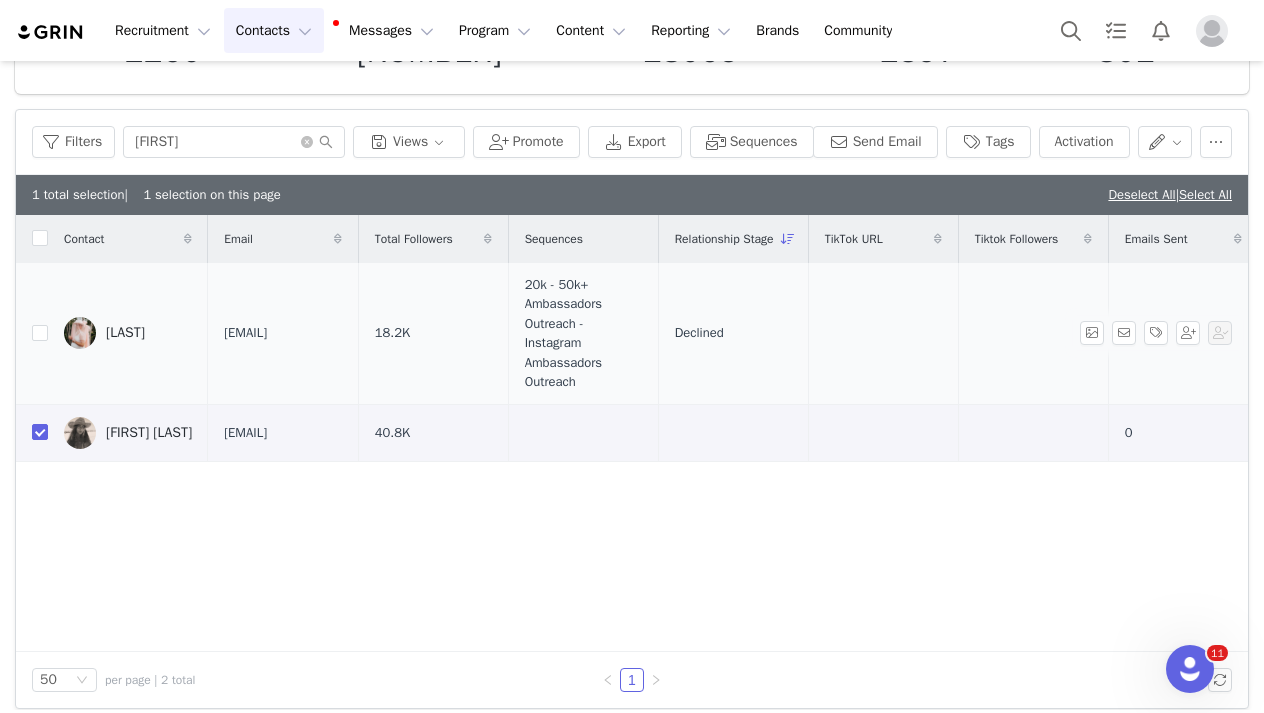 click at bounding box center [32, 334] 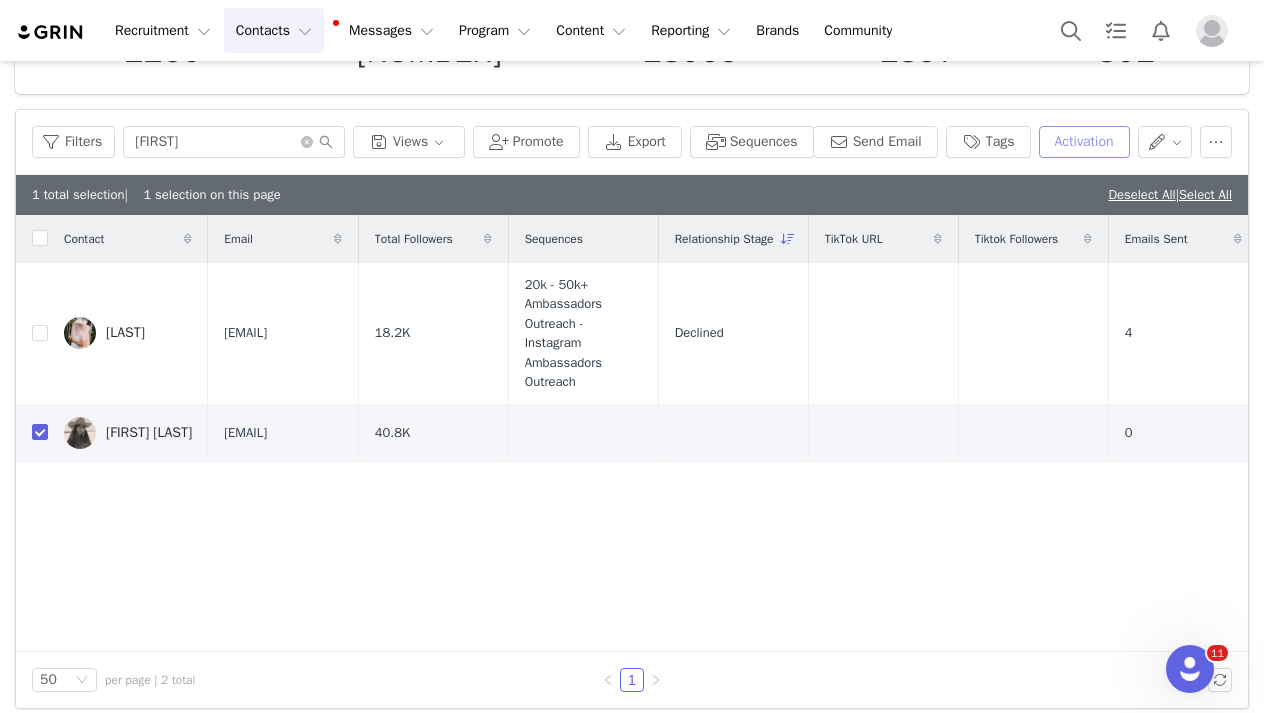 click on "Activation" at bounding box center (1084, 142) 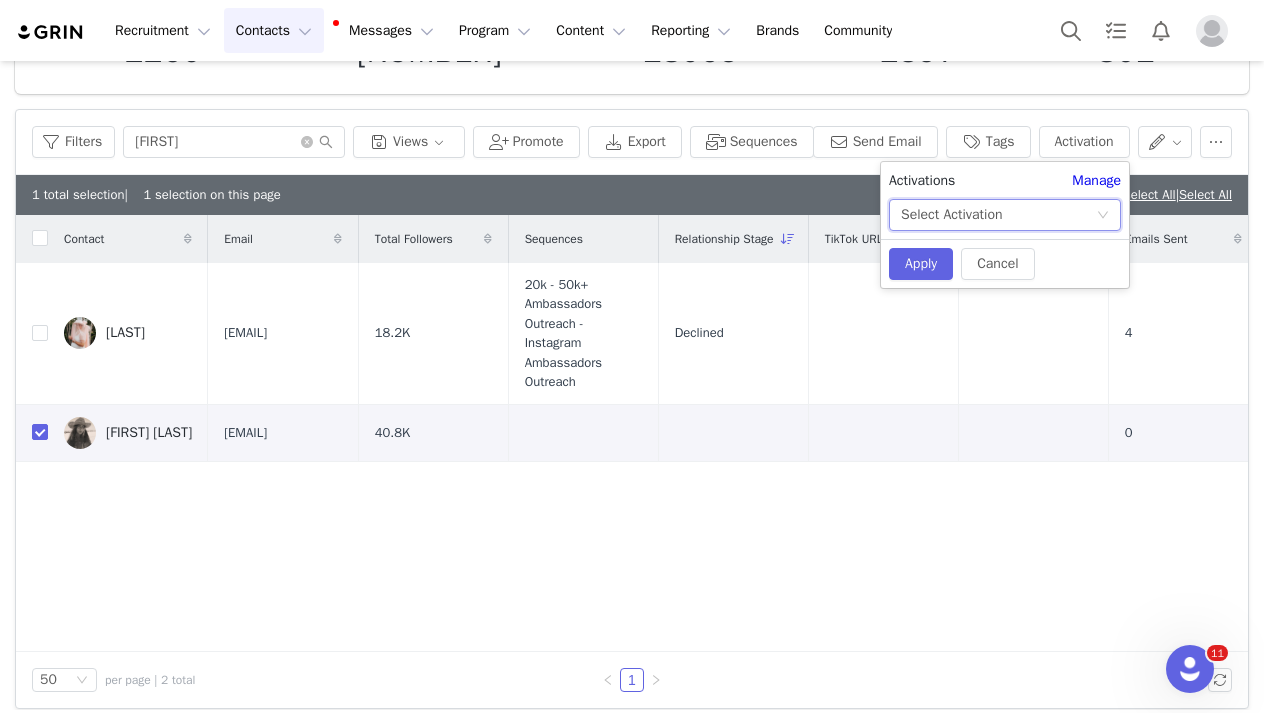 click on "Select Activation" at bounding box center [998, 215] 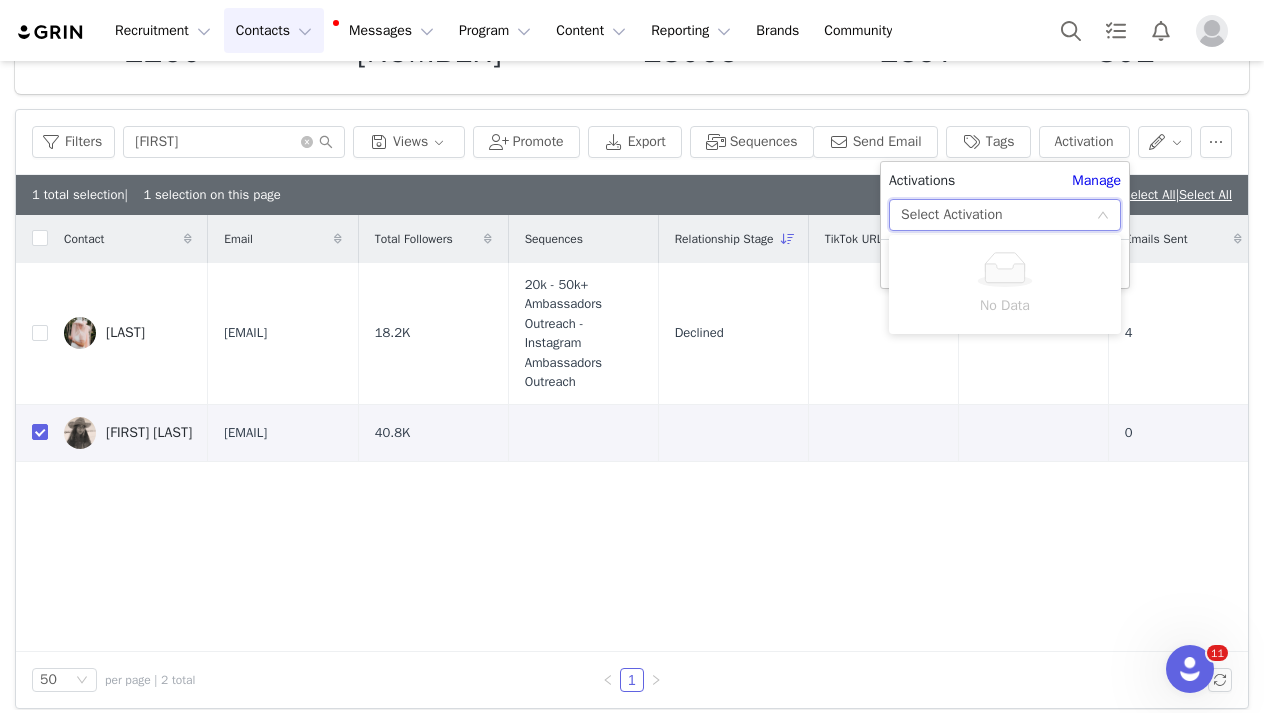 click on "Select Activation" at bounding box center [951, 215] 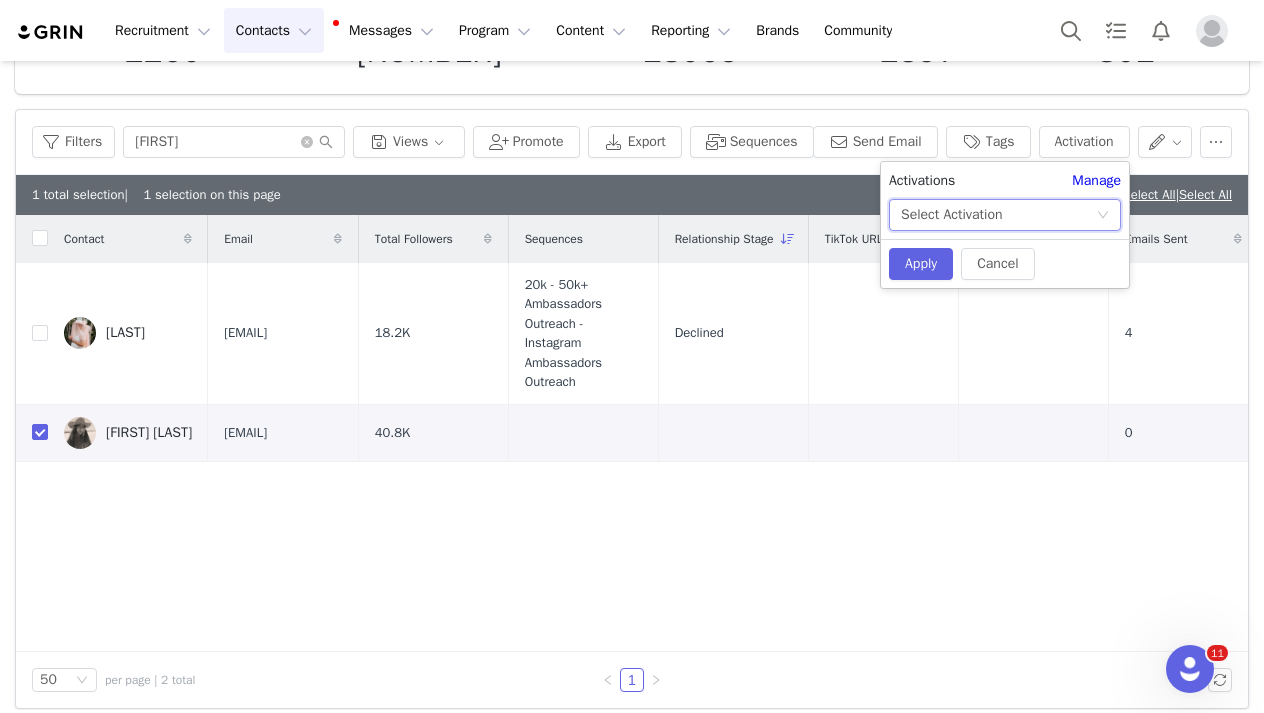 click on "Select Activation" at bounding box center (951, 215) 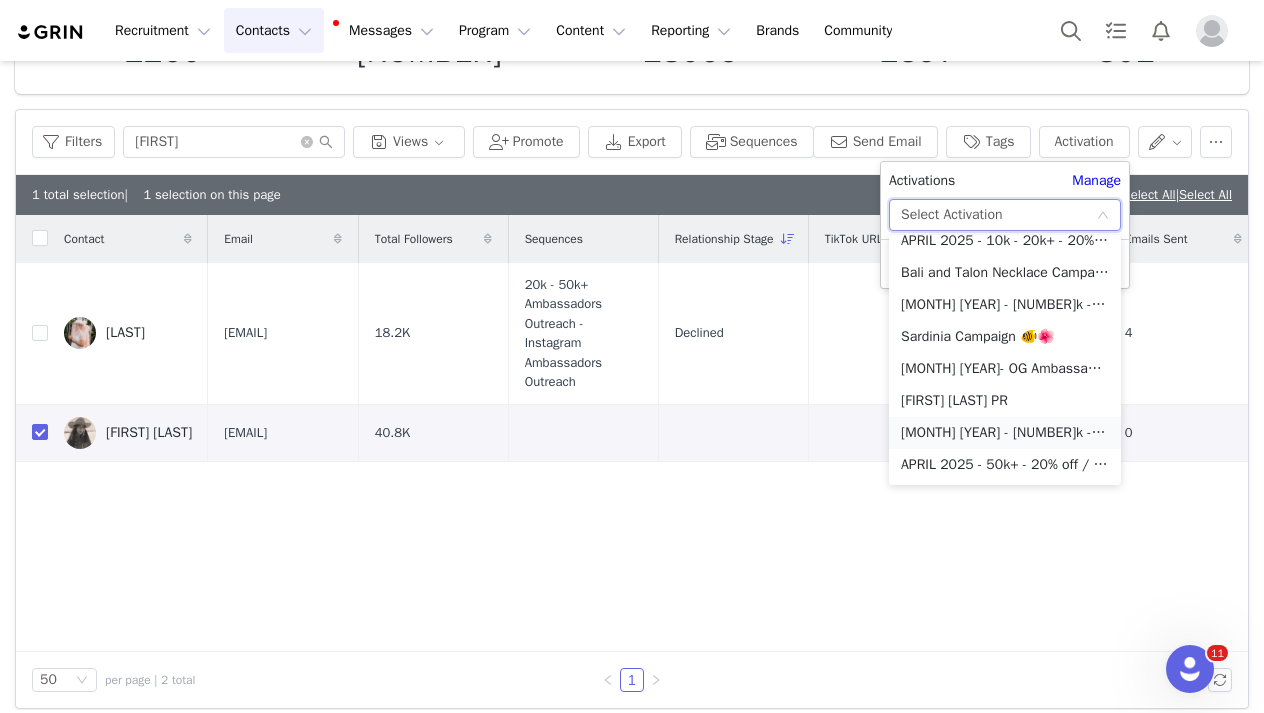 scroll, scrollTop: 238, scrollLeft: 0, axis: vertical 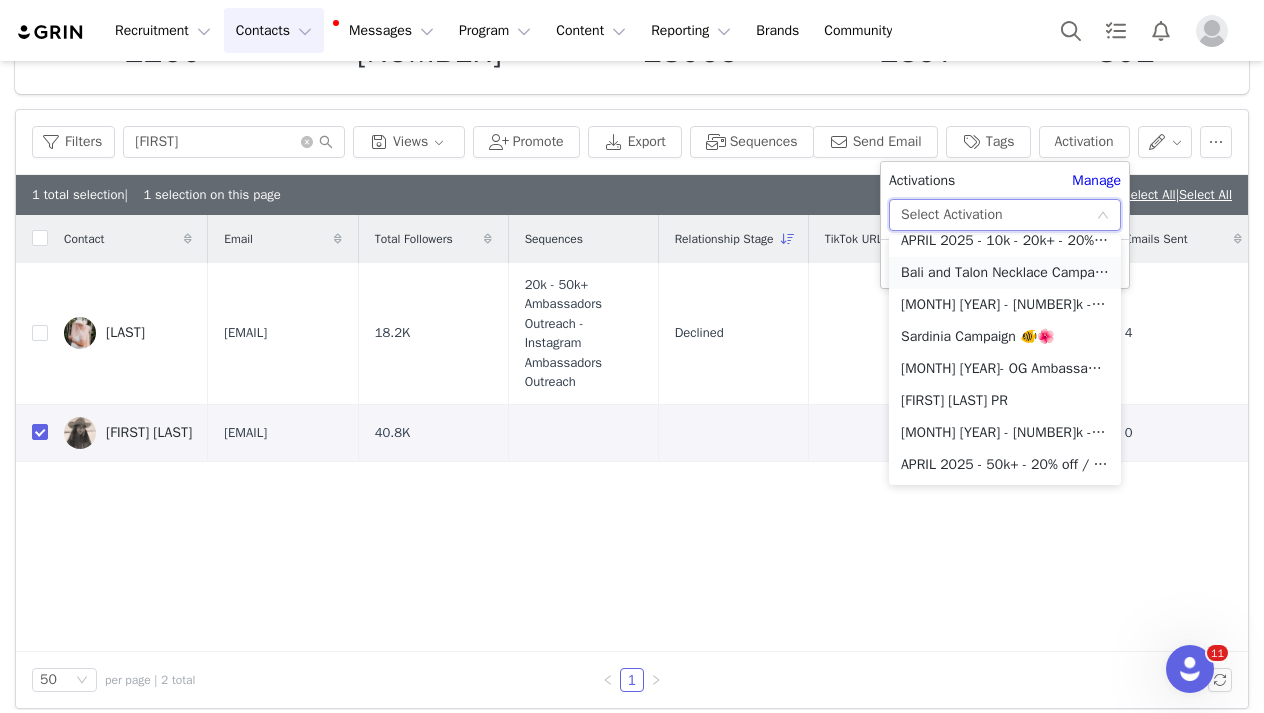click on "Bali and Talon Necklace Campaign💛" at bounding box center [1005, 273] 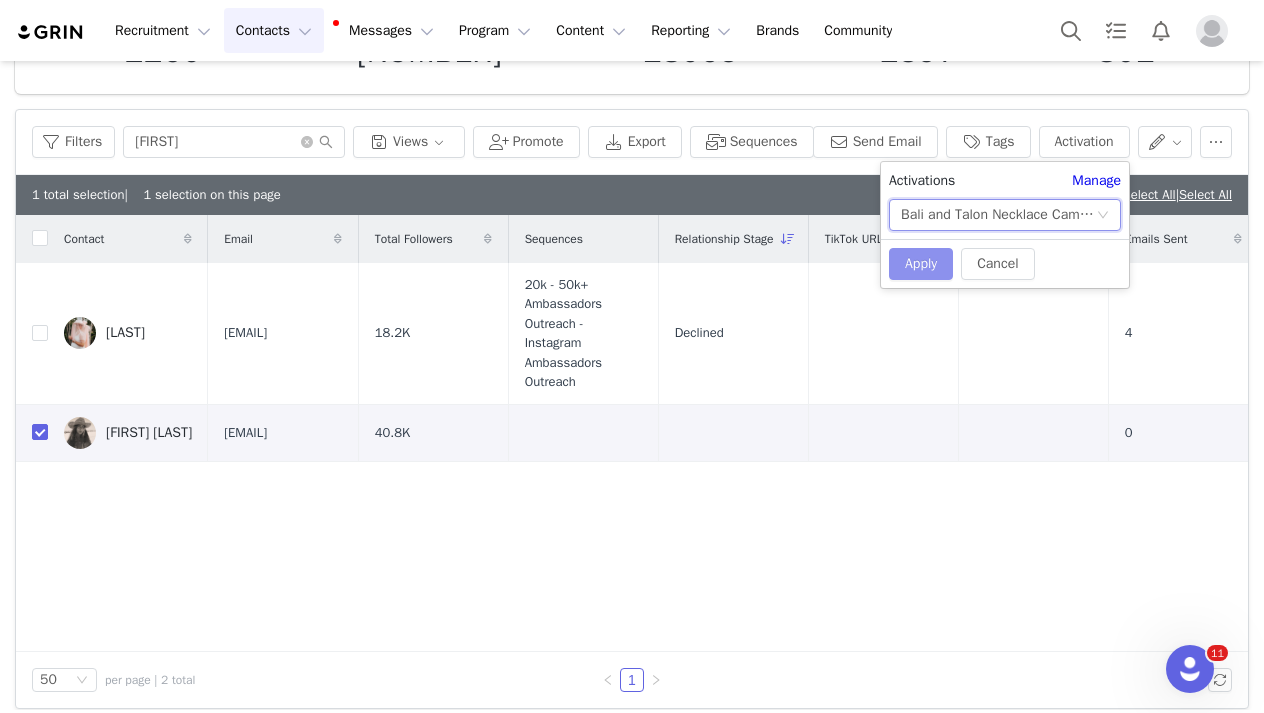 click on "Apply" at bounding box center (921, 264) 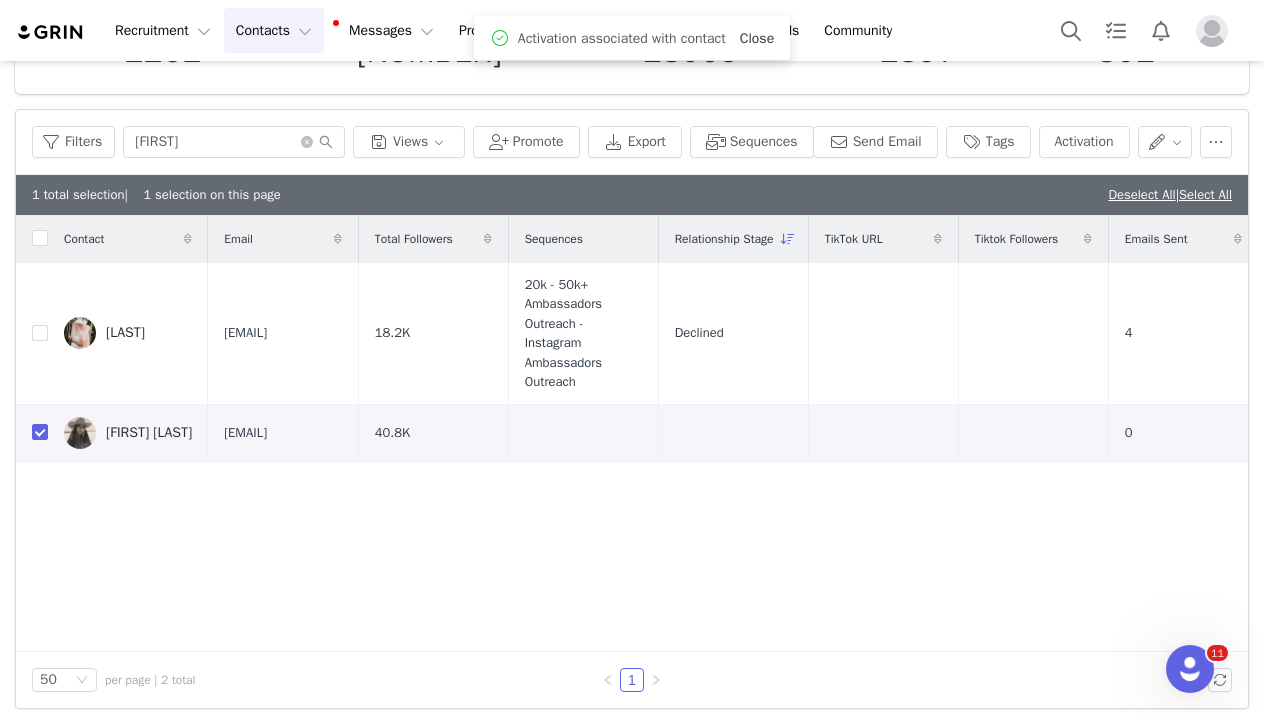 click on "Close" at bounding box center (757, 38) 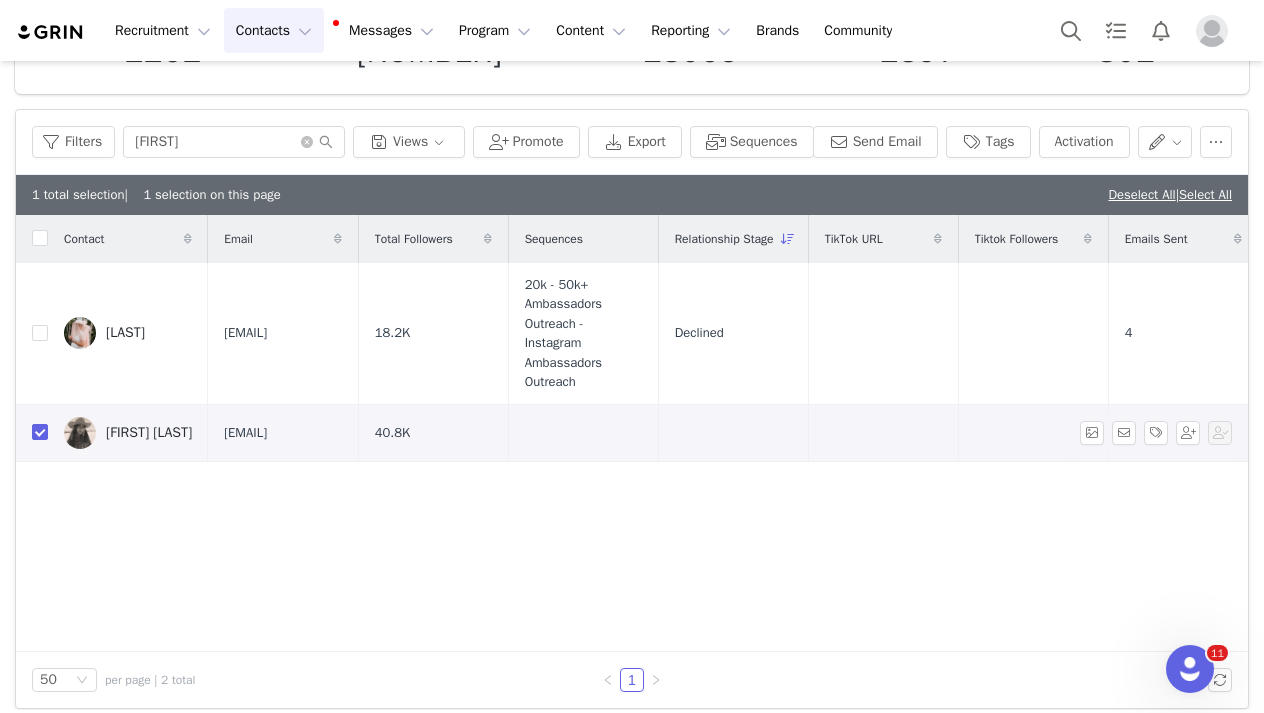 click on "caitlinmilburn@gmail.com" at bounding box center [245, 433] 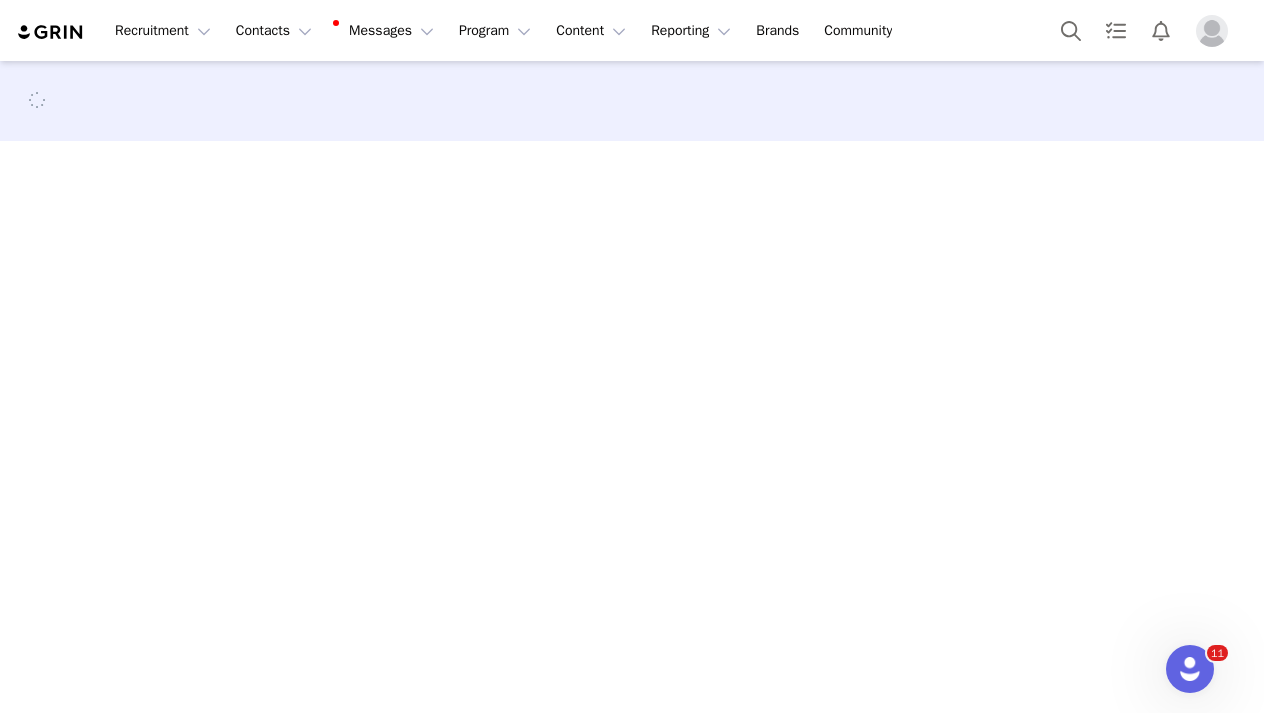 scroll, scrollTop: 0, scrollLeft: 0, axis: both 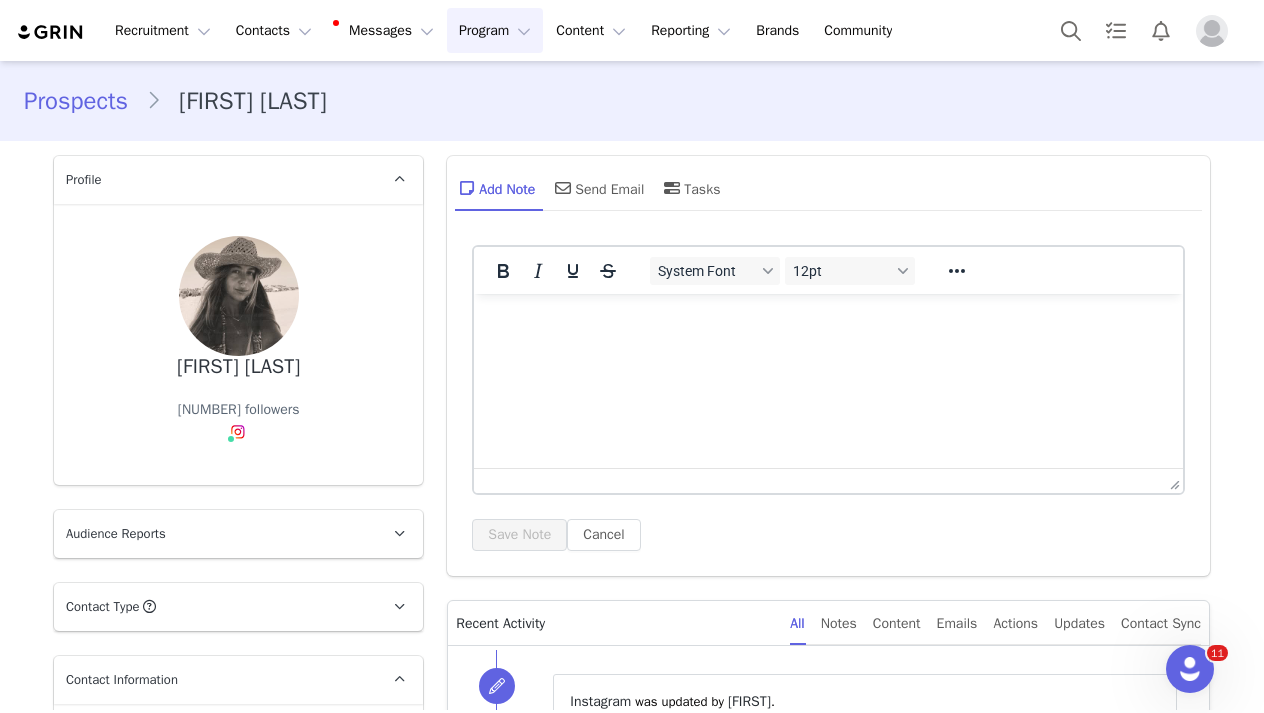 click on "Program Program" at bounding box center (495, 30) 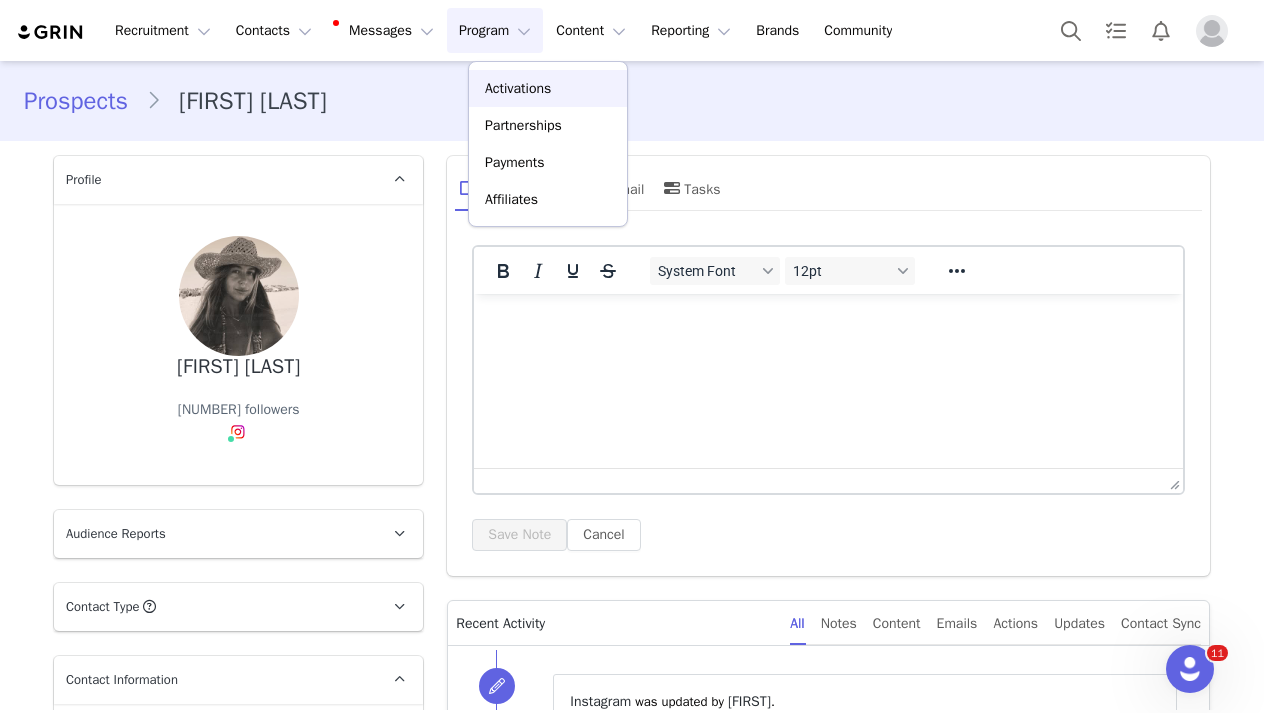 click on "Activations" at bounding box center [518, 88] 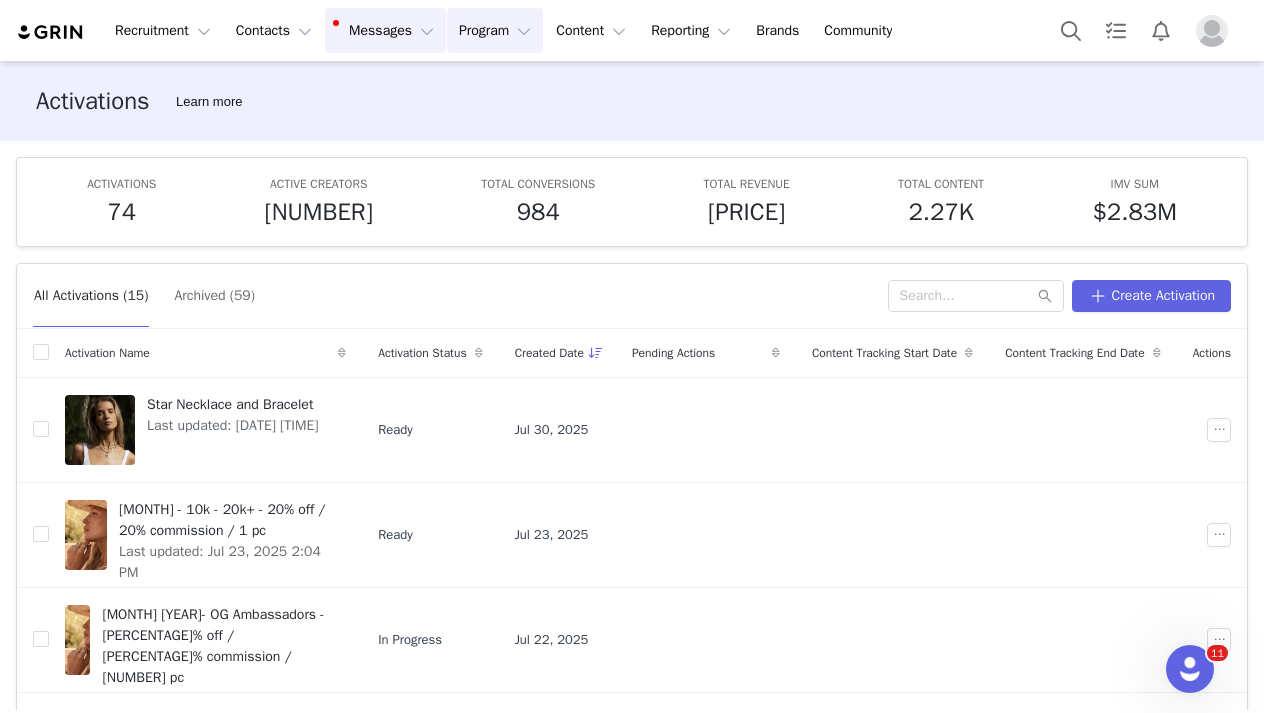 click on "Messages Messages" at bounding box center [385, 30] 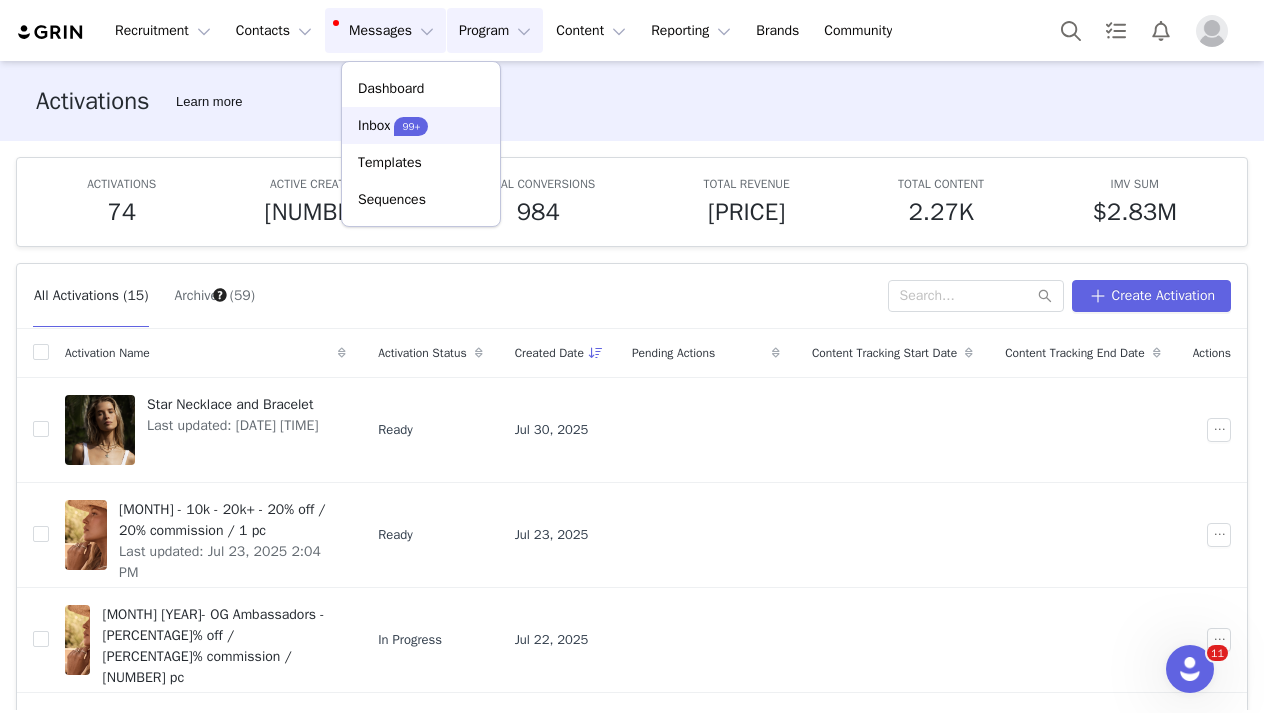 click on "99+" at bounding box center [411, 126] 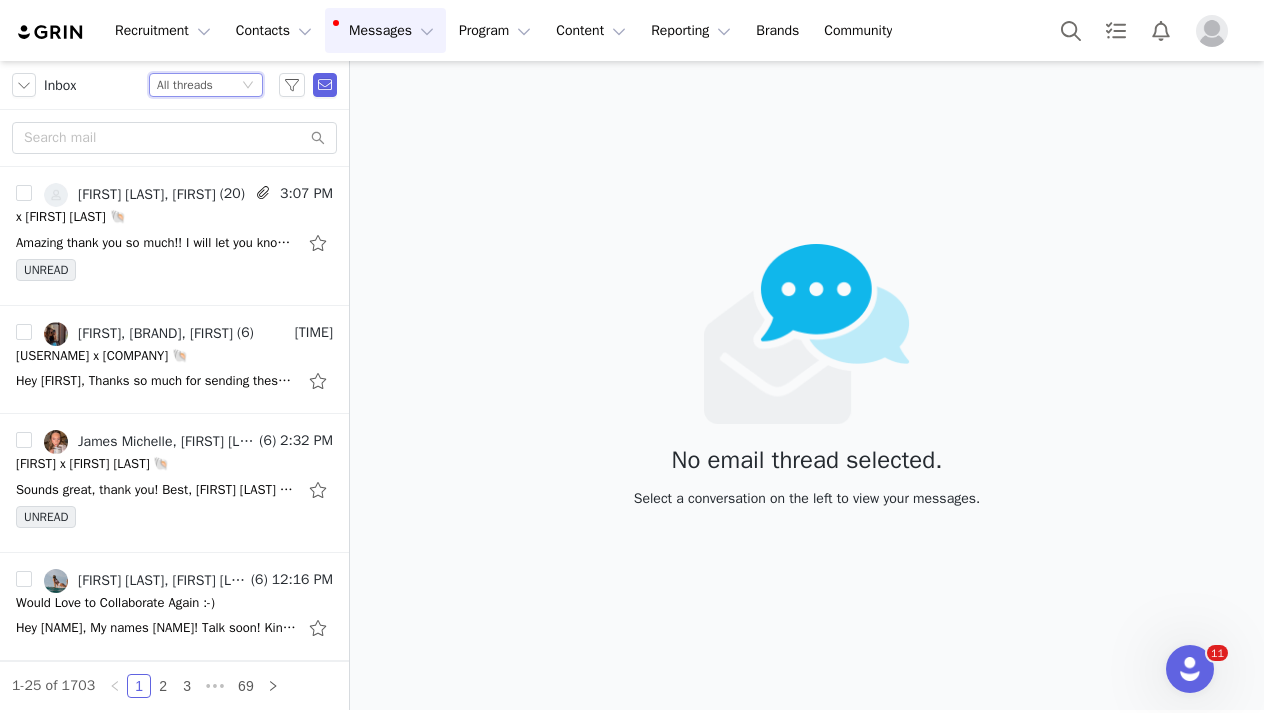 click on "Status All threads" at bounding box center (197, 85) 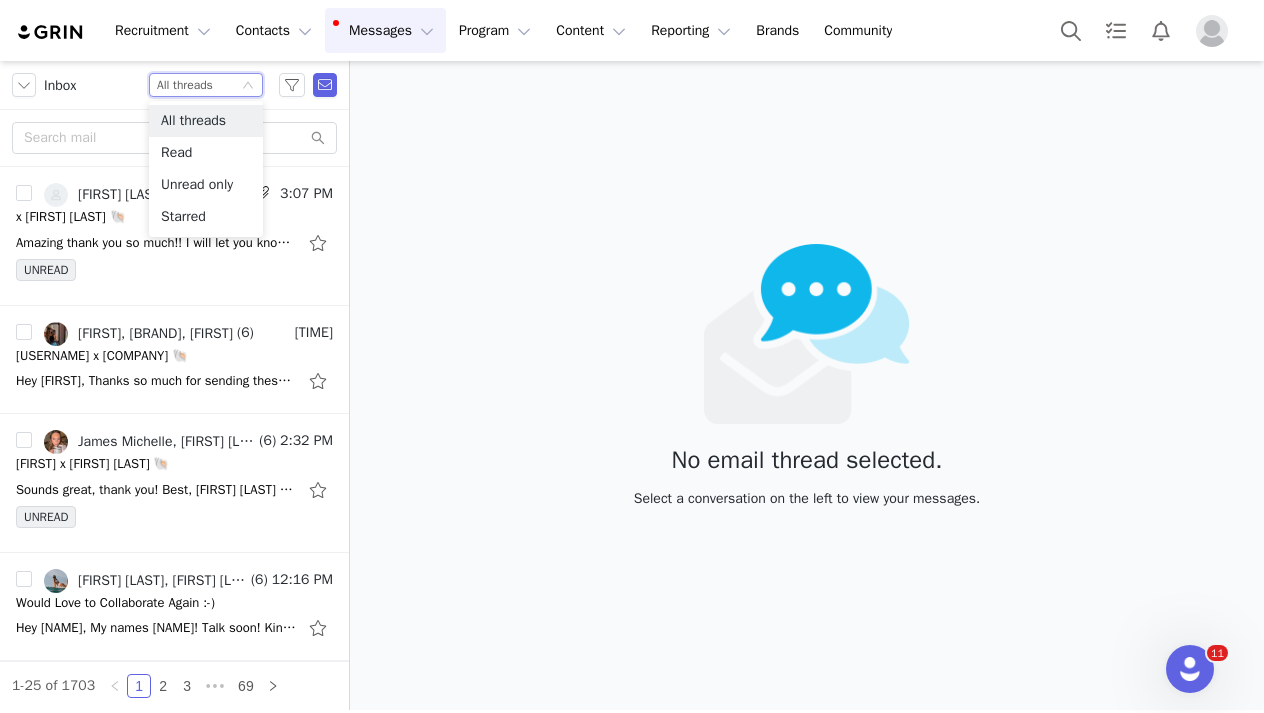click on "All threads" at bounding box center (185, 85) 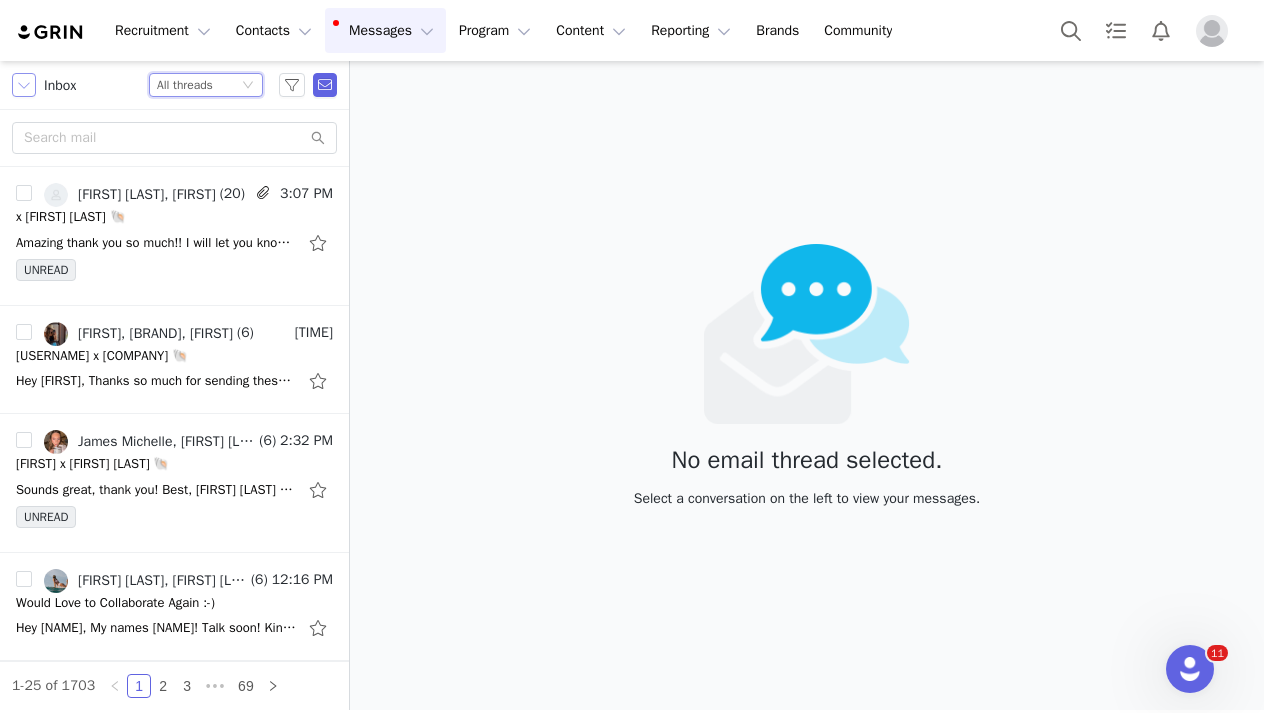 click at bounding box center [24, 85] 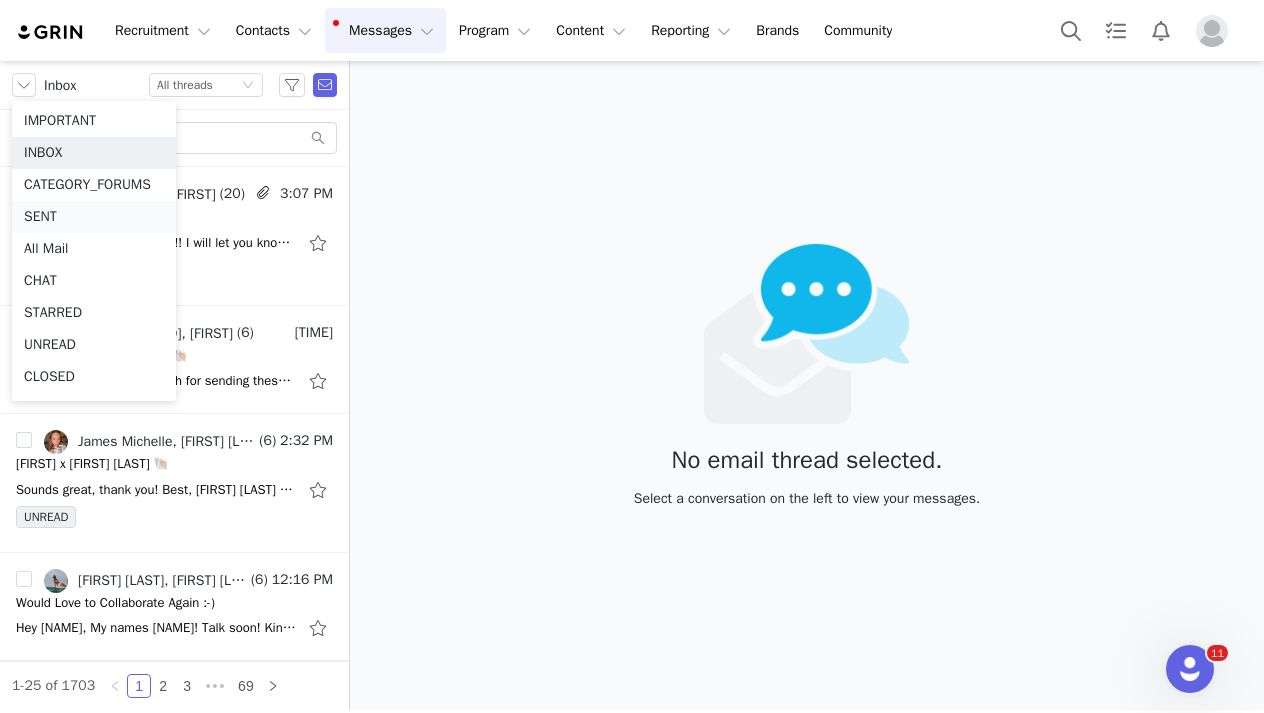 click on "SENT" at bounding box center (94, 217) 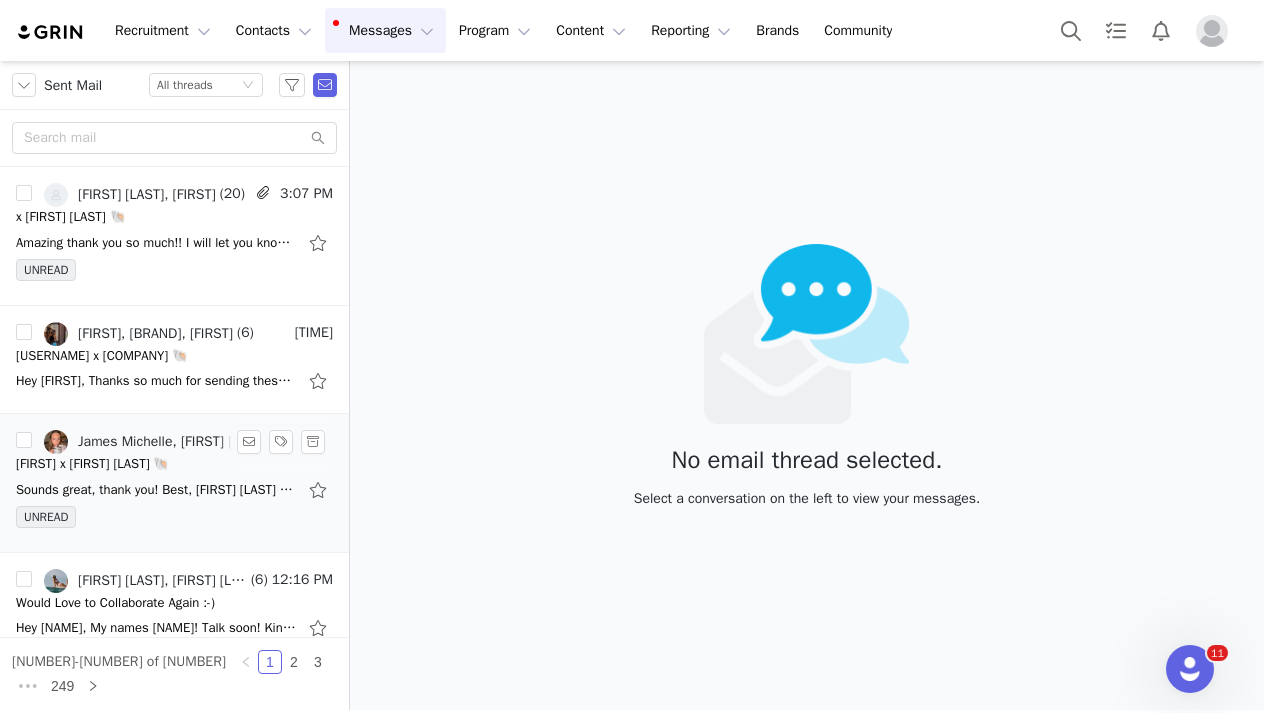 click on "Sounds great, thank you! Best, [FIRST] [LAST] Co-Founder, Social Alchemists Social Alchemists embraces 4-day work weeks with Flex Fridays for urgent matters. On Fri, Aug 1, 2025 at 2:24 PM [BRAND]" at bounding box center [174, 490] 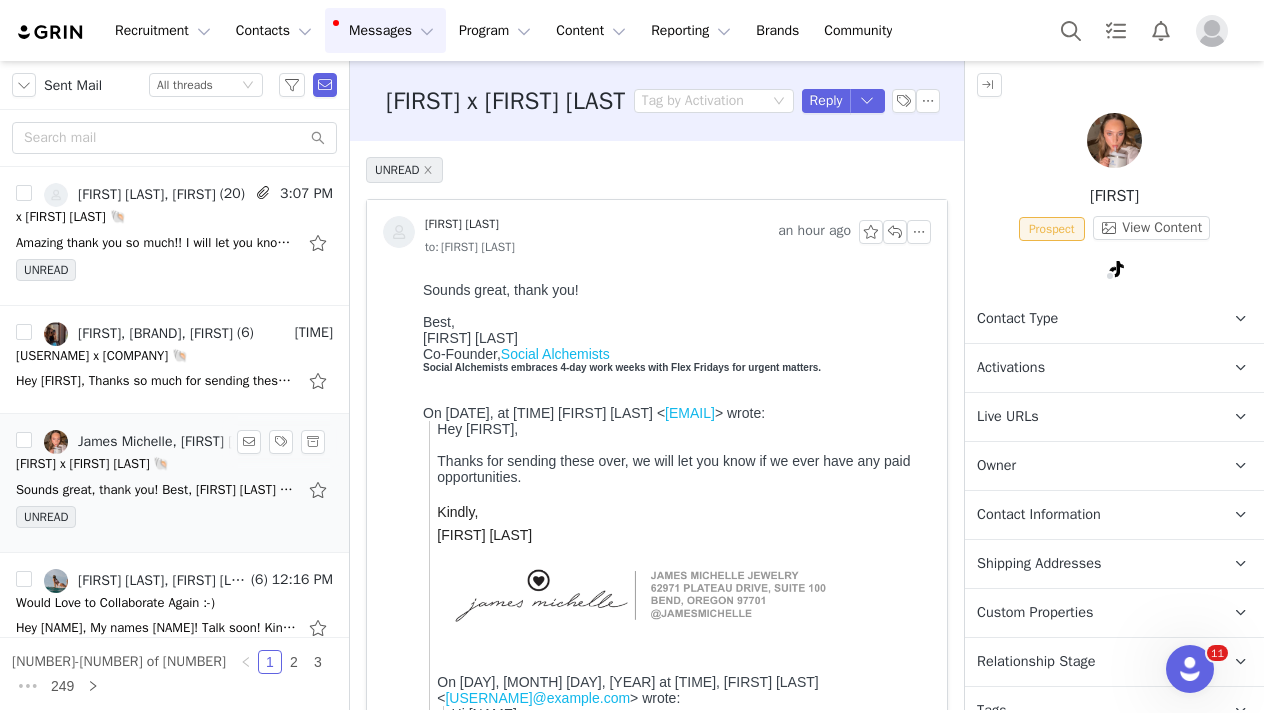 scroll, scrollTop: 0, scrollLeft: 0, axis: both 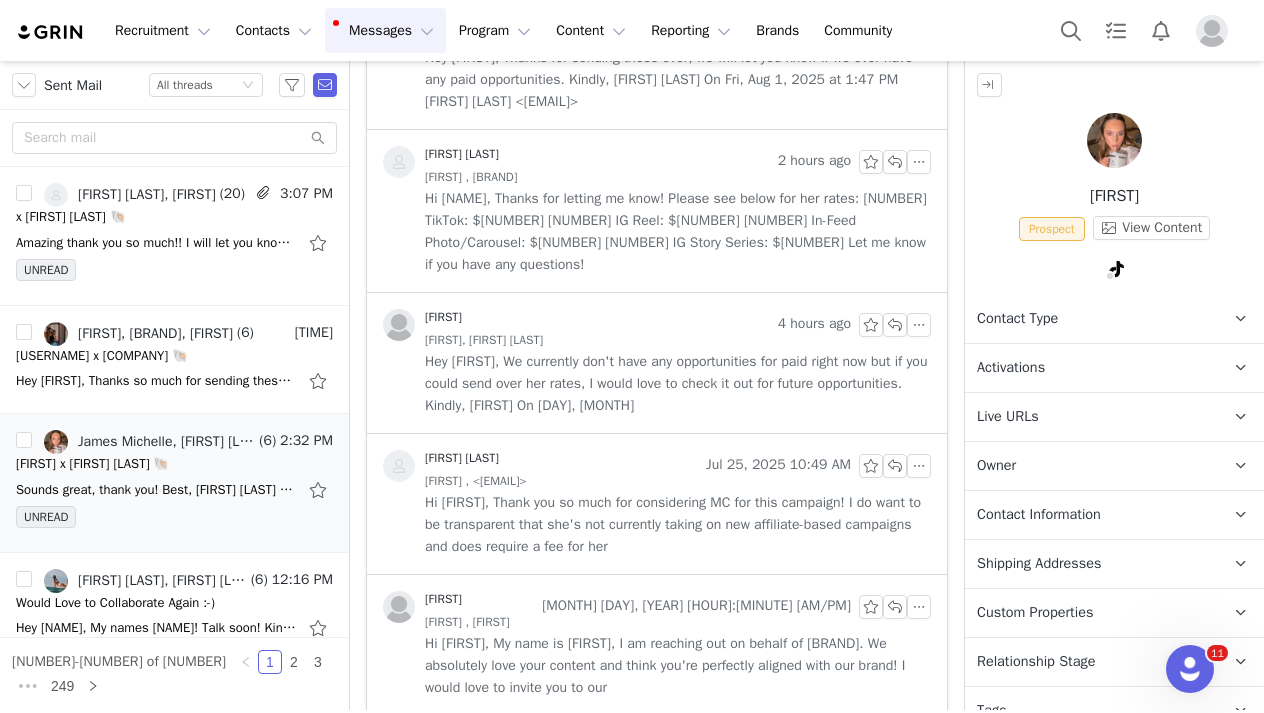 click on "Hi Mary, My name is Jordan, I am reaching out on behalf of James Michelle. We absolutely love your content and think you're perfectly aligned with our brand! I would love to invite you to our" at bounding box center [678, 666] 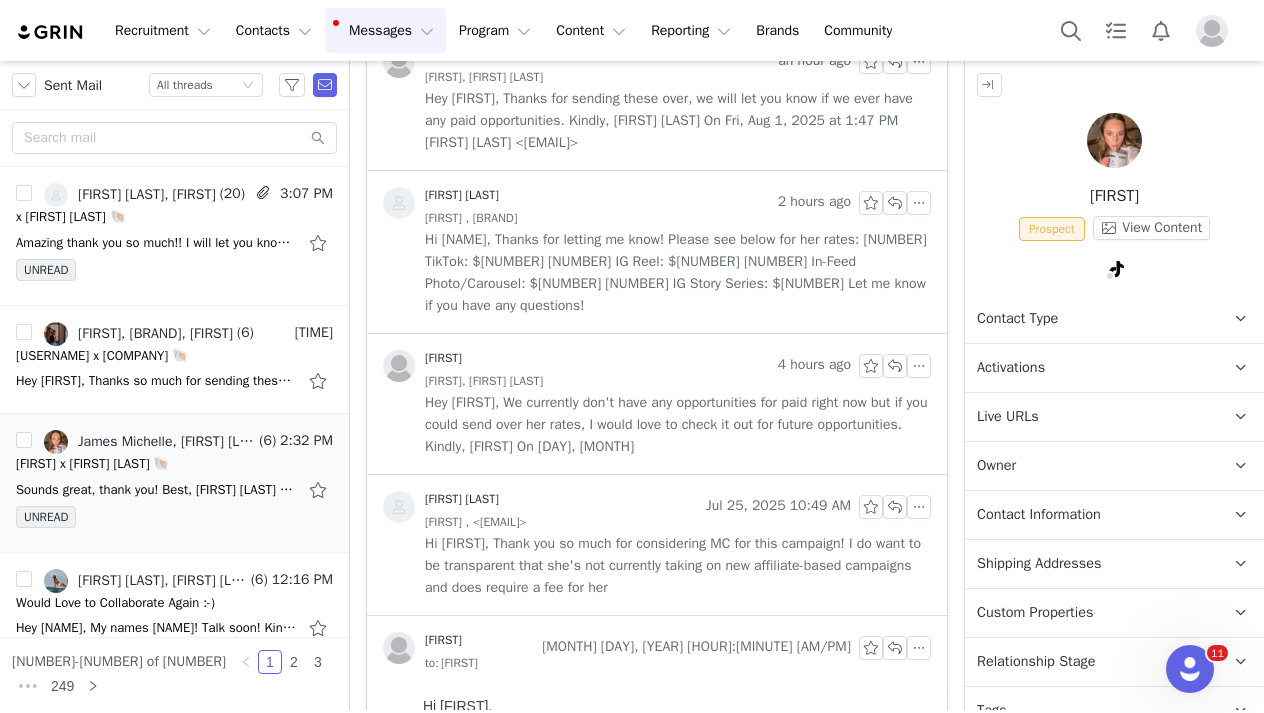 scroll, scrollTop: 0, scrollLeft: 0, axis: both 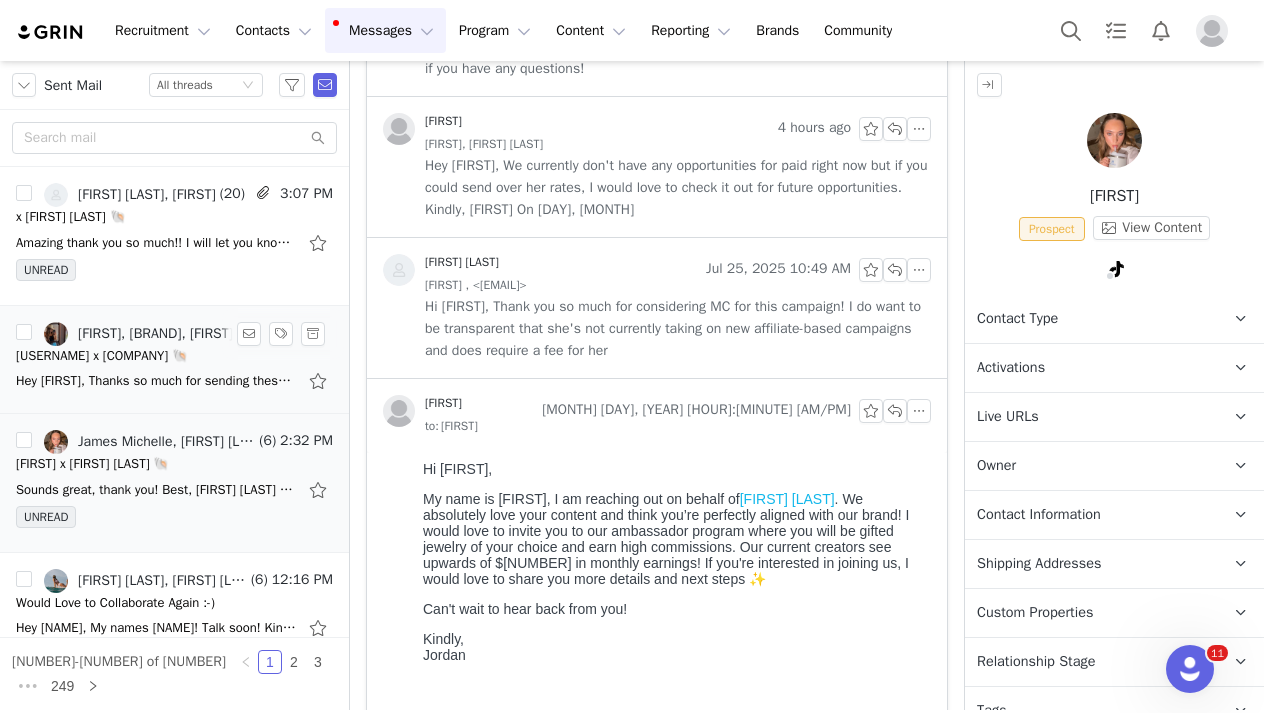 click on "[USERNAME] x James Michelle 🐚" at bounding box center (102, 356) 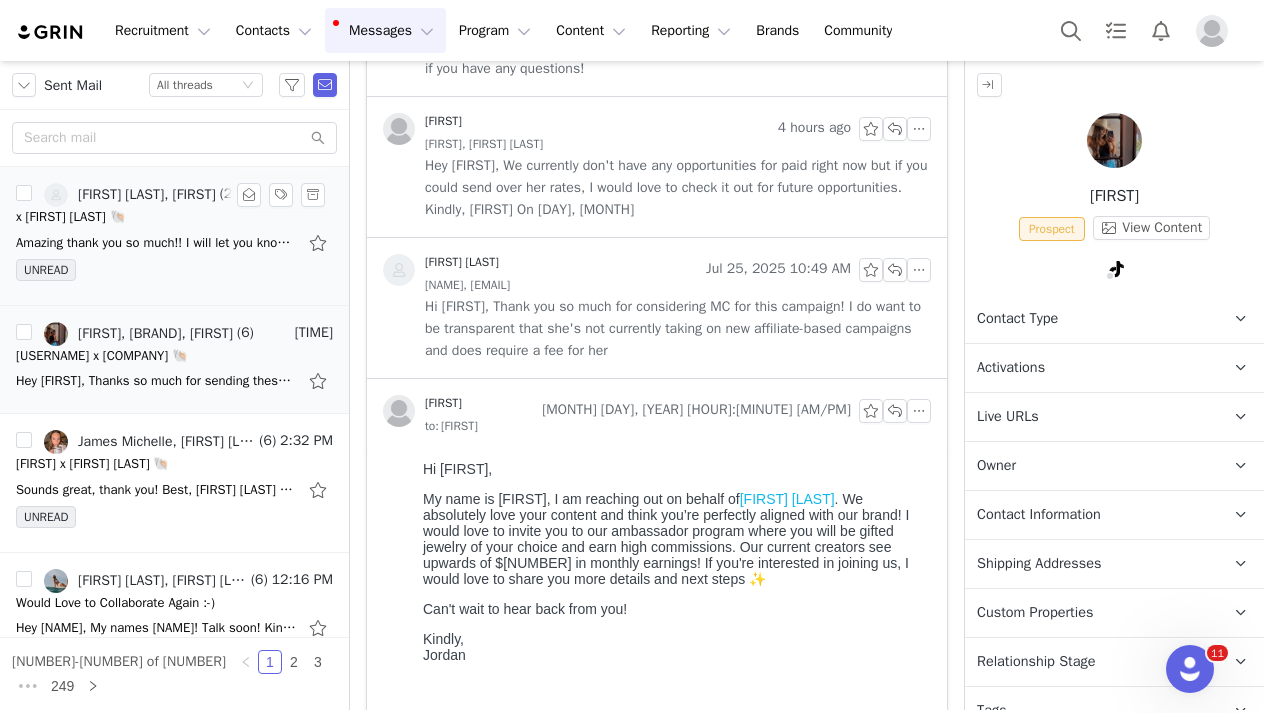 click on "Amazing thank you so much!! I will let you know when I receive it! [FIRST] On Thu, Jul 31, 2025 at 12:53 PM [BRAND] <ambassadors@[DOMAIN]> wrote: Hey [FIRST], It sounds like you" at bounding box center [156, 243] 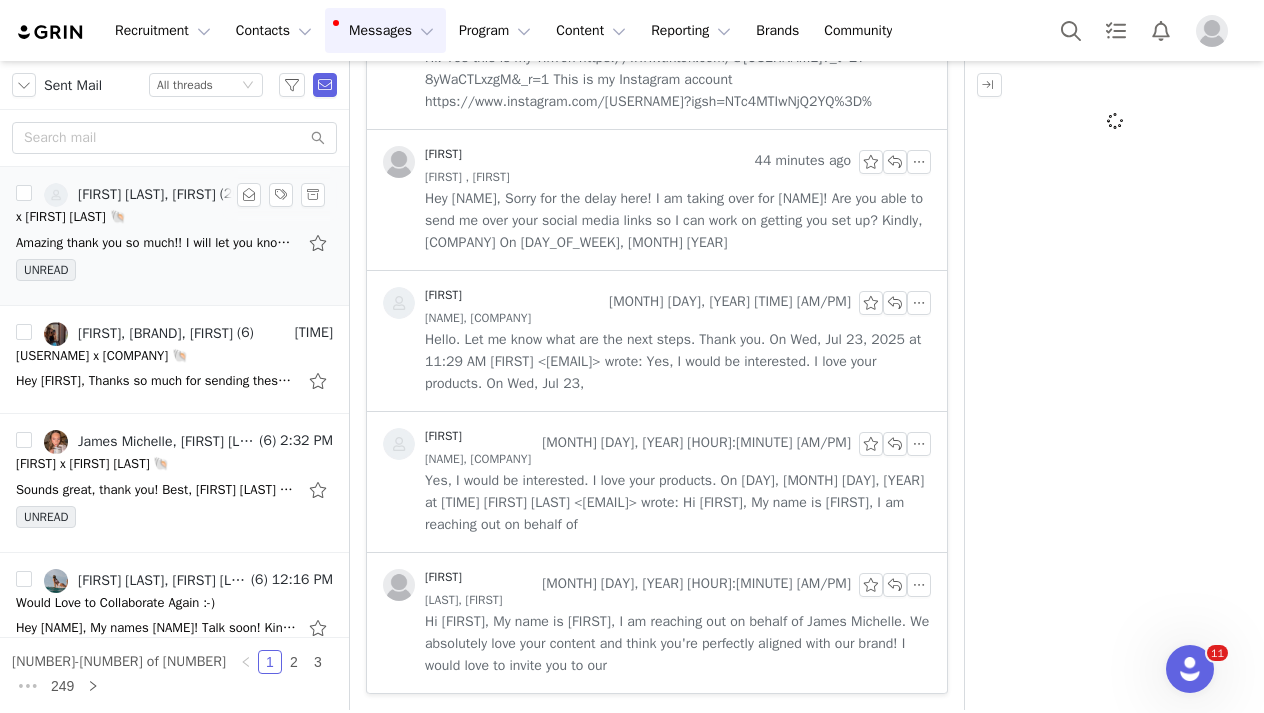 scroll, scrollTop: 277, scrollLeft: 0, axis: vertical 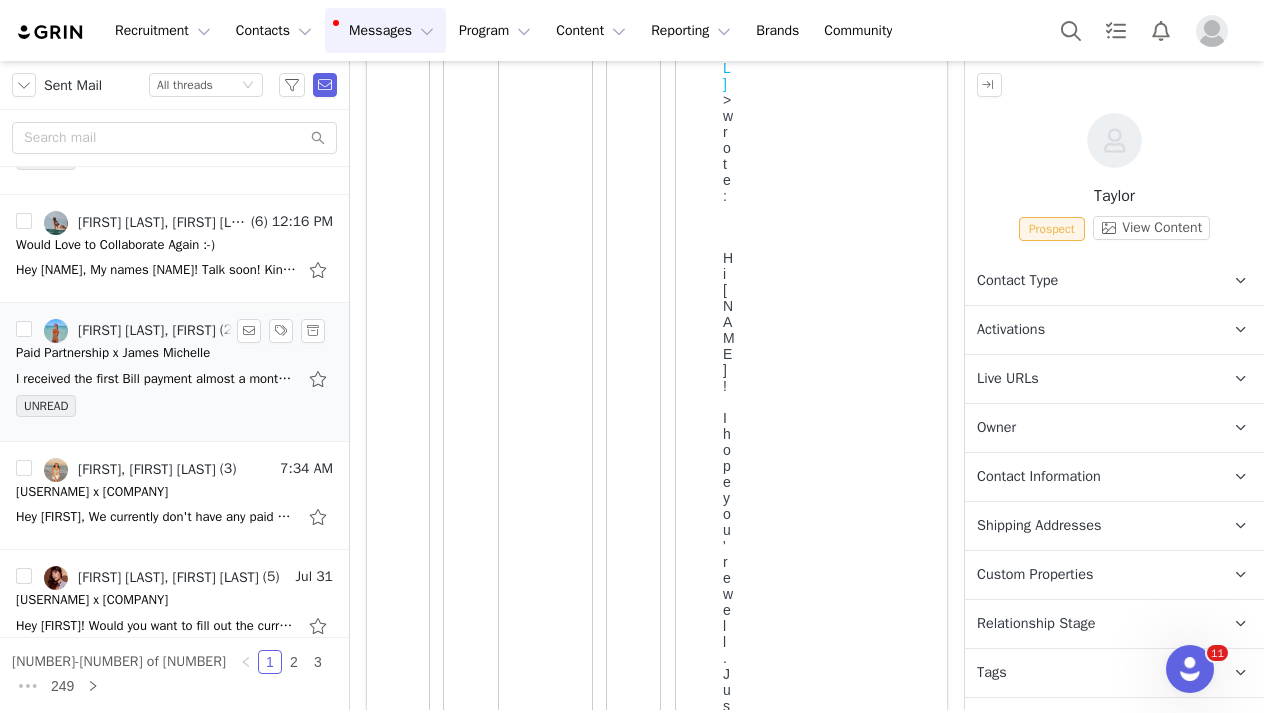 click on "I received the first Bill payment almost a month ago perfectly fine! :) This payment that was sent is being sent as a different form of payment, it almost looks like it was sent as credit? I'm not" at bounding box center [156, 379] 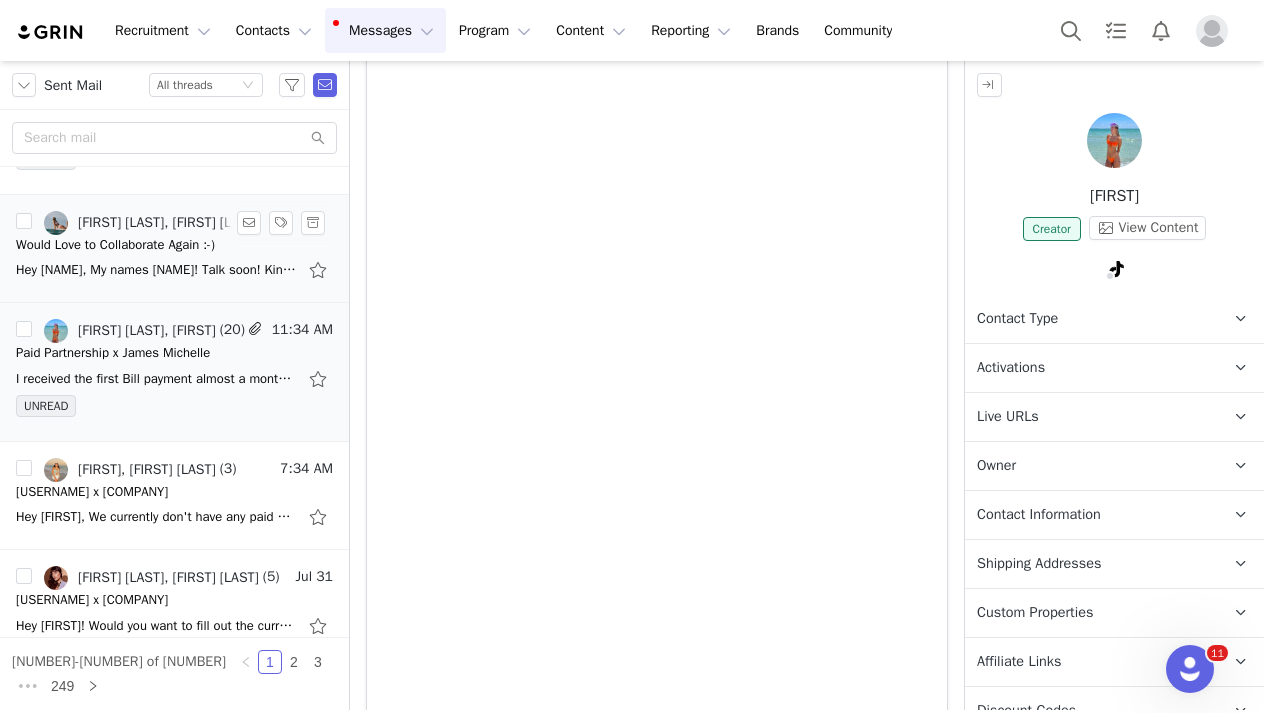scroll, scrollTop: 2263, scrollLeft: 0, axis: vertical 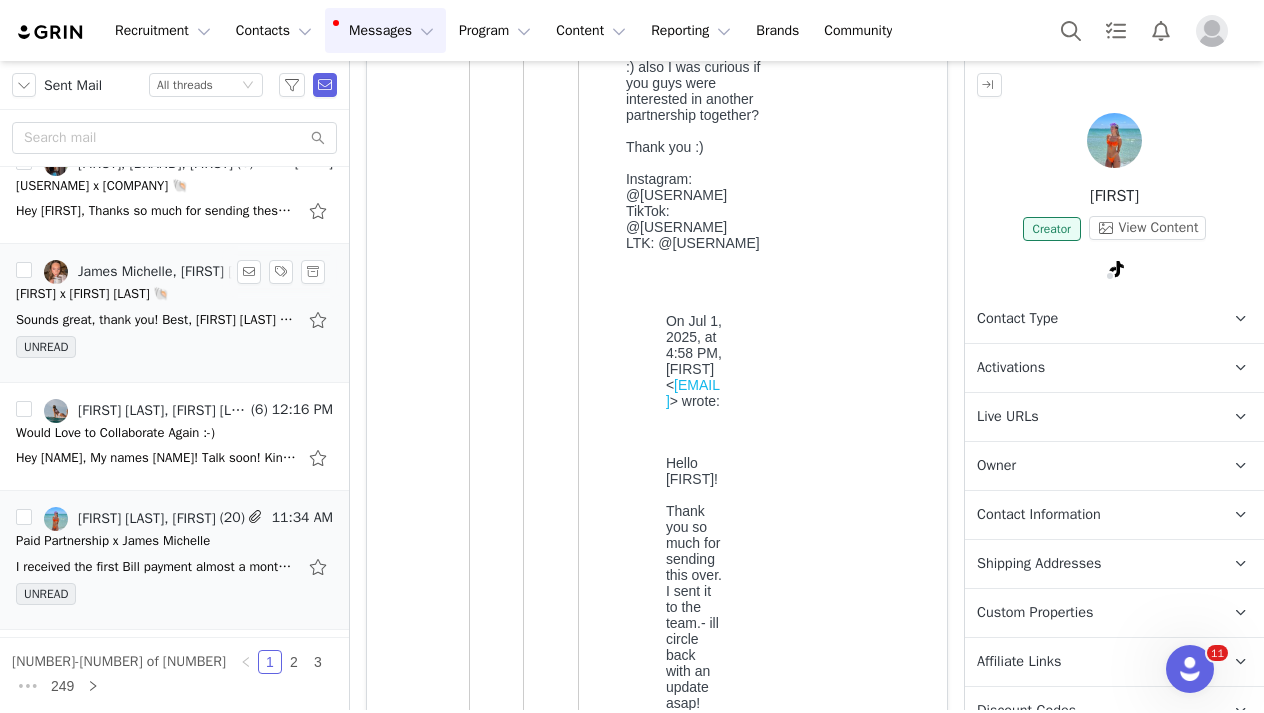 click on "[USERNAME] x [BRAND] 🐚" at bounding box center (92, 294) 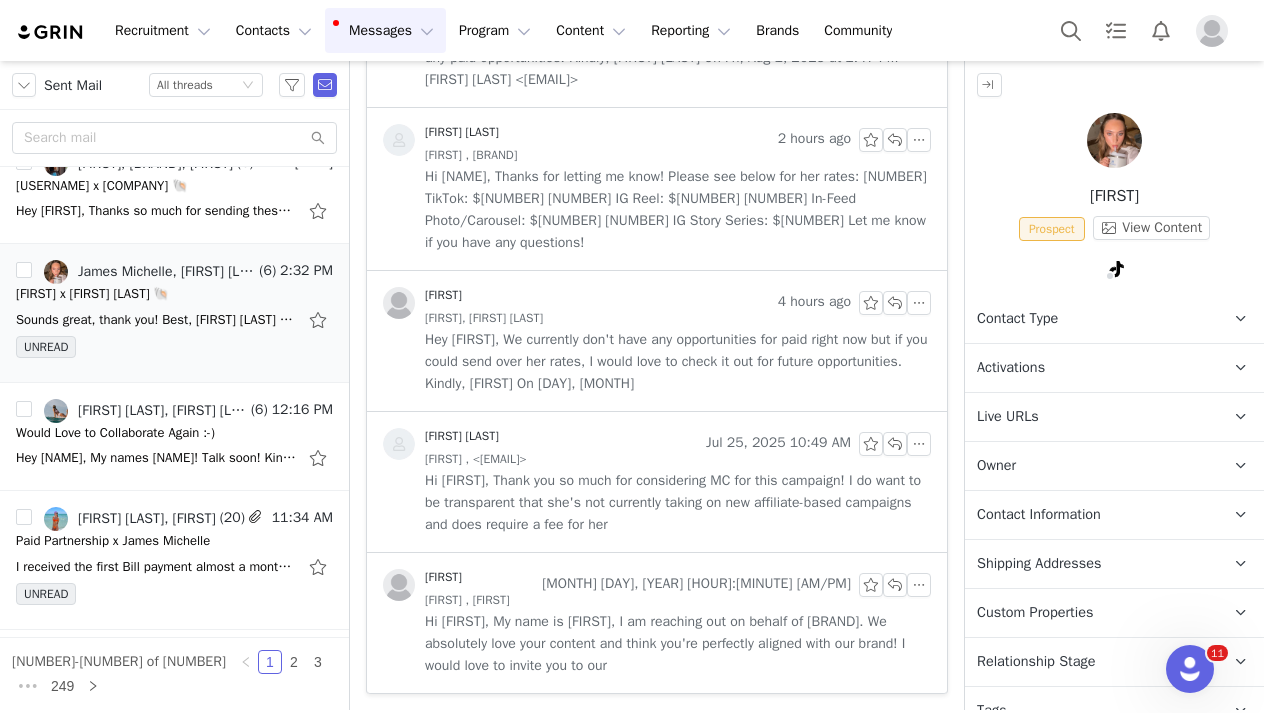 scroll, scrollTop: 2331, scrollLeft: 0, axis: vertical 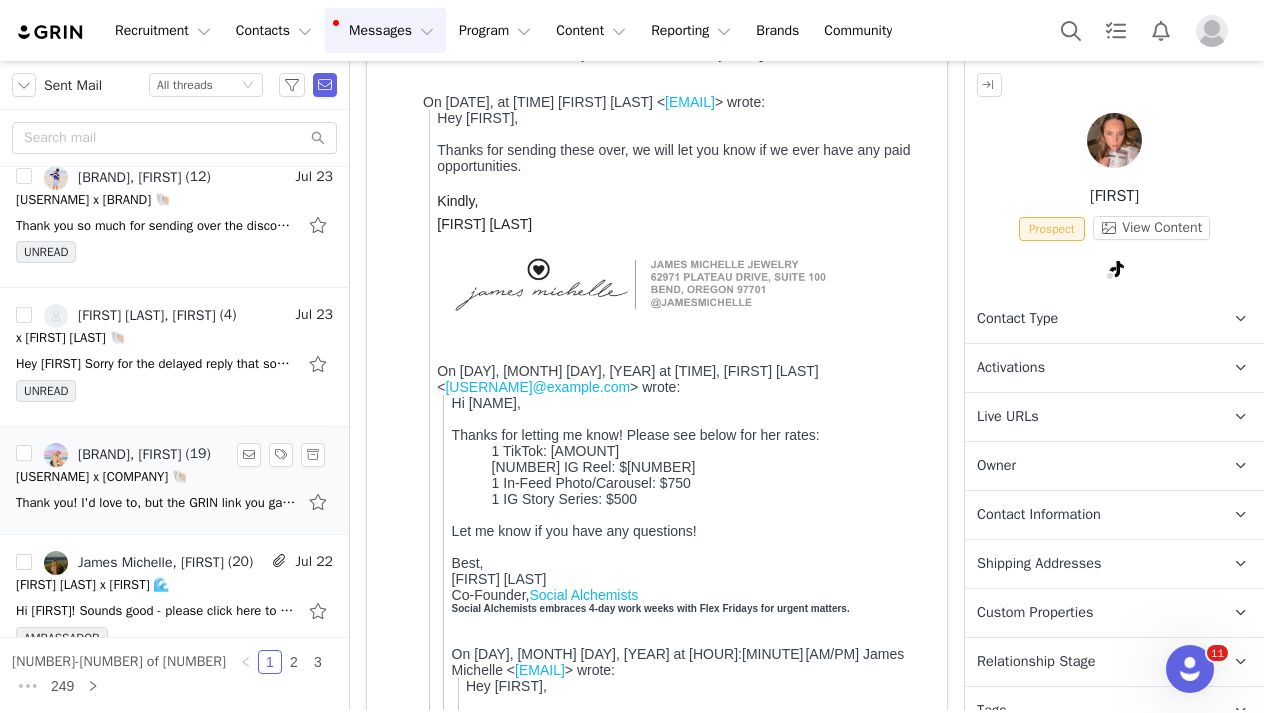 click on "Thank you! I'd love to, but the GRIN link you gave me is to someone named [NAME]'s proposals and not mine haha. On Tue, [MONTH] [DAY], [YEAR] at [TIME] James Michelle <ambassadors@[DOMAIN]" at bounding box center [174, 502] 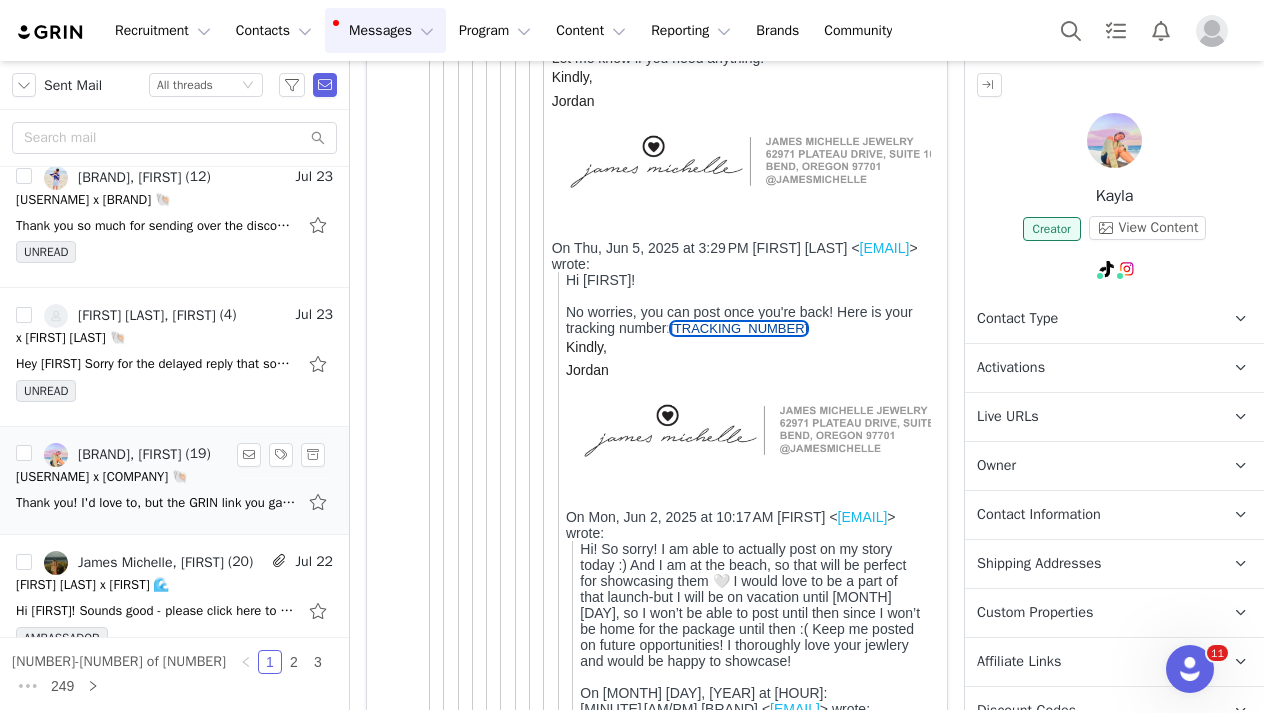 scroll, scrollTop: 0, scrollLeft: 0, axis: both 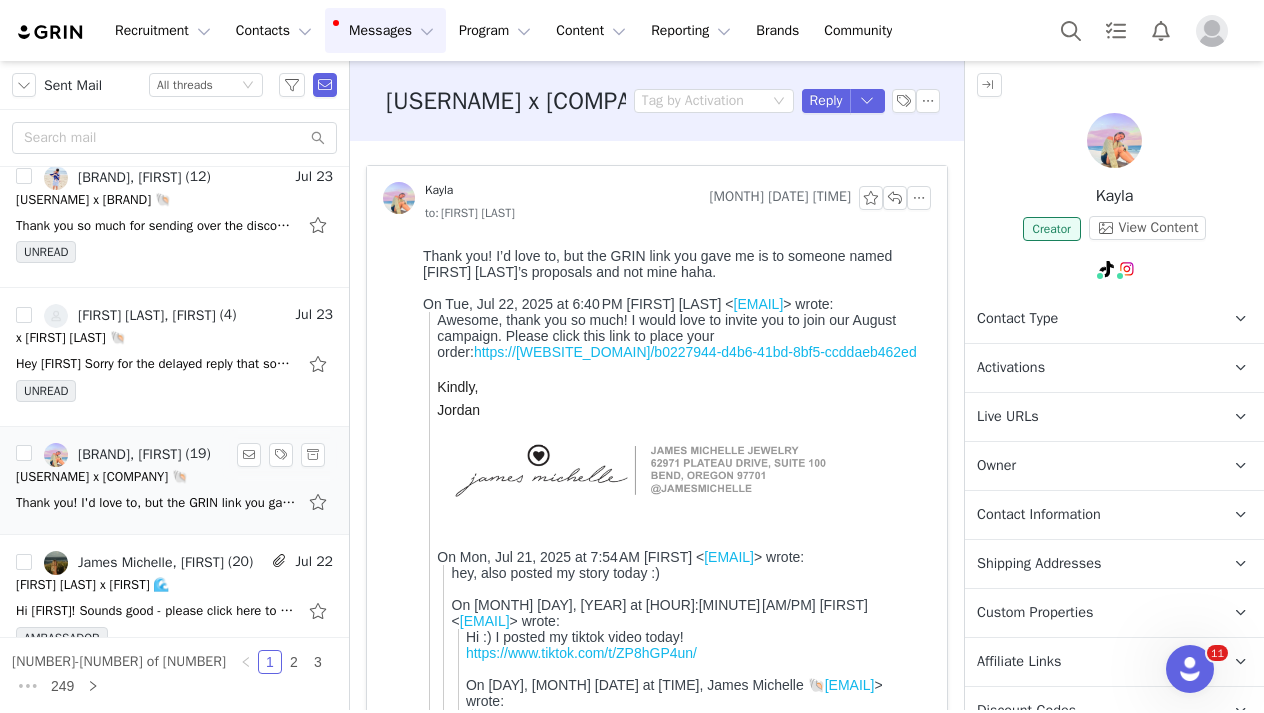 click on "James Michelle, Kayla  (19)      Jul 22   kaylamarcelina x James Michelle 🐚       Thank you! I'd love to, but the GRIN link you gave me is to someone named Chloe Hardy's proposals and not mine haha. On Tue, Jul 22, 2025 at 6:40 PM James Michelle <ambassadors@jamesmichelle" at bounding box center [174, 481] 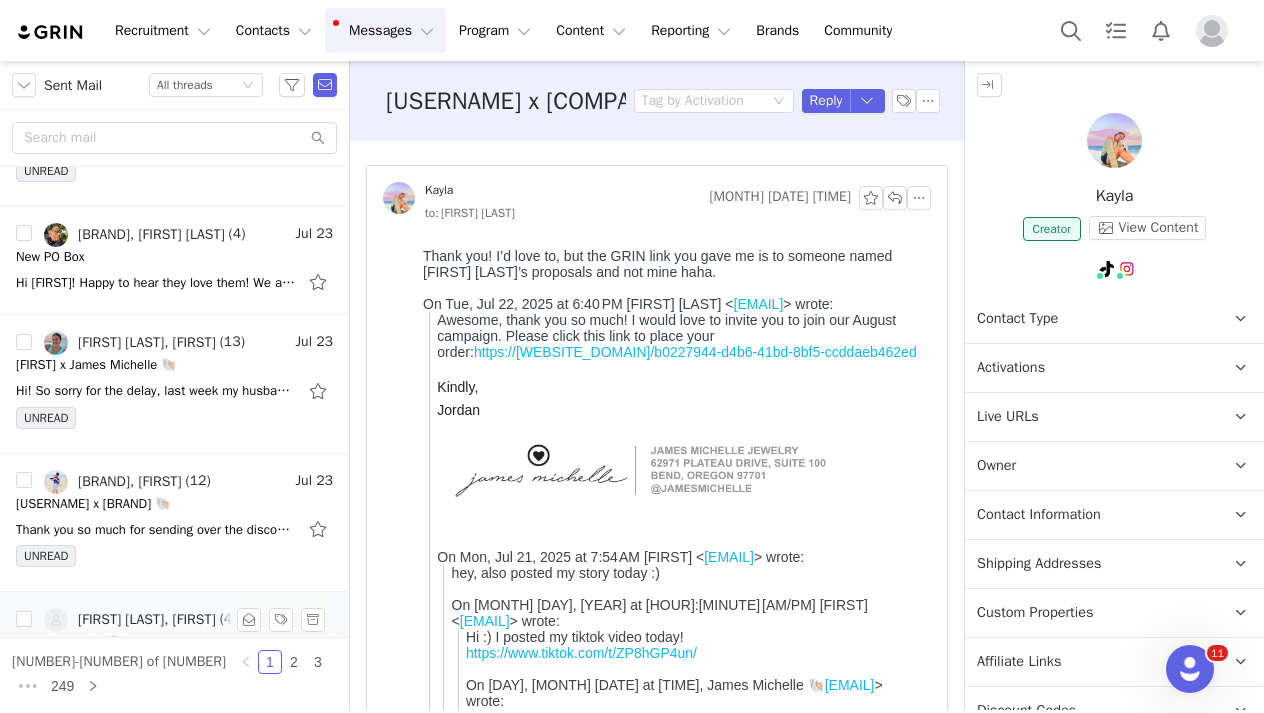 scroll, scrollTop: 2231, scrollLeft: 0, axis: vertical 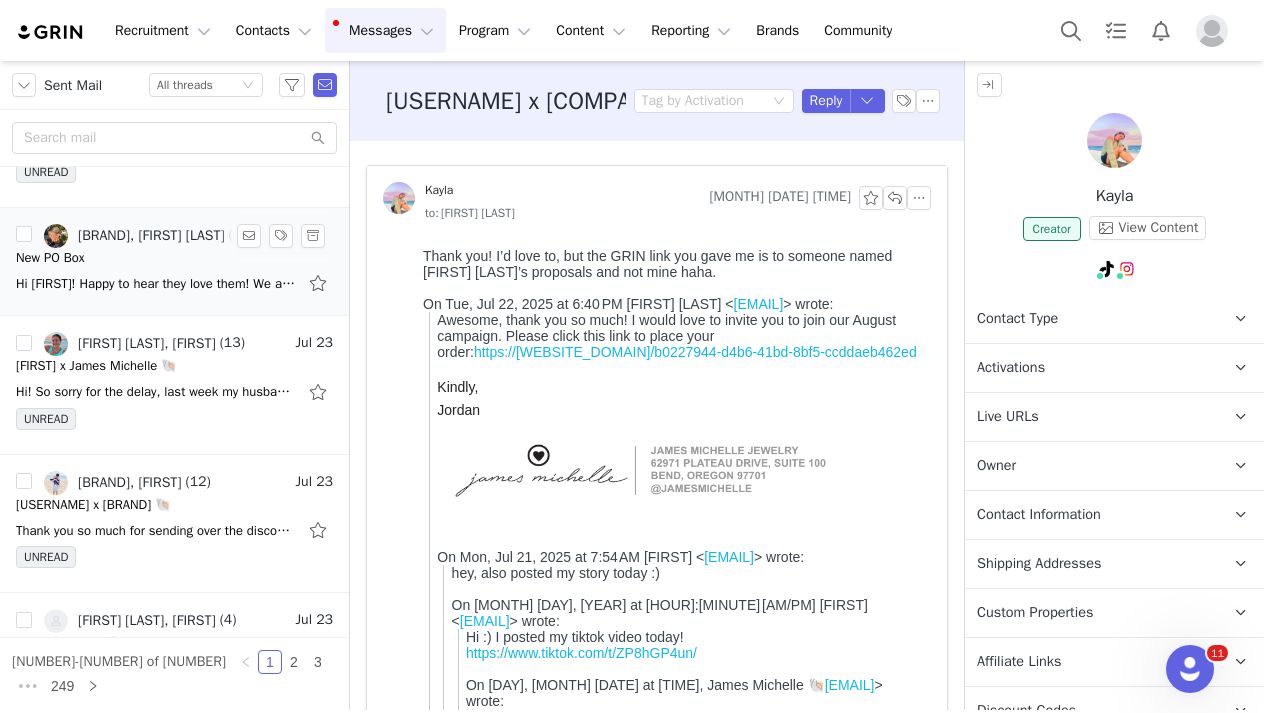click on "New PO Box" at bounding box center [174, 258] 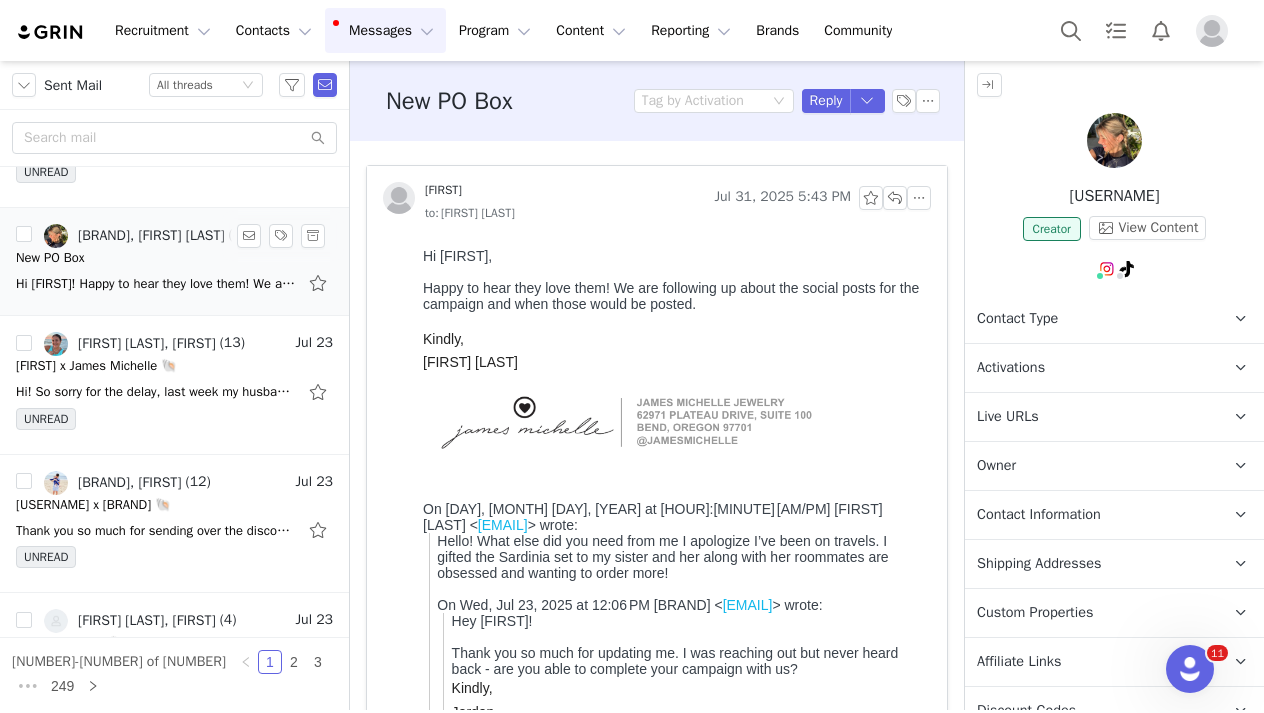 scroll, scrollTop: 0, scrollLeft: 0, axis: both 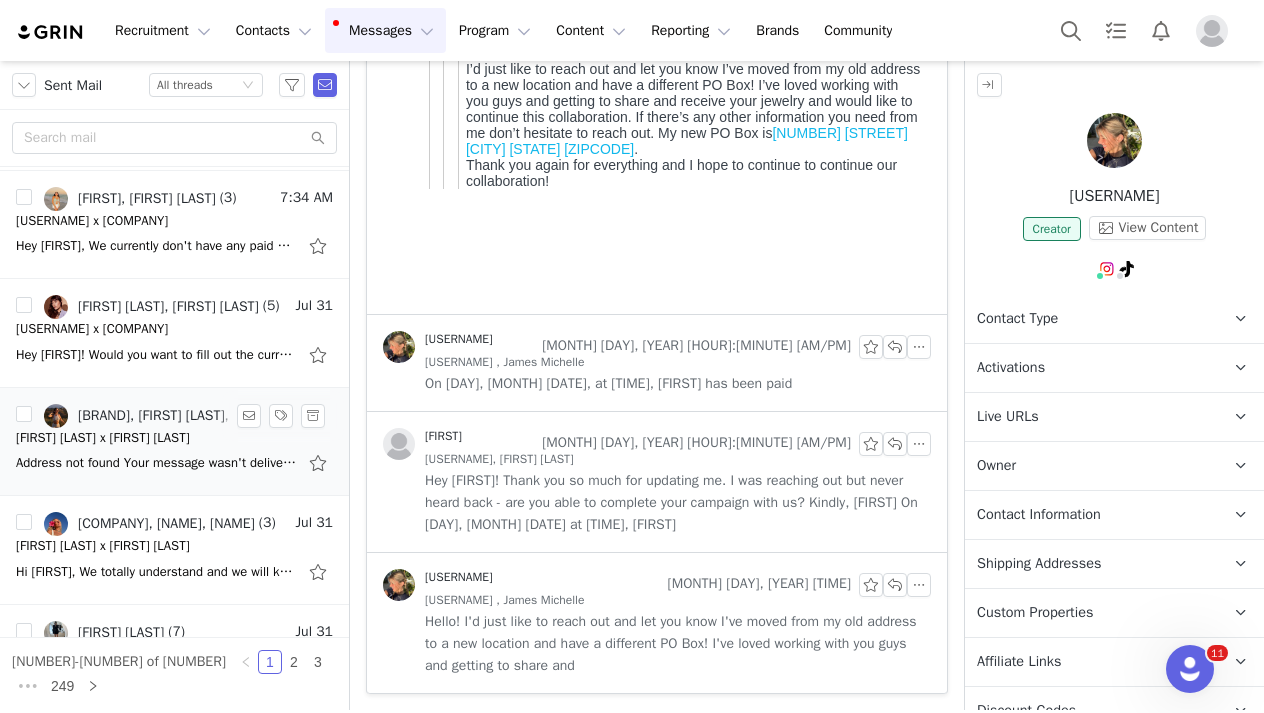 click on "emiliemizzone x James Michelle" at bounding box center (103, 438) 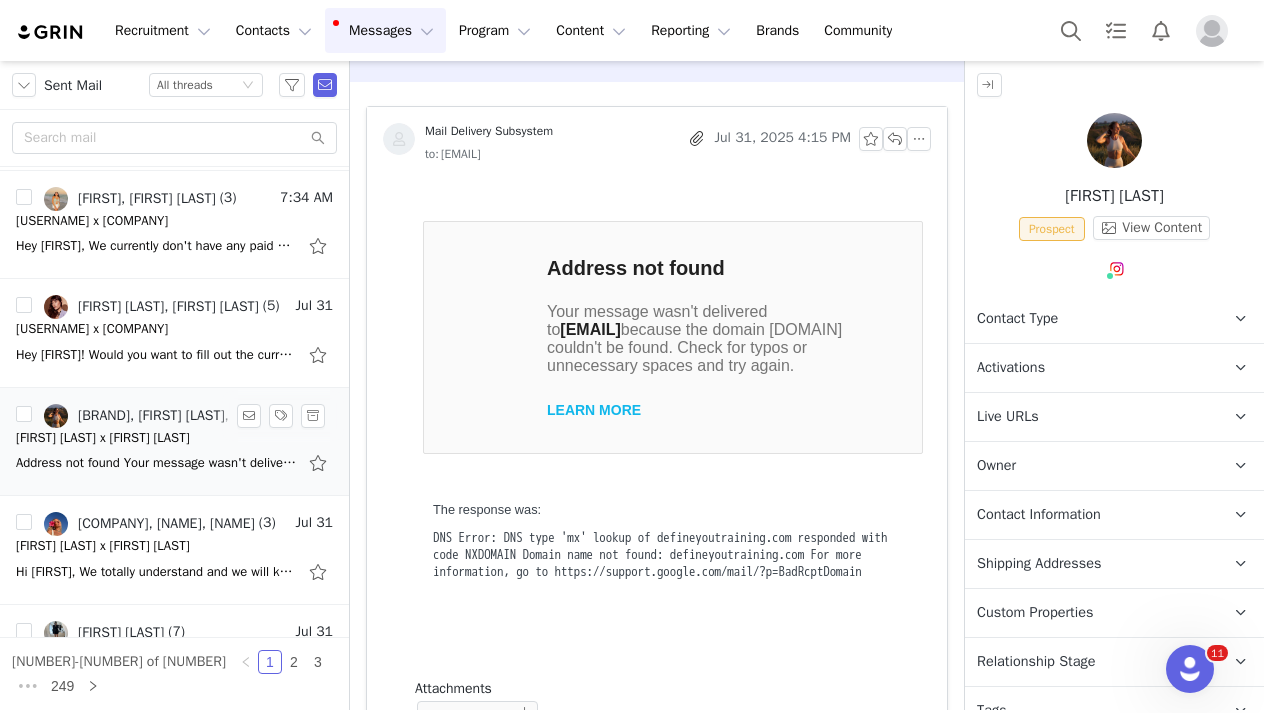 scroll, scrollTop: 0, scrollLeft: 0, axis: both 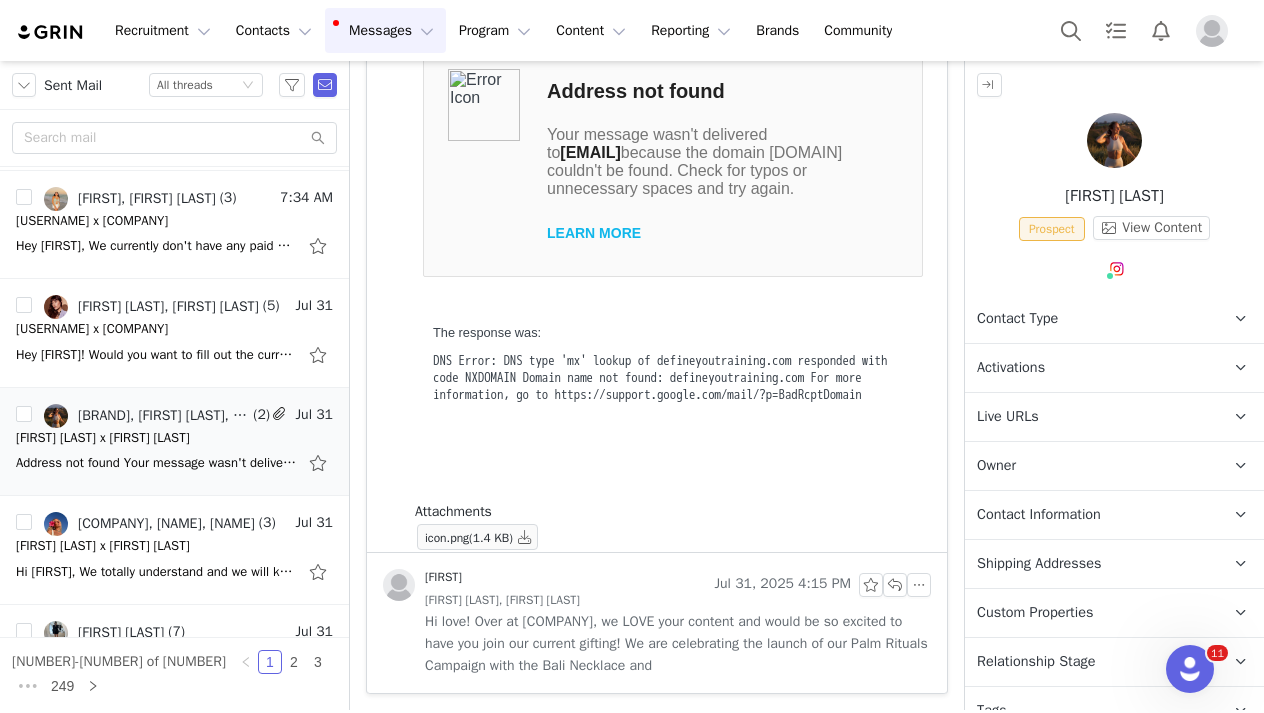 click on "Hi love! Over at James Michelle, we LOVE your content and would be so excited to have you join our current gifting! We are celebrating the launch of our Palm Rituals Campaign with the Bali Necklace and" at bounding box center (678, 644) 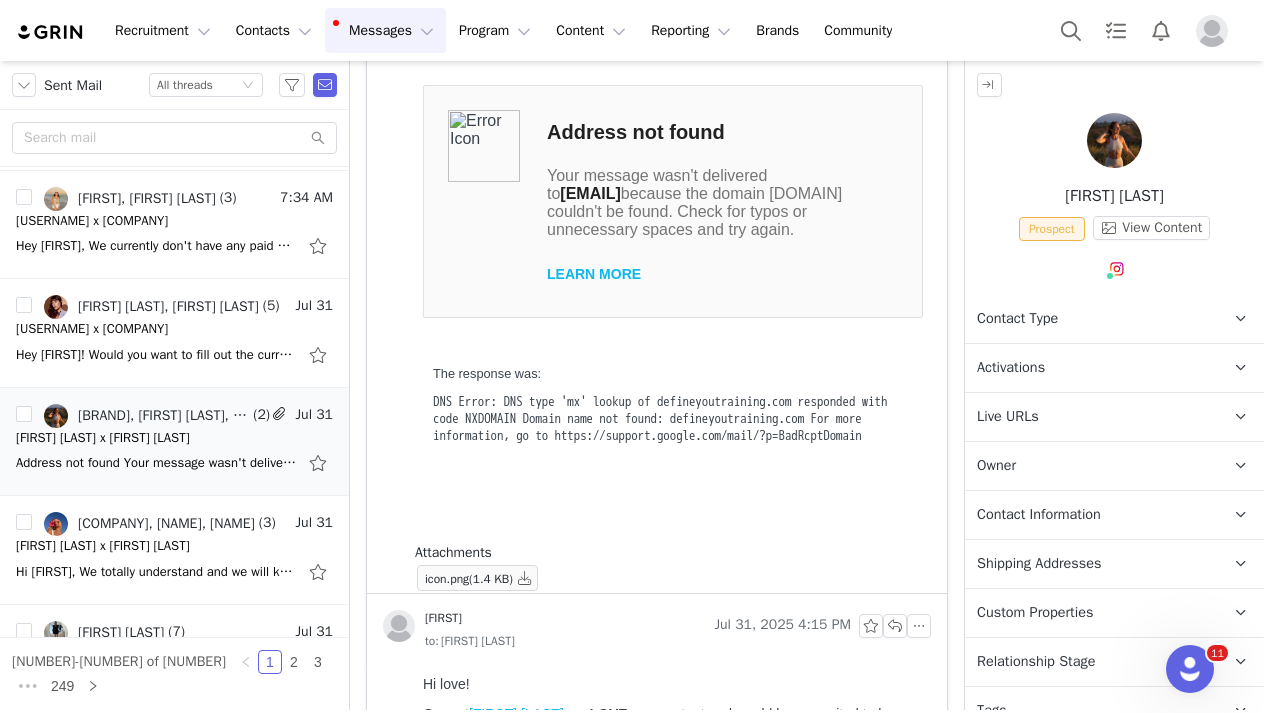 scroll 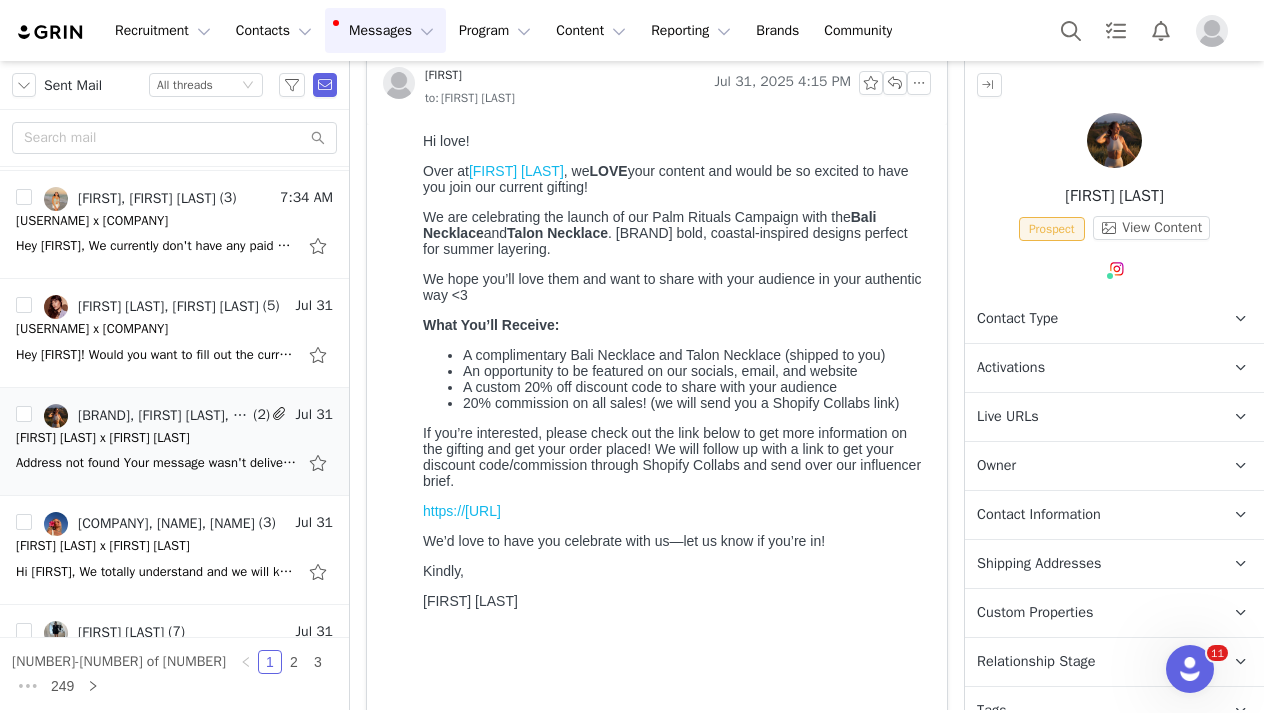 copy on "Hi love!
Over at  James Michelle , we  LOVE  your content and would be so excited to have you join our current gifting!
We are celebrating the launch of our Palm Rituals Campaign with the  Bali Necklace  and  Talon Necklace  — bold, coastal-inspired designs perfect for summer layering.
We hope you’ll love them and want to share with your audience in your authentic way <3
What You’ll Receive:
A complimentary   Bali Necklace and Talon Necklace (shipped to you)
An opportunity to be featured on our socials, email, and website
A custom 20% off discount code to share with your audience
20% commission on all sales! (we will send you a Shopify Collabs link)
If you’re interested, please check out the link below to get more information on the gifting and get your order placed! We will follow up with a link to get your discount code/commission through Shopify Collabs and send over our influencer brief.
https://jamesmichelle-65e9ea2b5787c.grin.live/0577fb8a-e482-48d6-933a-077b1b27bb17
We’d..." 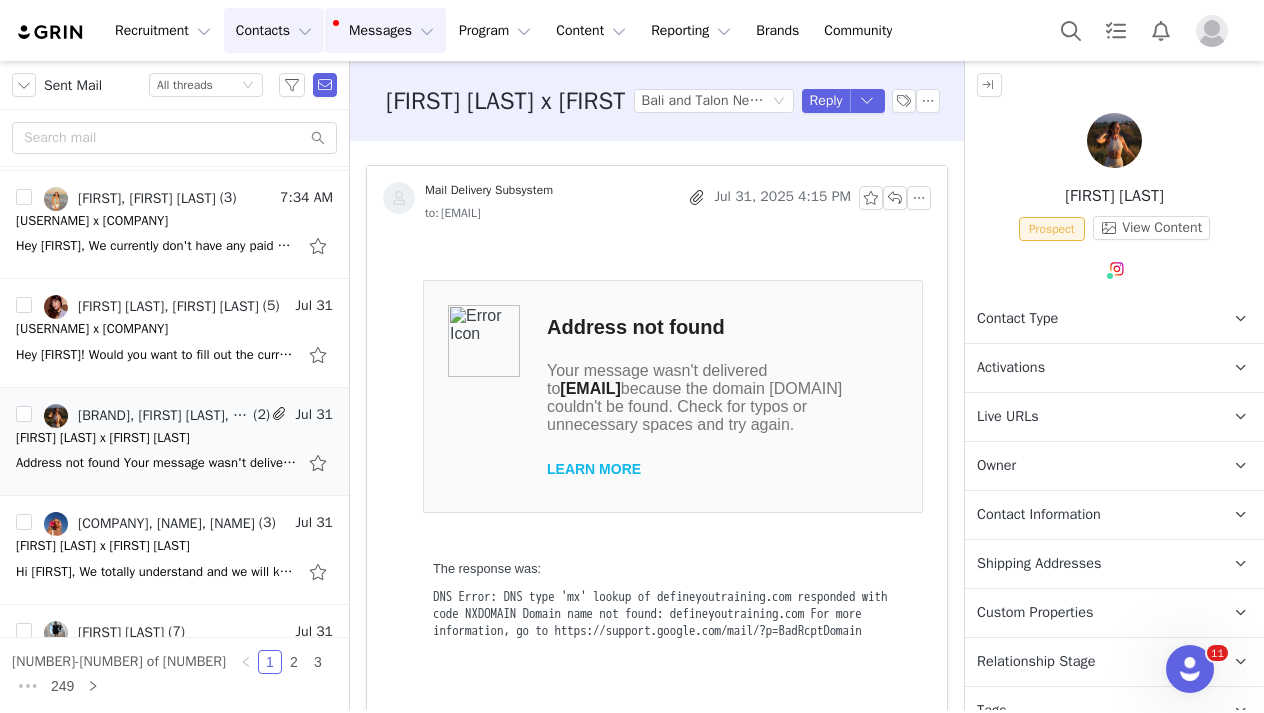 click on "Contacts Contacts" at bounding box center [274, 30] 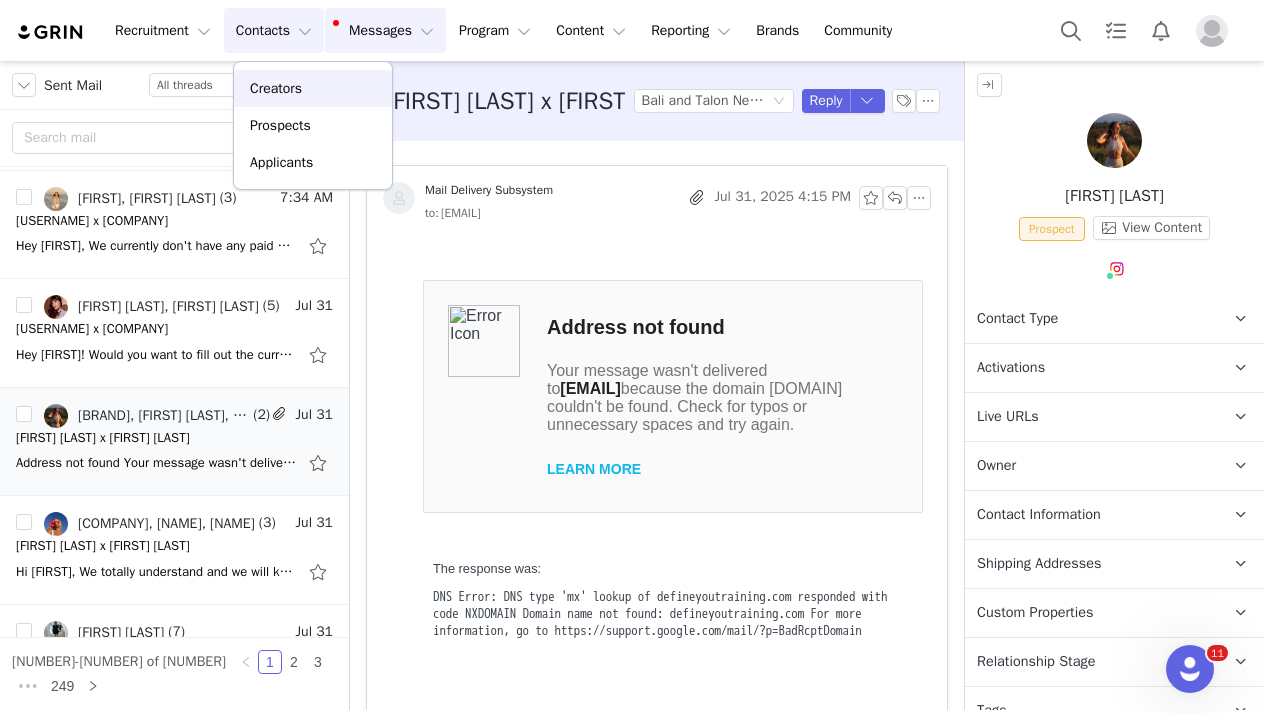 click on "Creators" at bounding box center (313, 88) 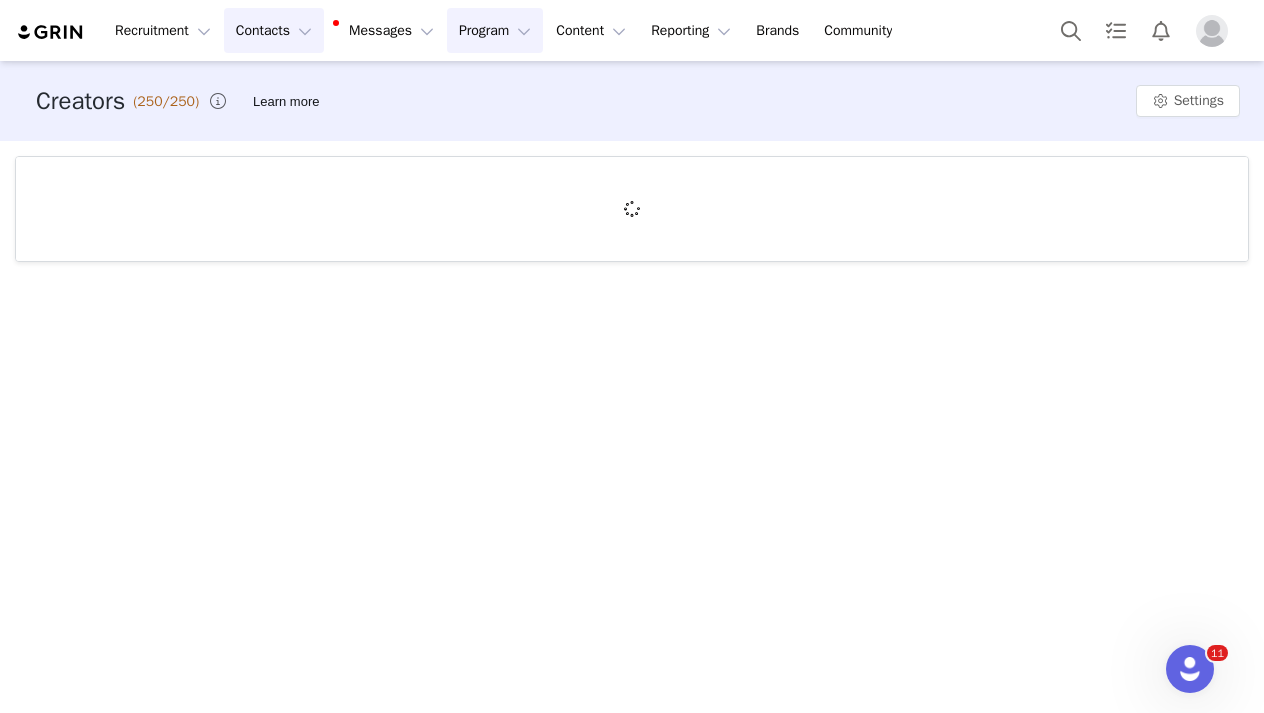 click on "Program Program" at bounding box center (495, 30) 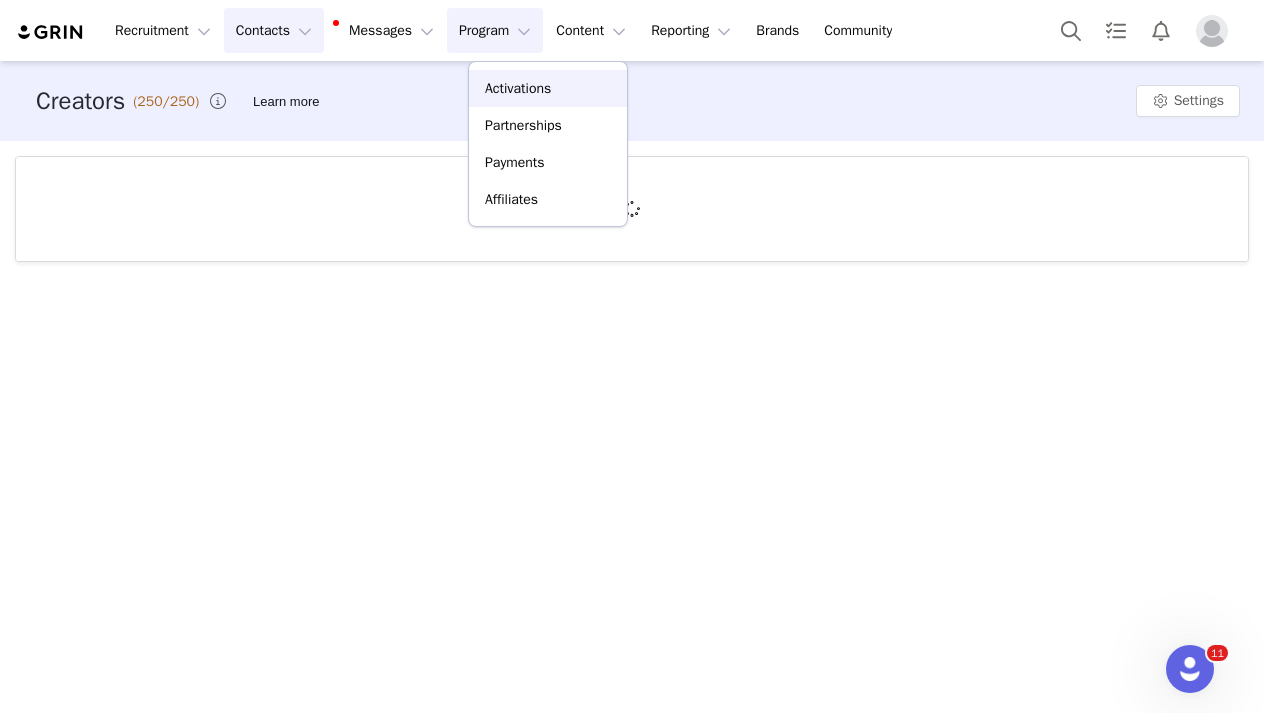 click on "Activations" at bounding box center (518, 88) 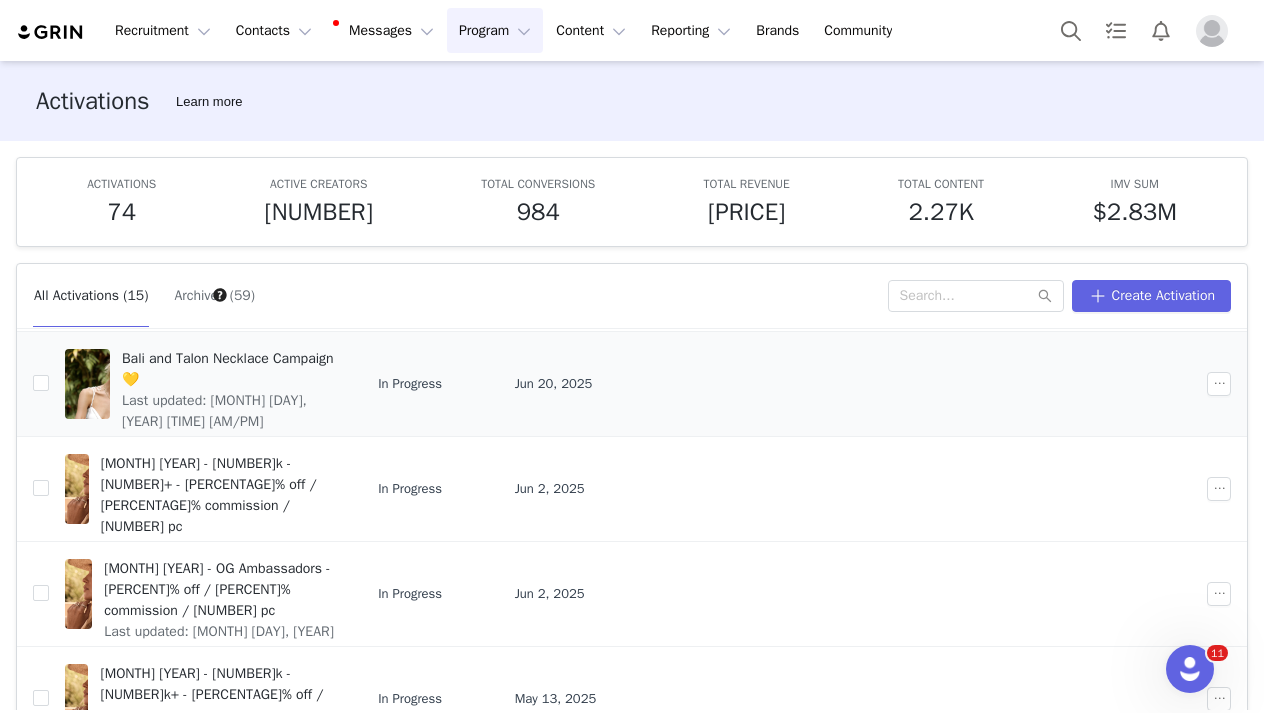 click on "Last updated: Jul 31, 2025 3:17 PM" at bounding box center [228, 411] 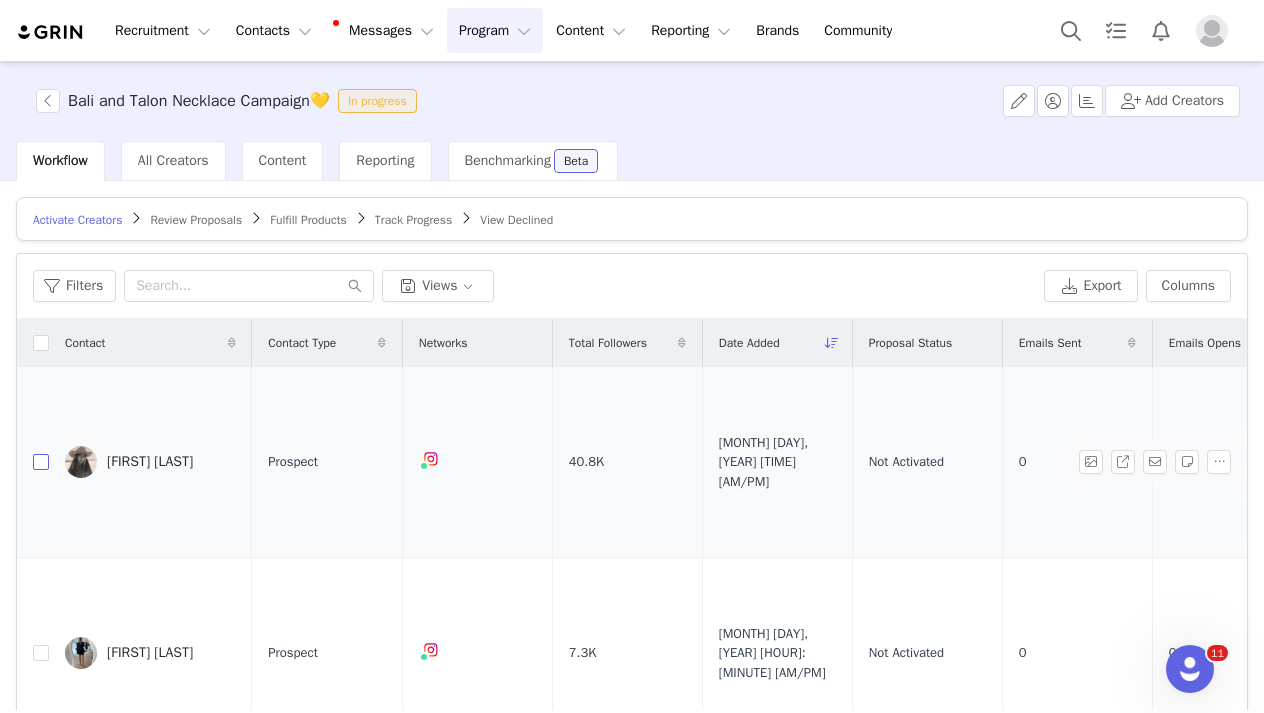 click at bounding box center [41, 462] 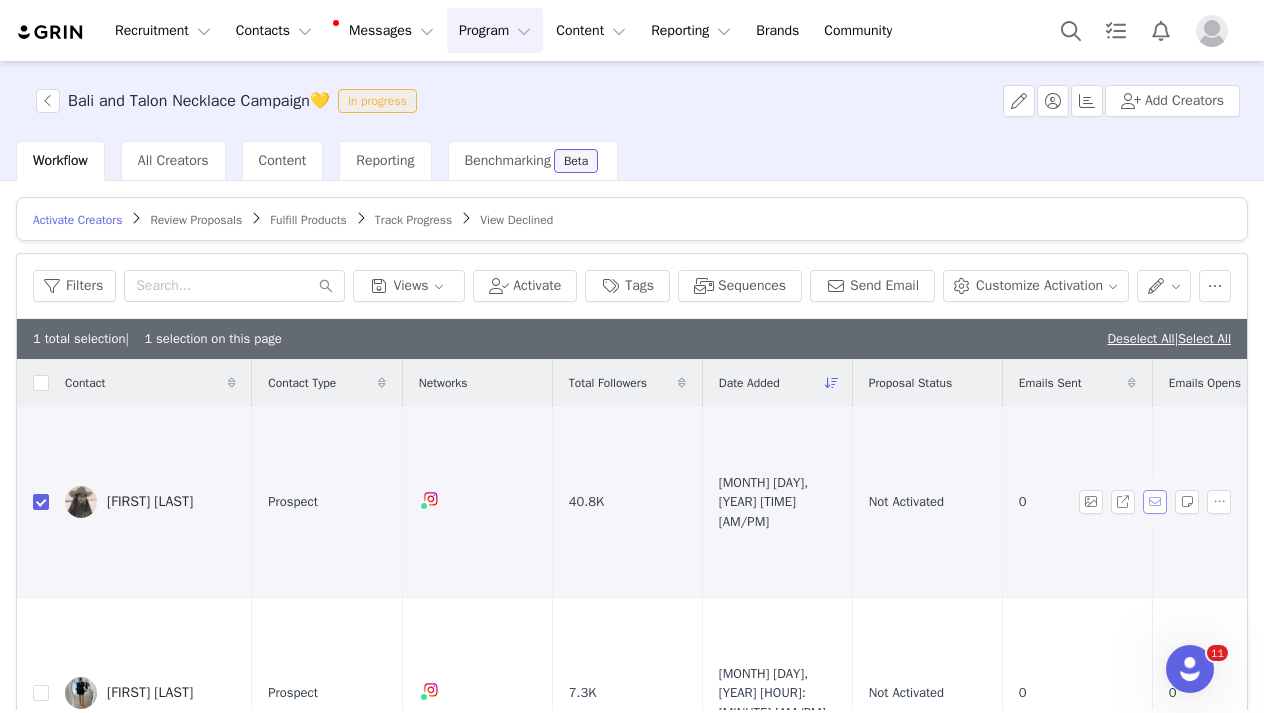 click at bounding box center [1155, 502] 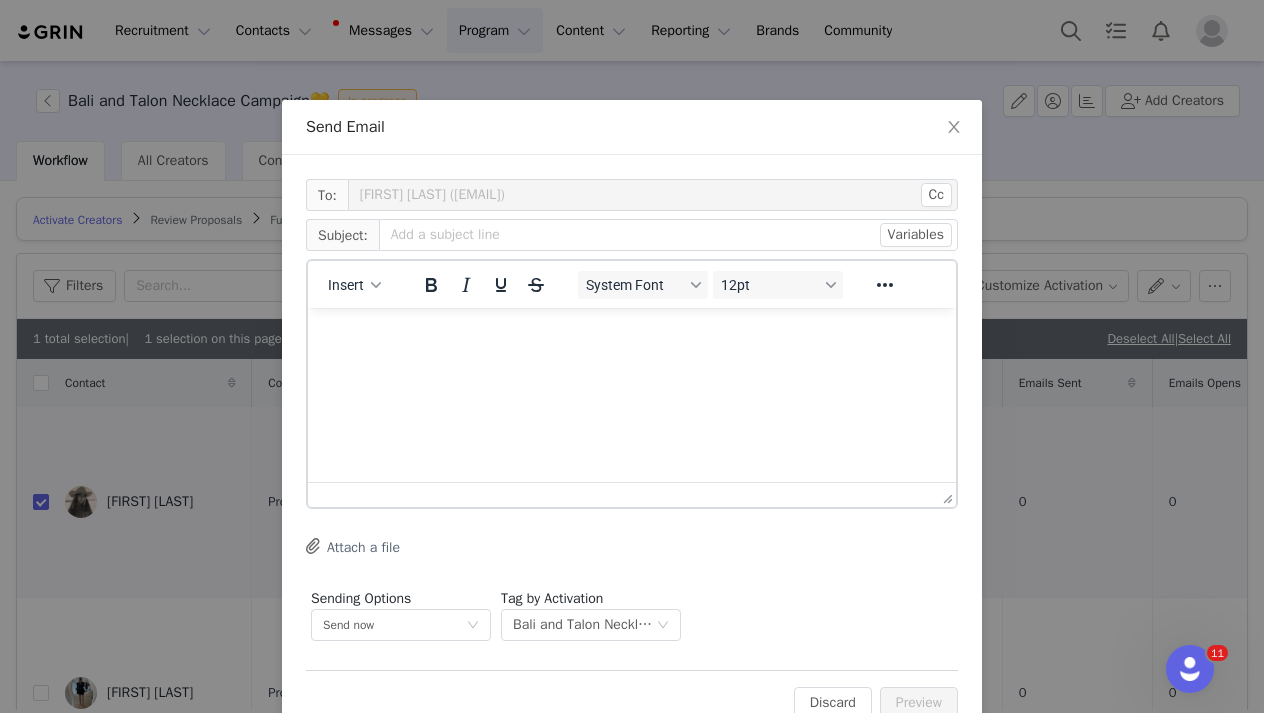 click at bounding box center [632, 335] 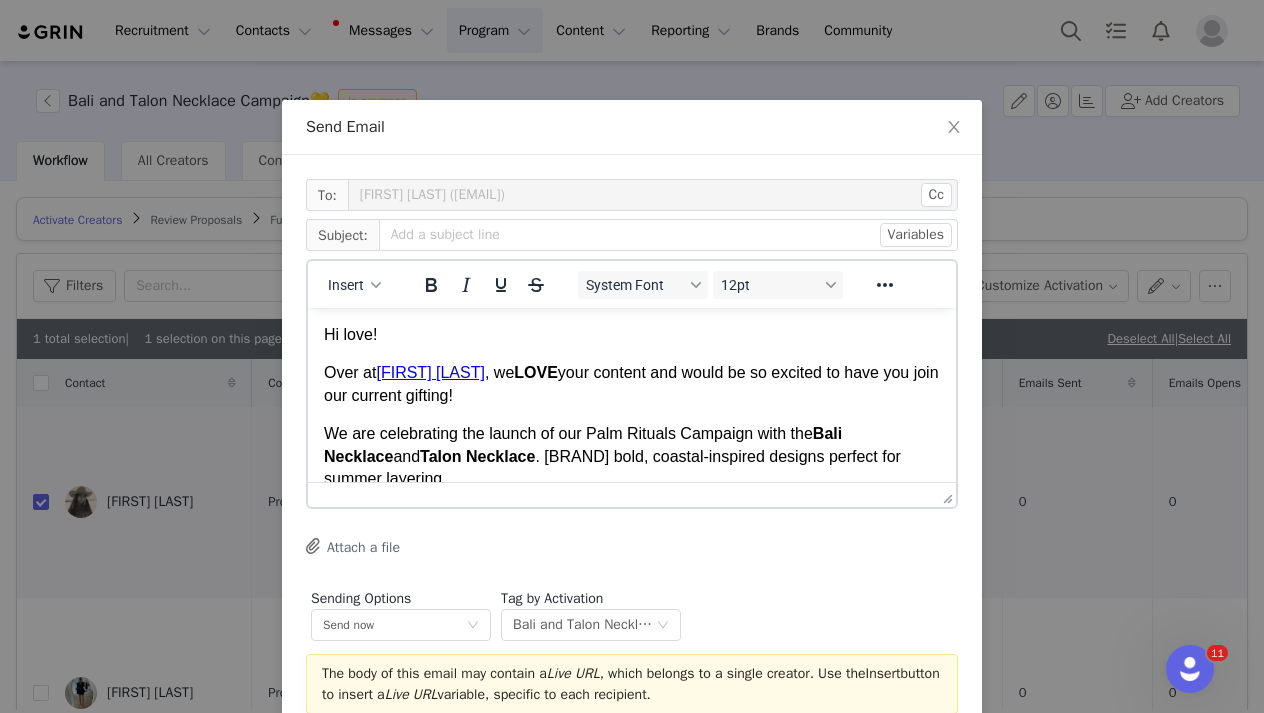 click on "Hi love!" at bounding box center (632, 335) 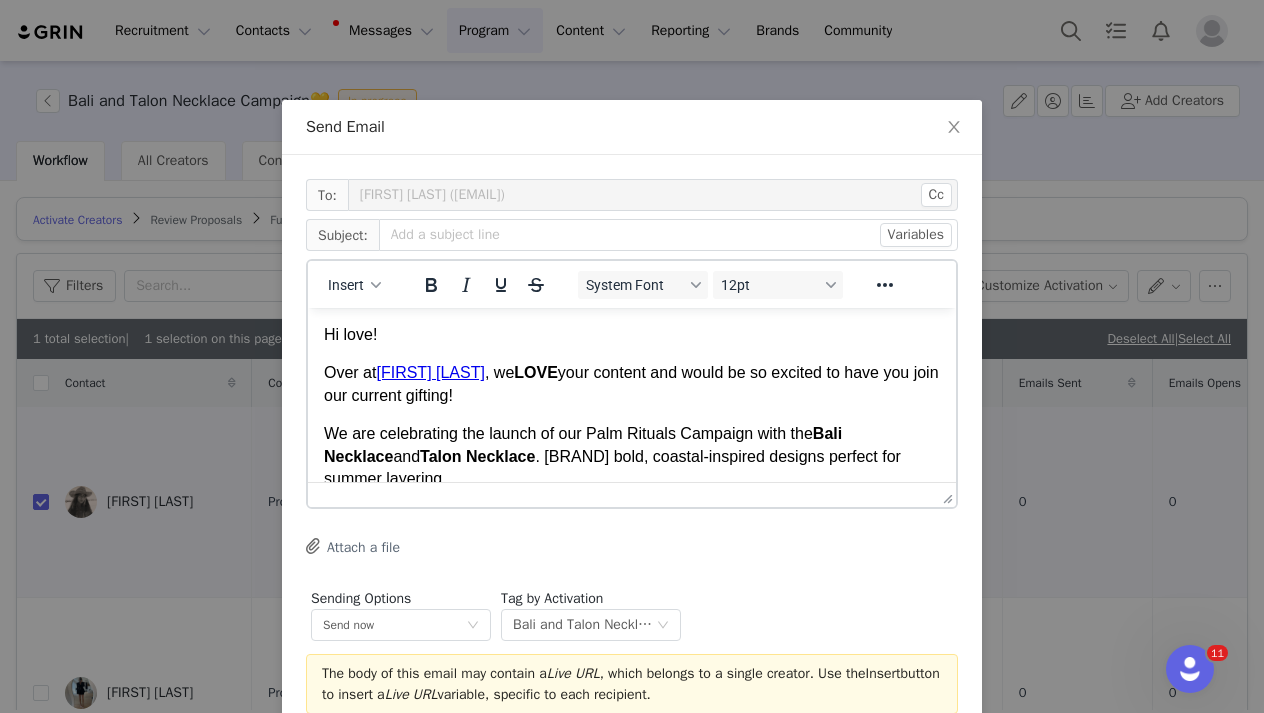 type 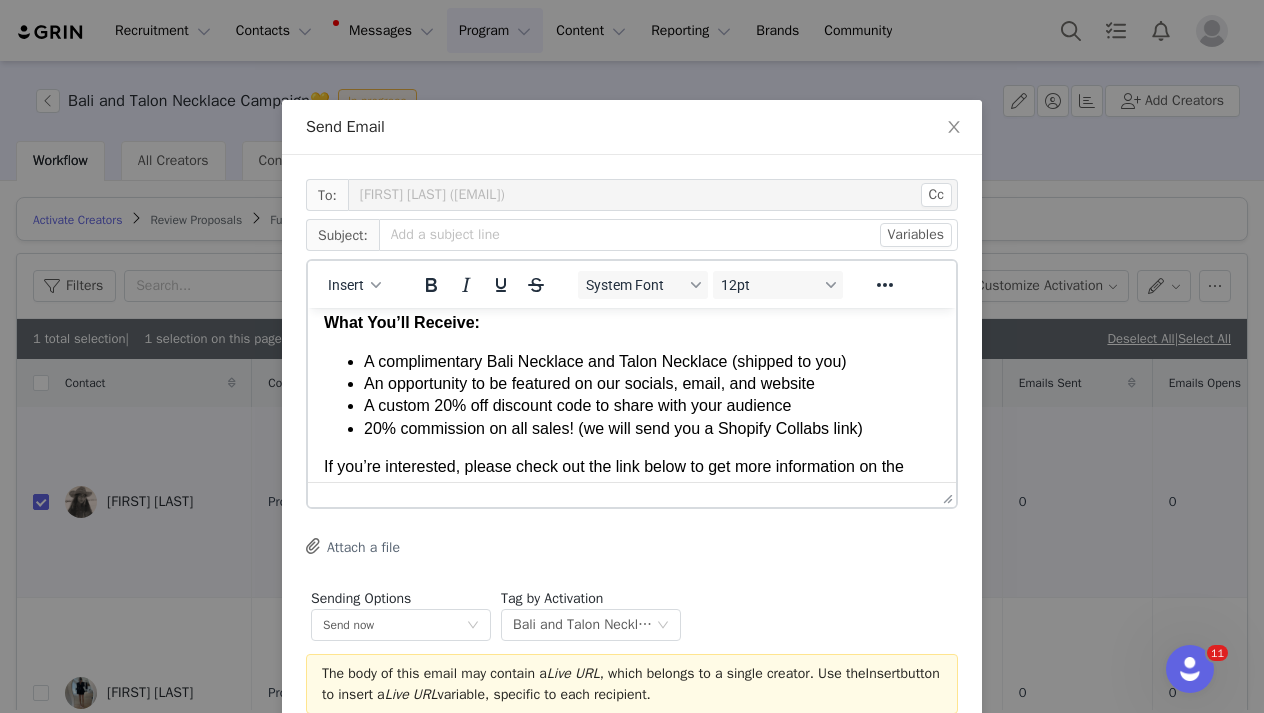 scroll, scrollTop: 379, scrollLeft: 0, axis: vertical 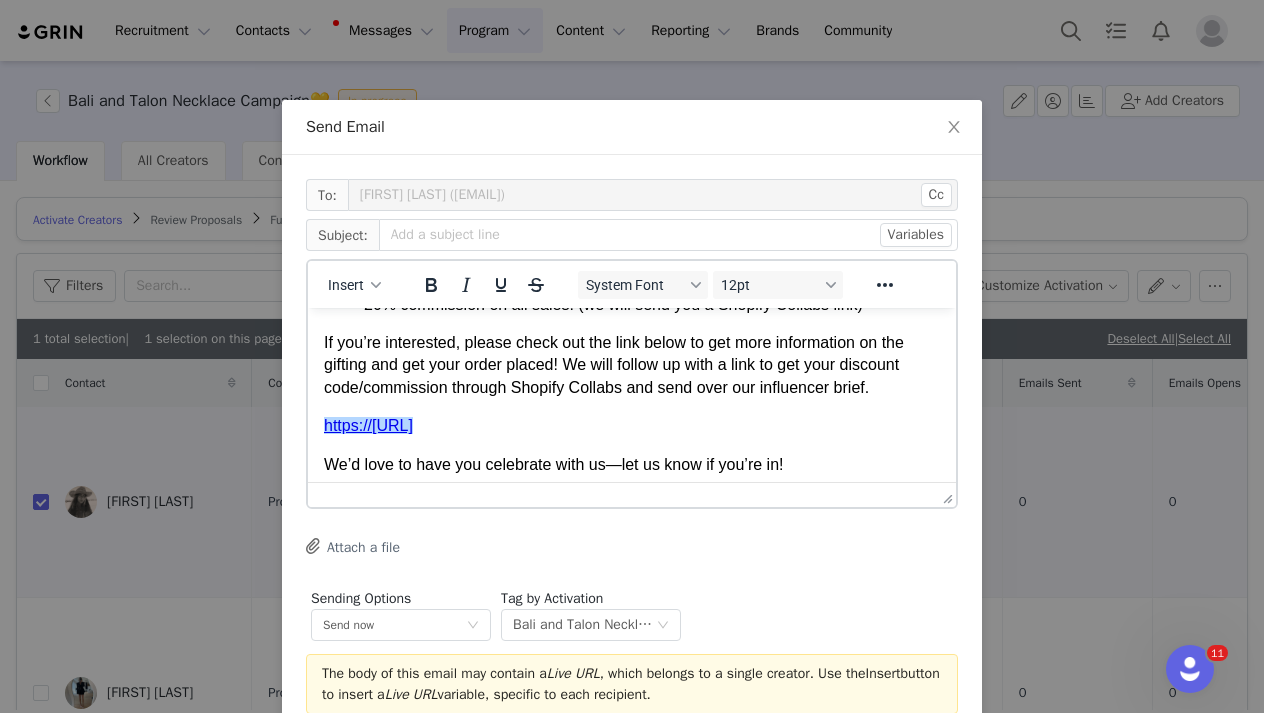 drag, startPoint x: 454, startPoint y: 423, endPoint x: 330, endPoint y: 410, distance: 124.67959 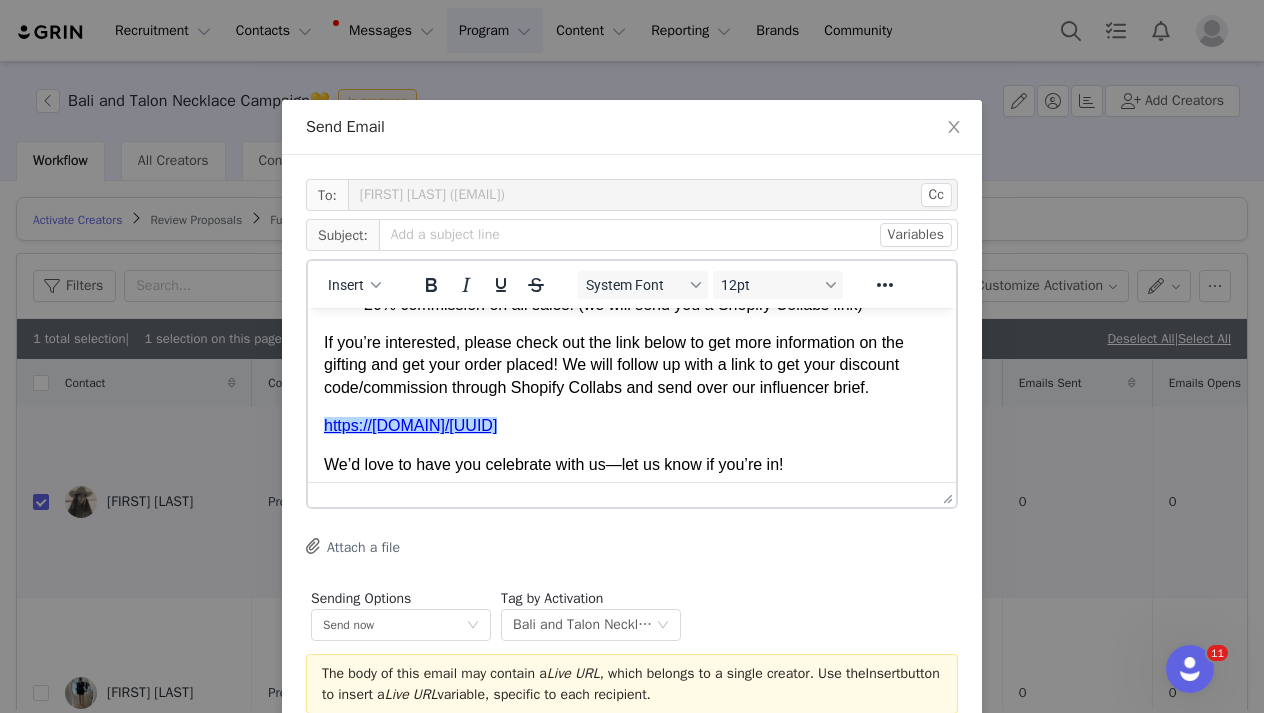 click on "https://jamesmichelle-65e9ea2b5787c.grin.live/0577fb8a-e482-48d6-933a-﻿" at bounding box center (410, 425) 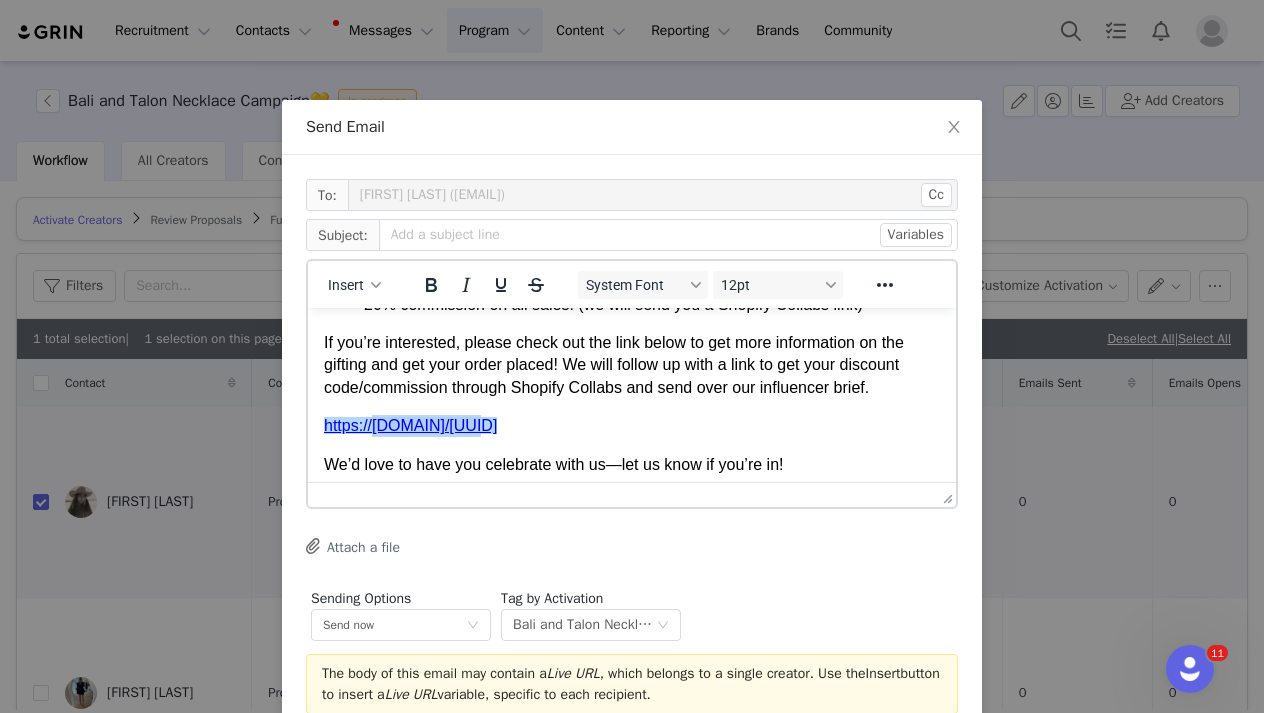 click on "https://jamesmichelle-65e9ea2b5787c.grin.live/0577fb8a-e482-48d6-933a-" at bounding box center [410, 425] 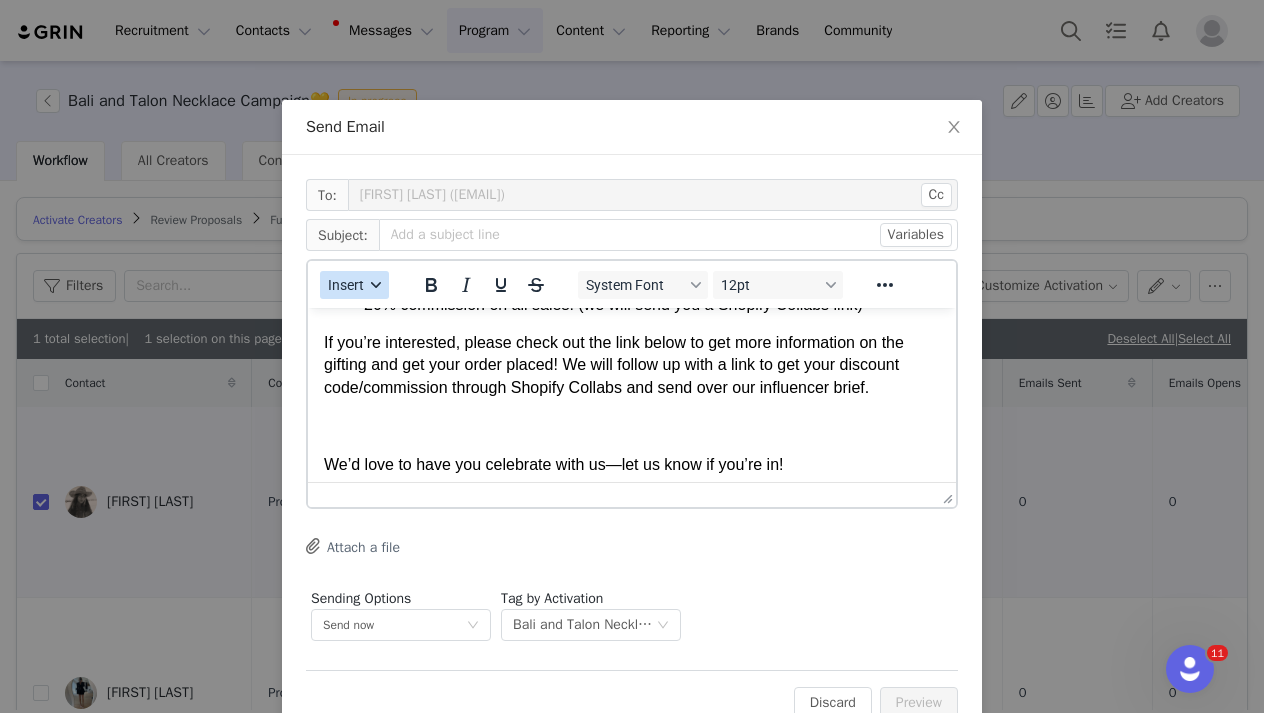 click on "Insert" at bounding box center [354, 285] 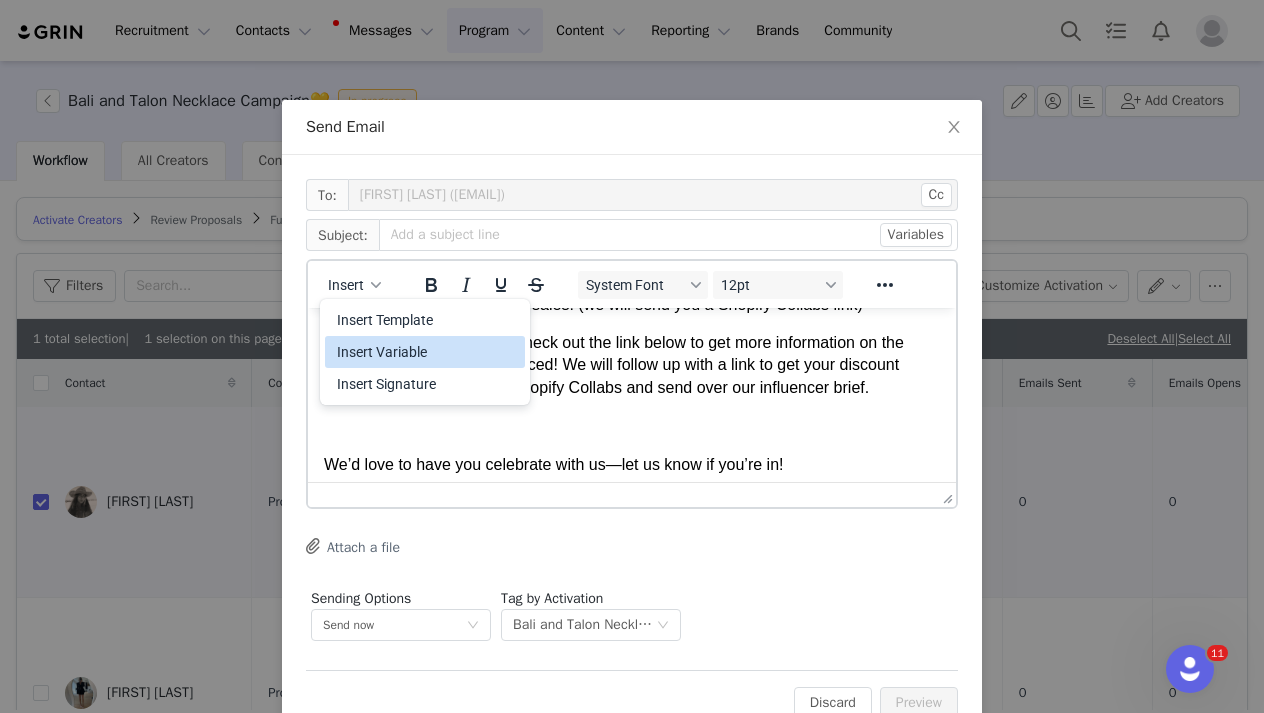 click on "Insert Variable" at bounding box center [427, 352] 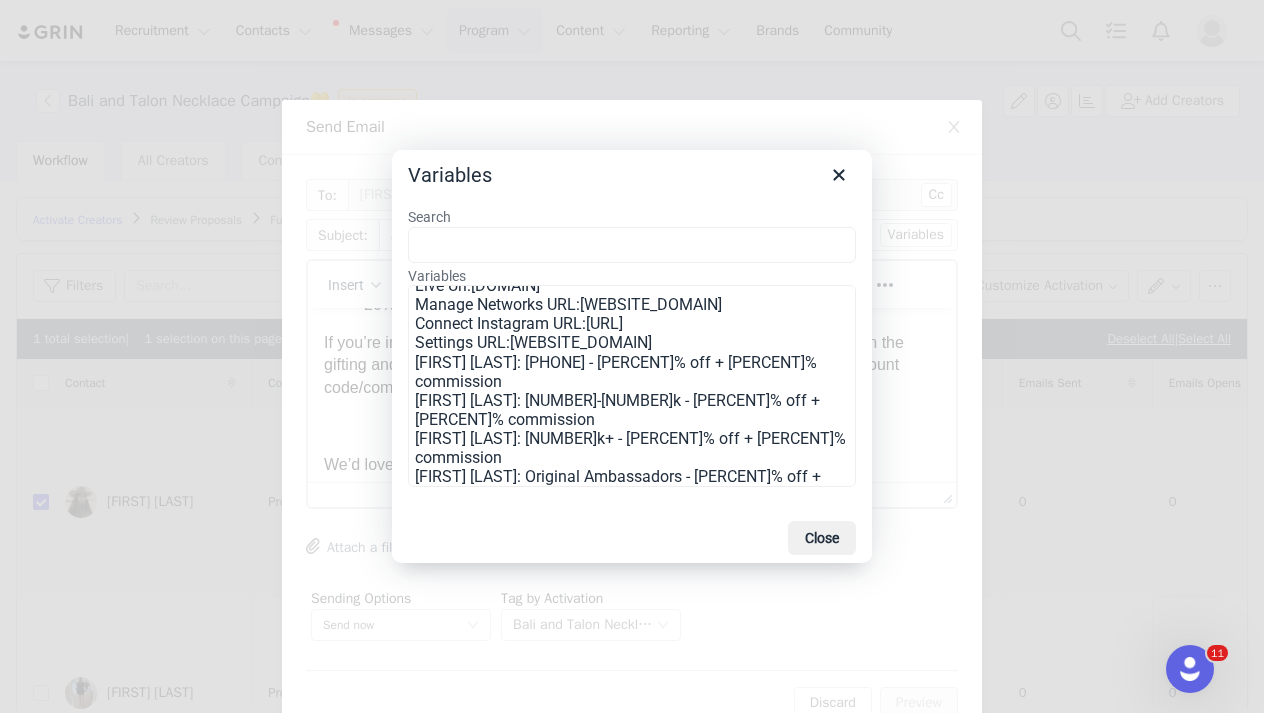 scroll, scrollTop: 418, scrollLeft: 0, axis: vertical 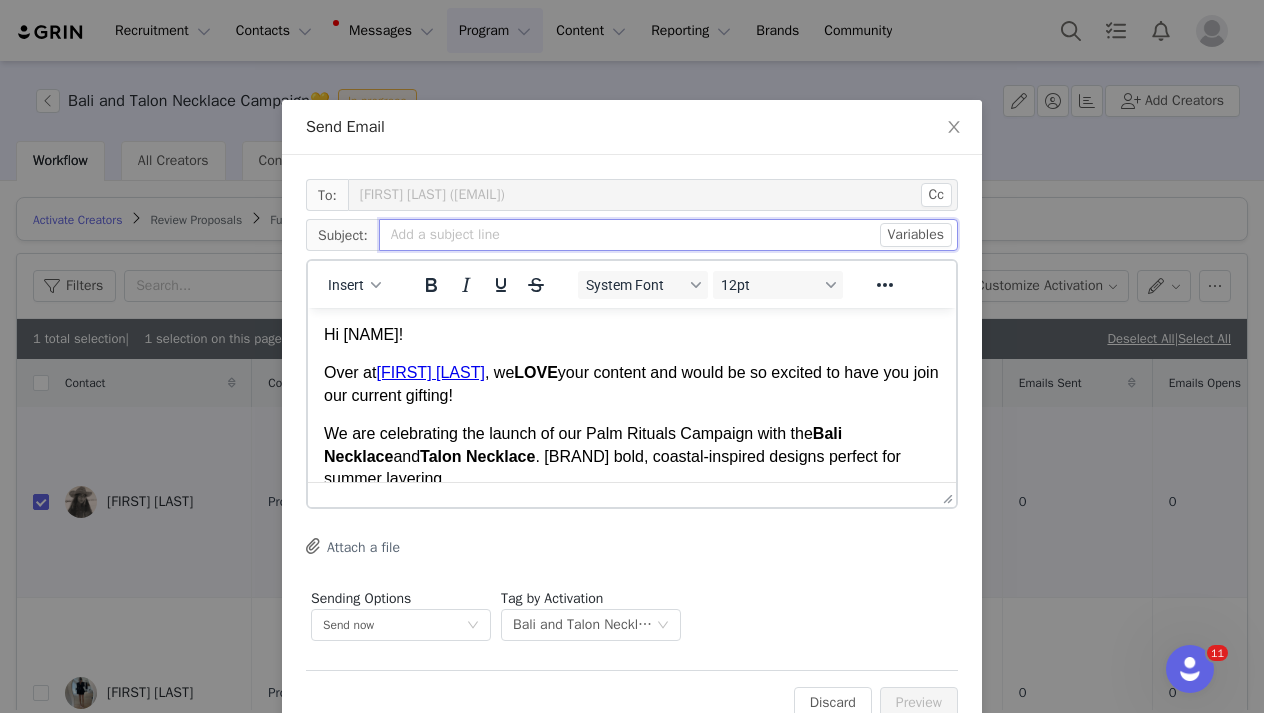 click at bounding box center (668, 235) 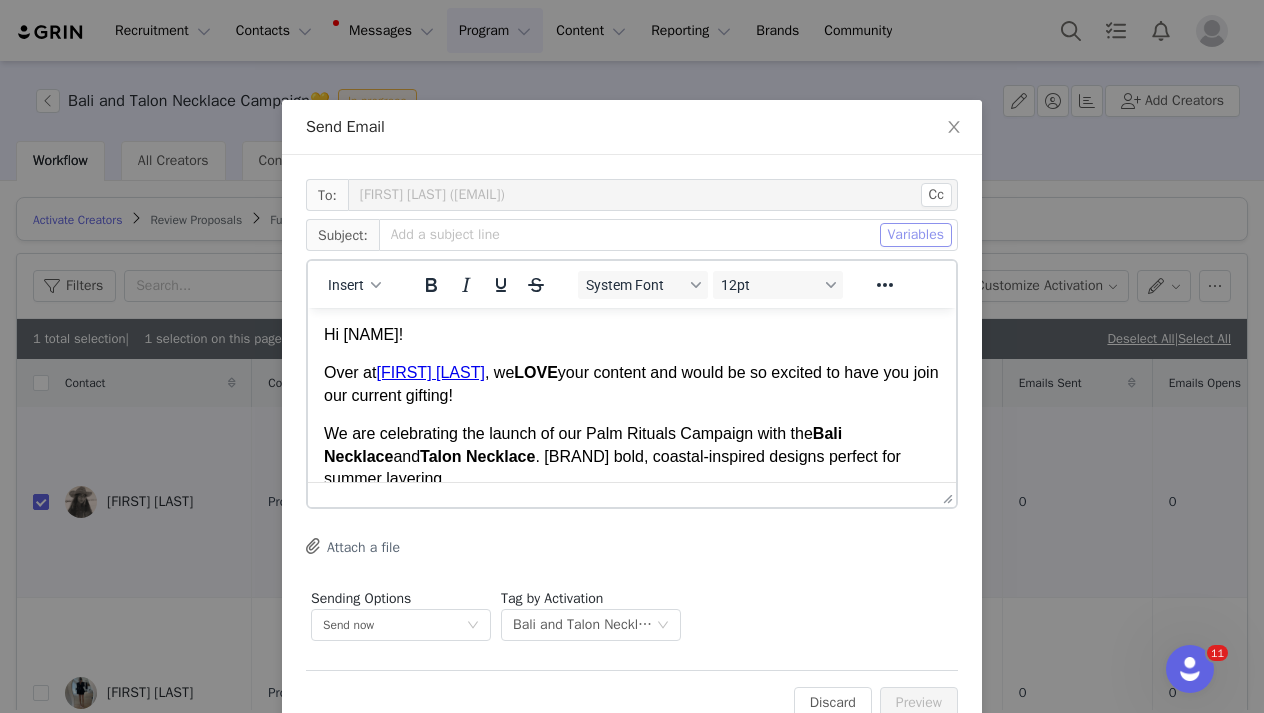 click on "Variables" at bounding box center (916, 235) 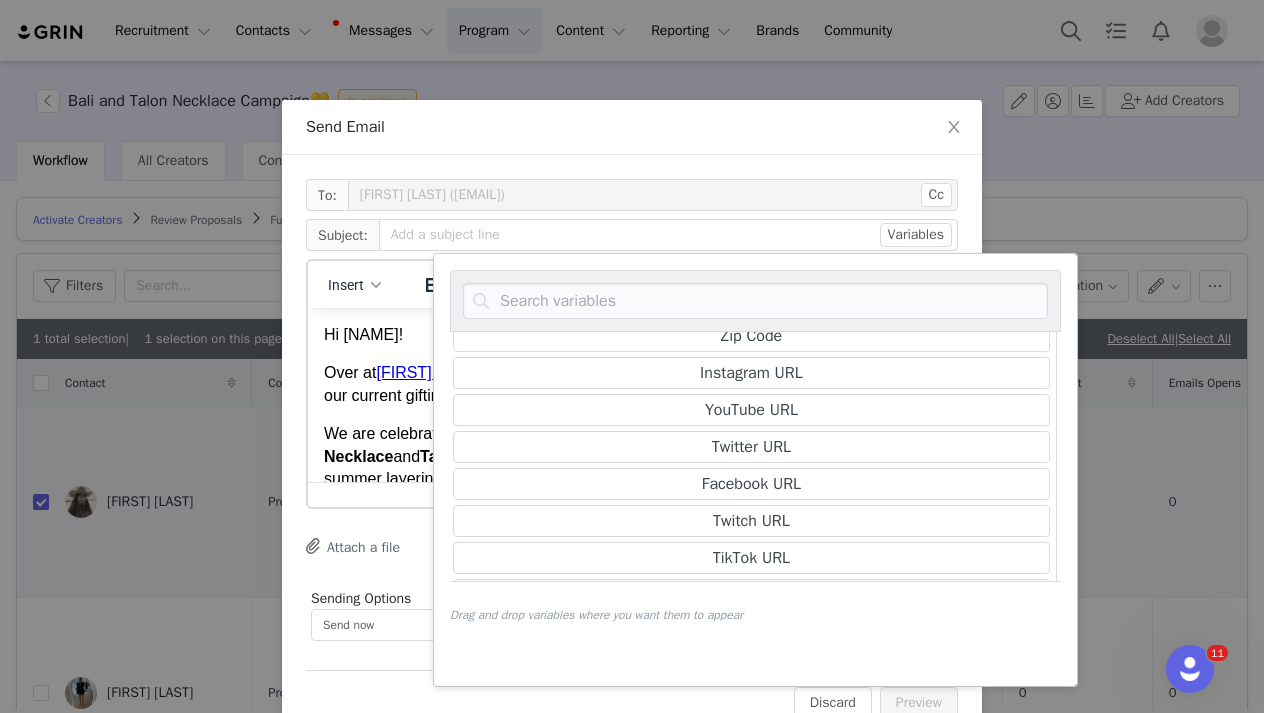 scroll, scrollTop: 279, scrollLeft: 4, axis: both 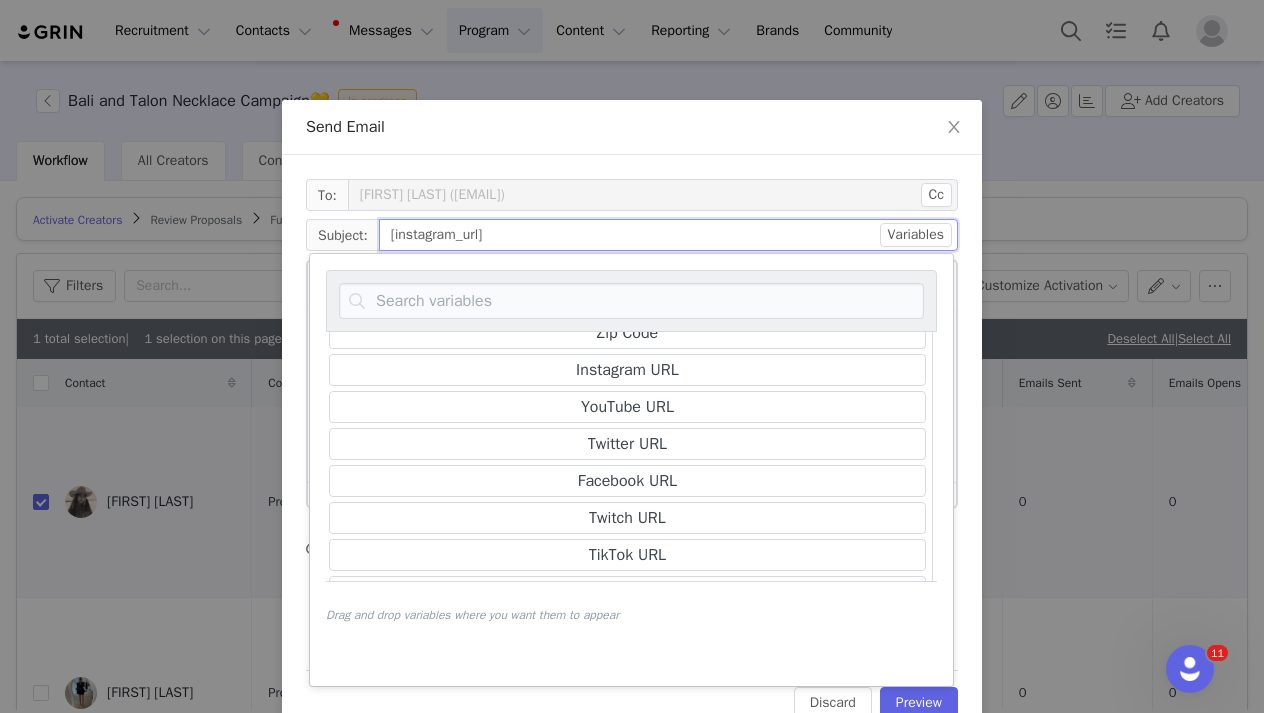 click on "[instagram_url]" at bounding box center (668, 235) 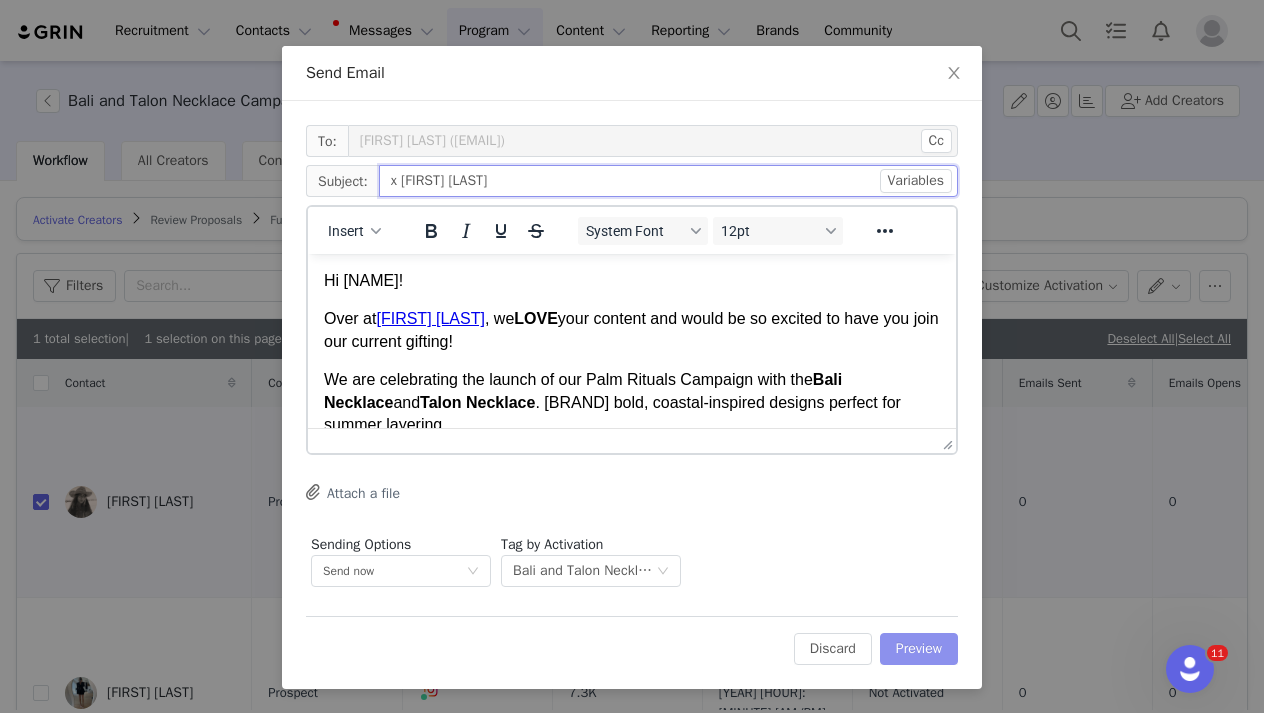 scroll, scrollTop: 54, scrollLeft: 0, axis: vertical 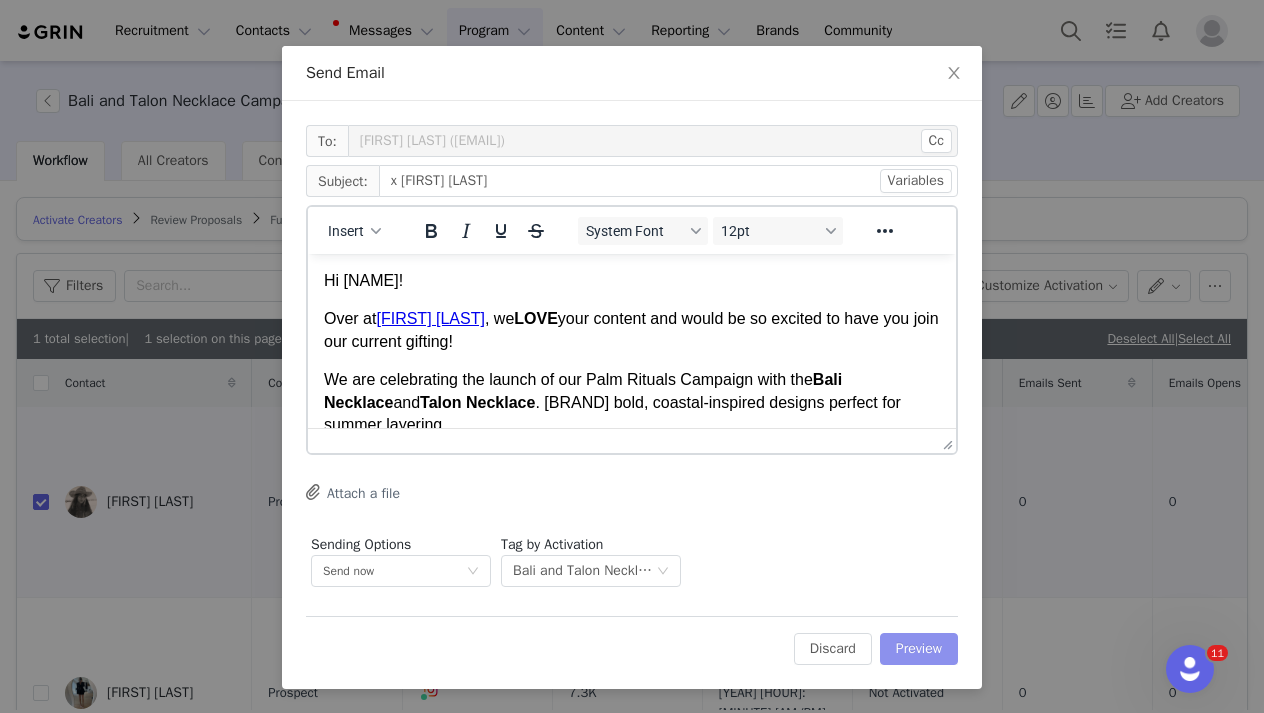 click on "Preview" at bounding box center (919, 649) 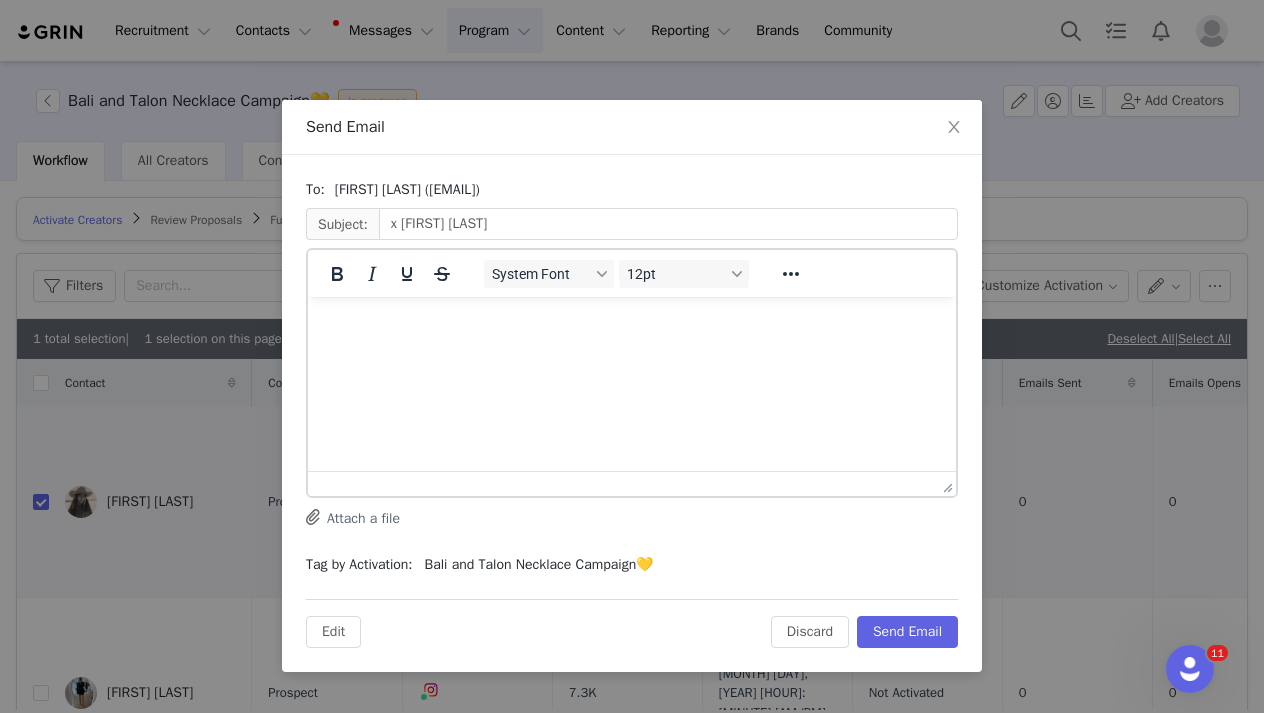 scroll, scrollTop: 0, scrollLeft: 0, axis: both 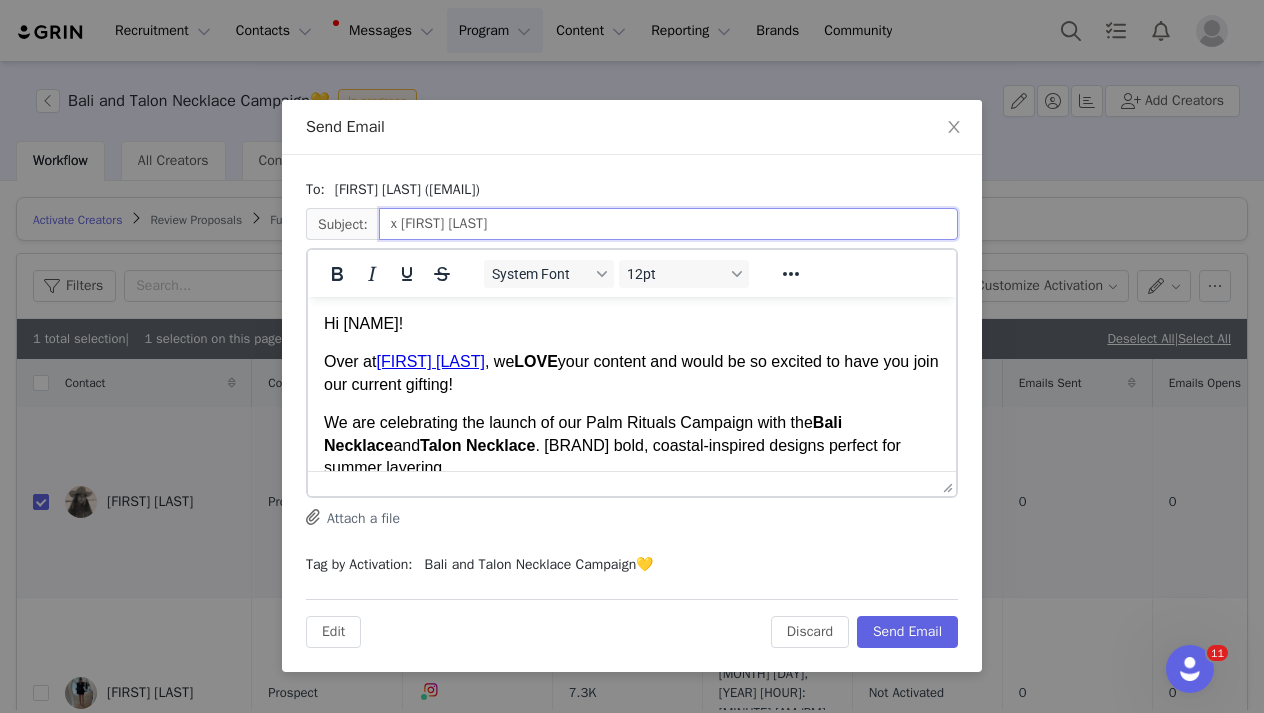 click on "<a href='https://www.instagram.com/caitregan_' target='_blank'>https://www.instagram.com/caitregan_</a> x James Michelle" at bounding box center (668, 224) 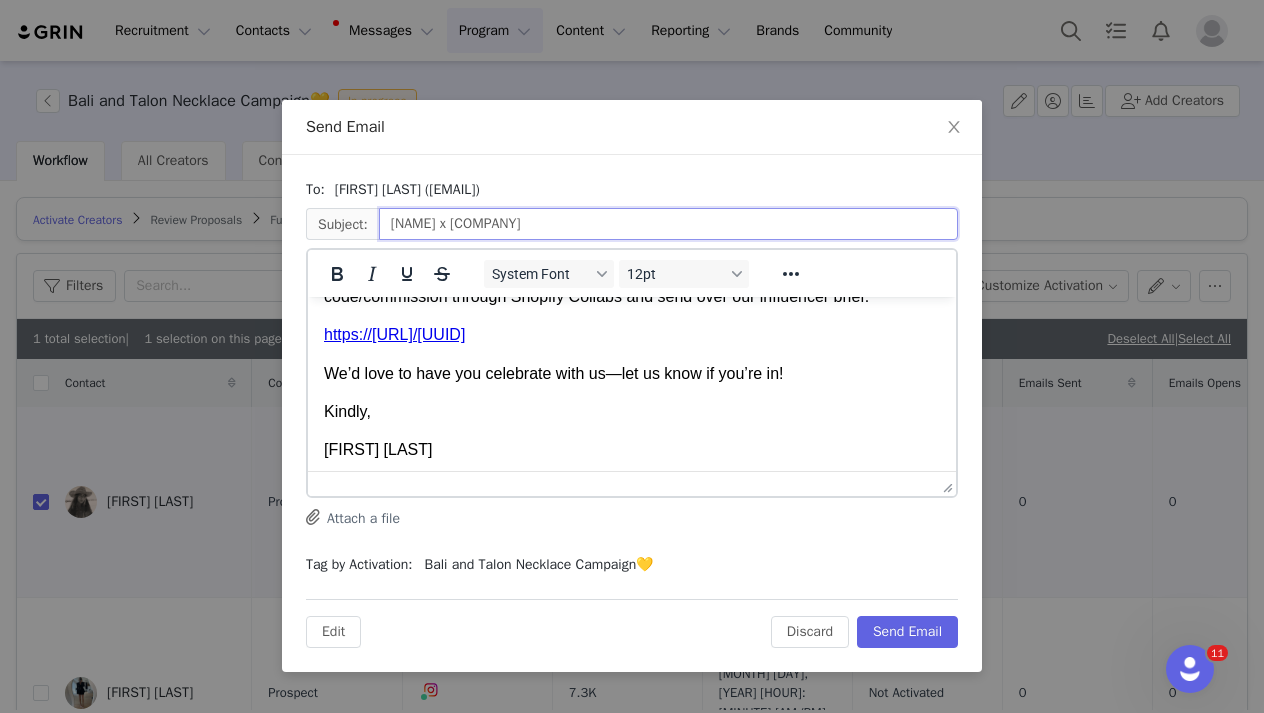 scroll, scrollTop: 458, scrollLeft: 0, axis: vertical 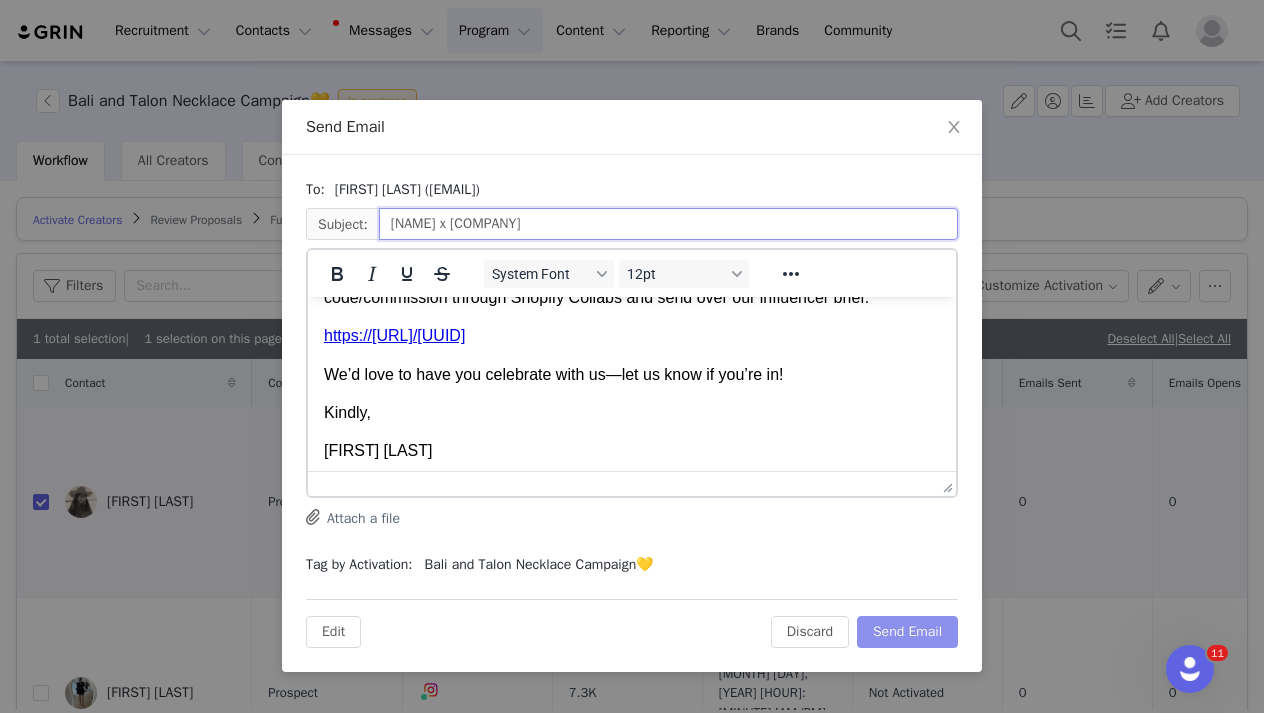 type on "Cait x James Michelle" 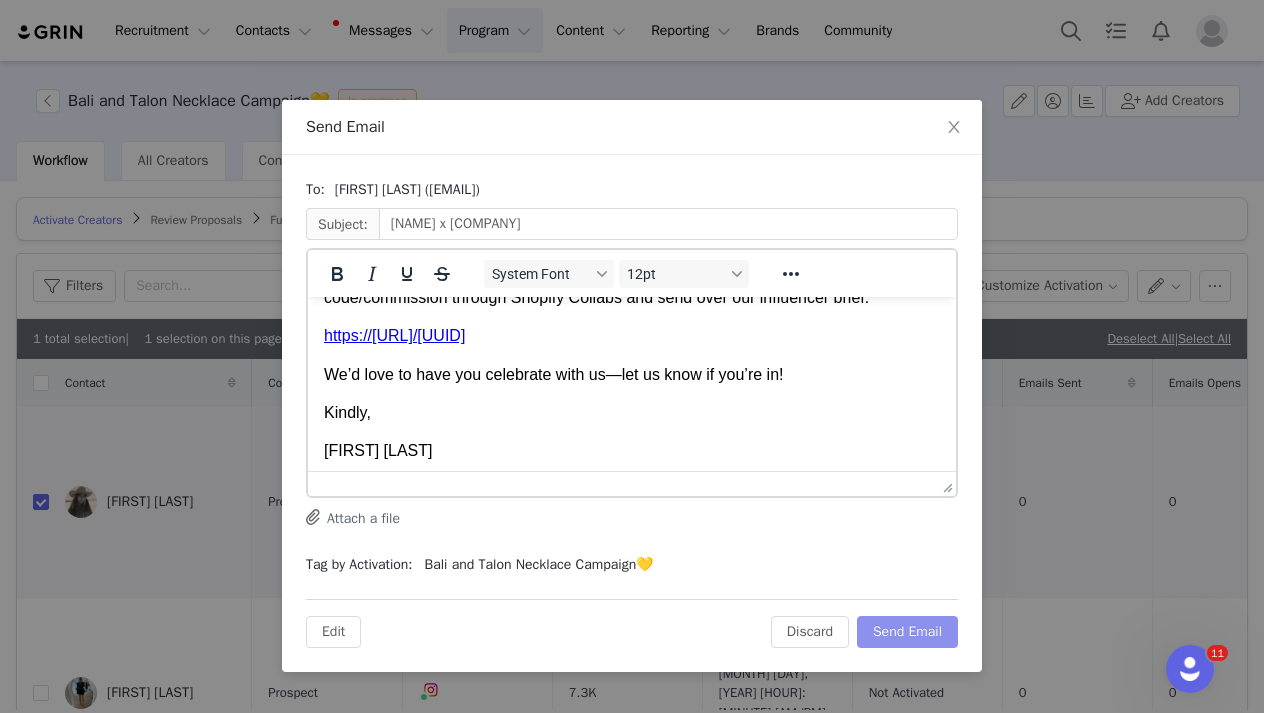 click on "Send Email" at bounding box center [907, 632] 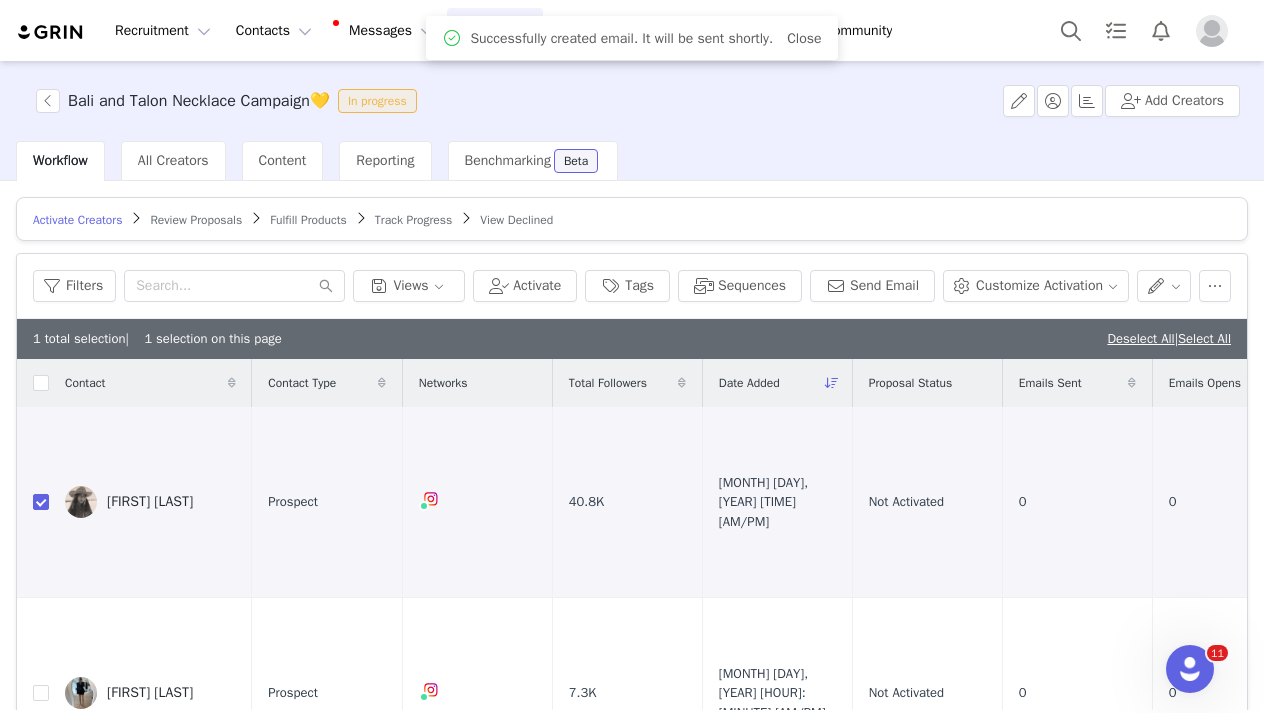 scroll, scrollTop: 0, scrollLeft: 0, axis: both 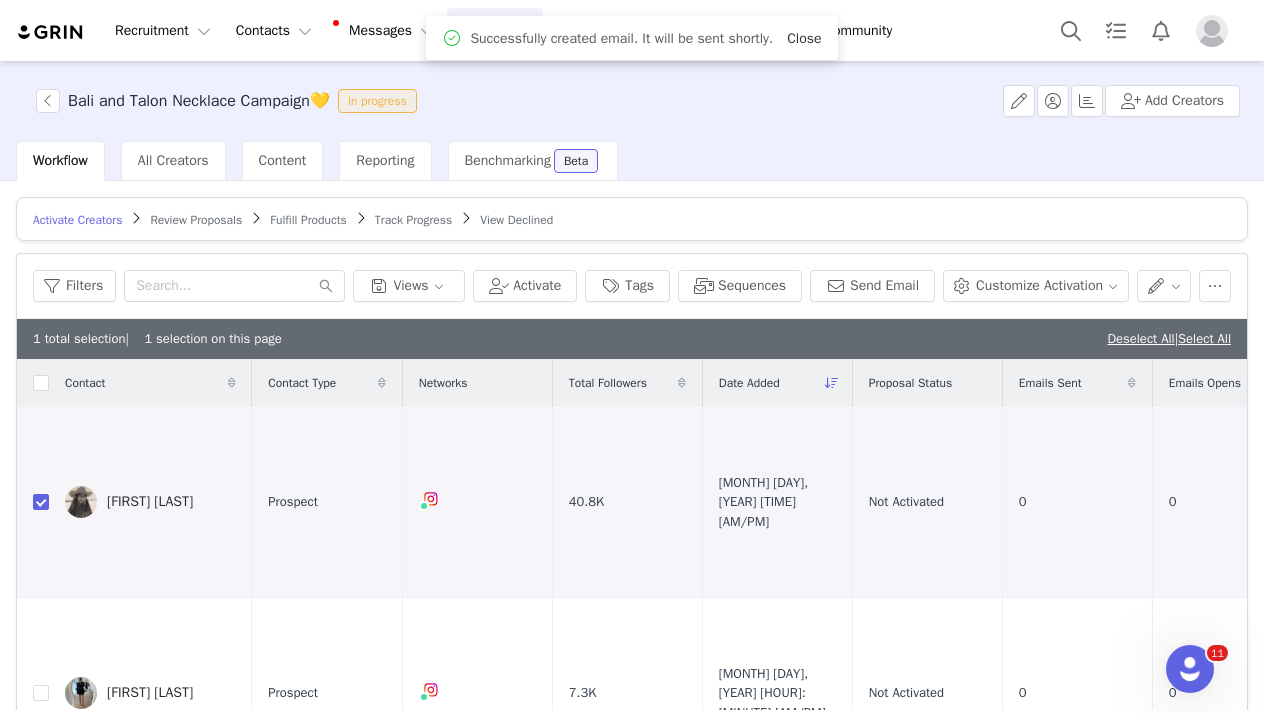 click on "Close" at bounding box center (804, 38) 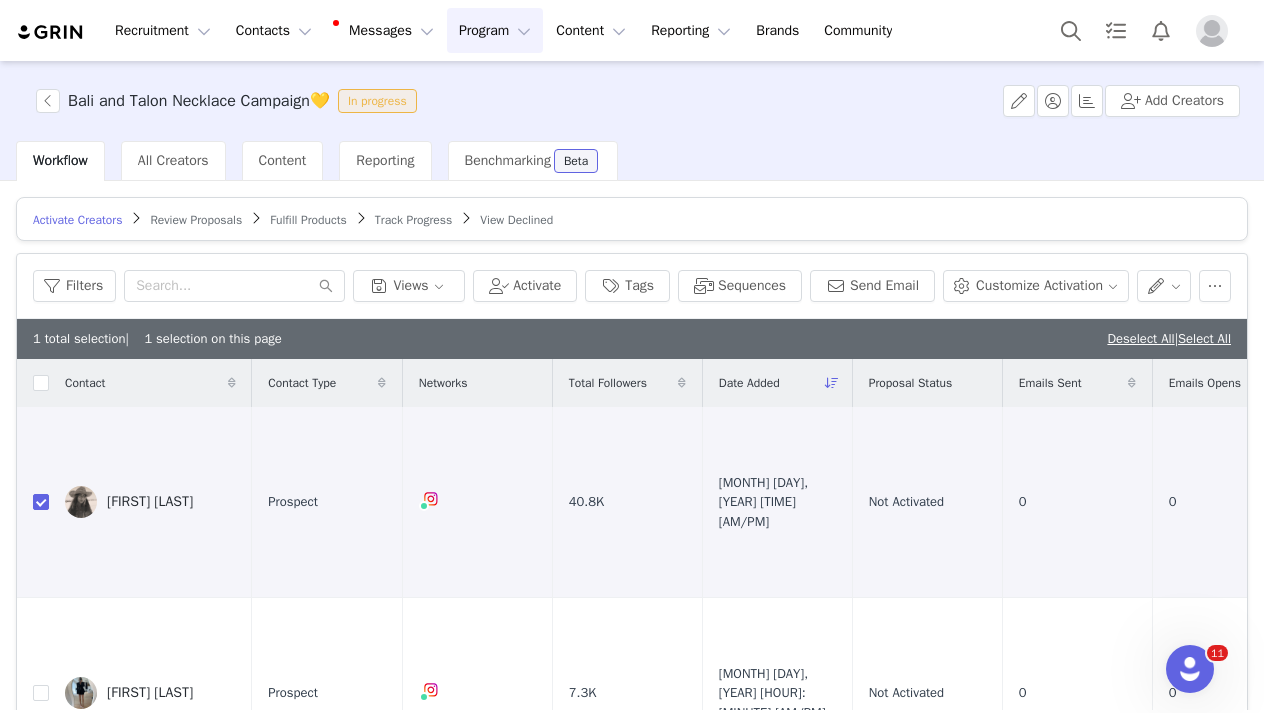 click on "Review Proposals" at bounding box center (196, 220) 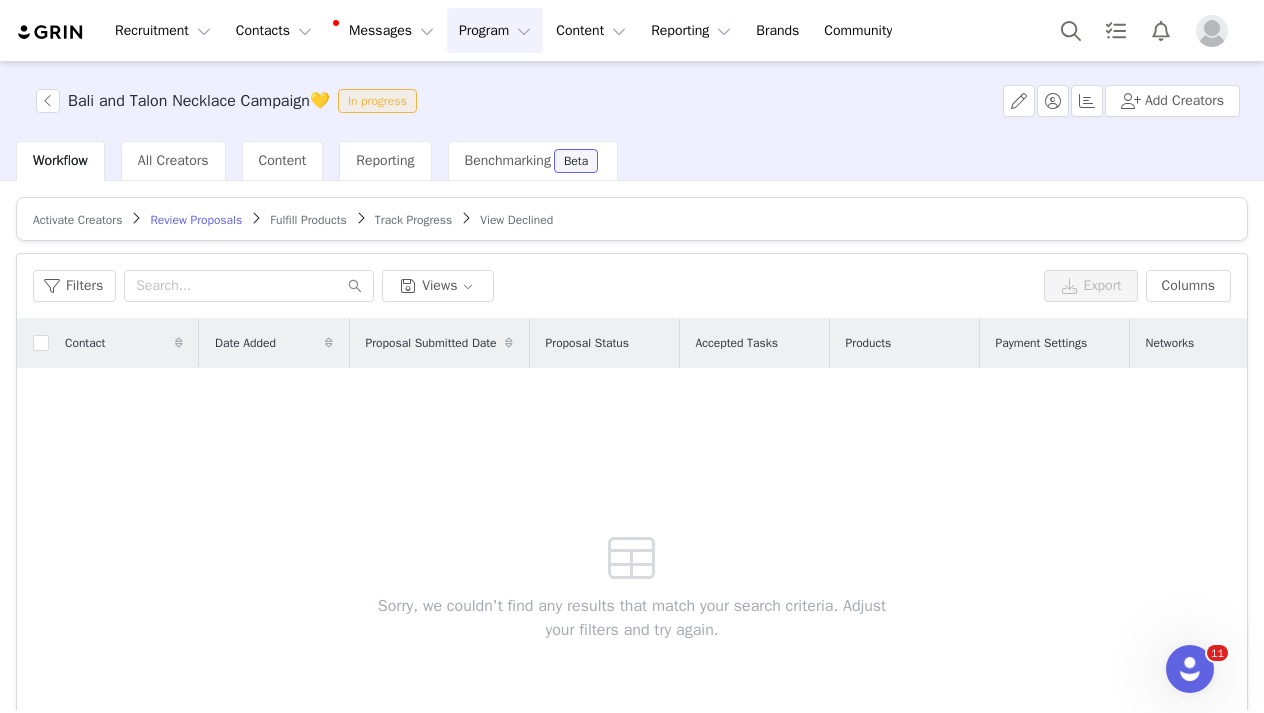 click on "Activate Creators" at bounding box center (77, 220) 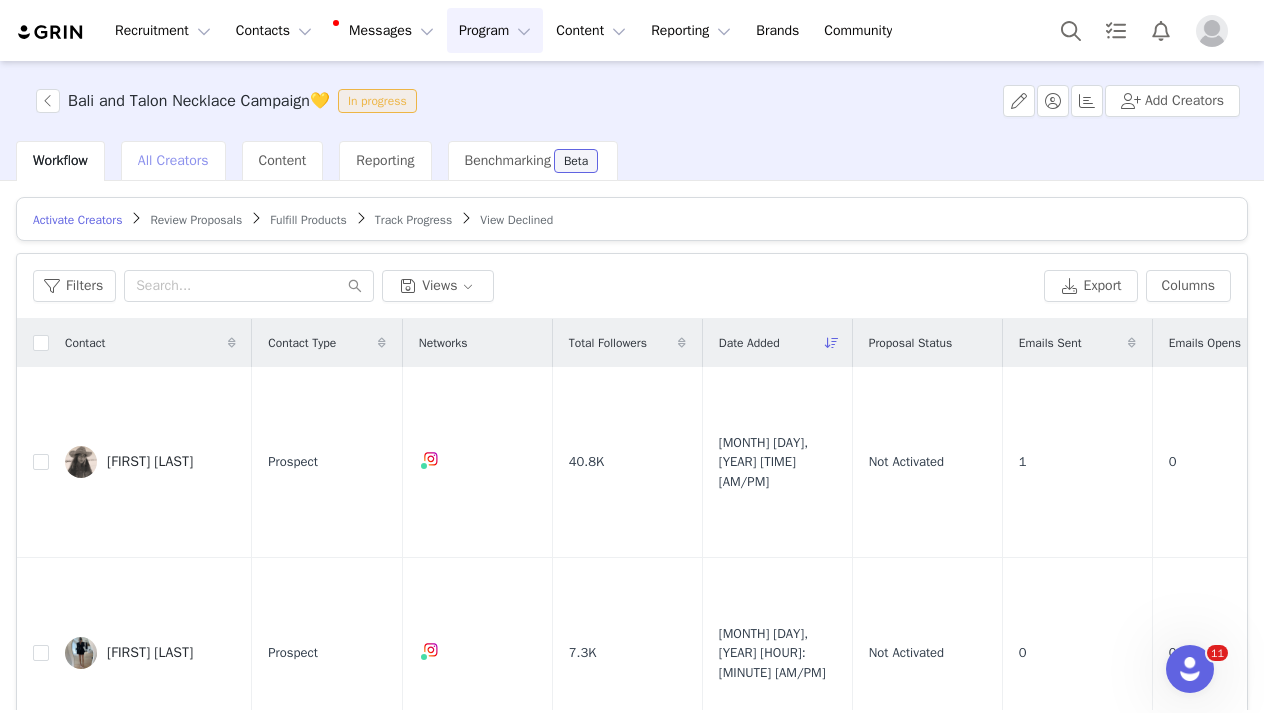 click on "All Creators" at bounding box center [173, 161] 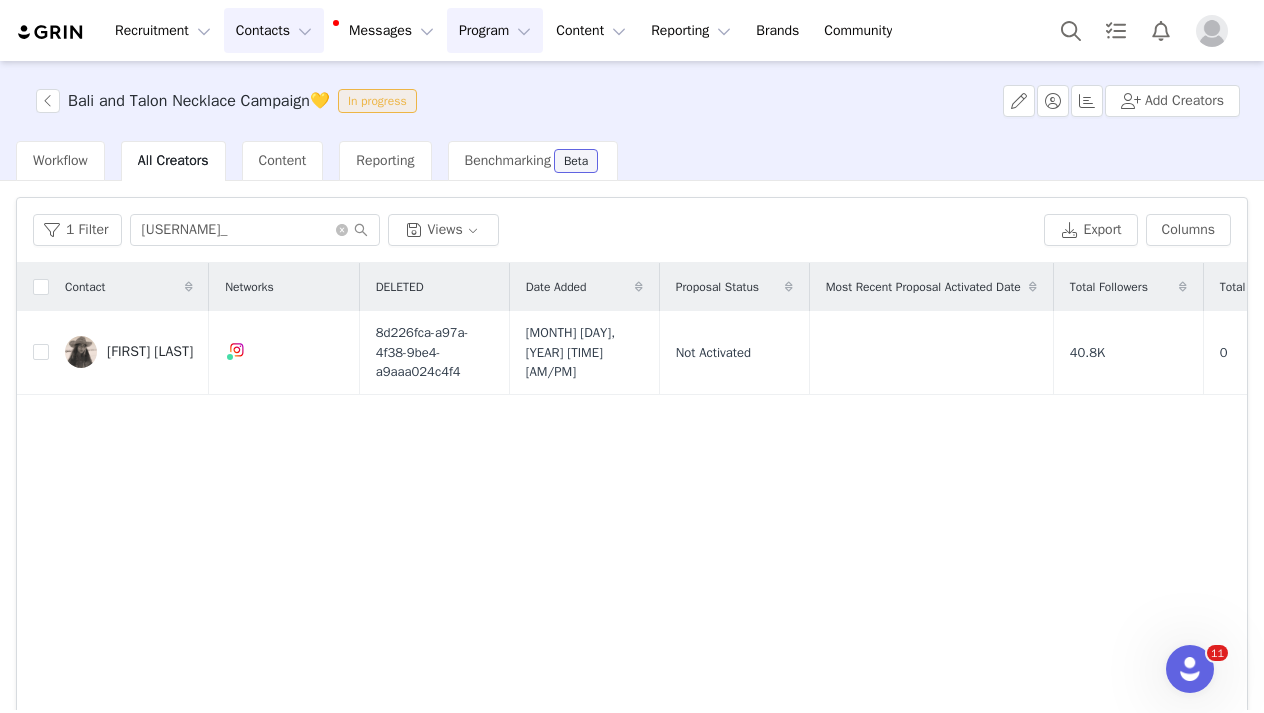 click on "Contacts Contacts" at bounding box center (274, 30) 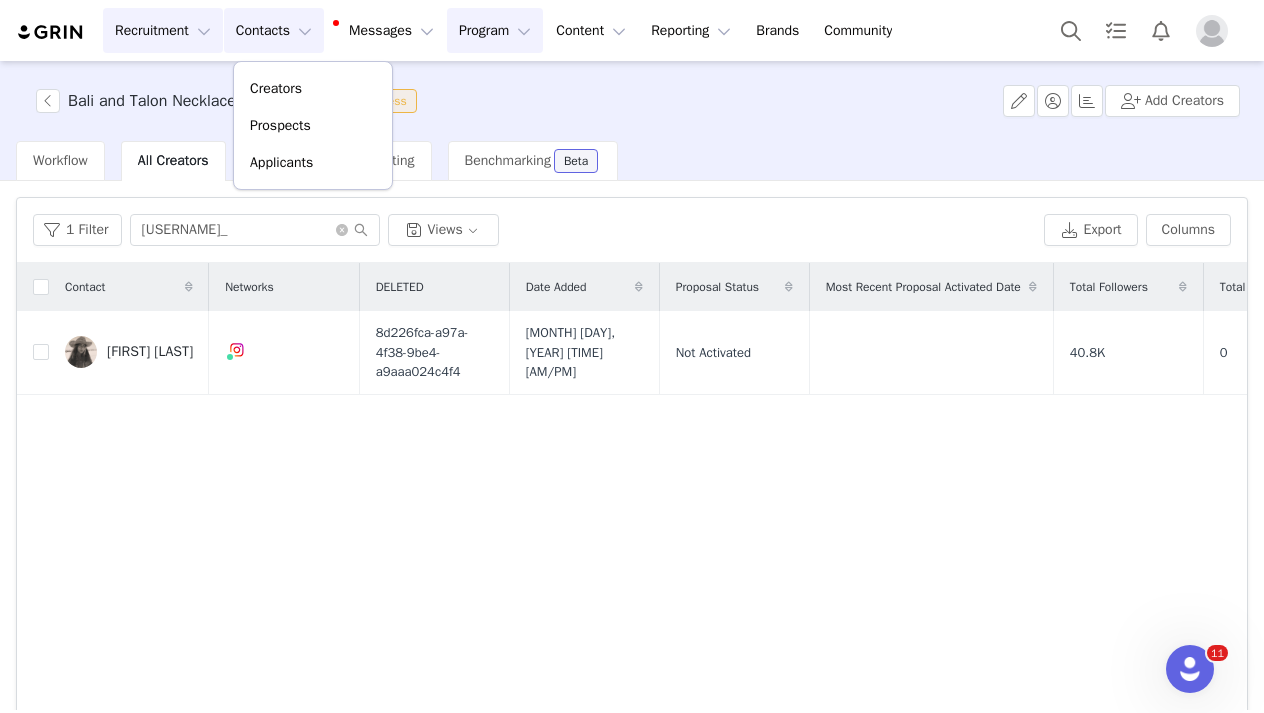 click on "Recruitment Recruitment" at bounding box center [163, 30] 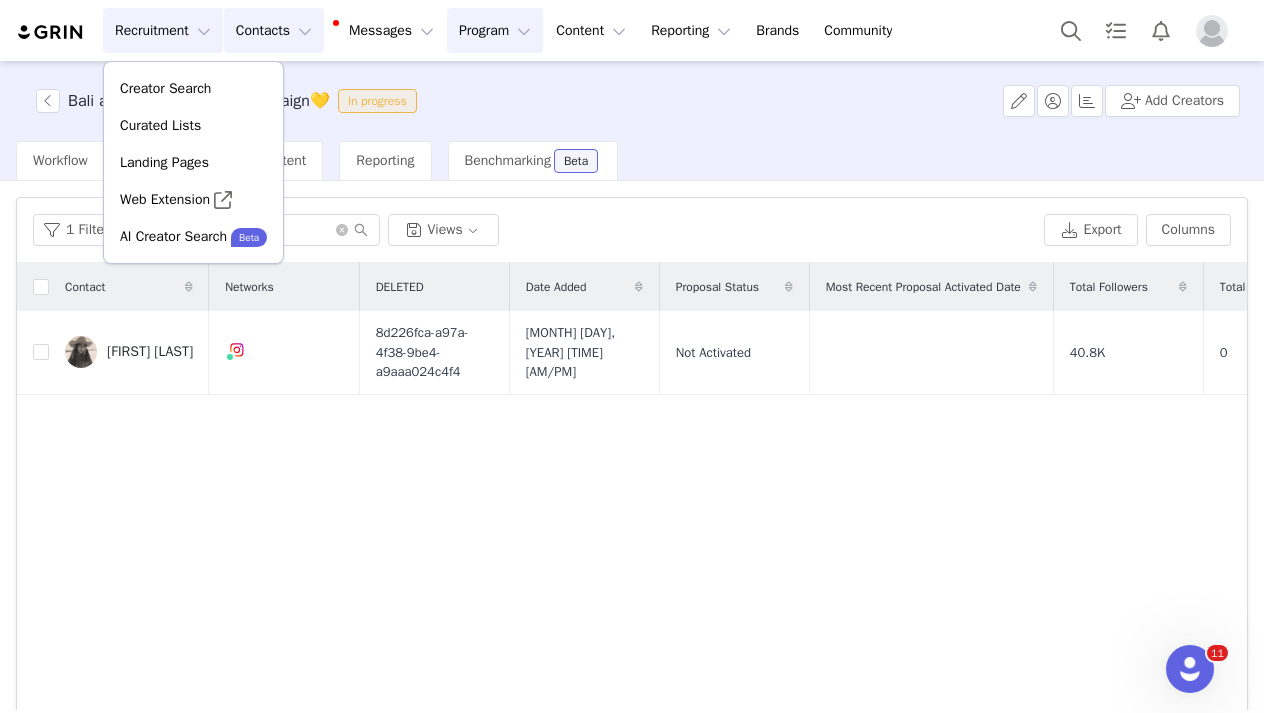 click on "Contacts Contacts" at bounding box center (274, 30) 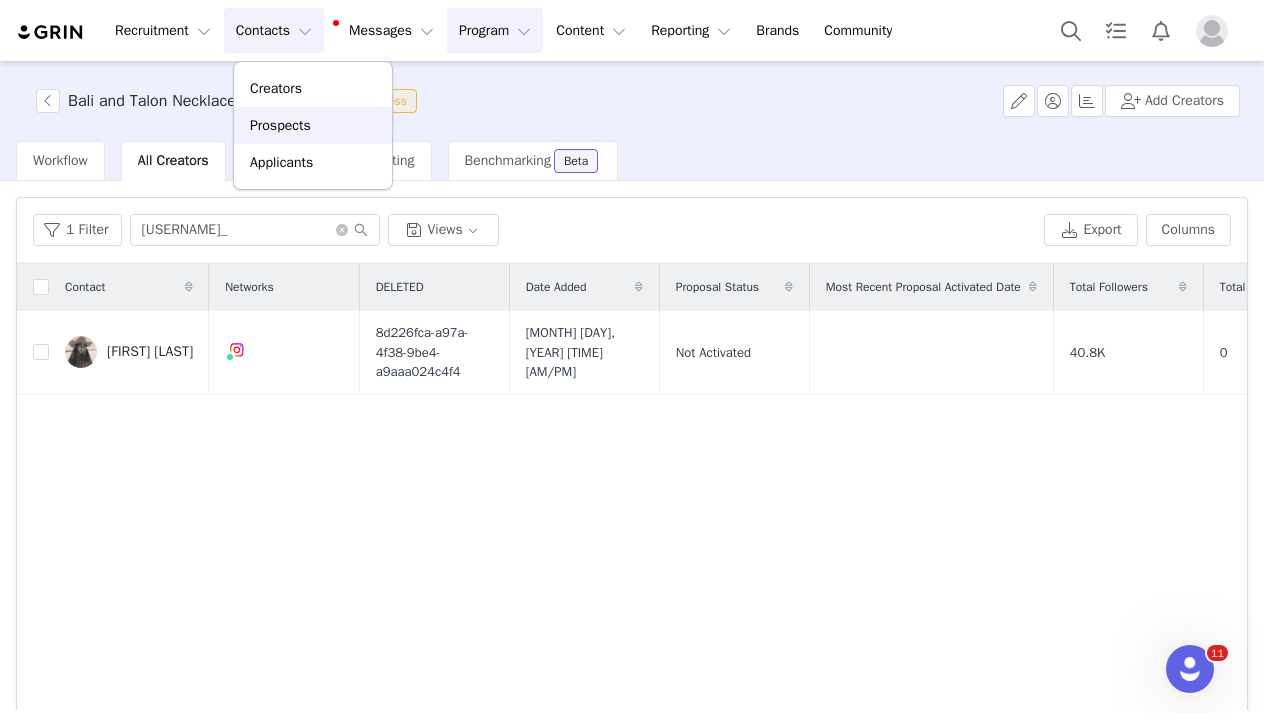 click on "Prospects" at bounding box center [280, 125] 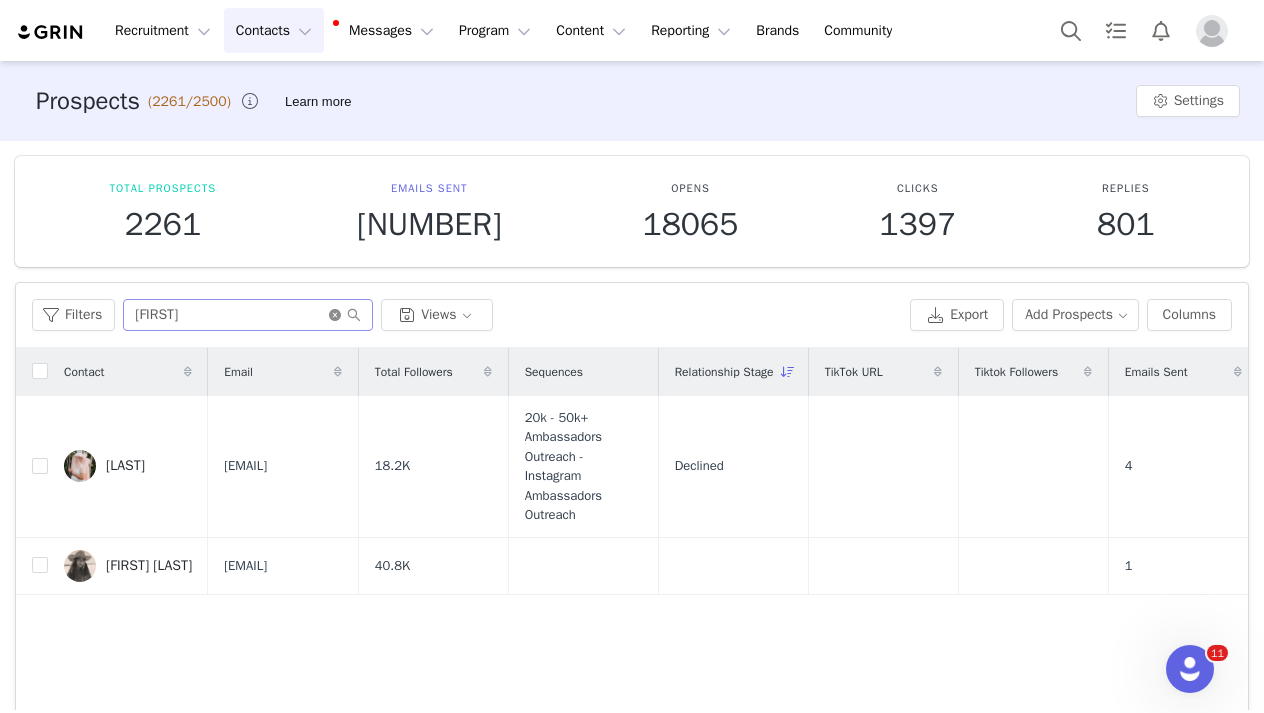 click 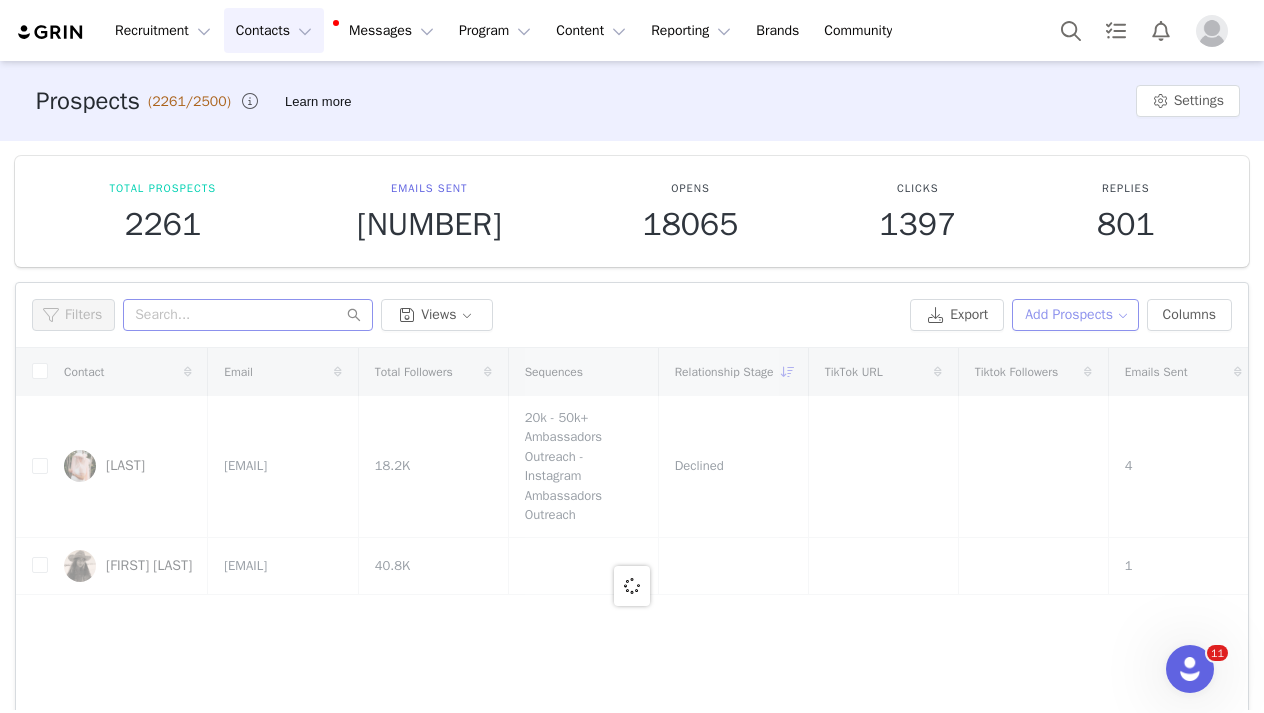 click on "Add Prospects" at bounding box center [1075, 315] 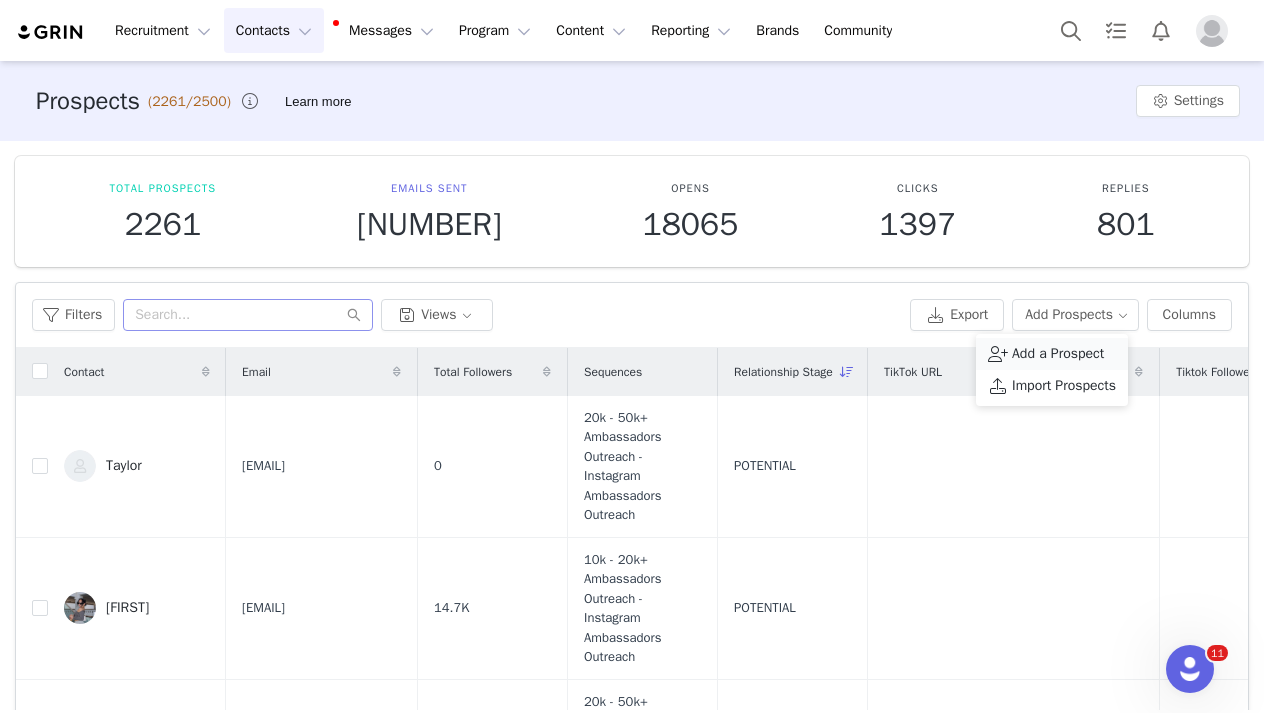 click on "Add a Prospect" at bounding box center (1058, 354) 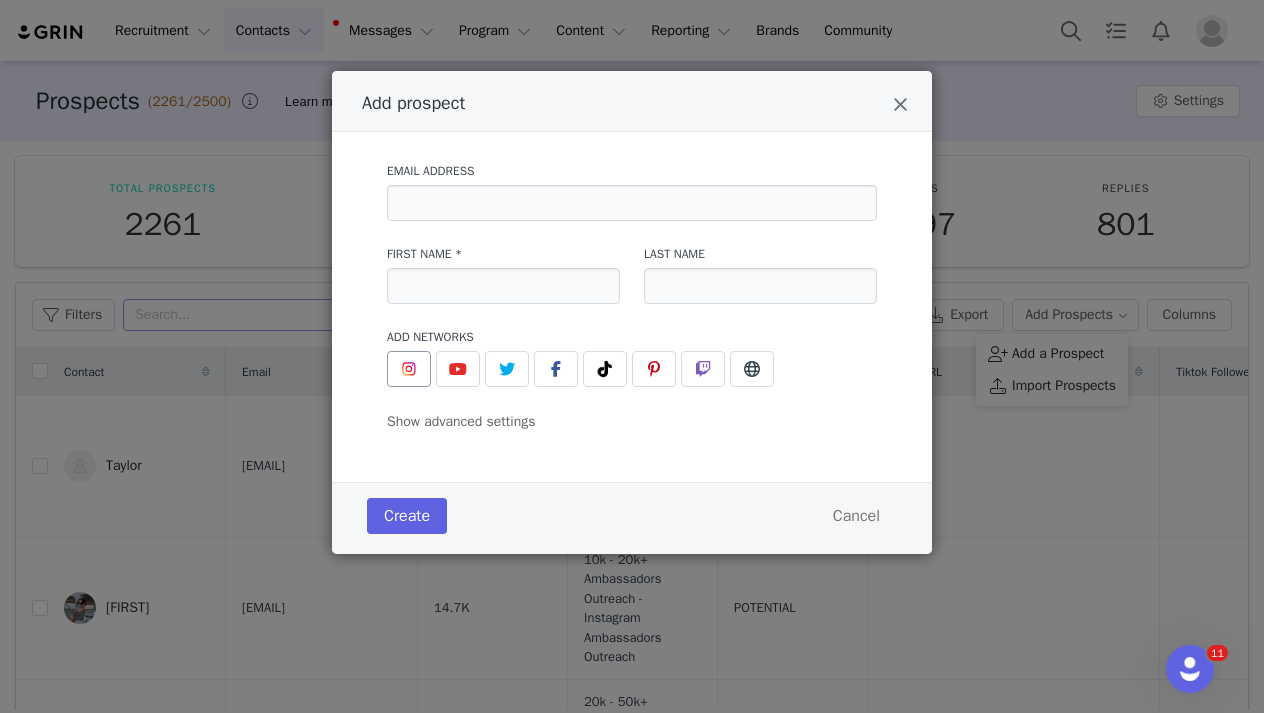 click at bounding box center (409, 369) 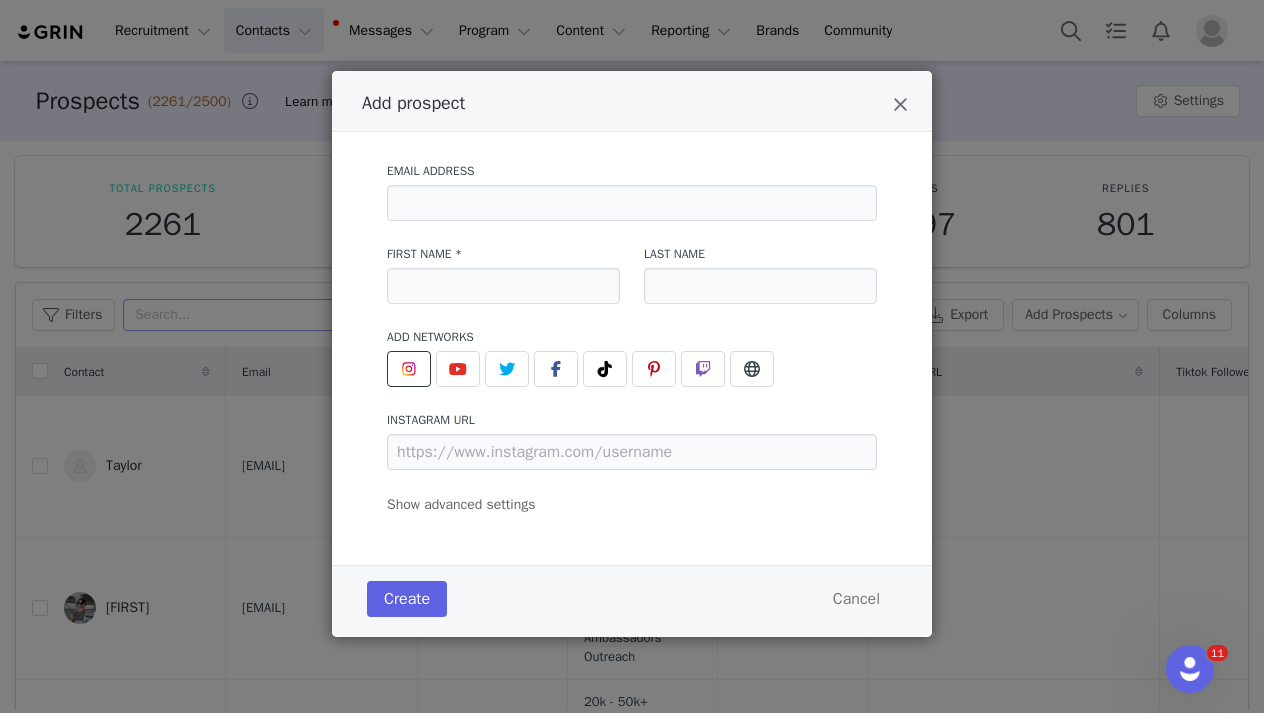 click on "Email Address   First Name *   Last Name   Add Networks   instagram URL   youtube URL   twitter URL   facebook URL   tiktok URL   pinterest URL   twitch URL   website URL  Show advanced settings  Add to Activation  Select activation  Relationship Stage  Select stage  Initial Tag(s)  Select tag(s)" at bounding box center (632, 332) 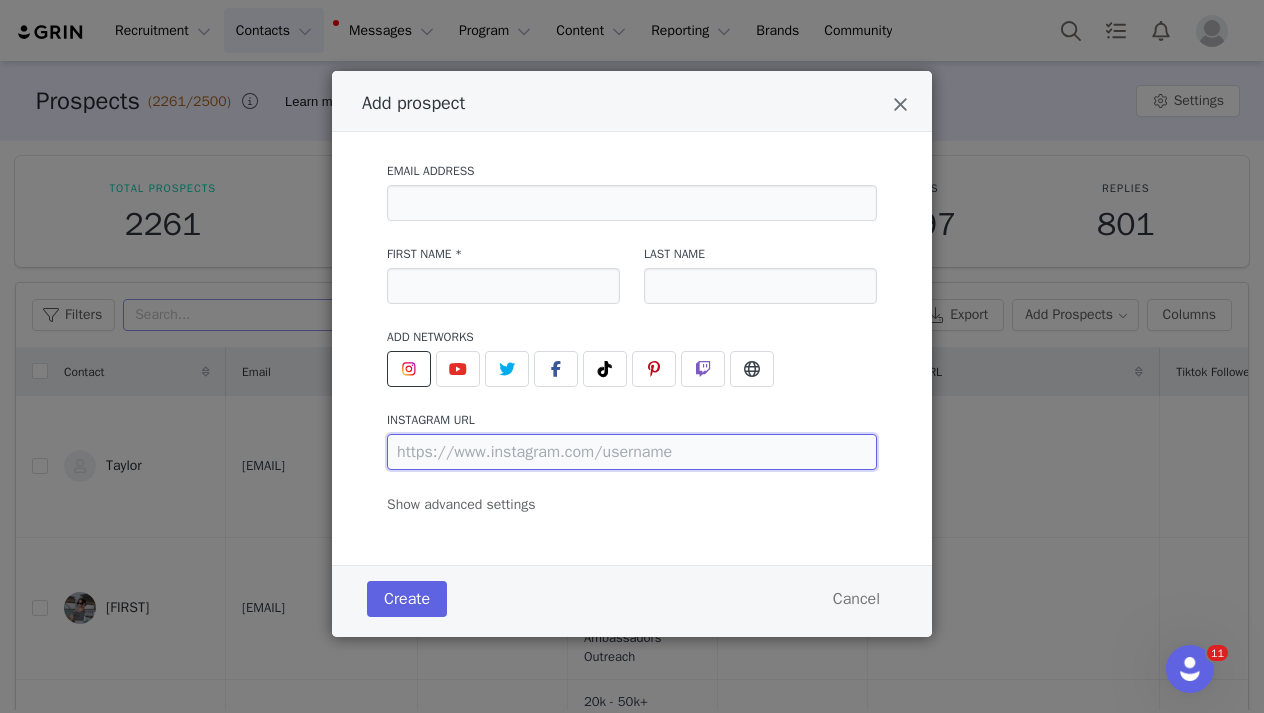 click at bounding box center (632, 452) 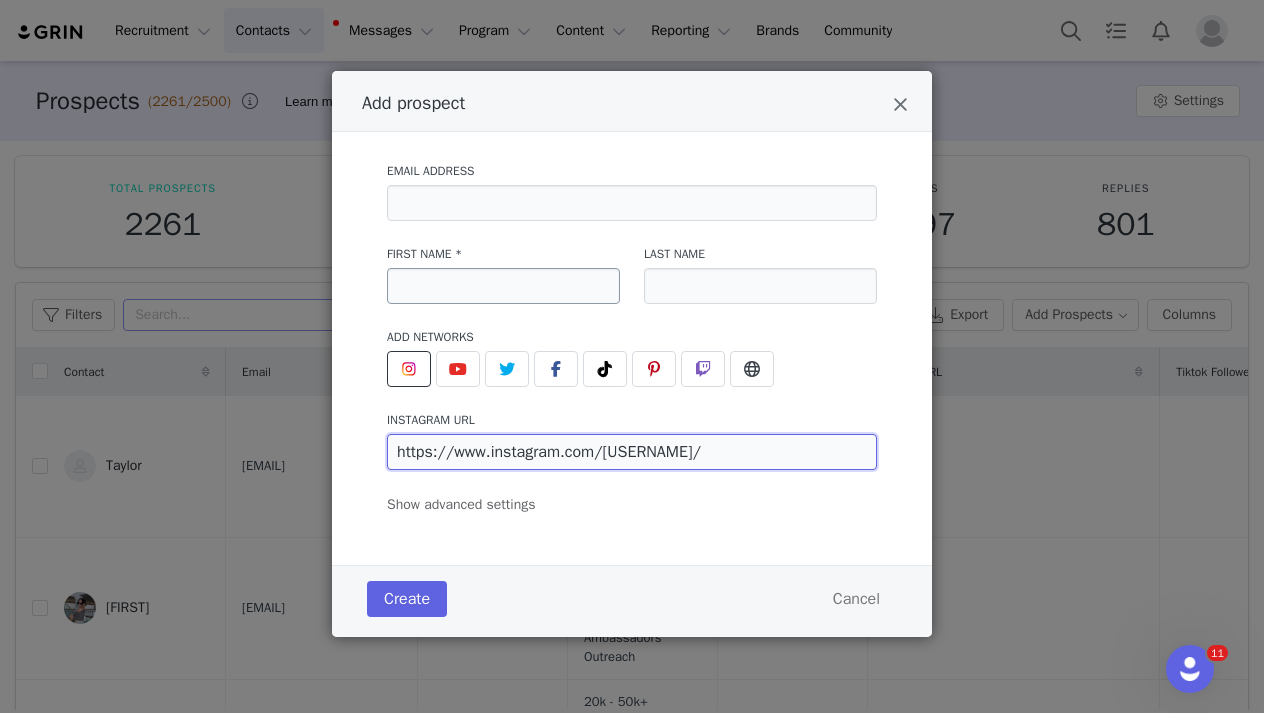 type on "https://www.instagram.com/audreyfeyzdiamont/" 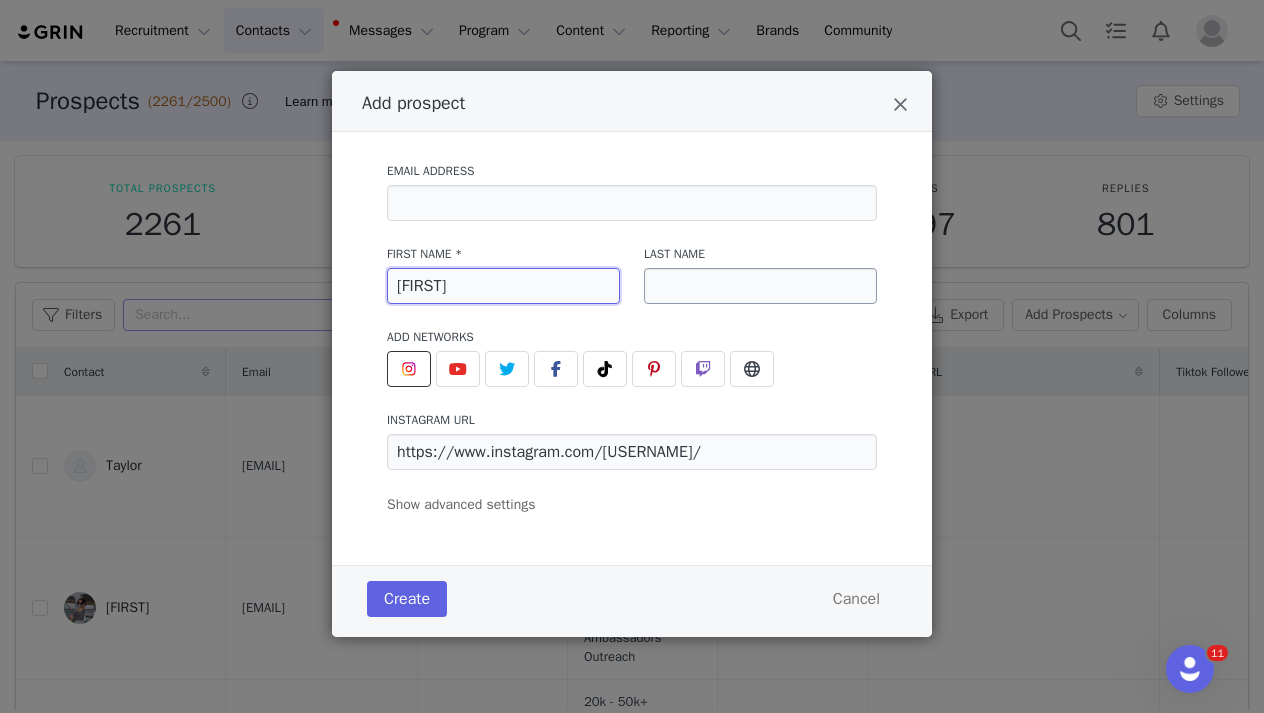 type on "Audrey" 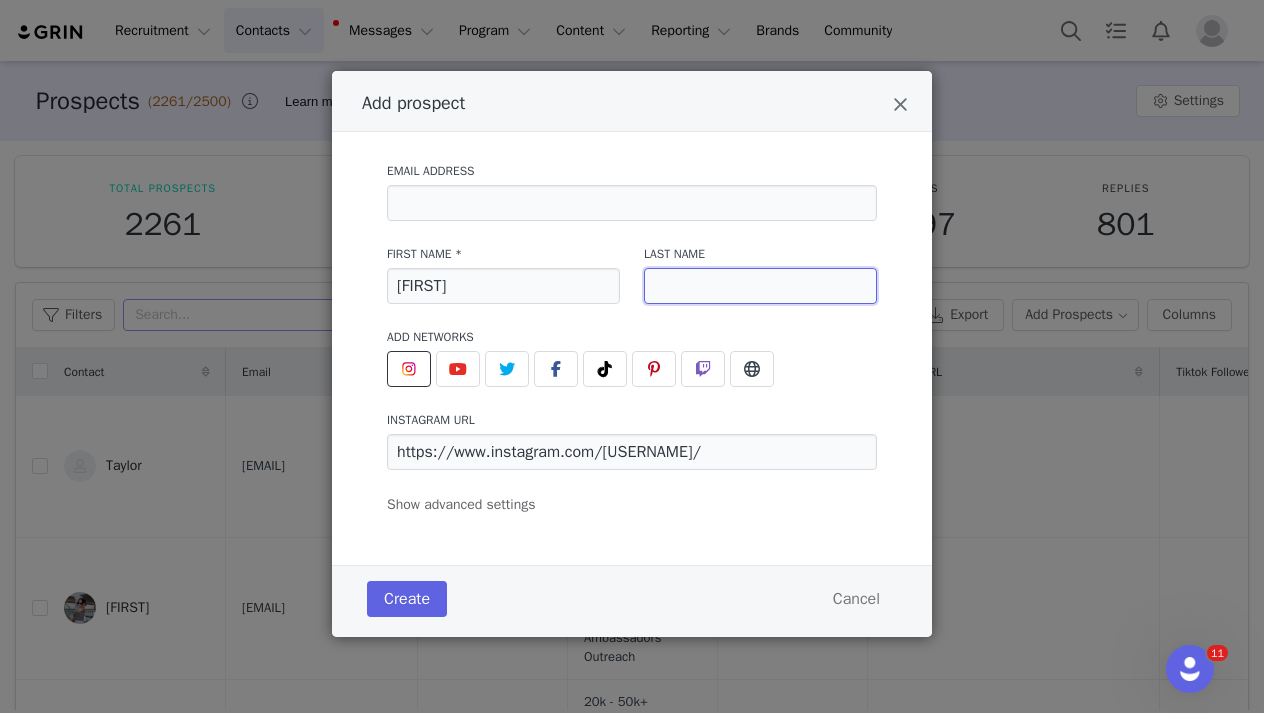 paste on "Diamont" 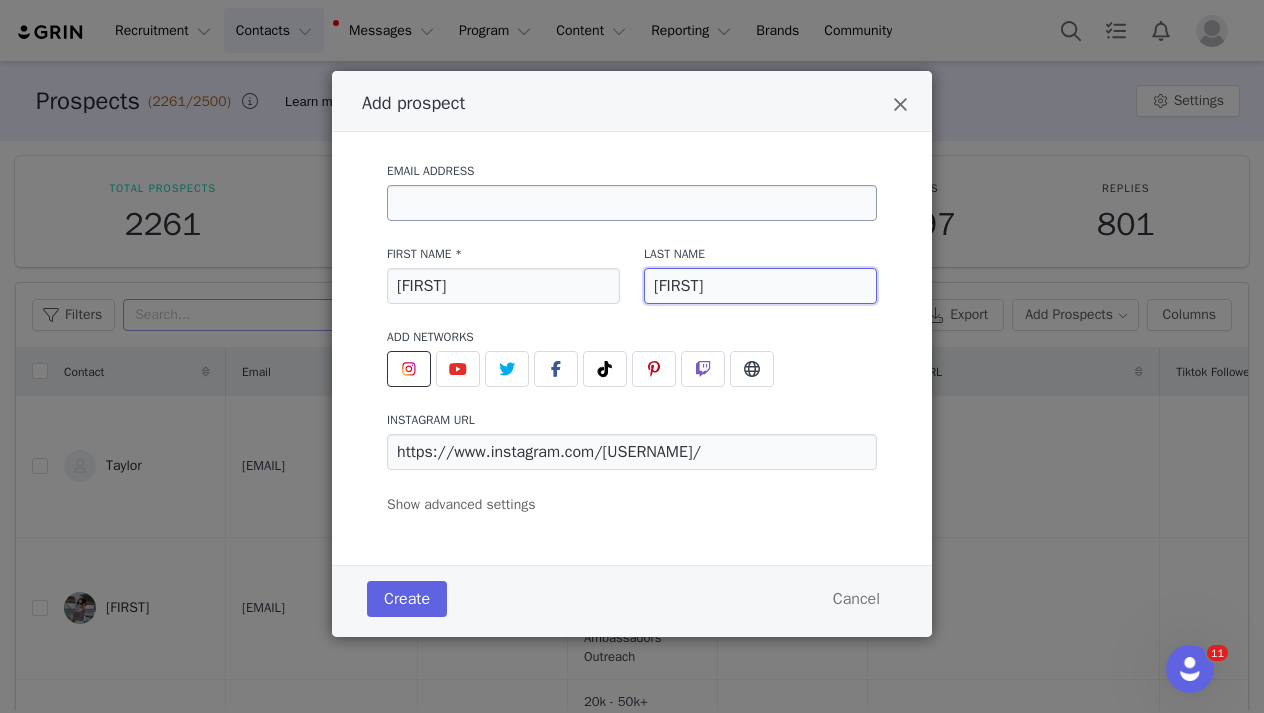 type on "Diamont" 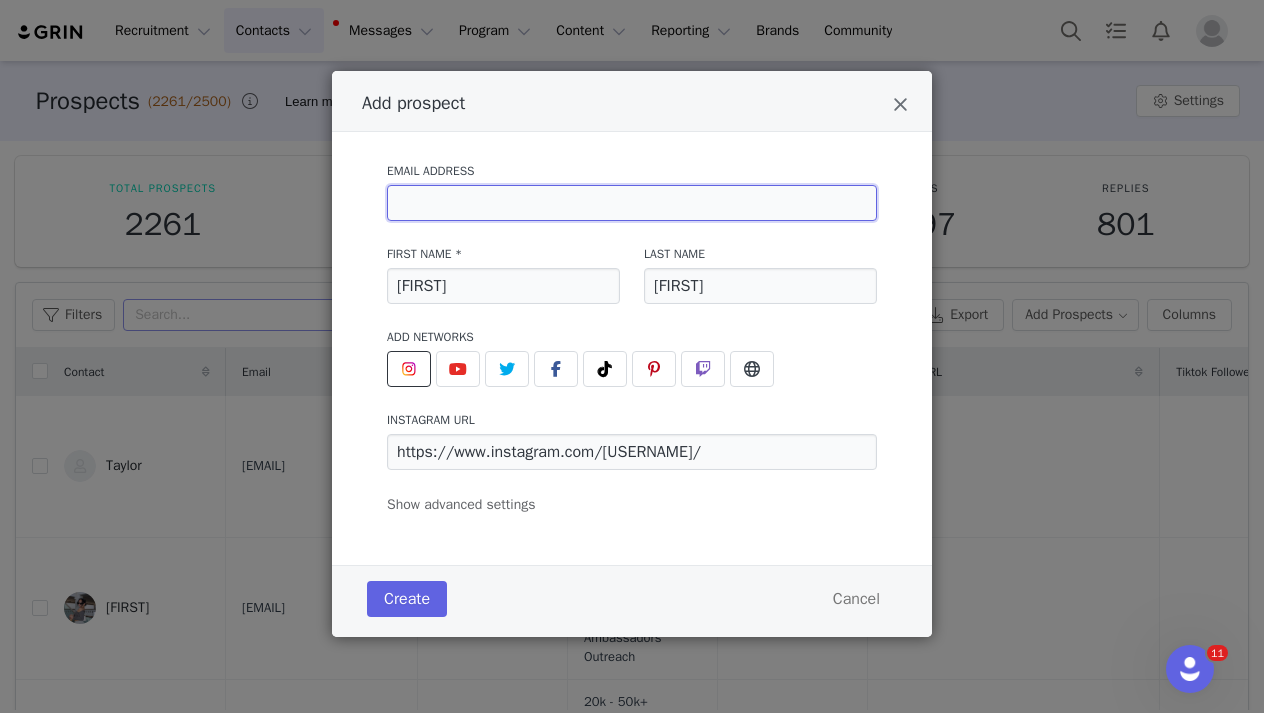 paste on "audrey@18talent.com" 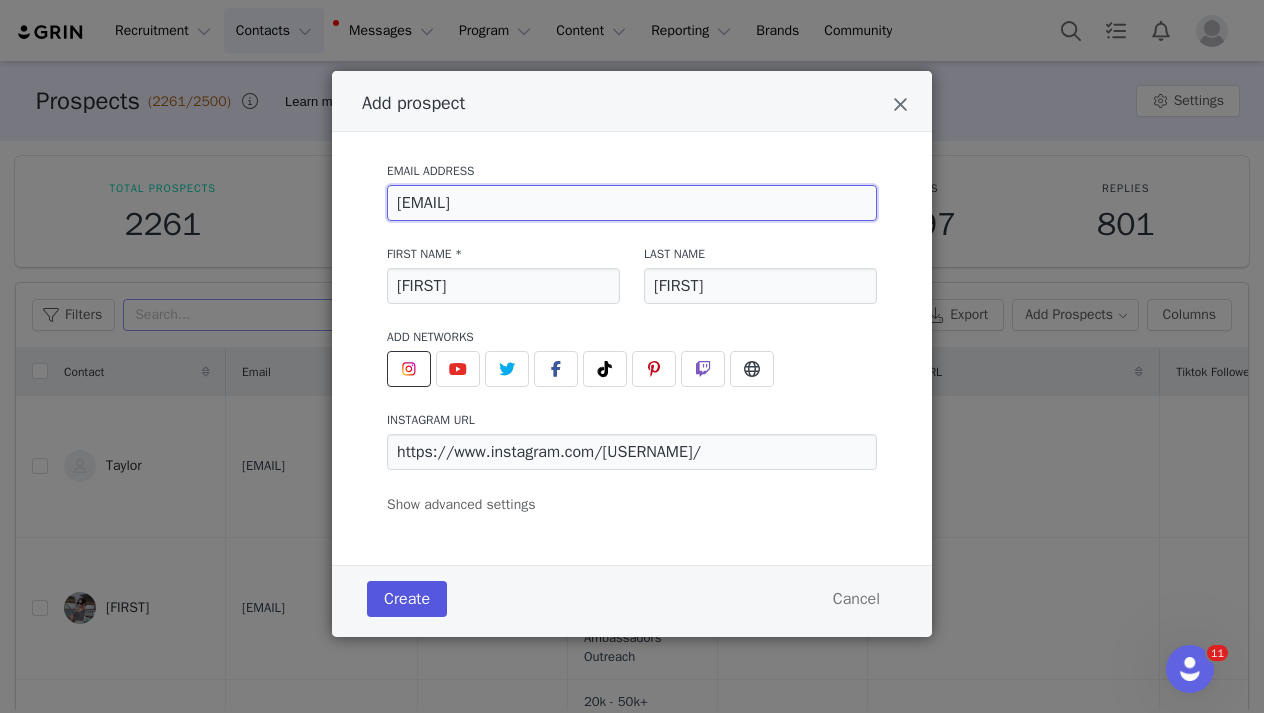 type on "audrey@18talent.com" 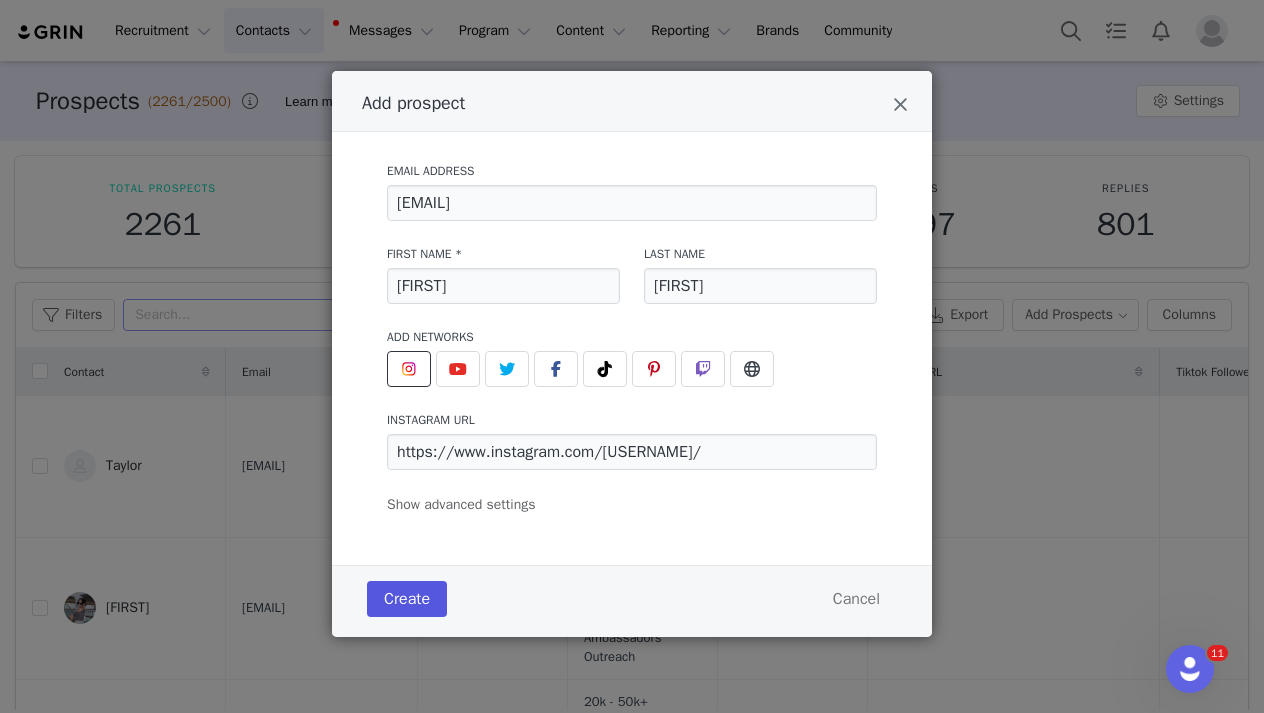 click on "Create" at bounding box center (407, 599) 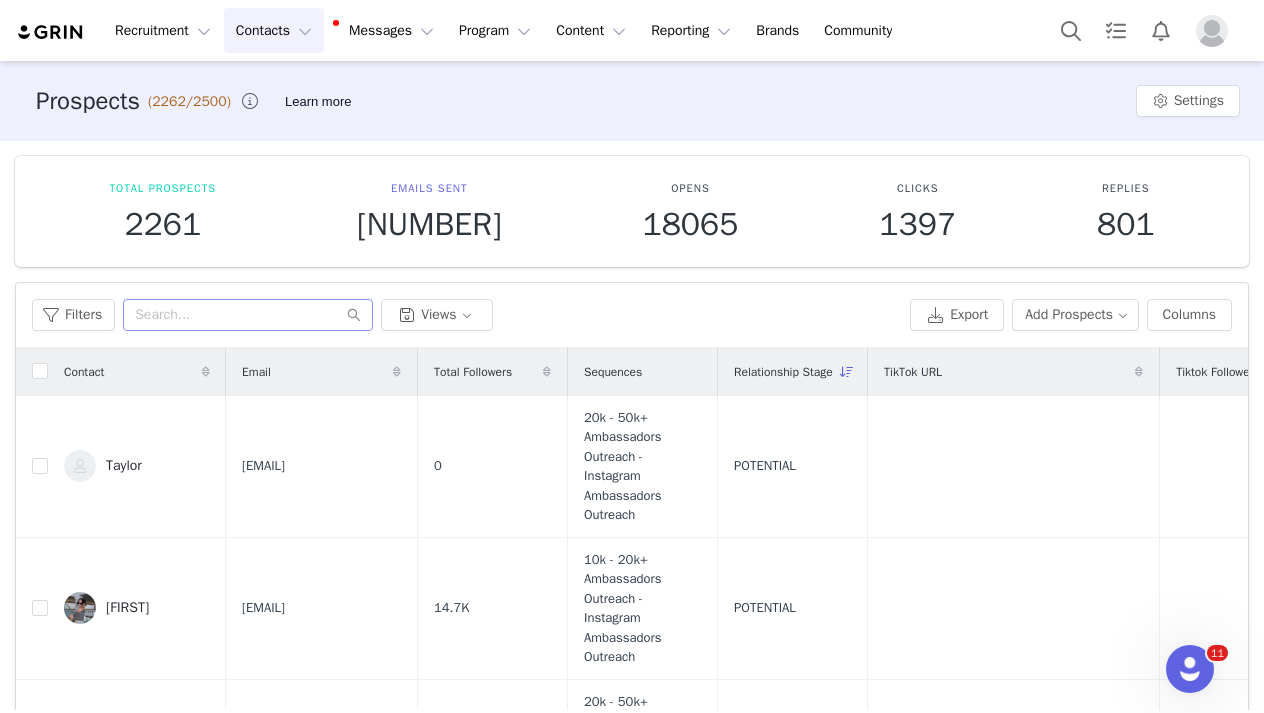 scroll, scrollTop: 0, scrollLeft: 0, axis: both 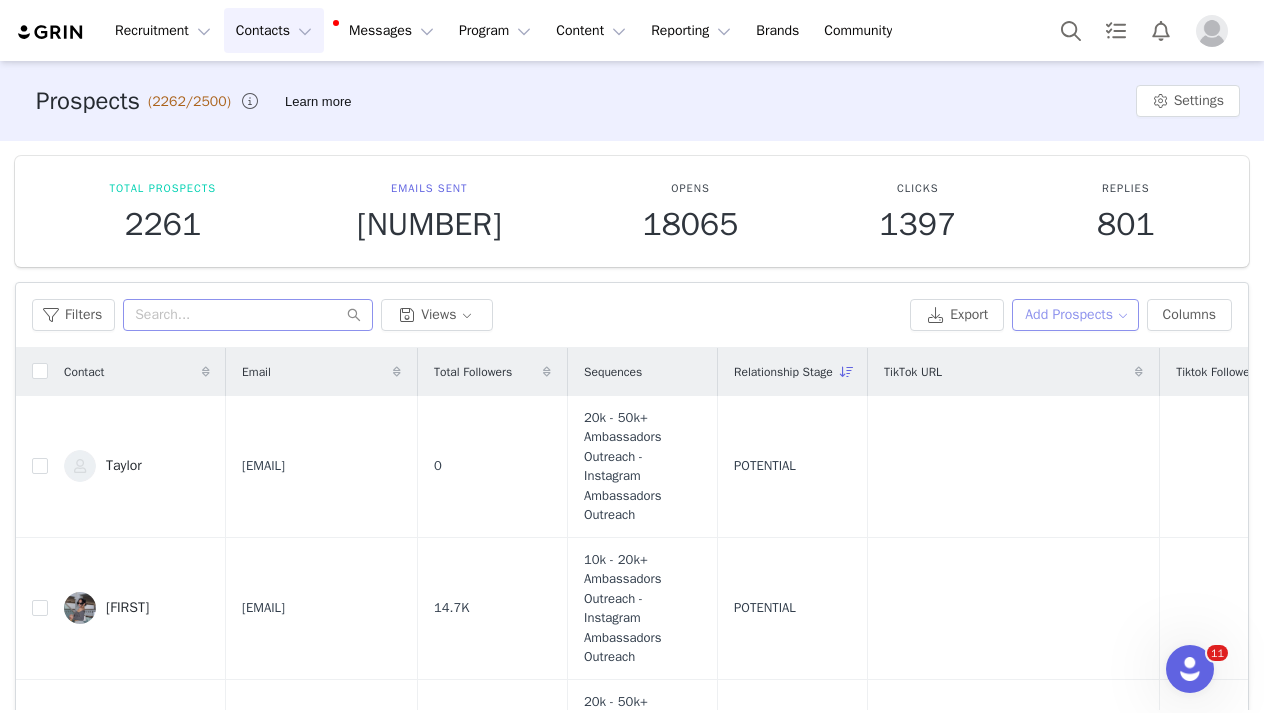 click on "Add Prospects" at bounding box center [1075, 315] 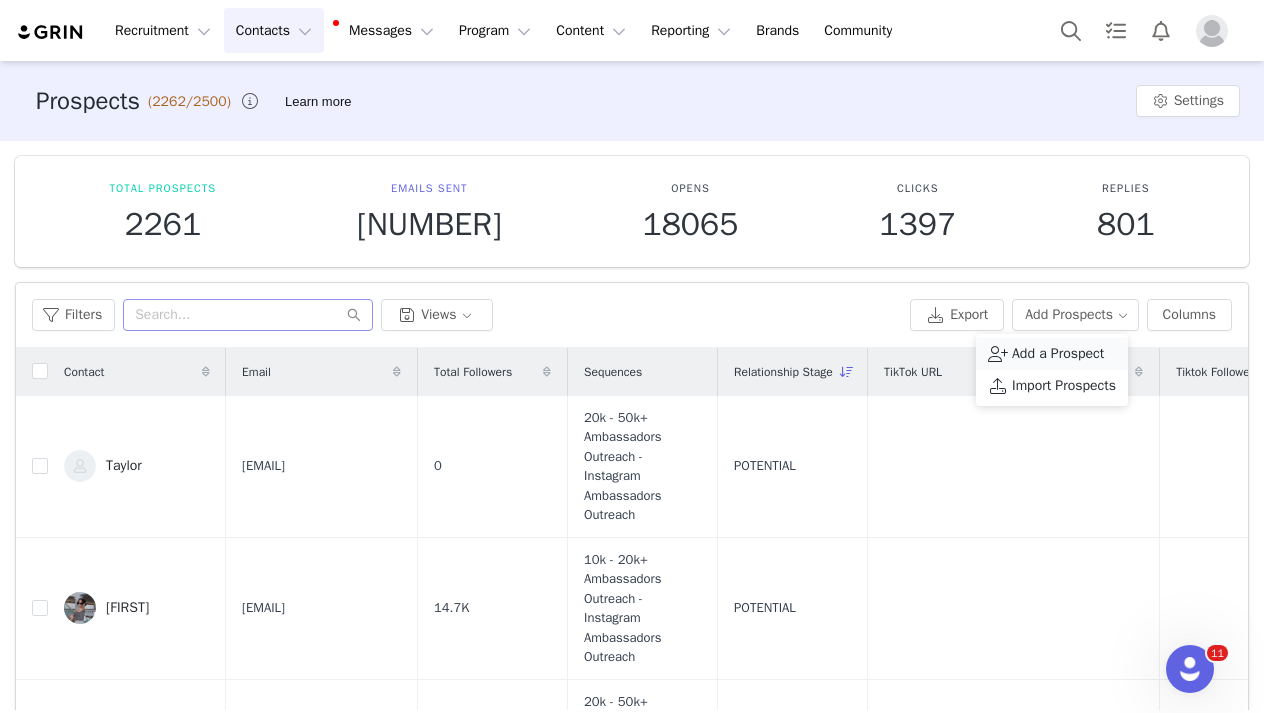 click on "Add a Prospect" at bounding box center (1058, 354) 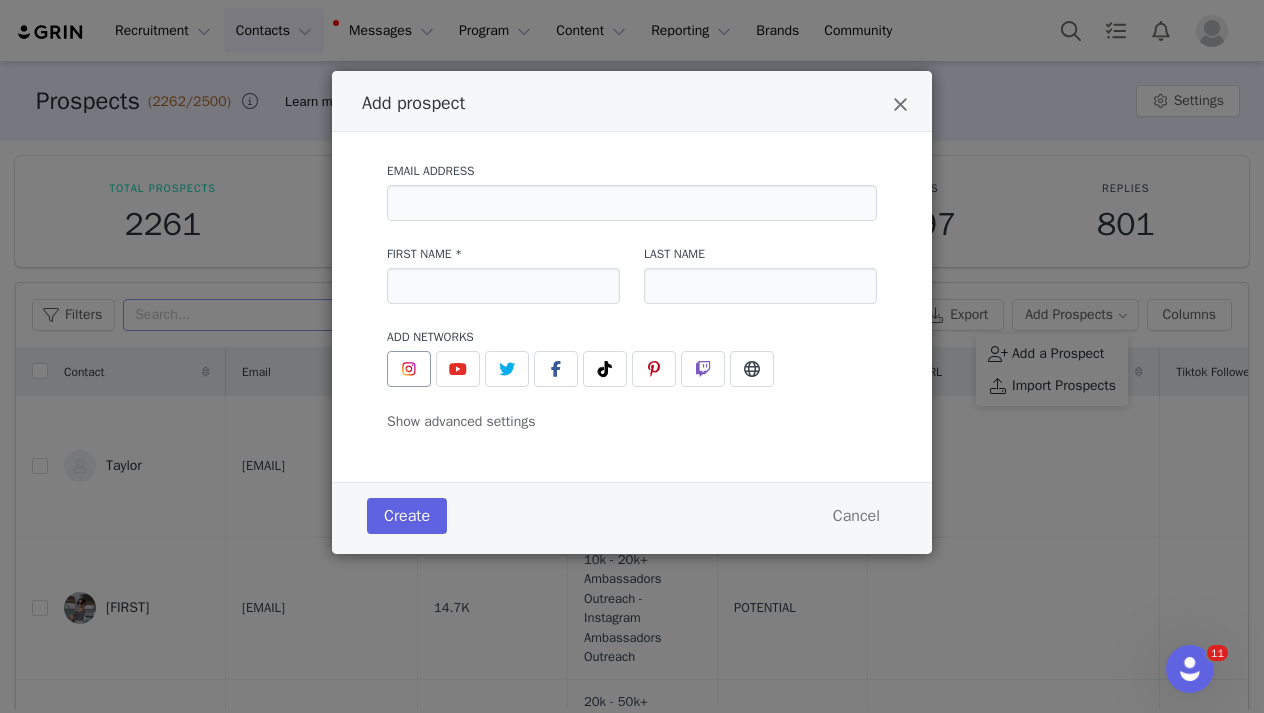 click at bounding box center (409, 369) 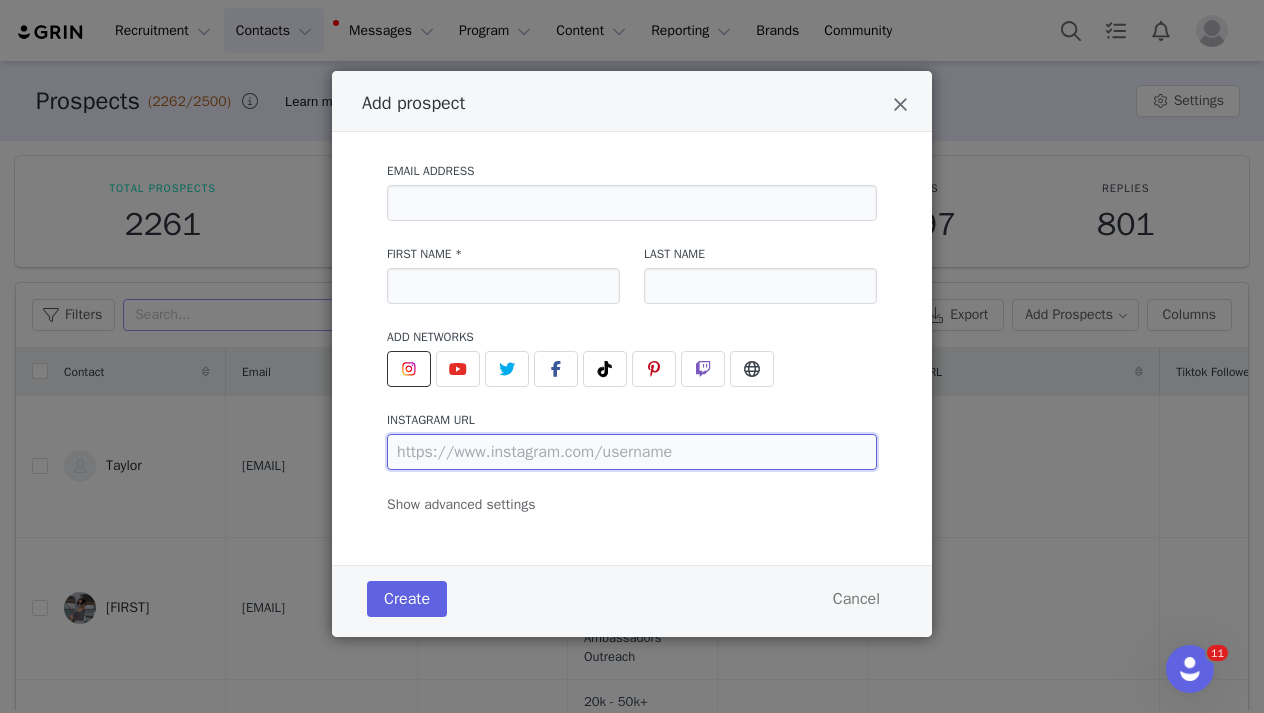 click at bounding box center (632, 452) 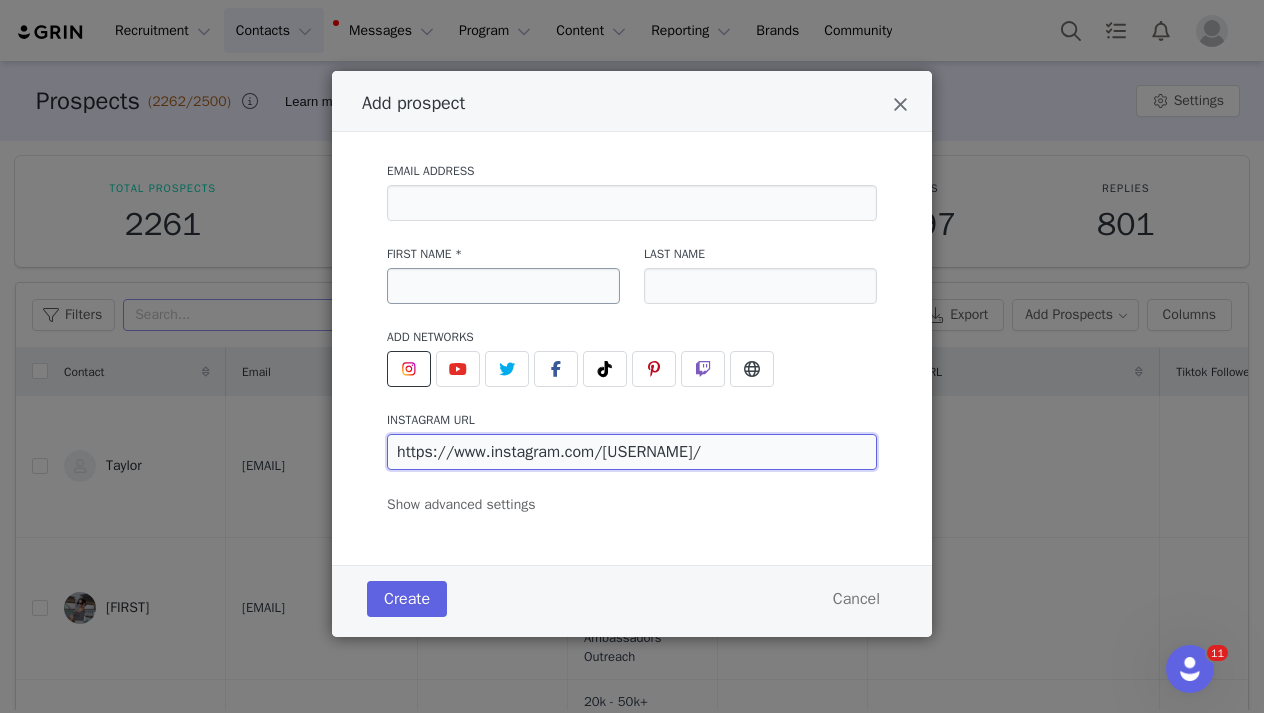 type on "https://www.instagram.com/yana.sushchik/" 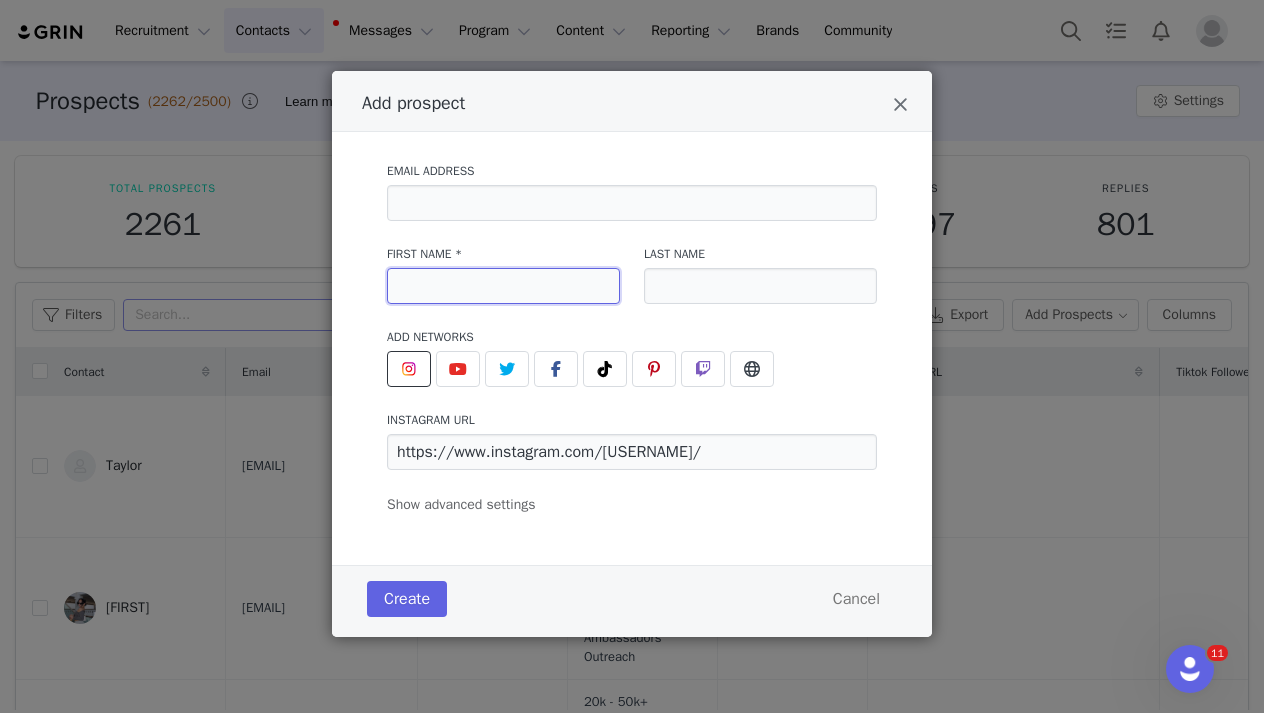 click at bounding box center (503, 286) 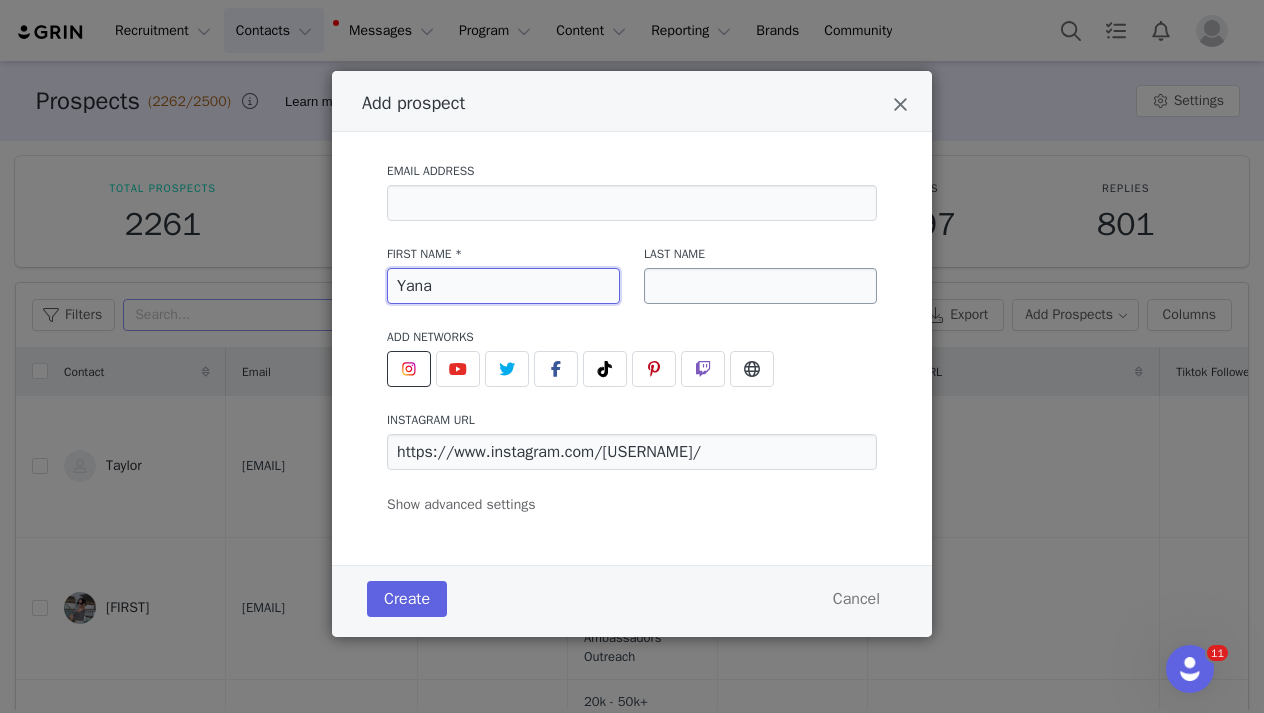 type on "Yana" 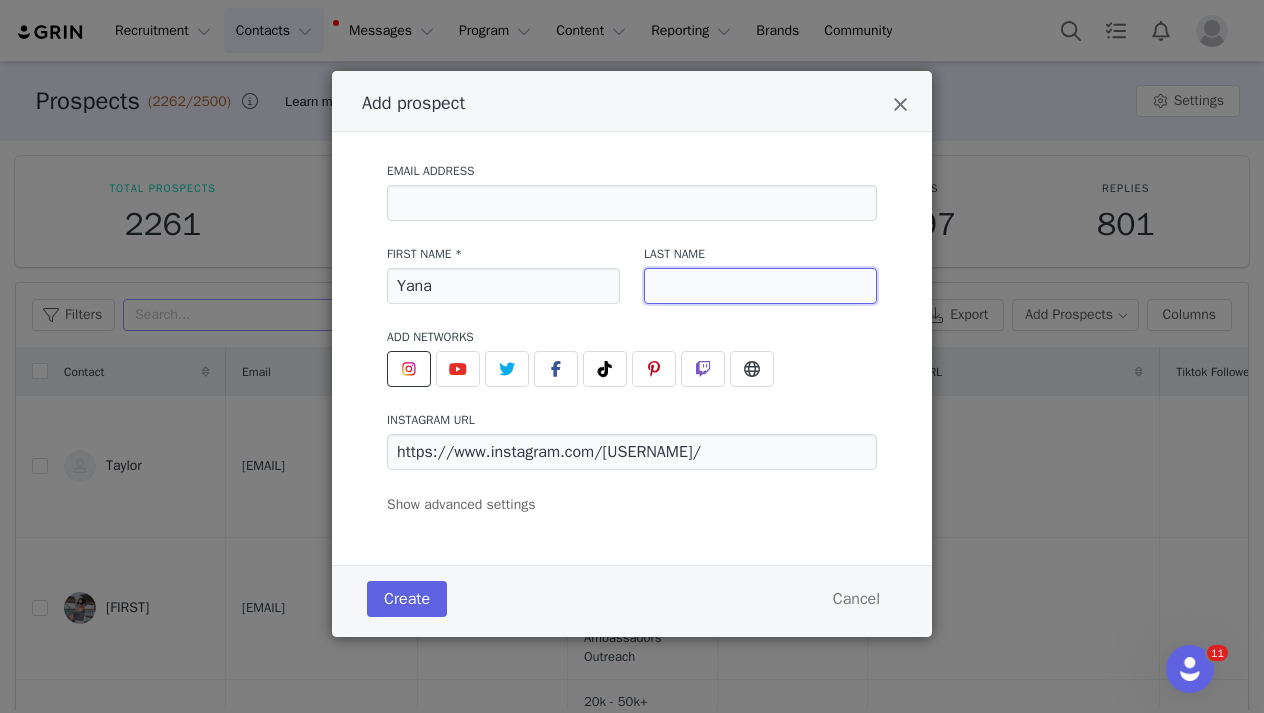 click at bounding box center [760, 286] 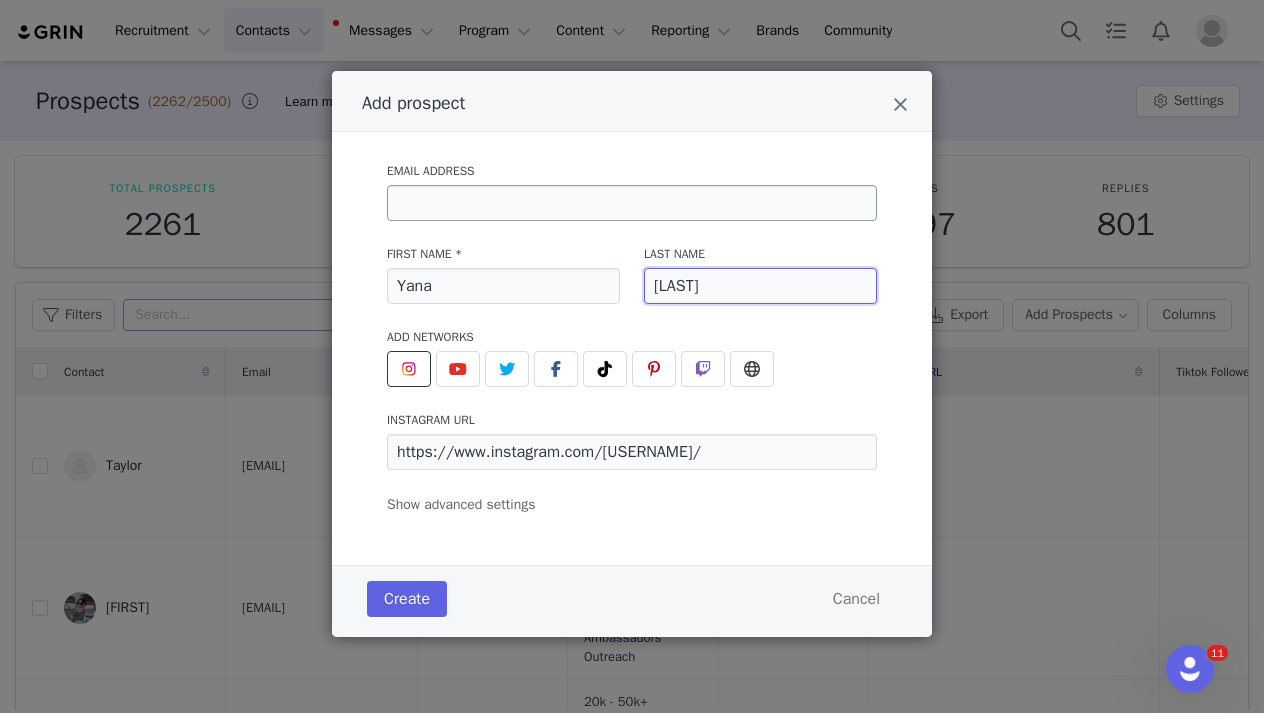 type on "[LAST_NAME]" 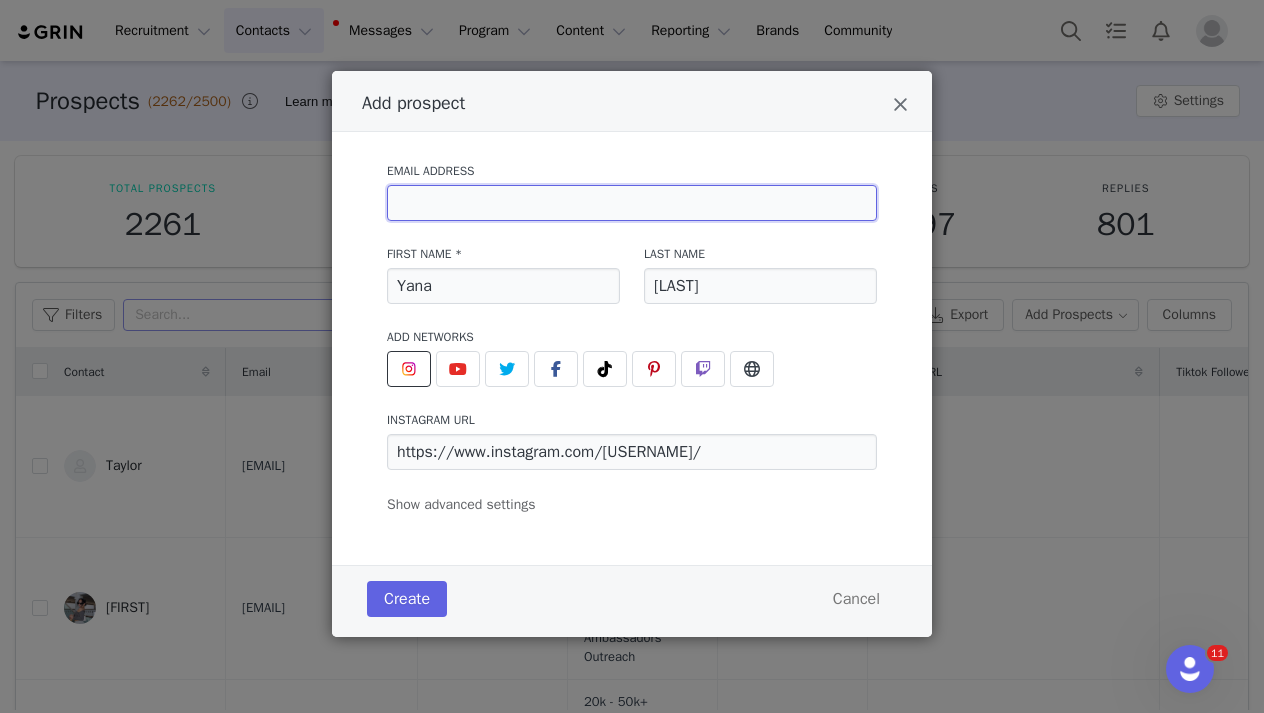 click at bounding box center [632, 203] 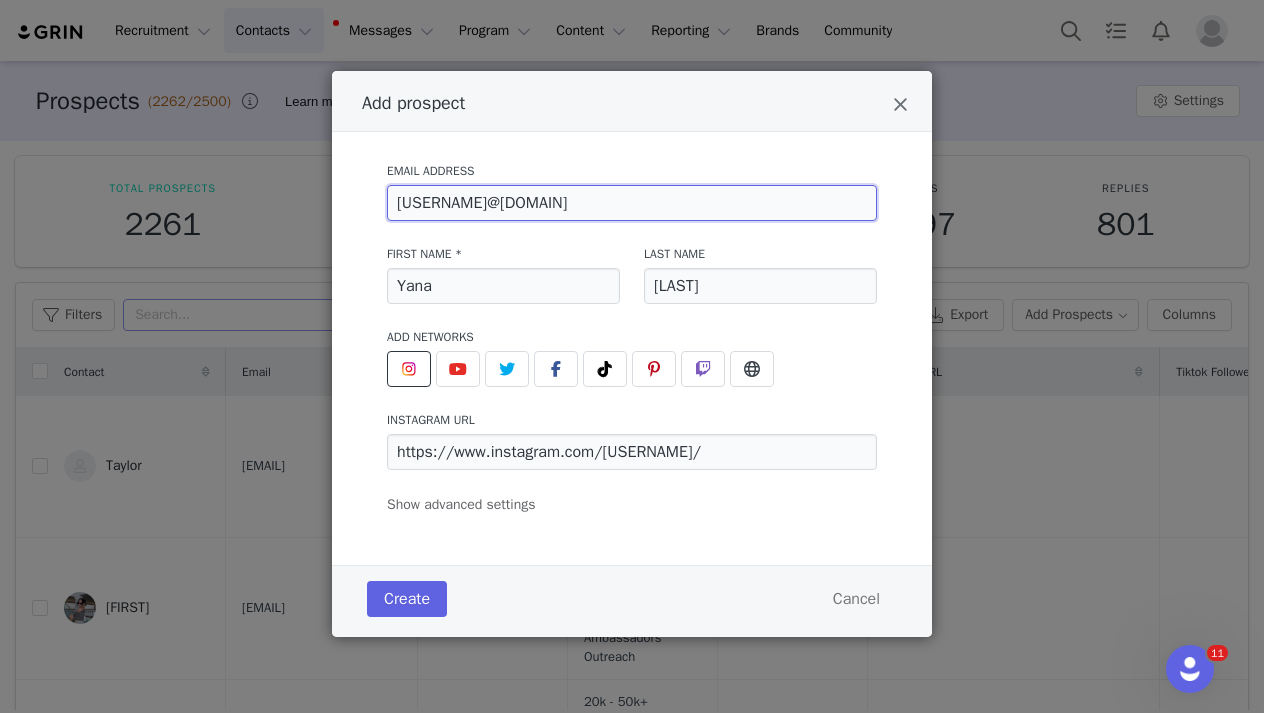 click on "hello@anasushchik.com" at bounding box center [632, 203] 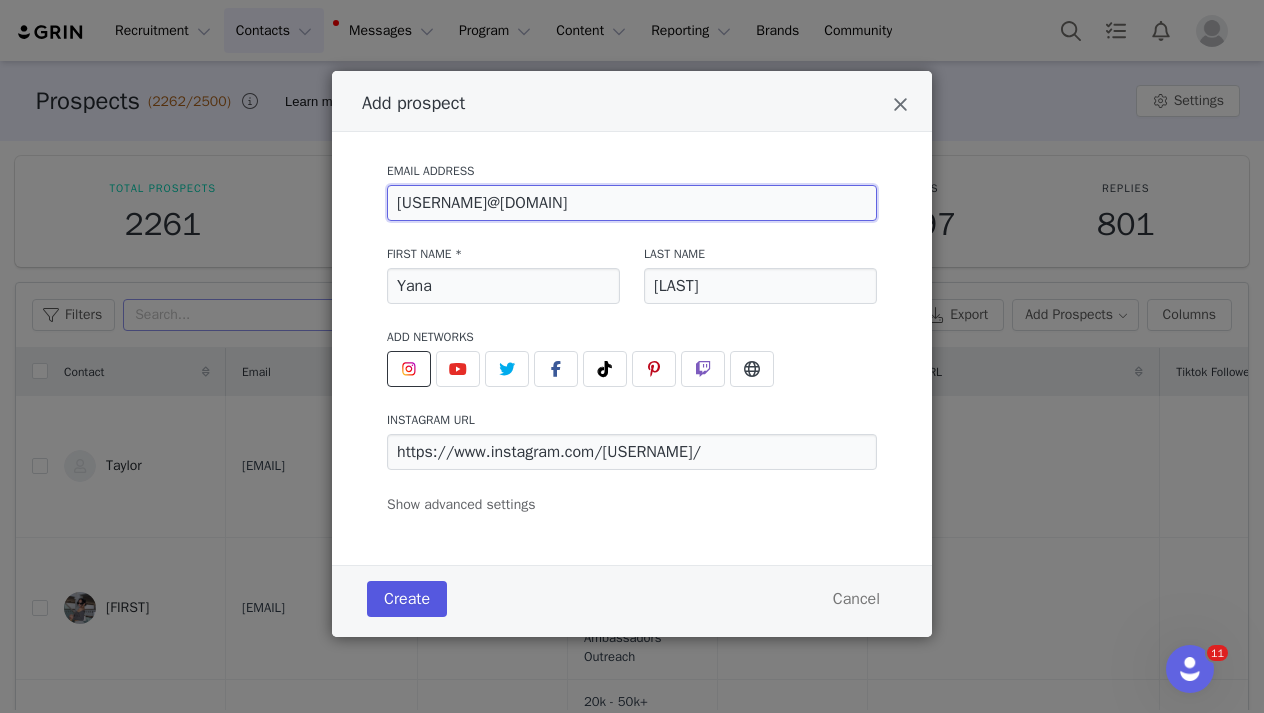 type on "hello@anasushchik.com" 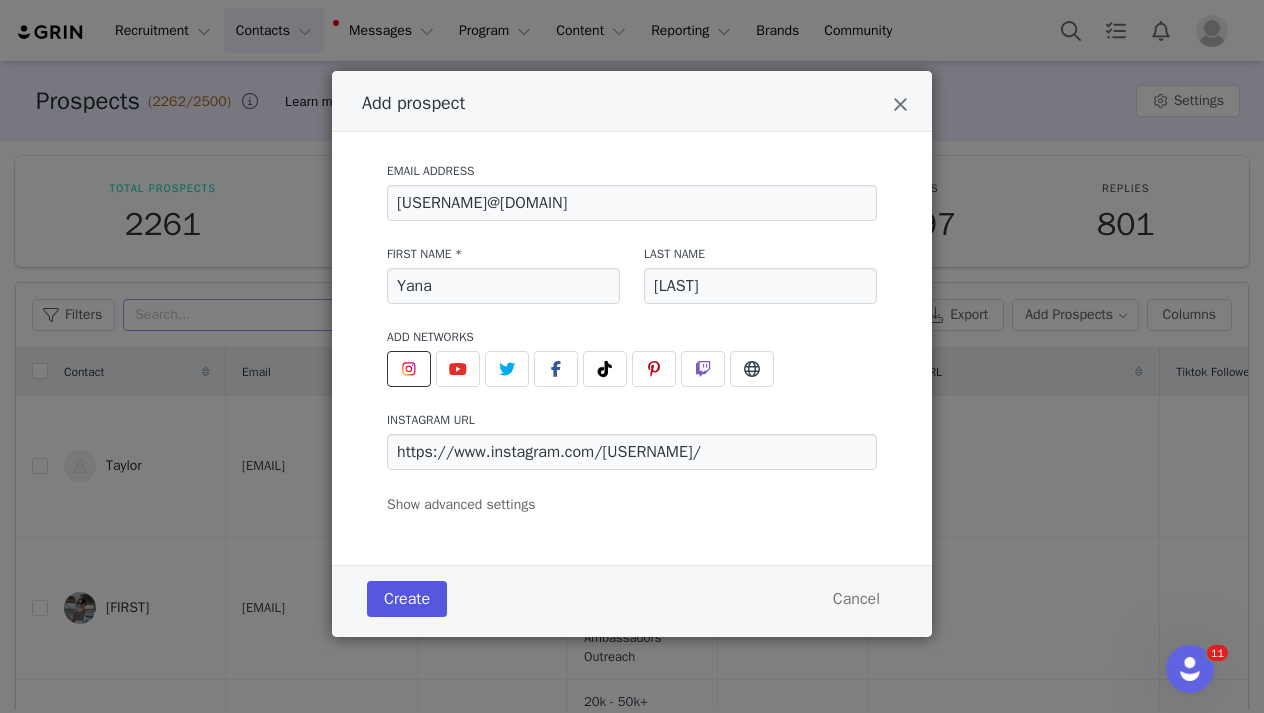 click on "Create" at bounding box center (407, 599) 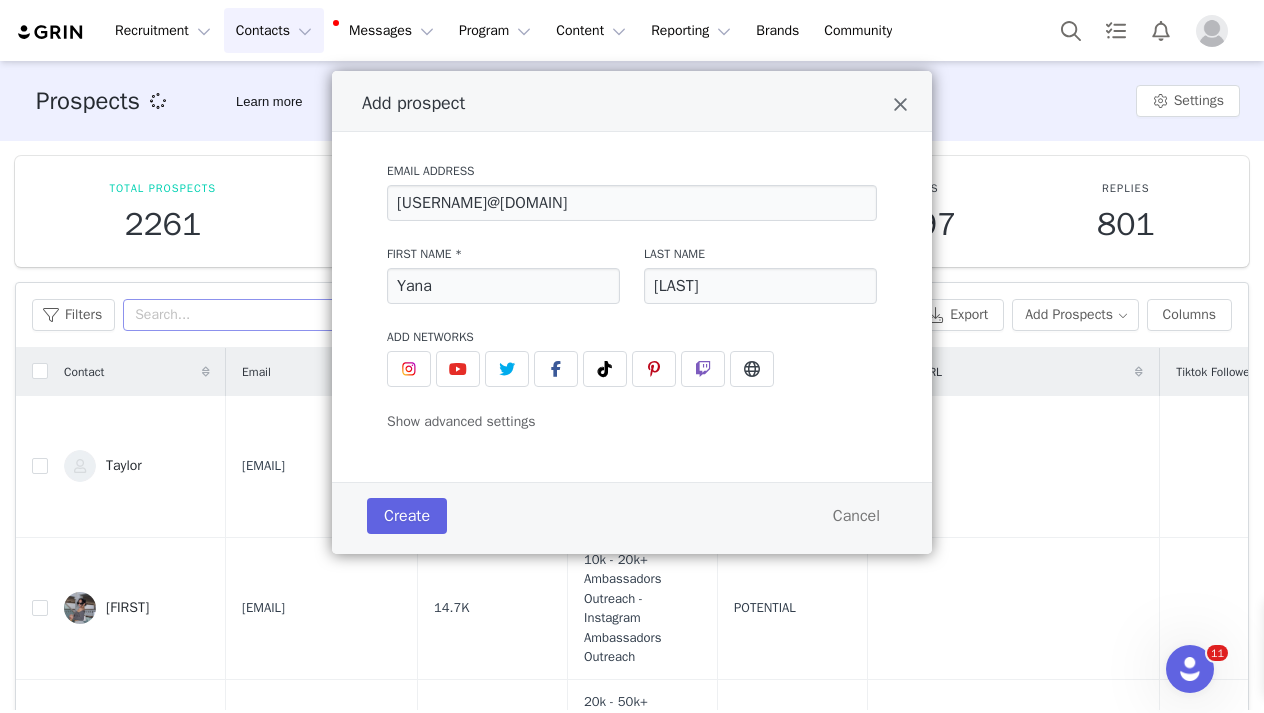 type 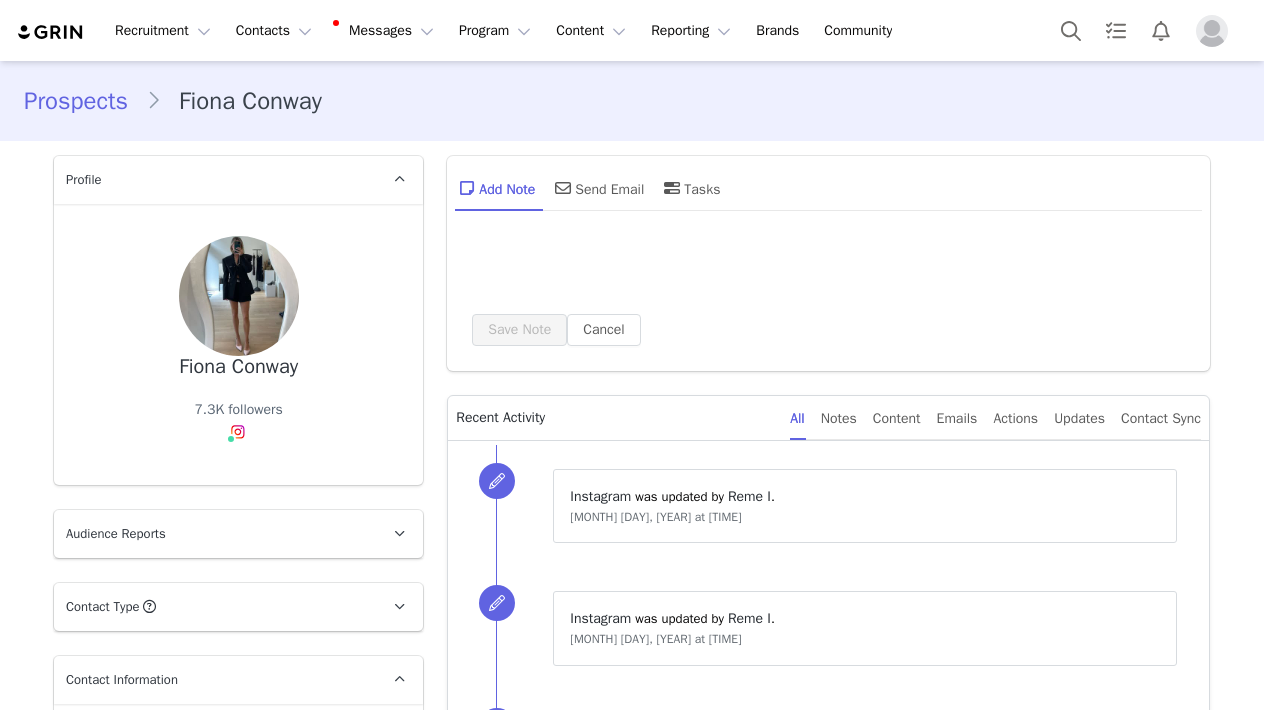 scroll, scrollTop: 0, scrollLeft: 0, axis: both 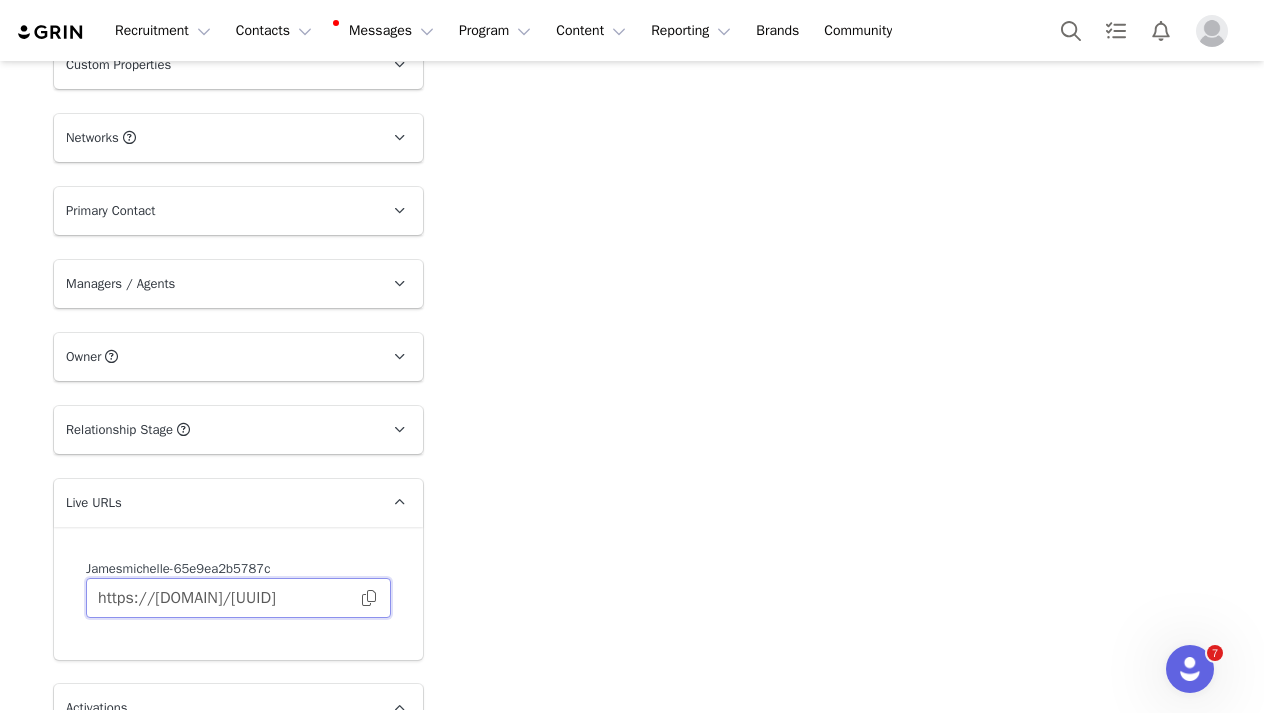 click on "https://jamesmichelle-65e9ea2b5787c.grin.live/e30c3e63-79a6-4e81-ac3e-4557a796a027" at bounding box center [238, 598] 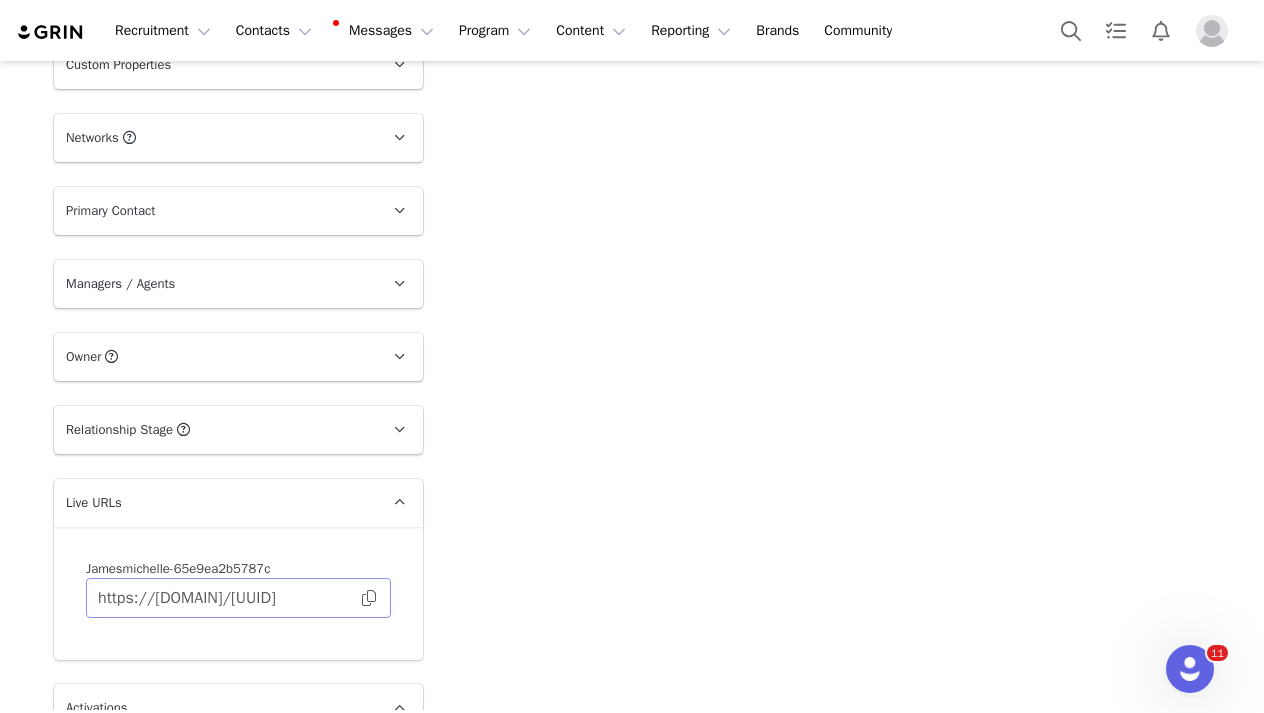 click at bounding box center (369, 598) 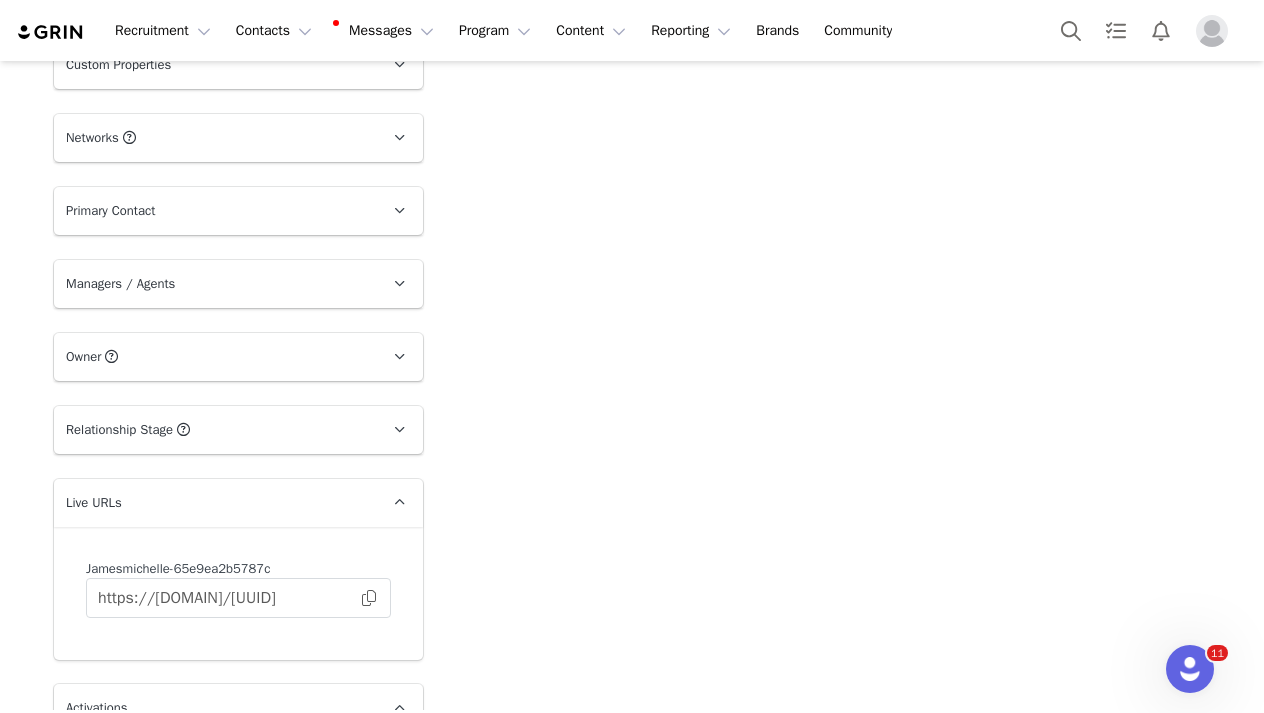 scroll, scrollTop: 0, scrollLeft: 0, axis: both 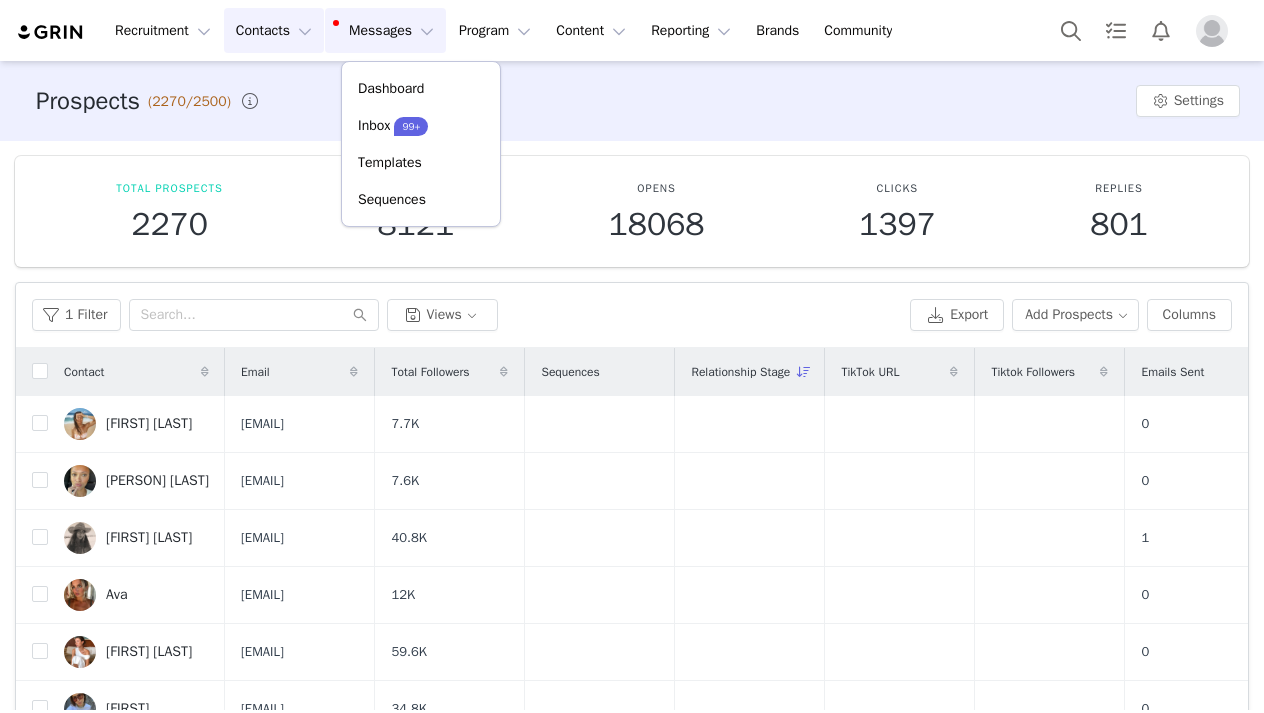 click on "Messages Messages" at bounding box center (385, 30) 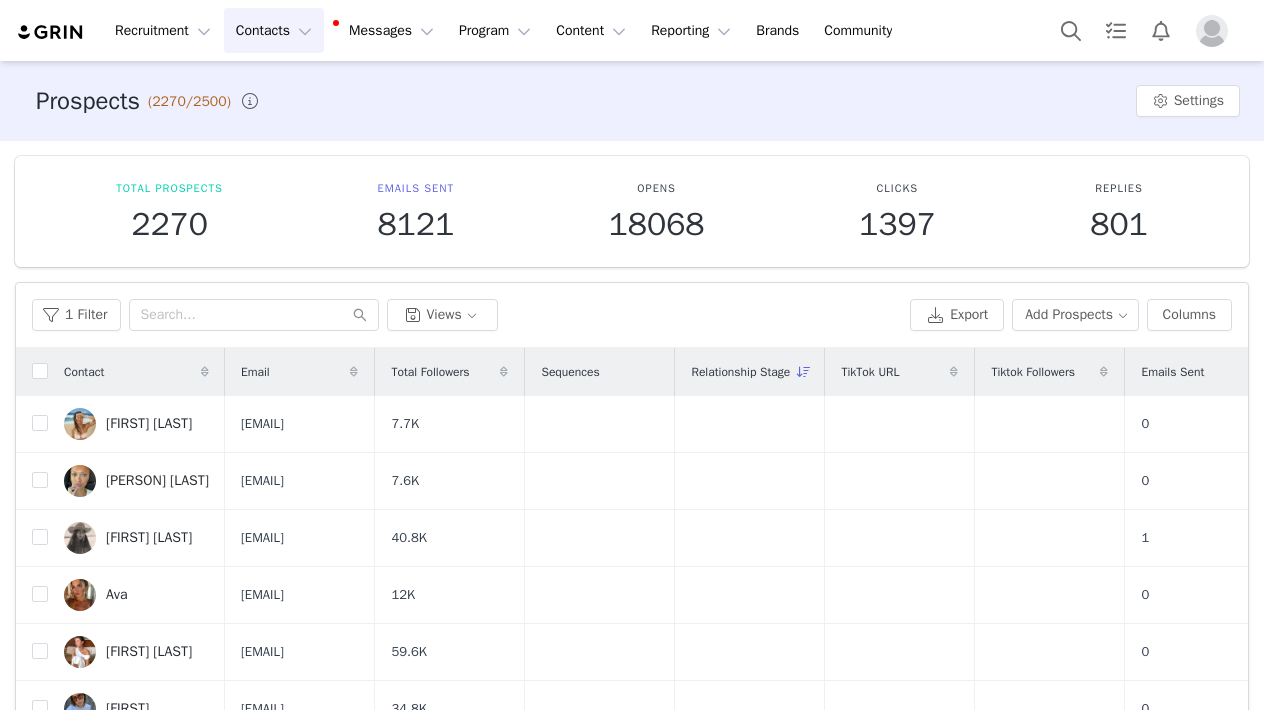 click on "Messages Messages" at bounding box center [385, 30] 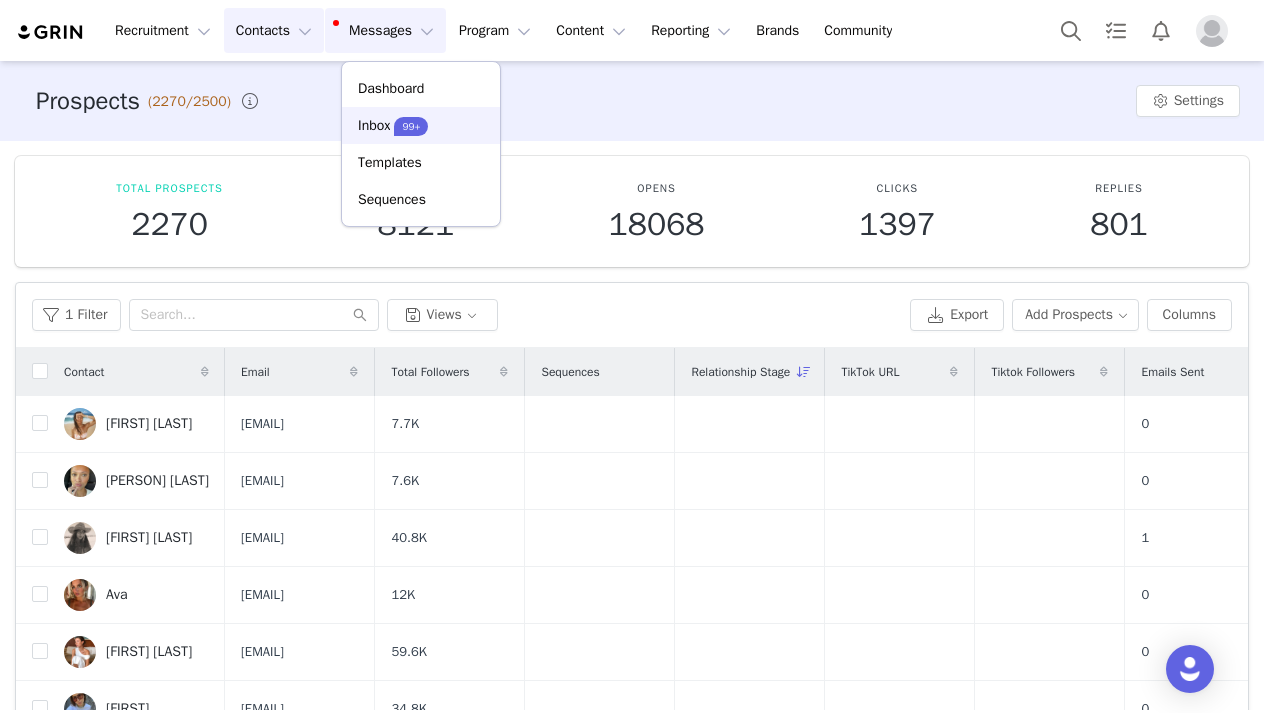 click on "Inbox" at bounding box center (374, 125) 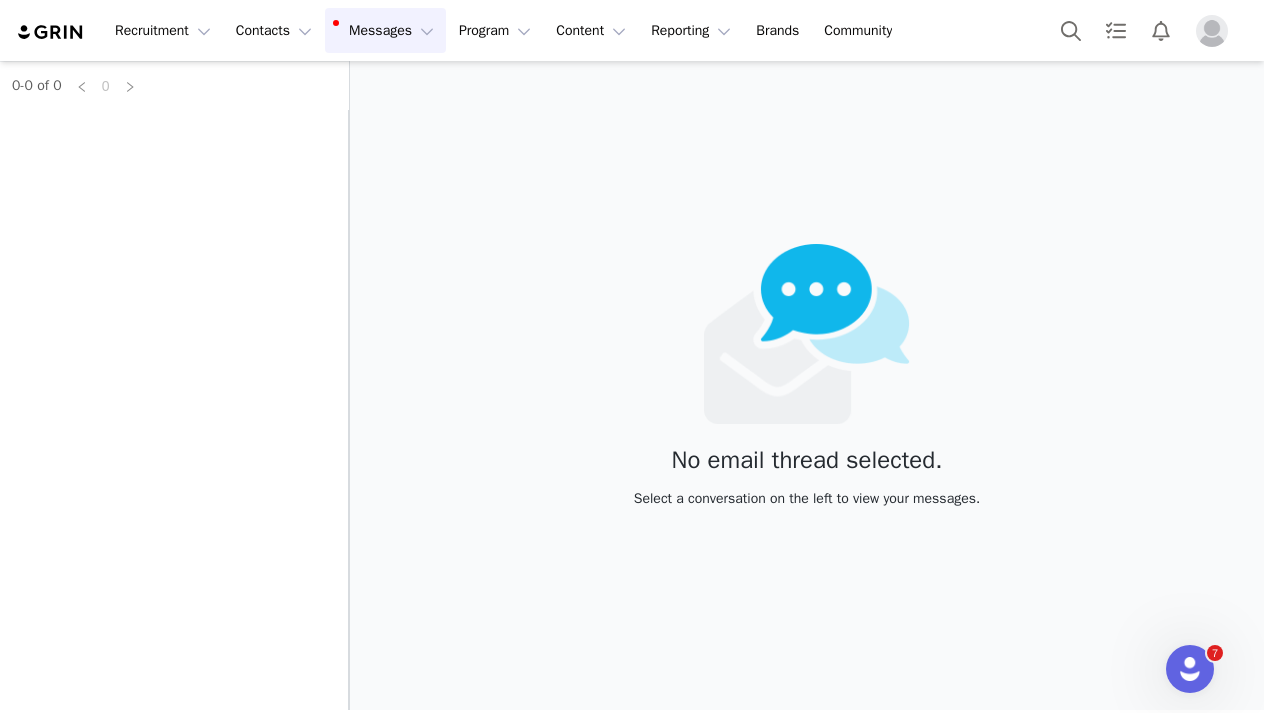 scroll, scrollTop: 0, scrollLeft: 0, axis: both 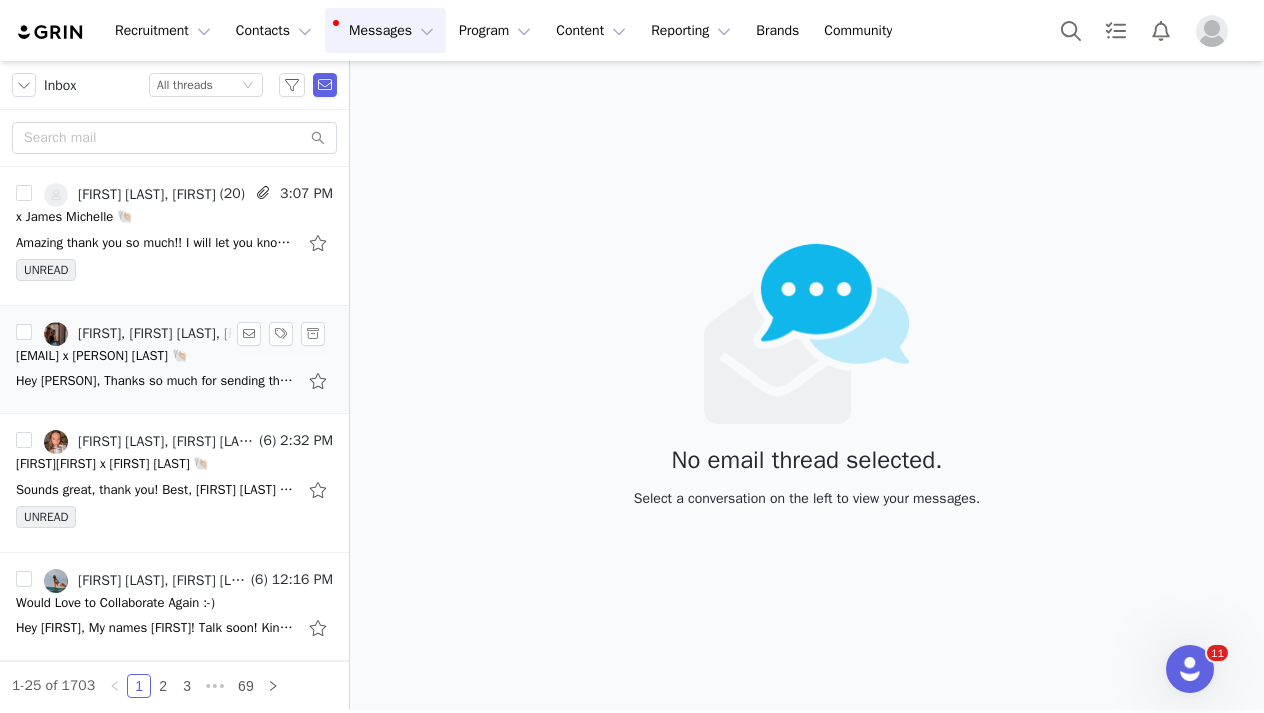 click on "[USERNAME] x James Michelle 🐚" at bounding box center [102, 356] 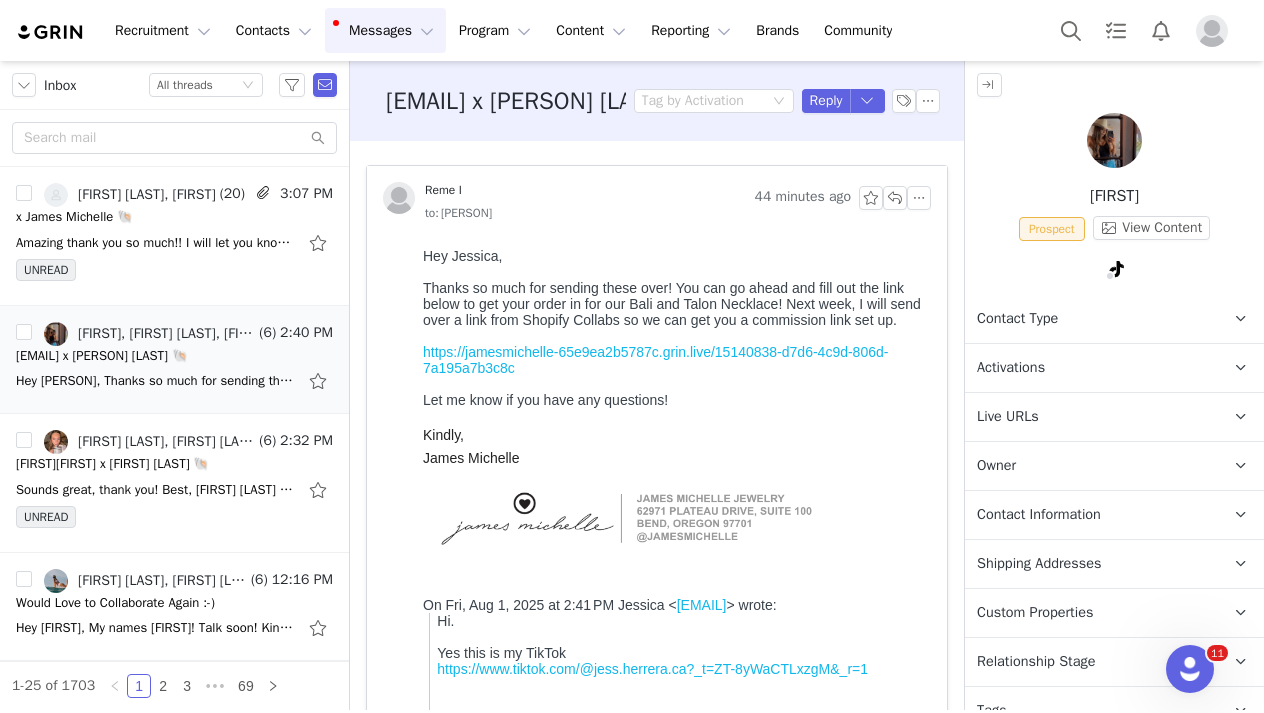 scroll, scrollTop: 0, scrollLeft: 0, axis: both 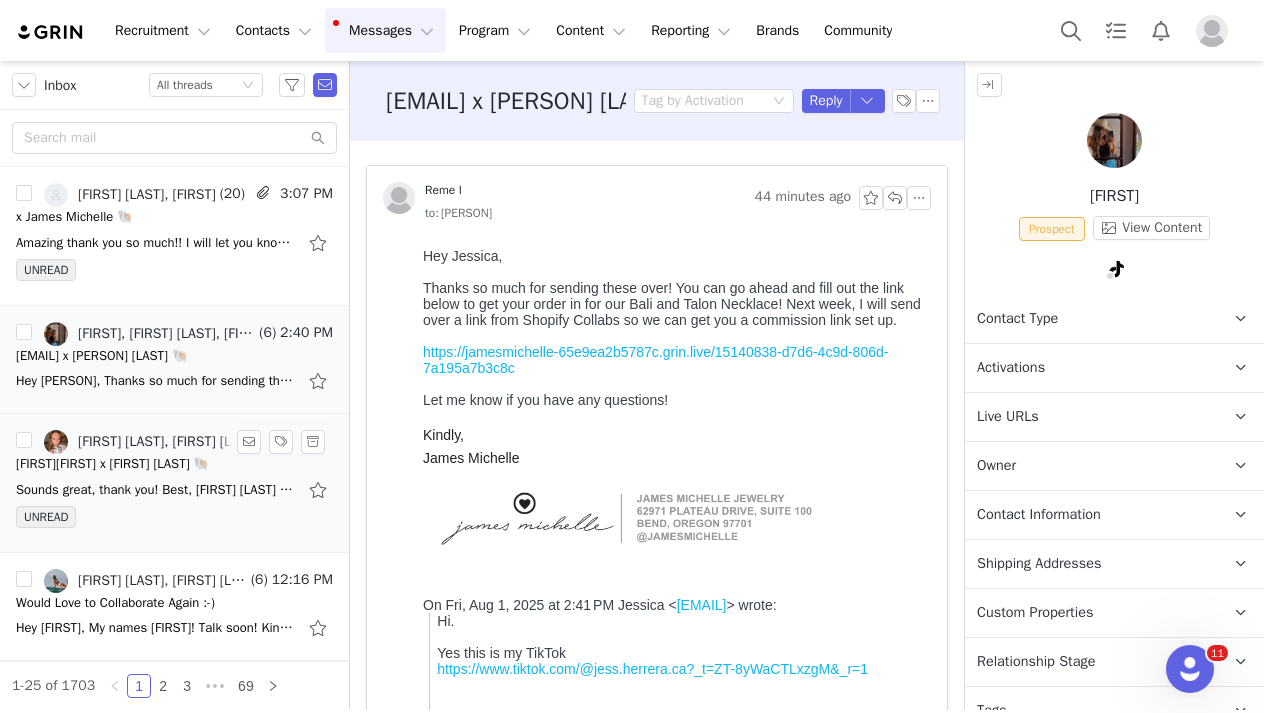 click on "Sounds great, thank you! Best, [FIRST] [LAST] Co-Founder, Social Alchemists Social Alchemists embraces 4-day work weeks with Flex Fridays for urgent matters. On Fri, Aug 1, 2025 at 2:24 PM [BRAND]" at bounding box center (174, 490) 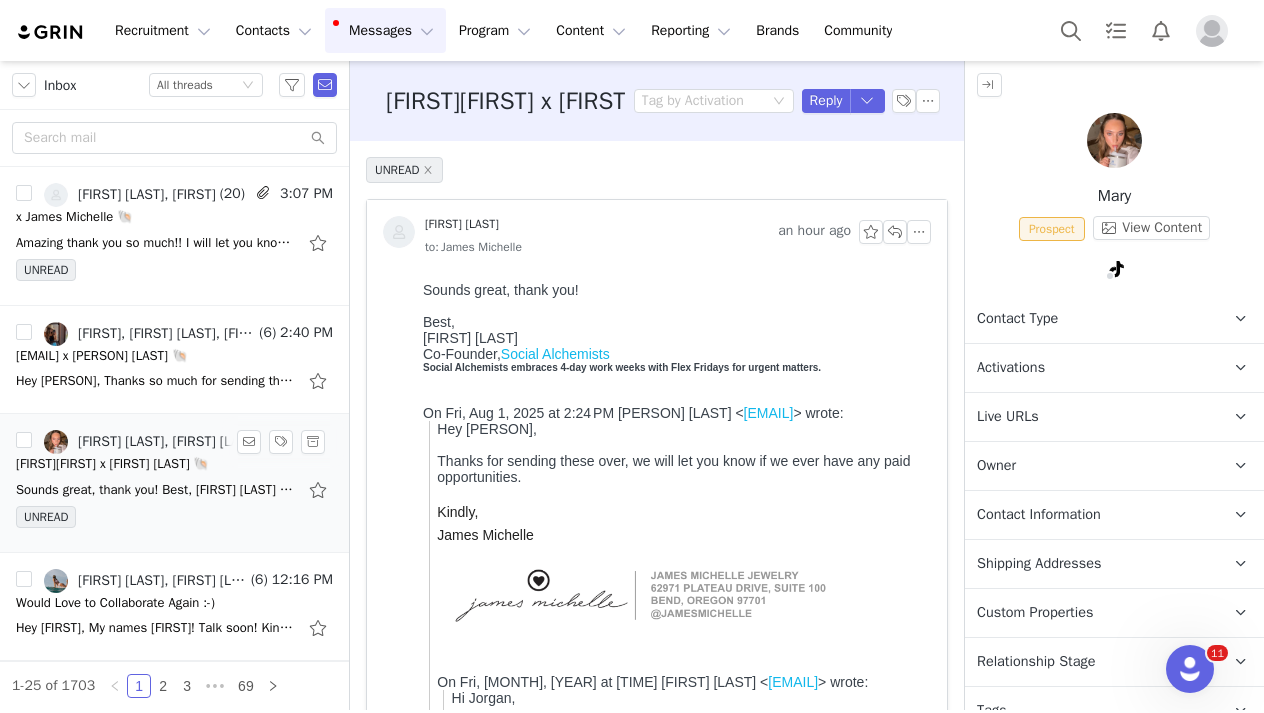 scroll, scrollTop: 0, scrollLeft: 0, axis: both 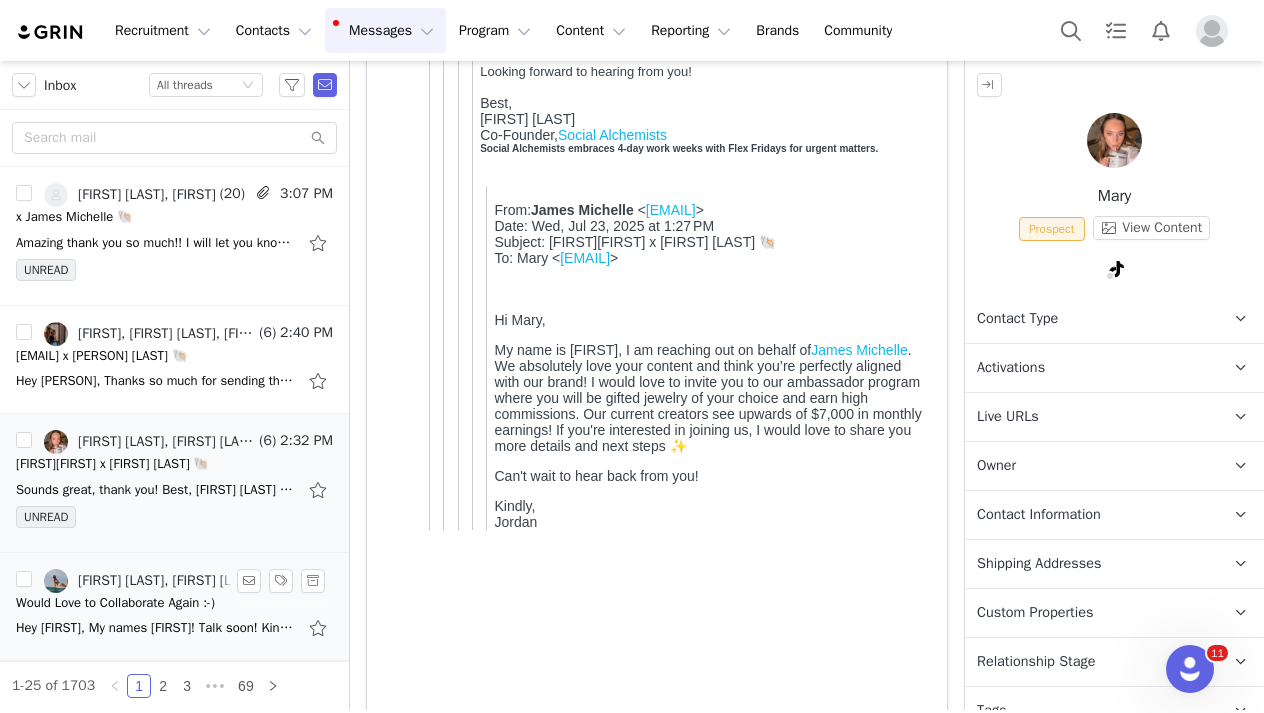 click on "James Michelle, [NAME]" at bounding box center [162, 581] 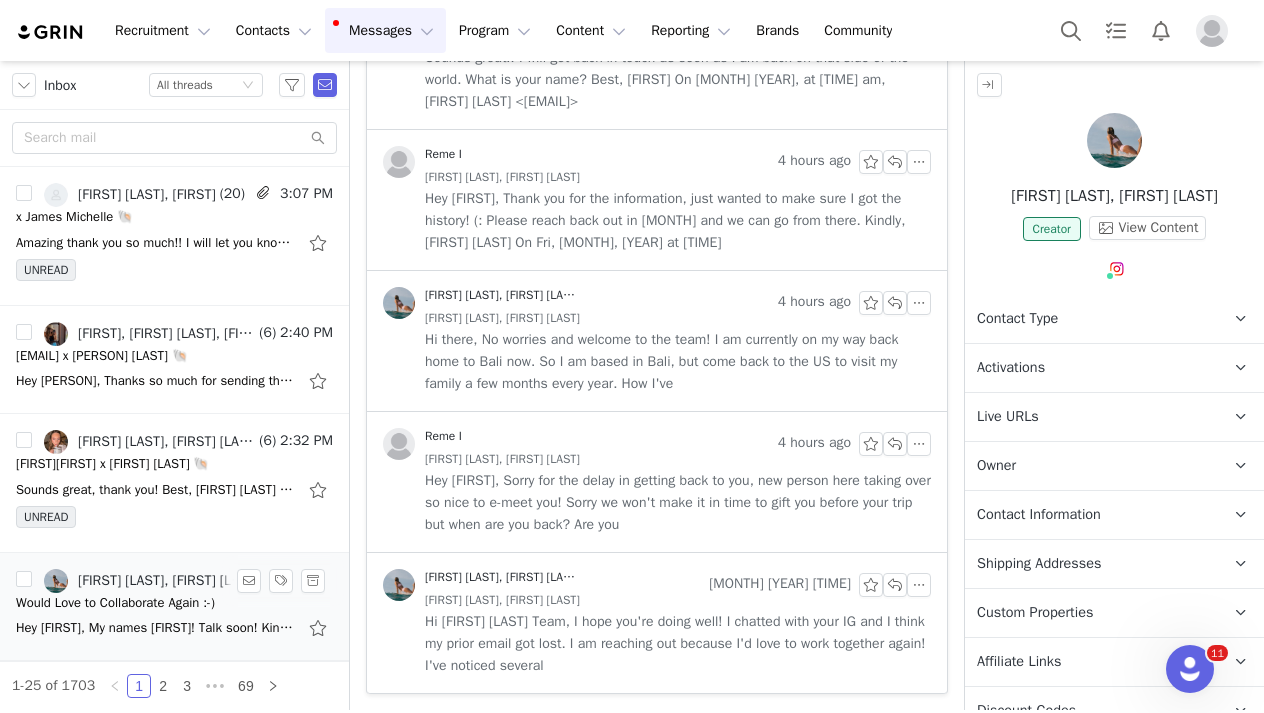 scroll, scrollTop: 2601, scrollLeft: 0, axis: vertical 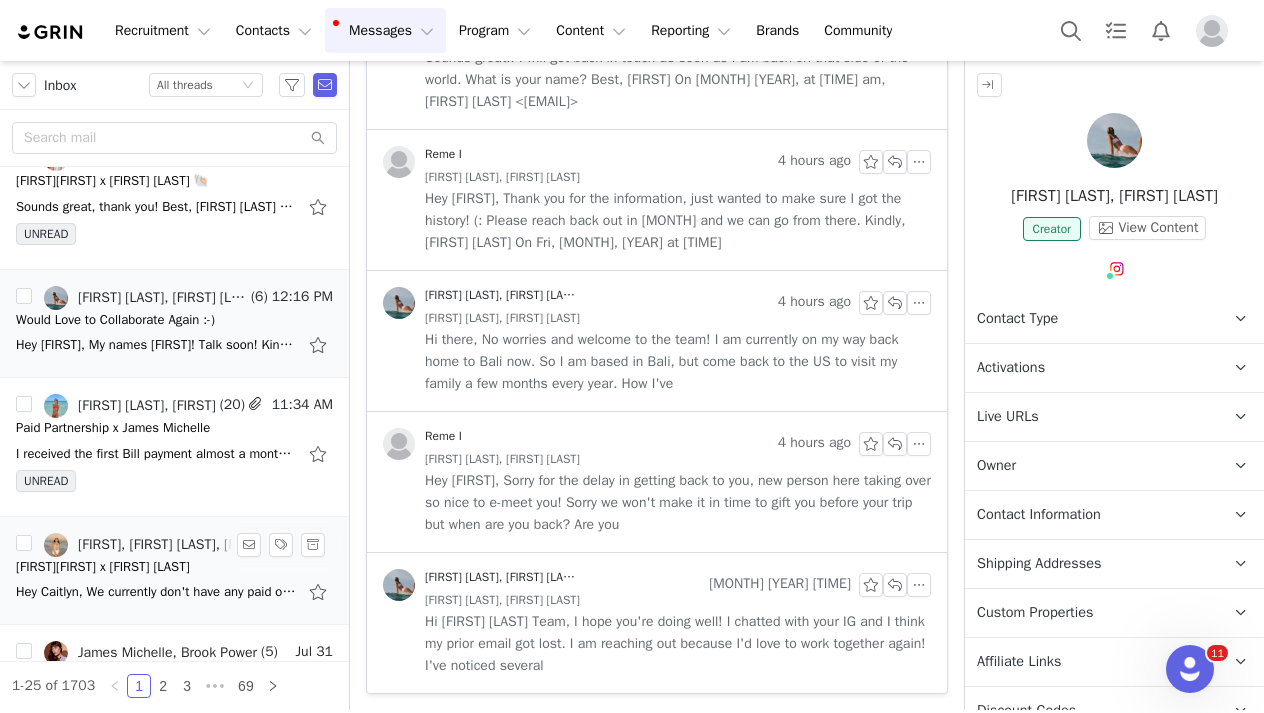 click on "alexabrutus x James Michelle" at bounding box center [103, 567] 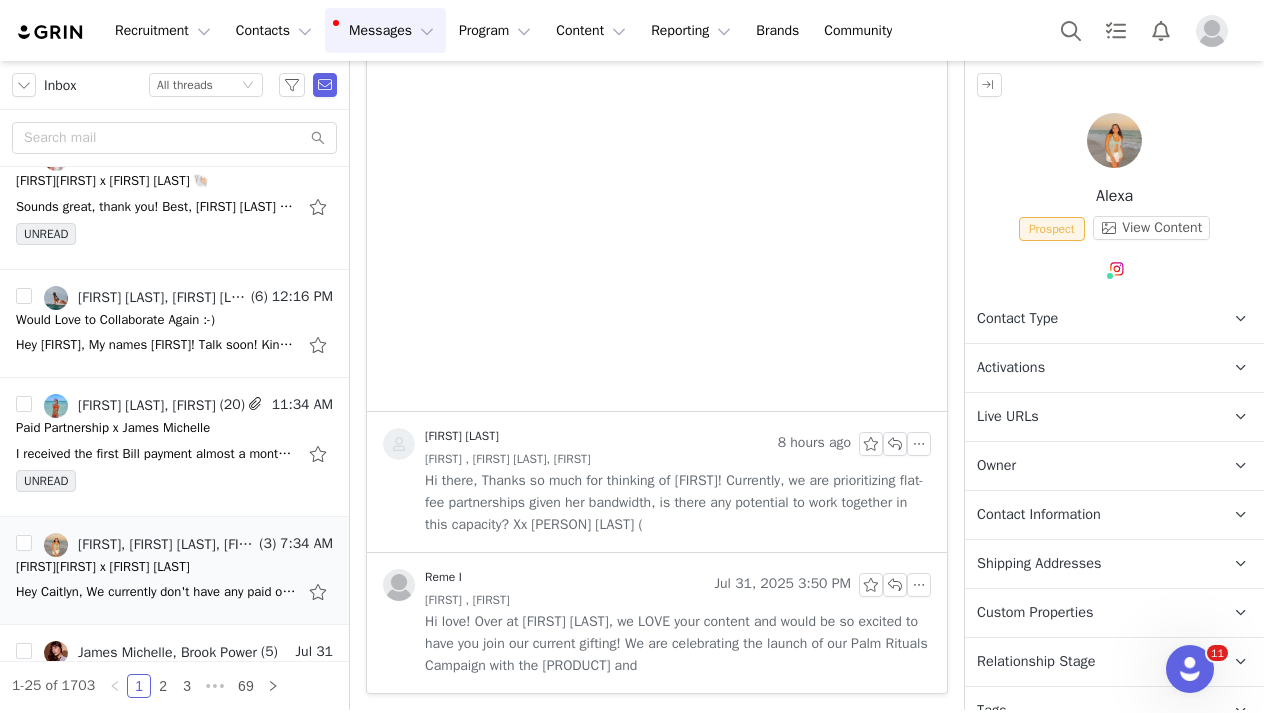 scroll, scrollTop: 0, scrollLeft: 0, axis: both 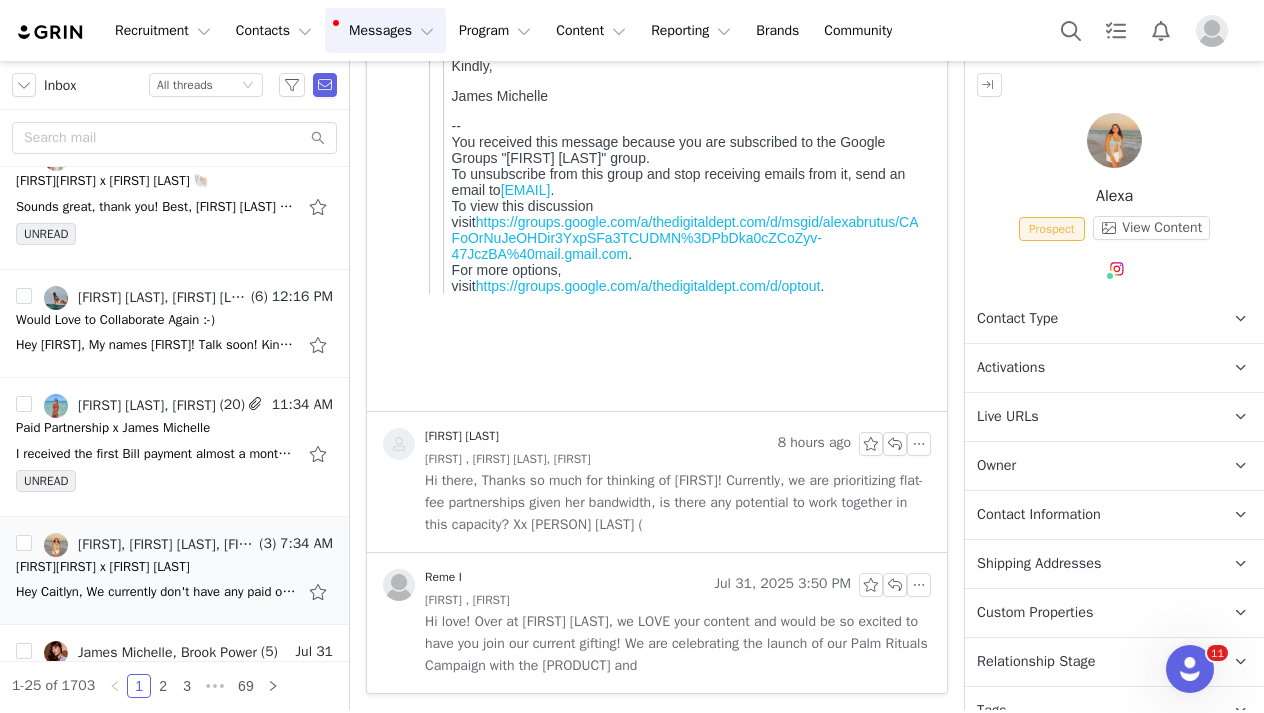 click on "Hi love! Over at James Michelle, we LOVE your content and would be so excited to have you join our current gifting! We are celebrating the launch of our Palm Rituals Campaign with the Bali Necklace and" at bounding box center [678, 644] 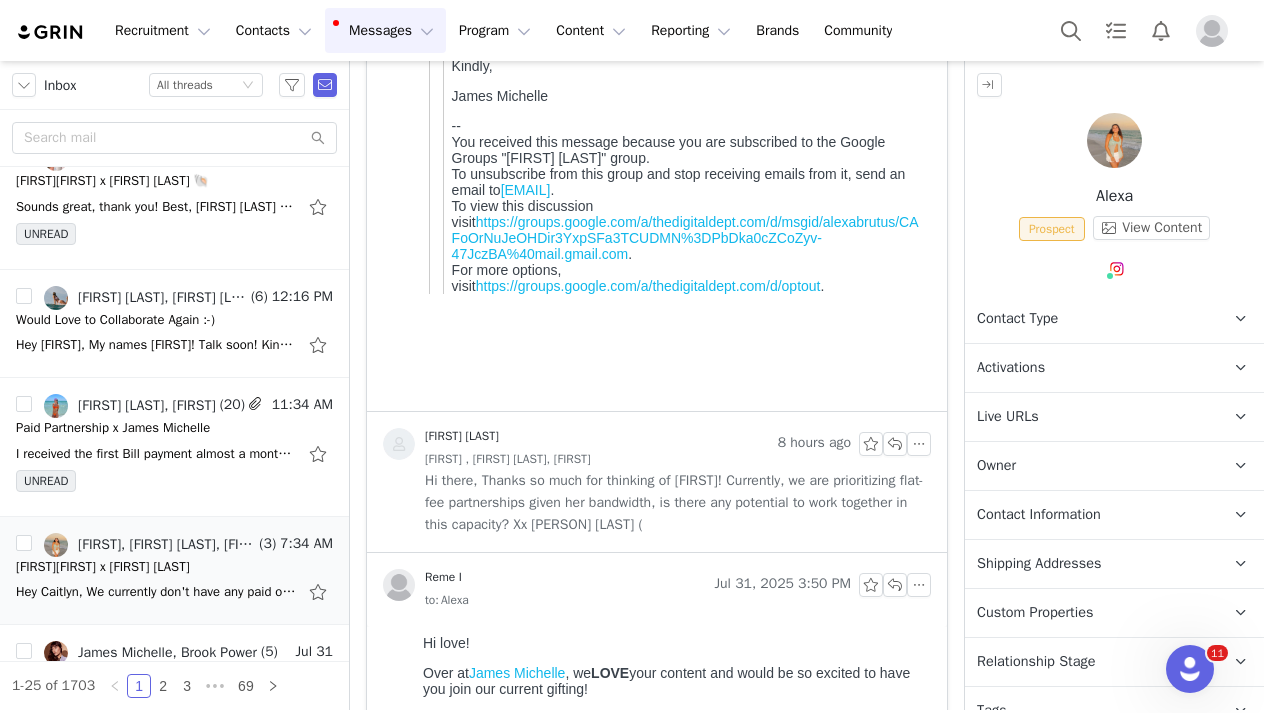 scroll, scrollTop: 1372, scrollLeft: 0, axis: vertical 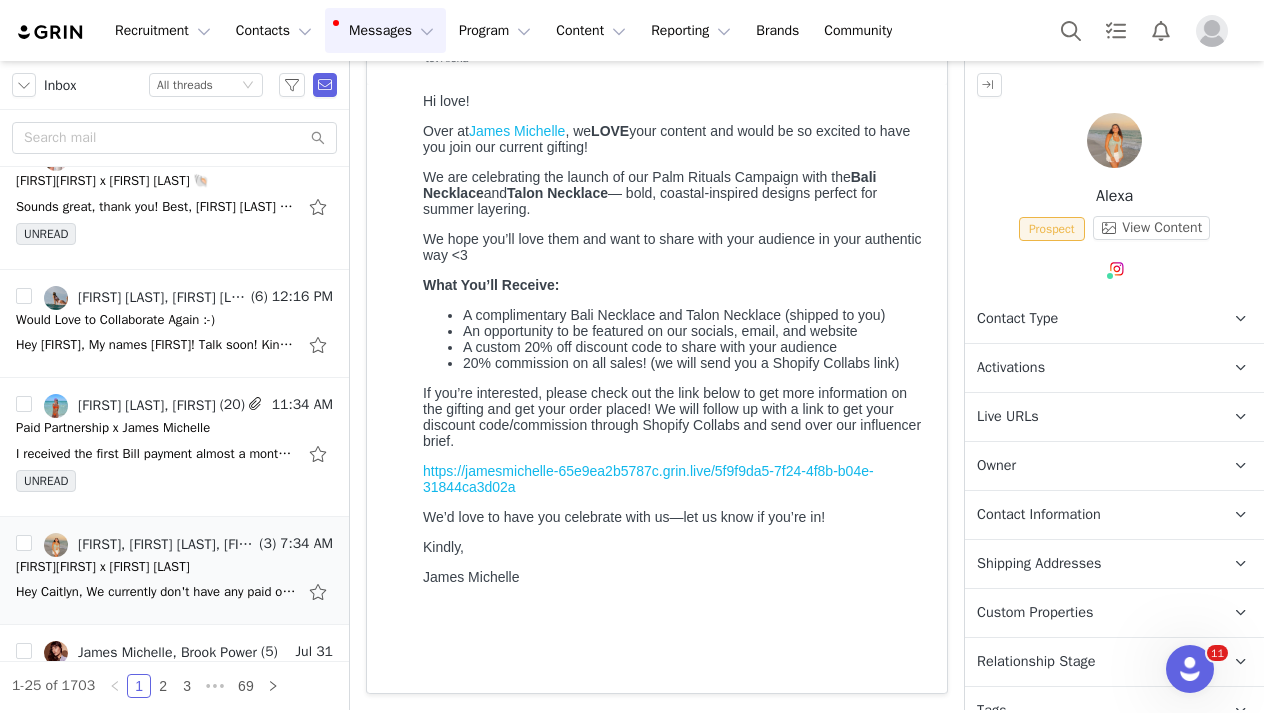 drag, startPoint x: 423, startPoint y: 102, endPoint x: 560, endPoint y: 616, distance: 531.9445 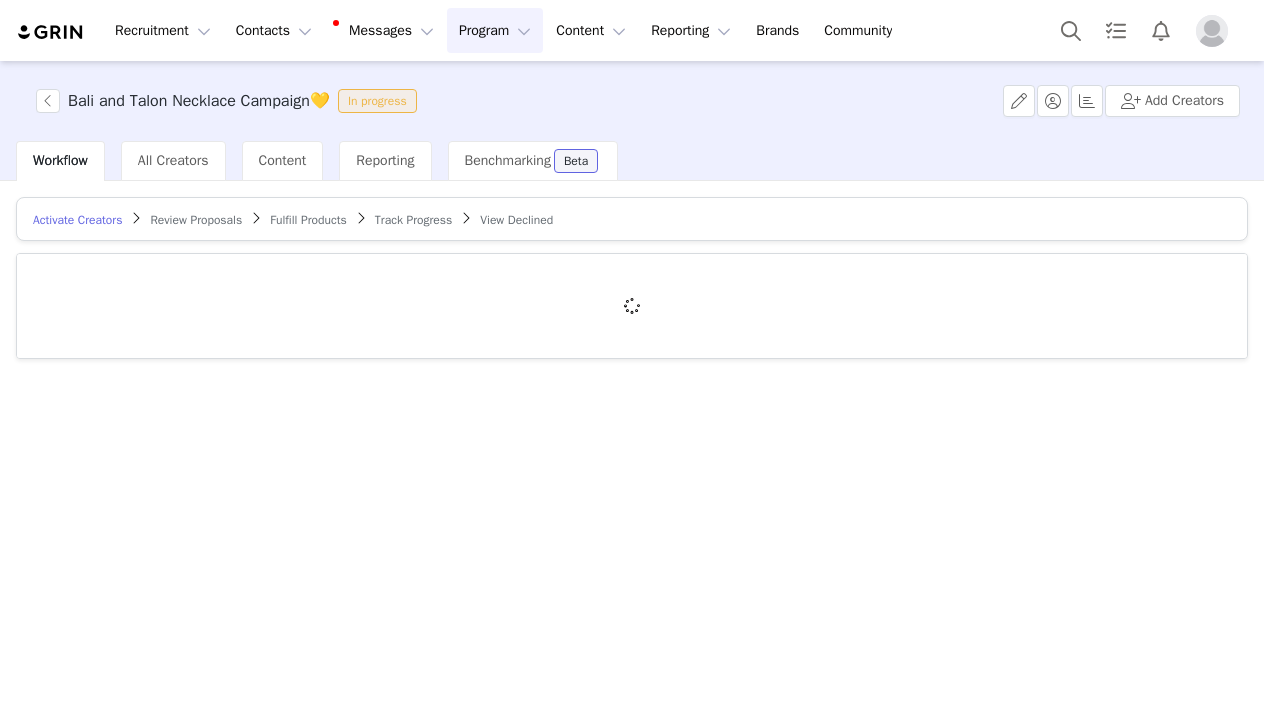 click on "Messages Messages" at bounding box center [385, 30] 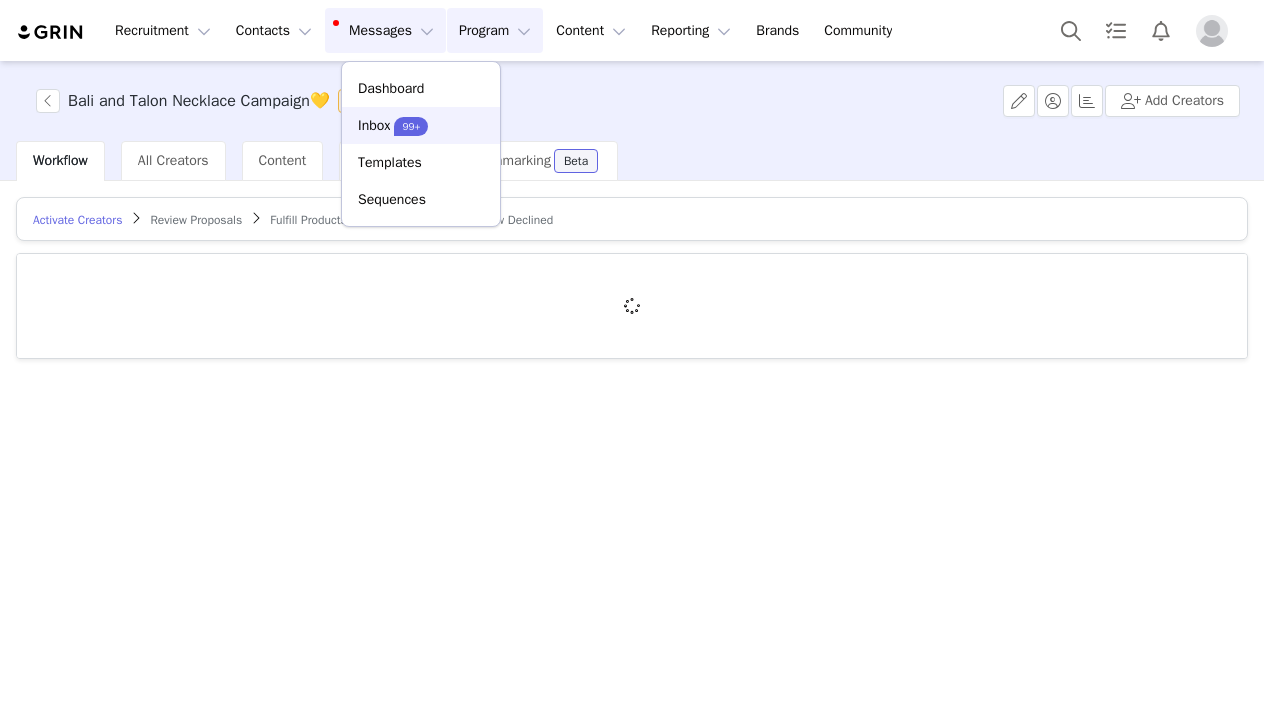click on "99+" at bounding box center (411, 126) 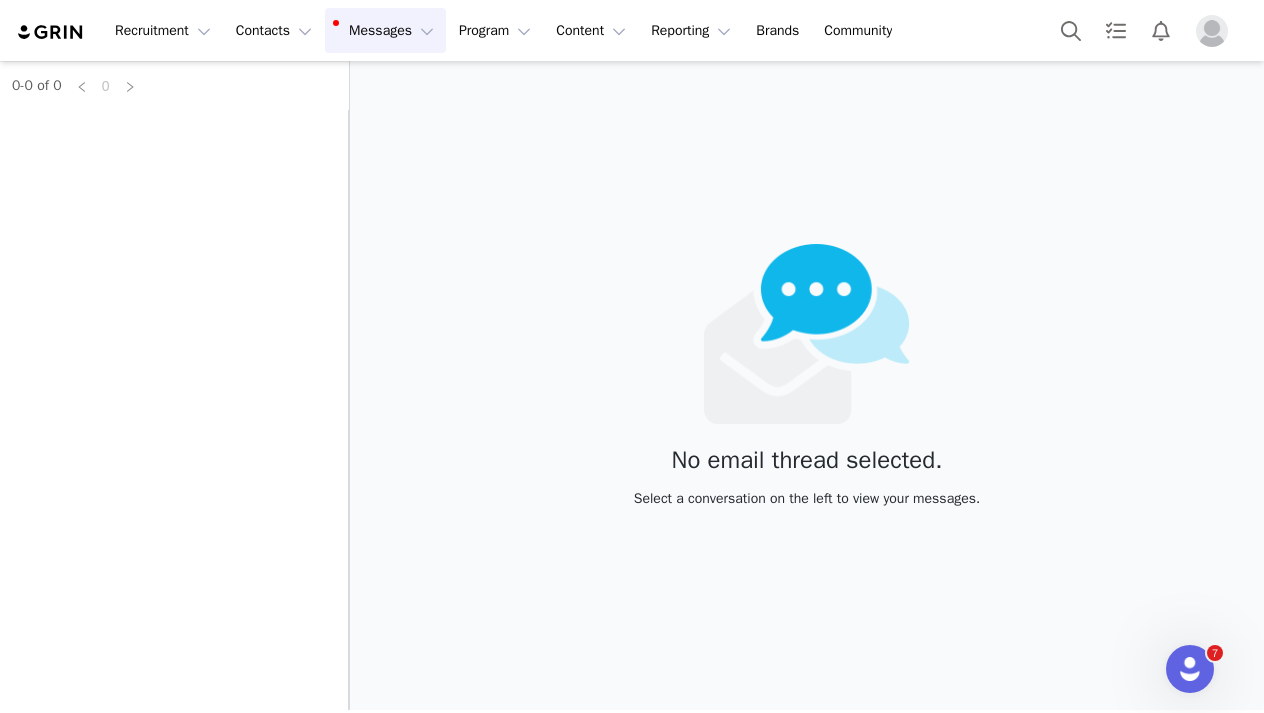 scroll, scrollTop: 0, scrollLeft: 0, axis: both 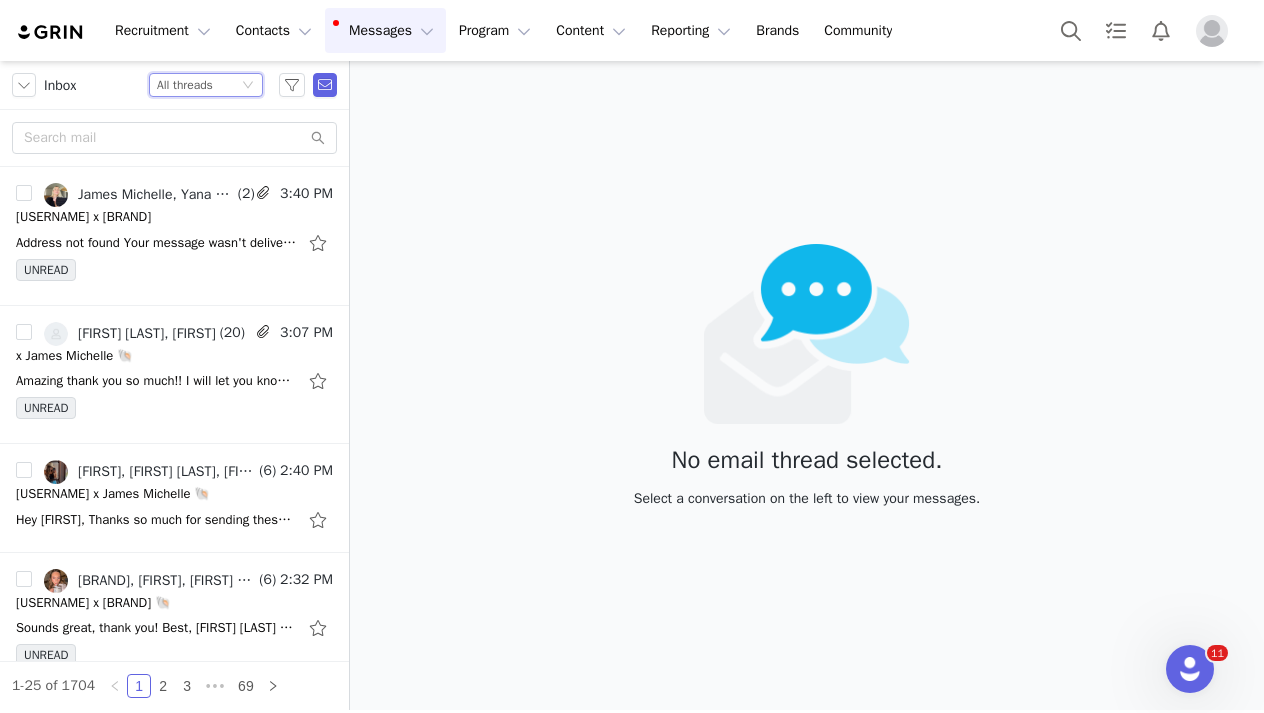 click on "All threads" at bounding box center [185, 85] 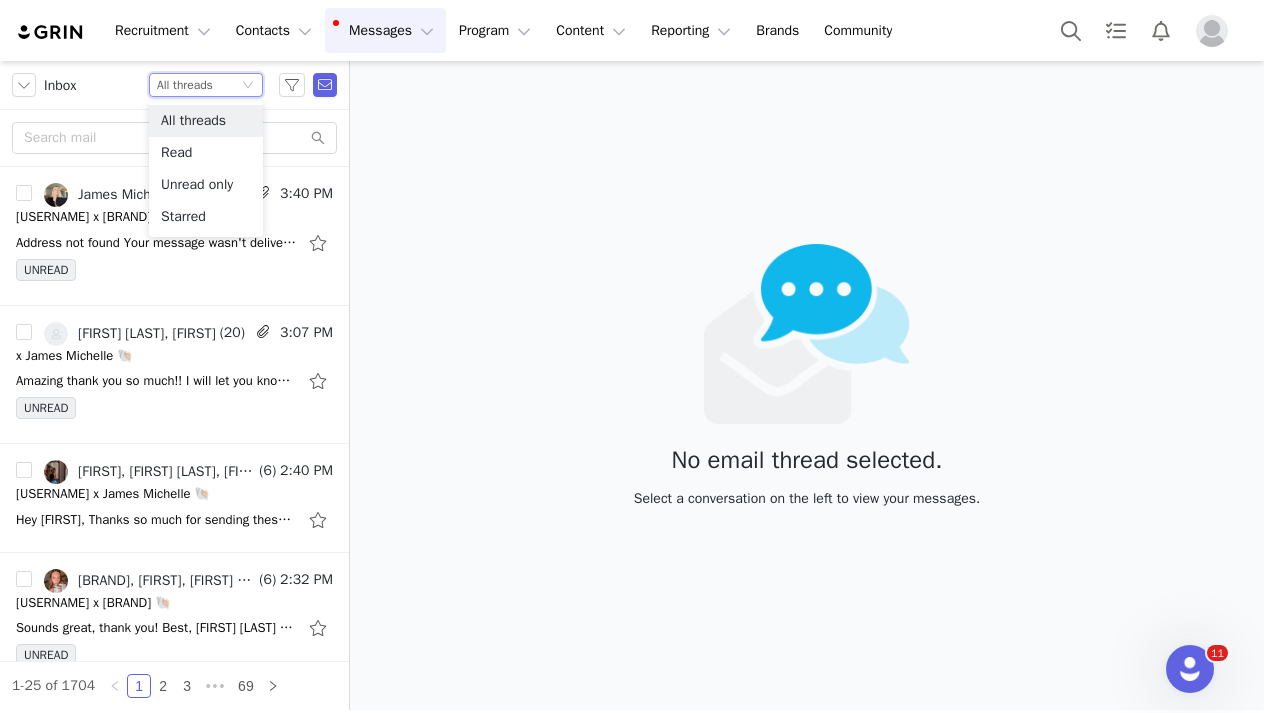 click on "Inbox" at bounding box center [60, 85] 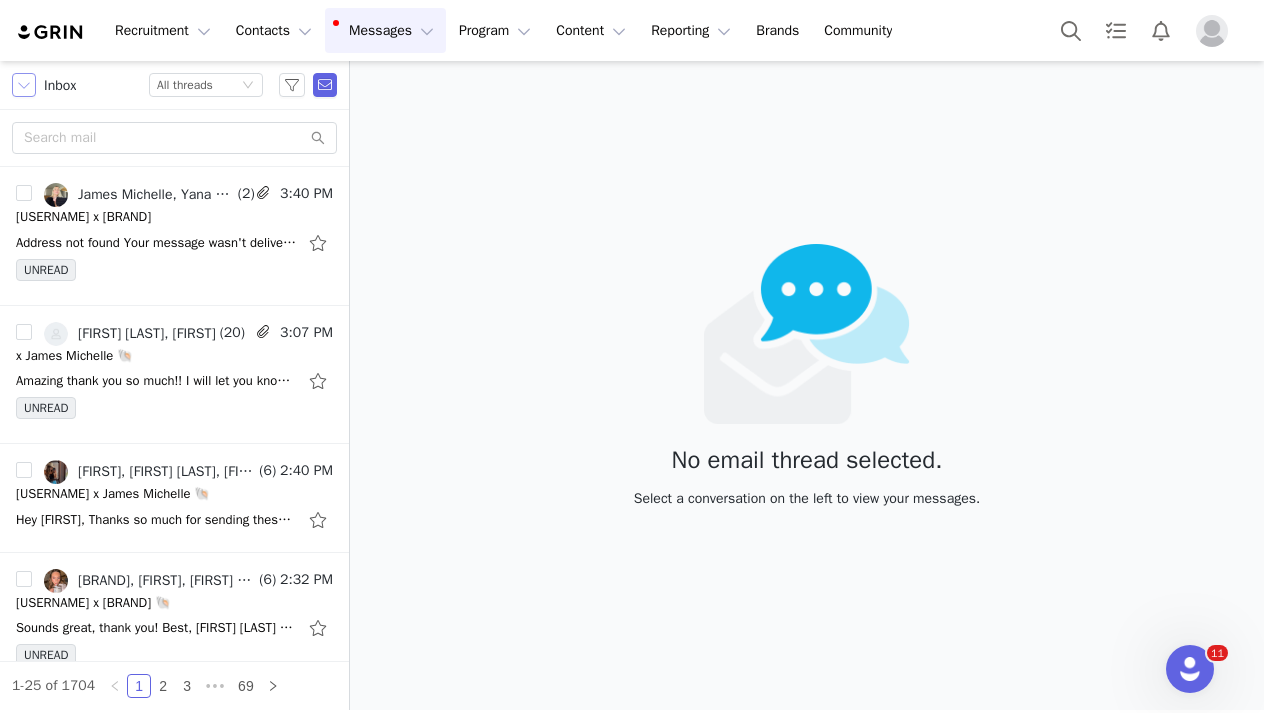 click at bounding box center [24, 85] 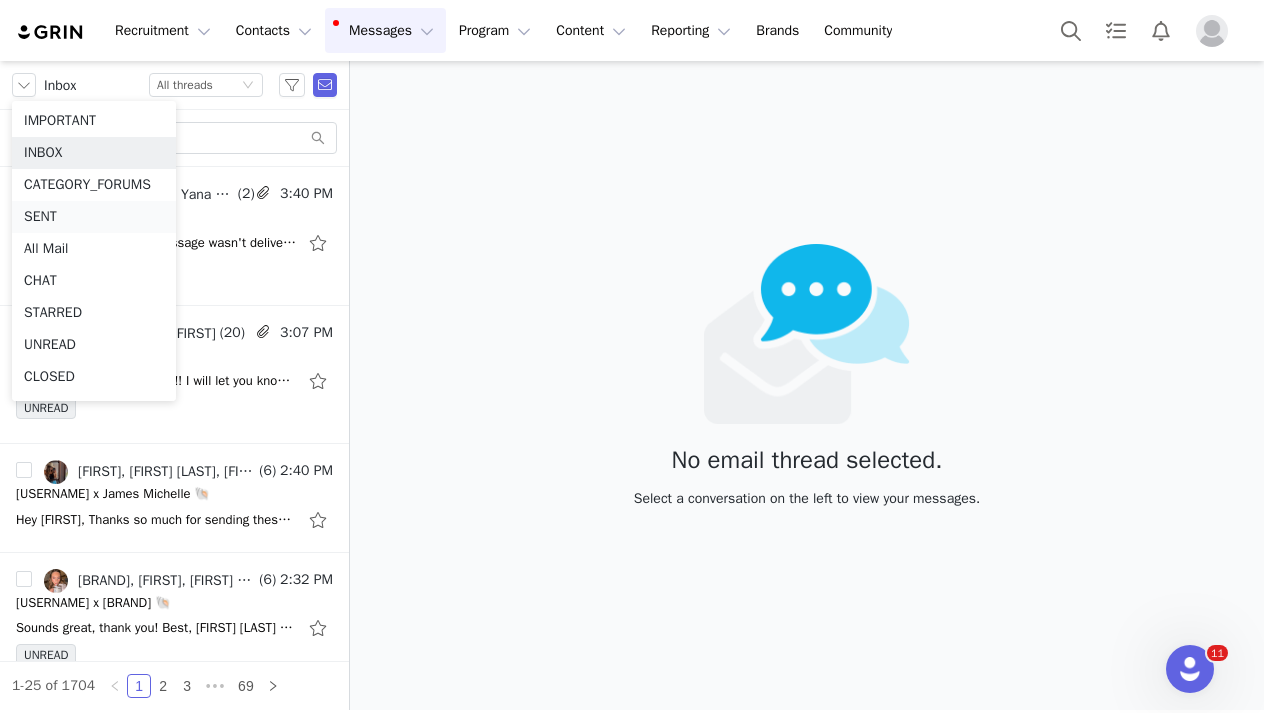 click on "SENT" at bounding box center [94, 217] 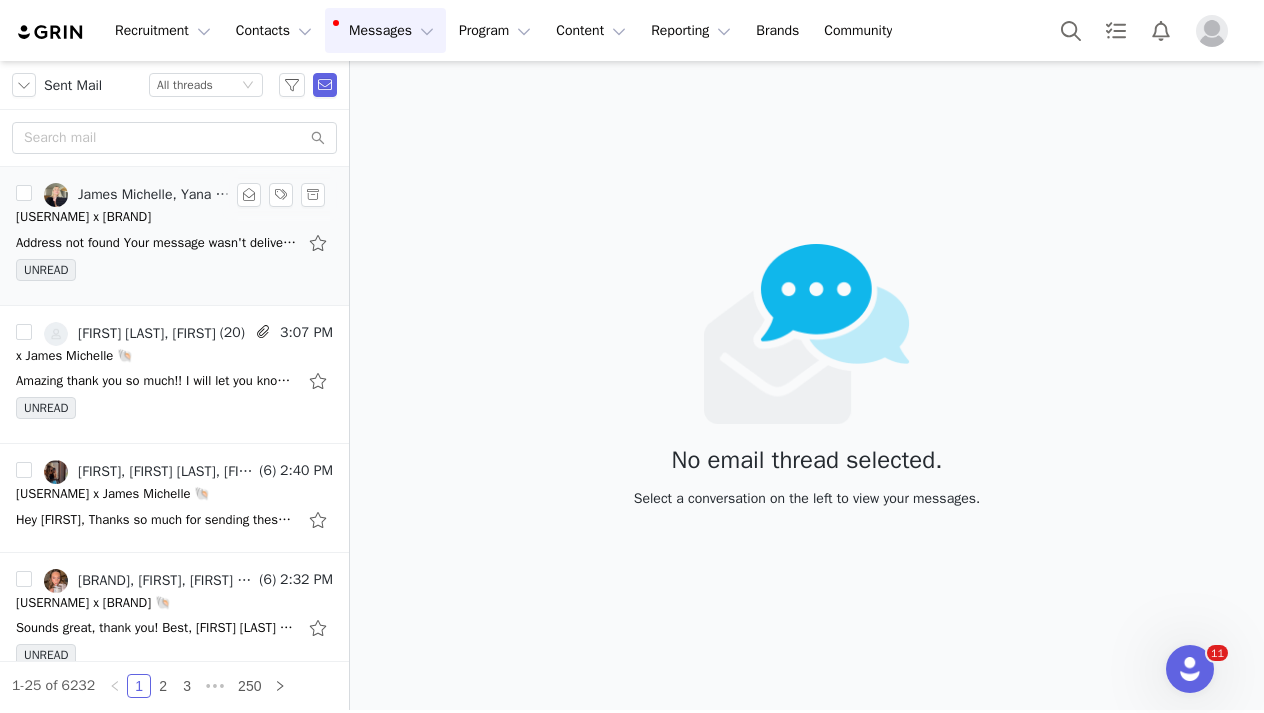 click on "UNREAD" at bounding box center [174, 274] 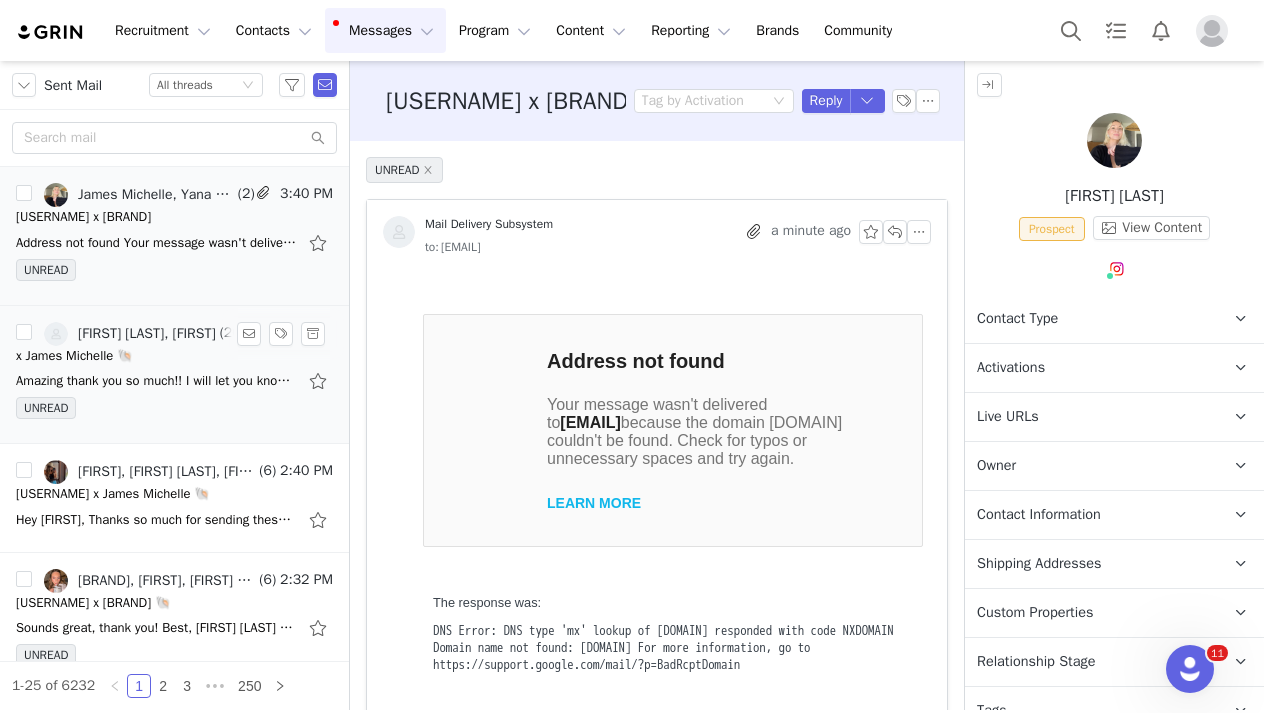 scroll, scrollTop: 0, scrollLeft: 0, axis: both 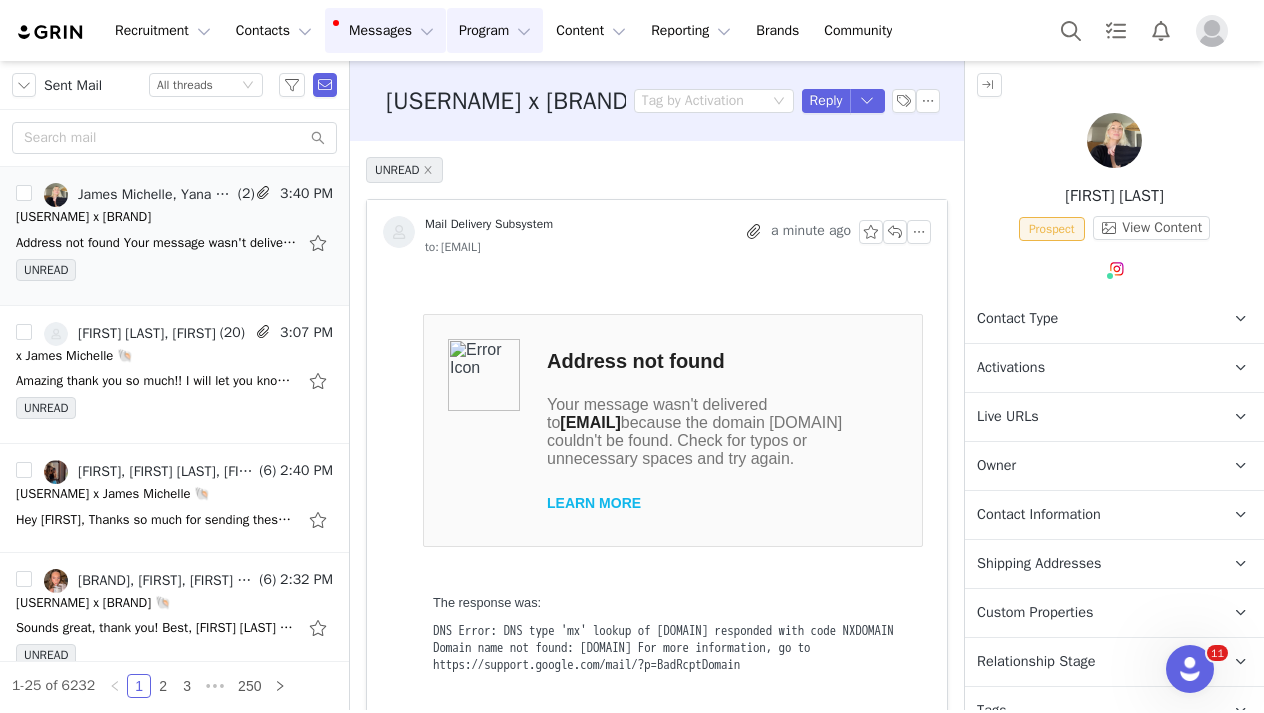 click on "Program Program" at bounding box center [495, 30] 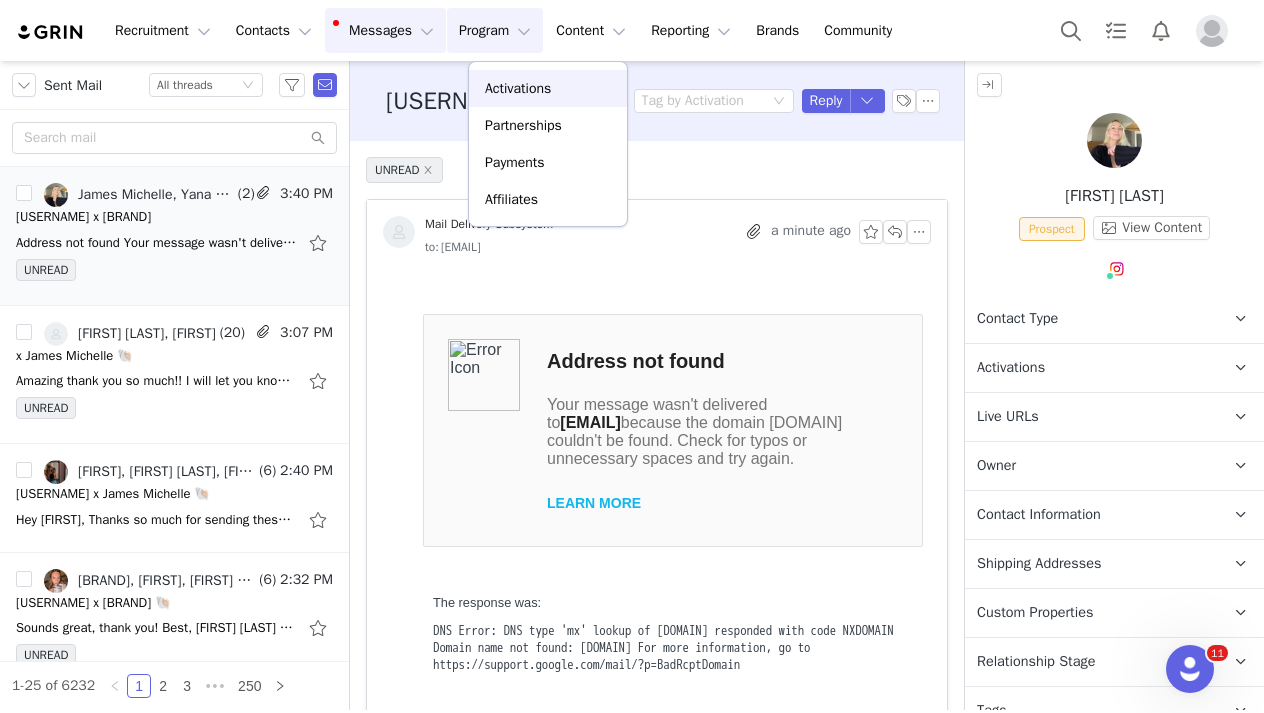 click on "Activations" at bounding box center (518, 88) 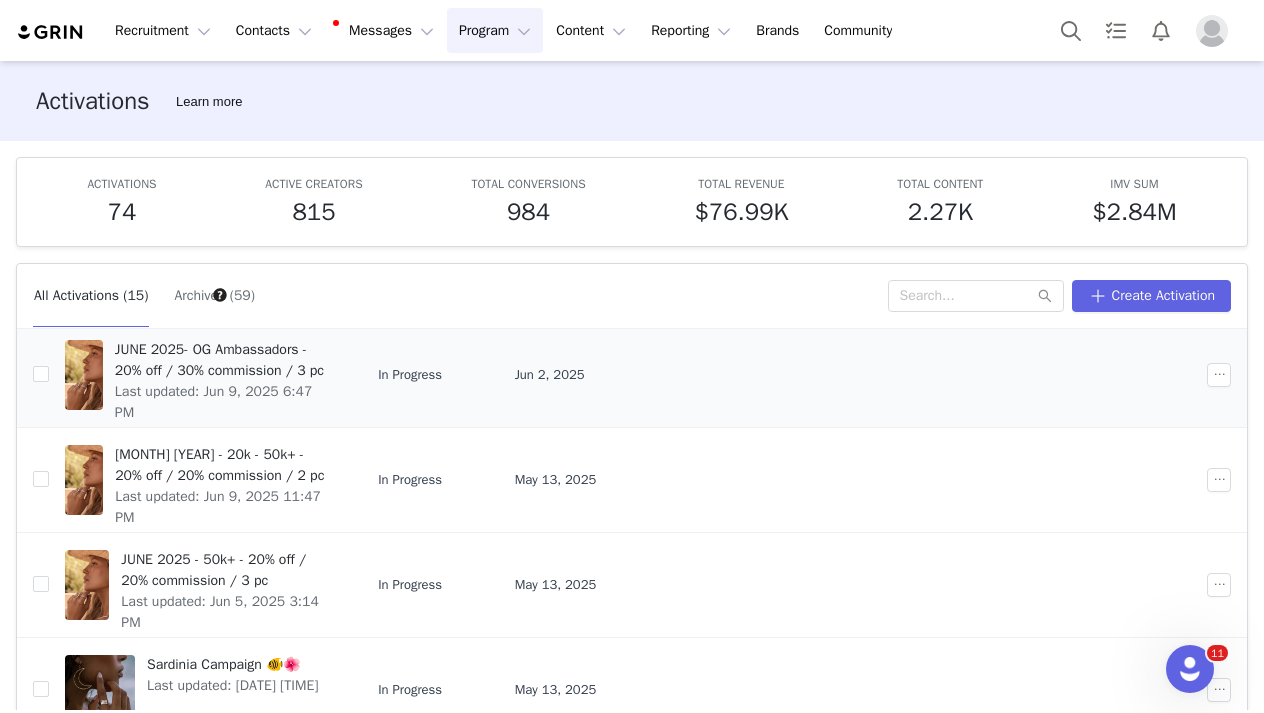 scroll, scrollTop: 685, scrollLeft: 0, axis: vertical 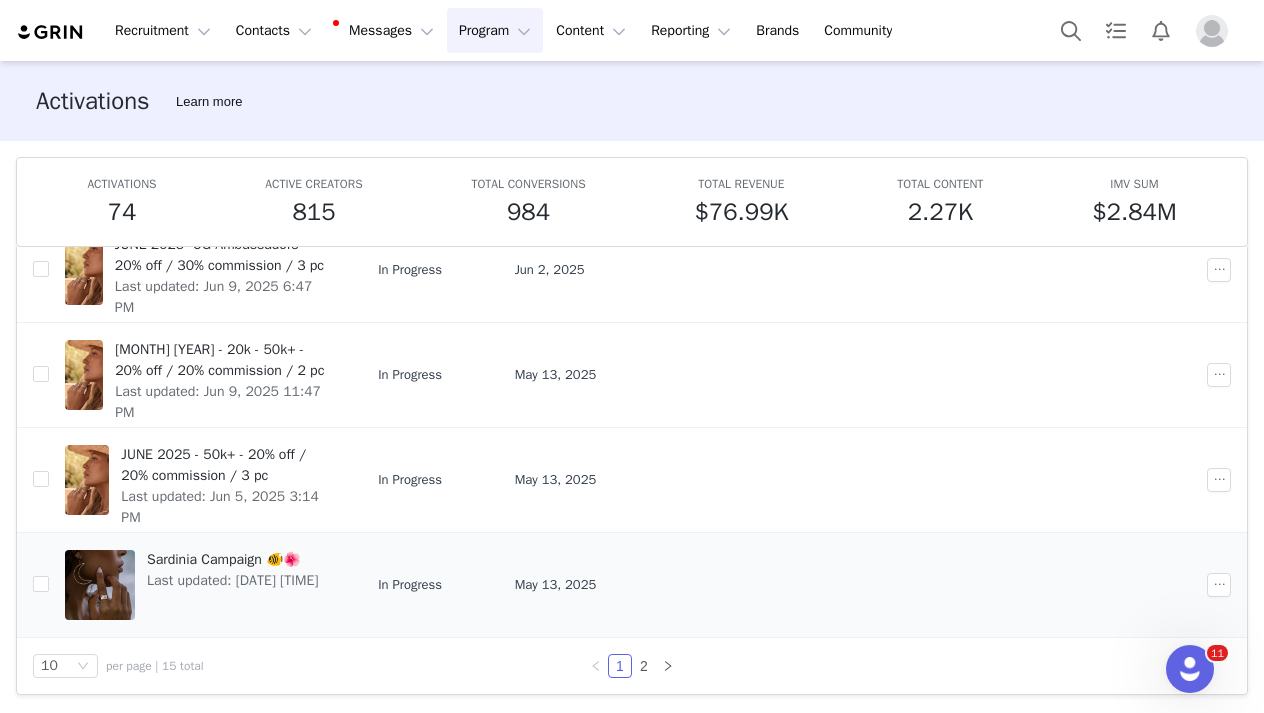 click on "Sardinia Campaign 🐠🌺" at bounding box center (232, 559) 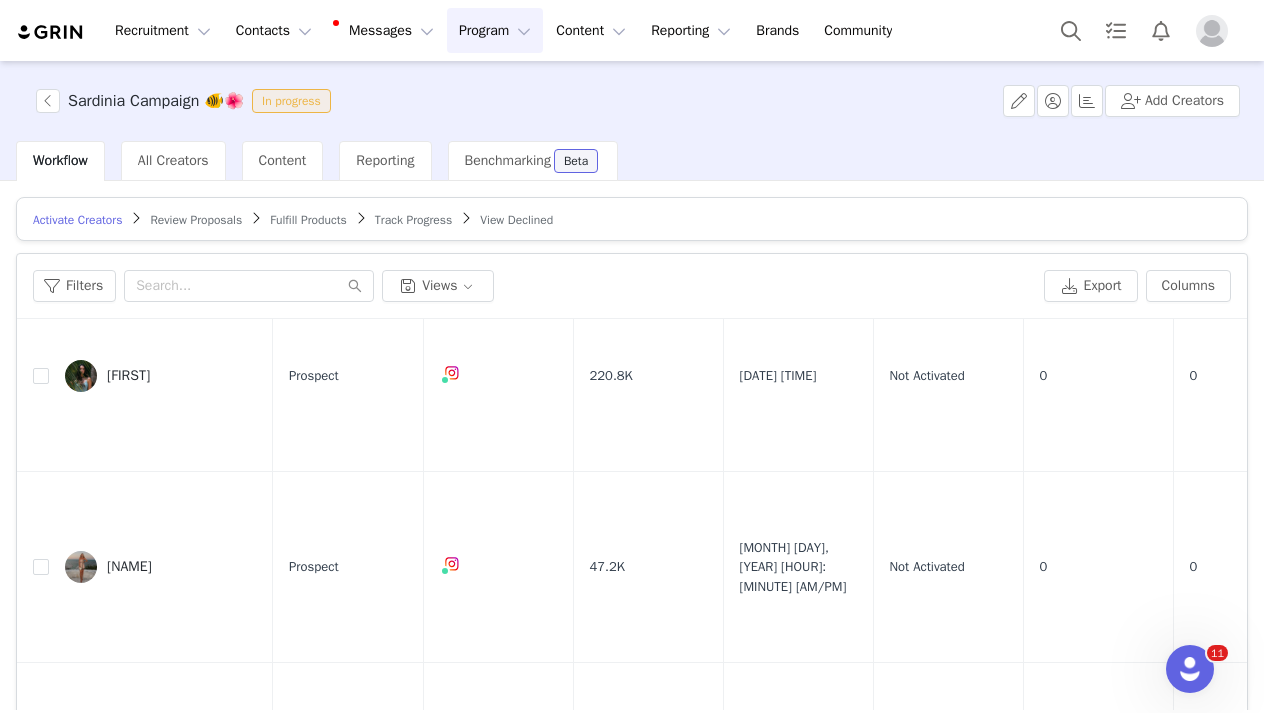 scroll, scrollTop: 2176, scrollLeft: 0, axis: vertical 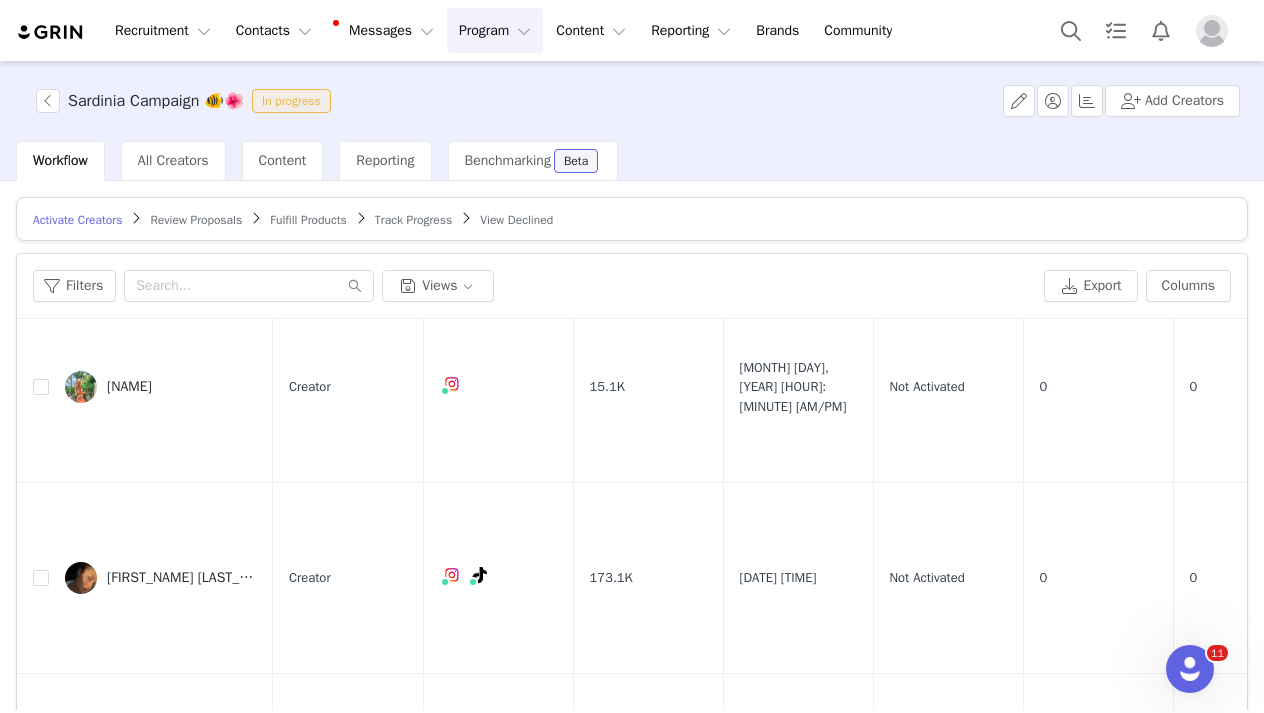 click on "Review Proposals" at bounding box center [196, 220] 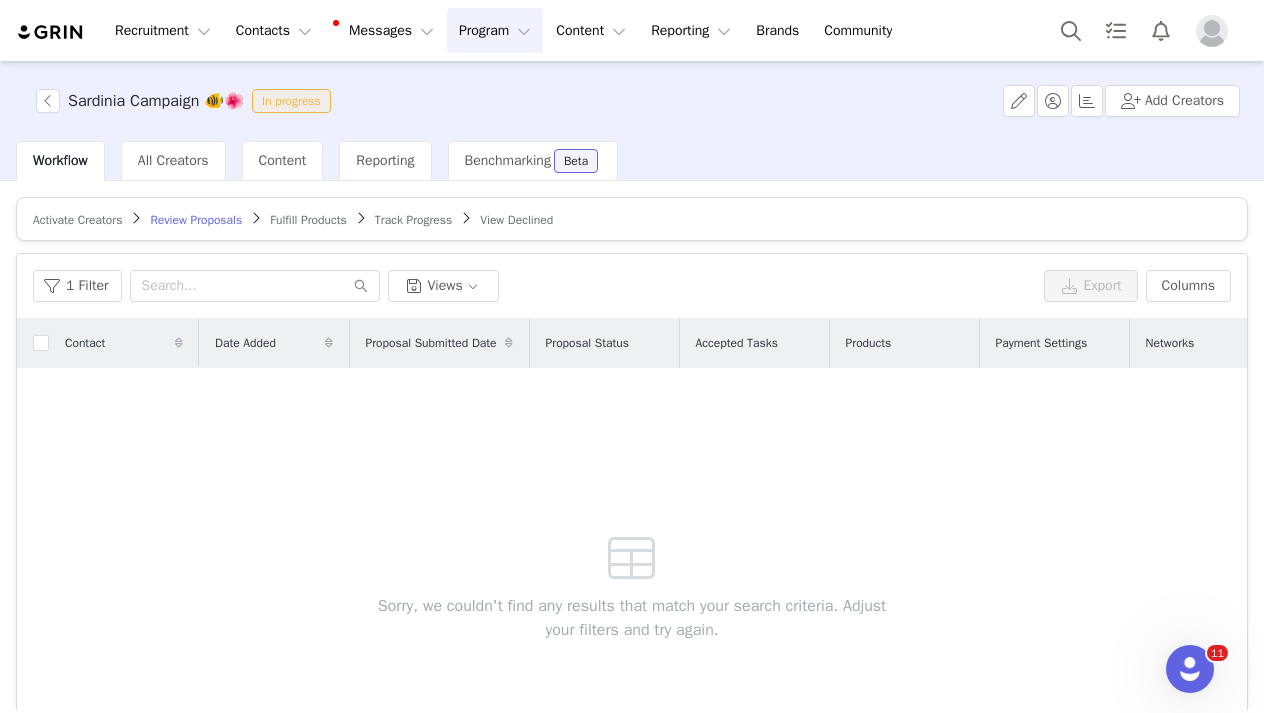click on "Fulfill Products" at bounding box center [308, 220] 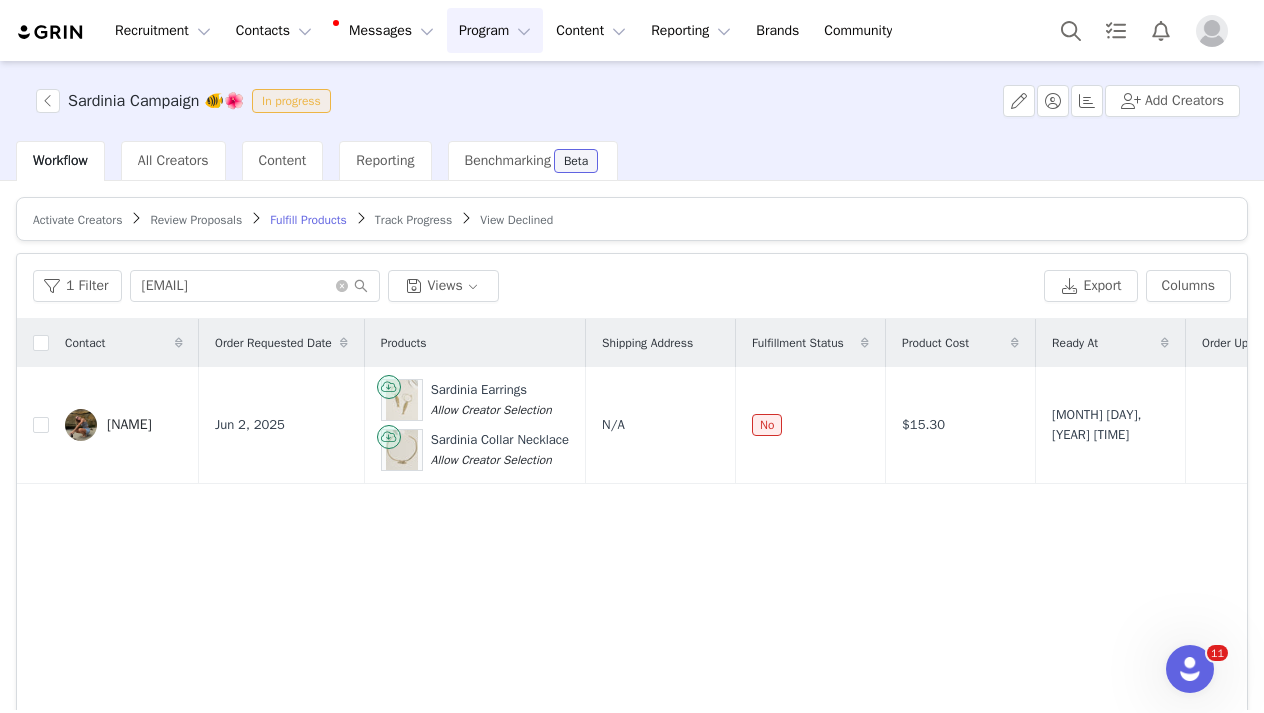 click on "Track Progress" at bounding box center [413, 220] 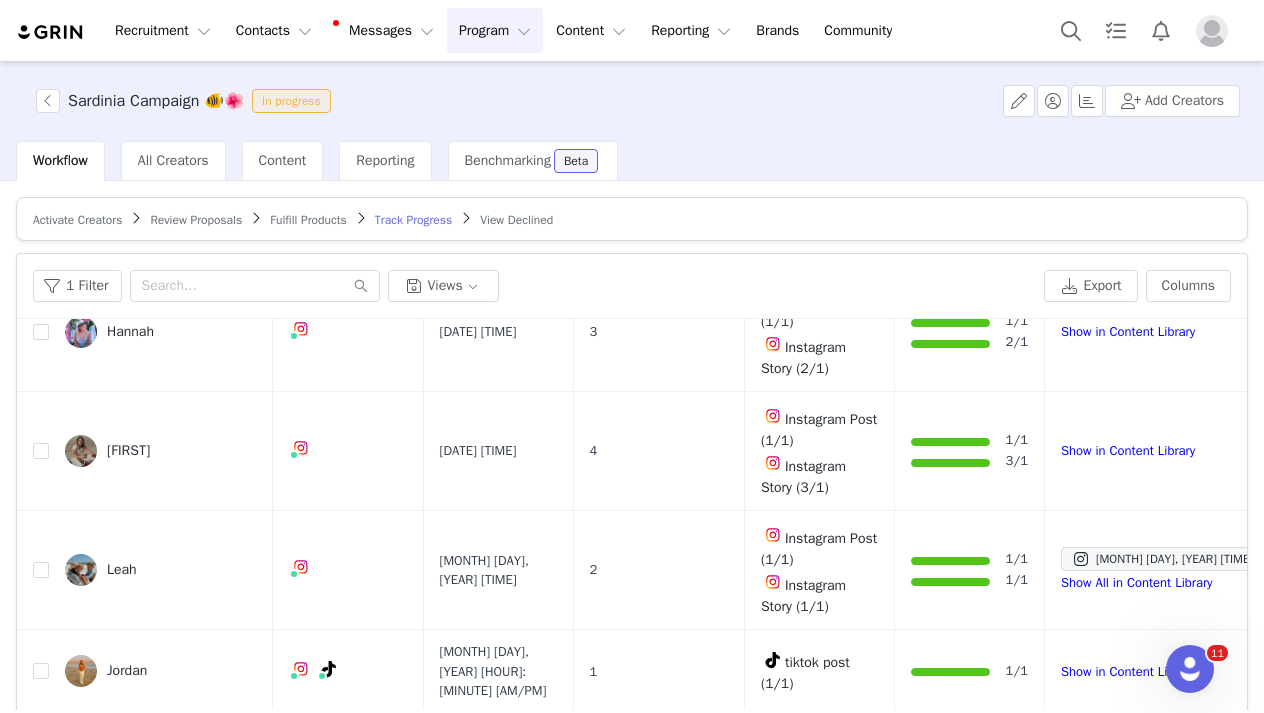 scroll, scrollTop: 2171, scrollLeft: 0, axis: vertical 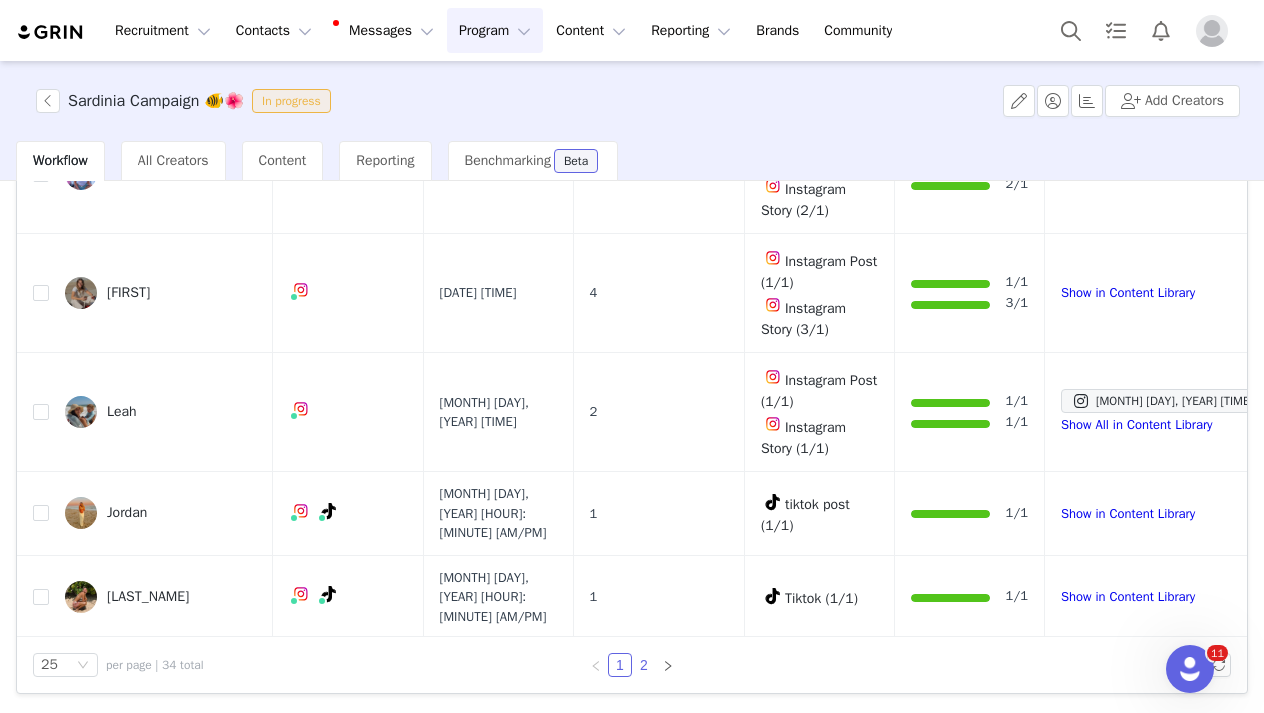 click on "2" at bounding box center (644, 665) 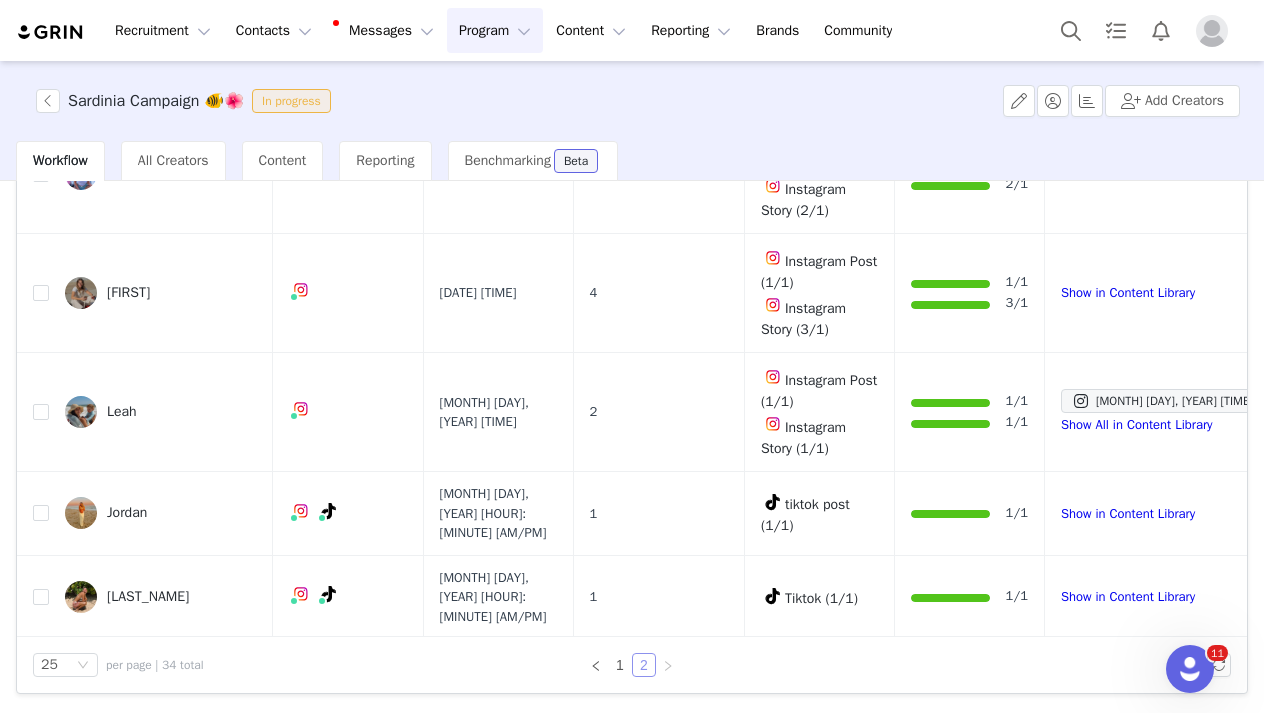 scroll, scrollTop: 0, scrollLeft: 0, axis: both 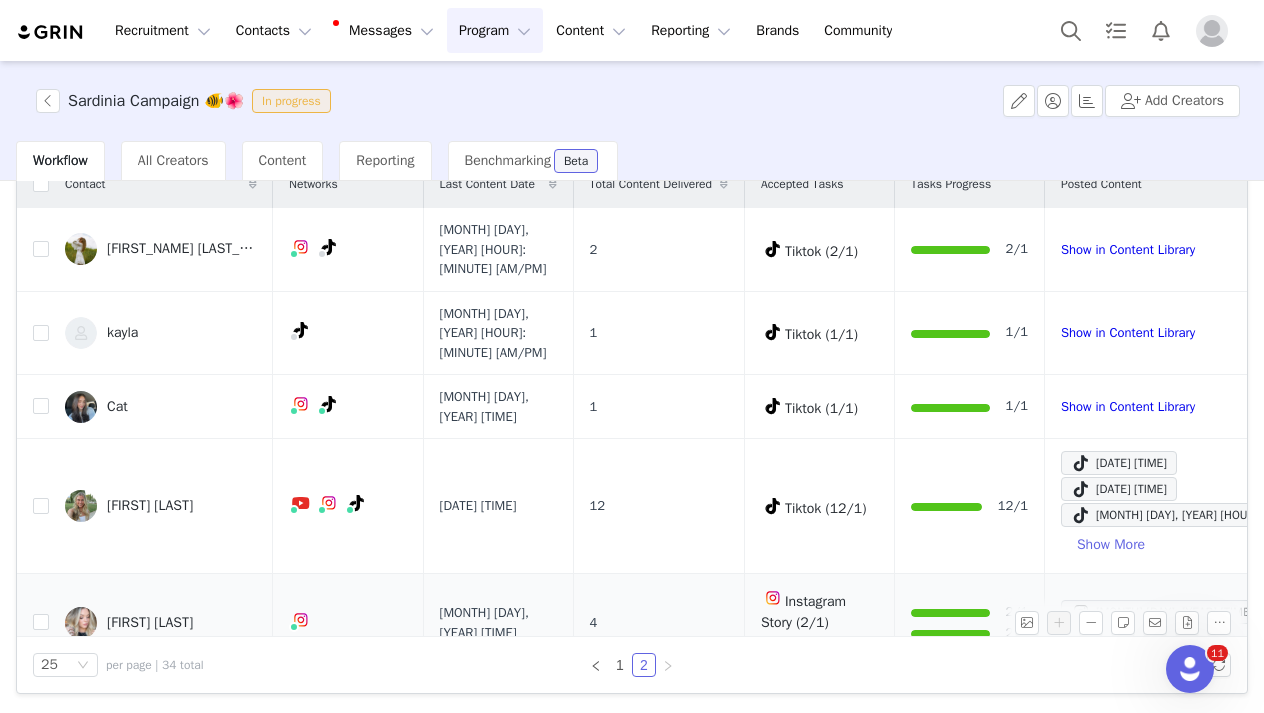 click on "[FIRST] [LAST]" at bounding box center (150, 623) 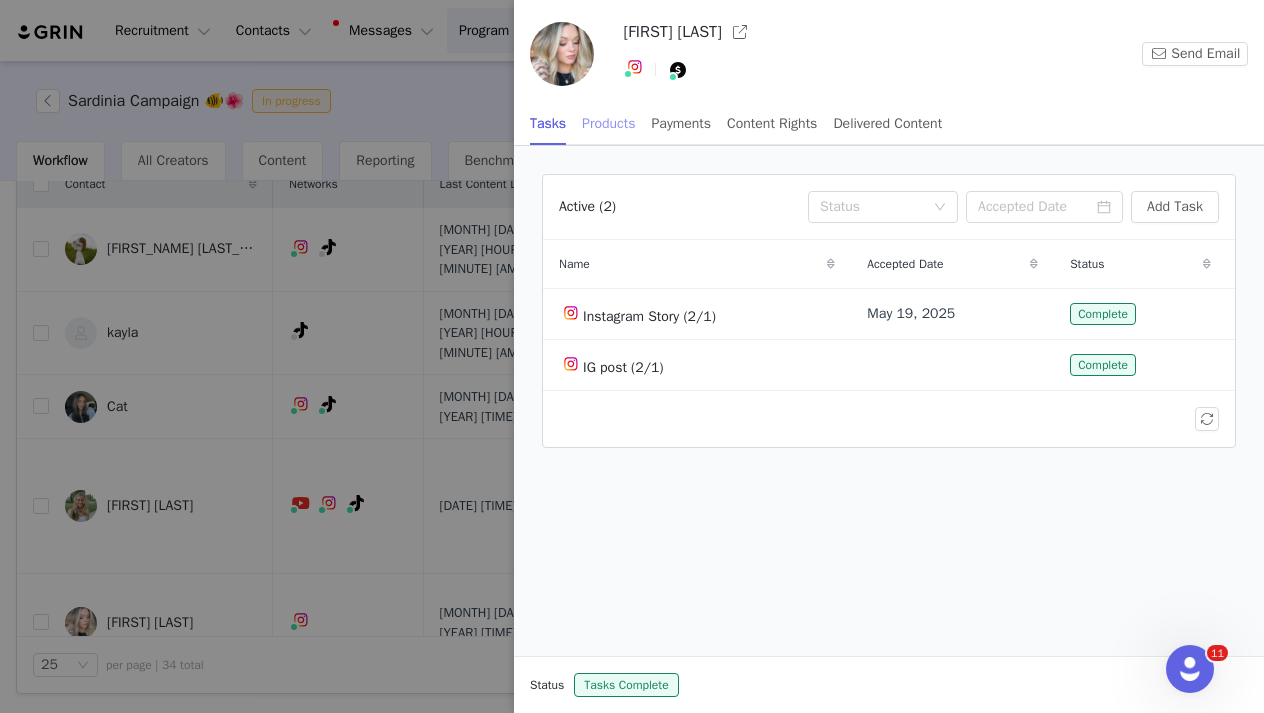 click on "Products" at bounding box center [608, 123] 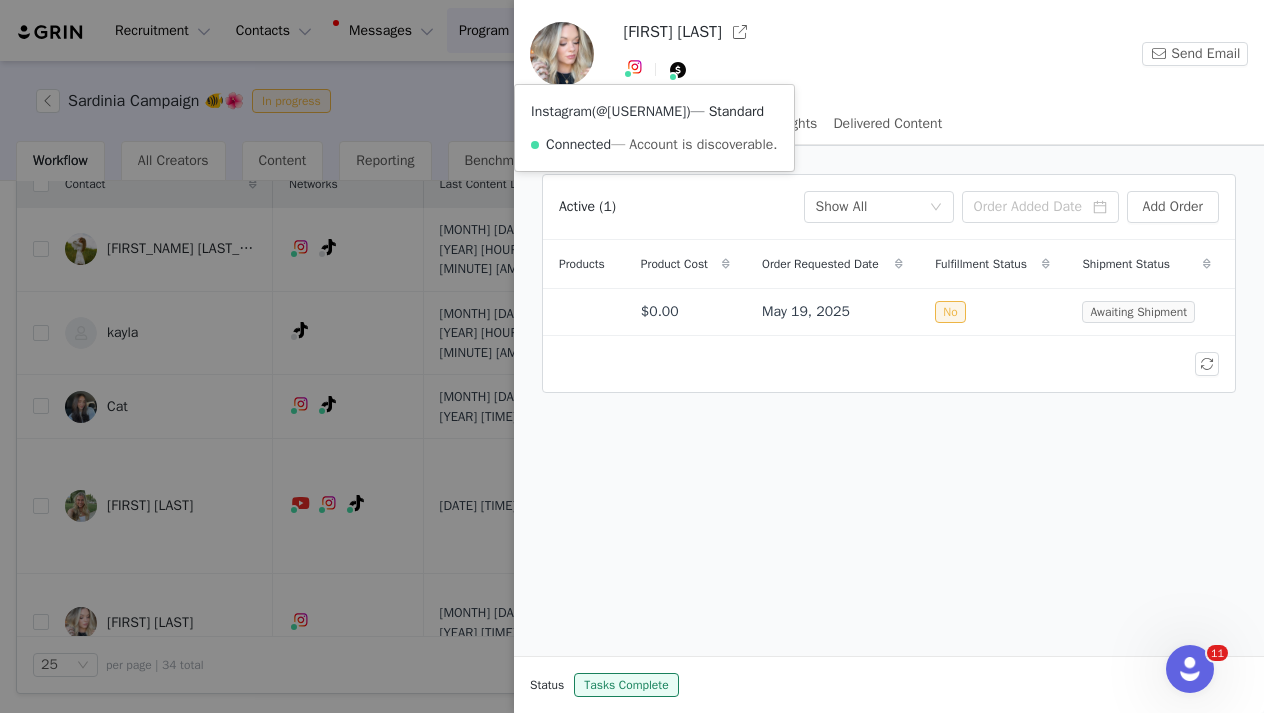 click on "@[USERNAME]" at bounding box center (641, 111) 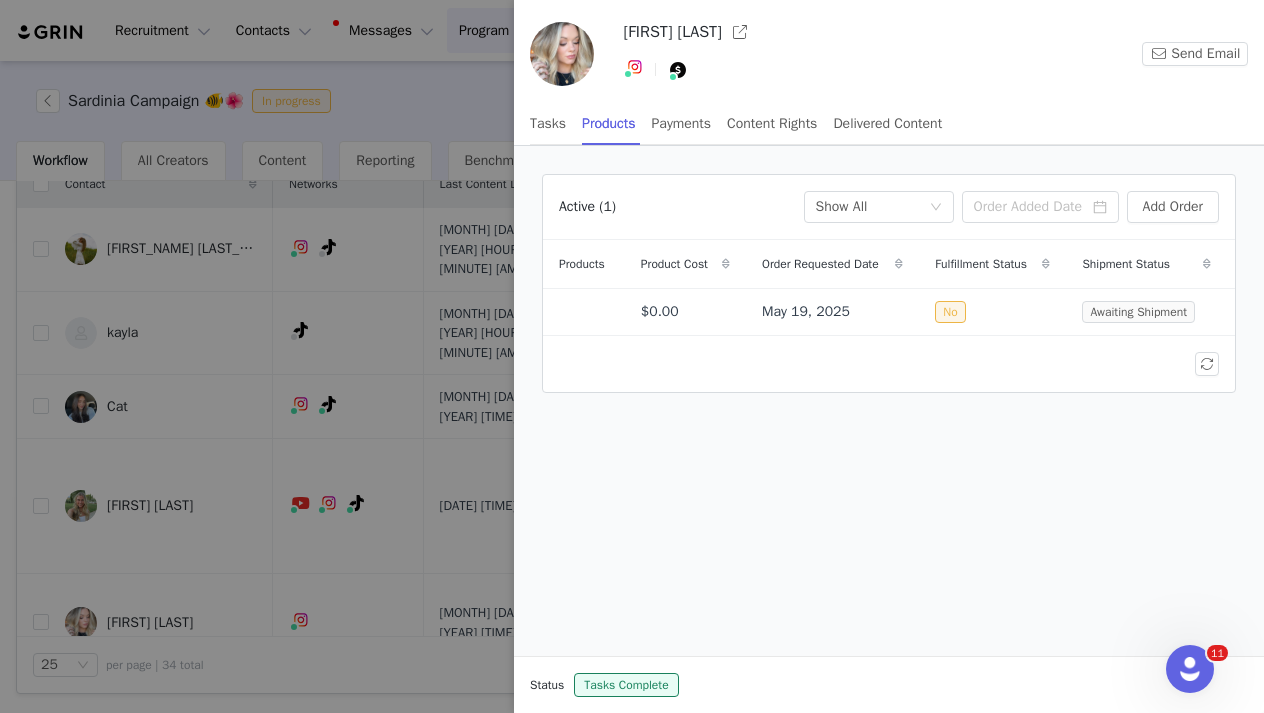 click at bounding box center (632, 356) 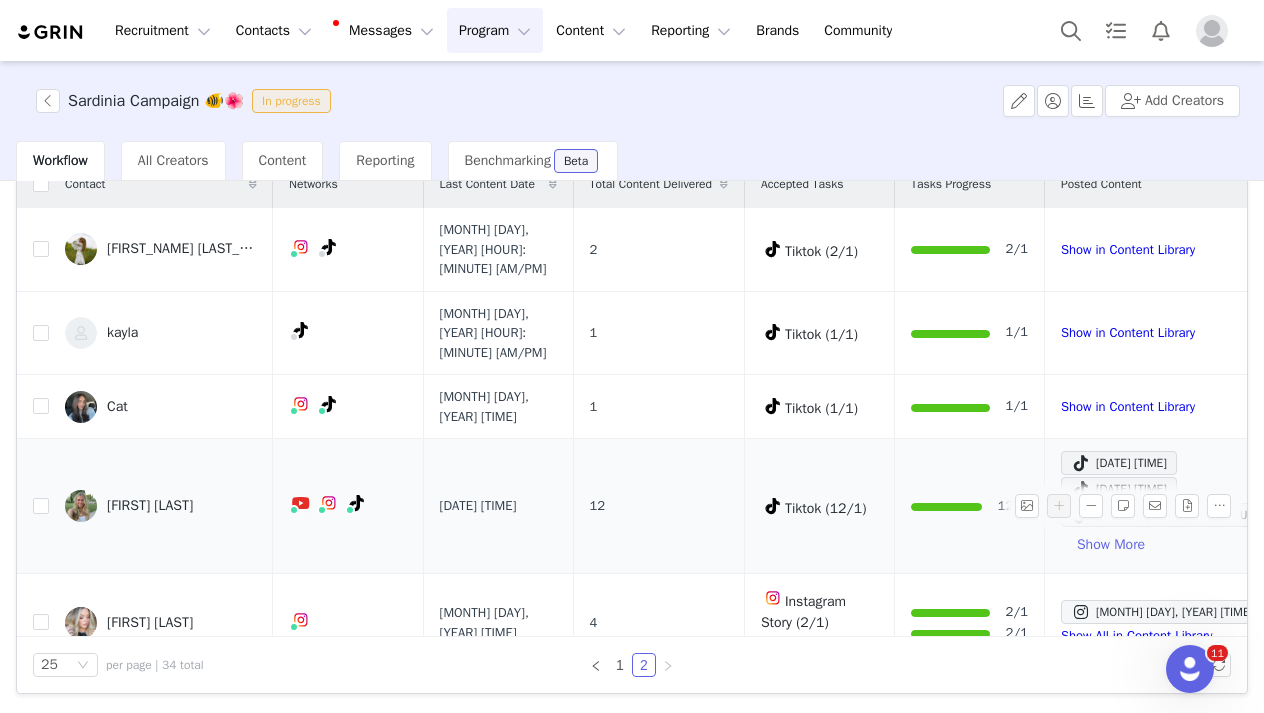 click on "[FIRST] [LAST]" at bounding box center [161, 506] 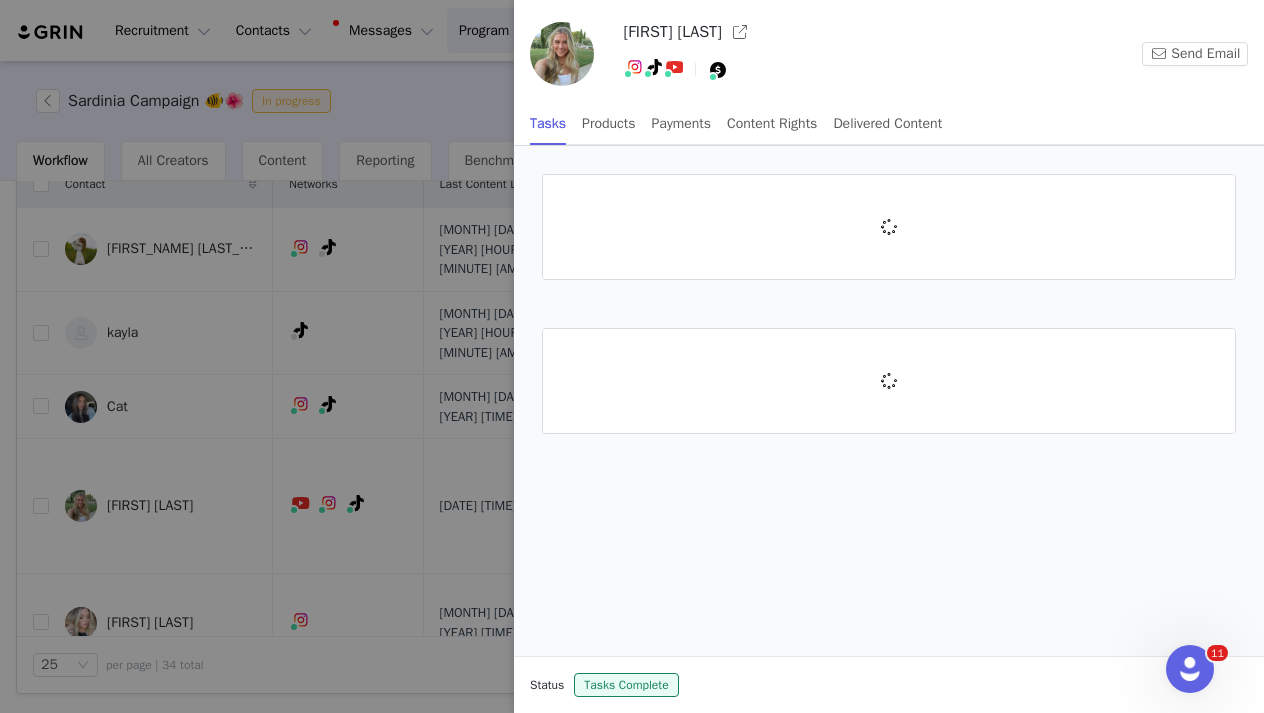 click at bounding box center [632, 356] 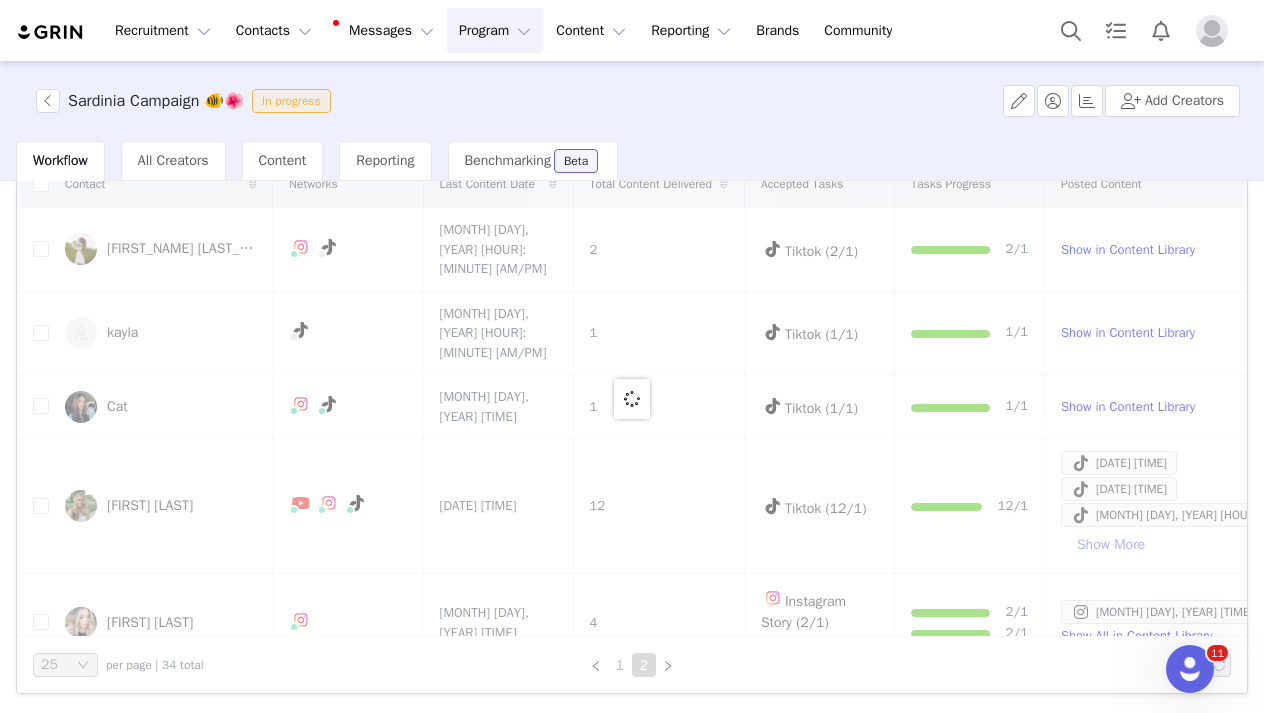 click at bounding box center [632, 398] 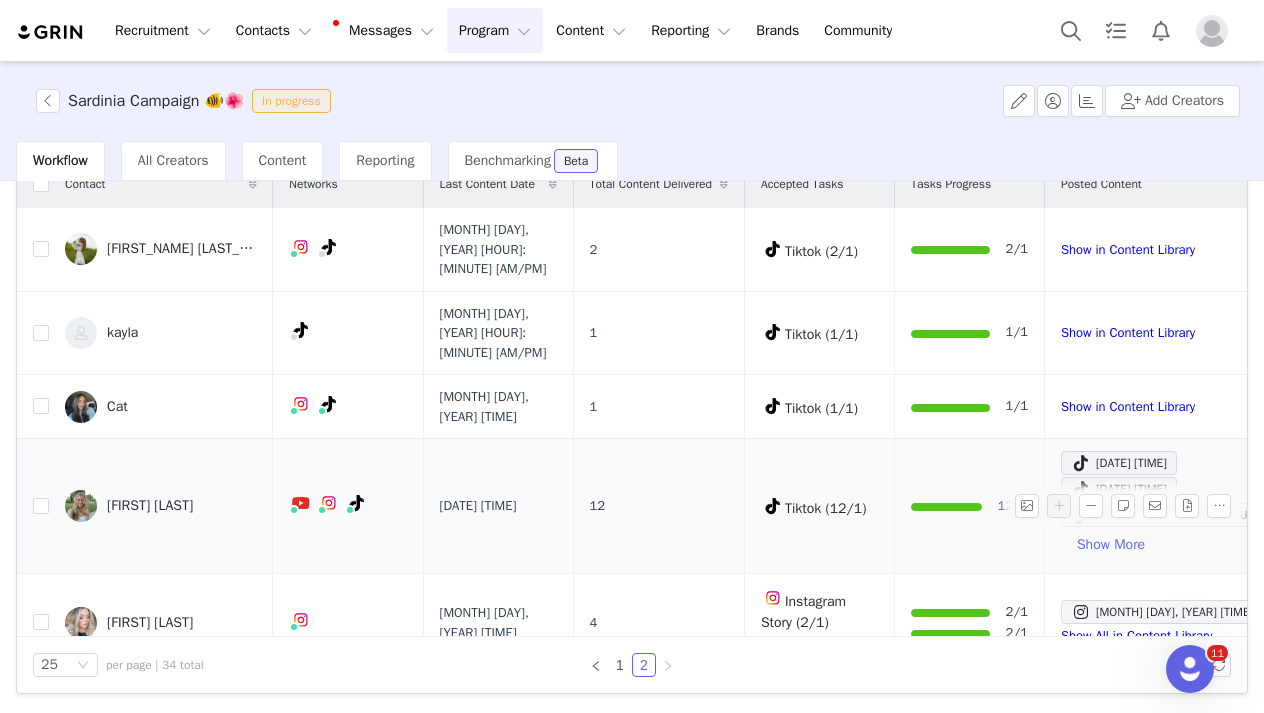 click on "[FIRST] [LAST]" at bounding box center (150, 506) 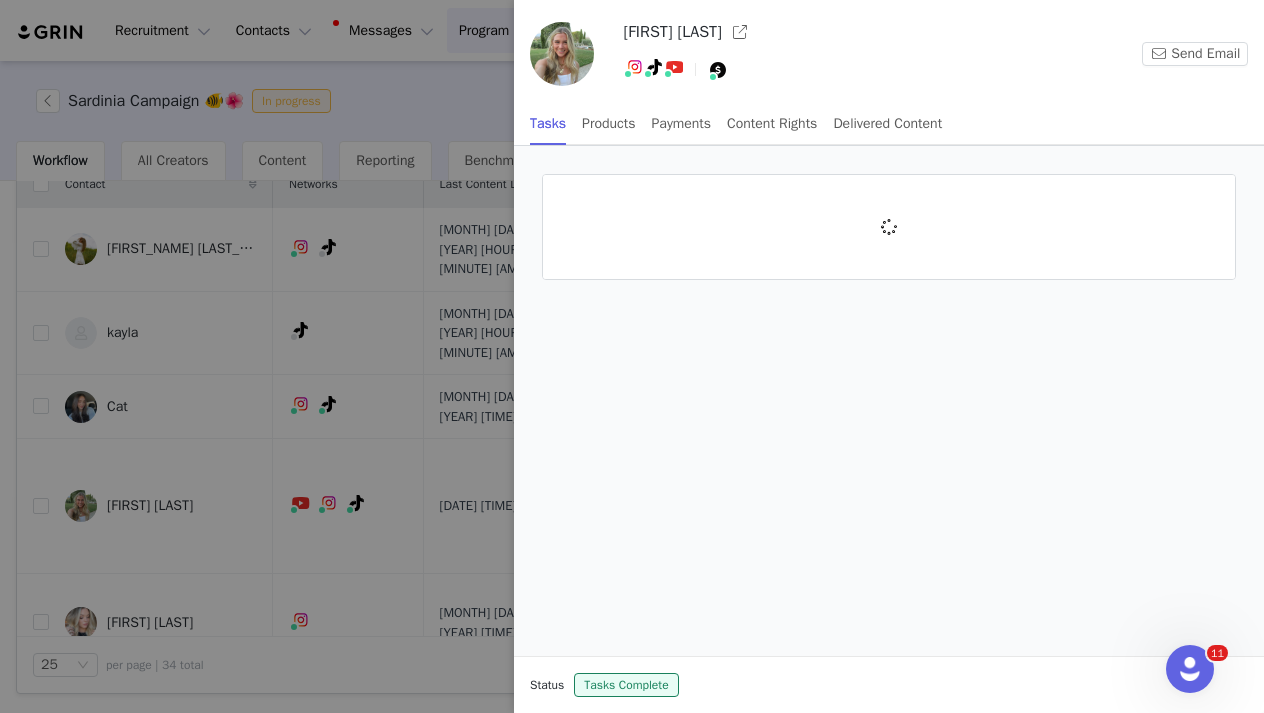 click at bounding box center [632, 356] 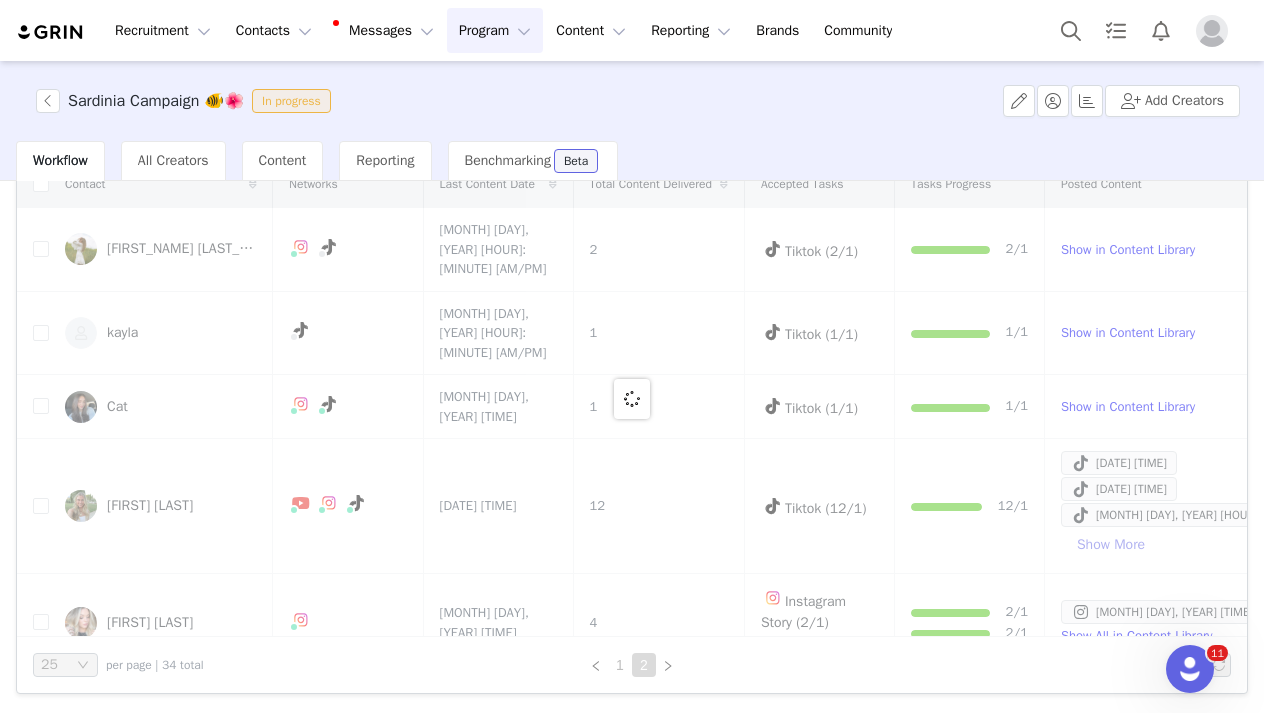 click at bounding box center (632, 398) 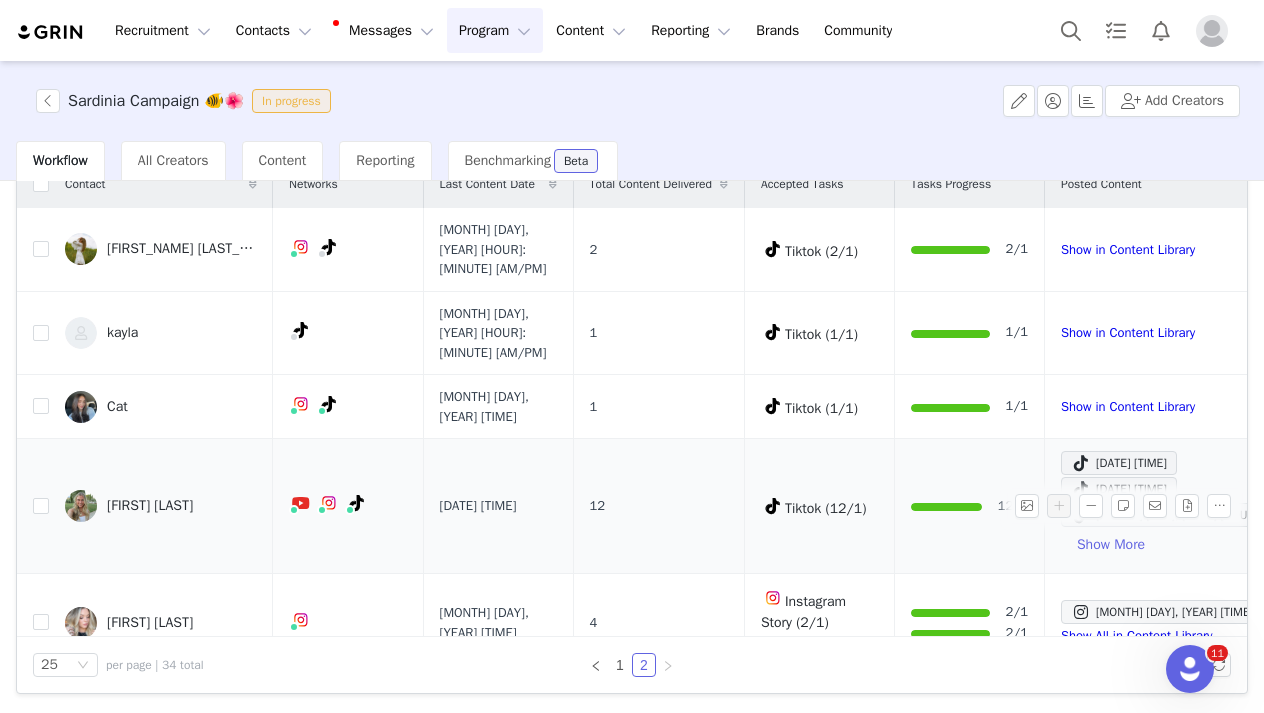 click on "[FIRST] [LAST]" at bounding box center (150, 506) 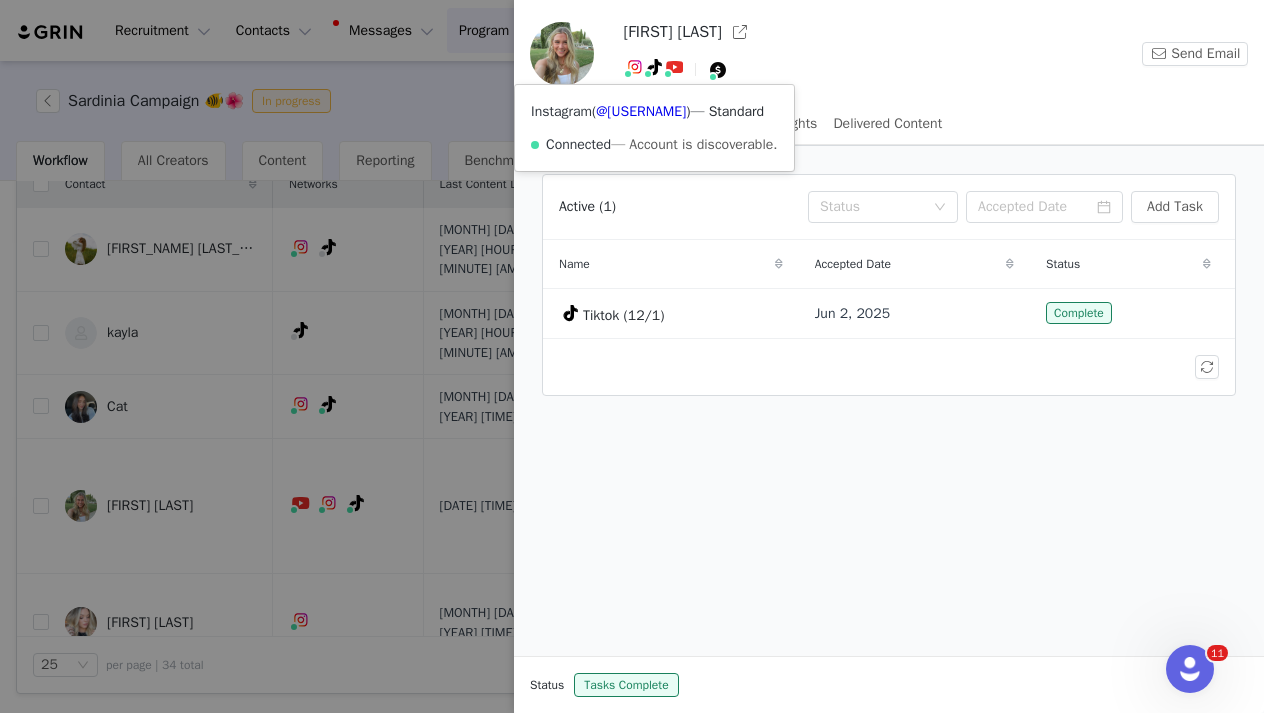 click at bounding box center [635, 67] 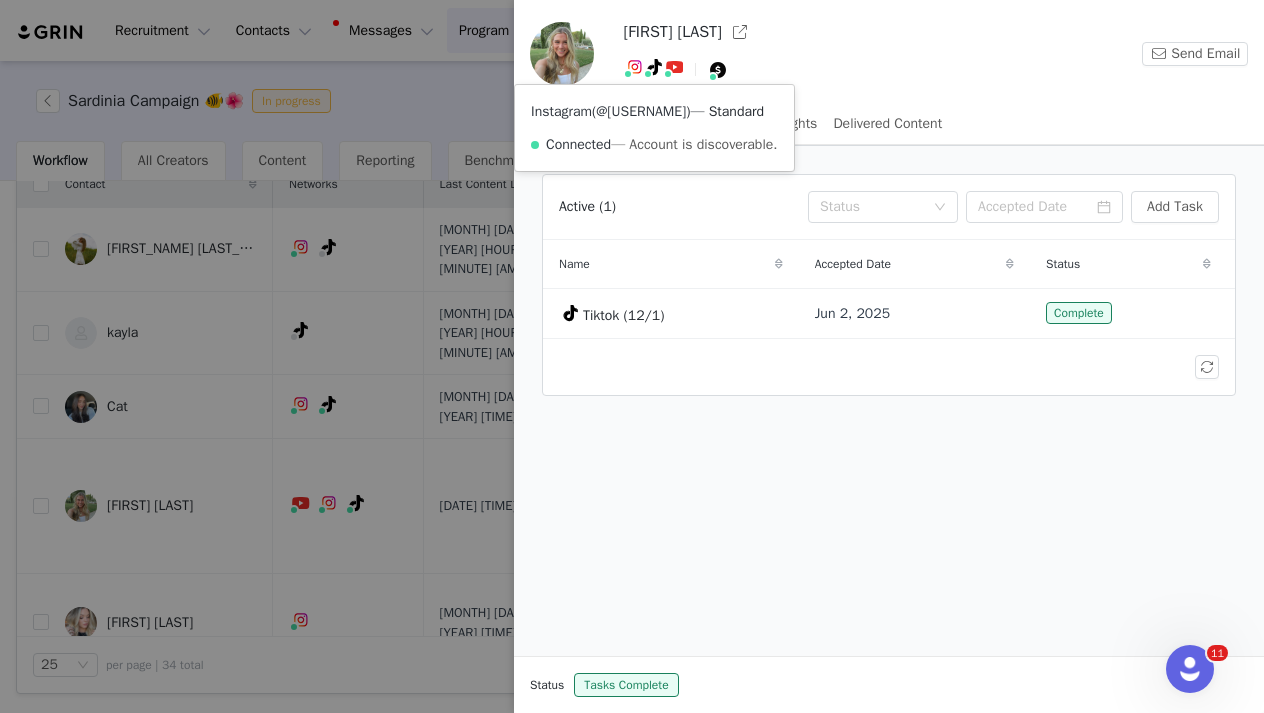 click on "@[USERNAME]" at bounding box center [641, 111] 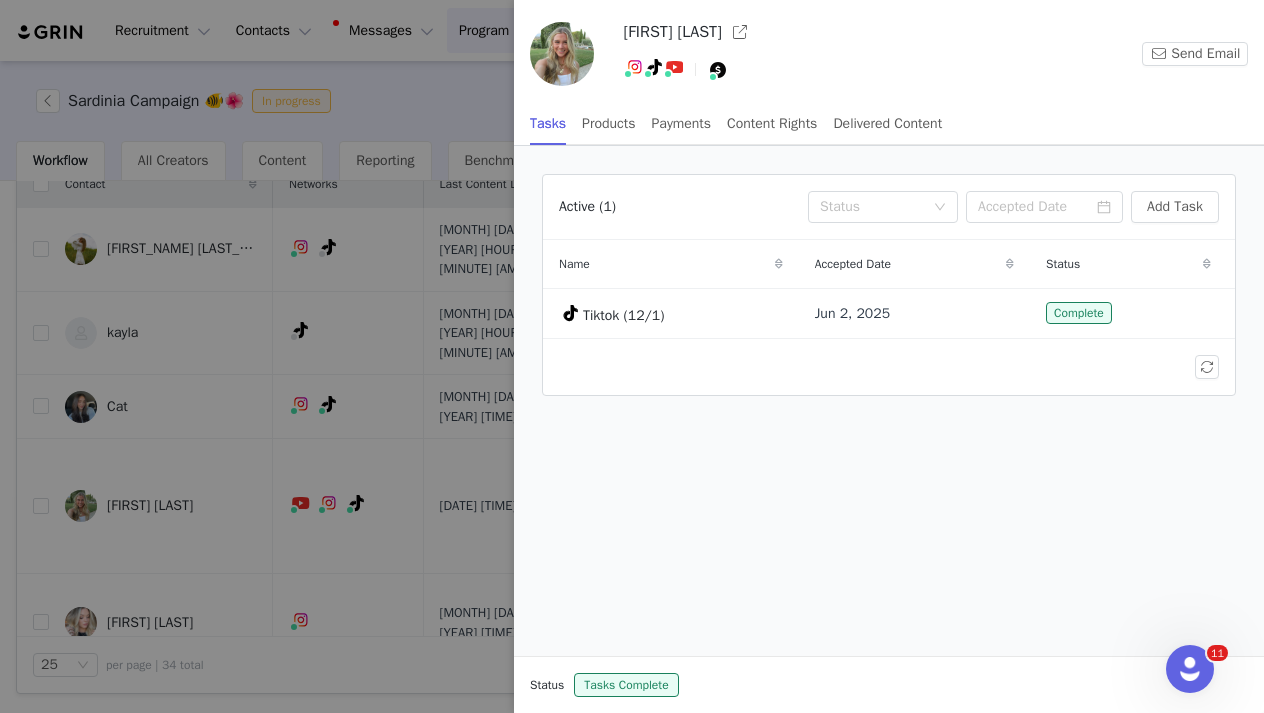 click at bounding box center [632, 356] 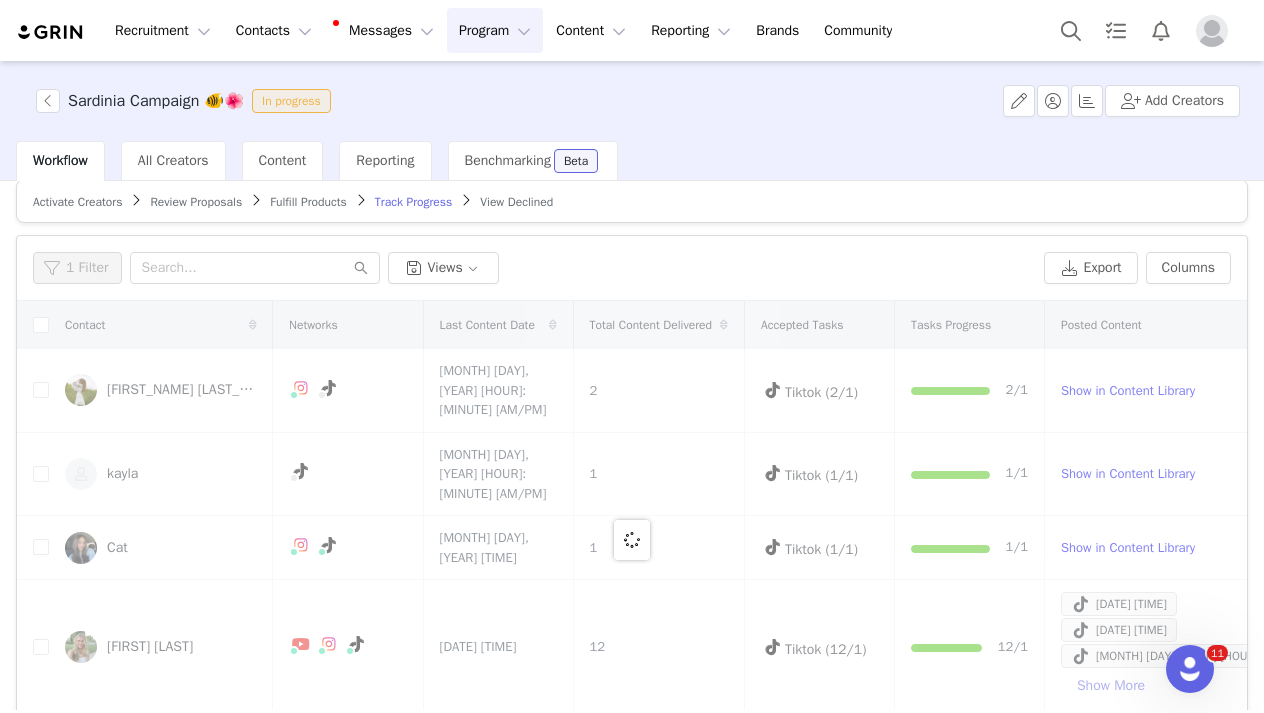 scroll, scrollTop: 0, scrollLeft: 0, axis: both 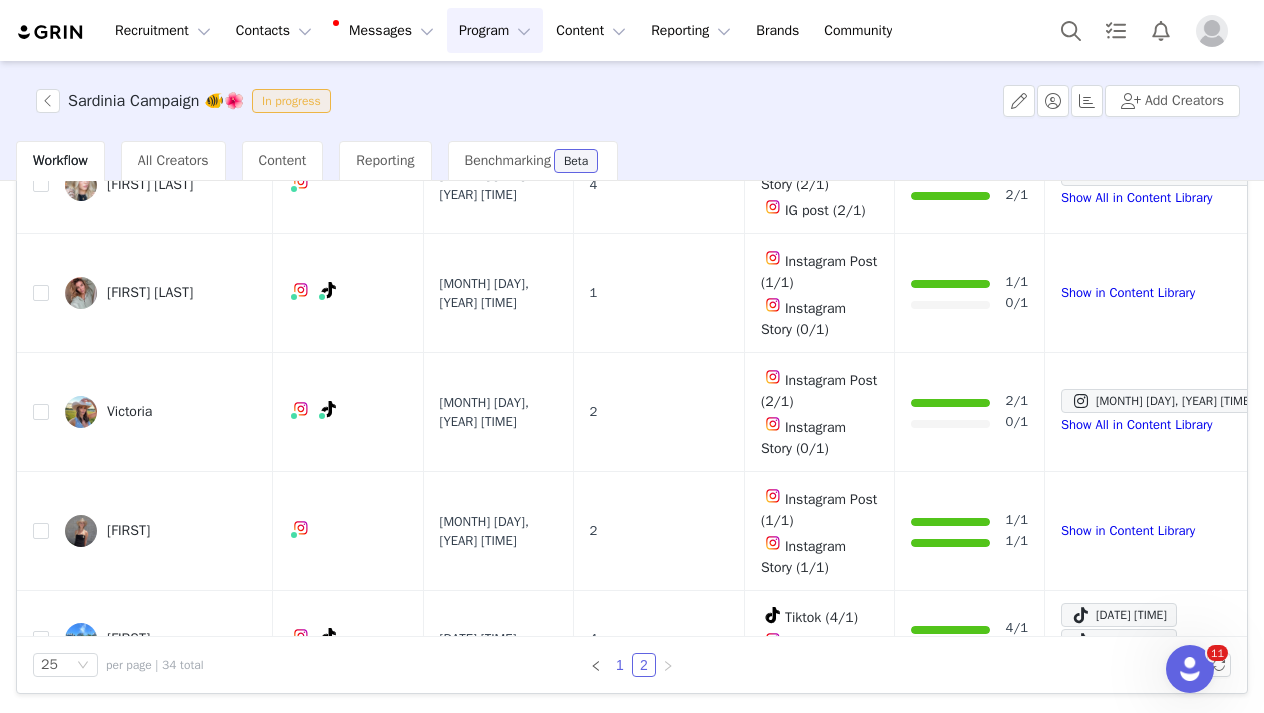 click on "1" at bounding box center (620, 665) 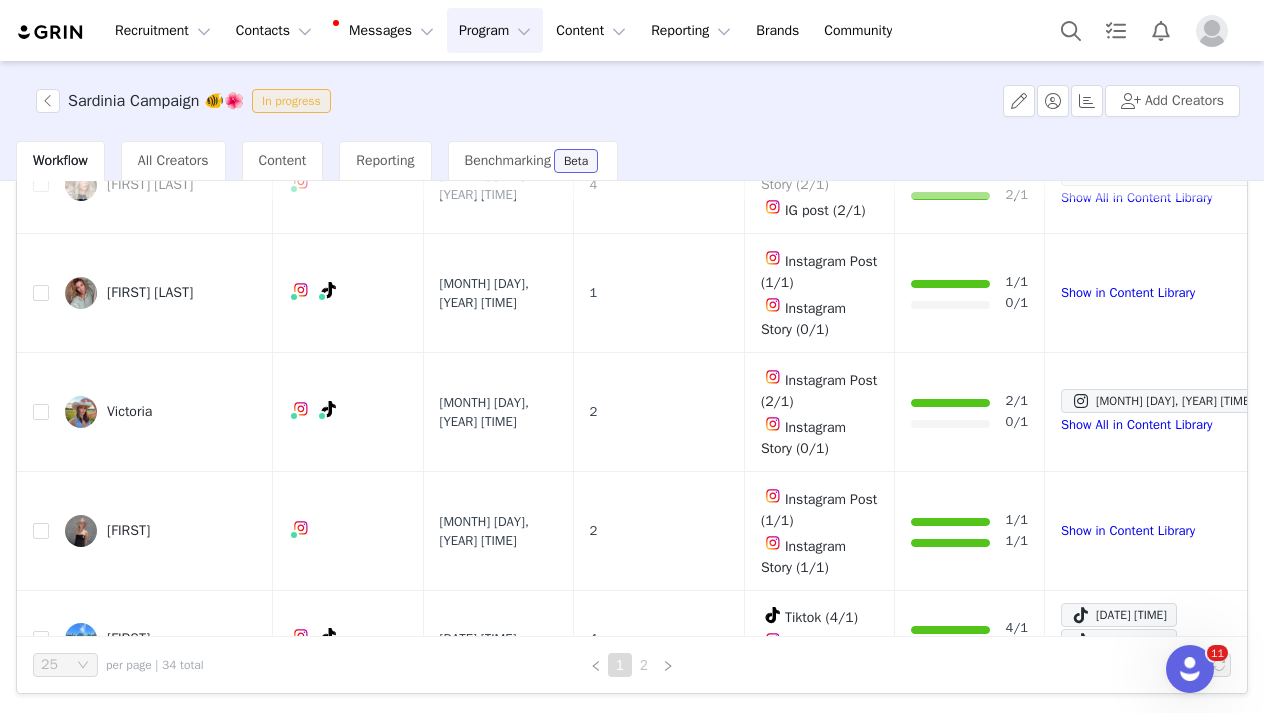 scroll, scrollTop: 0, scrollLeft: 0, axis: both 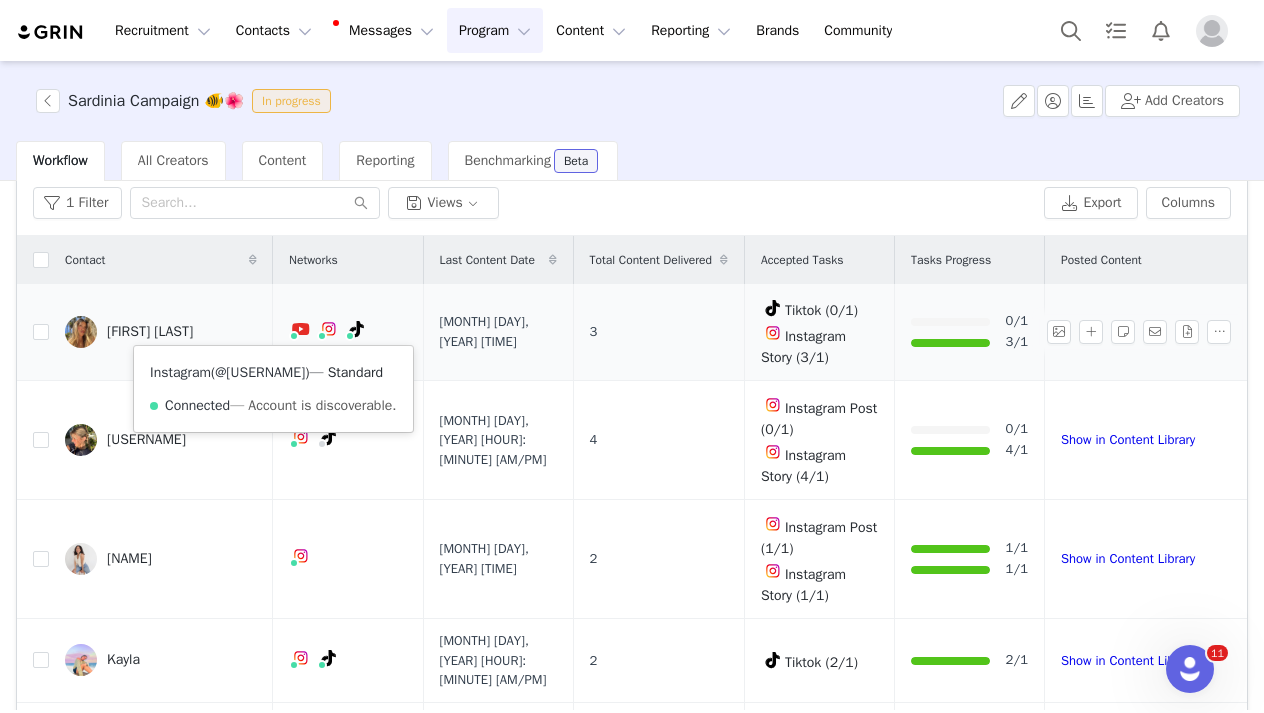 click on "@[USERNAME]" at bounding box center [260, 372] 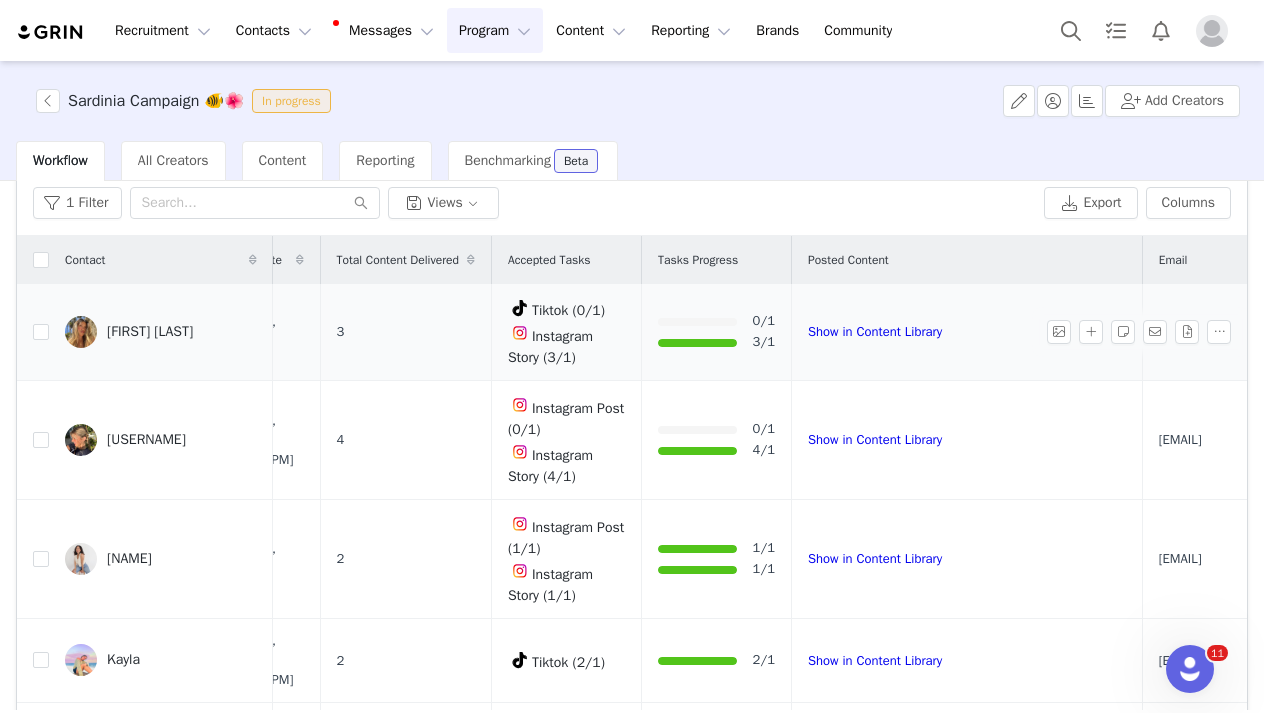 scroll, scrollTop: 0, scrollLeft: 252, axis: horizontal 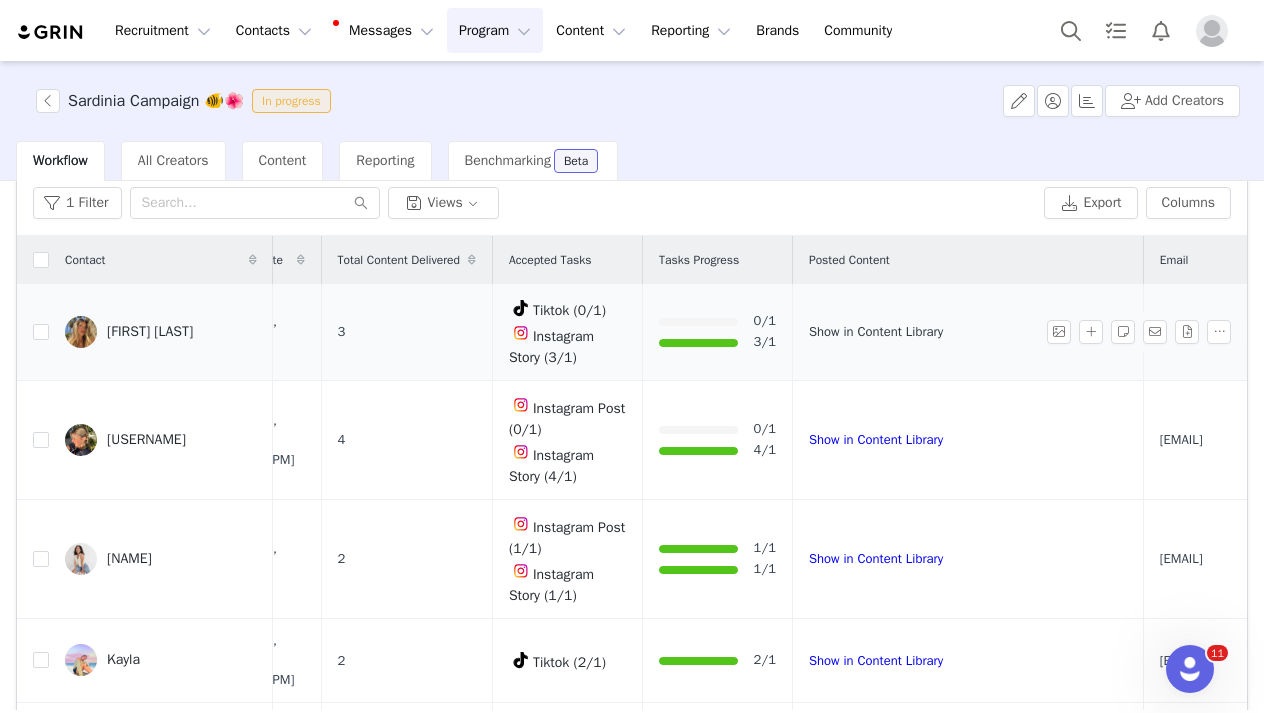 click on "Show in Content Library" at bounding box center [876, 331] 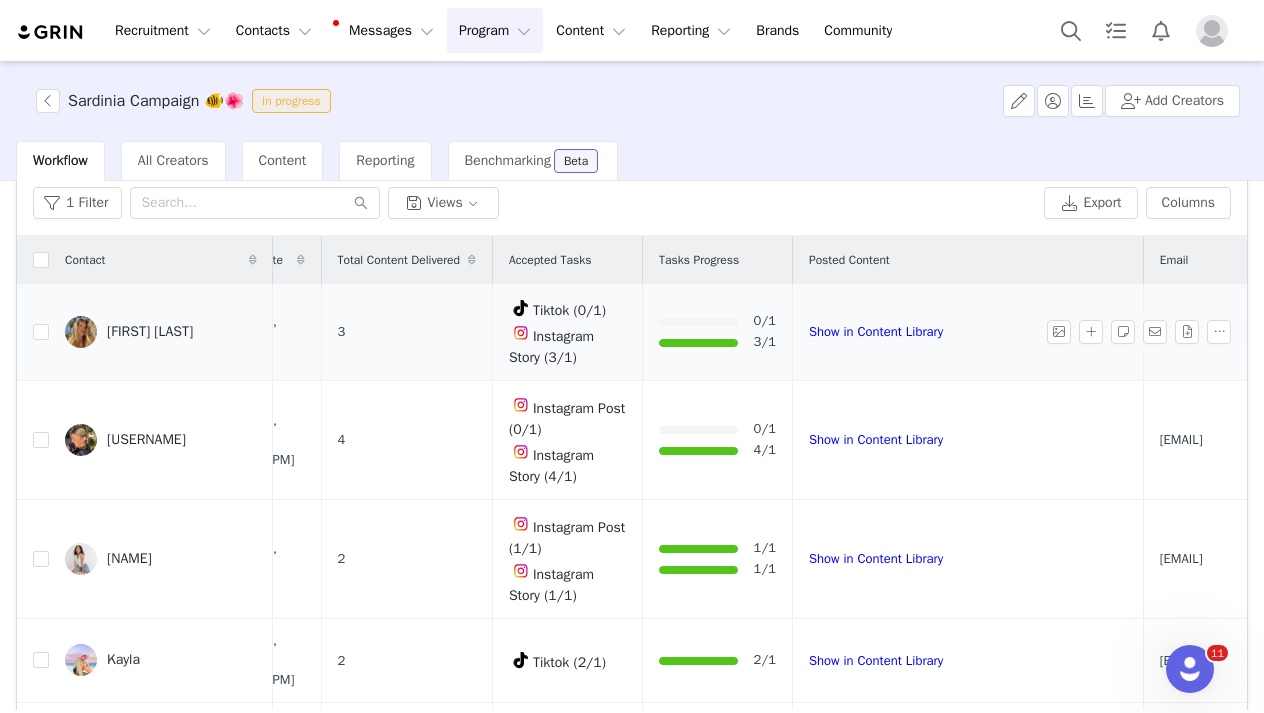 click on "[FIRST] [LAST]" at bounding box center (150, 332) 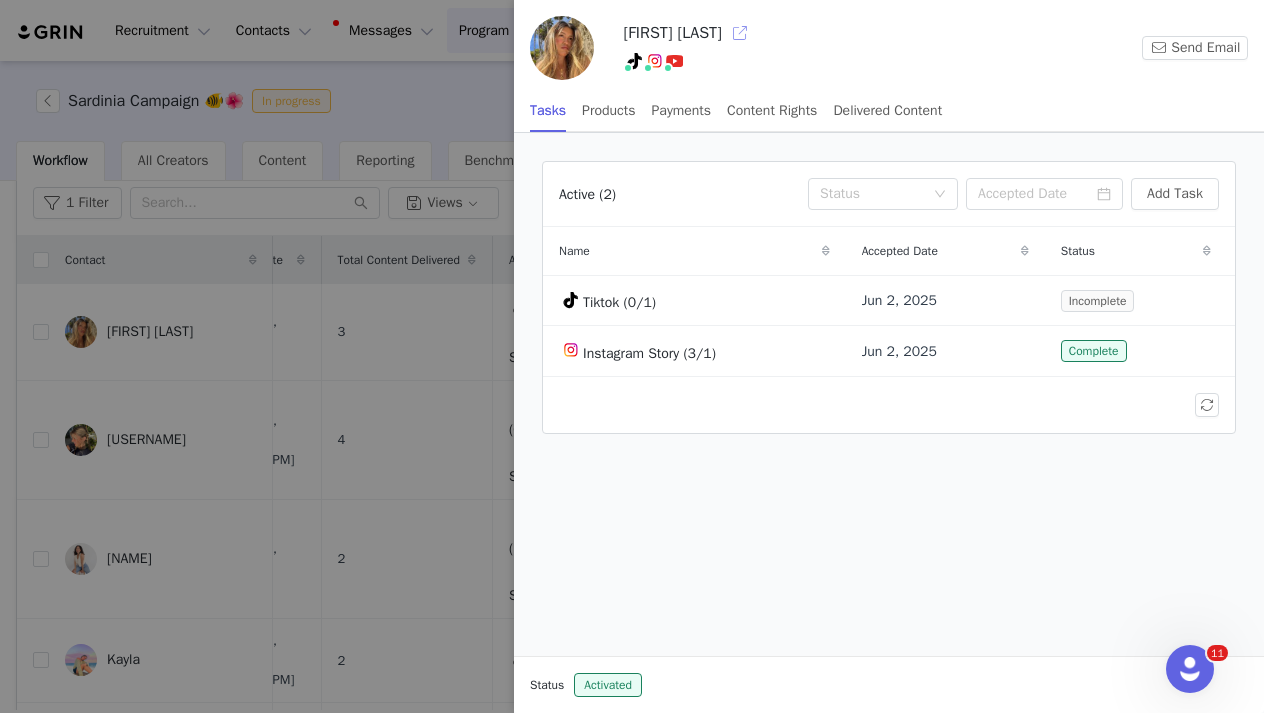 click at bounding box center [740, 33] 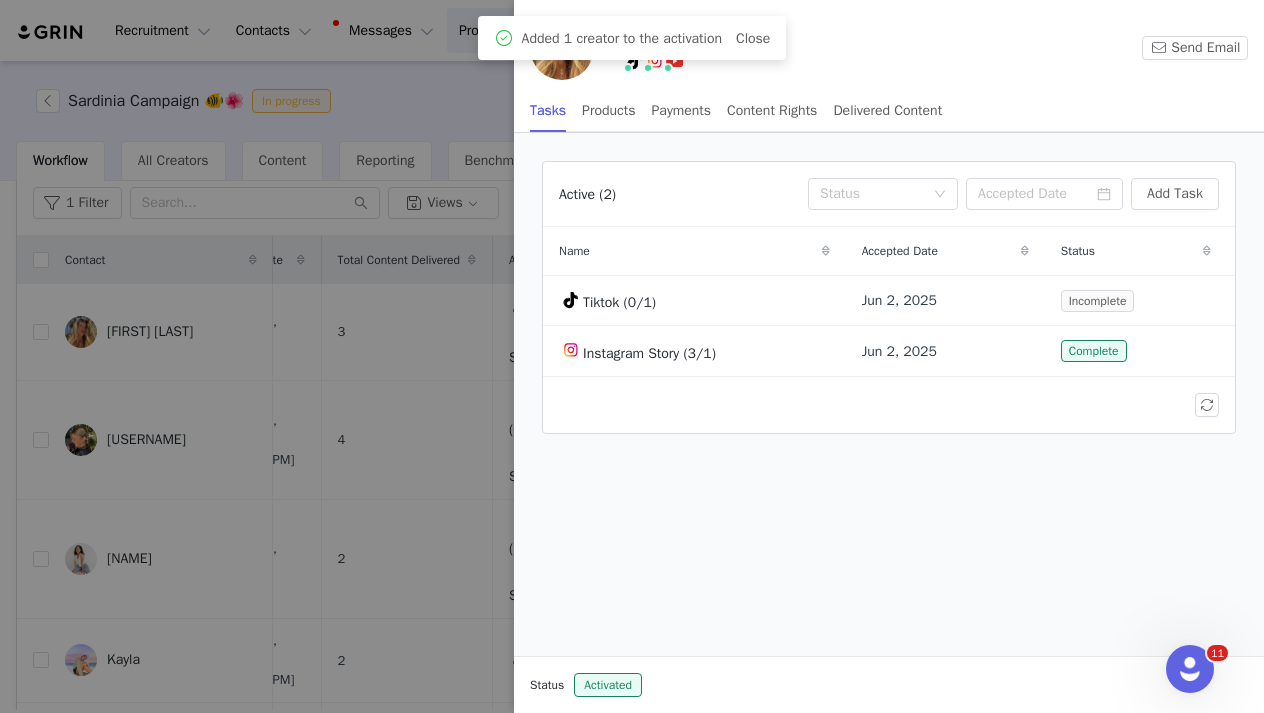 scroll, scrollTop: 0, scrollLeft: 0, axis: both 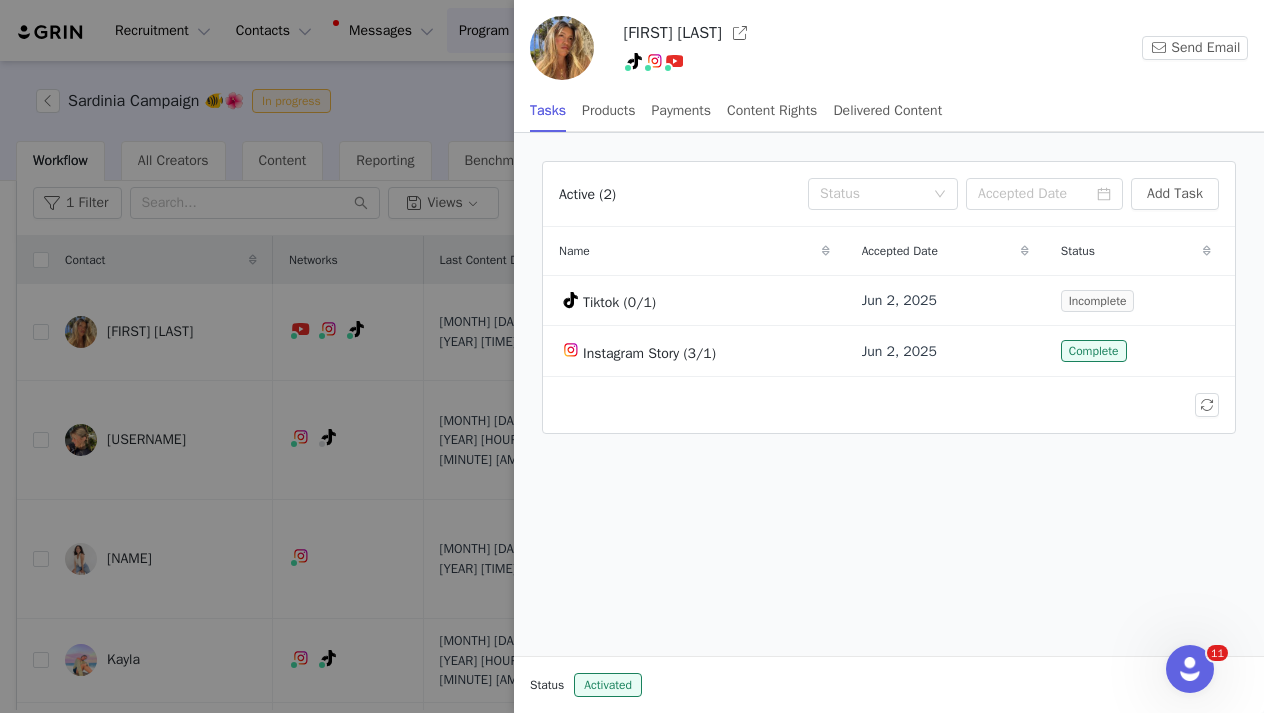 click at bounding box center (632, 356) 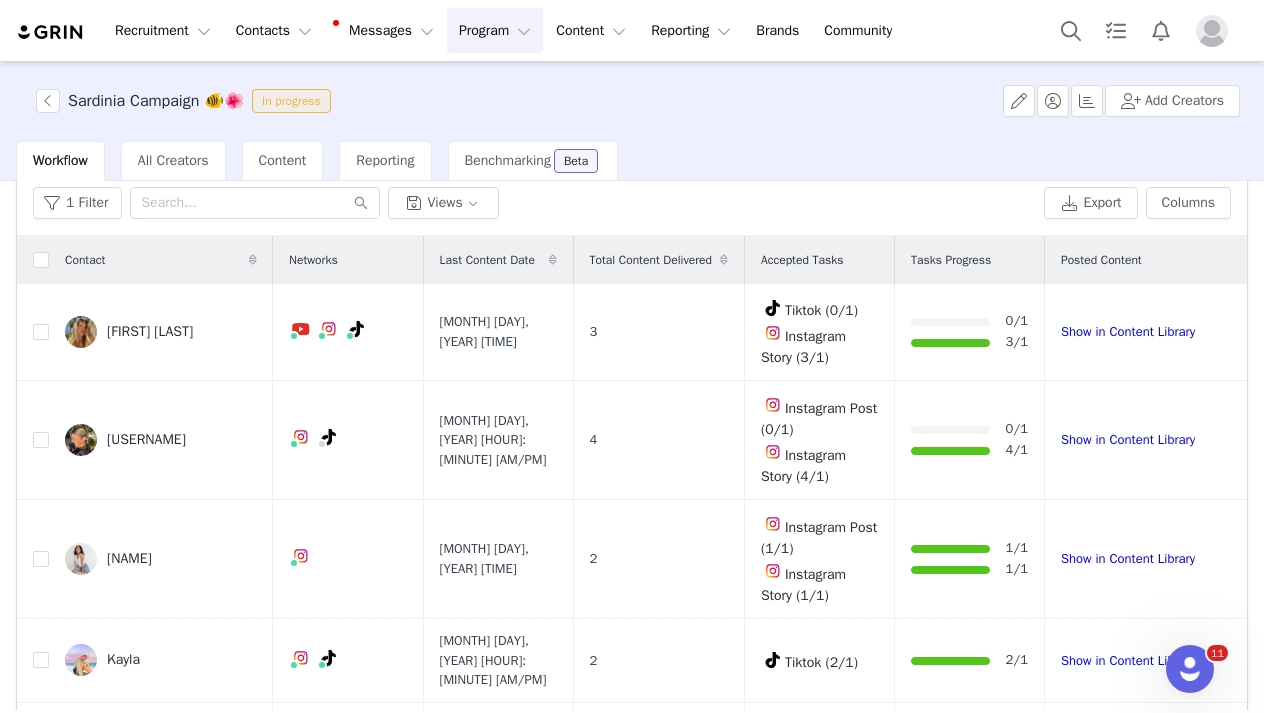 click on "Program Program" at bounding box center [495, 30] 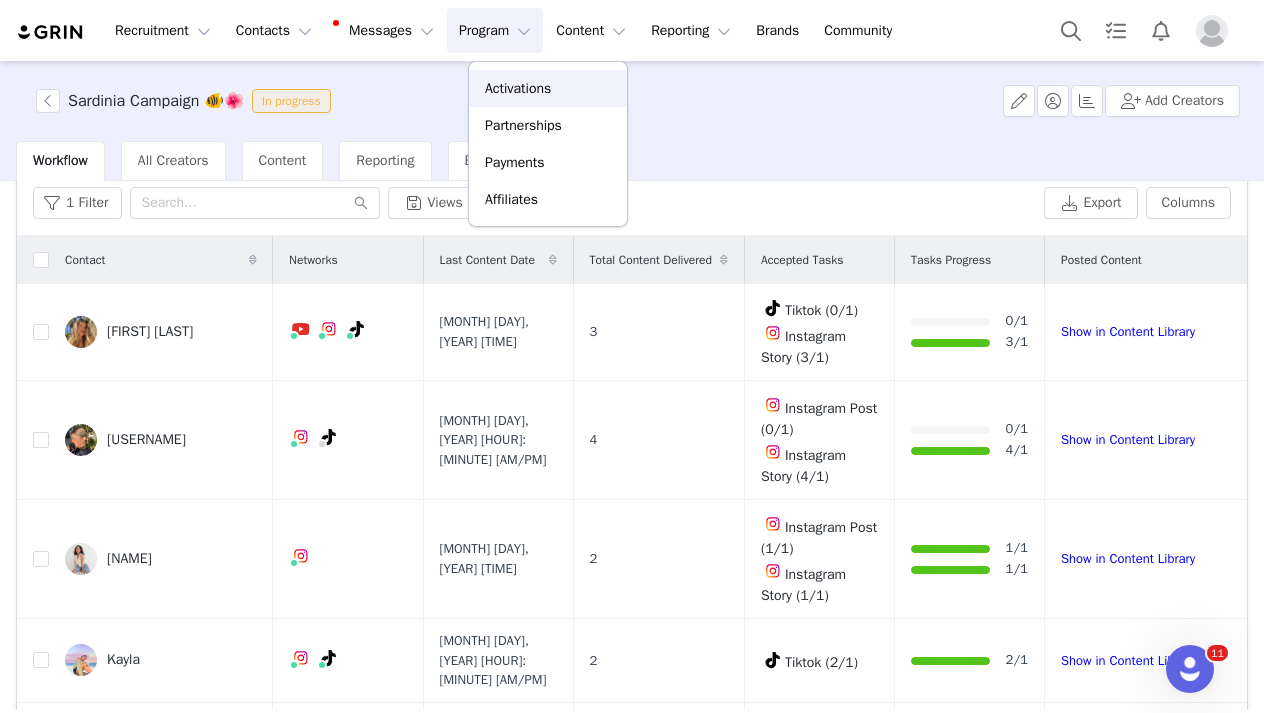 click on "Activations" at bounding box center [518, 88] 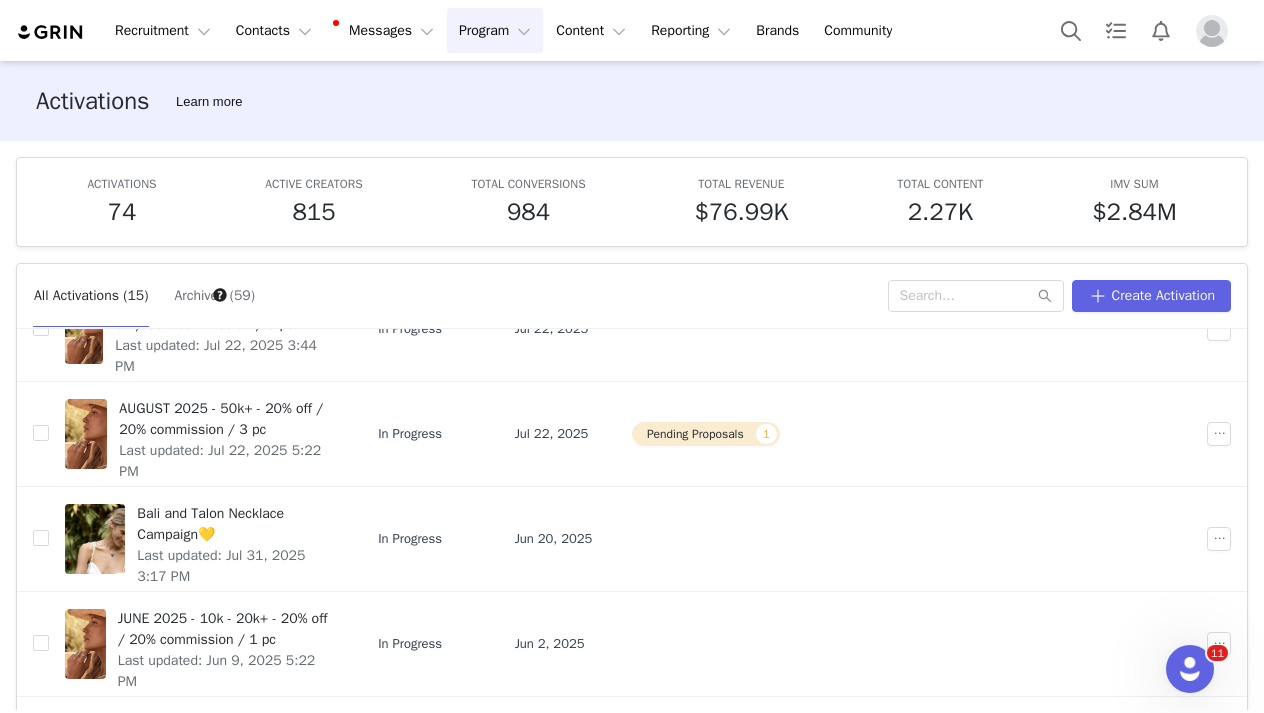 scroll, scrollTop: 327, scrollLeft: 0, axis: vertical 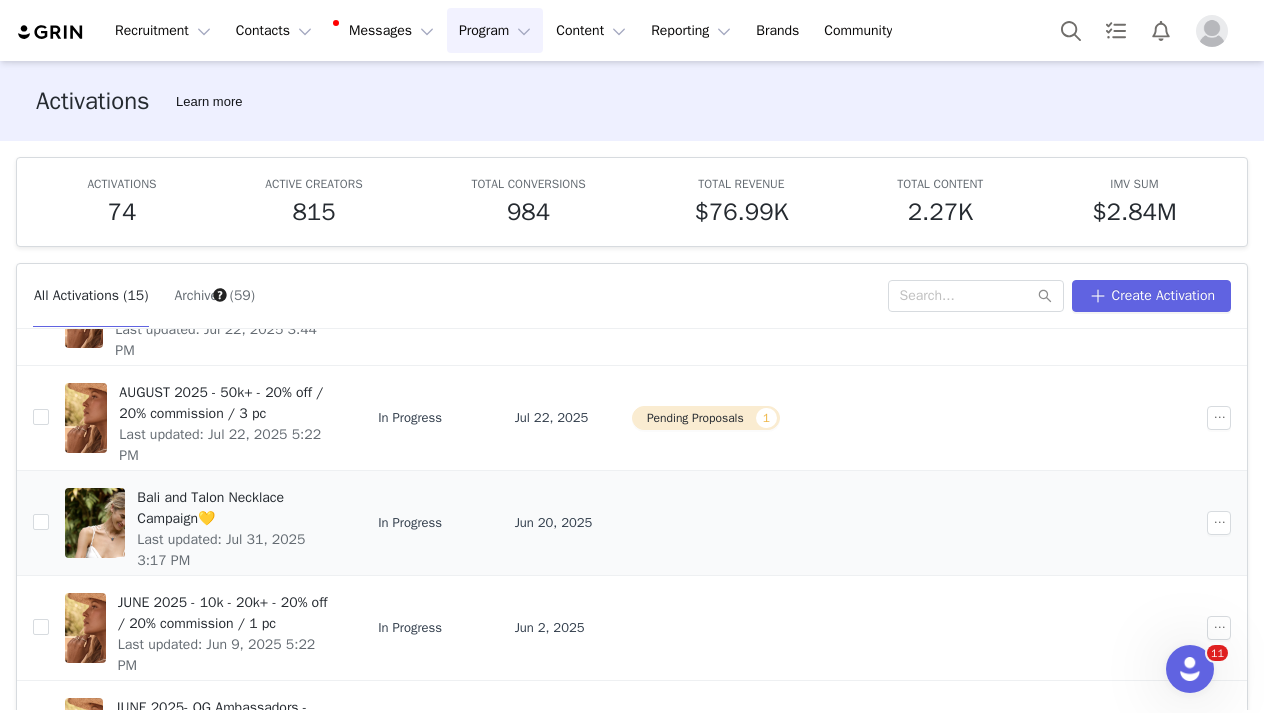 click on "Bali and Talon Necklace Campaign💛" at bounding box center (235, 508) 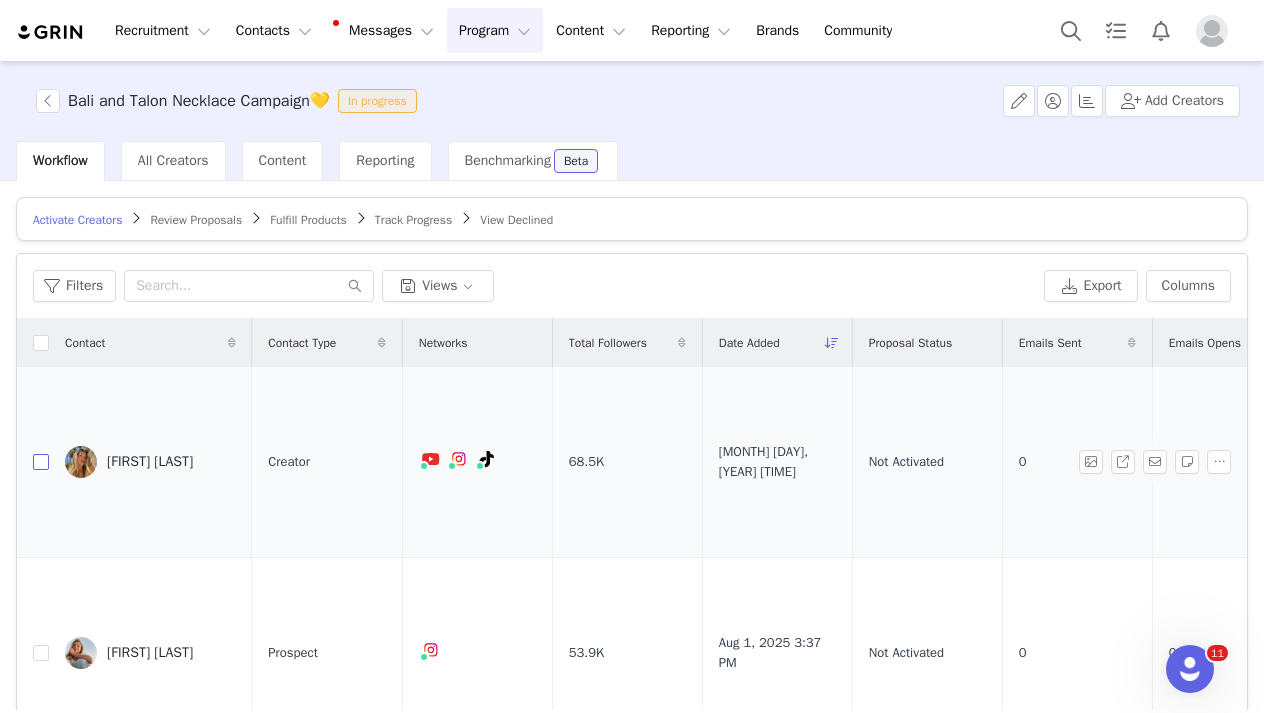 click at bounding box center [41, 462] 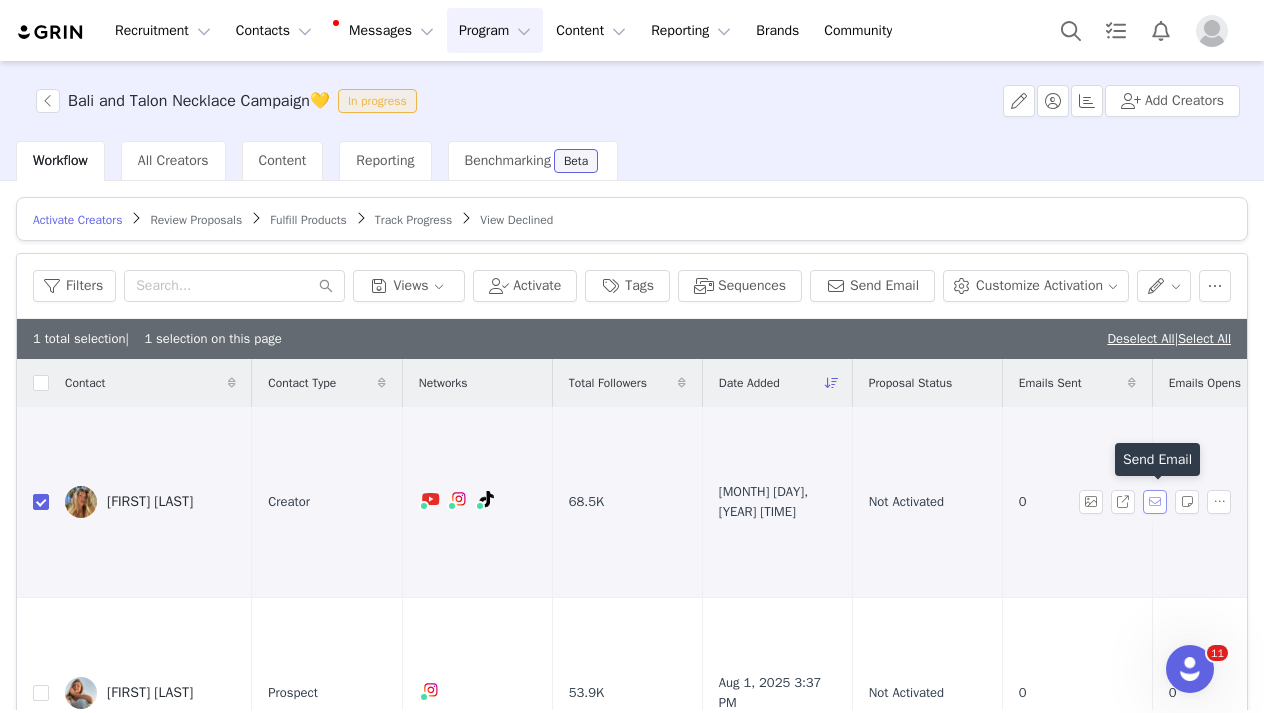 click at bounding box center (1155, 502) 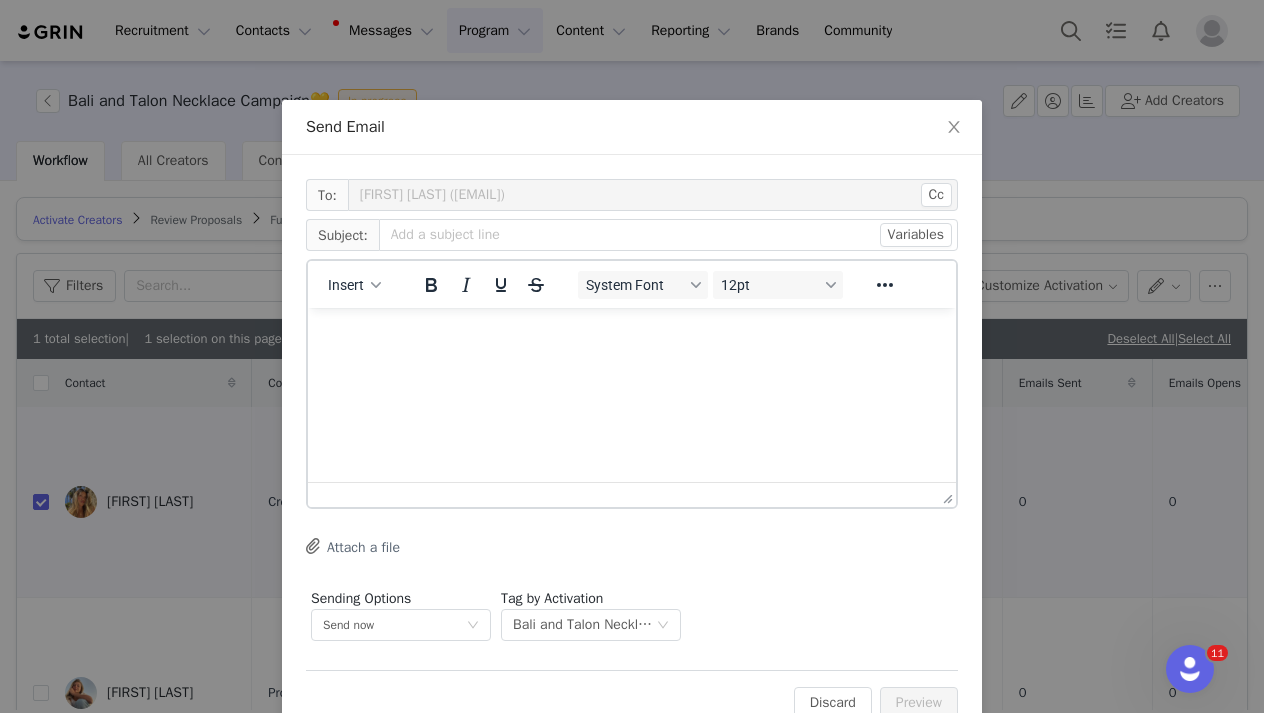 scroll, scrollTop: 0, scrollLeft: 0, axis: both 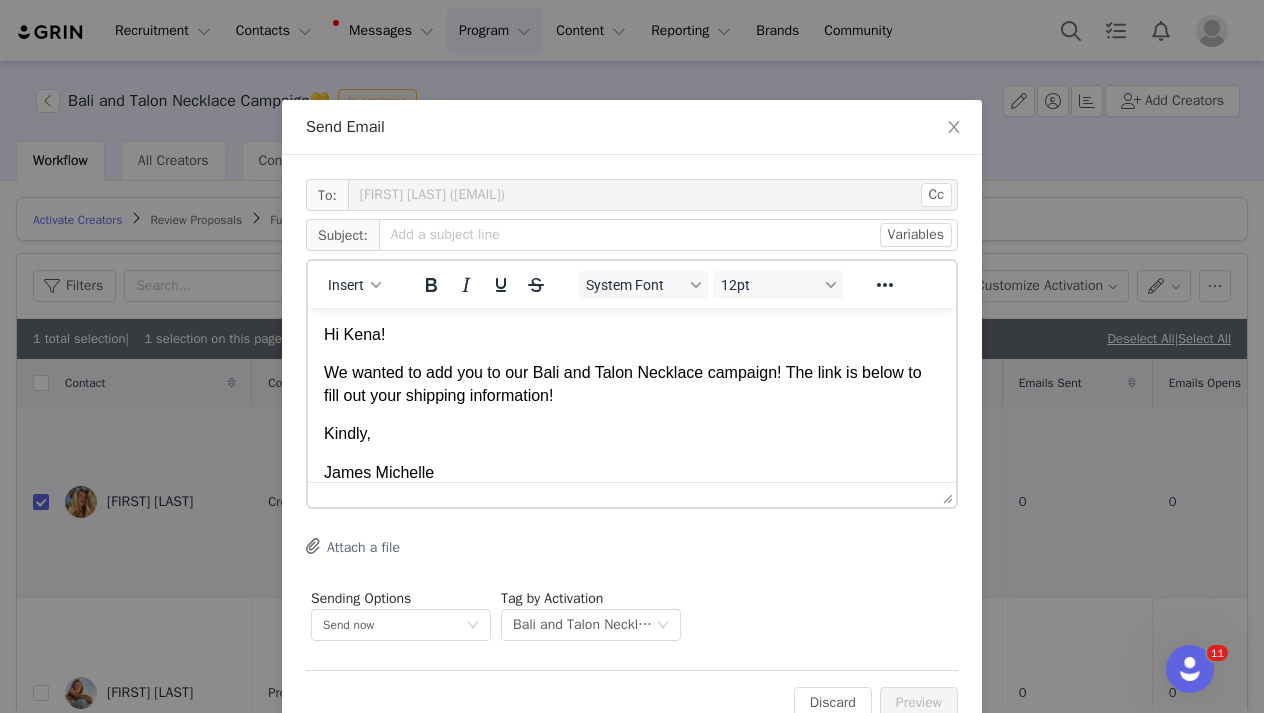 click on "We wanted to add you to our Bali and Talon Necklace campaign! The link is below to fill out your shipping information!" at bounding box center [632, 384] 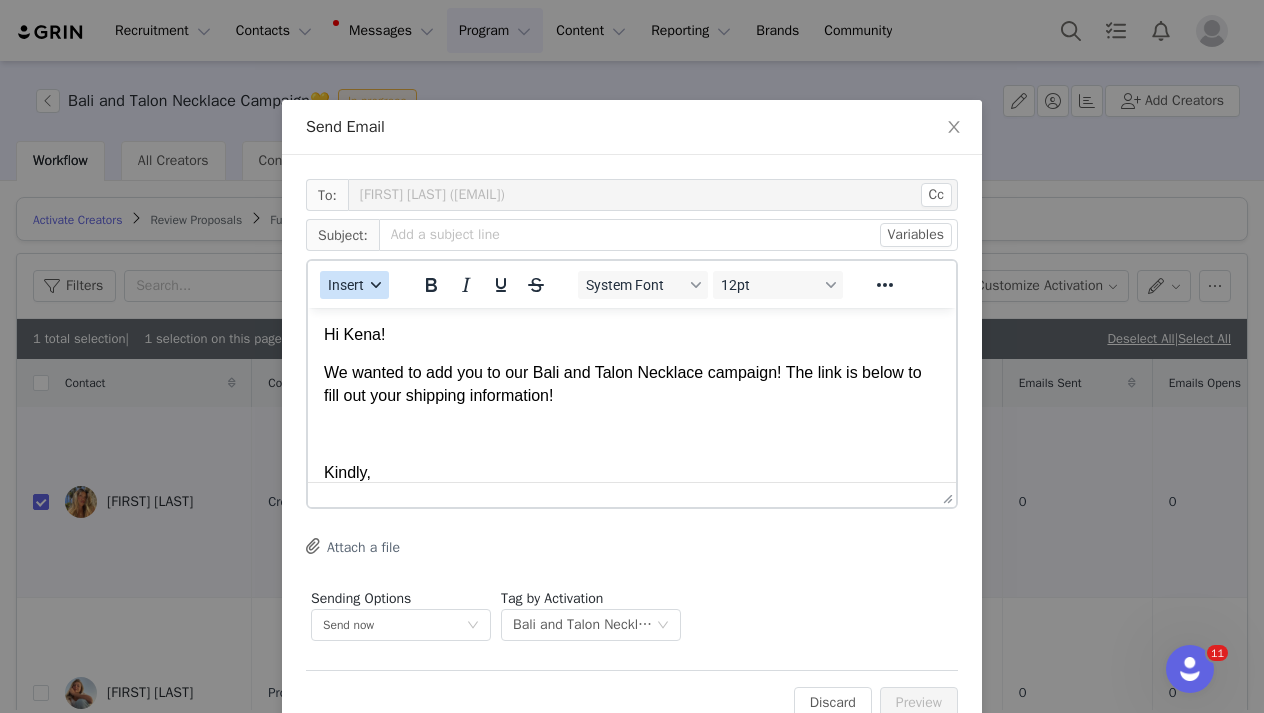 click on "Insert" at bounding box center (346, 285) 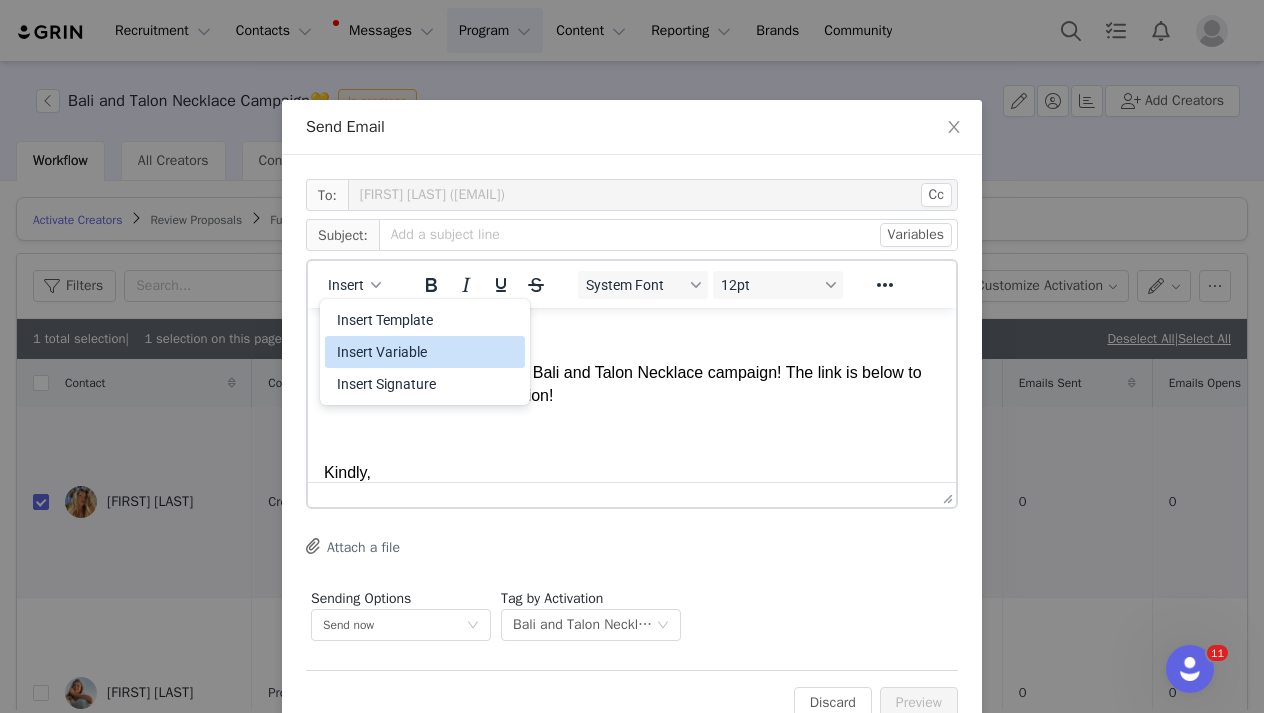 click on "Insert Variable" at bounding box center (427, 352) 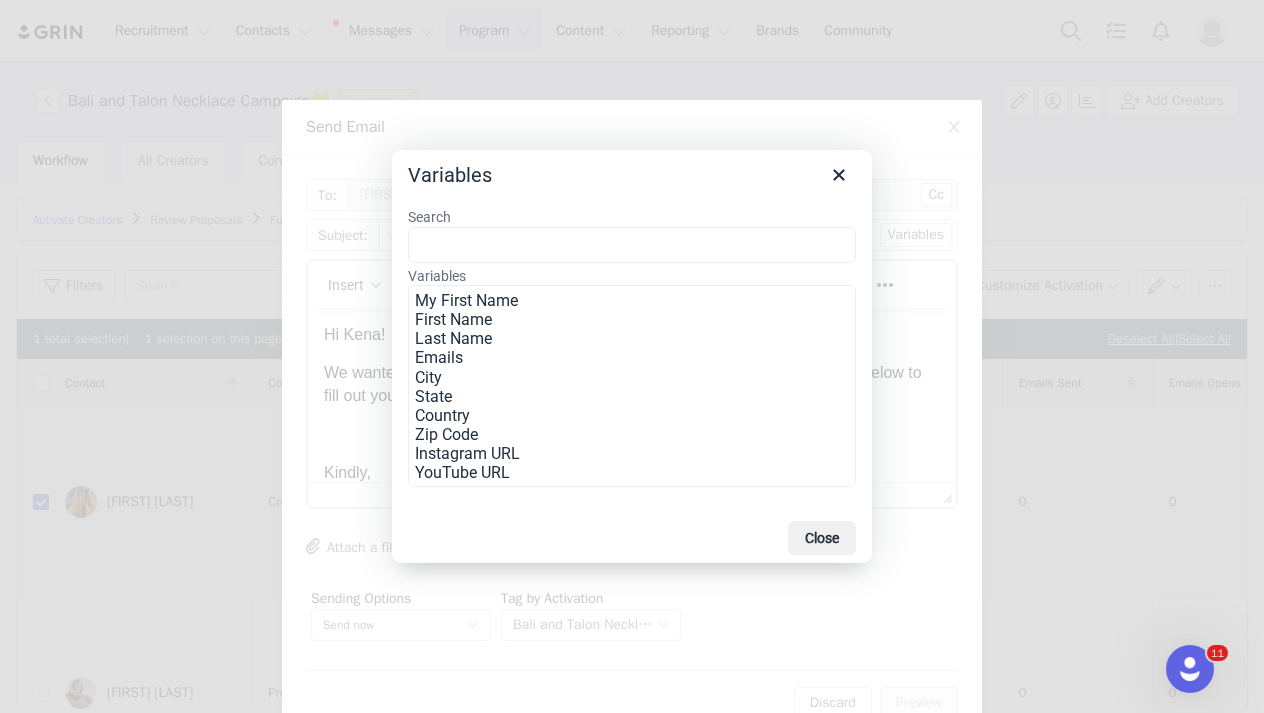 scroll, scrollTop: 76, scrollLeft: 0, axis: vertical 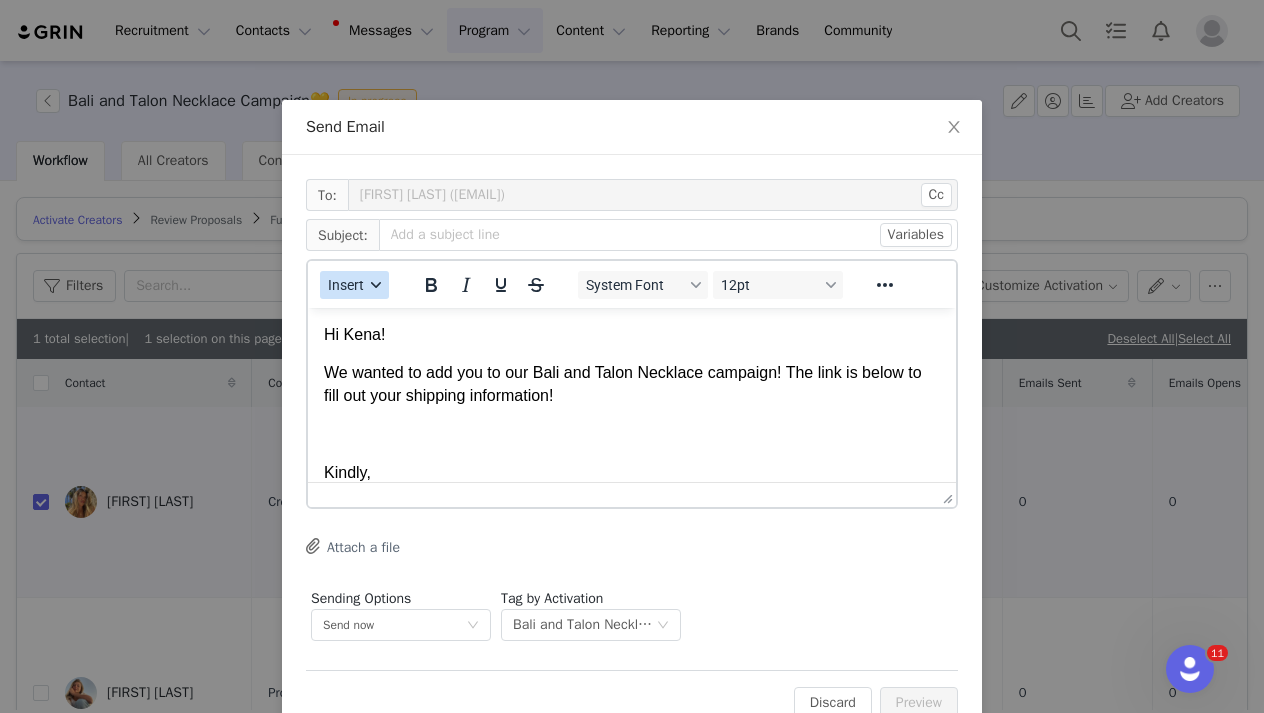 click 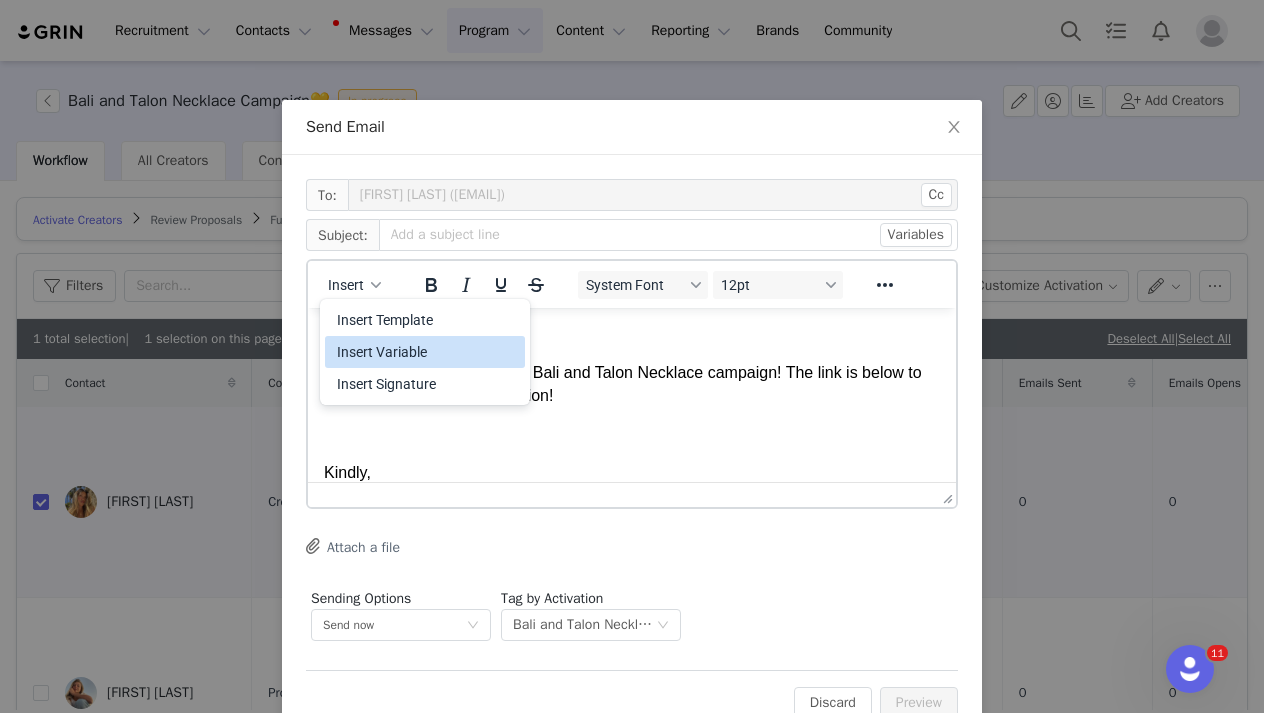 click on "Insert Variable" at bounding box center [427, 352] 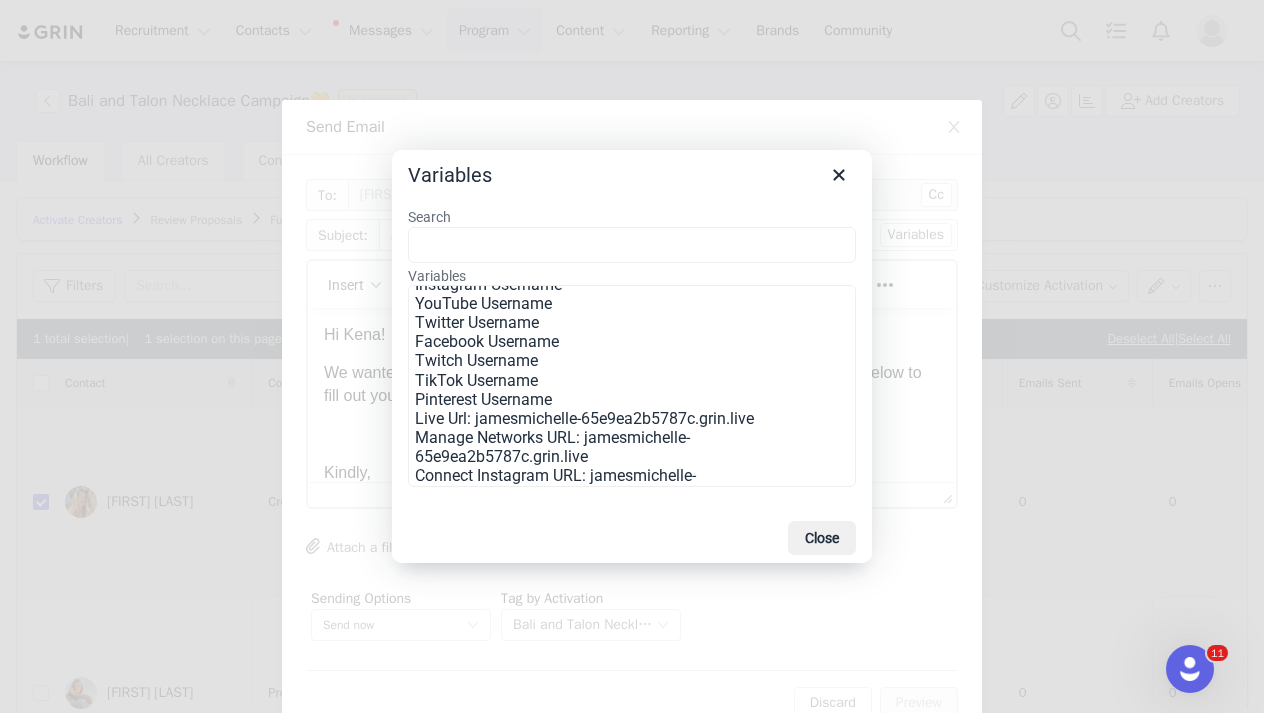scroll, scrollTop: 361, scrollLeft: 0, axis: vertical 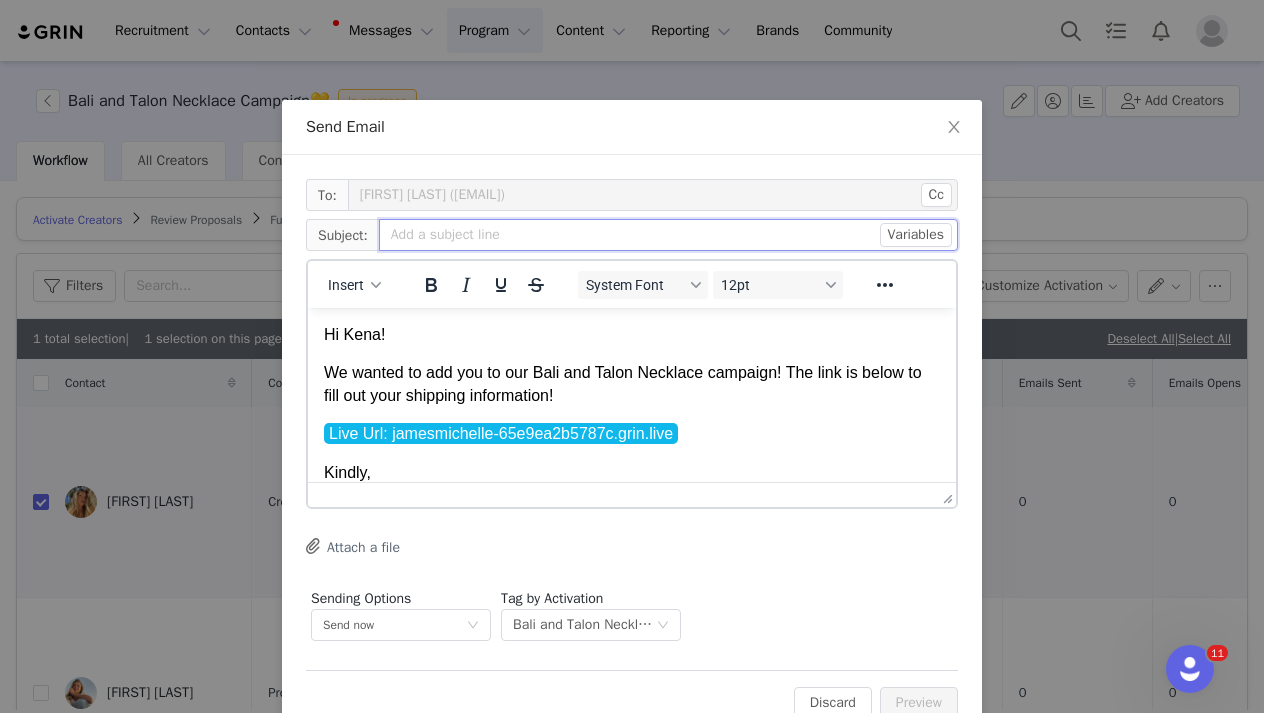 click at bounding box center [668, 235] 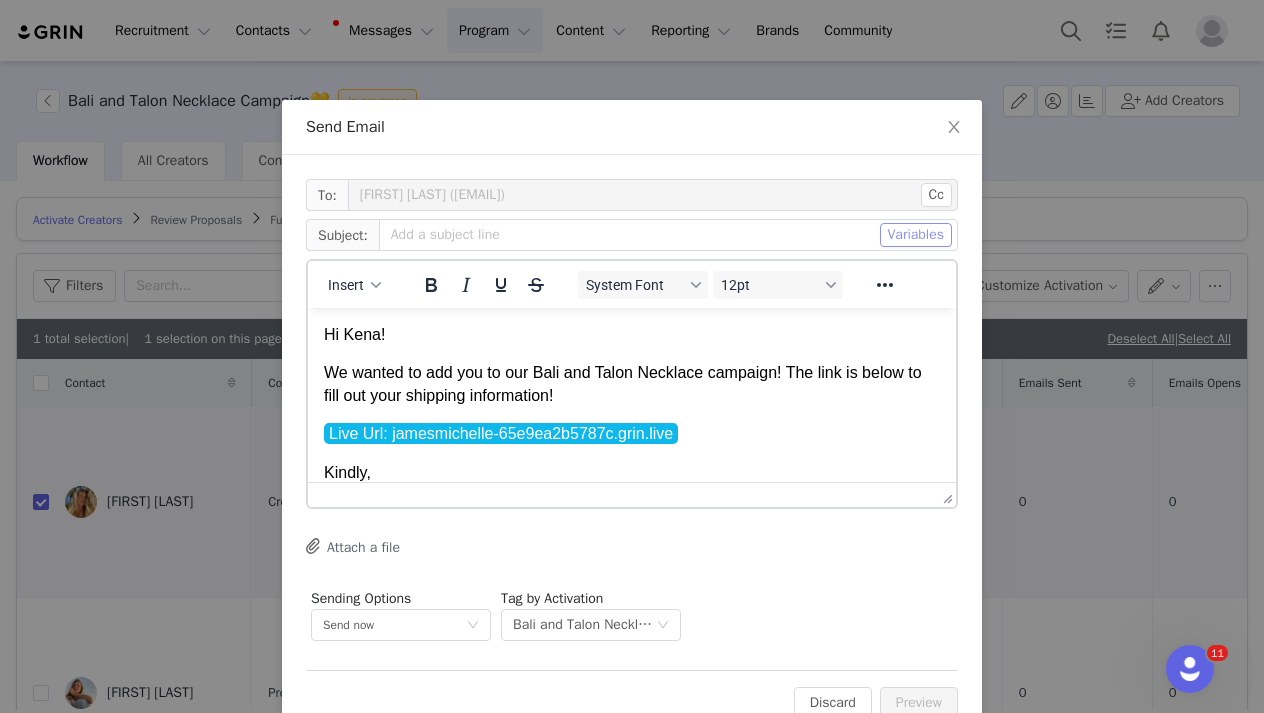 click on "Variables" at bounding box center (916, 235) 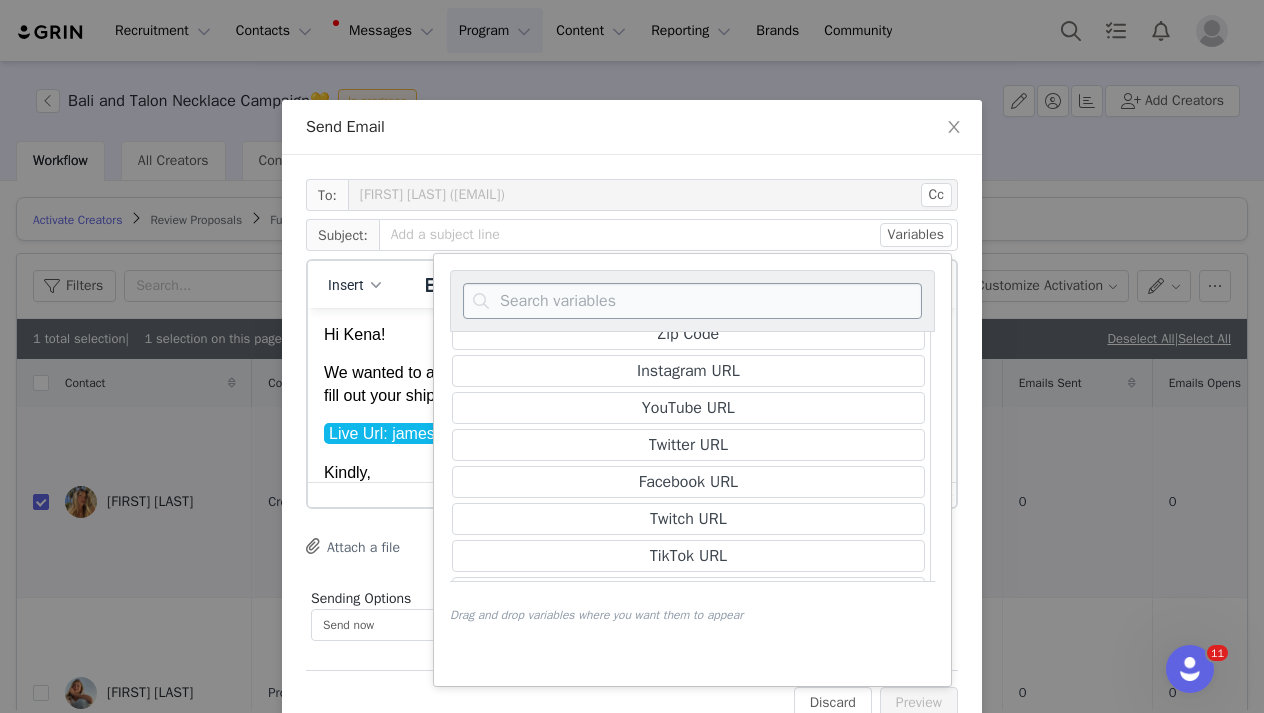 scroll, scrollTop: 262, scrollLeft: 4, axis: both 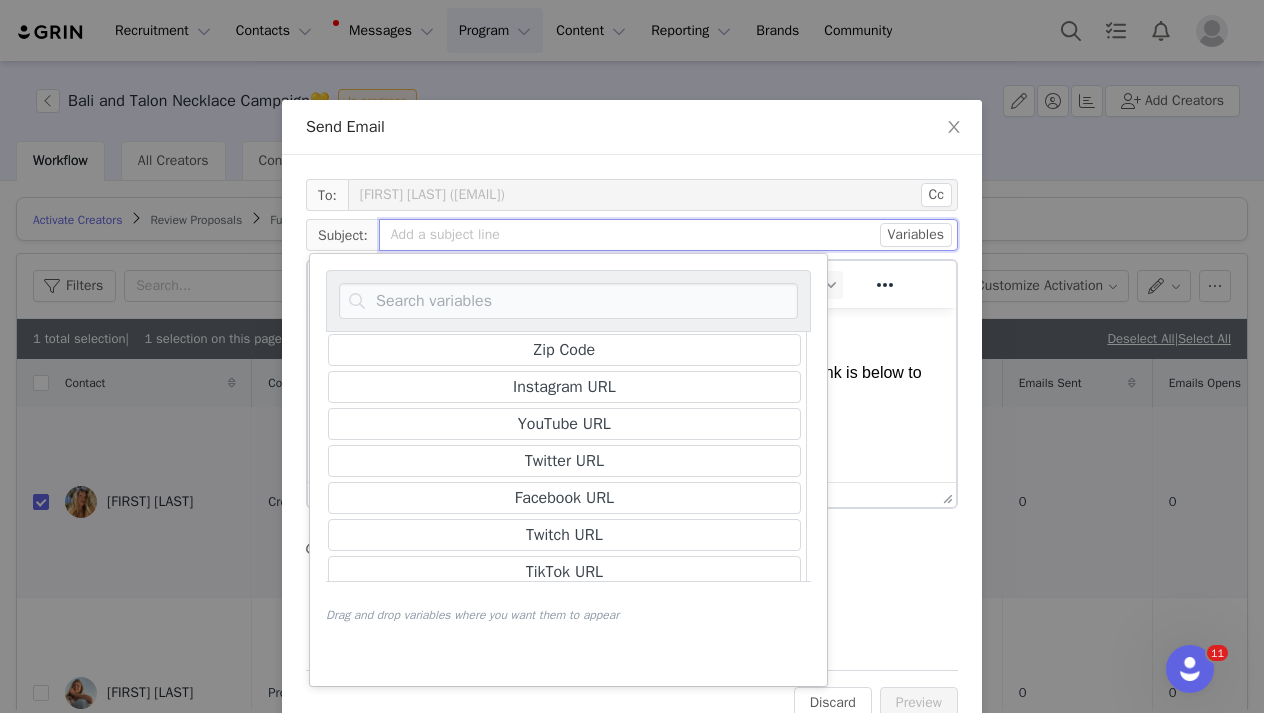 click at bounding box center [668, 235] 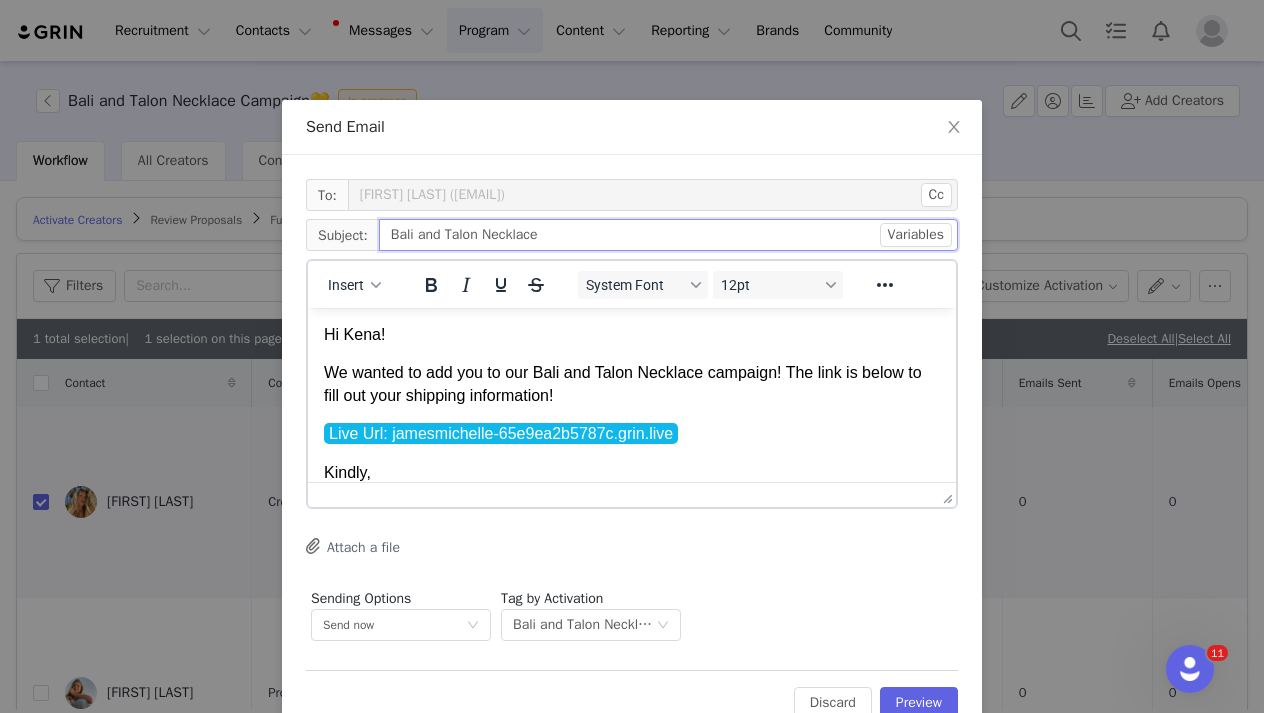 click on "Bali and Talon Necklace" at bounding box center [668, 235] 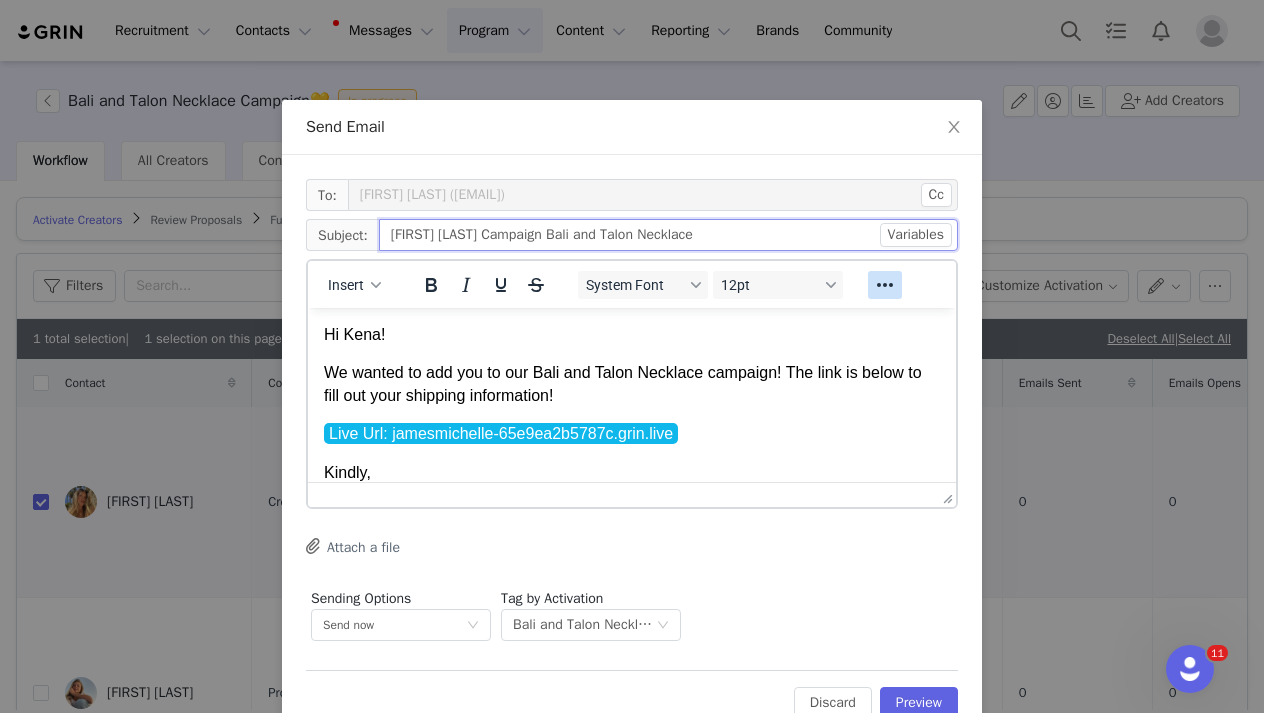 click 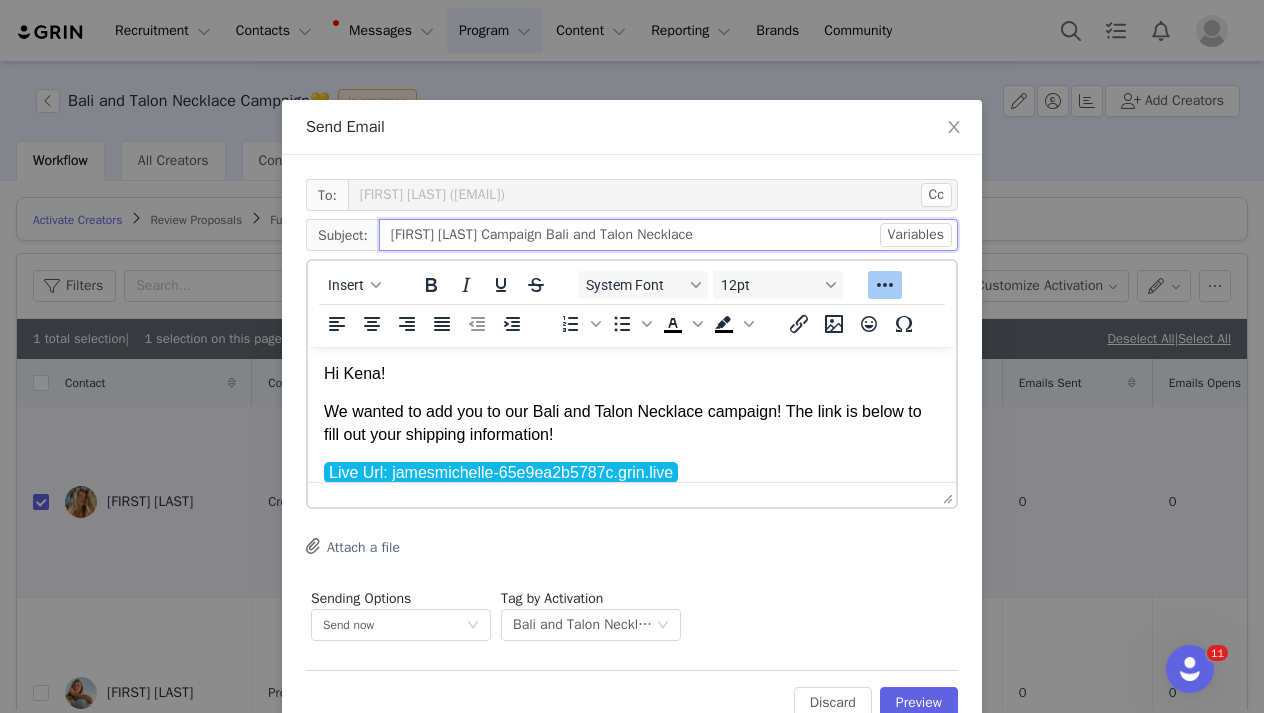 type on "[FIRST] [LAST] Campaign Bali and Talon Necklace" 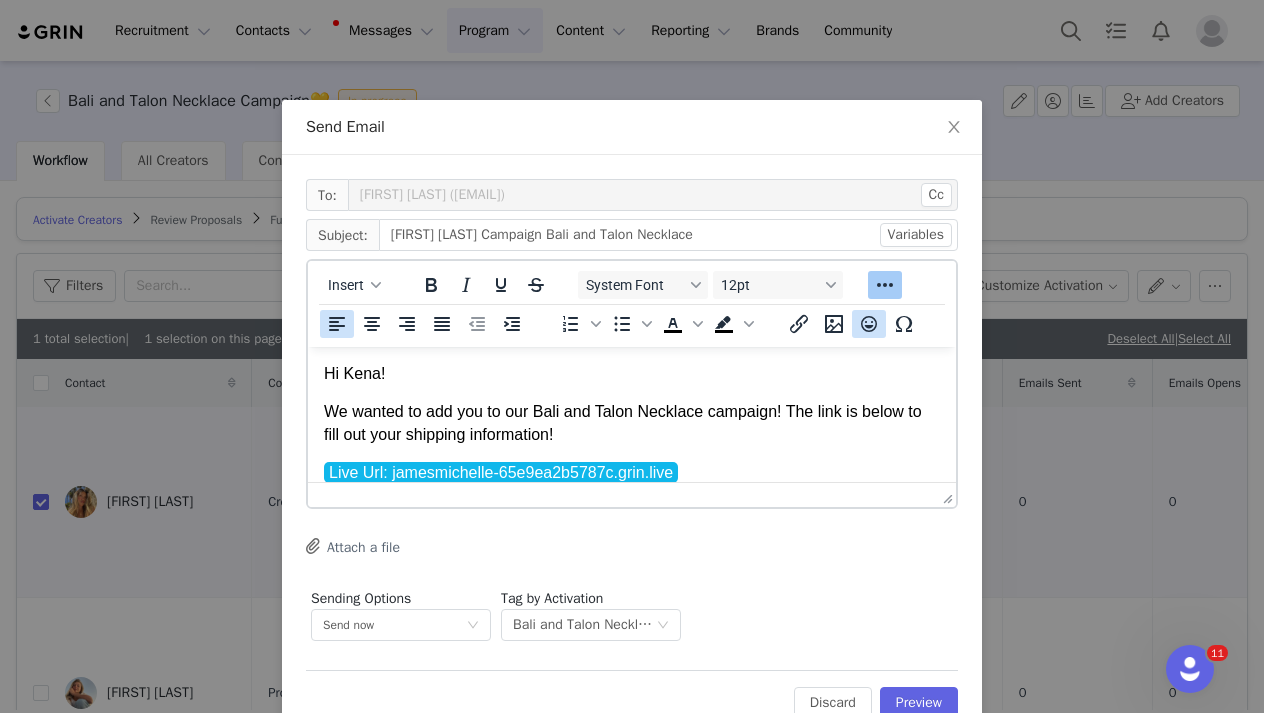 click 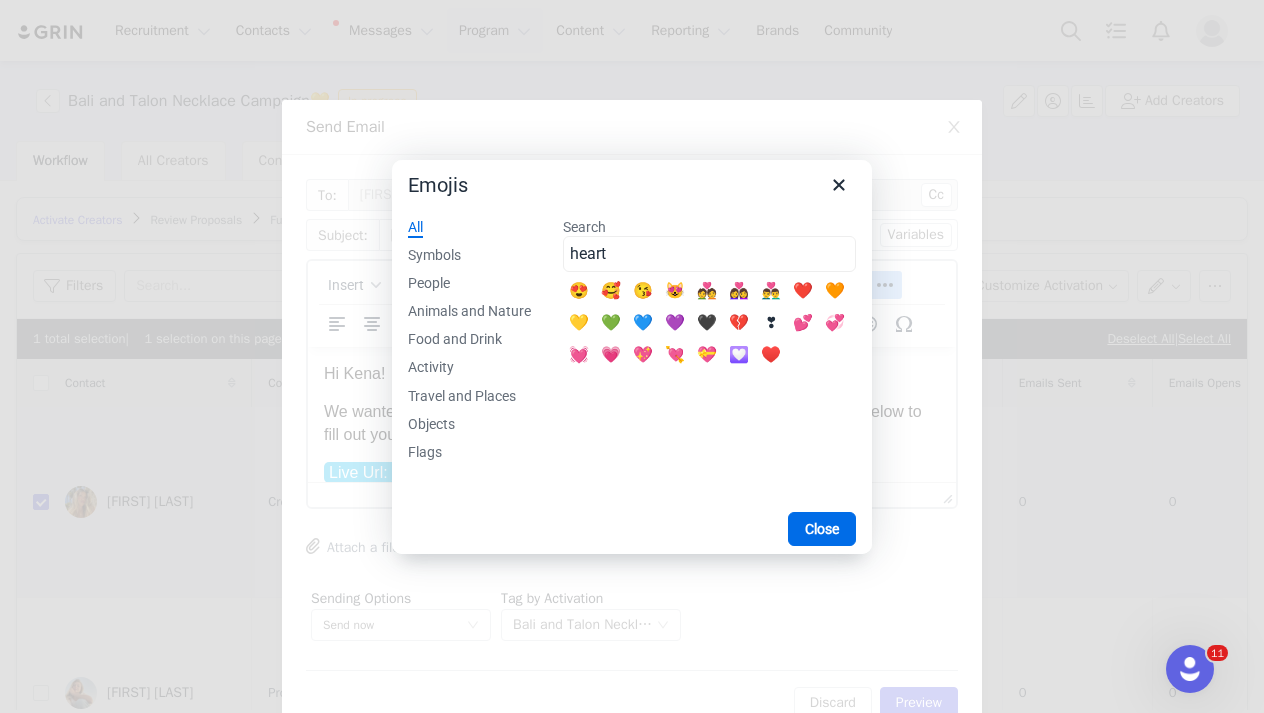 type on "heart" 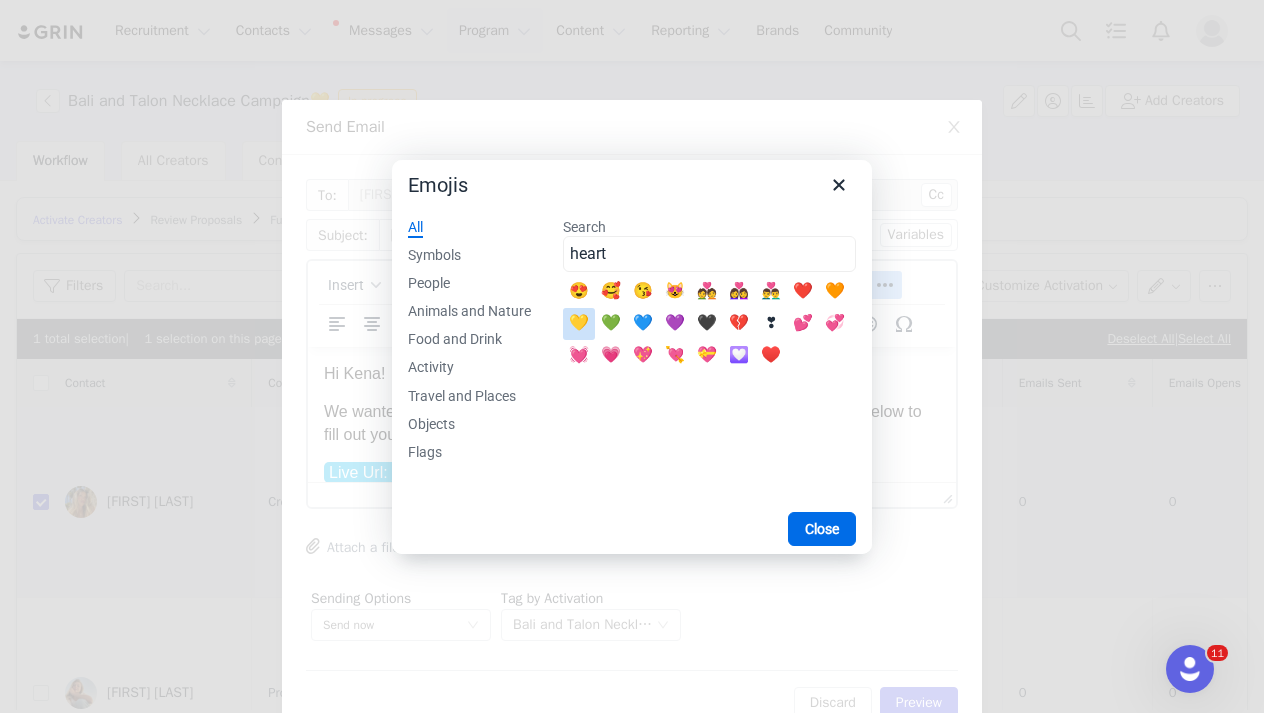 click on "💛" at bounding box center [579, 324] 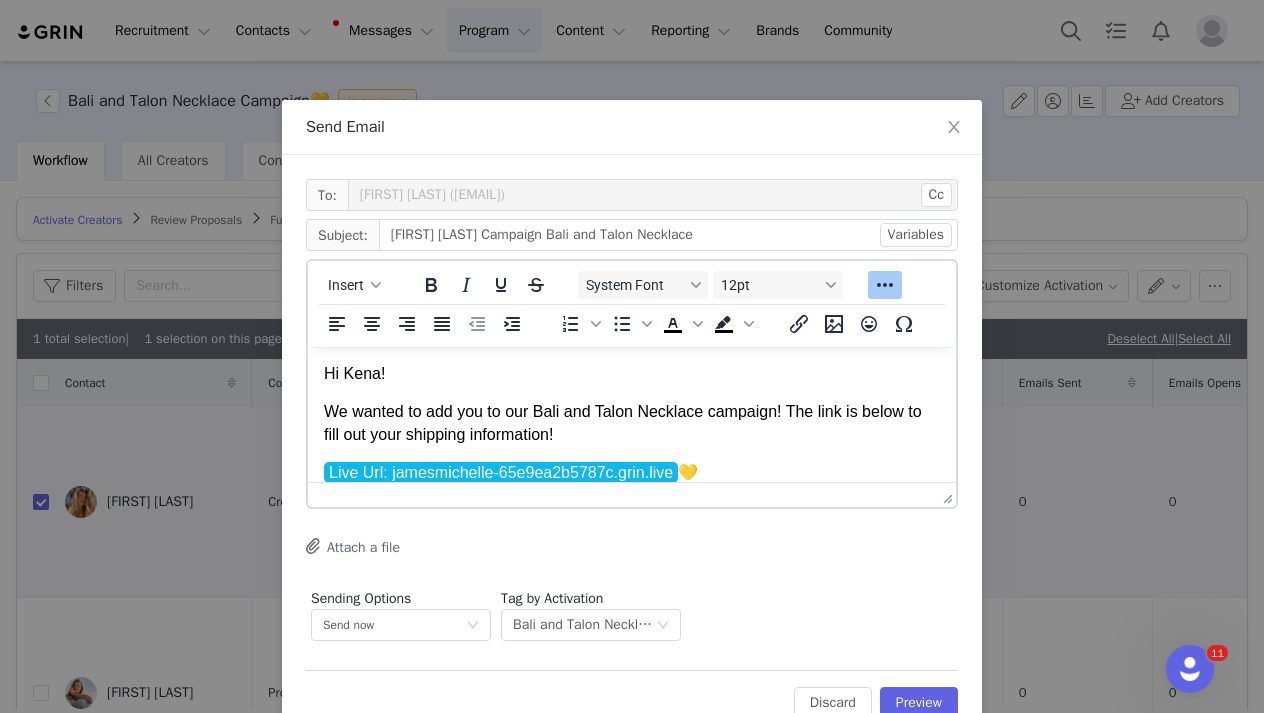 scroll, scrollTop: 1, scrollLeft: 0, axis: vertical 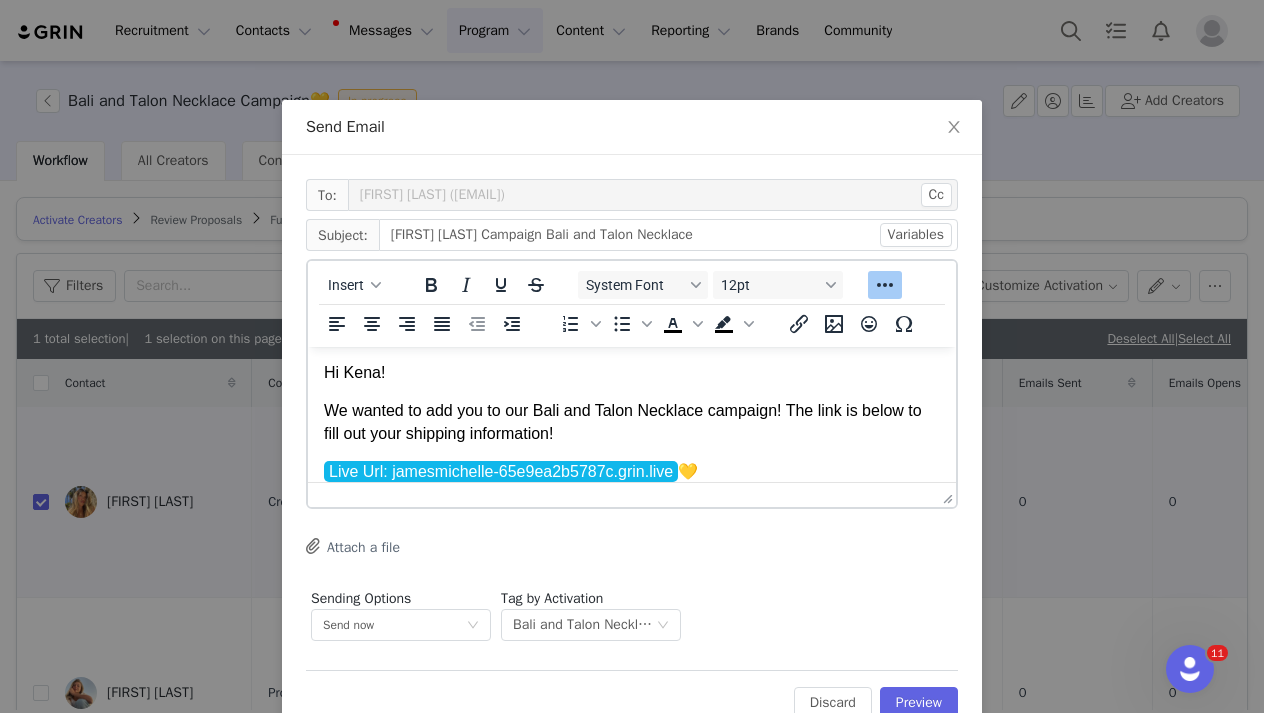 drag, startPoint x: 730, startPoint y: 466, endPoint x: 698, endPoint y: 466, distance: 32 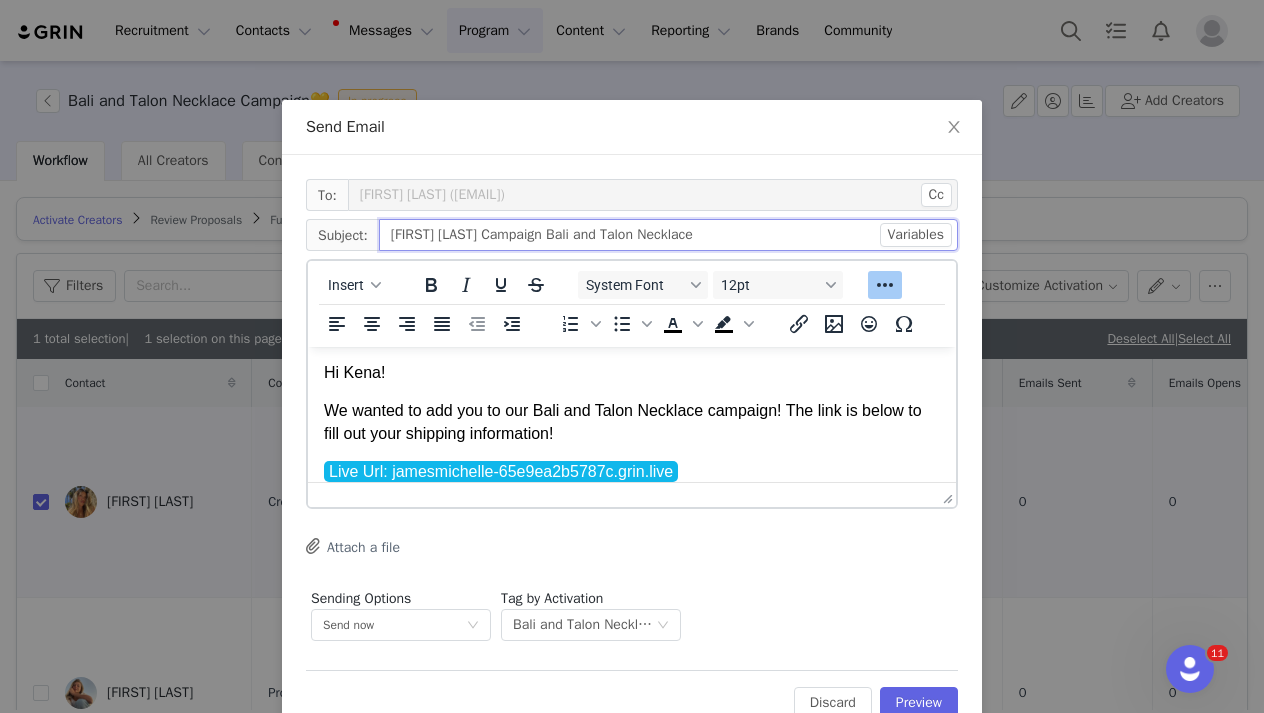 click on "[FIRST] [LAST] Campaign Bali and Talon Necklace" at bounding box center (668, 235) 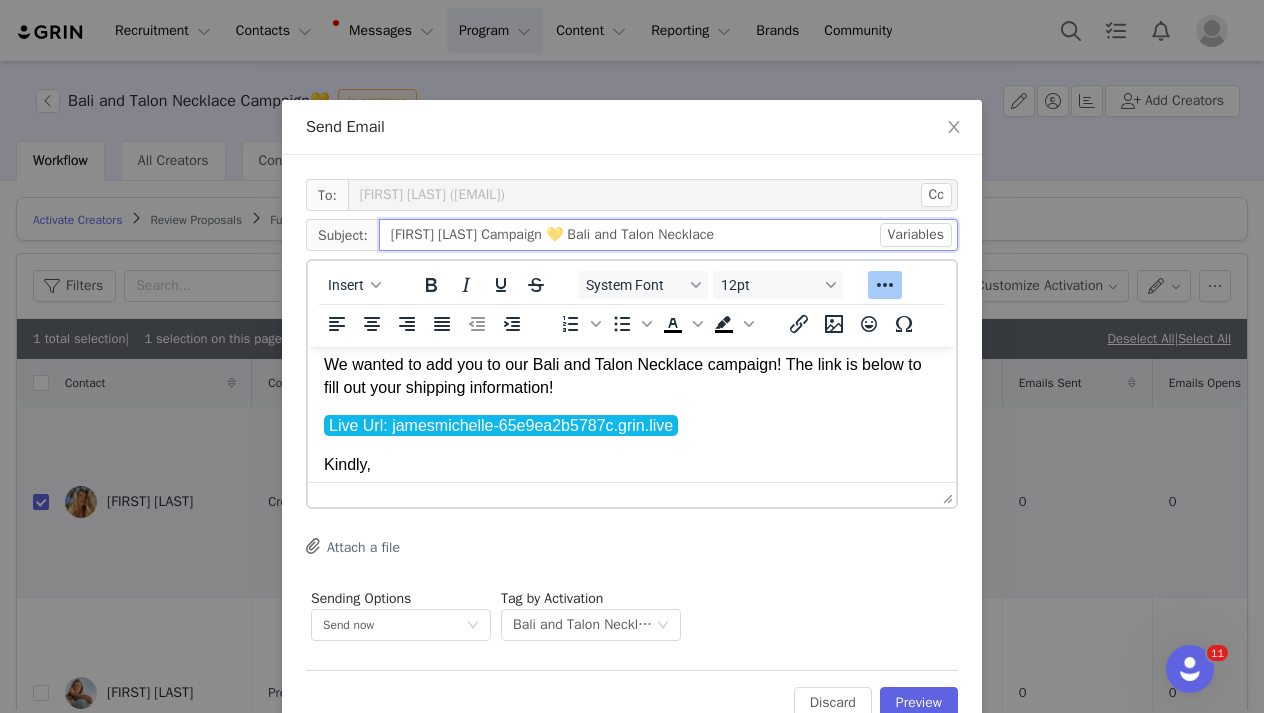 scroll, scrollTop: 48, scrollLeft: 0, axis: vertical 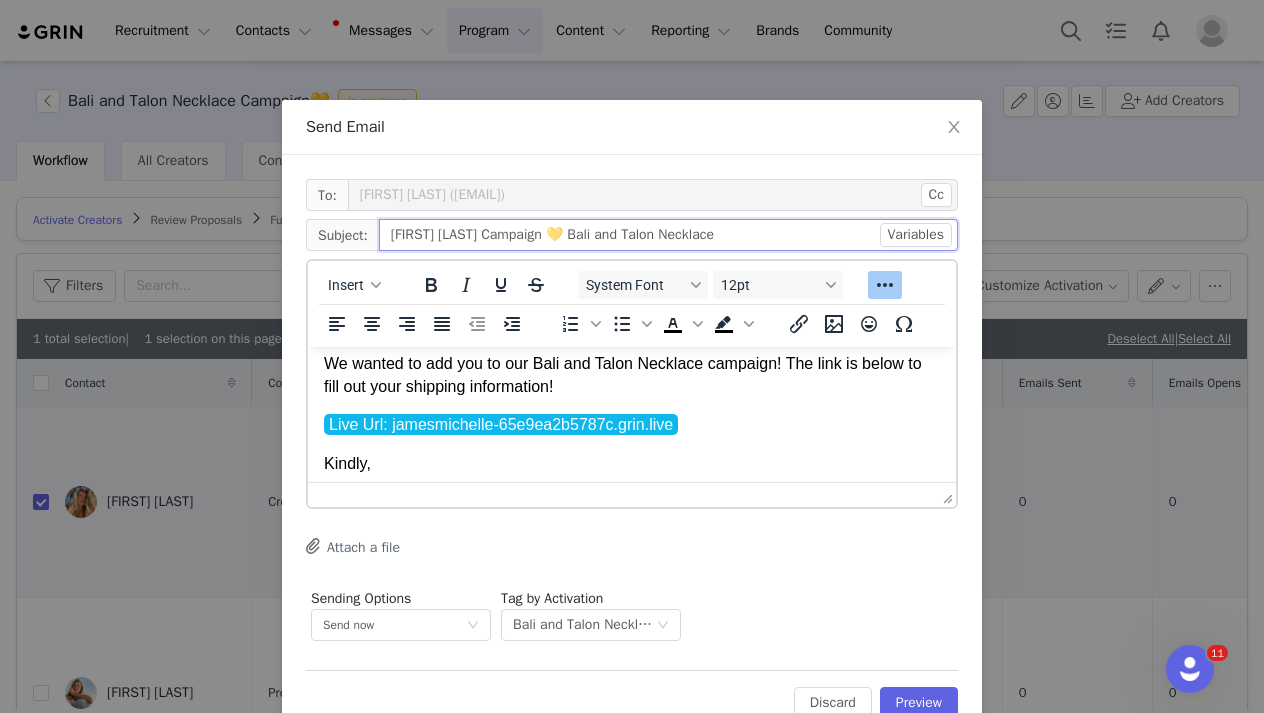 type on "[FIRST] [LAST] Campaign 💛 Bali and Talon Necklace" 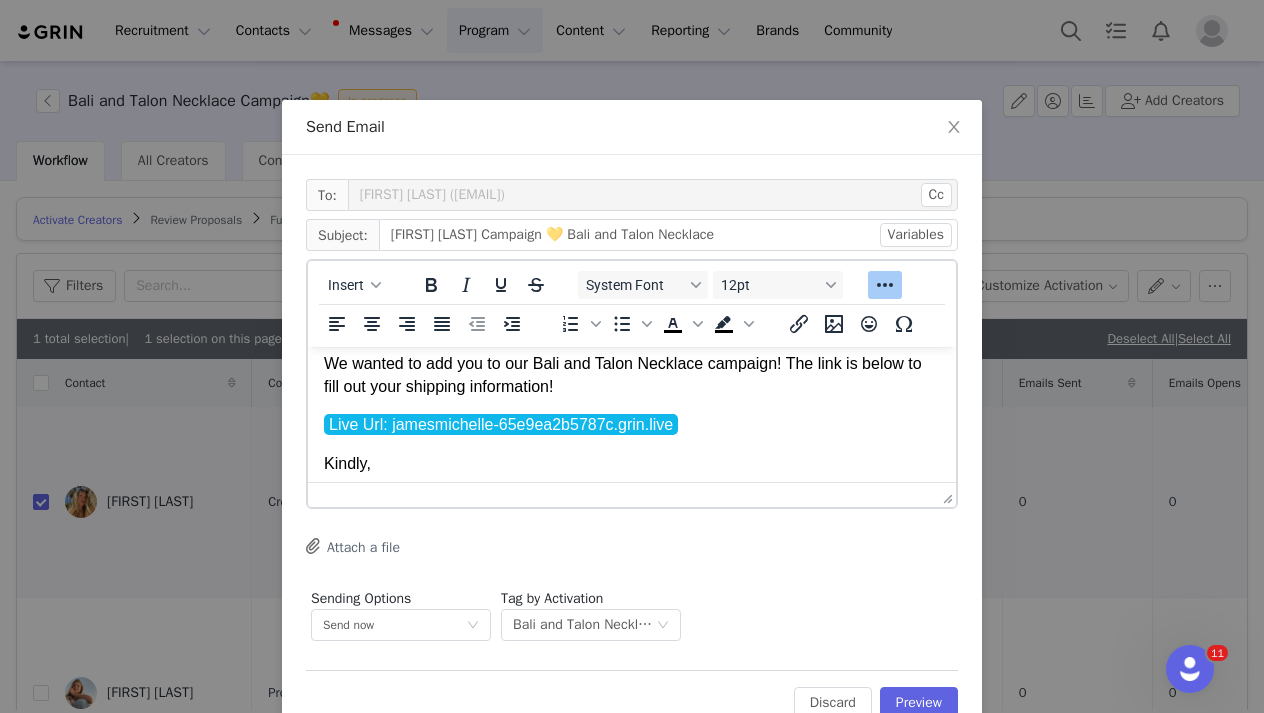 click on "Live Url: jamesmichelle-65e9ea2b5787c.grin.live ﻿" at bounding box center [632, 425] 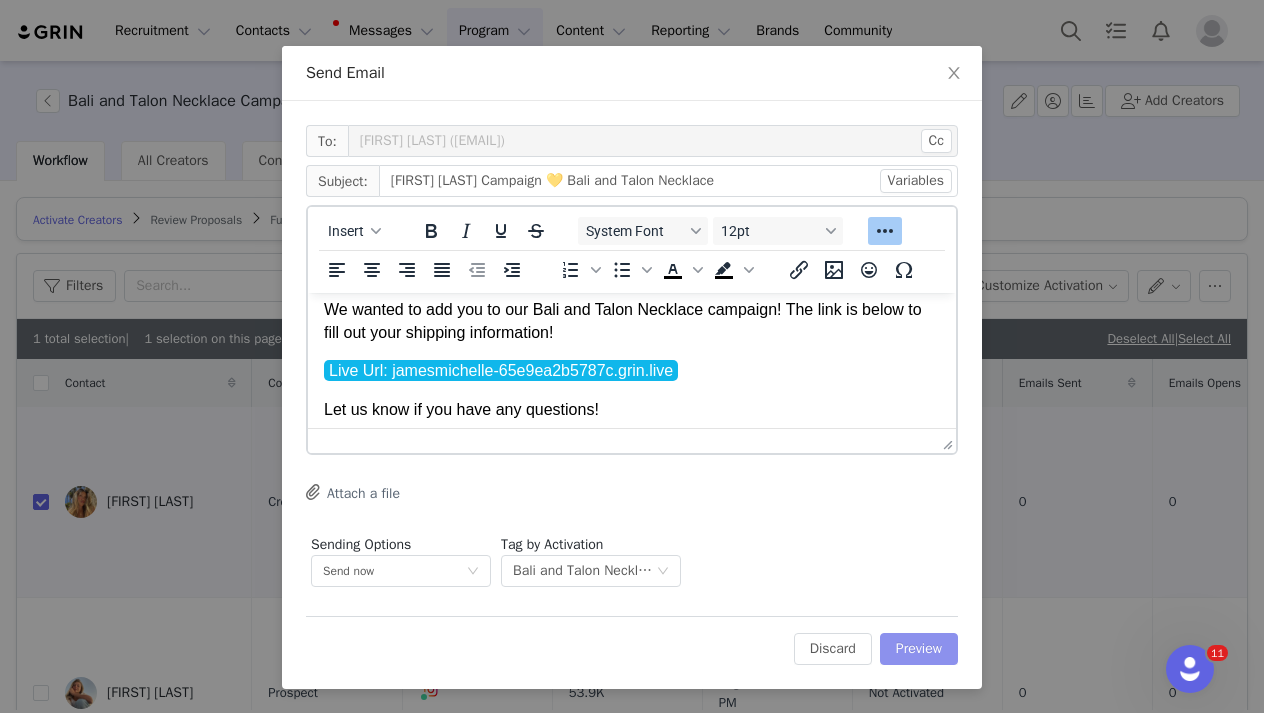 scroll, scrollTop: 54, scrollLeft: 0, axis: vertical 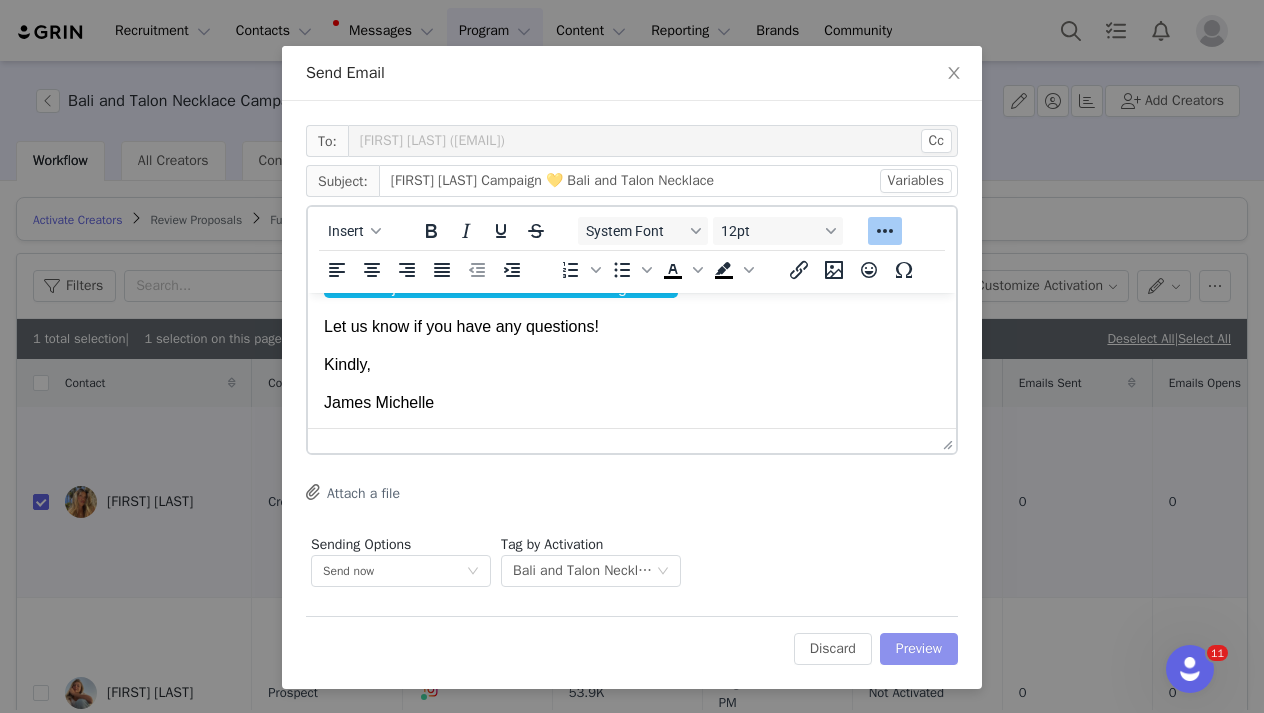 click on "Preview" at bounding box center [919, 649] 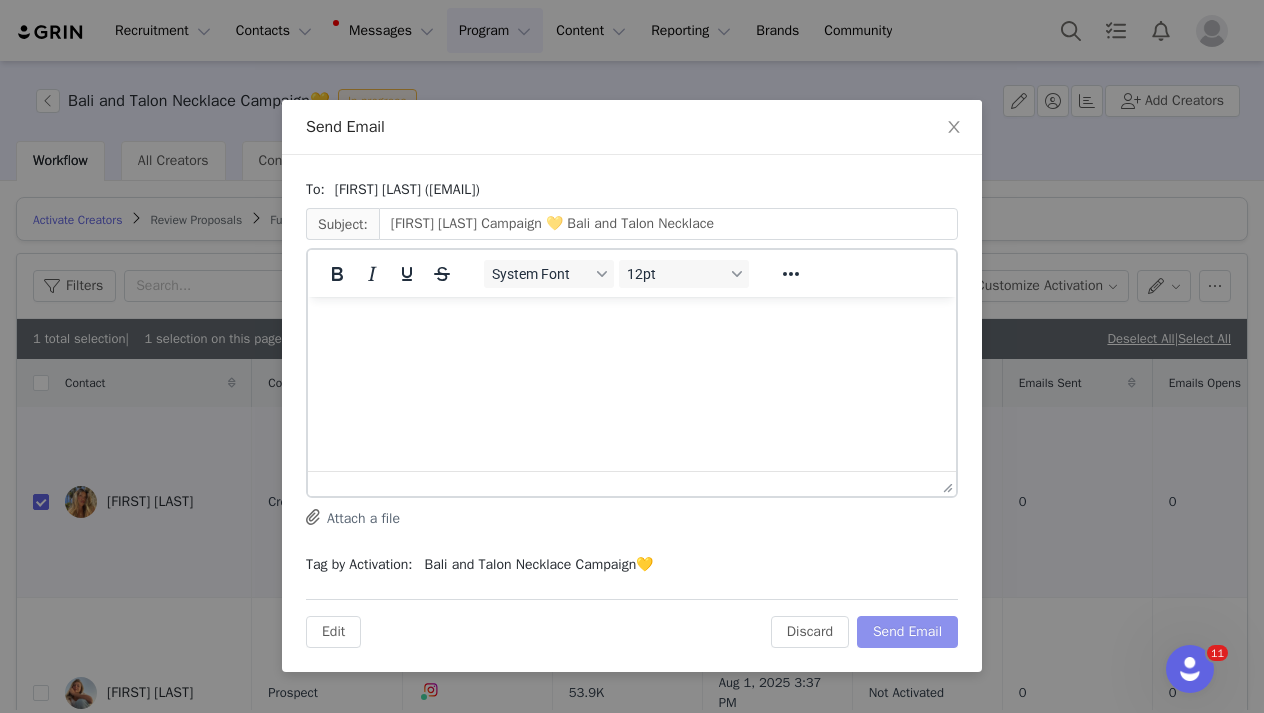 scroll, scrollTop: 0, scrollLeft: 0, axis: both 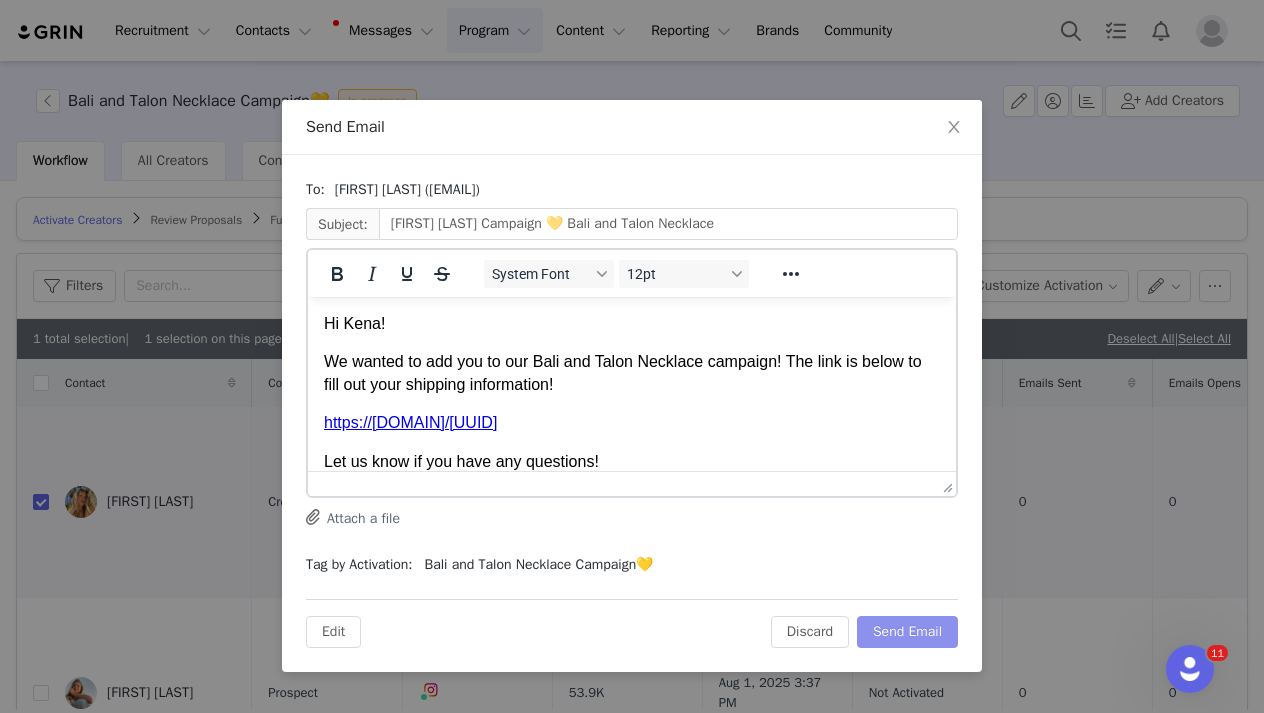 click on "Send Email" at bounding box center (907, 632) 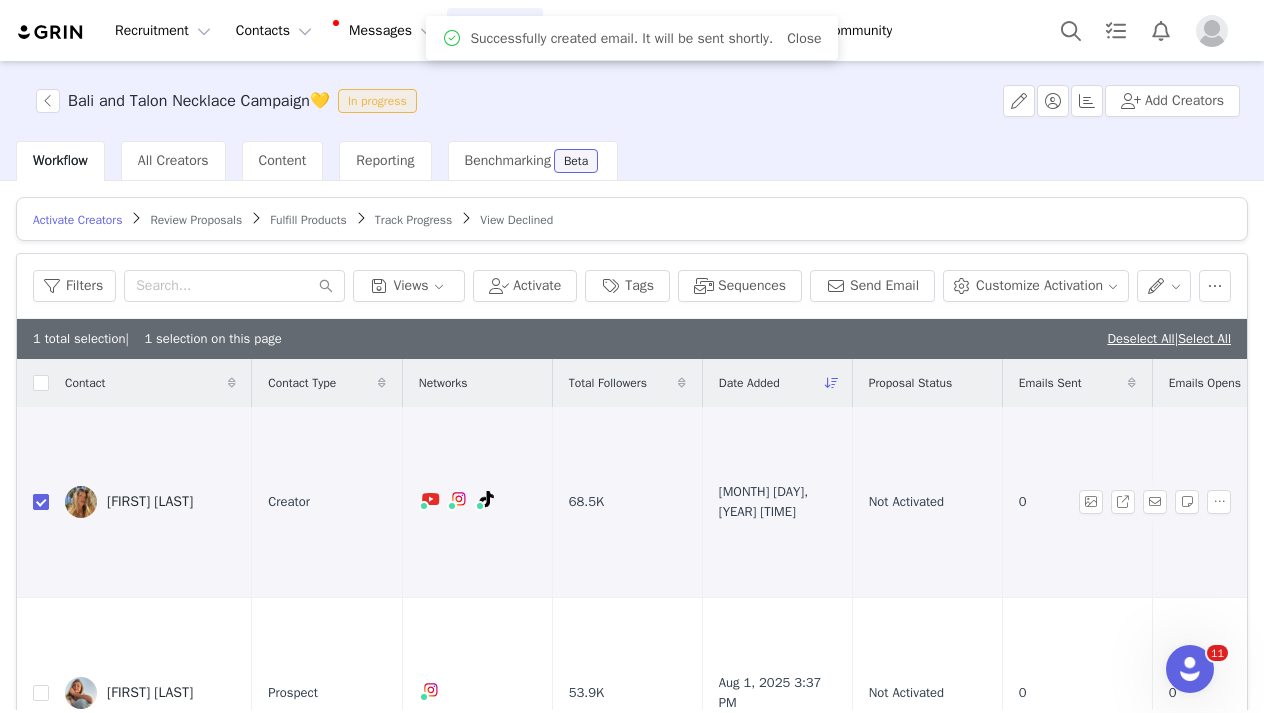 scroll, scrollTop: 0, scrollLeft: 0, axis: both 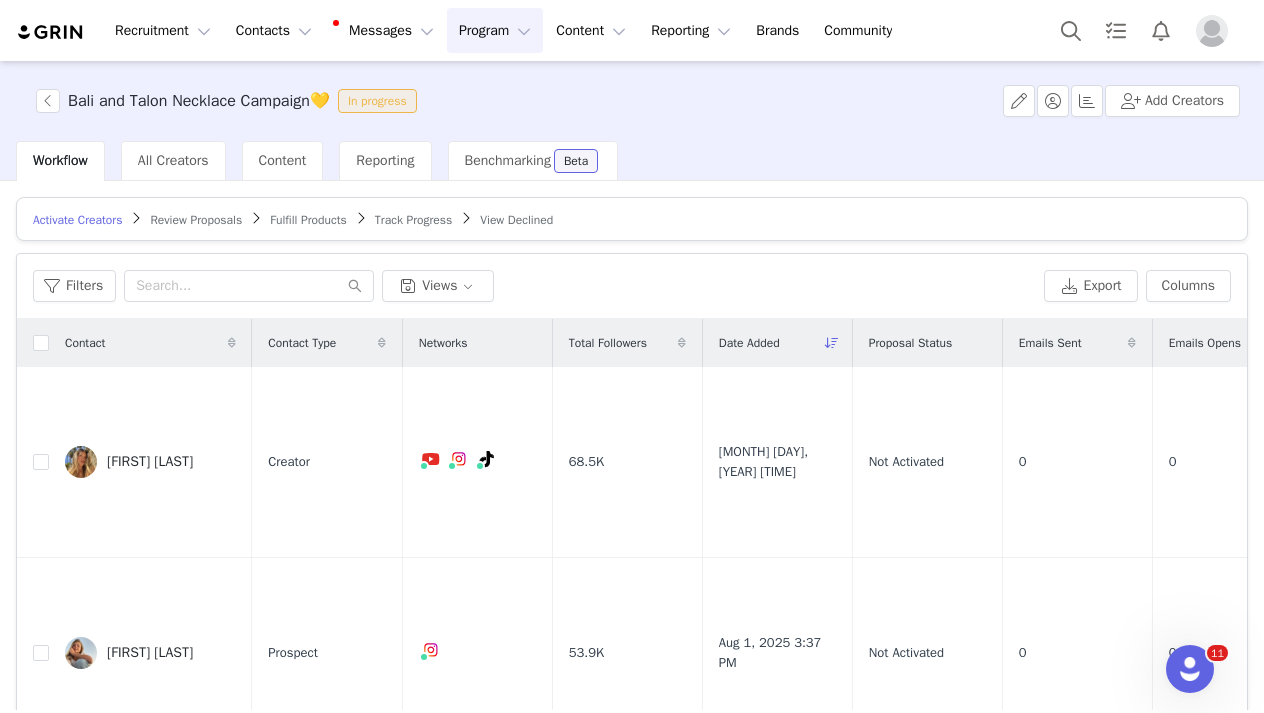click on "Review Proposals" at bounding box center (196, 220) 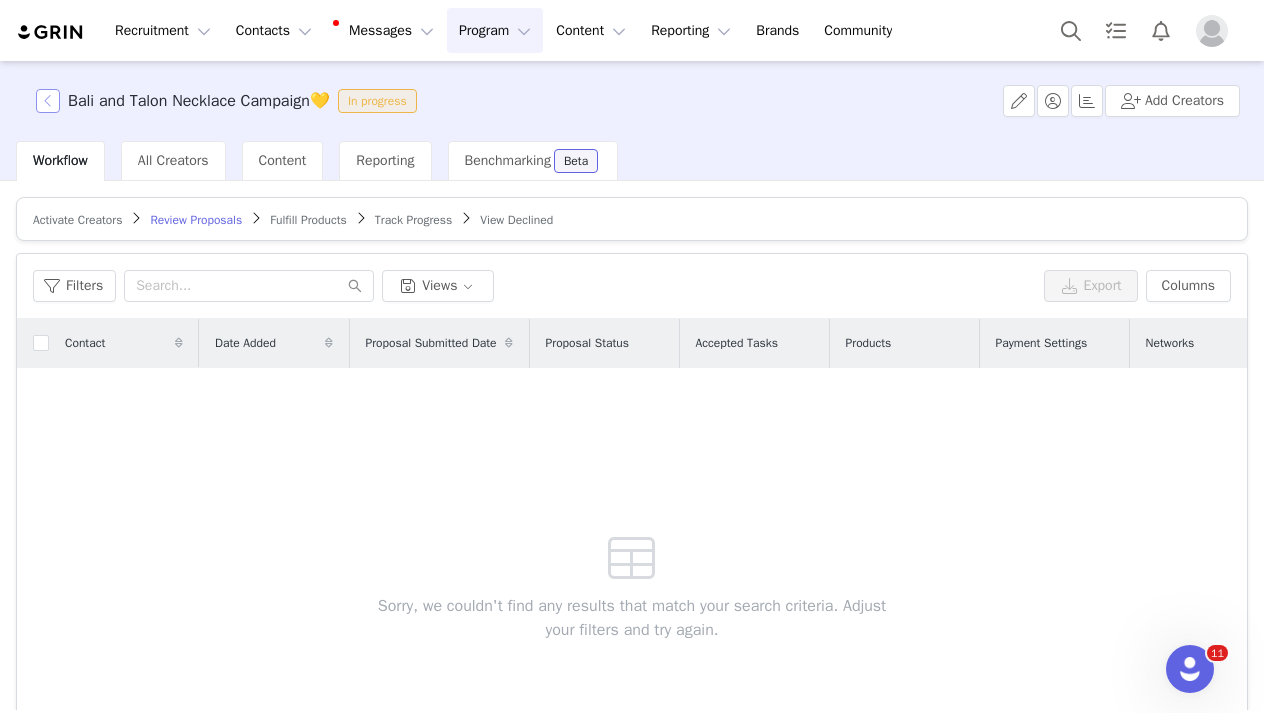 click at bounding box center (48, 101) 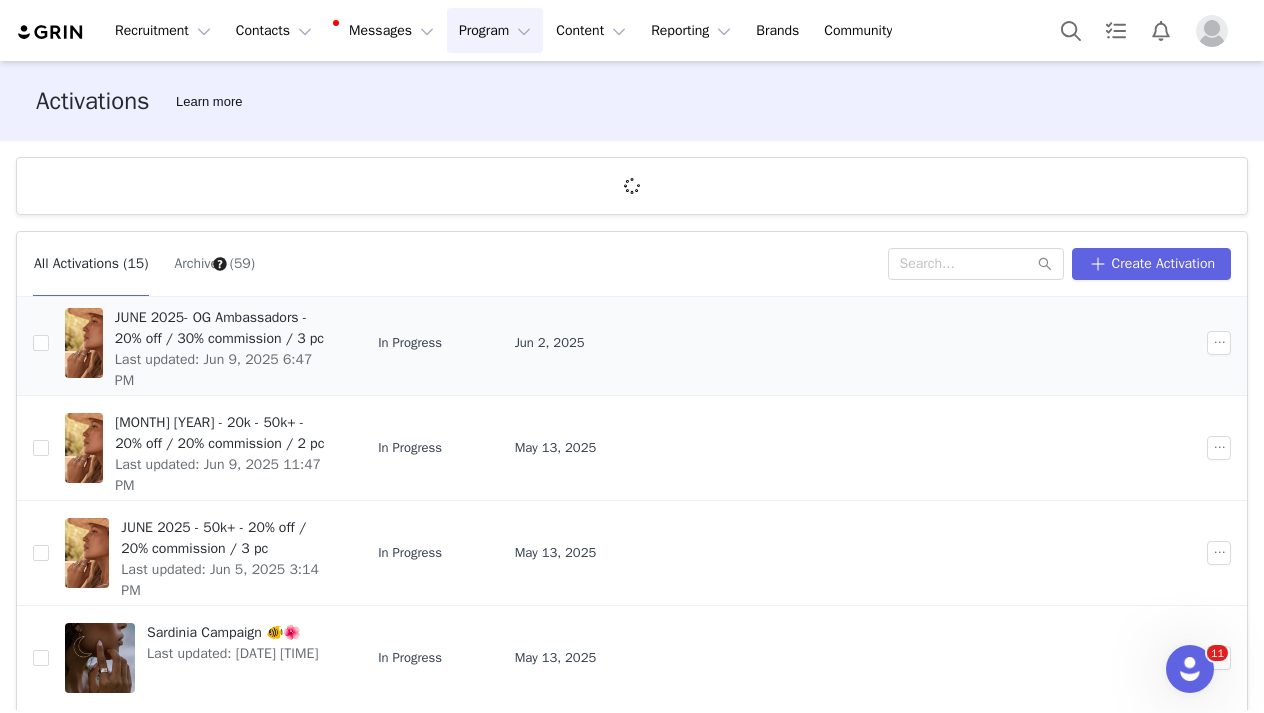 scroll, scrollTop: 685, scrollLeft: 0, axis: vertical 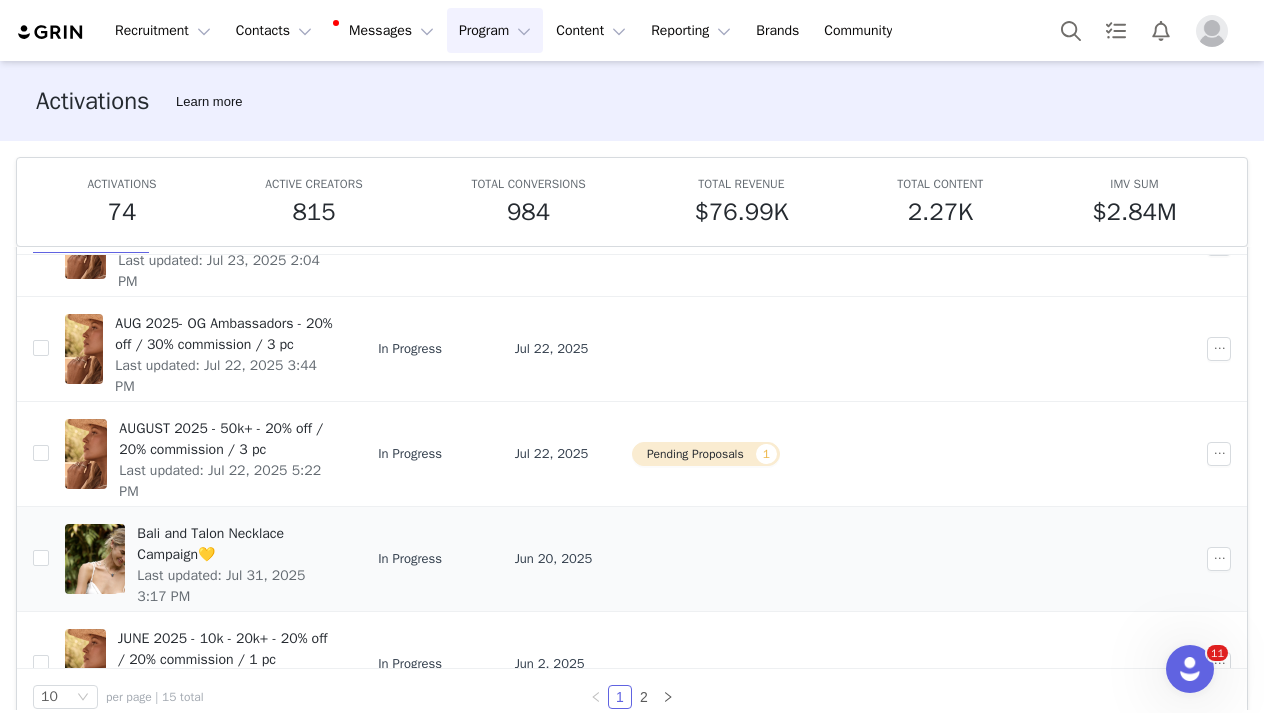 click on "Bali and Talon Necklace Campaign💛" at bounding box center (235, 544) 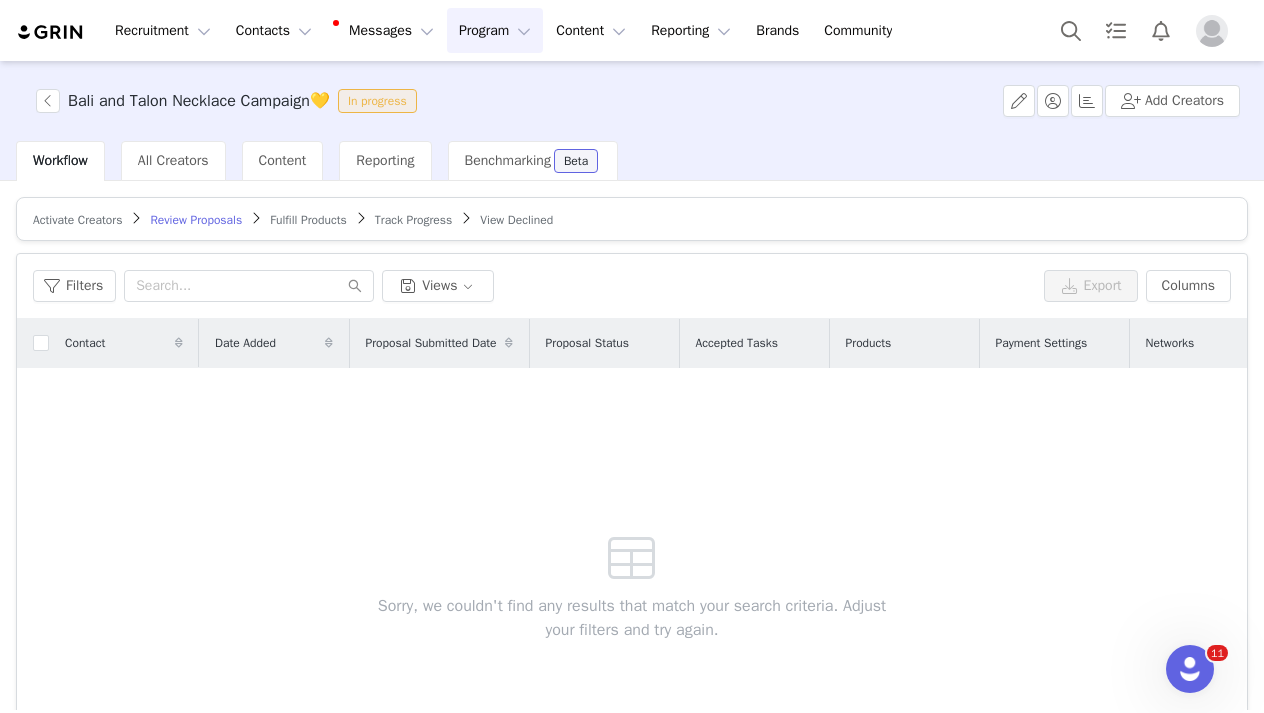 click on "Track Progress" at bounding box center [413, 220] 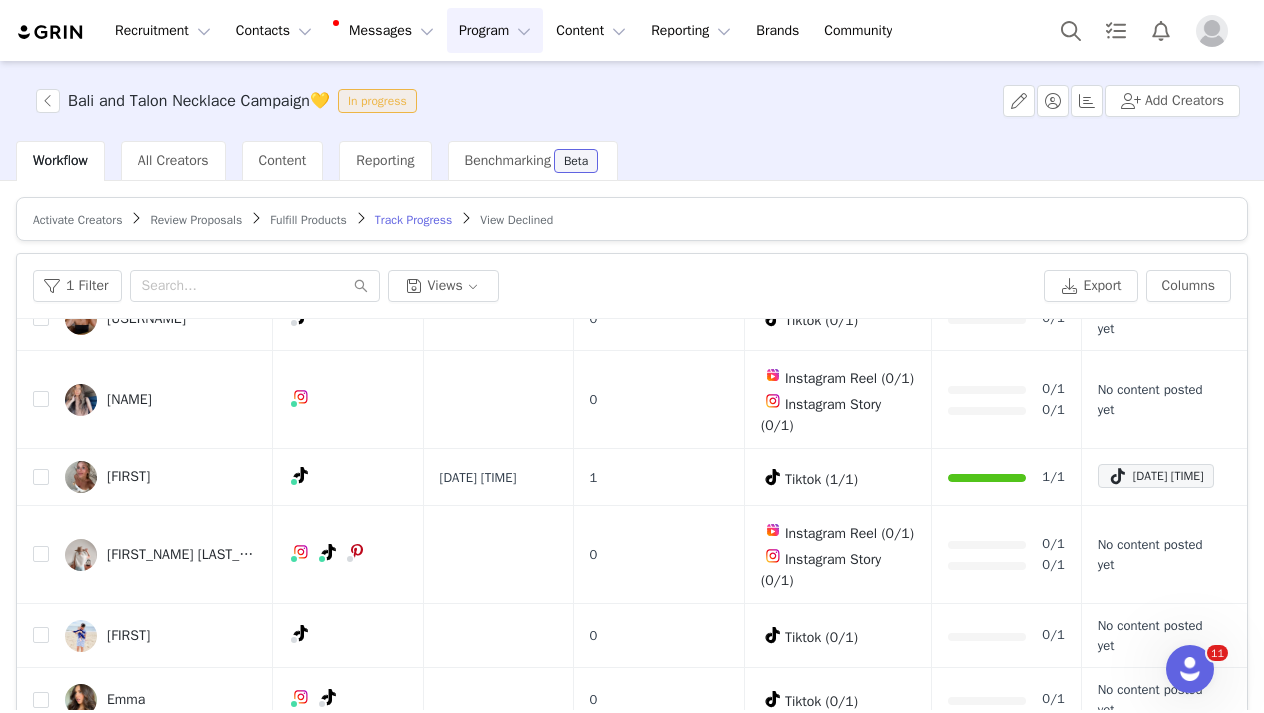 scroll, scrollTop: 1646, scrollLeft: 0, axis: vertical 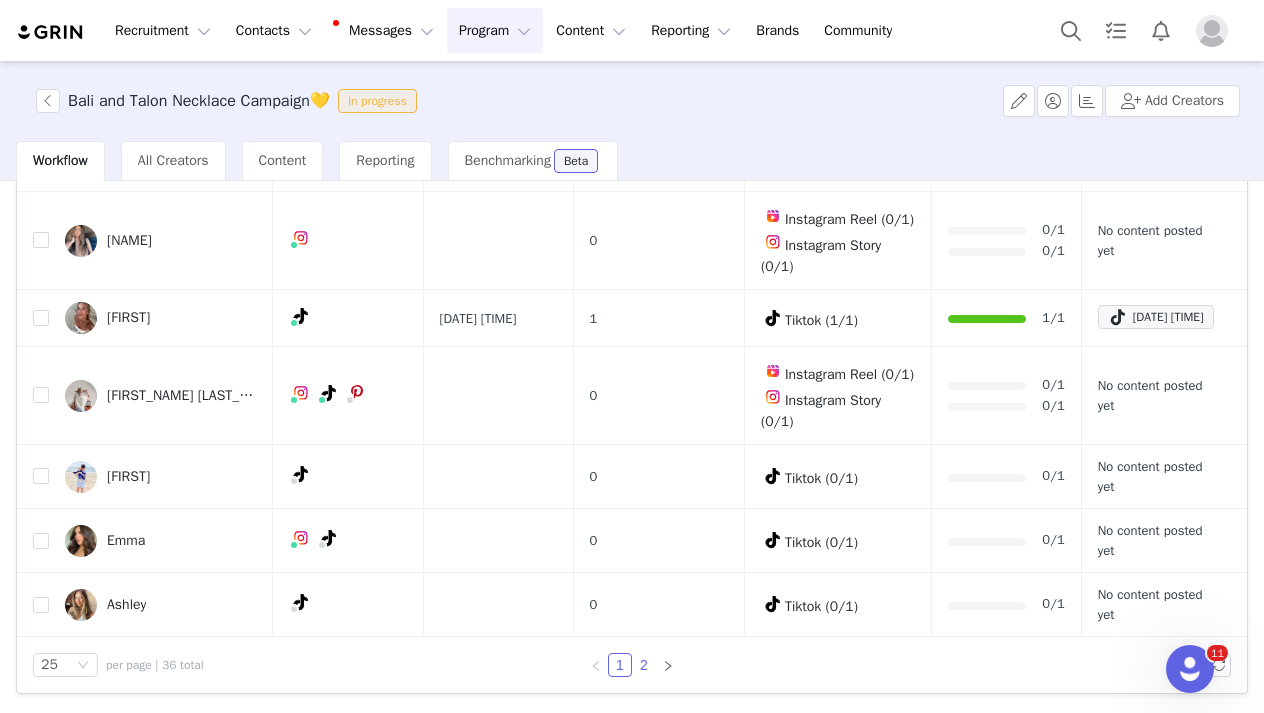 click on "2" at bounding box center [644, 665] 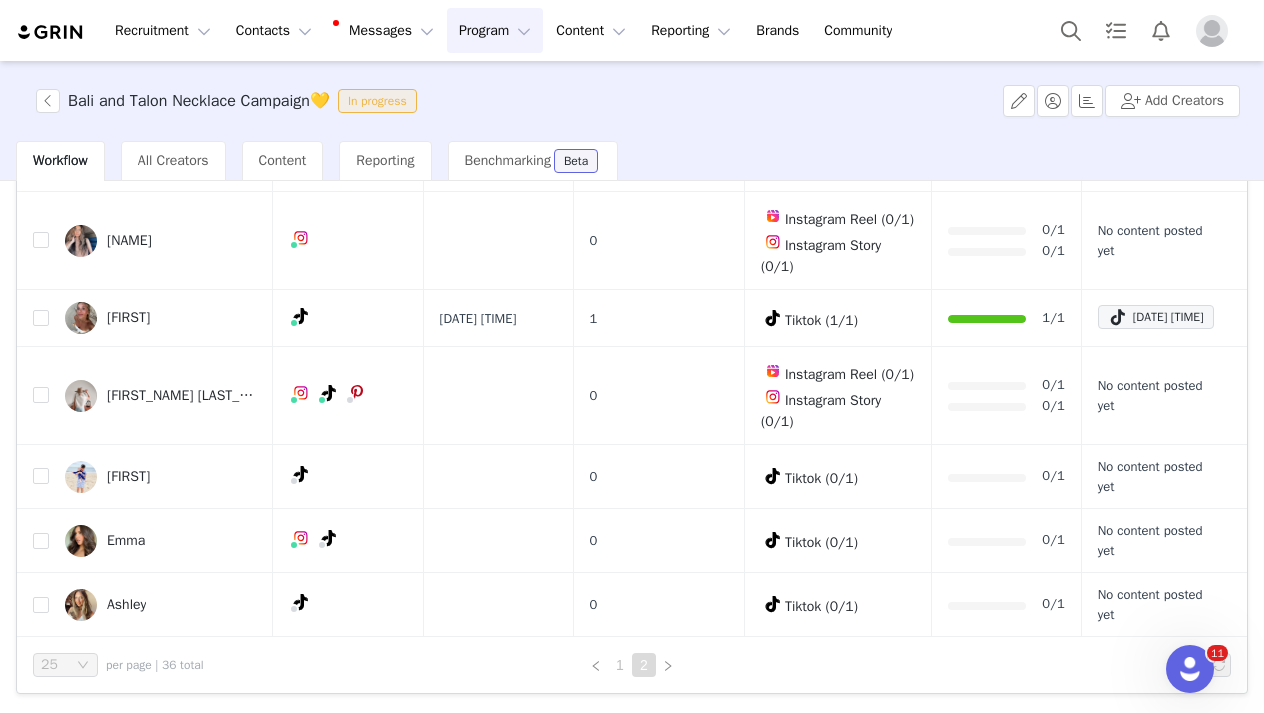 scroll, scrollTop: 0, scrollLeft: 0, axis: both 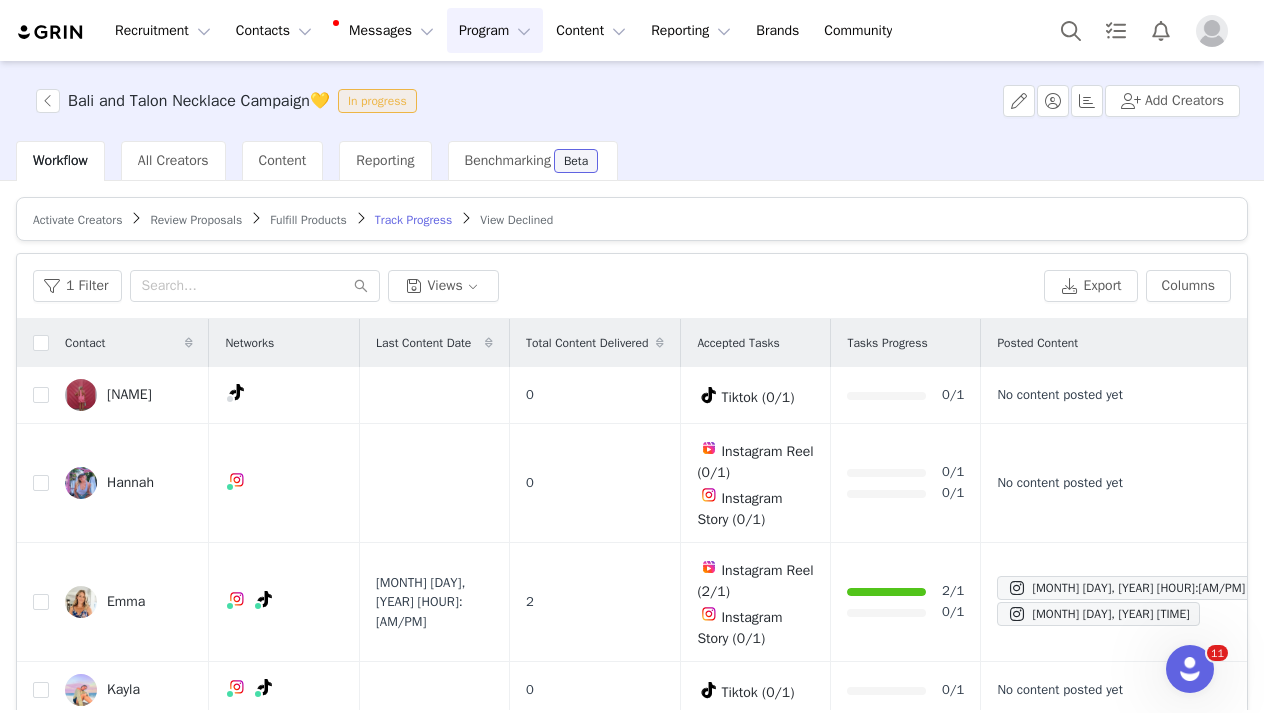 click on "1 Filter Views     Export     Columns" at bounding box center [632, 286] 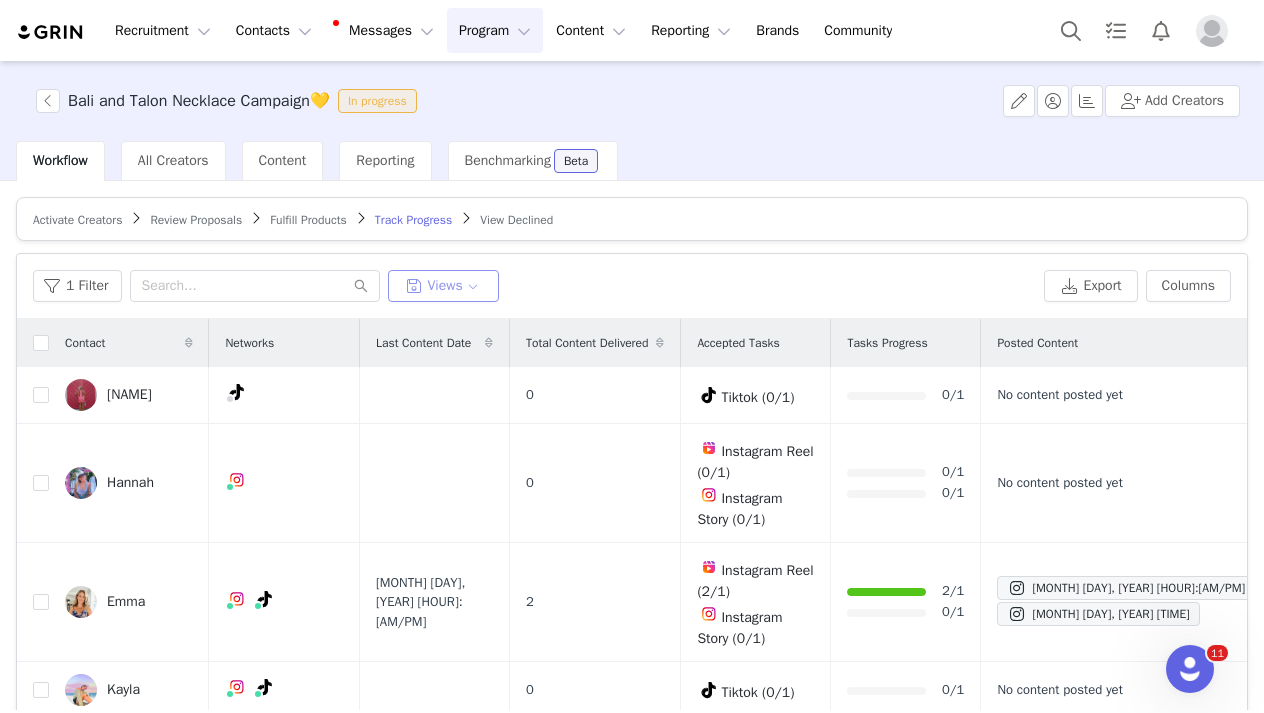 click on "Views" at bounding box center [444, 286] 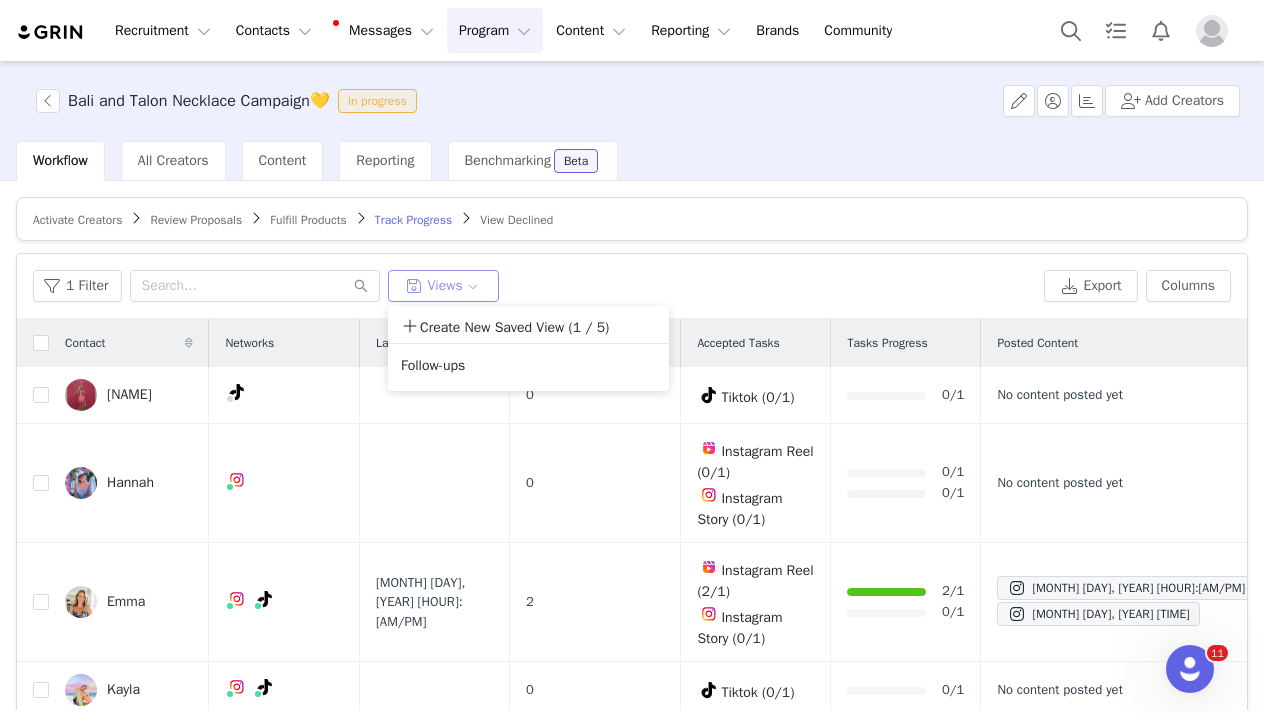 click on "Views" at bounding box center [444, 286] 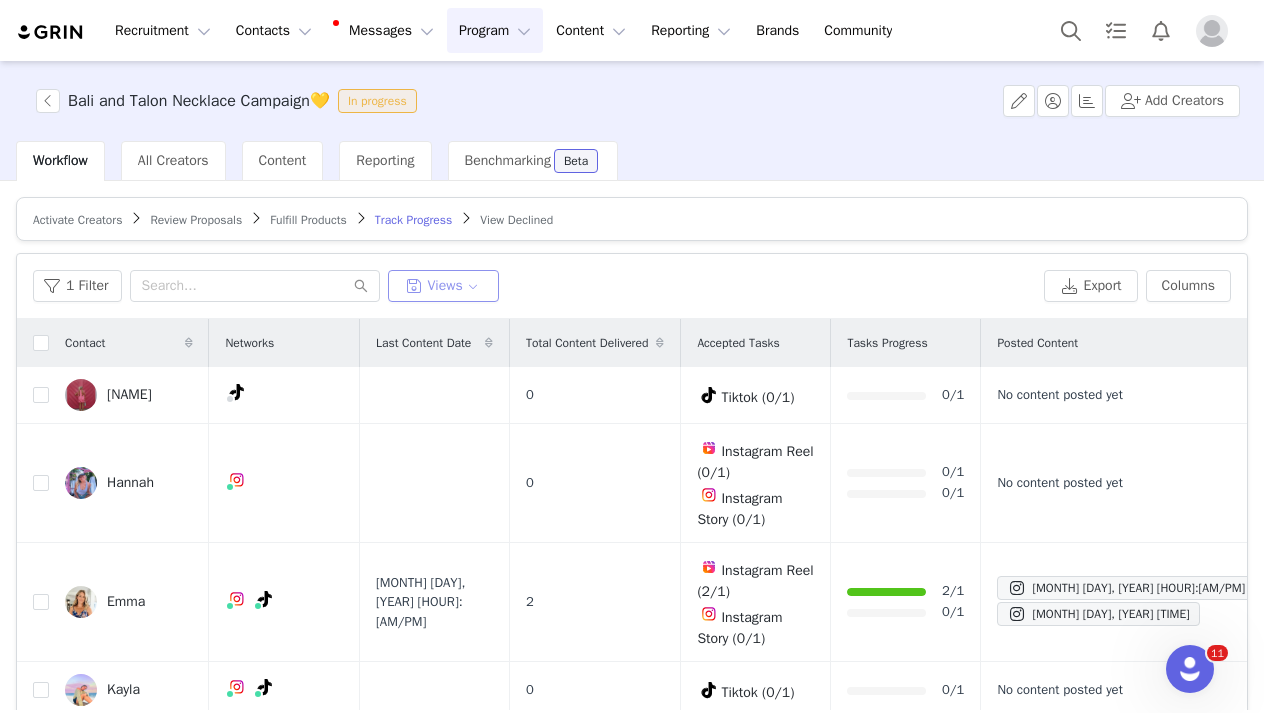 click on "Views" at bounding box center [444, 286] 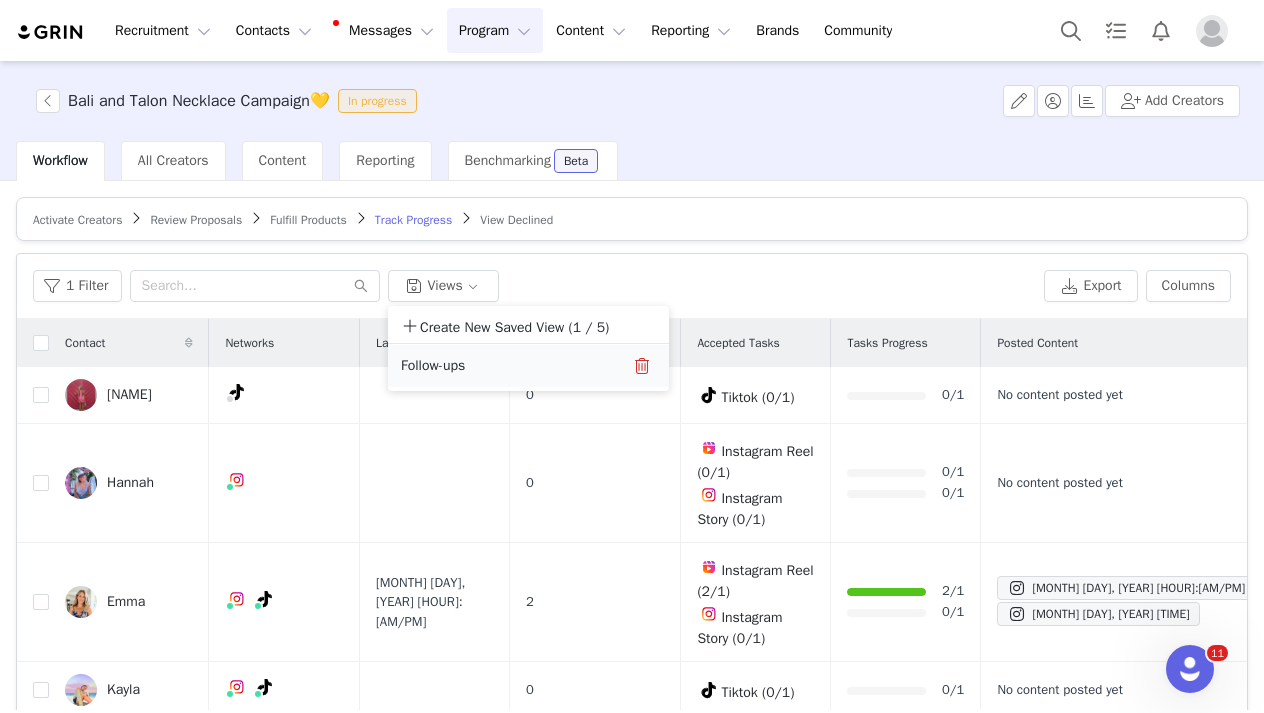 click on "Follow-ups" at bounding box center (501, 366) 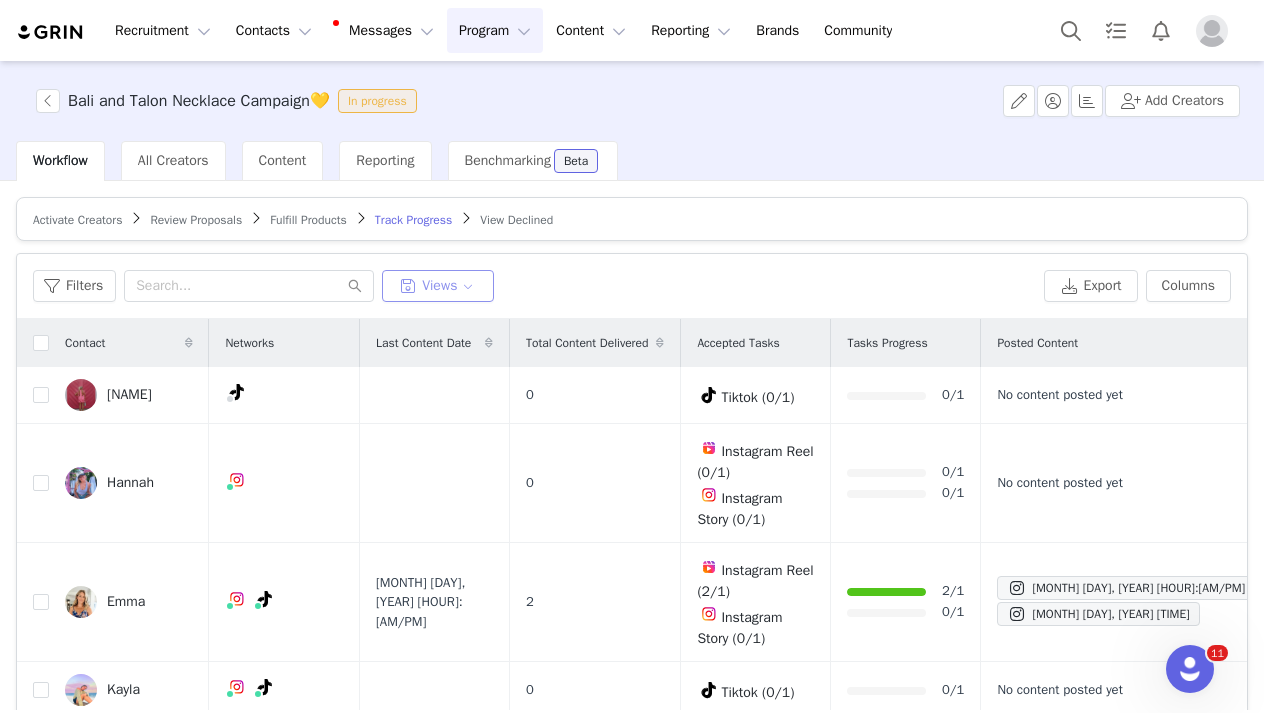 click on "Views" at bounding box center (438, 286) 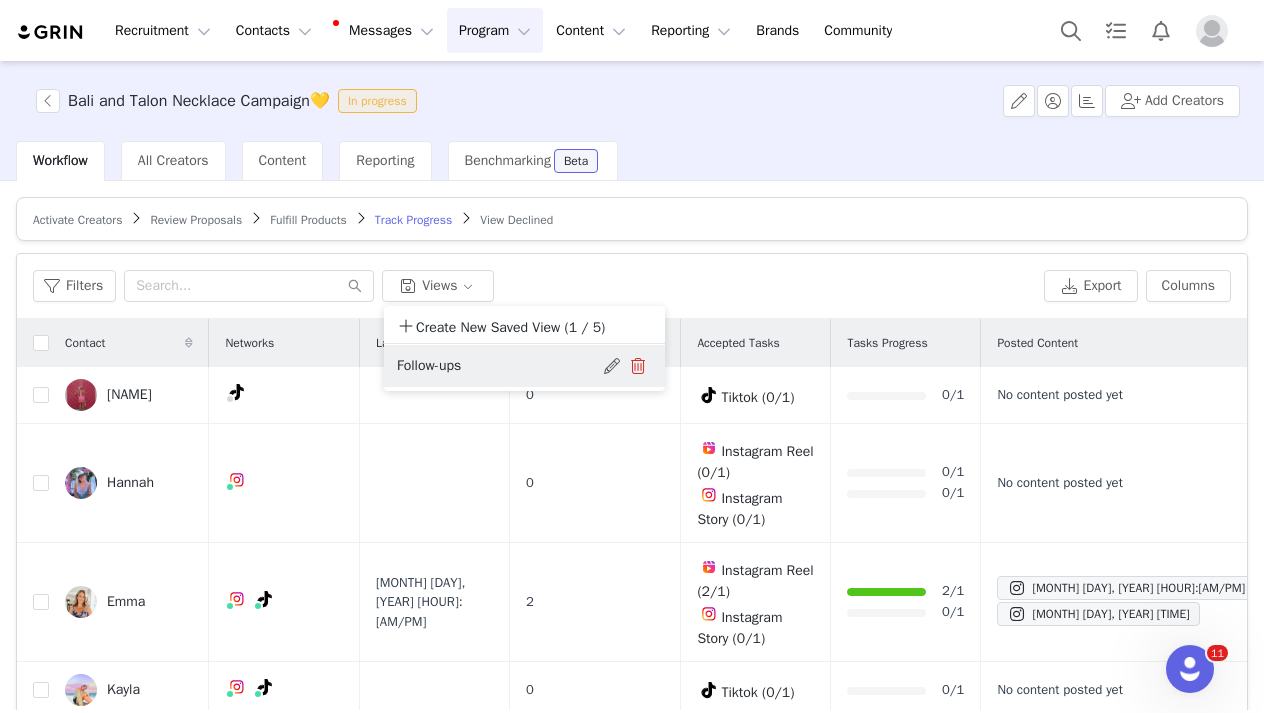 click on "Follow-ups" at bounding box center (497, 366) 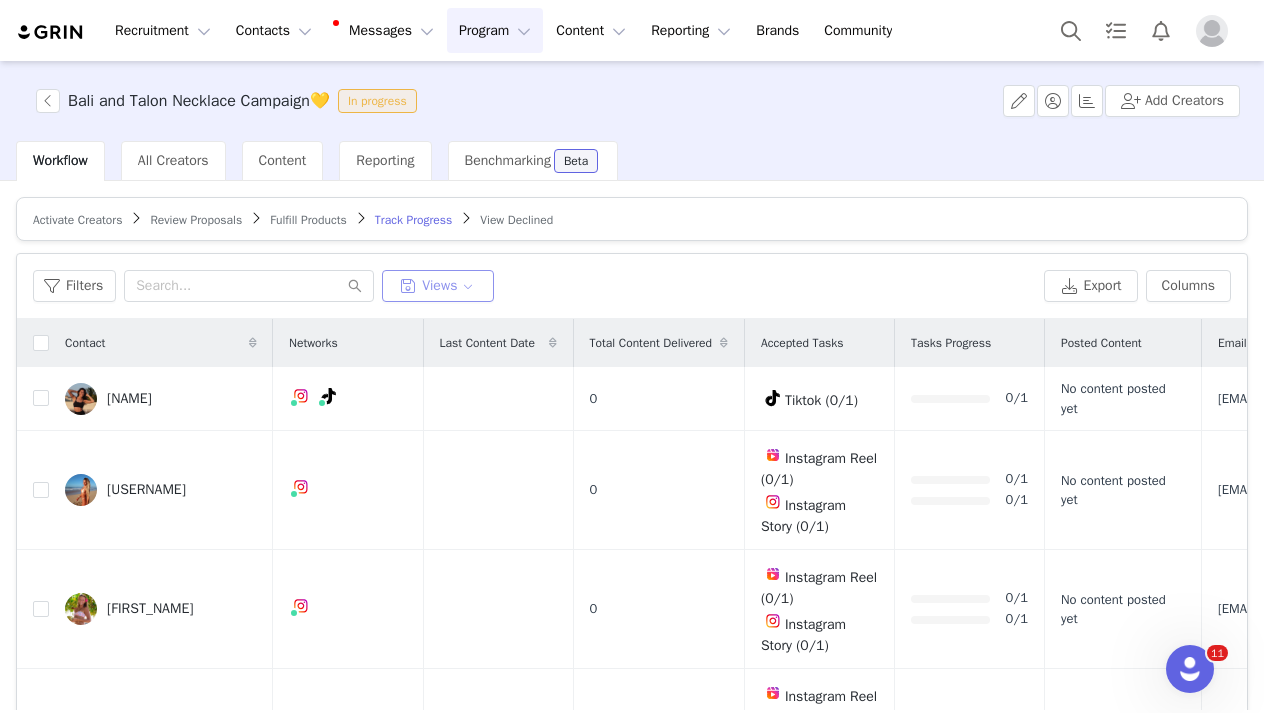 click on "Views" at bounding box center [438, 286] 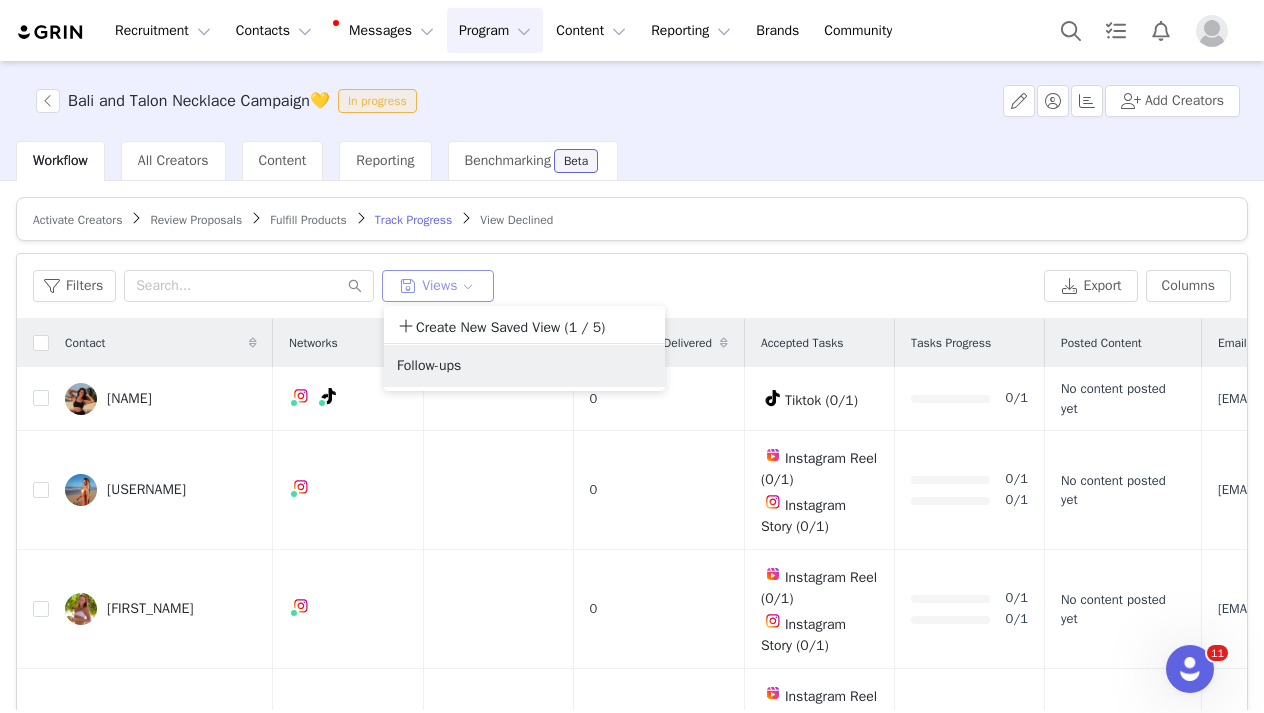 click on "Views" at bounding box center (438, 286) 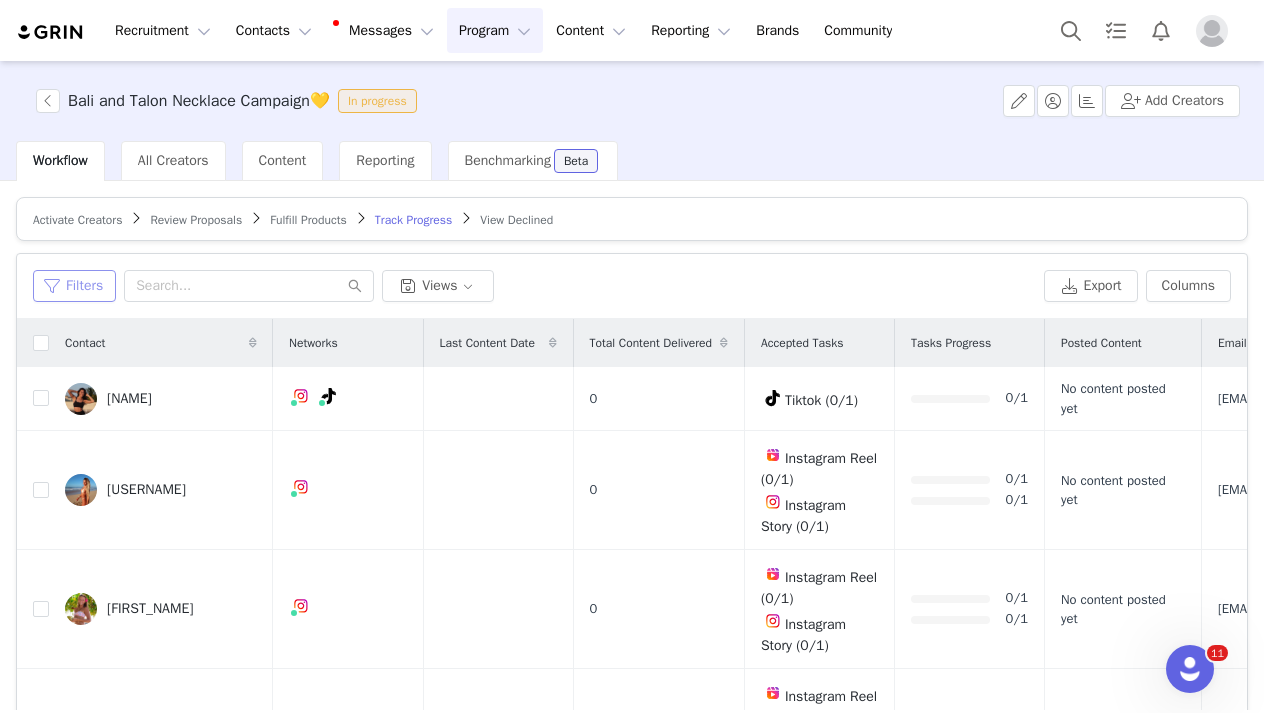 click on "Filters" at bounding box center (74, 286) 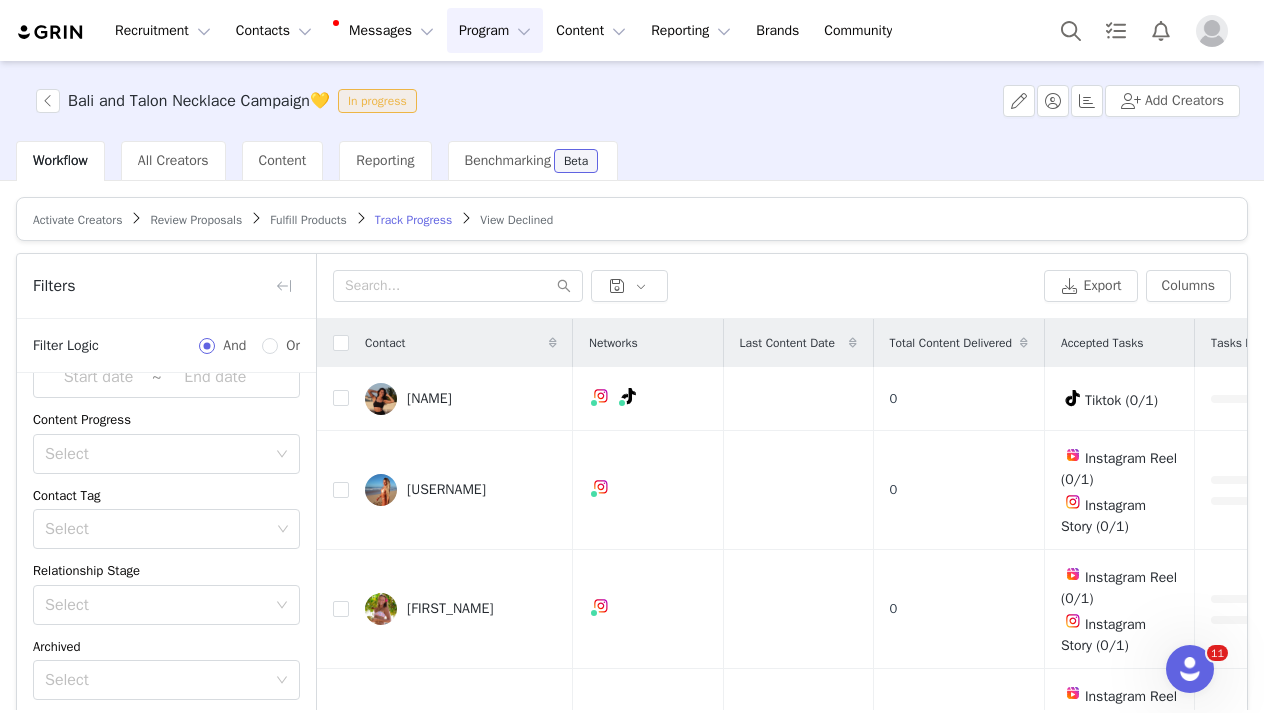scroll, scrollTop: 129, scrollLeft: 0, axis: vertical 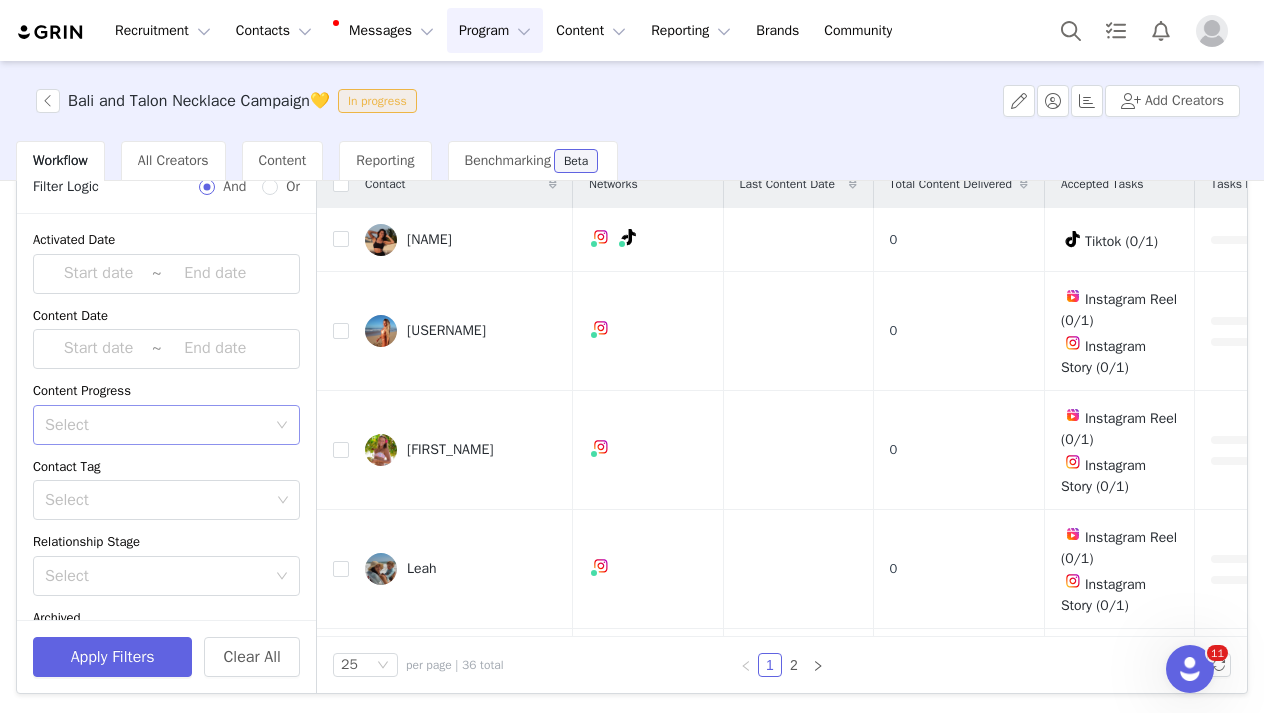 click on "Select" at bounding box center [155, 425] 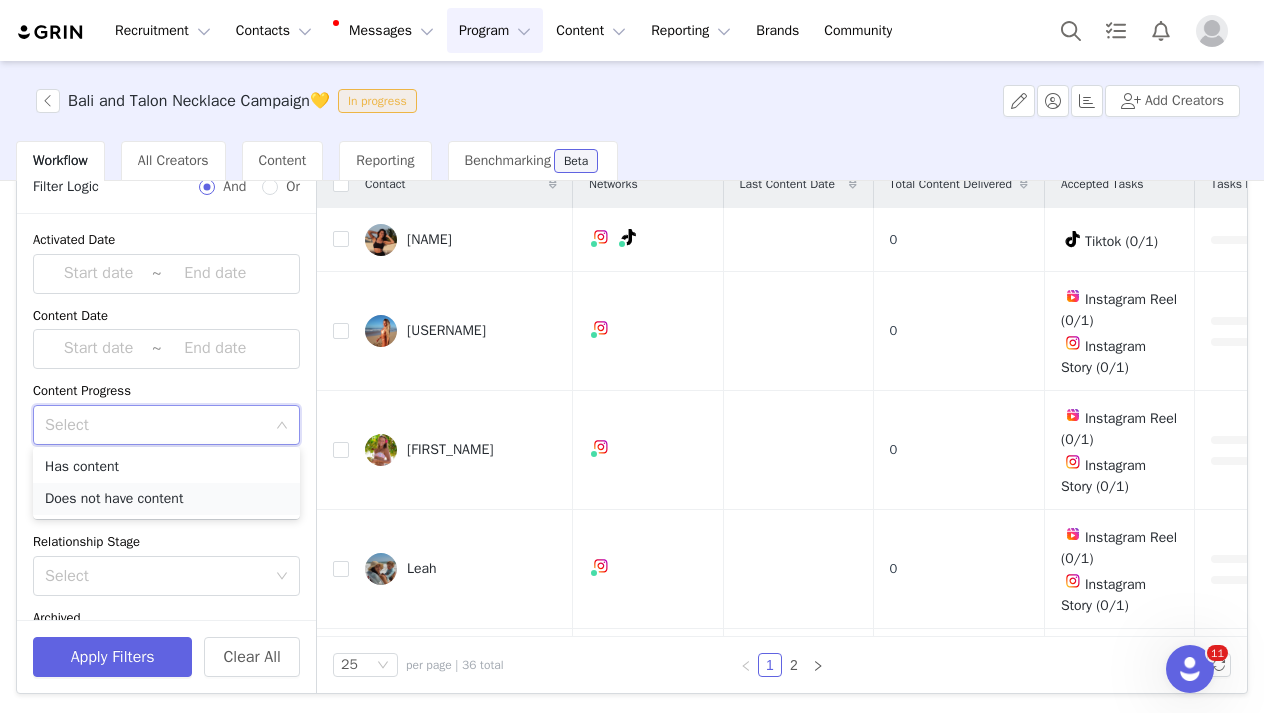 click on "Does not have content" at bounding box center (166, 499) 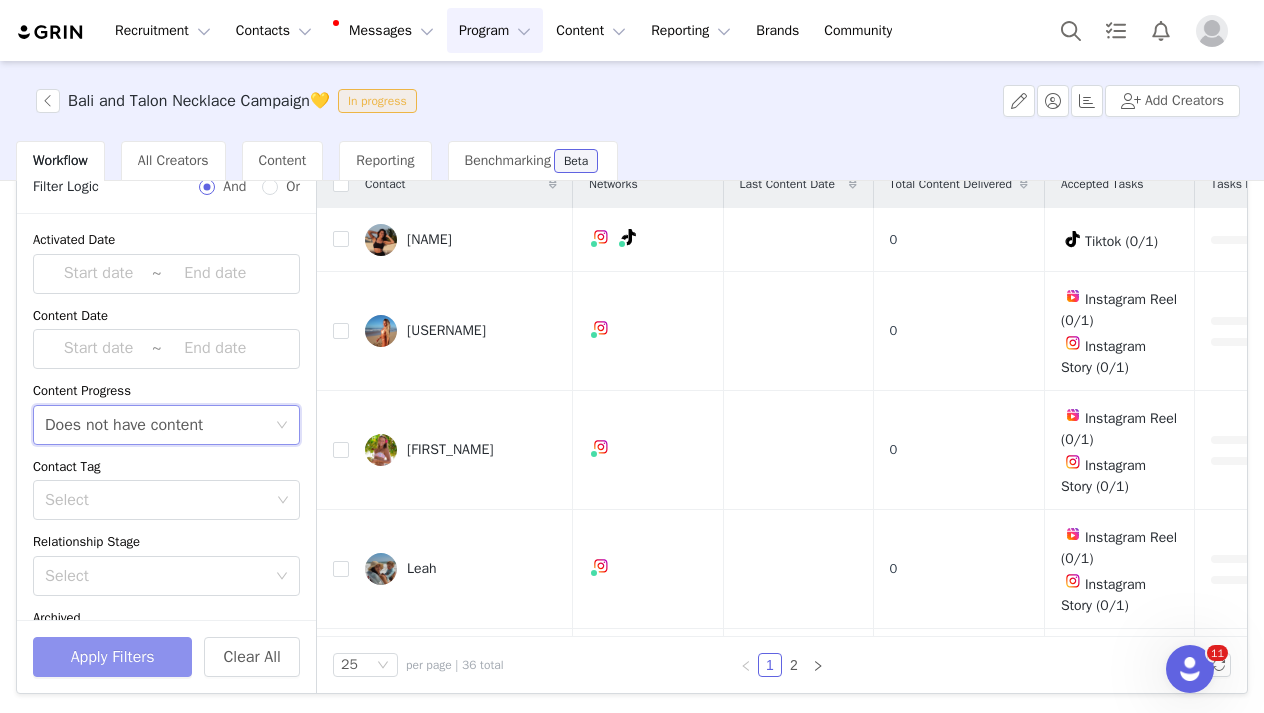 click on "Apply Filters" at bounding box center [112, 657] 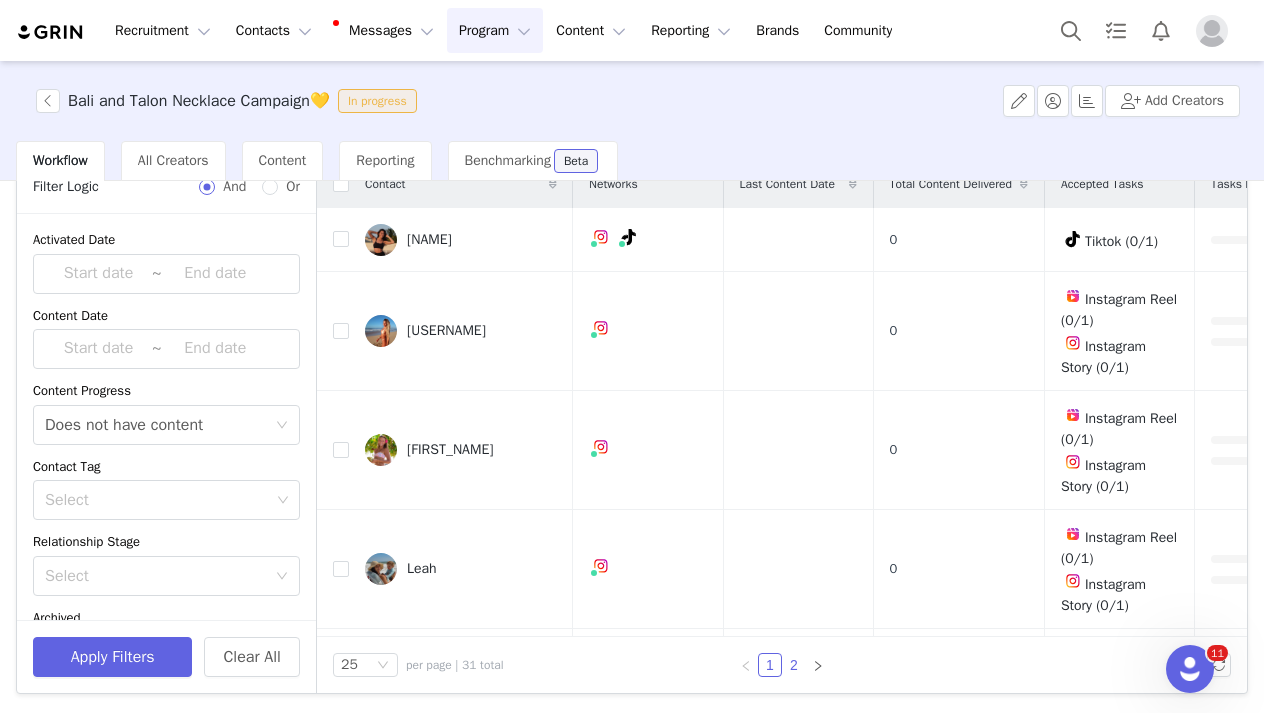 click on "2" at bounding box center (794, 665) 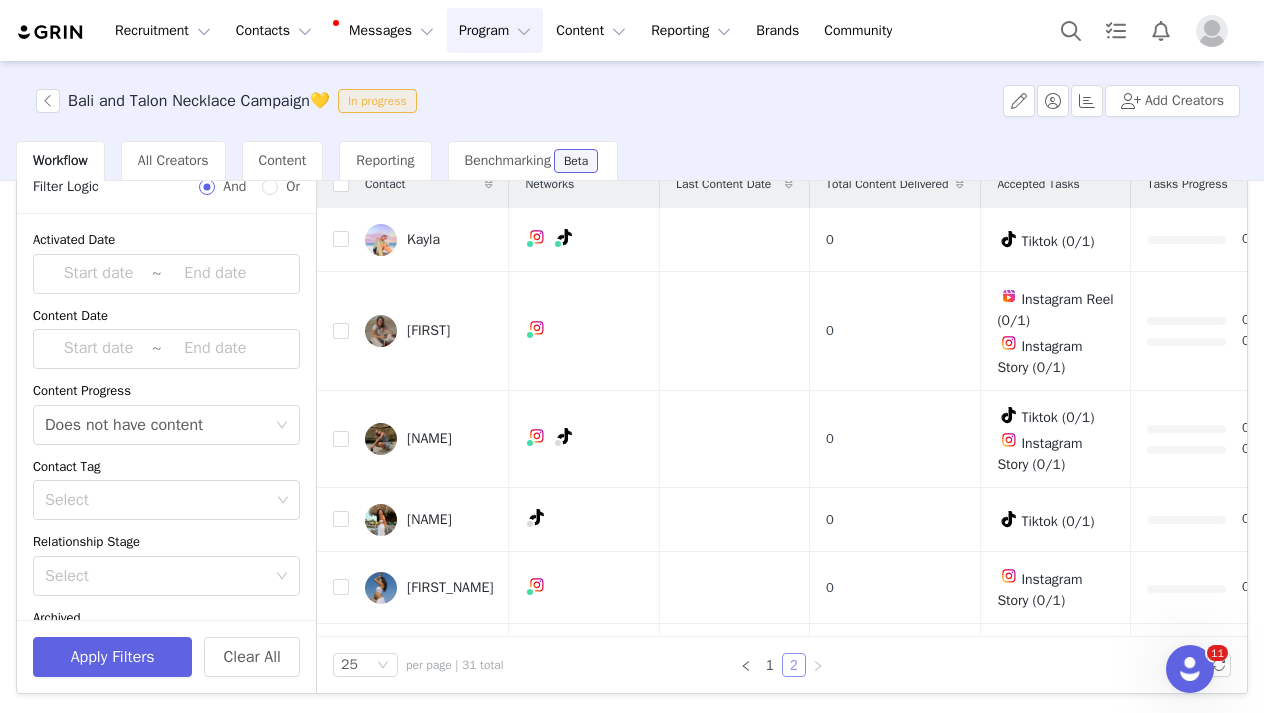 scroll, scrollTop: 0, scrollLeft: 0, axis: both 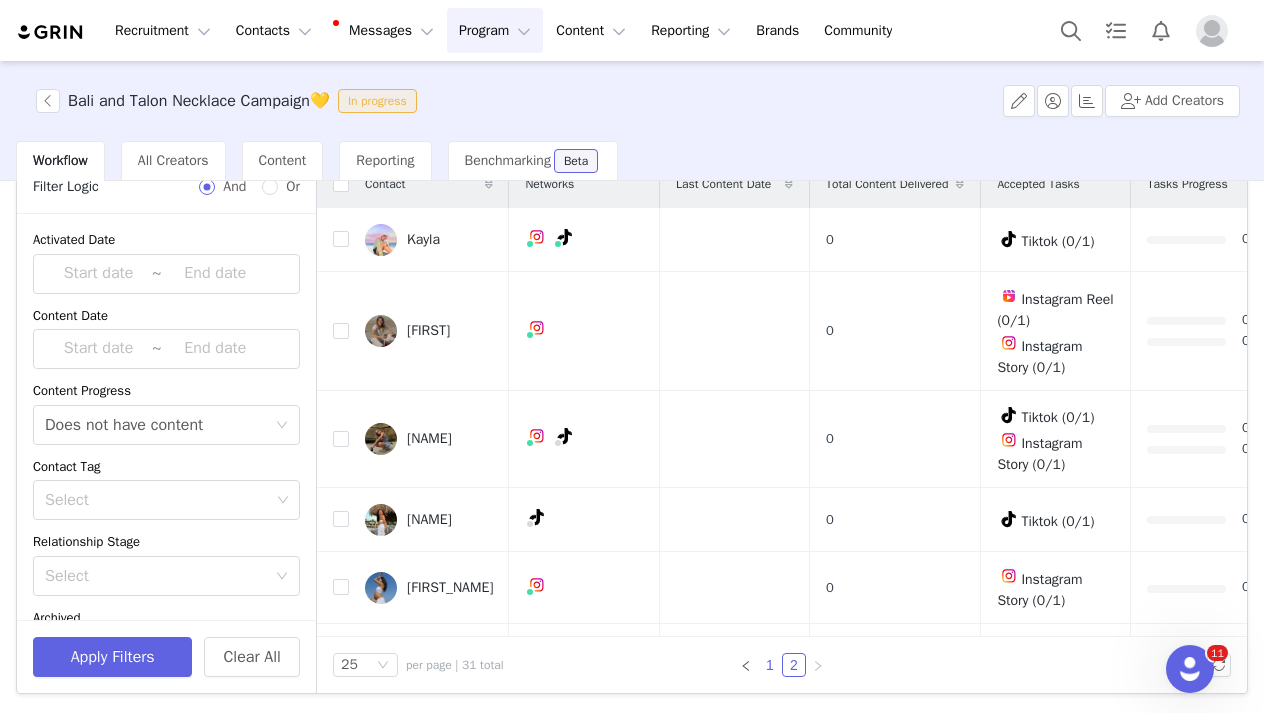 click on "1" at bounding box center [770, 665] 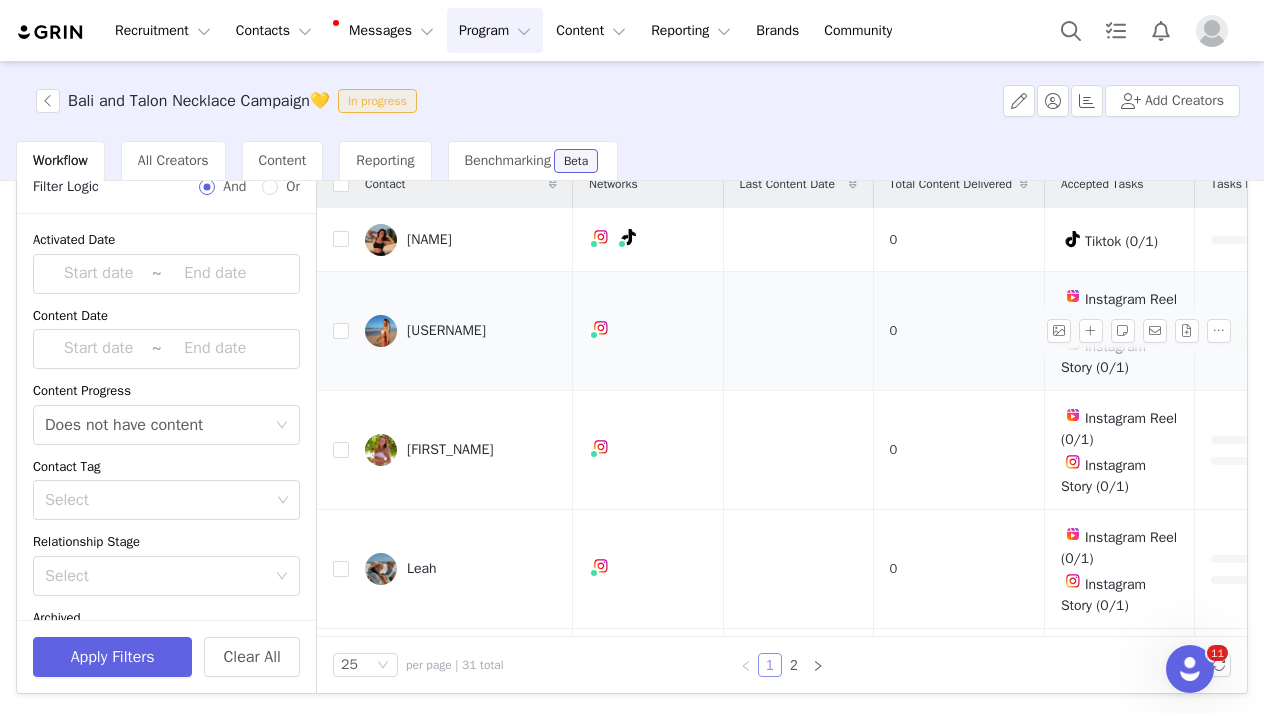 scroll, scrollTop: 0, scrollLeft: 0, axis: both 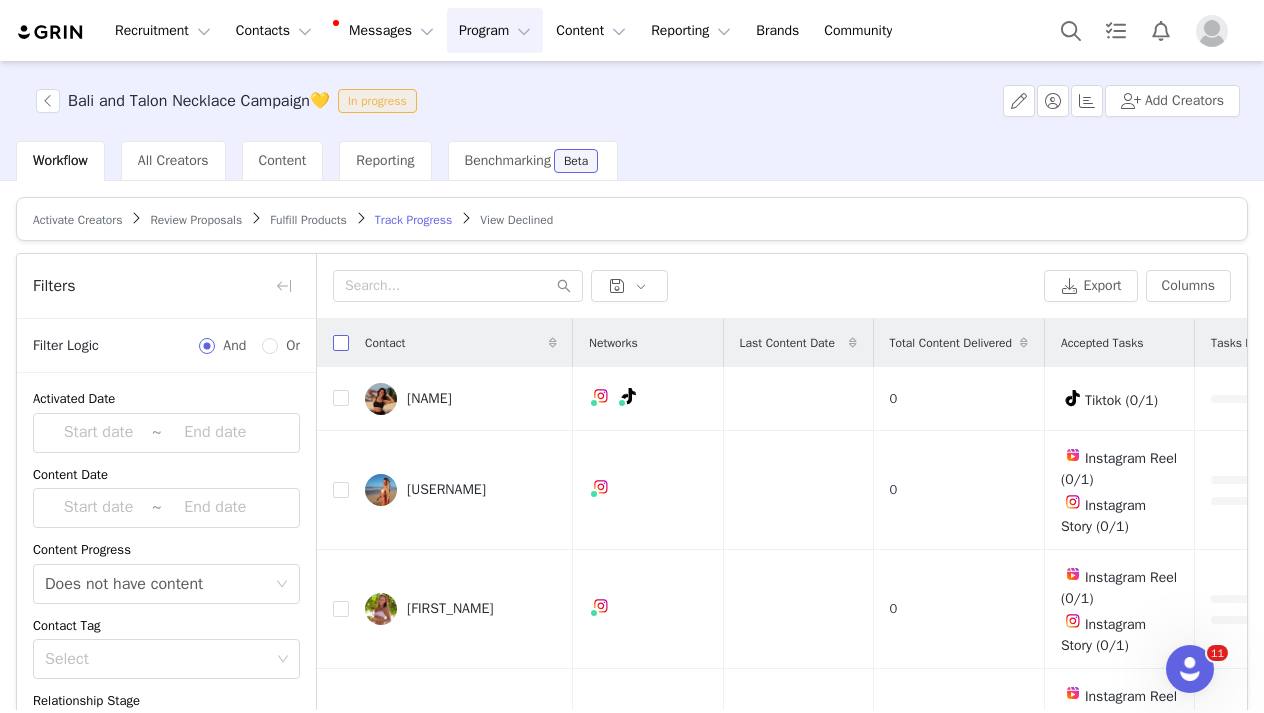click at bounding box center (341, 343) 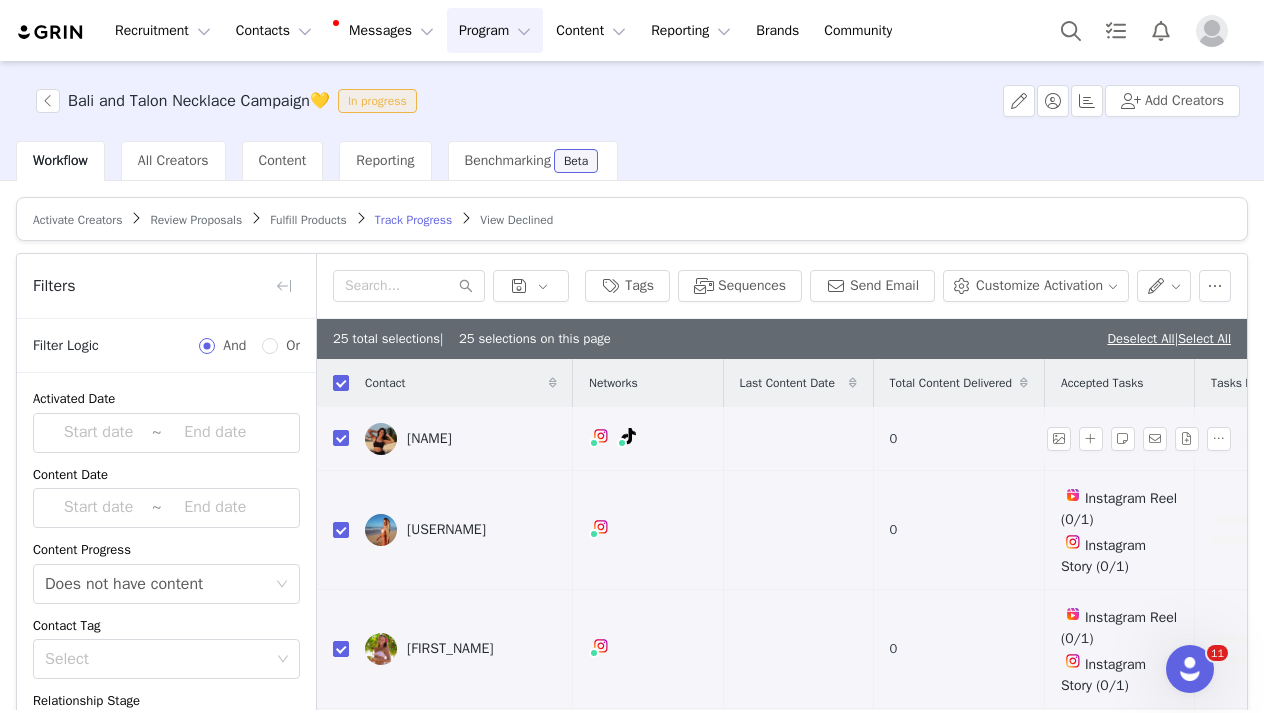 click on "[NAME]" at bounding box center [429, 439] 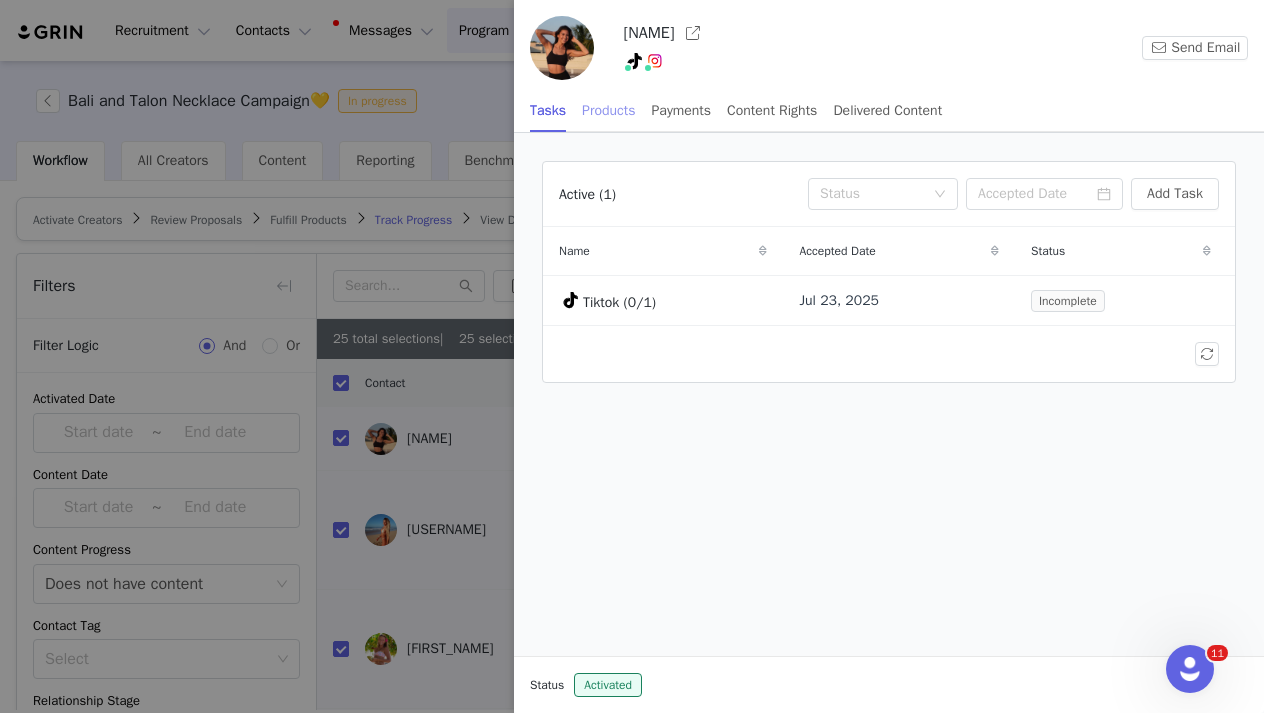 click on "Products" at bounding box center (608, 110) 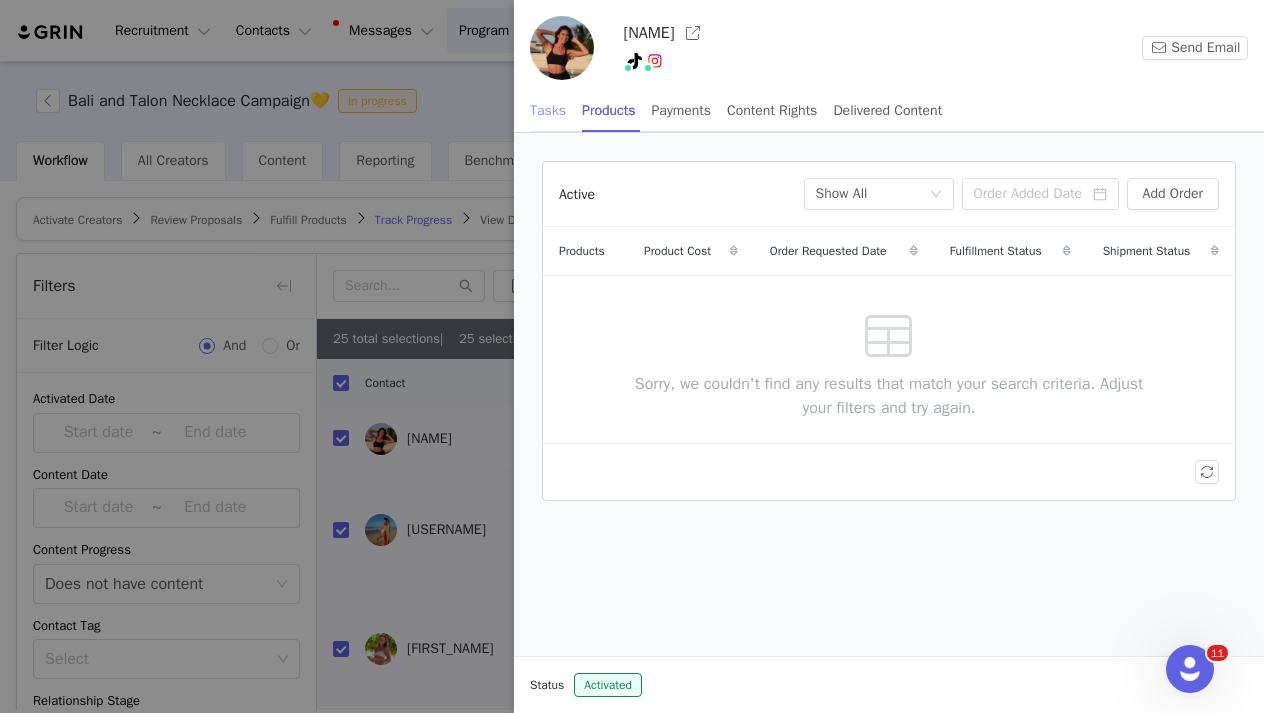 click on "Tasks" at bounding box center [548, 110] 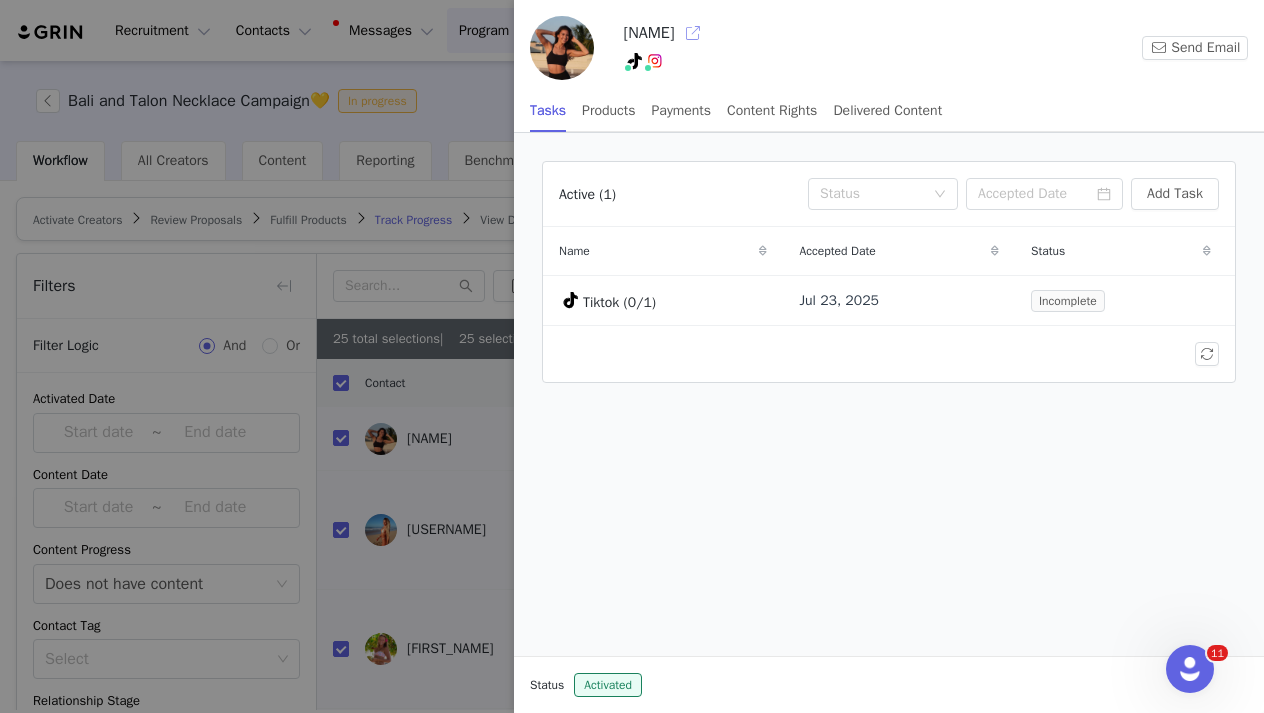 click at bounding box center [693, 33] 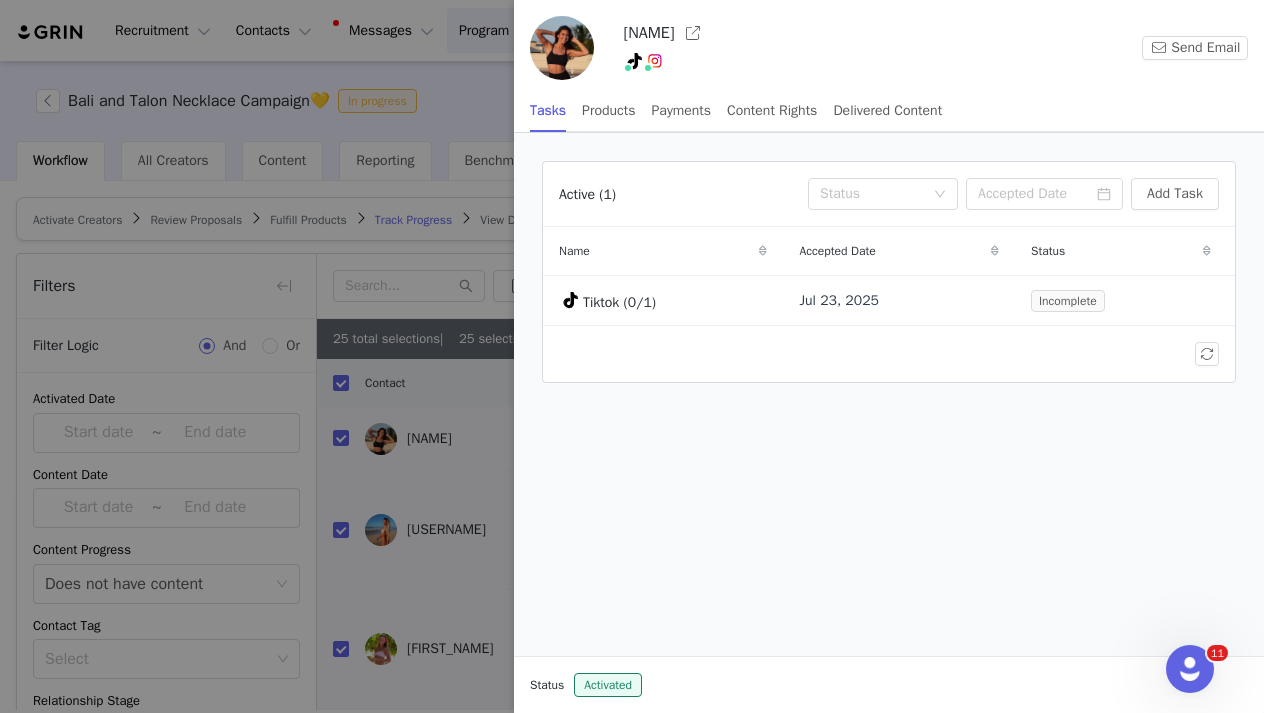 click at bounding box center (632, 356) 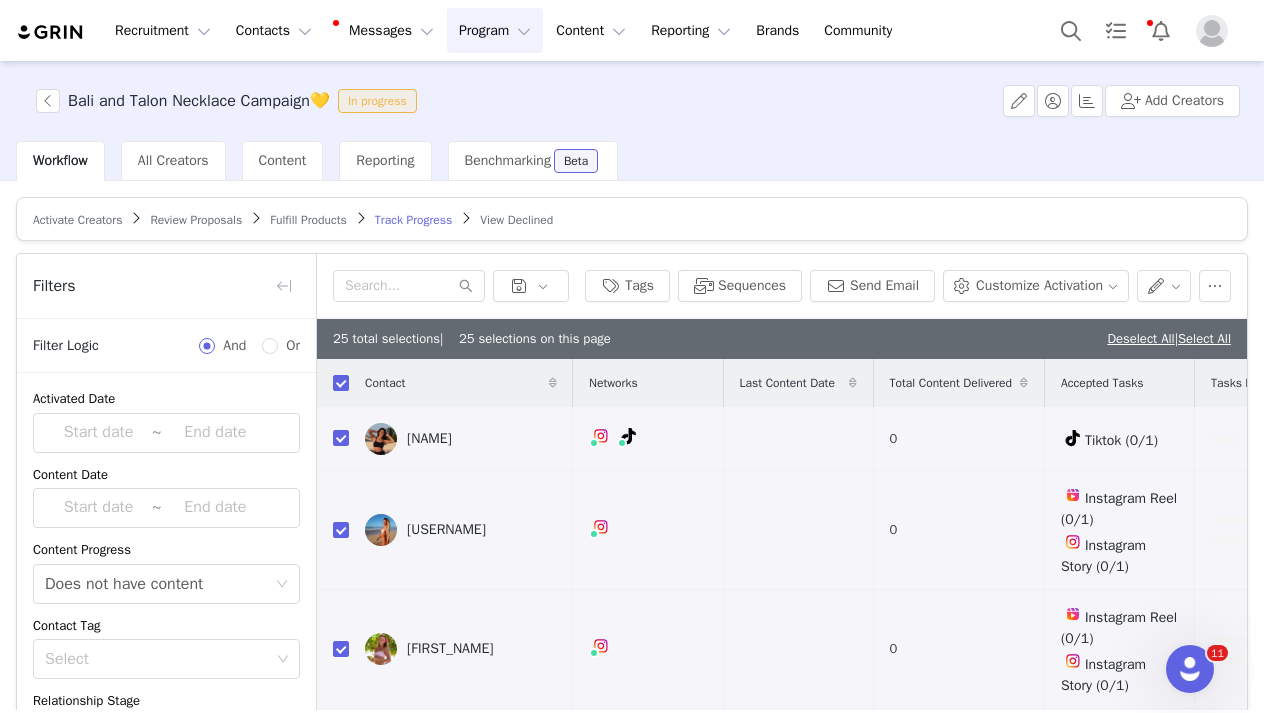 click at bounding box center (1264, 356) 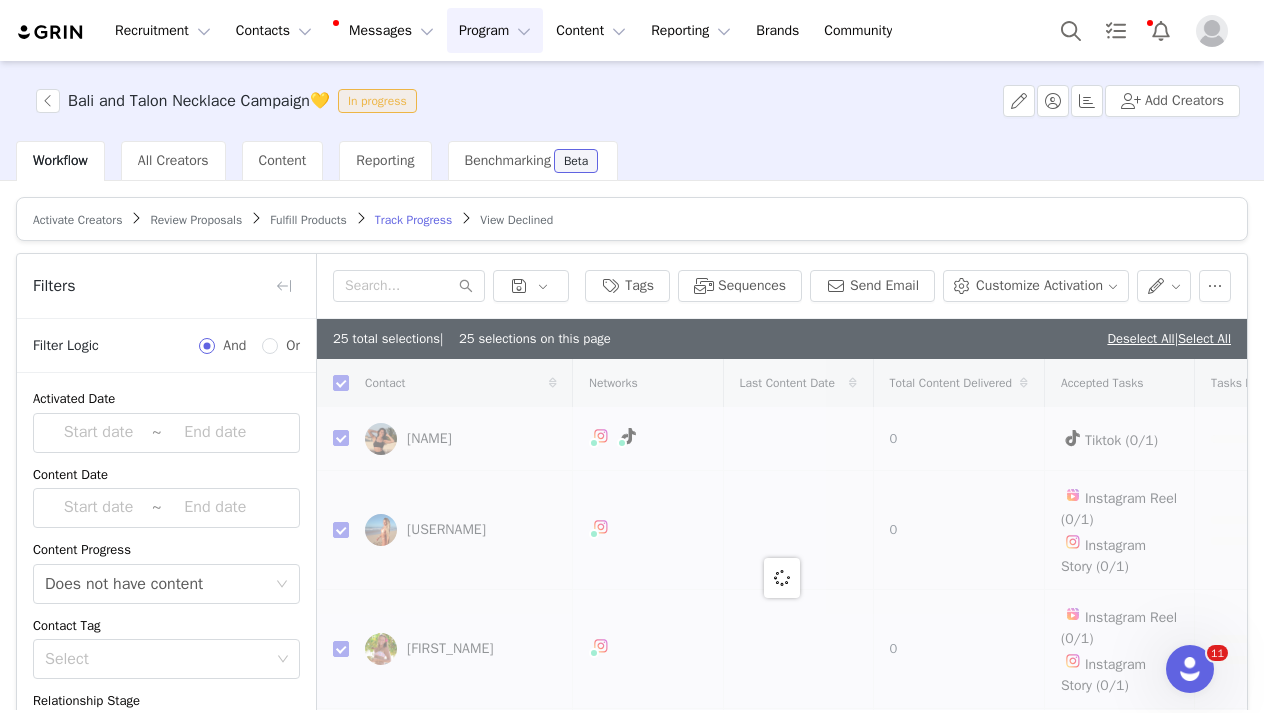 click at bounding box center [782, 577] 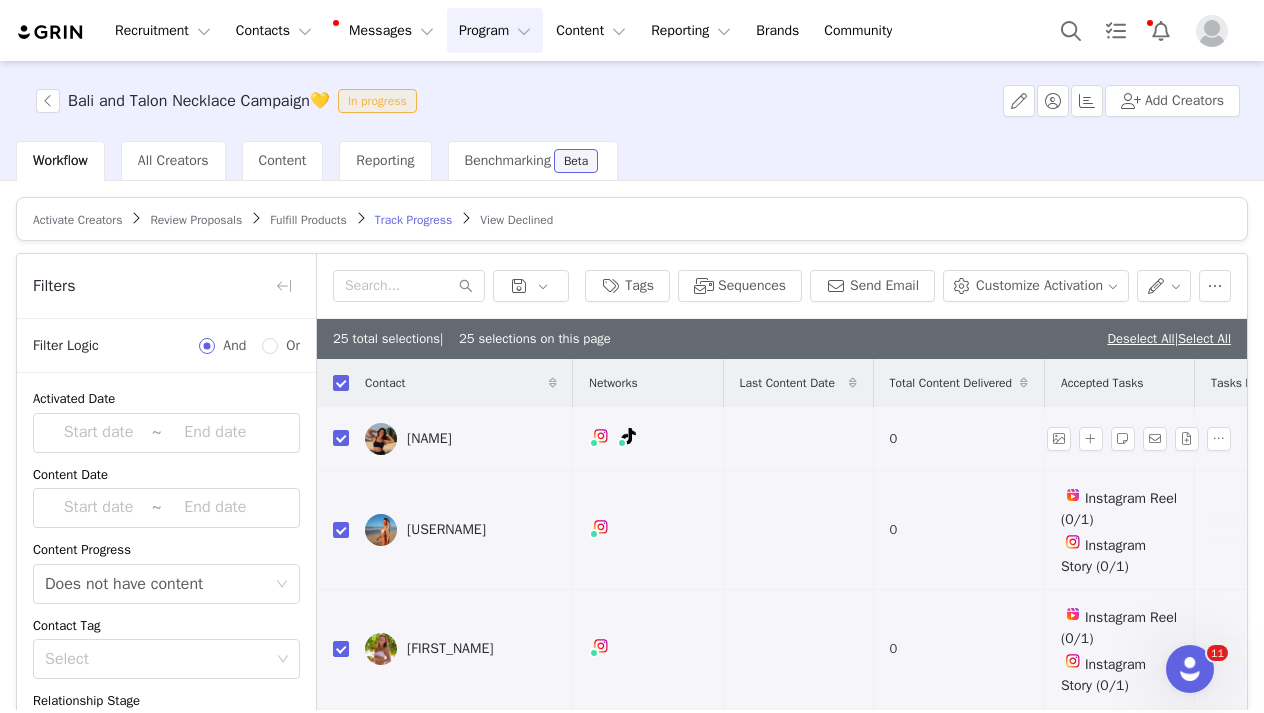 click on "[NAME]" at bounding box center [429, 439] 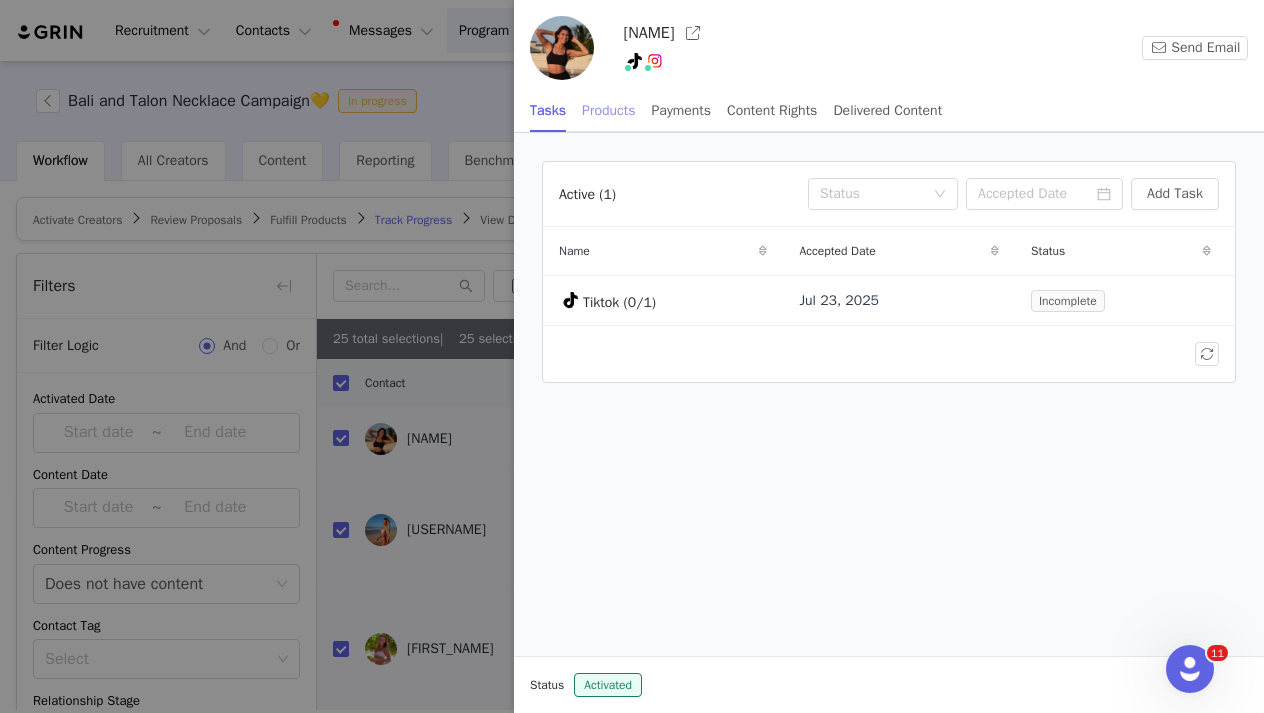 click on "Products" at bounding box center [608, 110] 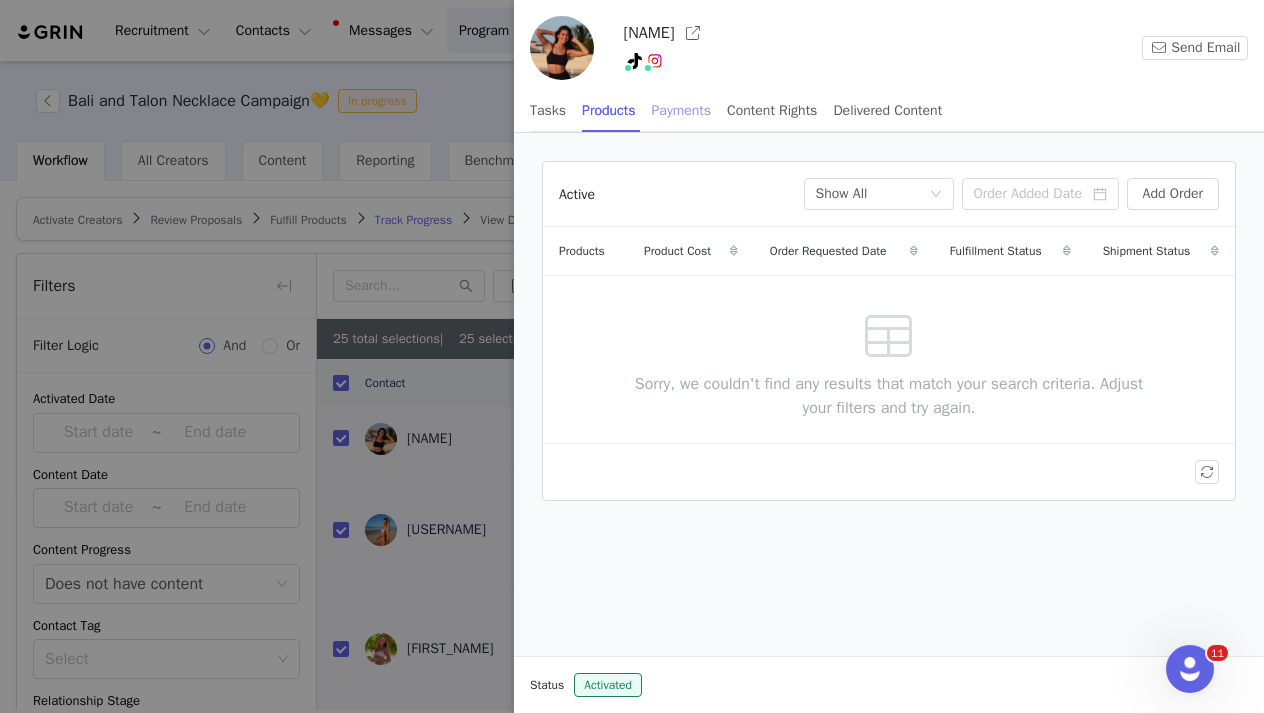 click on "Payments" at bounding box center [682, 110] 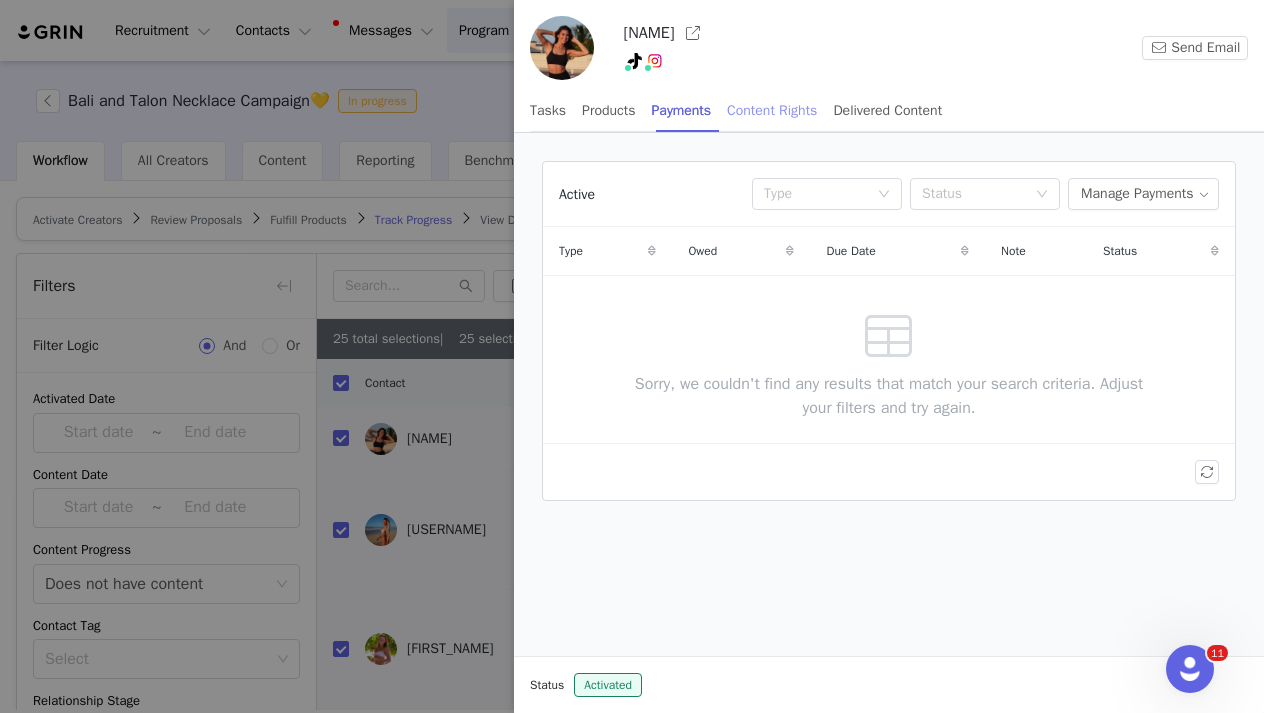 click on "Content Rights" at bounding box center (772, 110) 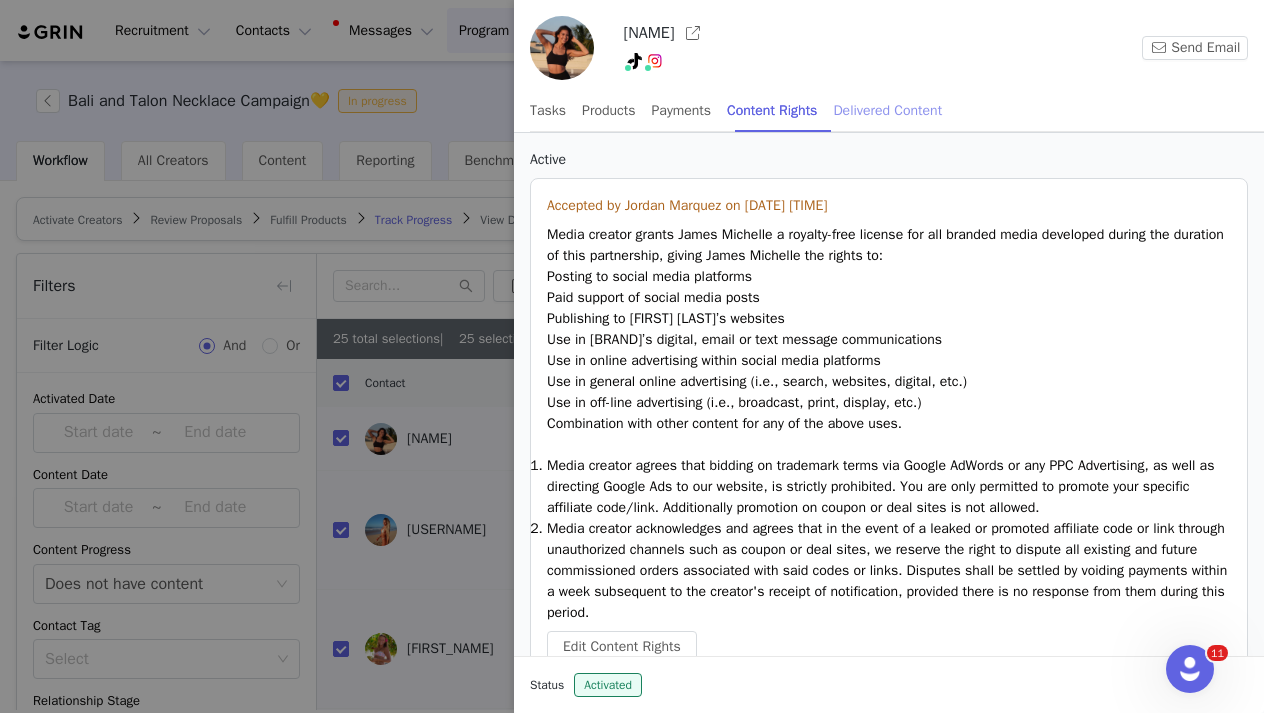 click on "Delivered Content" at bounding box center [887, 110] 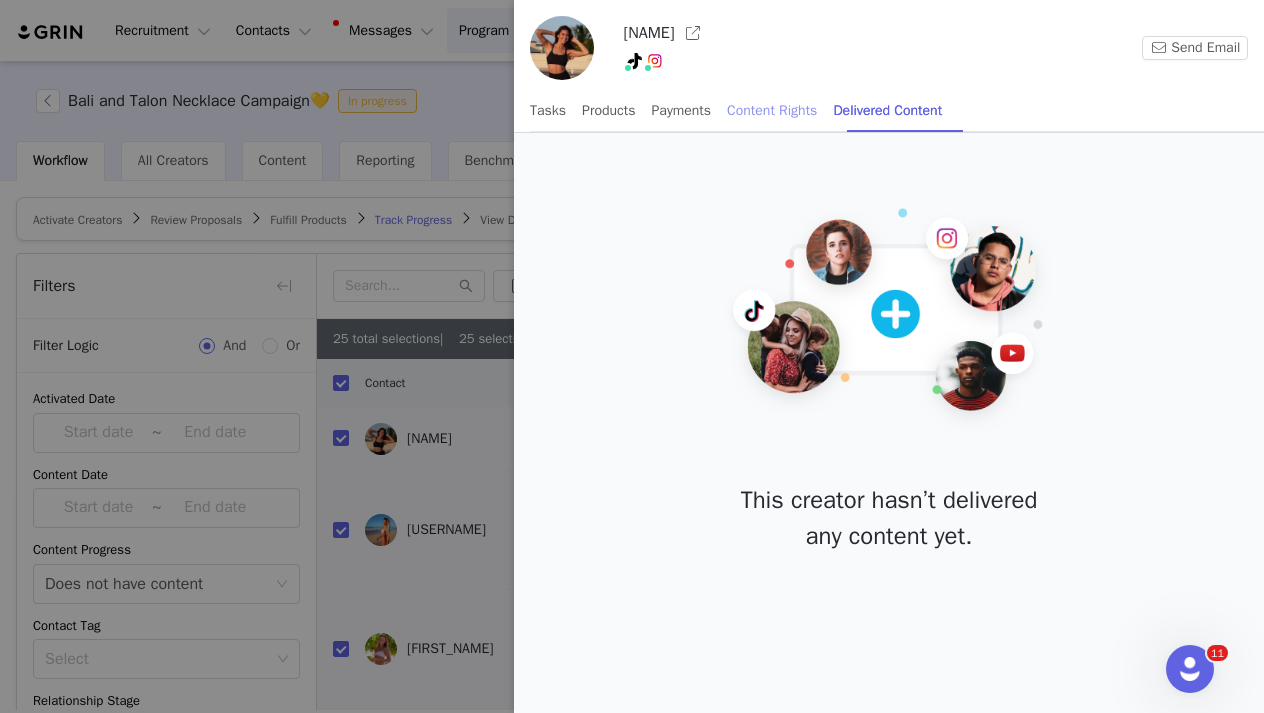 click on "Content Rights" at bounding box center (772, 110) 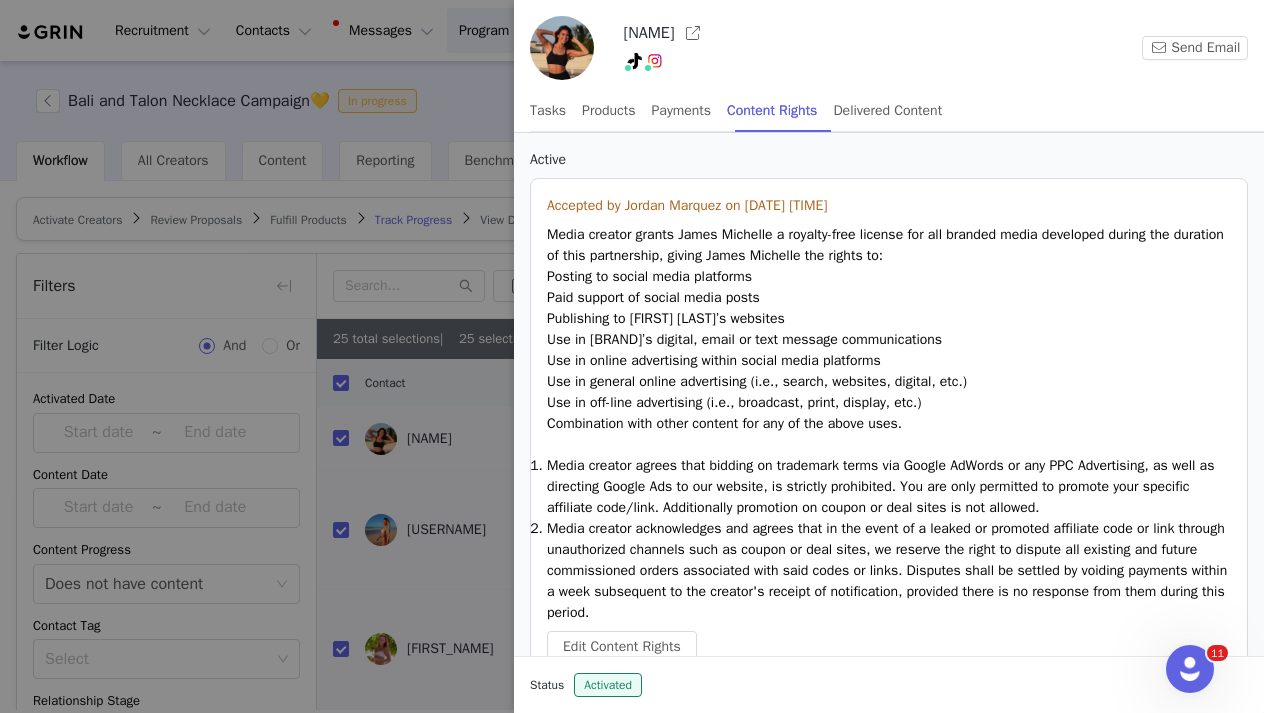 scroll, scrollTop: 0, scrollLeft: 0, axis: both 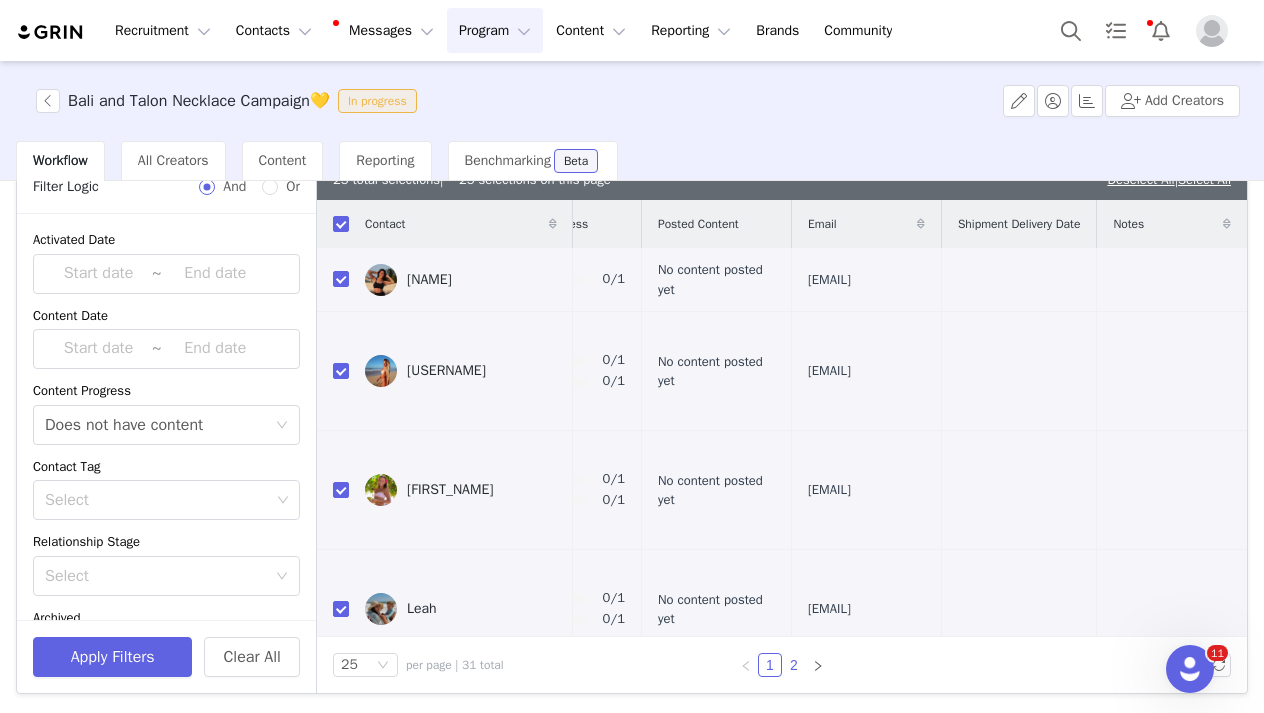 click on "2" at bounding box center [794, 665] 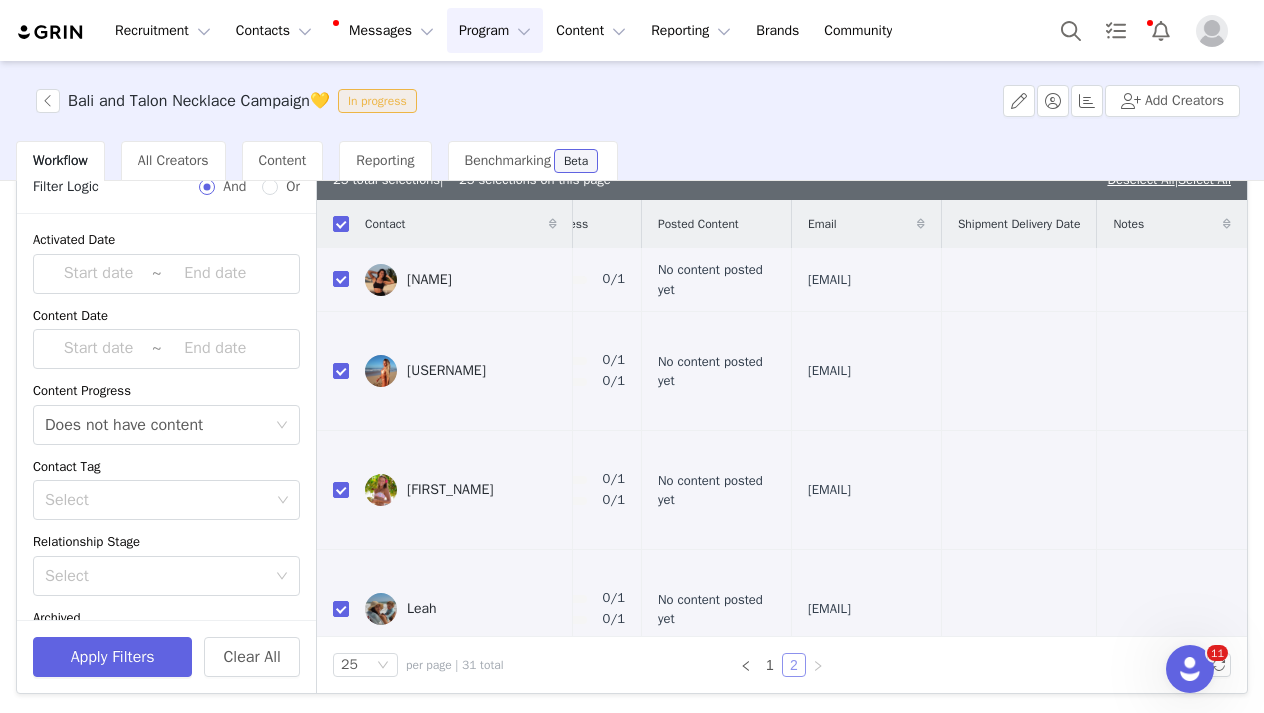 scroll, scrollTop: 0, scrollLeft: 0, axis: both 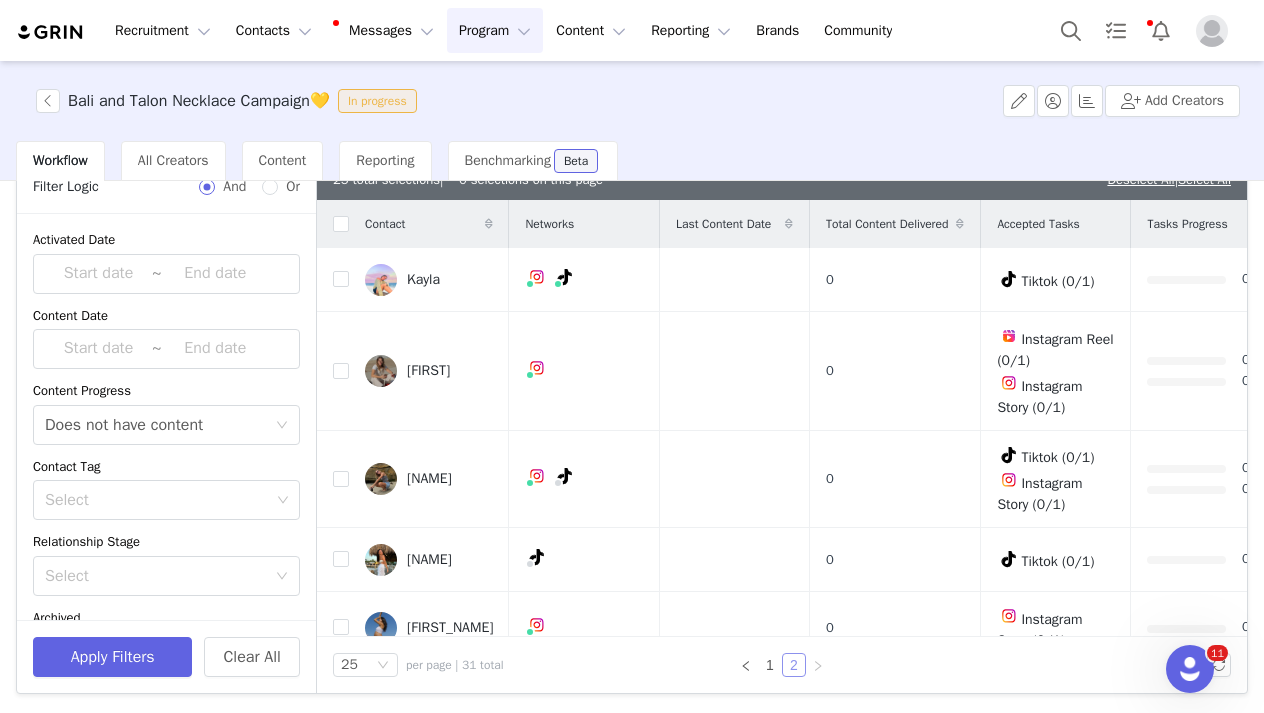 checkbox on "false" 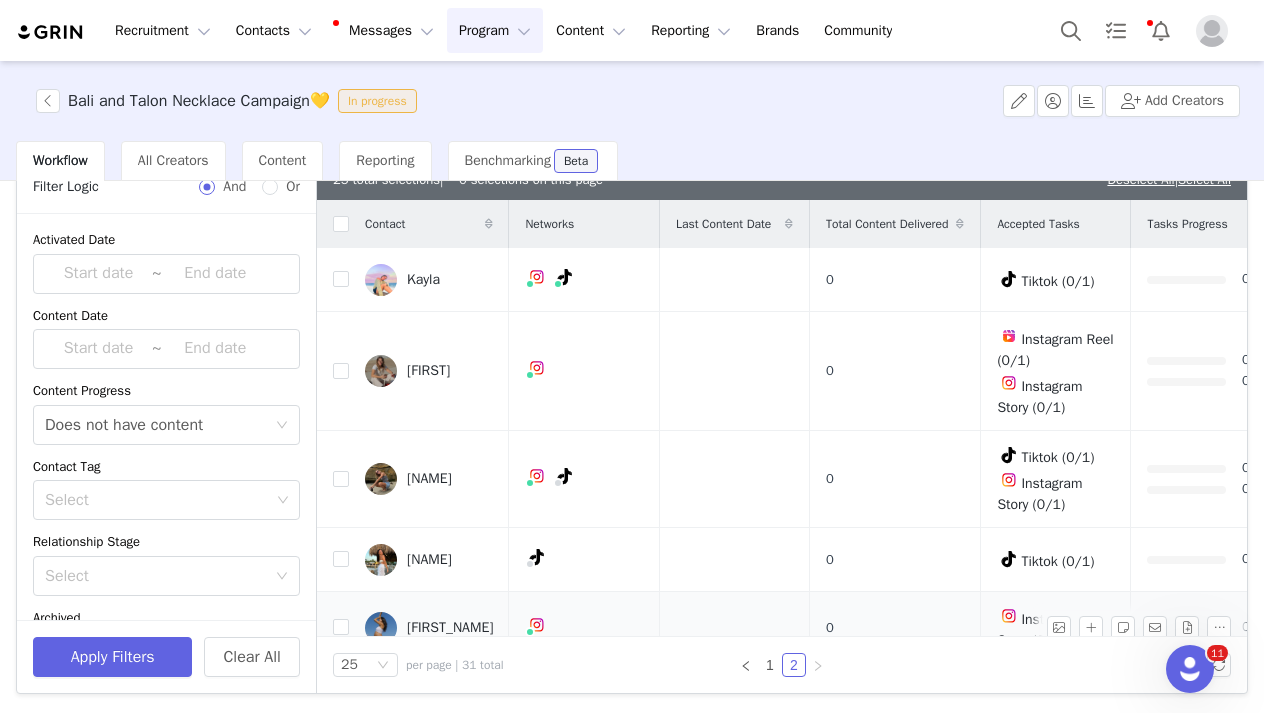 click on "[FIRST_NAME]" at bounding box center (450, 628) 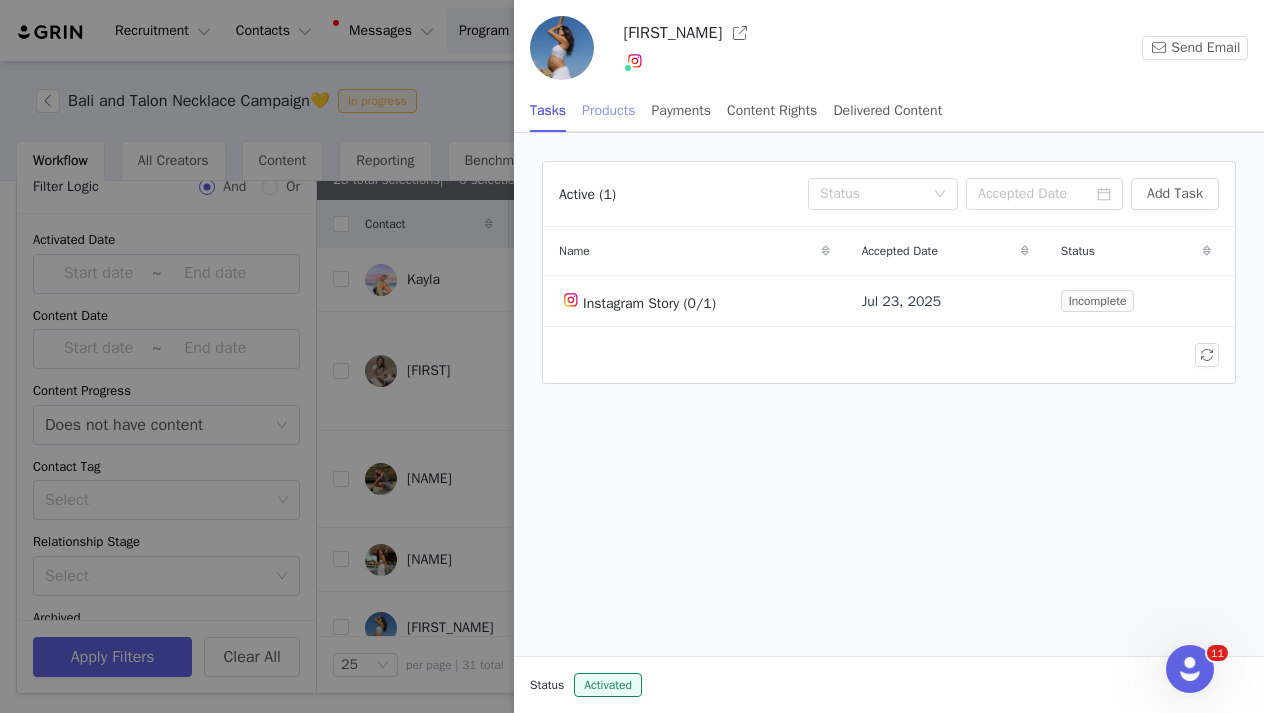 click on "Products" at bounding box center (608, 110) 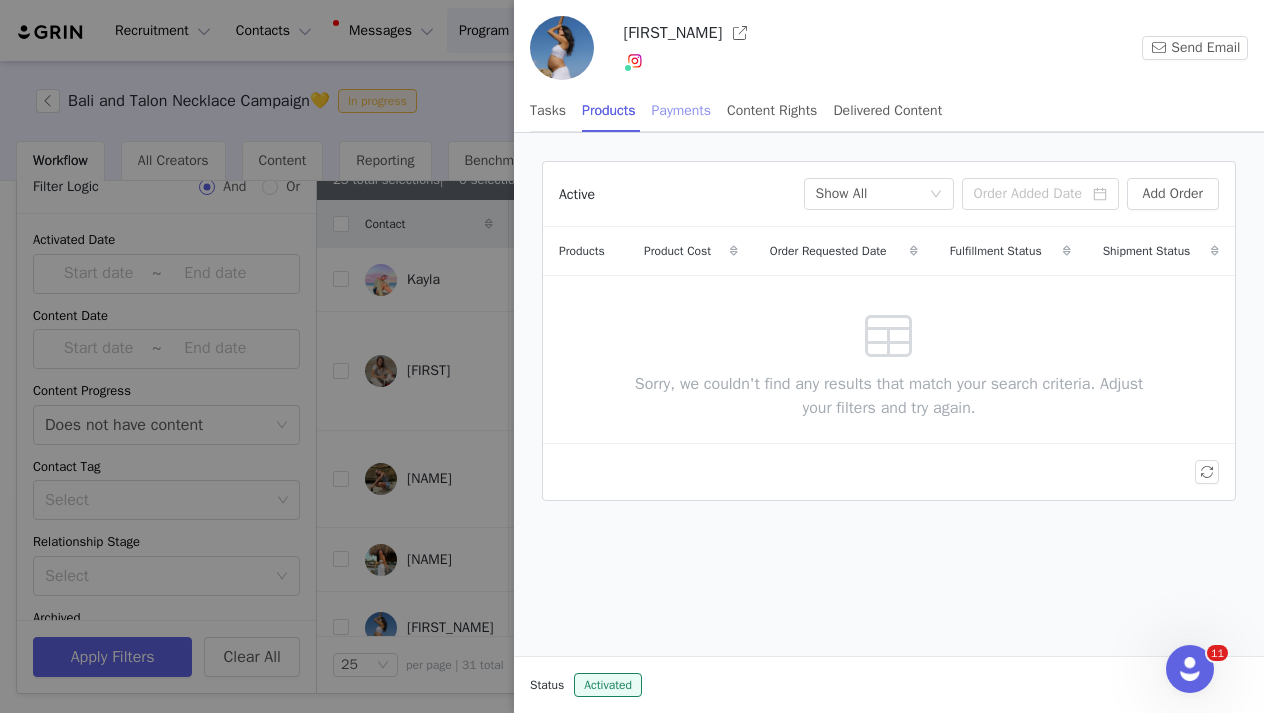 click on "Payments" at bounding box center (682, 110) 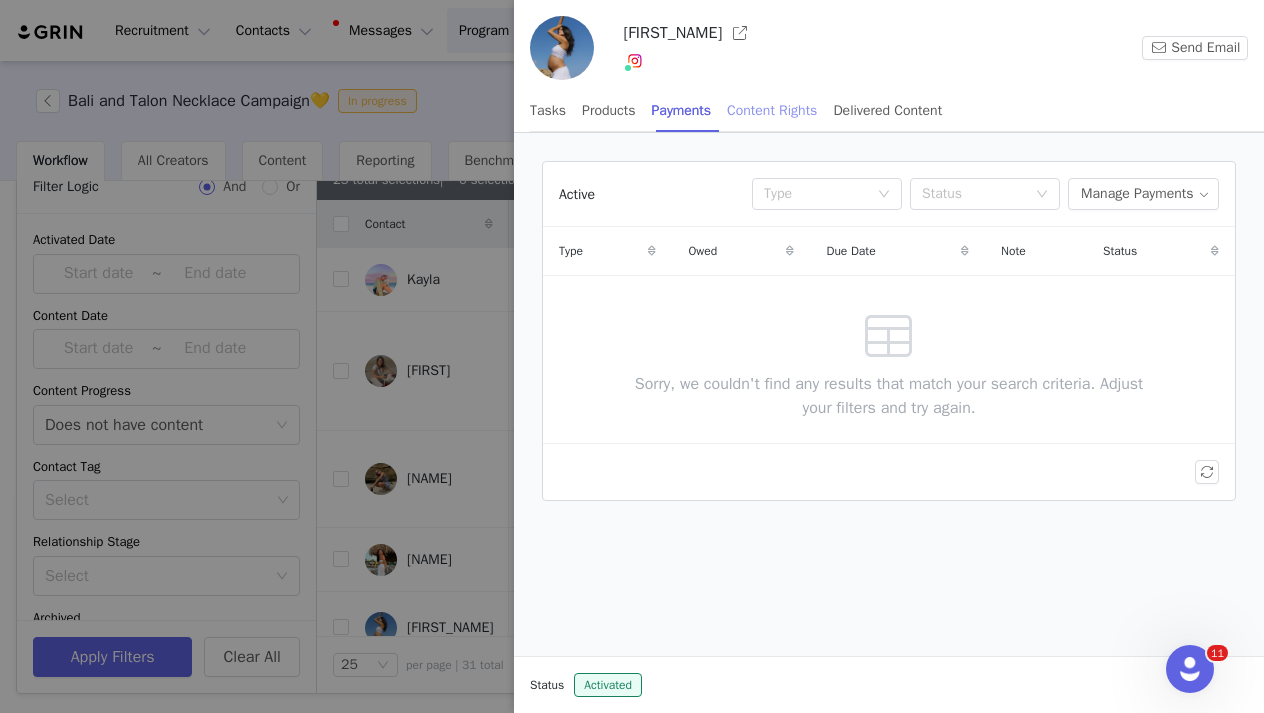 click on "Content Rights" at bounding box center [772, 110] 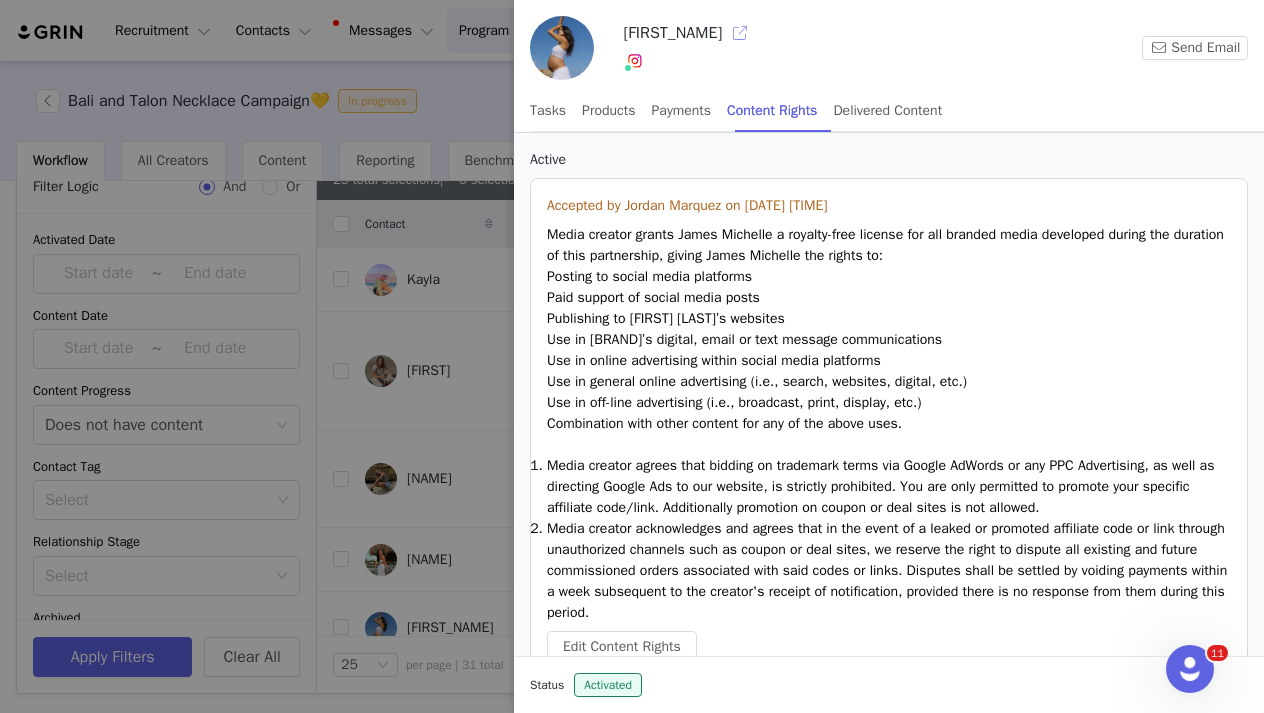 scroll, scrollTop: 0, scrollLeft: 0, axis: both 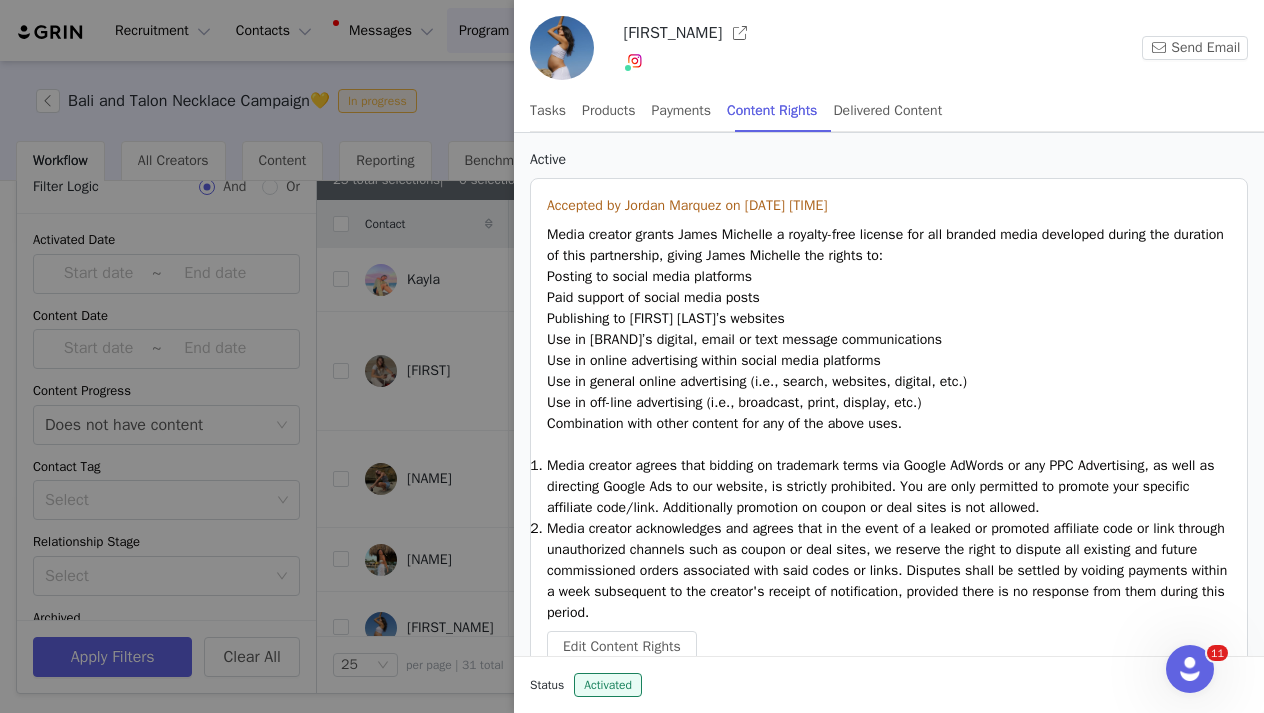 click at bounding box center [632, 356] 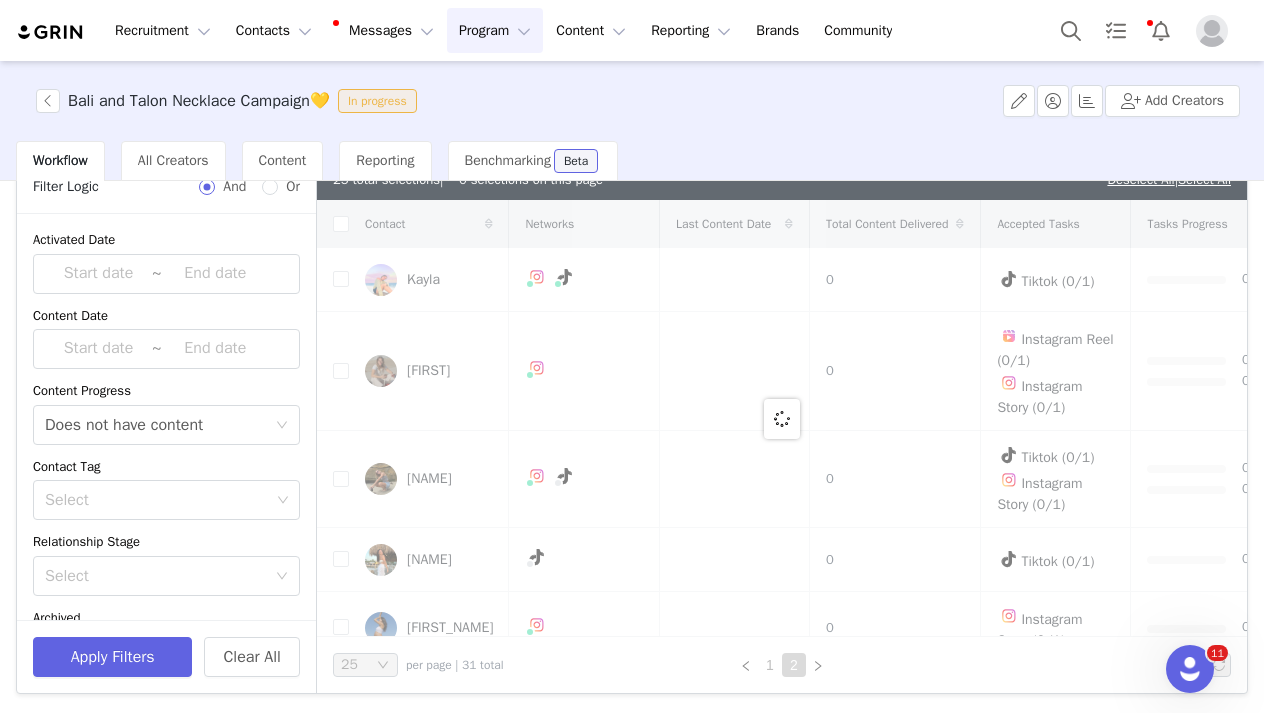 click at bounding box center (782, 418) 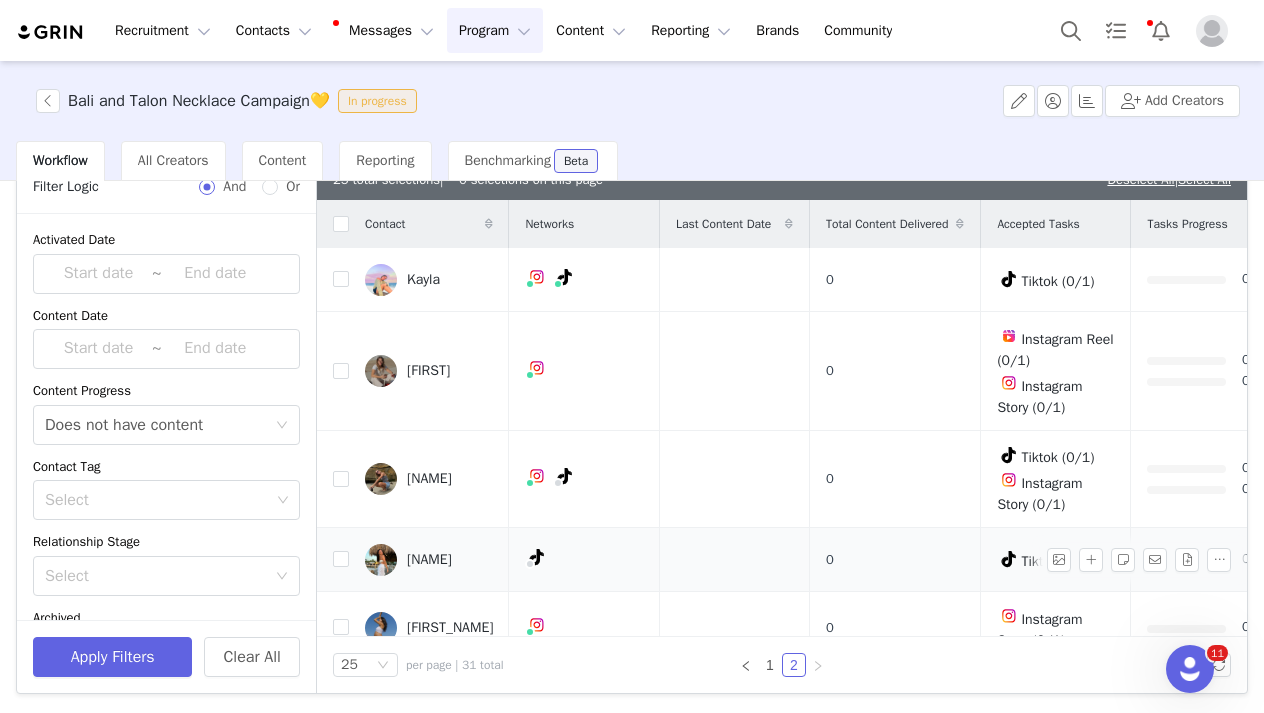 click on "Veronica" at bounding box center (429, 560) 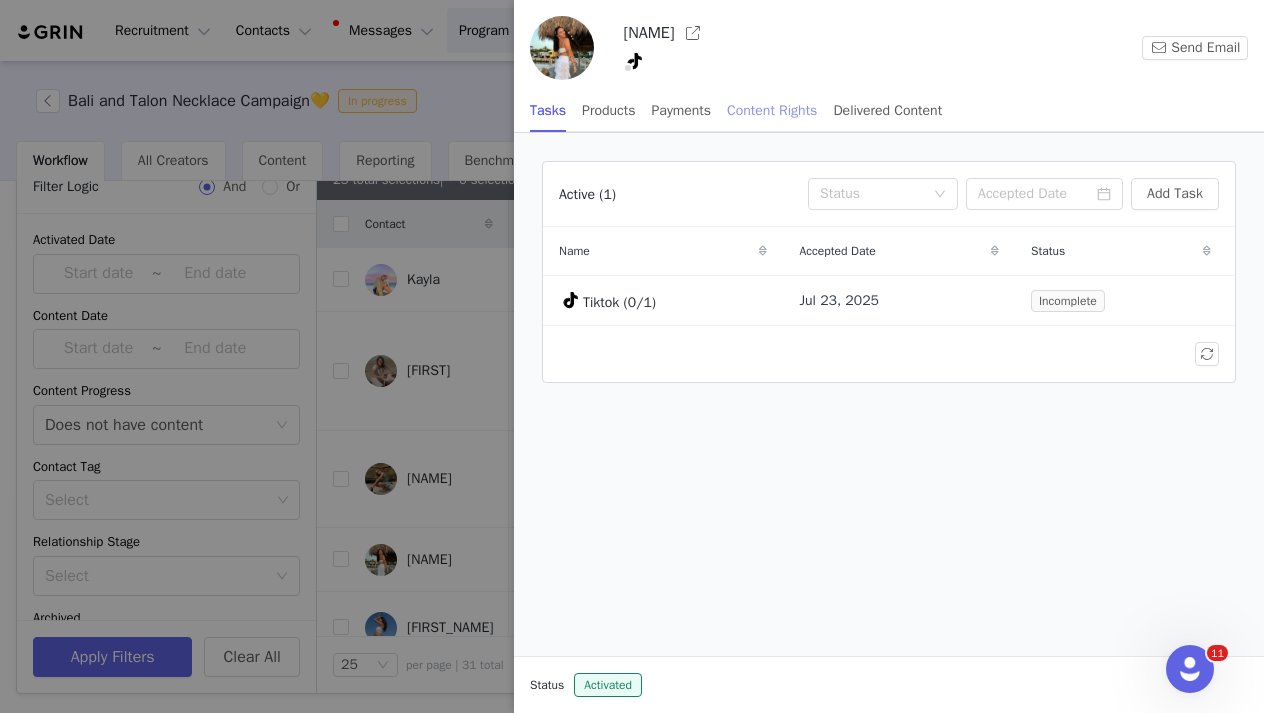 click on "Content Rights" at bounding box center (772, 110) 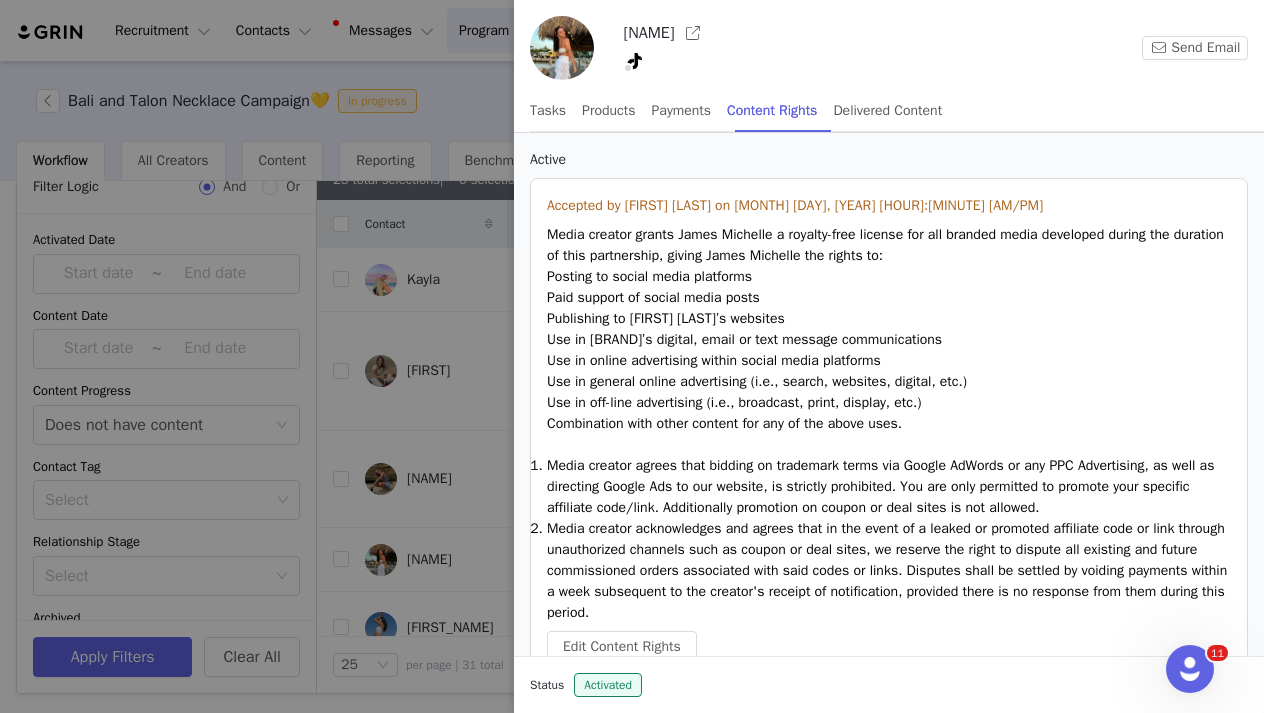 click at bounding box center [632, 356] 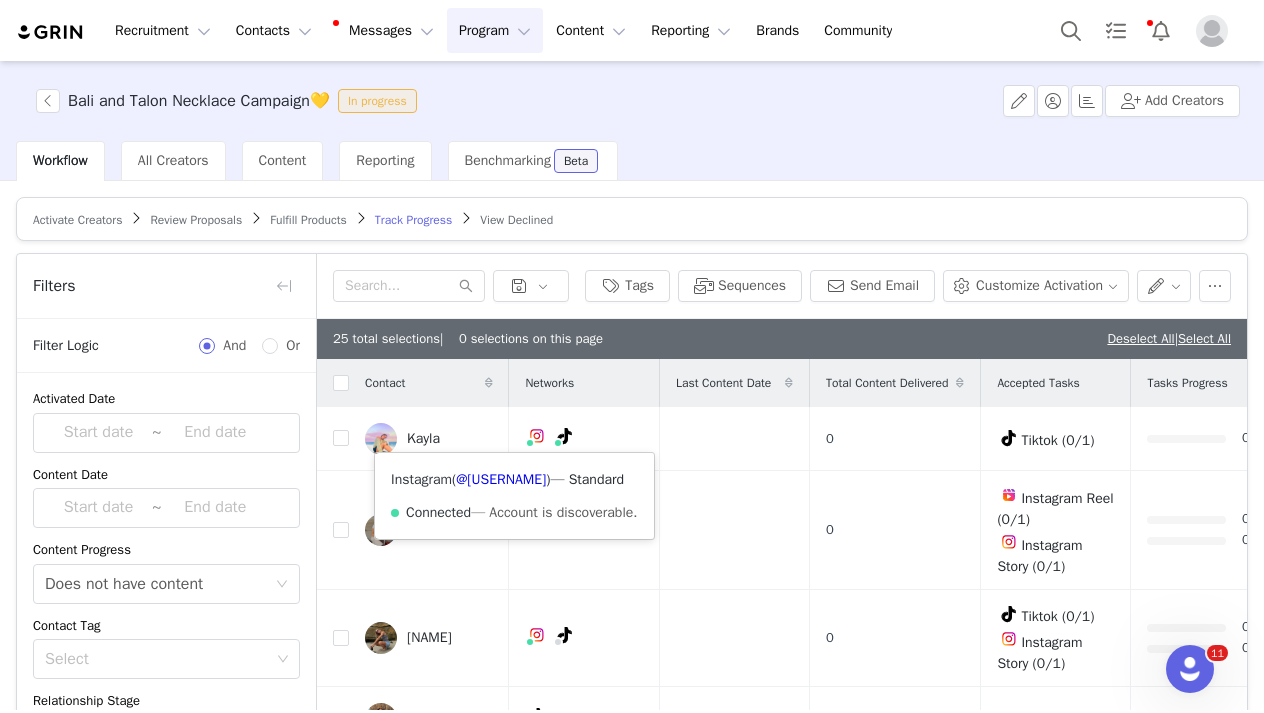 scroll, scrollTop: 0, scrollLeft: 0, axis: both 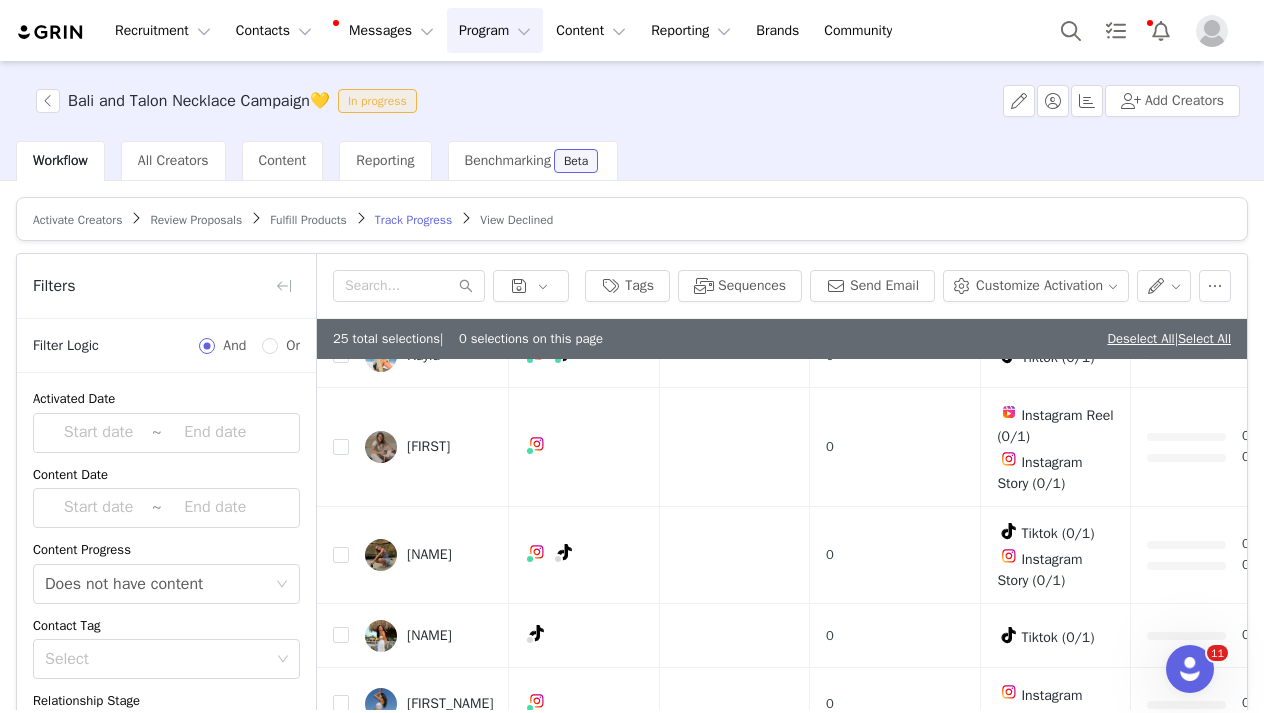 click on "Activate Creators Review Proposals Fulfill Products Track Progress View Declined" at bounding box center (632, 219) 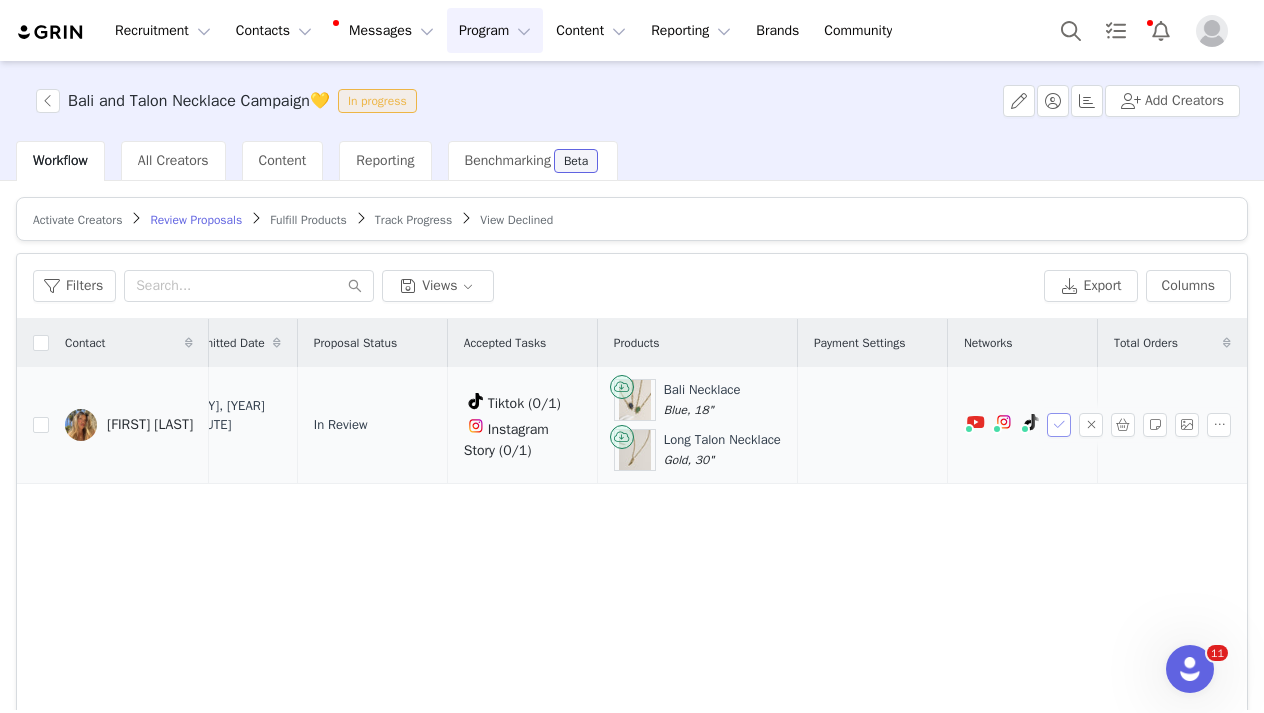 scroll, scrollTop: 0, scrollLeft: 264, axis: horizontal 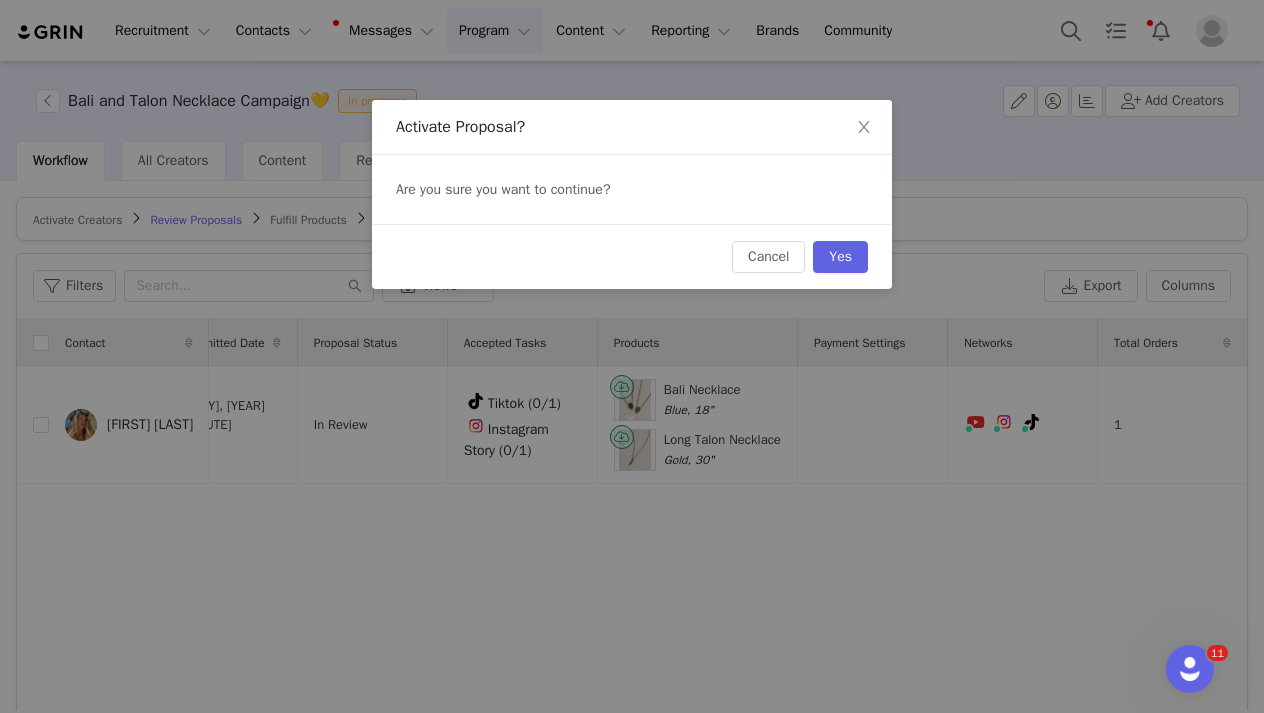 click on "Cancel Yes" at bounding box center (632, 256) 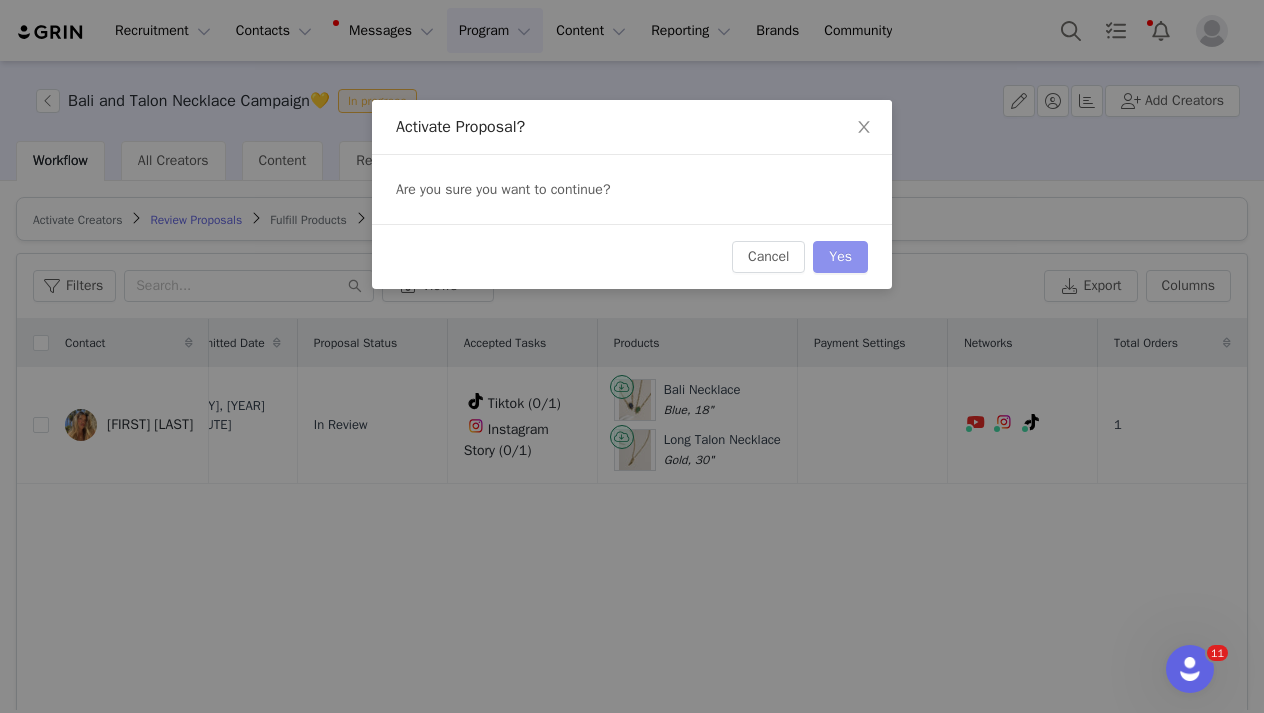 click on "Yes" at bounding box center (840, 257) 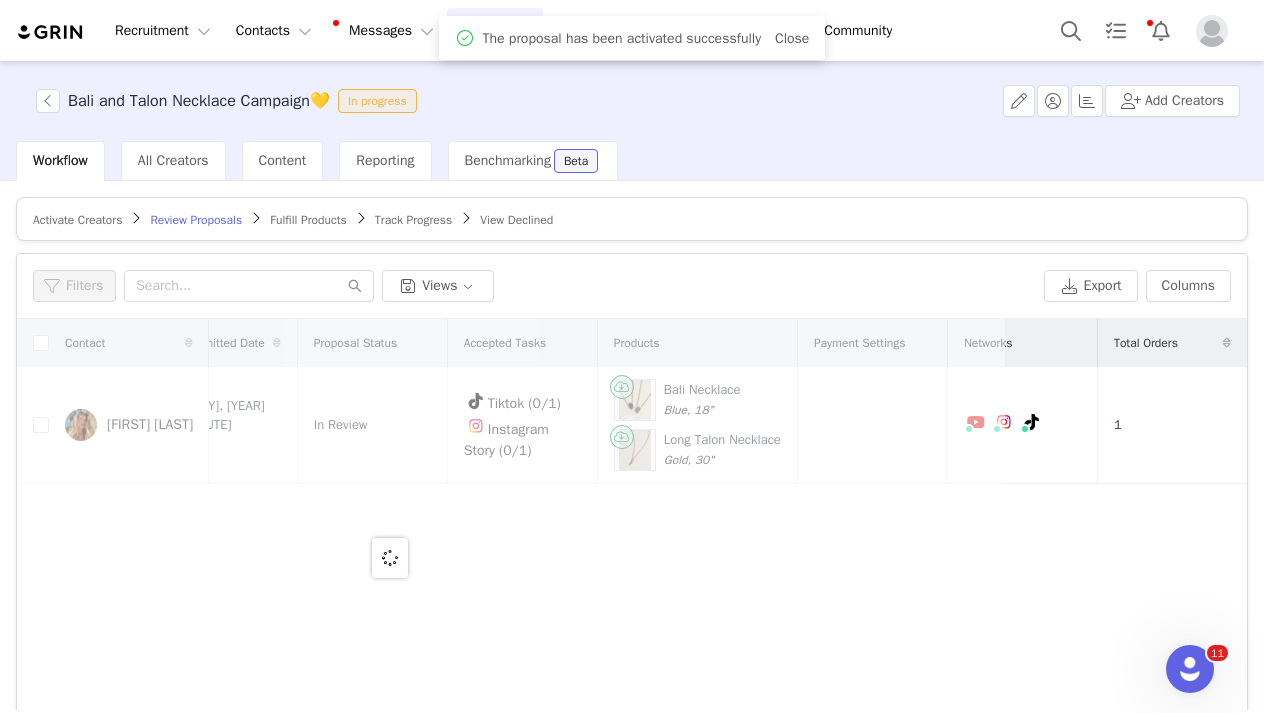 scroll, scrollTop: 0, scrollLeft: 0, axis: both 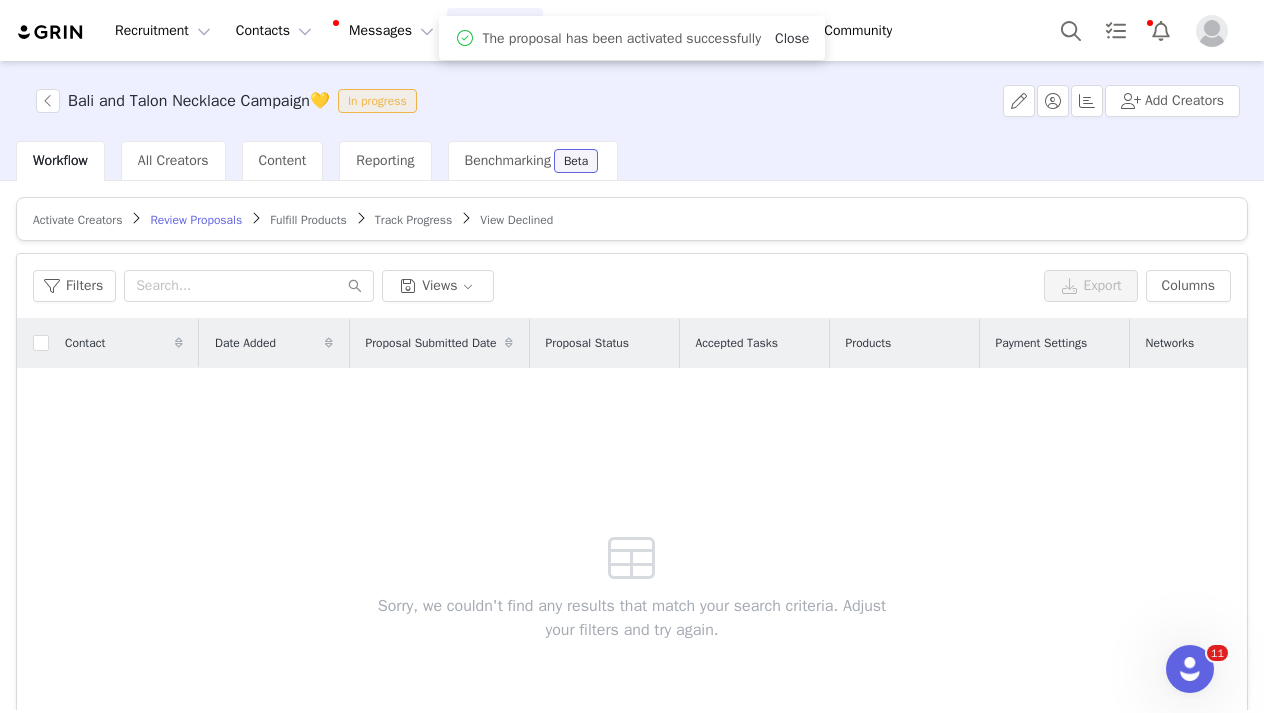 click on "Close" at bounding box center [792, 38] 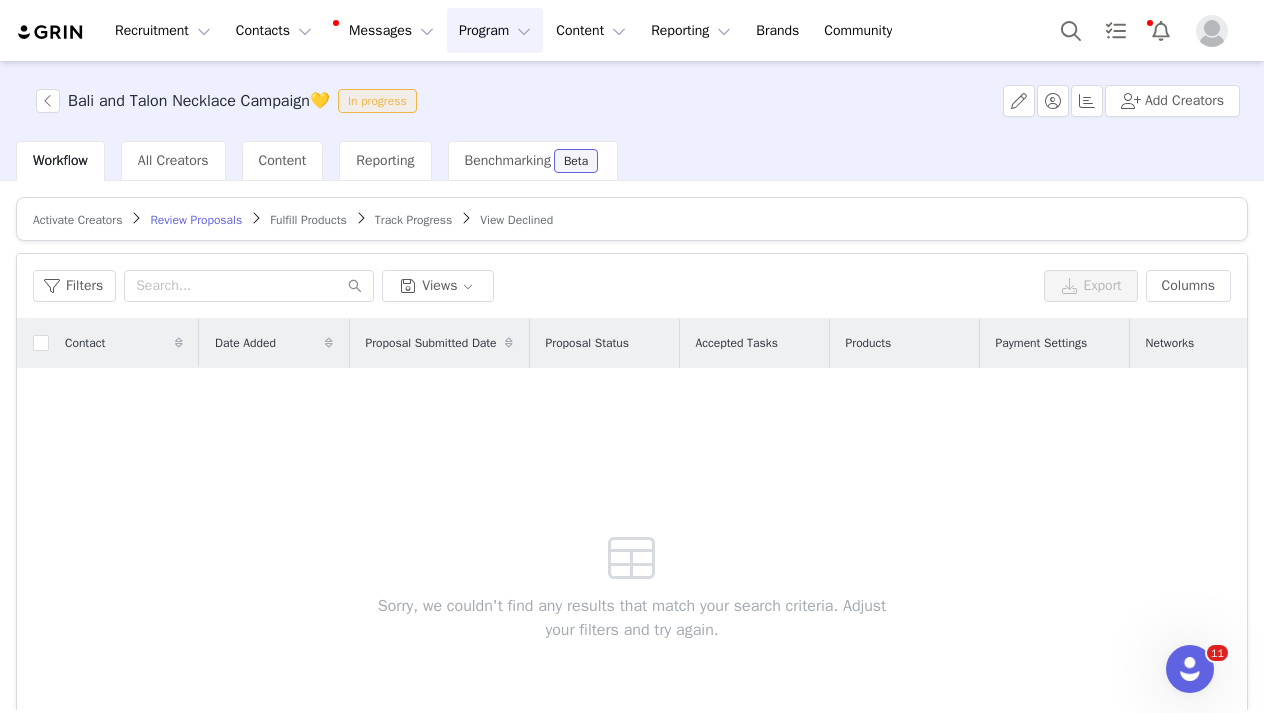 click on "Fulfill Products" at bounding box center [308, 219] 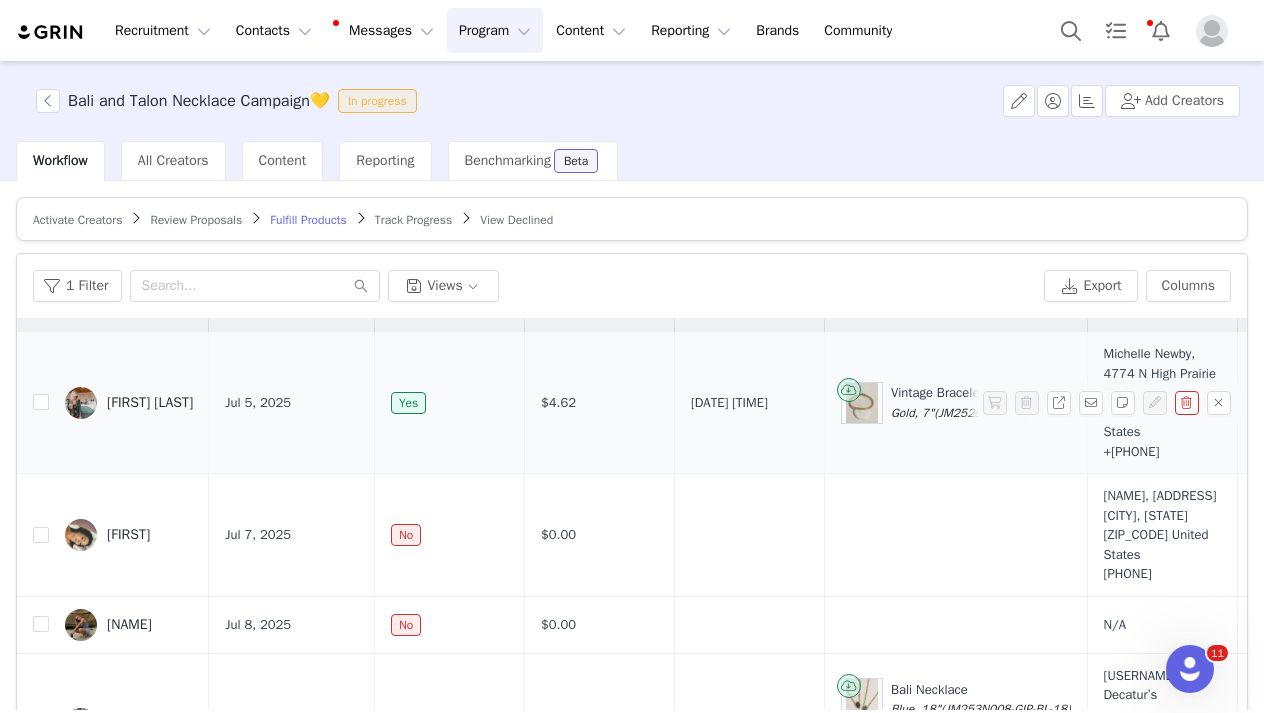 scroll, scrollTop: 64, scrollLeft: 0, axis: vertical 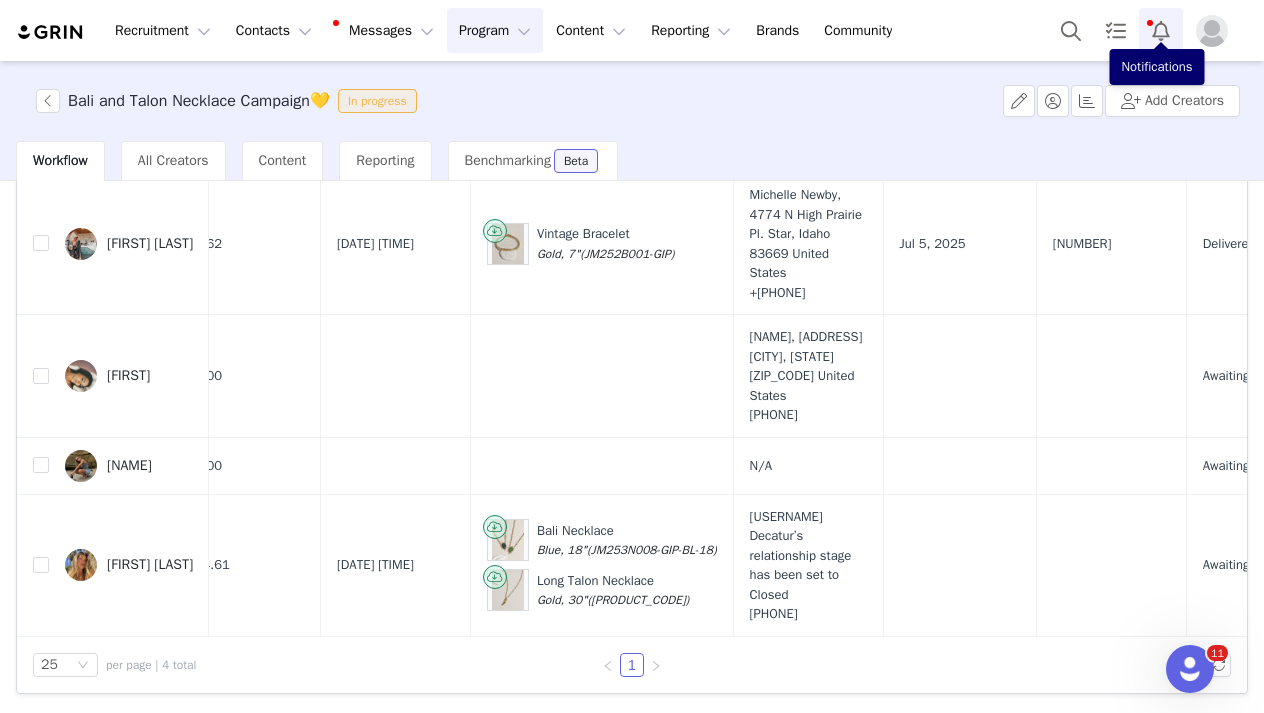 click at bounding box center [1161, 30] 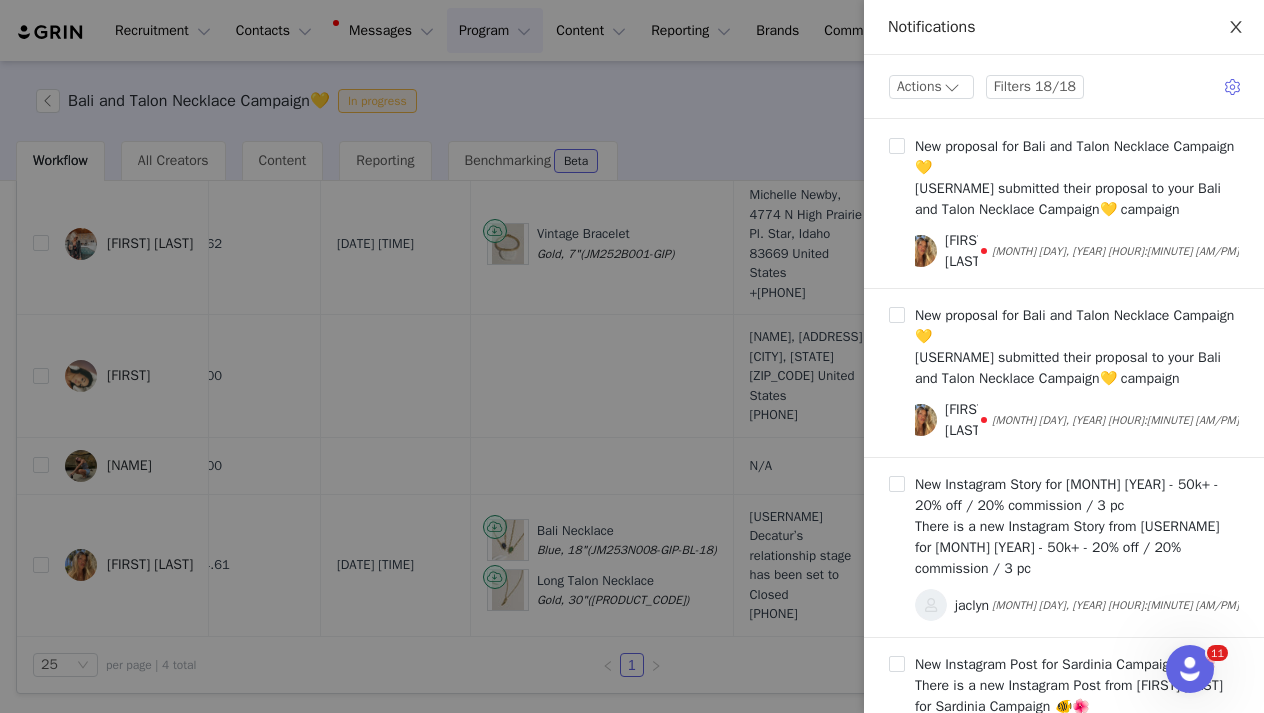 click 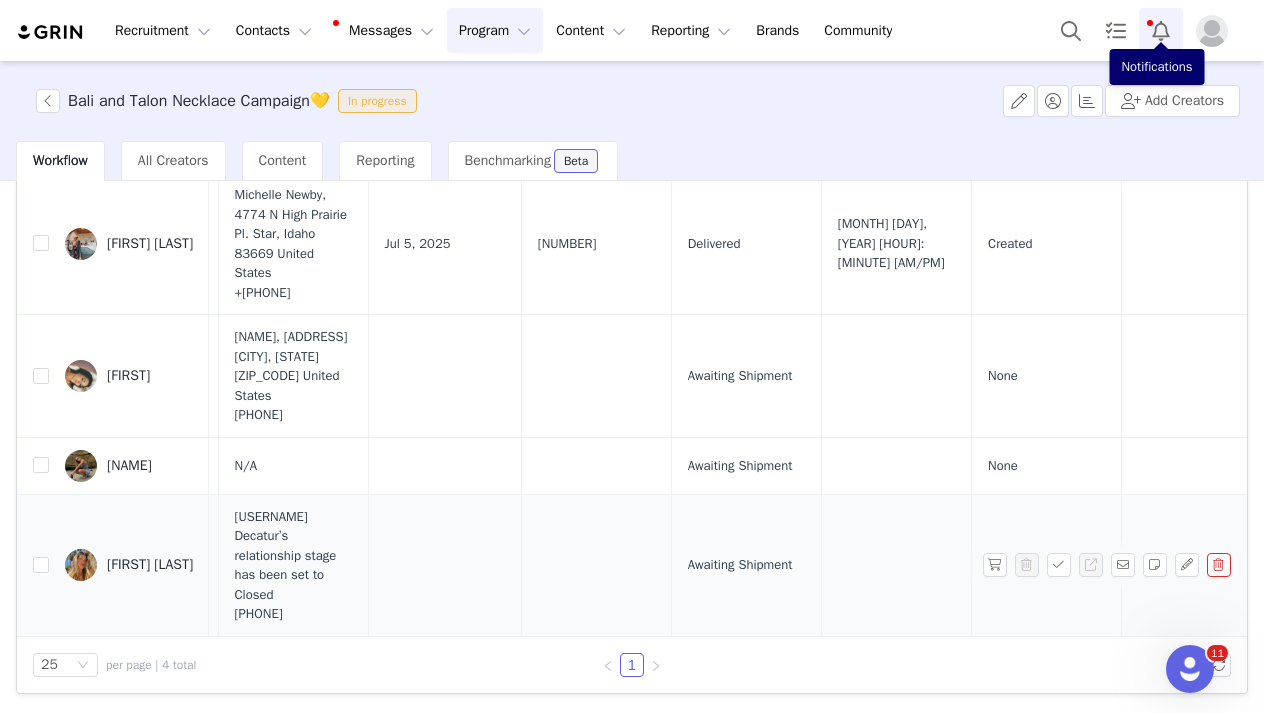 scroll, scrollTop: 64, scrollLeft: 1050, axis: both 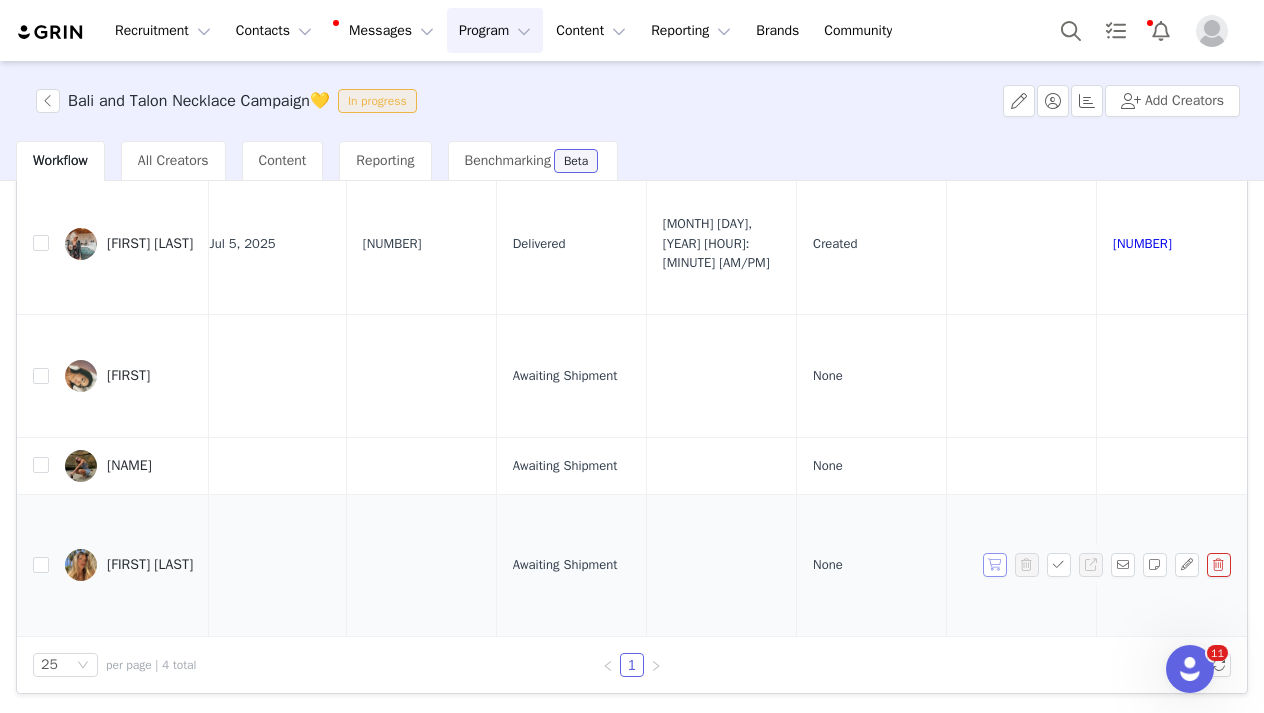 click at bounding box center (995, 565) 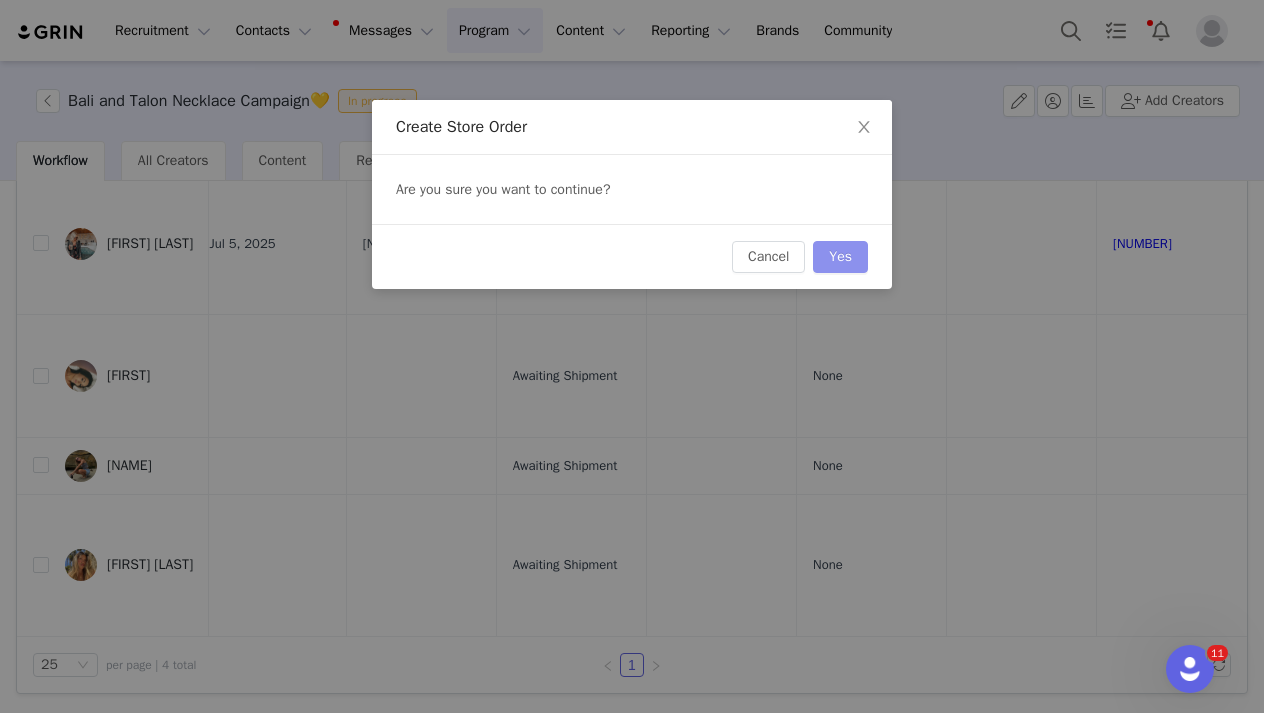click on "Yes" at bounding box center [840, 257] 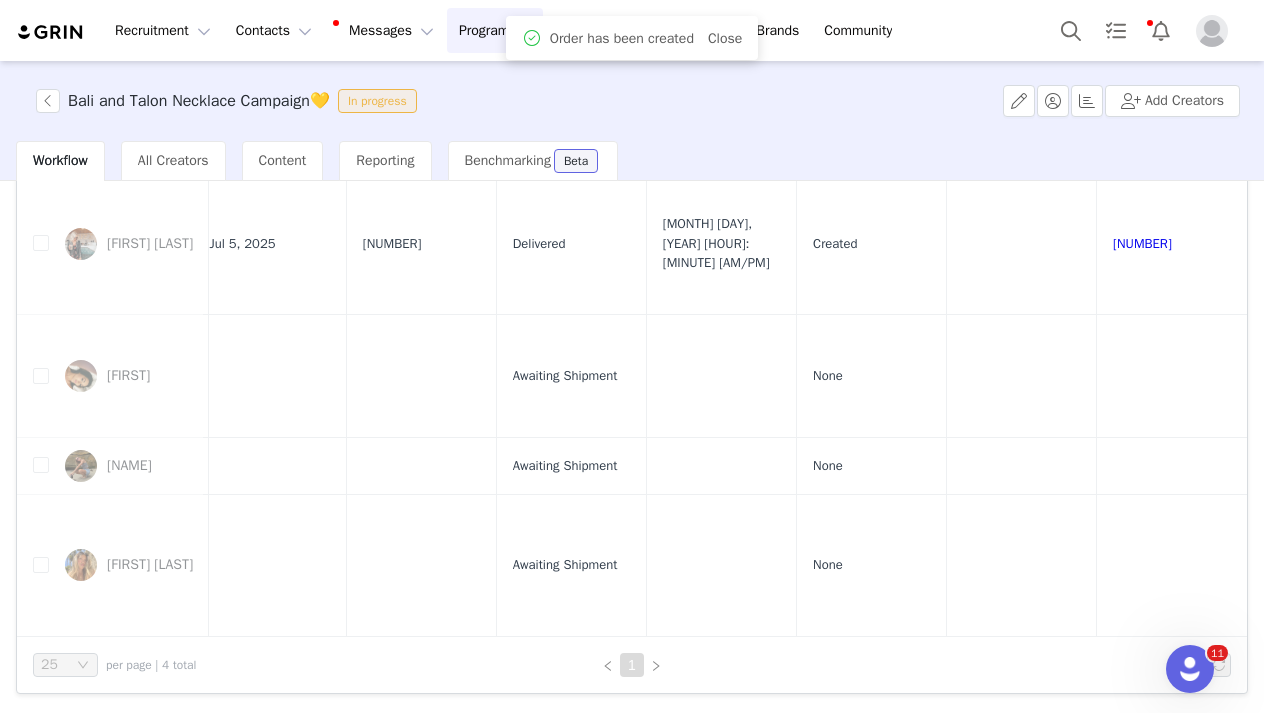 scroll, scrollTop: 0, scrollLeft: 0, axis: both 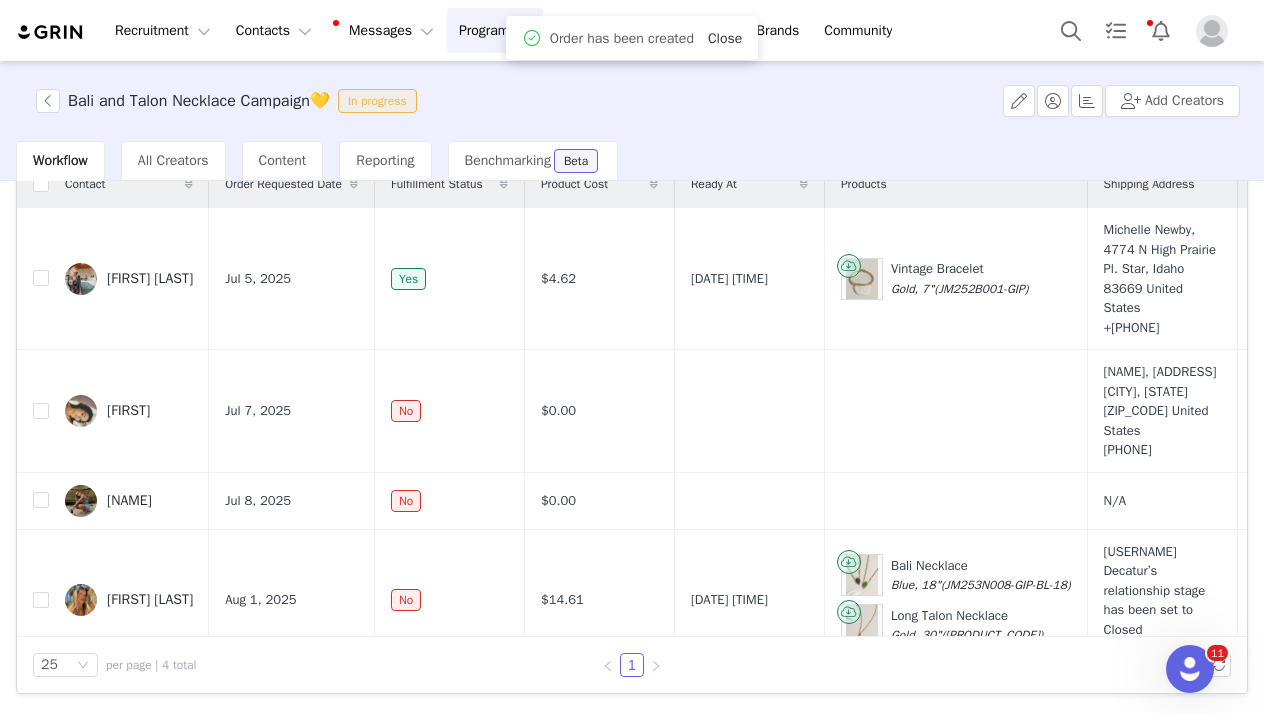 click on "Close" at bounding box center [725, 38] 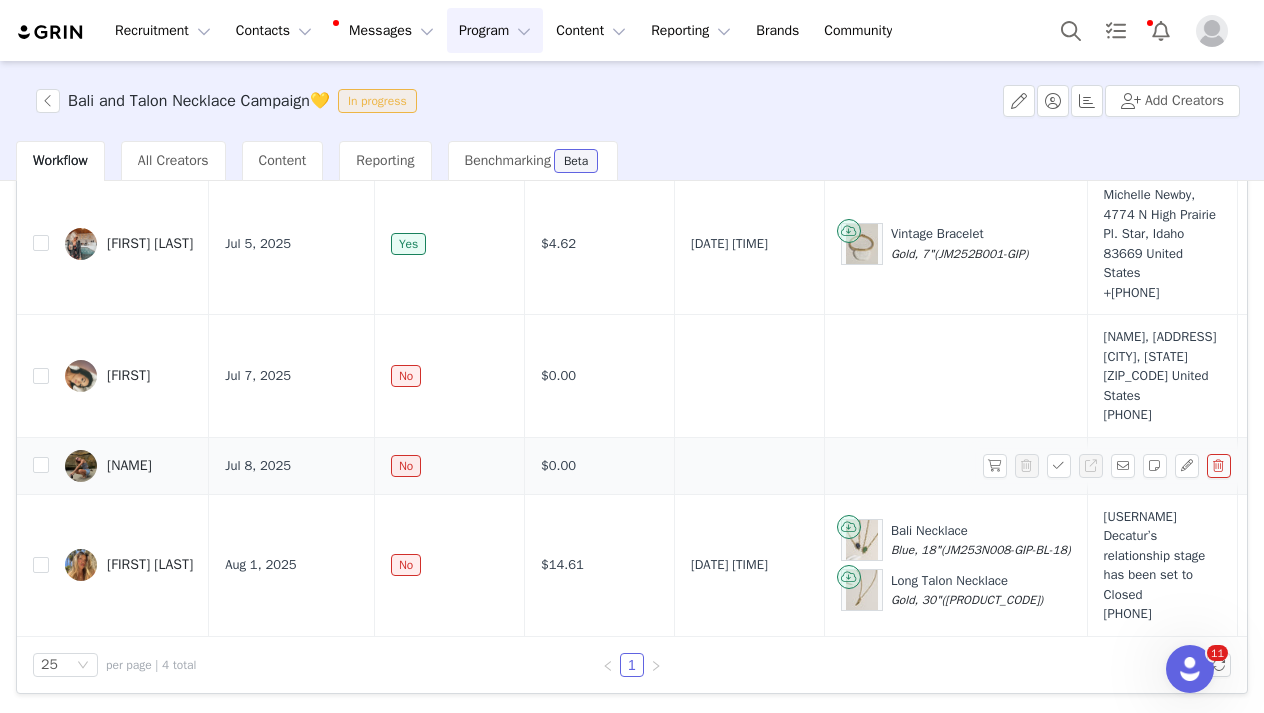 scroll, scrollTop: 64, scrollLeft: 2, axis: both 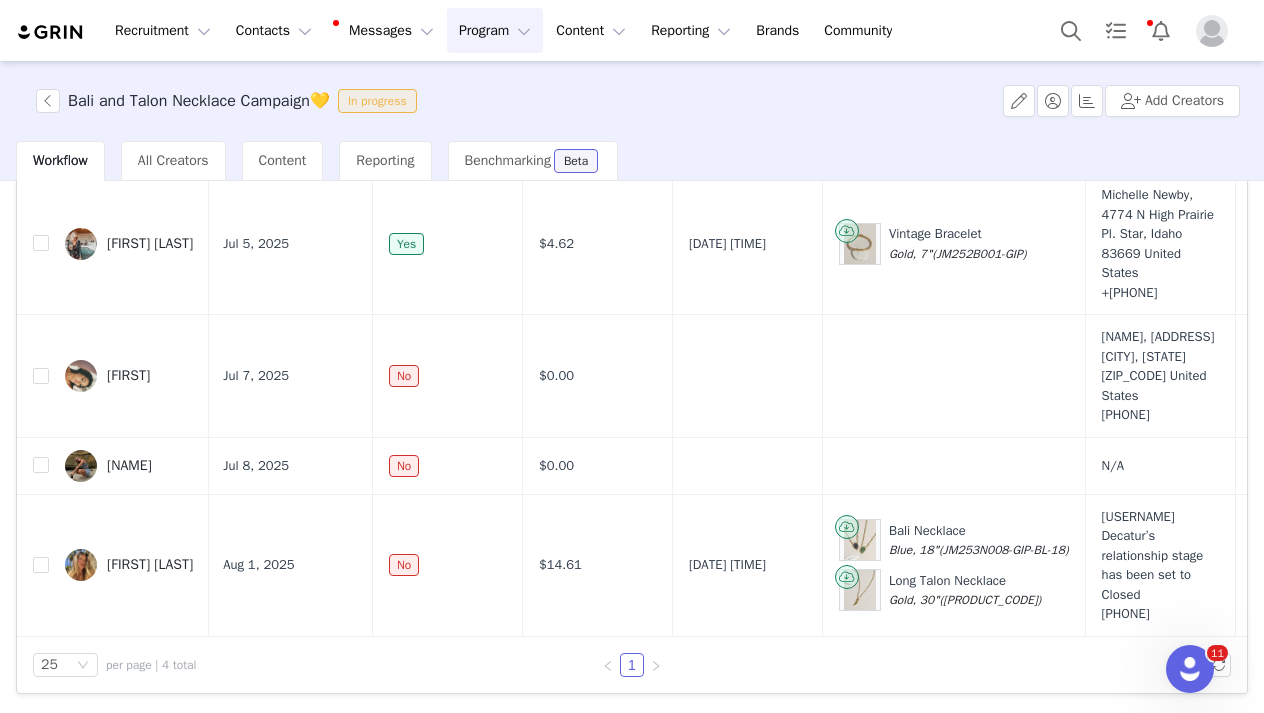 click on "Program Program" at bounding box center (495, 30) 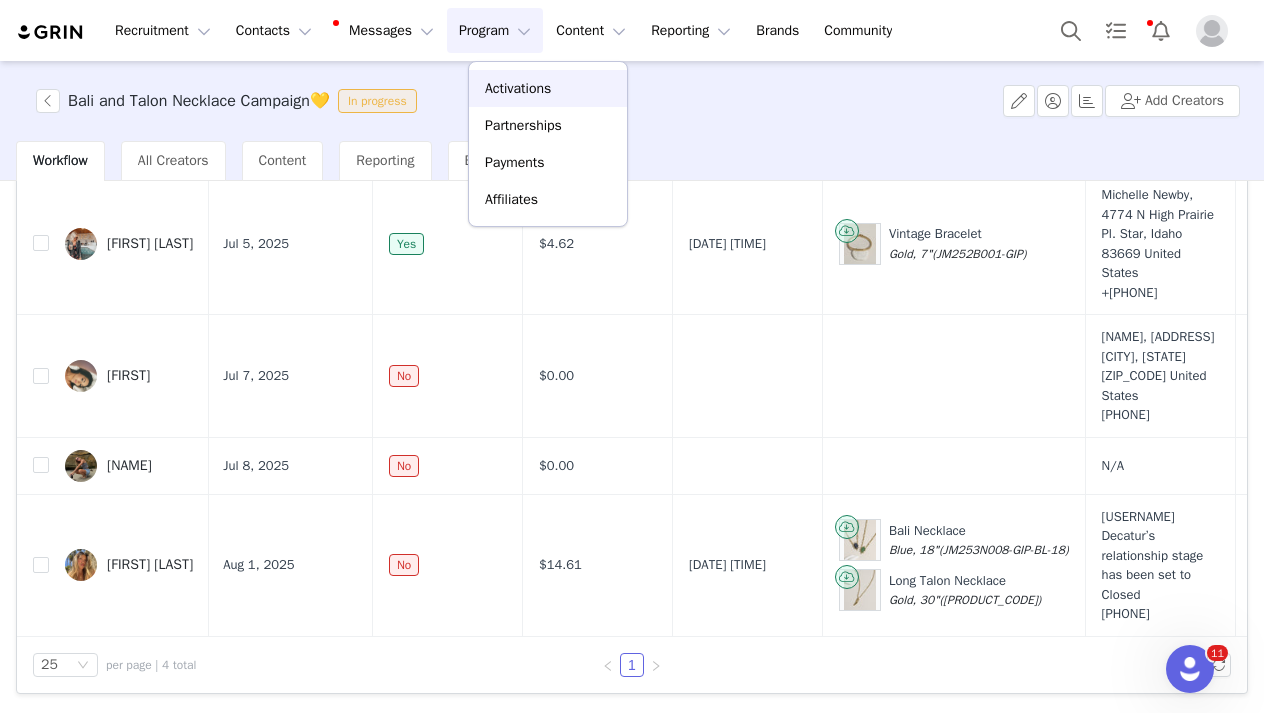 click on "Activations" at bounding box center [518, 88] 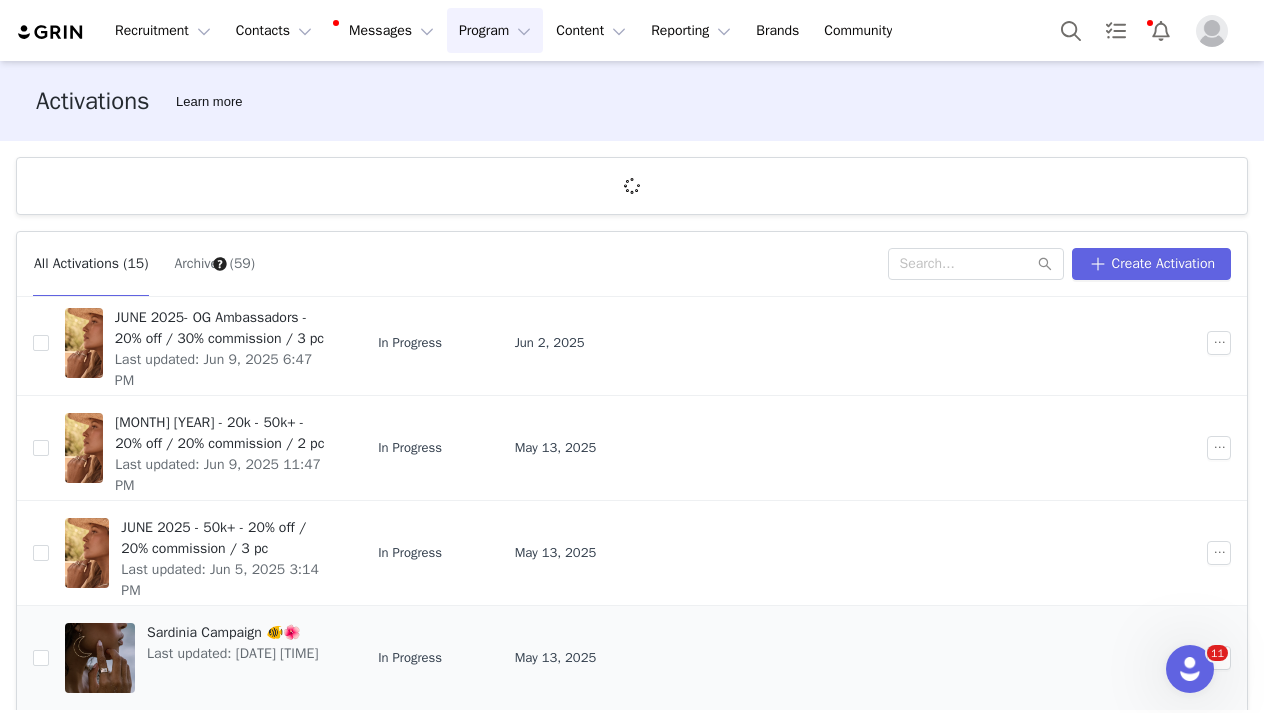scroll, scrollTop: 685, scrollLeft: 0, axis: vertical 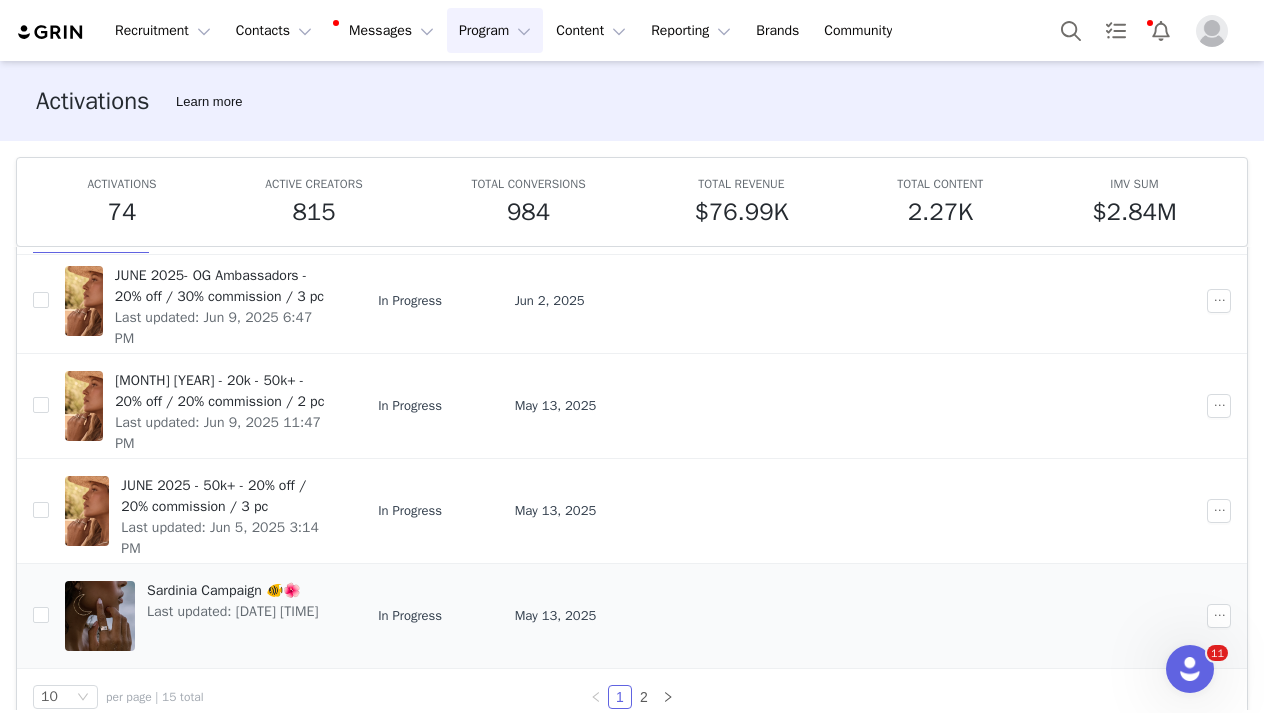 click on "Sardinia Campaign 🐠🌺" at bounding box center (232, 590) 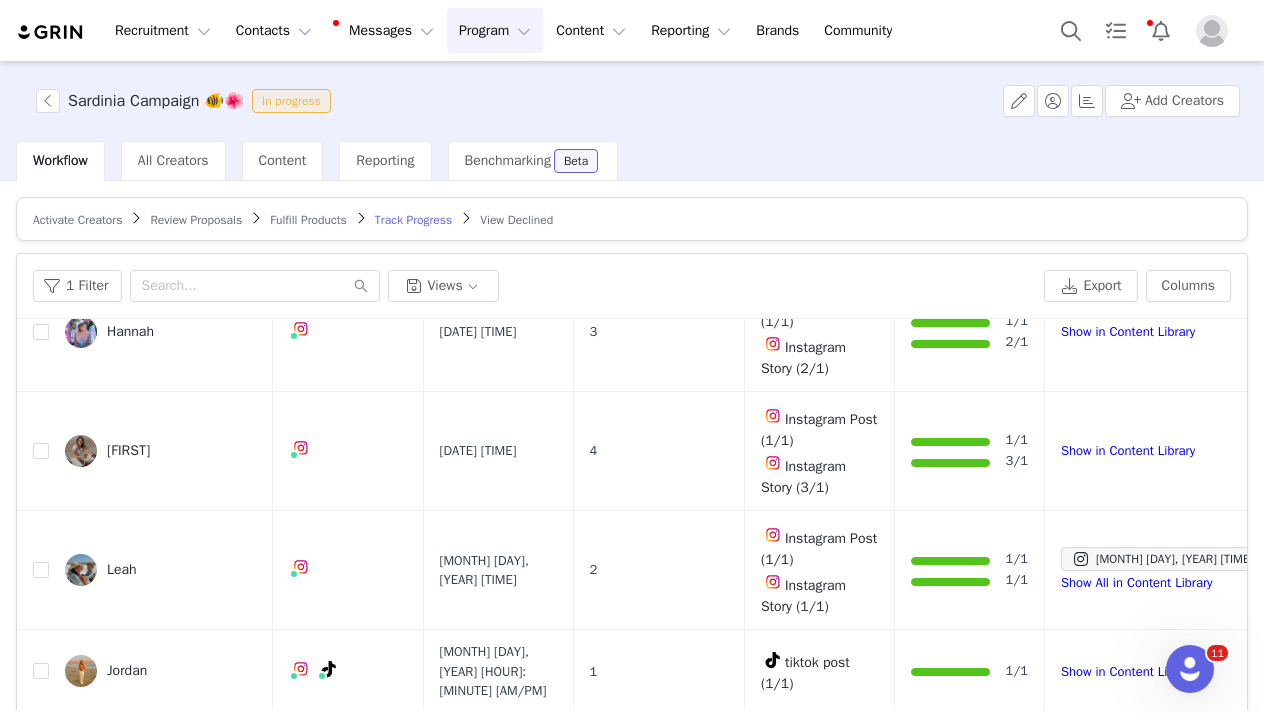 scroll, scrollTop: 2171, scrollLeft: 0, axis: vertical 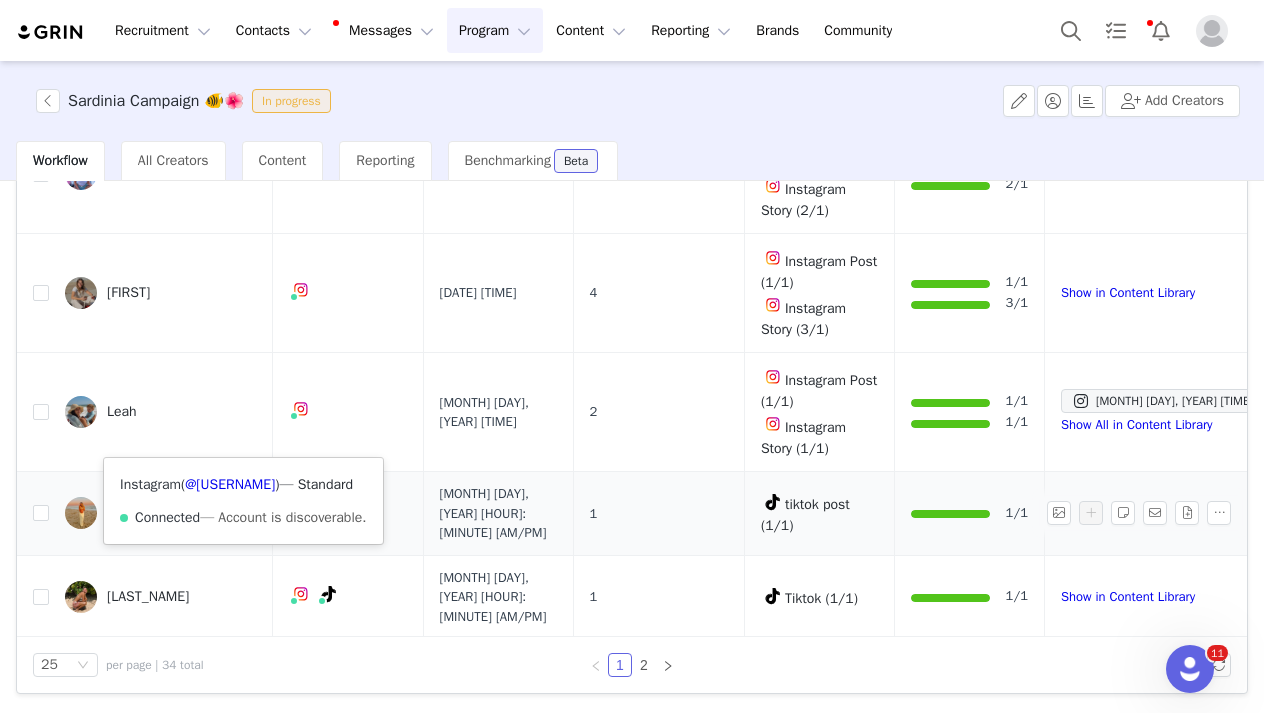 click at bounding box center (301, 511) 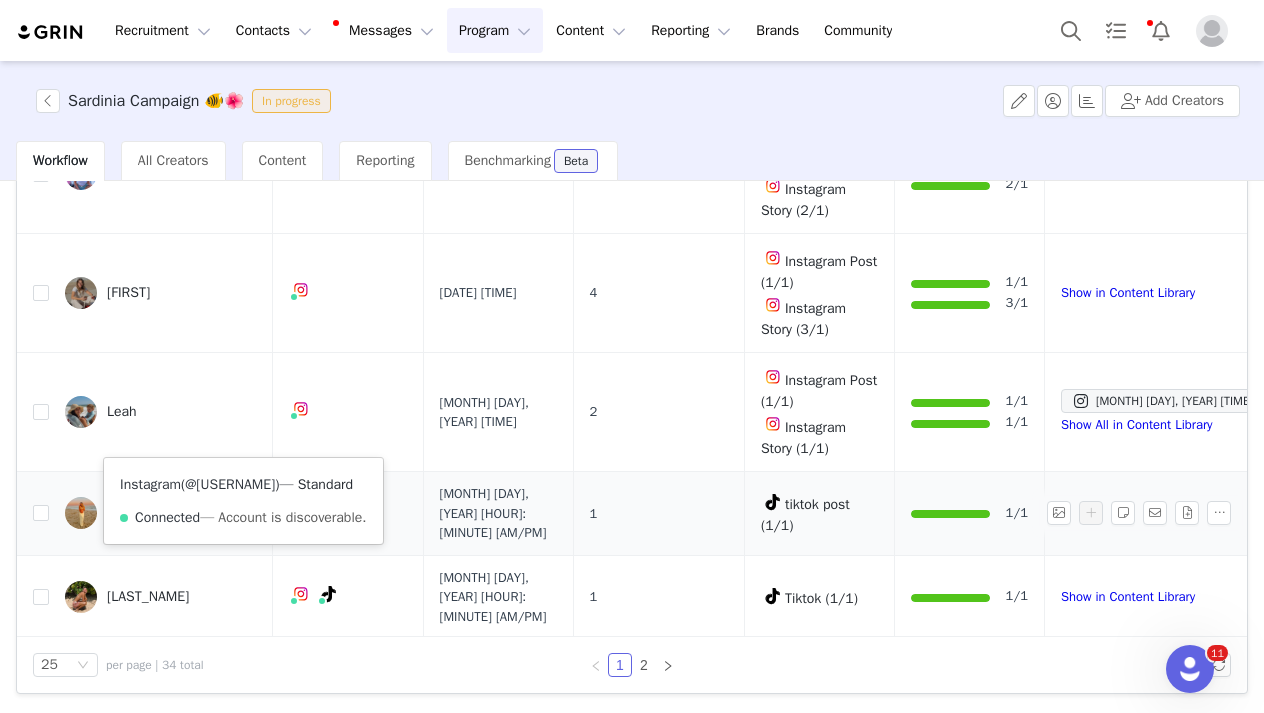 click on "@jordanmariew" at bounding box center [230, 484] 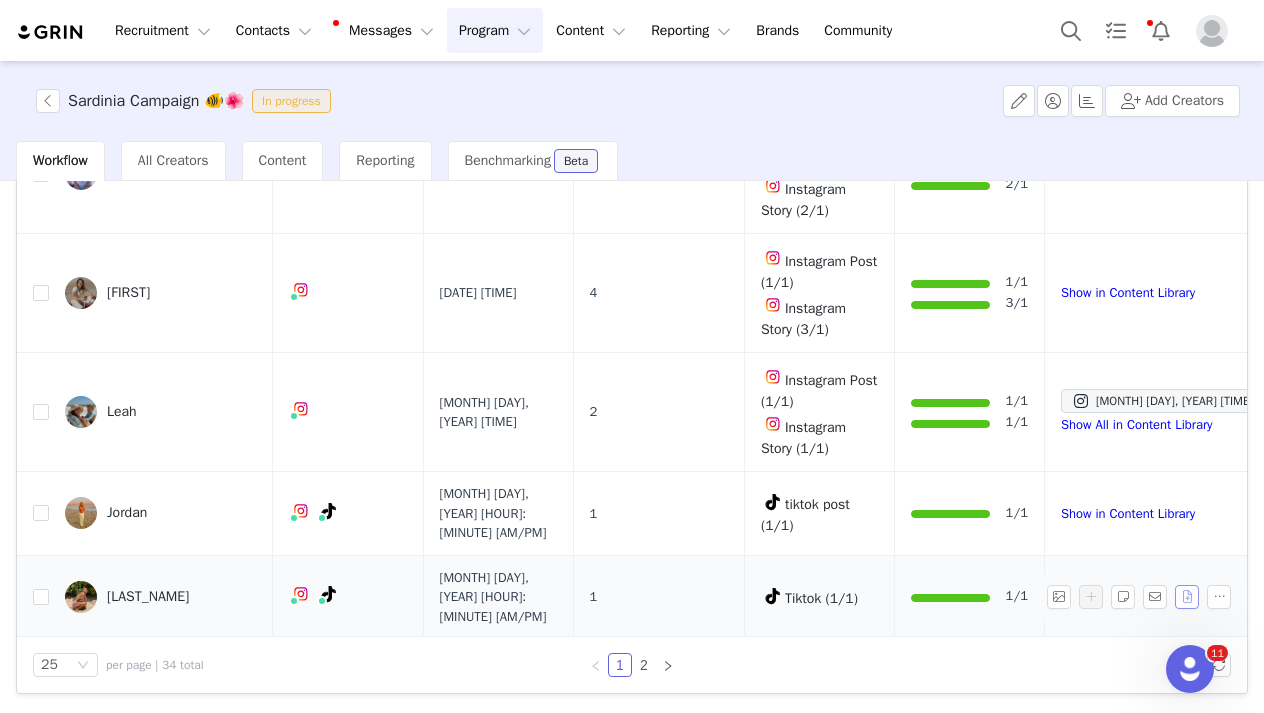 click at bounding box center (1187, 597) 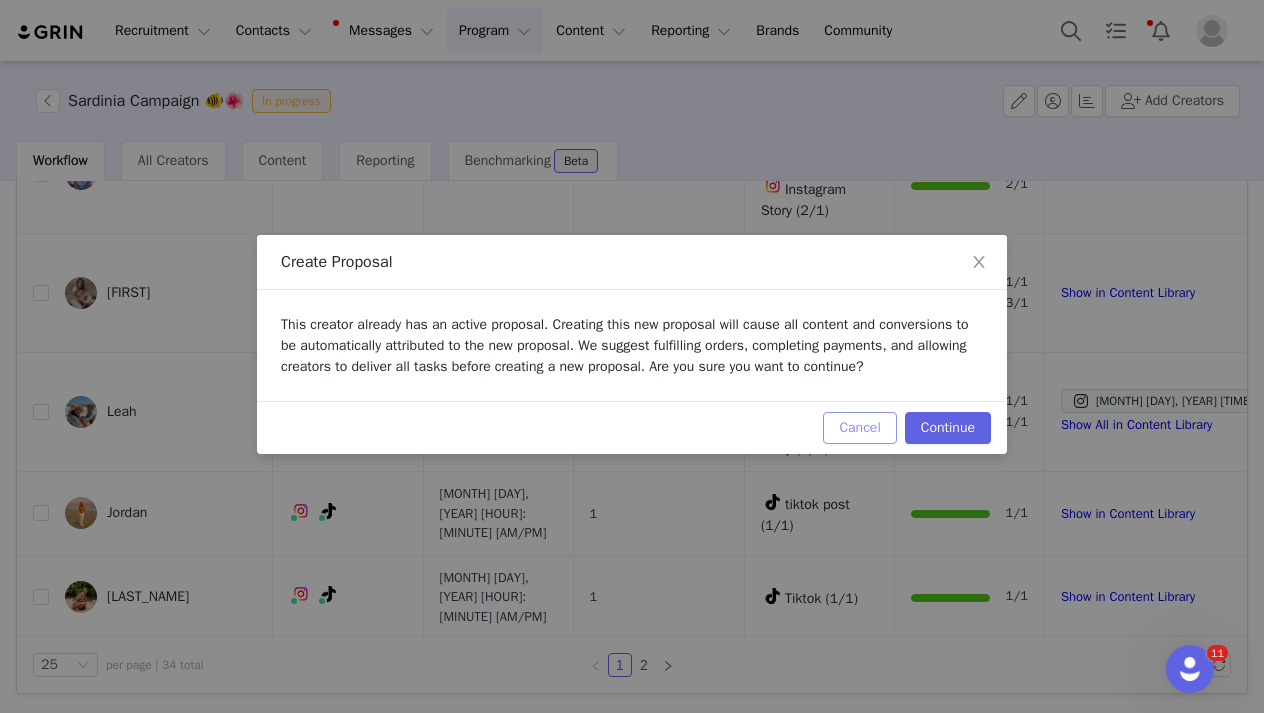 click on "Cancel" at bounding box center [859, 428] 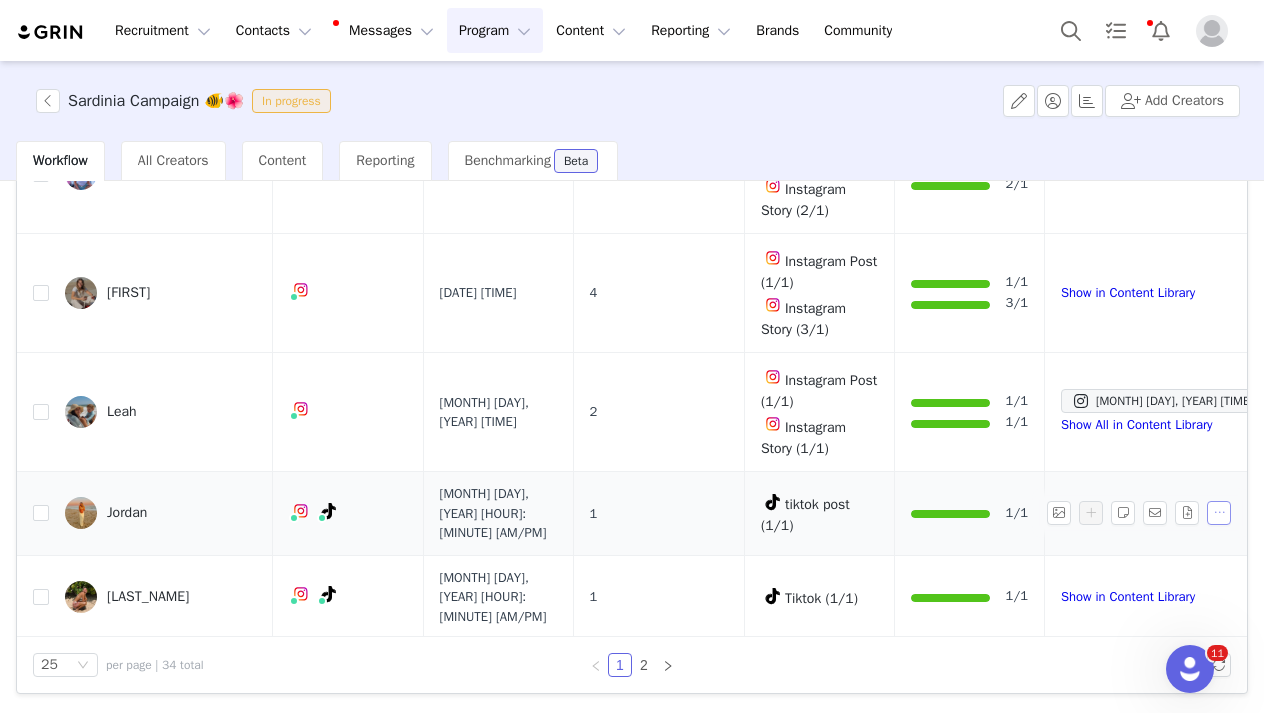 click at bounding box center (1219, 513) 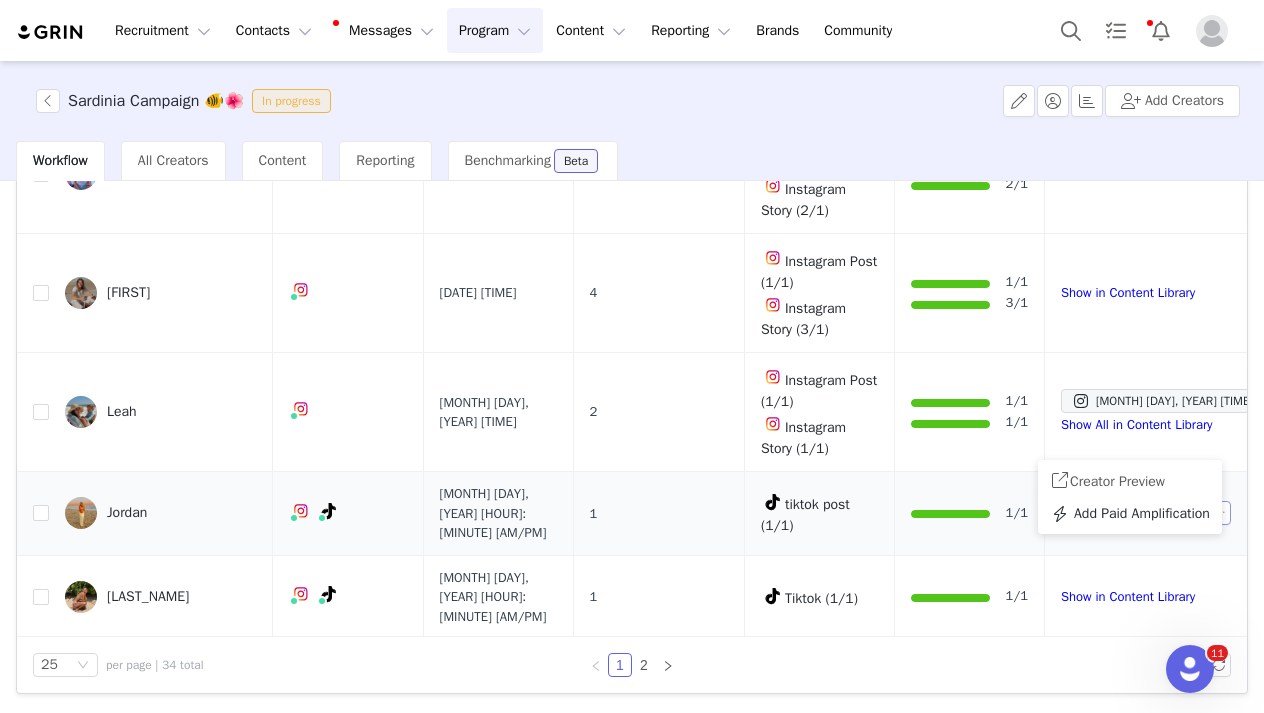 click at bounding box center (1219, 513) 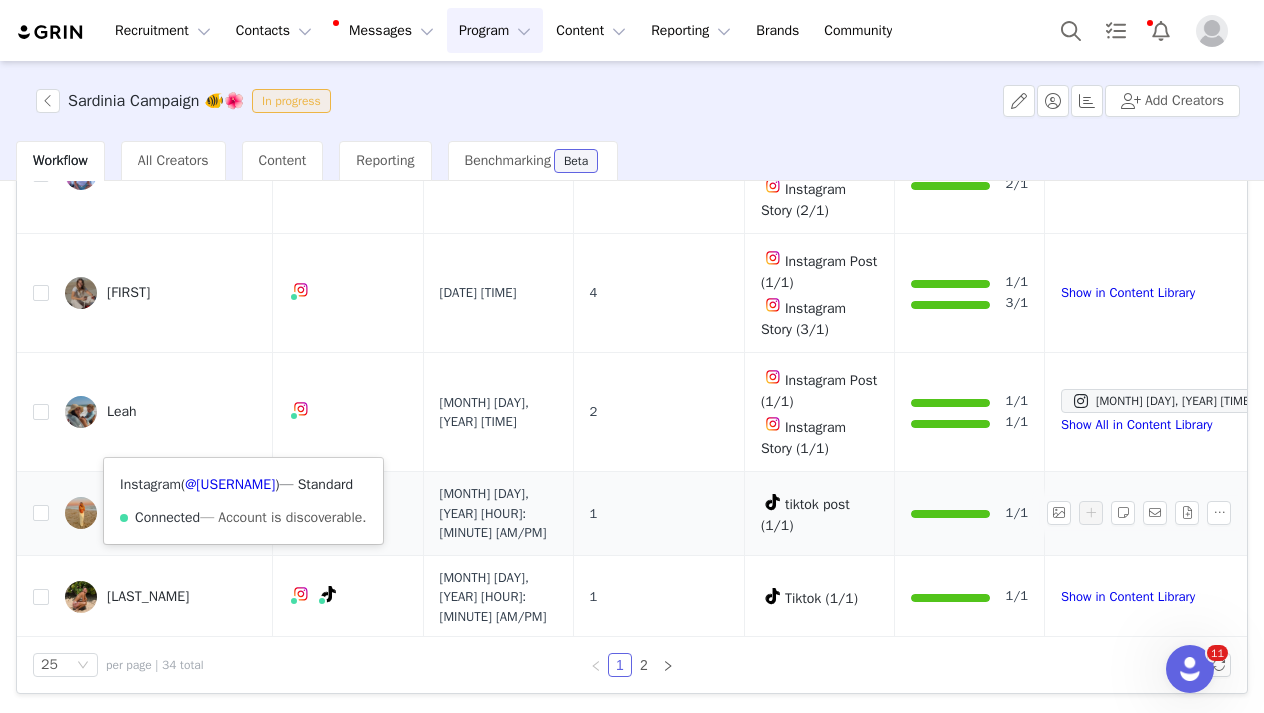 click at bounding box center (301, 511) 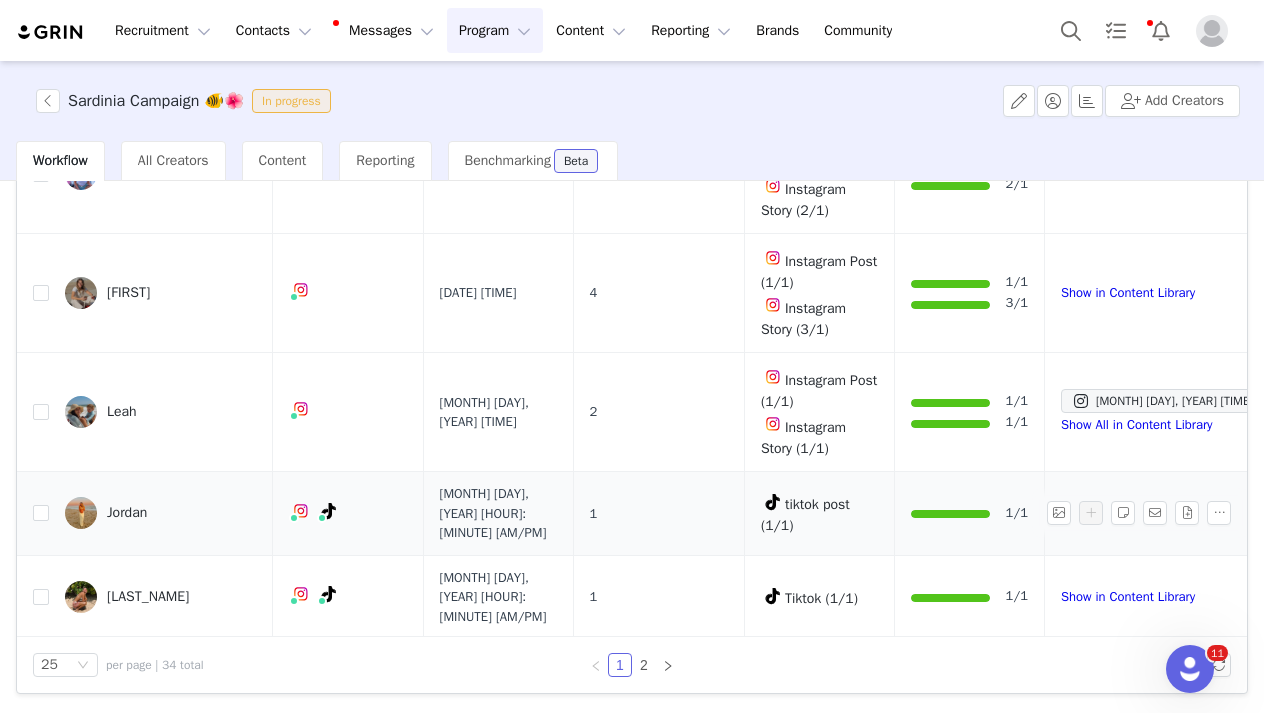 click on "Jordan" at bounding box center (127, 513) 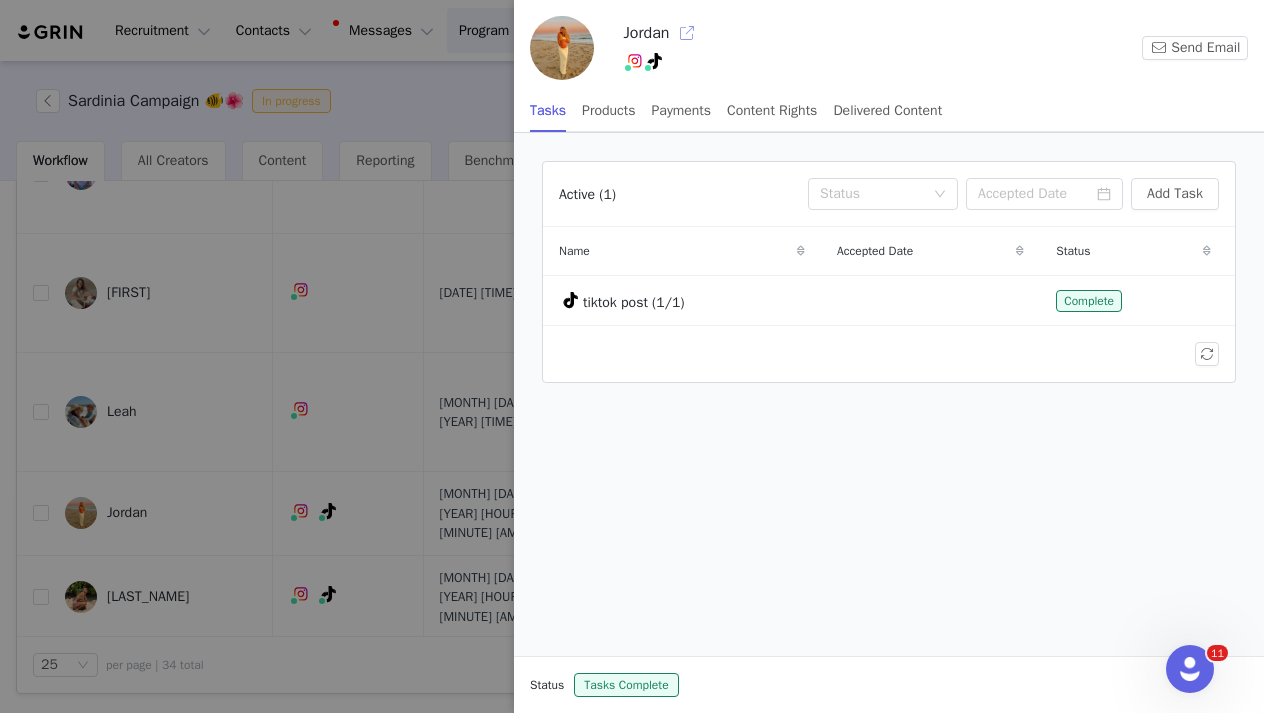 click at bounding box center [687, 33] 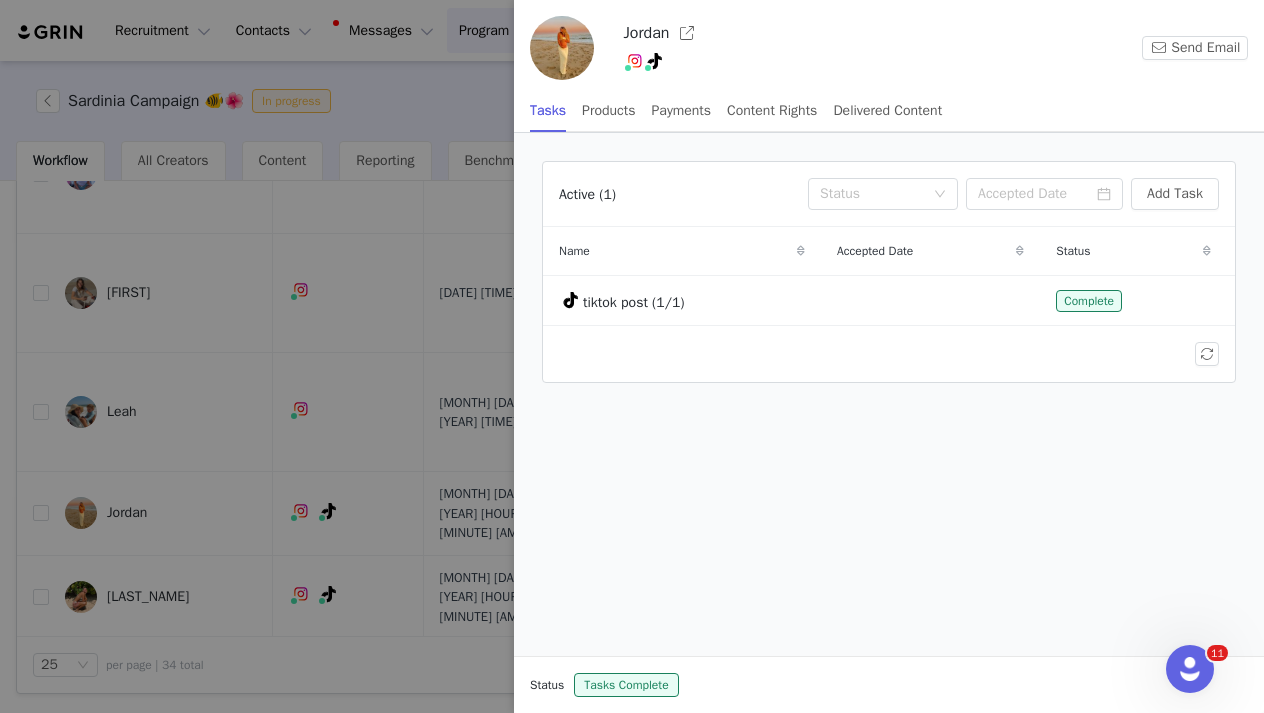 click at bounding box center [632, 356] 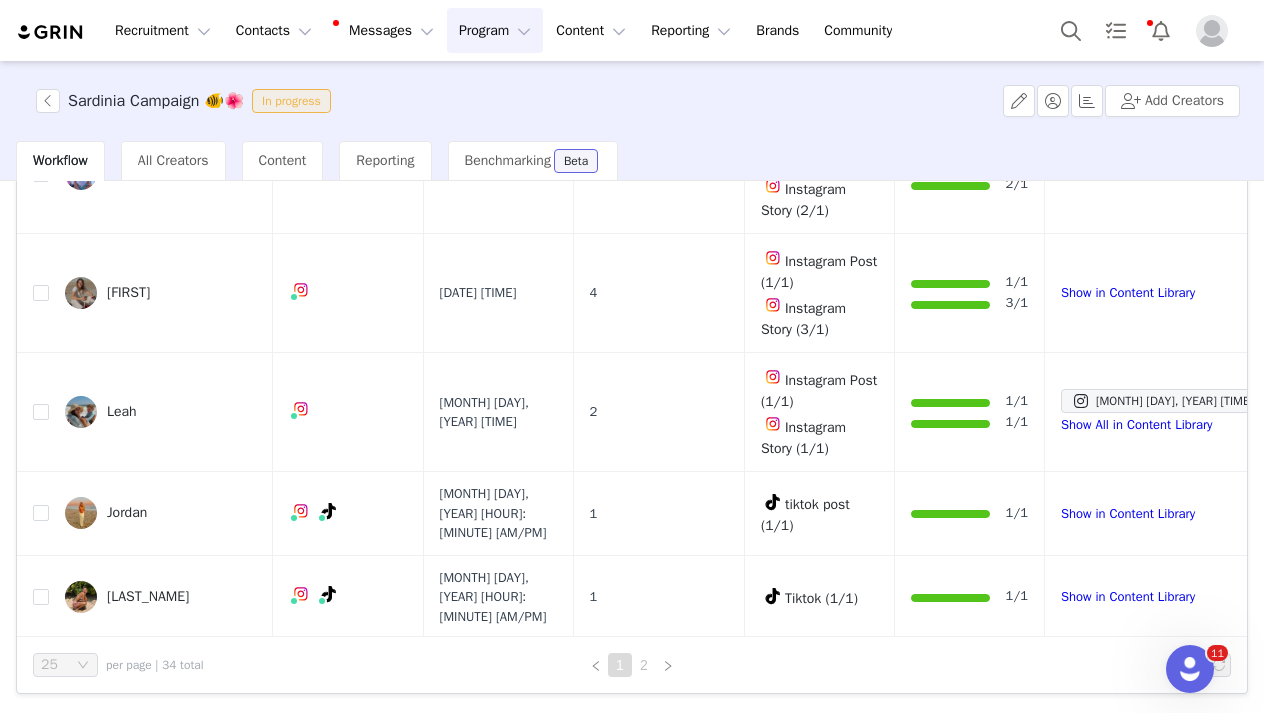 scroll, scrollTop: 0, scrollLeft: 0, axis: both 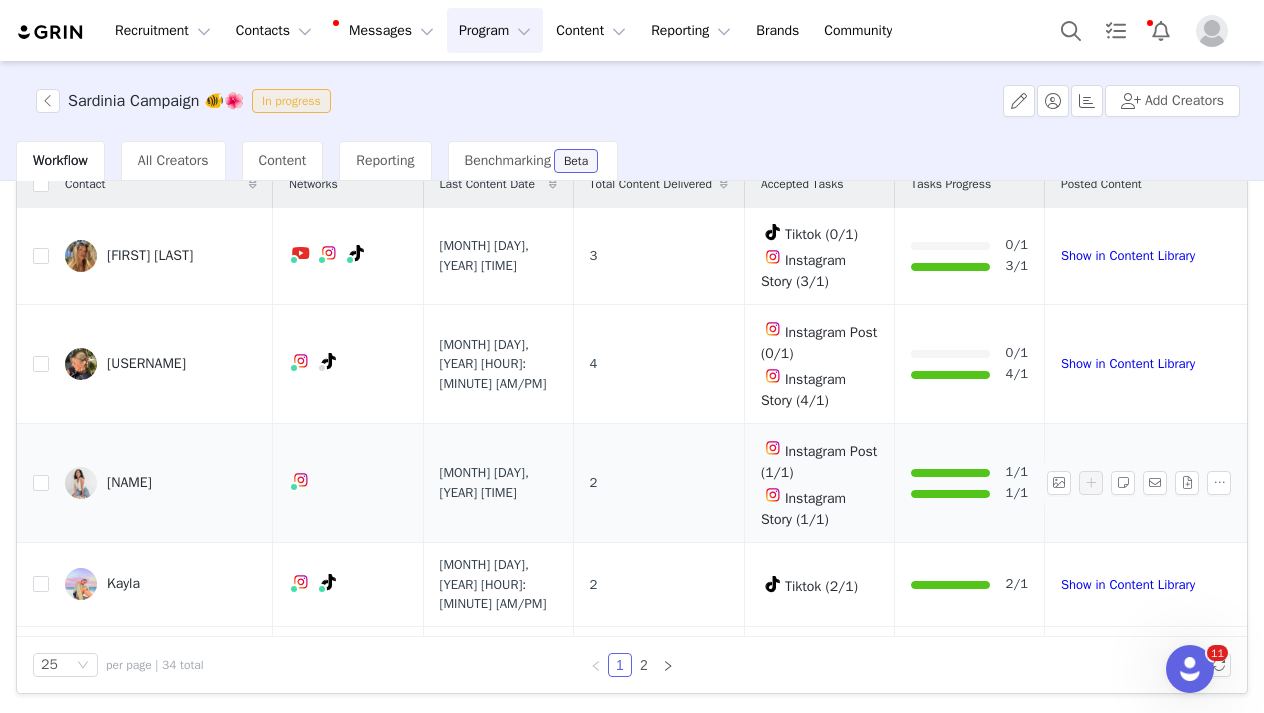 click on "gaby" at bounding box center [161, 483] 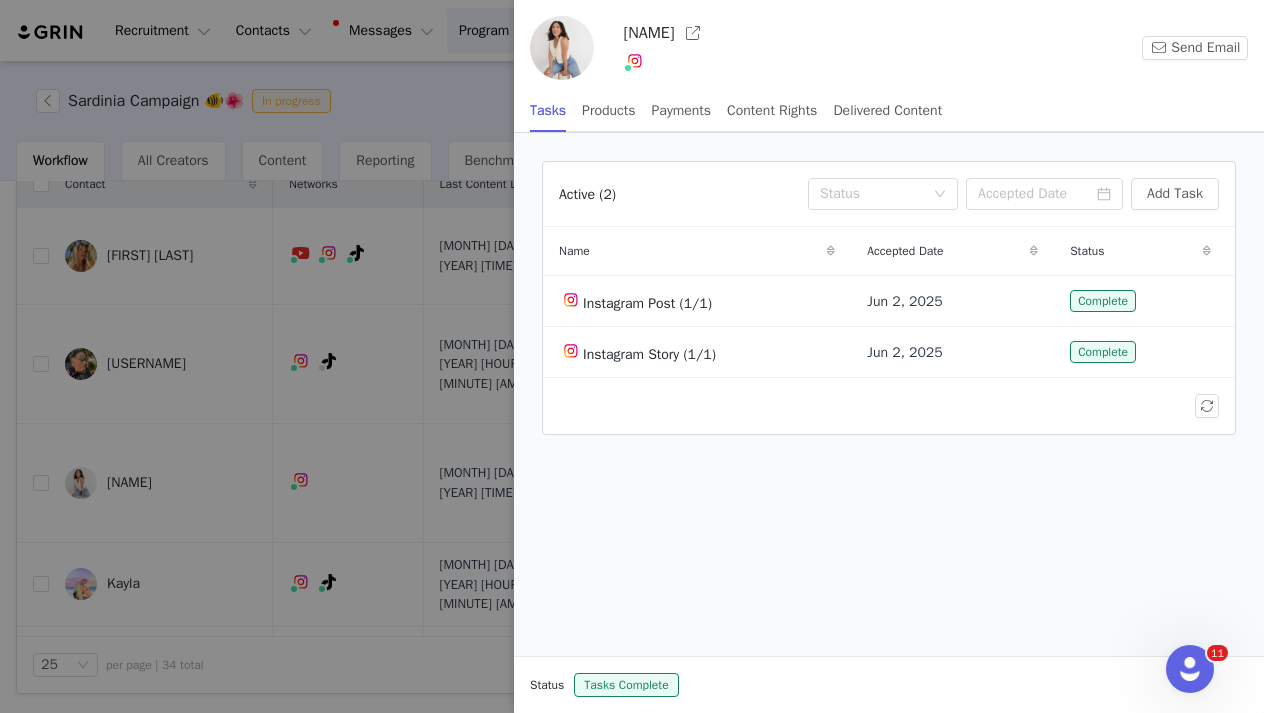 click at bounding box center (632, 356) 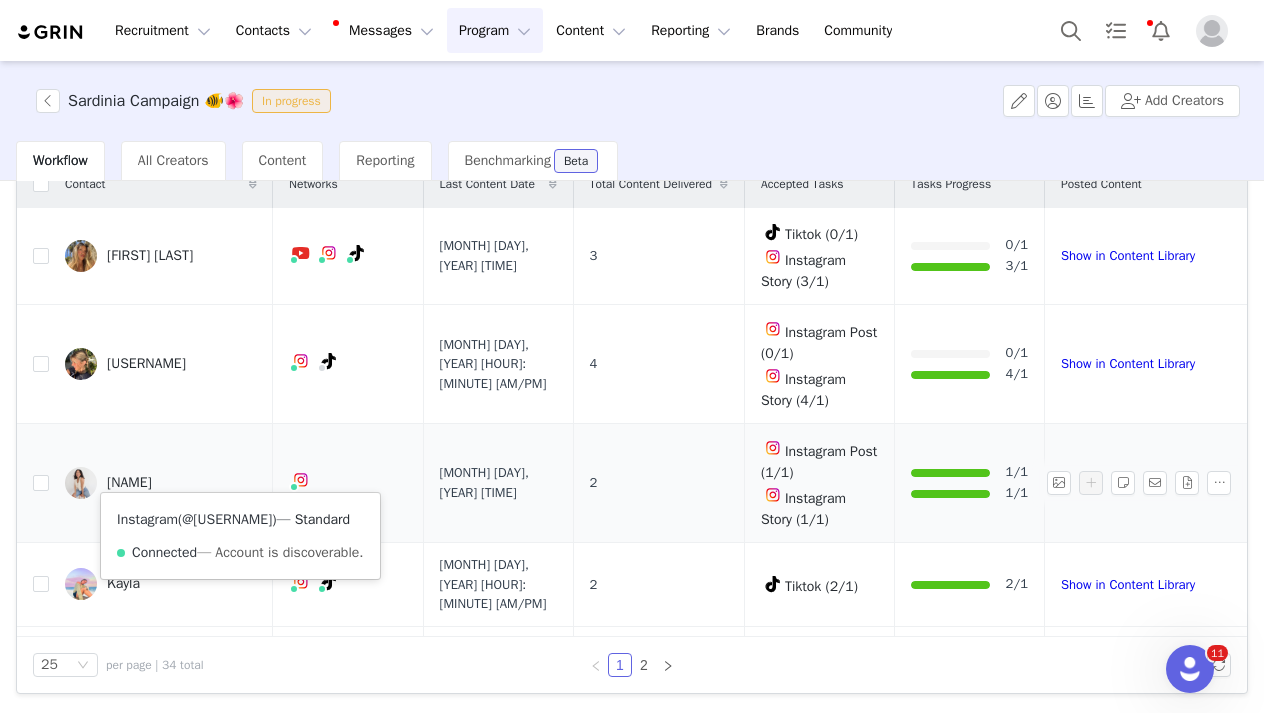 click on "@theegreatgabs" at bounding box center (227, 519) 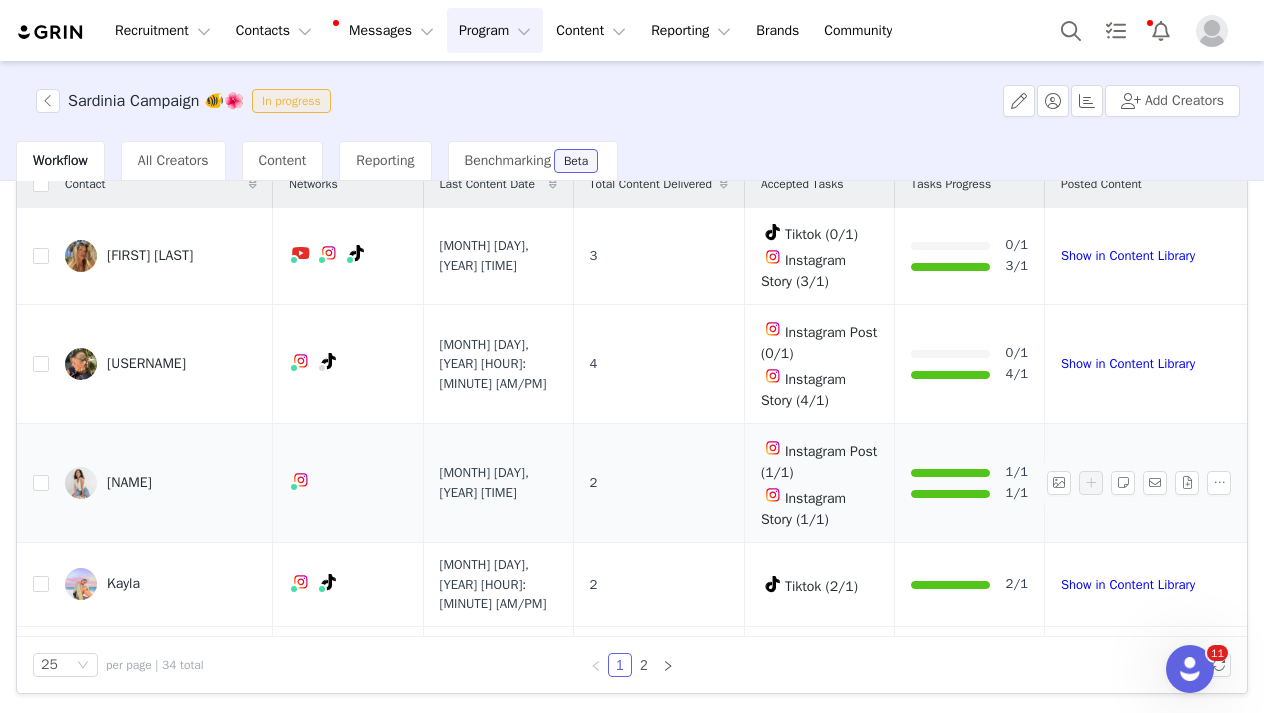 click on "[FIRST]" at bounding box center (129, 483) 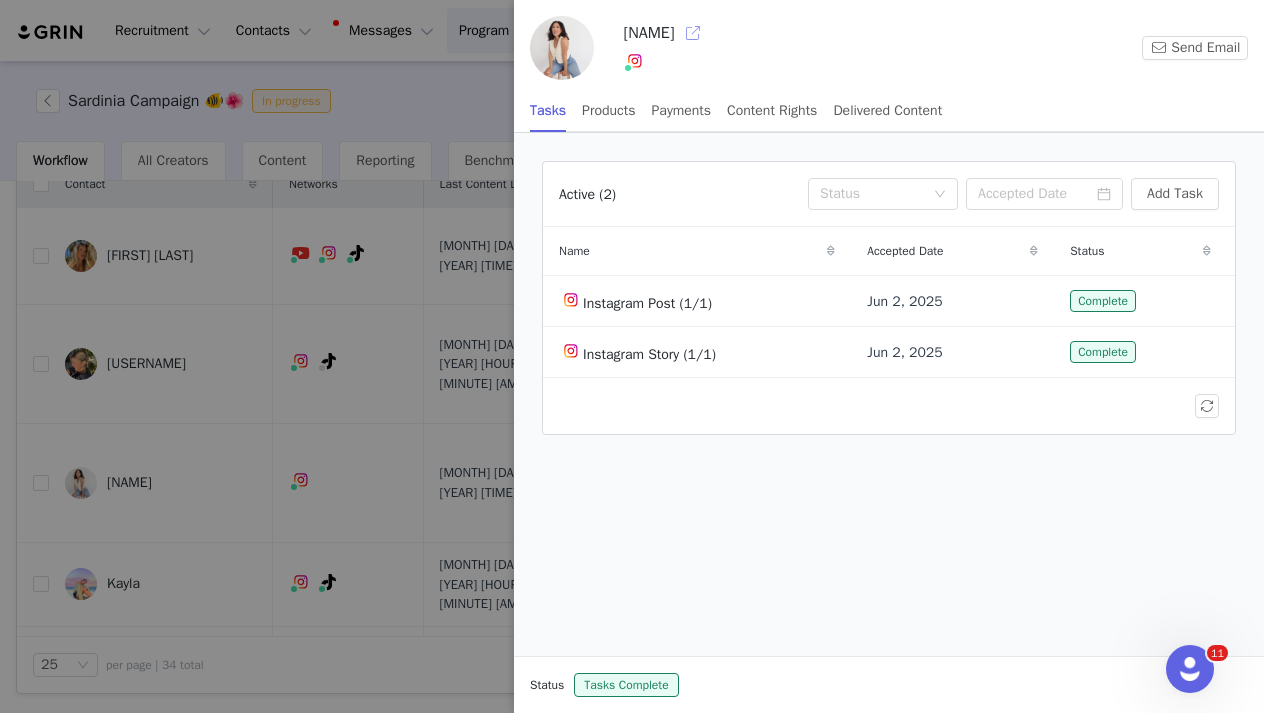 click at bounding box center (693, 33) 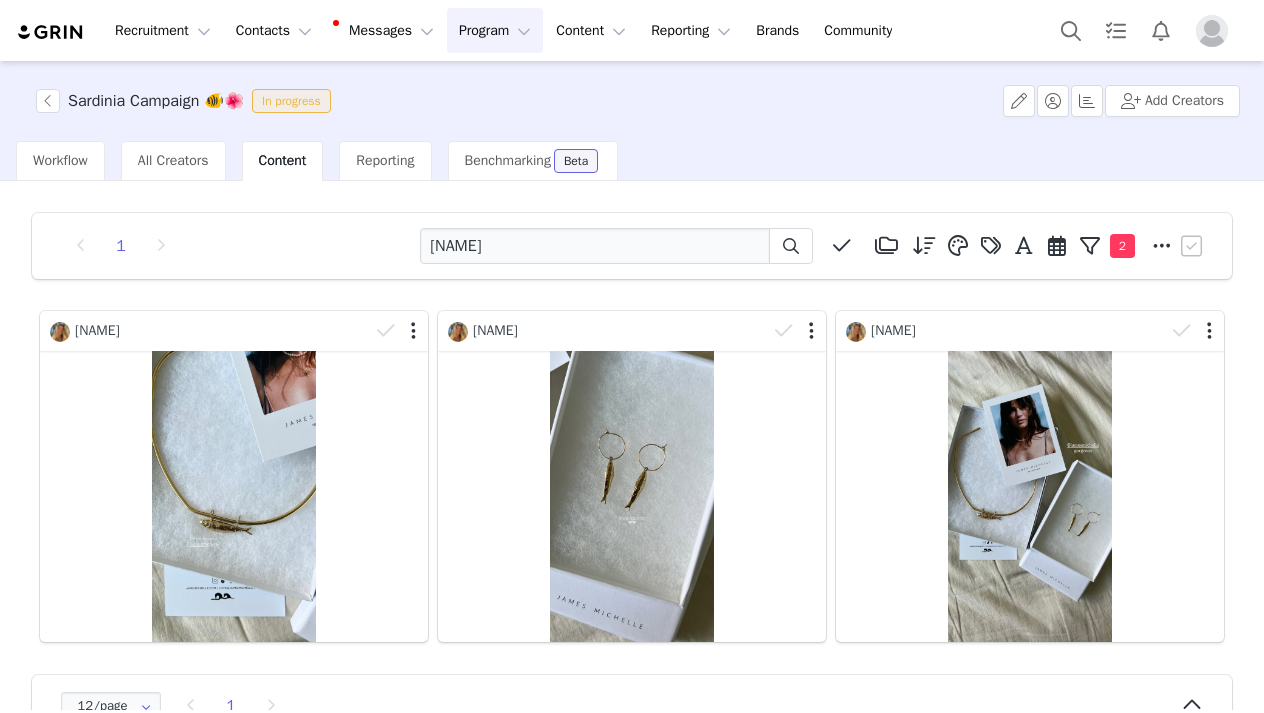scroll, scrollTop: 0, scrollLeft: 0, axis: both 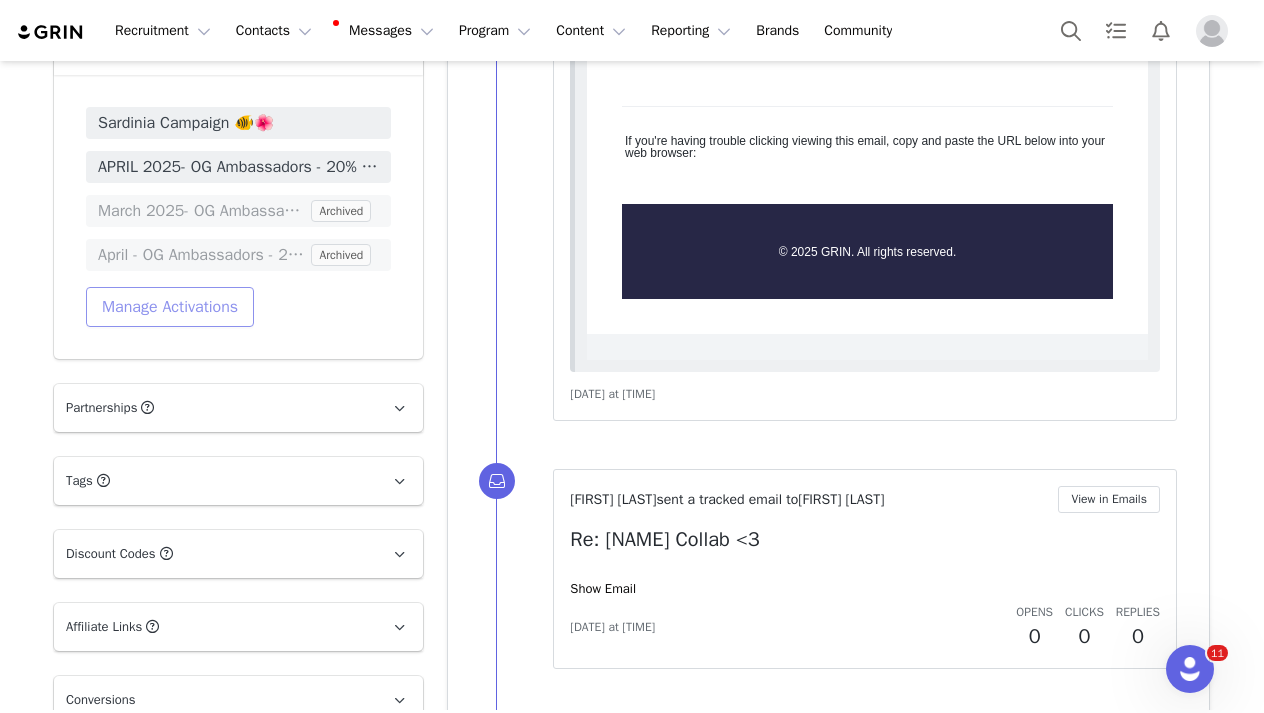 click on "Manage Activations" at bounding box center [170, 307] 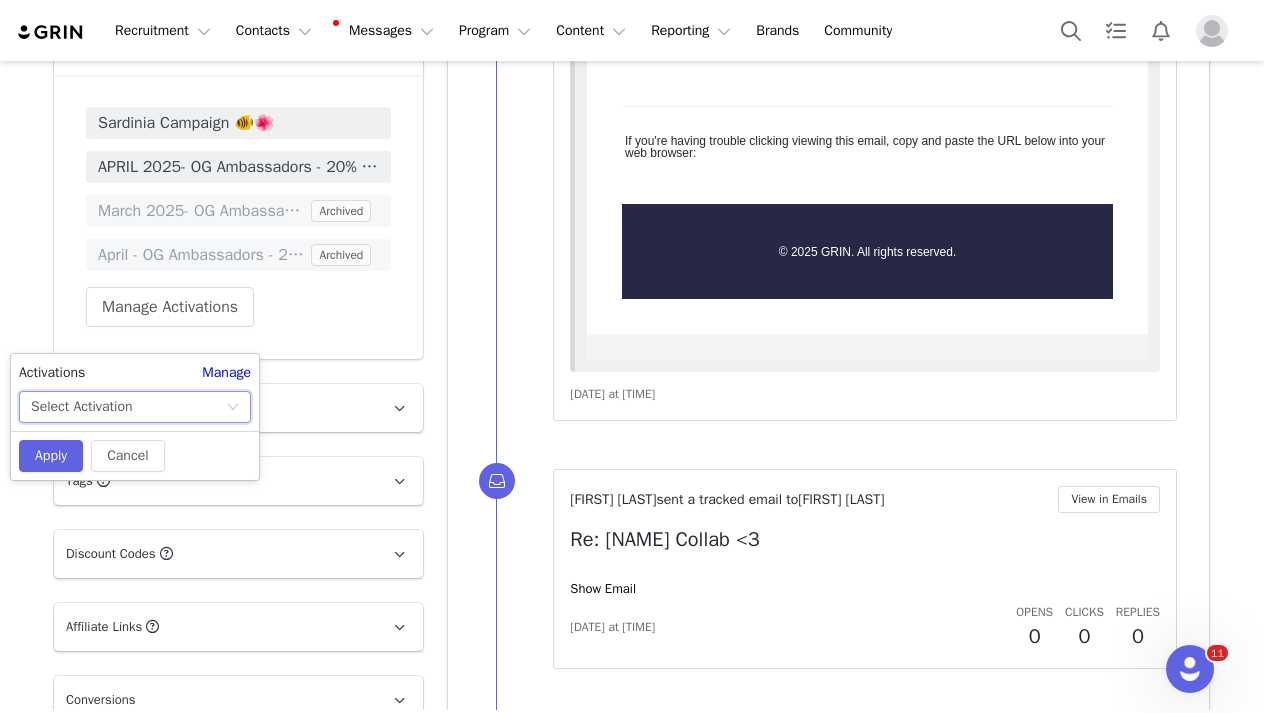 click on "Select Activation" at bounding box center (128, 407) 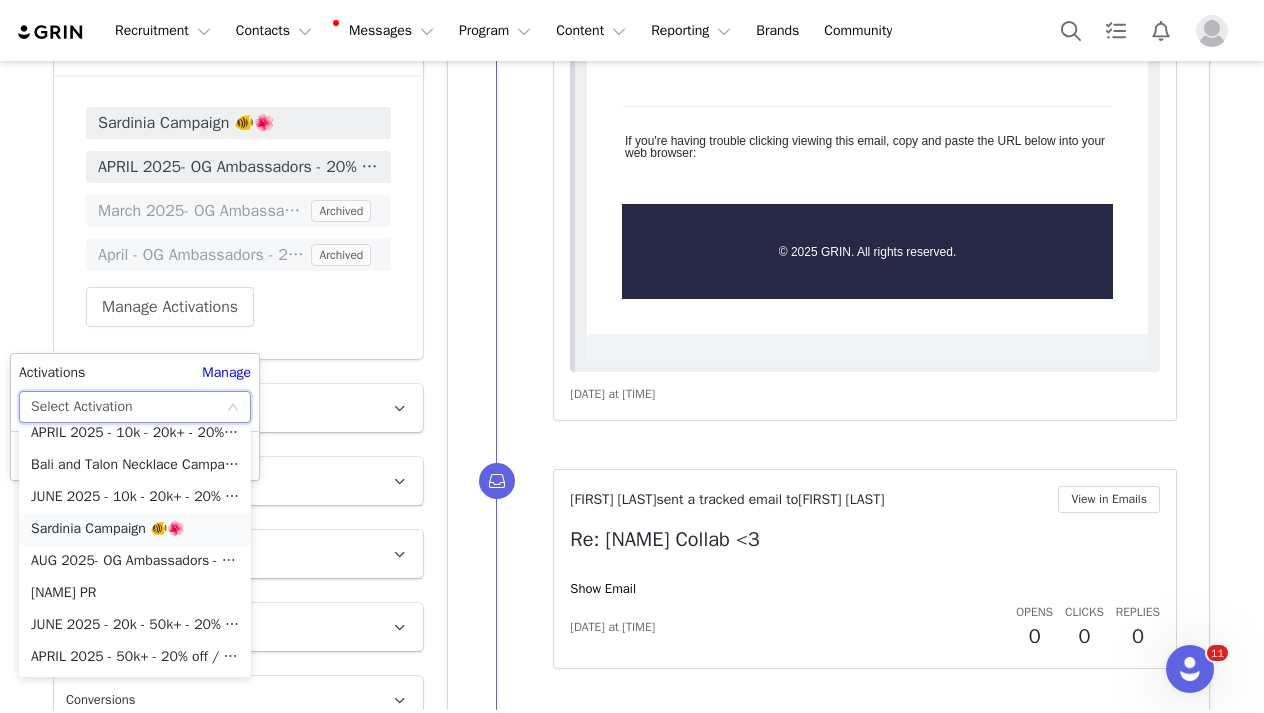 scroll, scrollTop: 238, scrollLeft: 0, axis: vertical 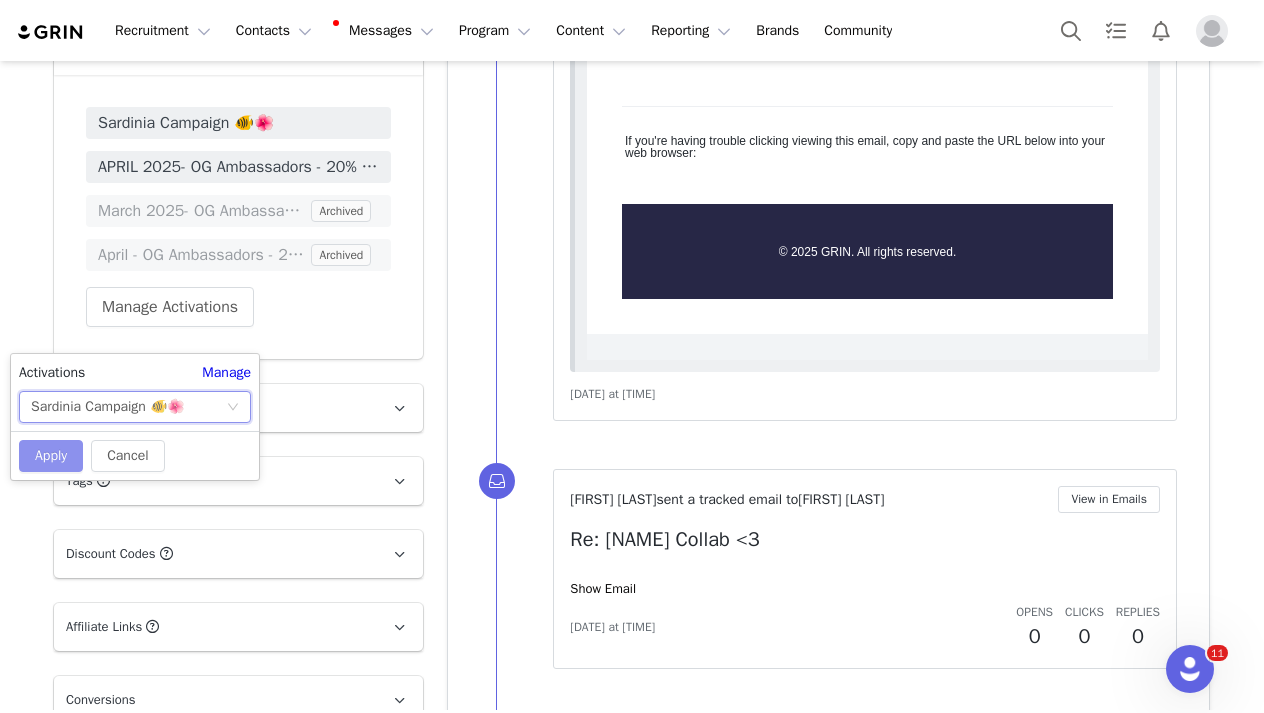 click on "Apply" at bounding box center (51, 456) 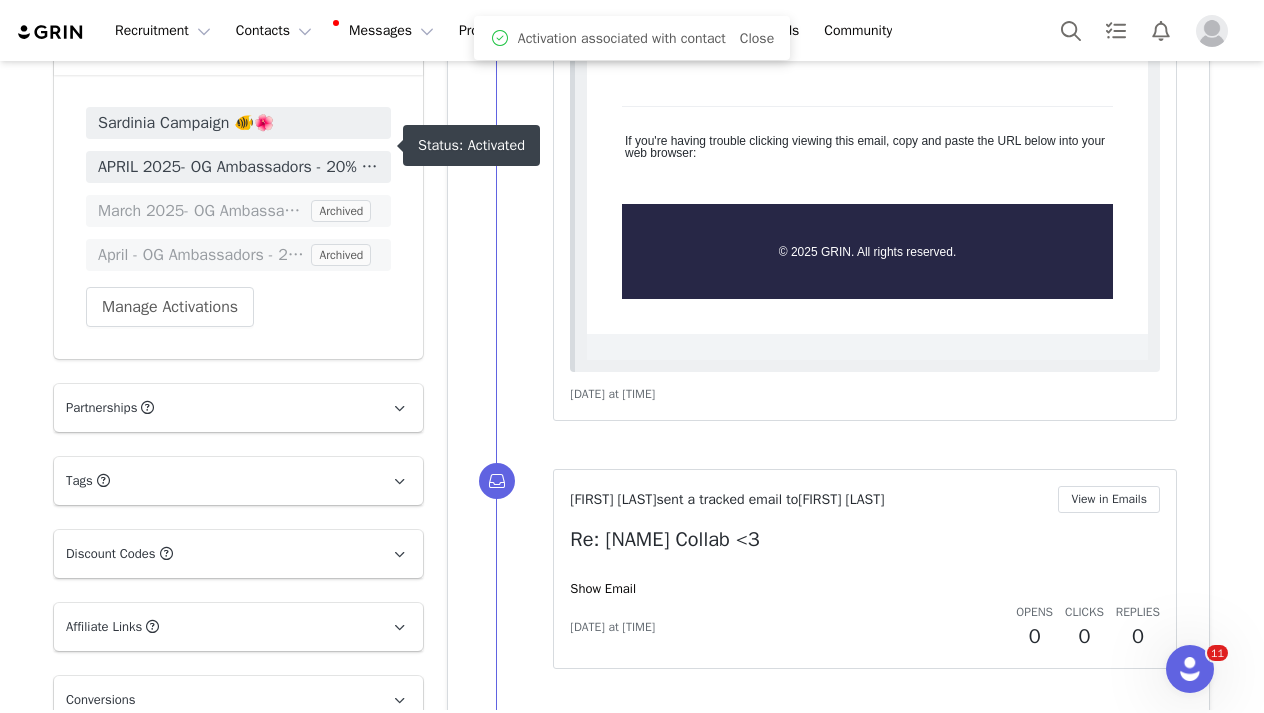 click on "Sardinia Campaign 🐠🌺" at bounding box center [238, 123] 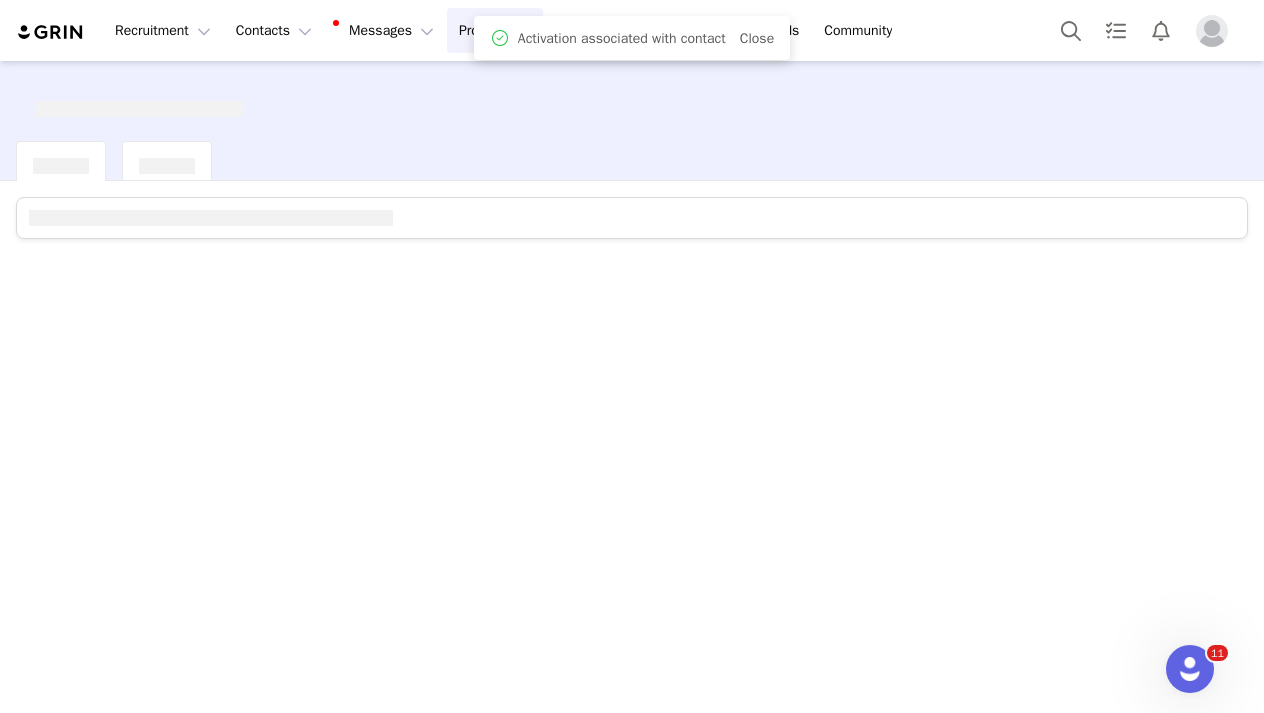 scroll, scrollTop: 0, scrollLeft: 0, axis: both 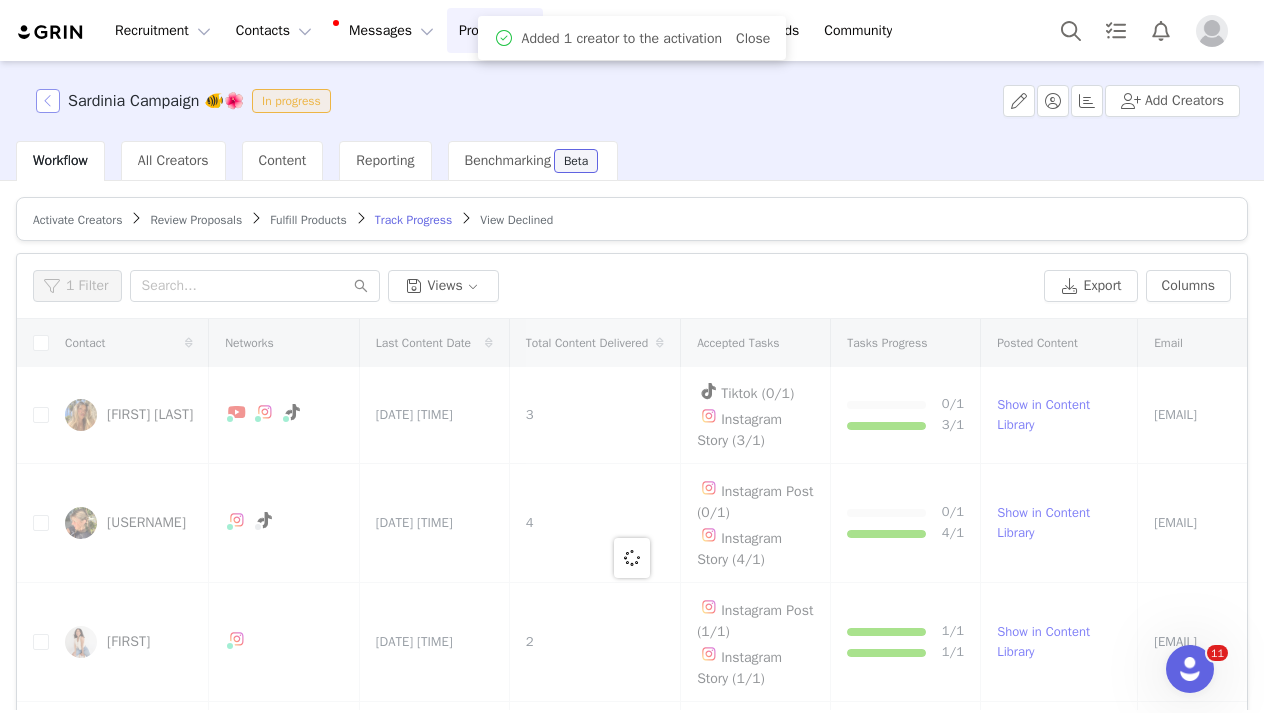 click at bounding box center (48, 101) 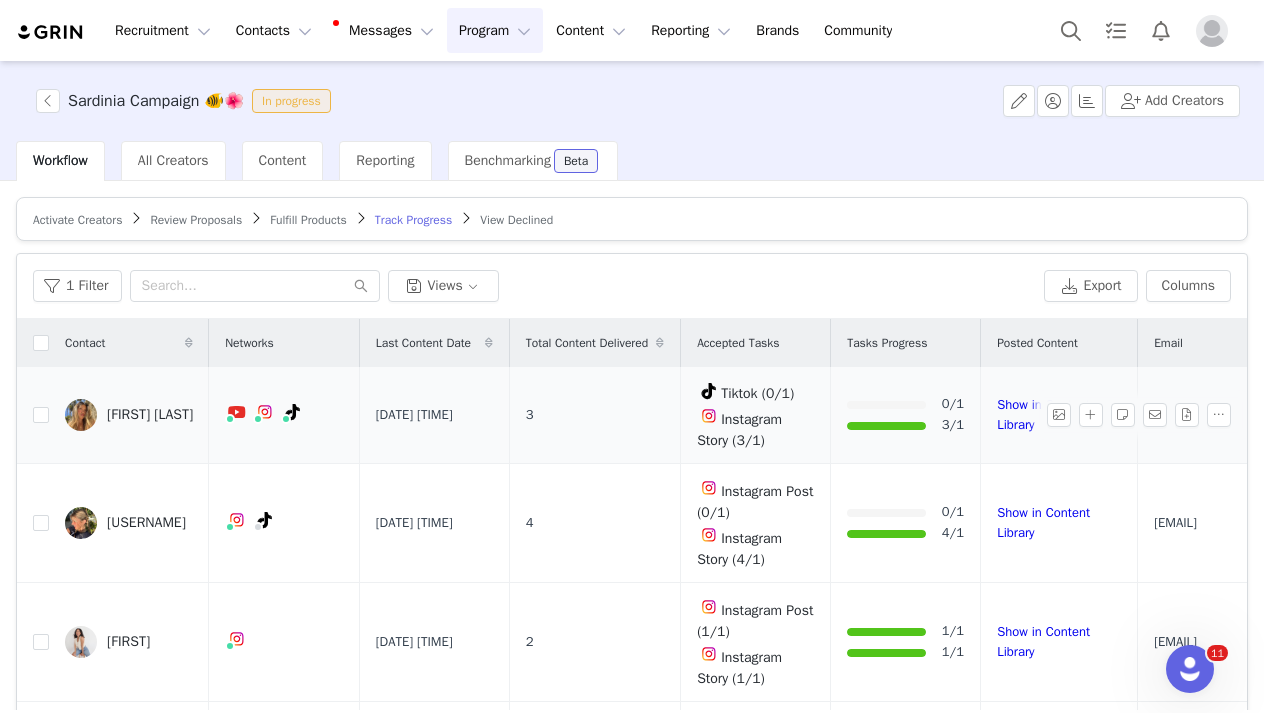 click on "[FIRST] [LAST]" at bounding box center (129, 415) 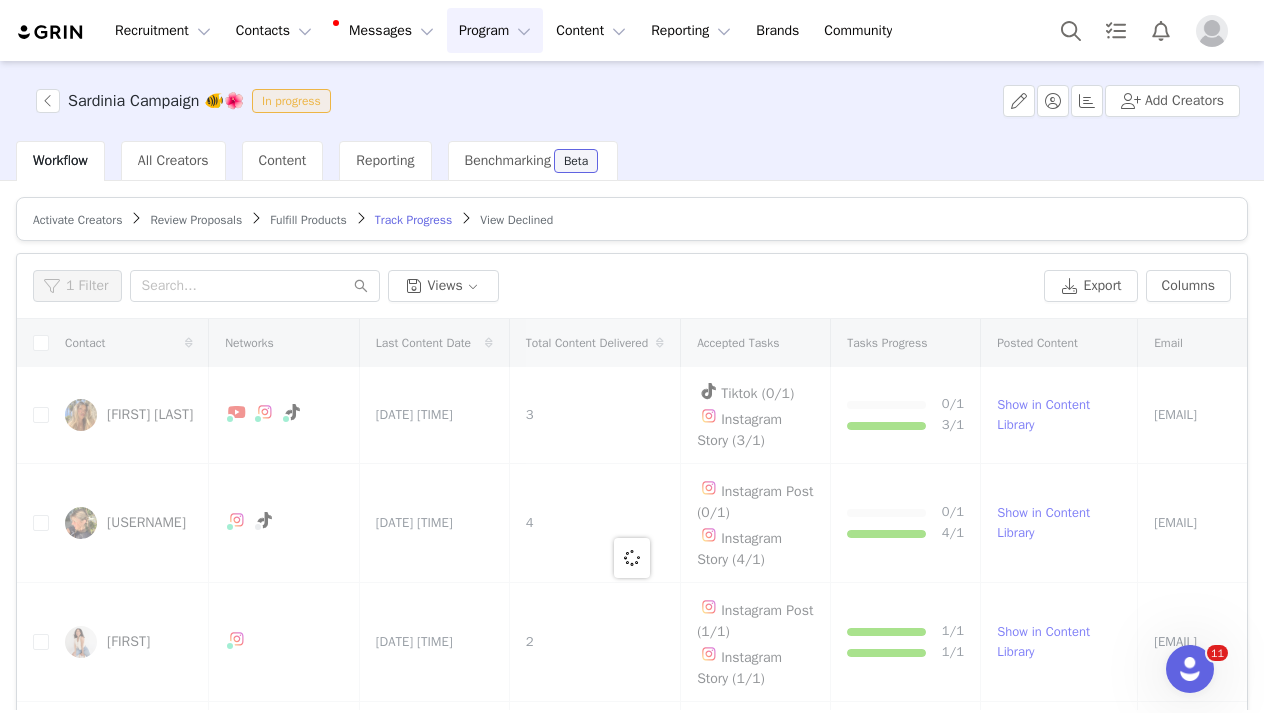 click at bounding box center [632, 557] 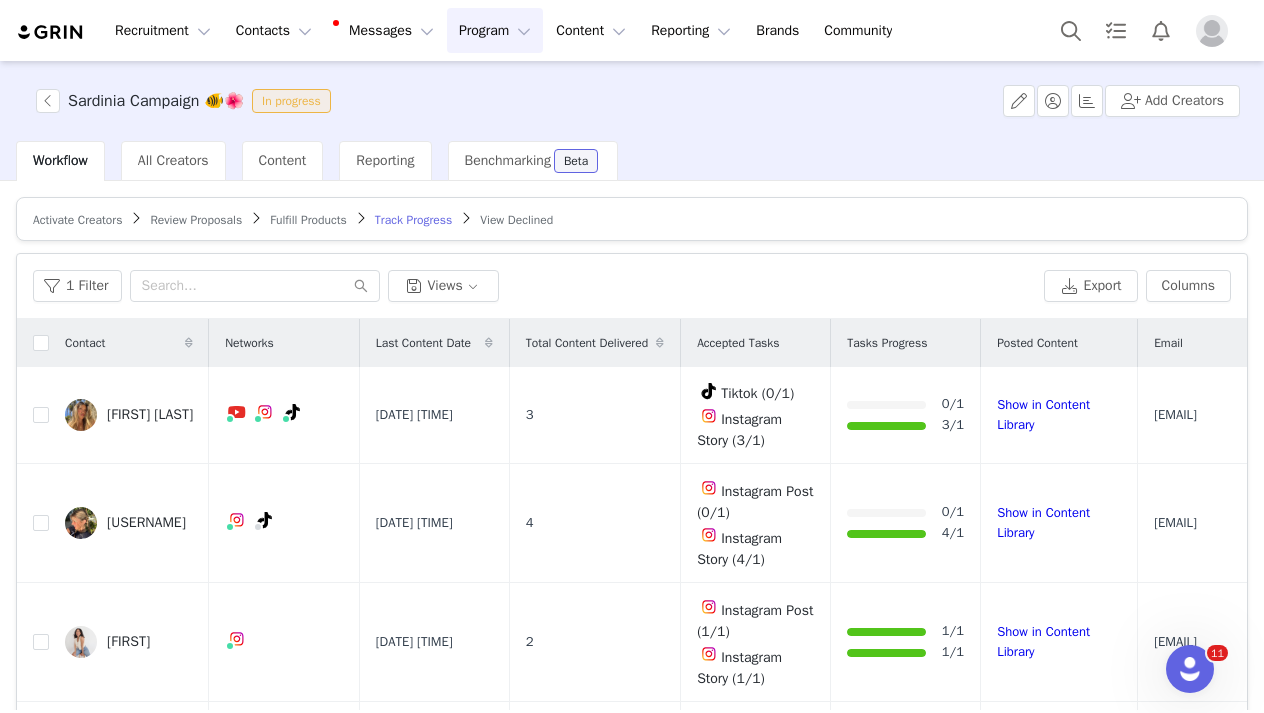 click on "[FIRST] [LAST]" at bounding box center [150, 415] 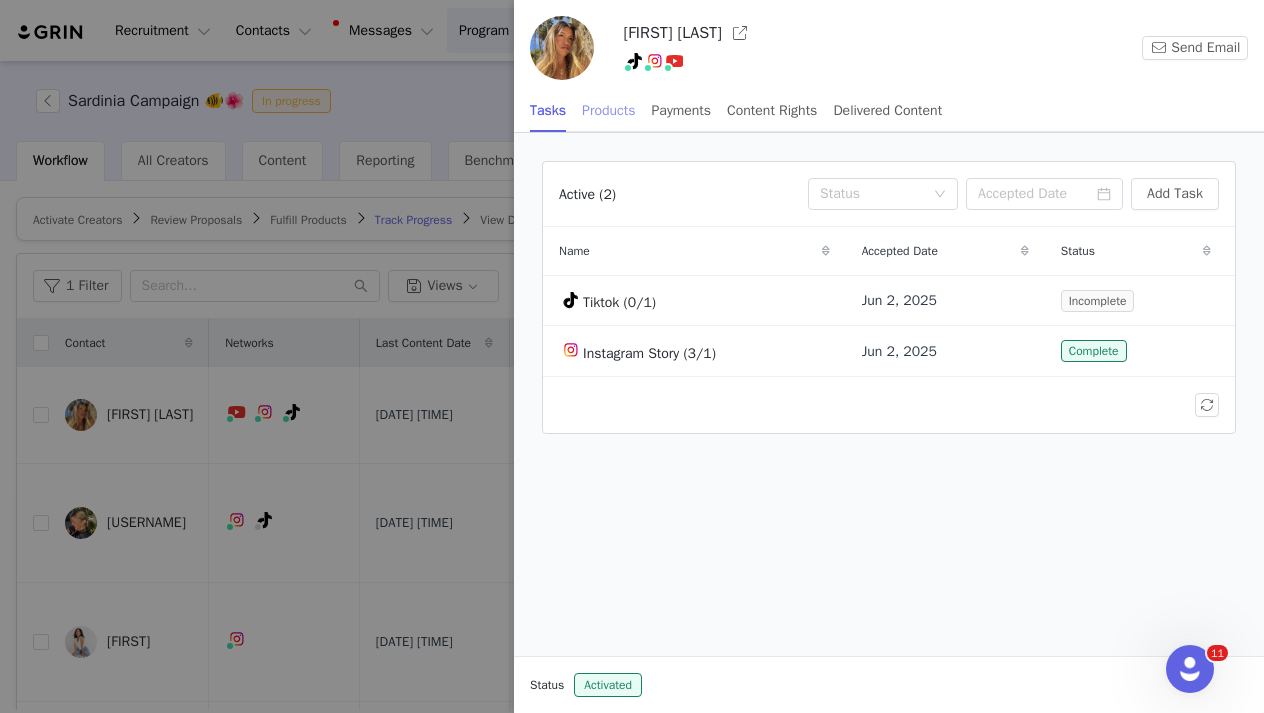 click on "Products" at bounding box center (608, 110) 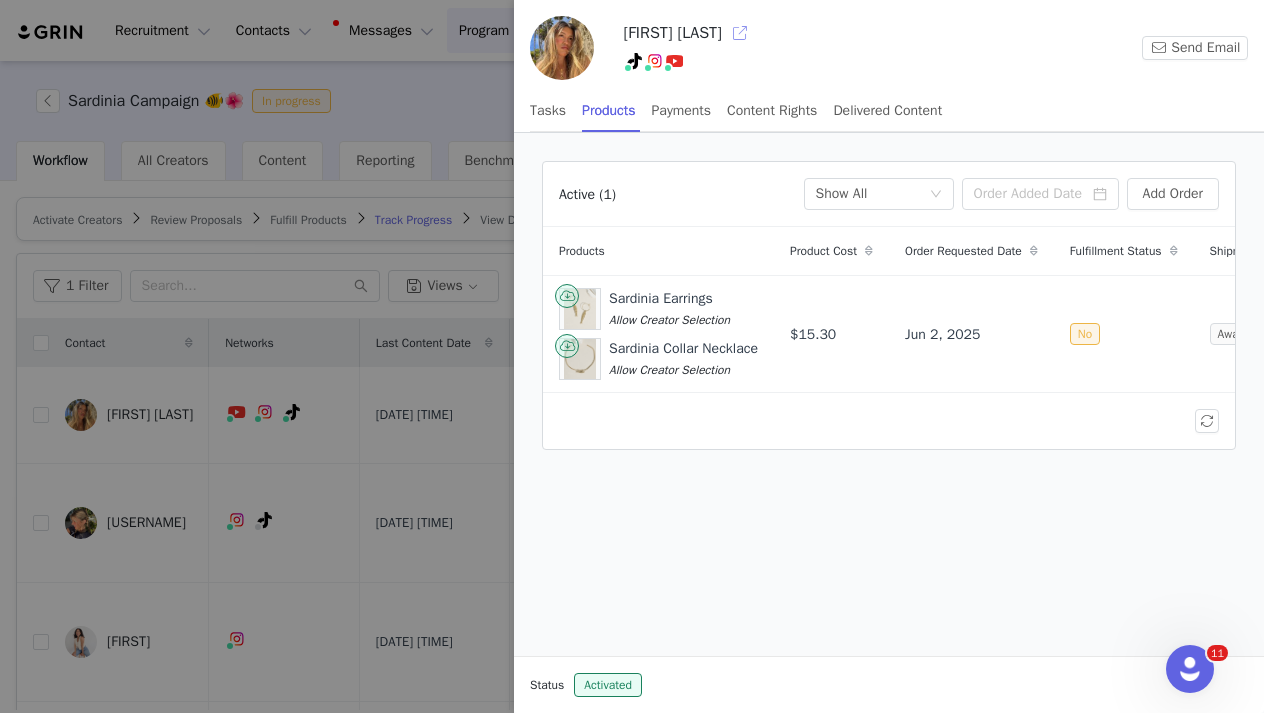click at bounding box center [740, 33] 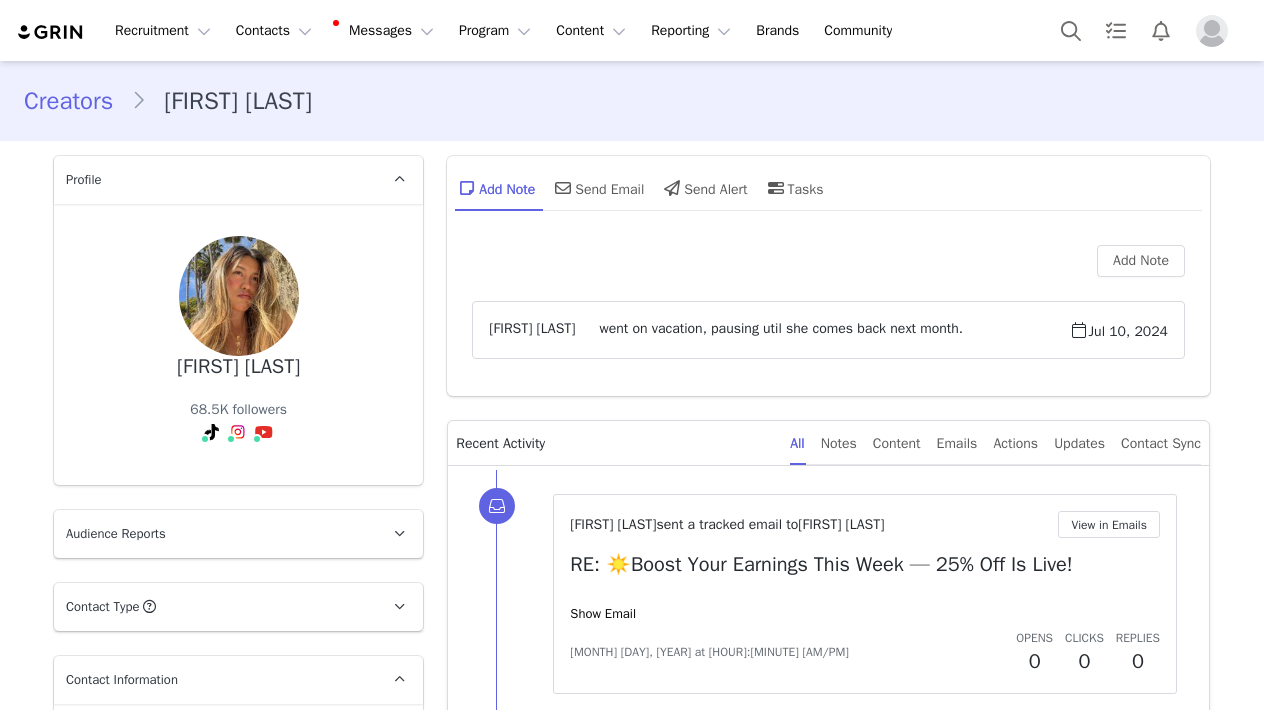 scroll, scrollTop: 0, scrollLeft: 0, axis: both 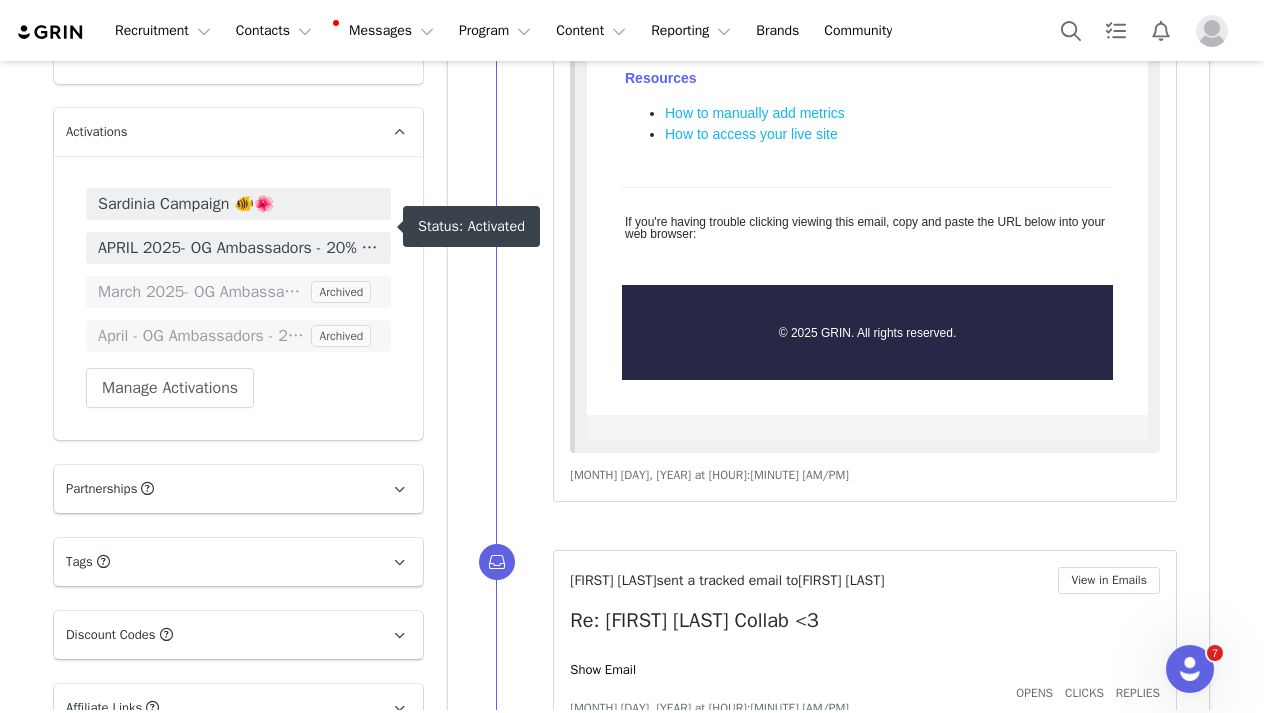 click on "Sardinia Campaign 🐠🌺" at bounding box center [238, 204] 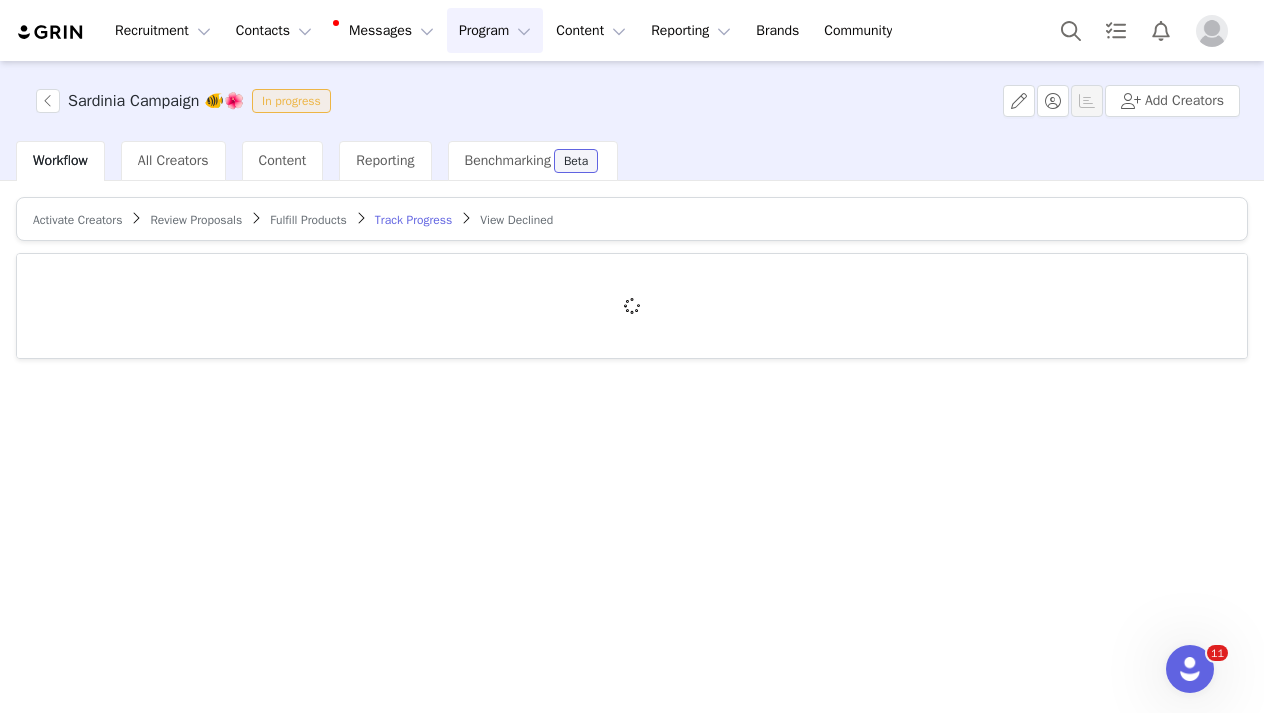 scroll, scrollTop: 0, scrollLeft: 0, axis: both 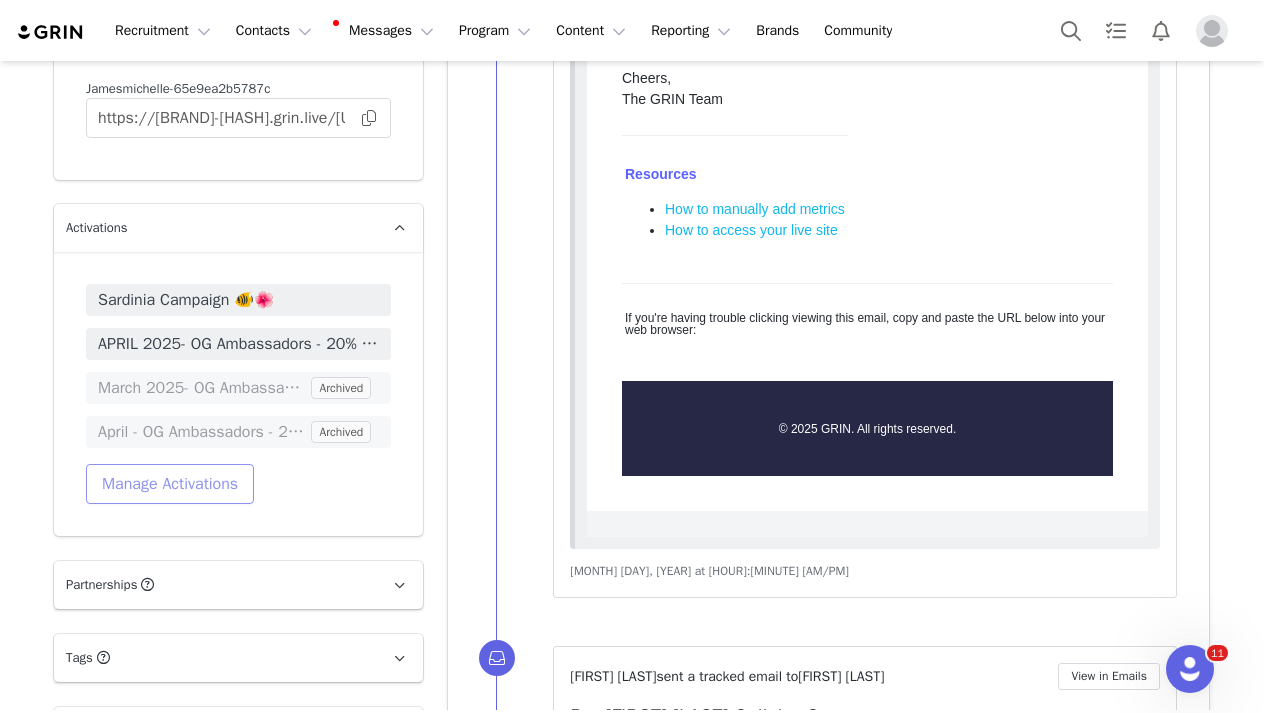click on "Manage Activations" at bounding box center (170, 484) 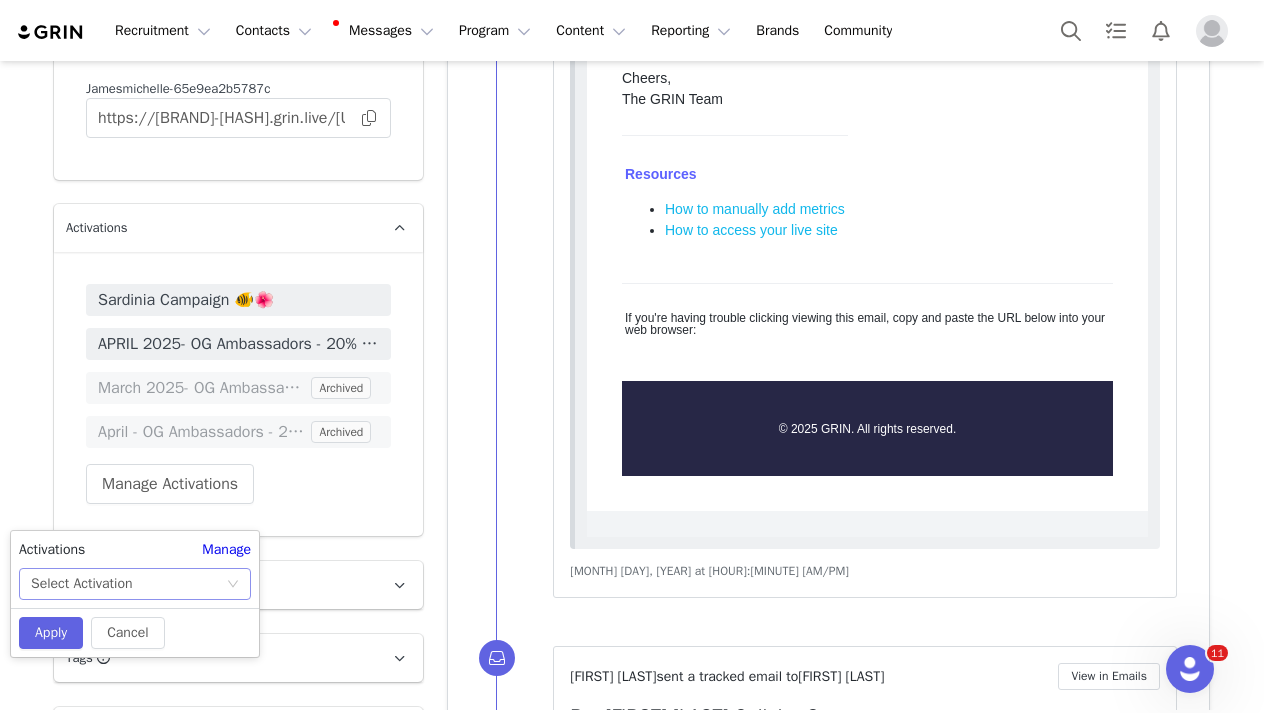 click on "Select Activation" at bounding box center [128, 584] 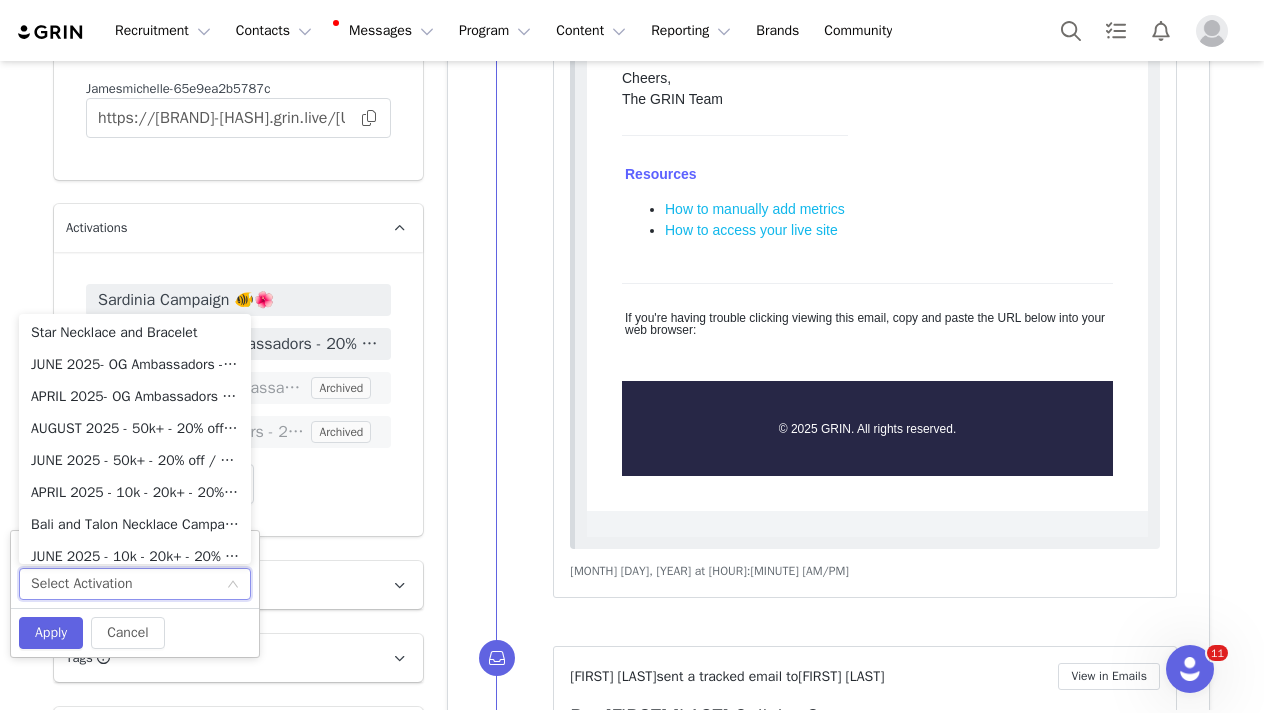scroll, scrollTop: 53, scrollLeft: 0, axis: vertical 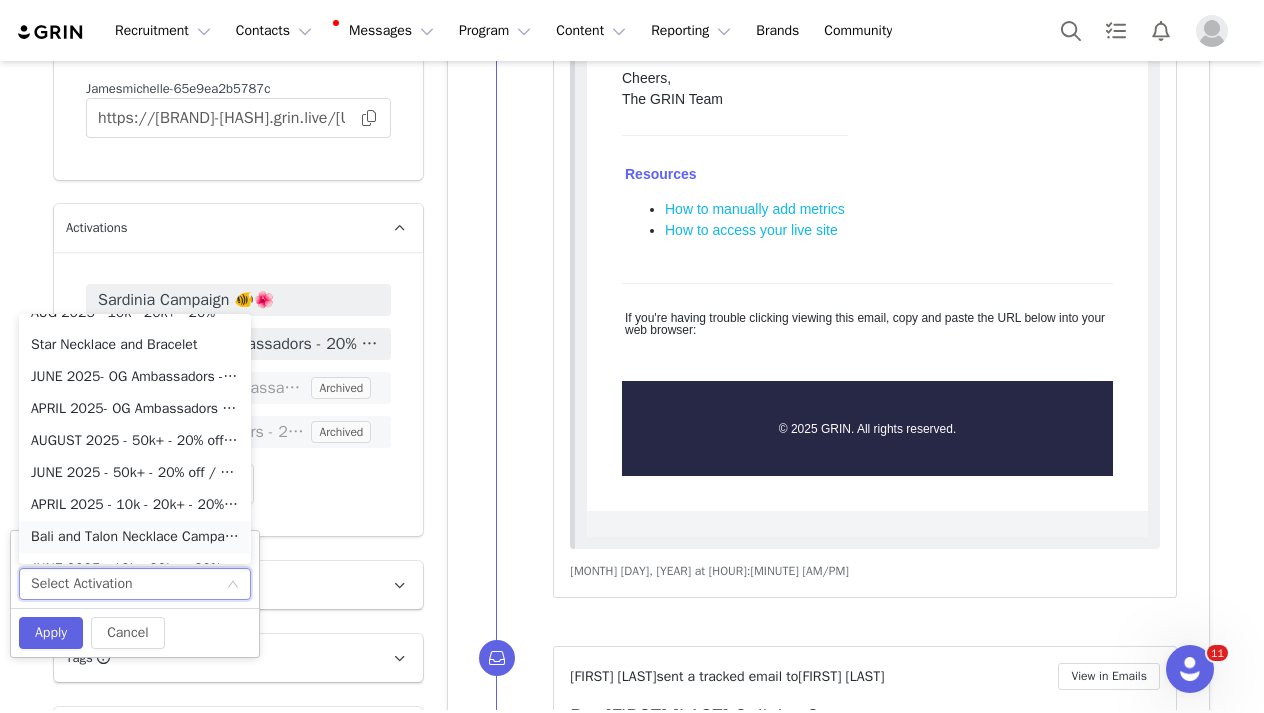 click on "Bali and Talon Necklace Campaign💛" at bounding box center [135, 537] 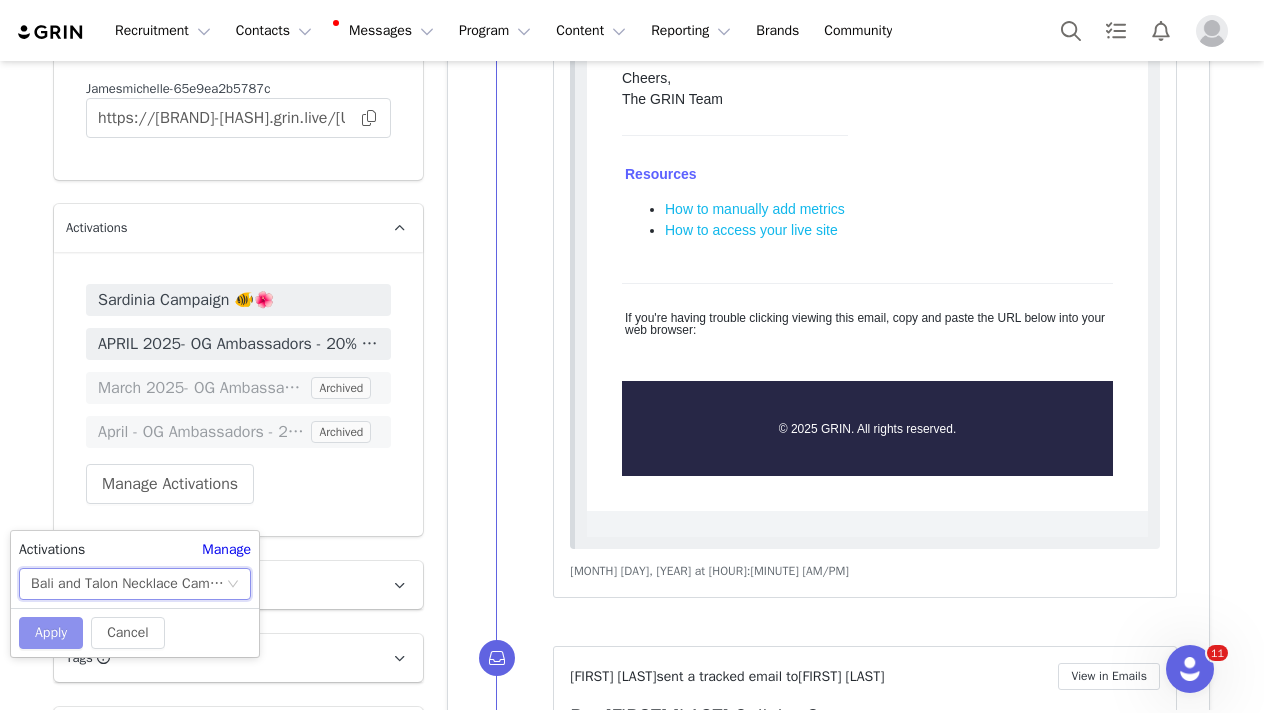 click on "Apply" at bounding box center [51, 633] 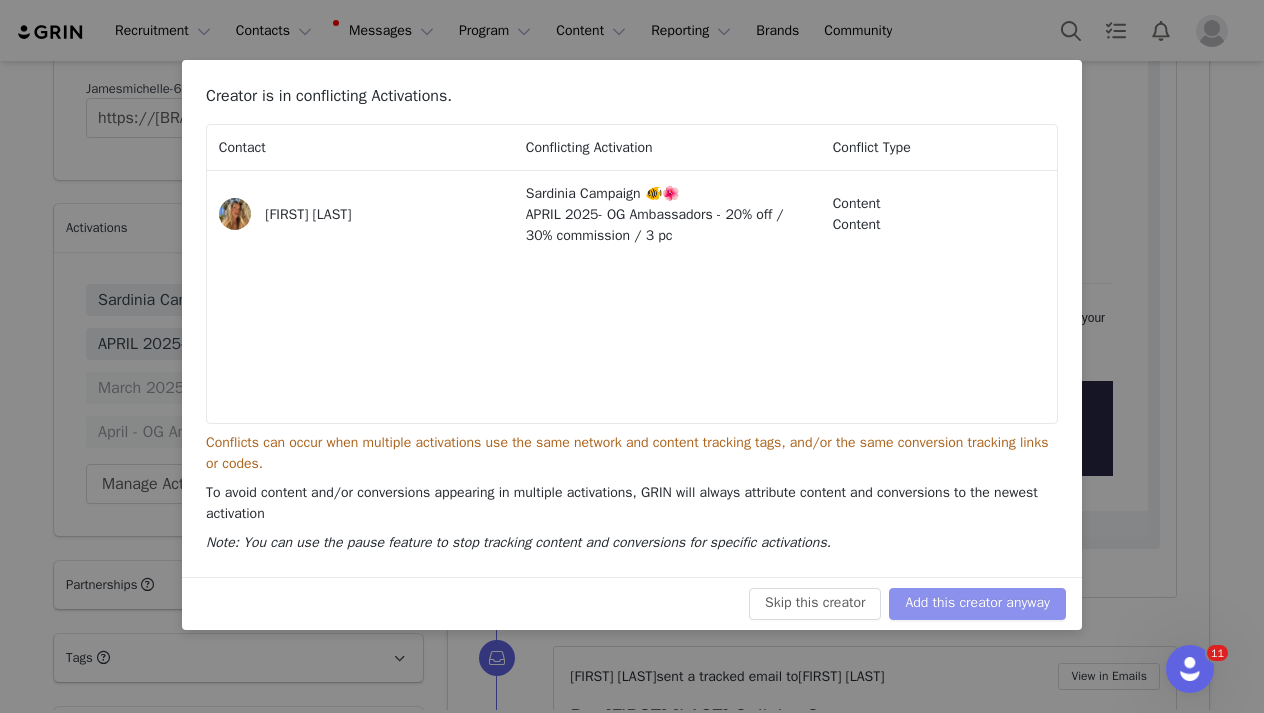 click on "Add this creator anyway" at bounding box center [977, 604] 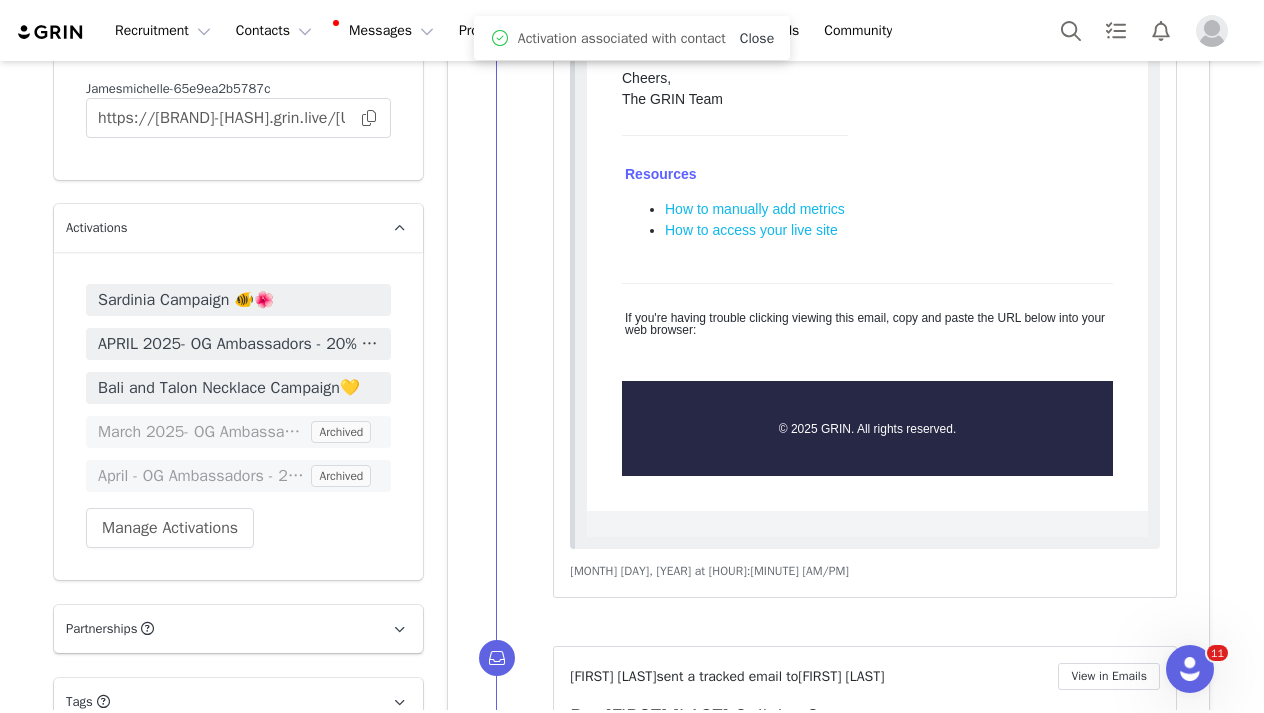 click on "Close" at bounding box center (757, 38) 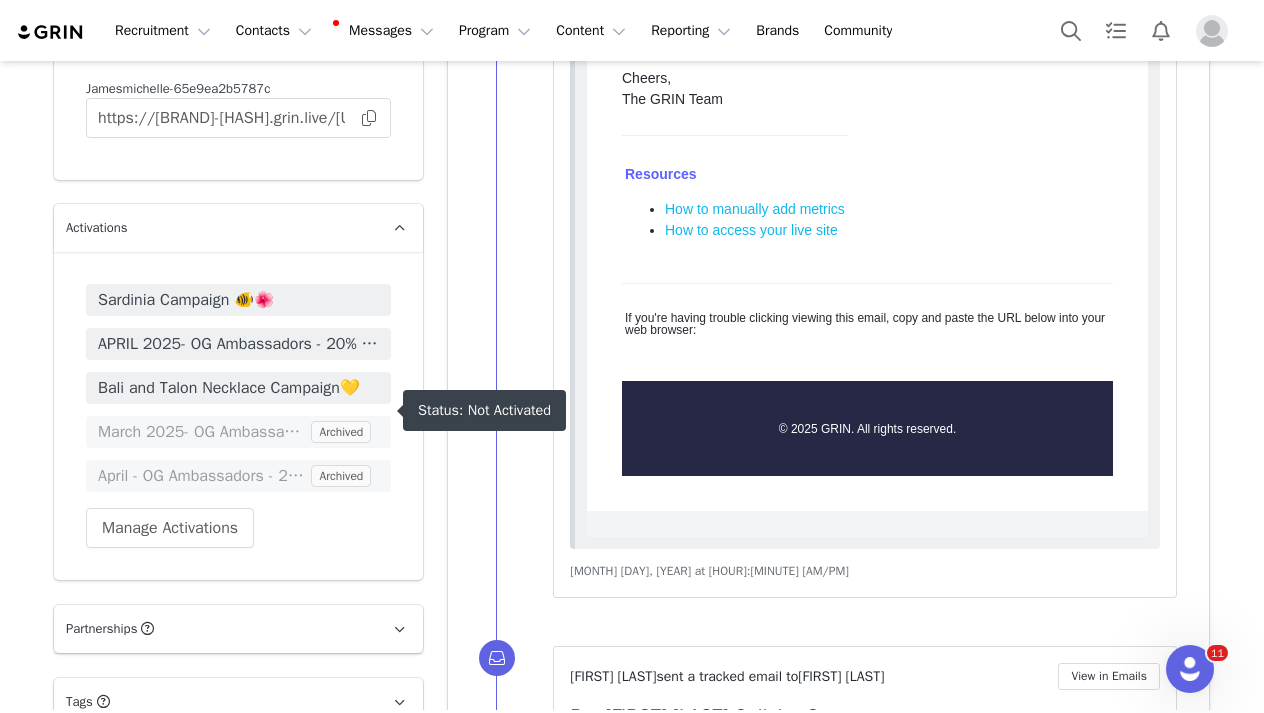 click on "Bali and Talon Necklace Campaign💛" at bounding box center [238, 388] 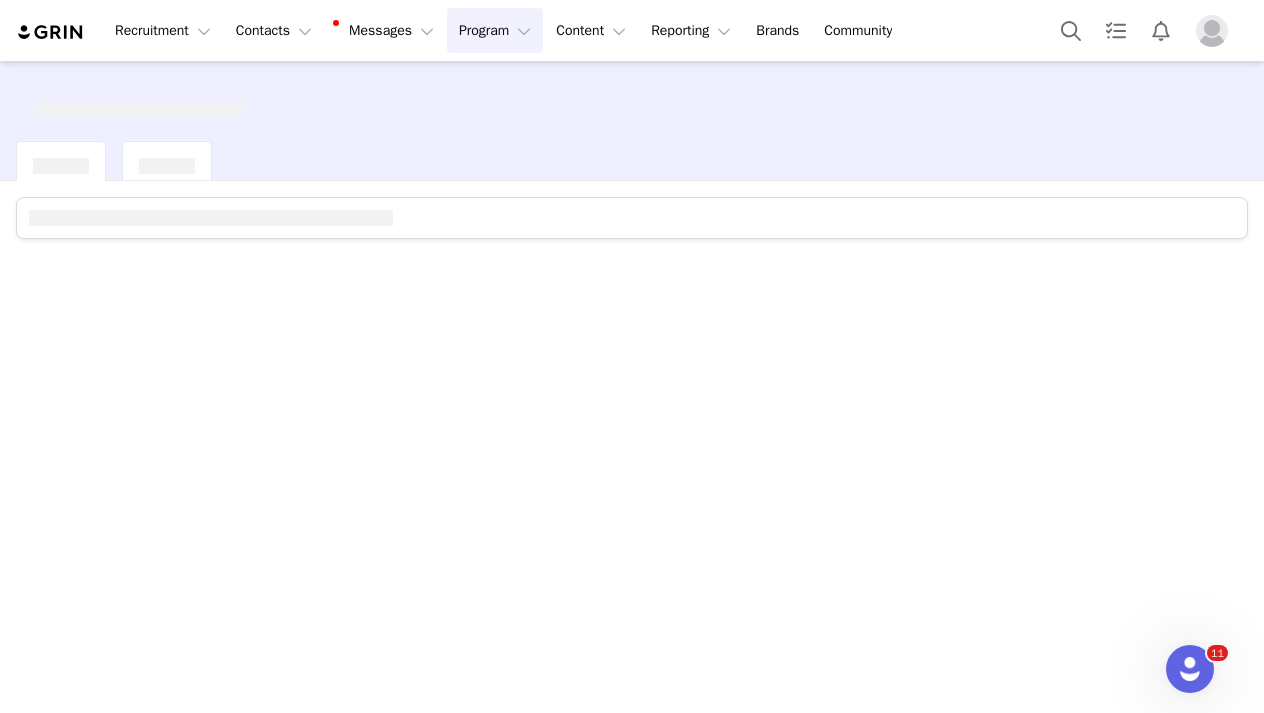 scroll, scrollTop: 0, scrollLeft: 0, axis: both 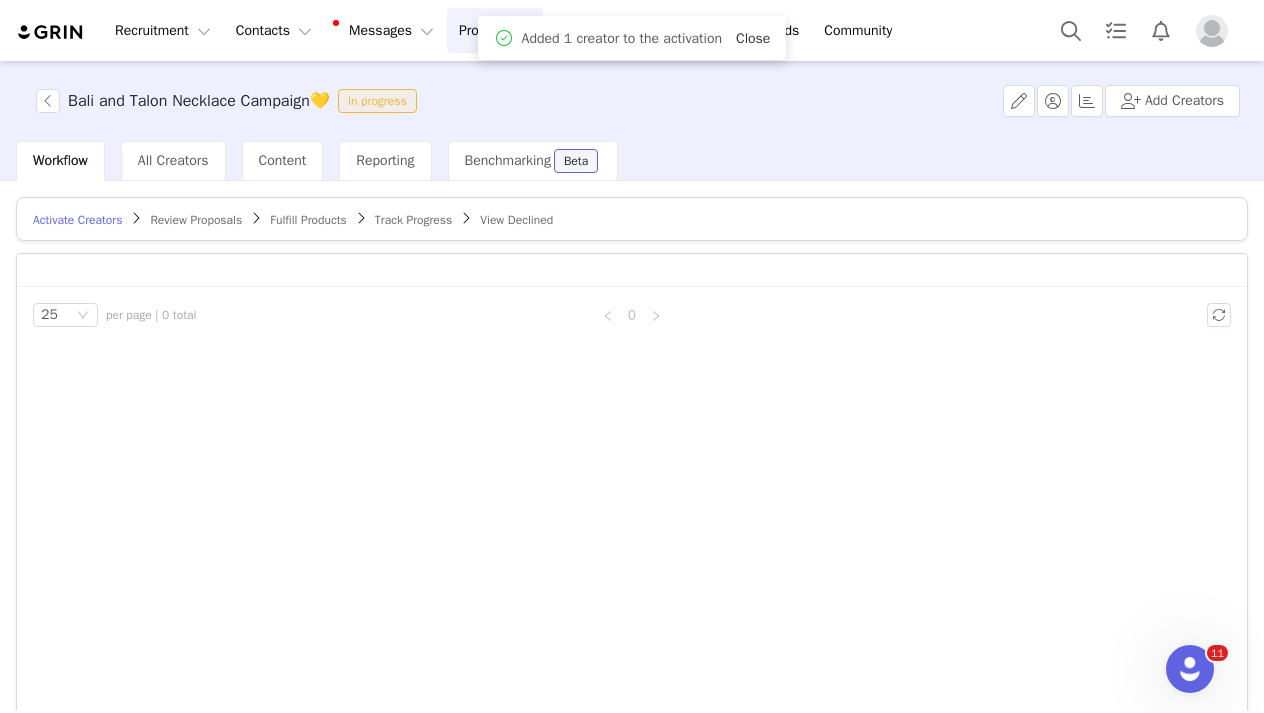 click on "Close" at bounding box center (753, 38) 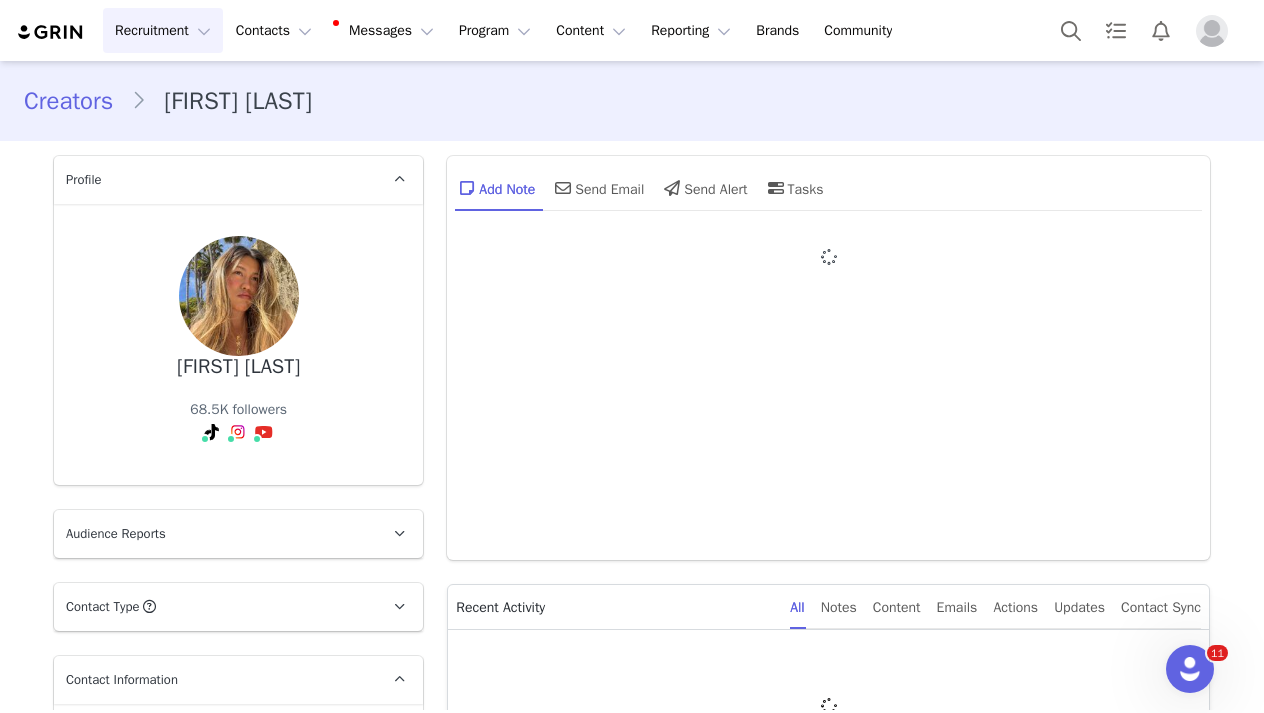 type on "+1 (United States)" 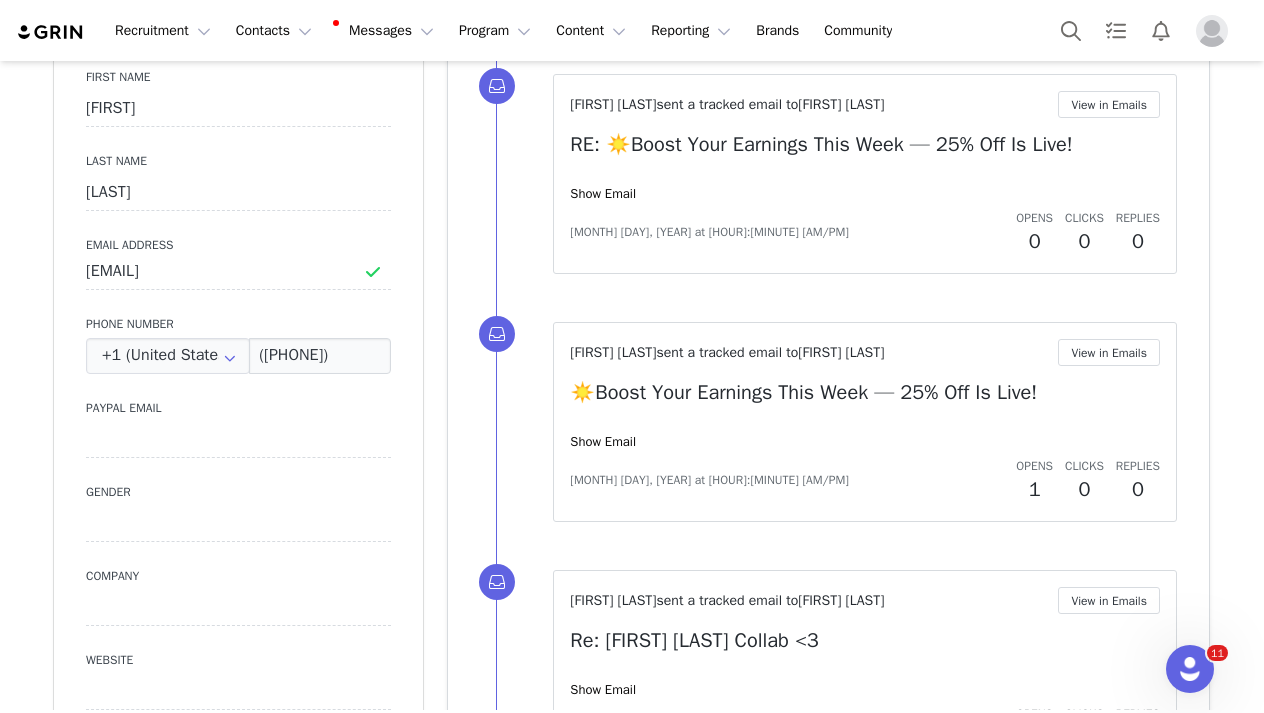 scroll, scrollTop: 0, scrollLeft: 0, axis: both 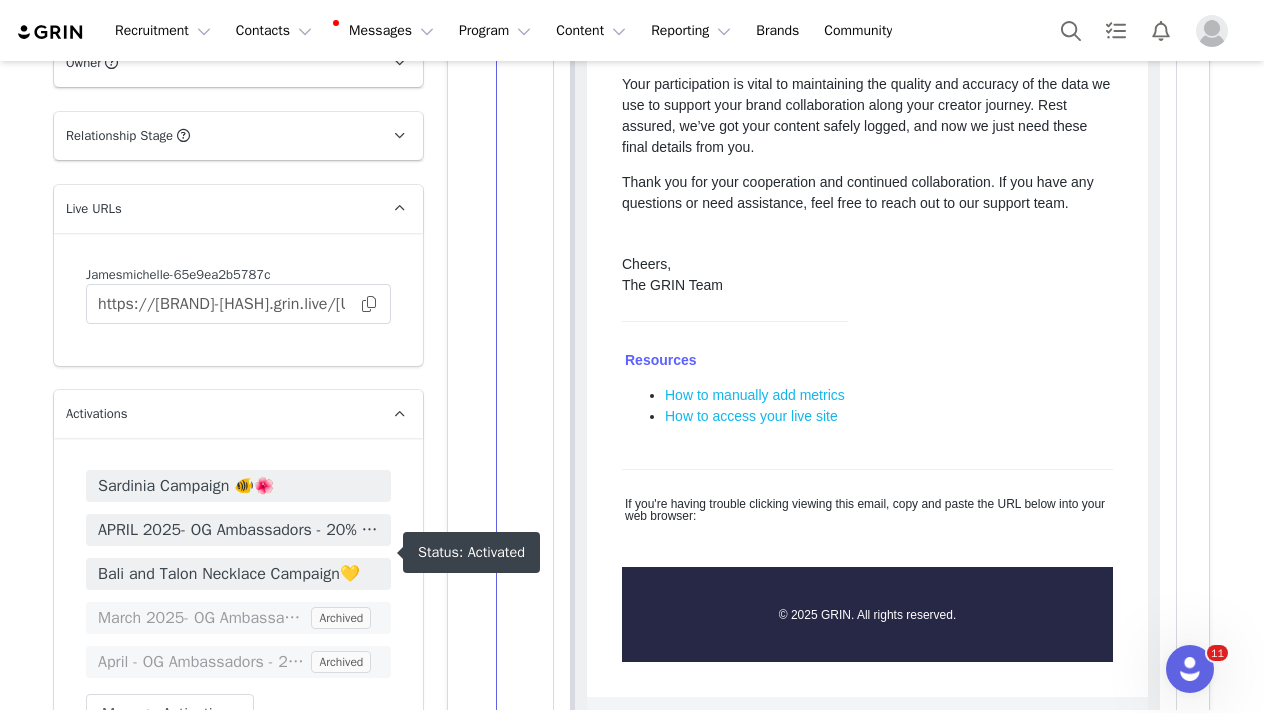 click on "APRIL 2025- OG Ambassadors - 20% off / 30% commission / 3 pc" at bounding box center [238, 530] 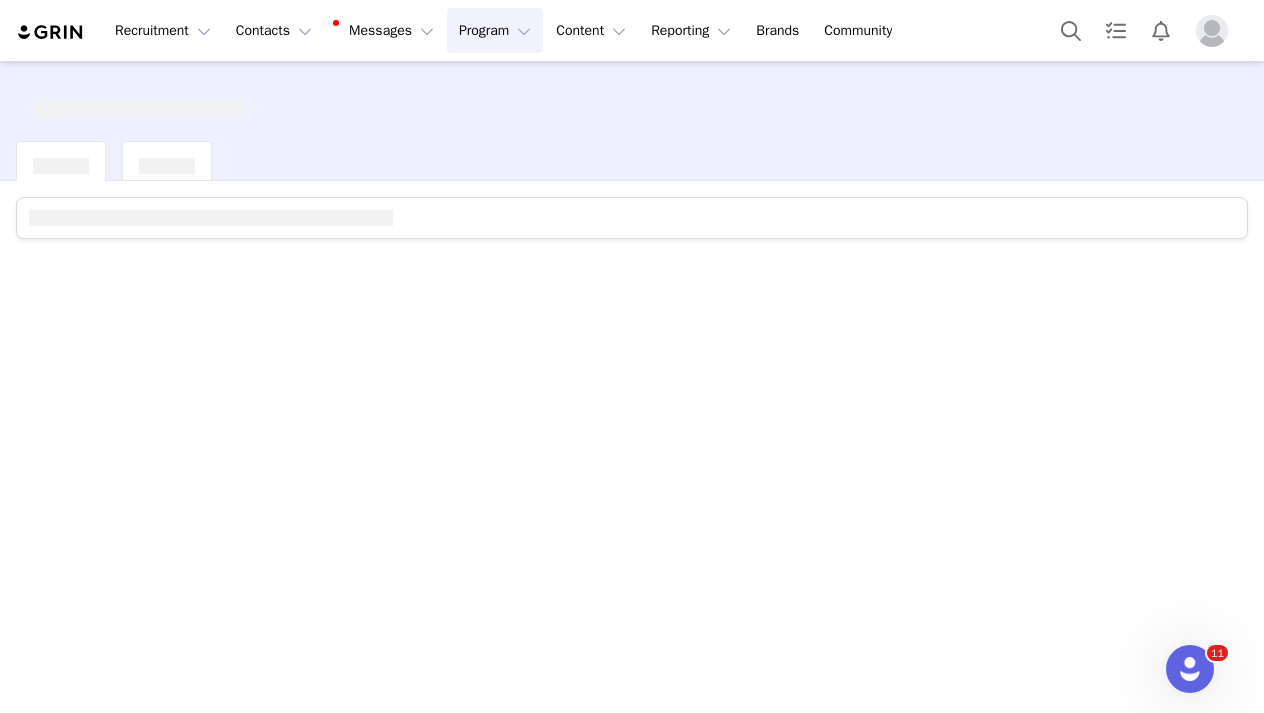 scroll, scrollTop: 0, scrollLeft: 0, axis: both 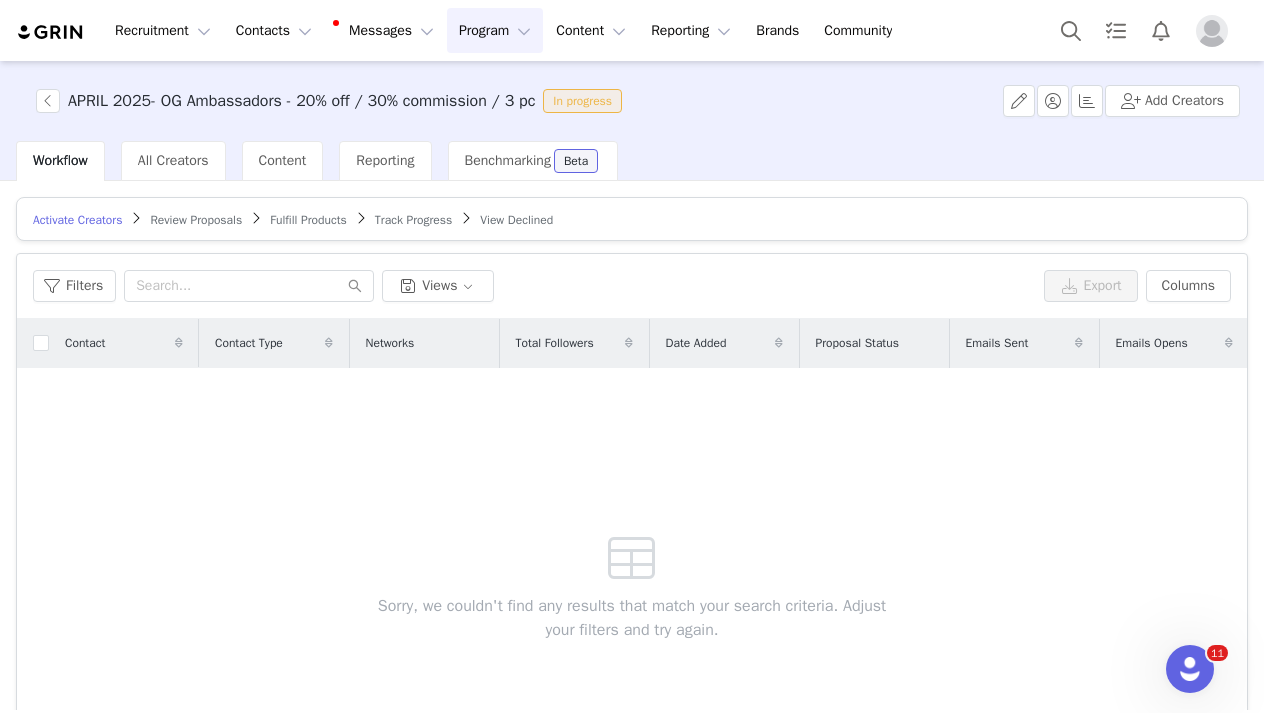 click on "Review Proposals" at bounding box center [196, 220] 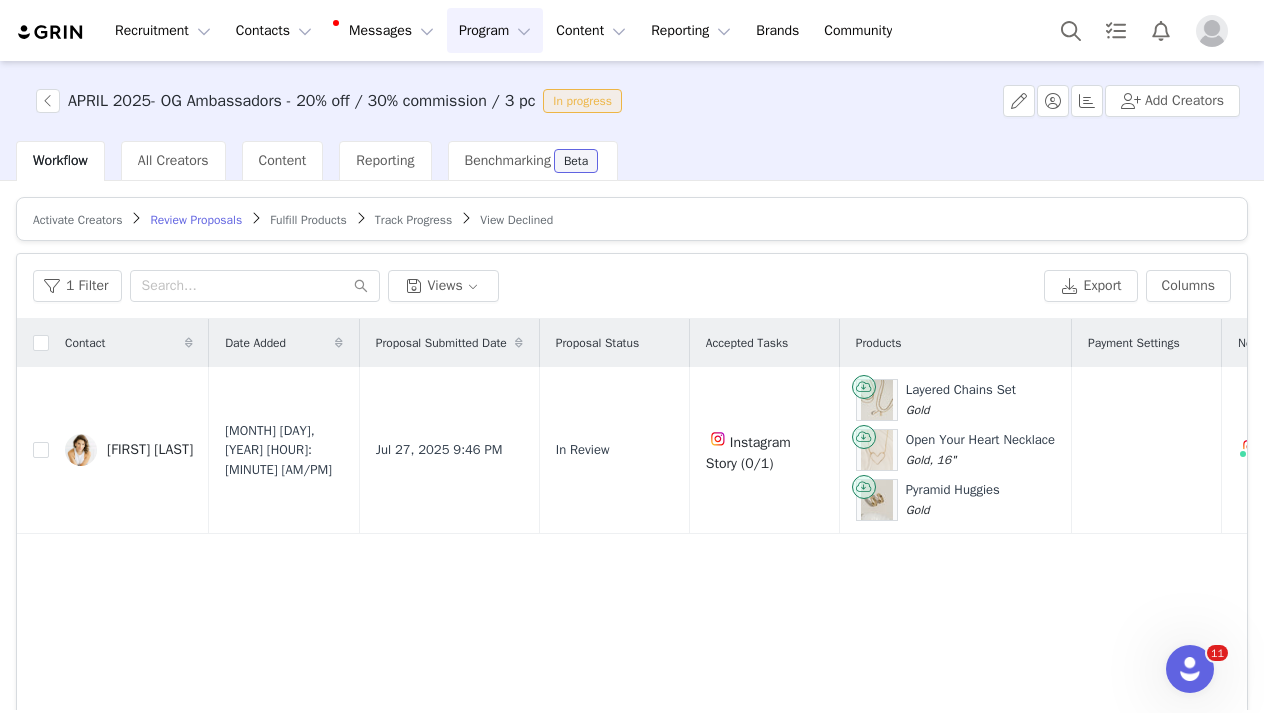 click on "Activate Creators Review Proposals Fulfill Products Track Progress View Declined" at bounding box center [632, 219] 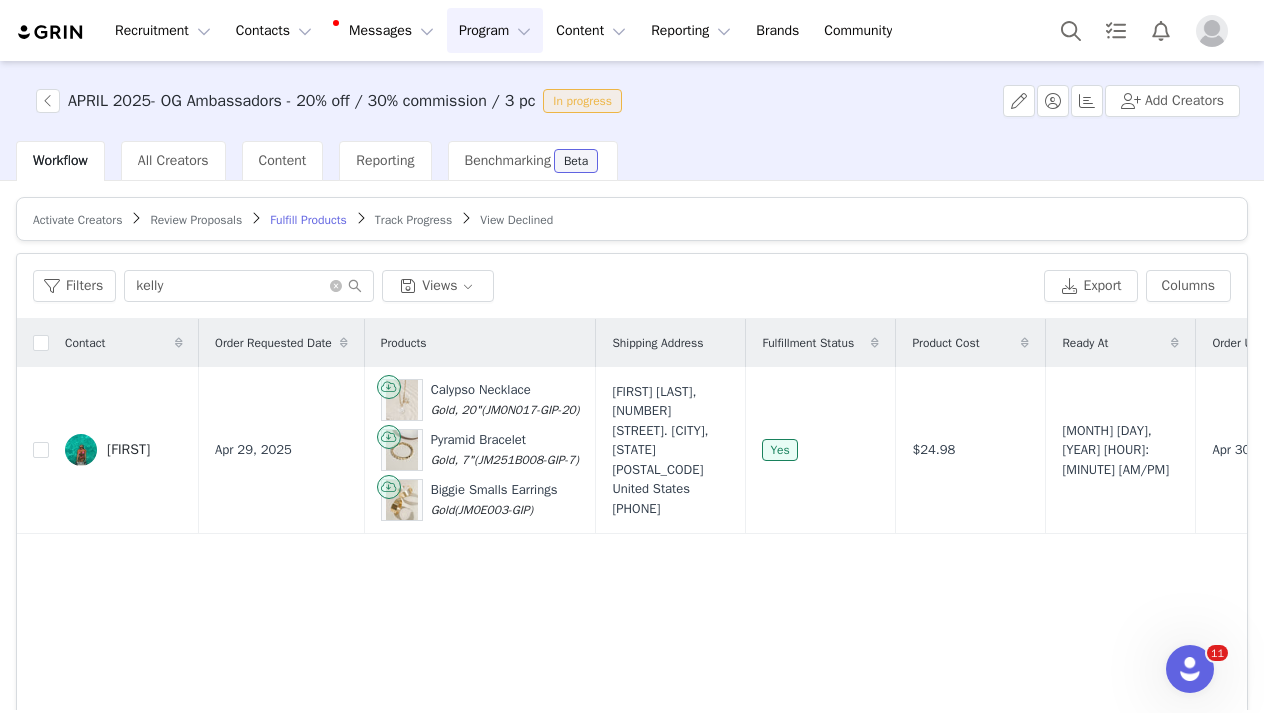 click on "Track Progress" at bounding box center [413, 220] 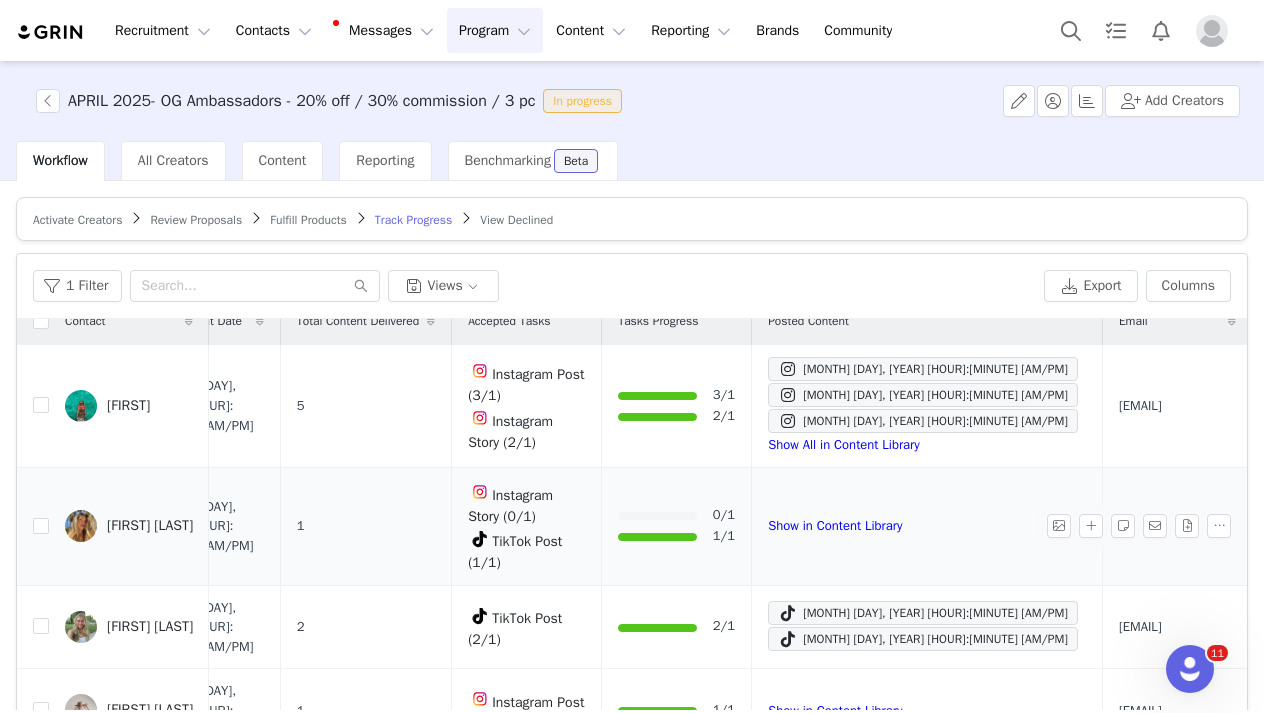 scroll, scrollTop: 22, scrollLeft: 228, axis: both 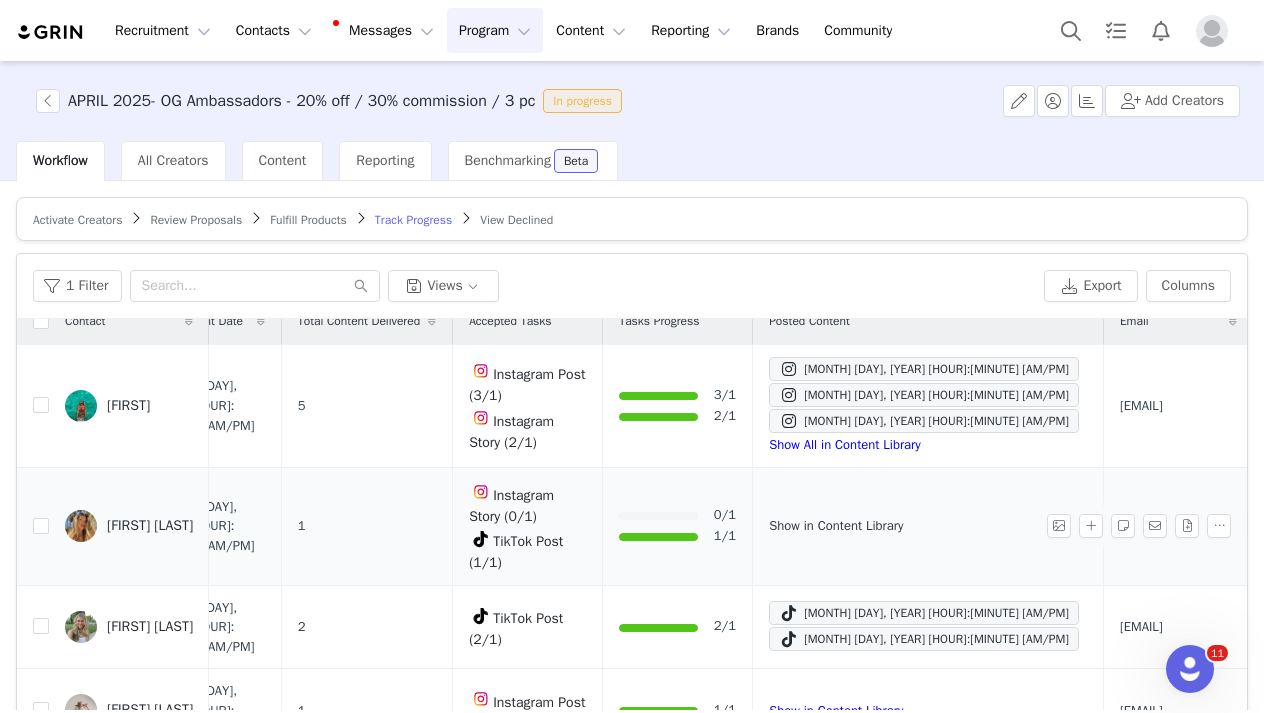 click on "Show in Content Library" at bounding box center (836, 525) 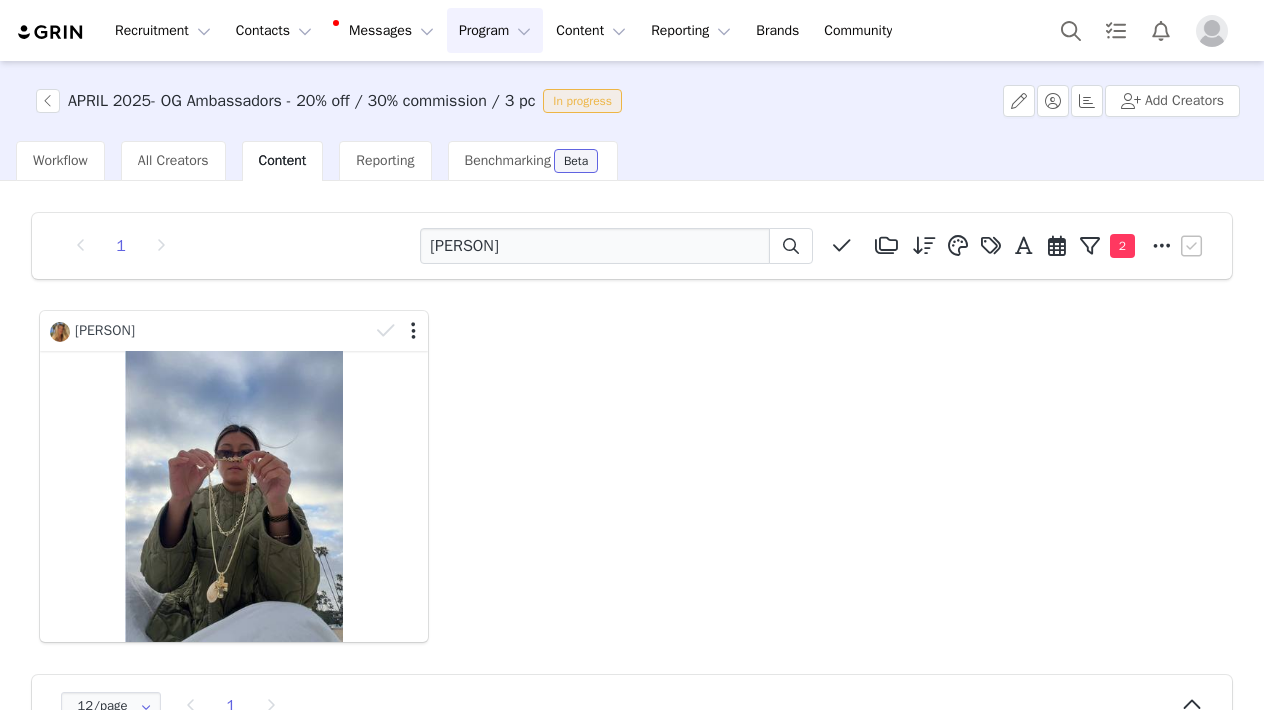 scroll, scrollTop: 0, scrollLeft: 0, axis: both 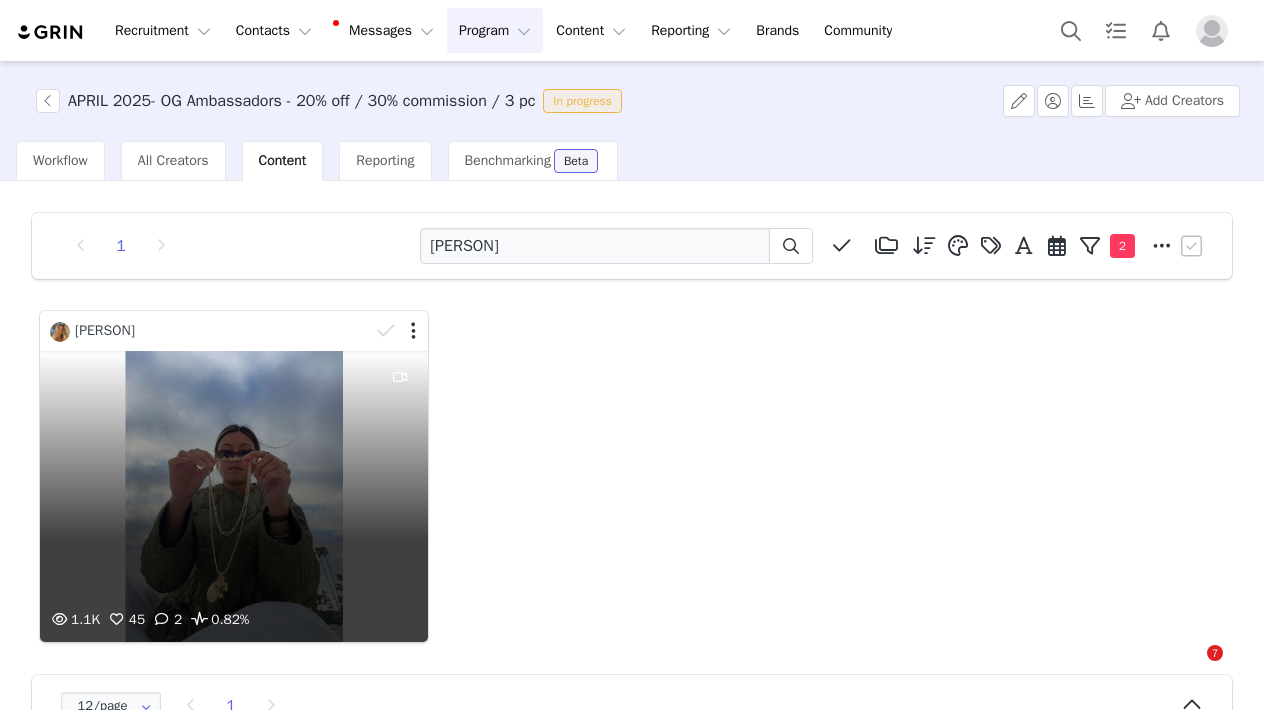 click on "1.1K  45  2  0.82%" at bounding box center [234, 496] 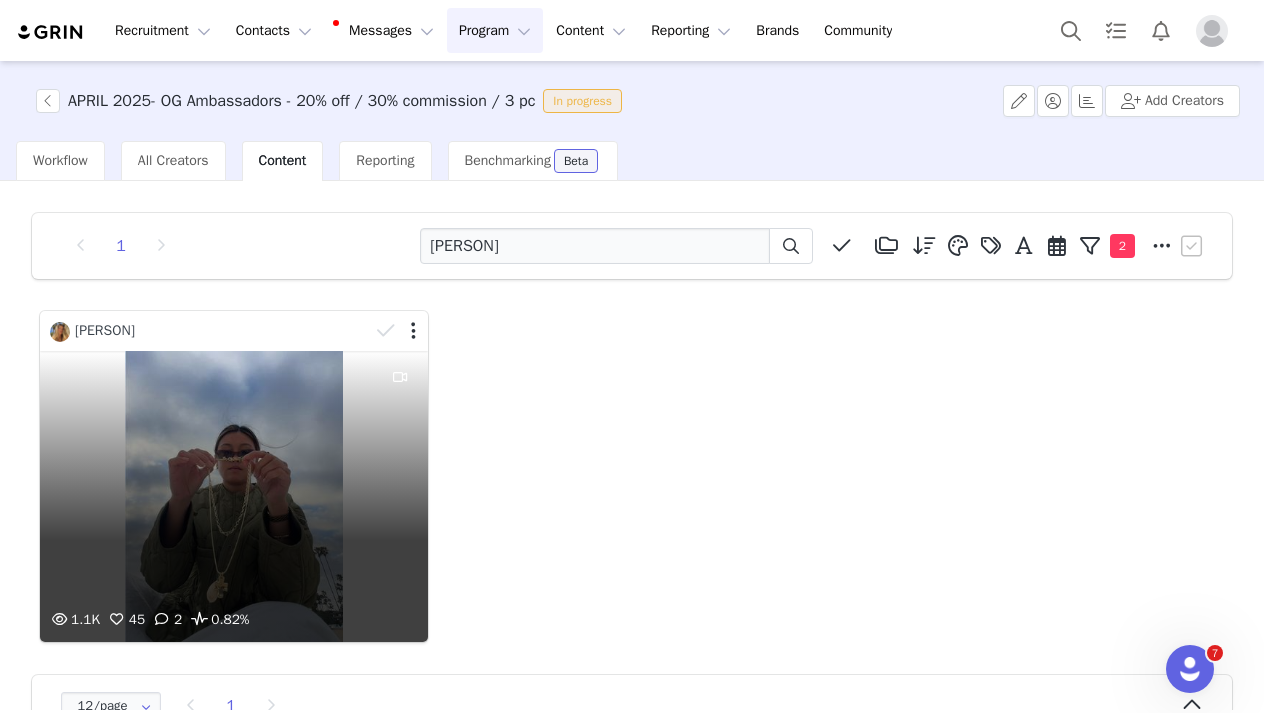 scroll, scrollTop: 0, scrollLeft: 0, axis: both 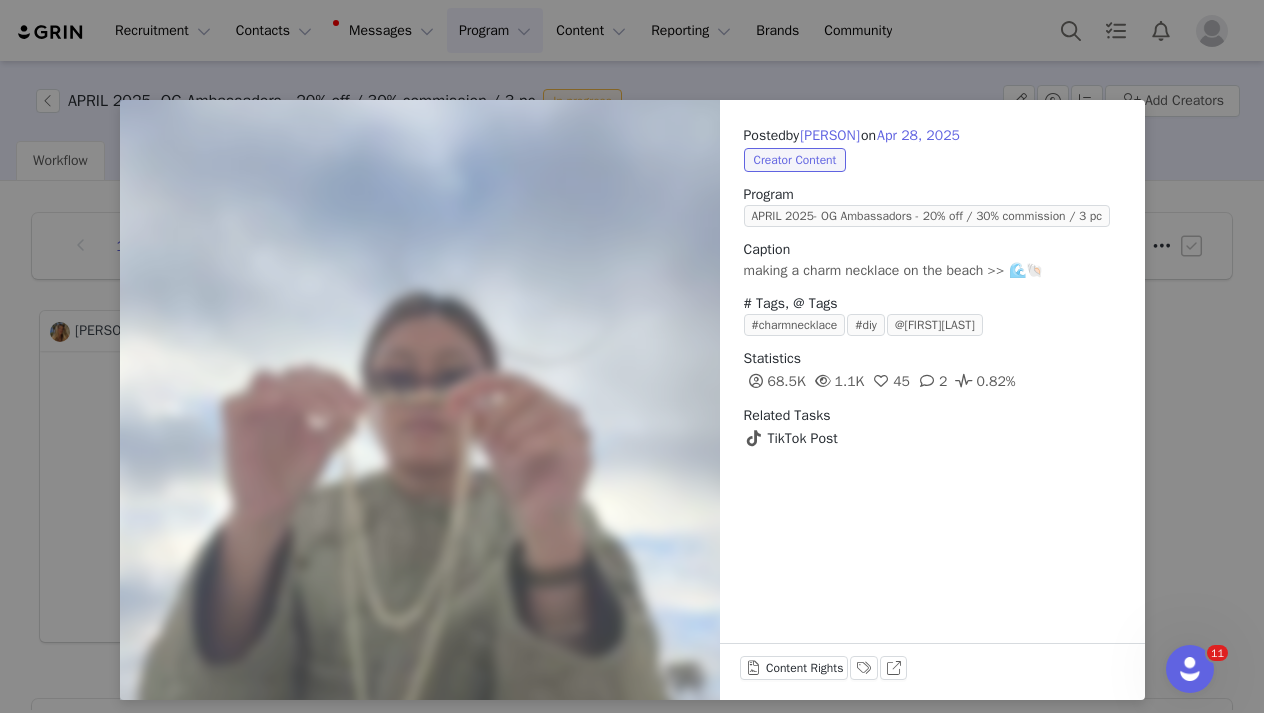 click on "Posted  by  [FIRST] [LAST]  on  [MONTH] [DAY], [YEAR]  Creator Content  Program [MONTH] [YEAR]- OG Ambassadors - 20% off / 30% commission / 3 pc Caption making a charm necklace on the beach >> 🌊🐚     # Tags, @ Tags  #charmnecklace   #diy   @[FIRST][LAST]      Statistics 68.5K  1.1K  45  2  0.82%  Related Tasks TikTok Post     Content Rights Labels & Tags View on TikTok" at bounding box center [632, 356] 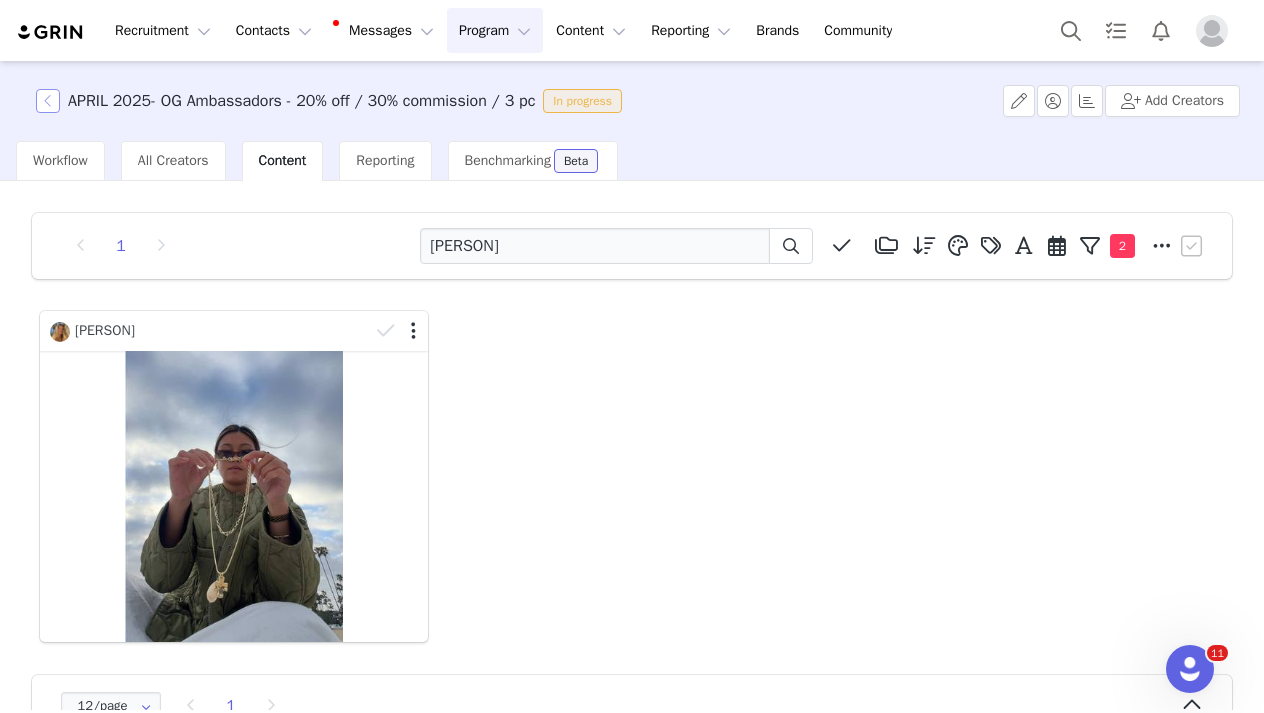 click at bounding box center (48, 101) 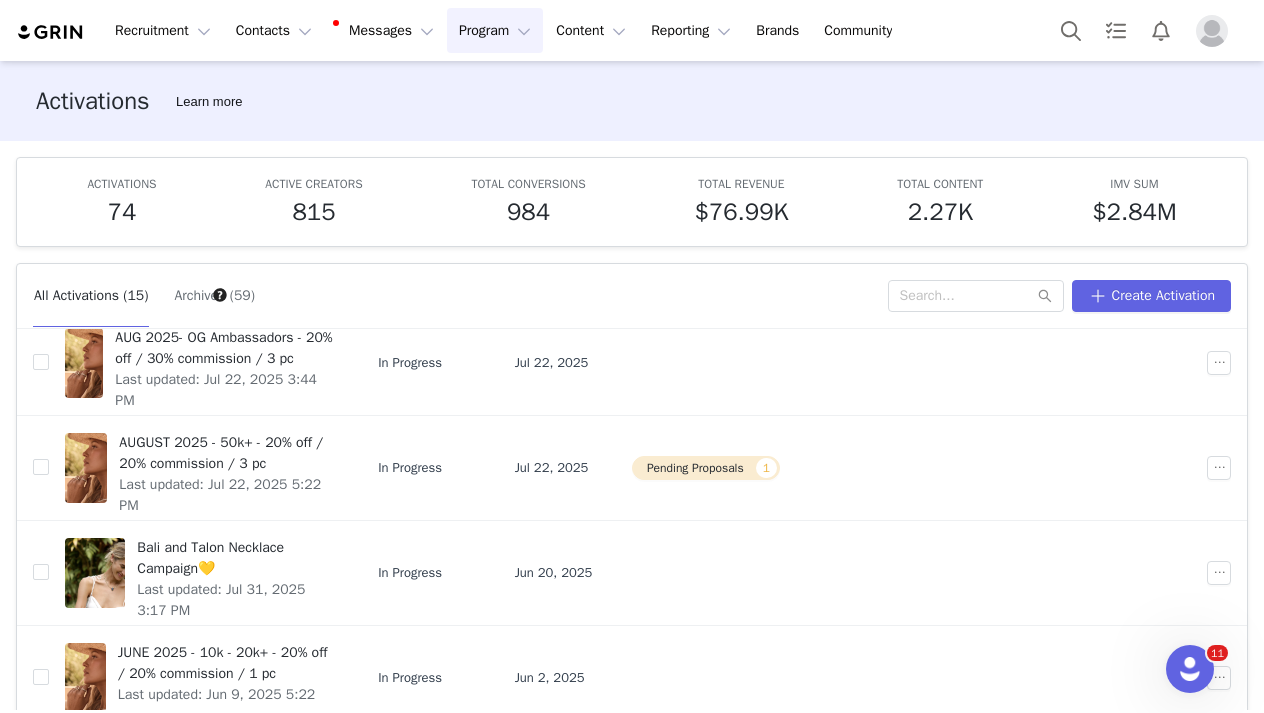 scroll, scrollTop: 321, scrollLeft: 0, axis: vertical 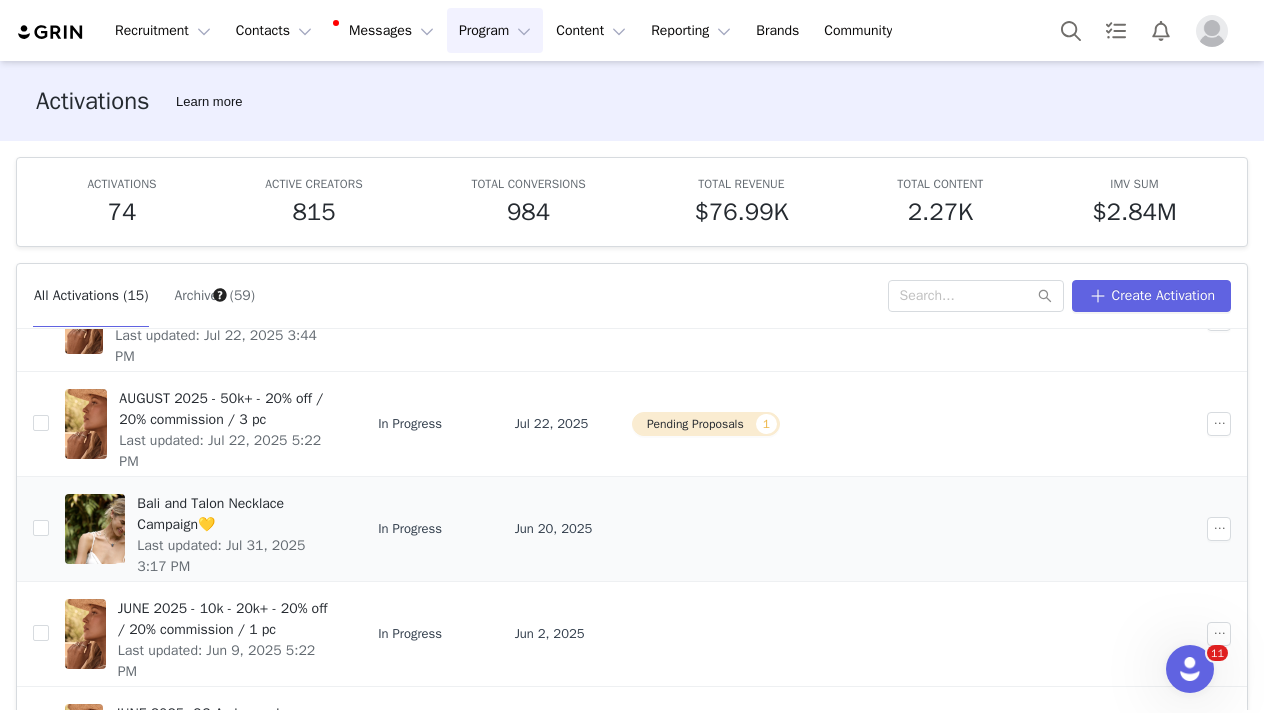 click on "Bali and Talon Necklace Campaign💛" at bounding box center [235, 514] 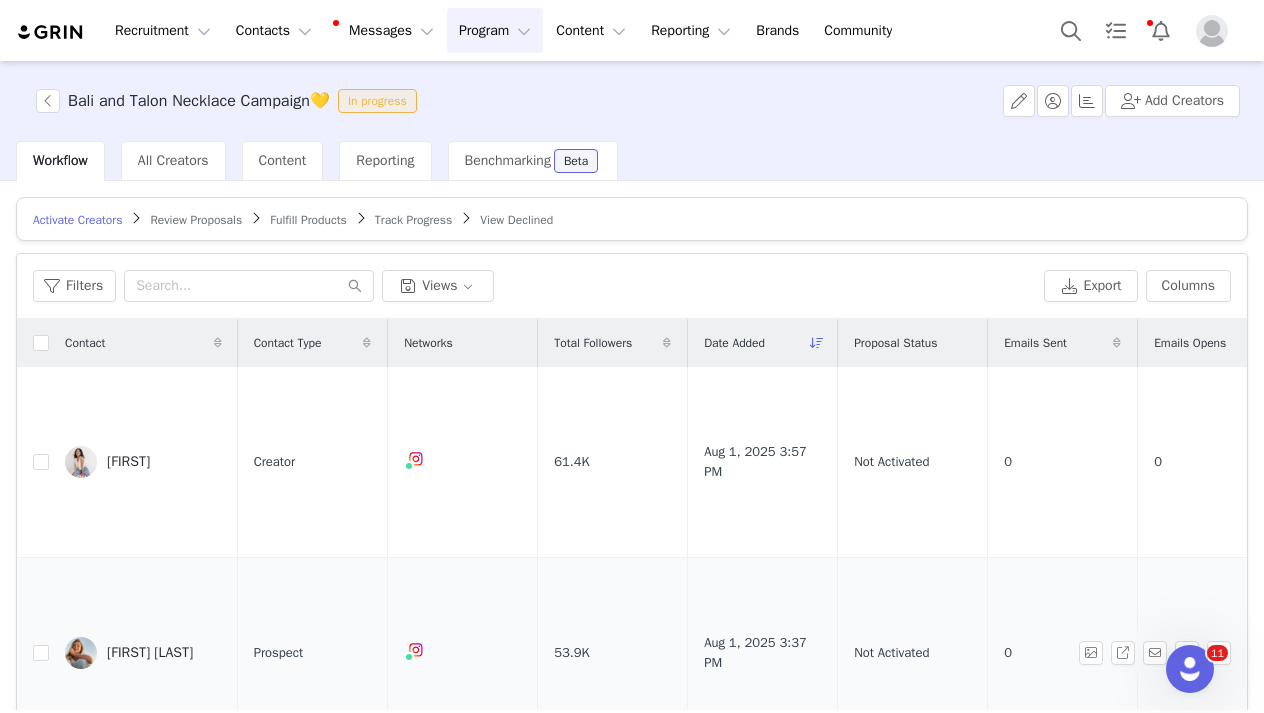 scroll, scrollTop: 0, scrollLeft: 0, axis: both 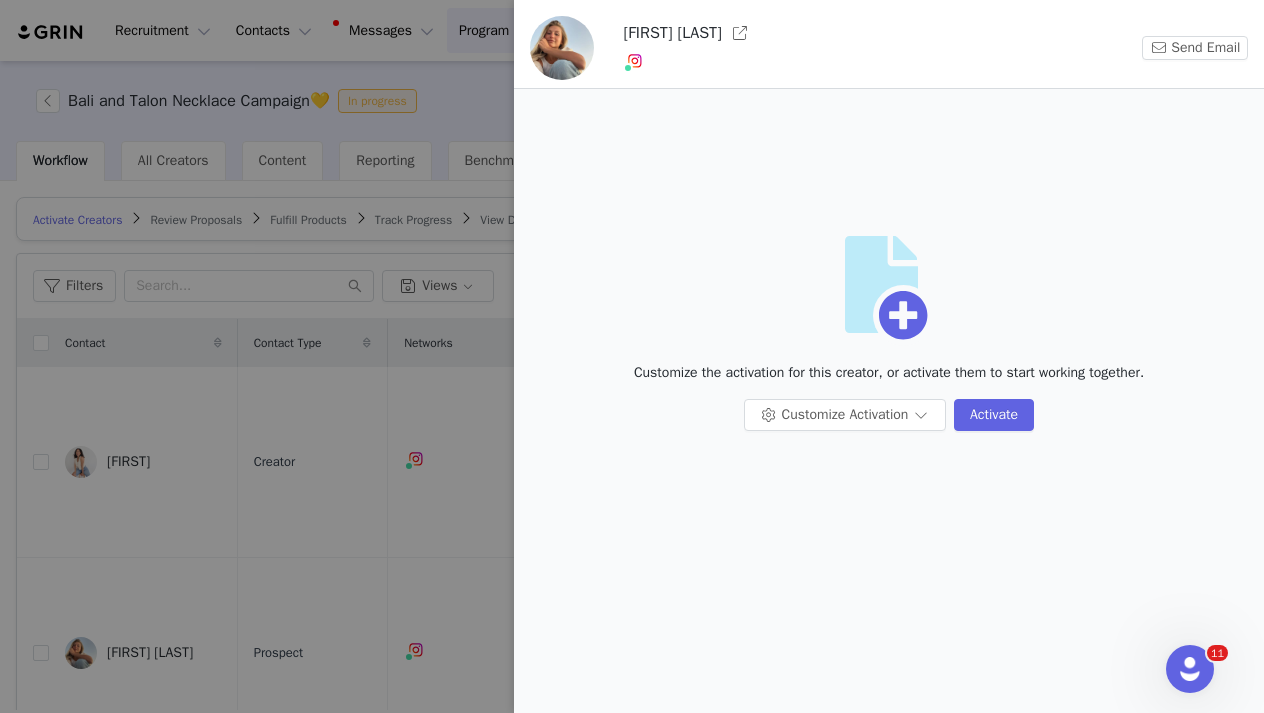 click at bounding box center [632, 356] 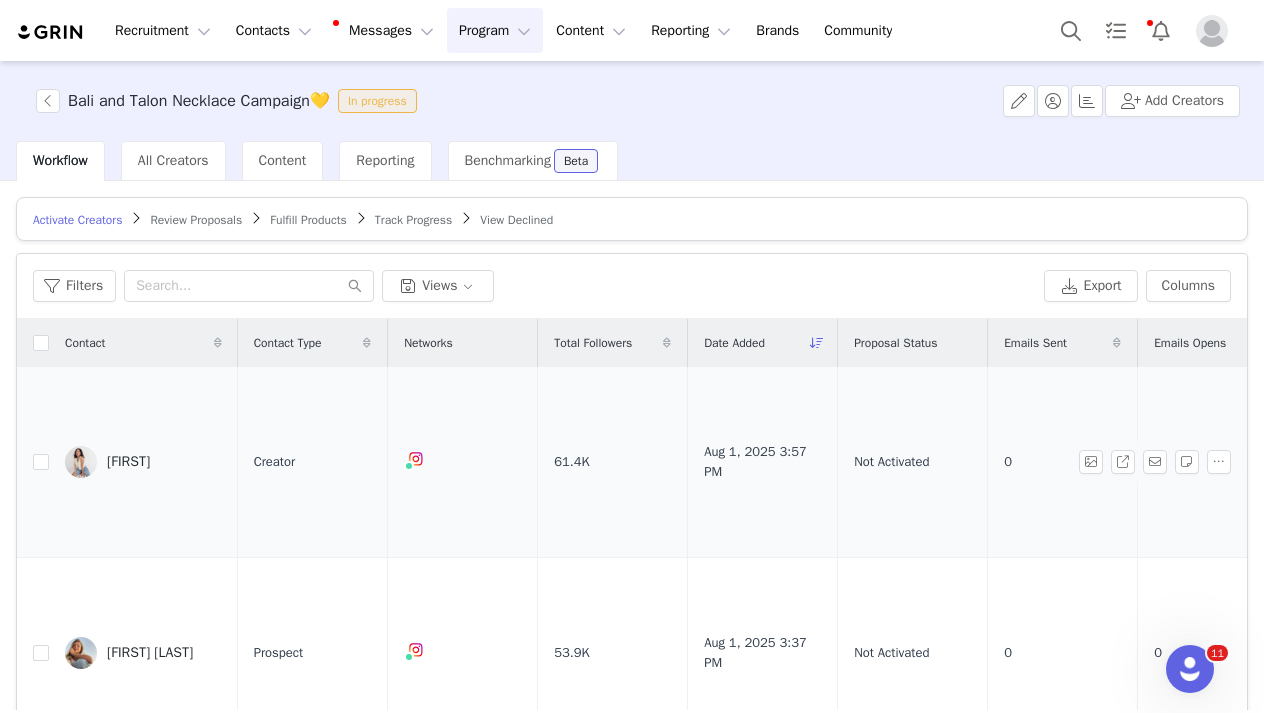 click on "gaby" at bounding box center (143, 462) 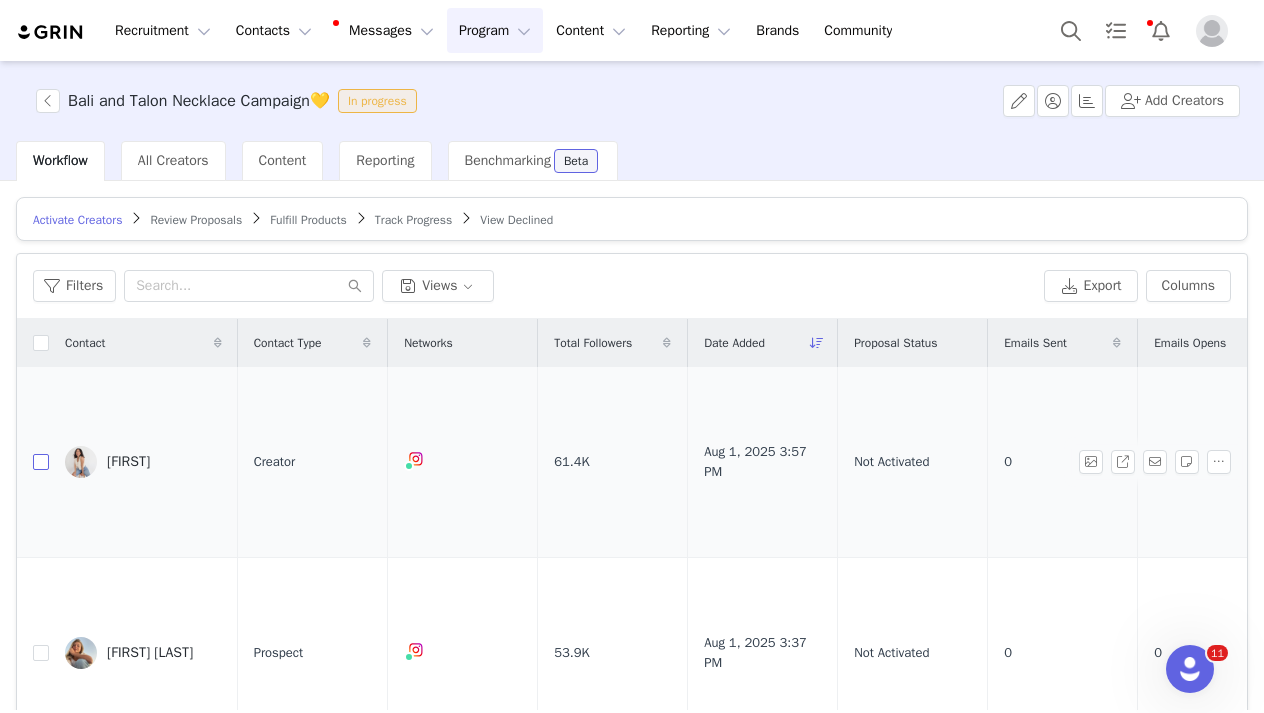 click at bounding box center [41, 462] 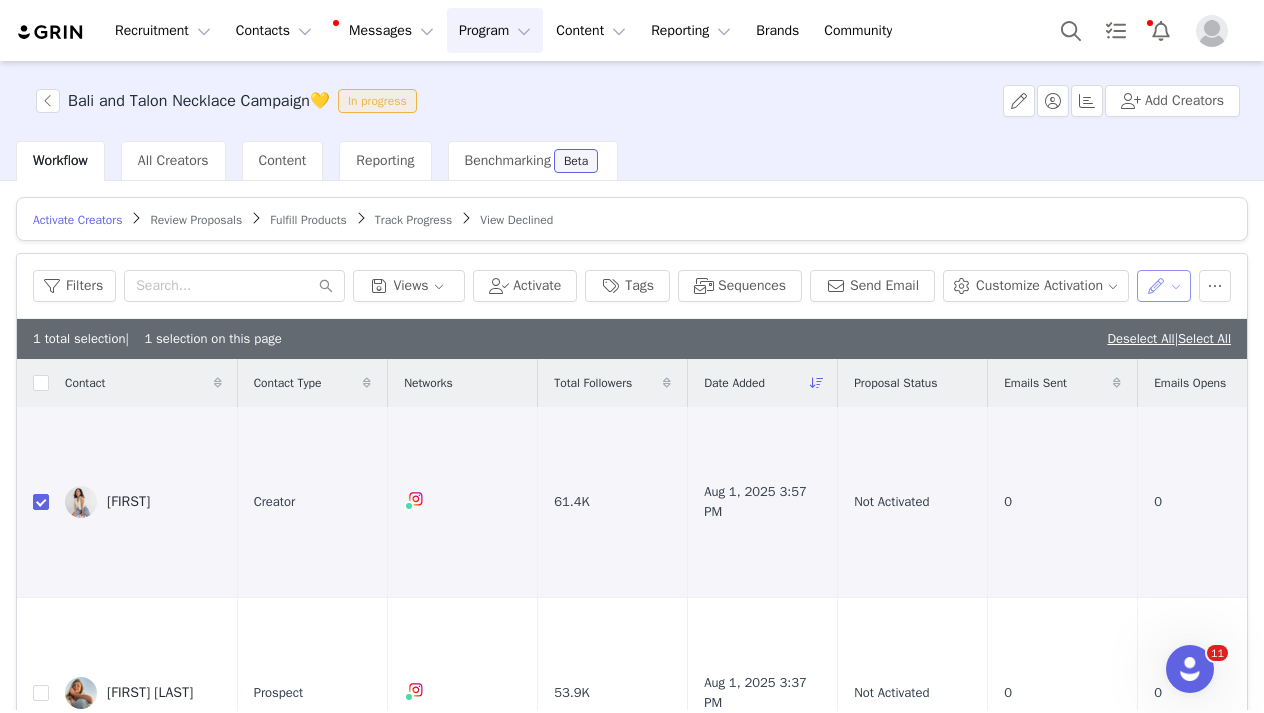 click at bounding box center [1164, 286] 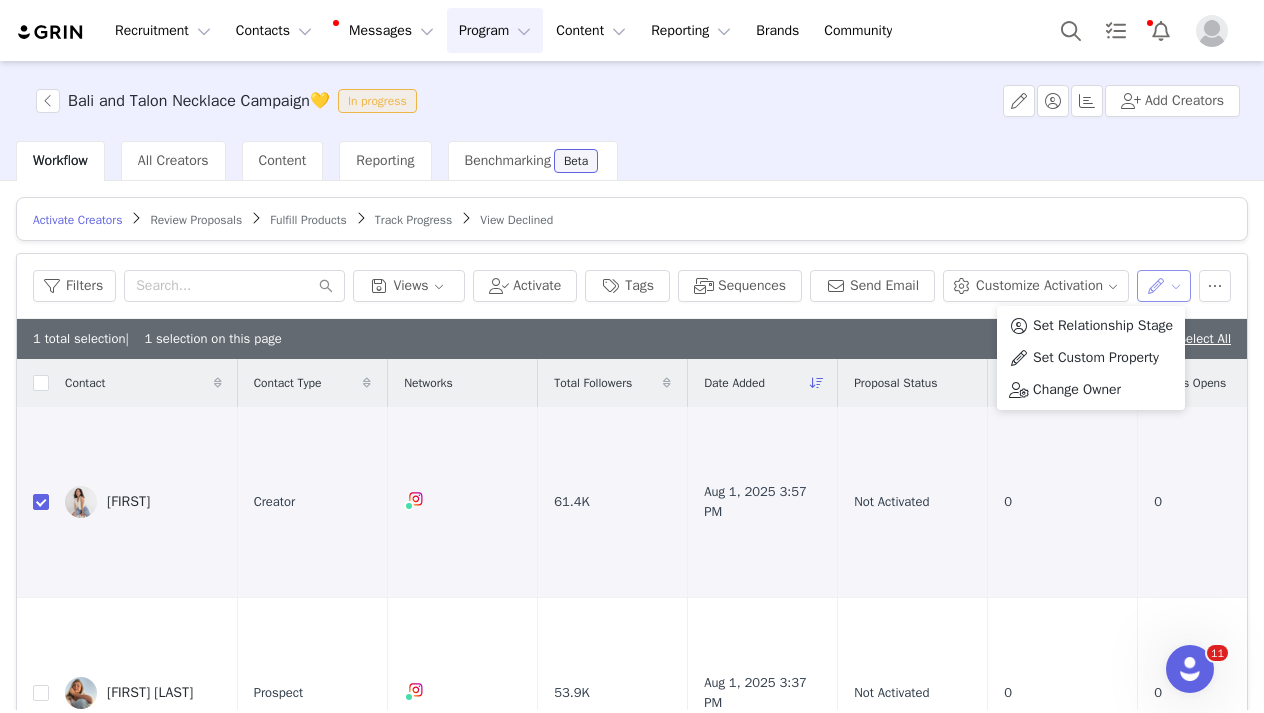 click at bounding box center (1164, 286) 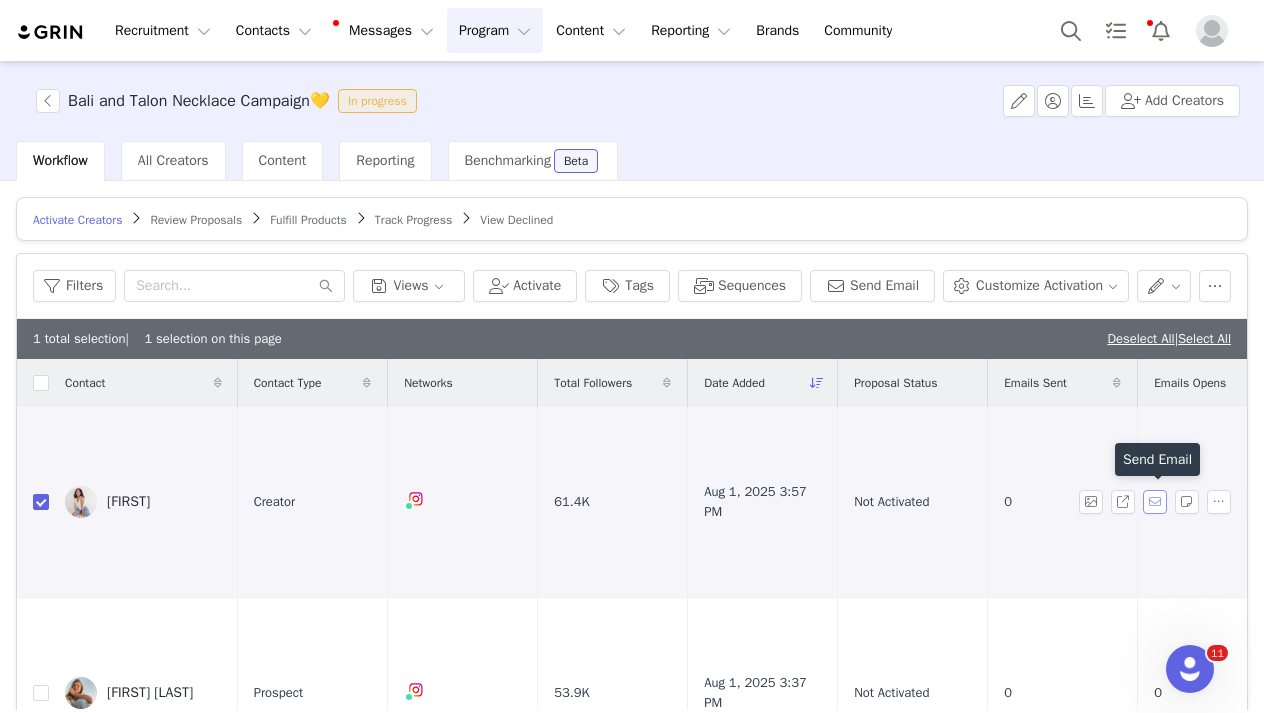 click at bounding box center (1155, 502) 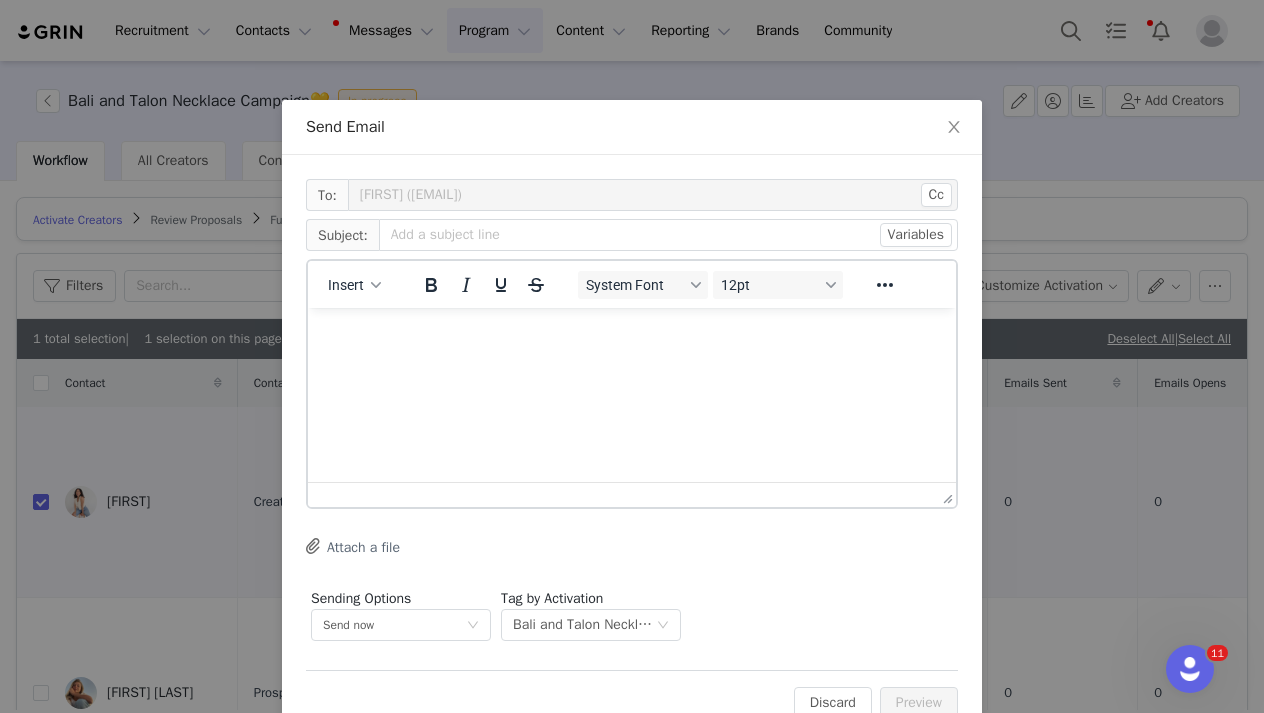 scroll, scrollTop: 0, scrollLeft: 0, axis: both 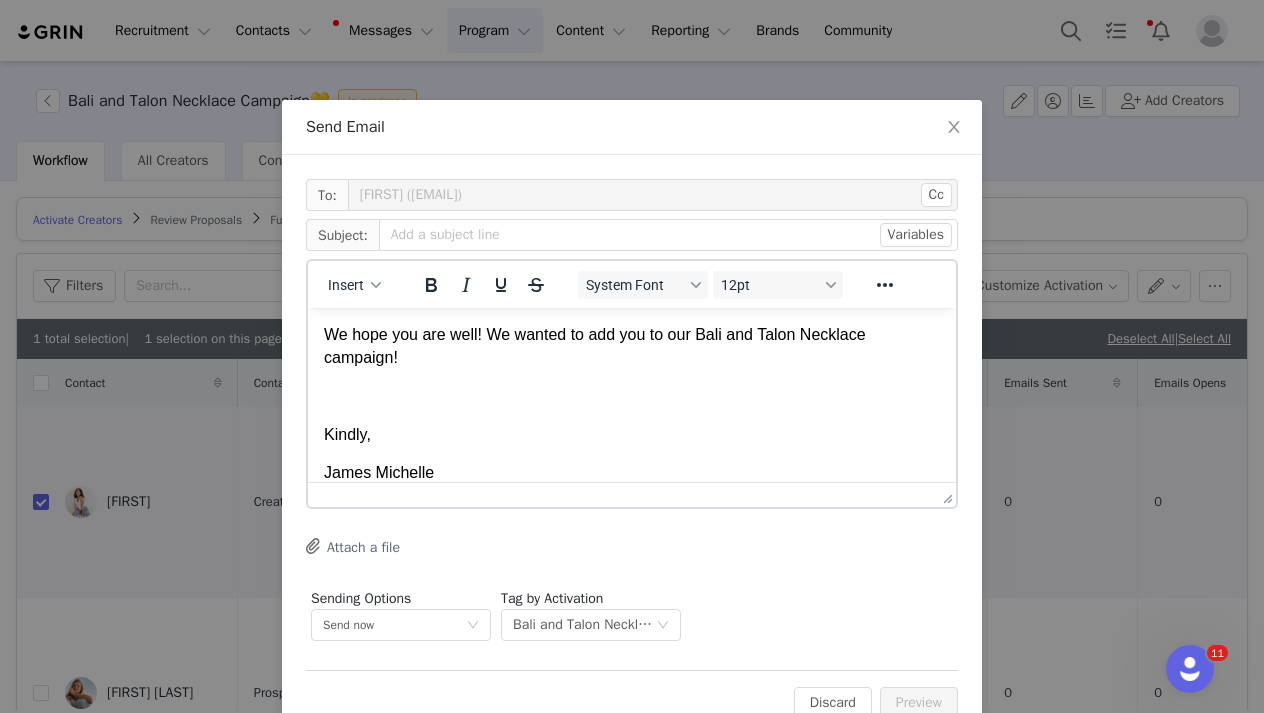 click on "We hope you are well! We wanted to add you to our Bali and Talon Necklace campaign!" at bounding box center (632, 346) 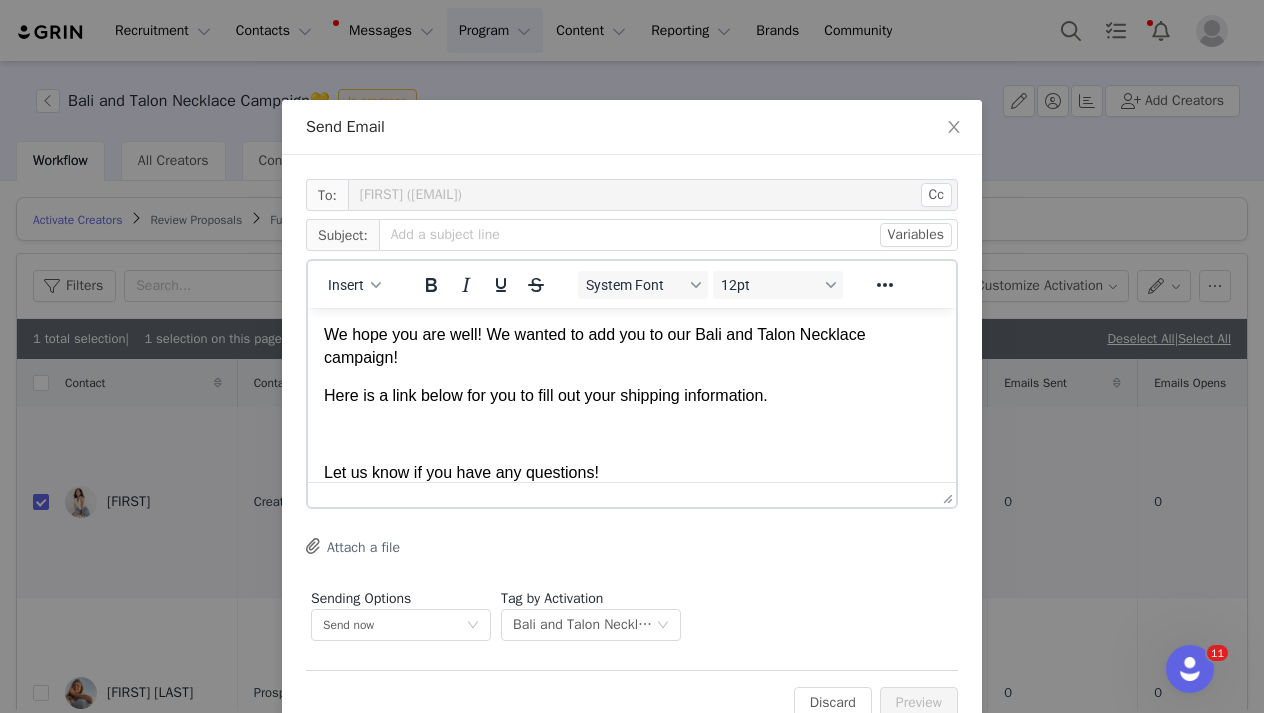 click on "Here is a link below for you to fill out your shipping information." at bounding box center [632, 396] 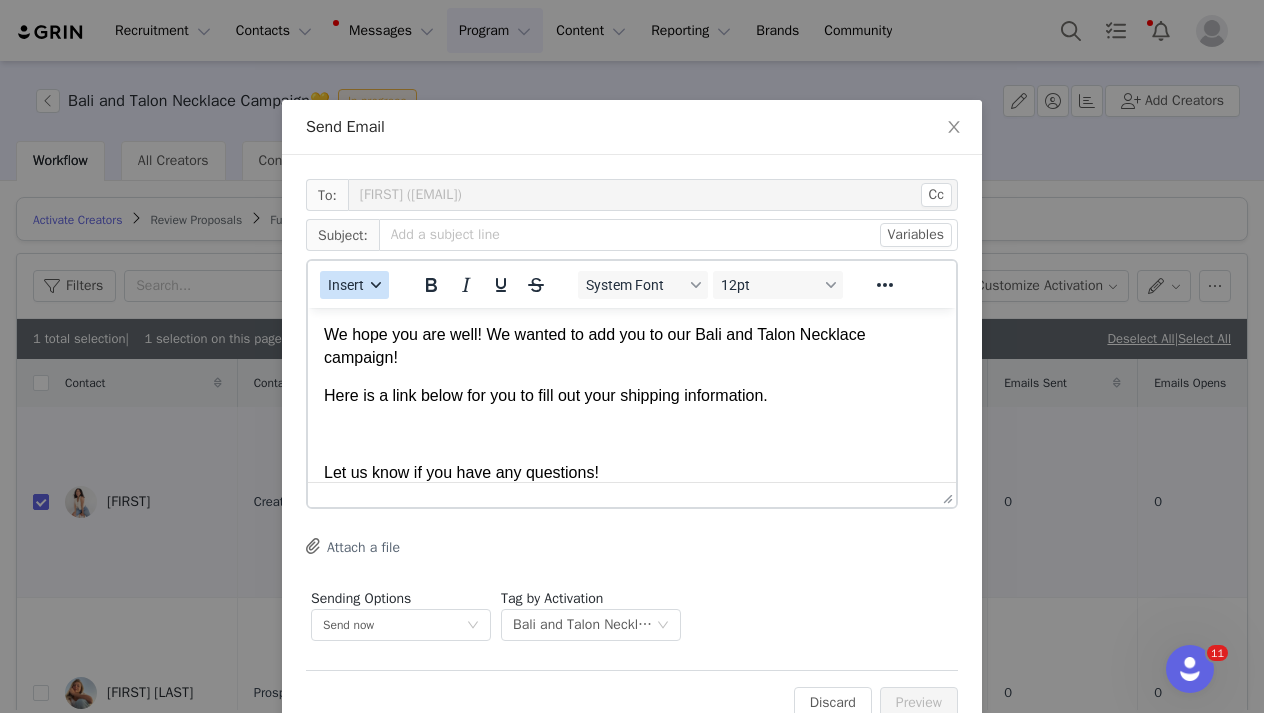 click 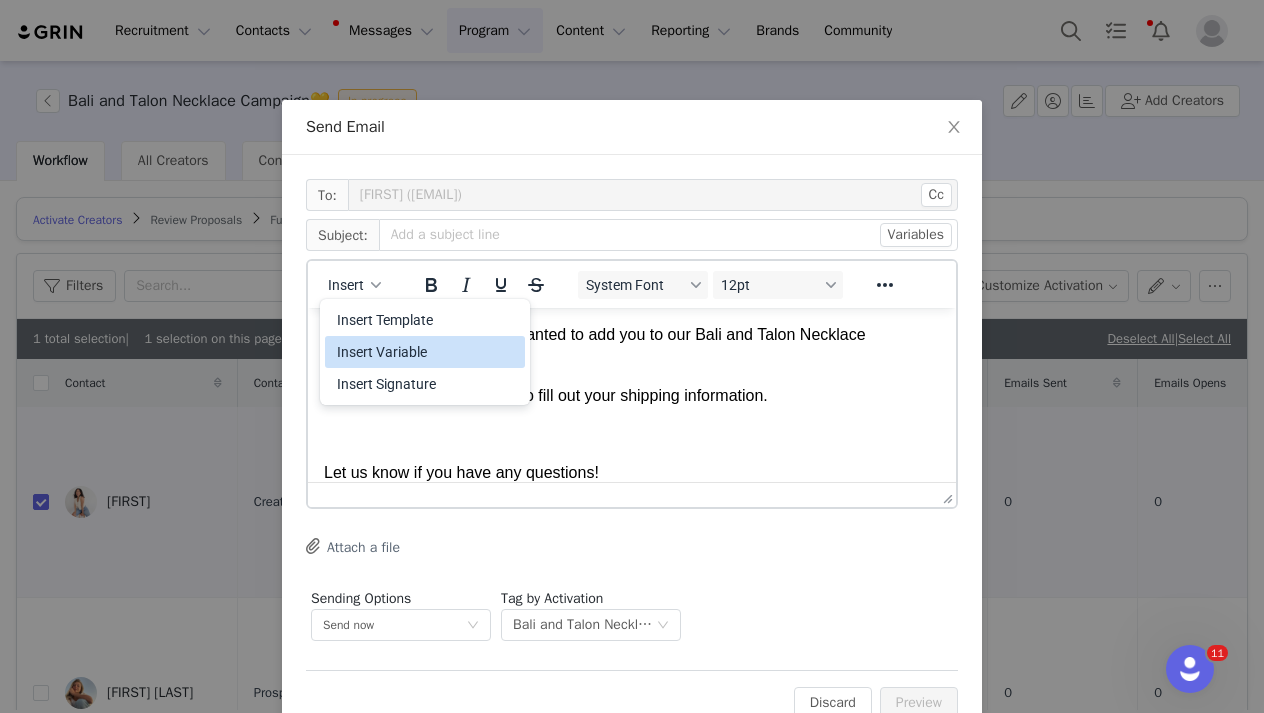 click on "Insert Variable" at bounding box center [427, 352] 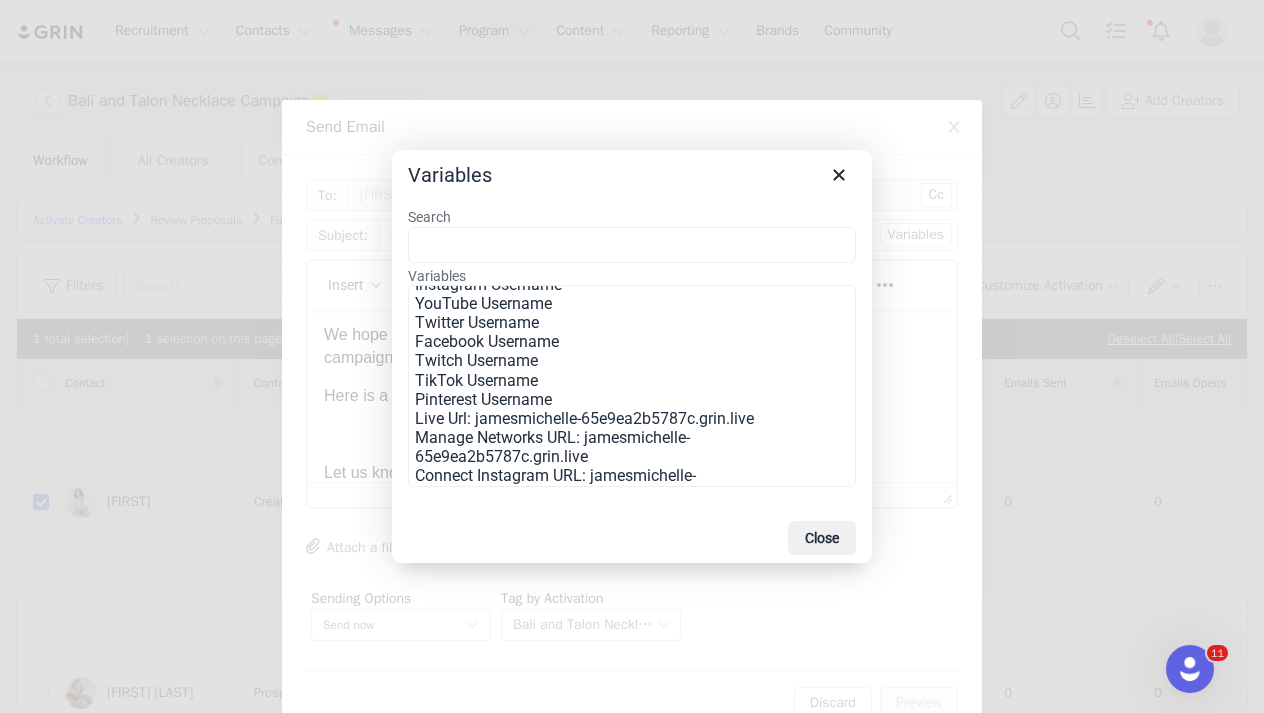 scroll, scrollTop: 342, scrollLeft: 0, axis: vertical 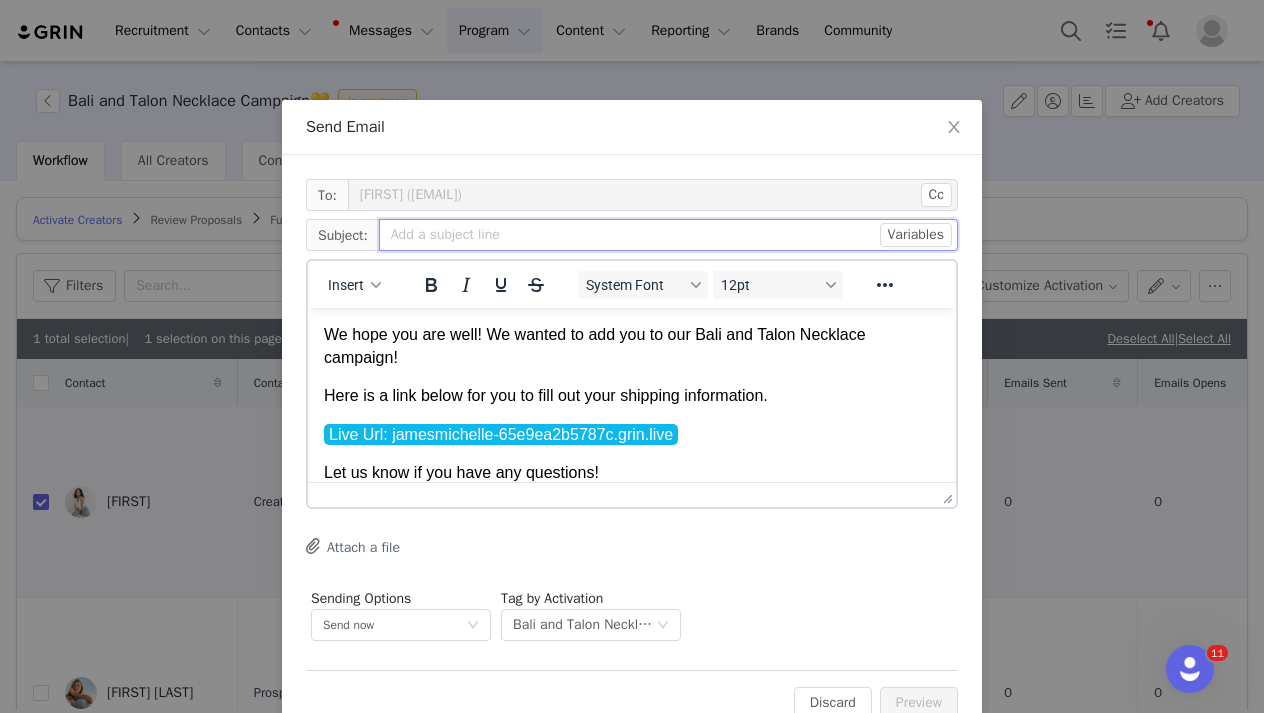 click at bounding box center (668, 235) 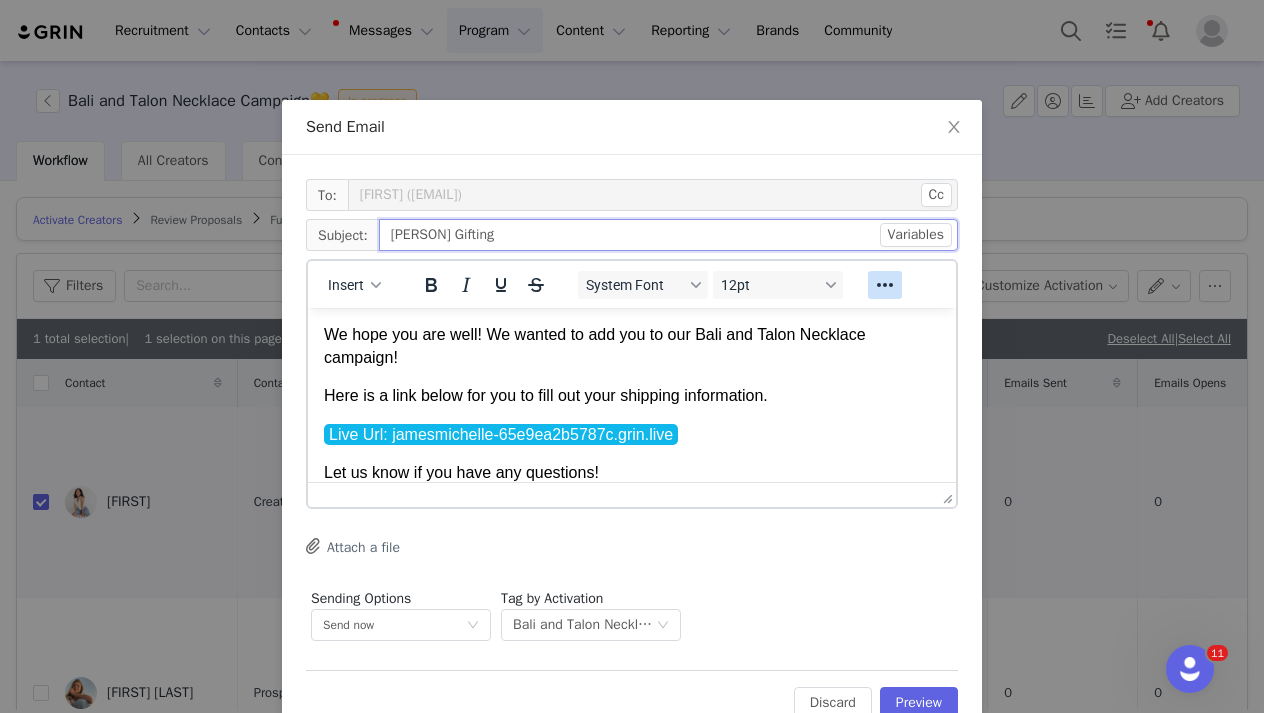 click at bounding box center [885, 285] 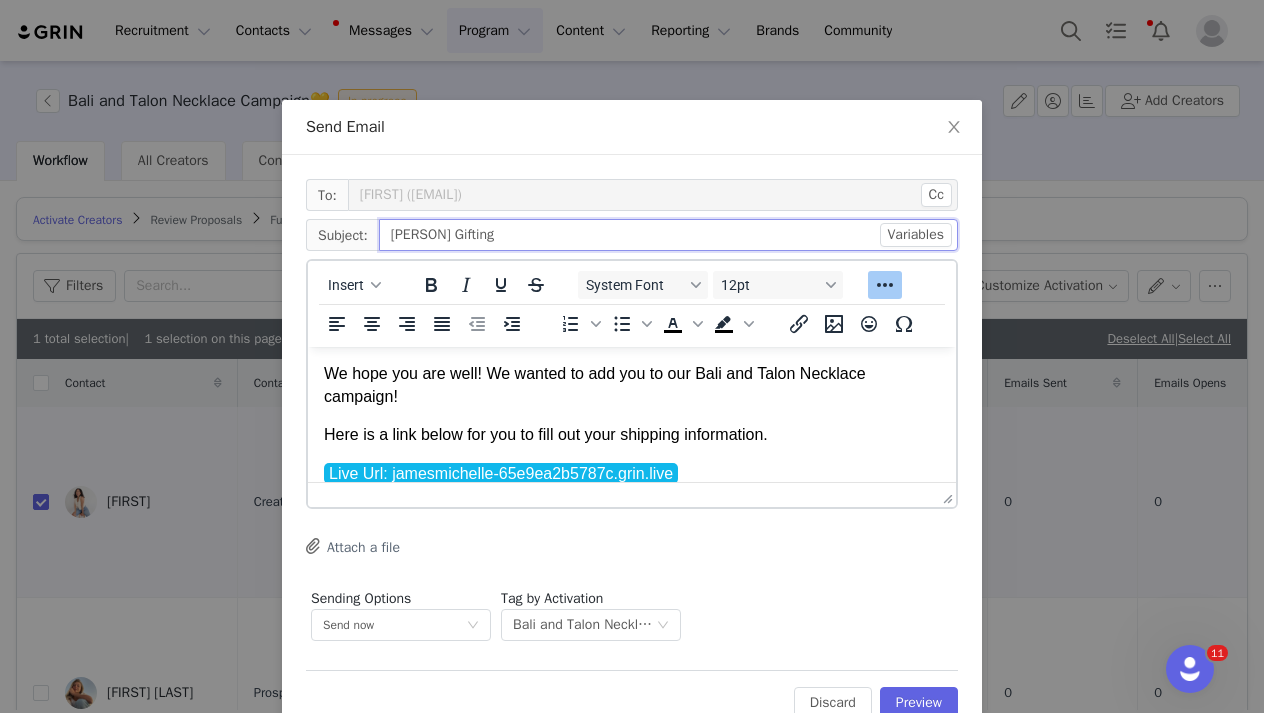 type on "James Michelle Gifting" 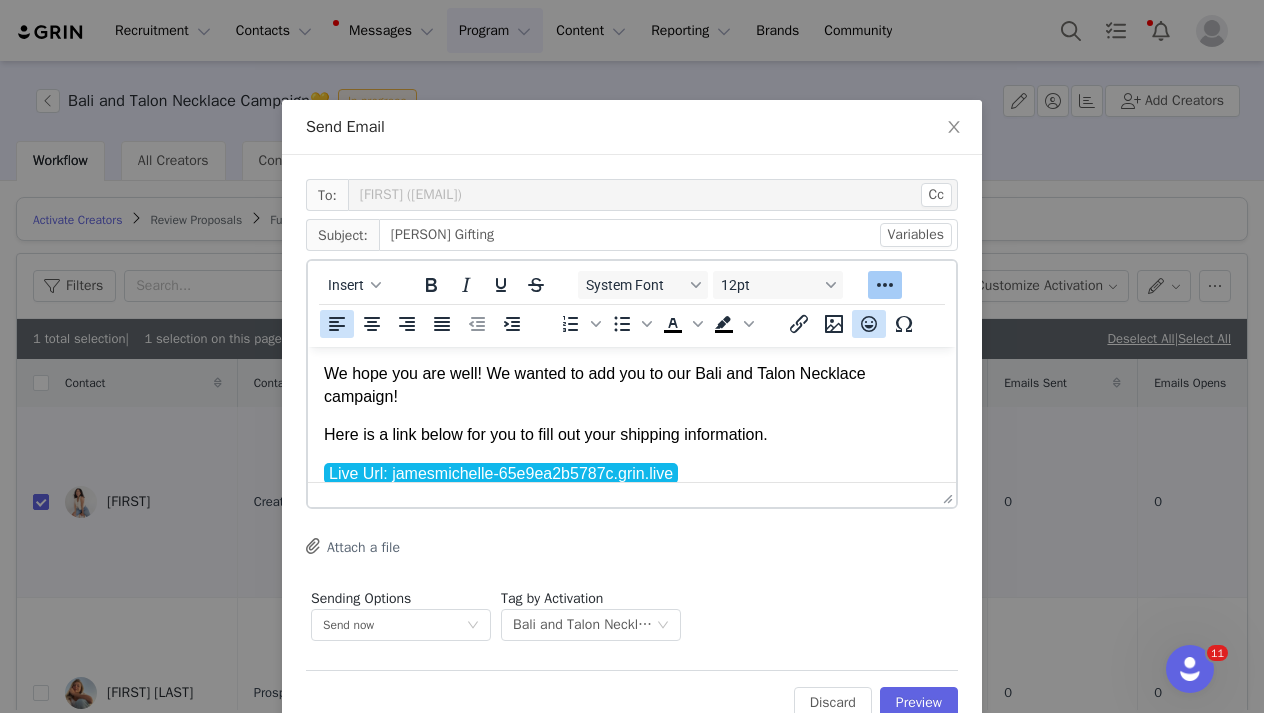 click 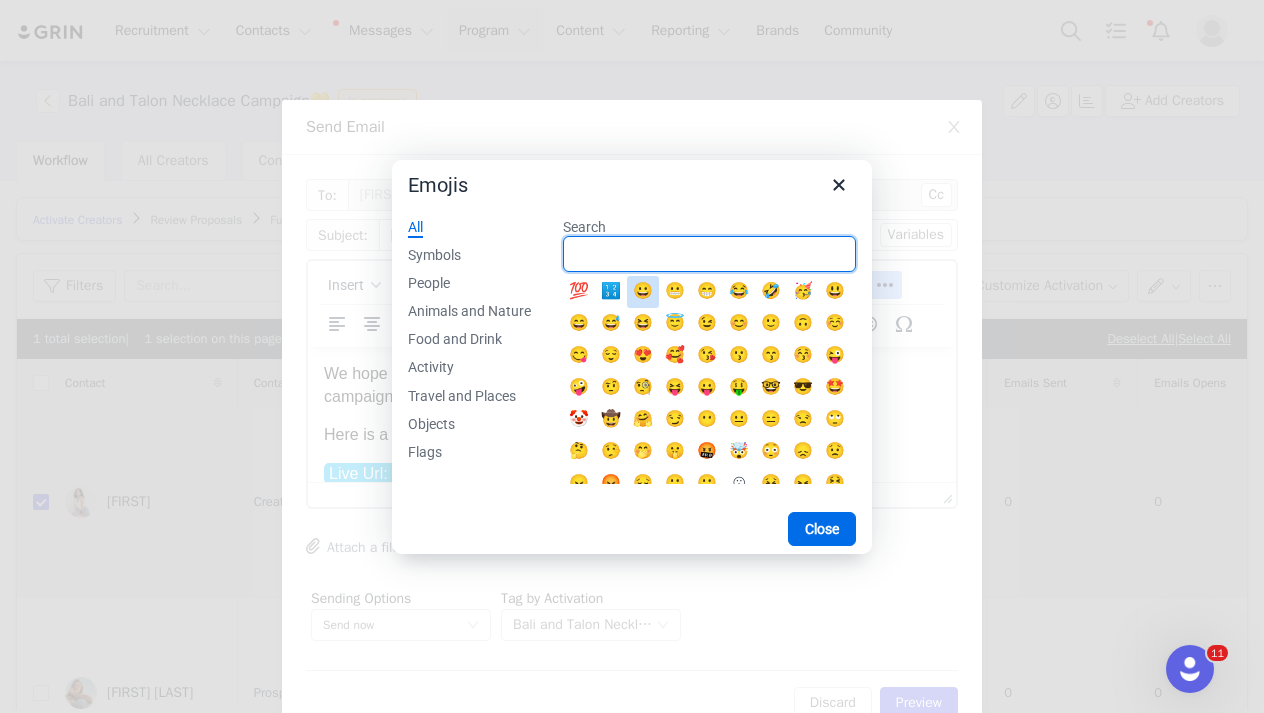 click on "Search" at bounding box center [709, 254] 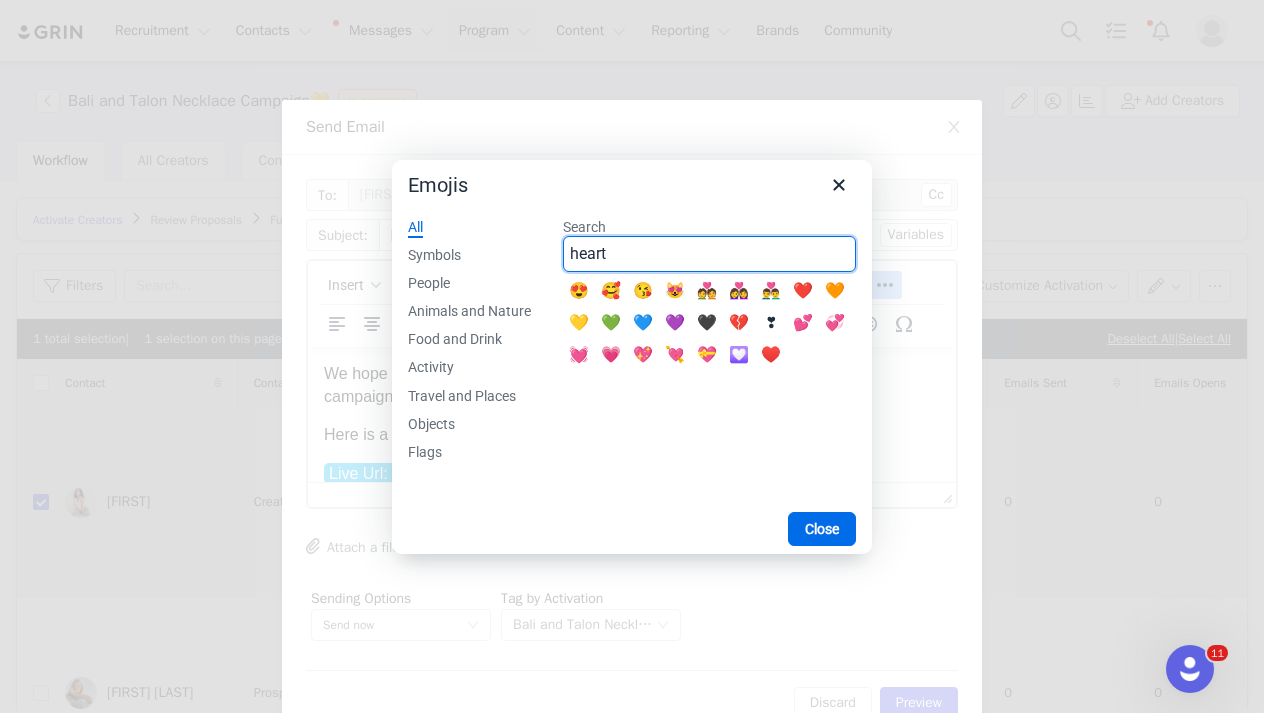 type on "heart" 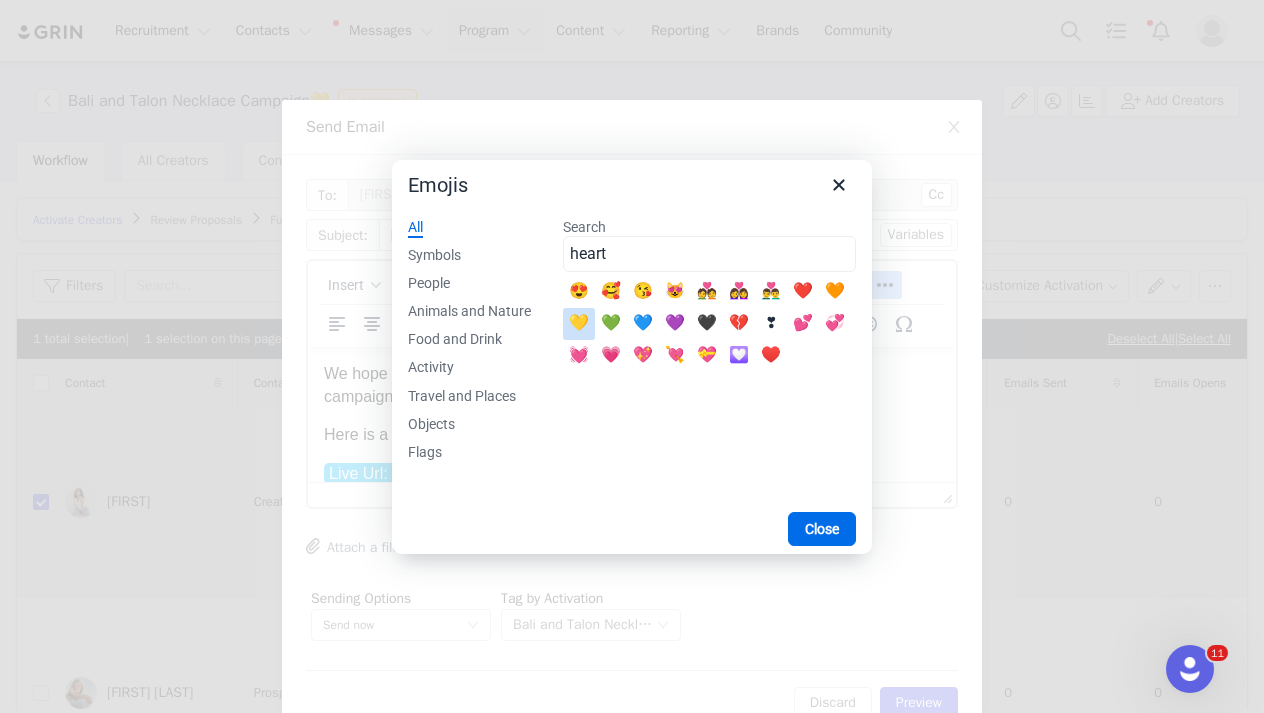 click on "💛" at bounding box center (579, 324) 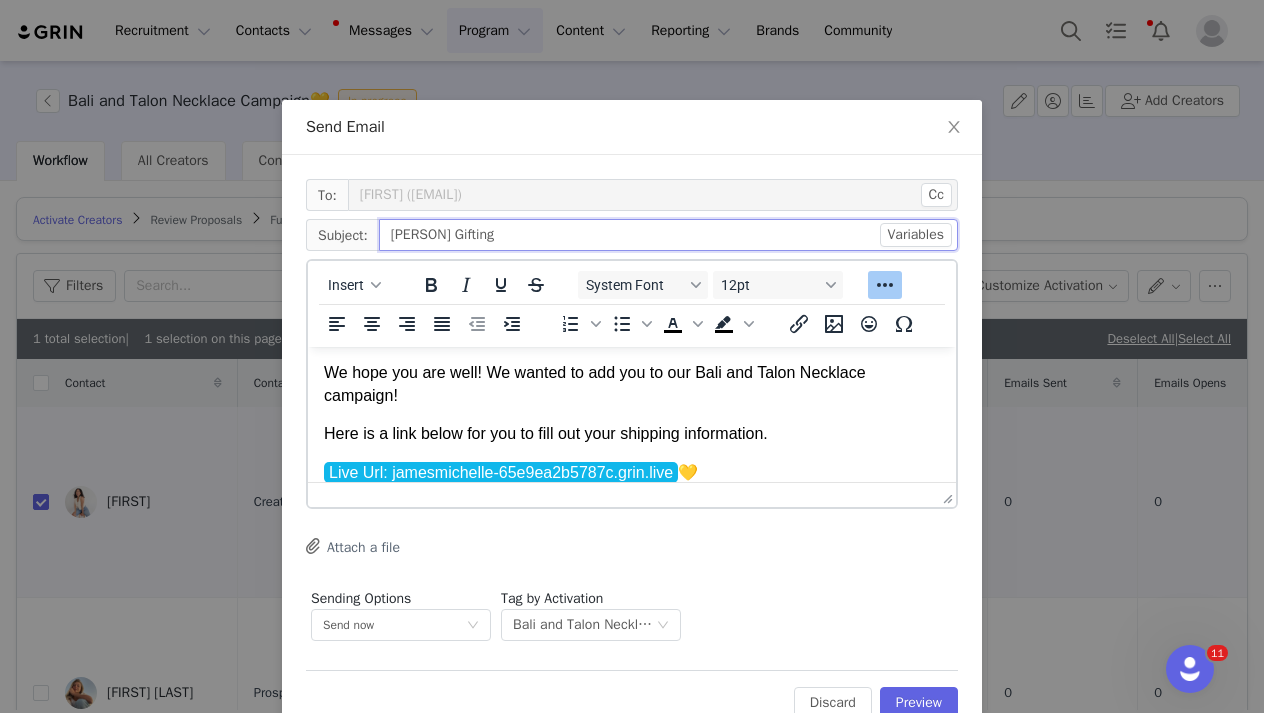 click on "James Michelle Gifting" at bounding box center [668, 235] 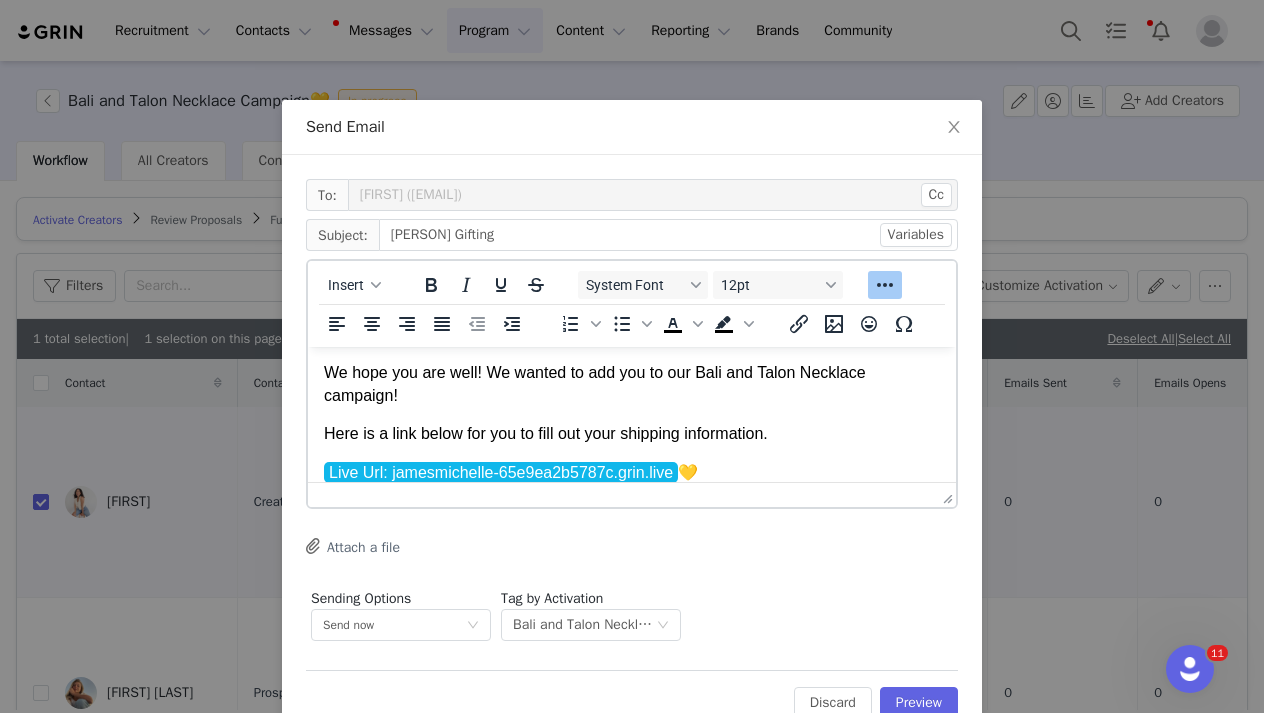 drag, startPoint x: 734, startPoint y: 474, endPoint x: 697, endPoint y: 473, distance: 37.01351 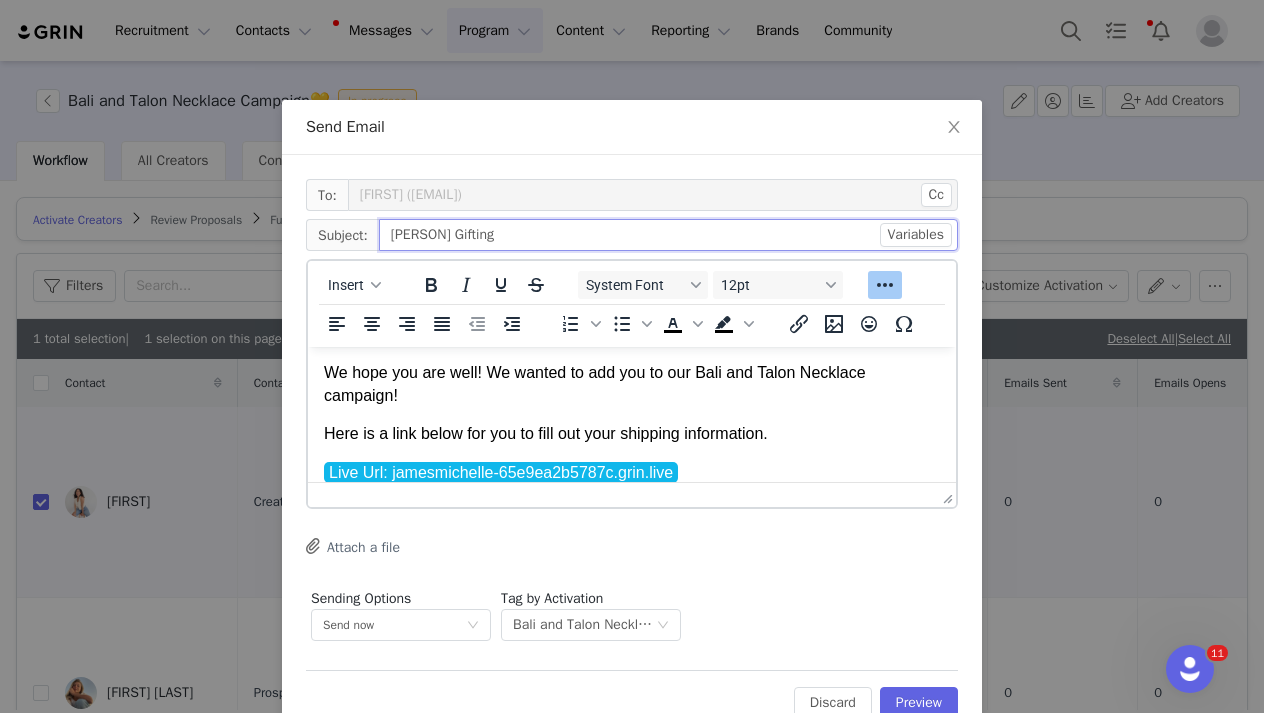 click on "James Michelle Gifting" at bounding box center (668, 235) 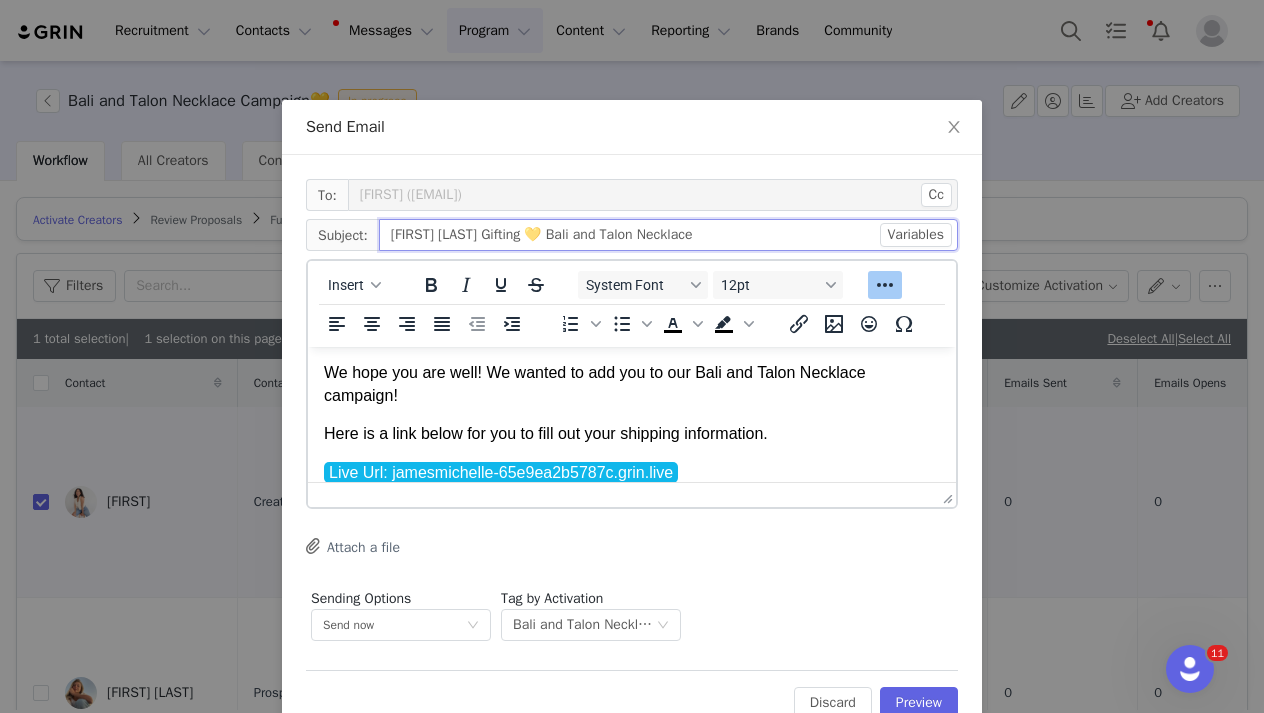 type on "James Michelle Gifting 💛 Bali and Talon Necklace" 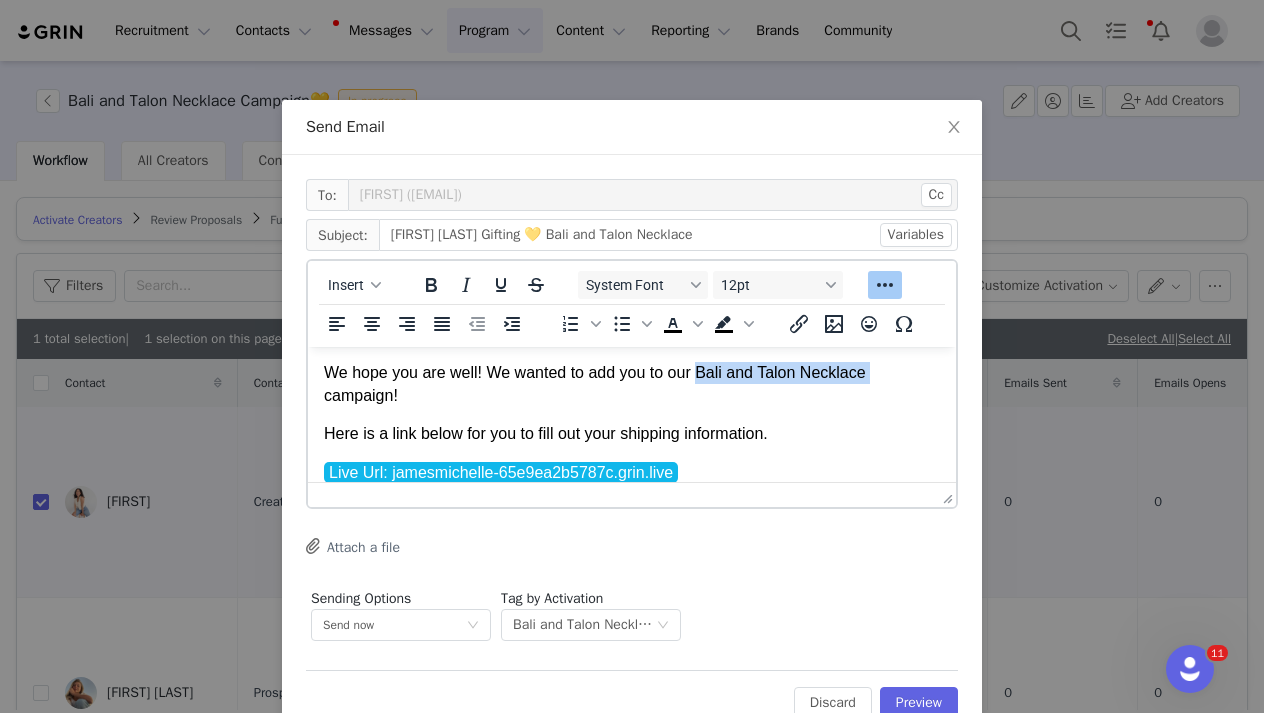 drag, startPoint x: 700, startPoint y: 374, endPoint x: 885, endPoint y: 379, distance: 185.06755 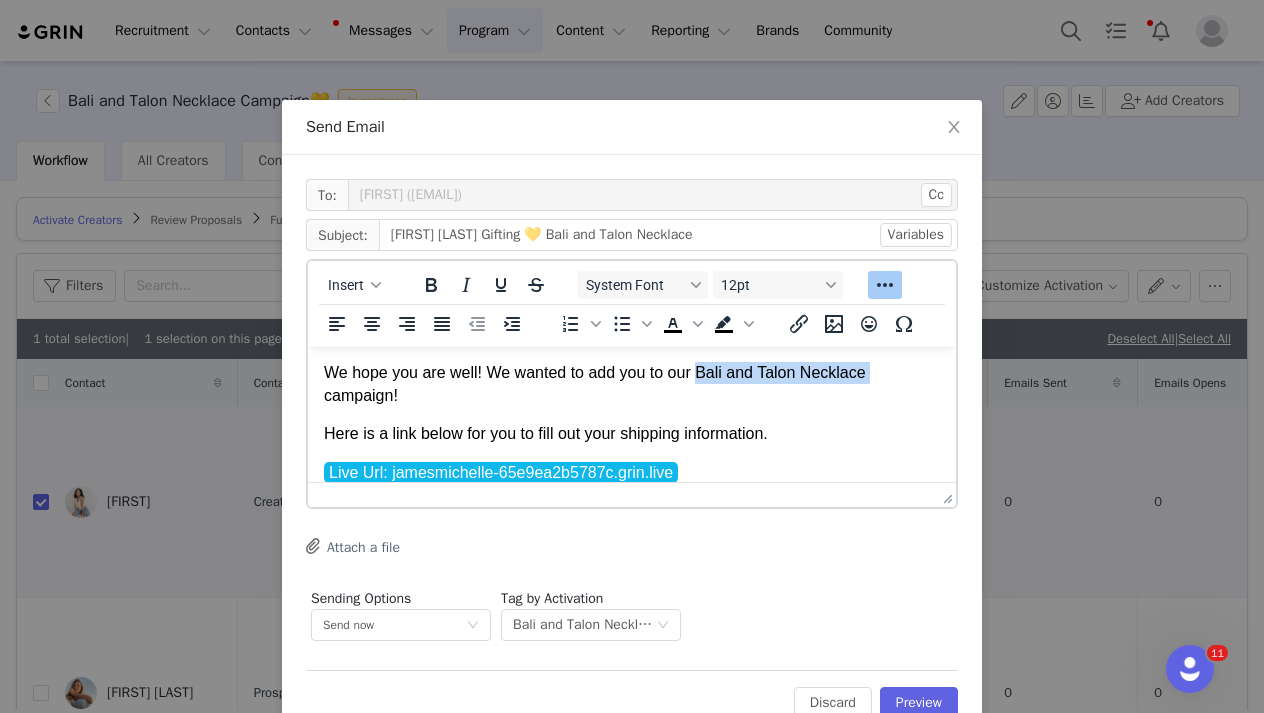 click on "We hope you are well! We wanted to add you to our Bali and Talon Necklace campaign!" at bounding box center [632, 384] 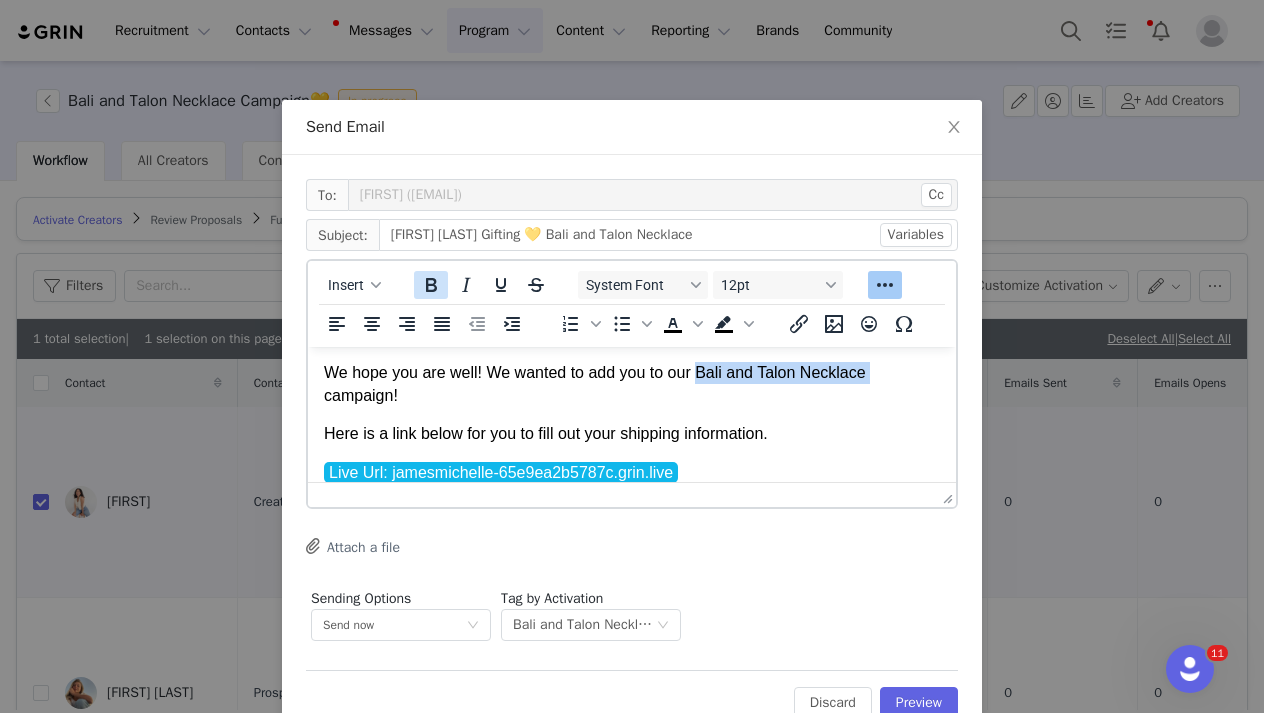 click at bounding box center (431, 285) 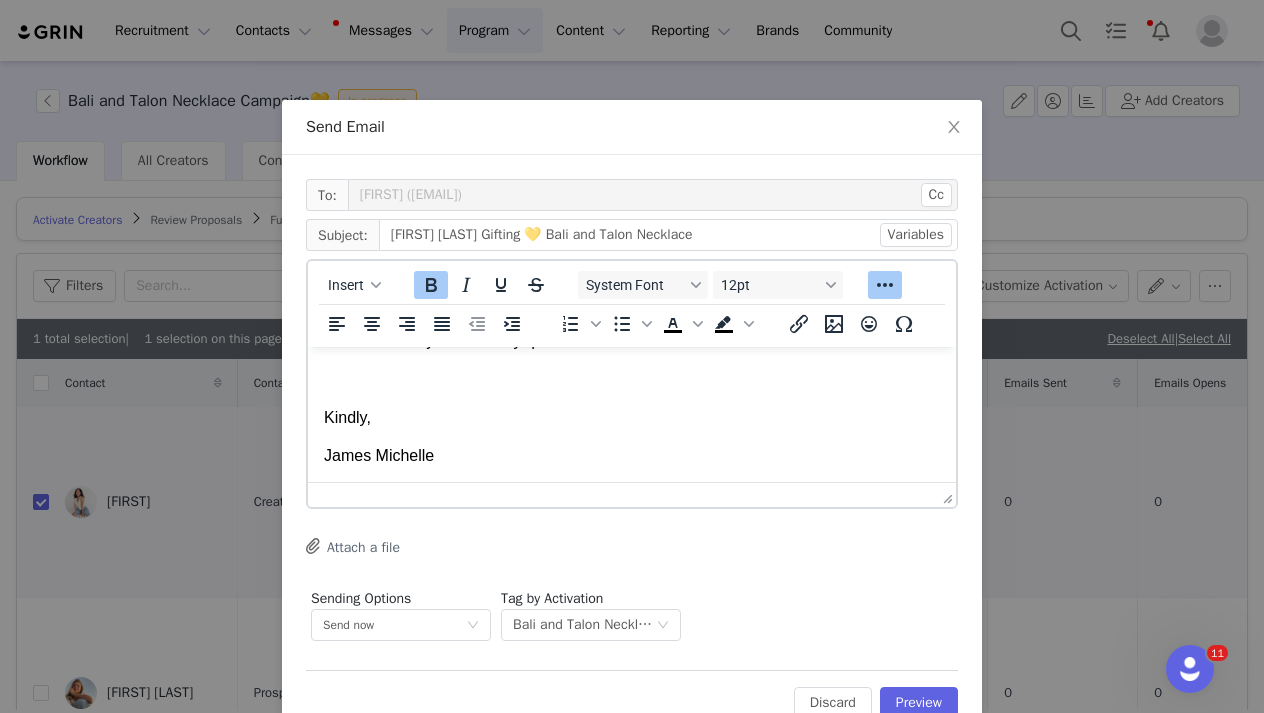 scroll, scrollTop: 207, scrollLeft: 0, axis: vertical 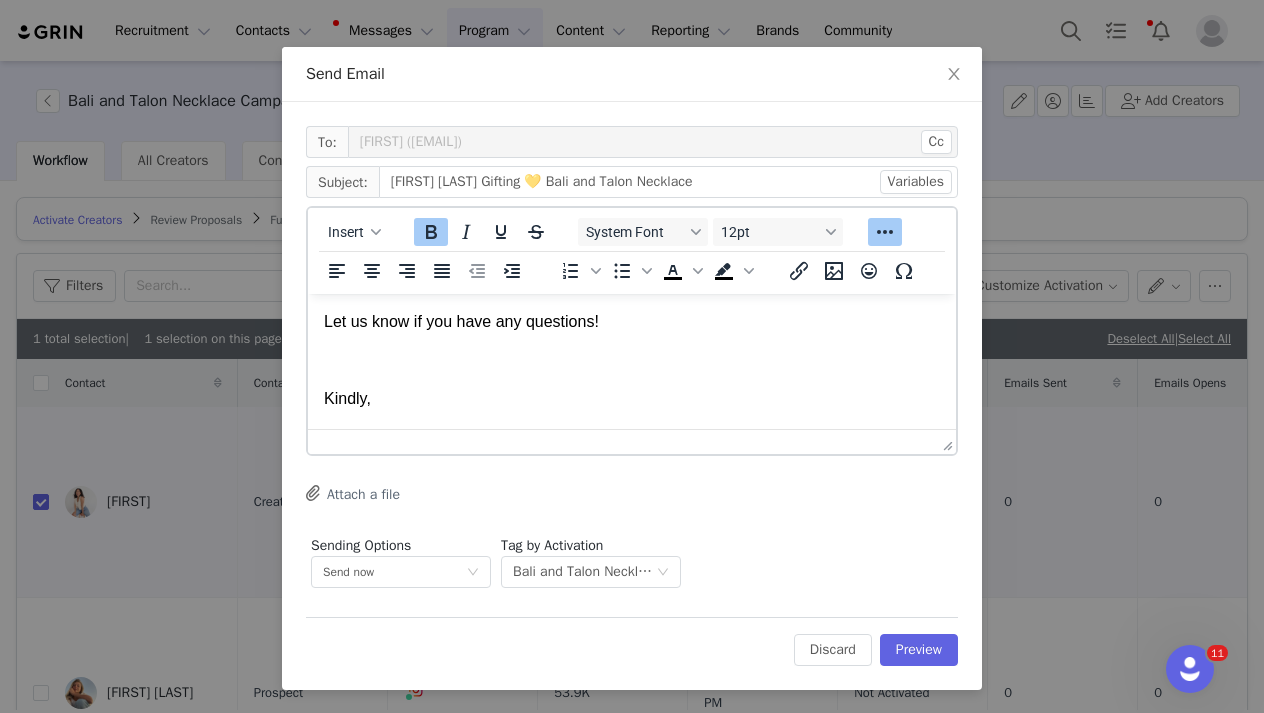 click on "Hi Gaby!  We hope you are well! We wanted to add you to our  Bali and Talon Necklace  campaign!  Here is a link below for you to fill out your shipping information.  Live Url: jamesmichelle-65e9ea2b5787c.grin.live   Let us know if you have any questions!  Kindly,  James Michelle" at bounding box center (632, 292) 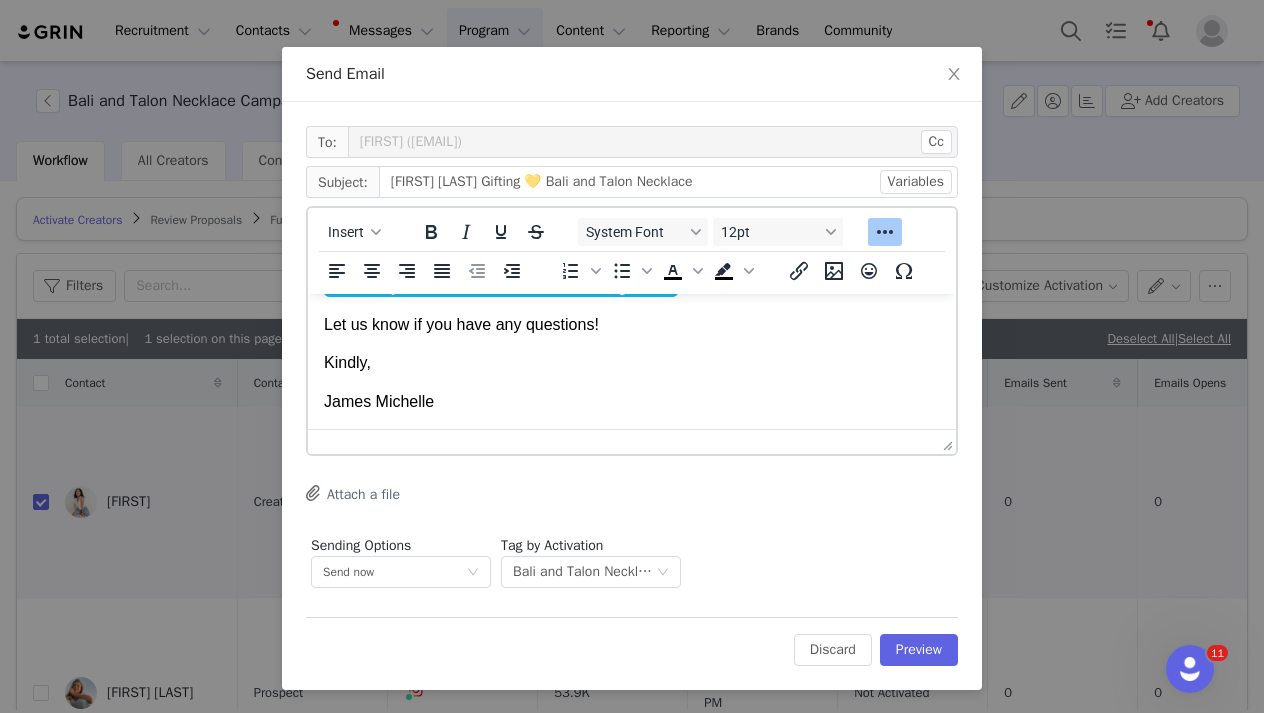 scroll, scrollTop: 169, scrollLeft: 0, axis: vertical 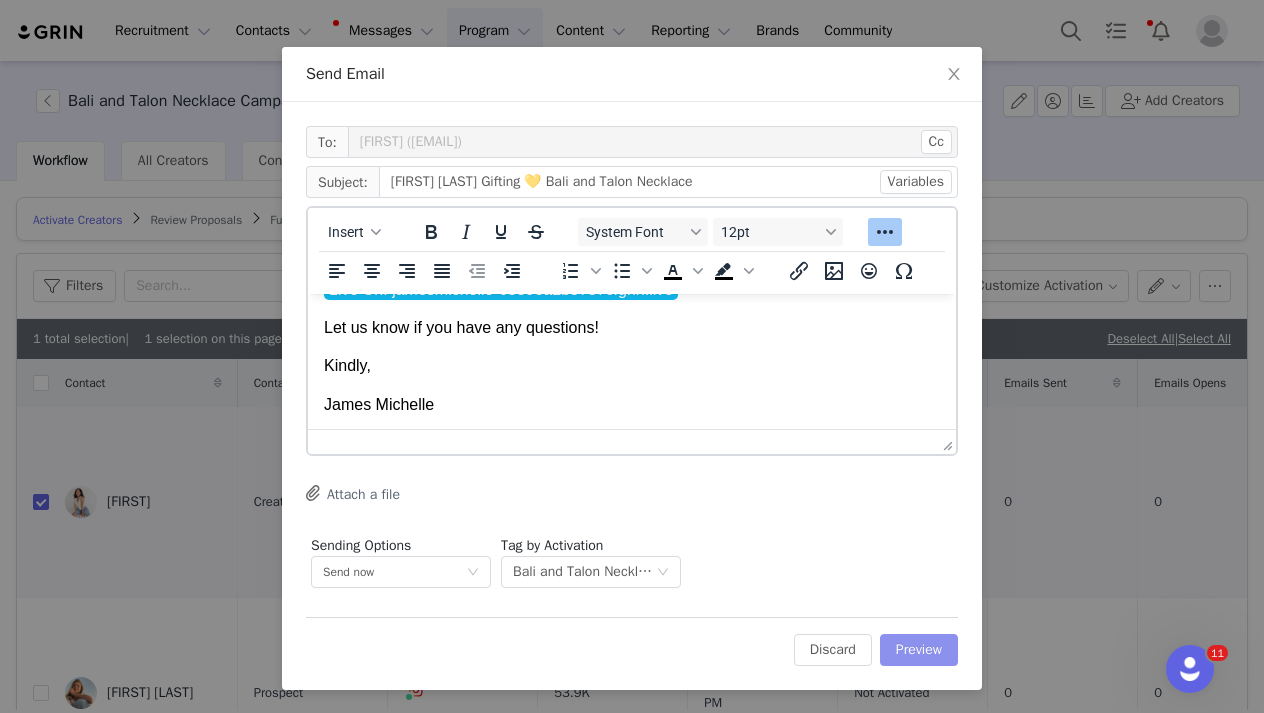 click on "Preview" at bounding box center (919, 650) 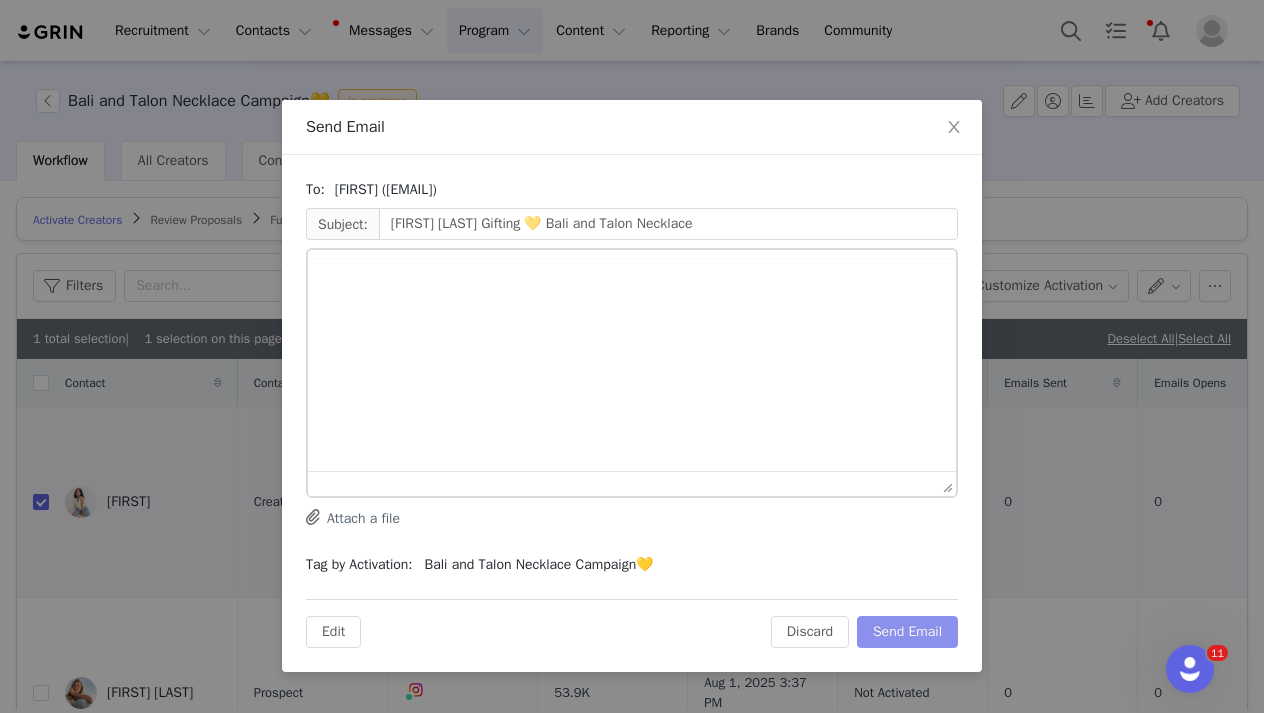 scroll, scrollTop: 0, scrollLeft: 0, axis: both 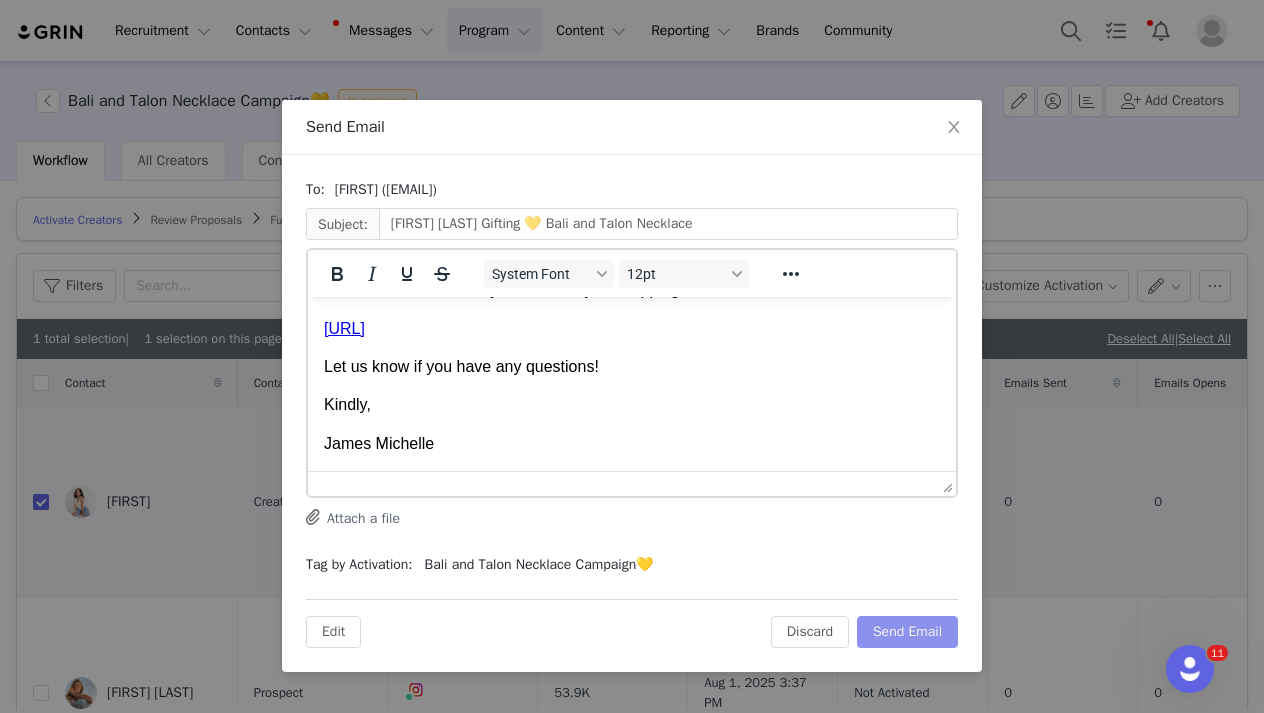 click on "Send Email" at bounding box center [907, 632] 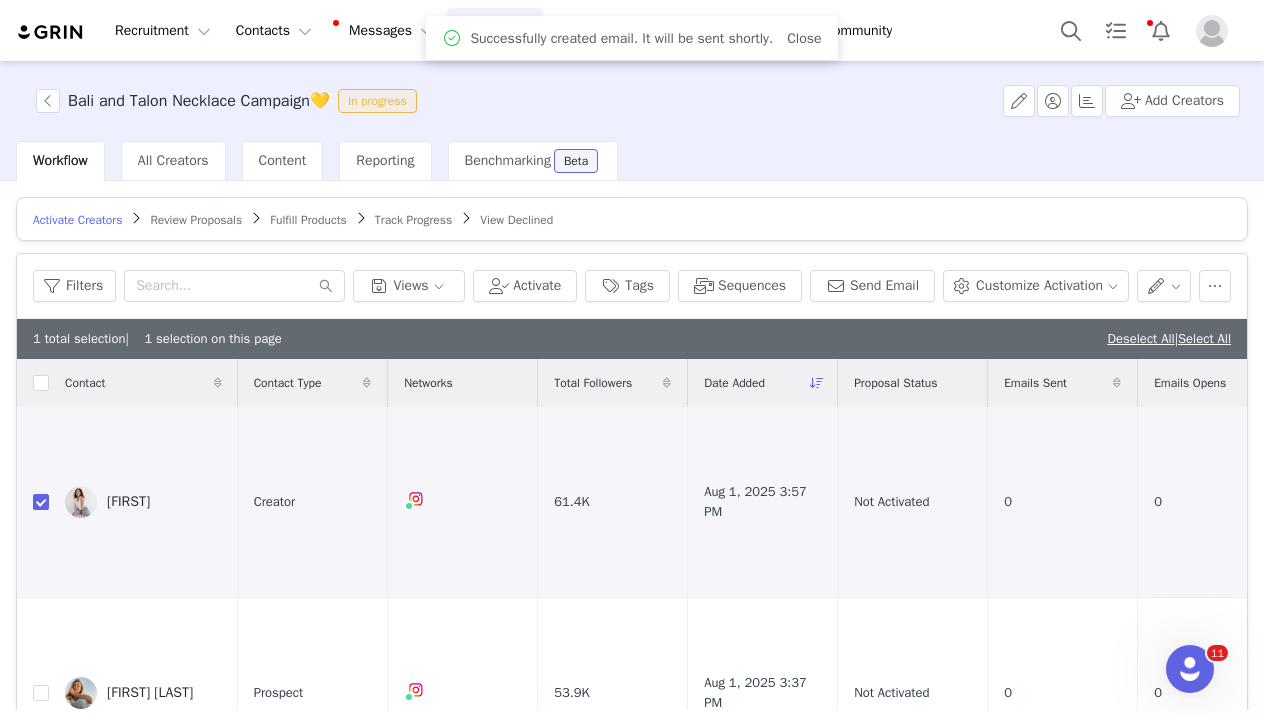 scroll, scrollTop: 0, scrollLeft: 0, axis: both 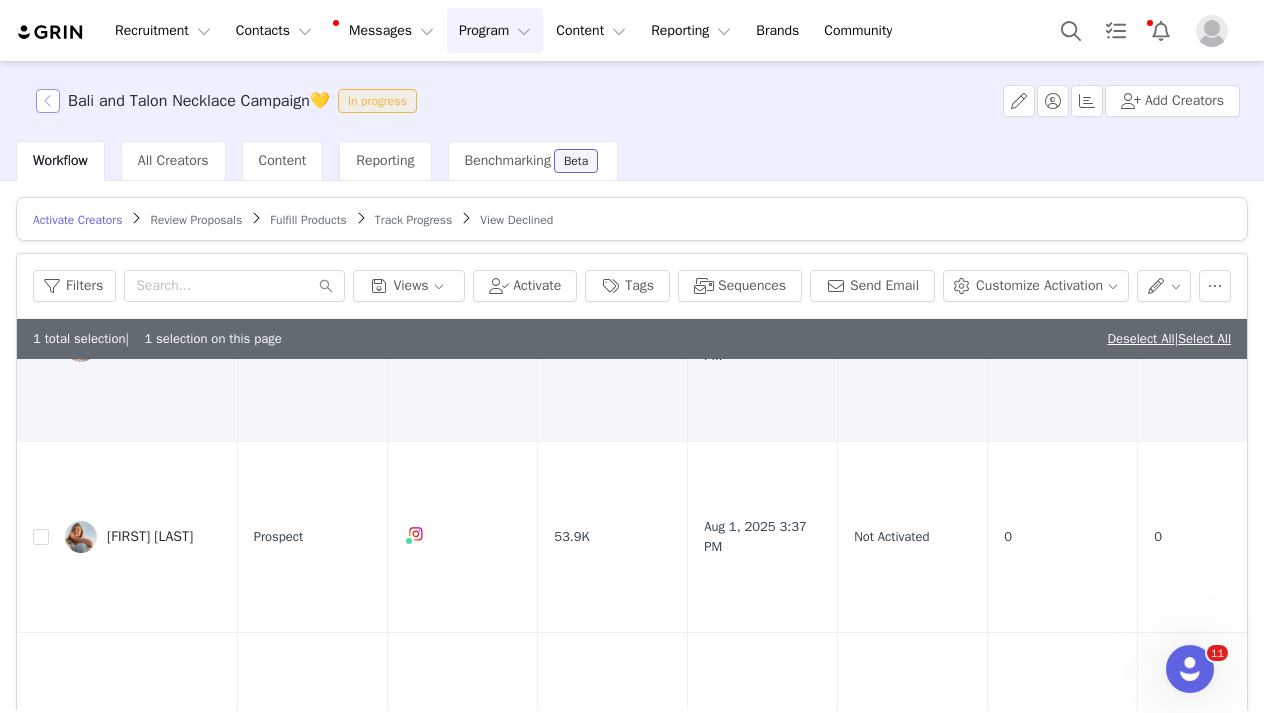 click at bounding box center (48, 101) 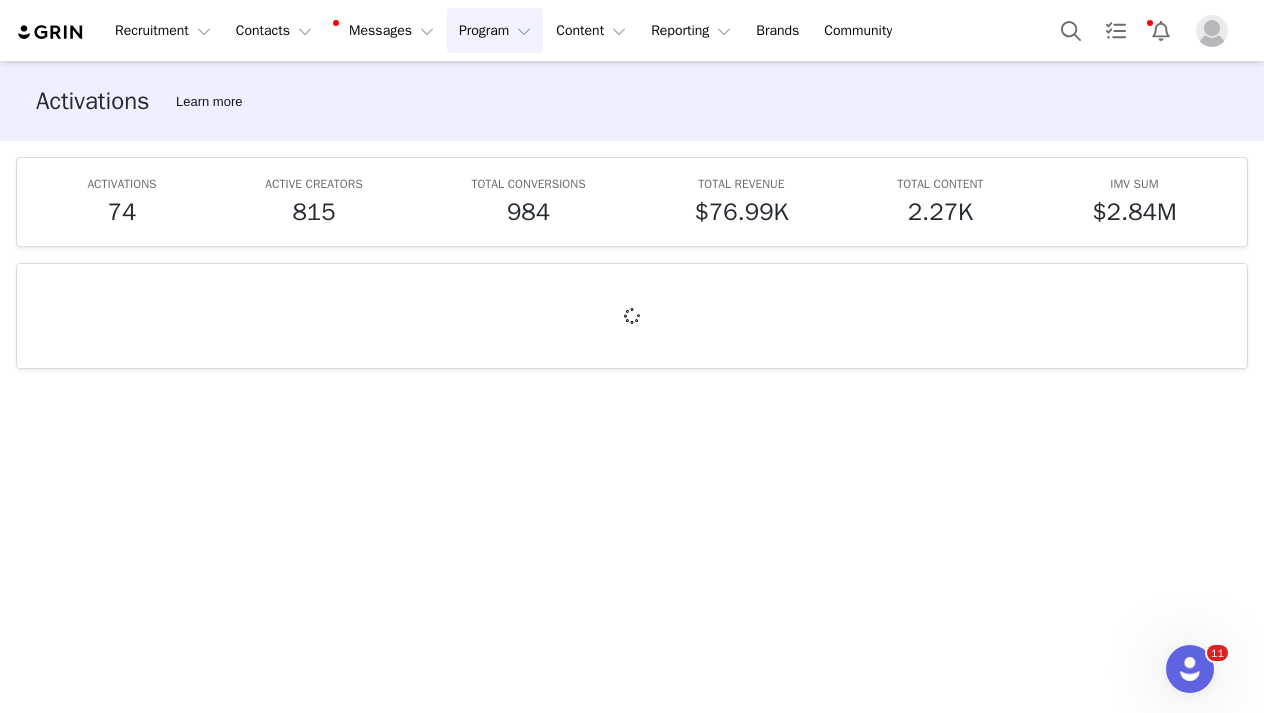 click on "Program Program" at bounding box center [495, 30] 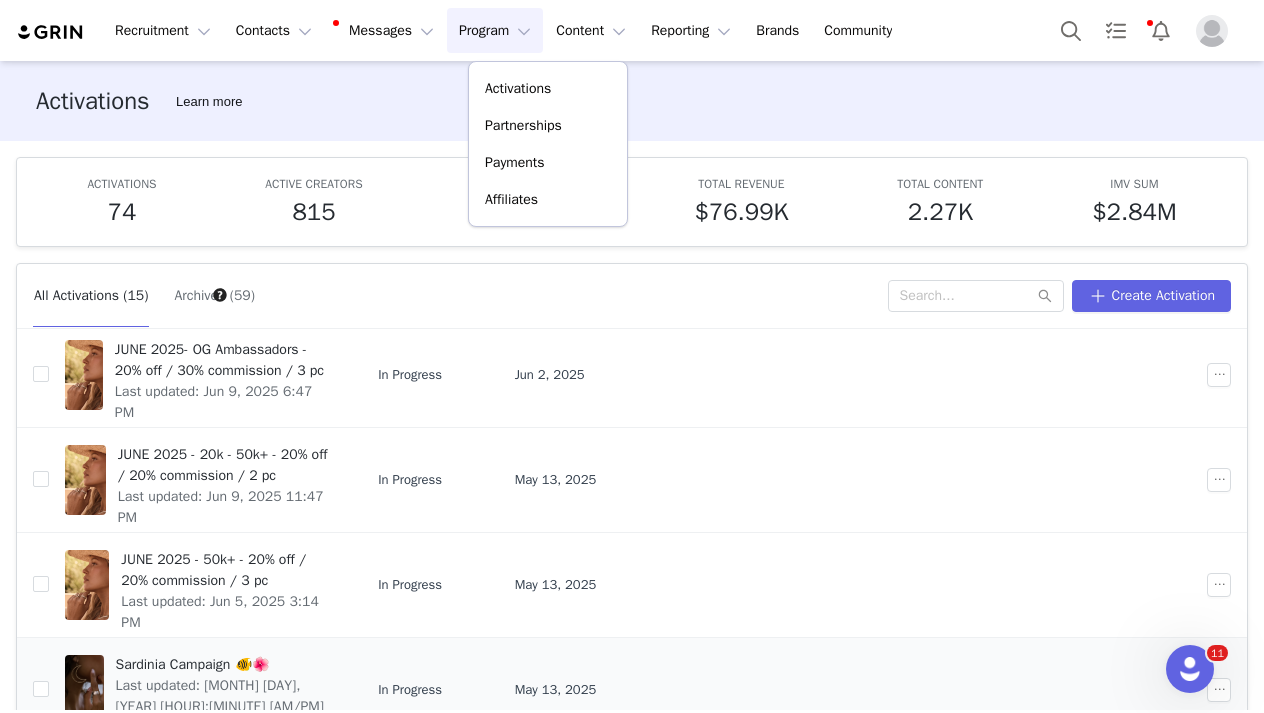 scroll, scrollTop: 685, scrollLeft: 0, axis: vertical 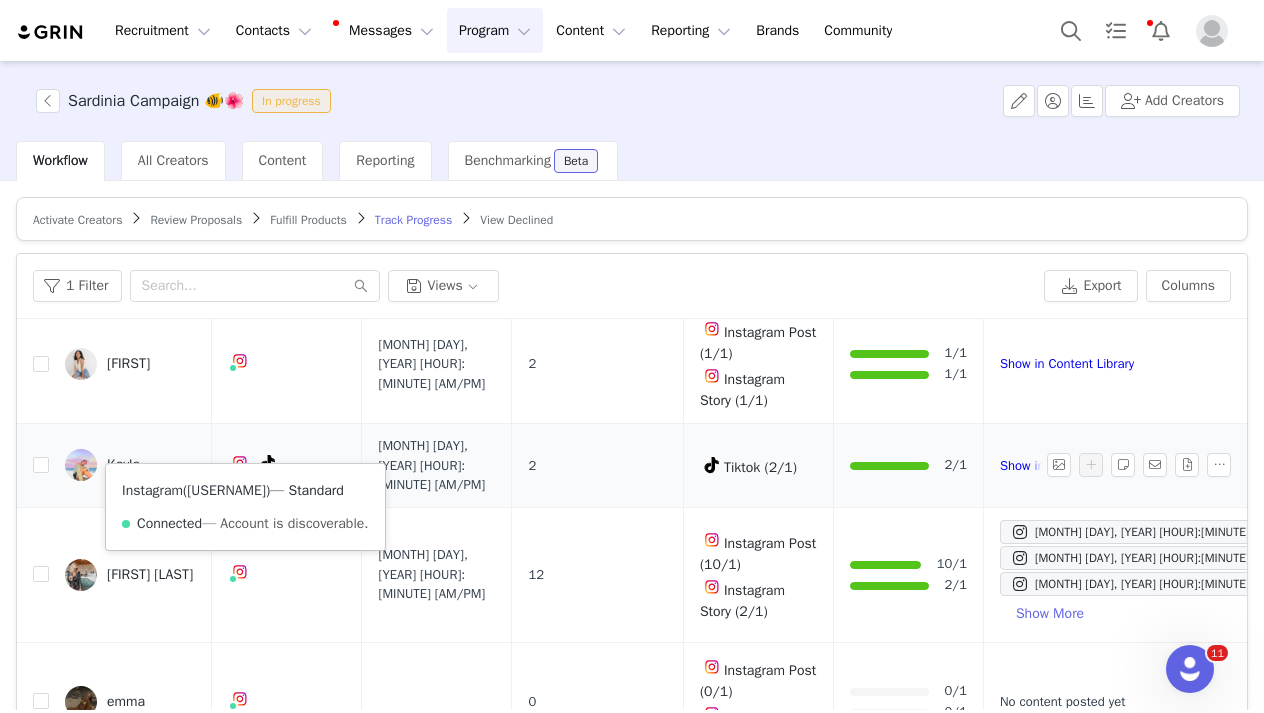 click on "@kaylahaugh" at bounding box center (226, 490) 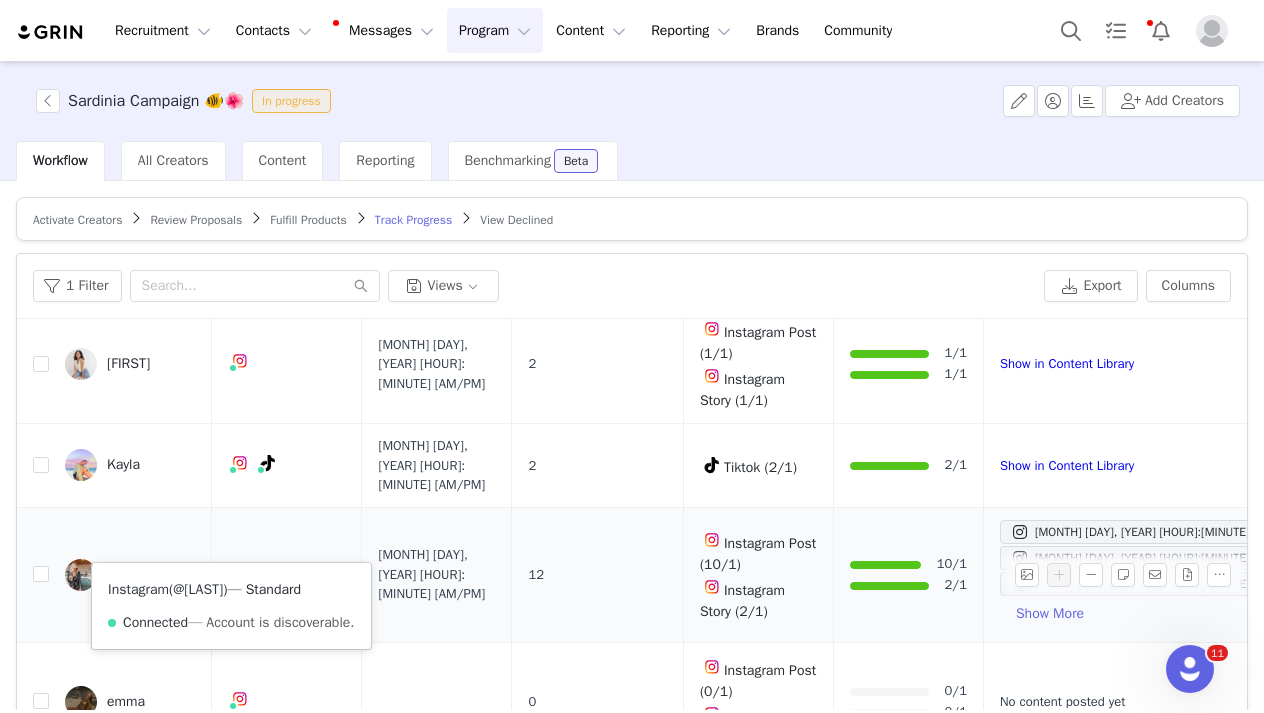 click on "@thecoastalblonde" at bounding box center [198, 589] 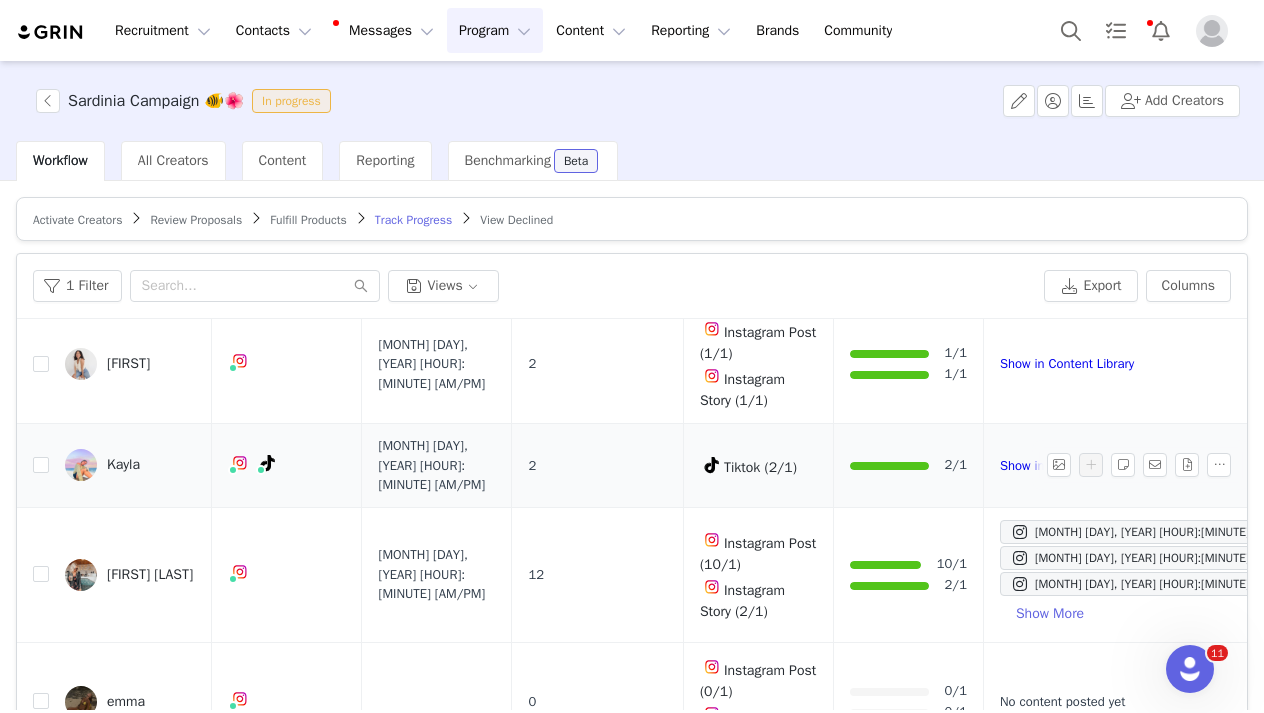 scroll, scrollTop: 572, scrollLeft: 0, axis: vertical 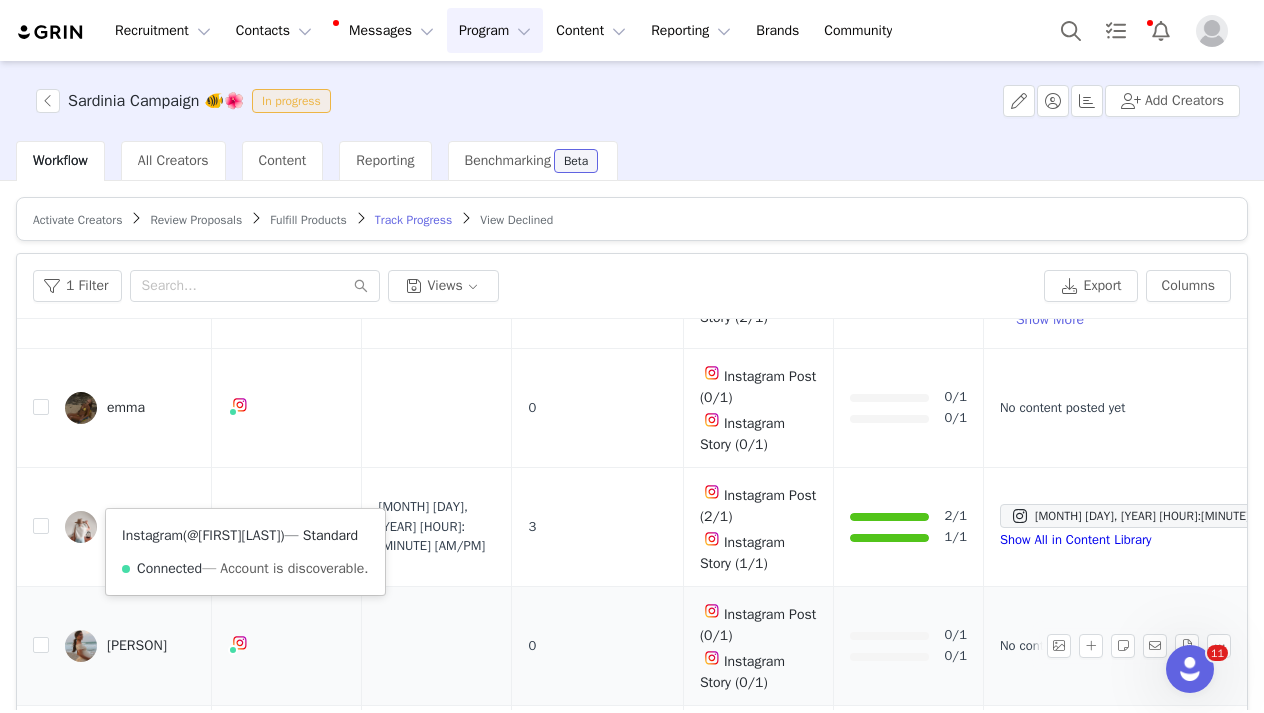 click on "@sandycarvs" at bounding box center [233, 535] 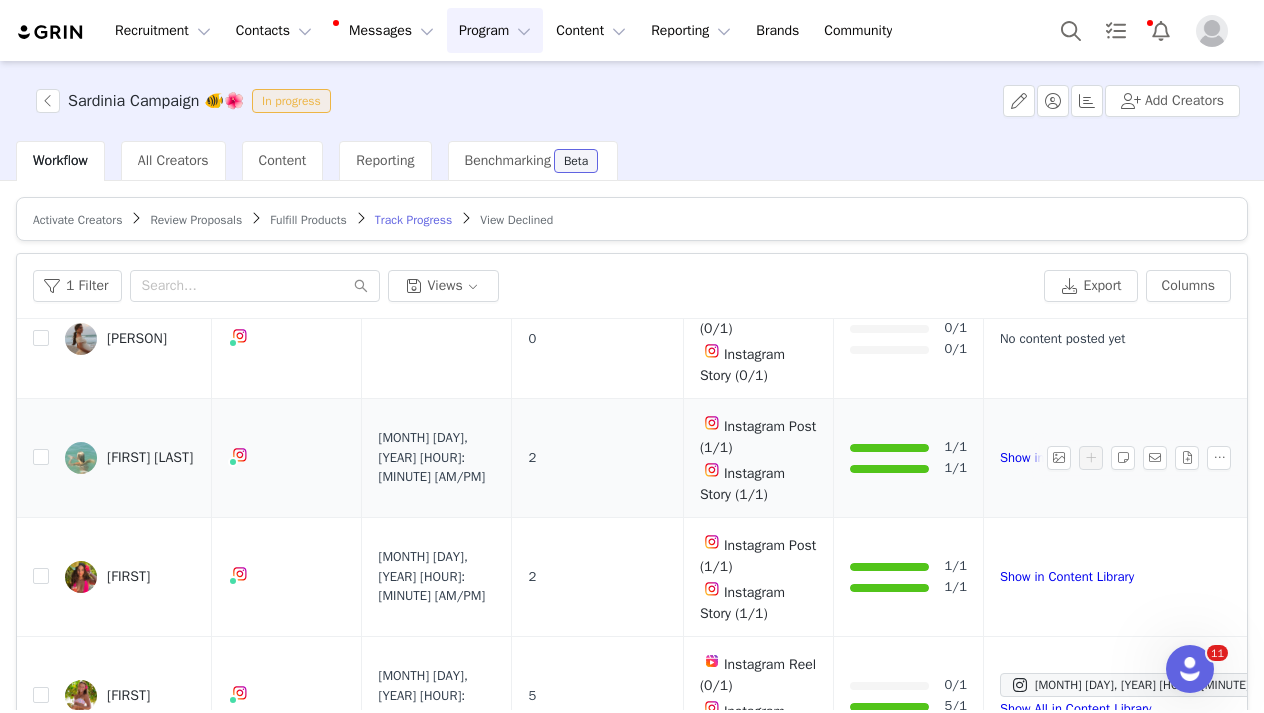 scroll, scrollTop: 882, scrollLeft: 2, axis: both 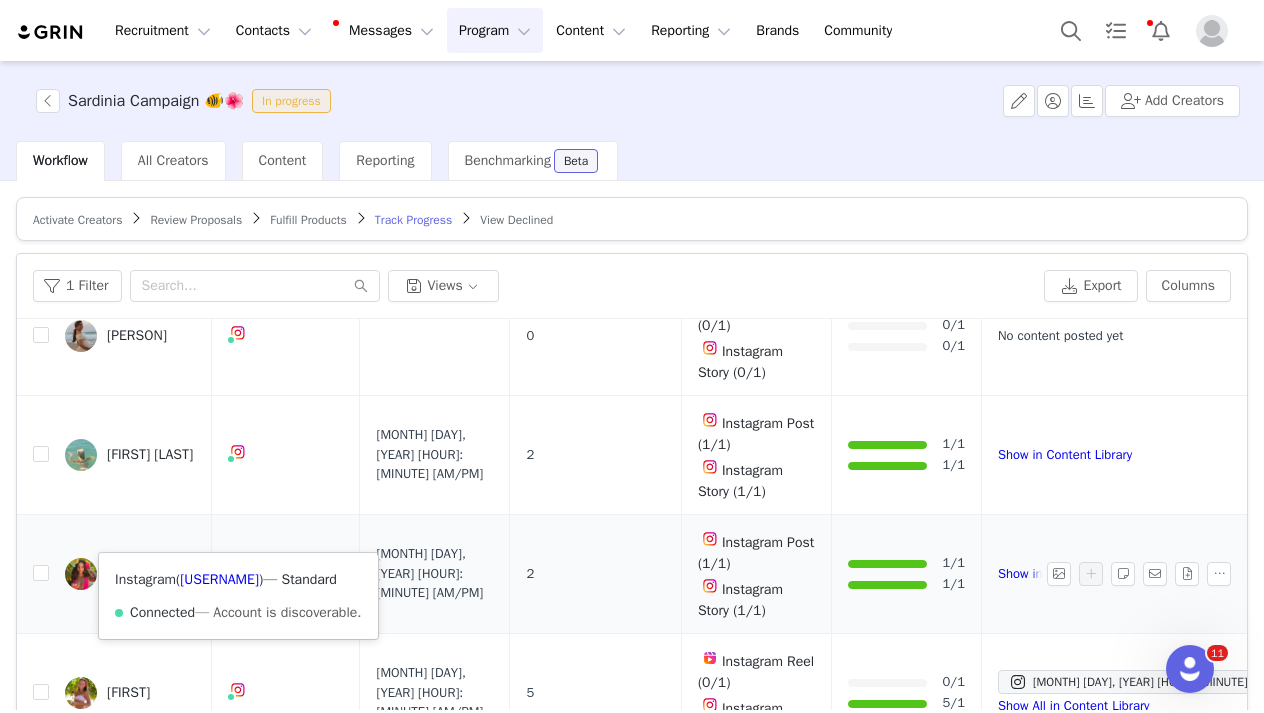 click on "Instagram  (   @yasmin_baroni   )   — Standard  Connected  — Account is discoverable." at bounding box center [238, 596] 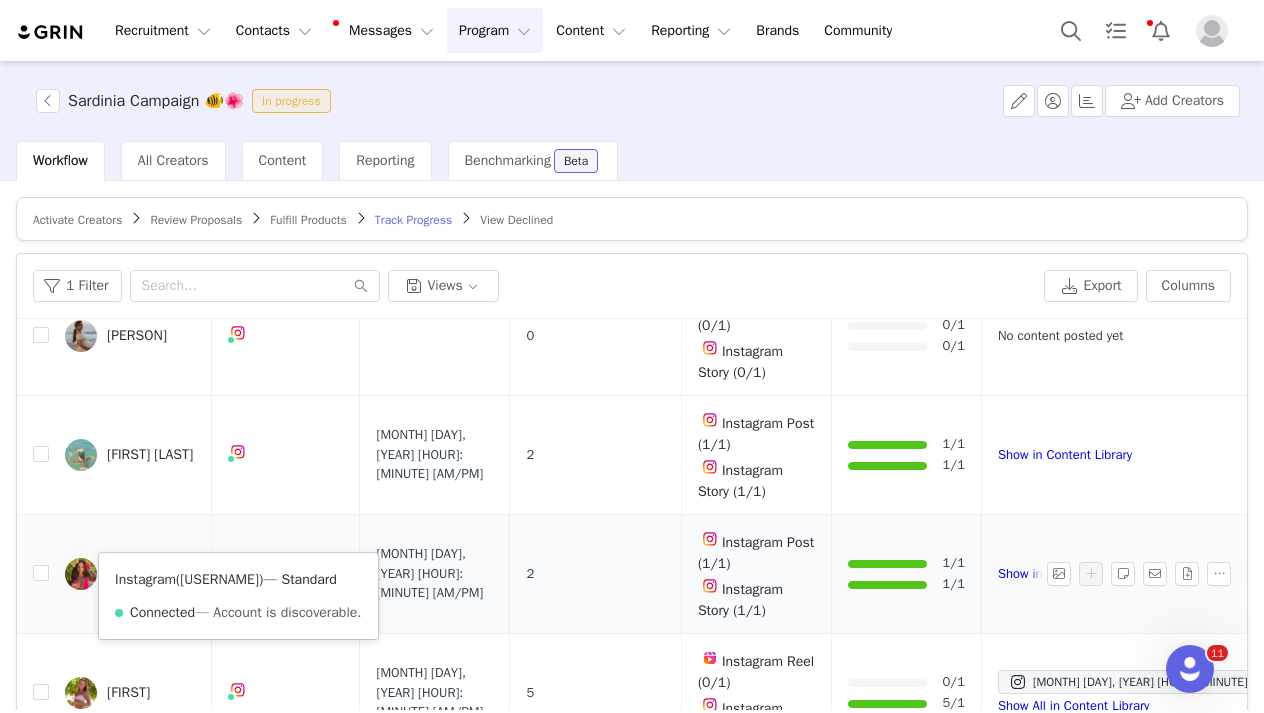 click on "@yasmin_baroni" at bounding box center [219, 579] 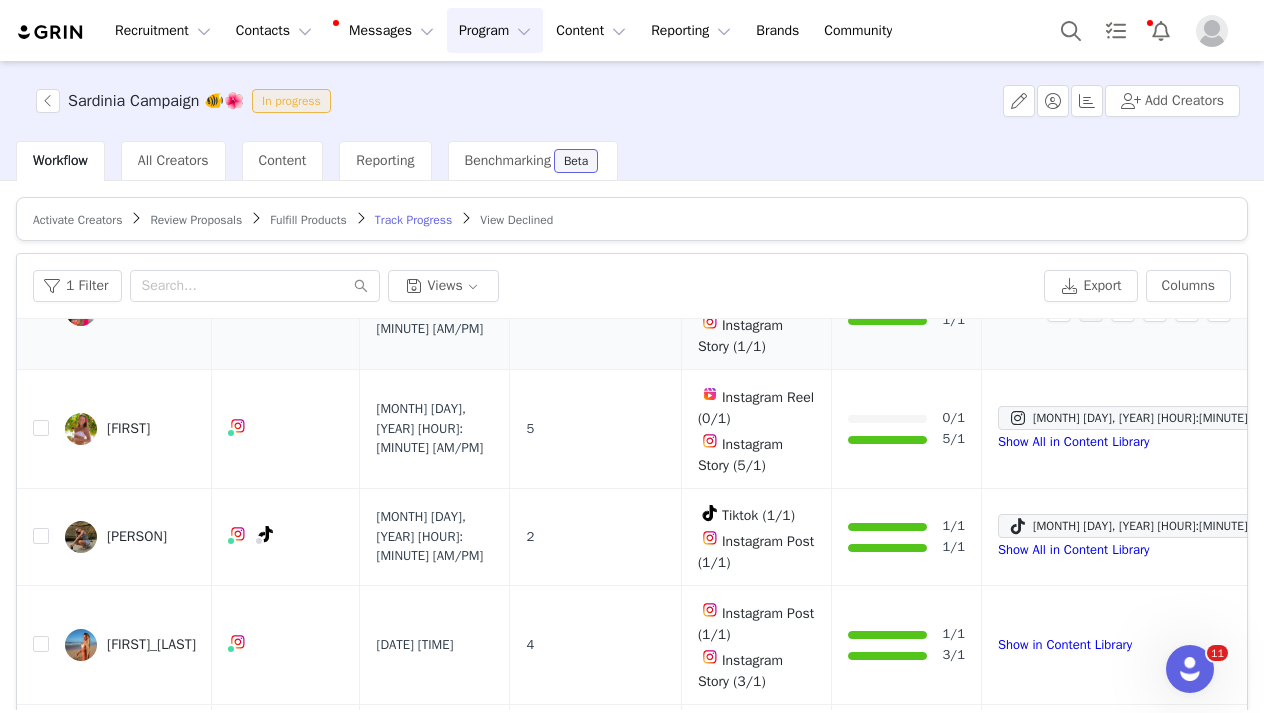 scroll, scrollTop: 1150, scrollLeft: 1, axis: both 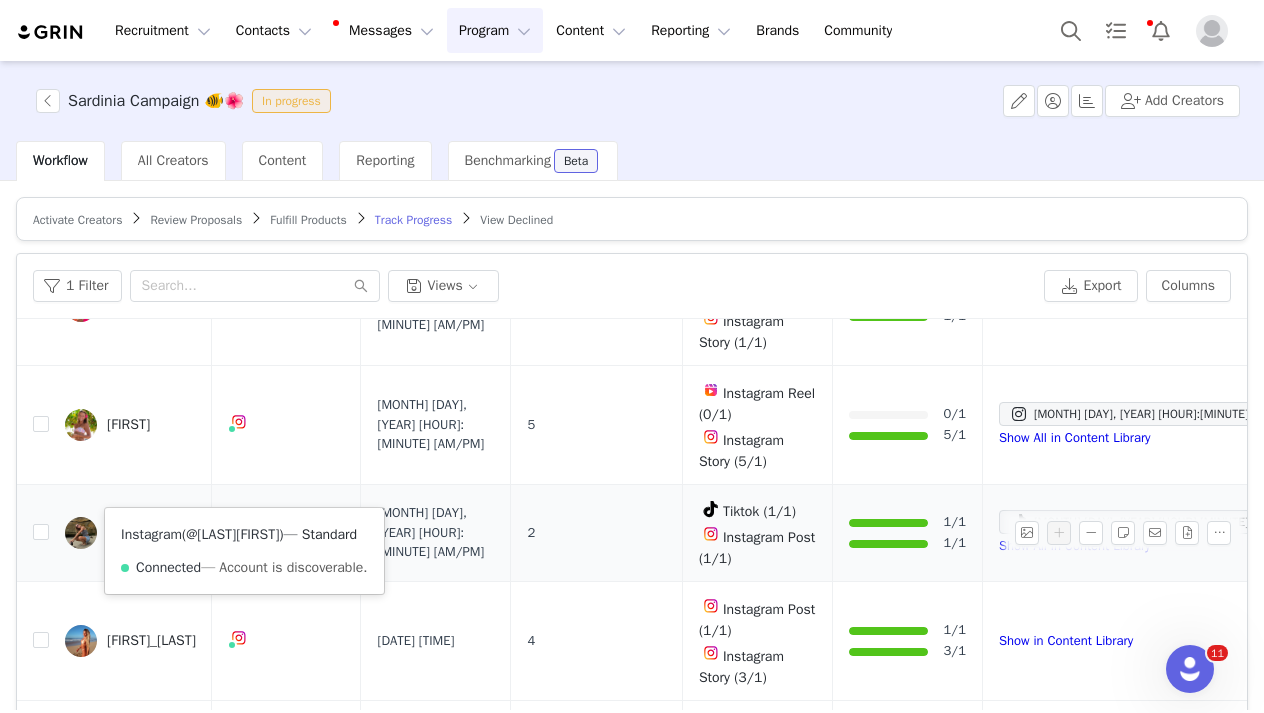 click on "@maddycatlin" at bounding box center (232, 534) 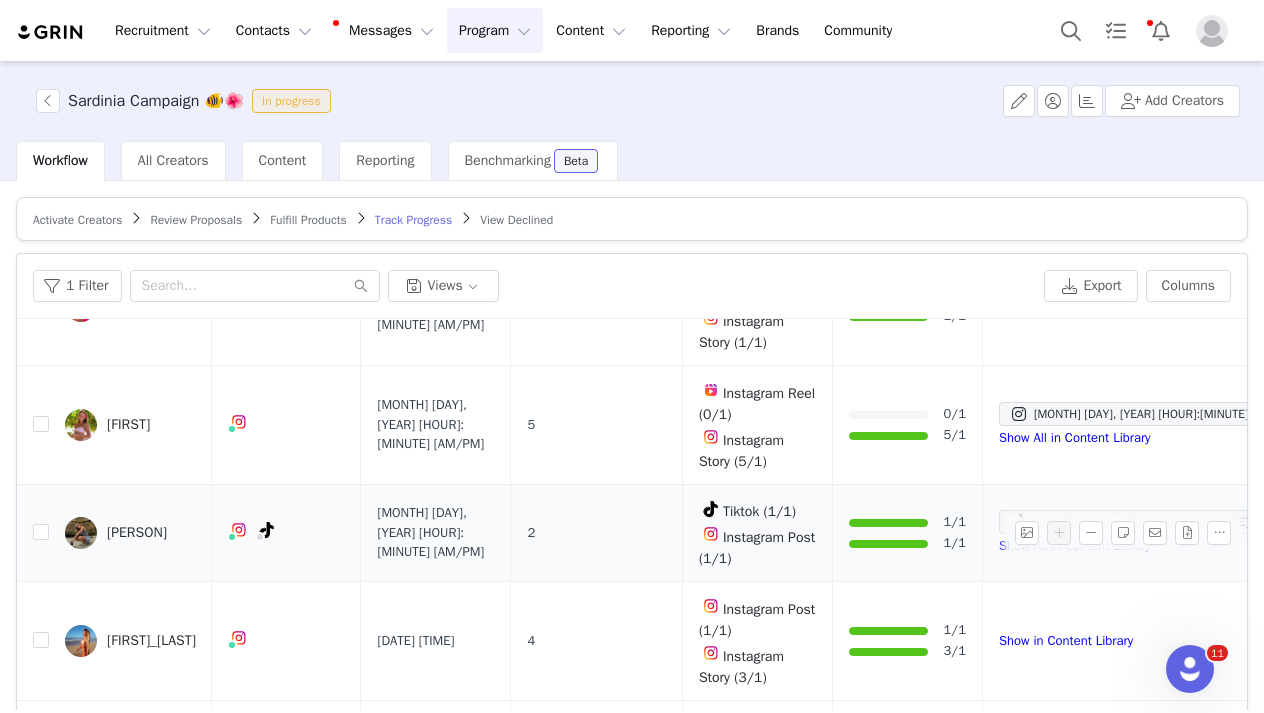 click on "[FIRST]" at bounding box center (137, 533) 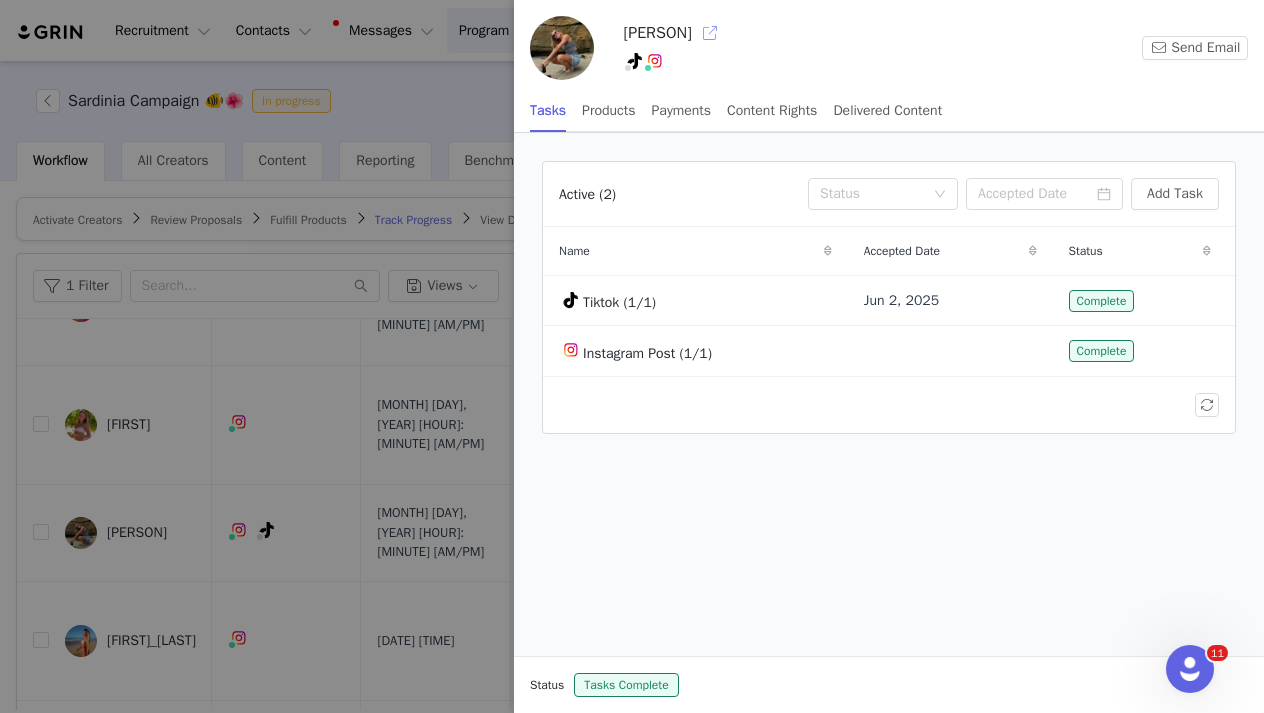 click at bounding box center (710, 33) 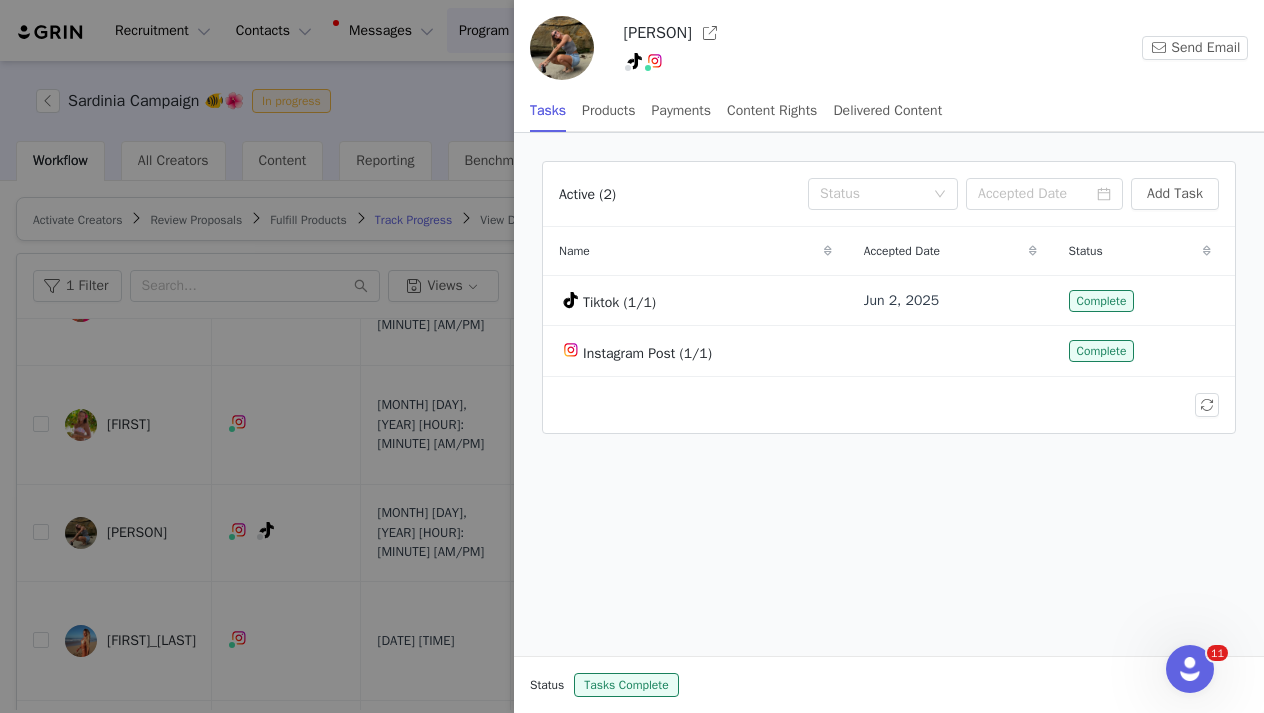 click at bounding box center (632, 356) 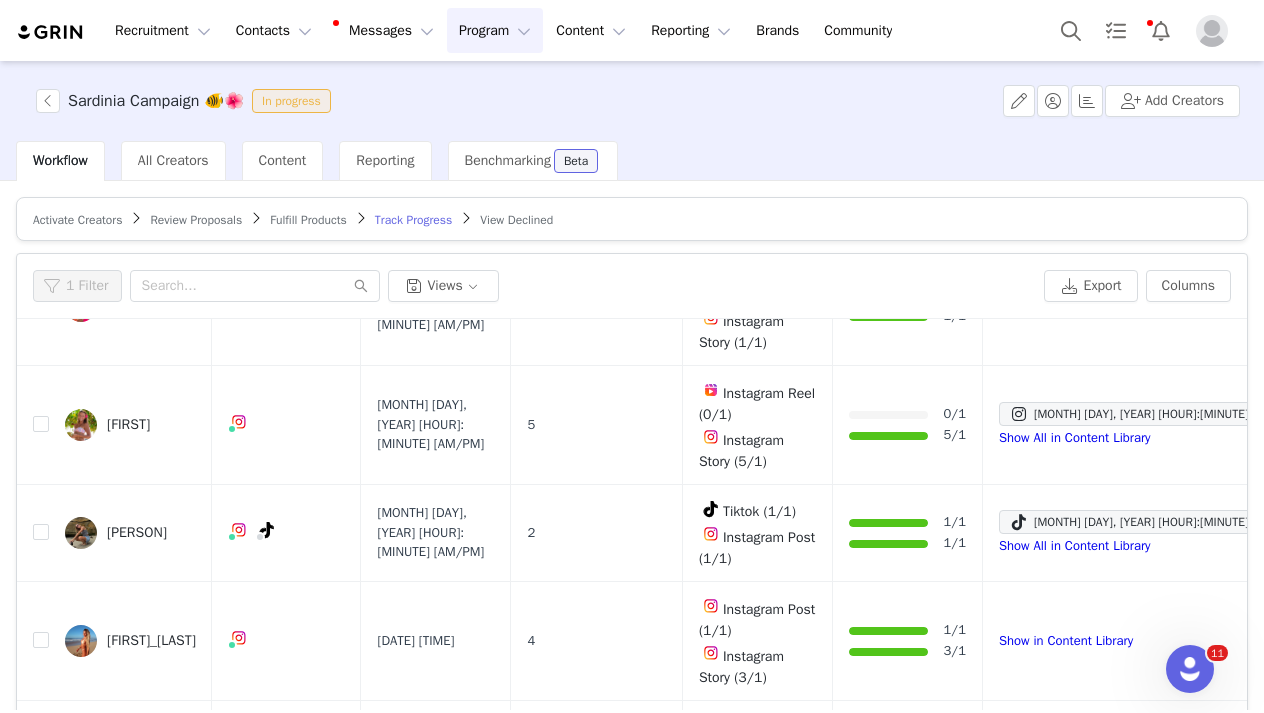 scroll, scrollTop: 0, scrollLeft: 0, axis: both 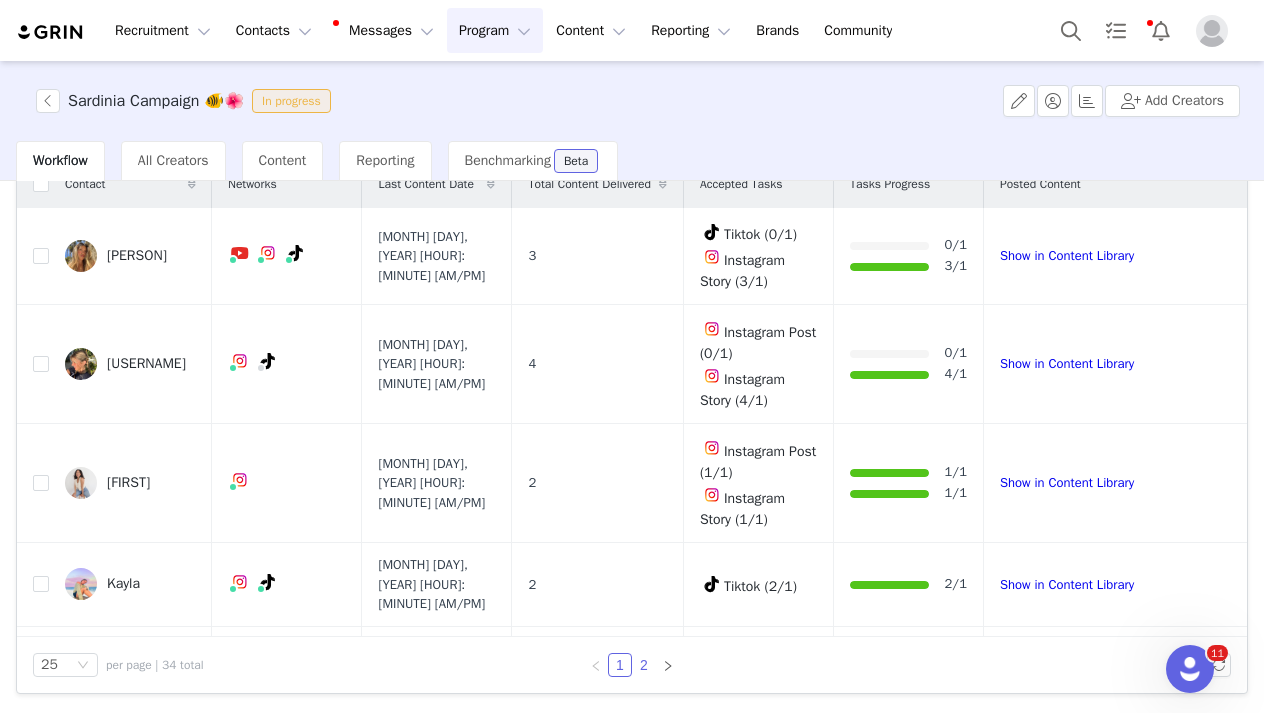 click on "2" at bounding box center [644, 665] 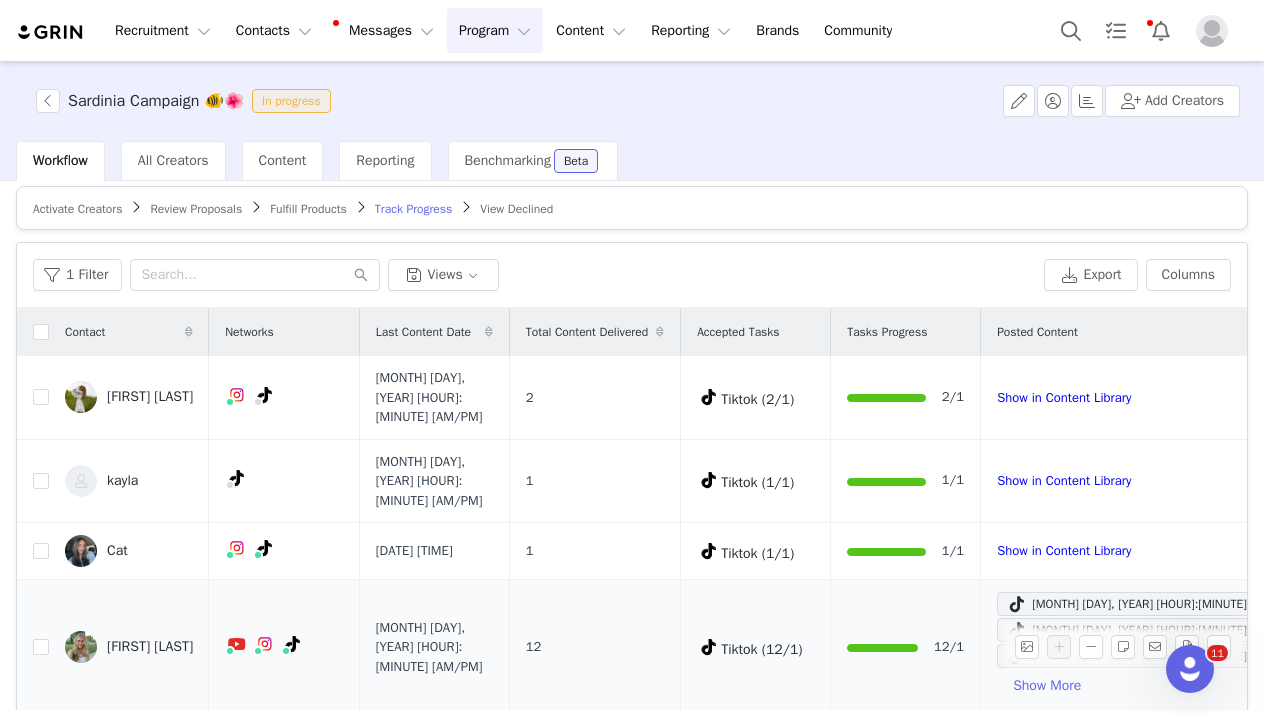 scroll, scrollTop: 1, scrollLeft: 0, axis: vertical 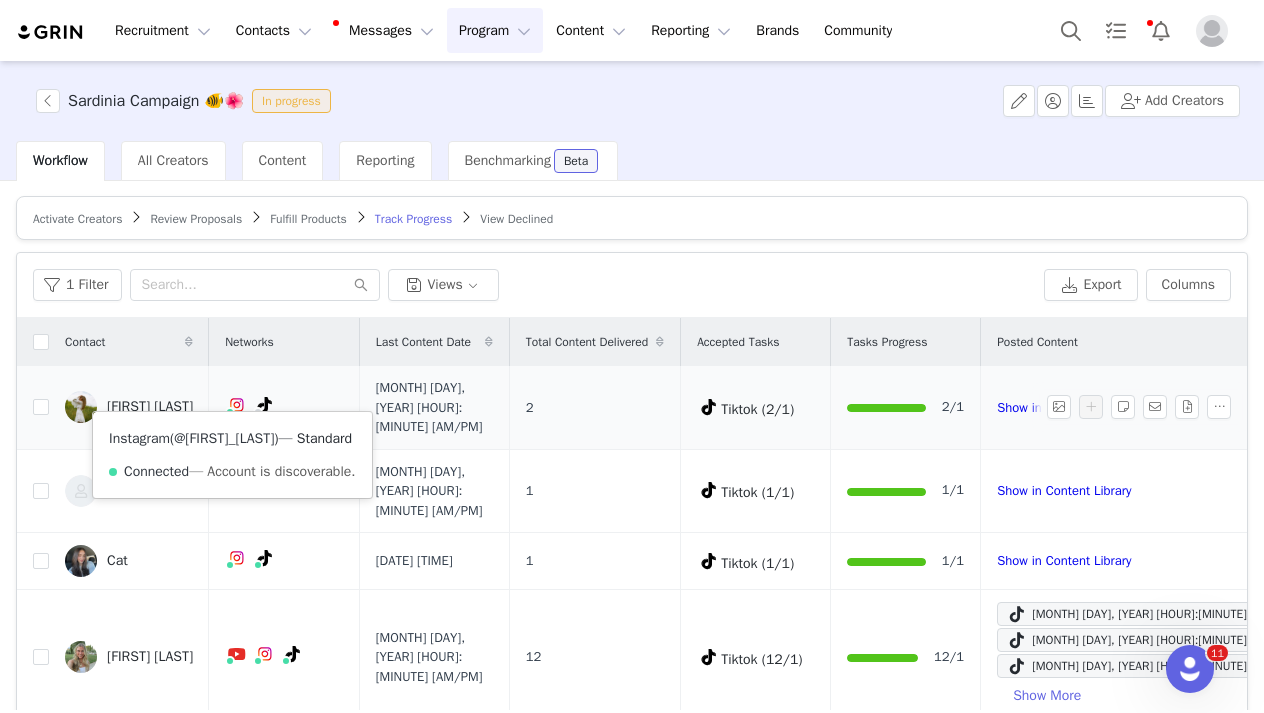 click on "@the_amazing_grace12" at bounding box center (224, 438) 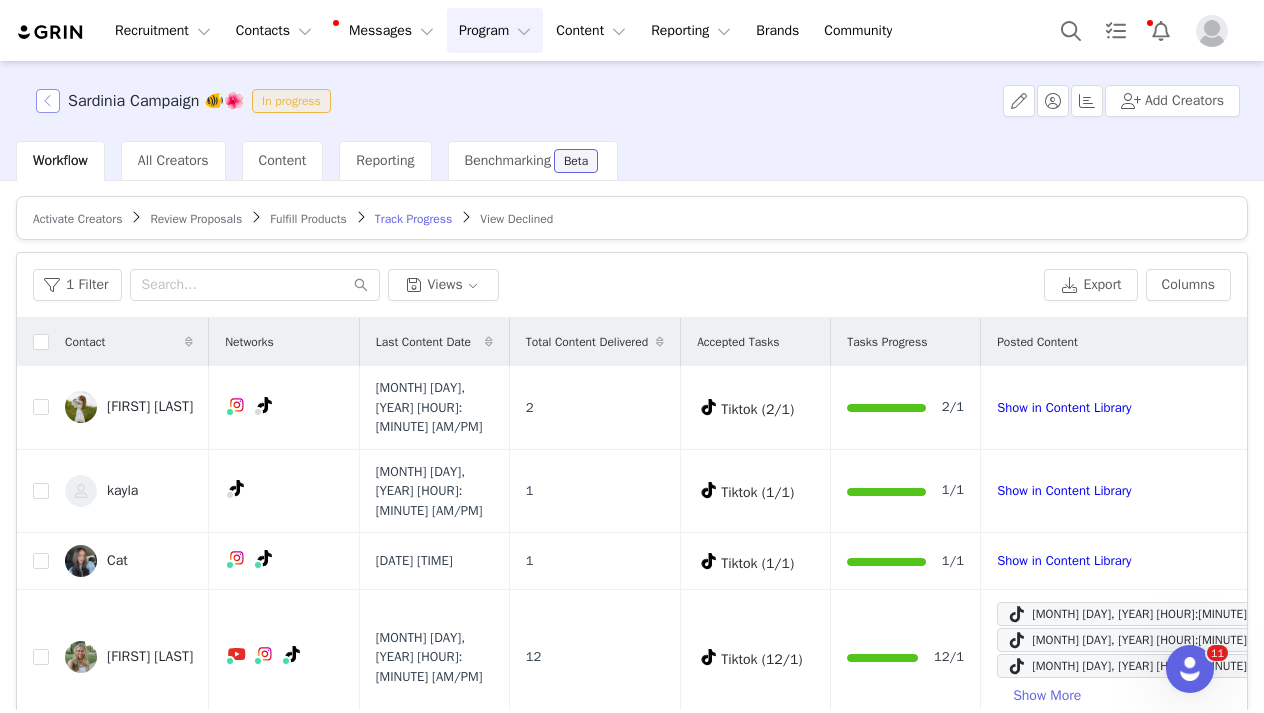 click at bounding box center [48, 101] 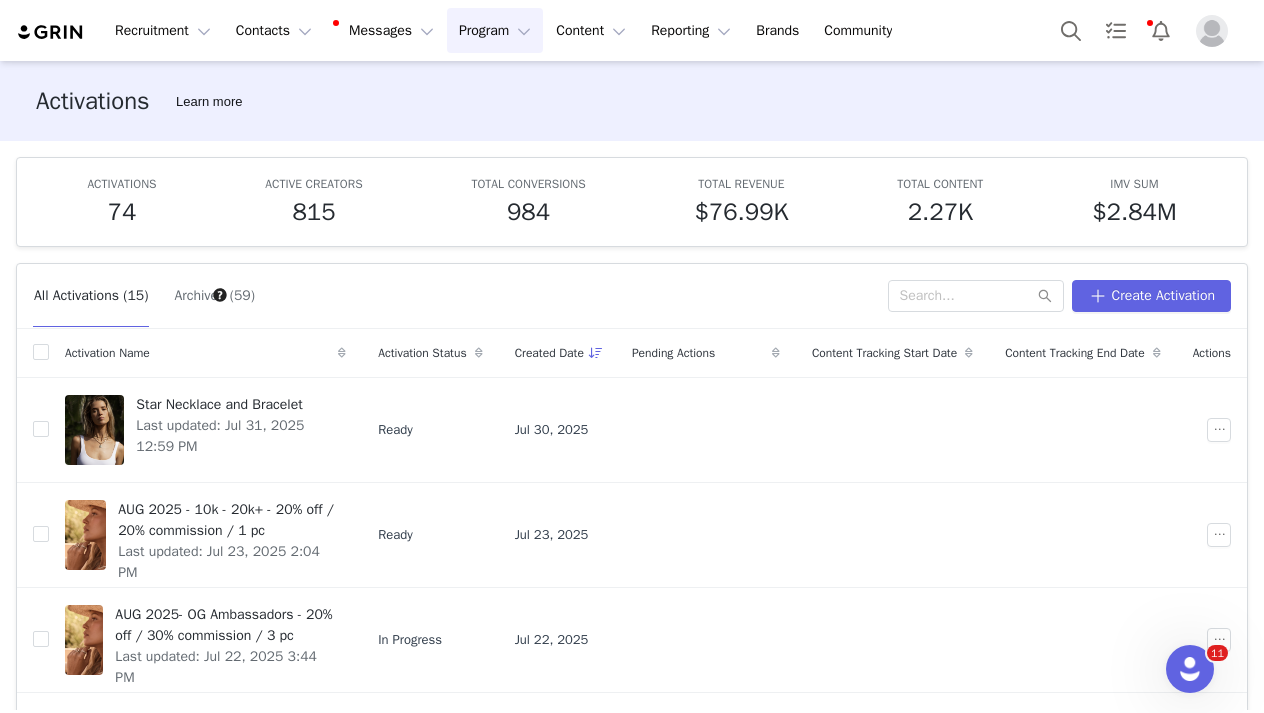 click on "Program Program" at bounding box center (495, 30) 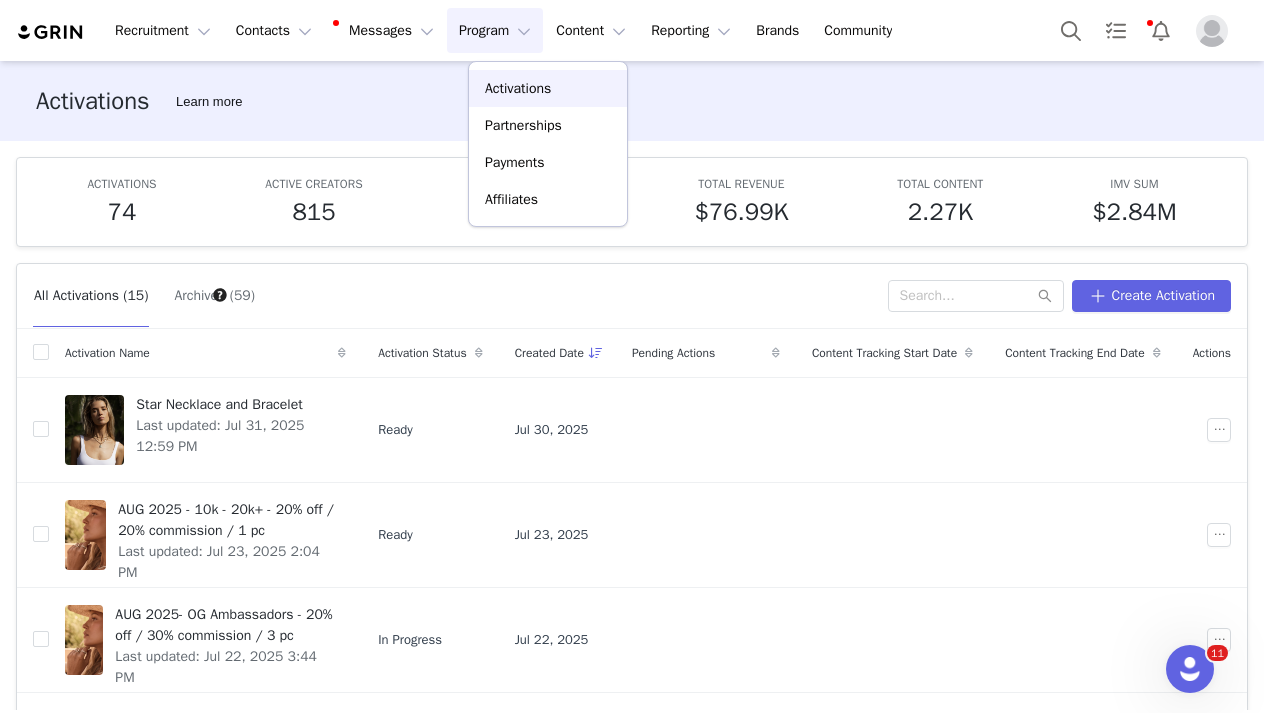 click on "Activations" at bounding box center [518, 88] 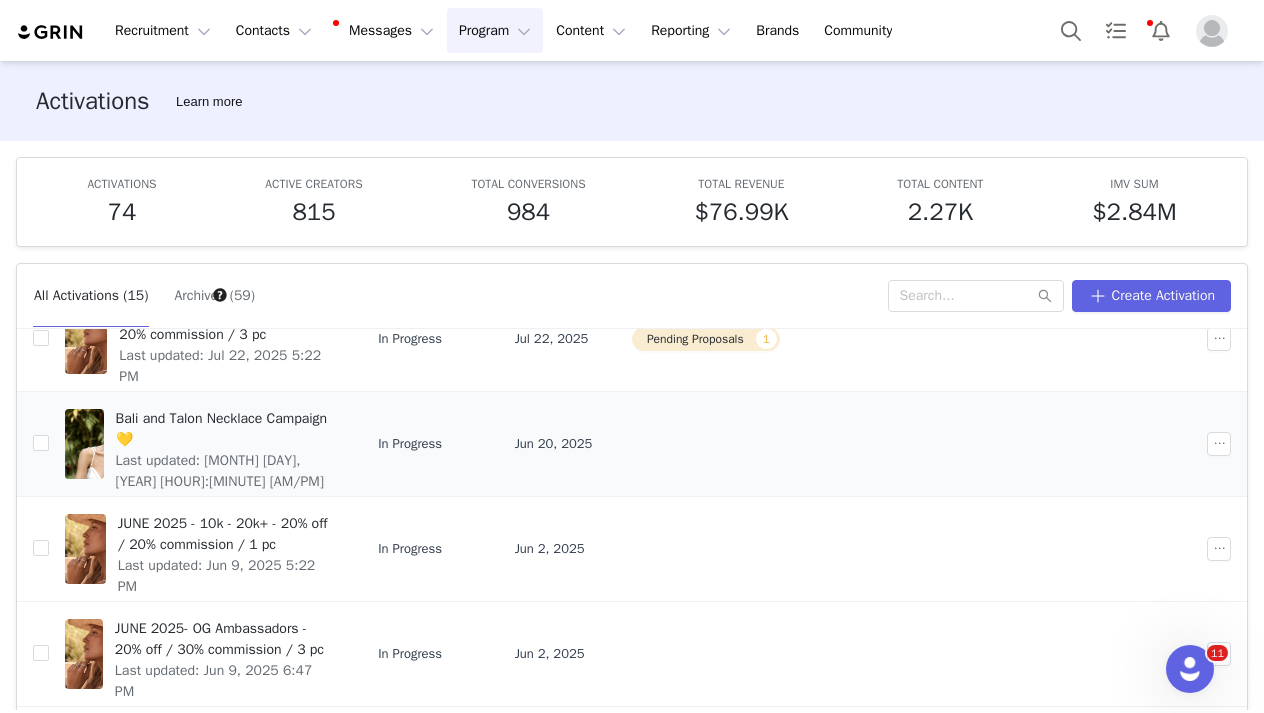 scroll, scrollTop: 416, scrollLeft: 0, axis: vertical 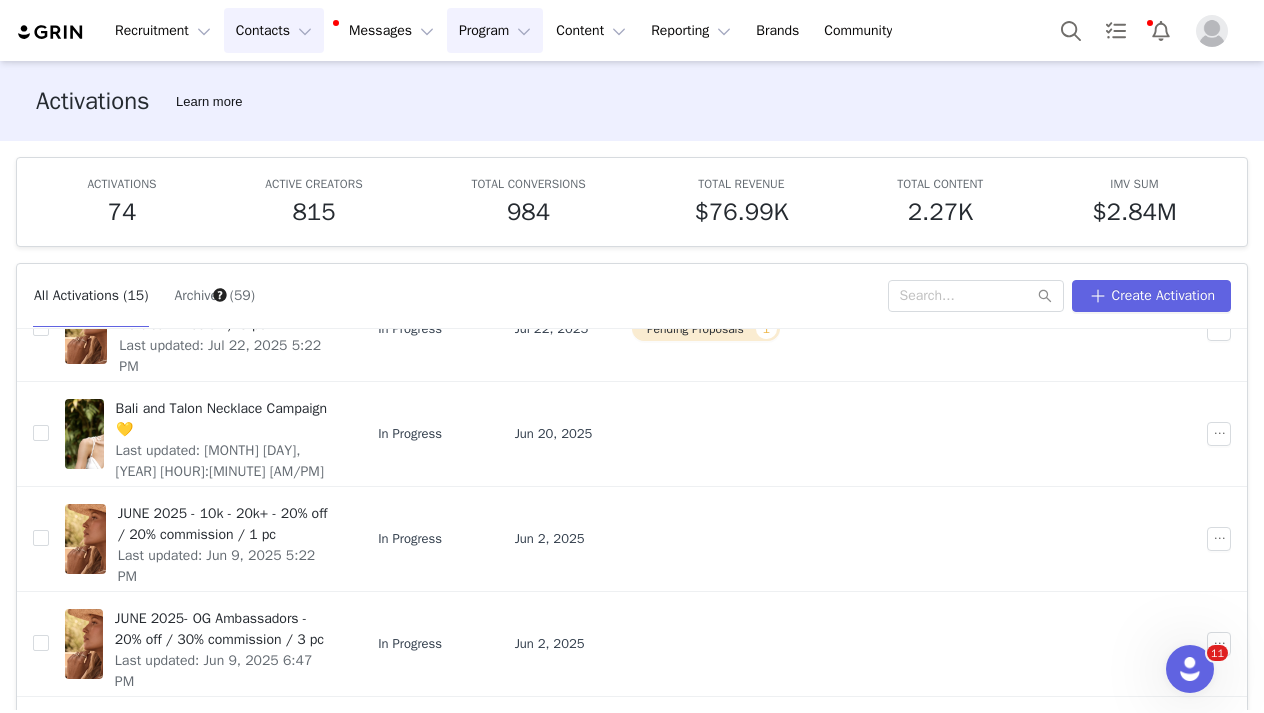 click on "Contacts Contacts" at bounding box center (274, 30) 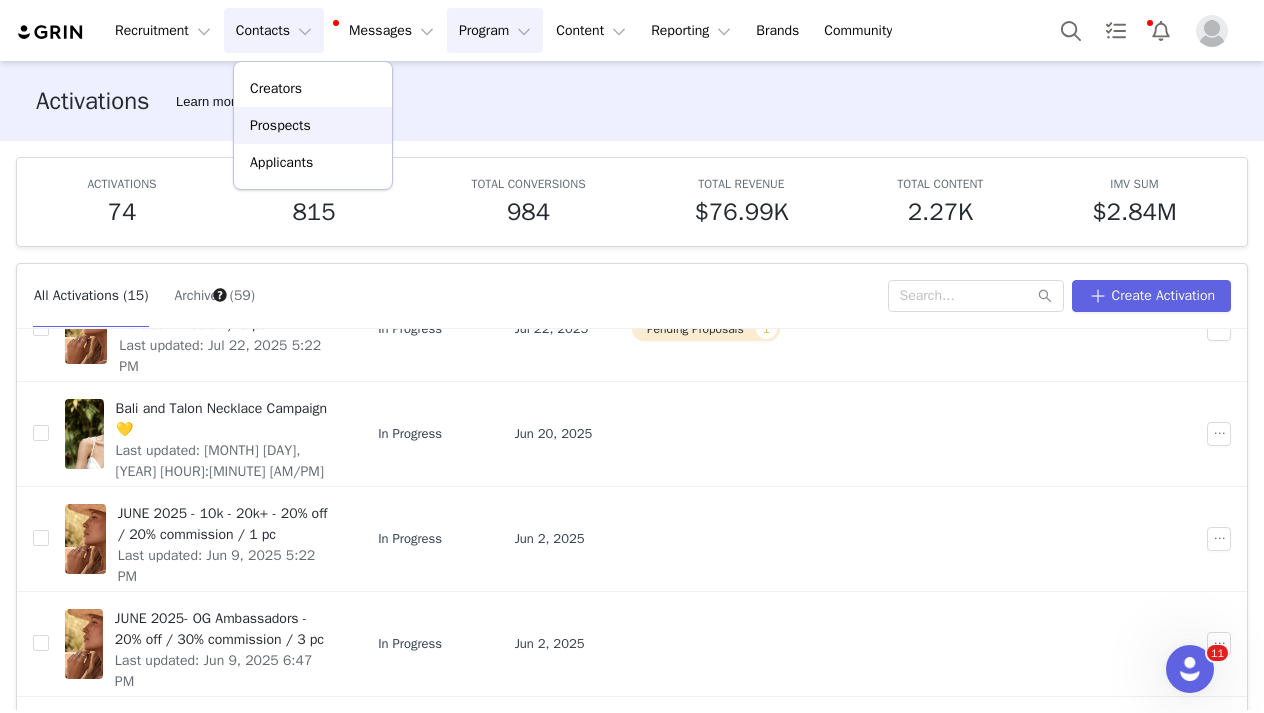 click on "Prospects" at bounding box center (313, 125) 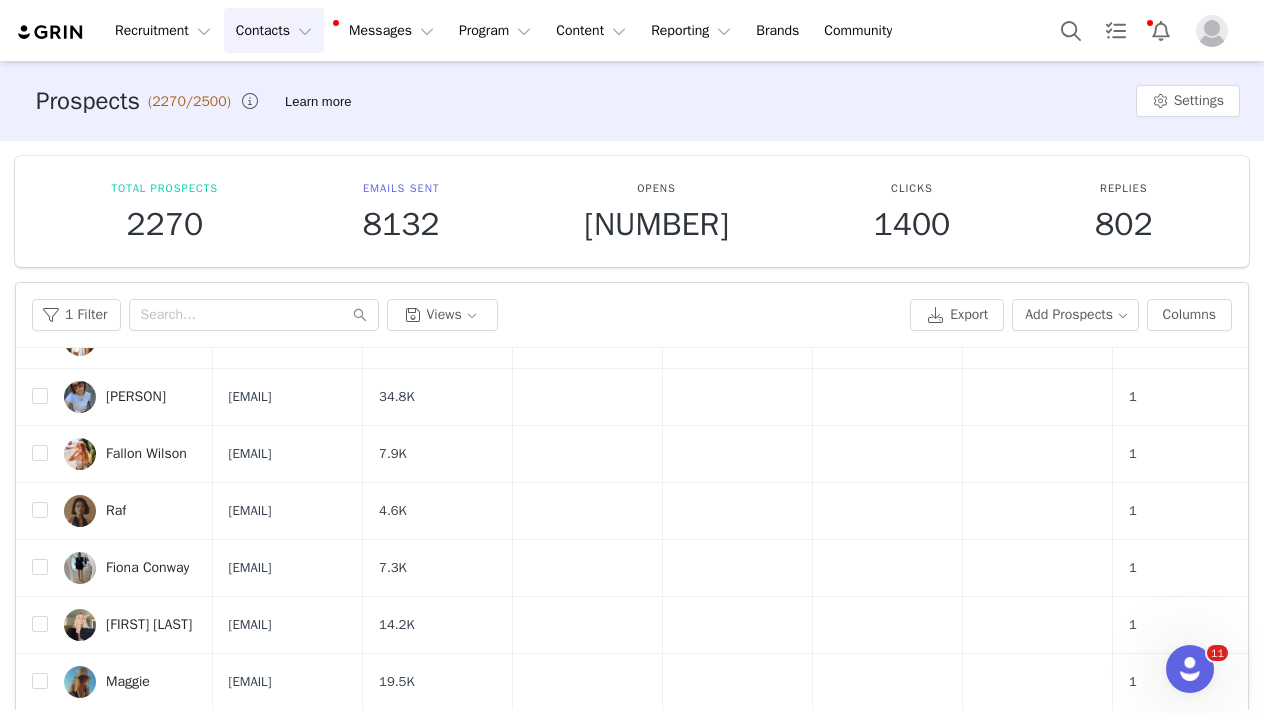 scroll, scrollTop: 312, scrollLeft: 0, axis: vertical 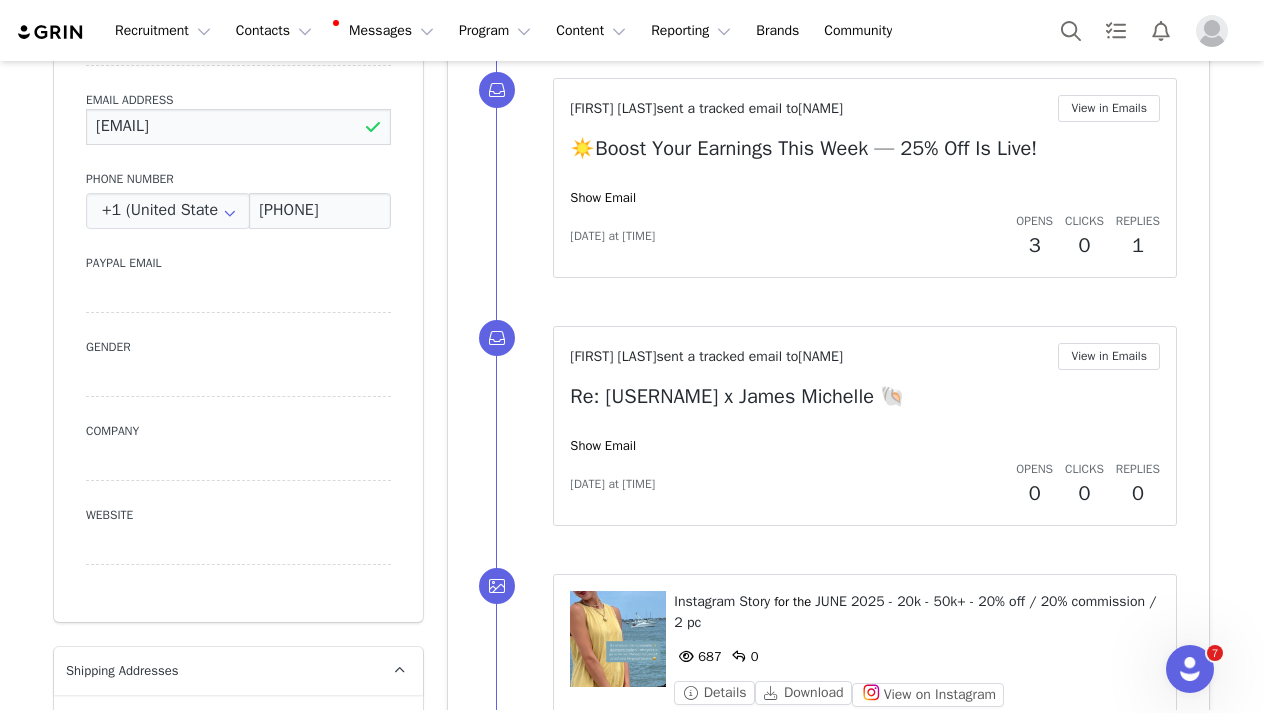 click on "[EMAIL]" at bounding box center [238, 127] 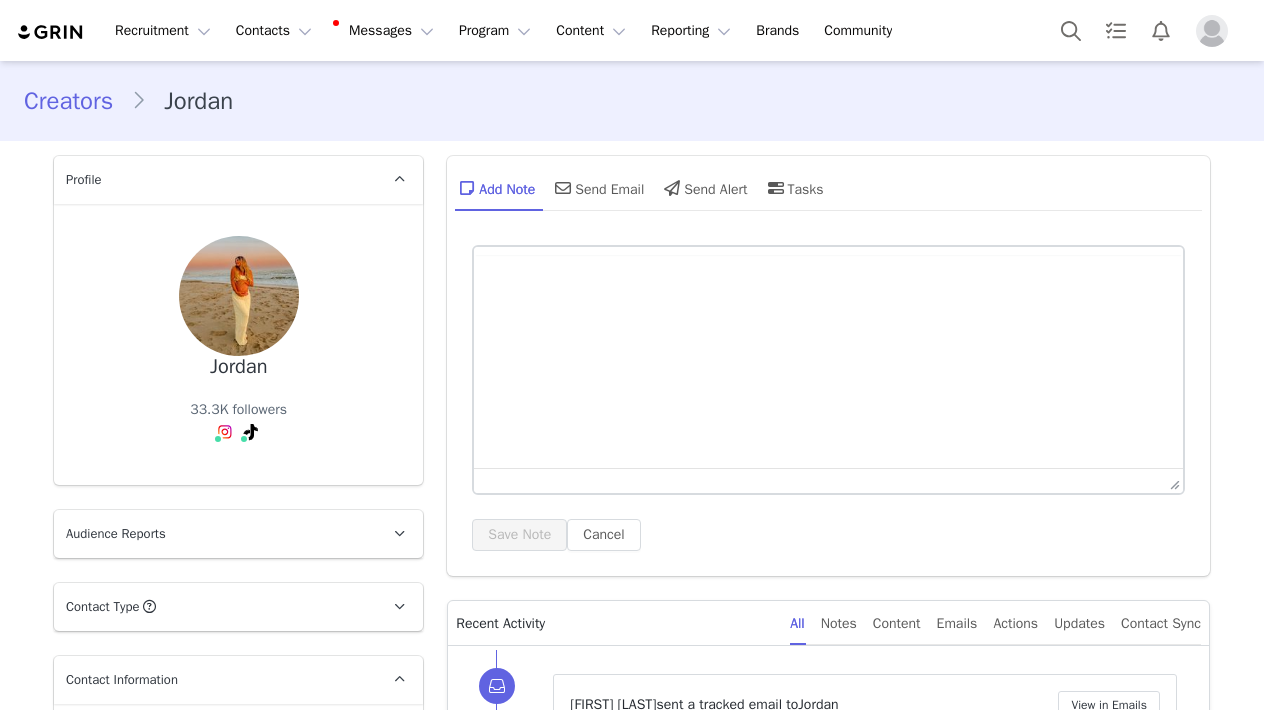 scroll, scrollTop: 0, scrollLeft: 0, axis: both 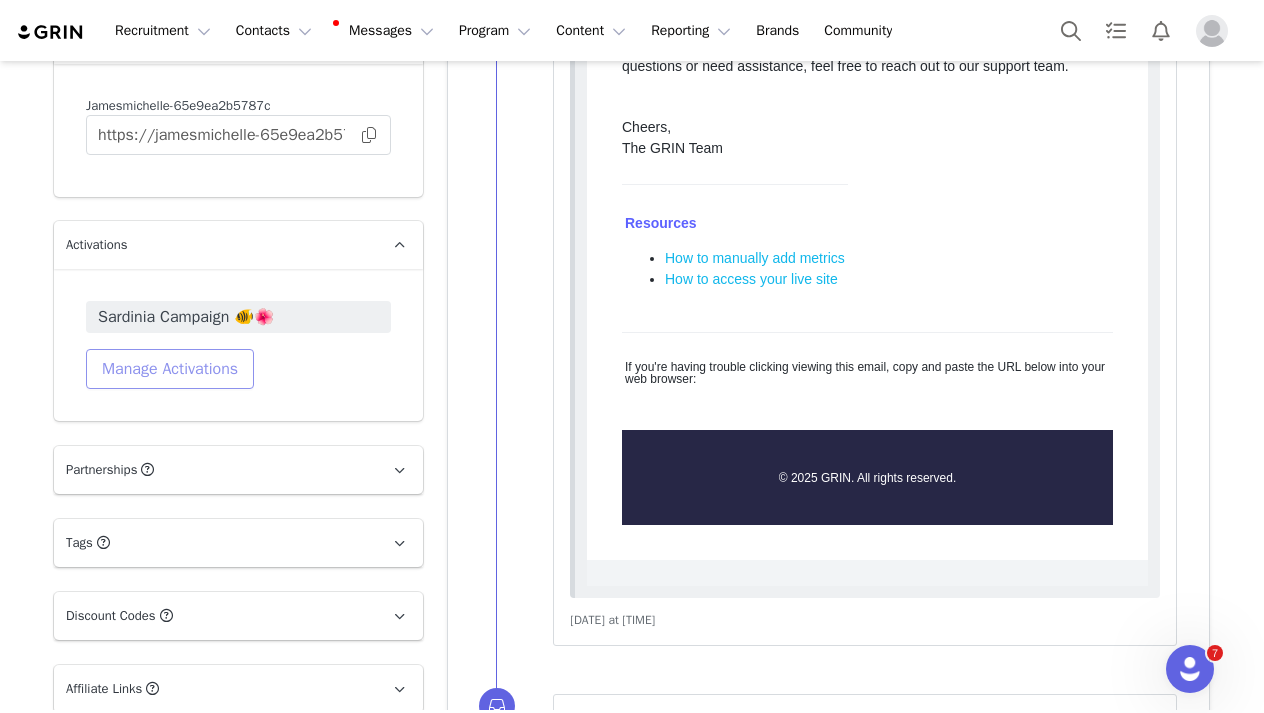 click on "Manage Activations" at bounding box center (170, 369) 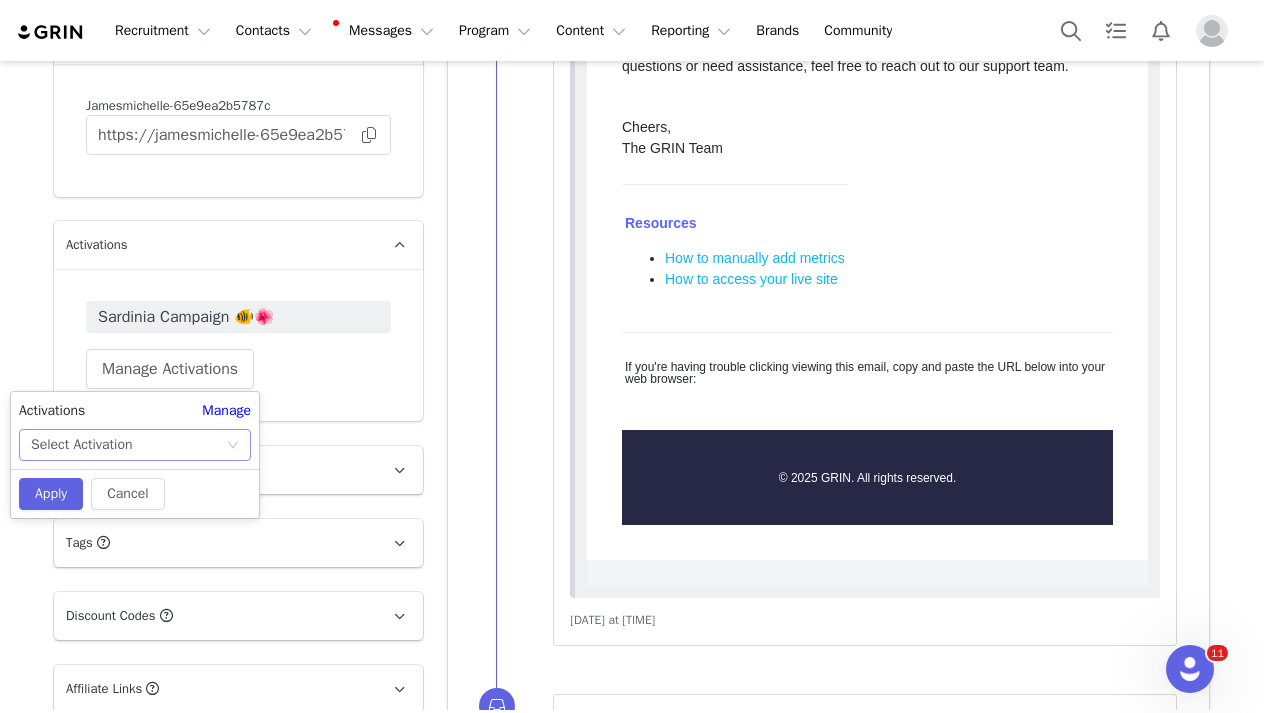 click on "Select Activation" at bounding box center [128, 445] 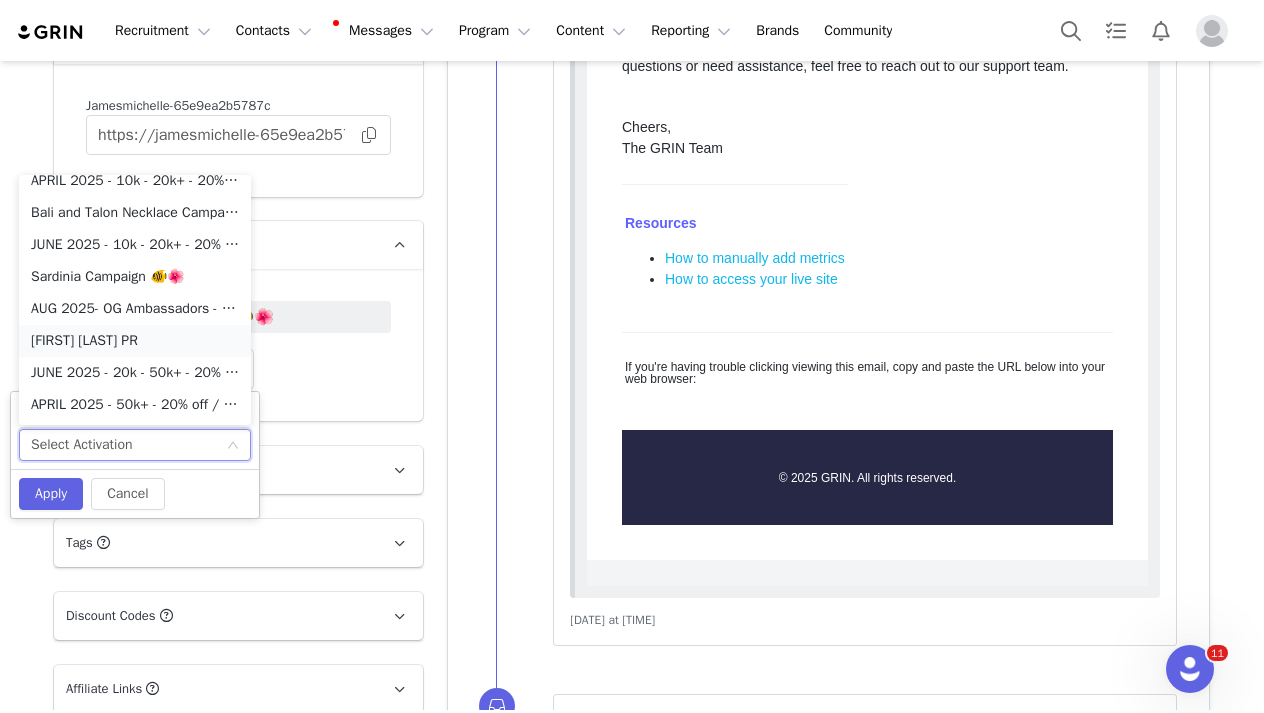 scroll, scrollTop: 238, scrollLeft: 0, axis: vertical 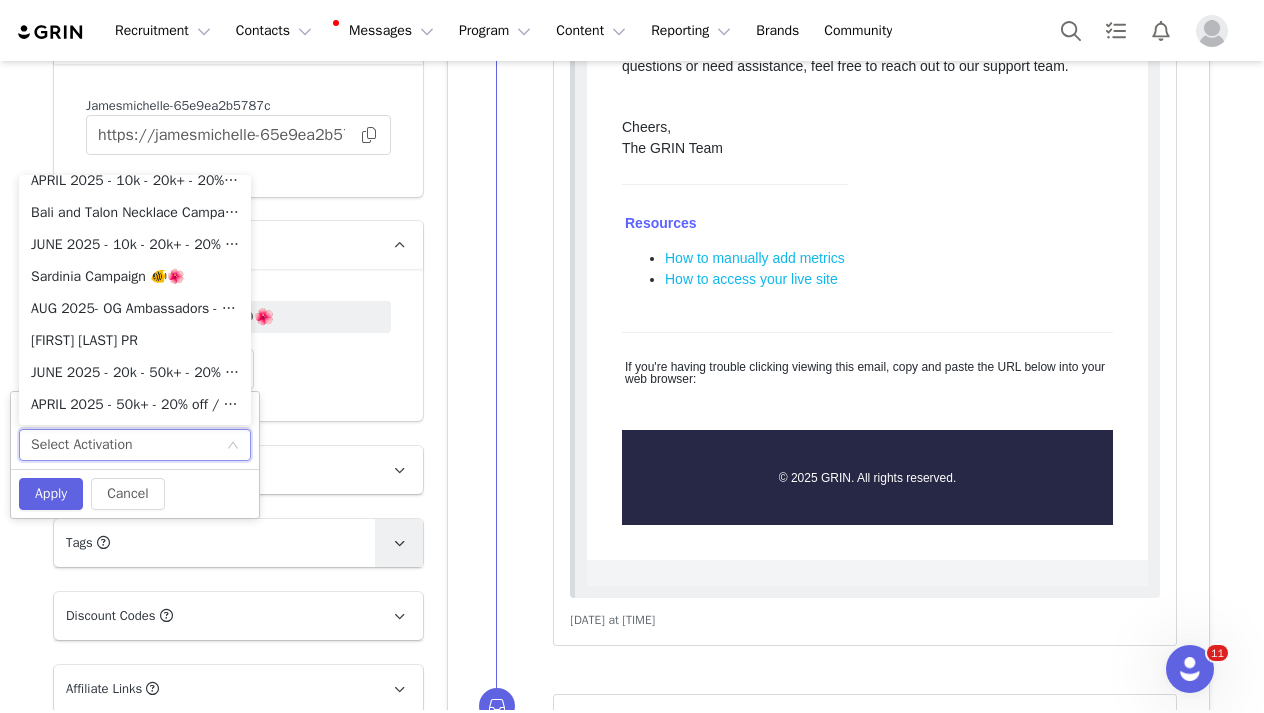 drag, startPoint x: 105, startPoint y: 276, endPoint x: 380, endPoint y: 529, distance: 373.67633 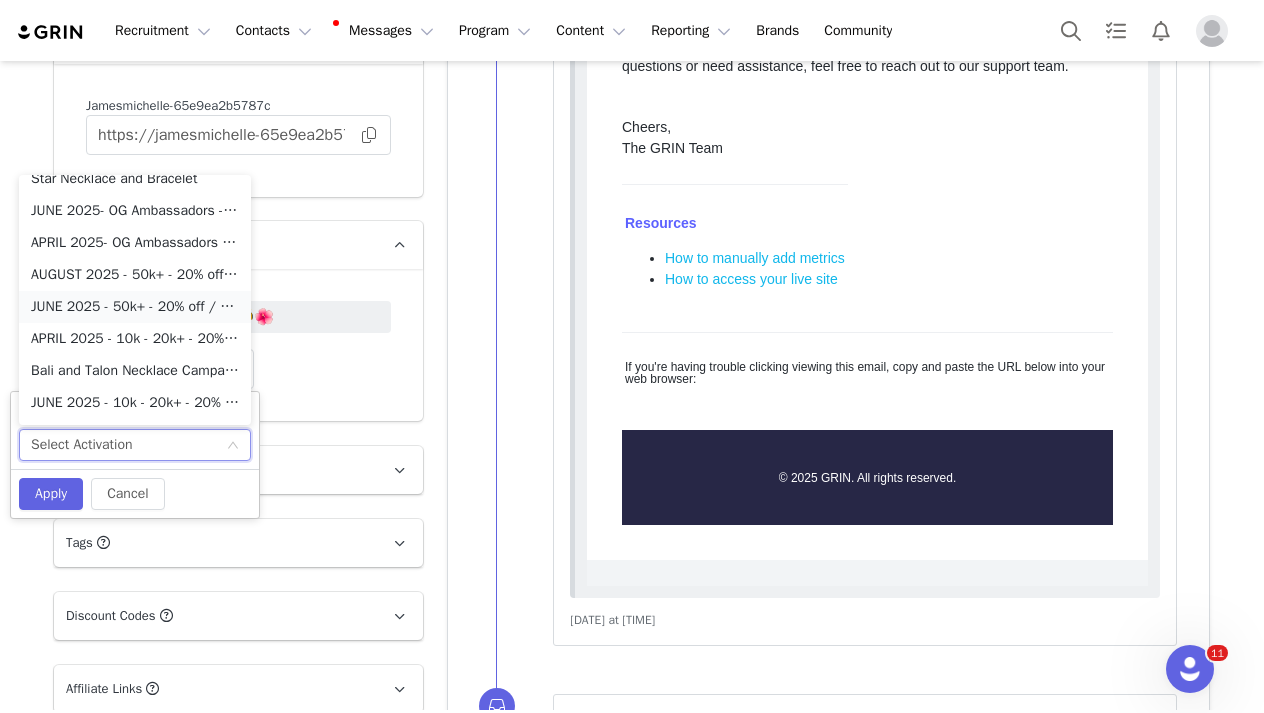 scroll, scrollTop: 85, scrollLeft: 0, axis: vertical 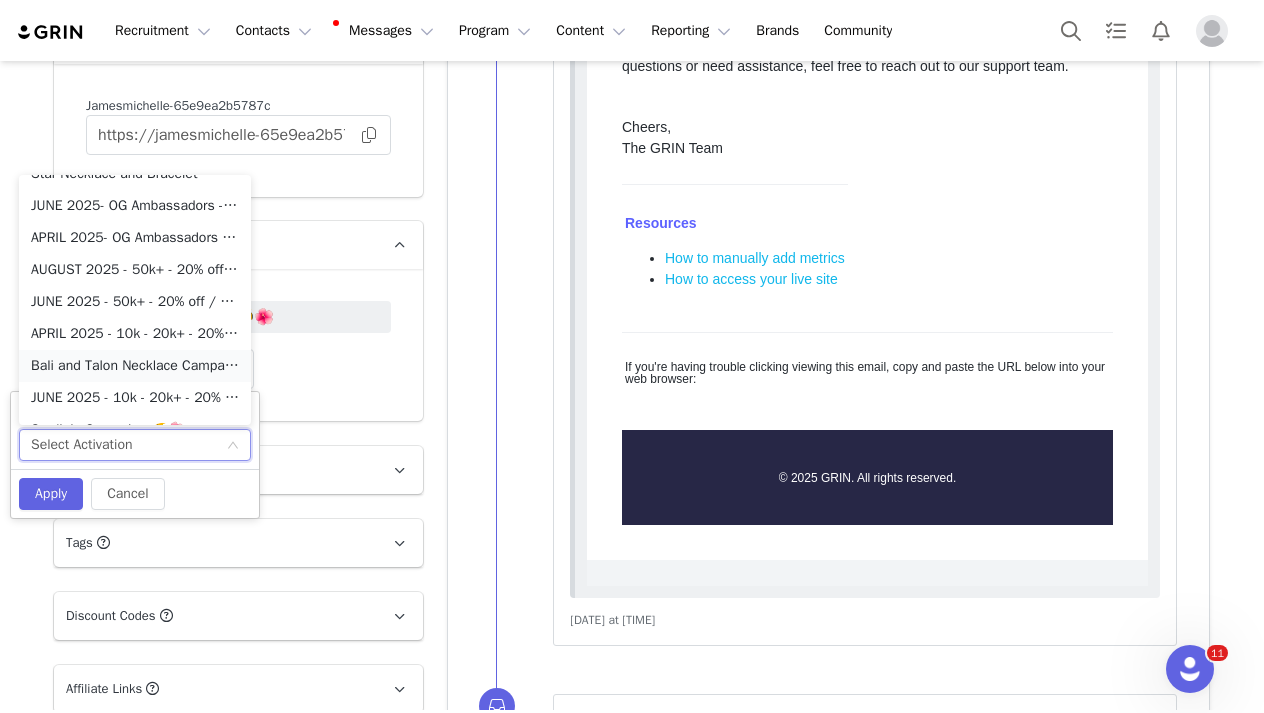 click on "Bali and Talon Necklace Campaign💛" at bounding box center (135, 366) 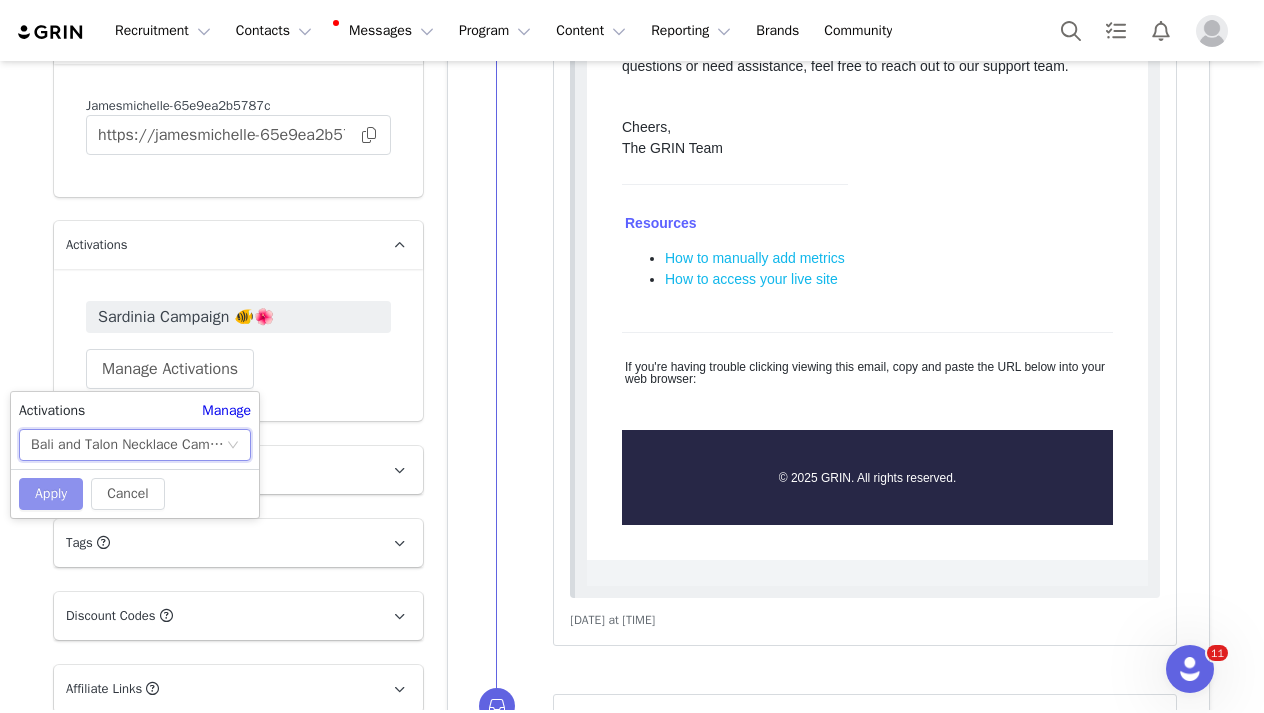 scroll, scrollTop: 0, scrollLeft: 0, axis: both 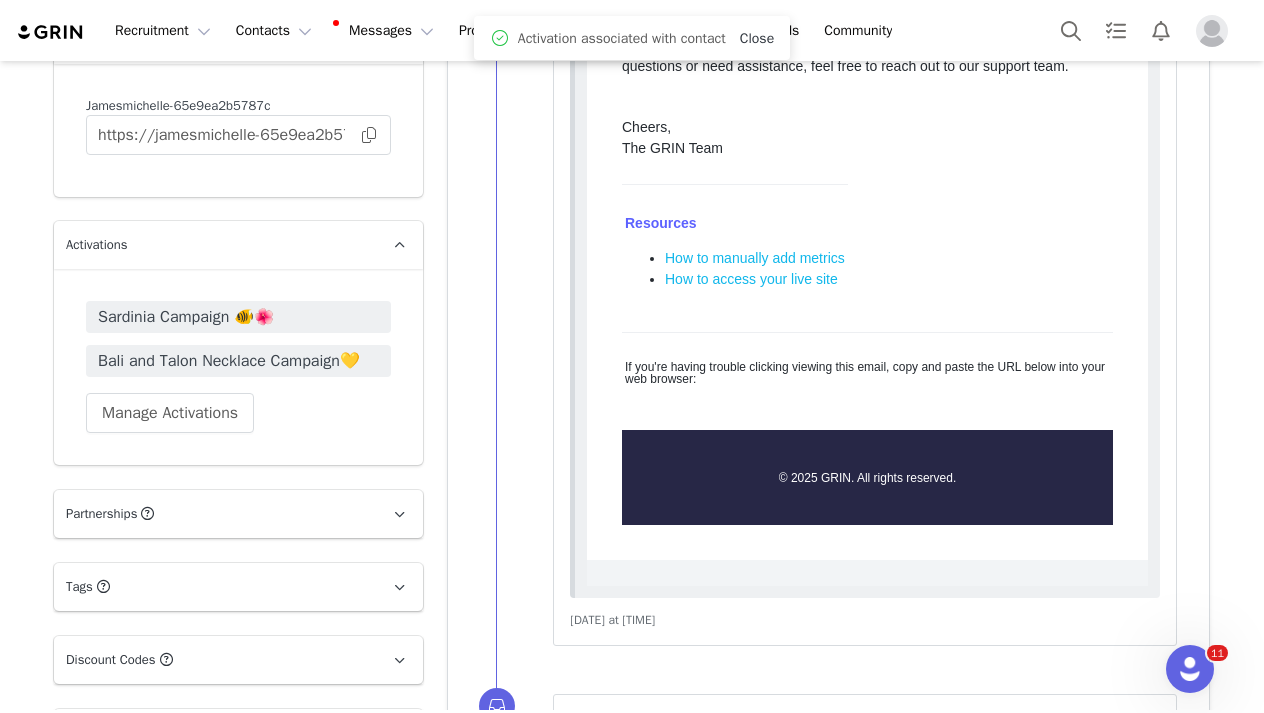 click on "Close" at bounding box center (757, 38) 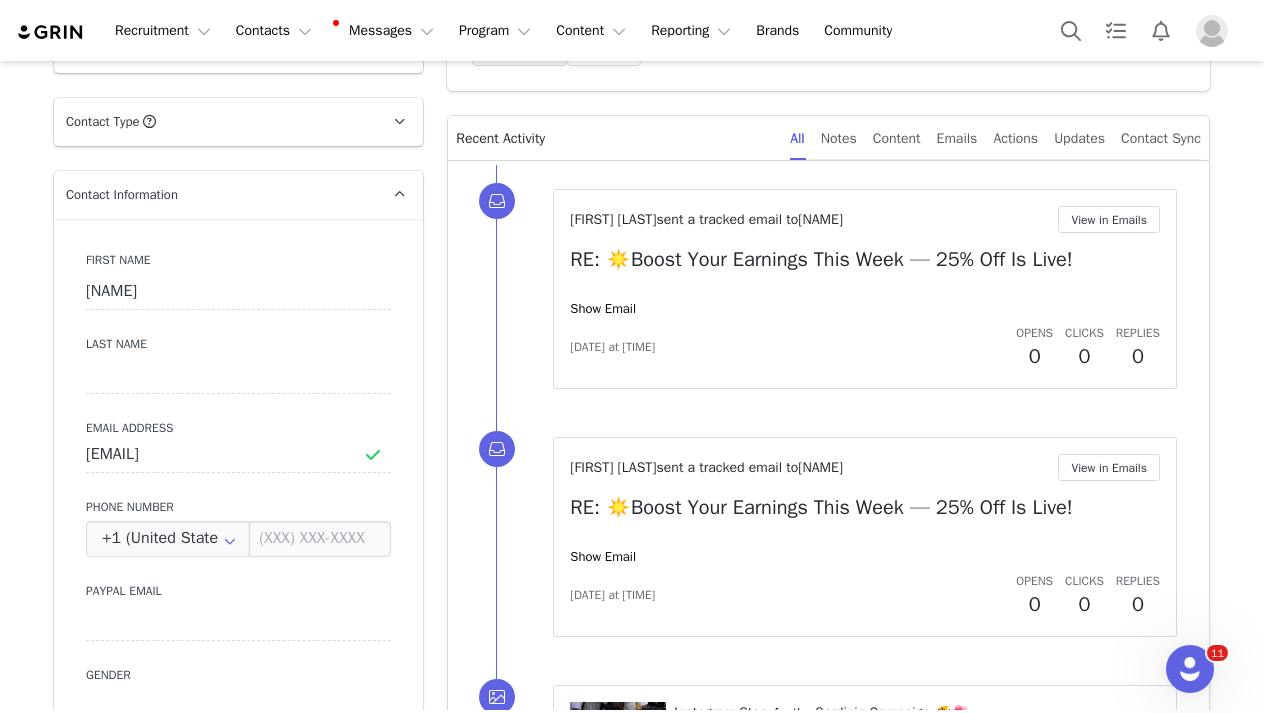scroll, scrollTop: 304, scrollLeft: 0, axis: vertical 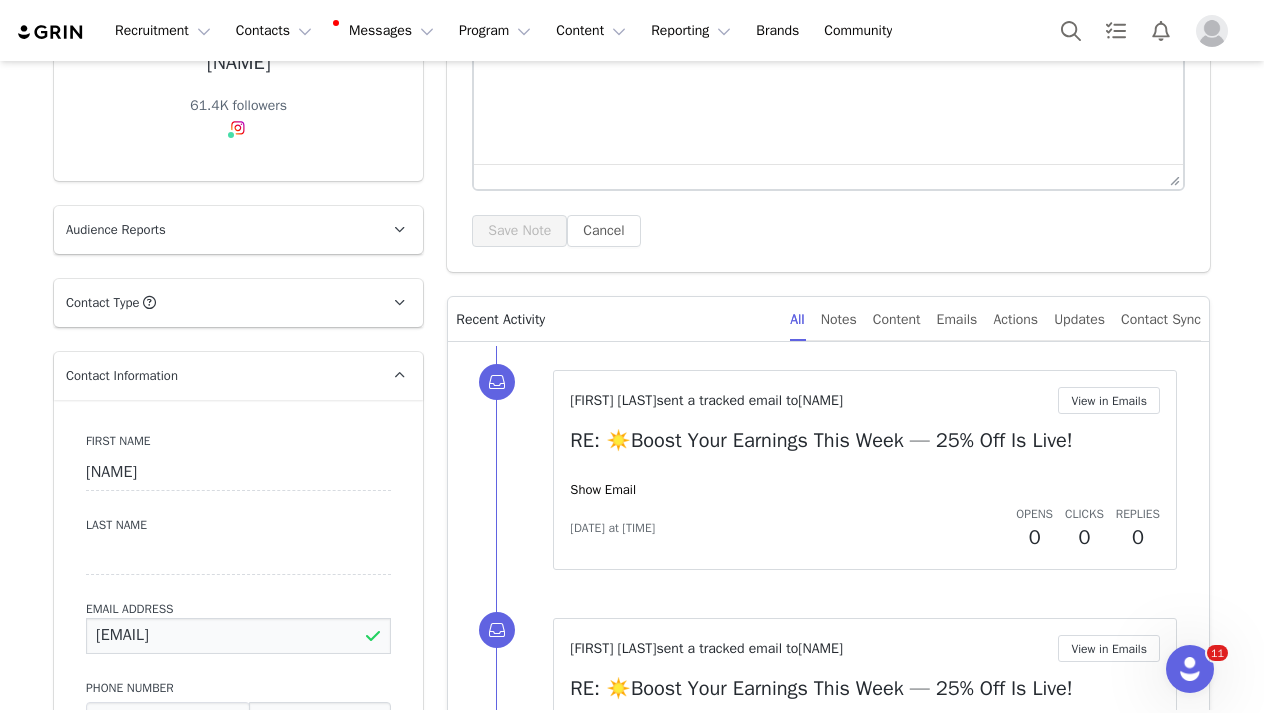 click on "gabymonterrey@me.com" at bounding box center (238, 636) 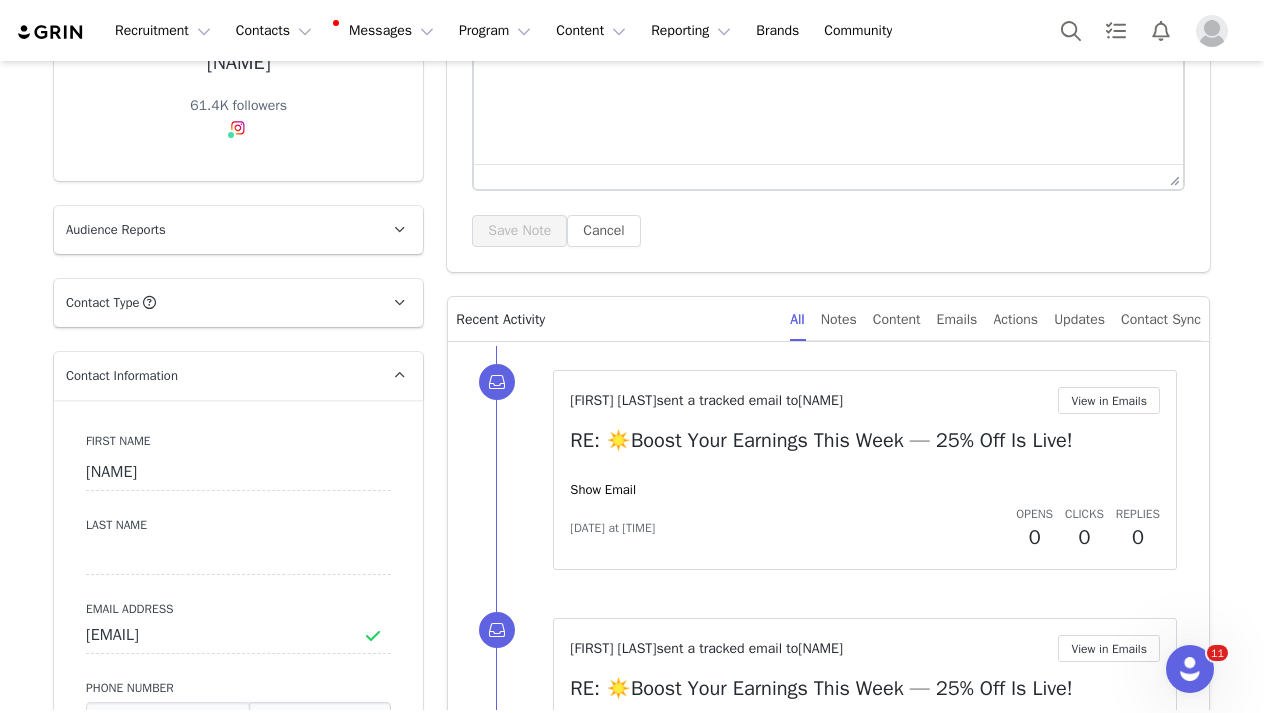 click on "Jordan Marquez sent a tracked email to  gaby       View in Emails   RE: ☀️Boost Your Earnings This Week — 25% Off Is Live!   Show Email  Jul 11, 2025 at 12:28 AM      Opens  0  Clicks  0  Replies  0" at bounding box center [865, 470] 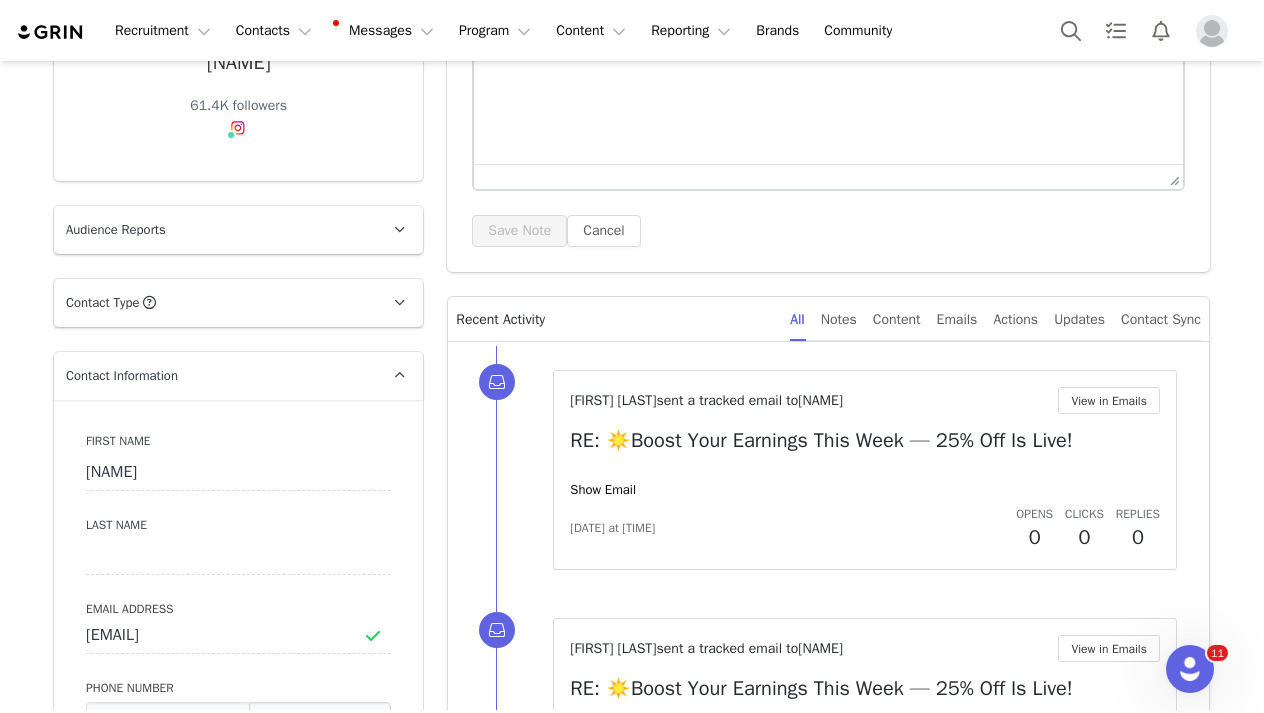 scroll, scrollTop: 299, scrollLeft: 0, axis: vertical 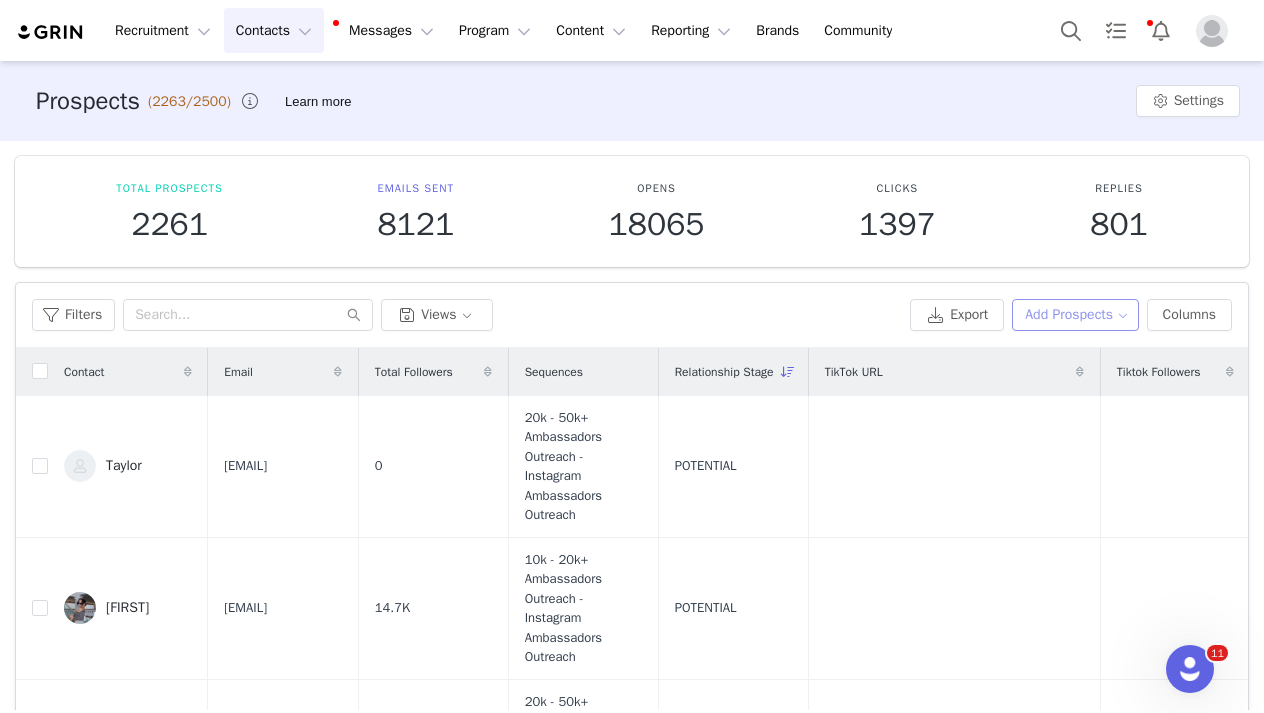 click on "Add Prospects" at bounding box center (1075, 315) 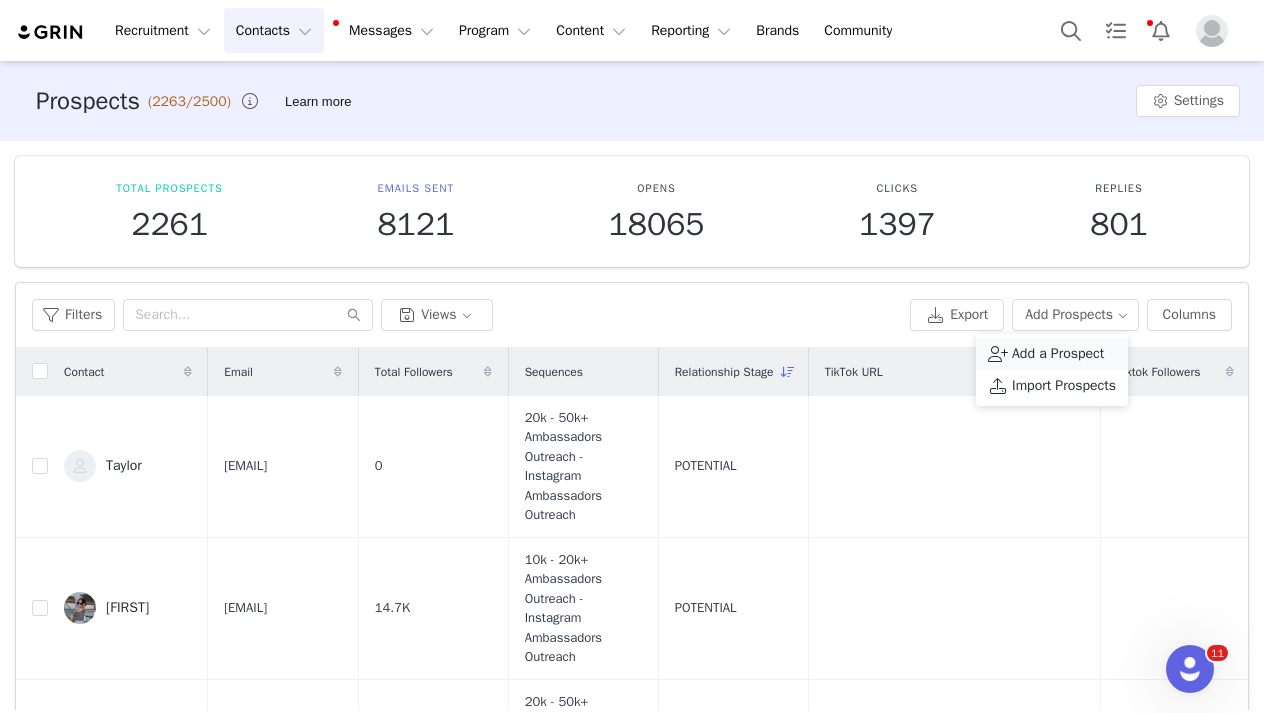 click on "Add a Prospect" at bounding box center [1058, 354] 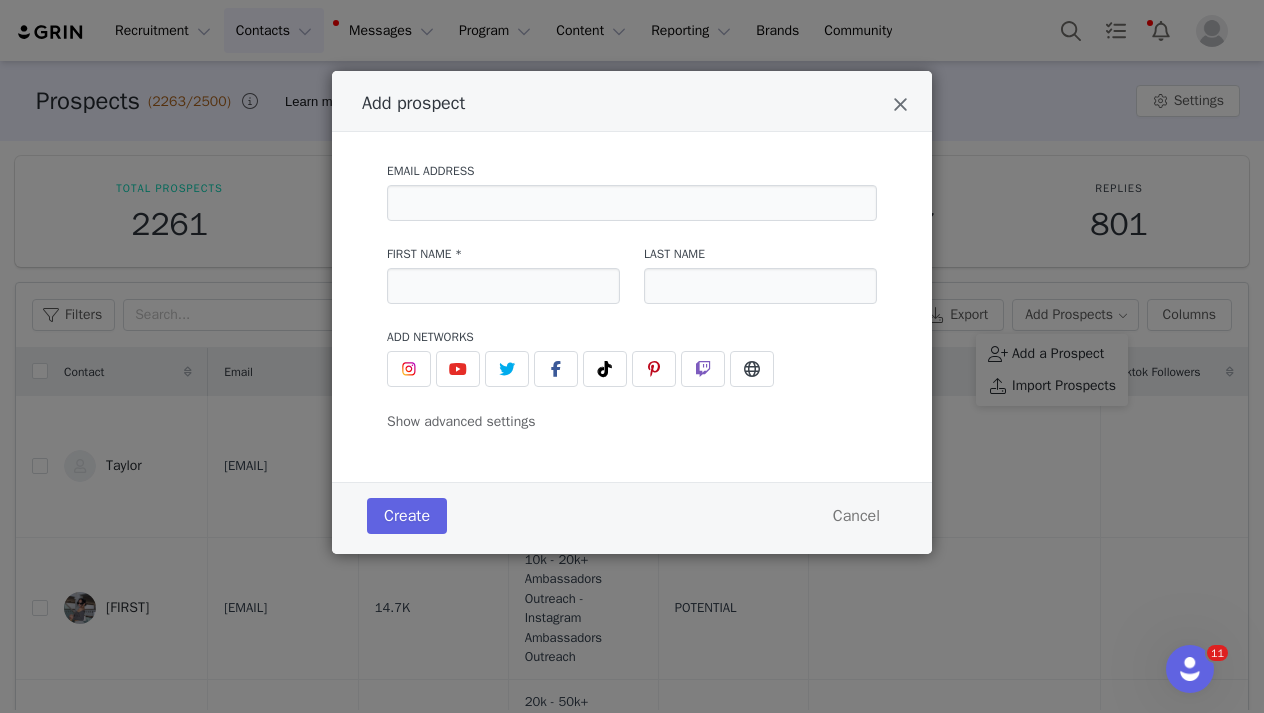 drag, startPoint x: 421, startPoint y: 367, endPoint x: 451, endPoint y: 415, distance: 56.603886 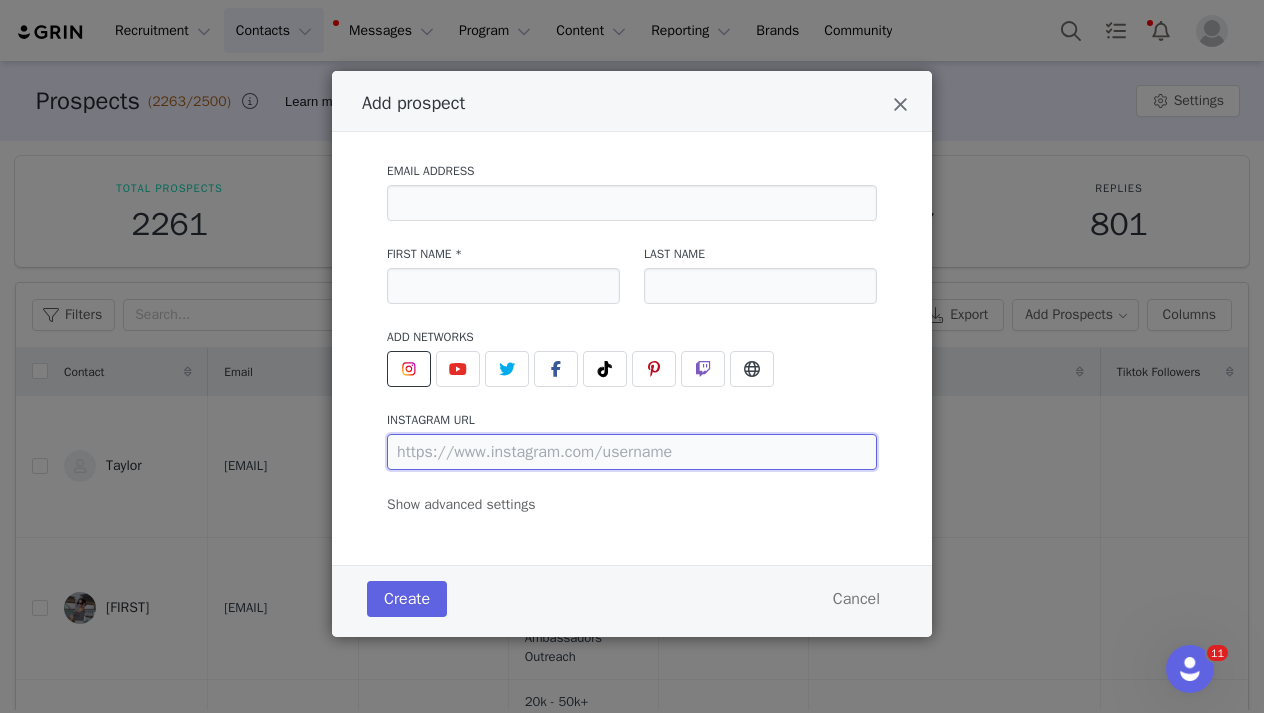 click at bounding box center [632, 452] 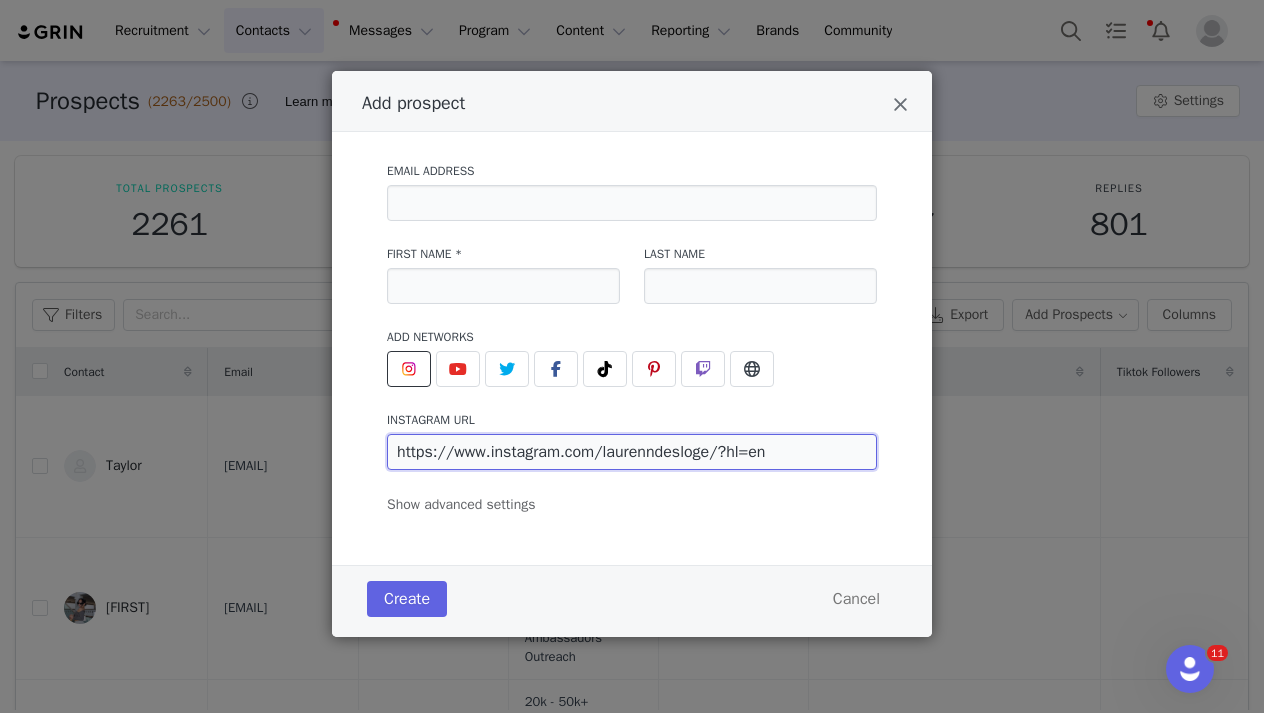 type on "[URL]" 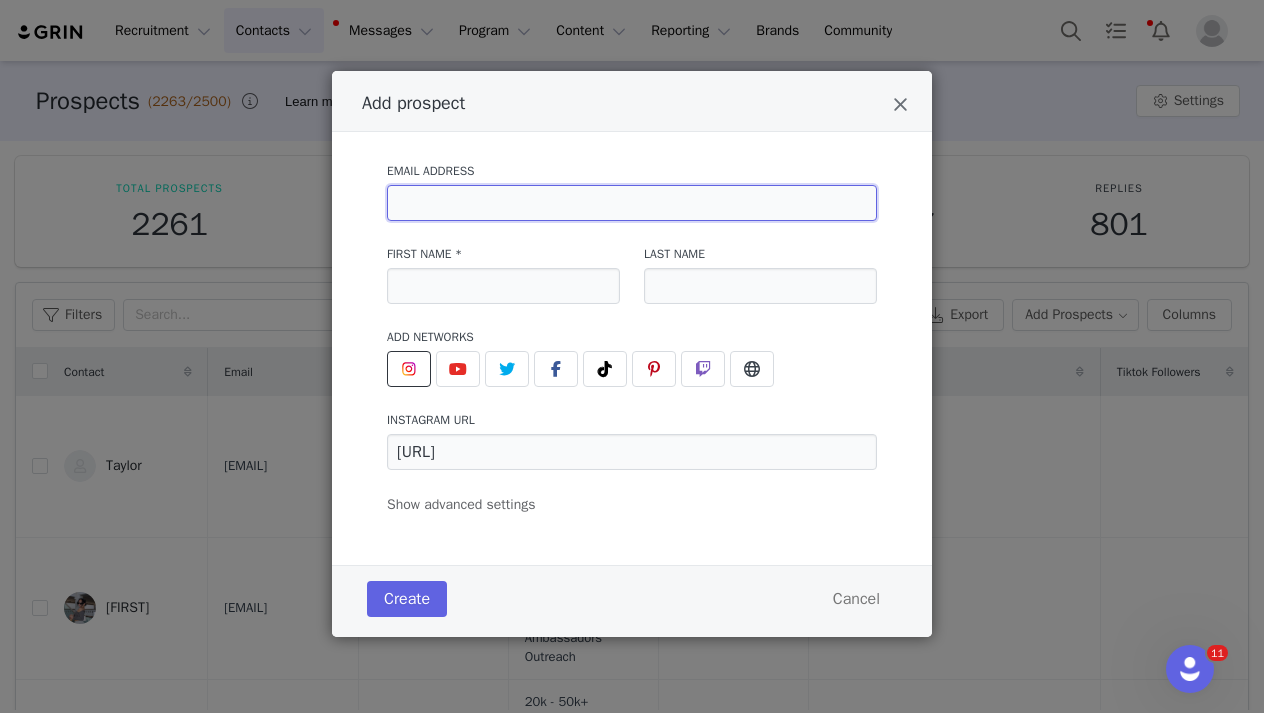 click at bounding box center [632, 203] 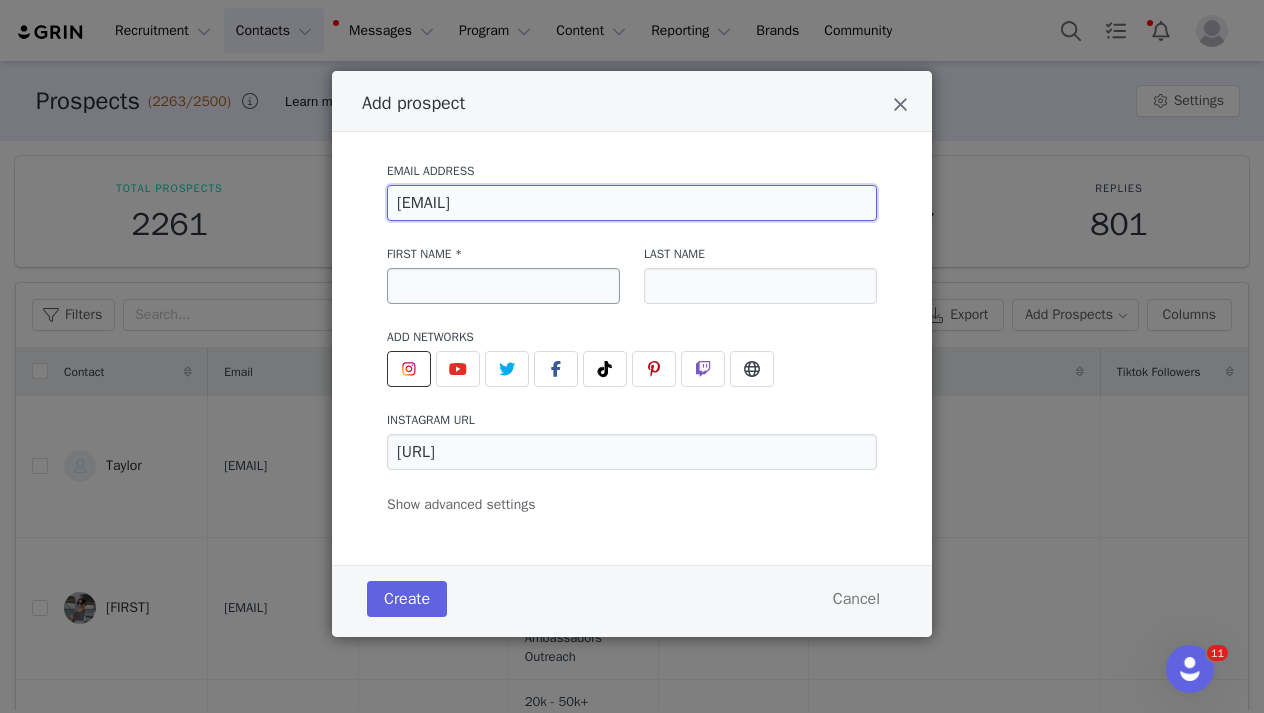 type on "[EMAIL]" 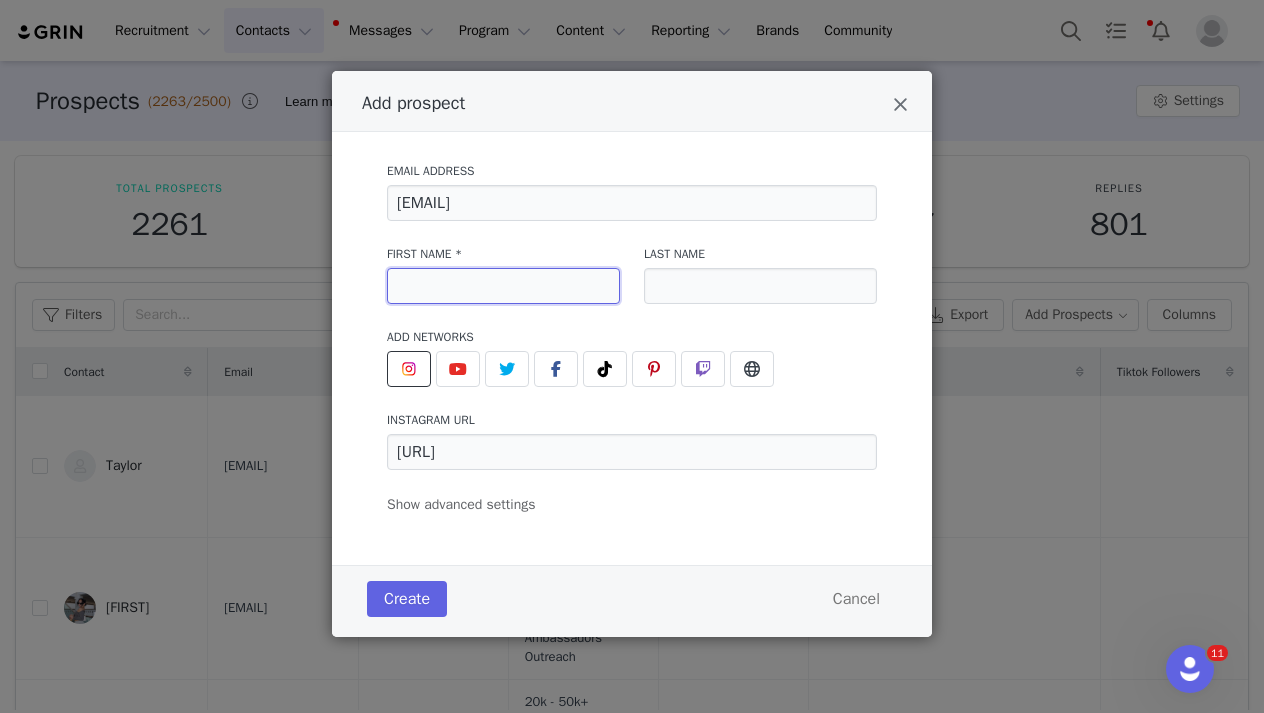 click at bounding box center [503, 286] 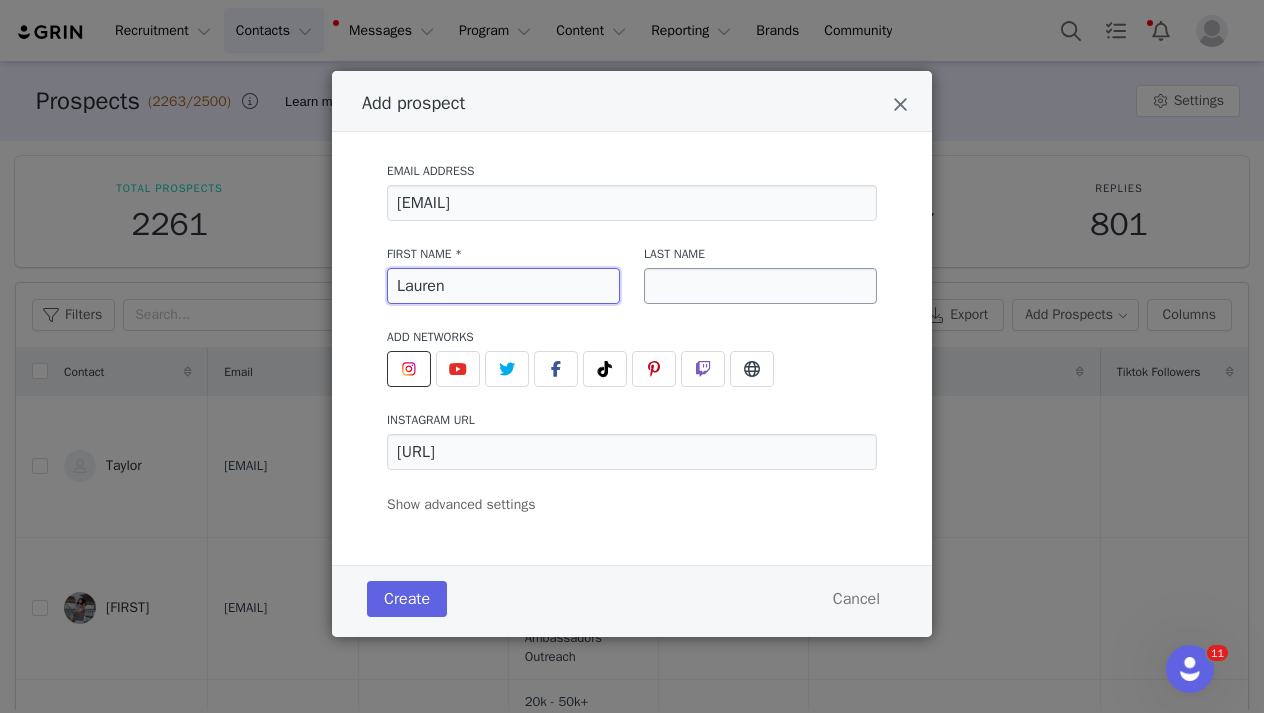 type on "Lauren" 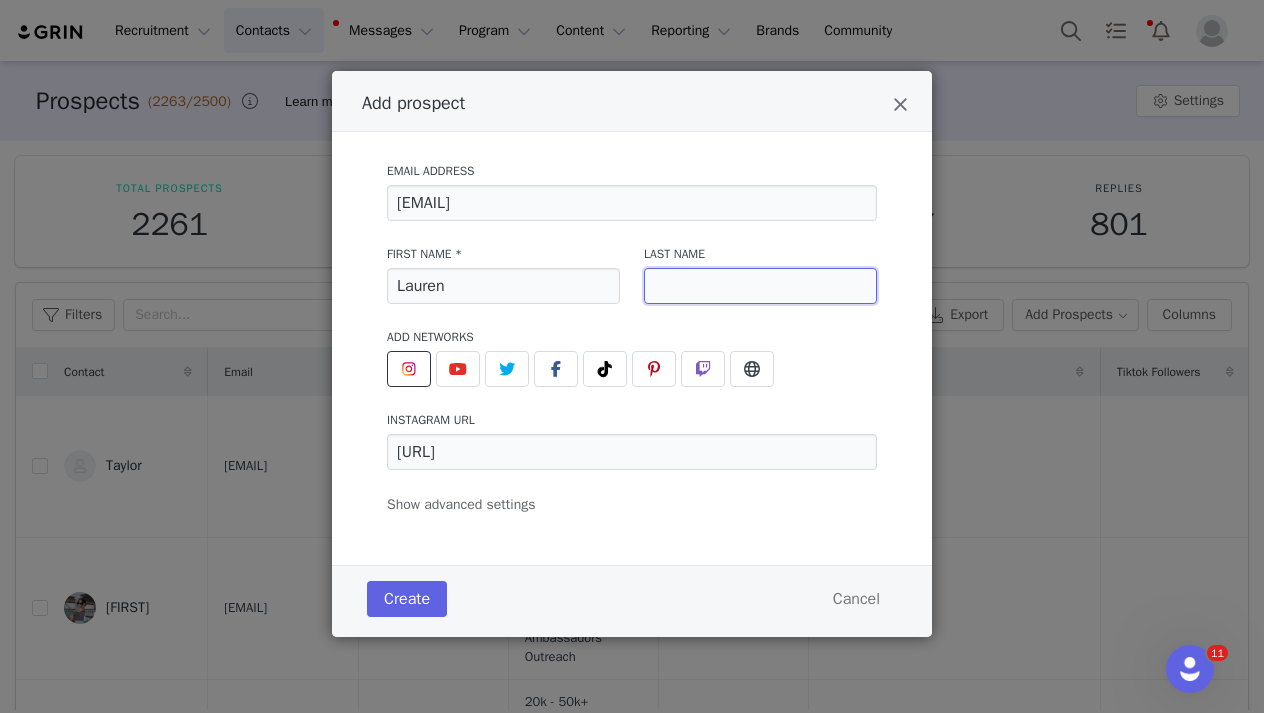 click at bounding box center [760, 286] 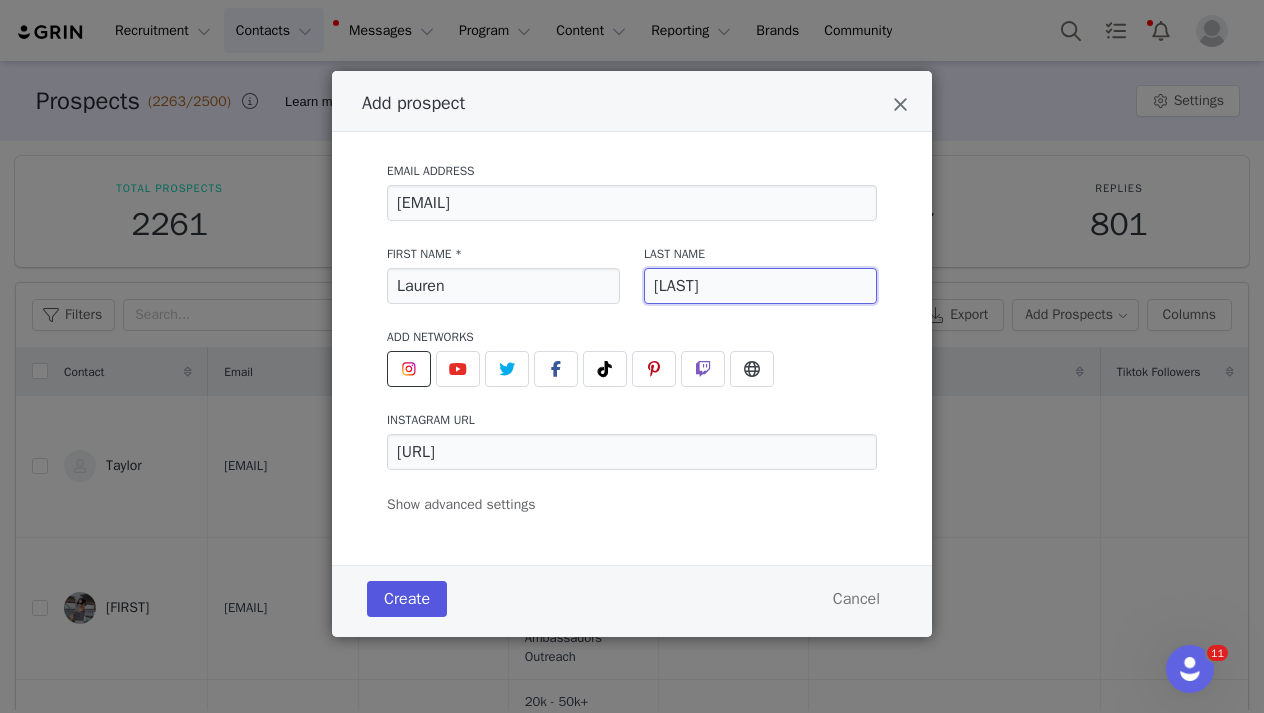 type on "[LAST]" 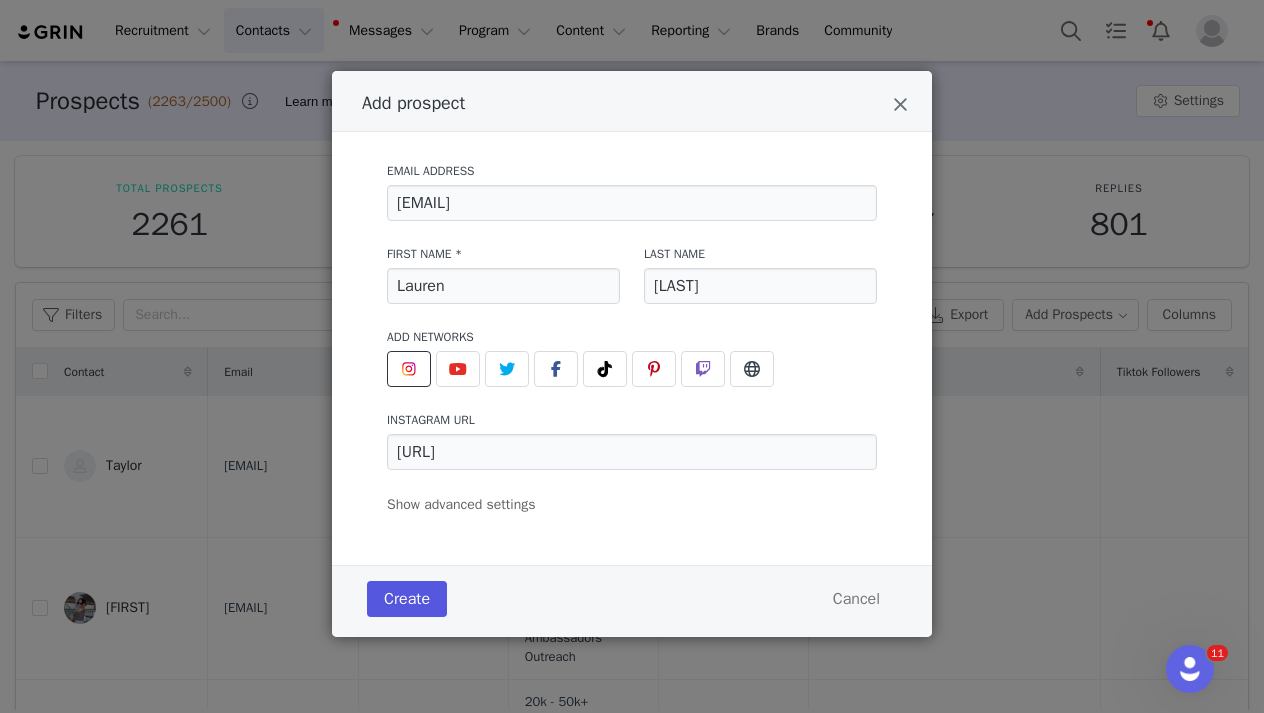 click on "Create" at bounding box center (407, 599) 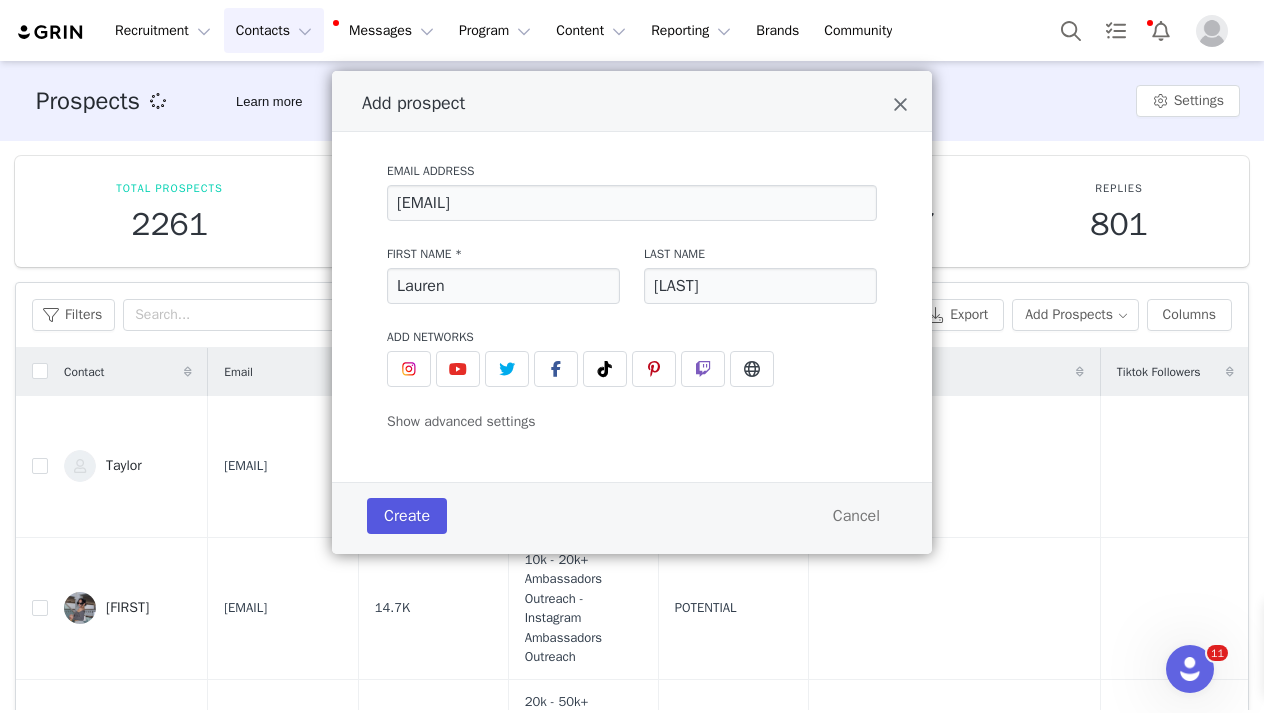 type 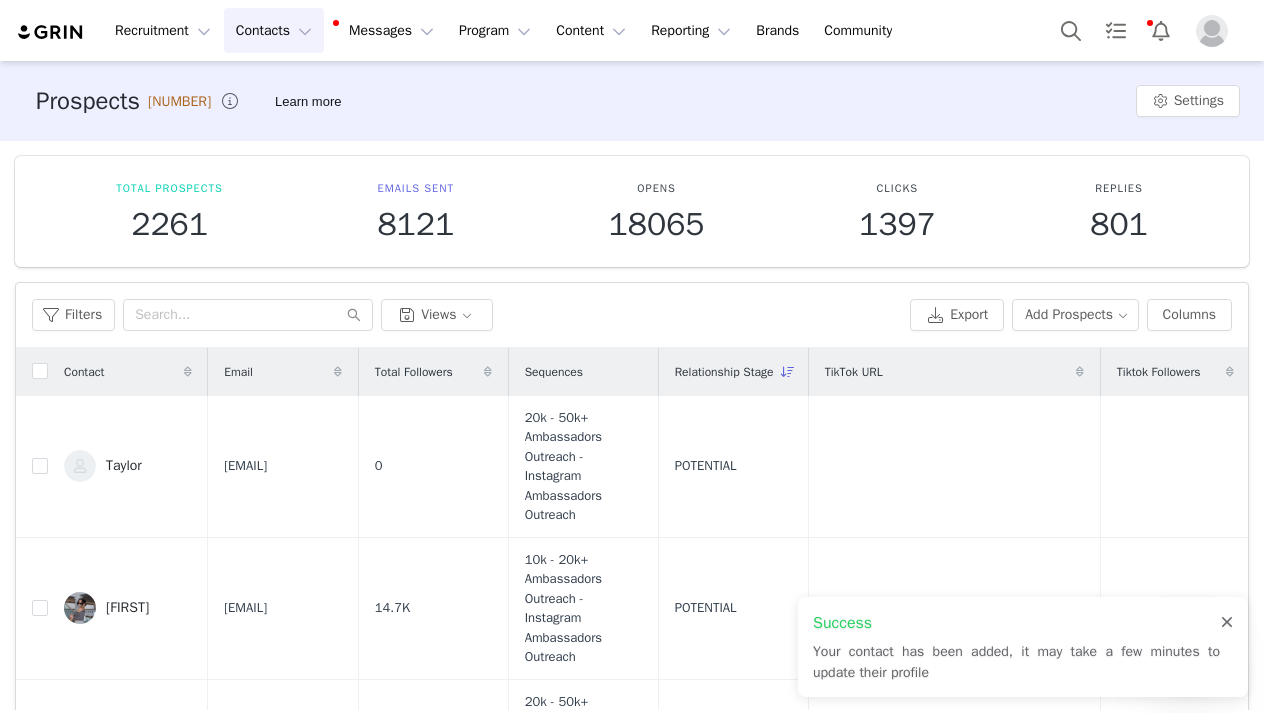 click at bounding box center [1227, 623] 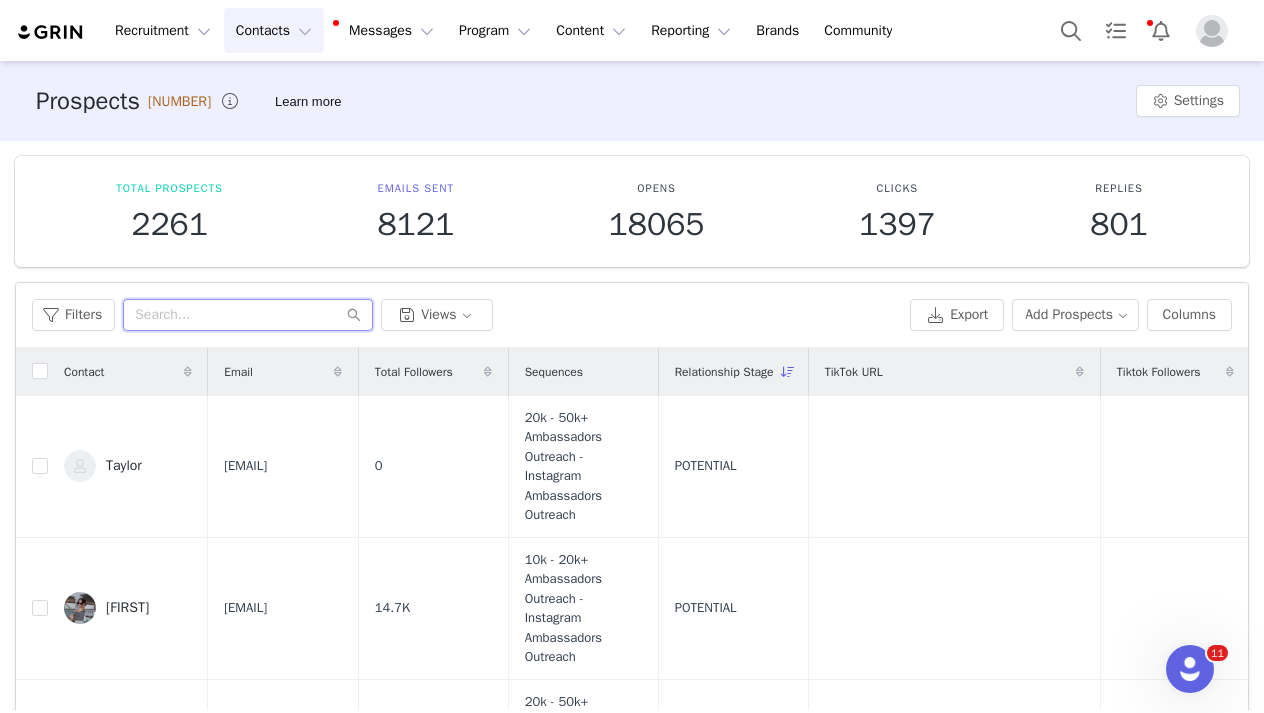 click at bounding box center (248, 315) 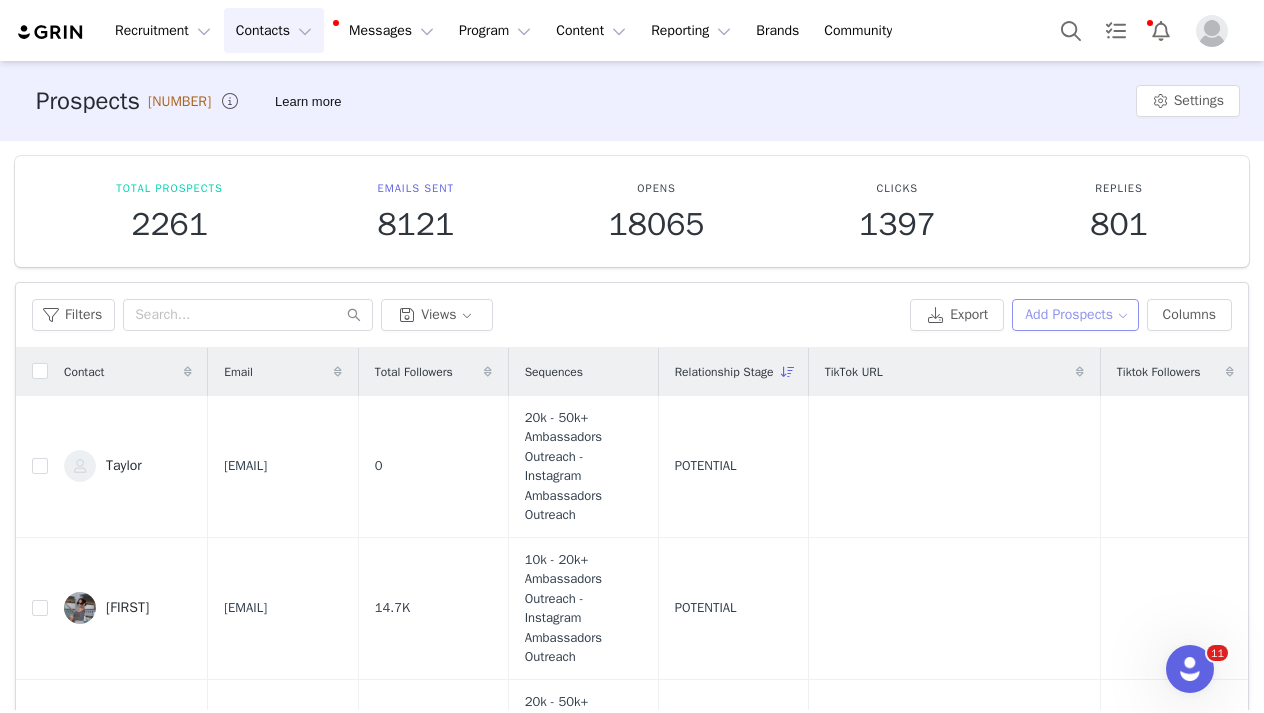 click on "Add Prospects" at bounding box center [1075, 315] 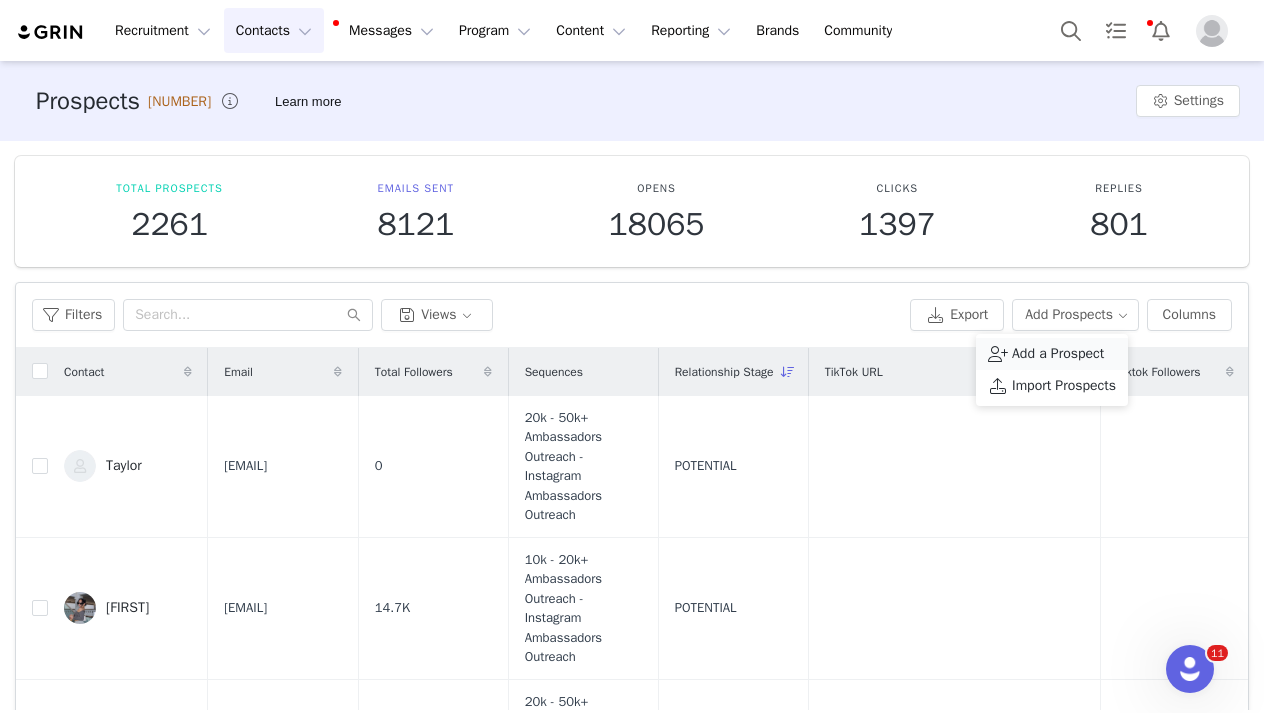 click on "Add a Prospect" at bounding box center [1058, 354] 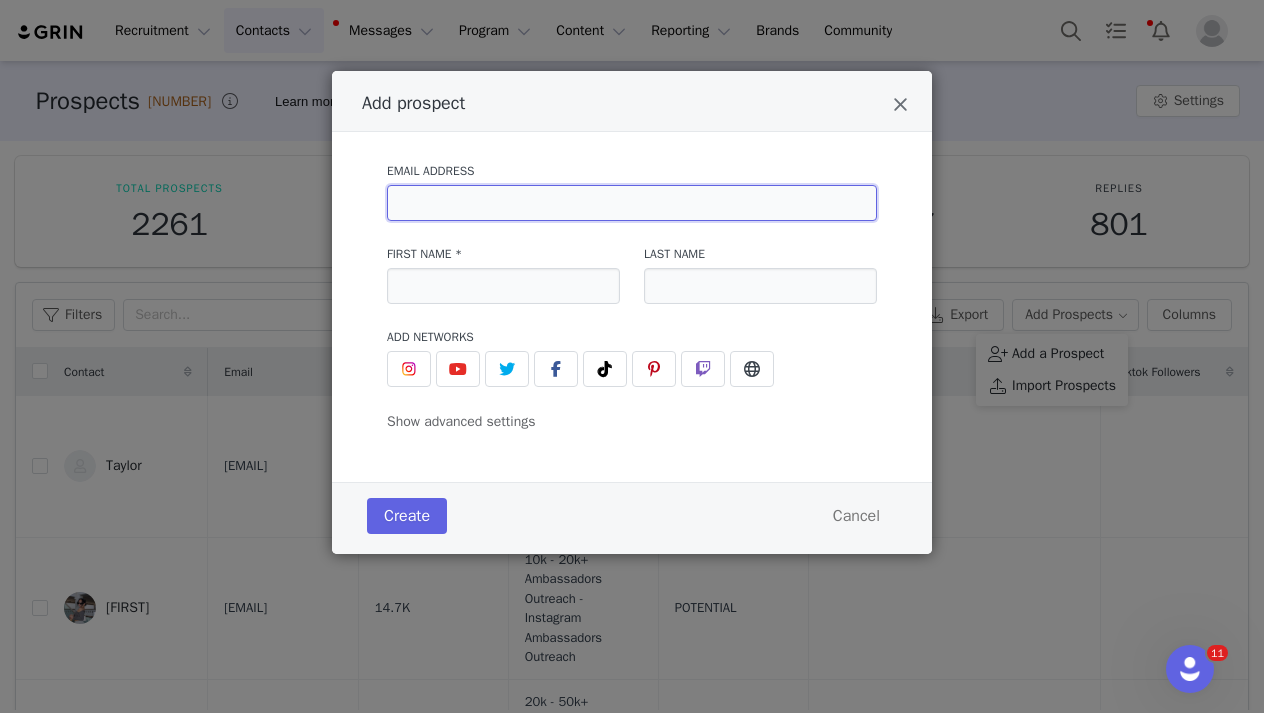 click at bounding box center [632, 203] 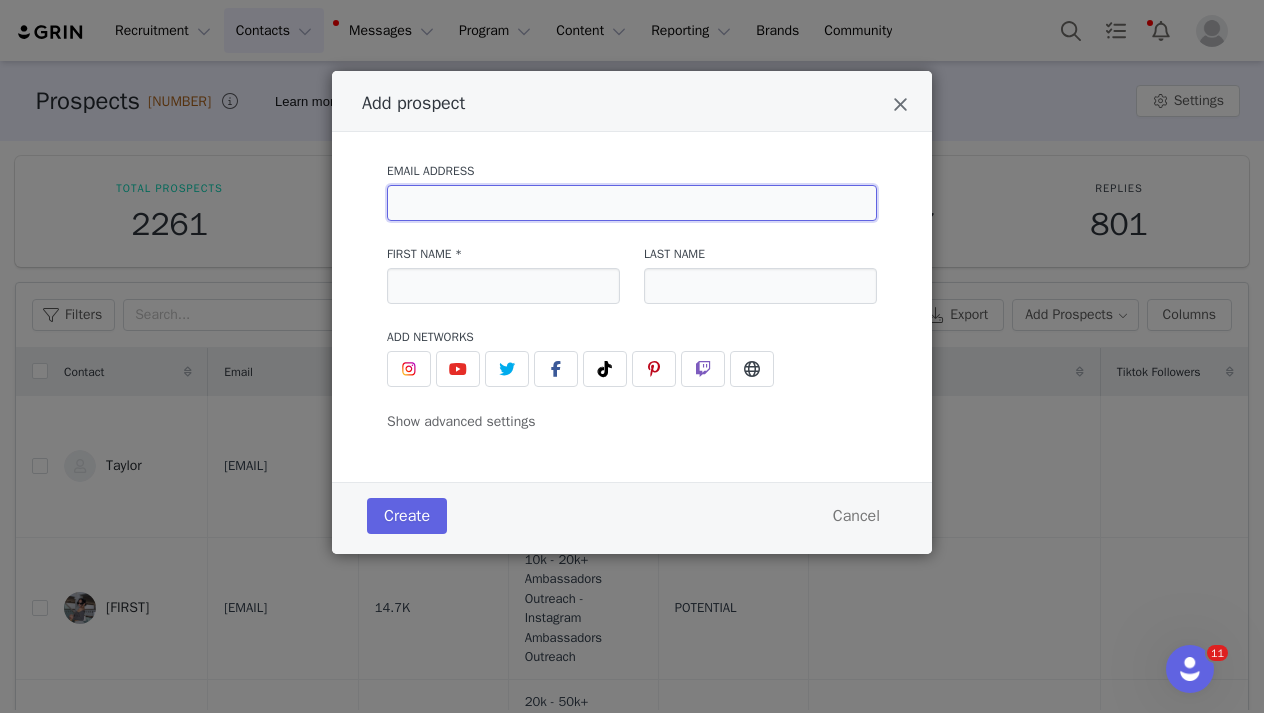 paste on "[EMAIL]" 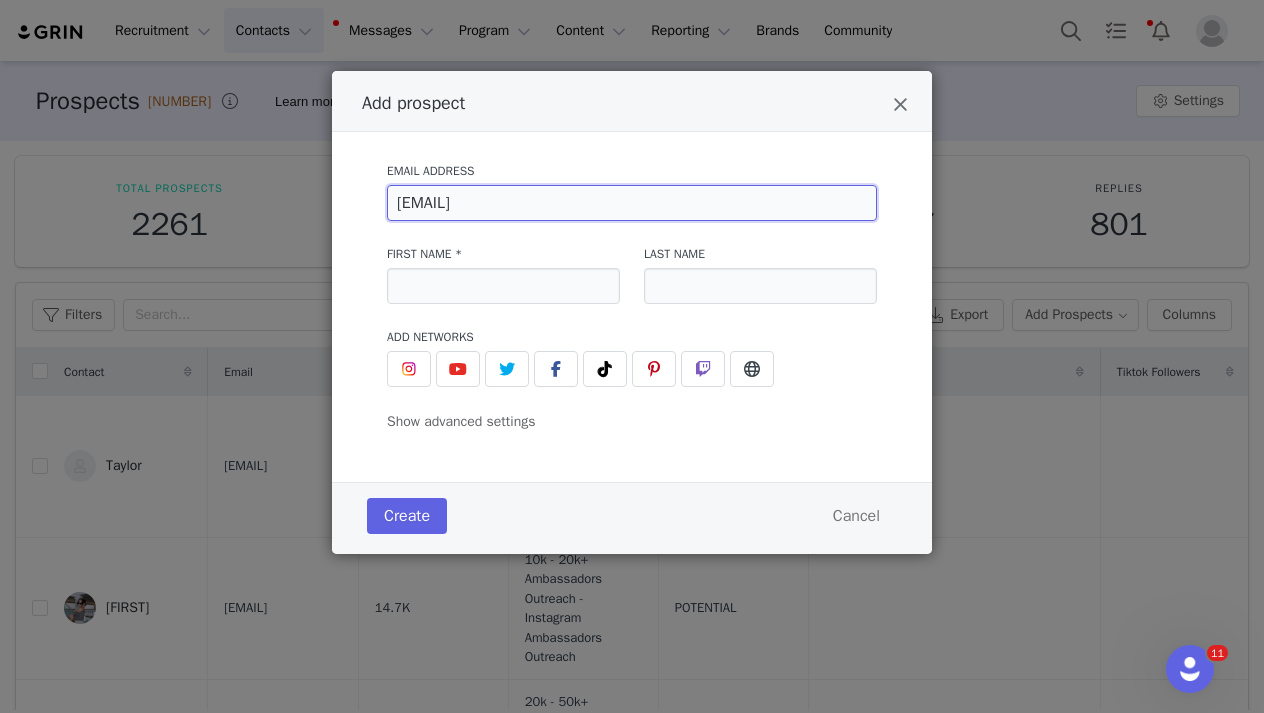click on "[EMAIL]" at bounding box center (632, 203) 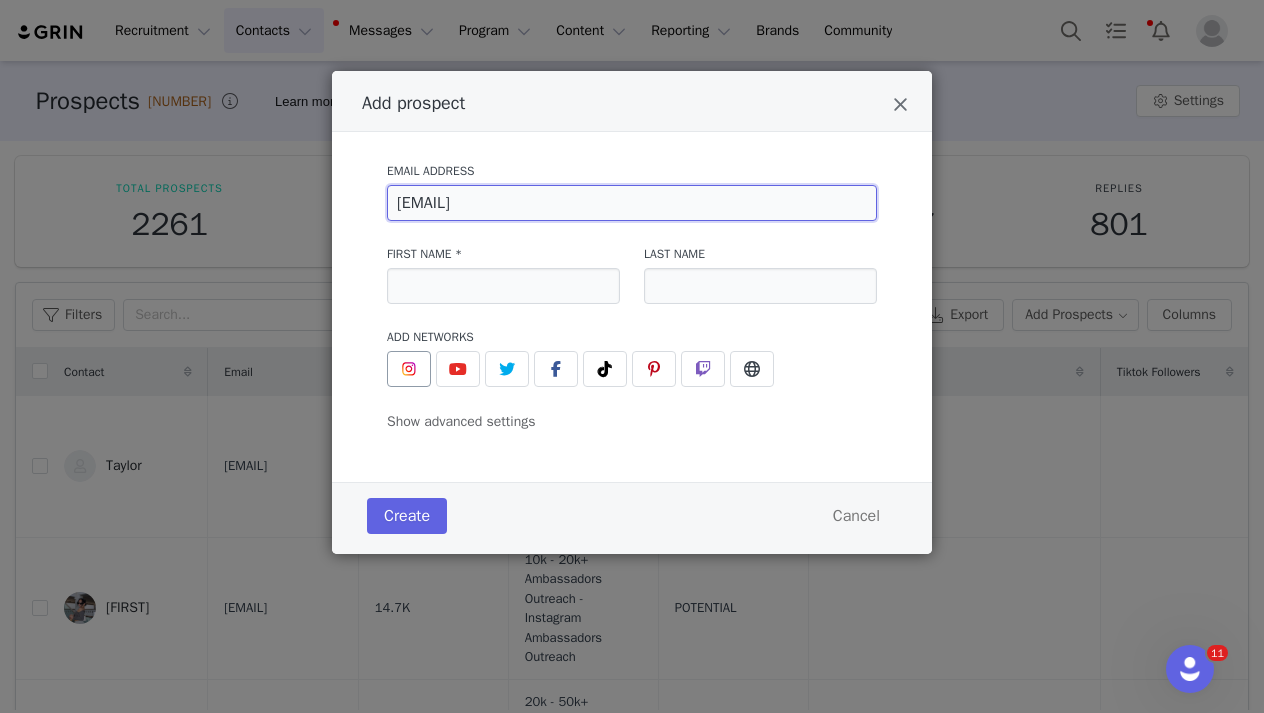 type on "[EMAIL]" 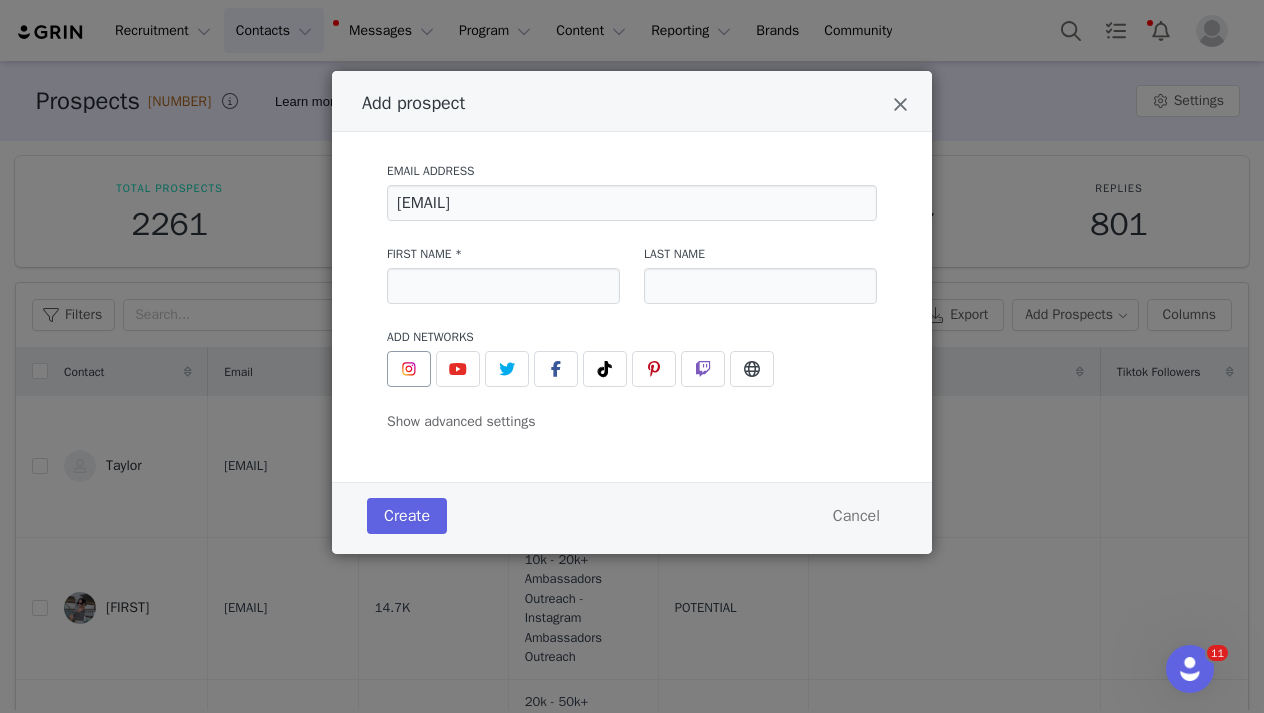 click at bounding box center (409, 369) 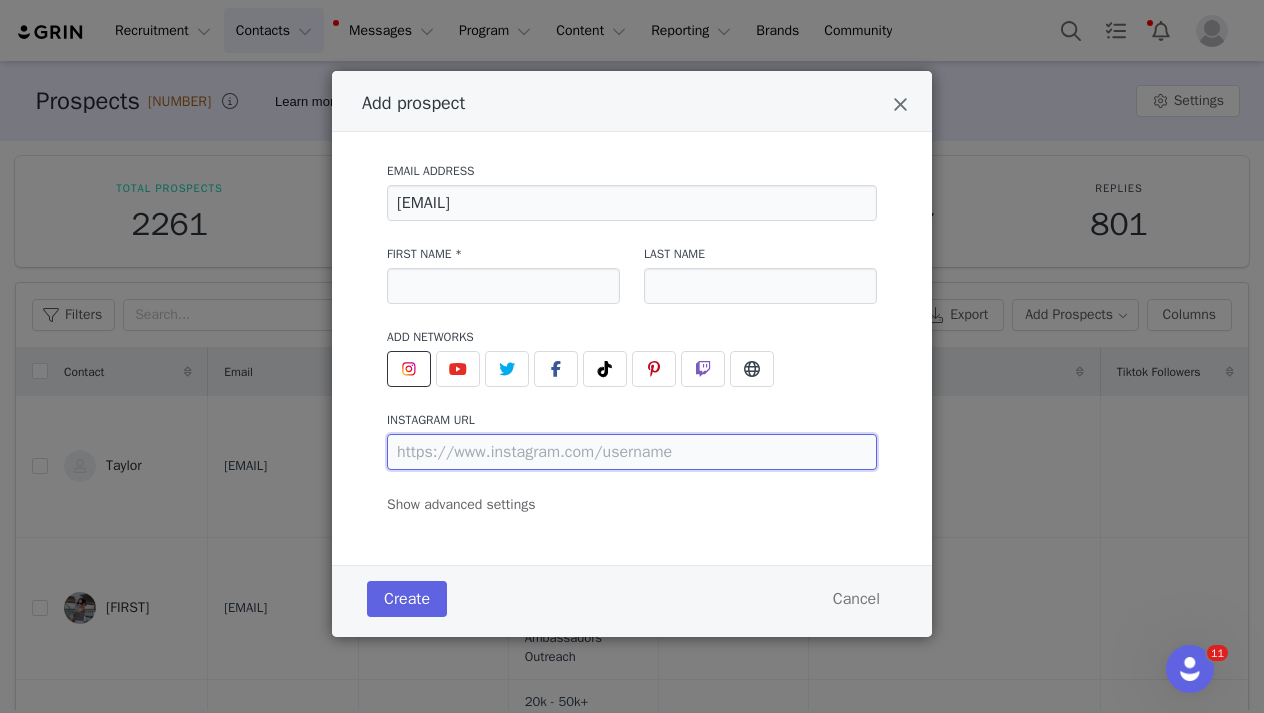 click at bounding box center (632, 452) 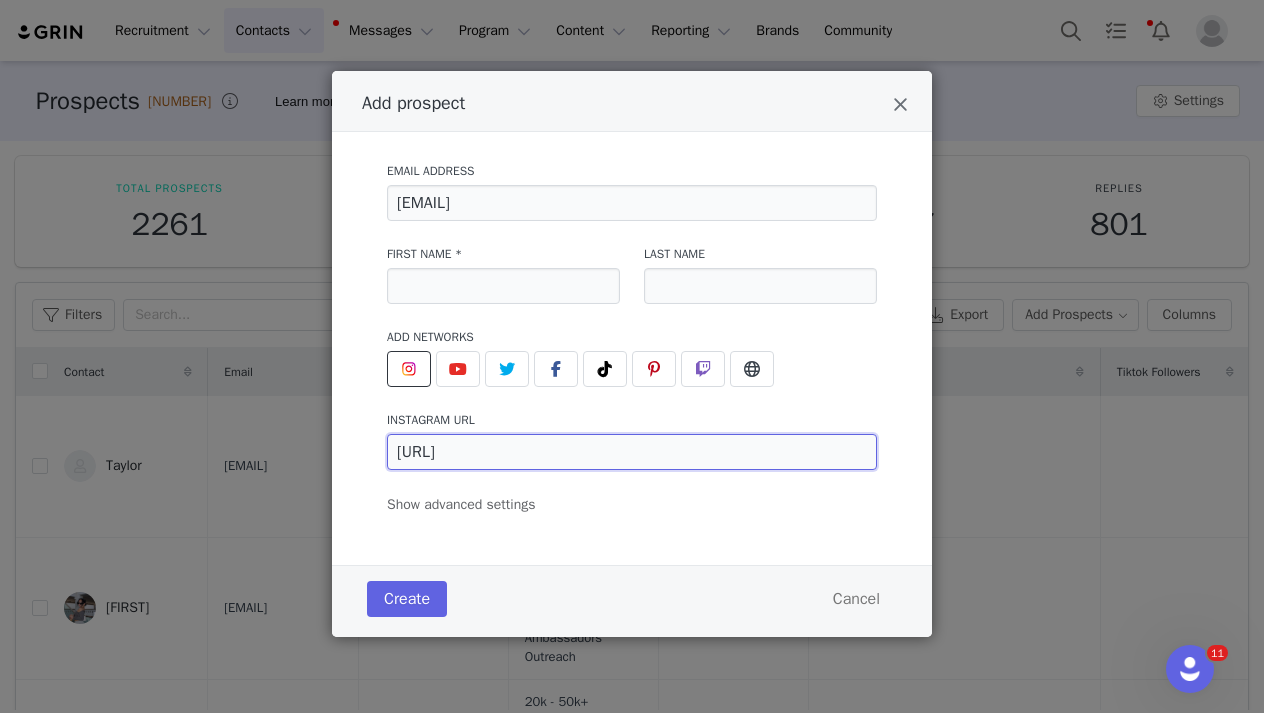 type on "[URL]" 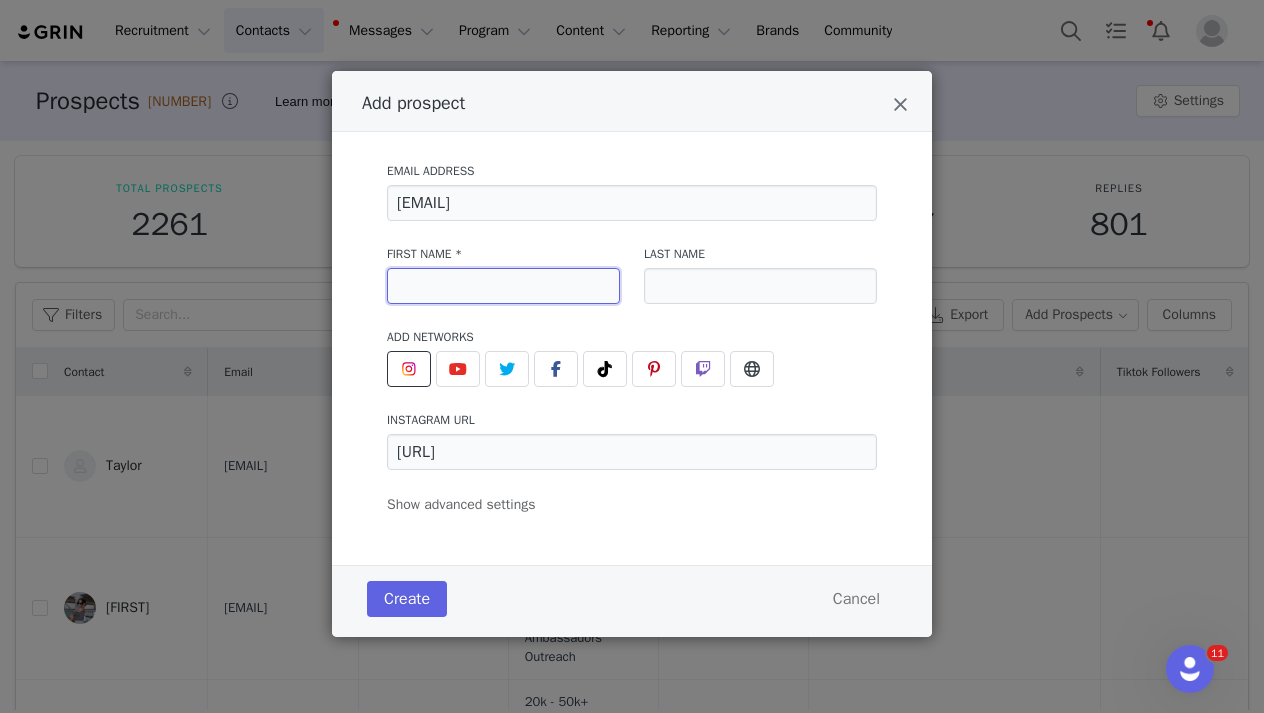 click at bounding box center [503, 286] 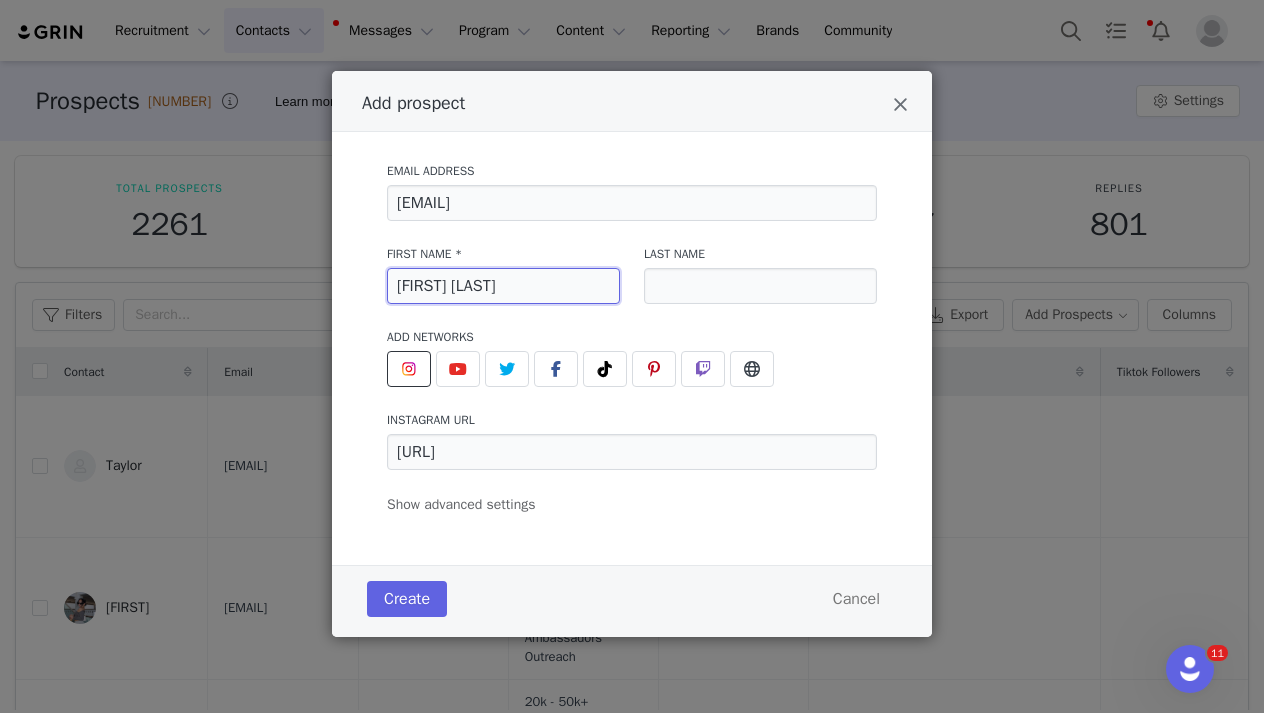 drag, startPoint x: 528, startPoint y: 288, endPoint x: 437, endPoint y: 289, distance: 91.00549 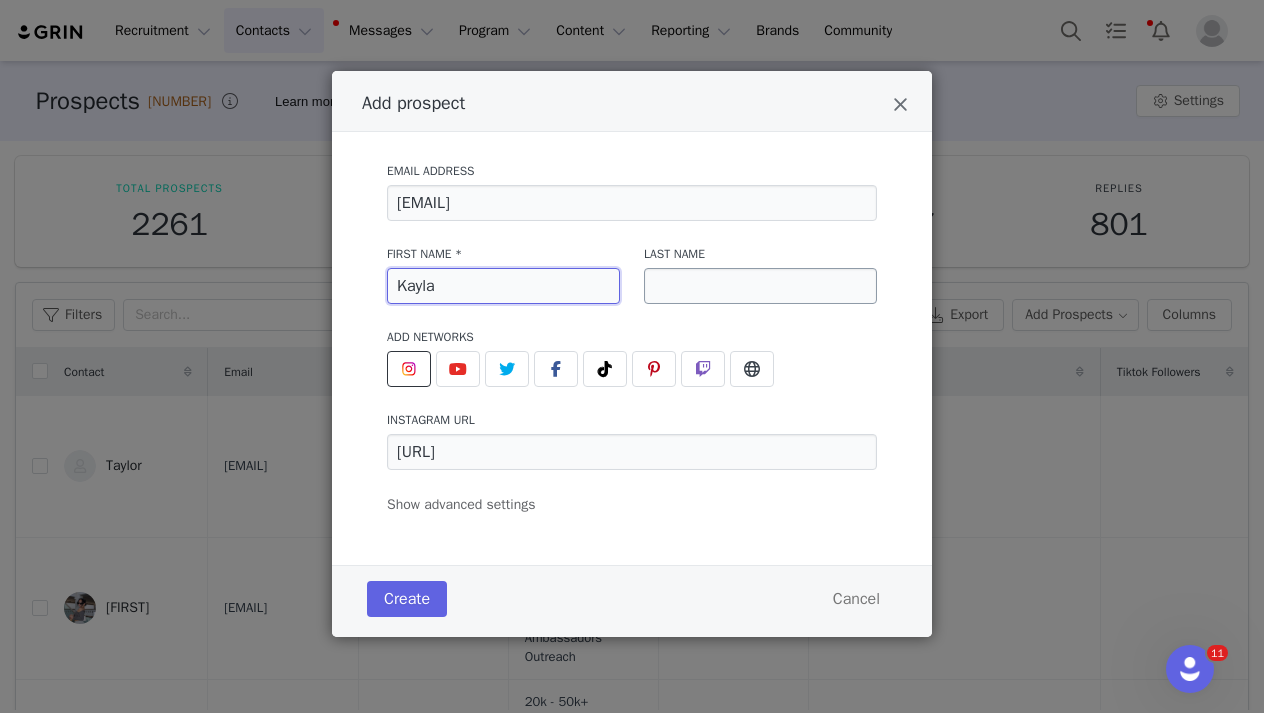 type on "Kayla" 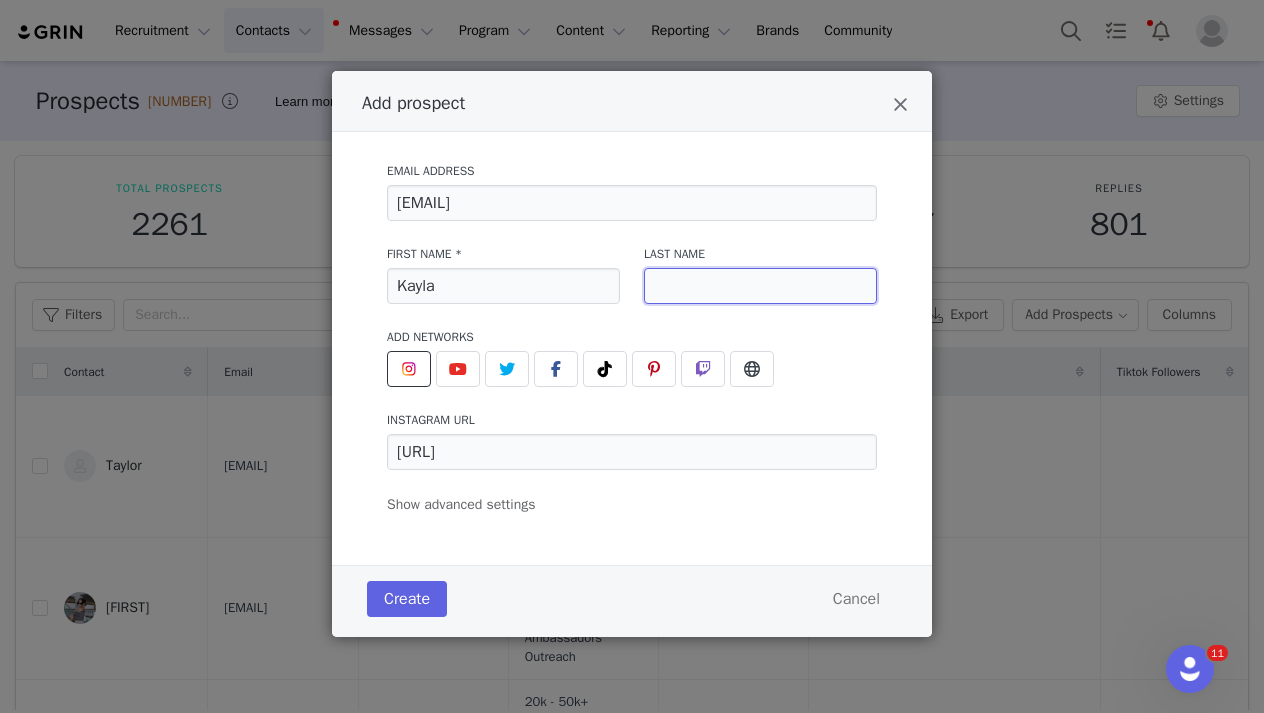 click at bounding box center (760, 286) 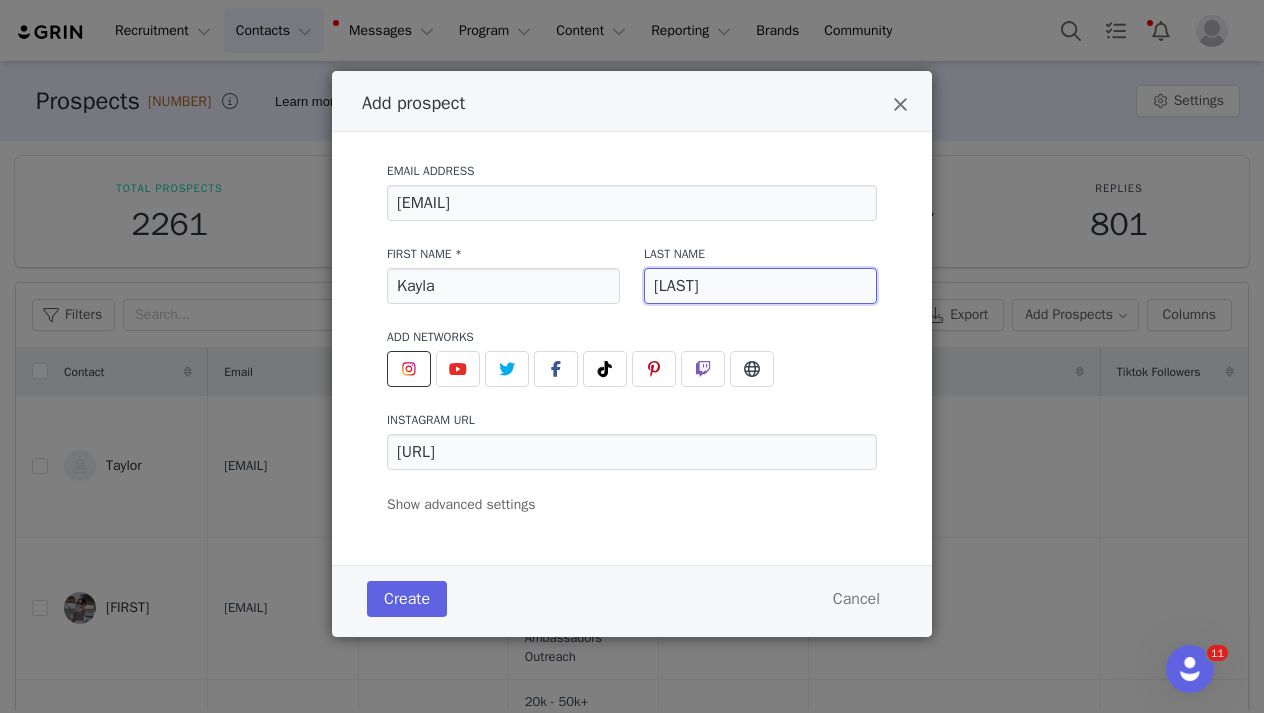click on "[LAST]" at bounding box center [760, 286] 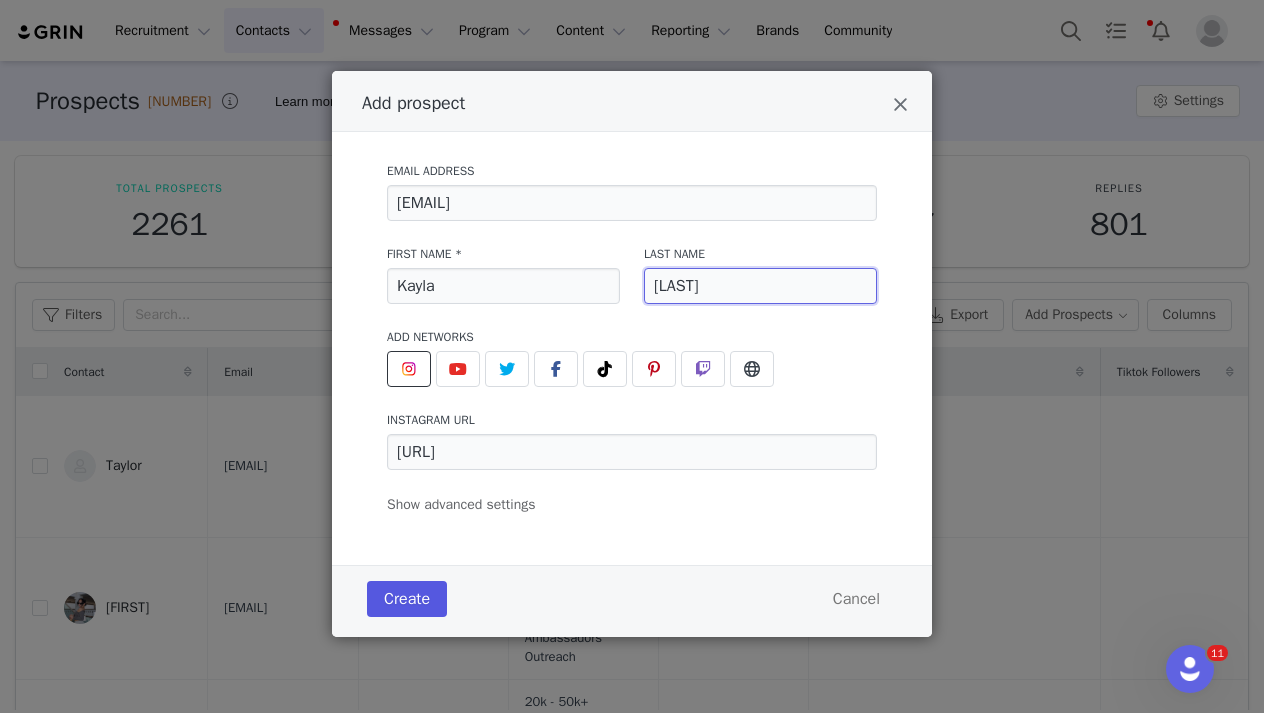 type on "[LAST]" 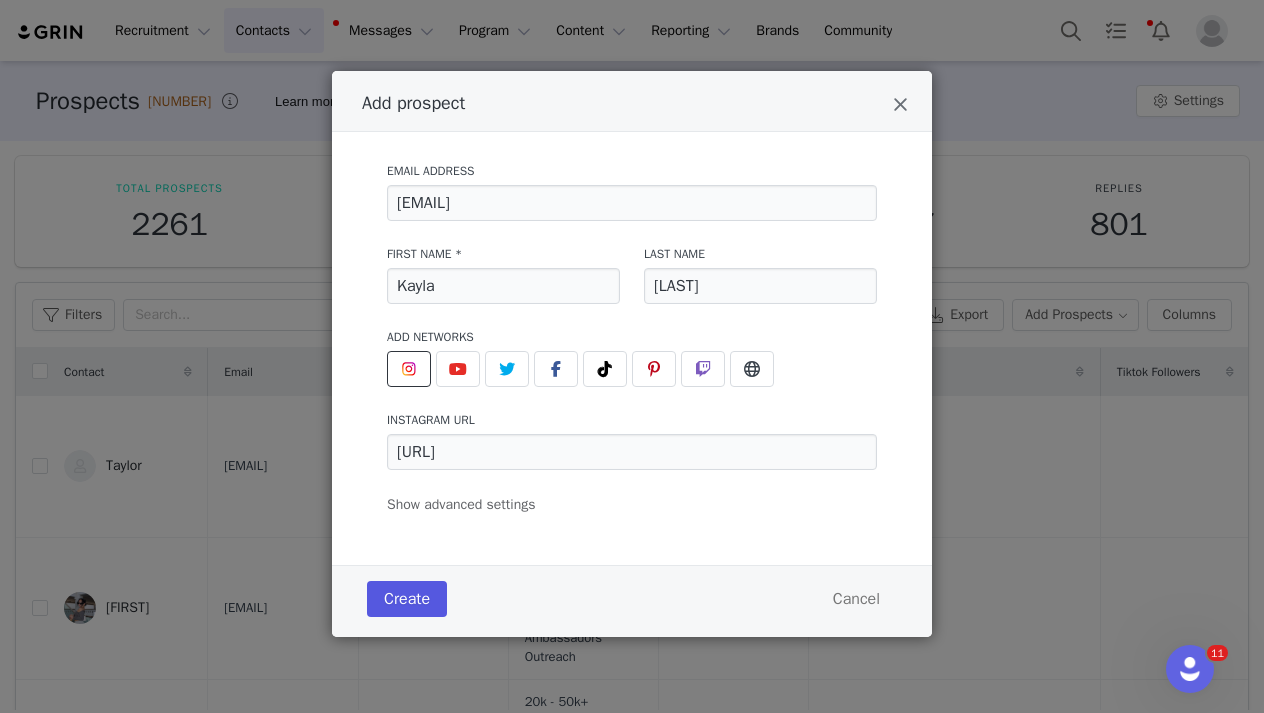 click on "Create" at bounding box center (407, 599) 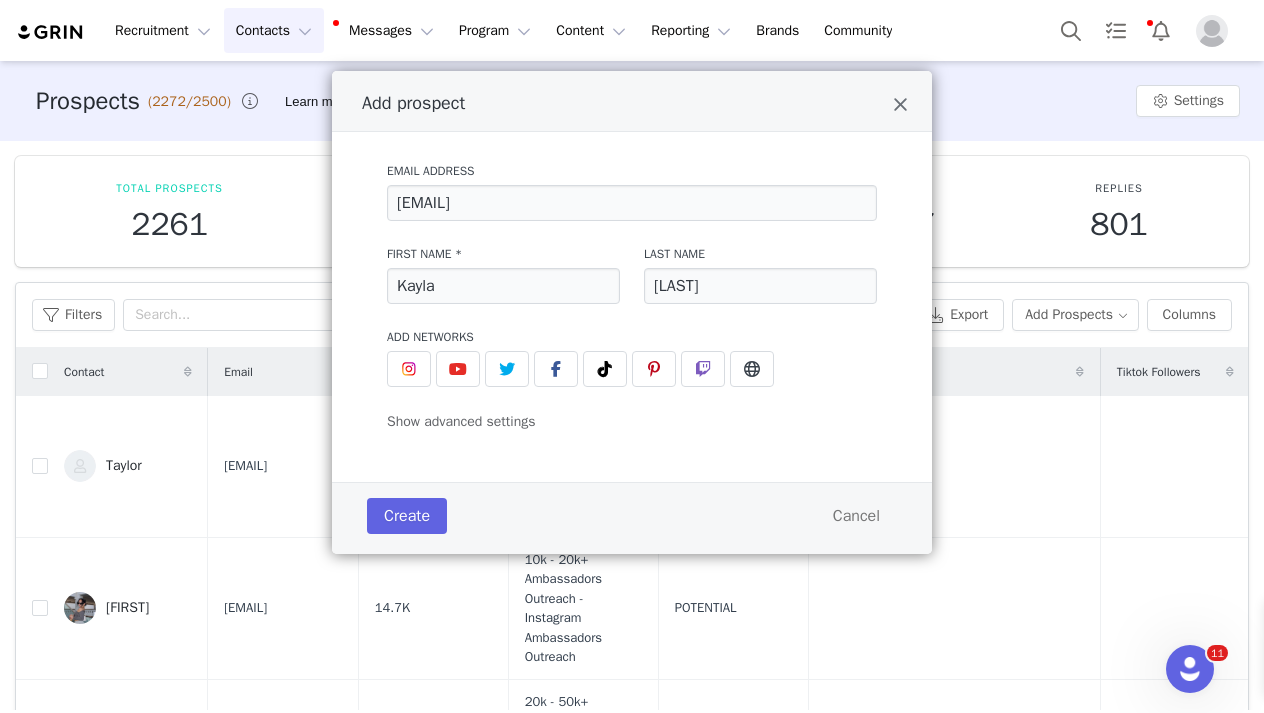 type 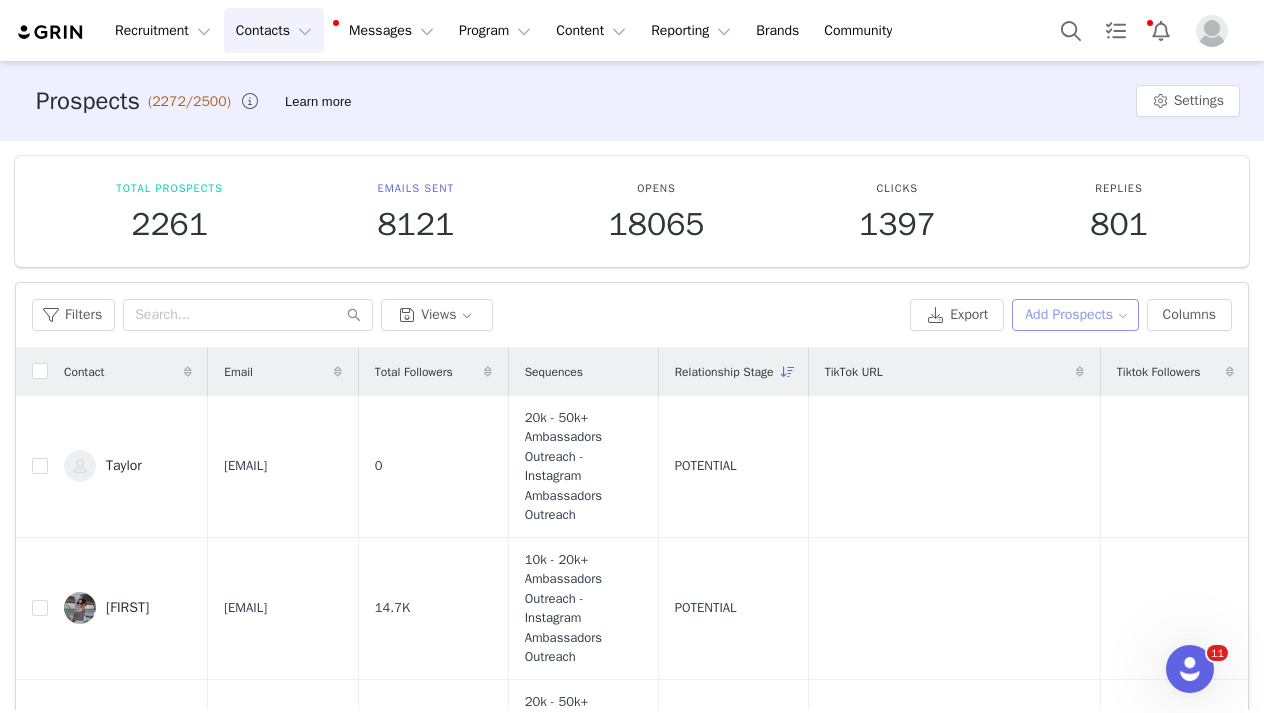 click on "Add Prospects" at bounding box center [1075, 315] 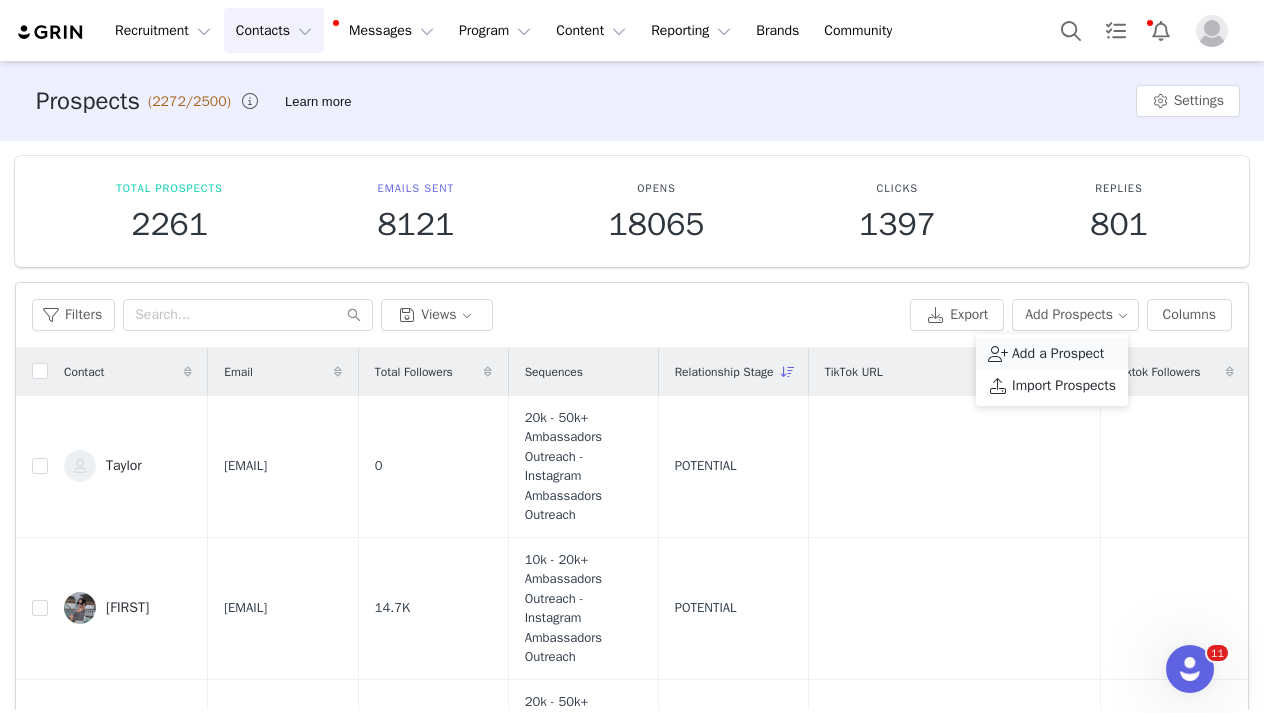 click on "Add a Prospect" at bounding box center [1058, 354] 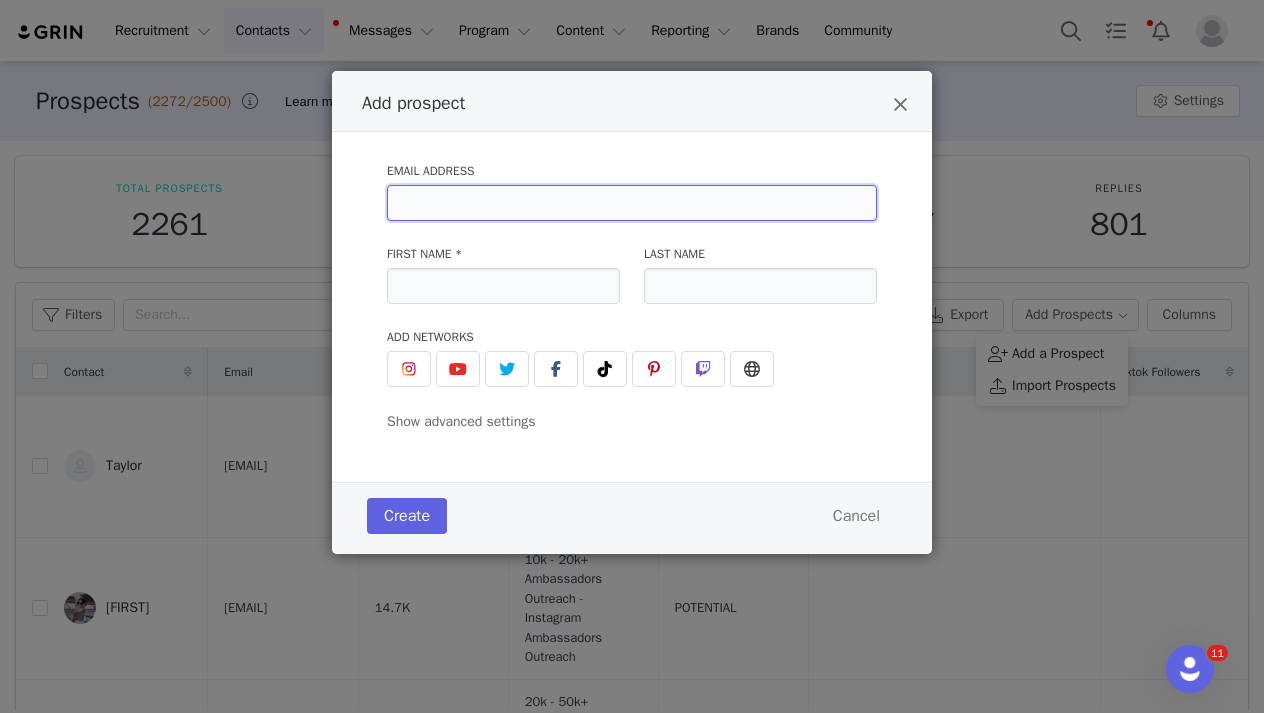 click at bounding box center [632, 203] 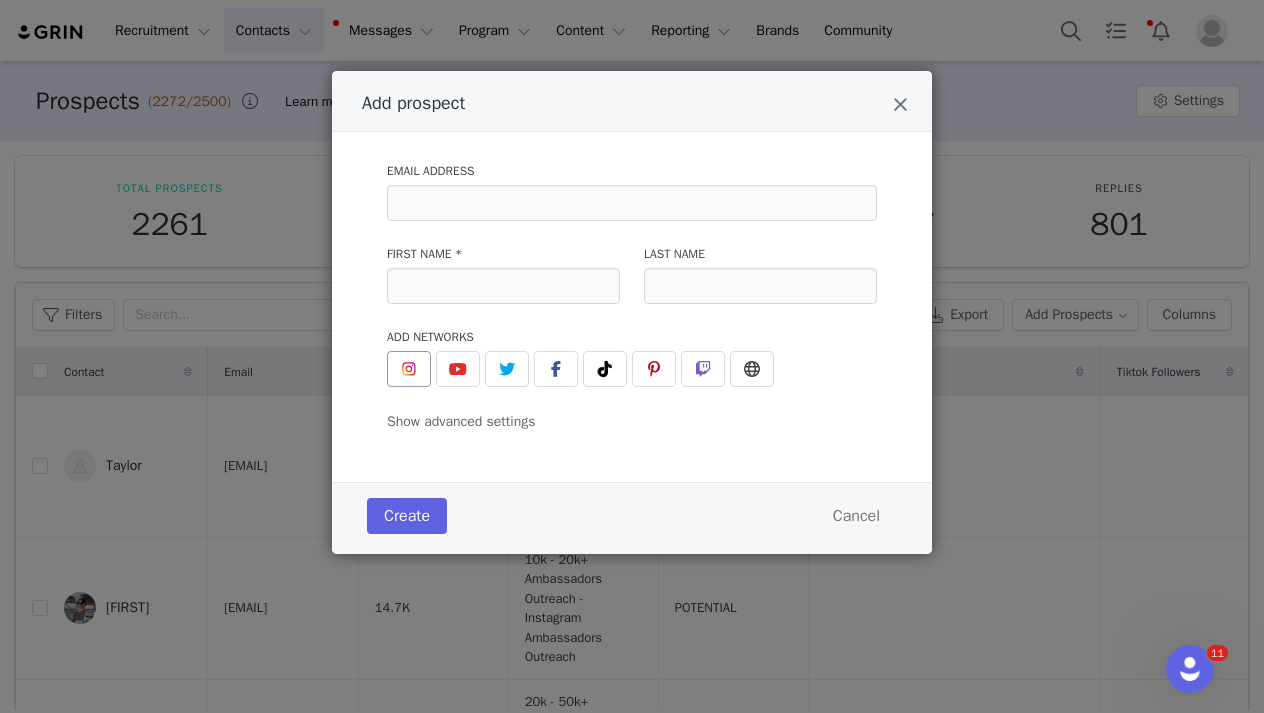 click at bounding box center [409, 369] 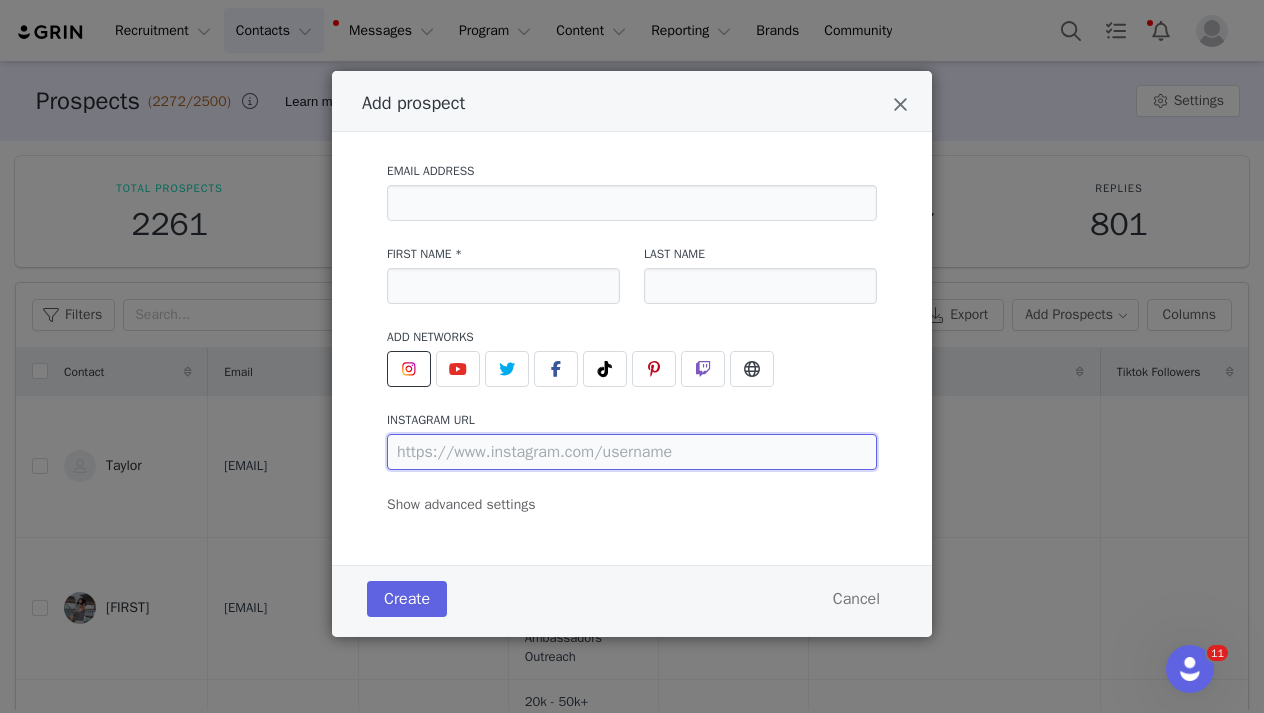 click at bounding box center [632, 452] 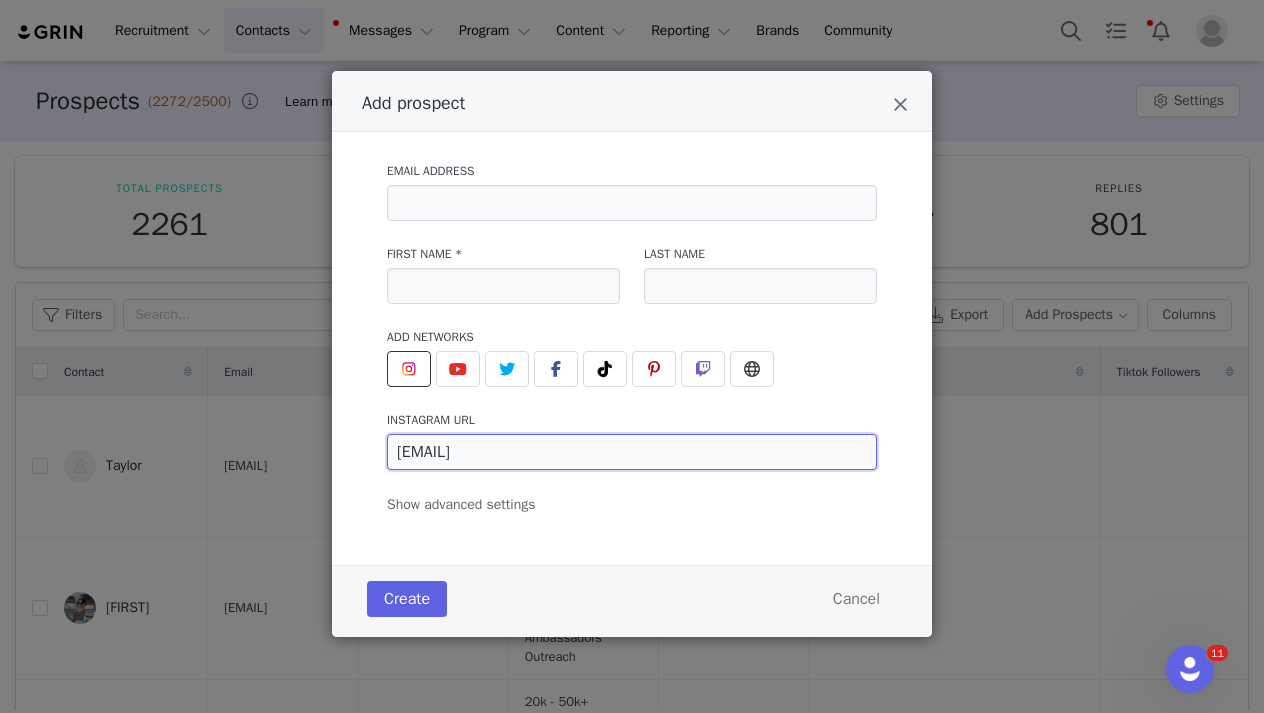 type on "[URL]" 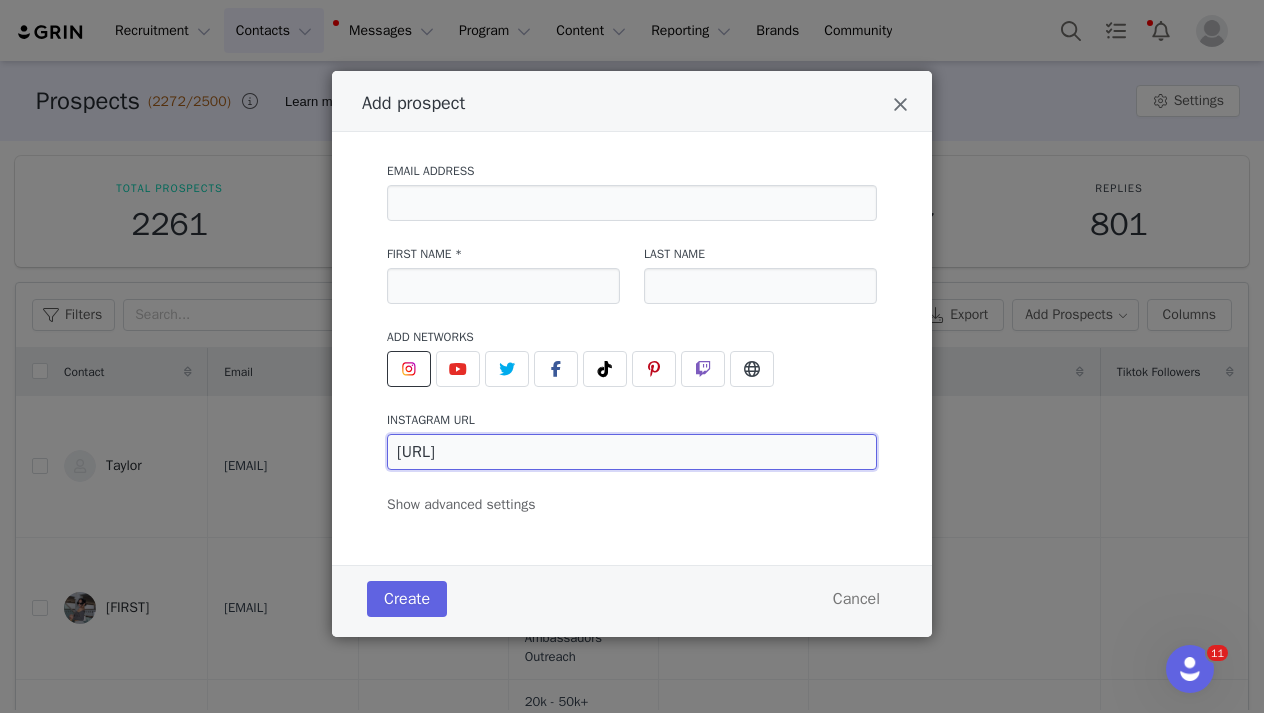 click on "[URL]" at bounding box center (632, 452) 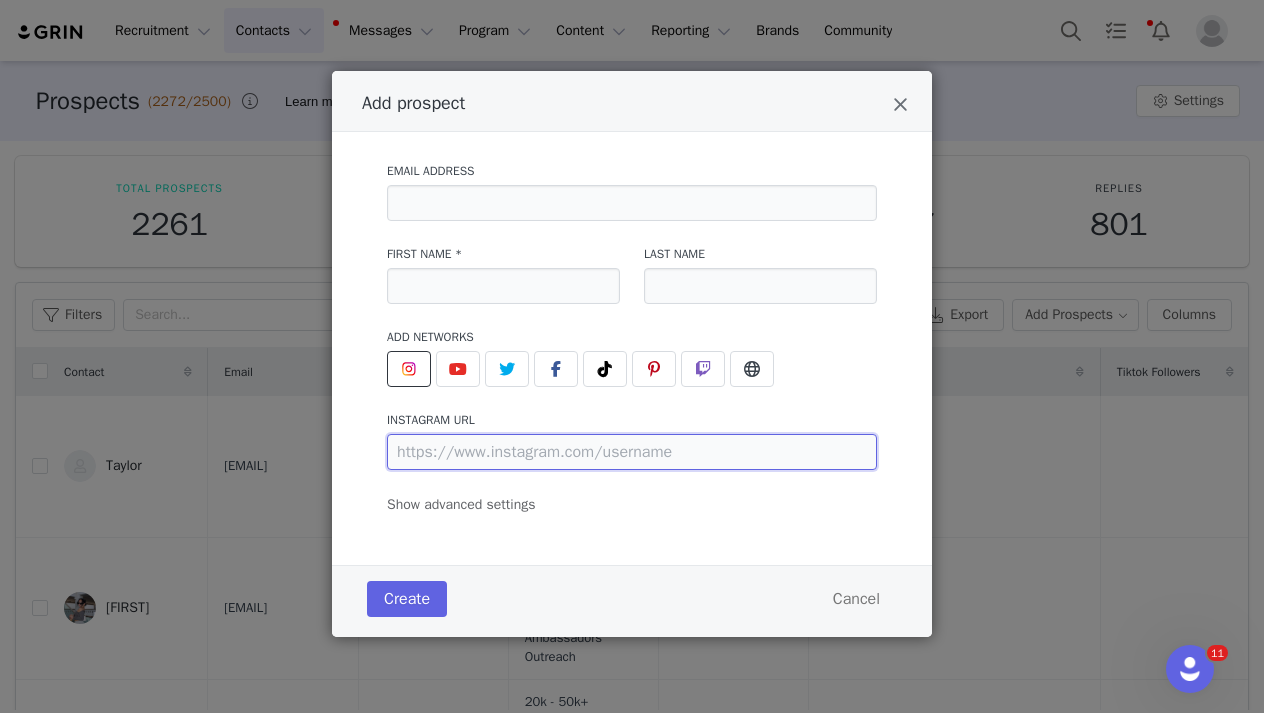 type 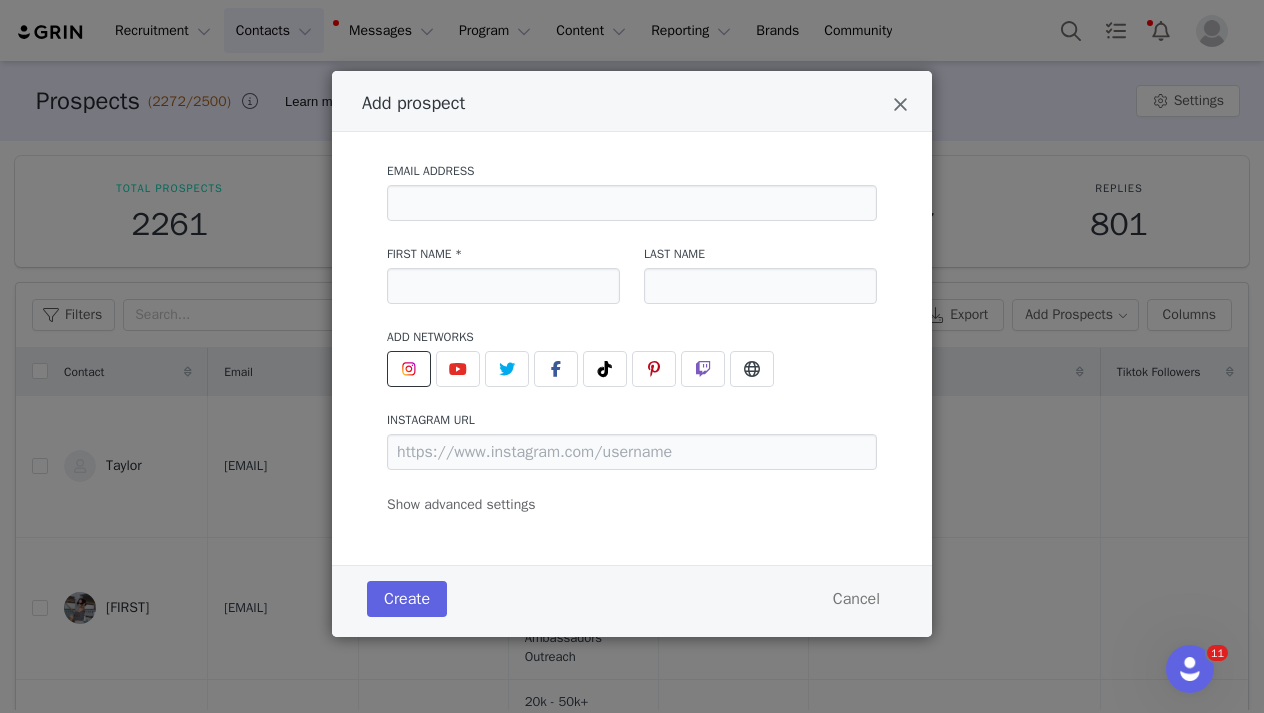 click on "Email Address" at bounding box center (632, 171) 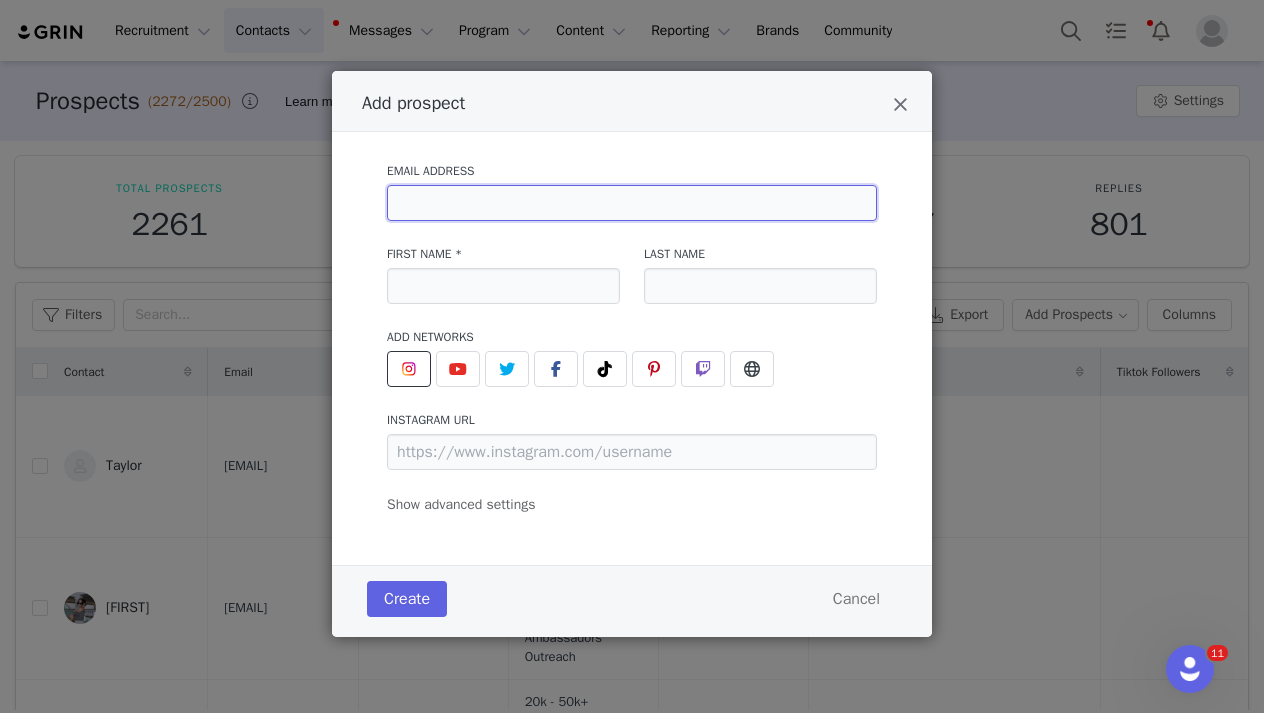 click at bounding box center (632, 203) 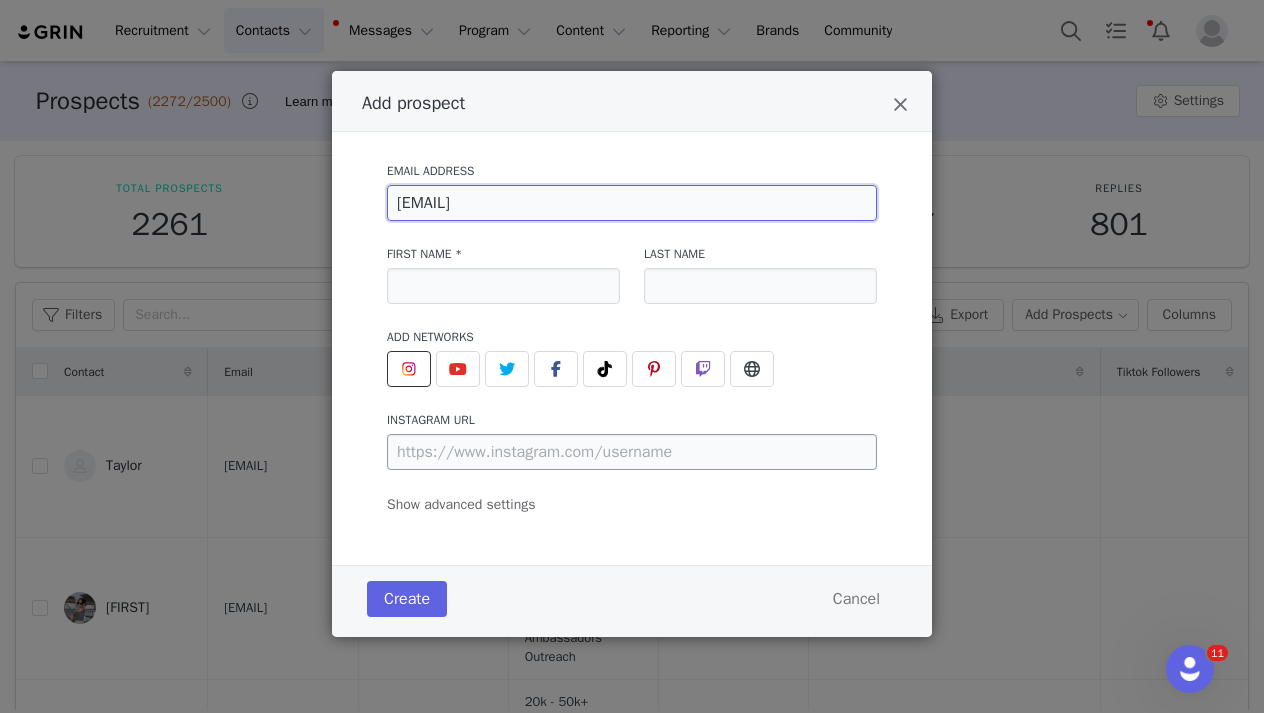 type on "[EMAIL]" 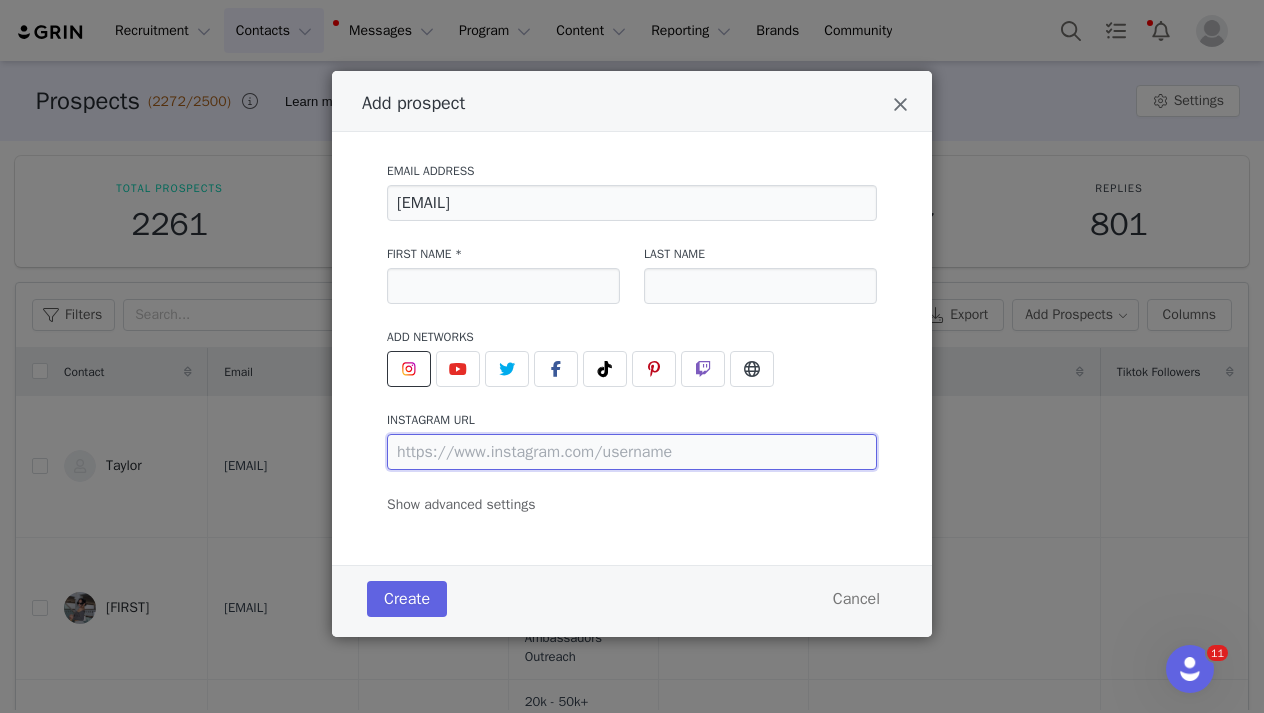 click at bounding box center (632, 452) 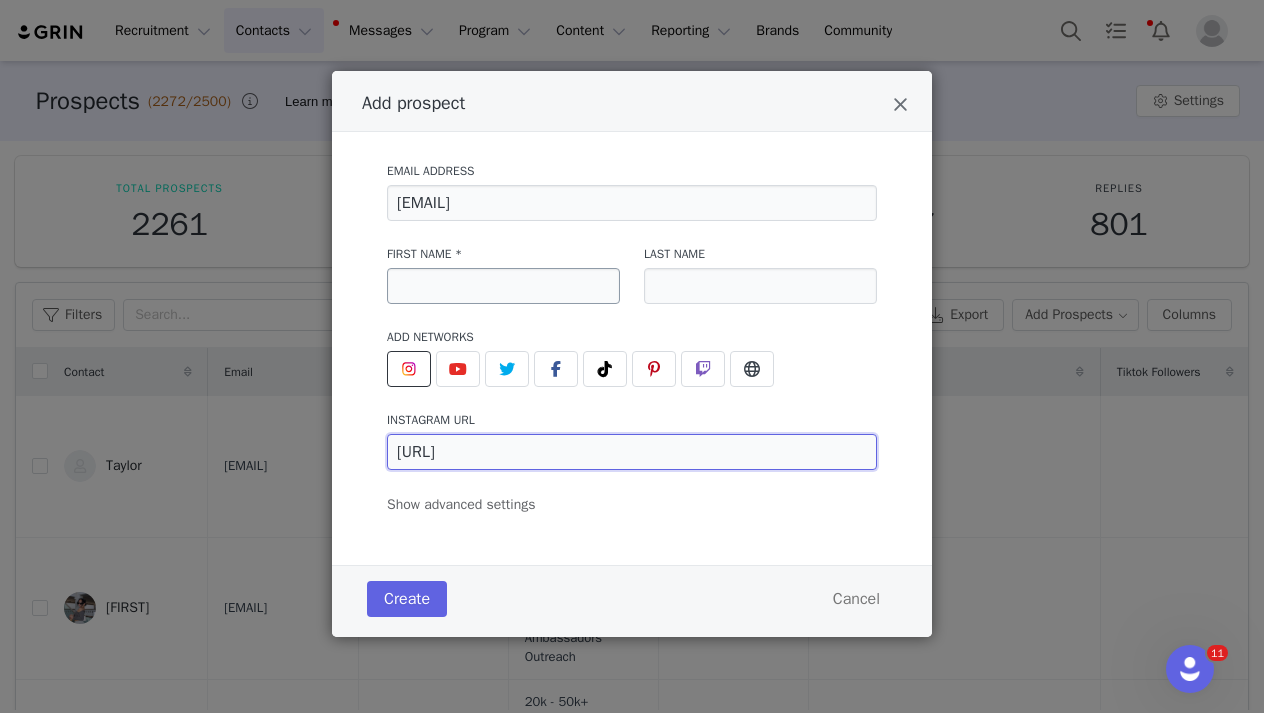 type on "https://www.instagram.com/lopezbrit/" 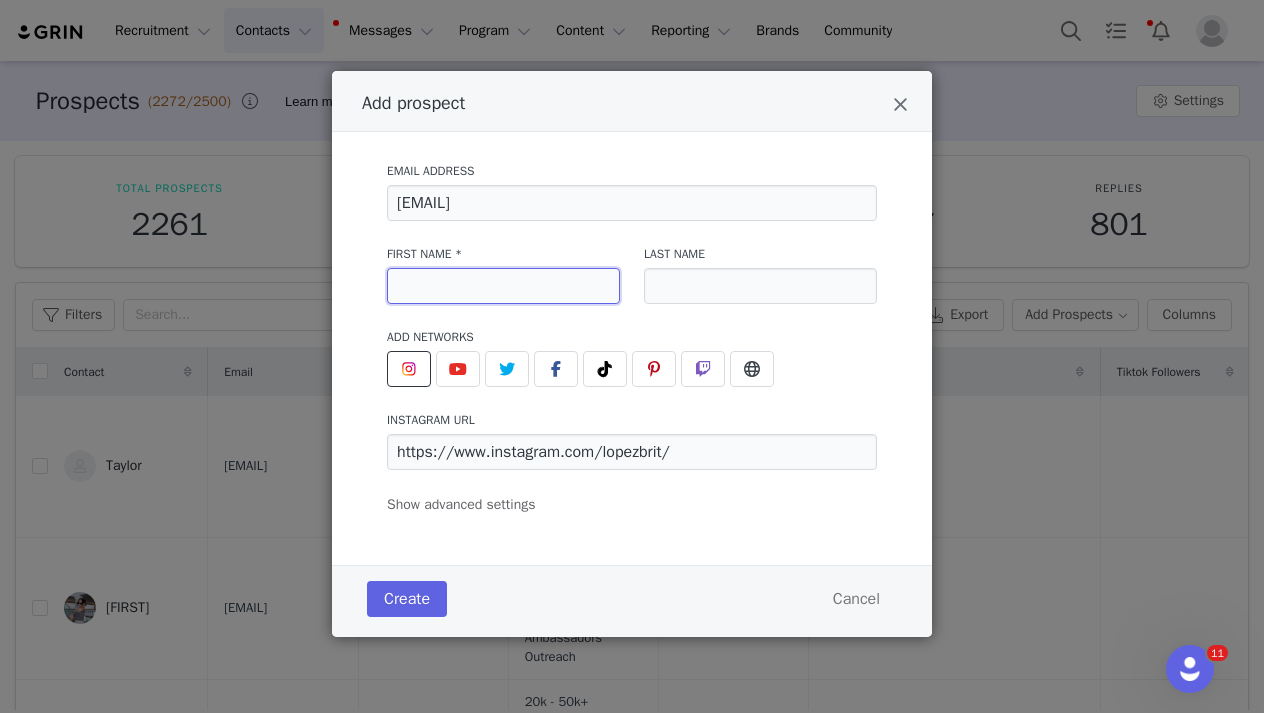 click at bounding box center (503, 286) 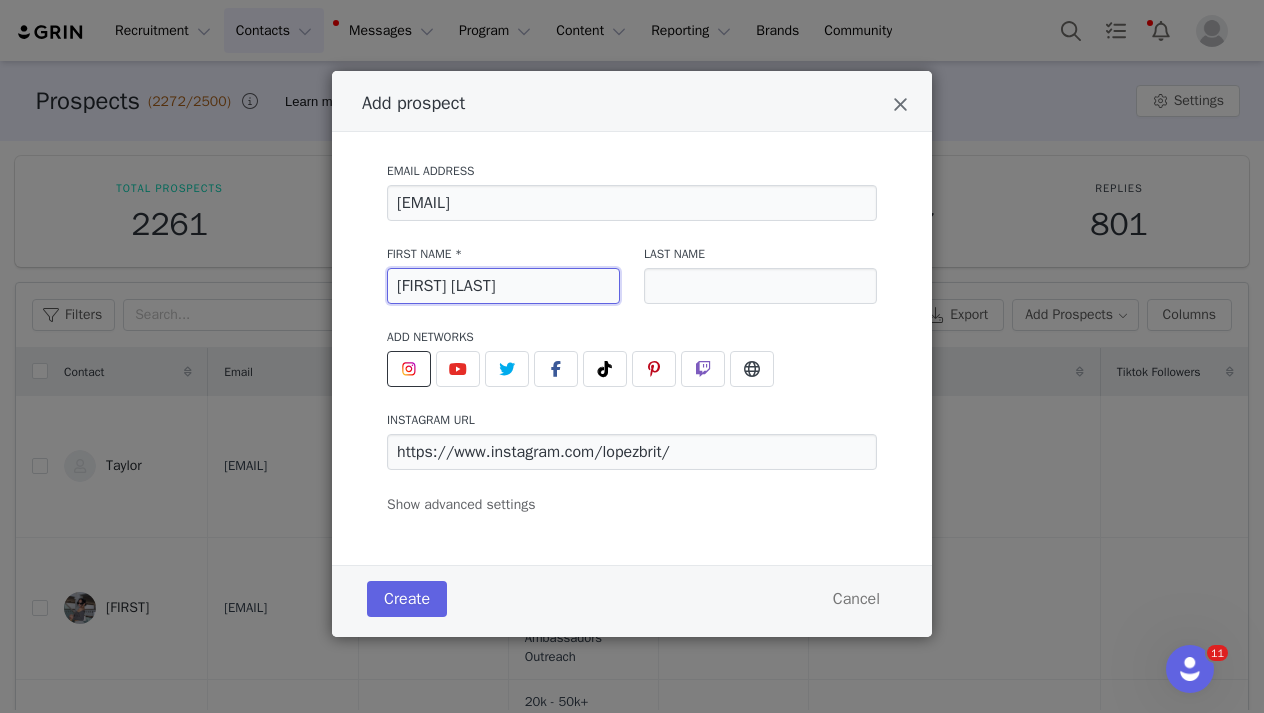 drag, startPoint x: 511, startPoint y: 283, endPoint x: 444, endPoint y: 281, distance: 67.02985 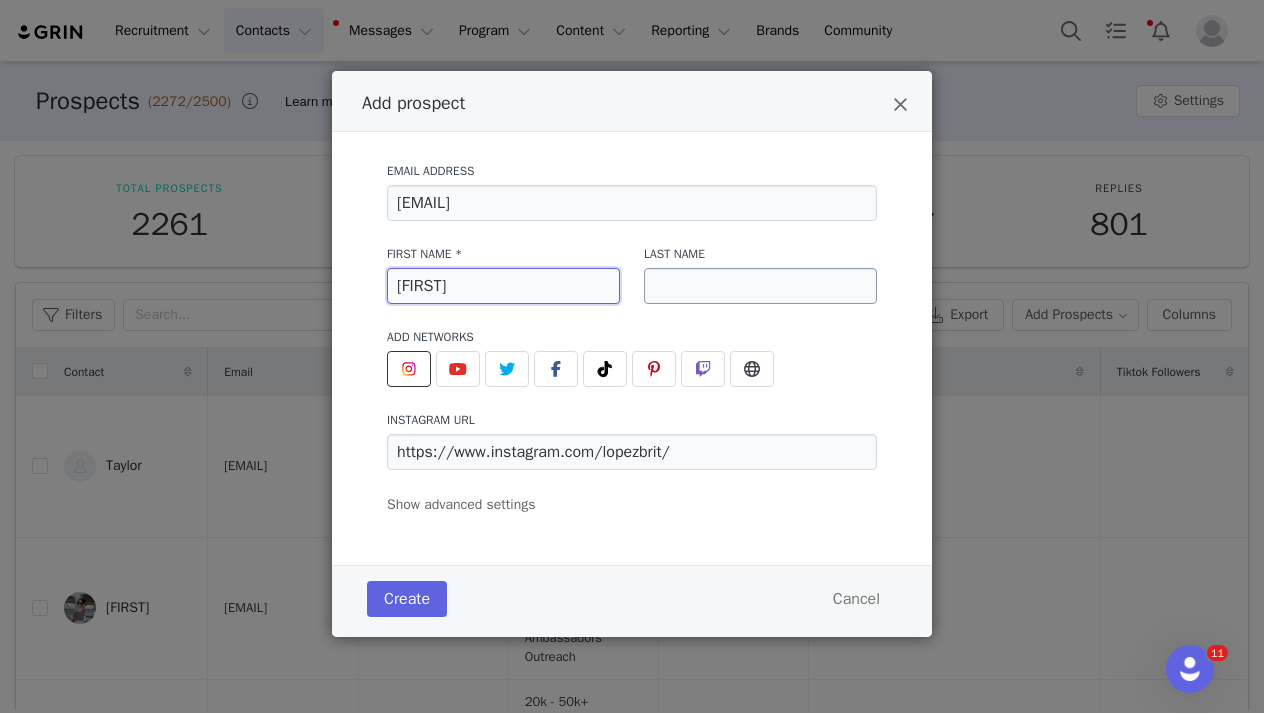 type on "[FIRST]" 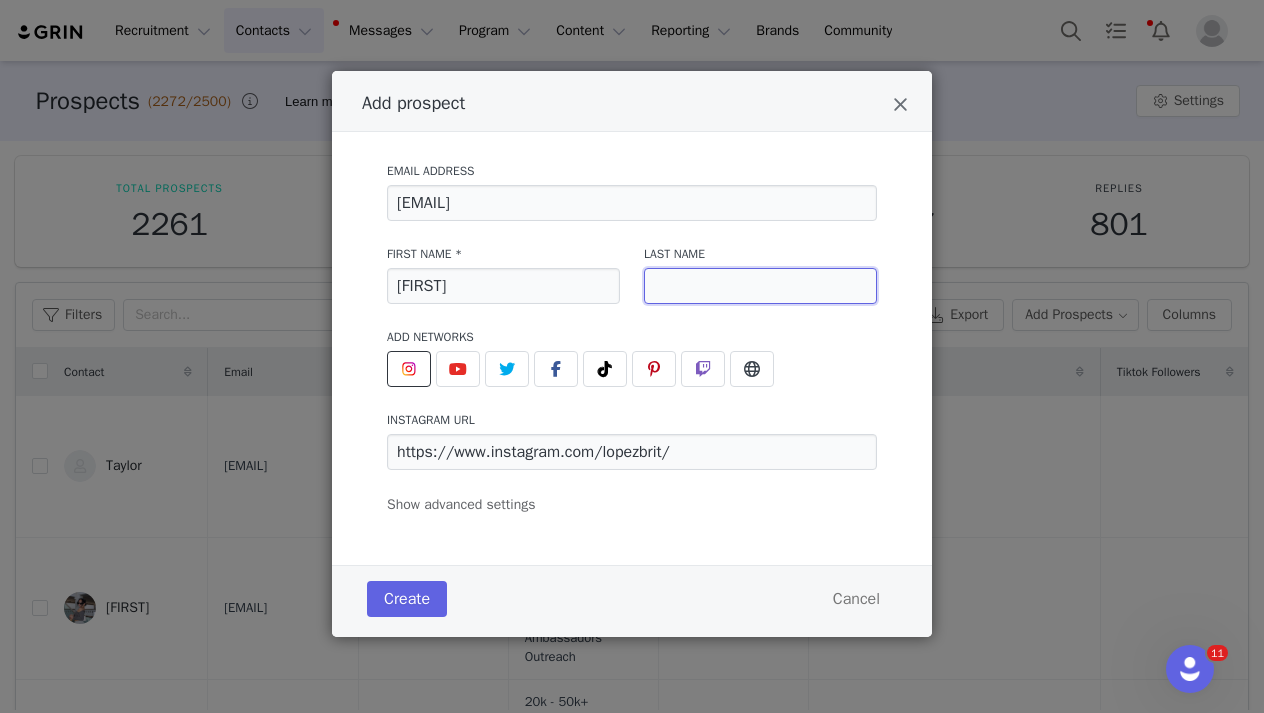 click at bounding box center (760, 286) 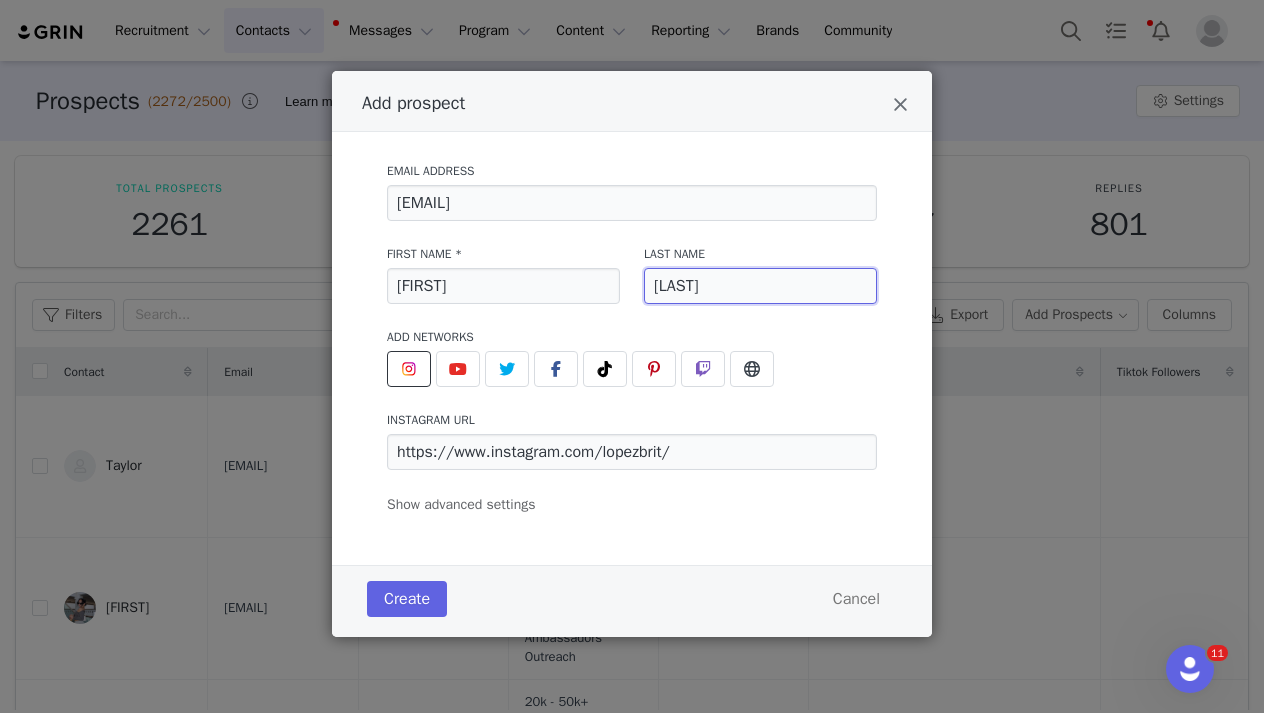 click on "[LAST]" at bounding box center (760, 286) 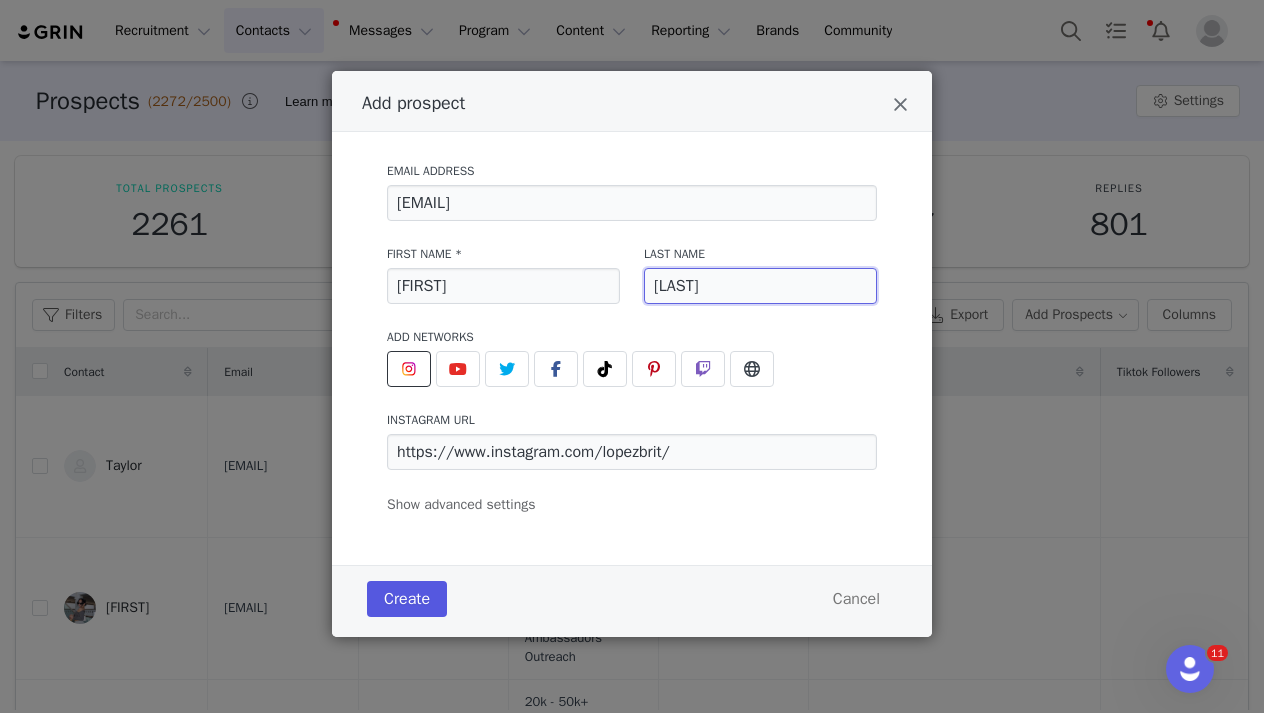 type on "[LAST]" 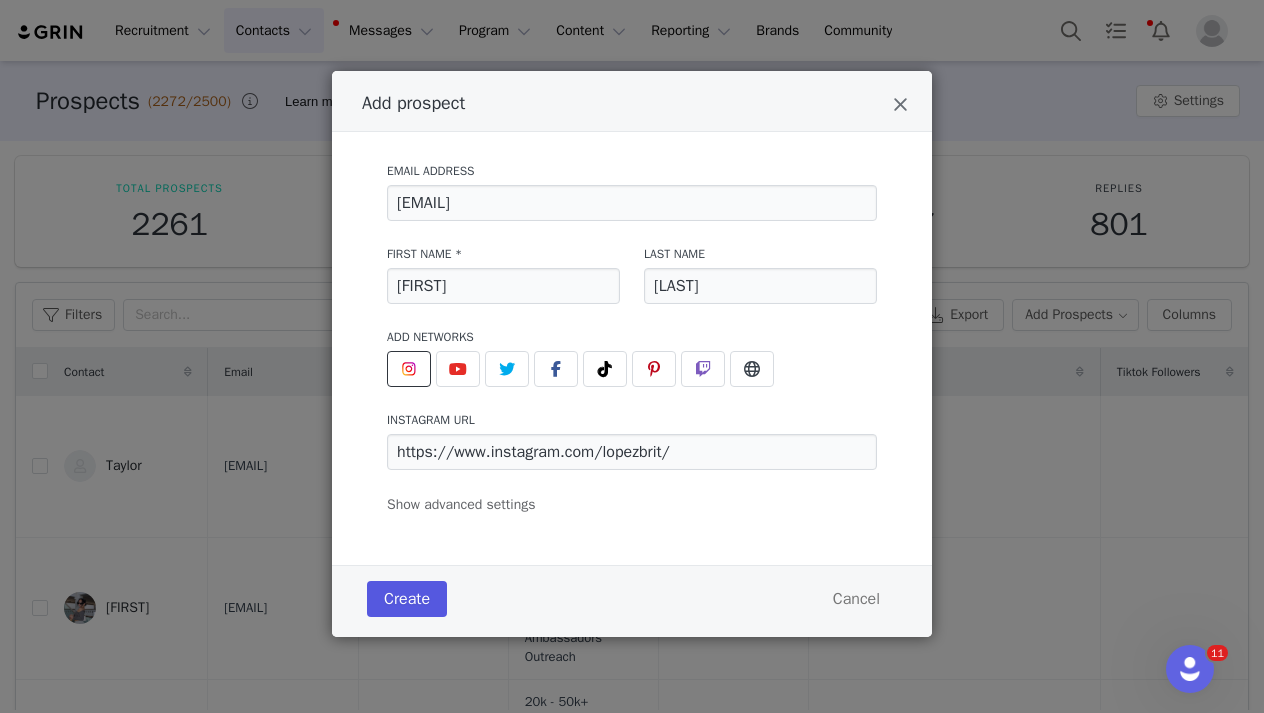 click on "Create" at bounding box center (407, 599) 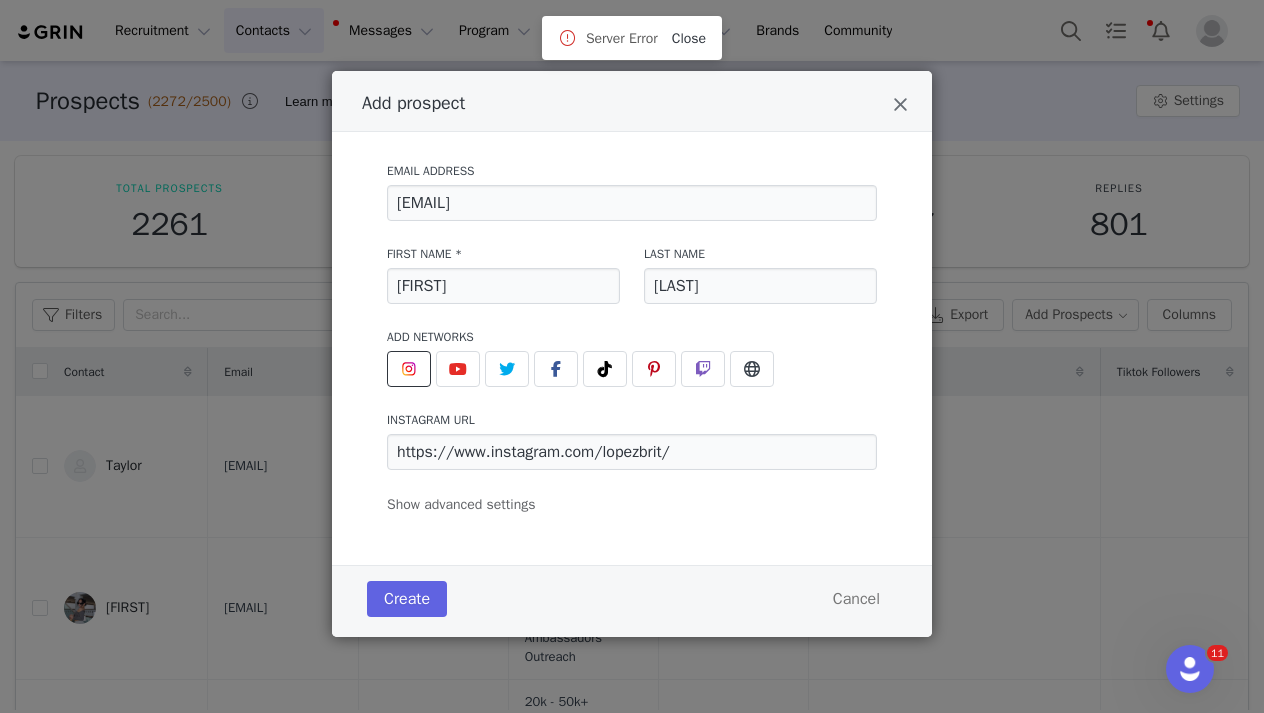 click on "Close" at bounding box center [689, 38] 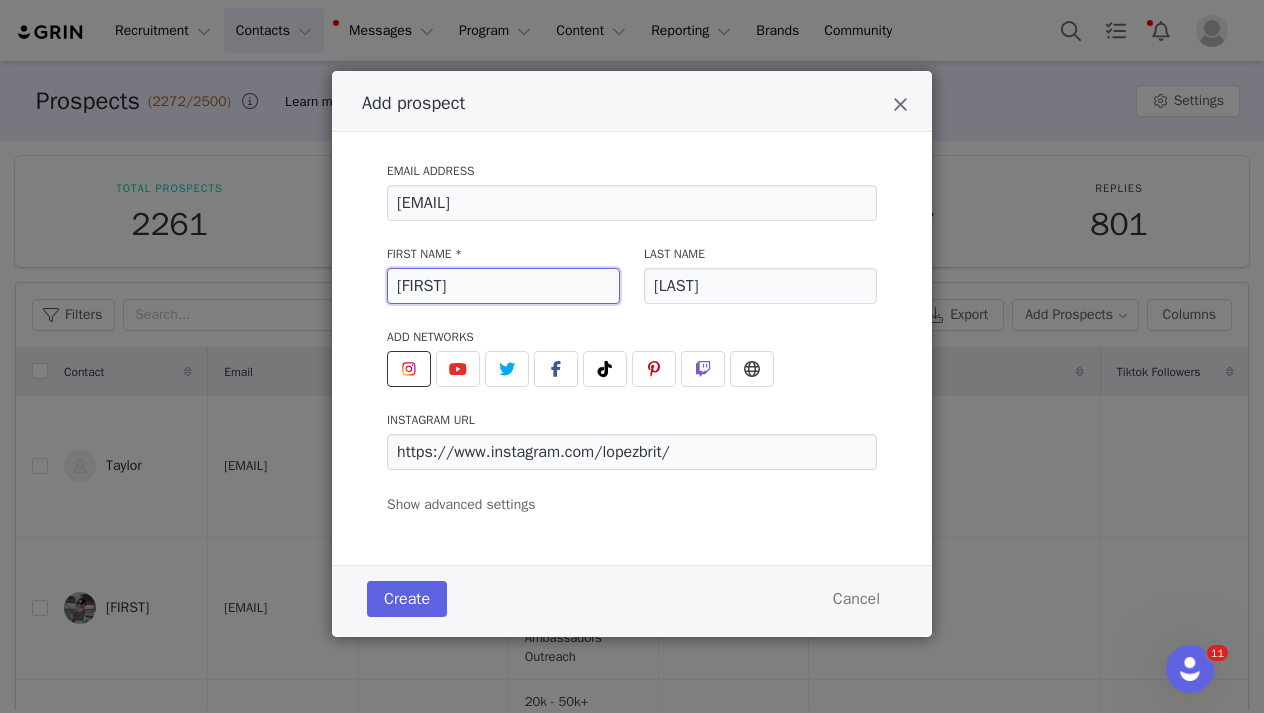 click on "[FIRST]" at bounding box center [503, 286] 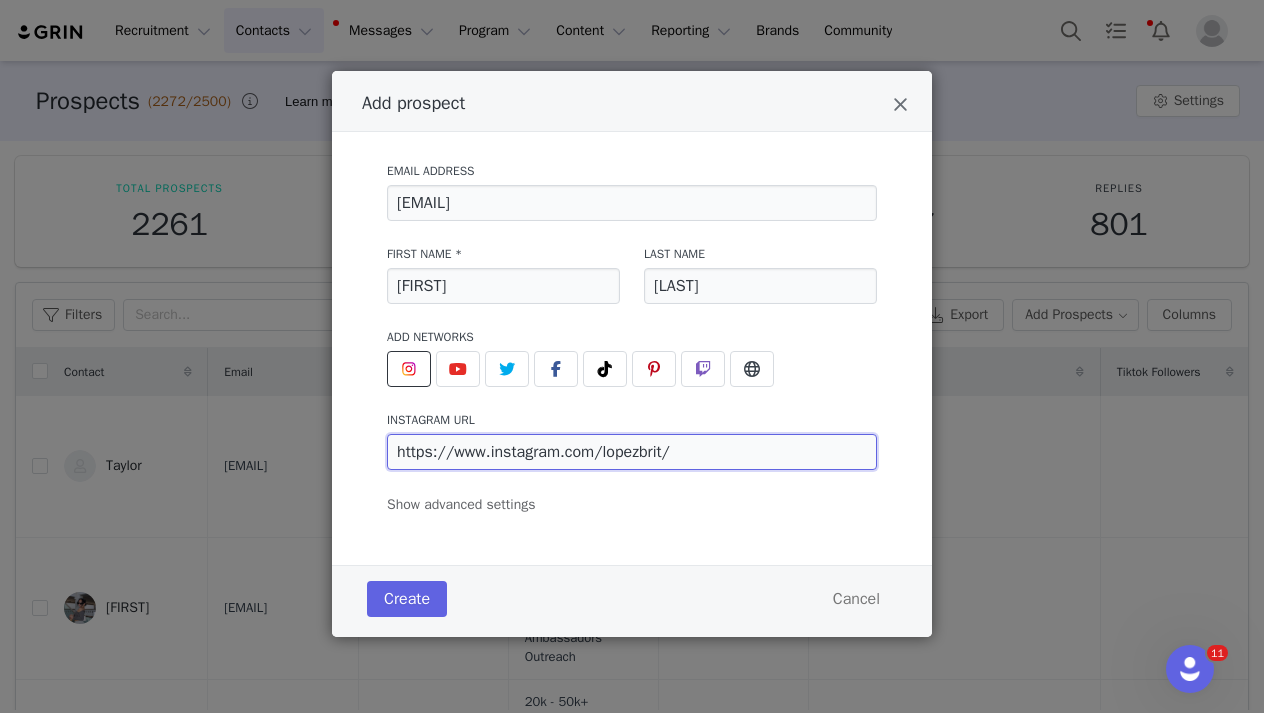 drag, startPoint x: 665, startPoint y: 453, endPoint x: 598, endPoint y: 453, distance: 67 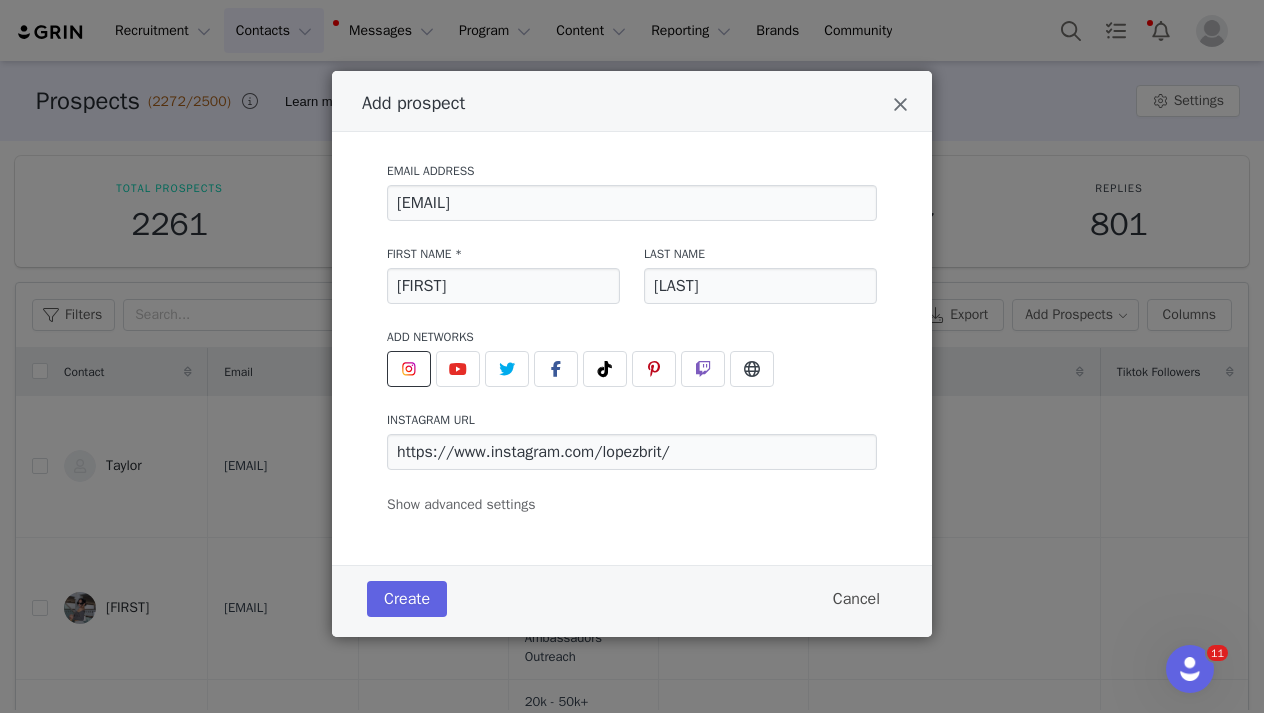 click on "Cancel" at bounding box center (856, 599) 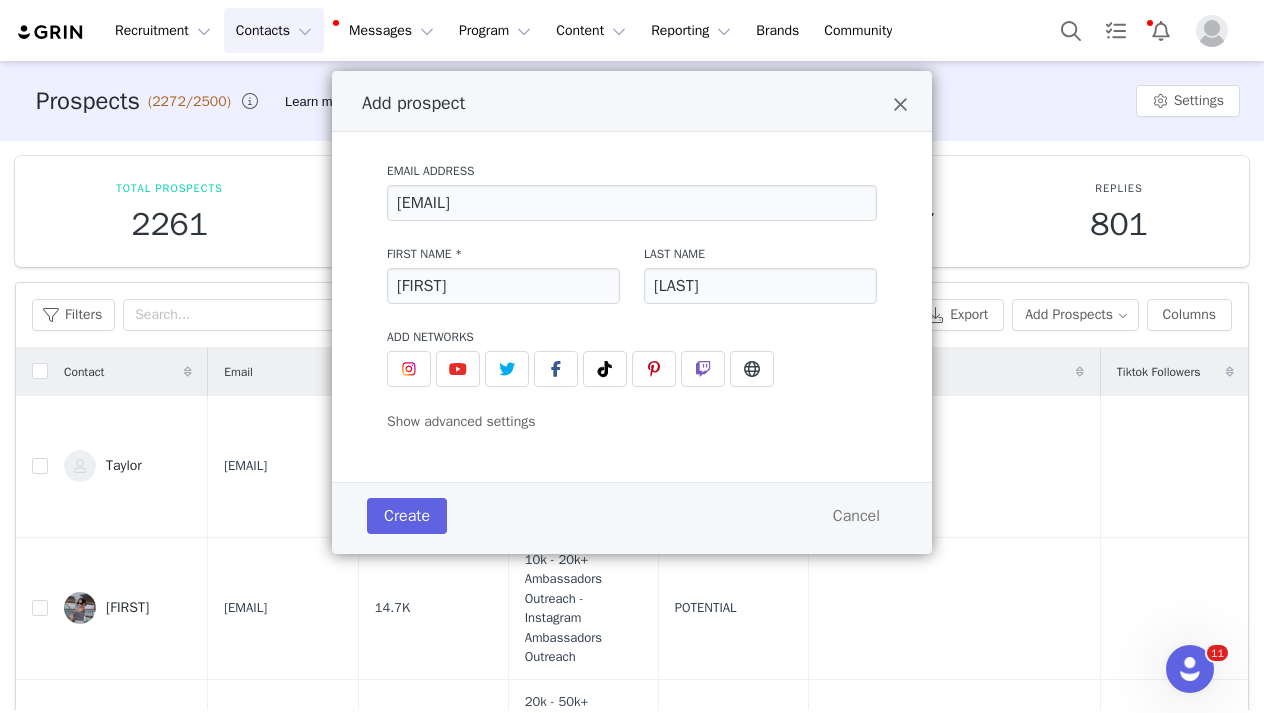 type 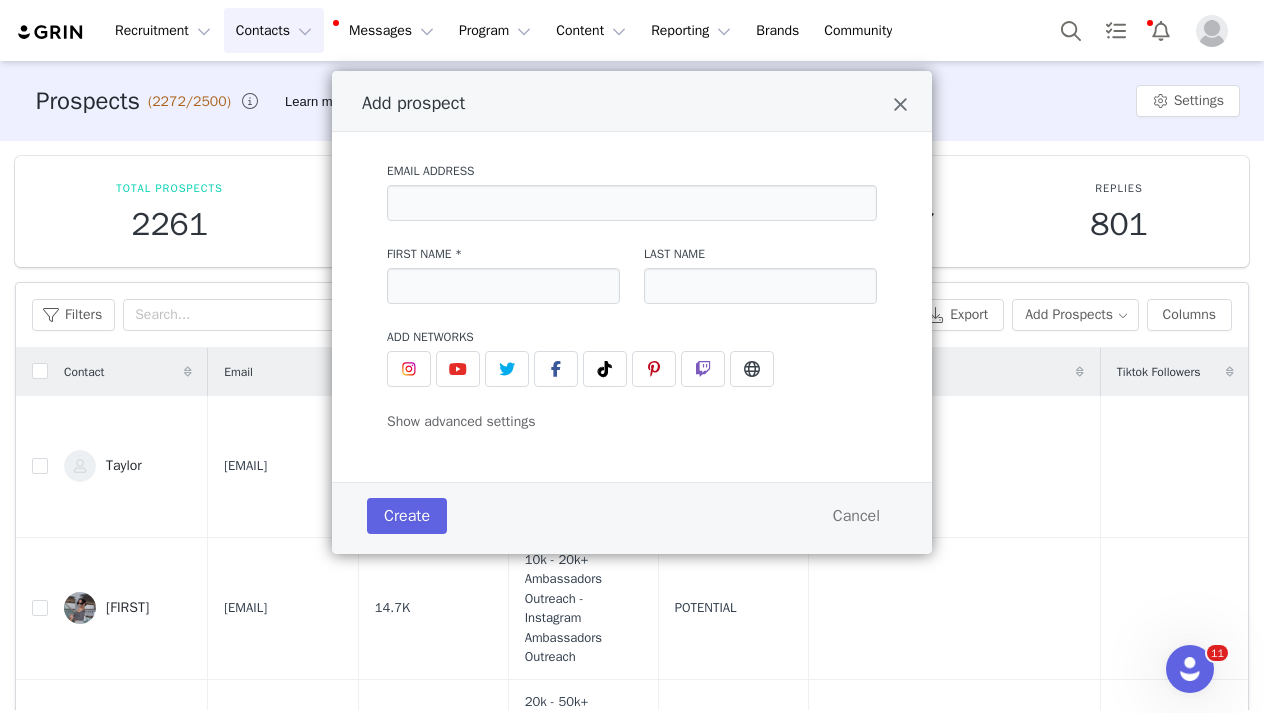 click on "[FIRST] [EMAIL]" at bounding box center (632, 385) 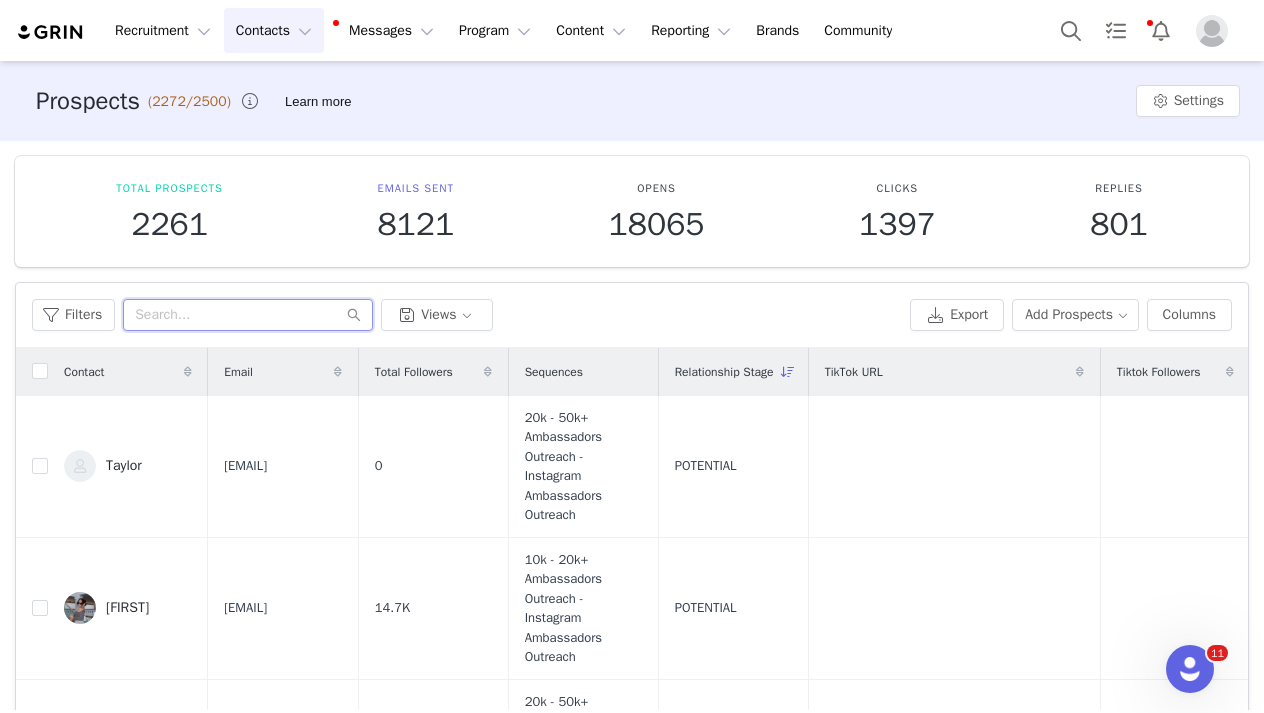 click at bounding box center [248, 315] 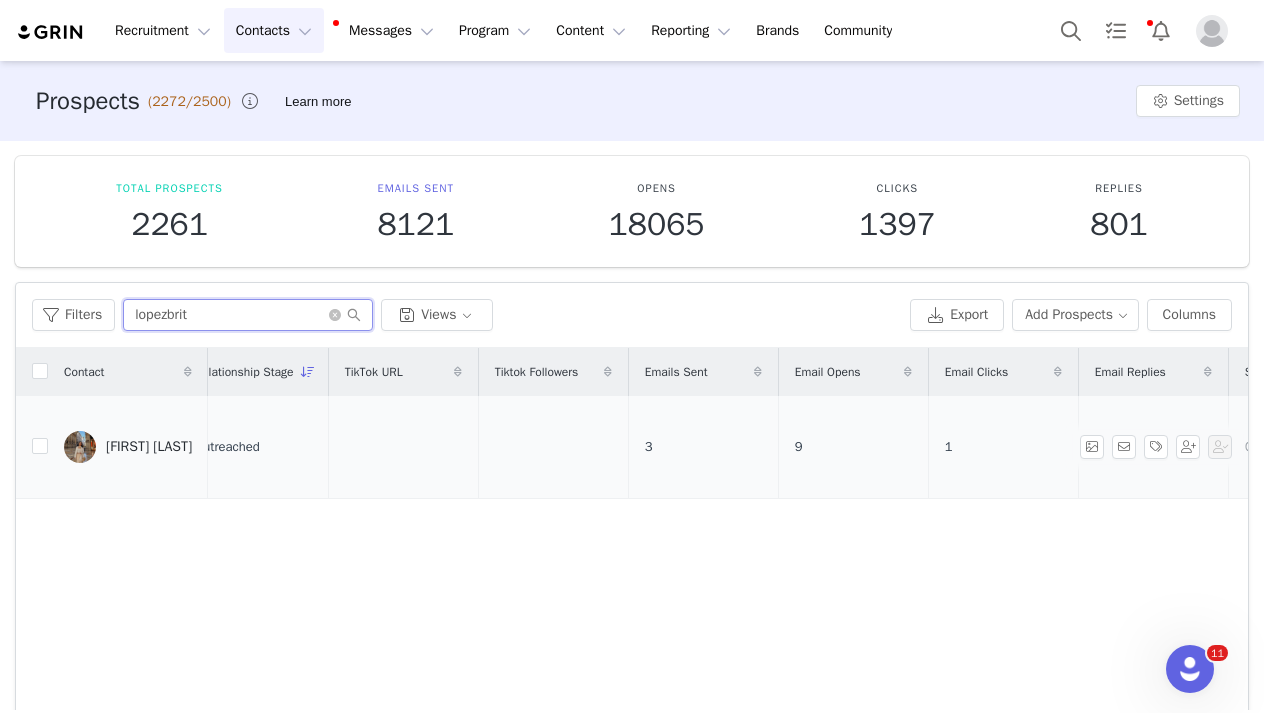 scroll, scrollTop: 0, scrollLeft: 490, axis: horizontal 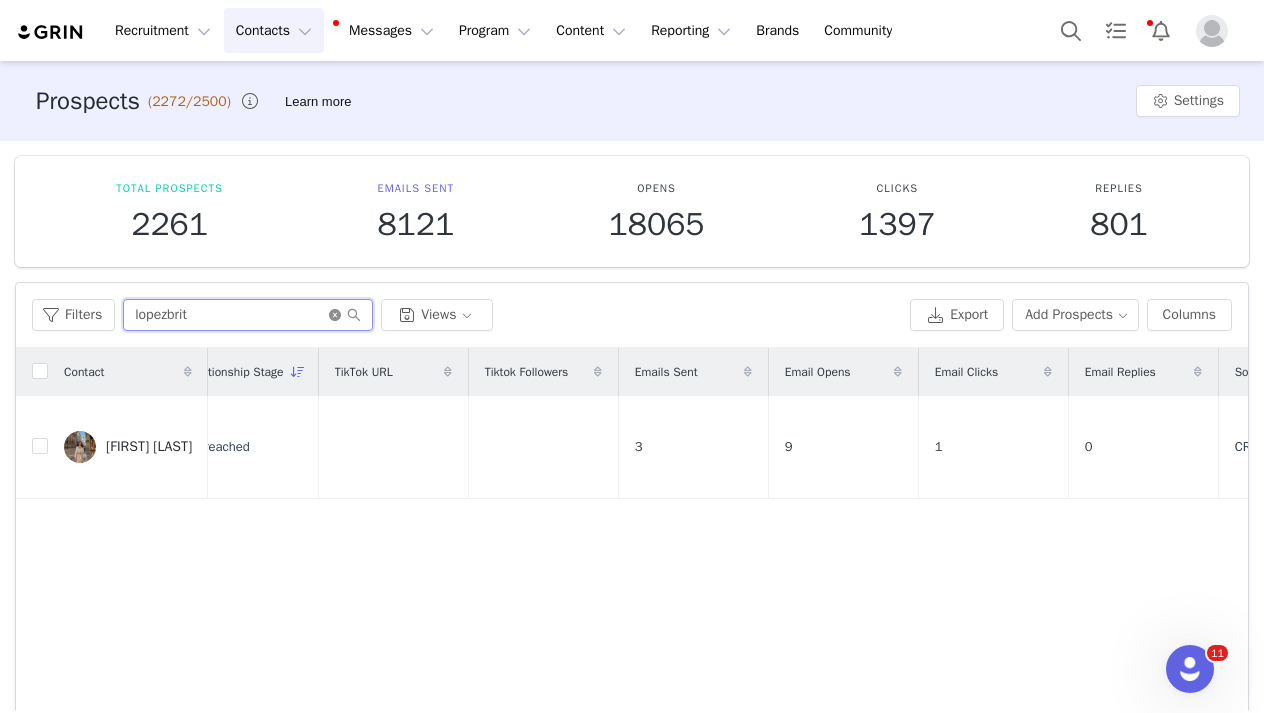 type on "lopezbrit" 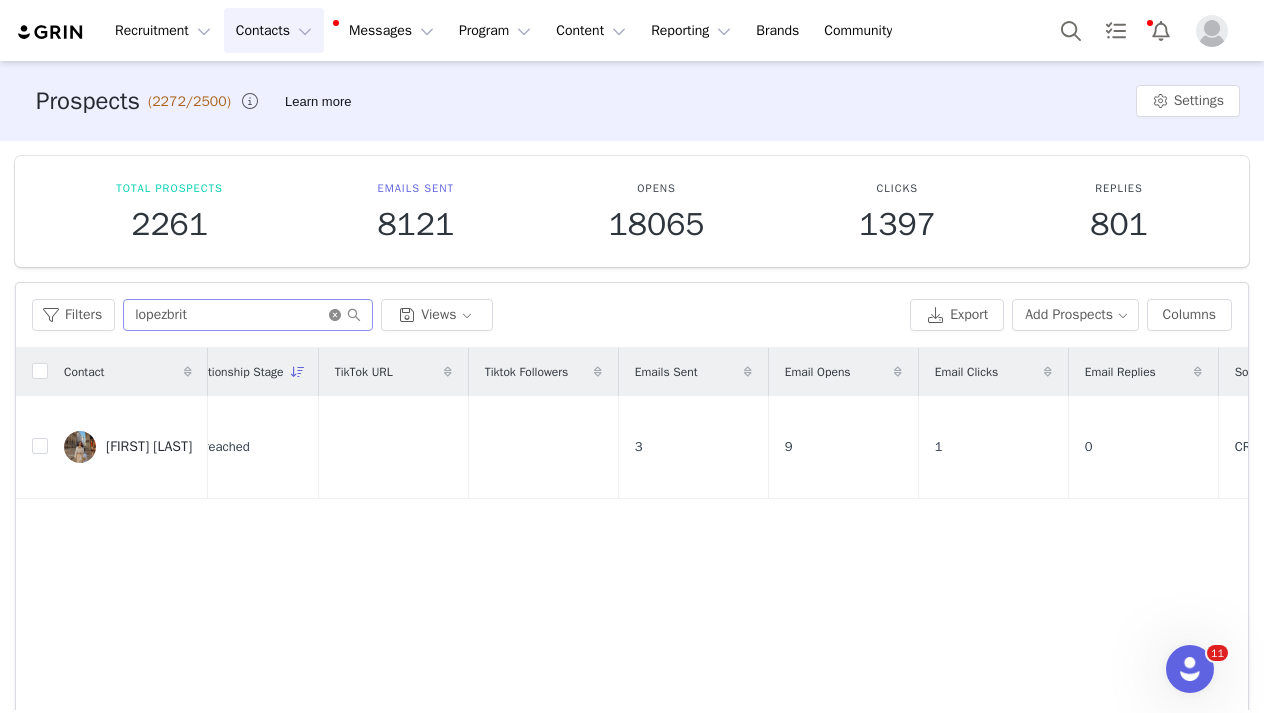 click 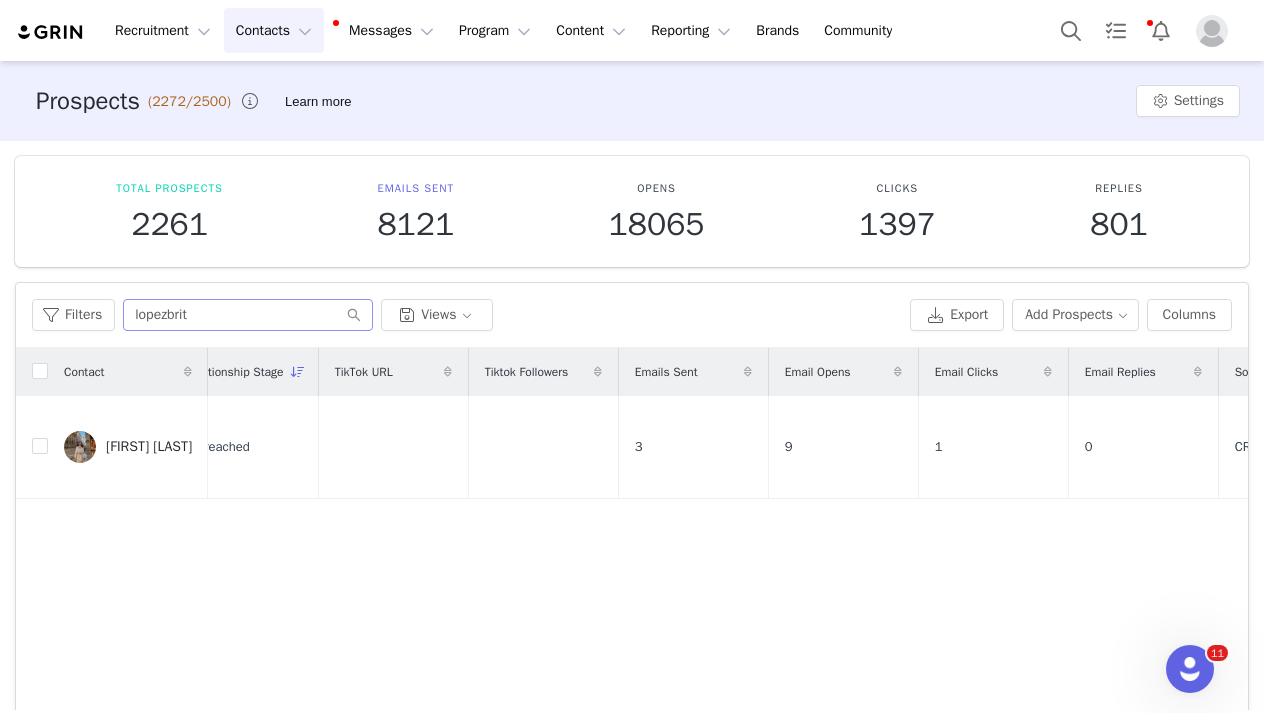 type 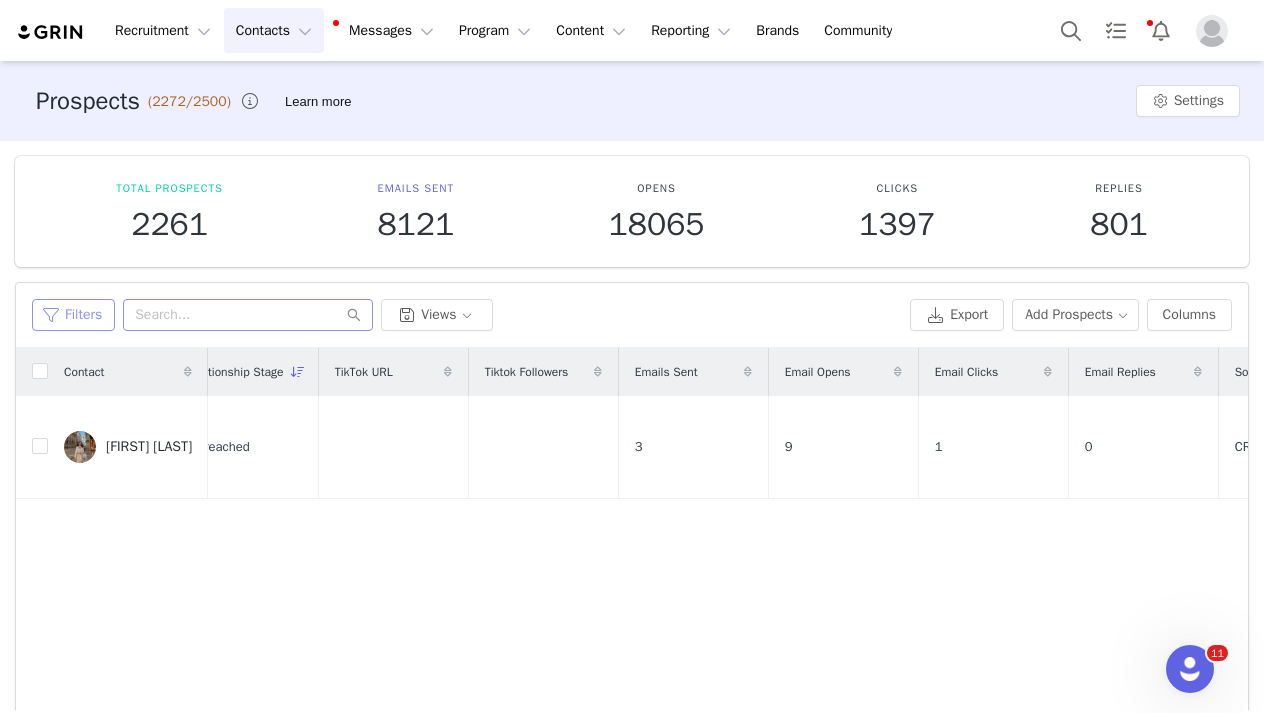 scroll, scrollTop: 0, scrollLeft: 0, axis: both 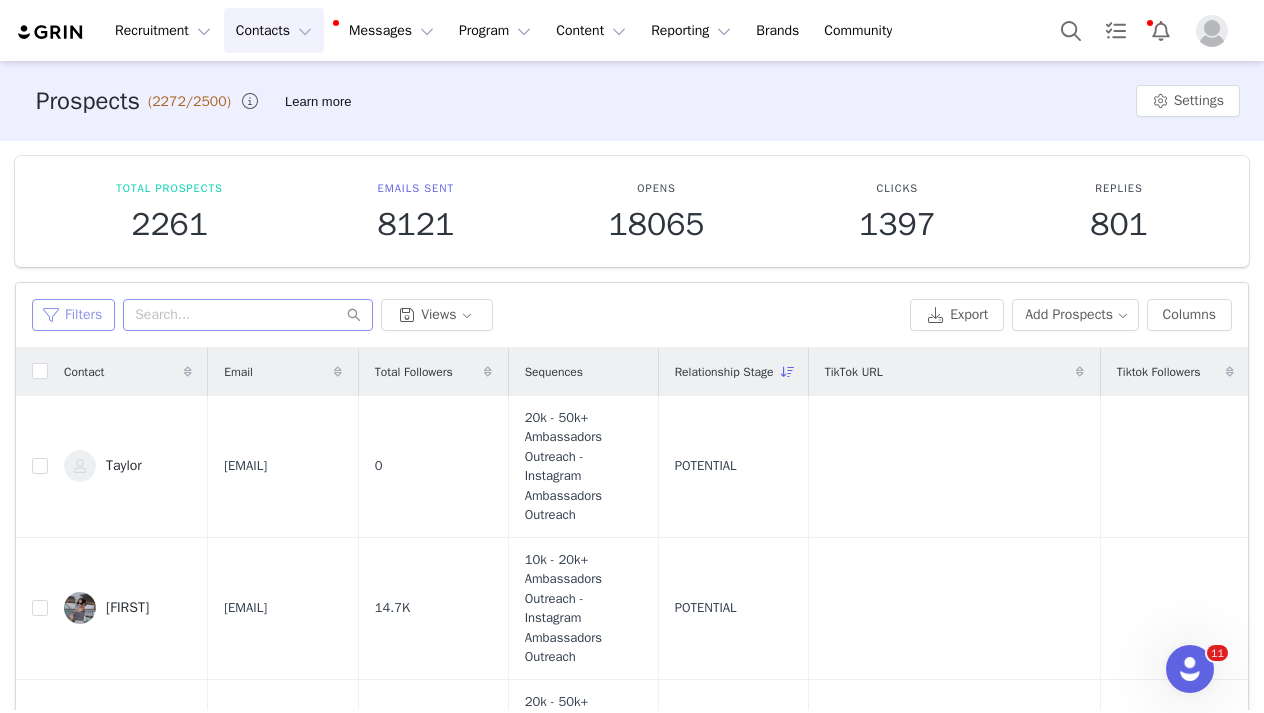 click on "Filters" at bounding box center [73, 315] 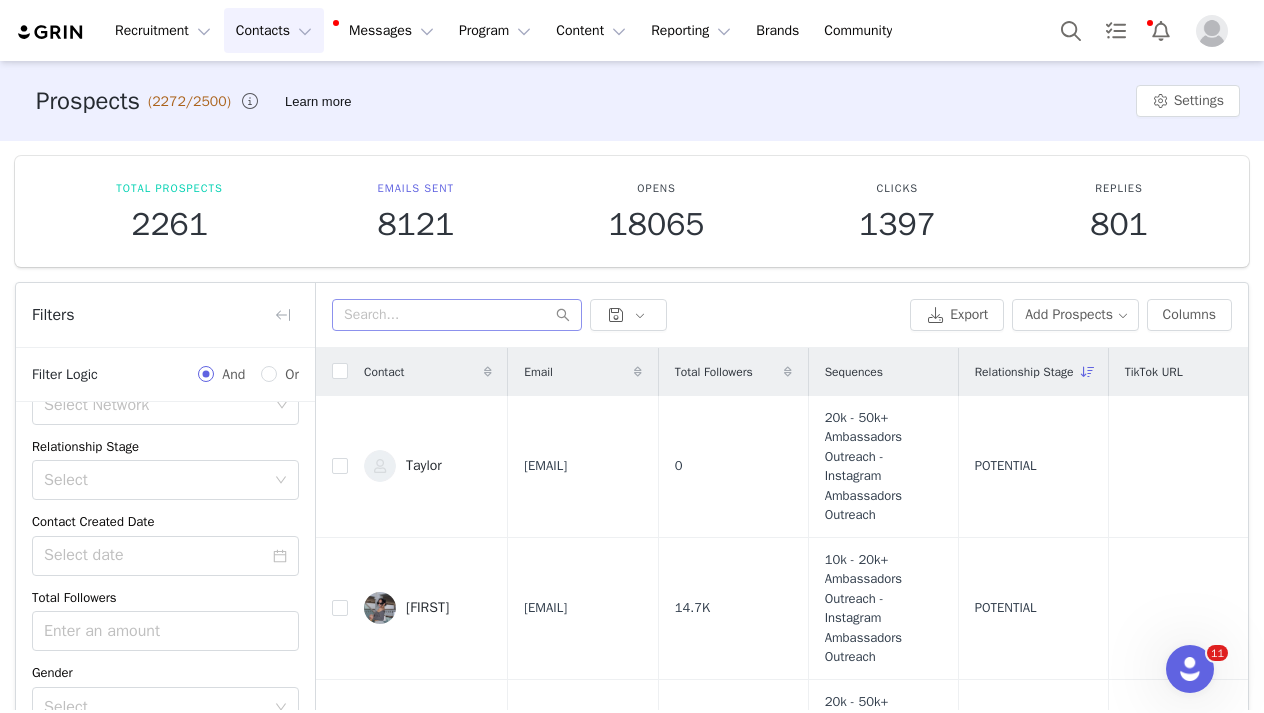 scroll, scrollTop: 279, scrollLeft: 0, axis: vertical 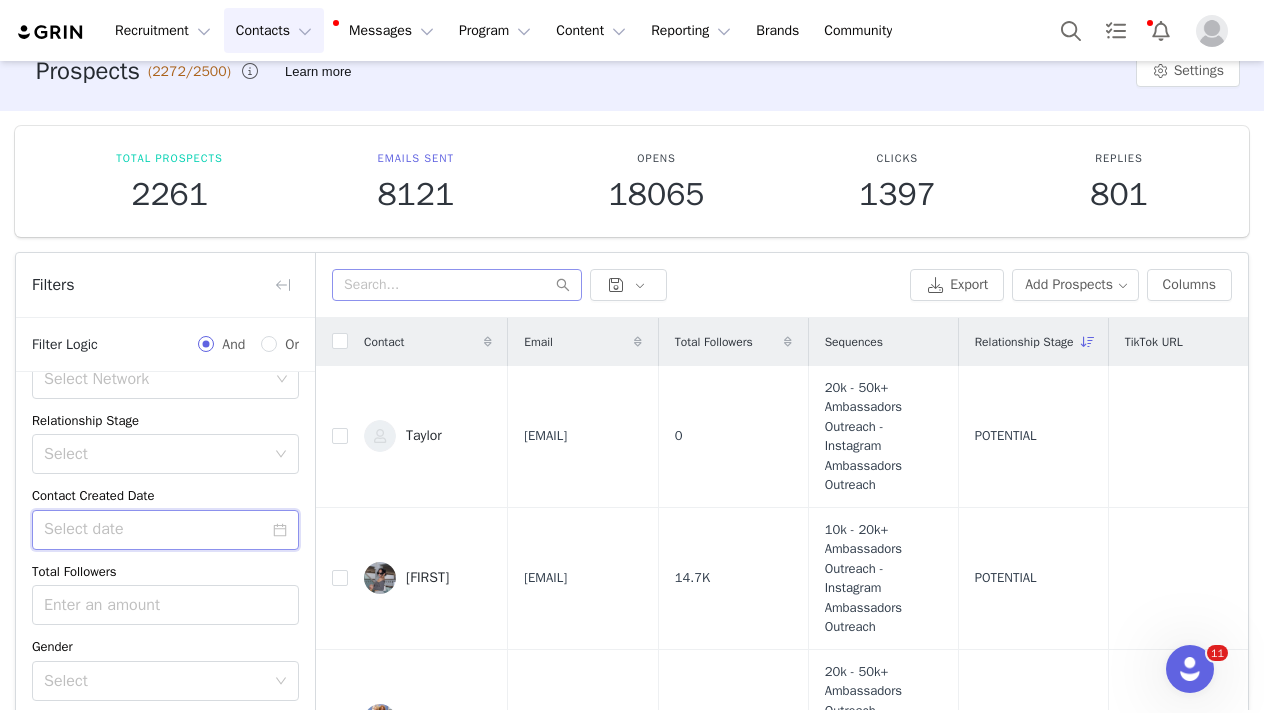 click at bounding box center (165, 530) 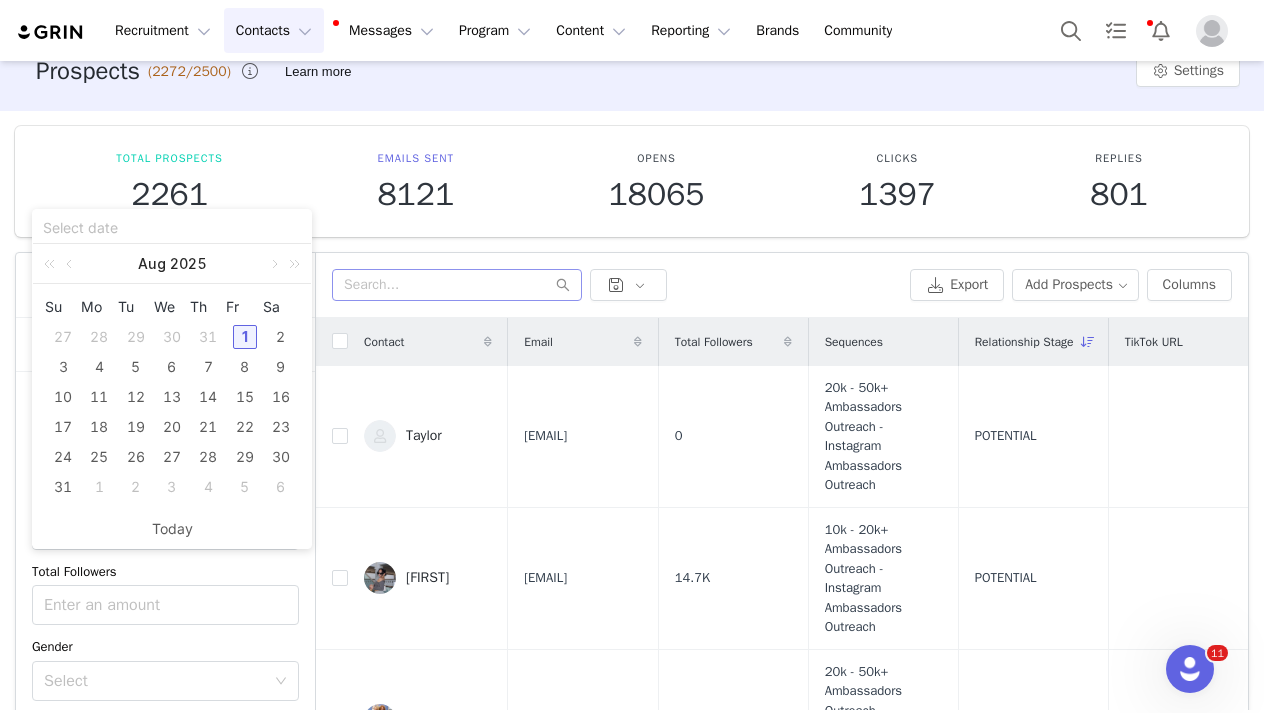 click on "1" at bounding box center (245, 337) 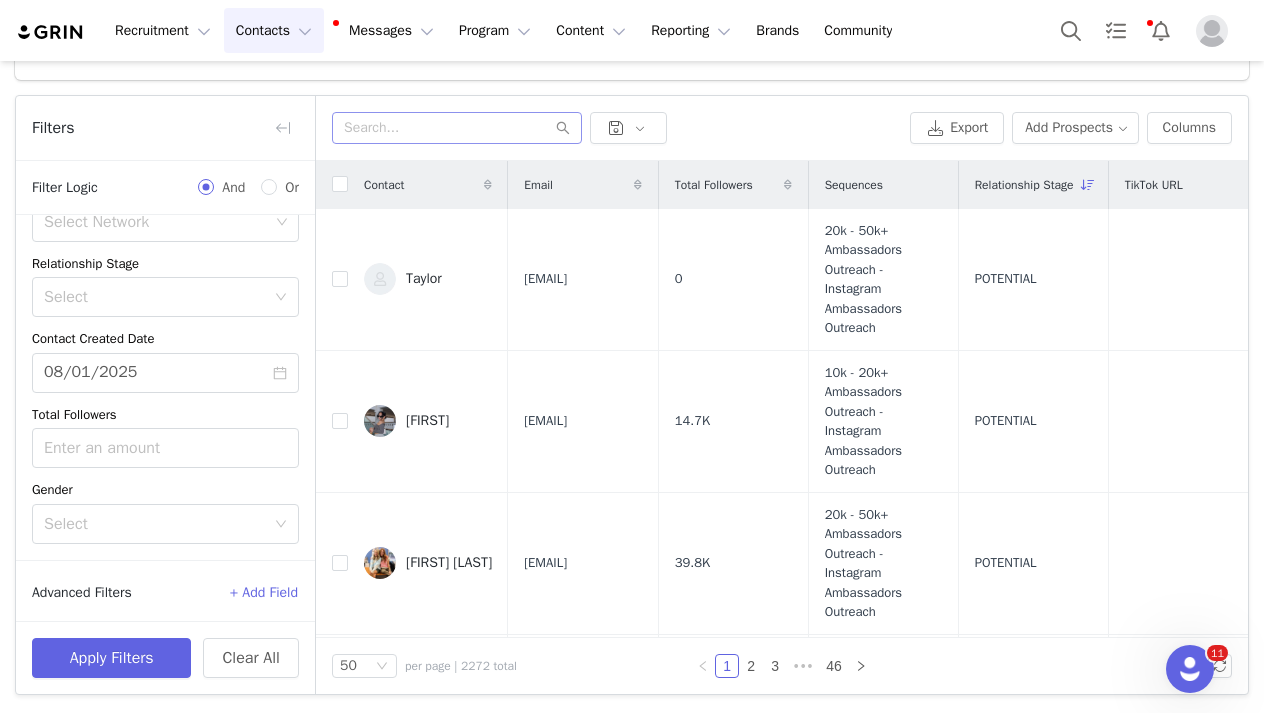 scroll, scrollTop: 187, scrollLeft: 0, axis: vertical 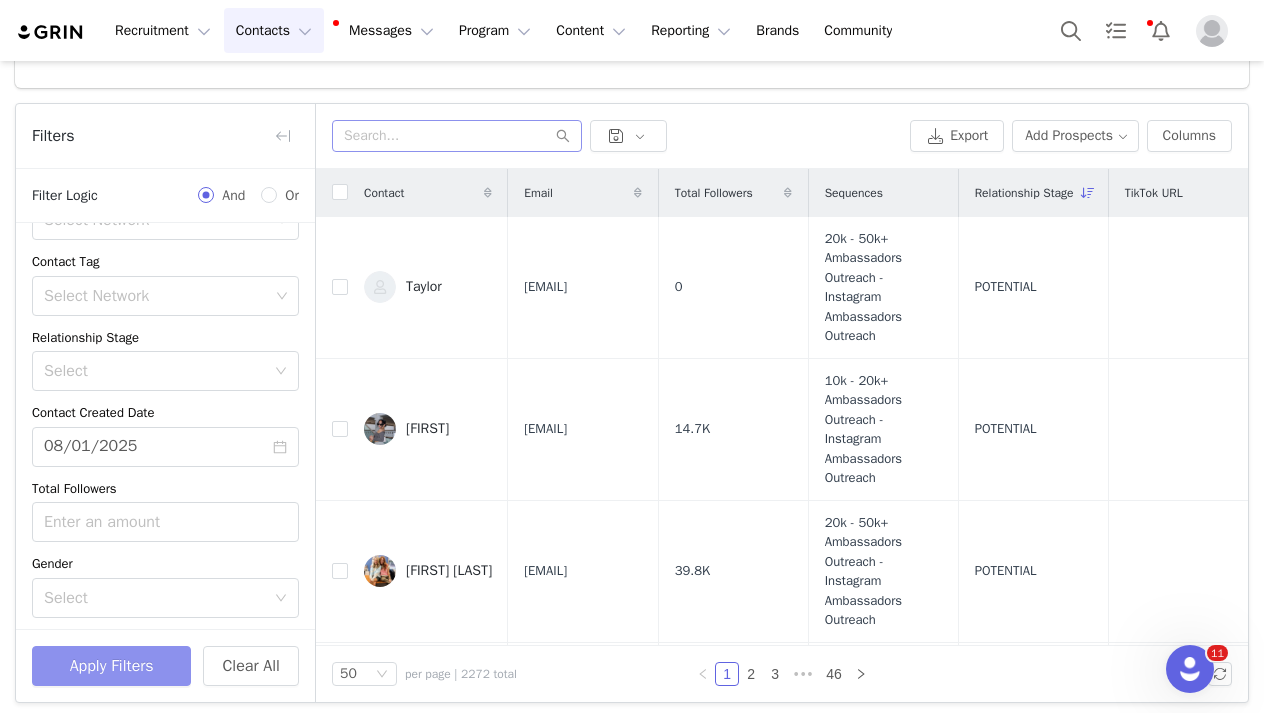 click on "Apply Filters" at bounding box center (111, 666) 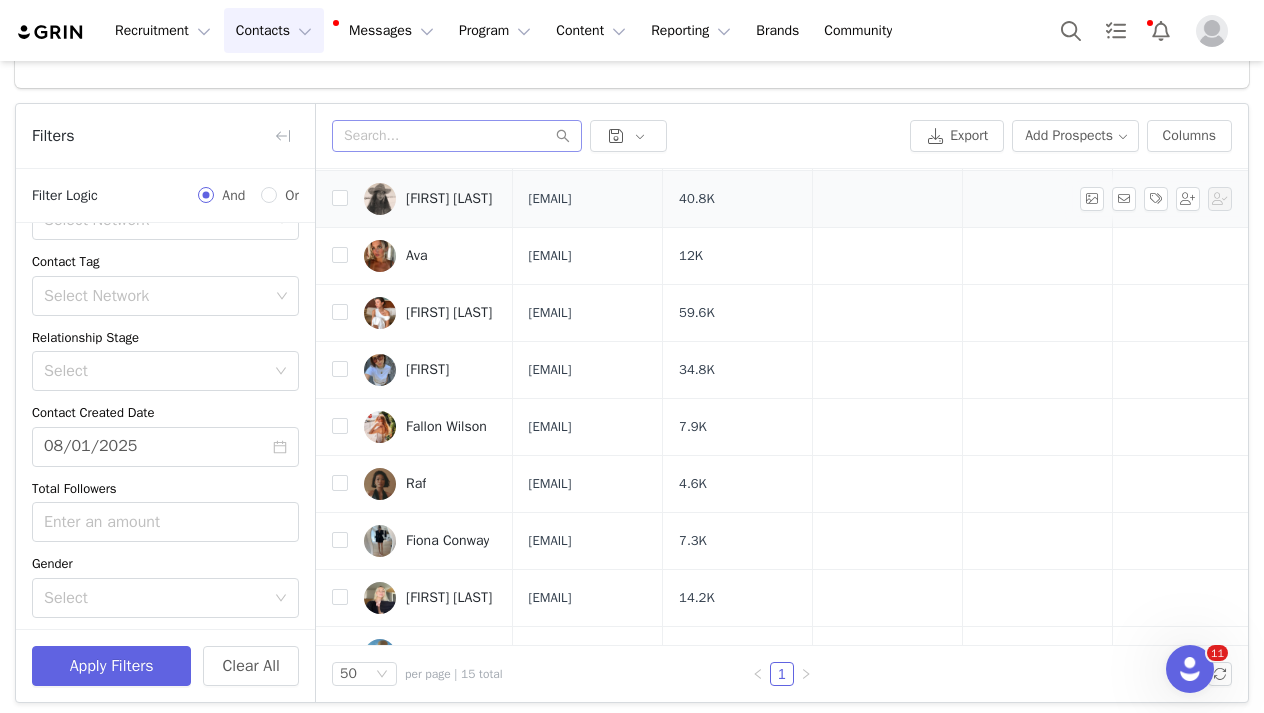 scroll, scrollTop: 281, scrollLeft: 0, axis: vertical 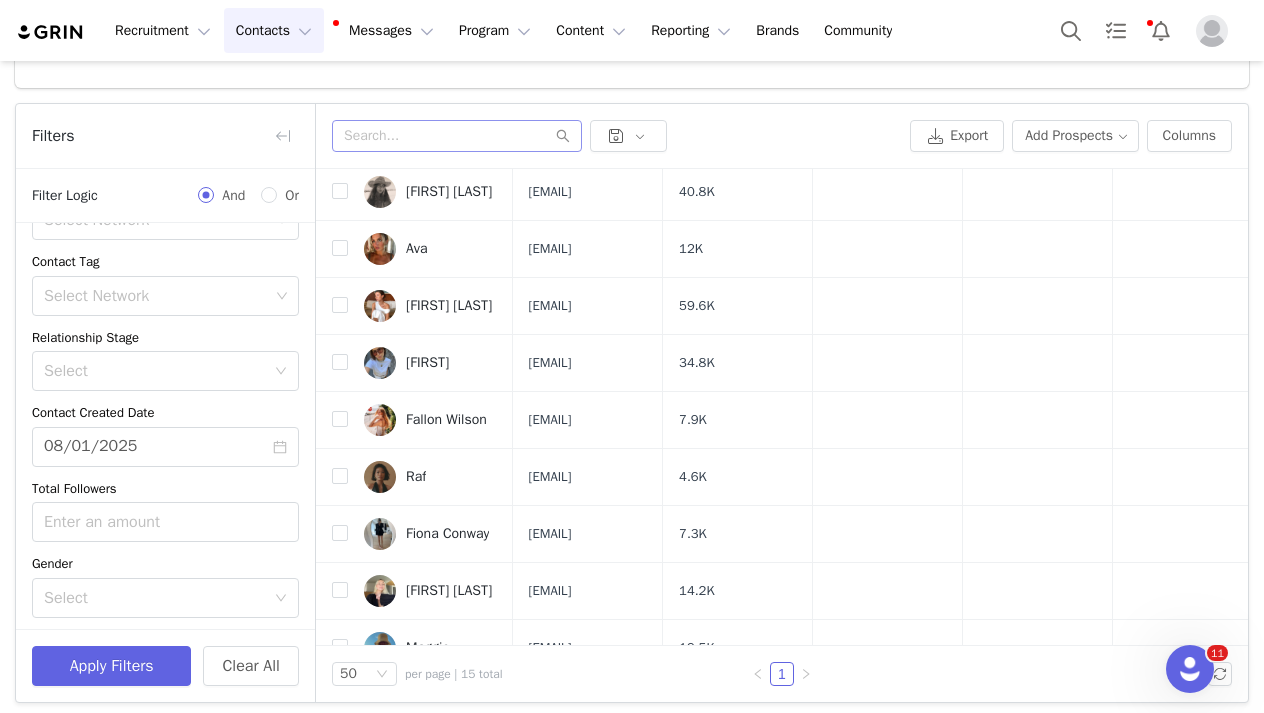 click at bounding box center [340, 134] 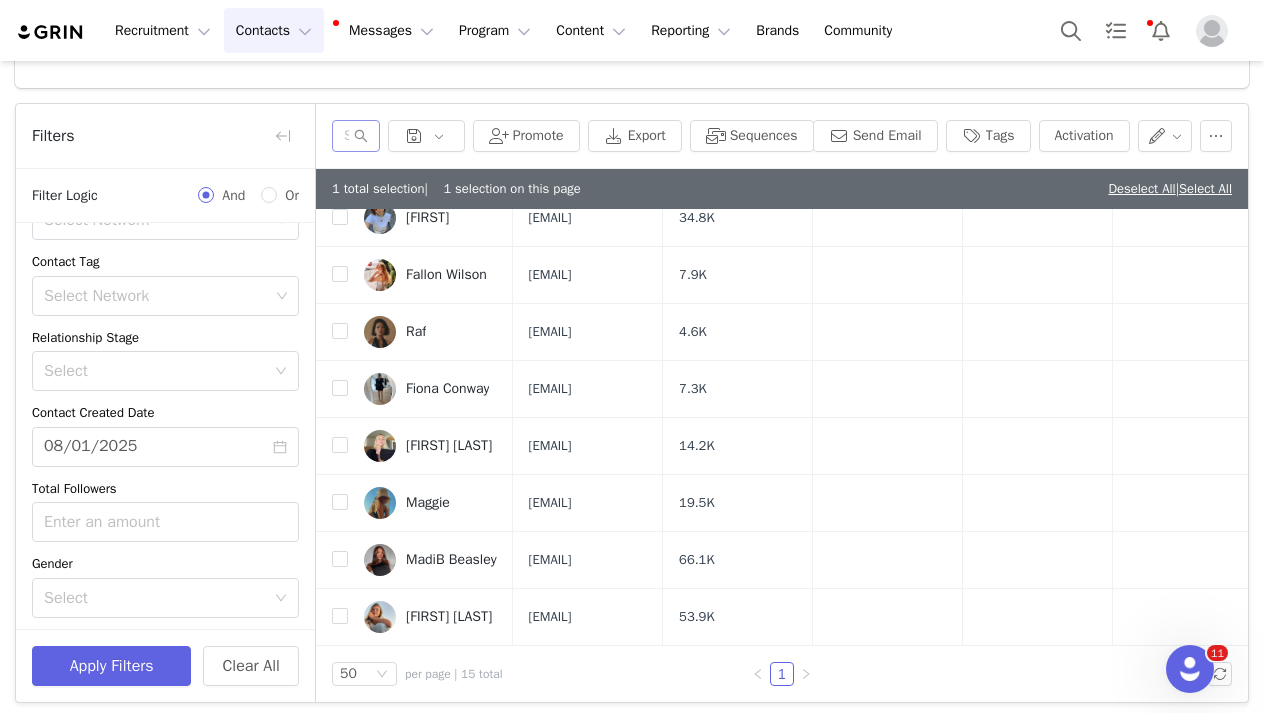 scroll, scrollTop: 466, scrollLeft: 0, axis: vertical 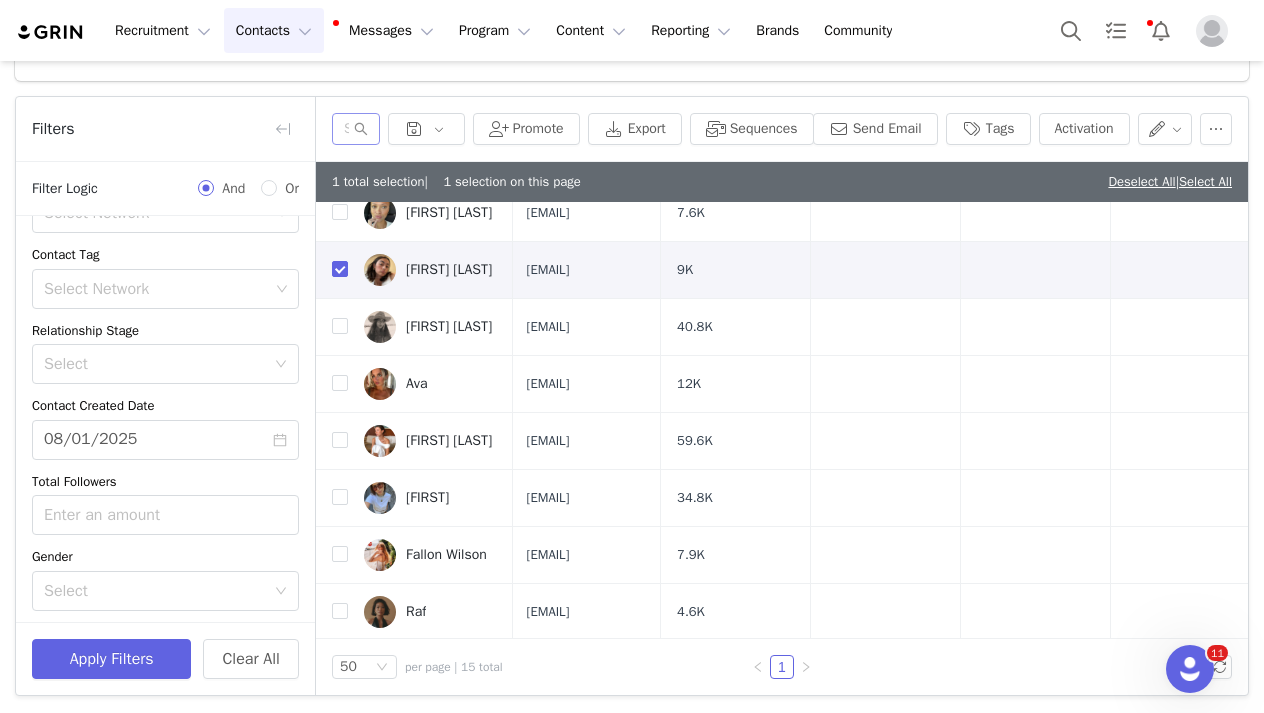 click on "Apply Filters Clear All" at bounding box center (165, 658) 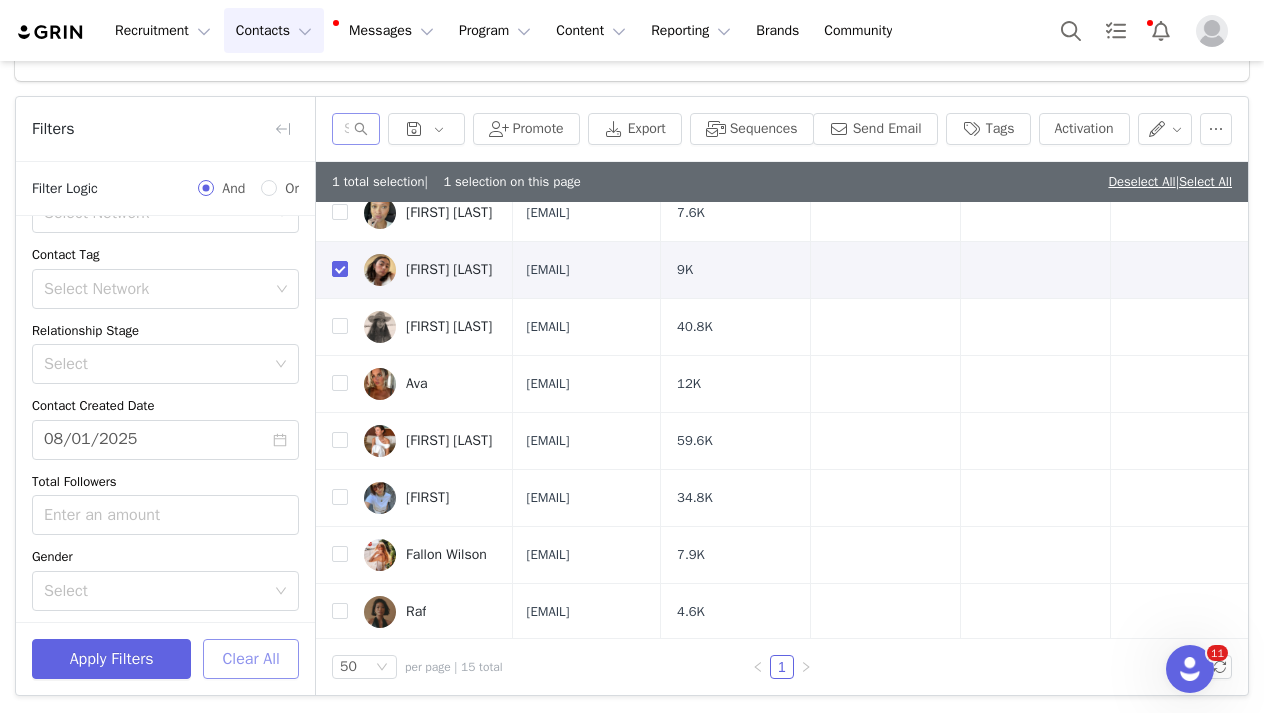 click on "Clear All" at bounding box center [251, 659] 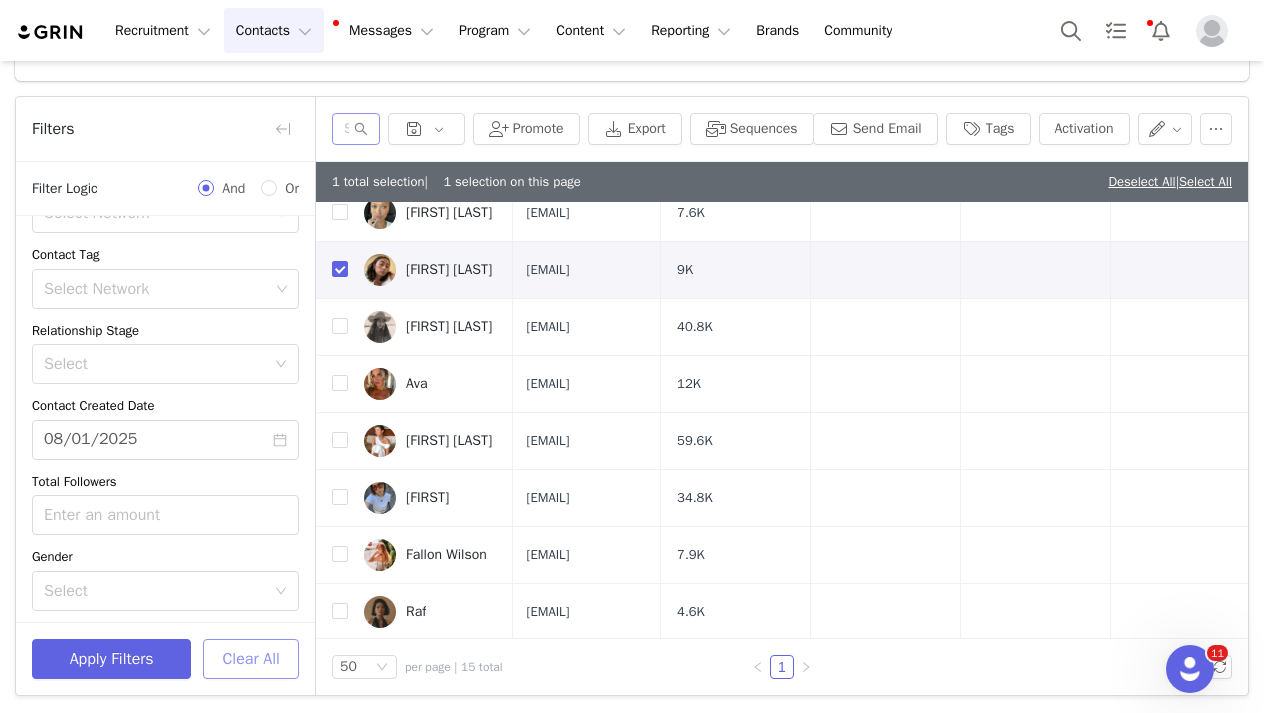 type 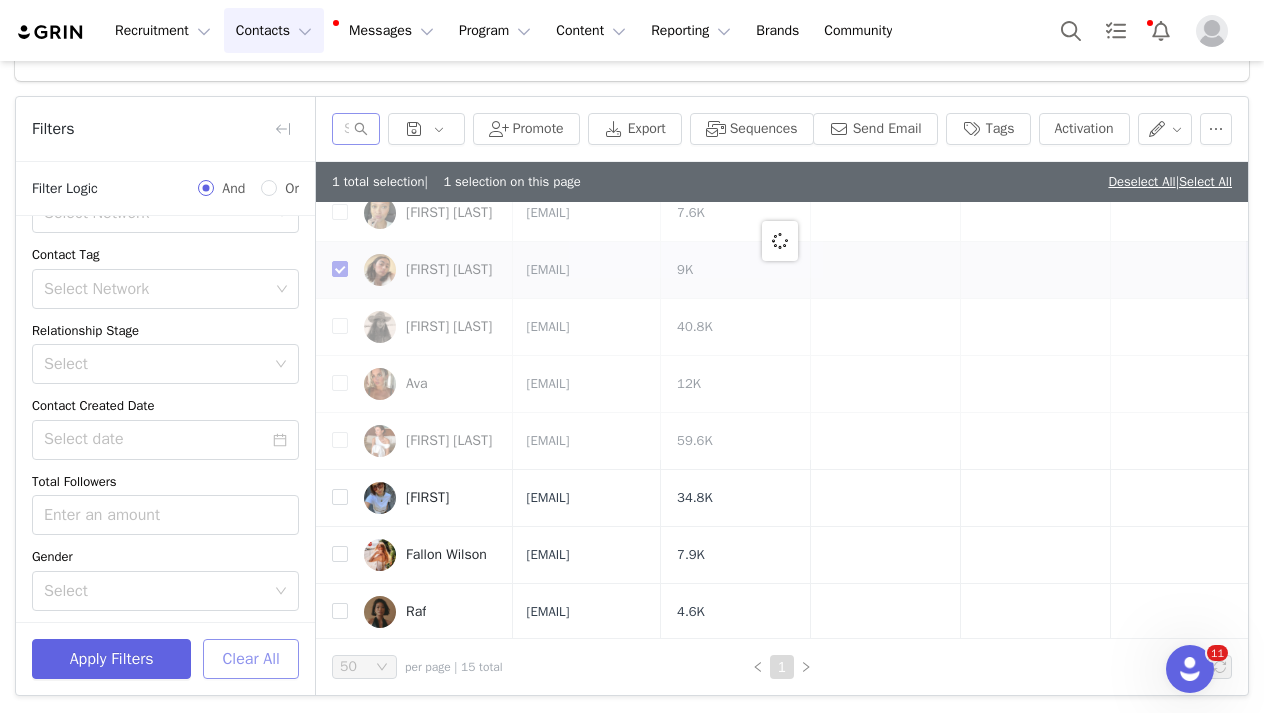scroll, scrollTop: 0, scrollLeft: 0, axis: both 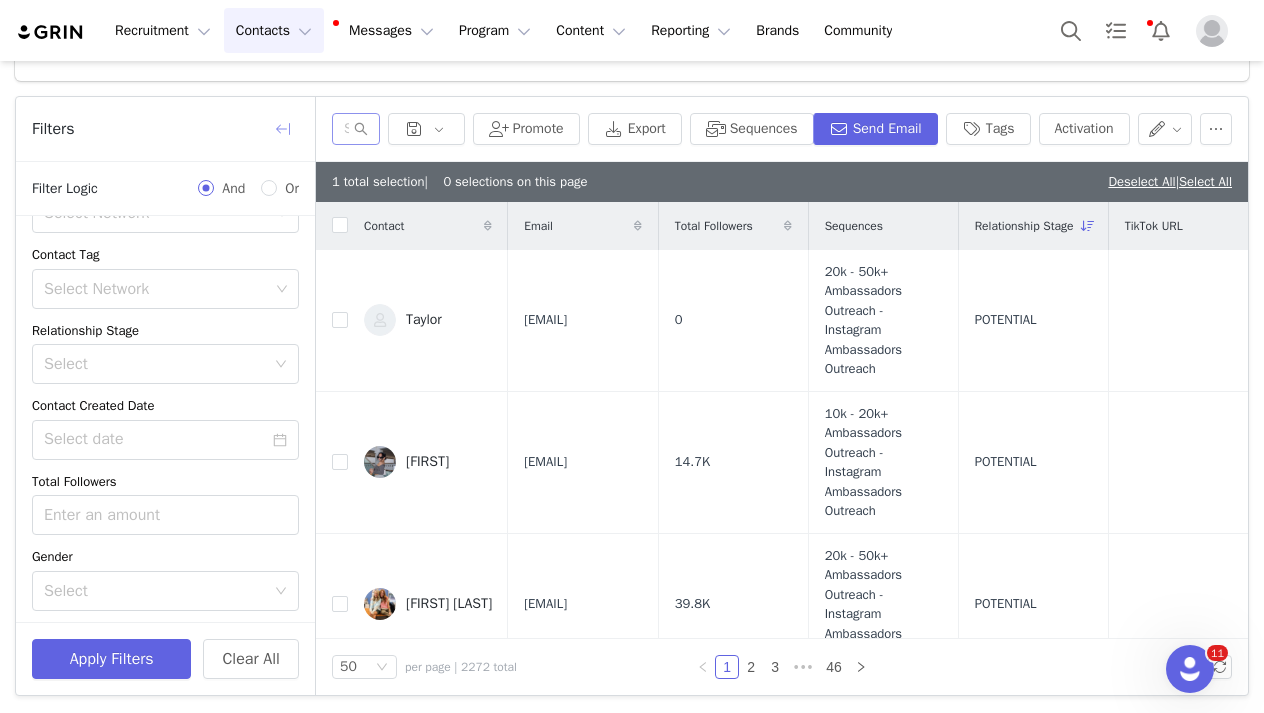 checkbox on "false" 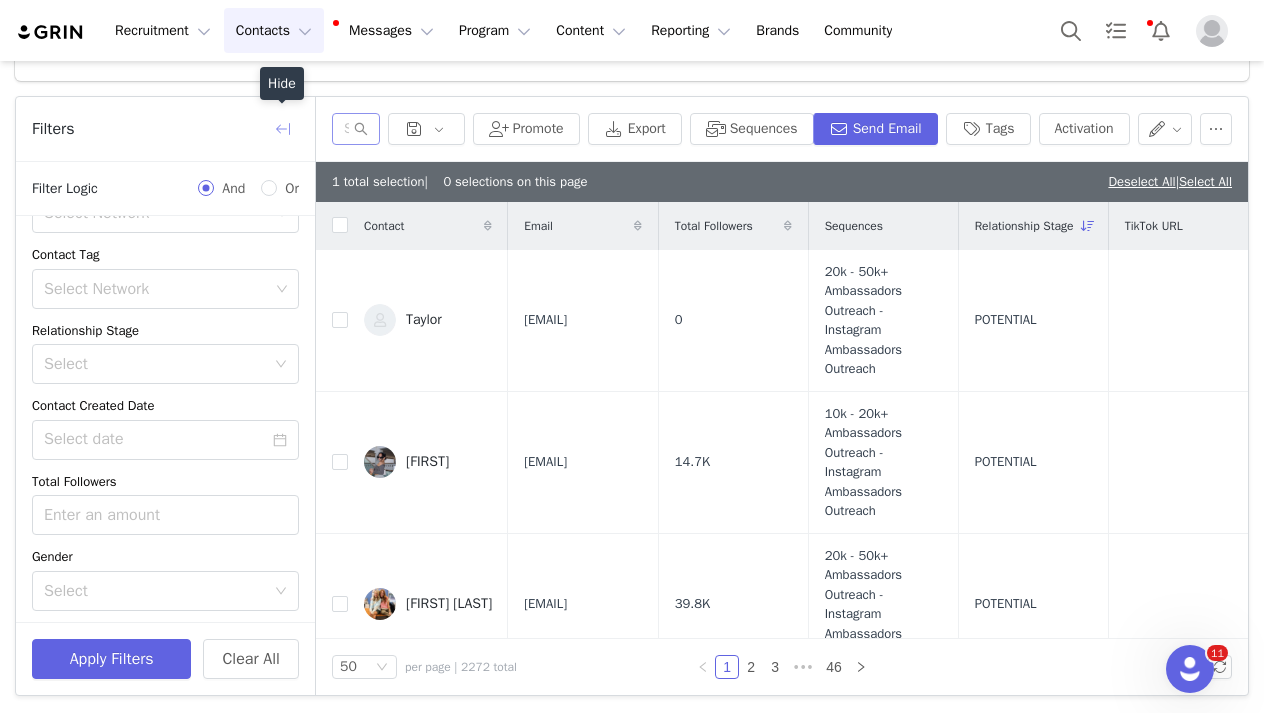 click at bounding box center [283, 129] 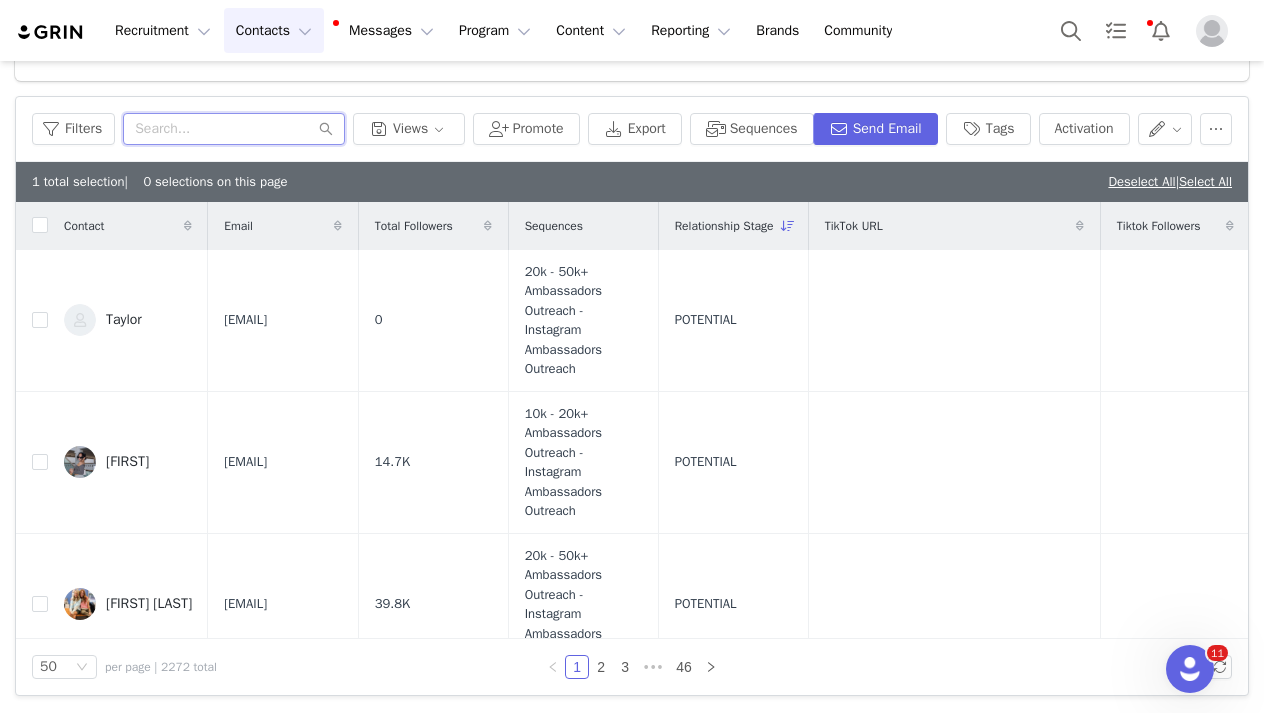 click at bounding box center [234, 129] 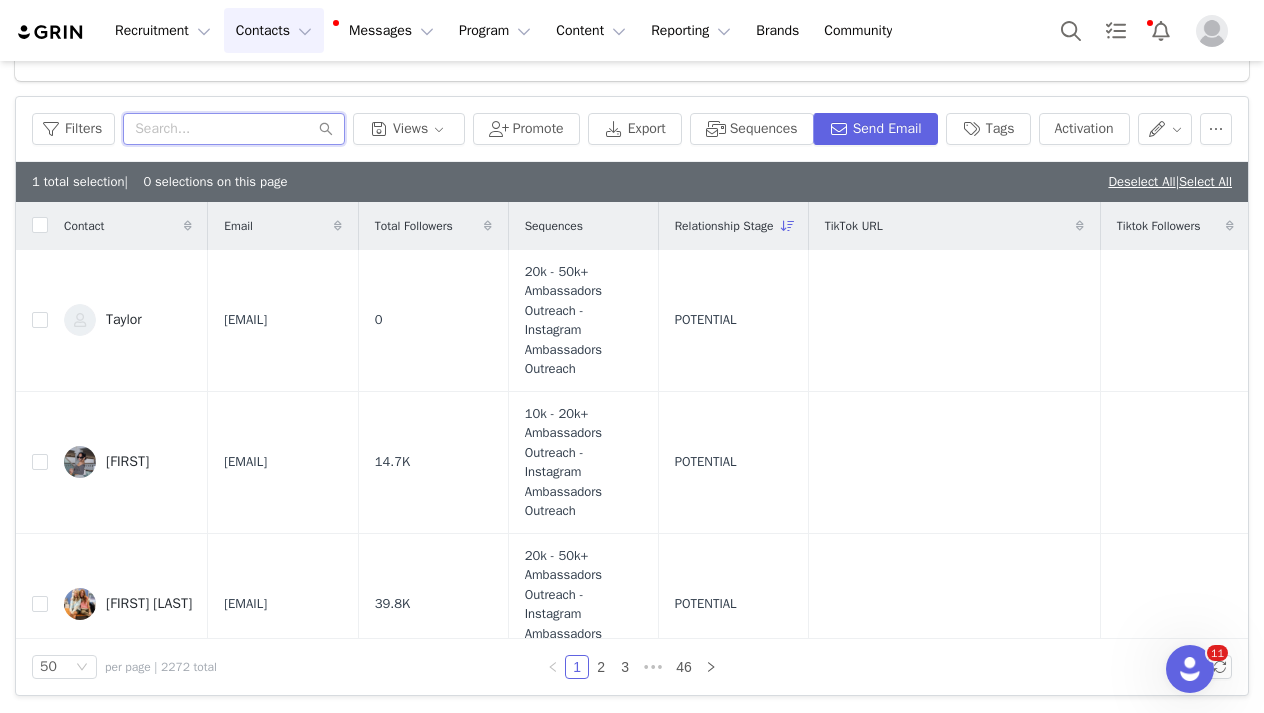 paste on "[FIRST] [LAST]" 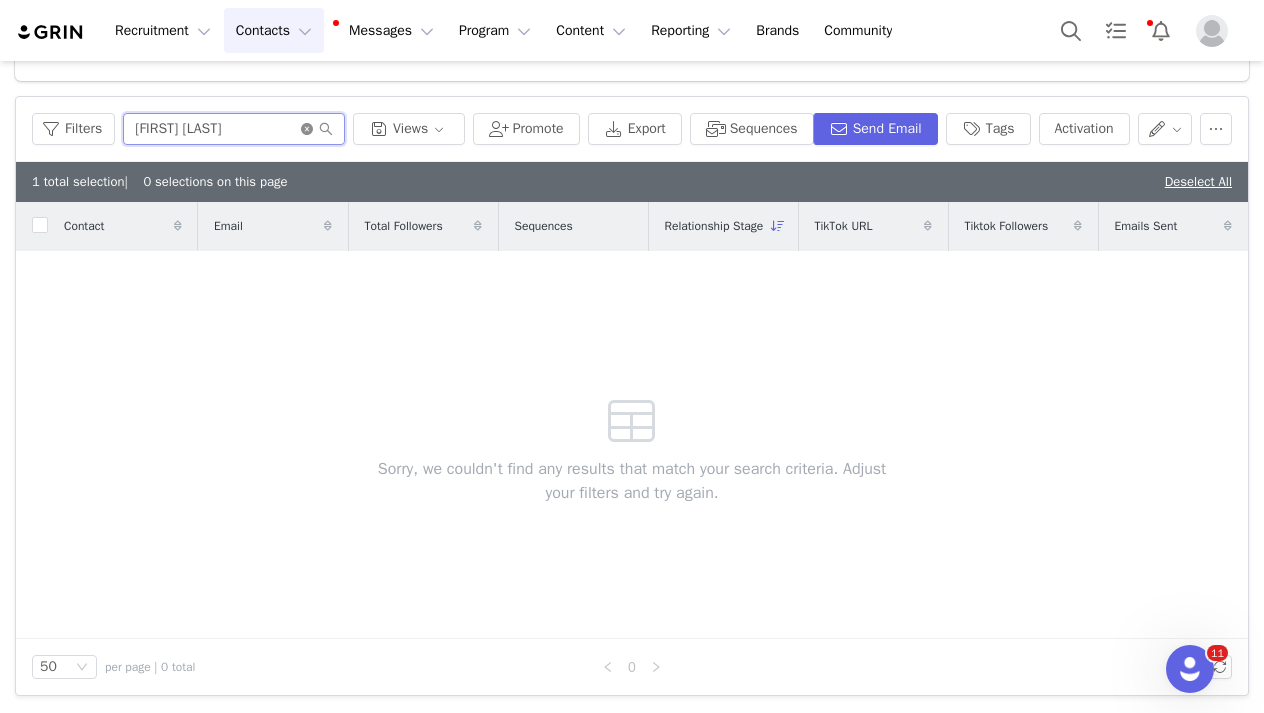 type on "[FIRST] [LAST]" 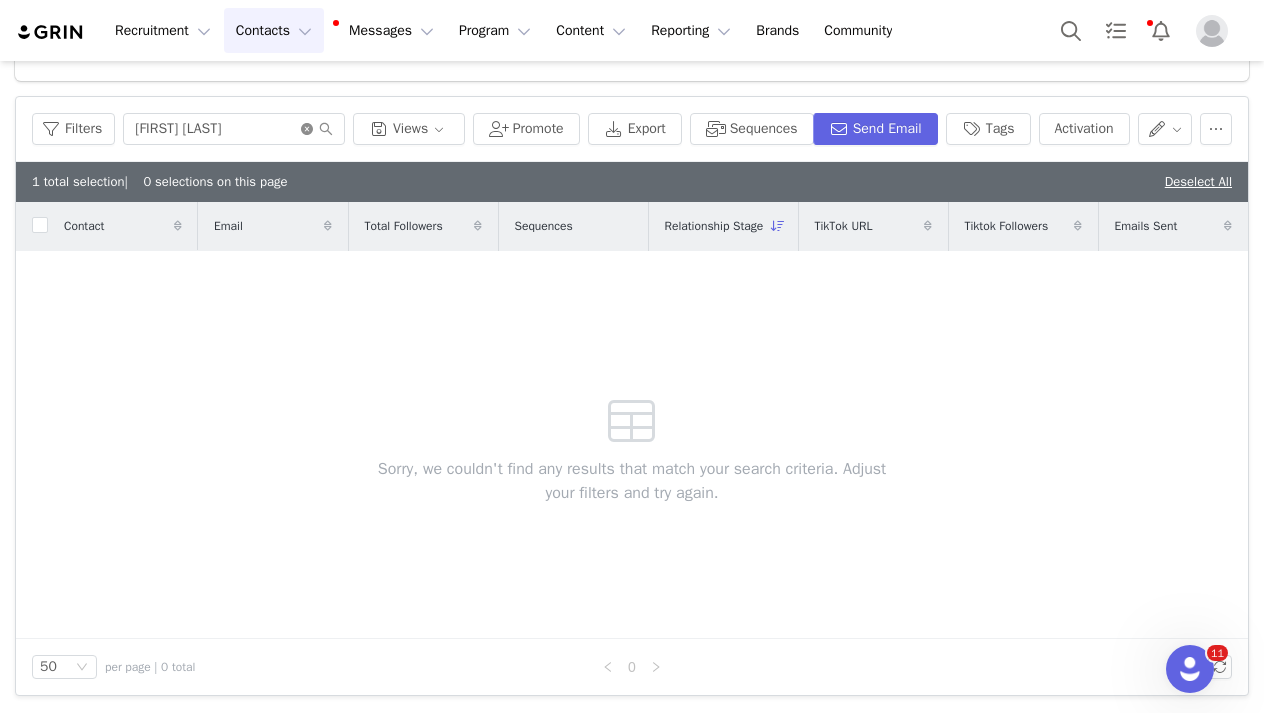 click 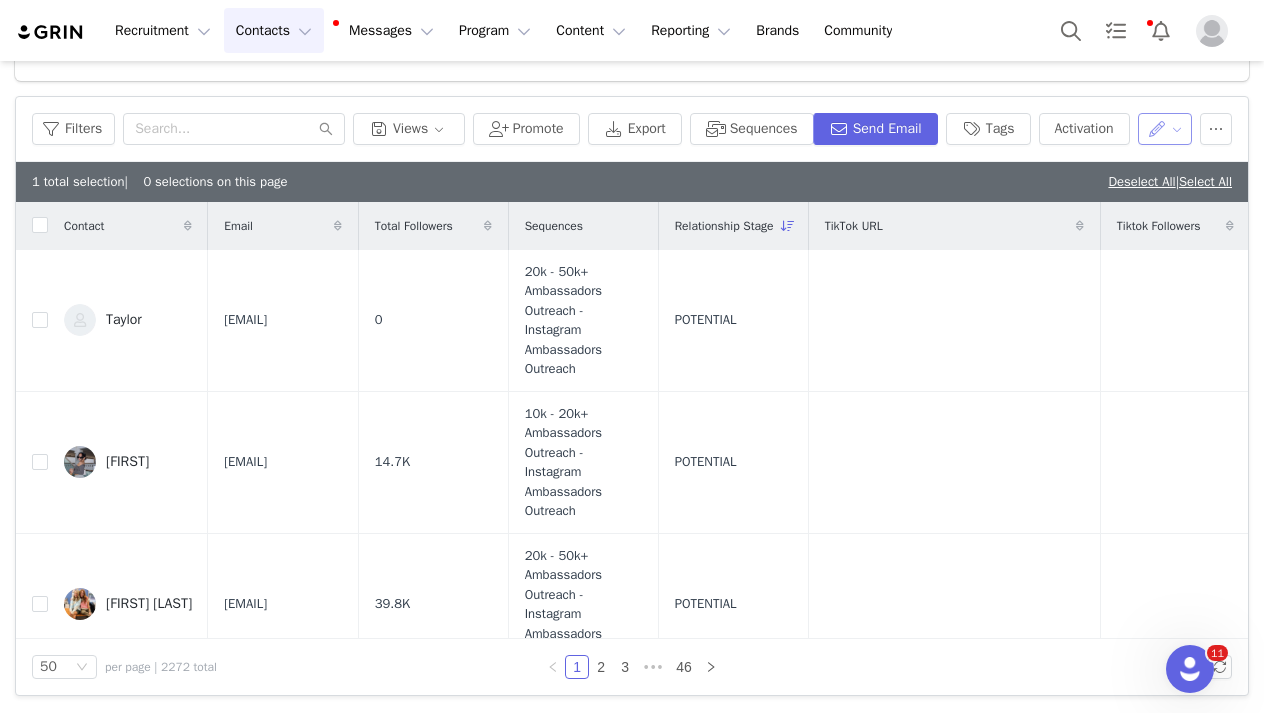 click at bounding box center [1165, 129] 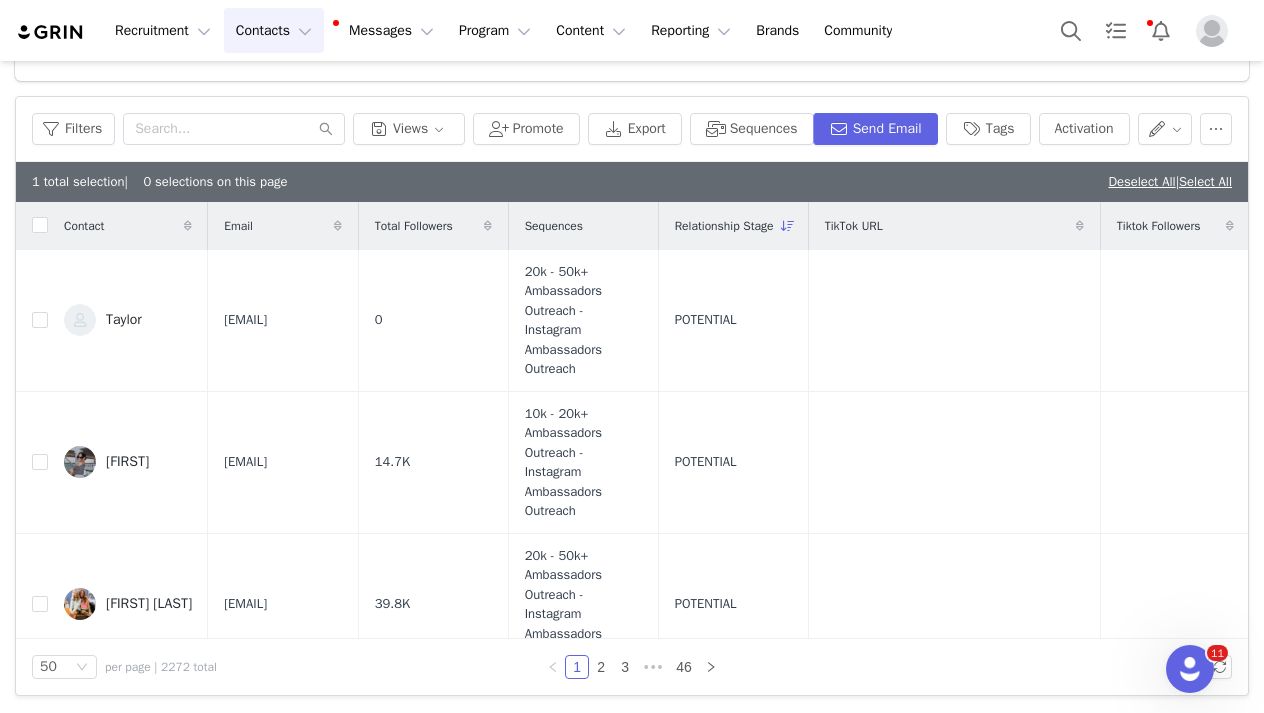 click on "Total Prospects 2261 Emails Sent 8121 Opens 18065 Clicks 1397 Replies 801" at bounding box center [632, 25] 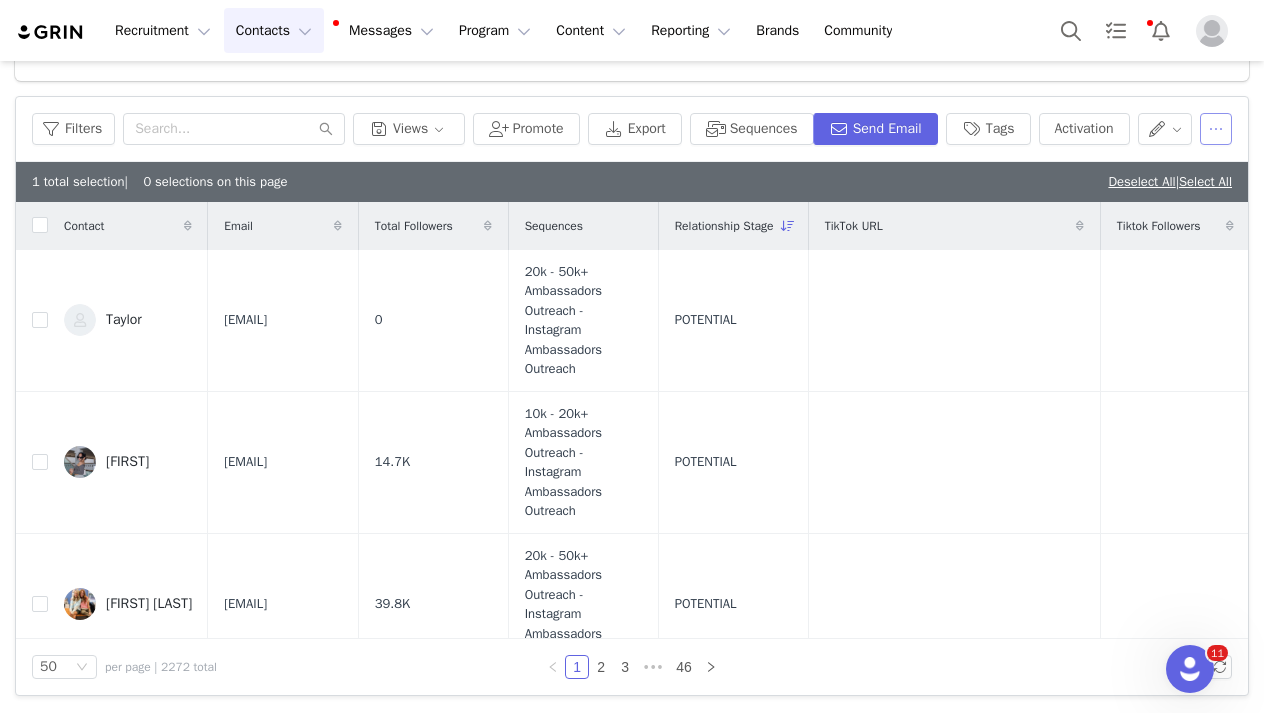 click at bounding box center [1216, 129] 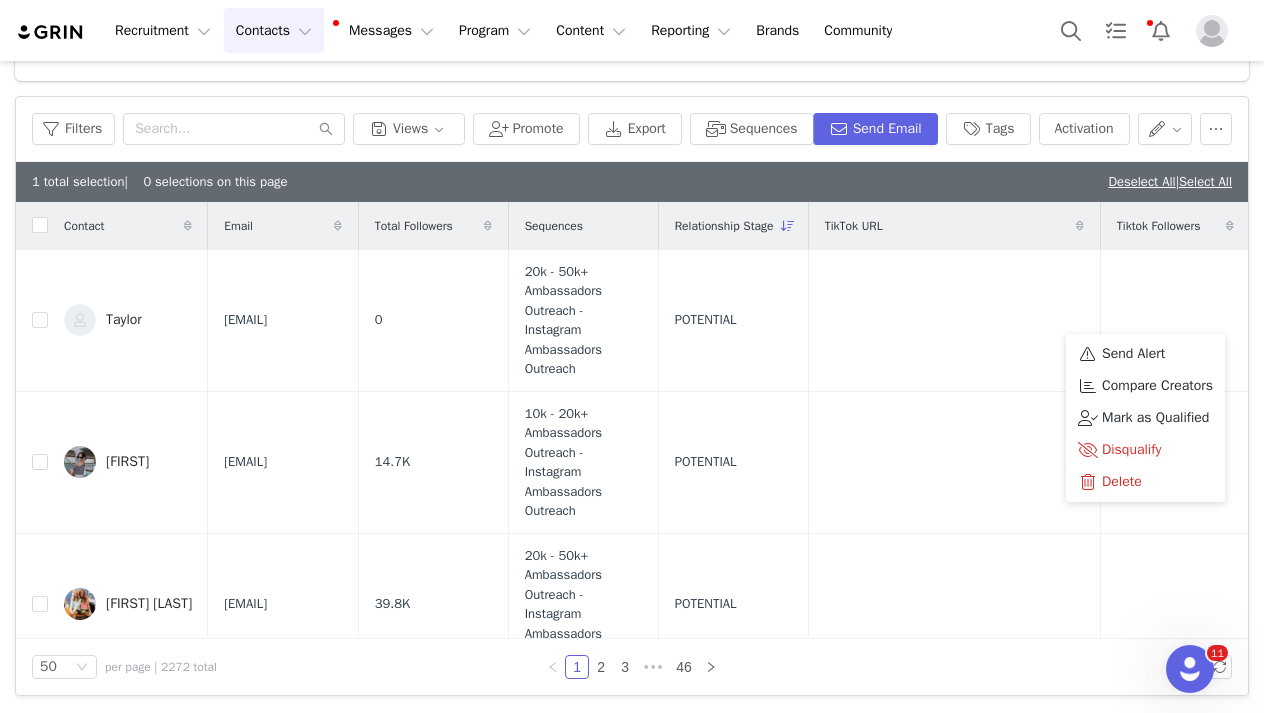 scroll, scrollTop: 0, scrollLeft: 0, axis: both 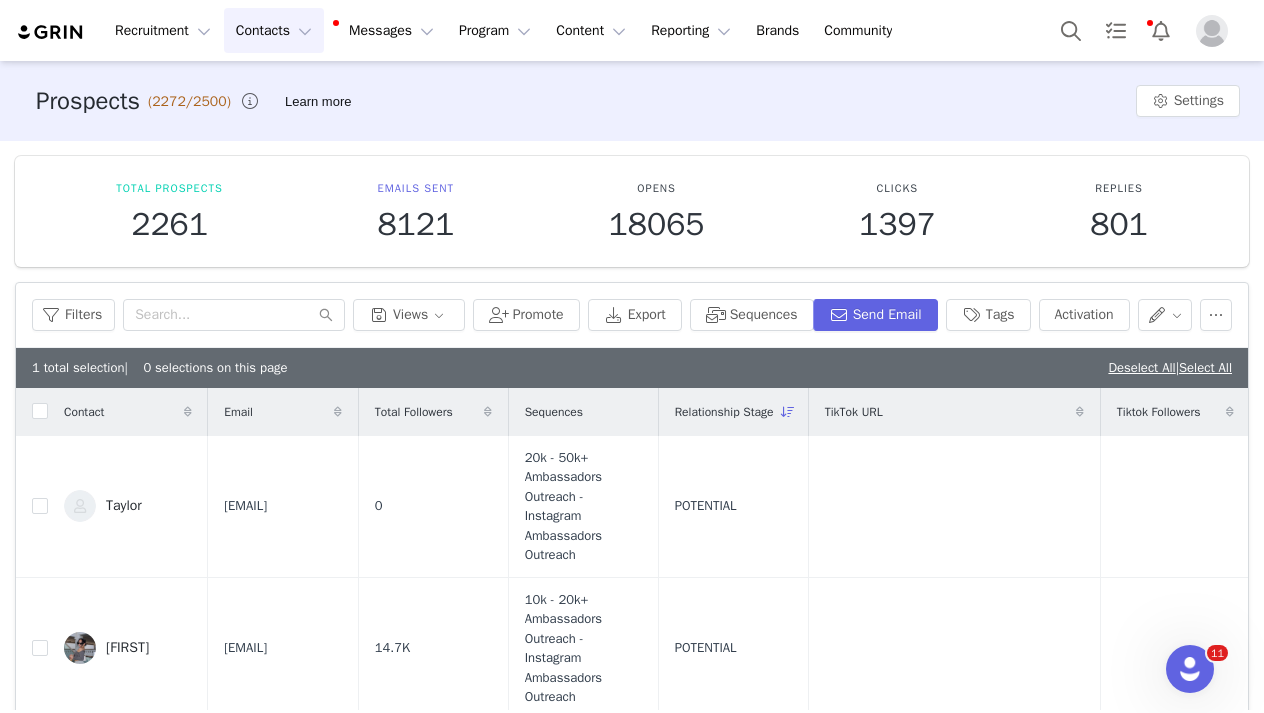 click on "Total Prospects 2261 Emails Sent 8121 Opens 18065 Clicks 1397 Replies 801" at bounding box center [632, 211] 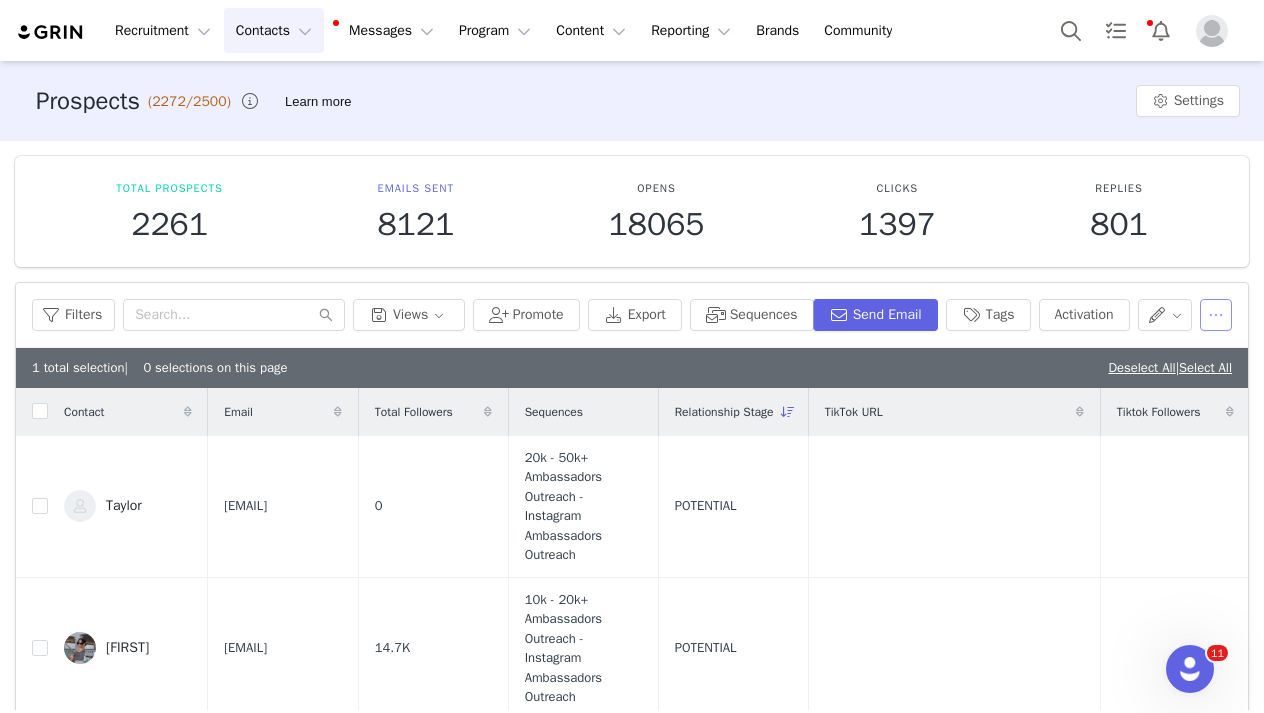 click at bounding box center (1216, 315) 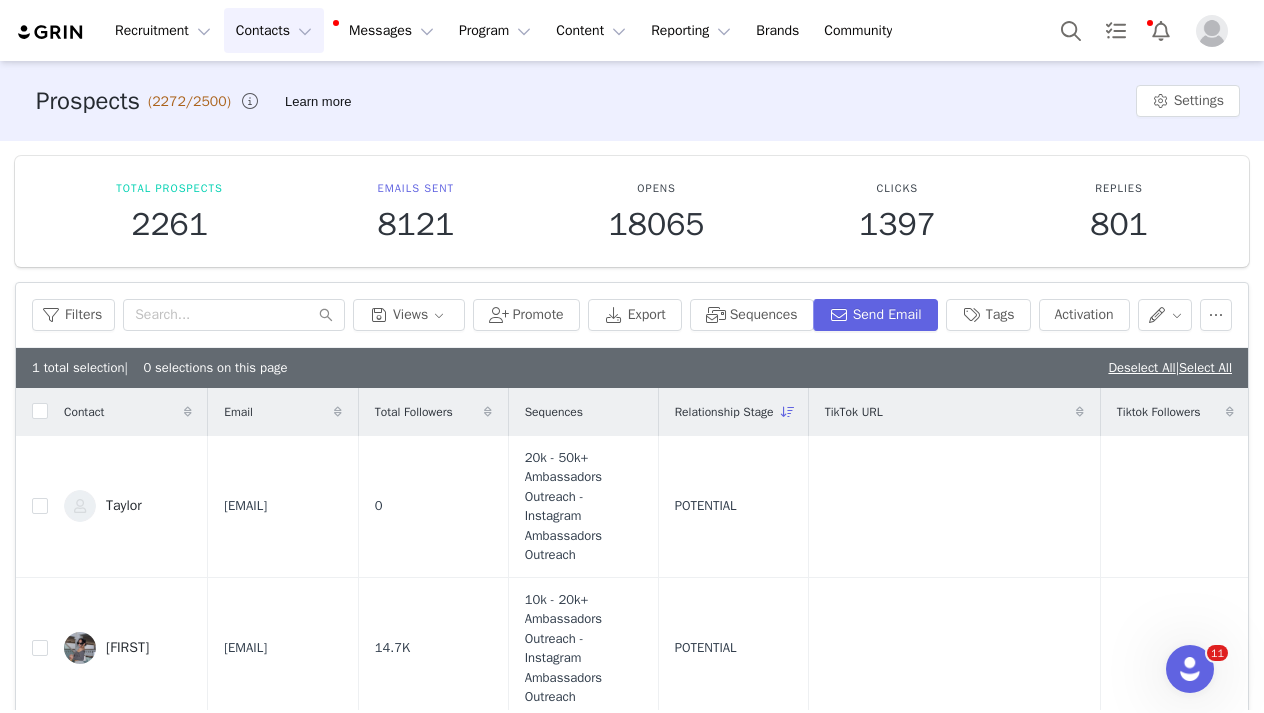 click on "Total Prospects 2261 Emails Sent 8121 Opens 18065 Clicks 1397 Replies 801" at bounding box center [632, 211] 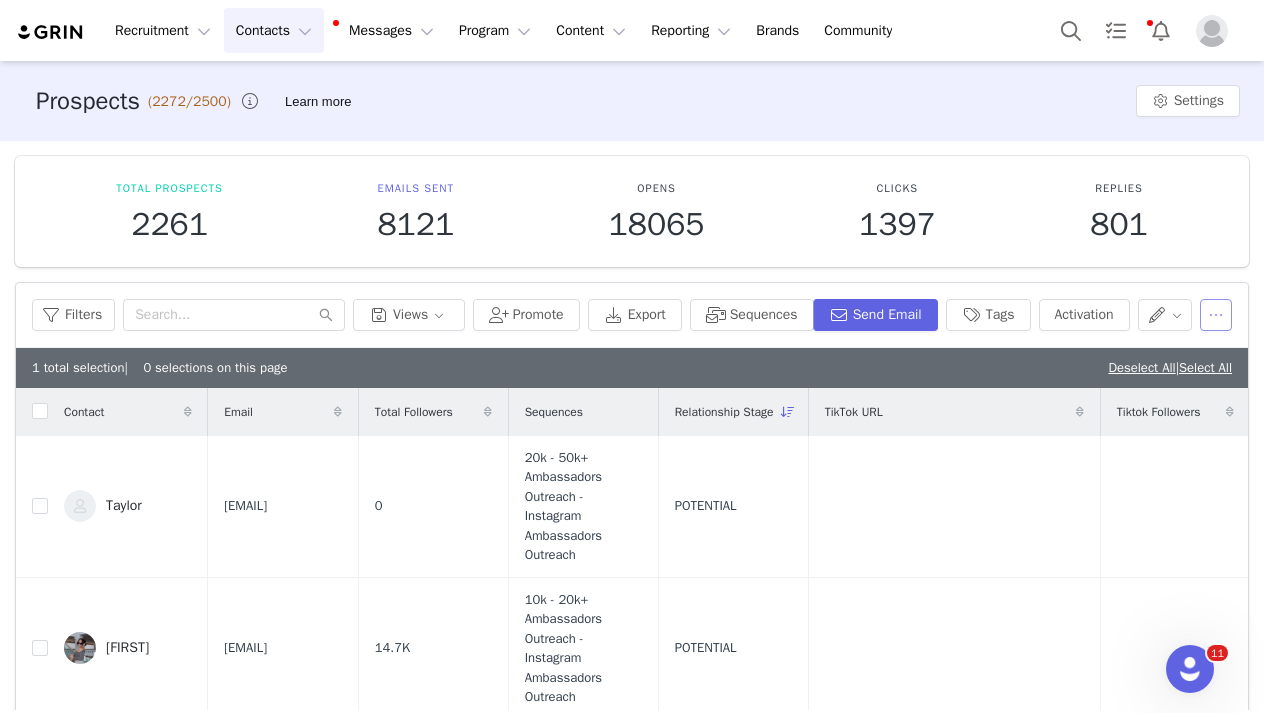 click at bounding box center [1216, 315] 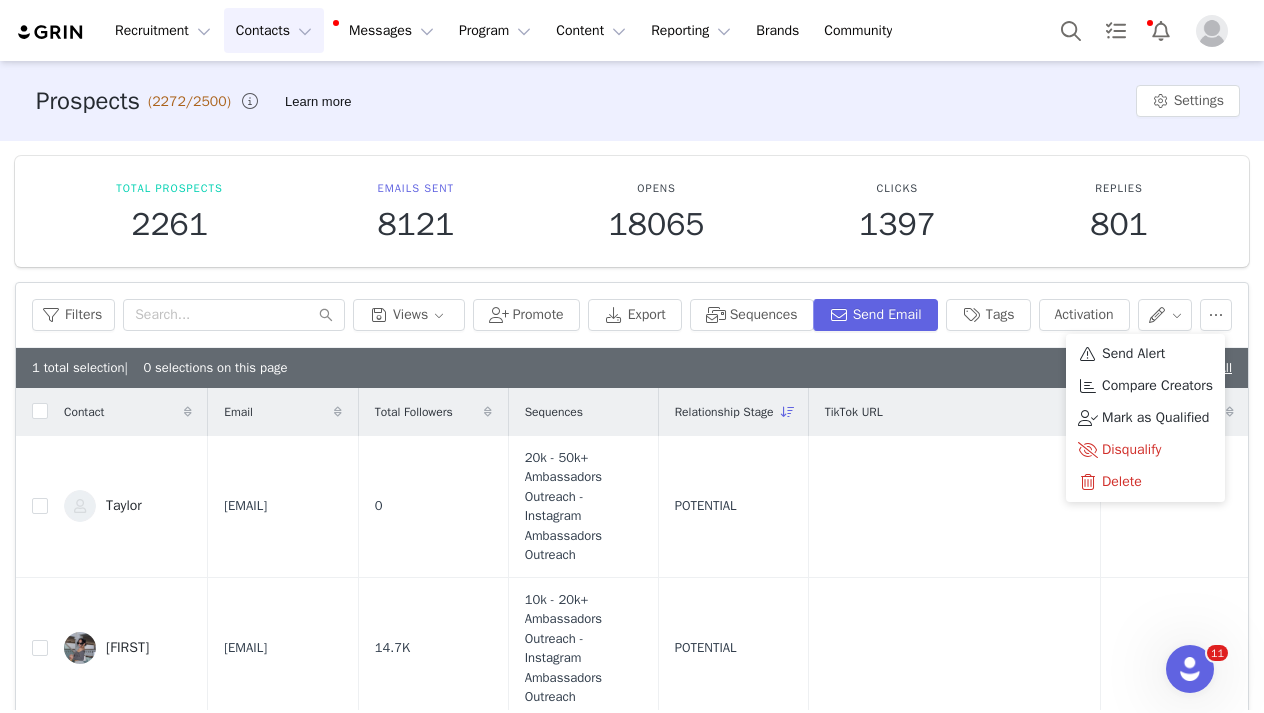 click on "[NUMBER]" at bounding box center (897, 211) 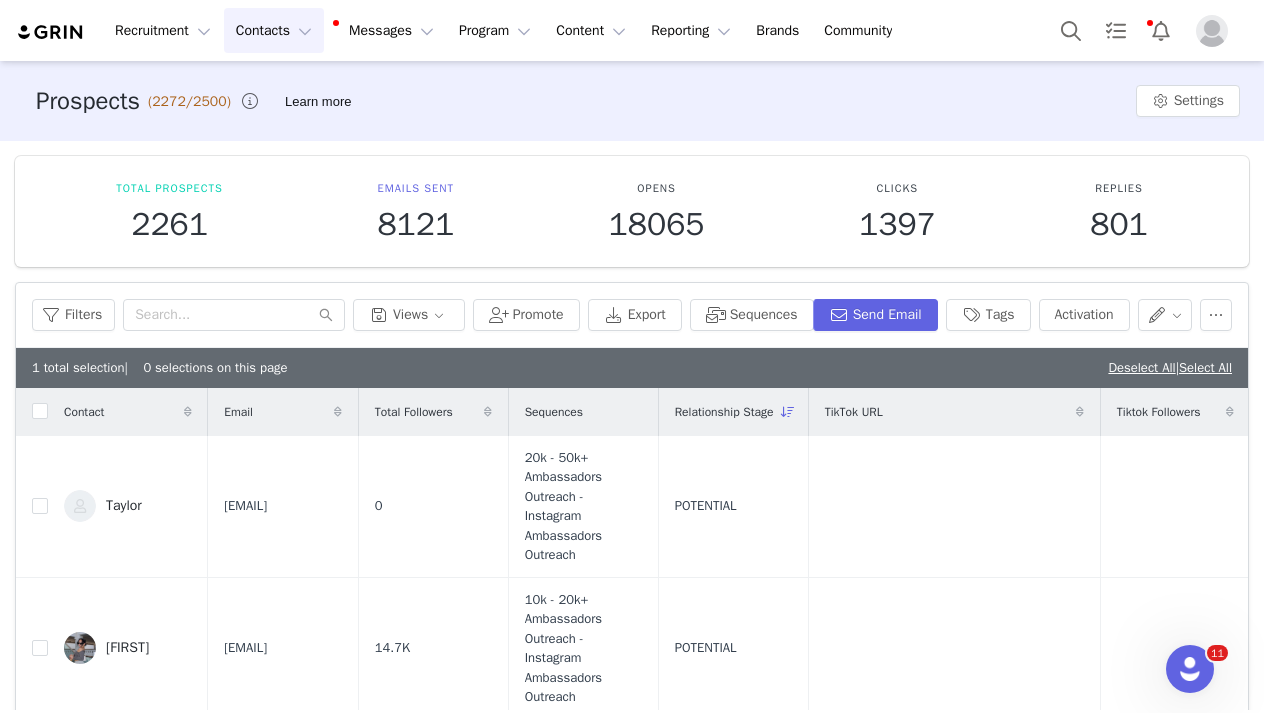 scroll, scrollTop: 0, scrollLeft: 0, axis: both 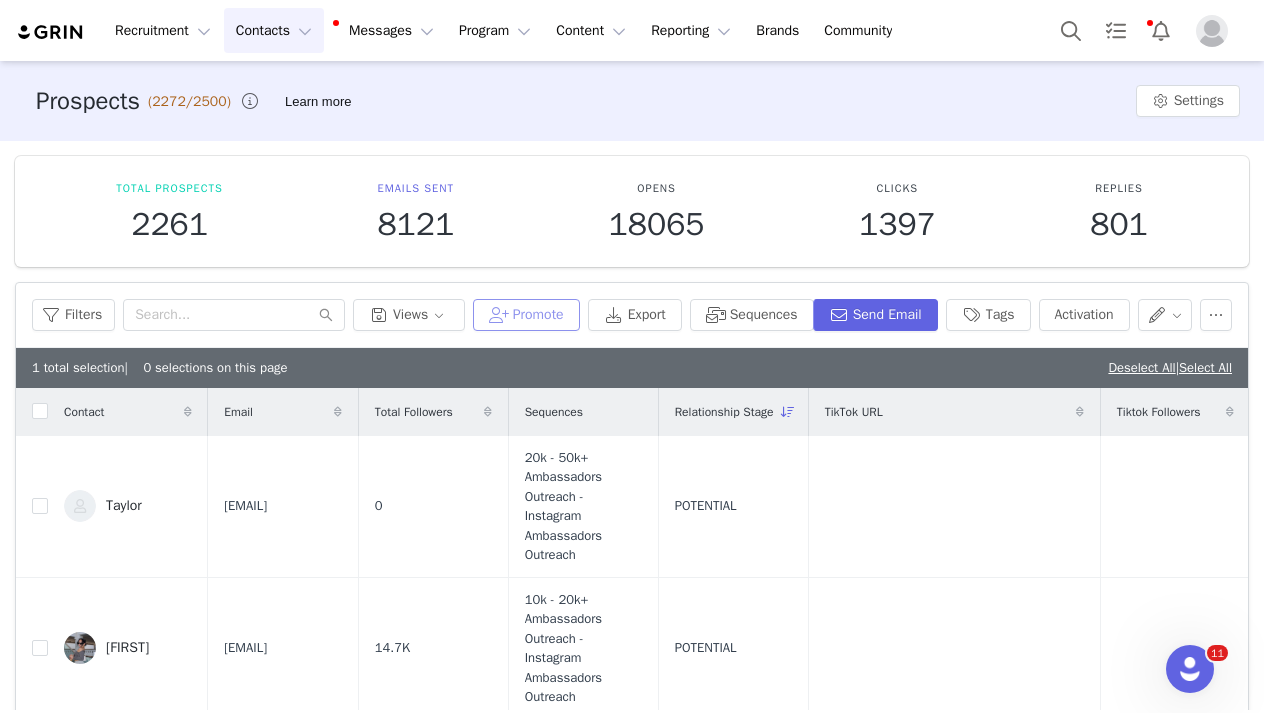 click on "Promote" at bounding box center (526, 315) 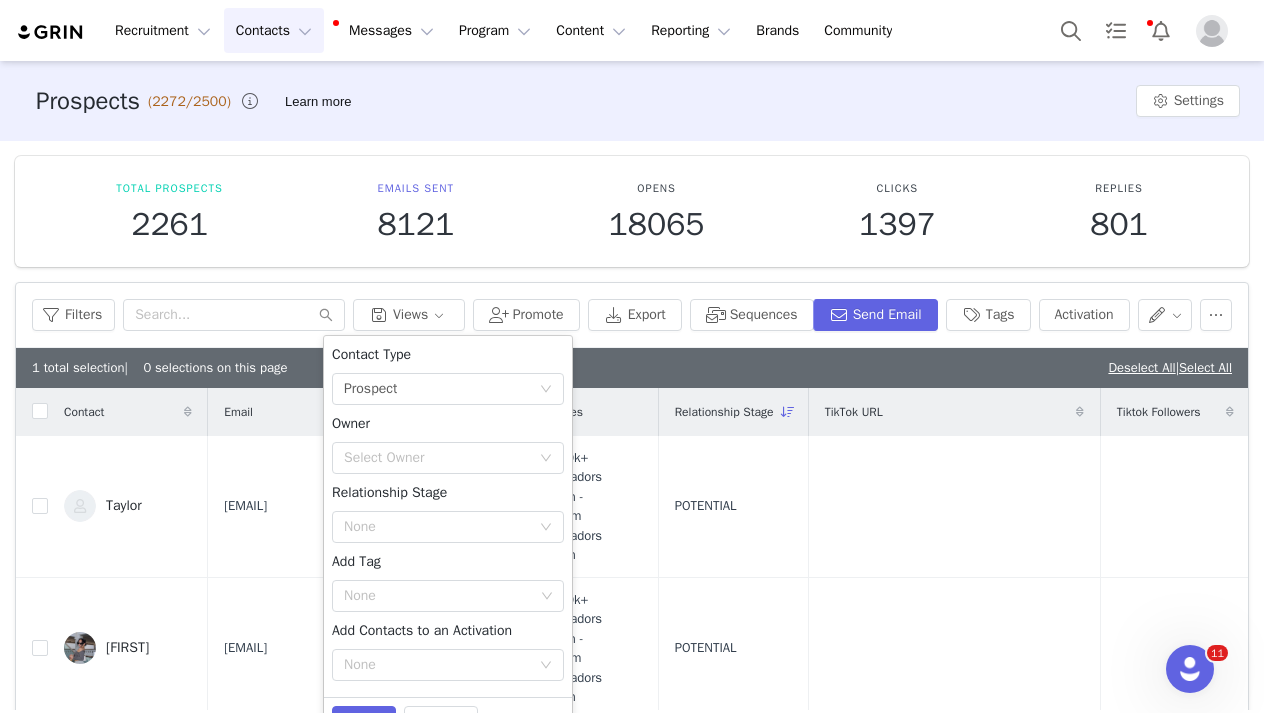 click on "Total Prospects 2261 Emails Sent 8121 Opens 18065 Clicks 1397 Replies 801" at bounding box center (632, 211) 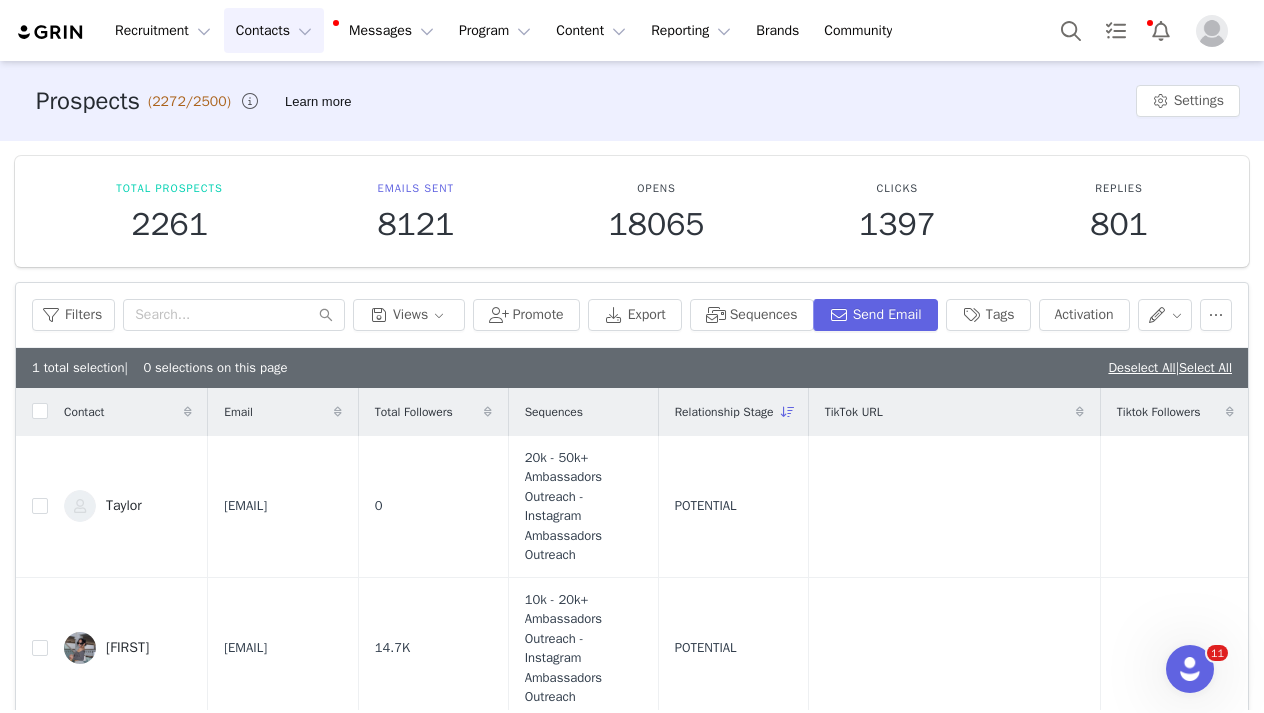 click on "Contacts Contacts" at bounding box center (274, 30) 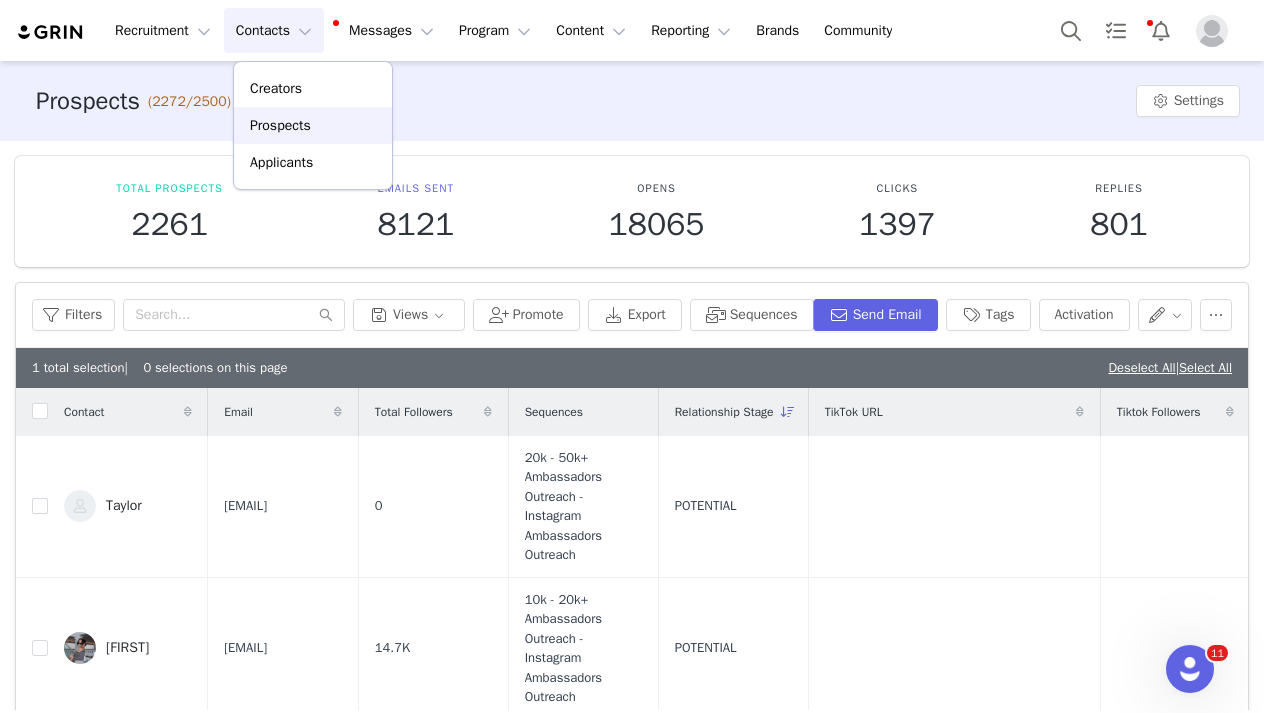 click on "Prospects" at bounding box center (280, 125) 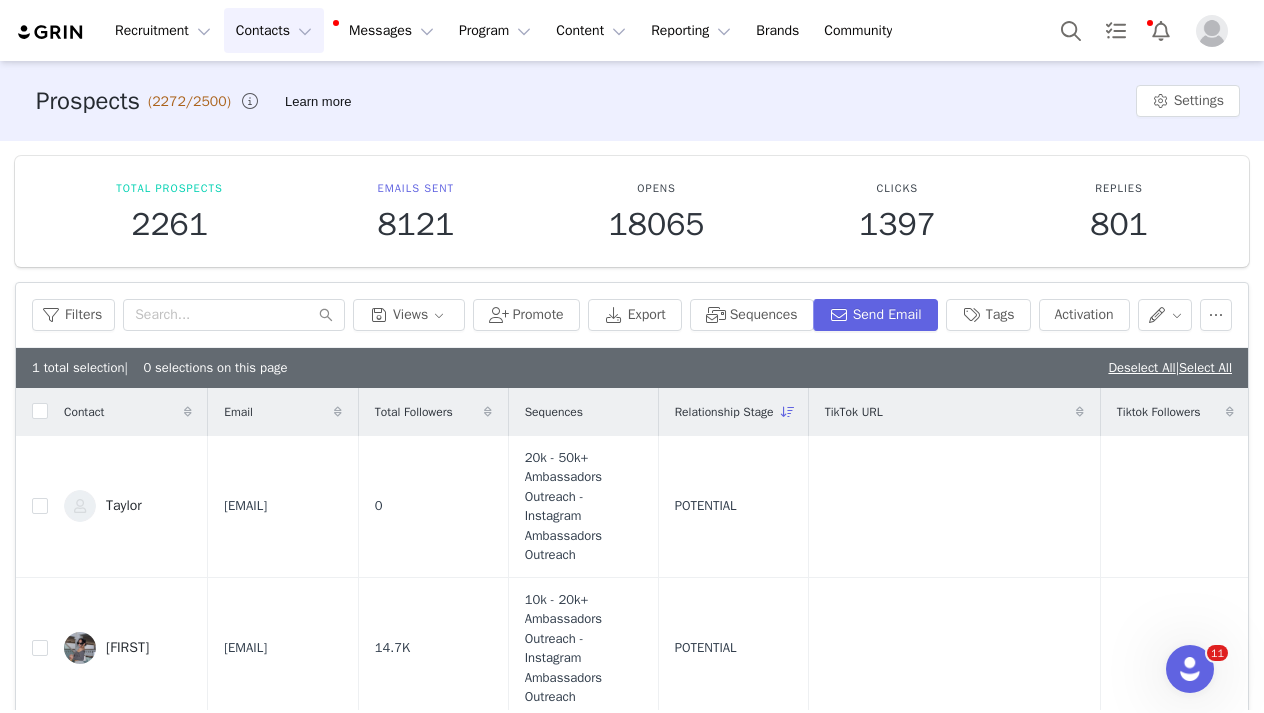click on "Contacts Contacts" at bounding box center [274, 30] 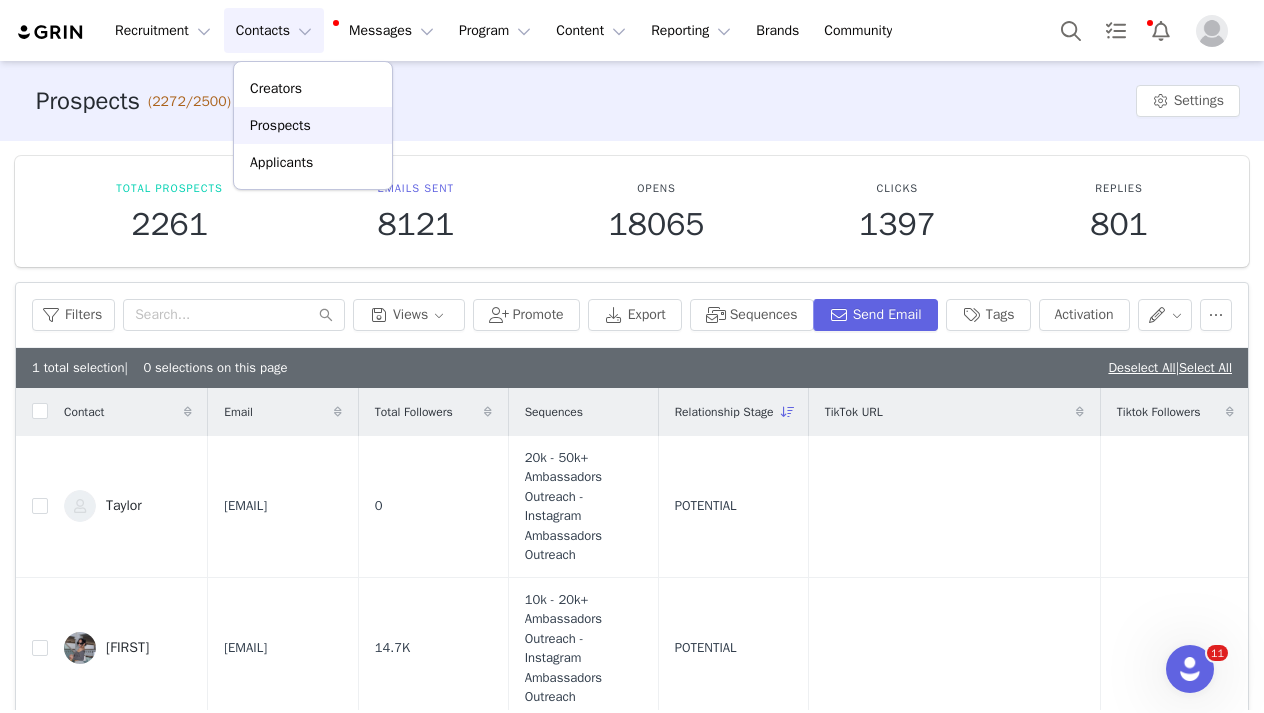 click on "Prospects" at bounding box center (280, 125) 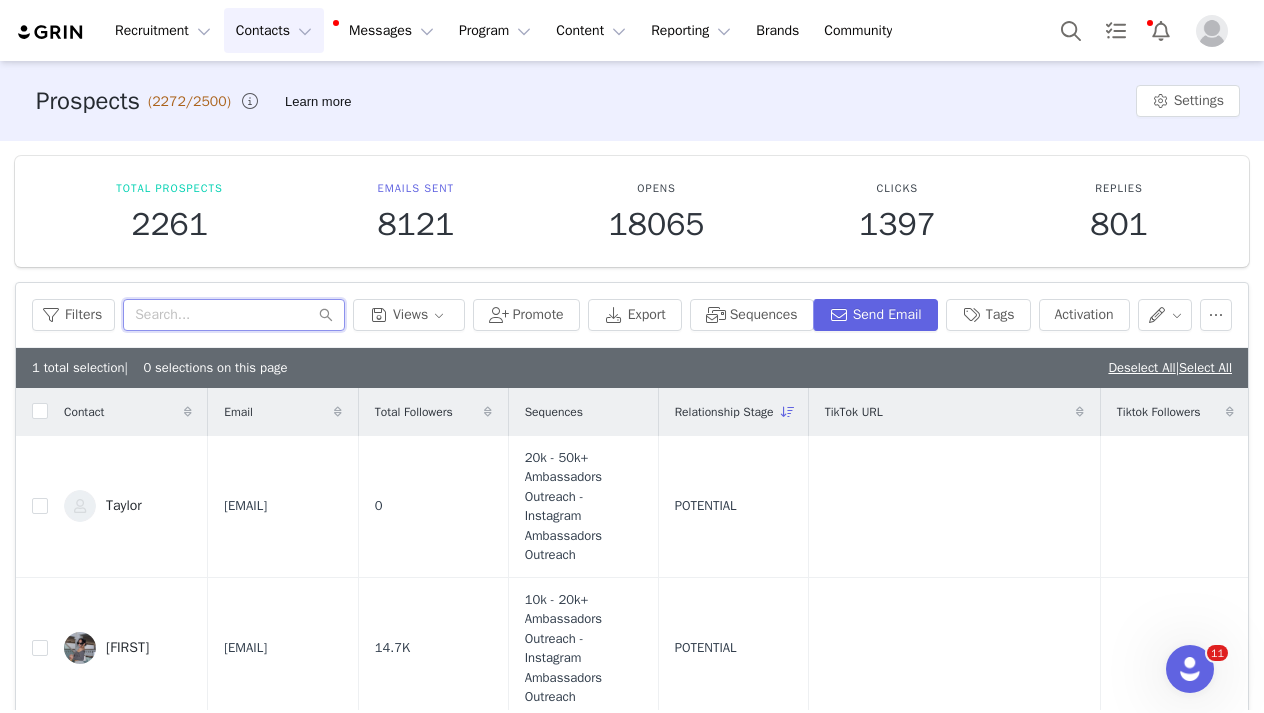 click at bounding box center [234, 315] 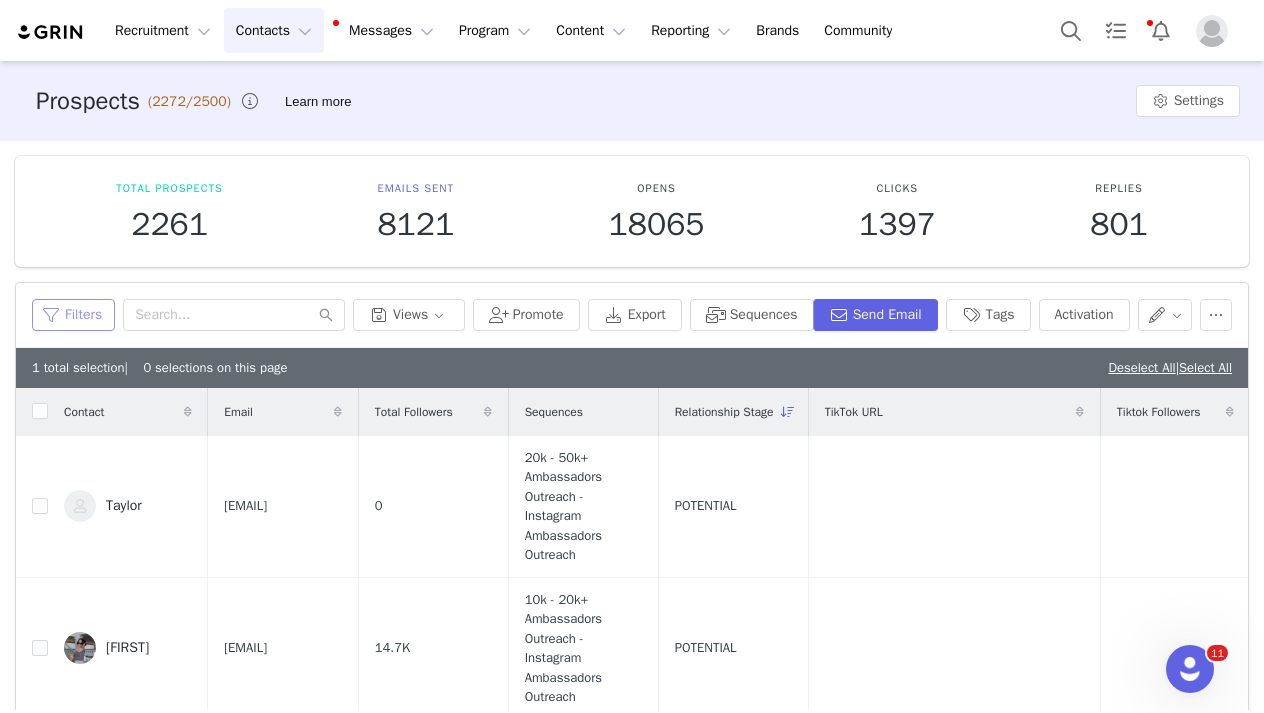 click on "Filters" at bounding box center [73, 315] 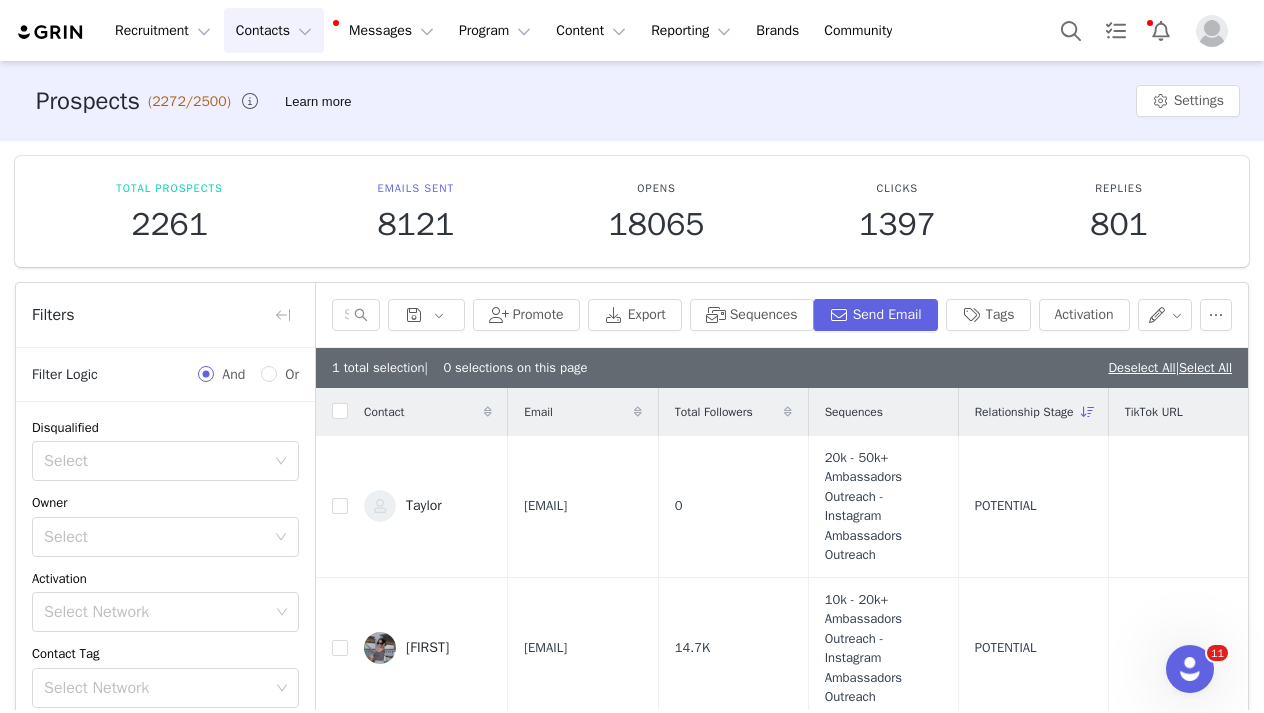 scroll, scrollTop: 0, scrollLeft: 0, axis: both 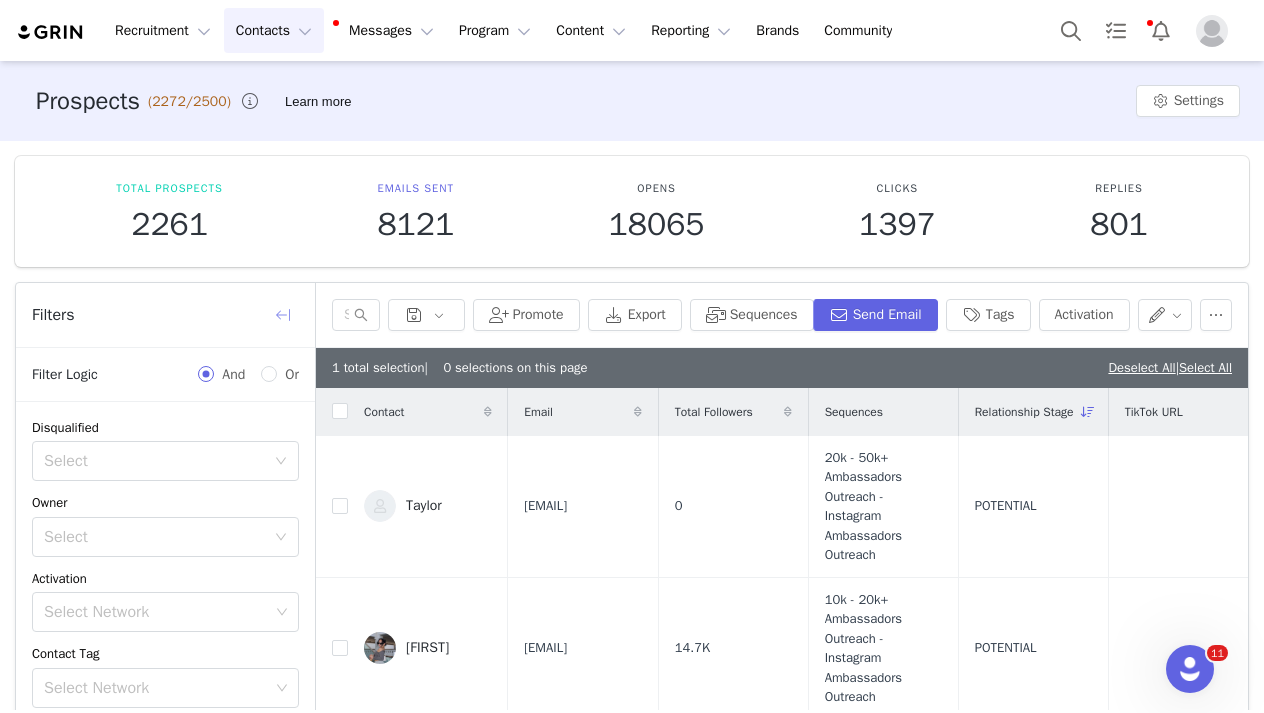click at bounding box center (283, 315) 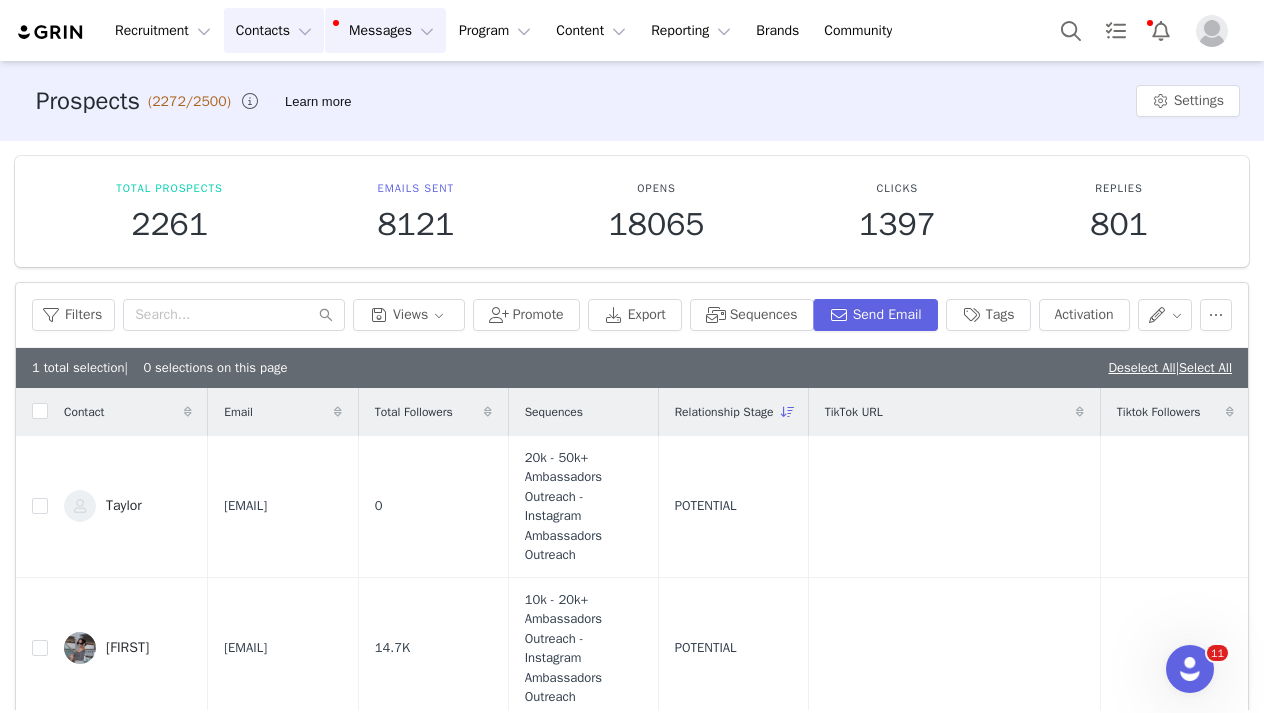 click on "Messages Messages" at bounding box center (385, 30) 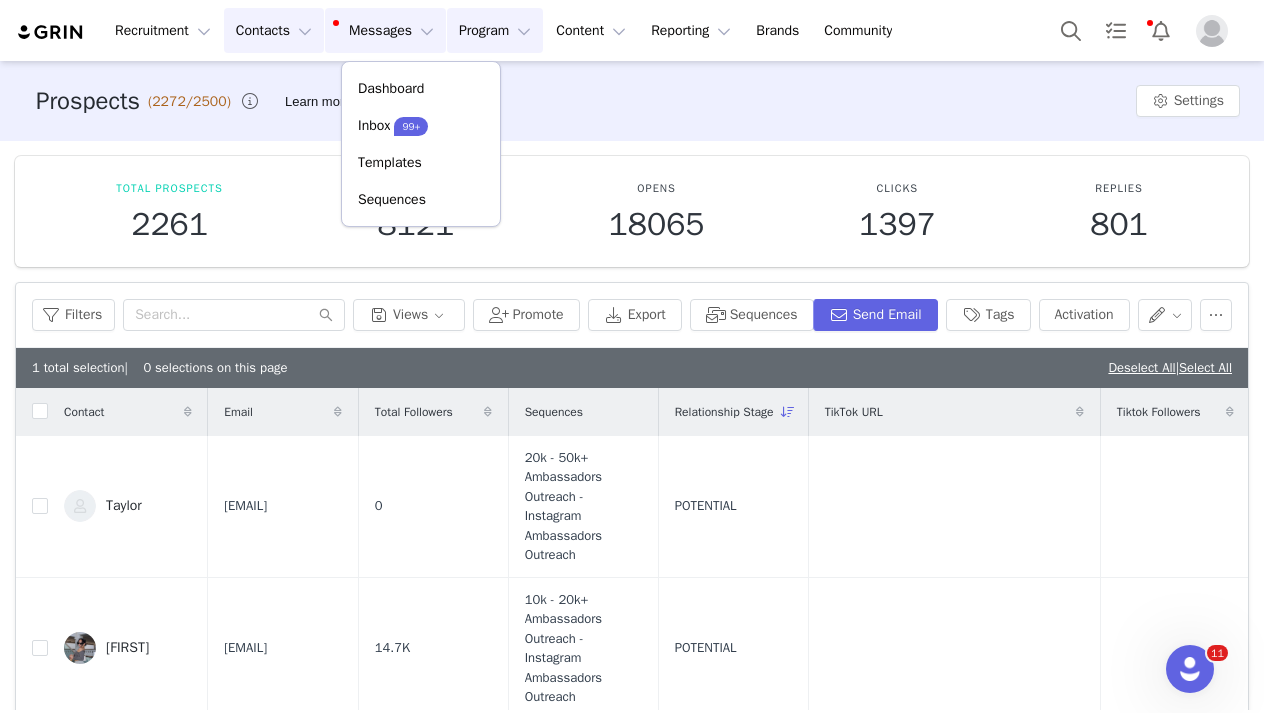 click on "Program Program" at bounding box center (495, 30) 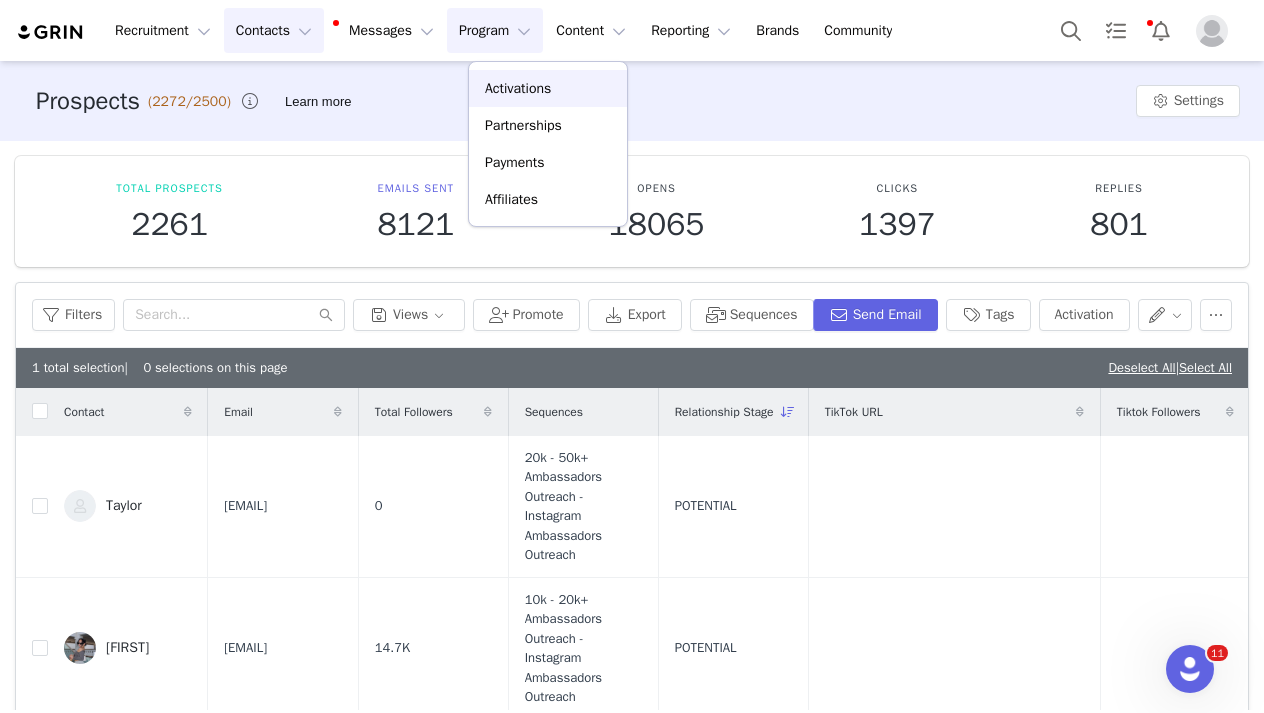 click on "Activations" at bounding box center (548, 88) 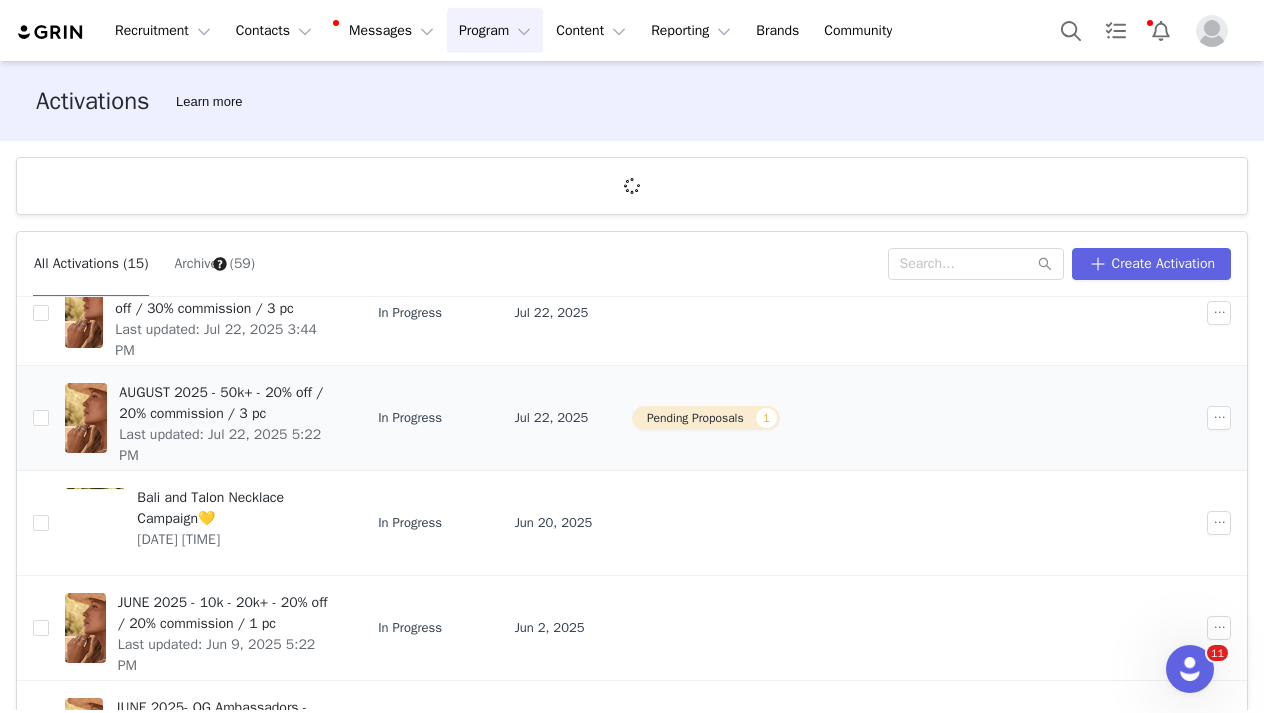 scroll, scrollTop: 389, scrollLeft: 0, axis: vertical 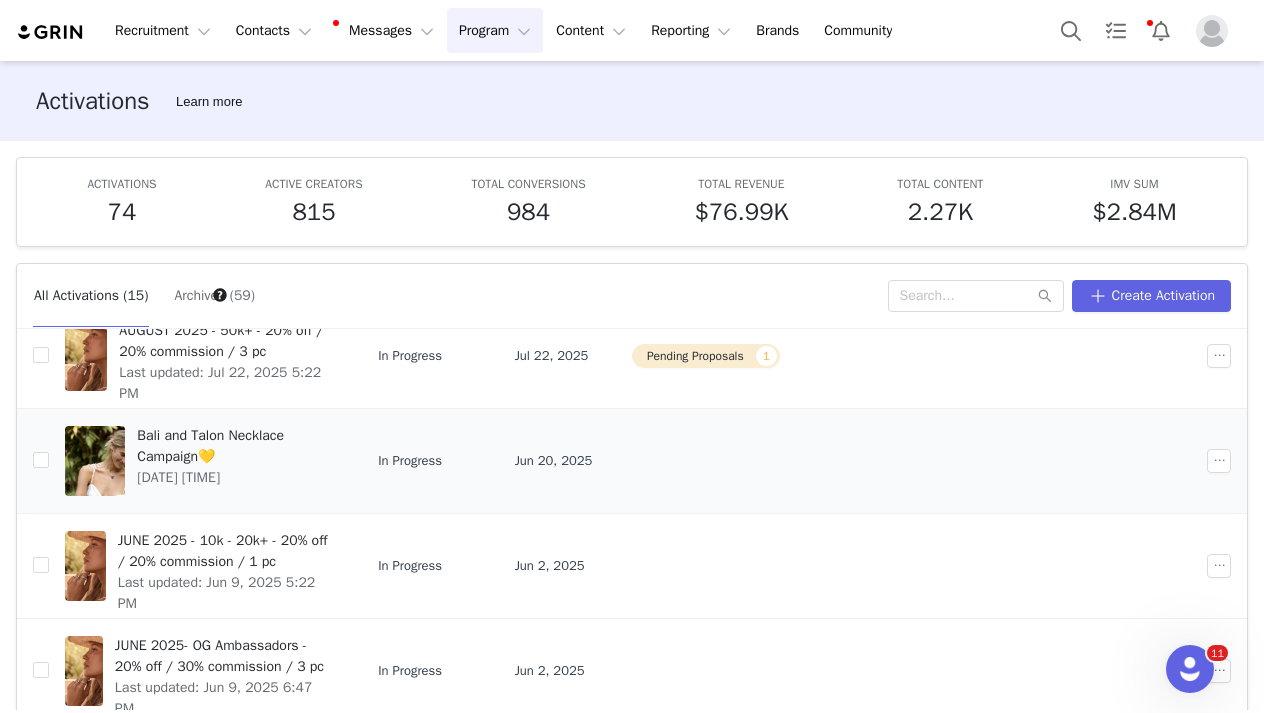 click on "Bali and Talon Necklace Campaign💛" at bounding box center (235, 446) 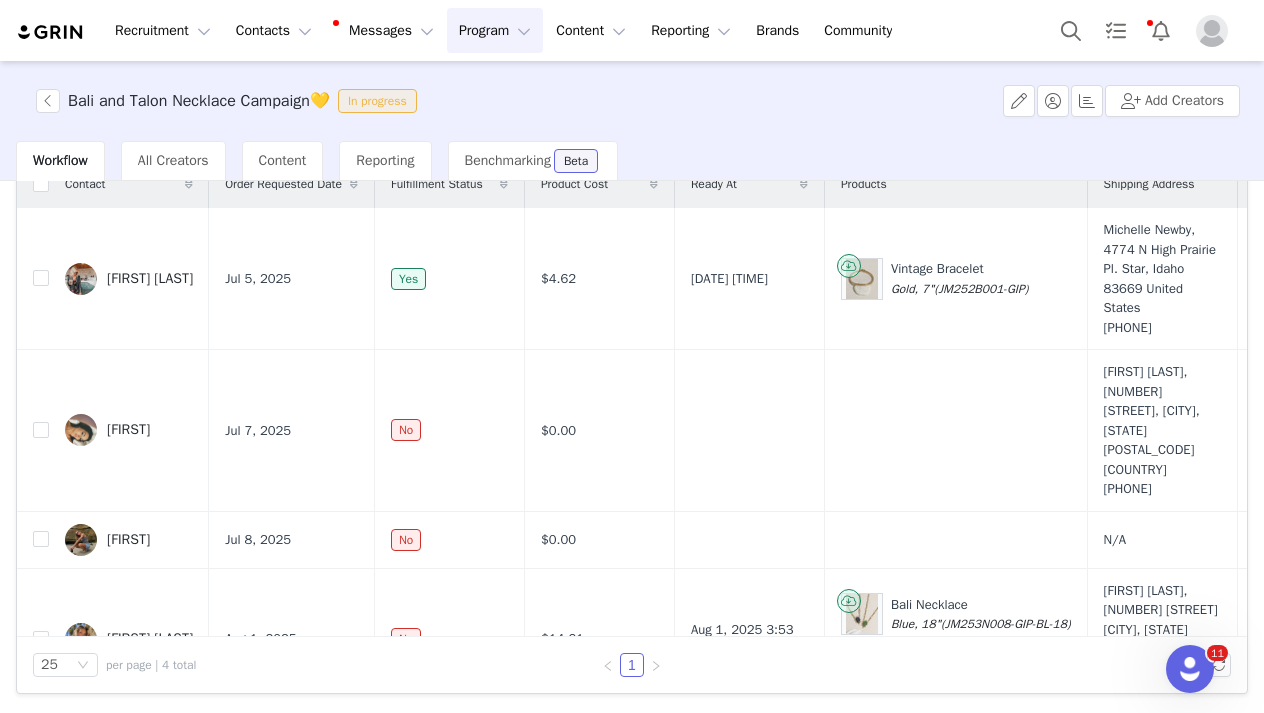 scroll, scrollTop: 159, scrollLeft: 0, axis: vertical 